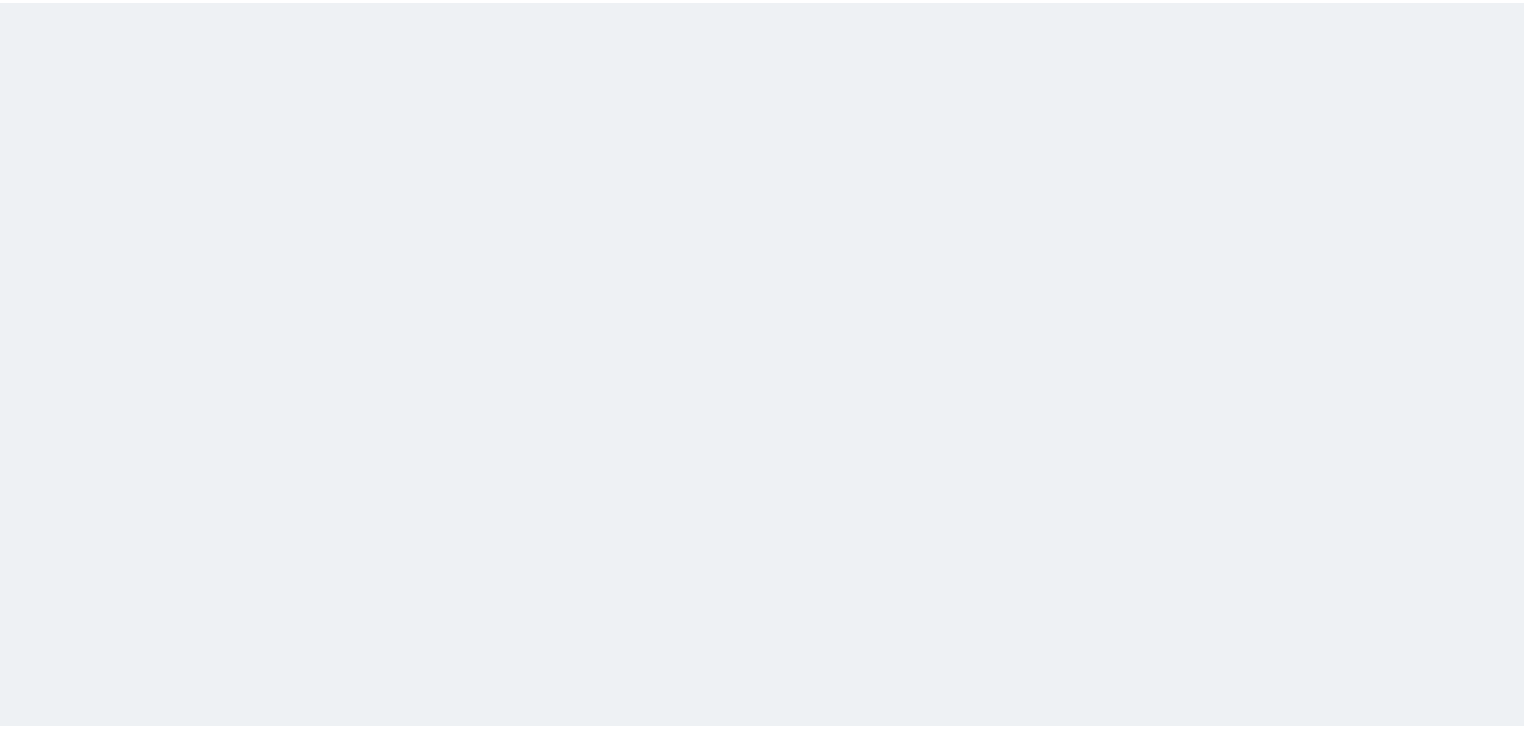 scroll, scrollTop: 0, scrollLeft: 0, axis: both 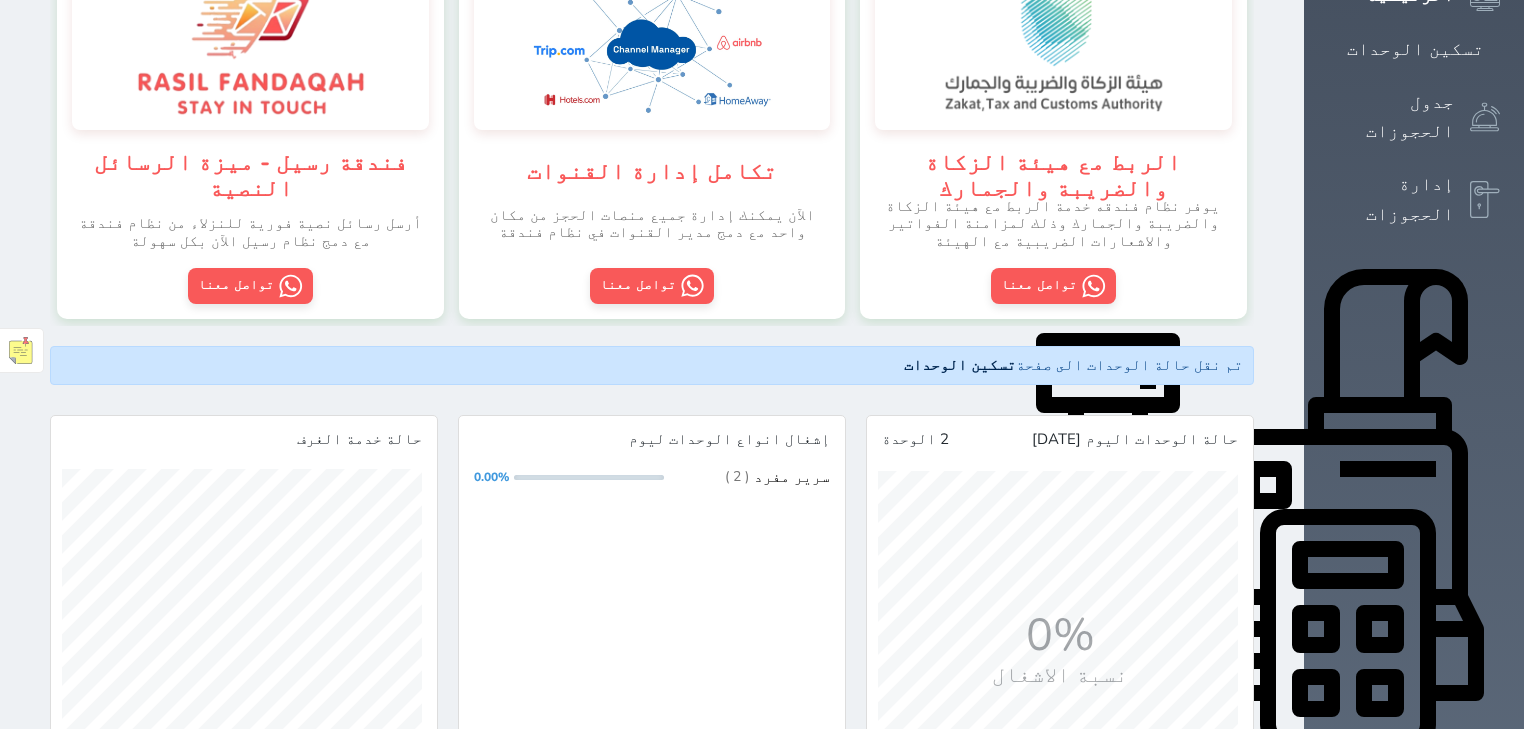 click 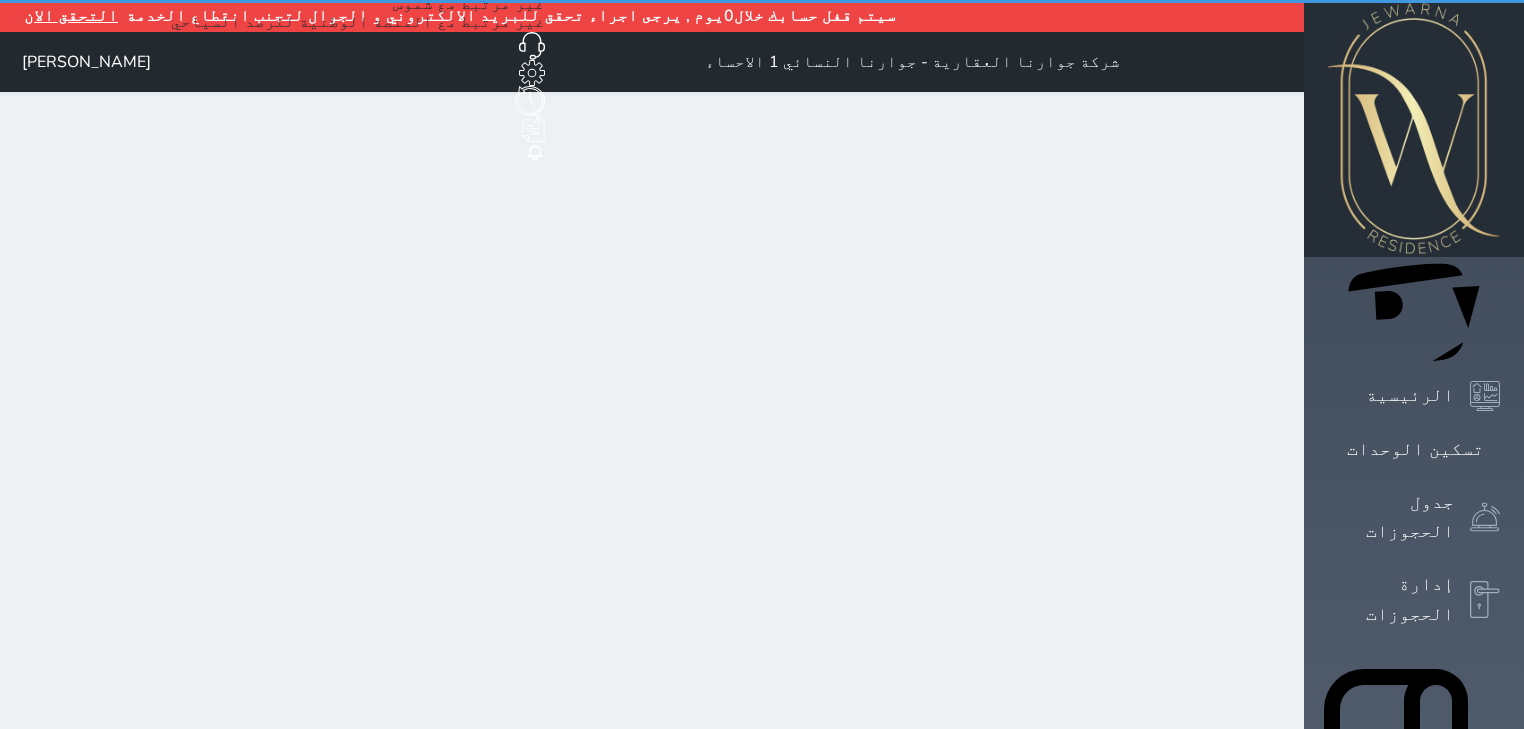 scroll, scrollTop: 0, scrollLeft: 0, axis: both 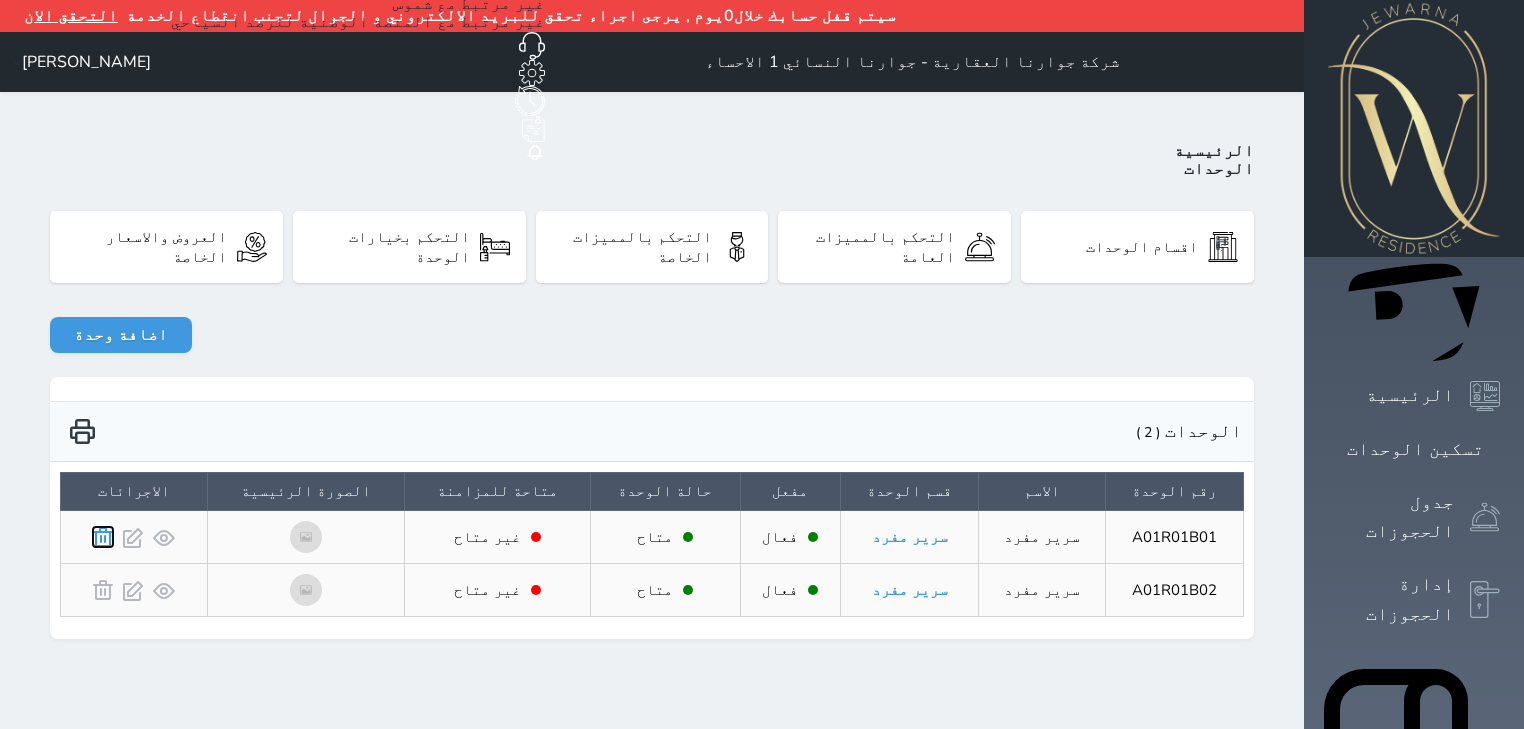 click 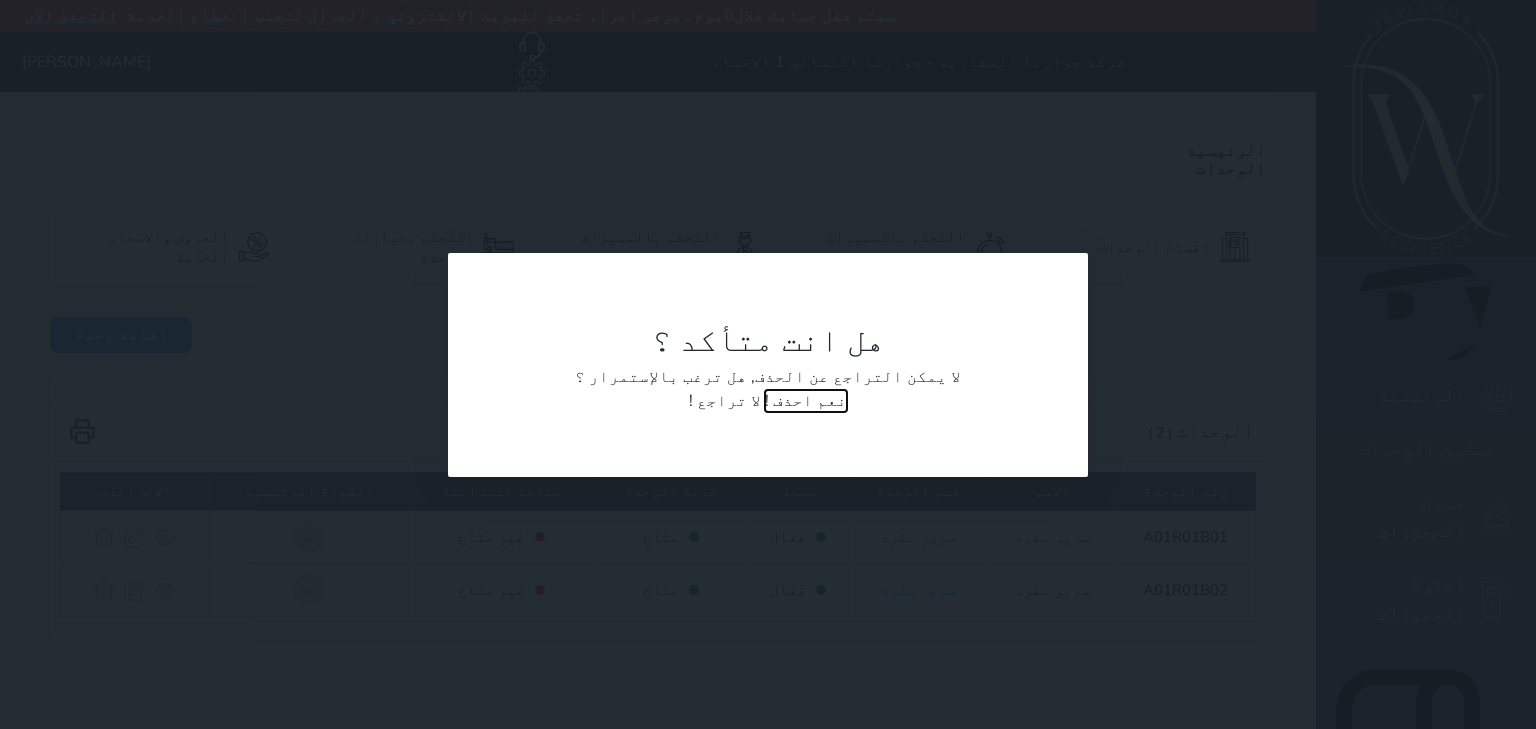 click on "نعم احذف !" at bounding box center (806, 401) 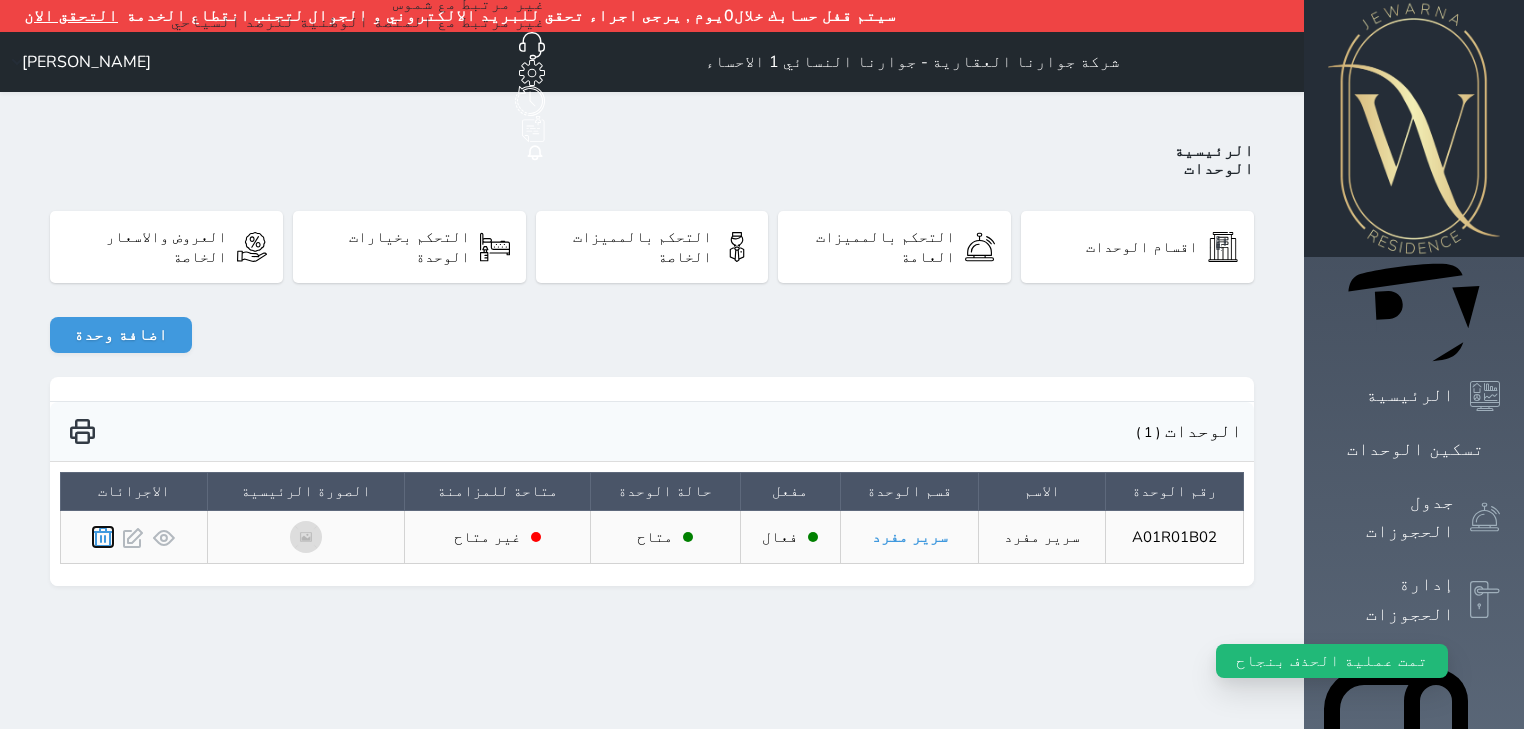 click 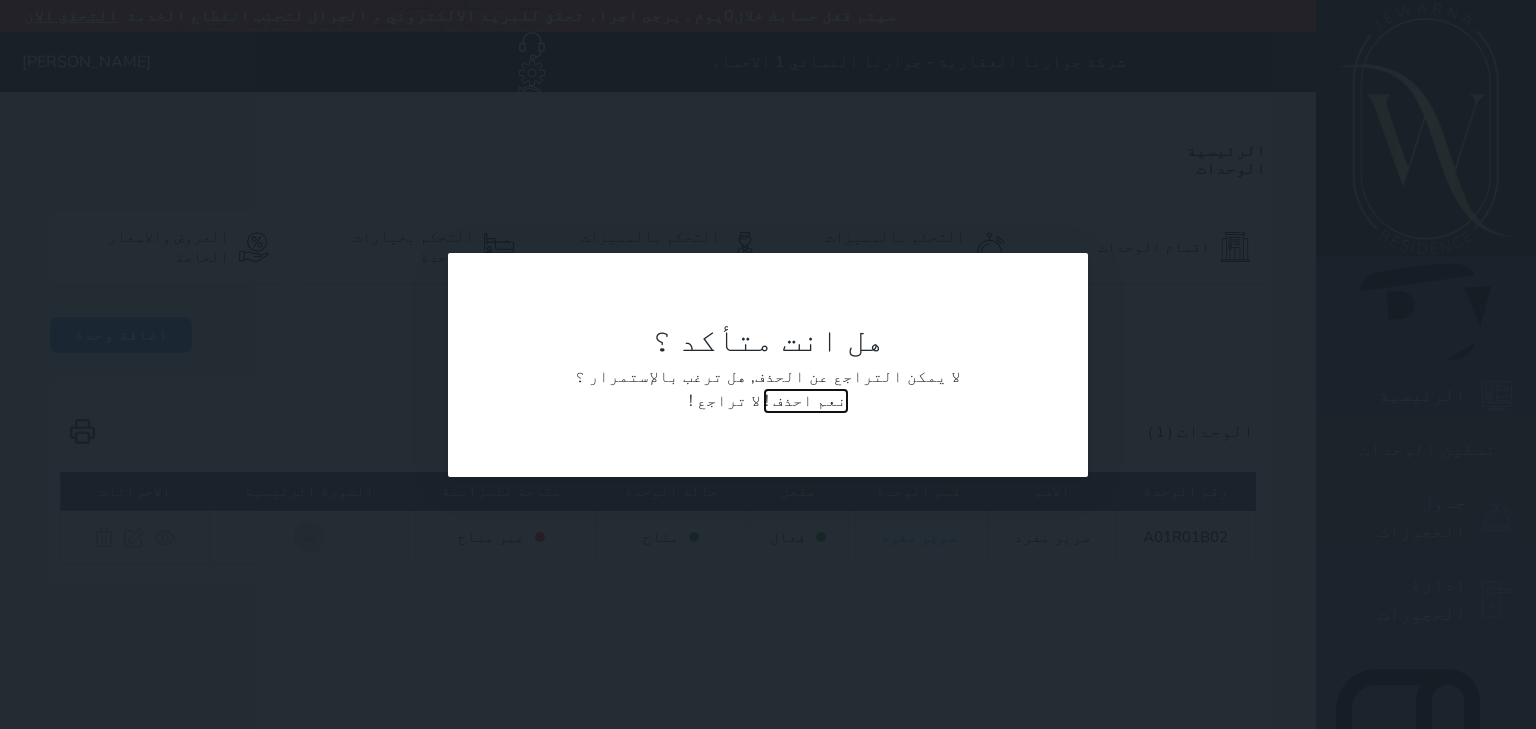 click on "نعم احذف !" at bounding box center (806, 401) 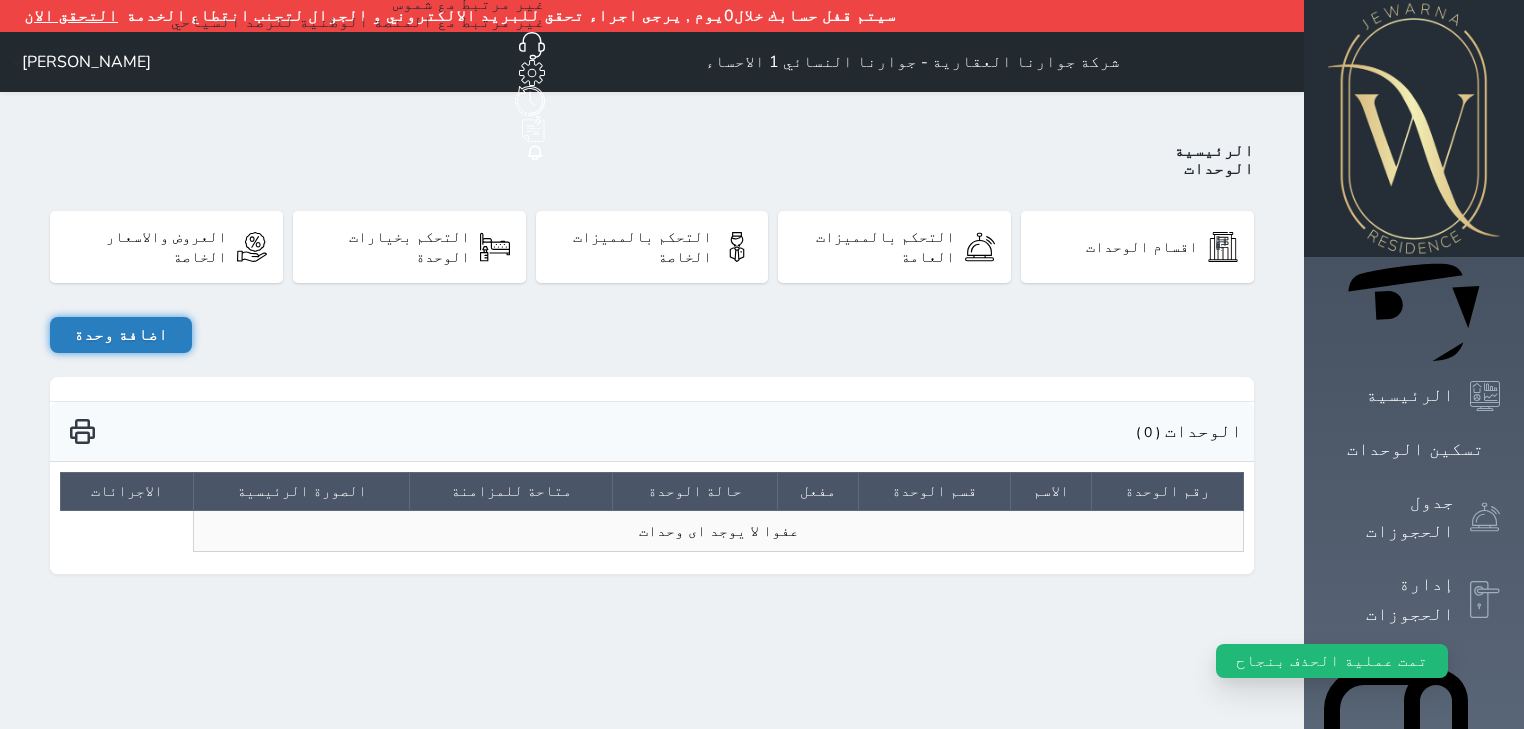 click on "اضافة وحدة" at bounding box center (121, 335) 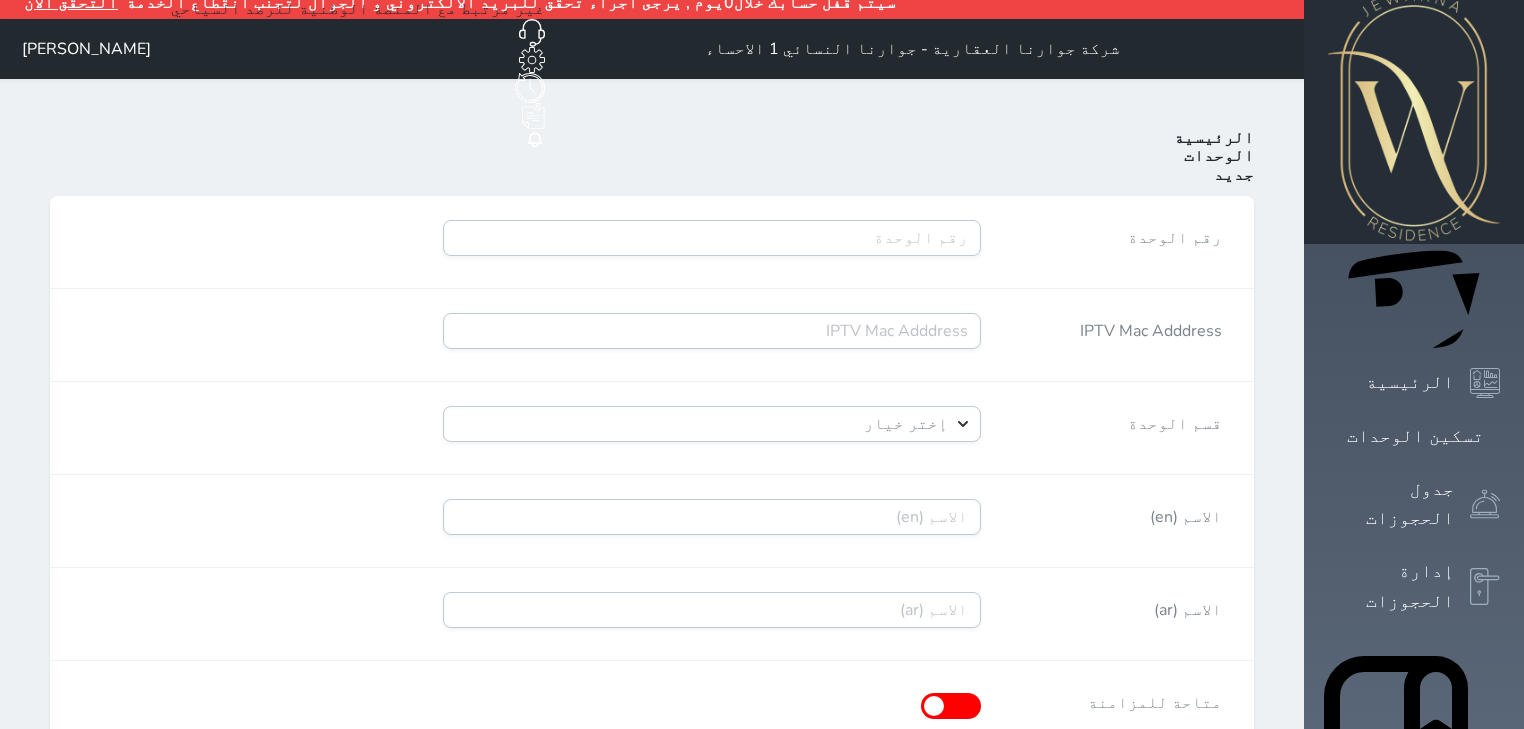 scroll, scrollTop: 0, scrollLeft: 0, axis: both 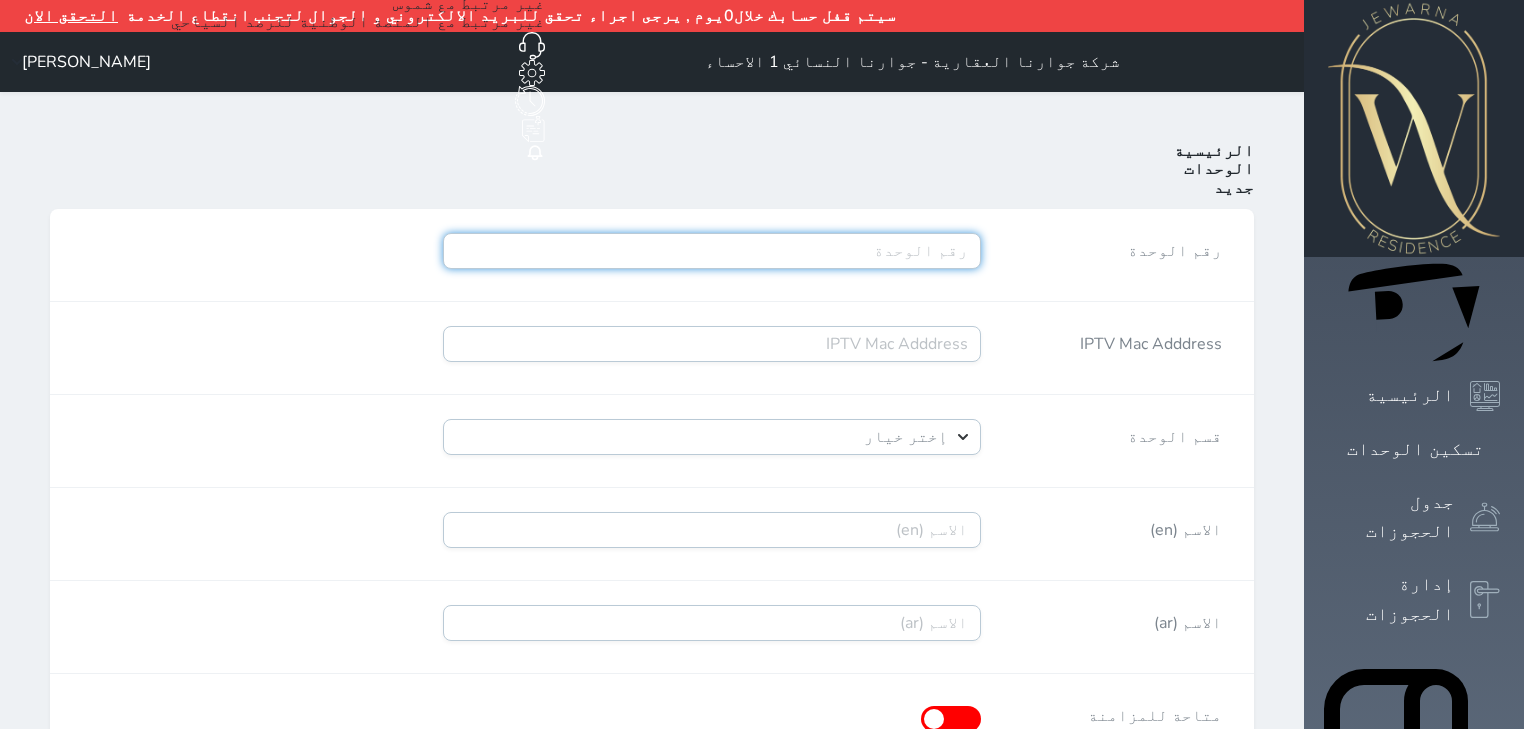 click on "رقم الوحدة" at bounding box center (712, 251) 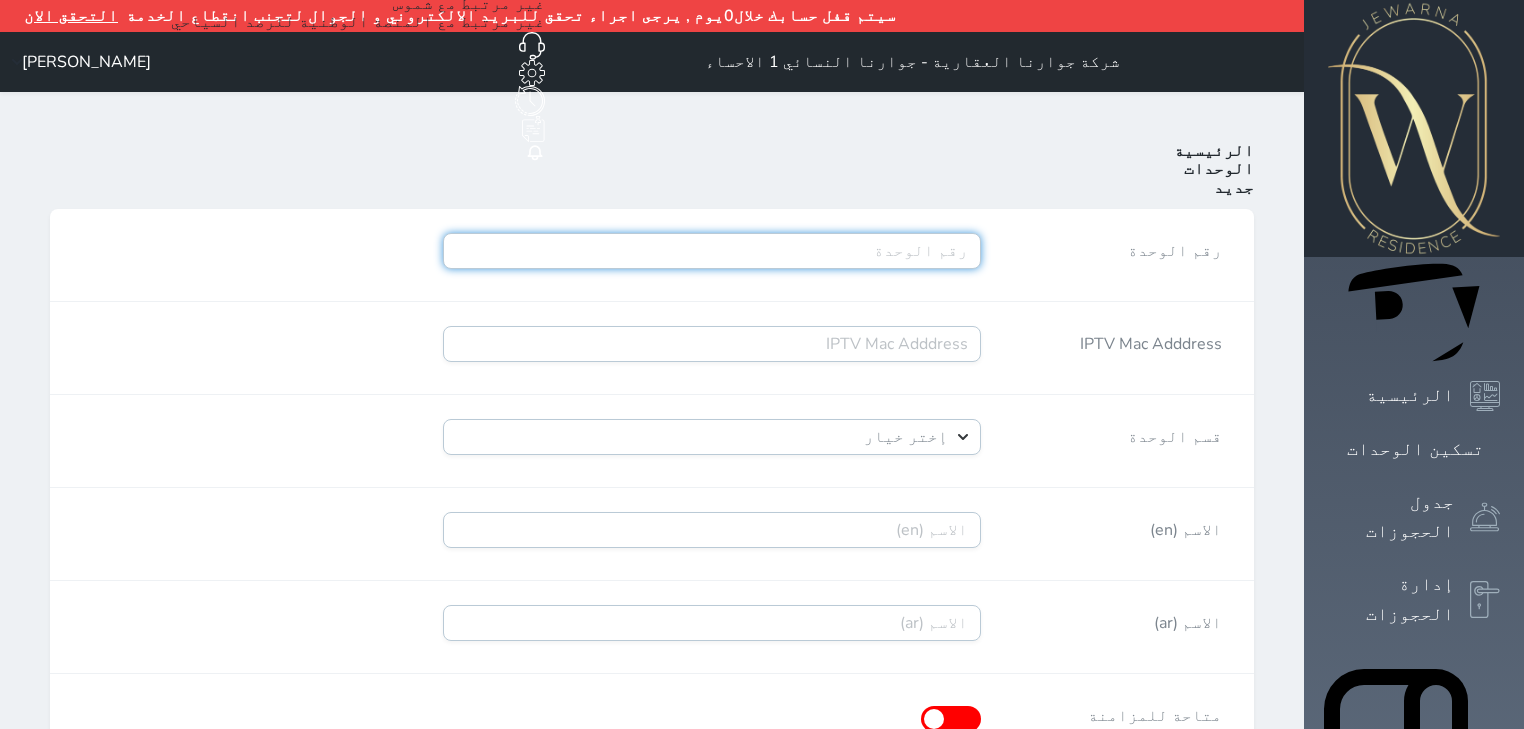 type on "a" 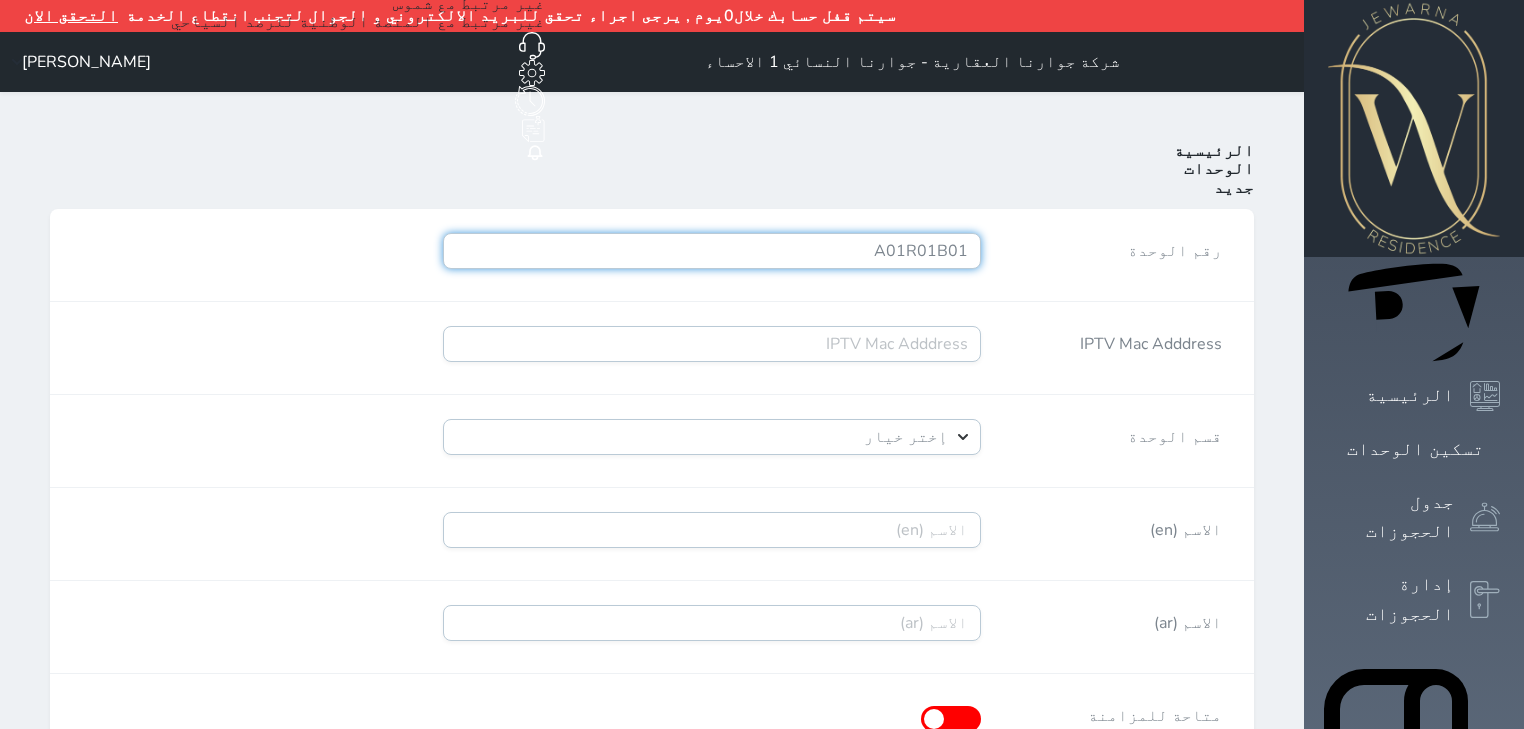 type on "A01R01B01" 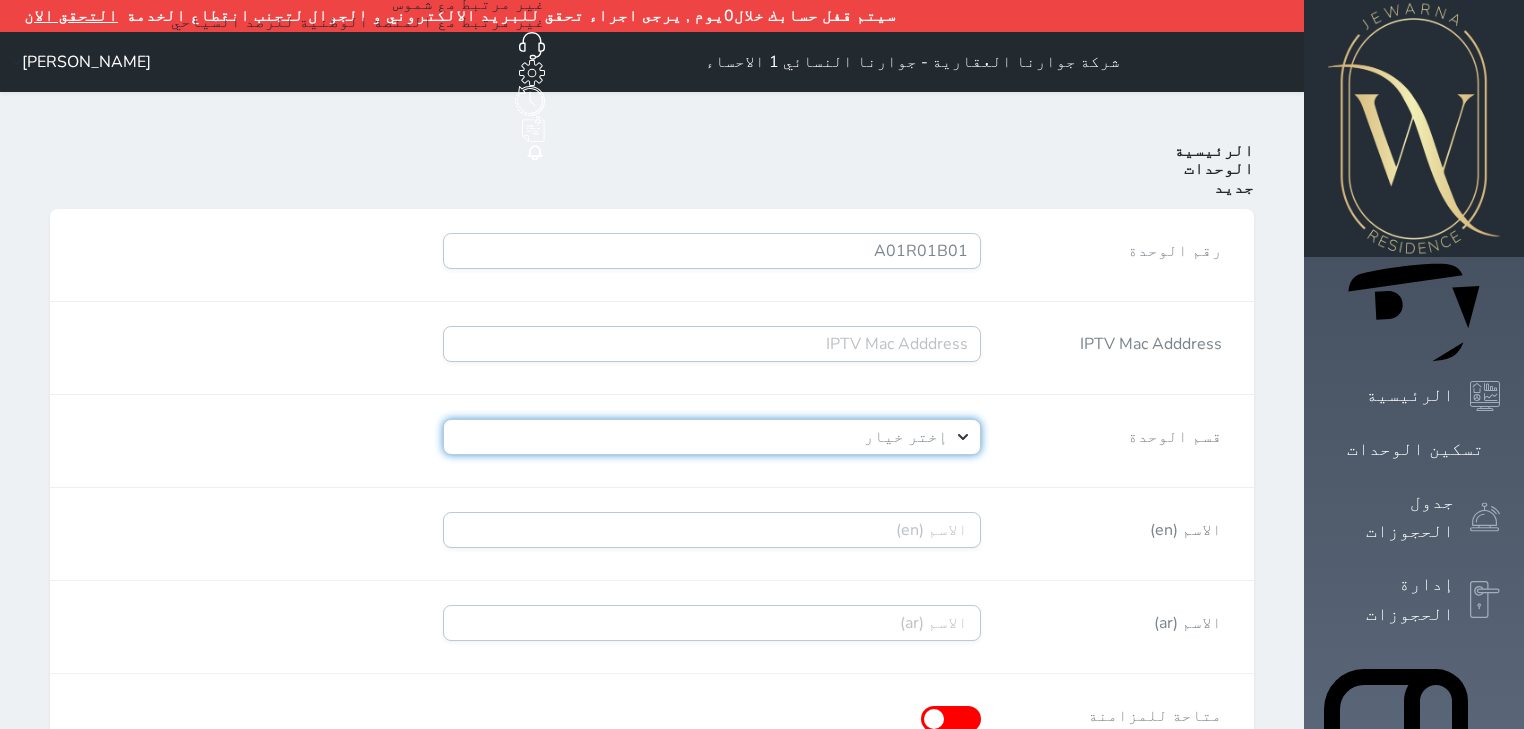 click on "إختر خيار   [PERSON_NAME]" at bounding box center [712, 437] 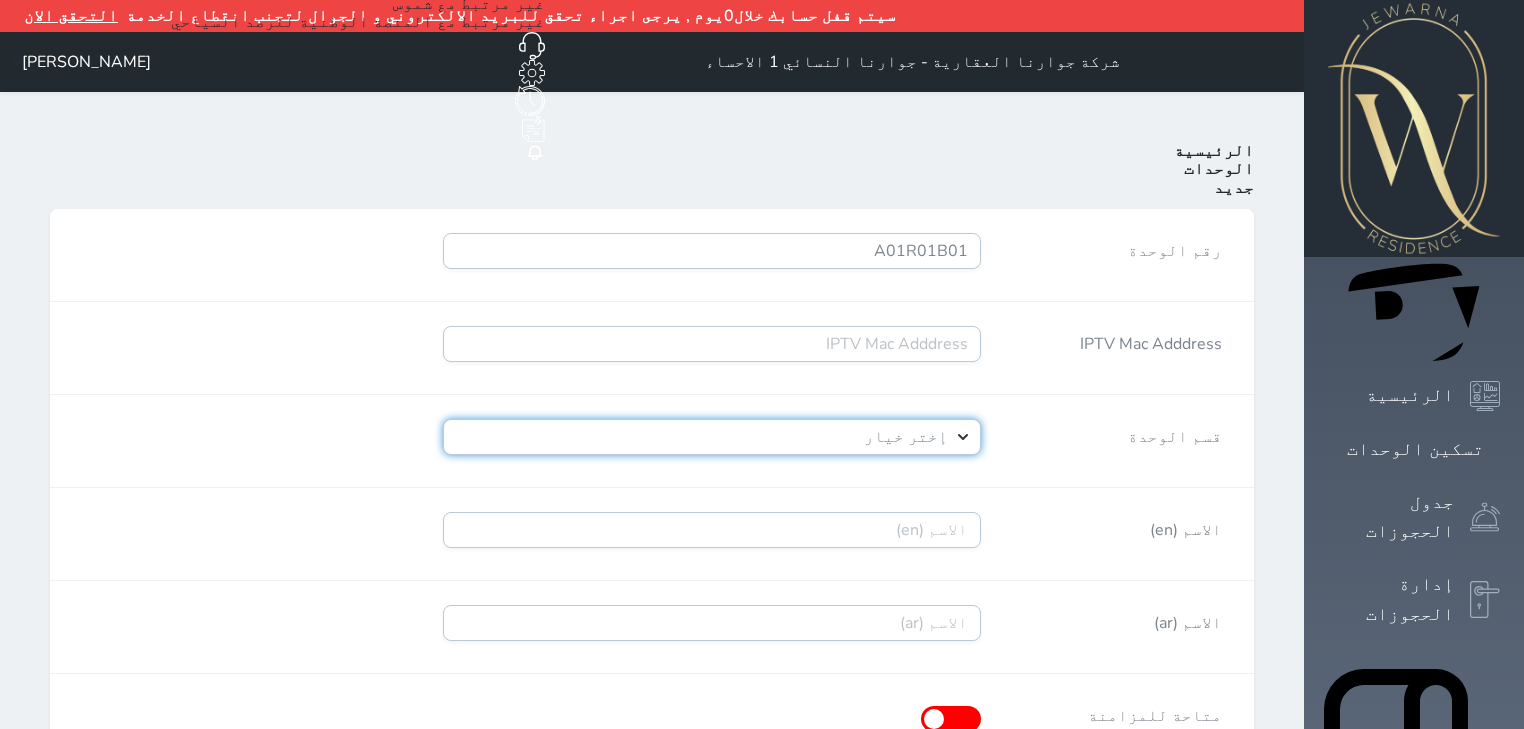 select on "39146238" 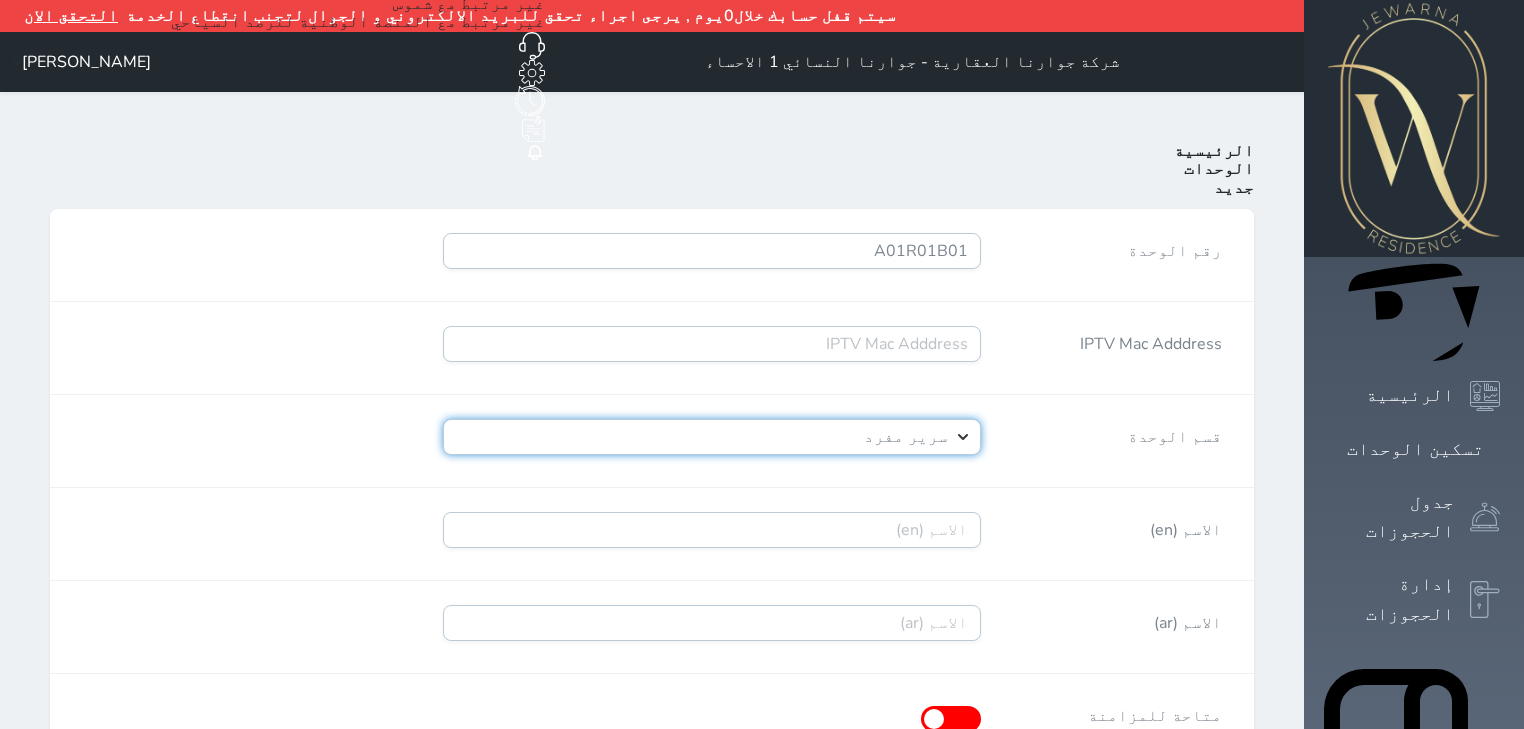 click on "إختر خيار   [PERSON_NAME]" at bounding box center [712, 437] 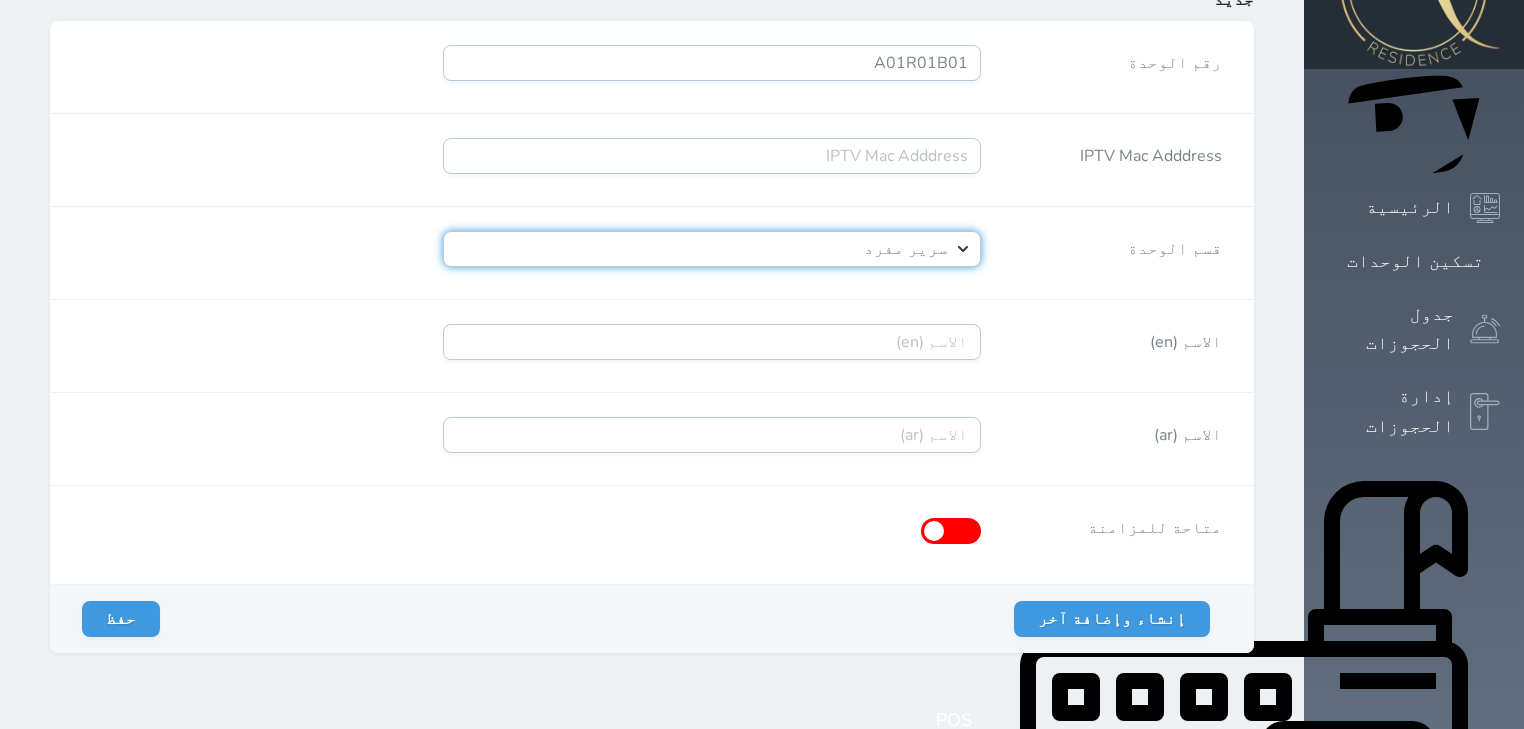 scroll, scrollTop: 160, scrollLeft: 0, axis: vertical 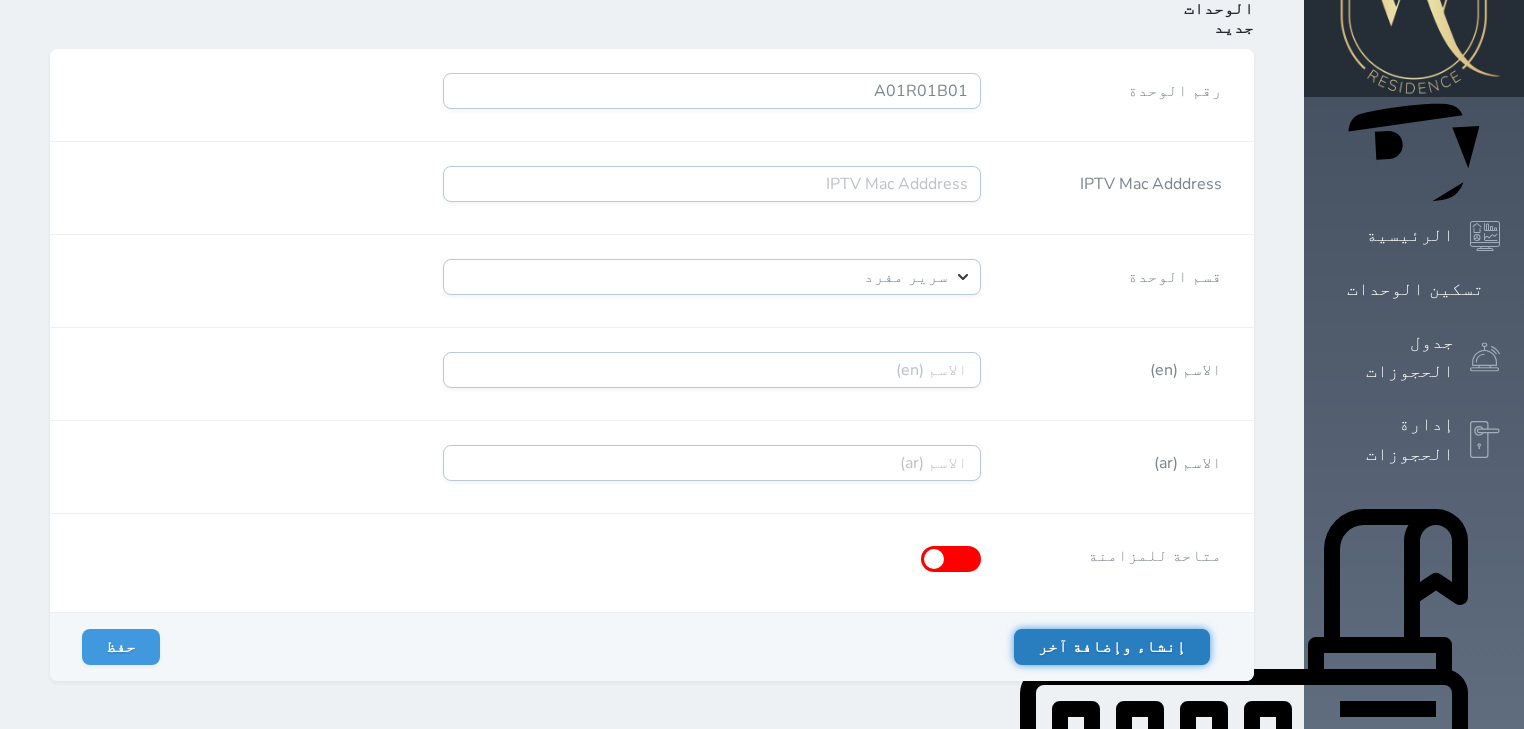 click on "إنشاء وإضافة آخر" at bounding box center (1112, 647) 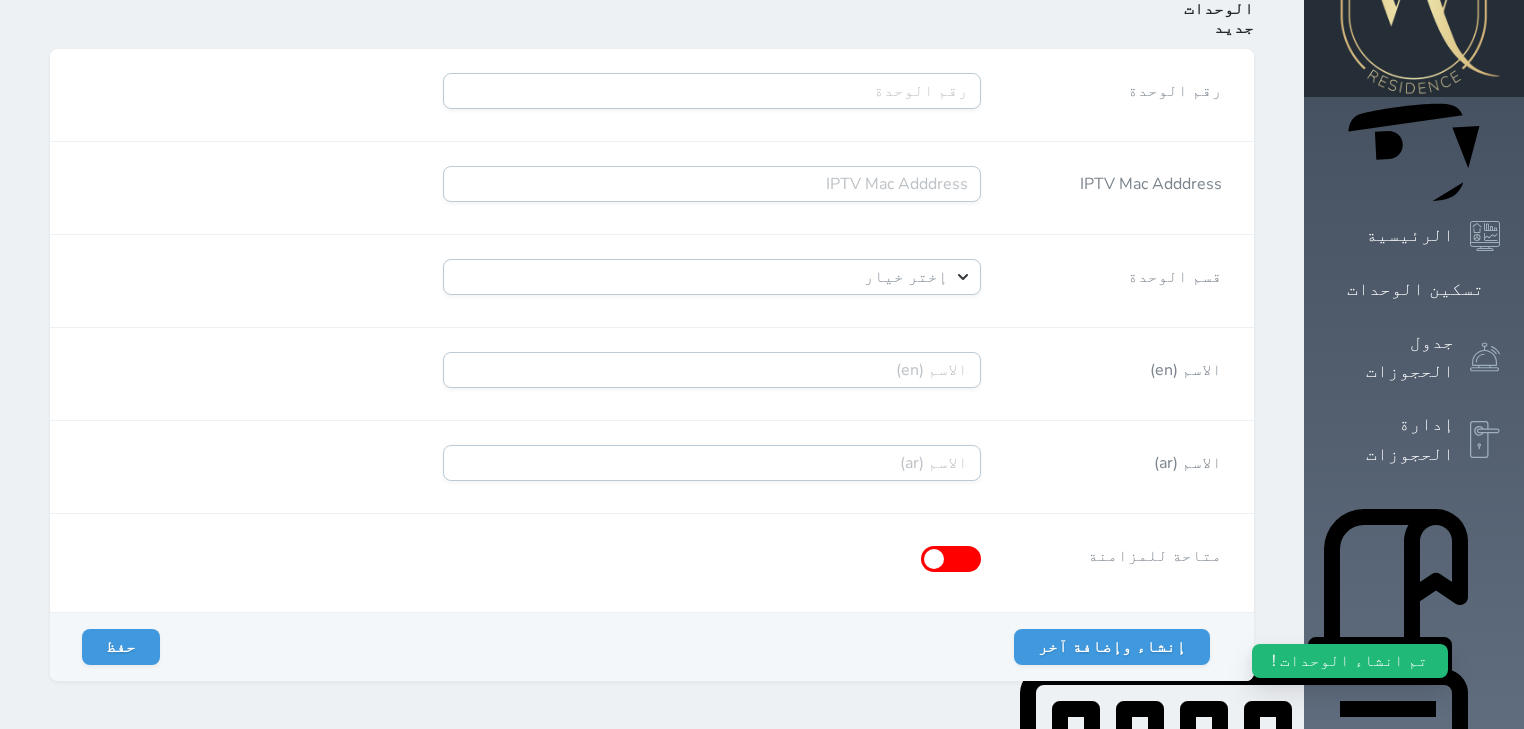 scroll, scrollTop: 0, scrollLeft: 0, axis: both 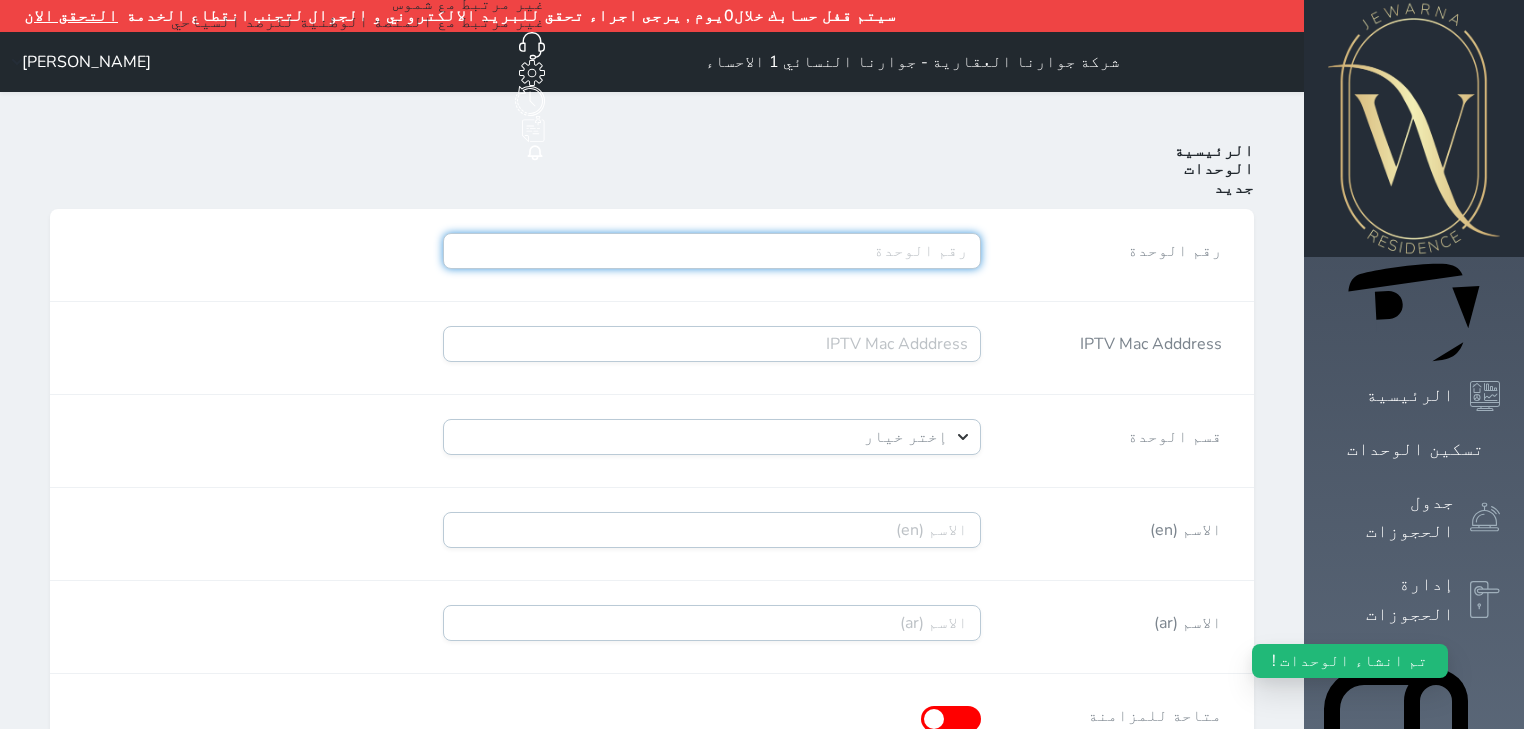 click on "رقم الوحدة" at bounding box center [712, 251] 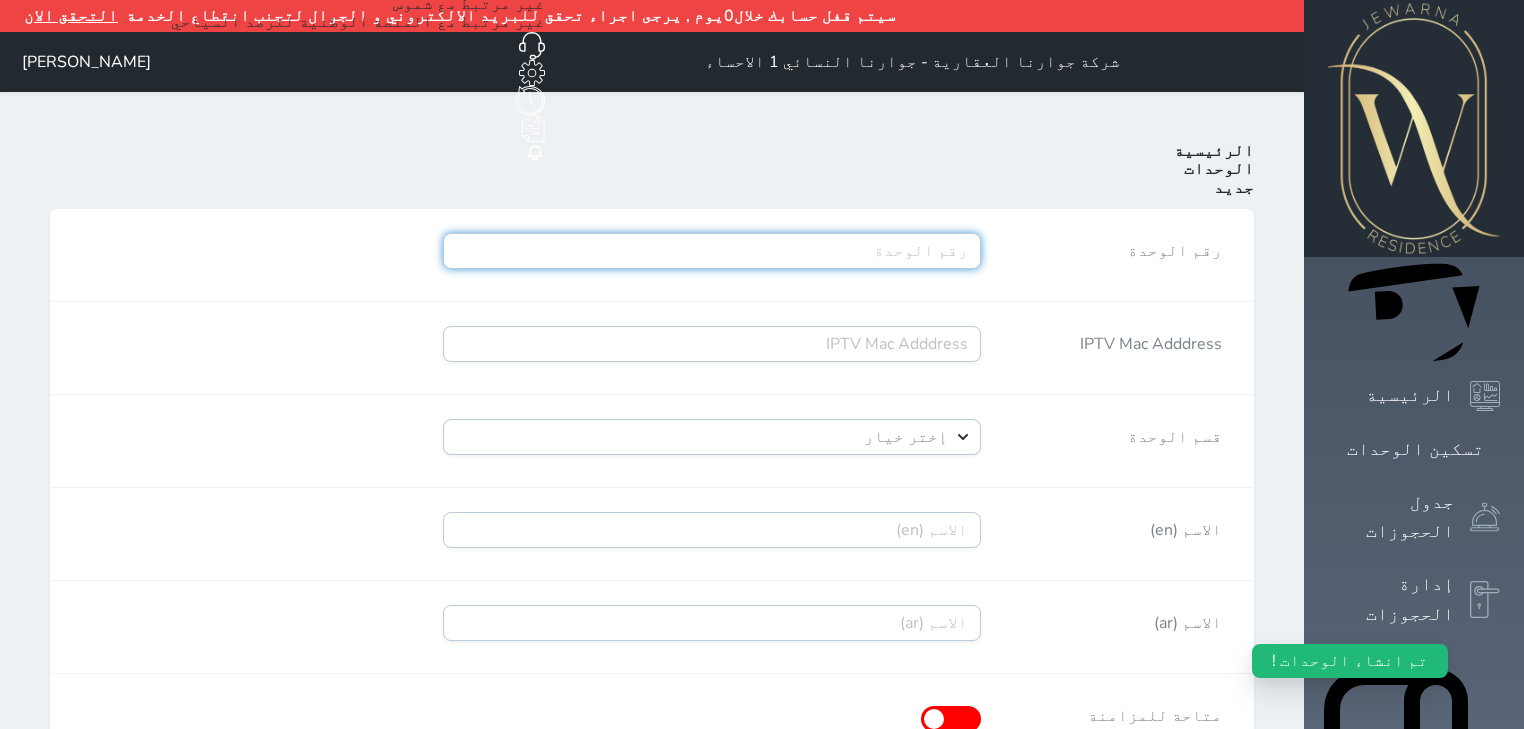 type on "a" 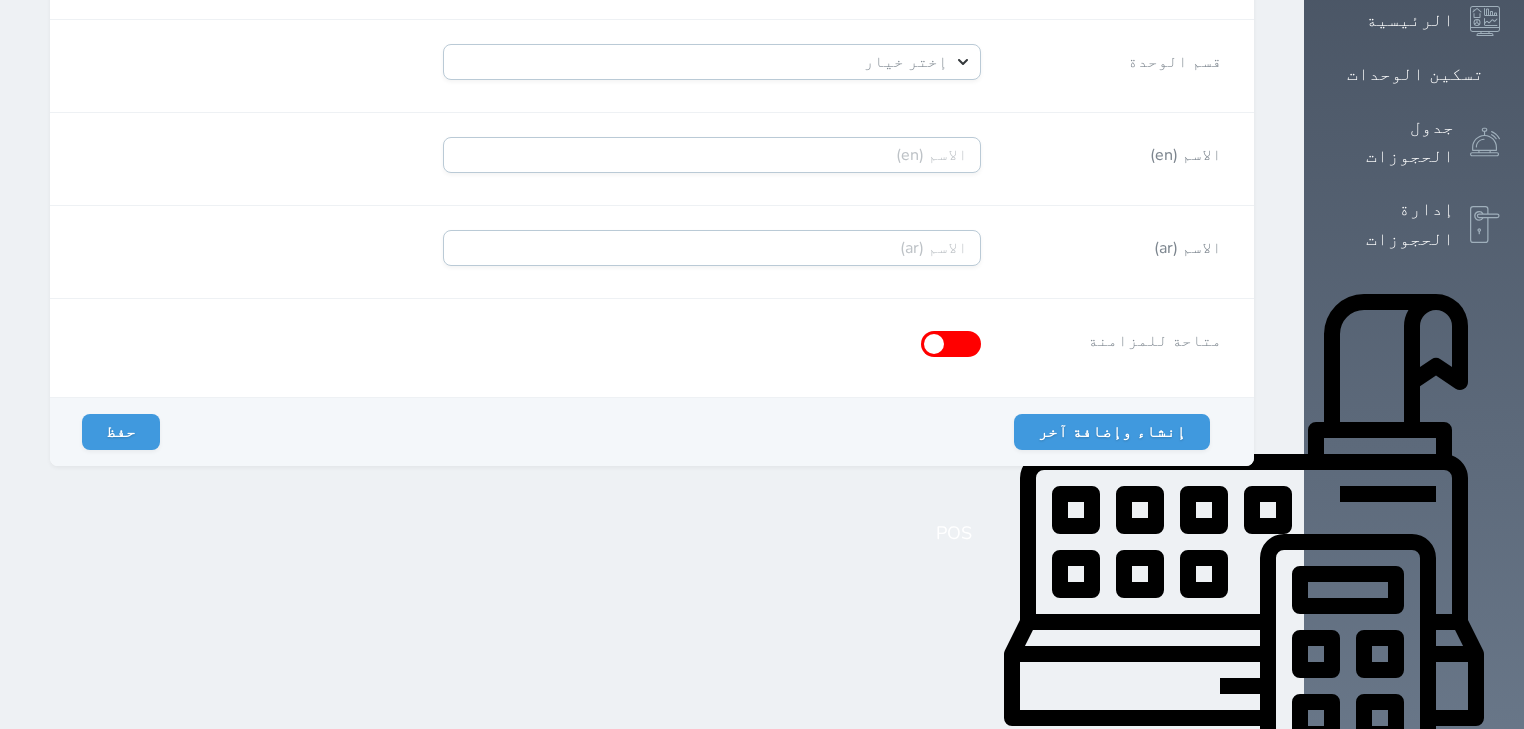 scroll, scrollTop: 457, scrollLeft: 0, axis: vertical 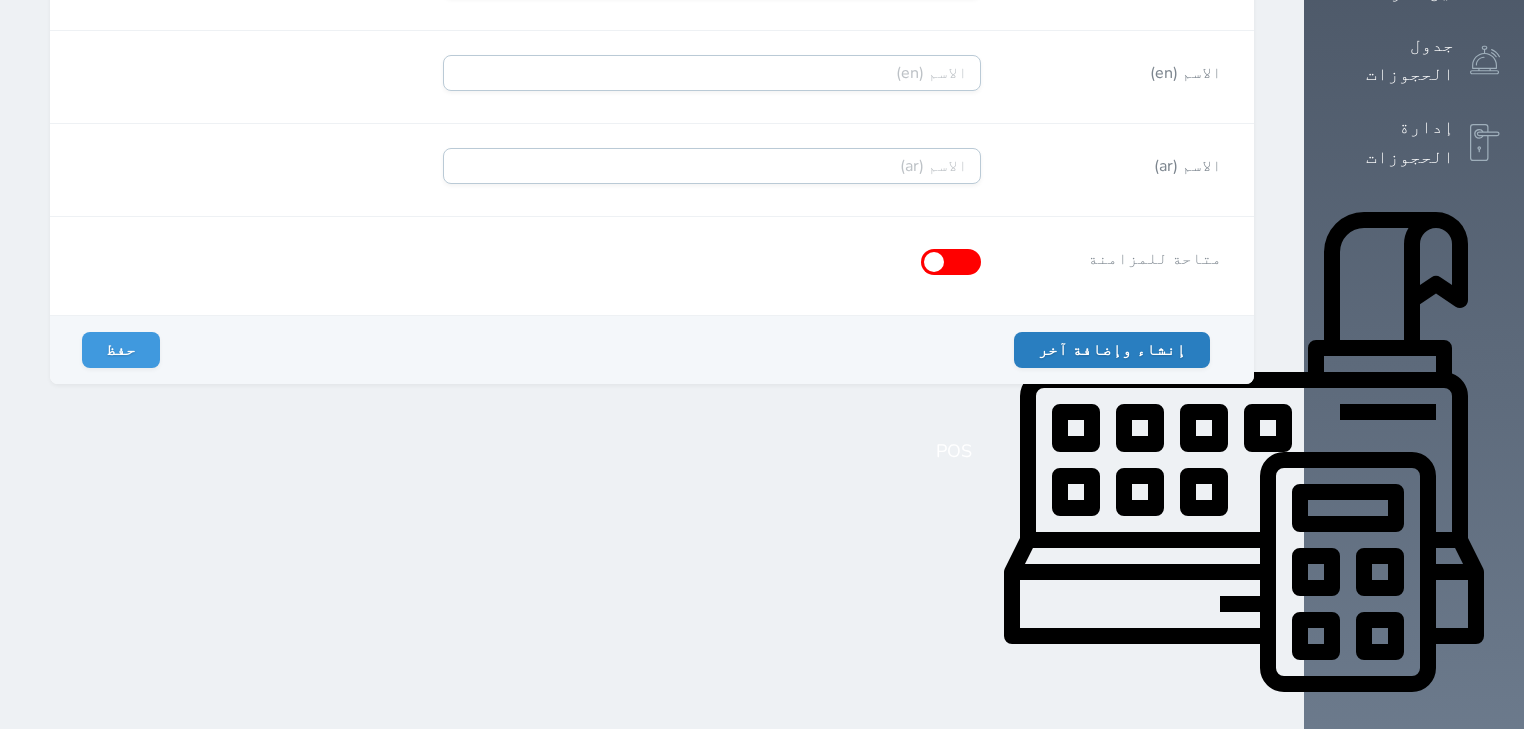 type on "A01R01B02" 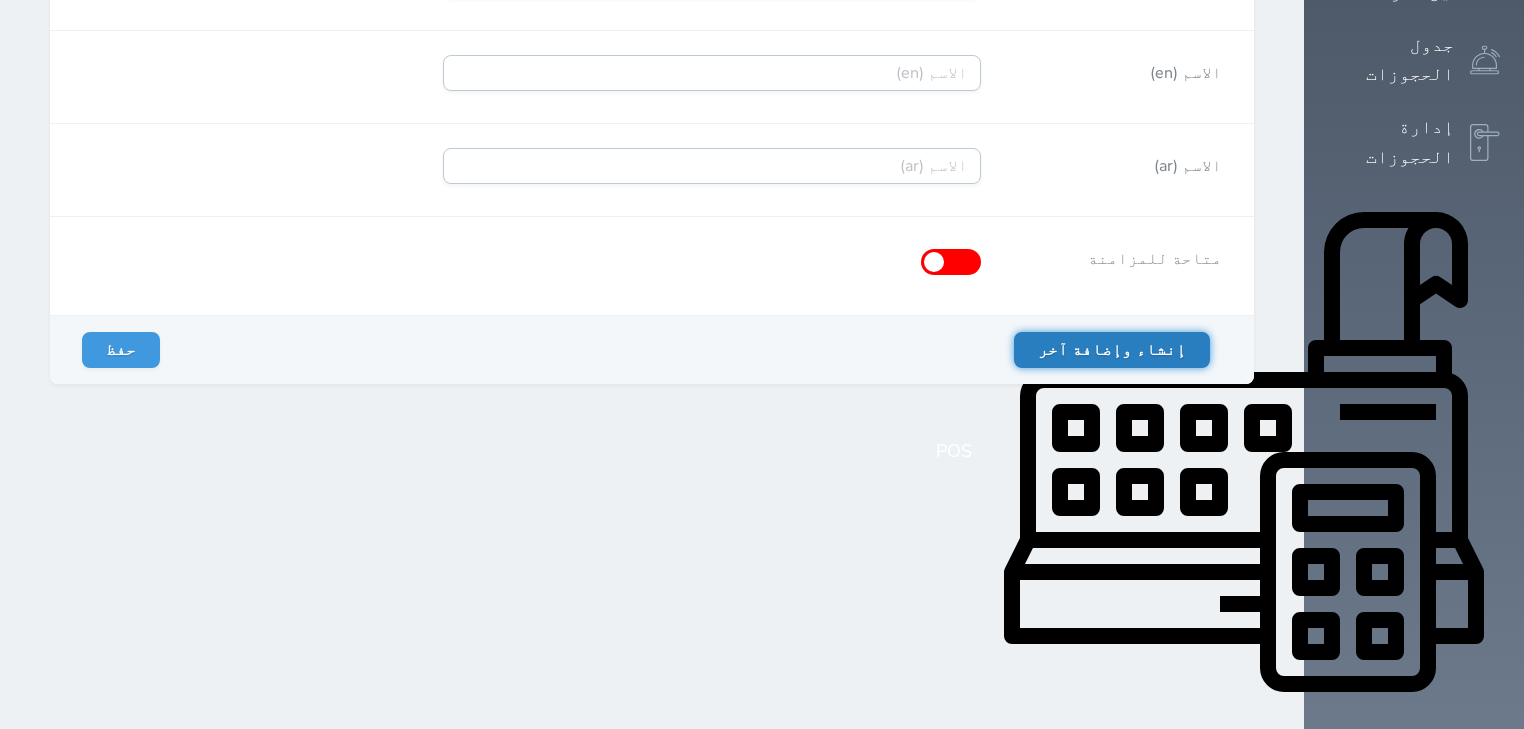 click on "إنشاء وإضافة آخر" at bounding box center (1112, 350) 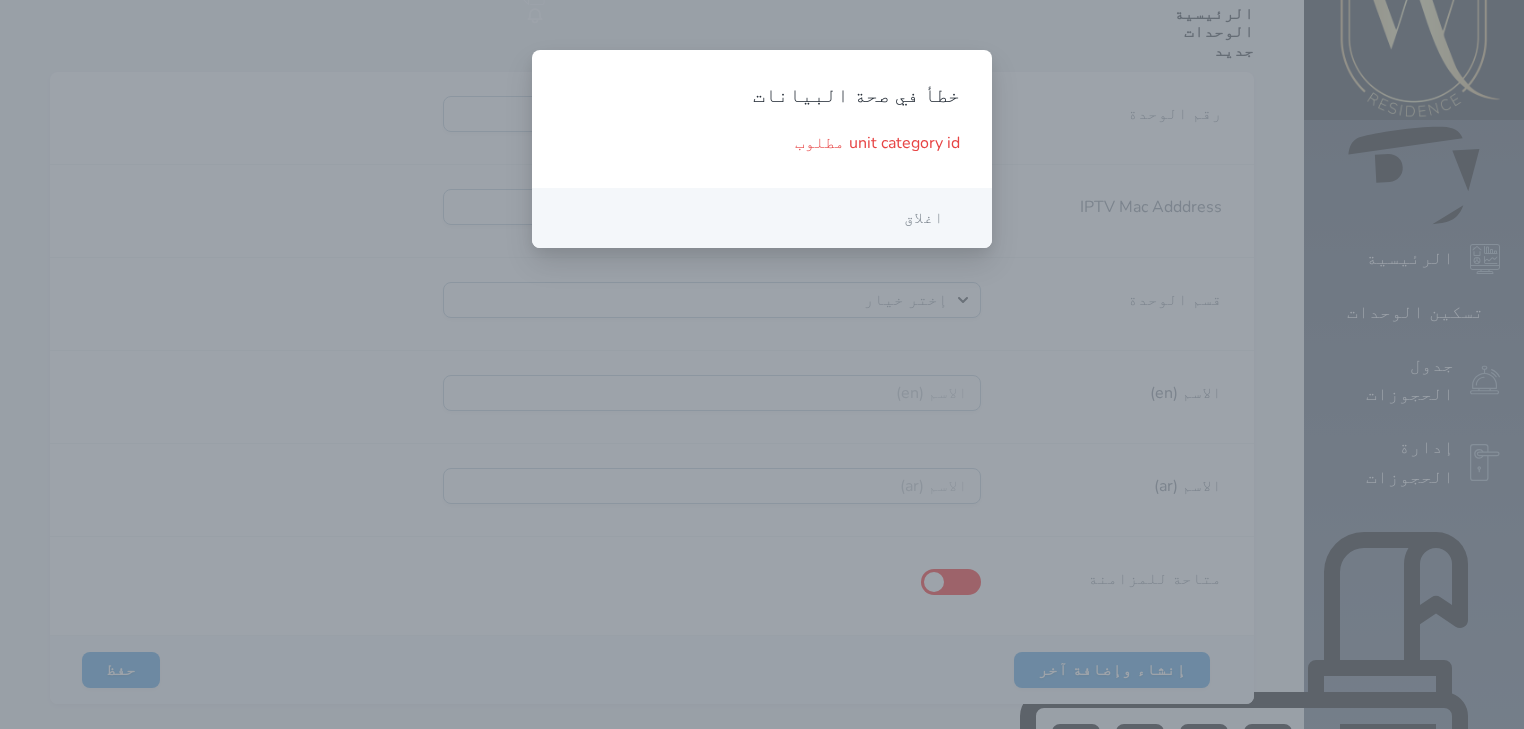 scroll, scrollTop: 0, scrollLeft: 0, axis: both 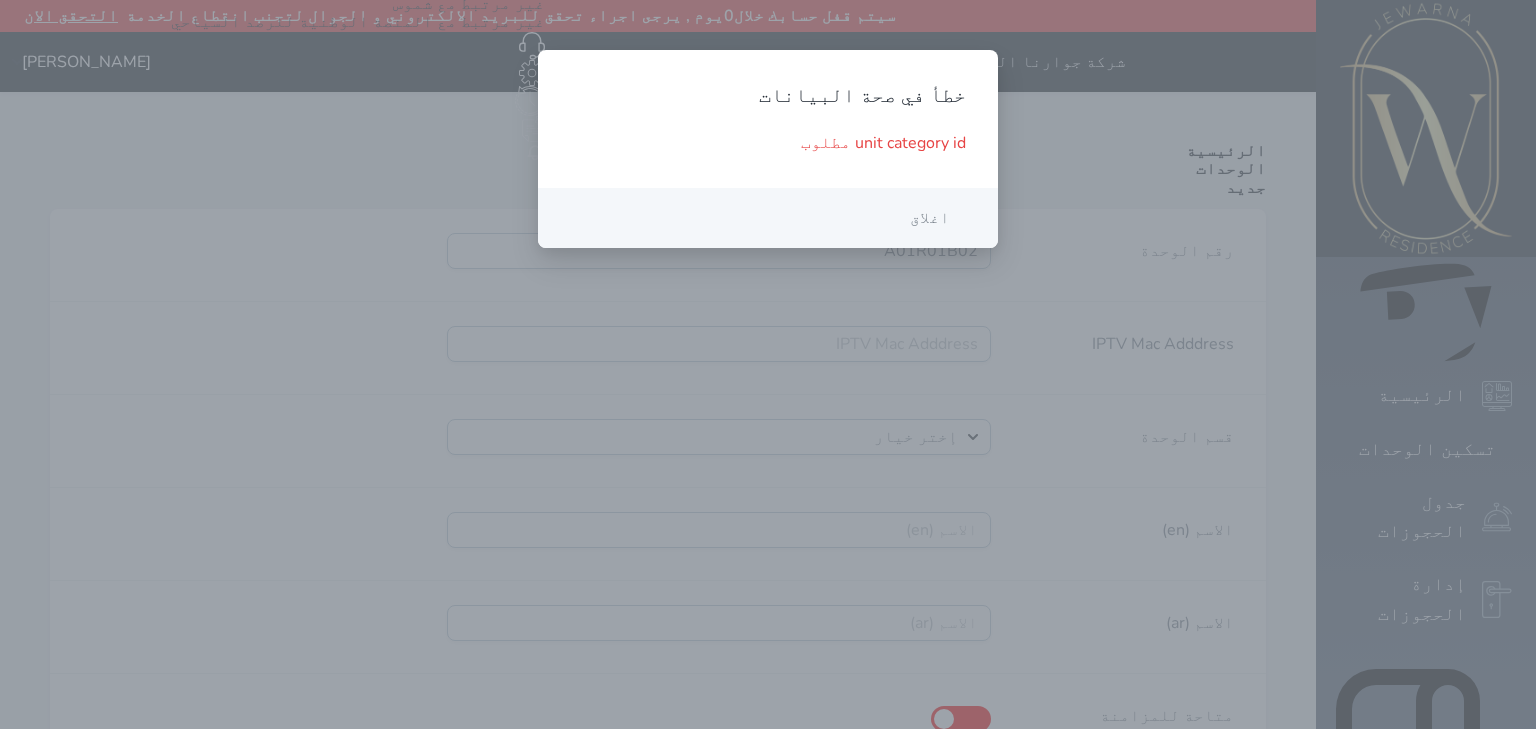click on "اغلاق" at bounding box center (930, 218) 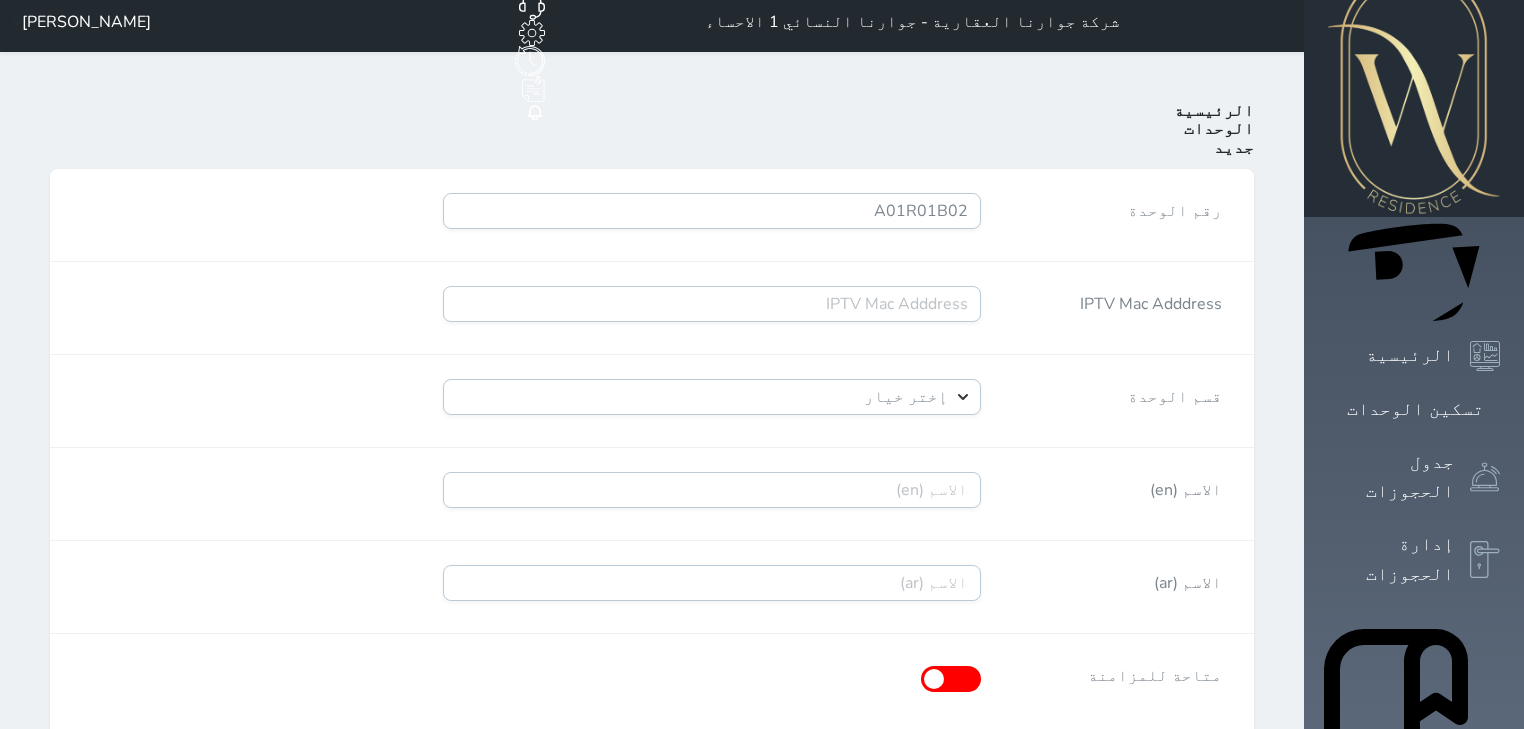scroll, scrollTop: 80, scrollLeft: 0, axis: vertical 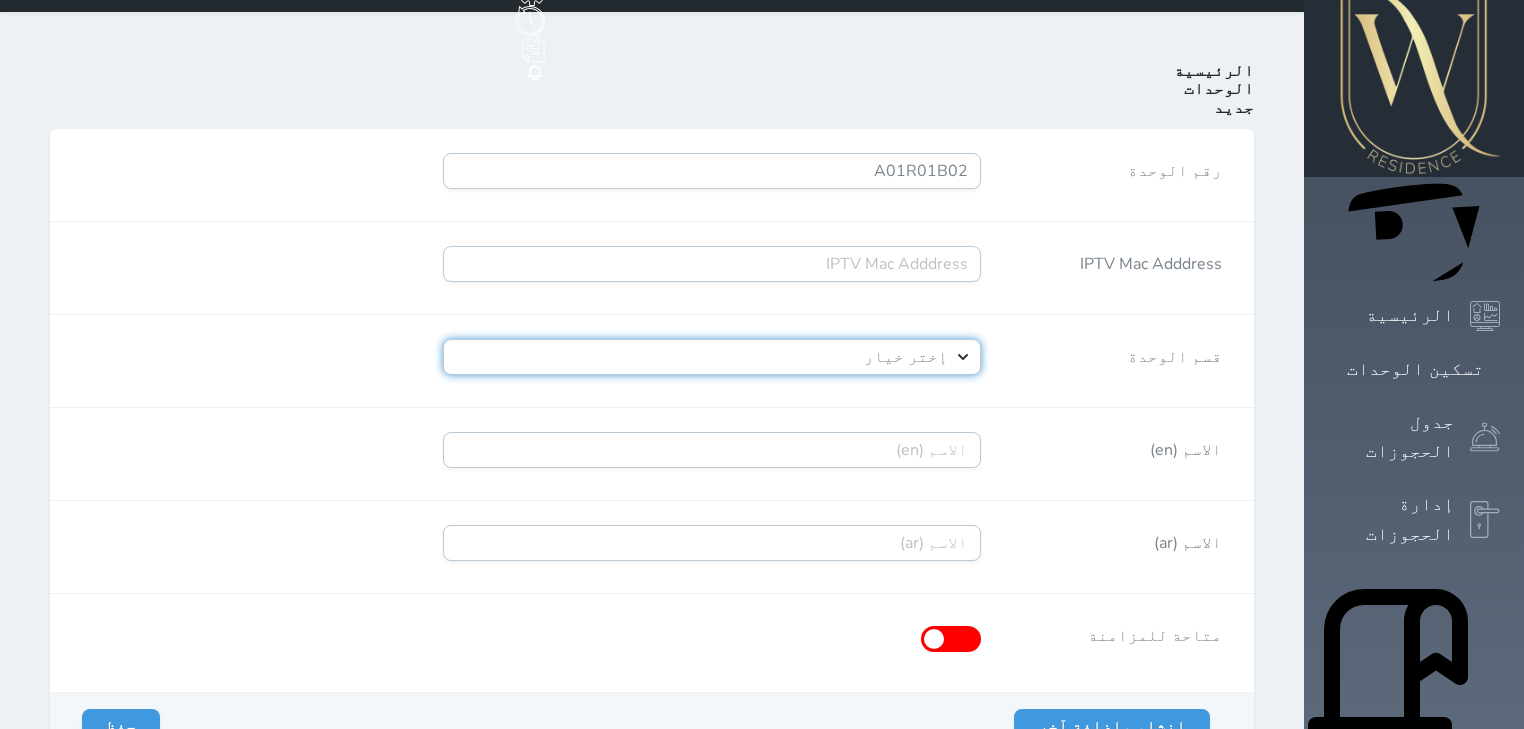 click on "إختر خيار   [PERSON_NAME]" at bounding box center (712, 357) 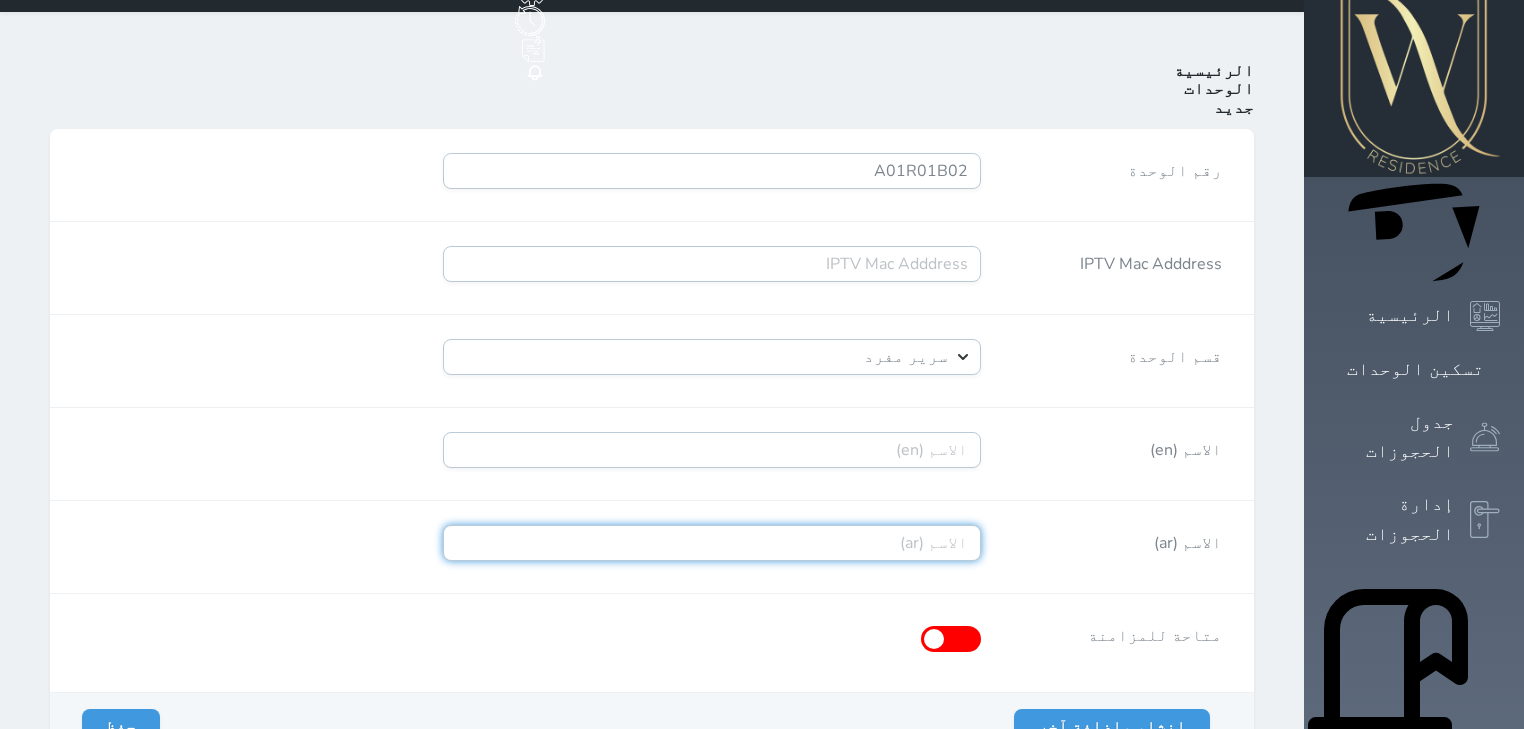 click on "الاسم (ar)" at bounding box center [712, 543] 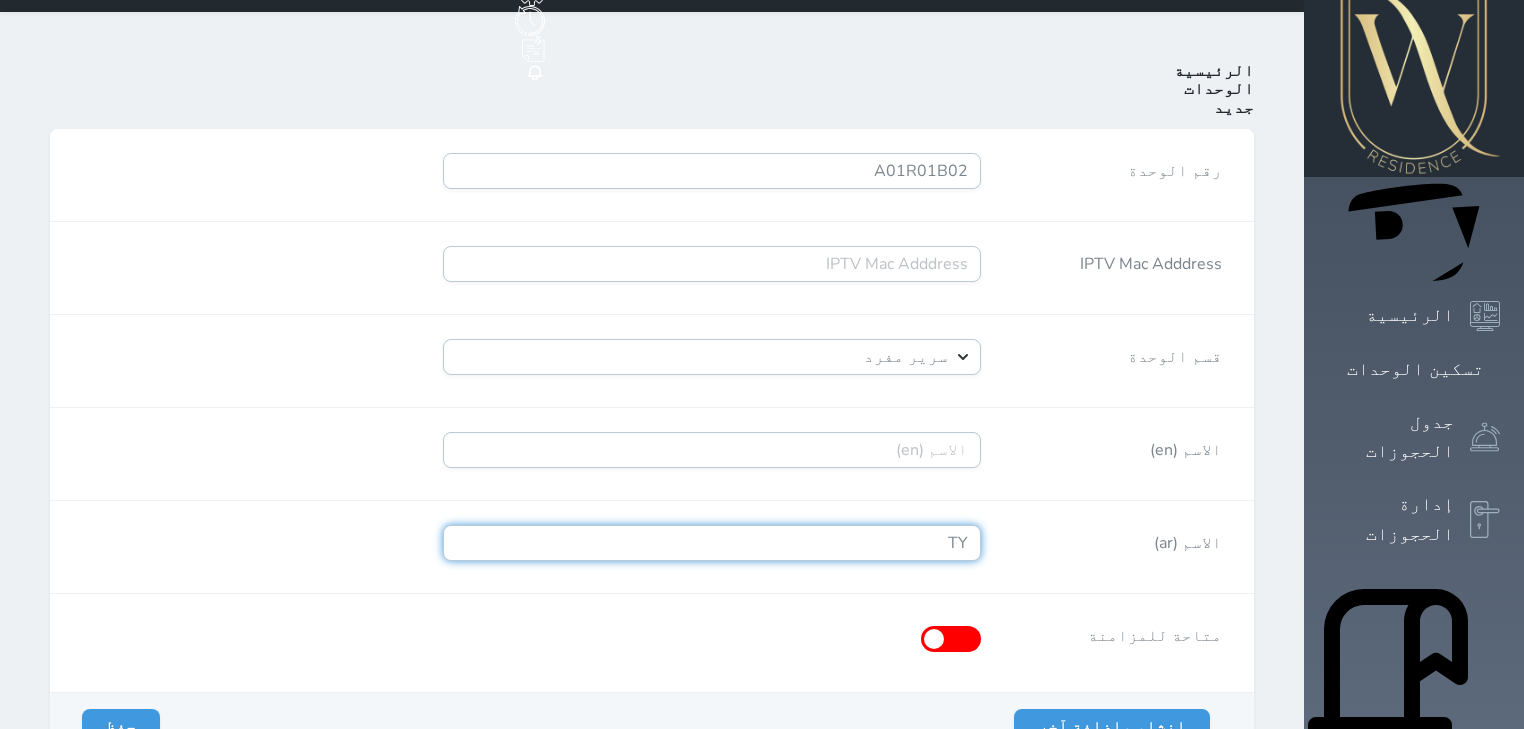 type on "TY" 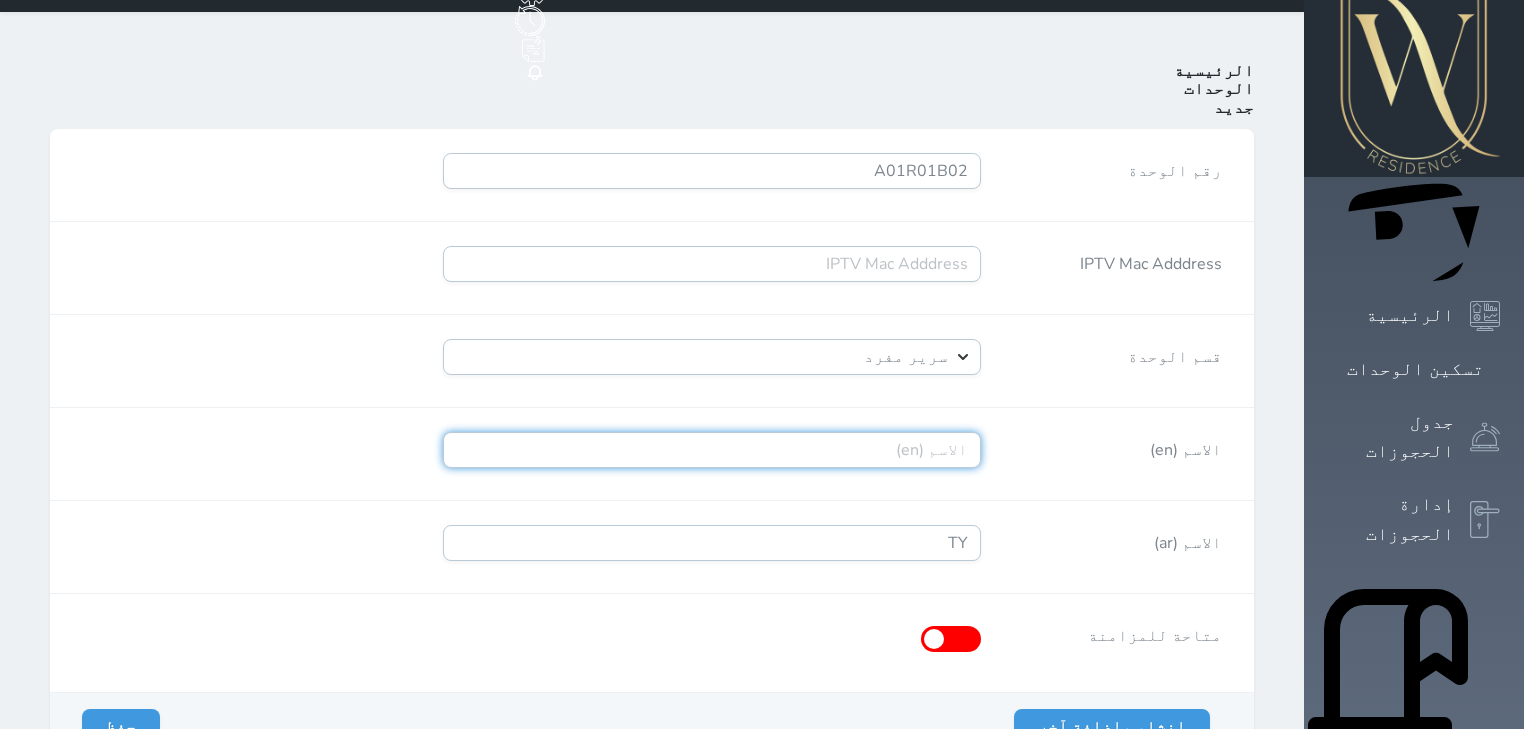 click on "الاسم (en)" at bounding box center (712, 450) 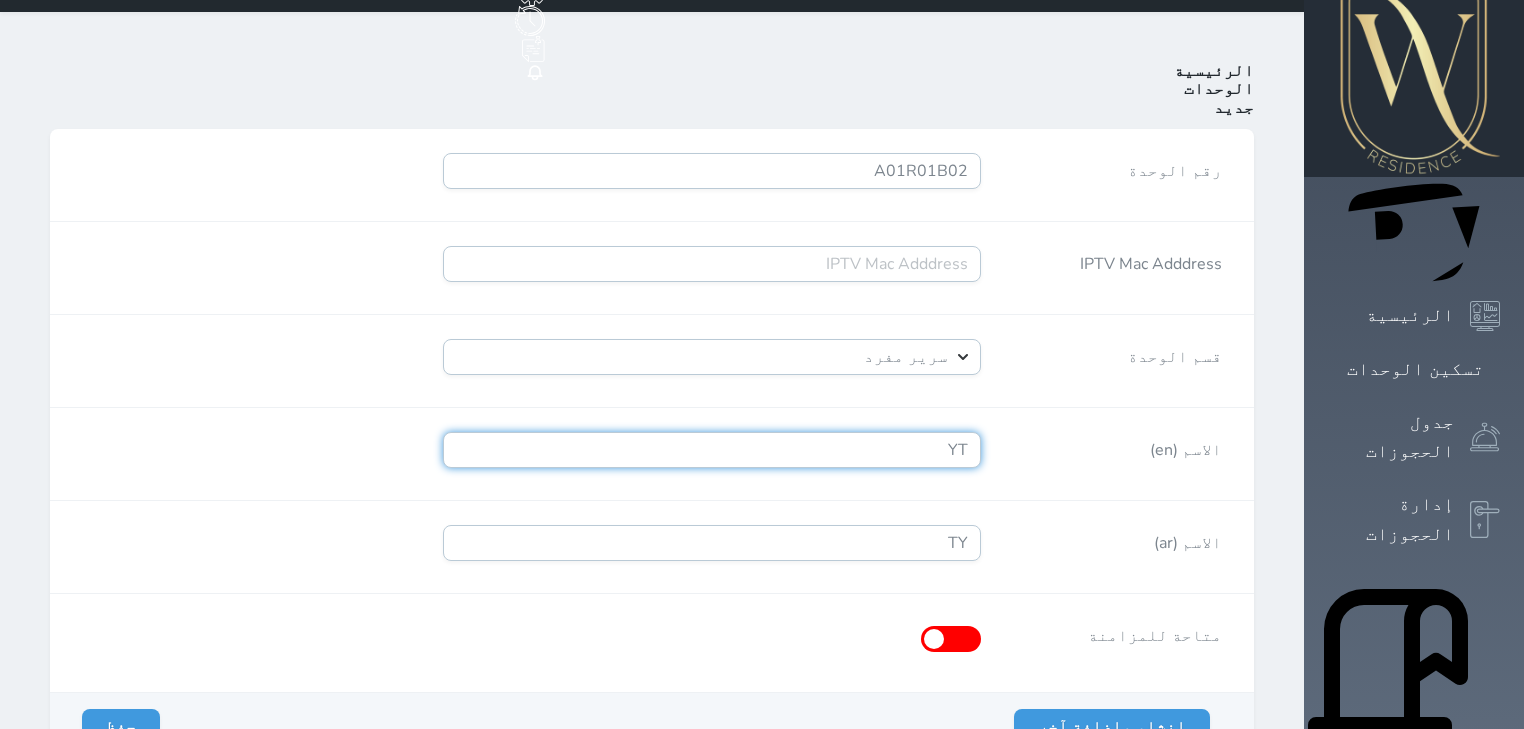 type on "Y" 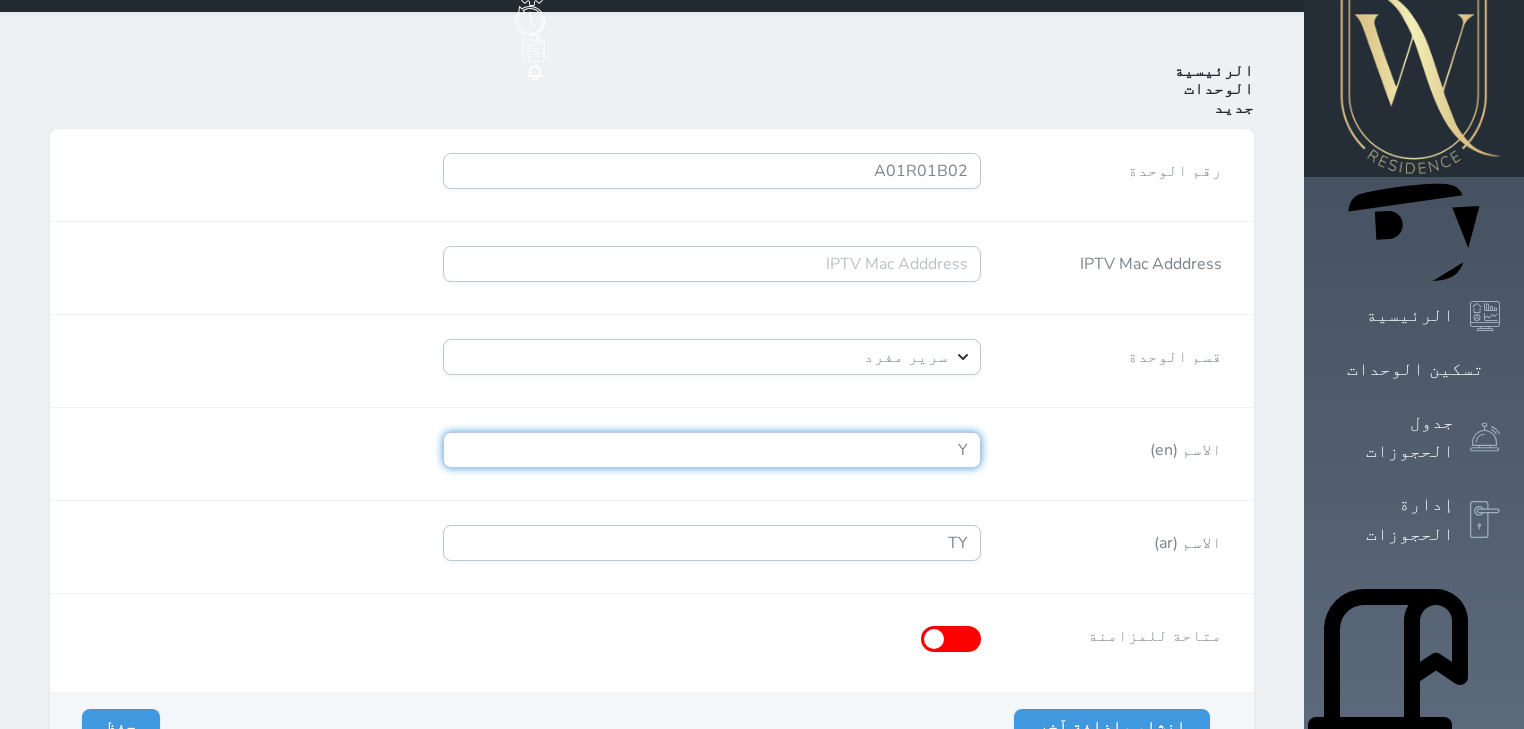 type 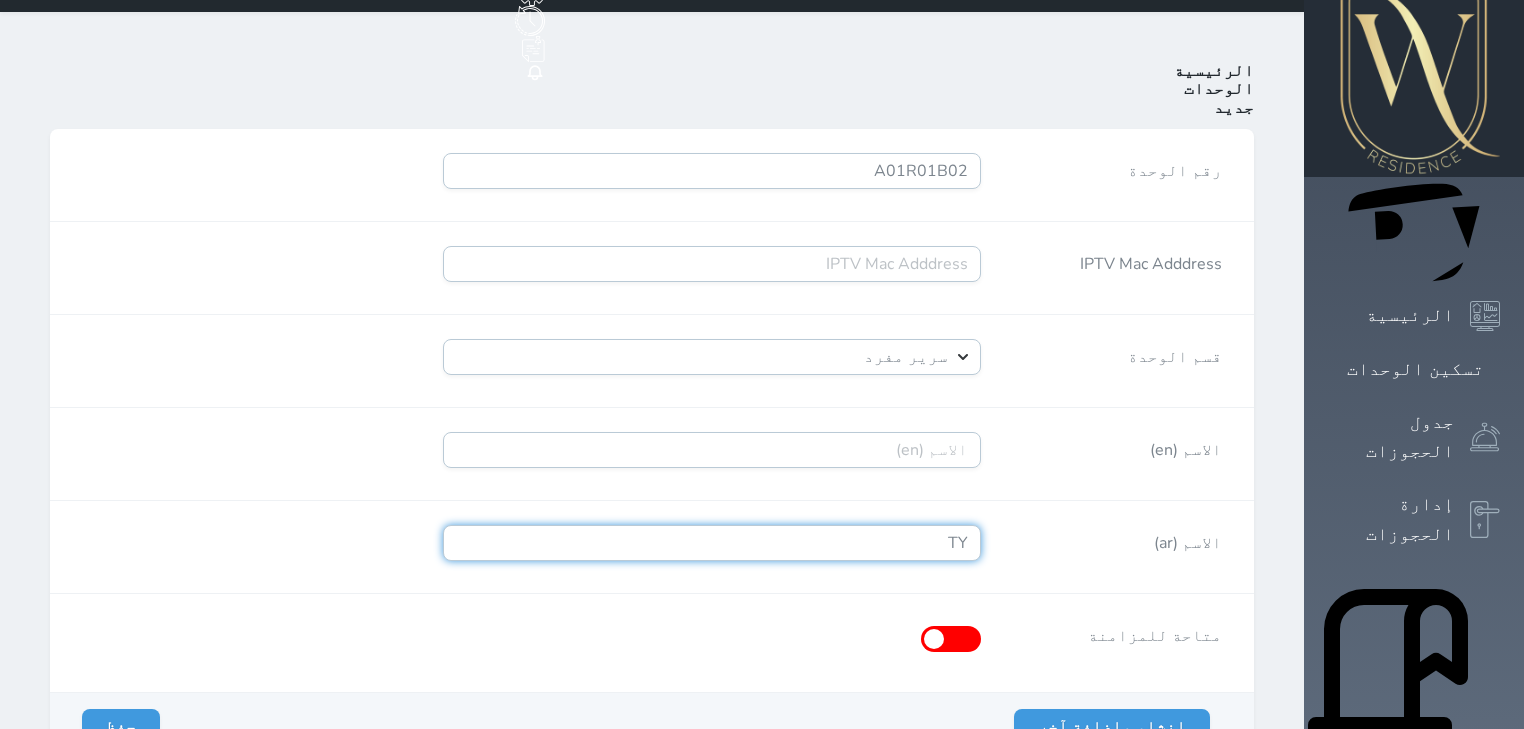 click on "TY" at bounding box center (712, 543) 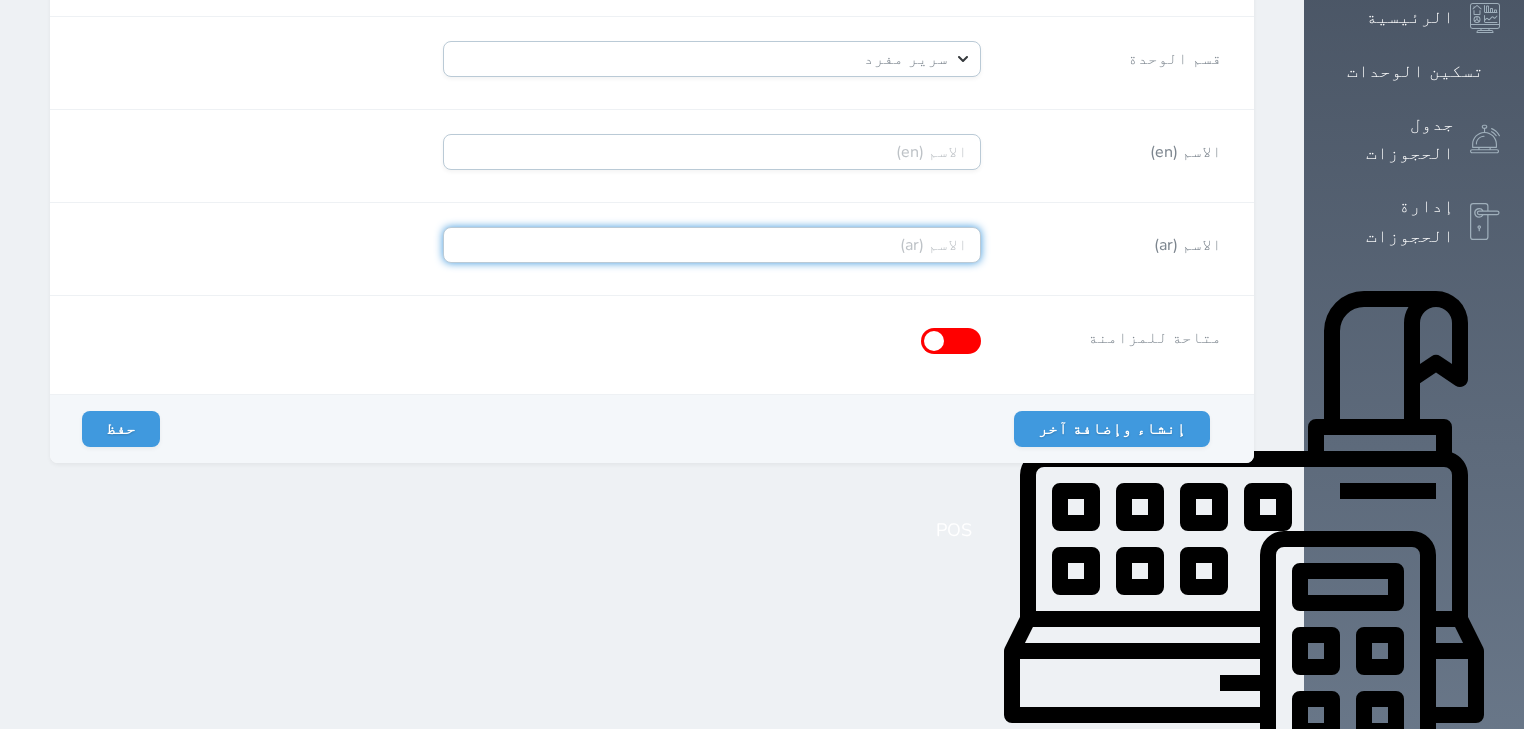 scroll, scrollTop: 400, scrollLeft: 0, axis: vertical 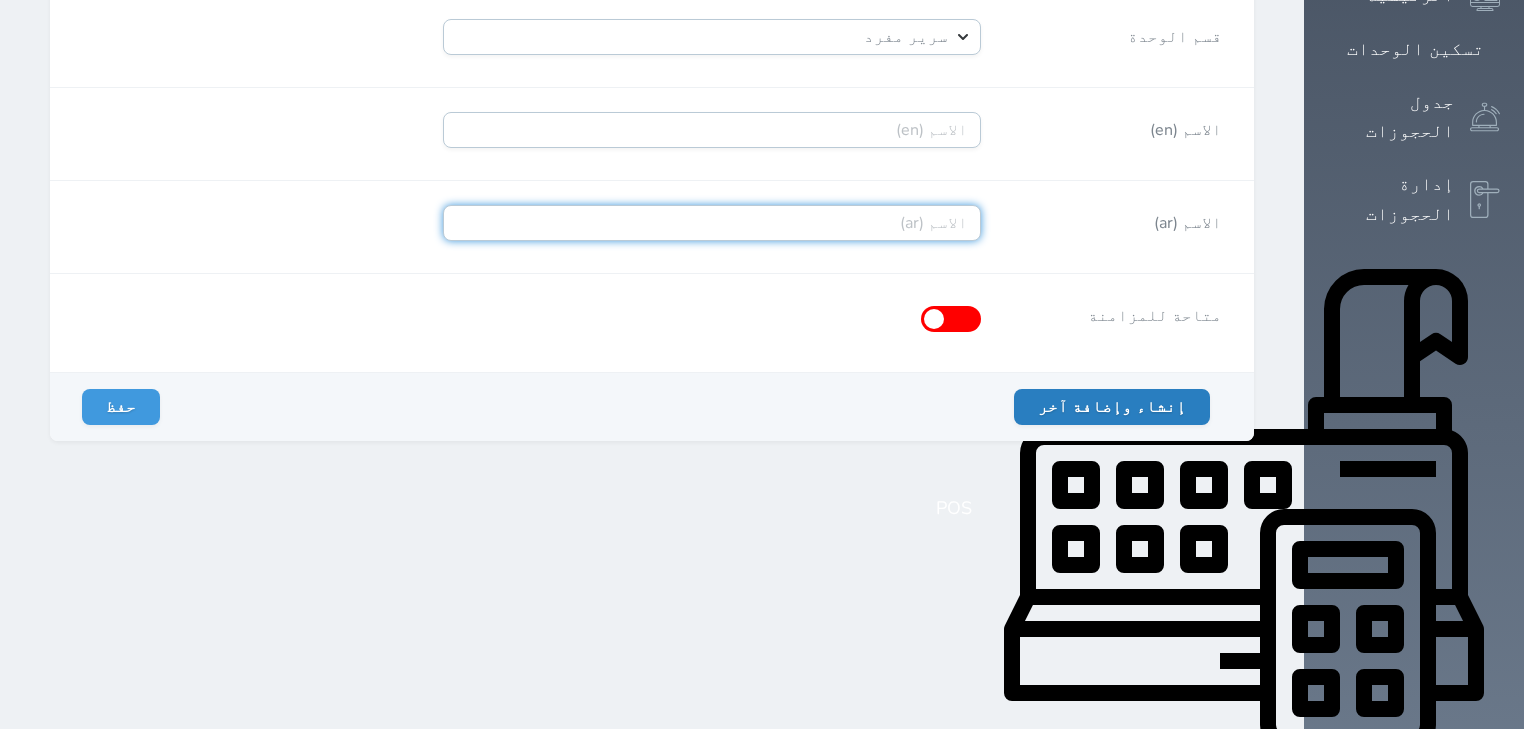 type 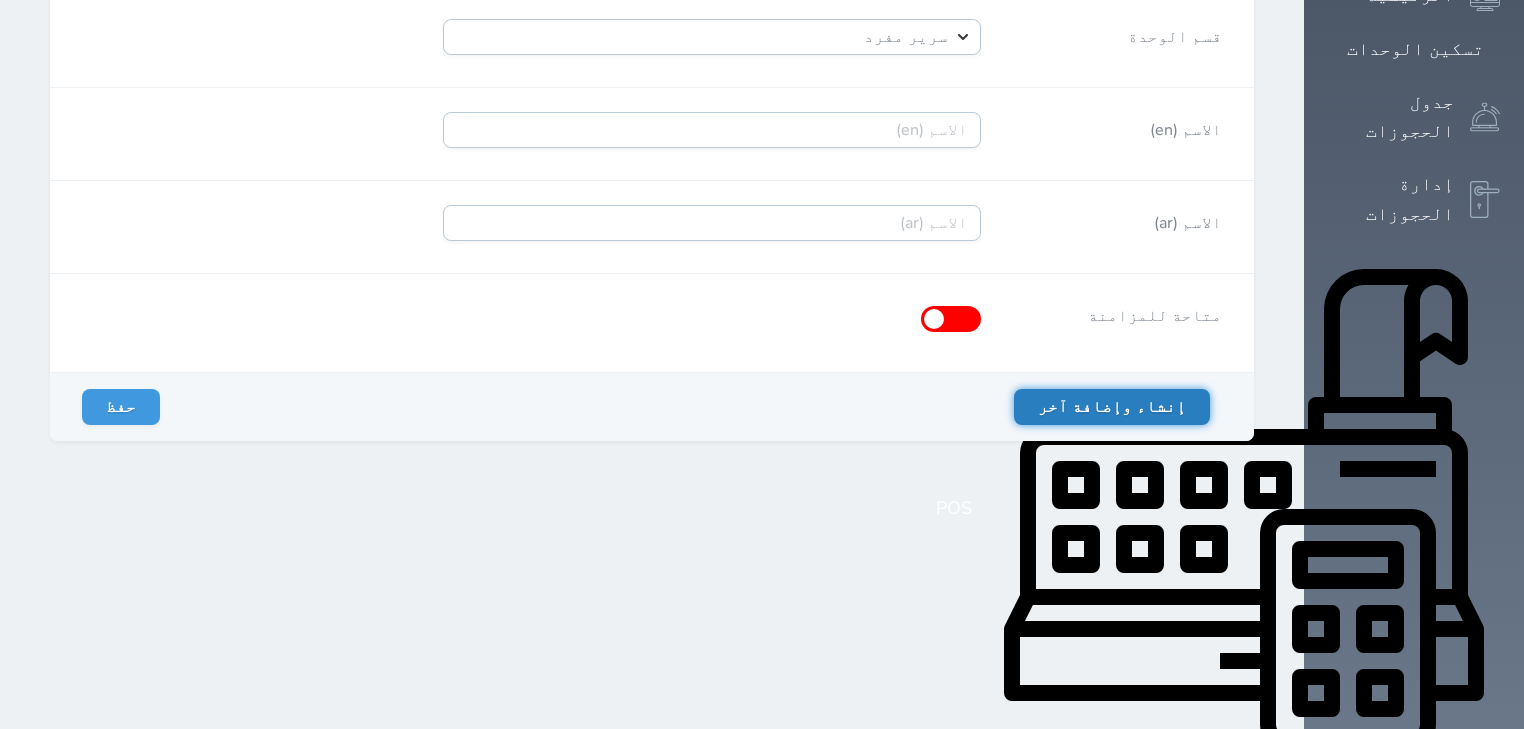 click on "إنشاء وإضافة آخر" at bounding box center (1112, 407) 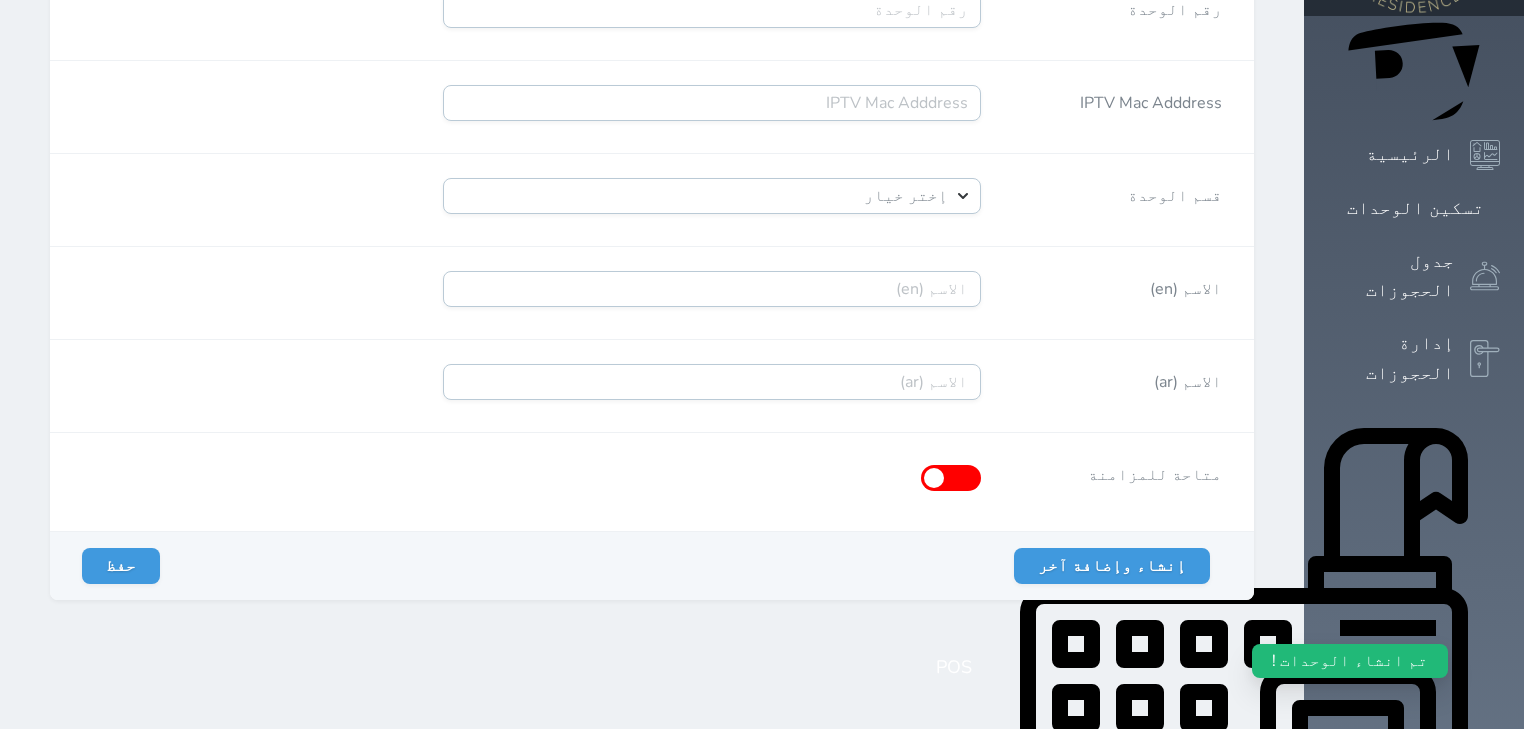 scroll, scrollTop: 240, scrollLeft: 0, axis: vertical 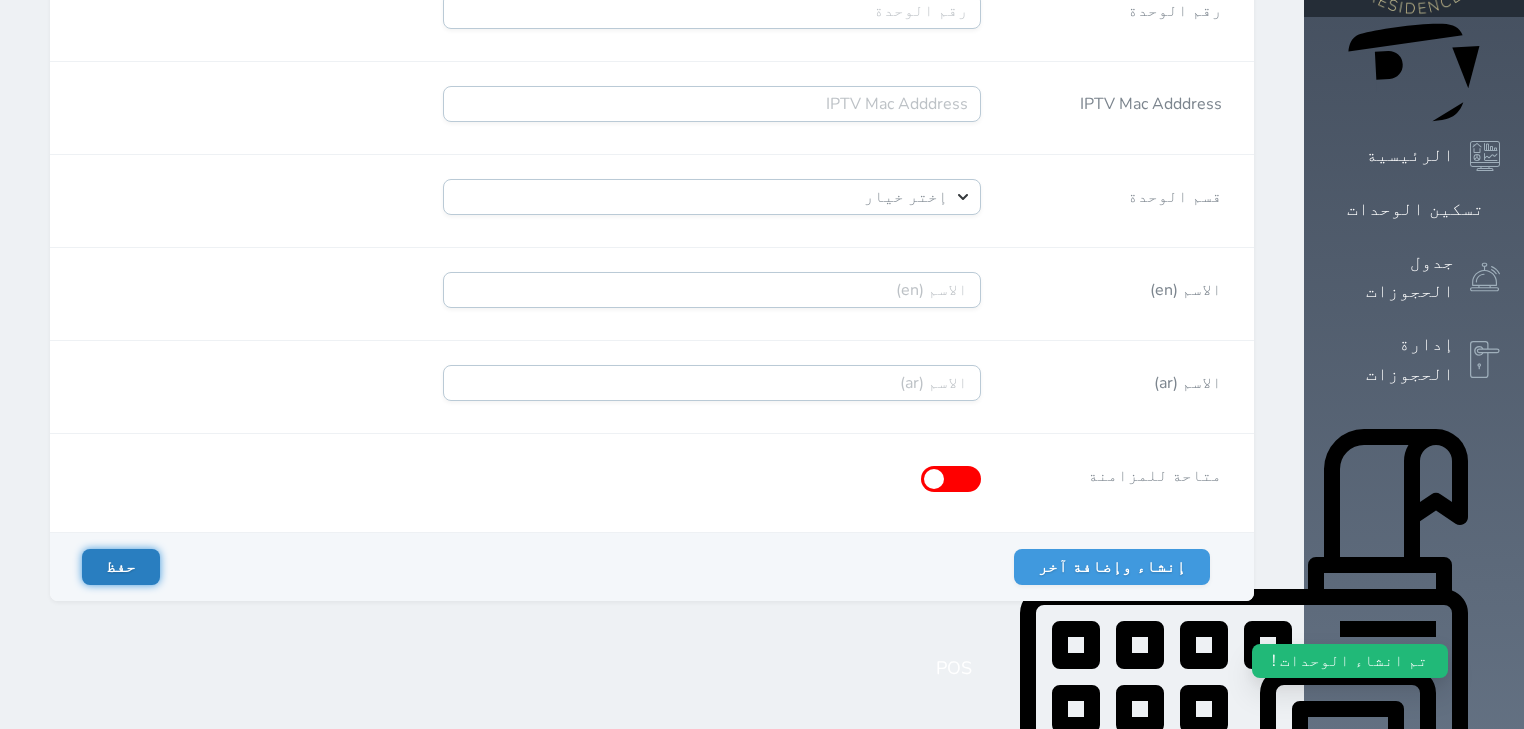 click on "حفظ" at bounding box center (121, 567) 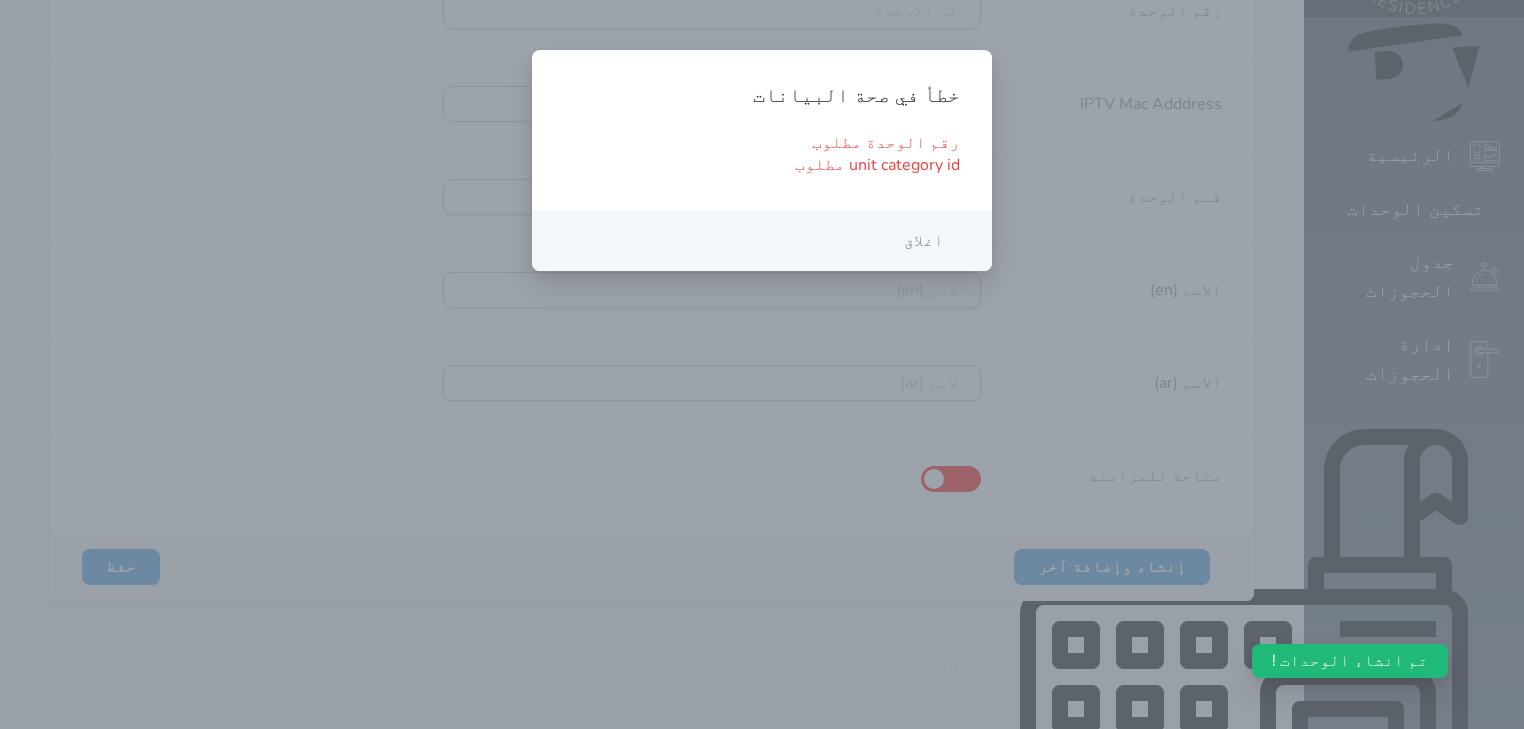 scroll, scrollTop: 0, scrollLeft: 0, axis: both 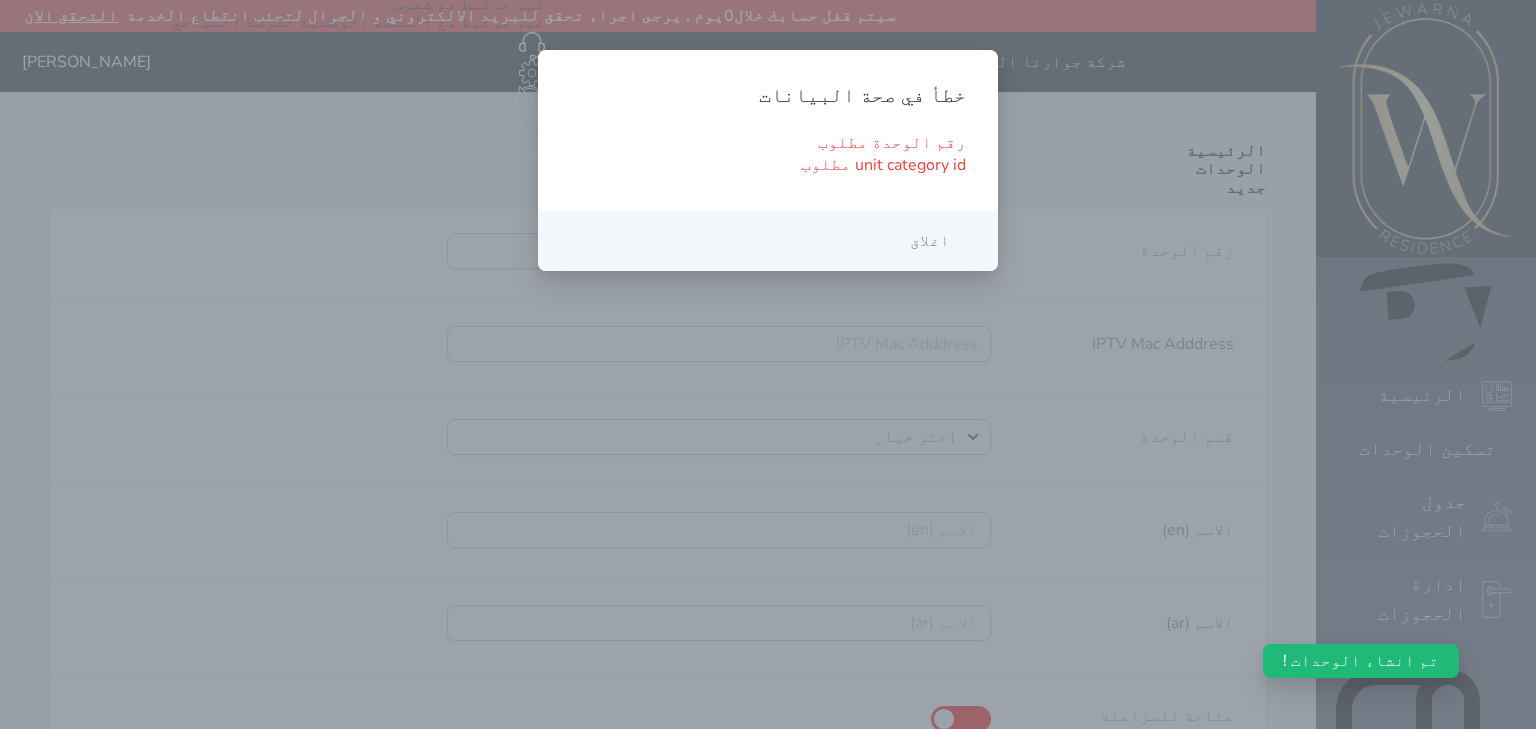 click on "اغلاق" at bounding box center (930, 241) 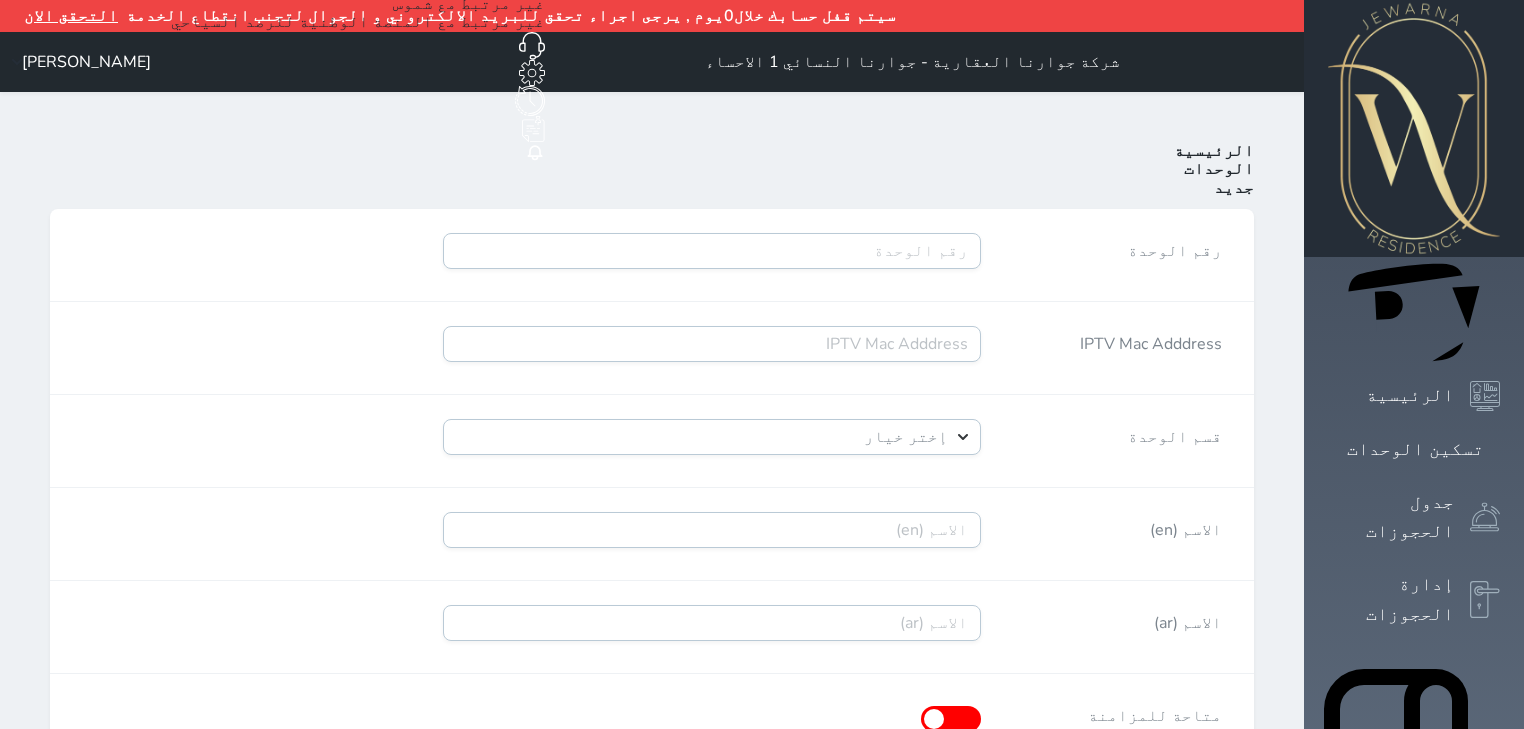 click on "الوحدات" at bounding box center [1219, 169] 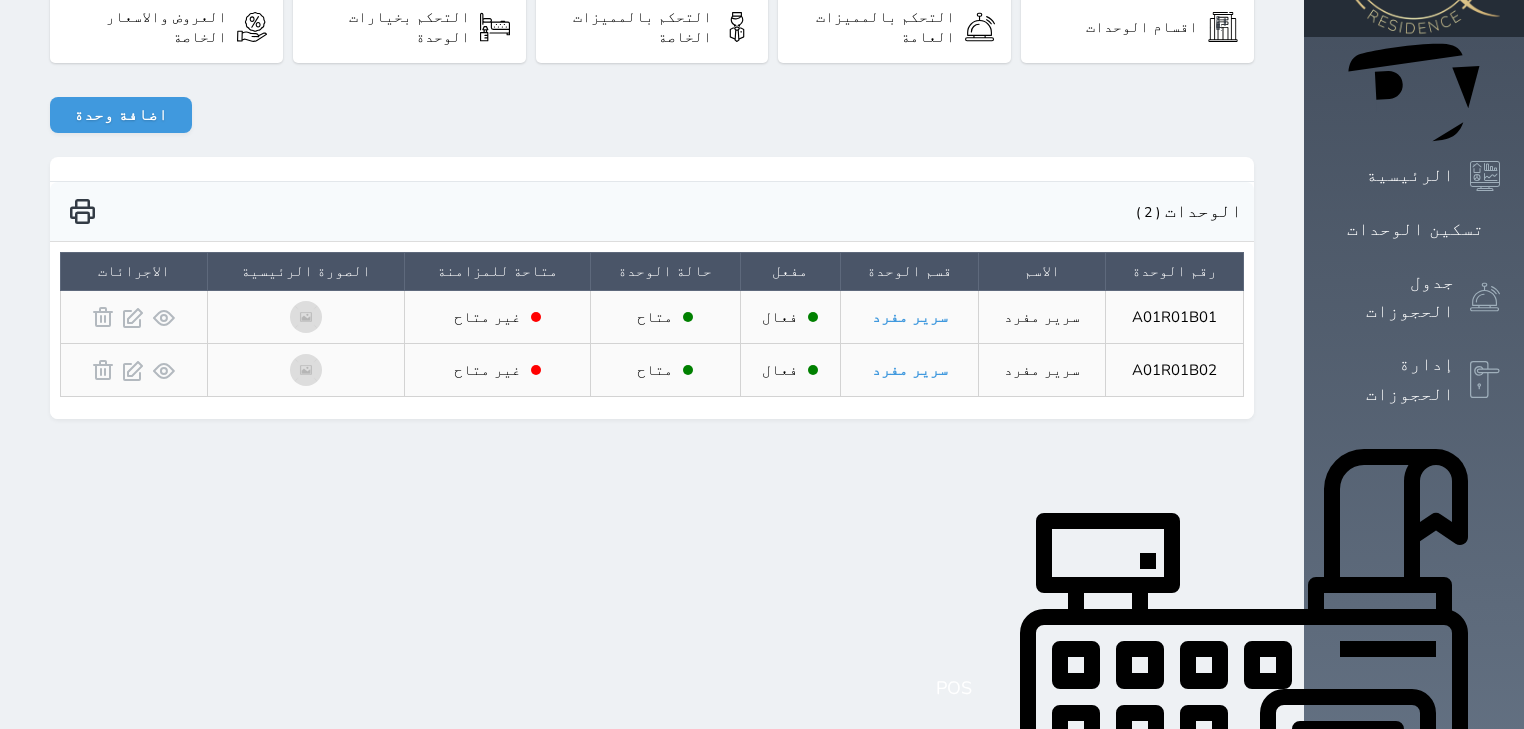 scroll, scrollTop: 240, scrollLeft: 0, axis: vertical 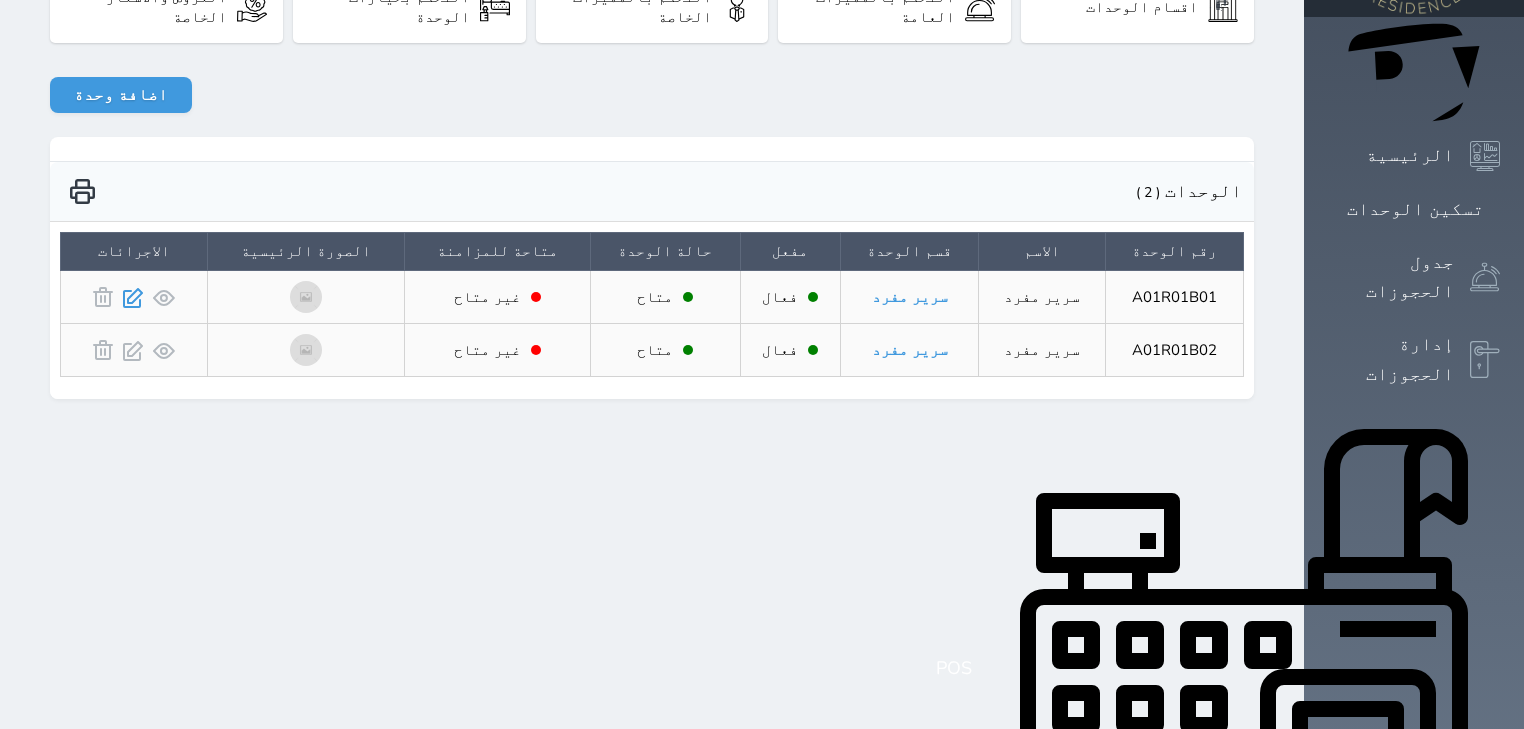 click 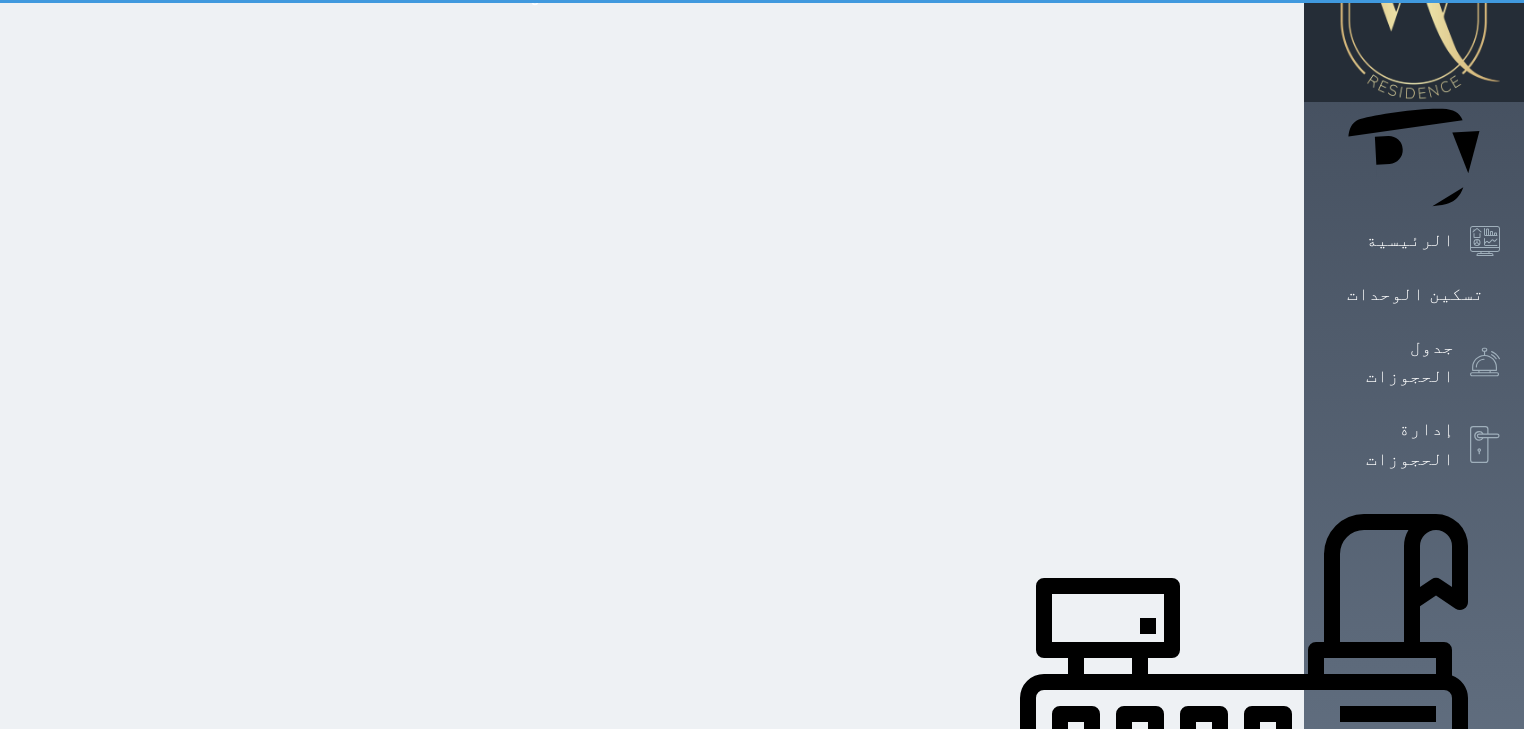 scroll, scrollTop: 140, scrollLeft: 0, axis: vertical 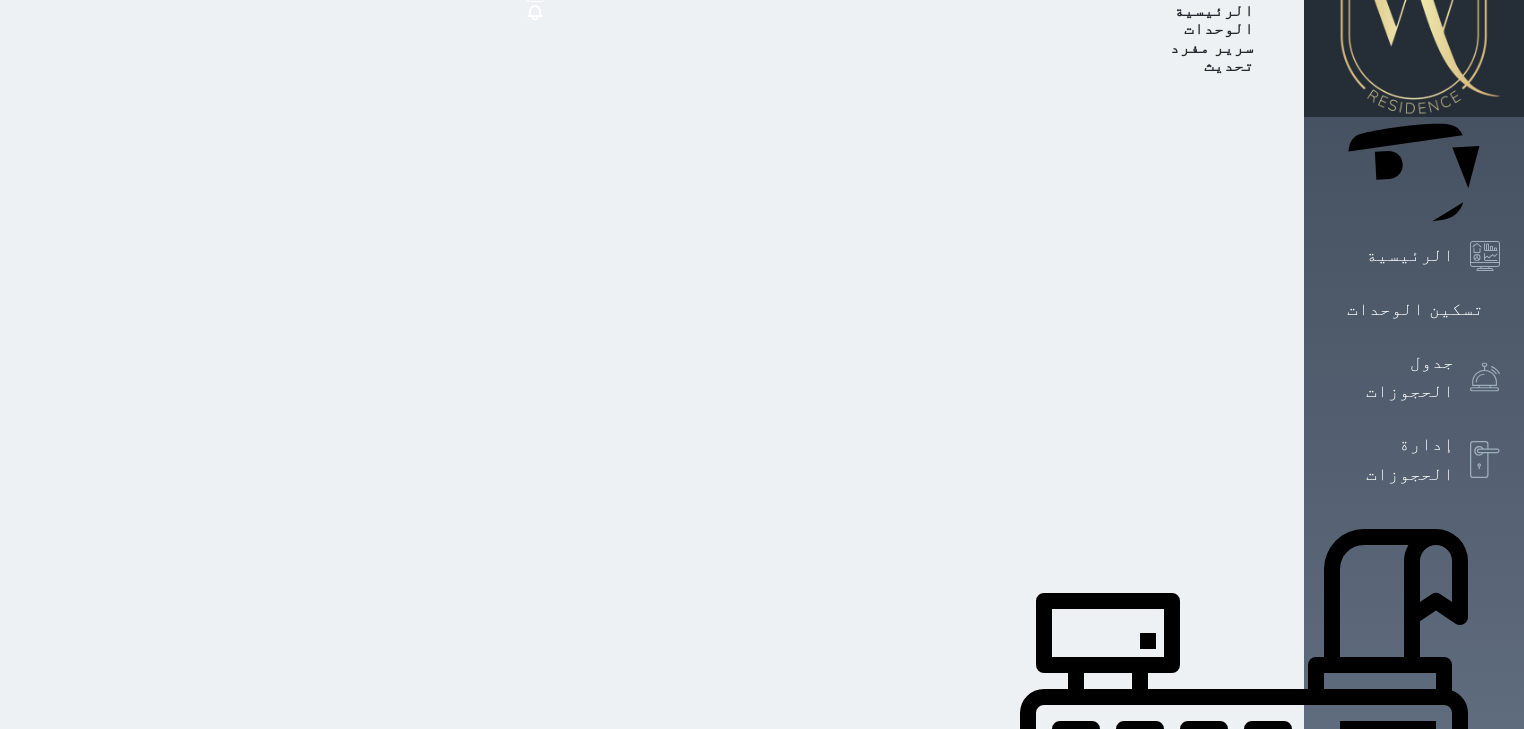 select on "39146238" 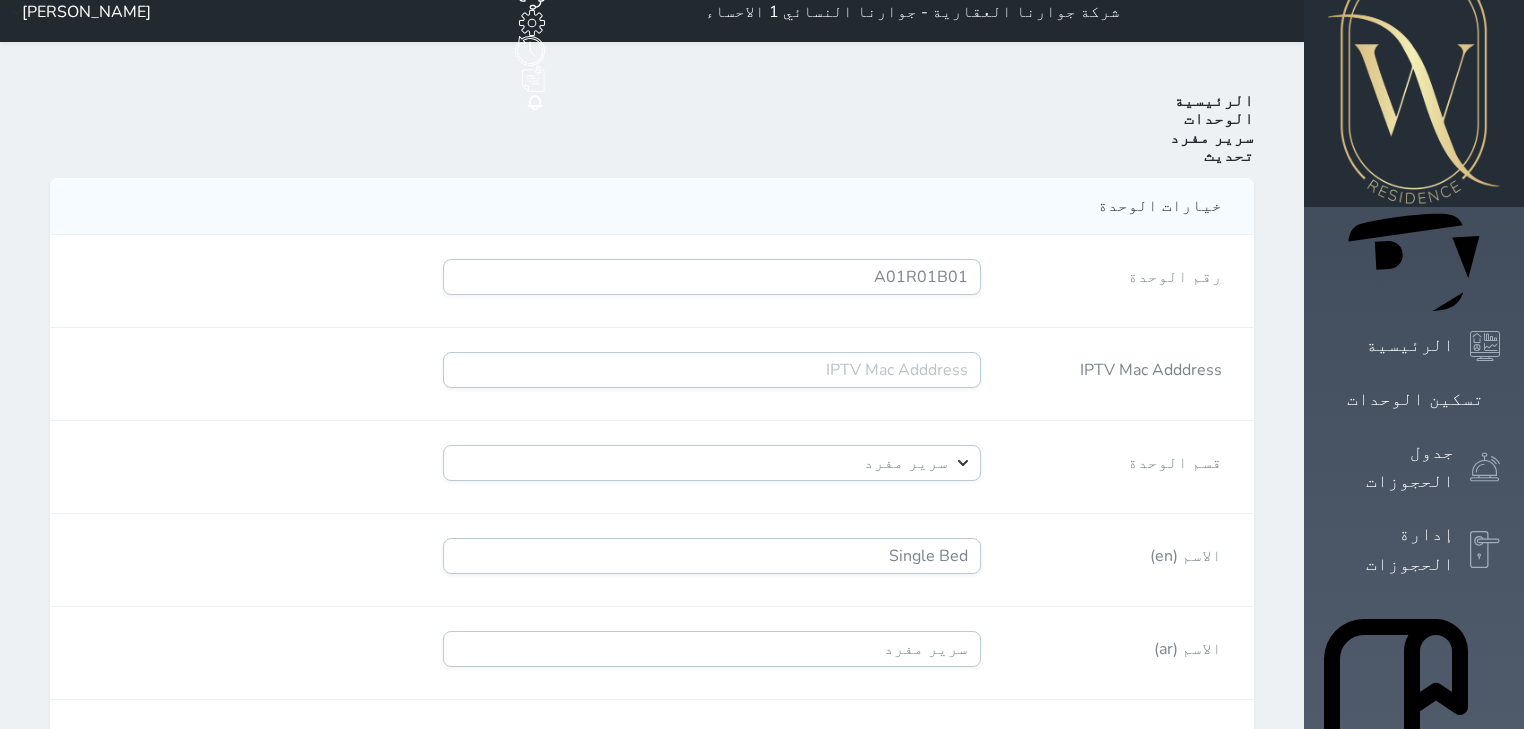 scroll, scrollTop: 0, scrollLeft: 0, axis: both 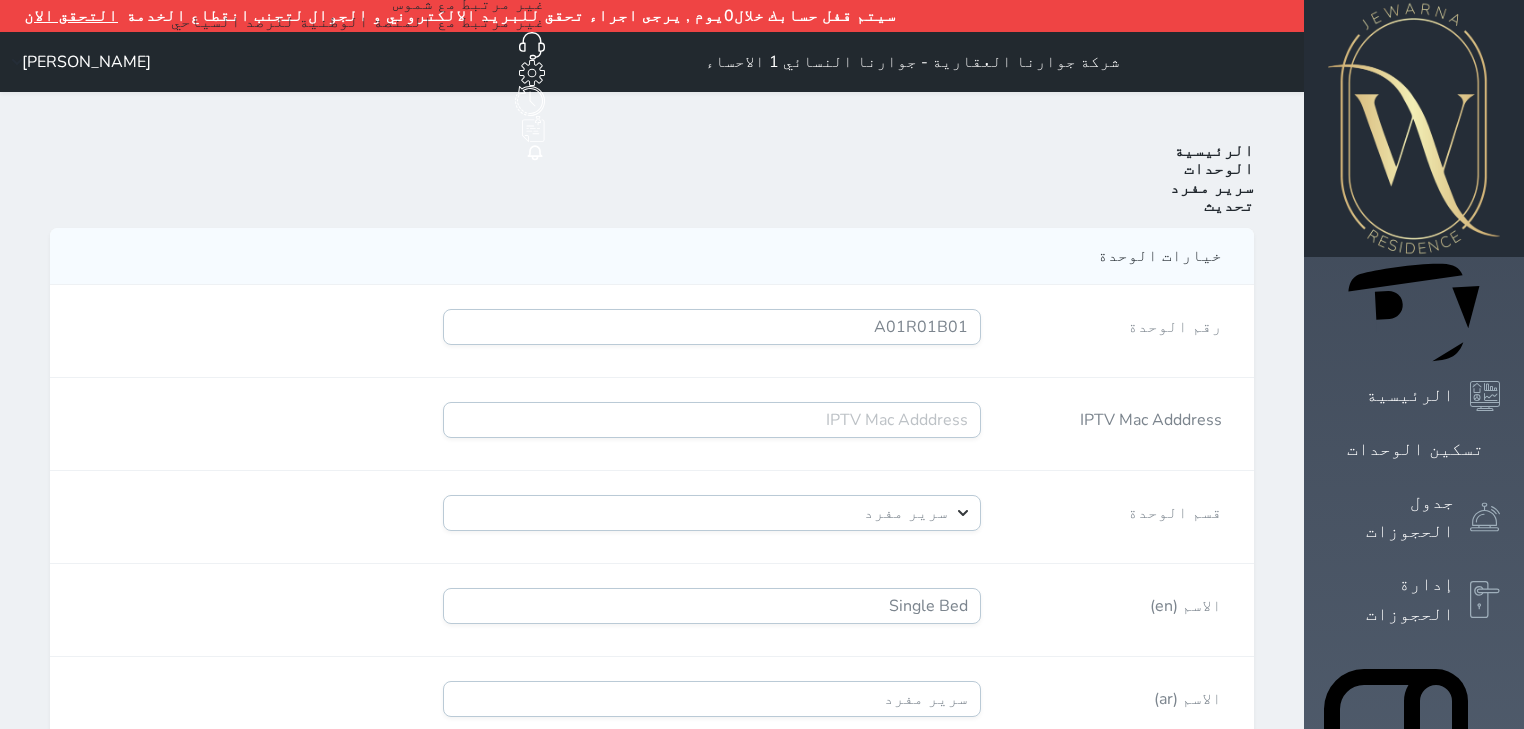 click on "سرير مفرد" at bounding box center (1212, 188) 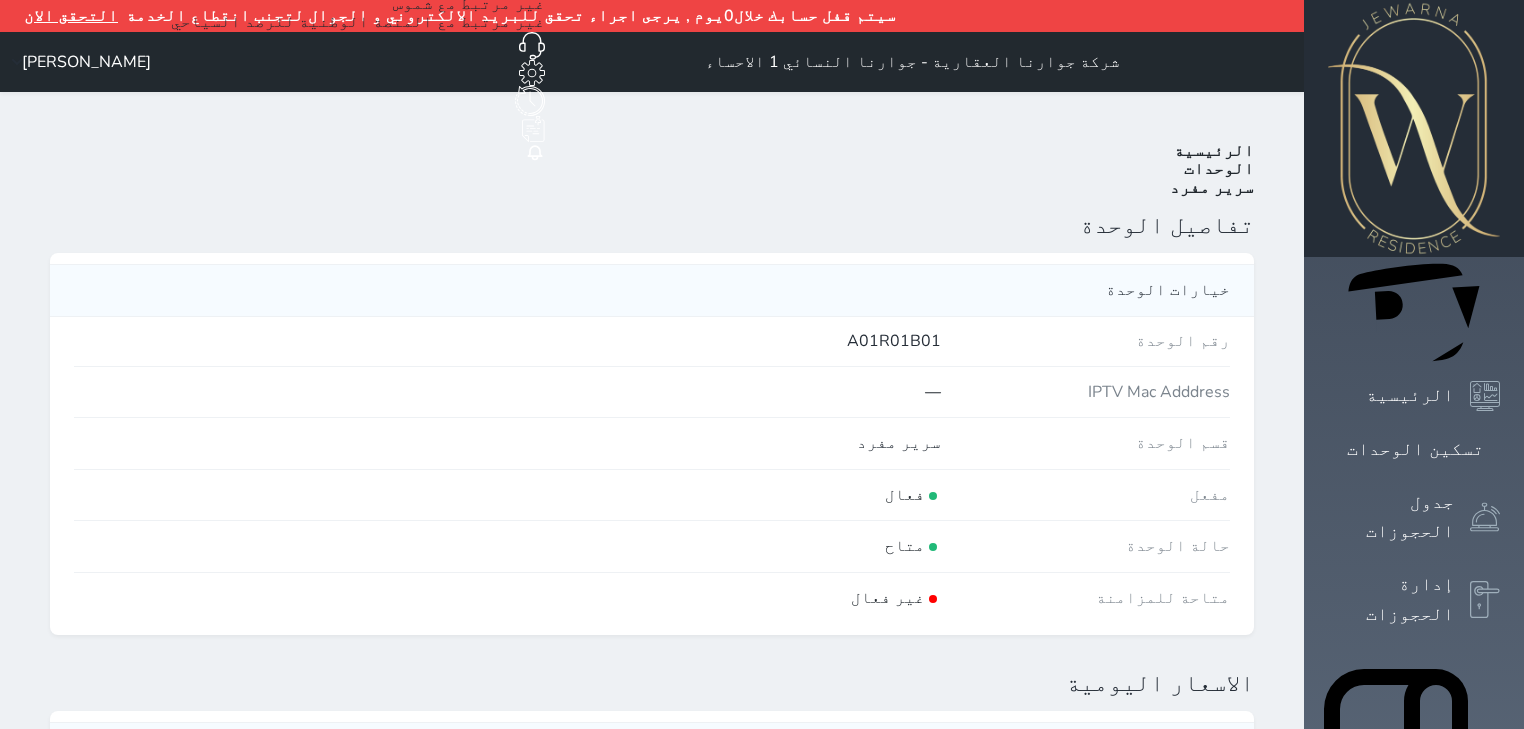 click on "الوحدات" at bounding box center [1219, 169] 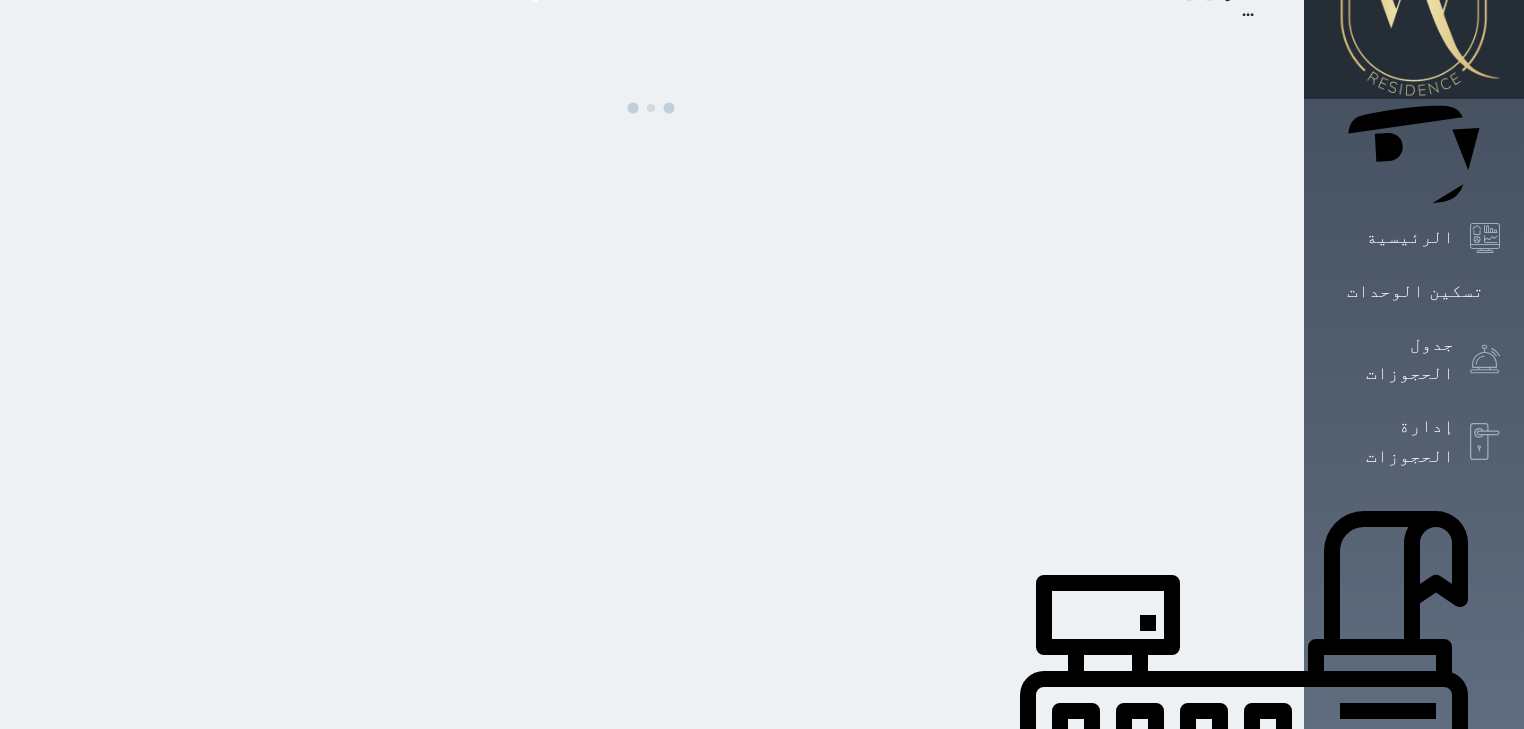 scroll, scrollTop: 160, scrollLeft: 0, axis: vertical 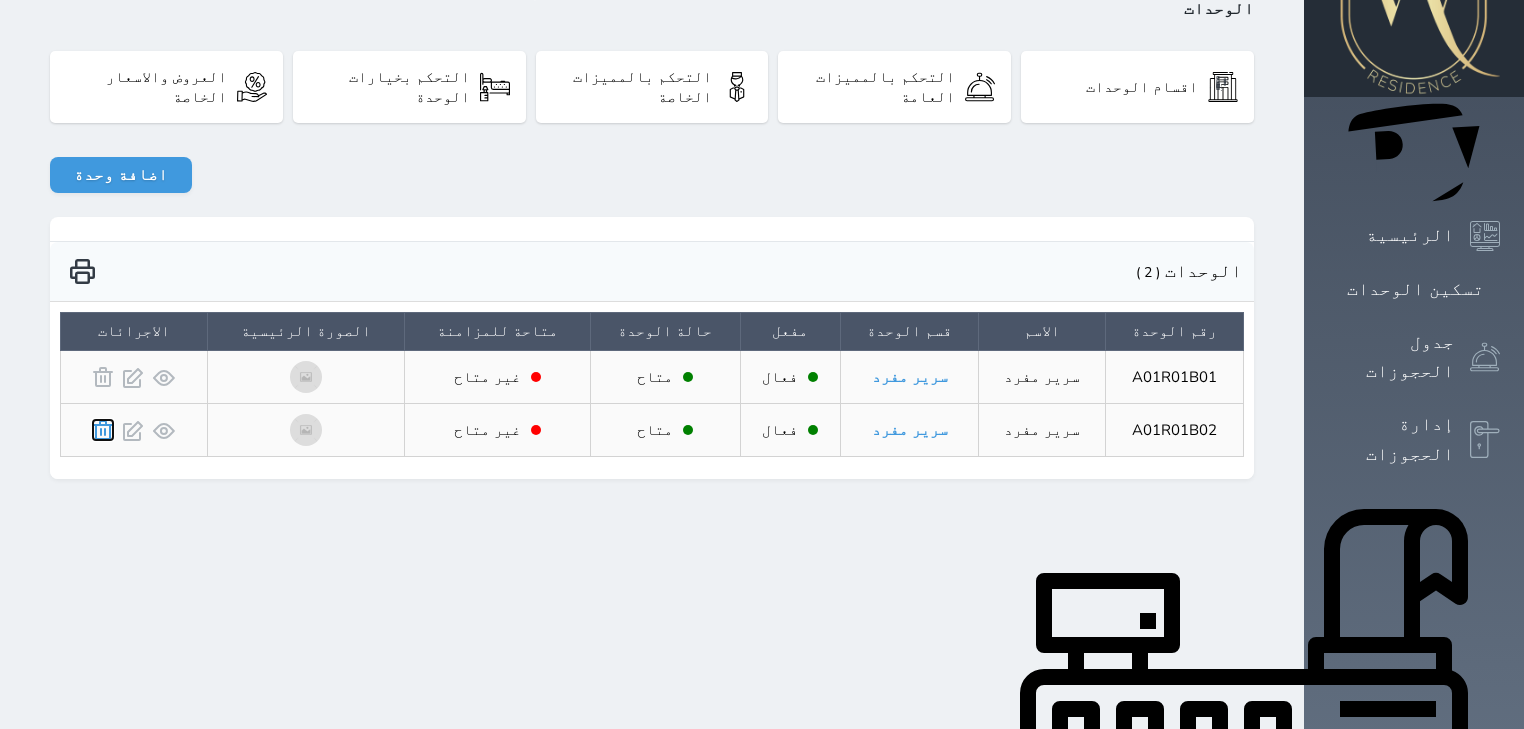 click 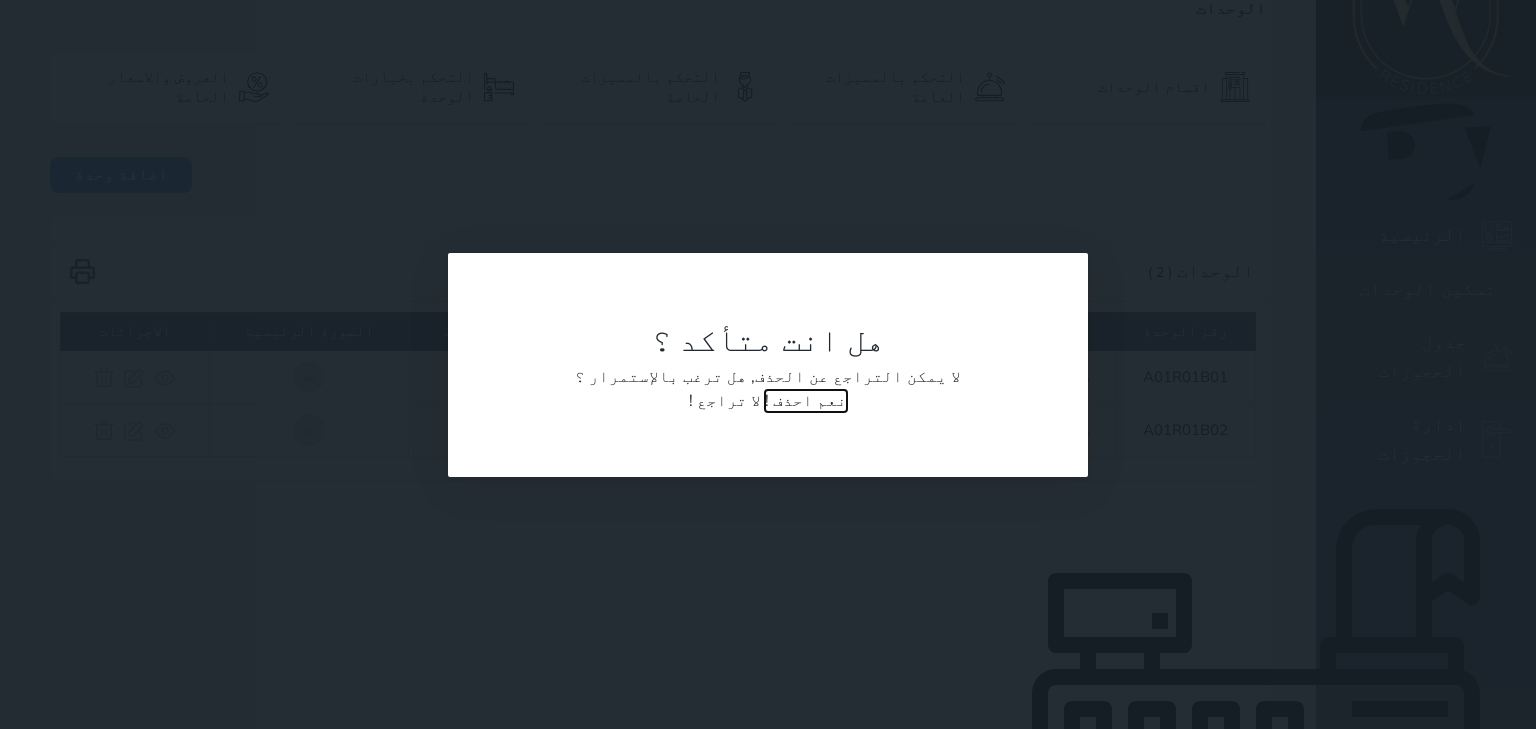 click on "نعم احذف !" at bounding box center (806, 401) 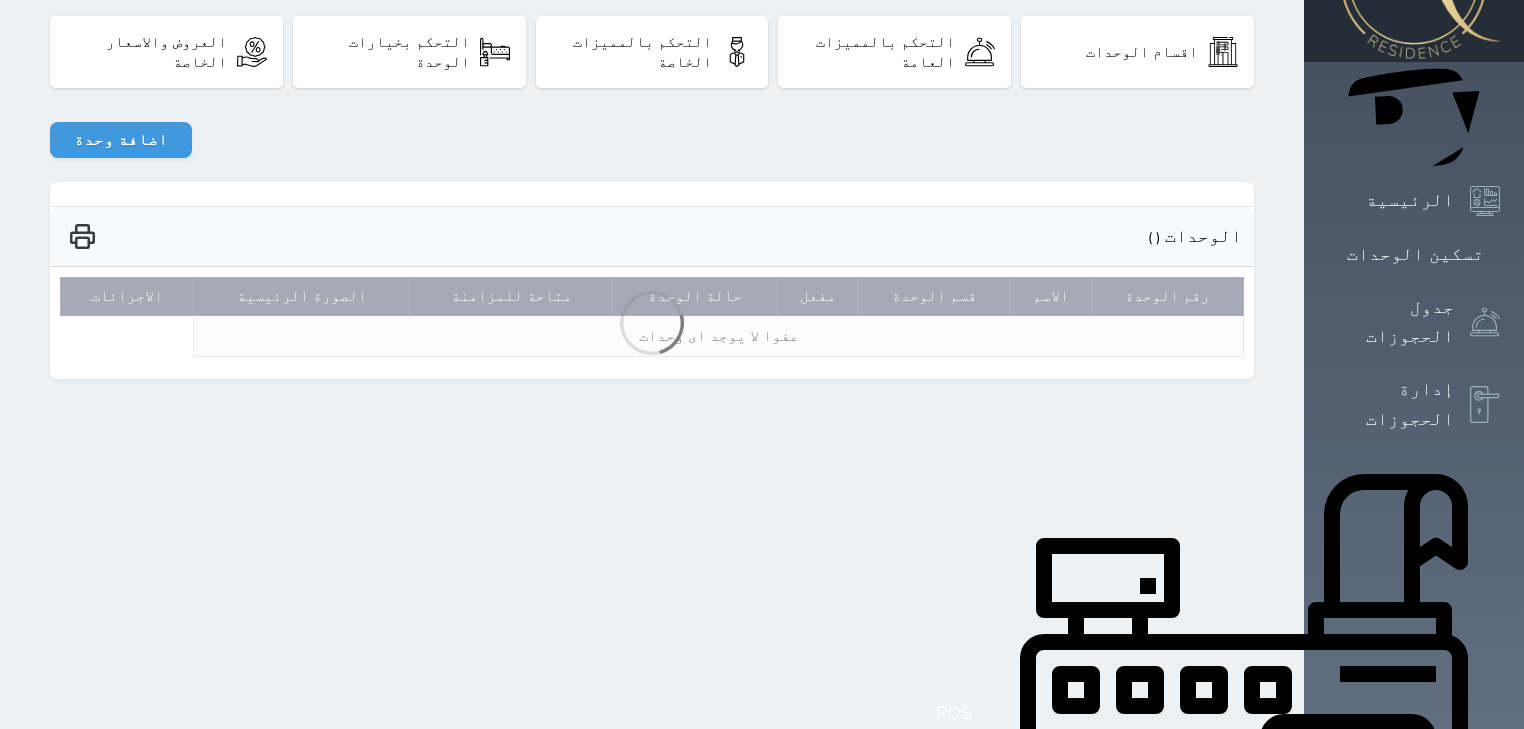 scroll, scrollTop: 240, scrollLeft: 0, axis: vertical 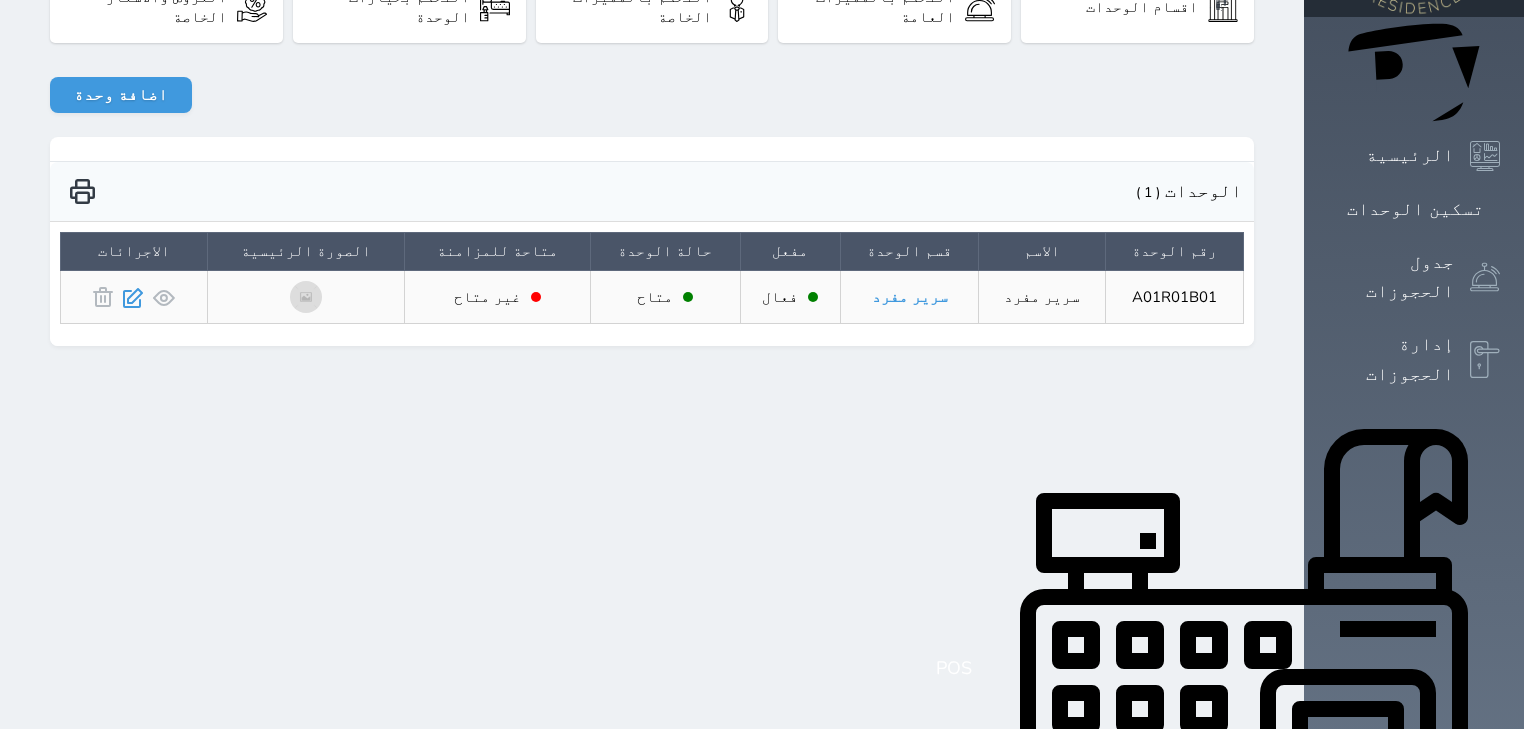 click 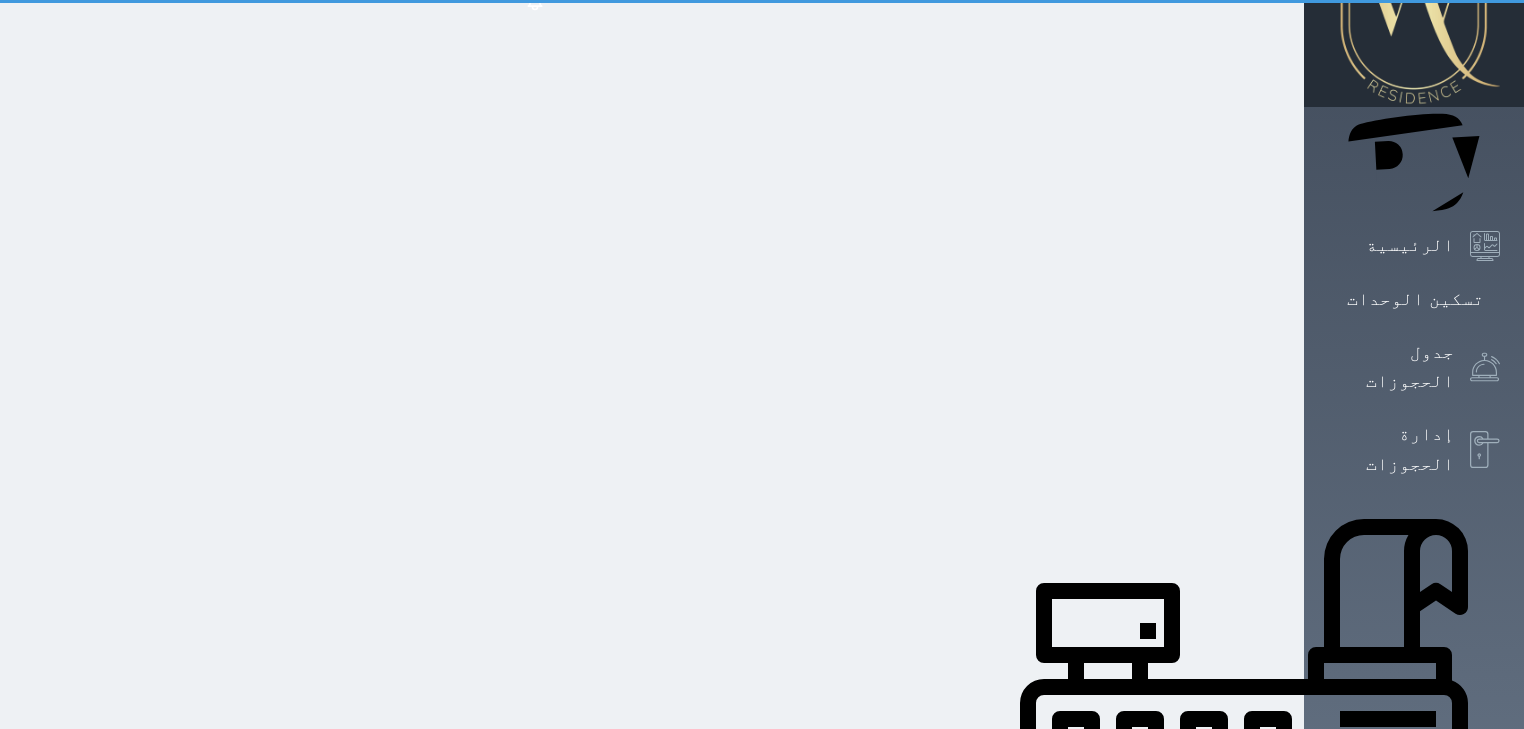 scroll, scrollTop: 140, scrollLeft: 0, axis: vertical 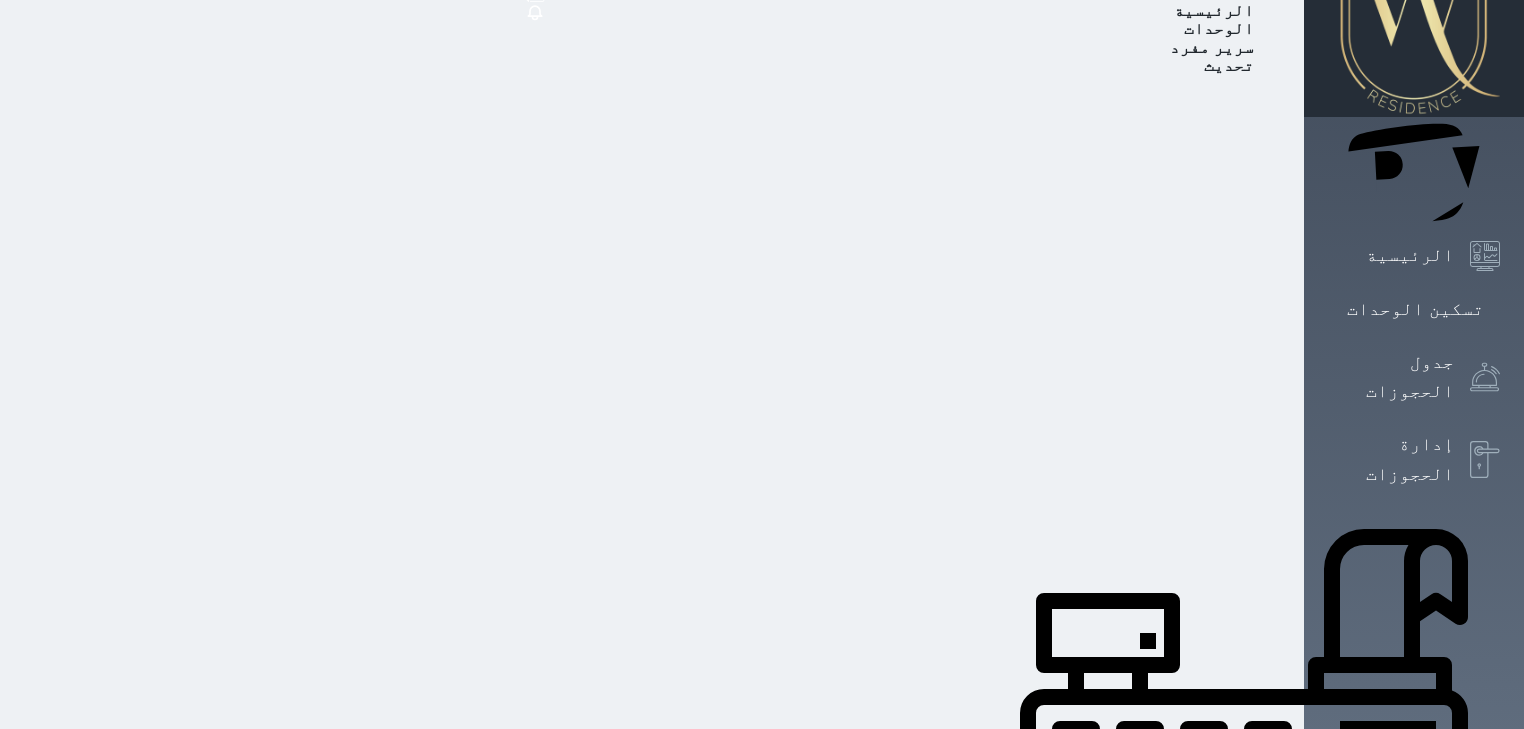 select on "39146238" 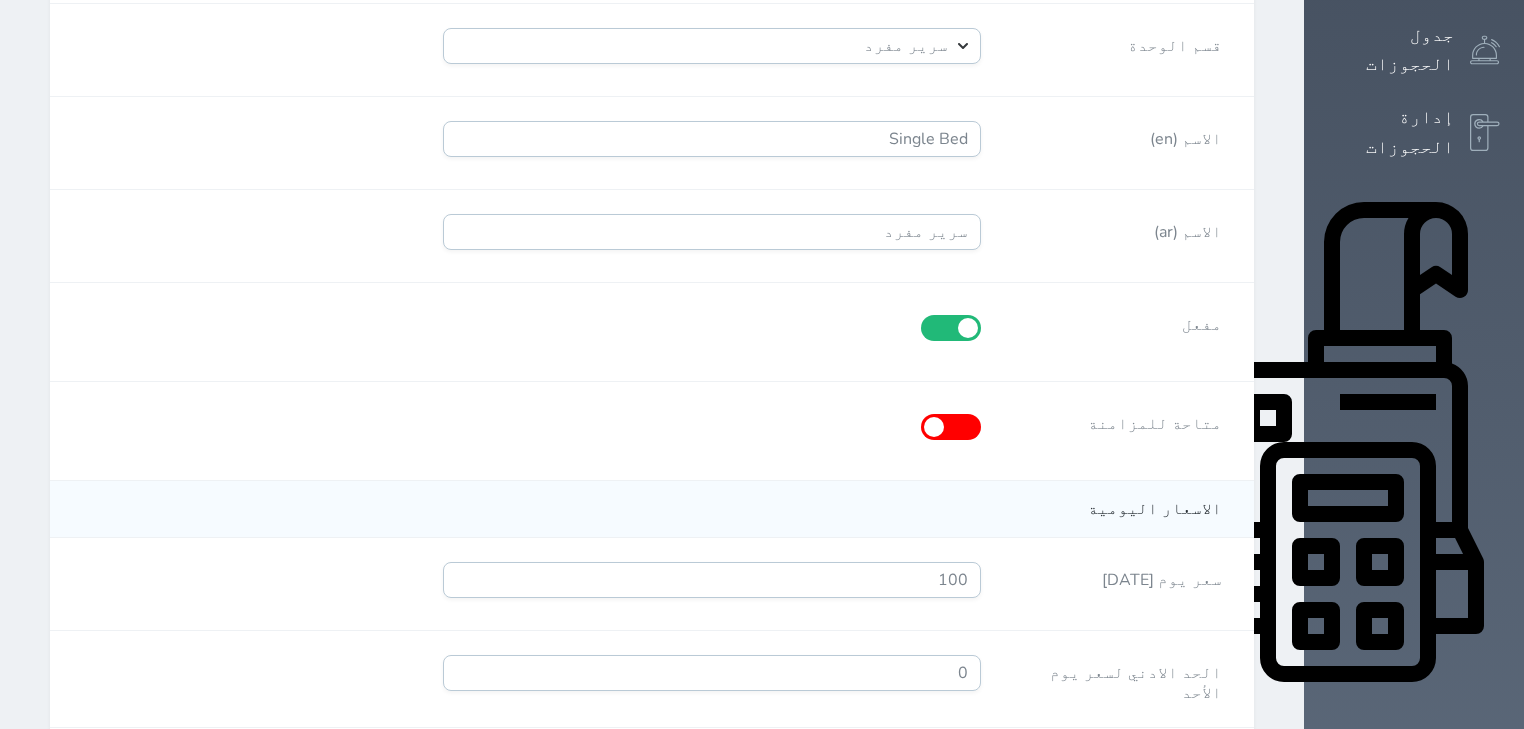 scroll, scrollTop: 700, scrollLeft: 0, axis: vertical 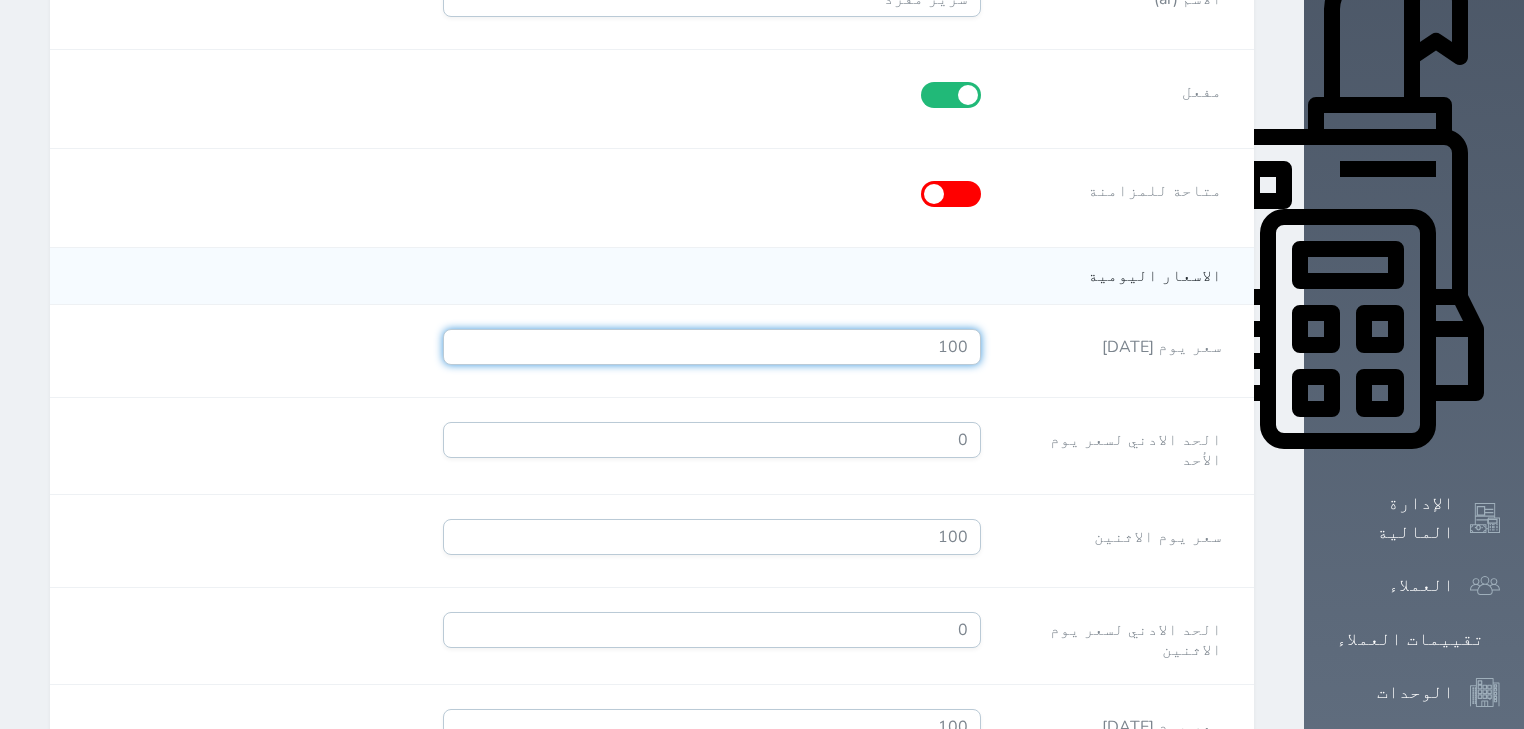 click on "100" at bounding box center [712, 347] 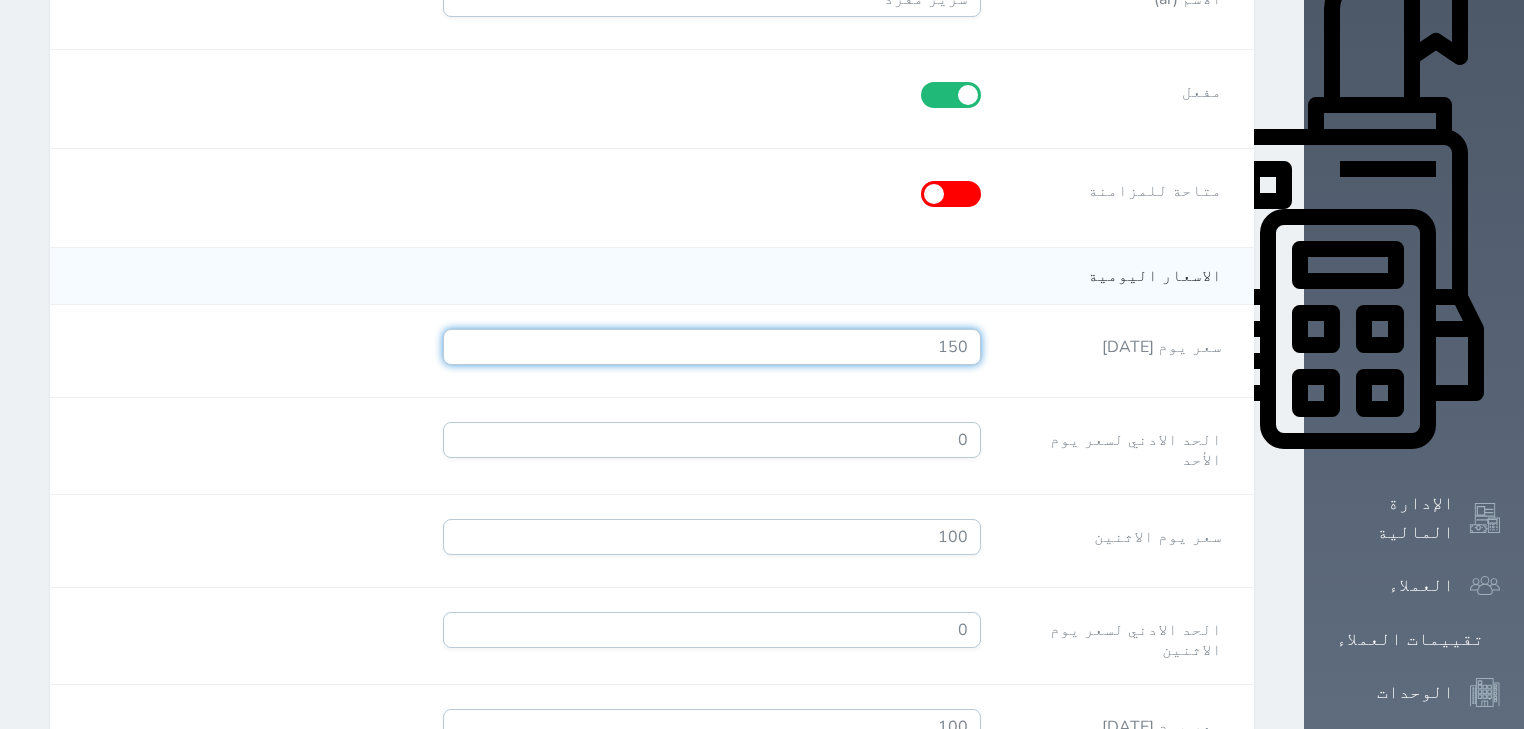 type on "150" 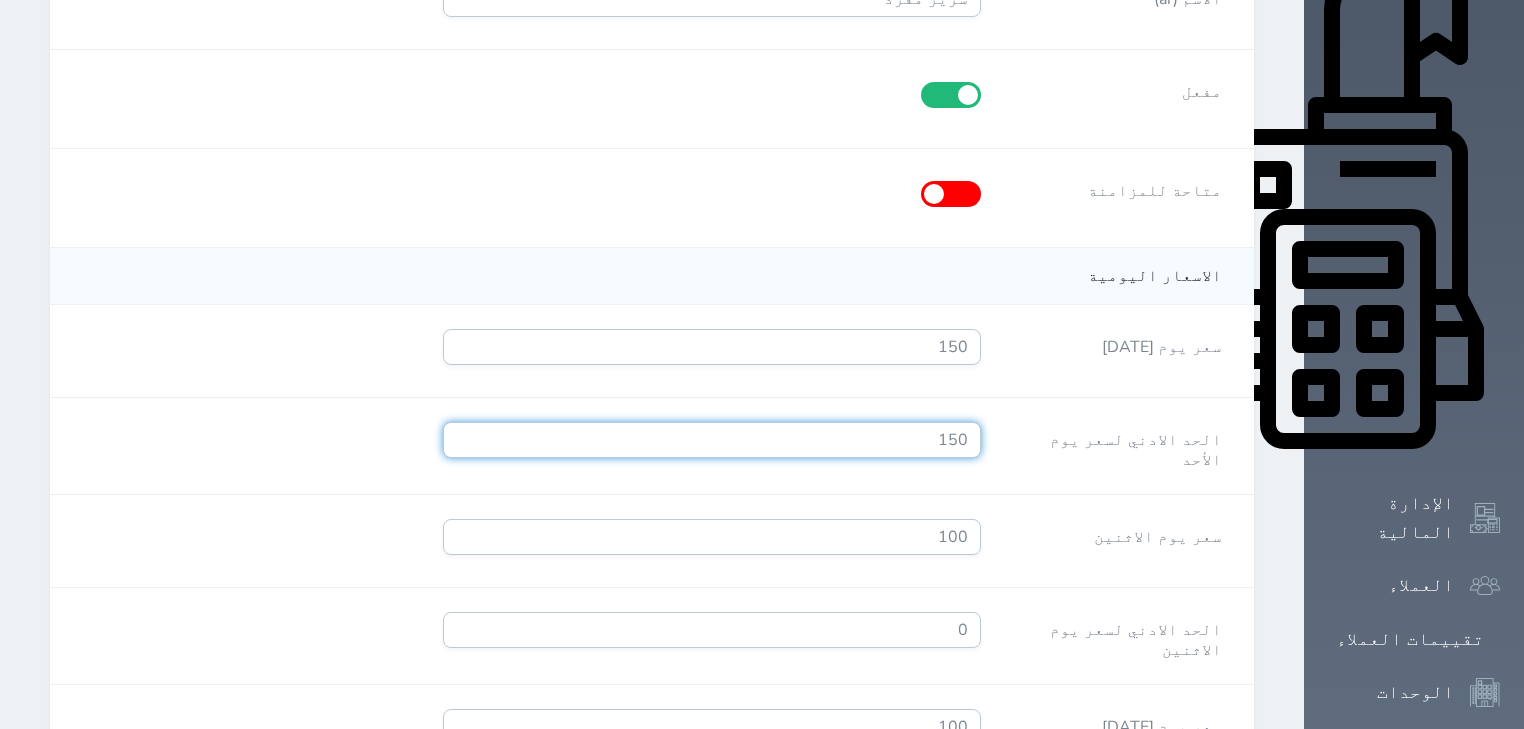 type on "150" 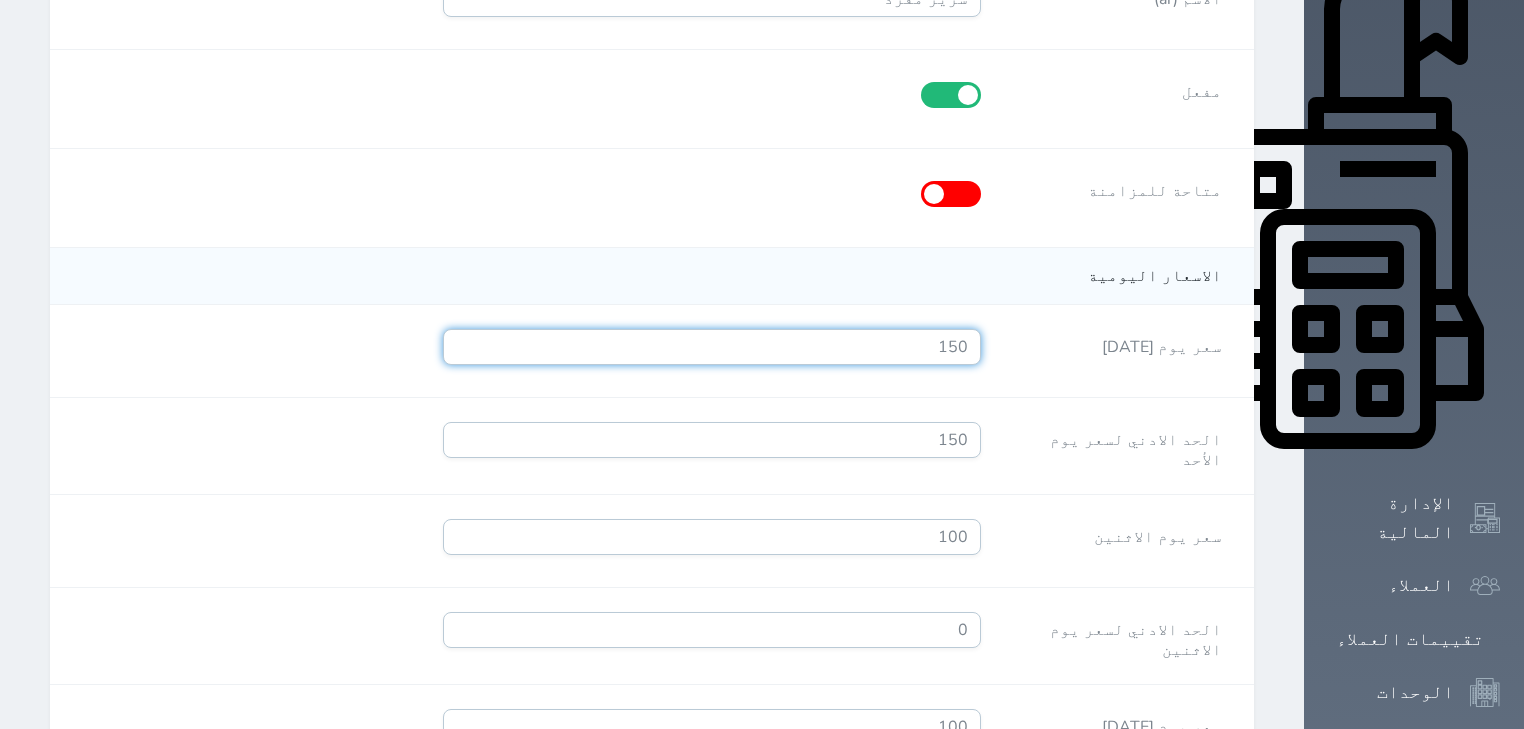 click on "150" at bounding box center [712, 347] 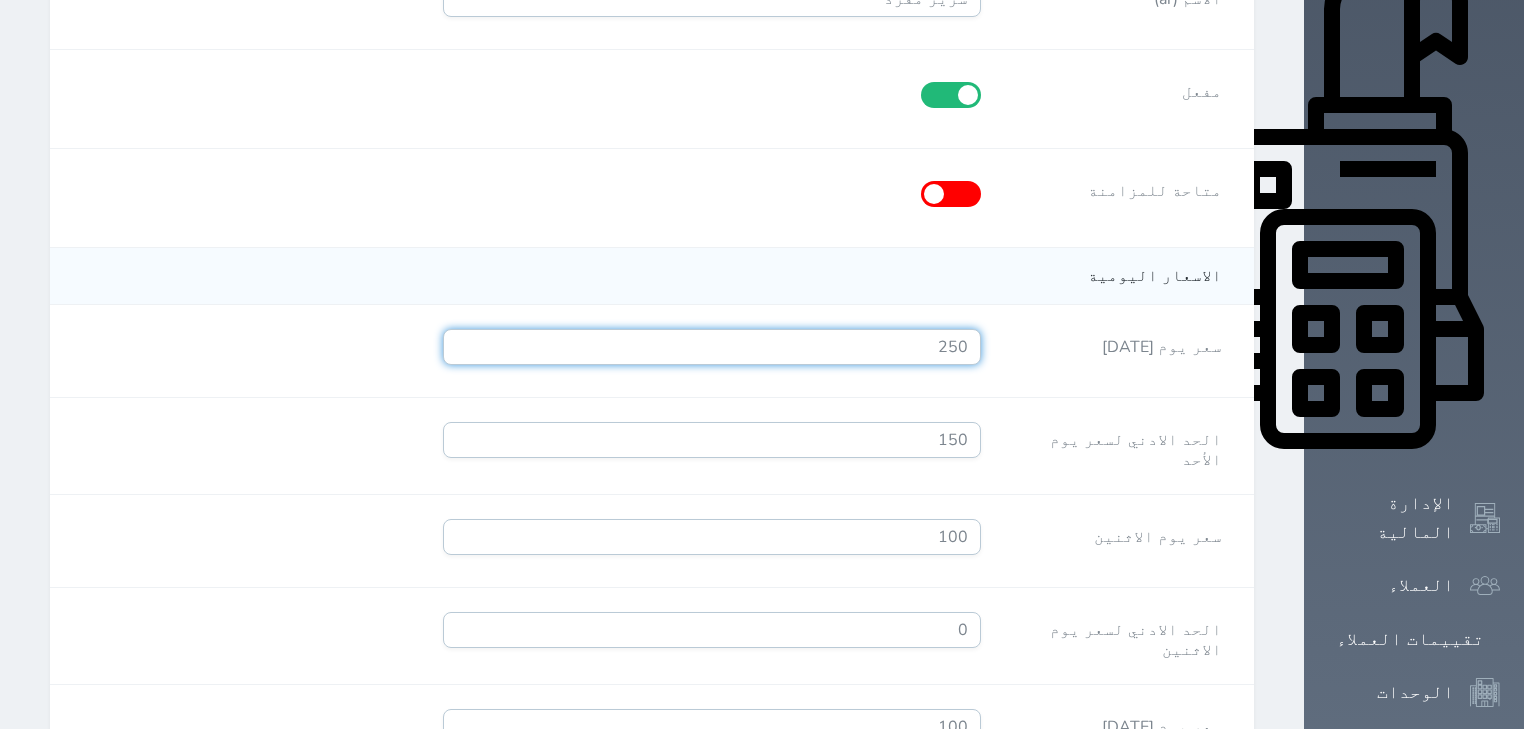 type on "250" 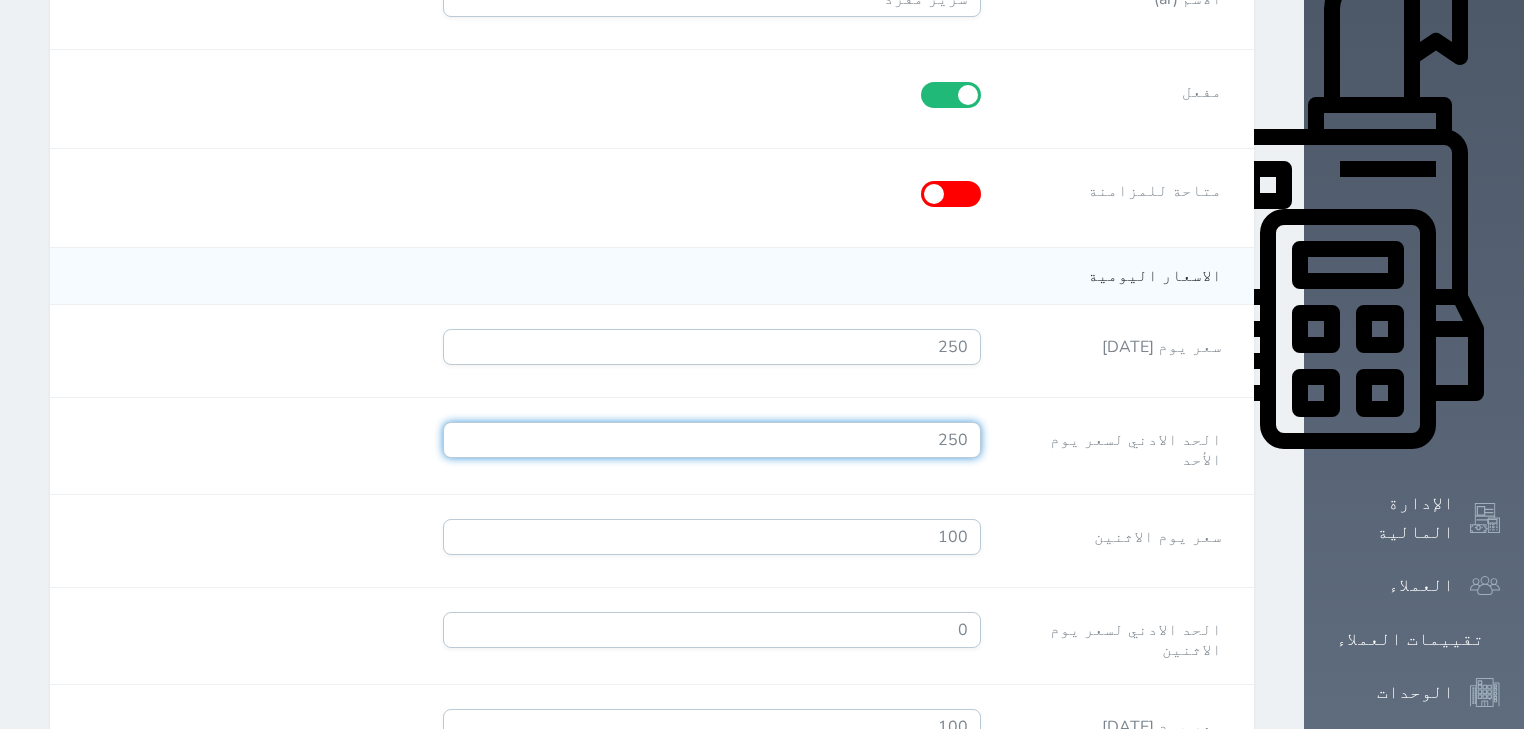 type on "250" 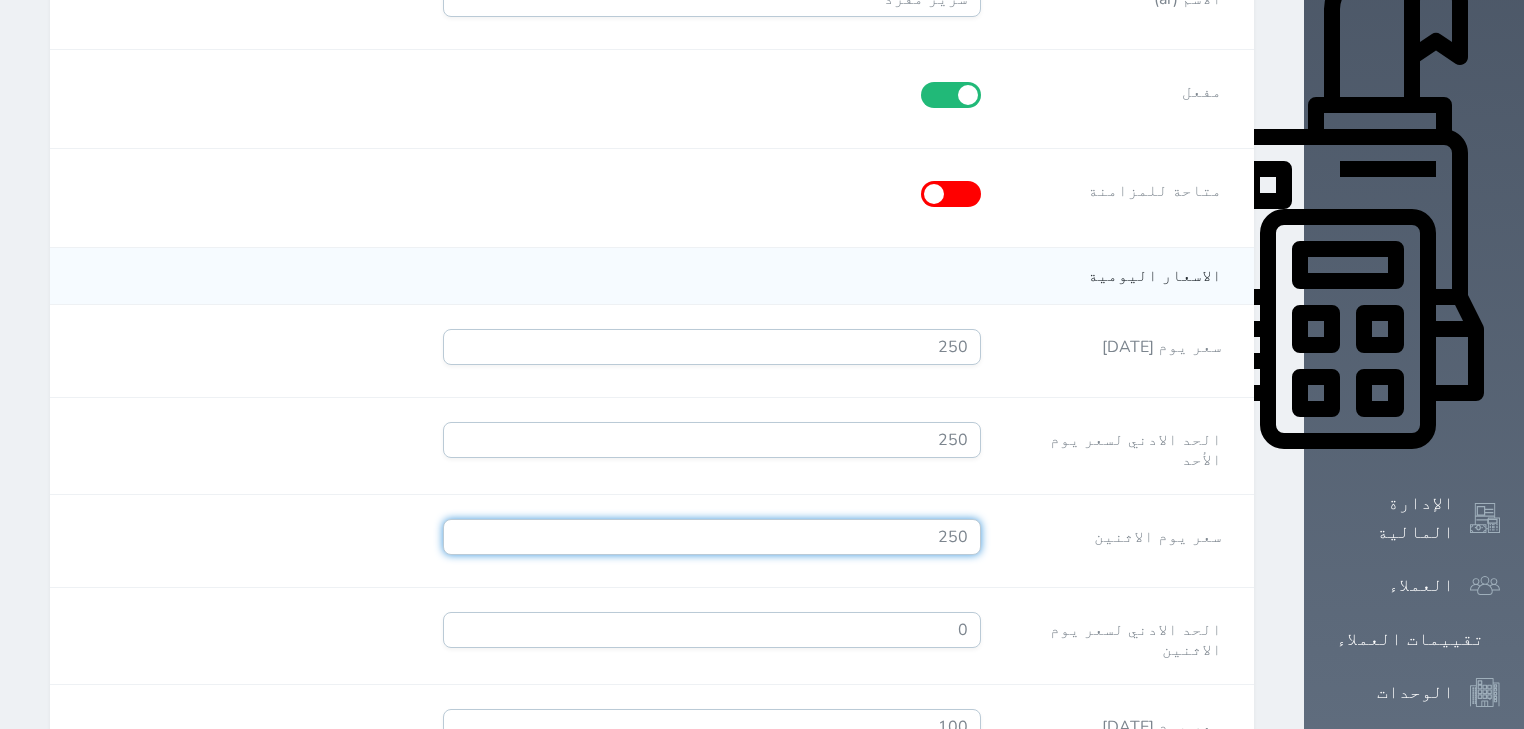 type on "250" 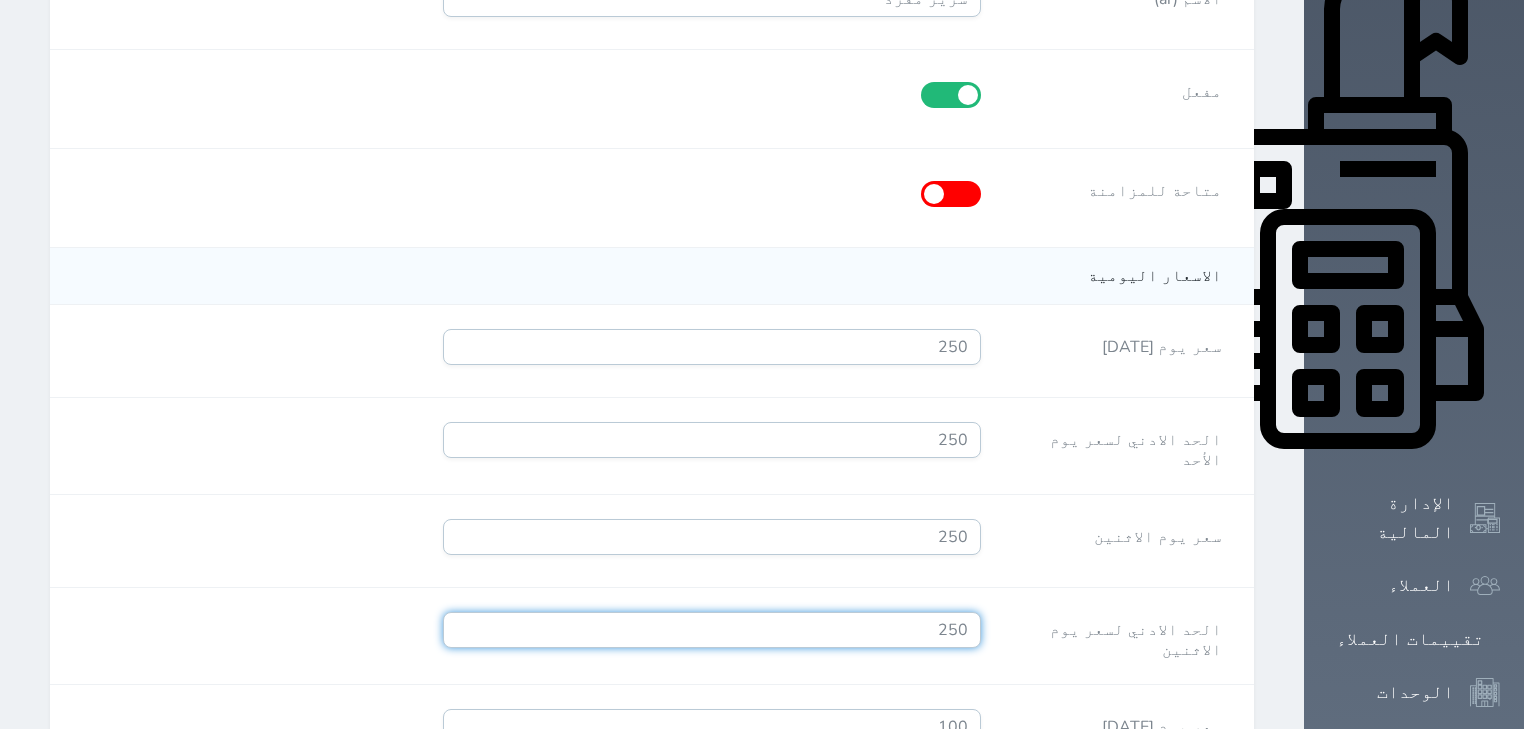 type on "250" 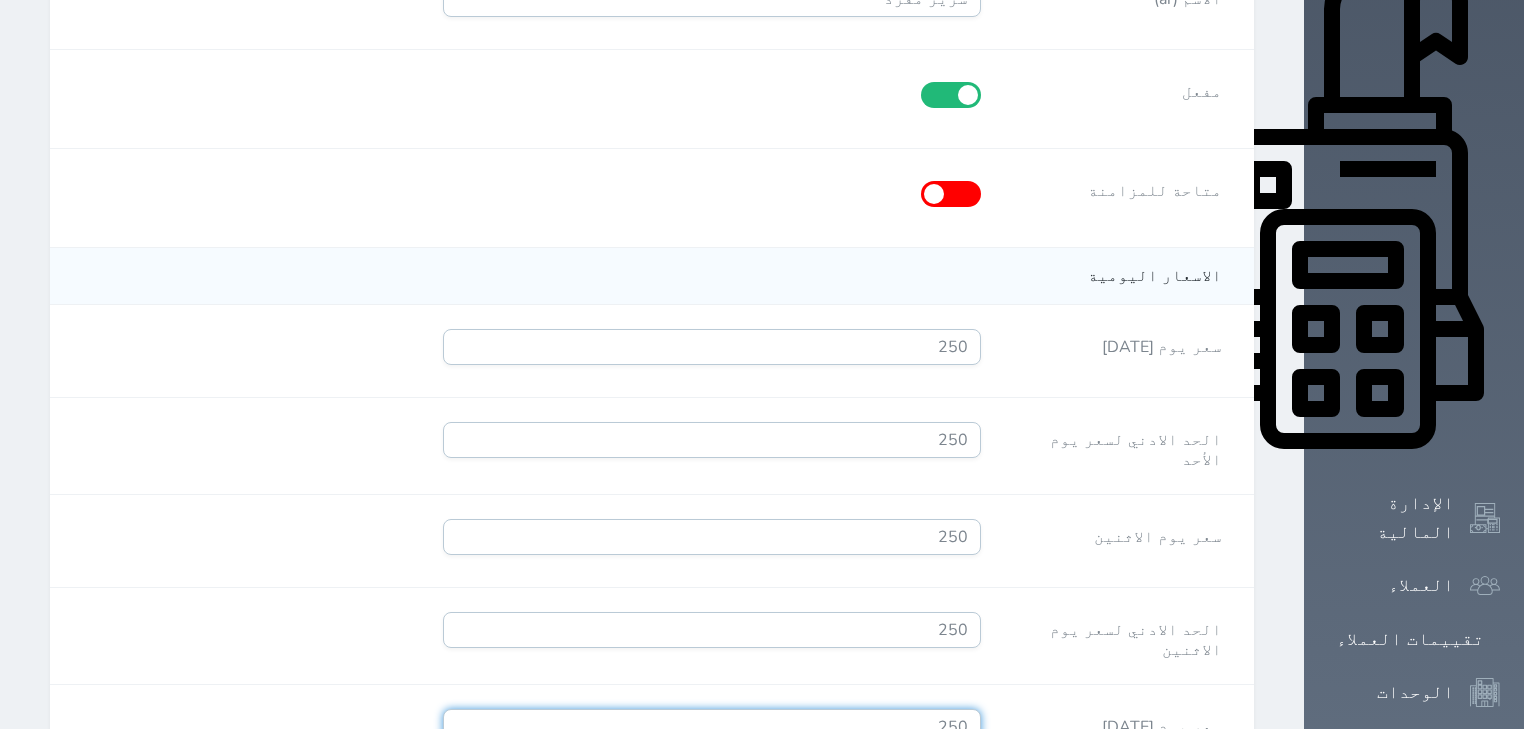 type on "250" 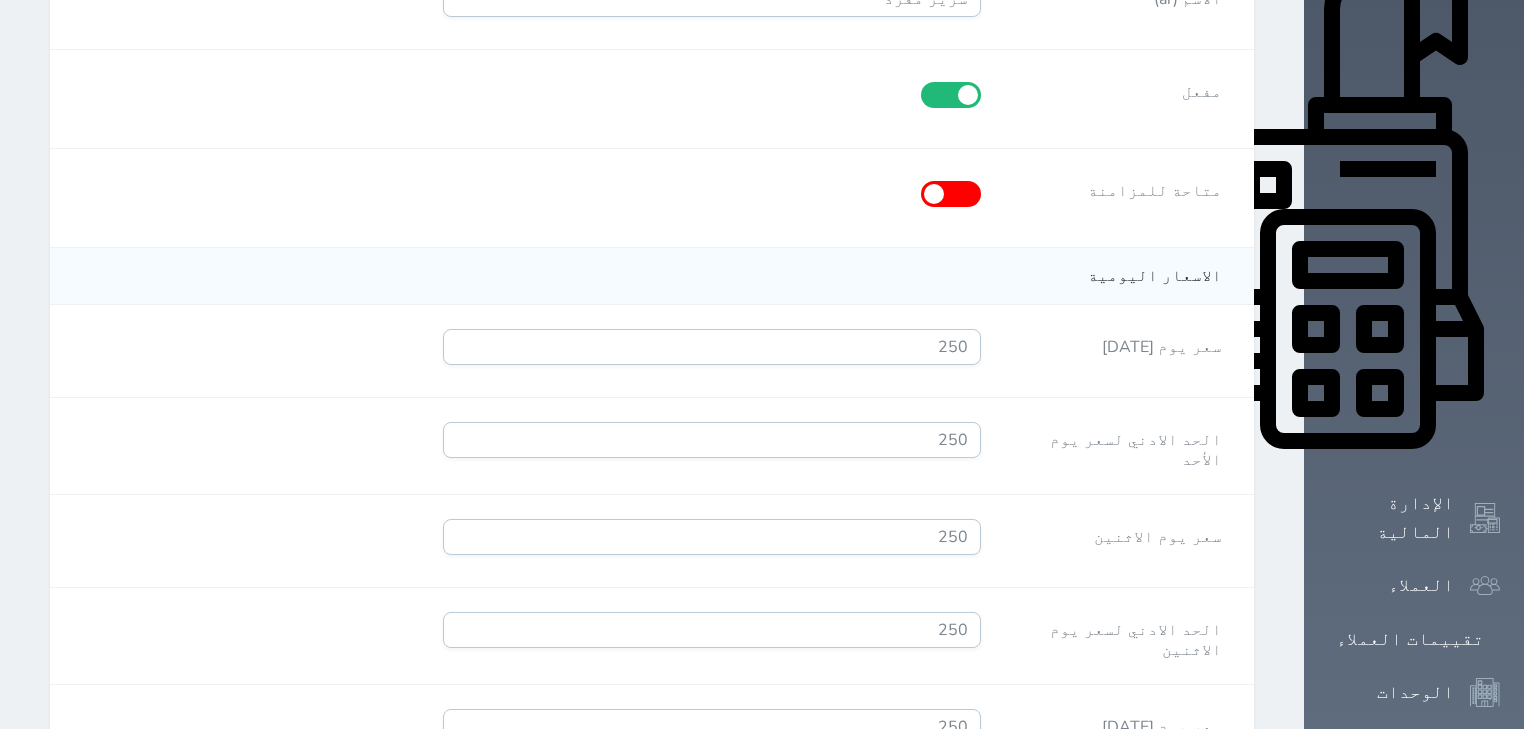 scroll, scrollTop: 1090, scrollLeft: 0, axis: vertical 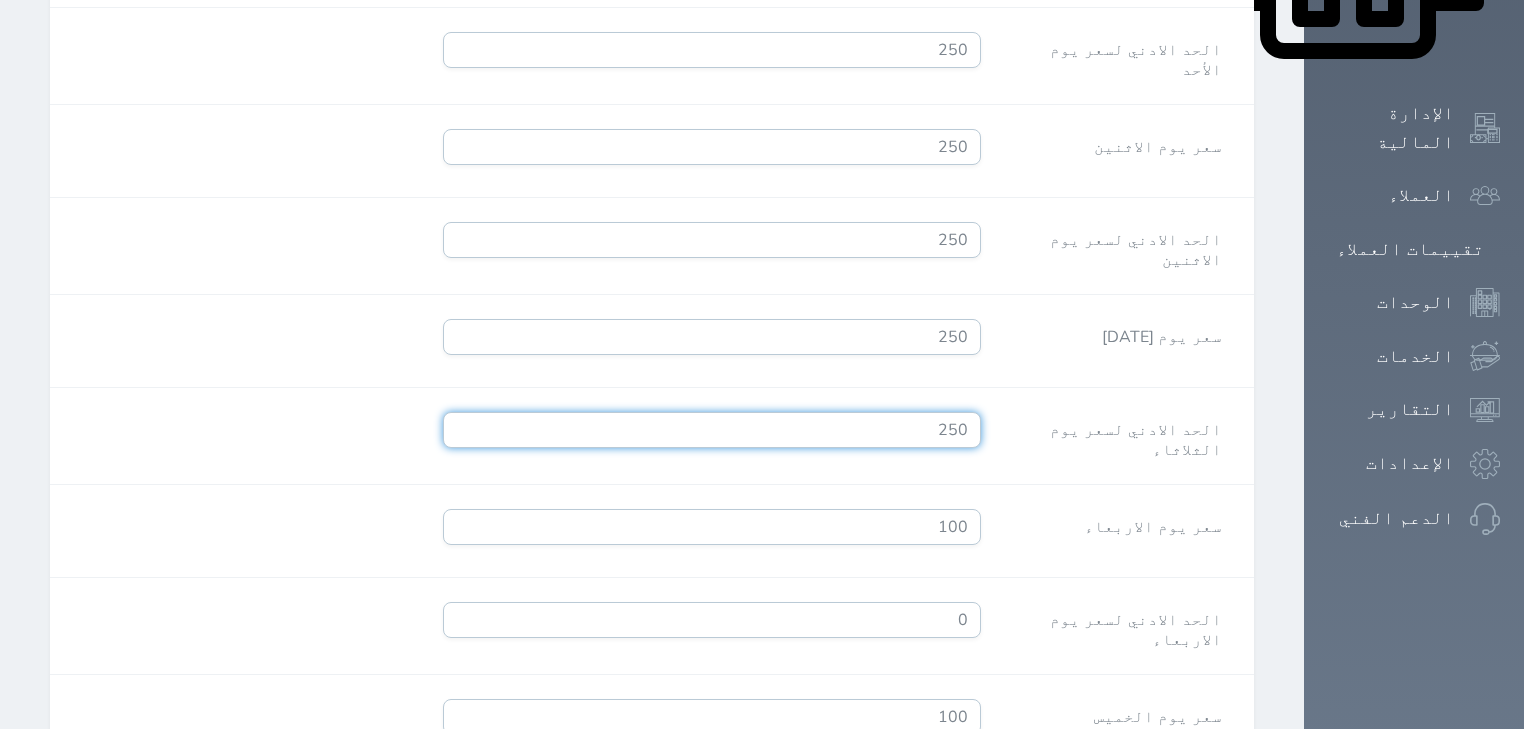 type on "250" 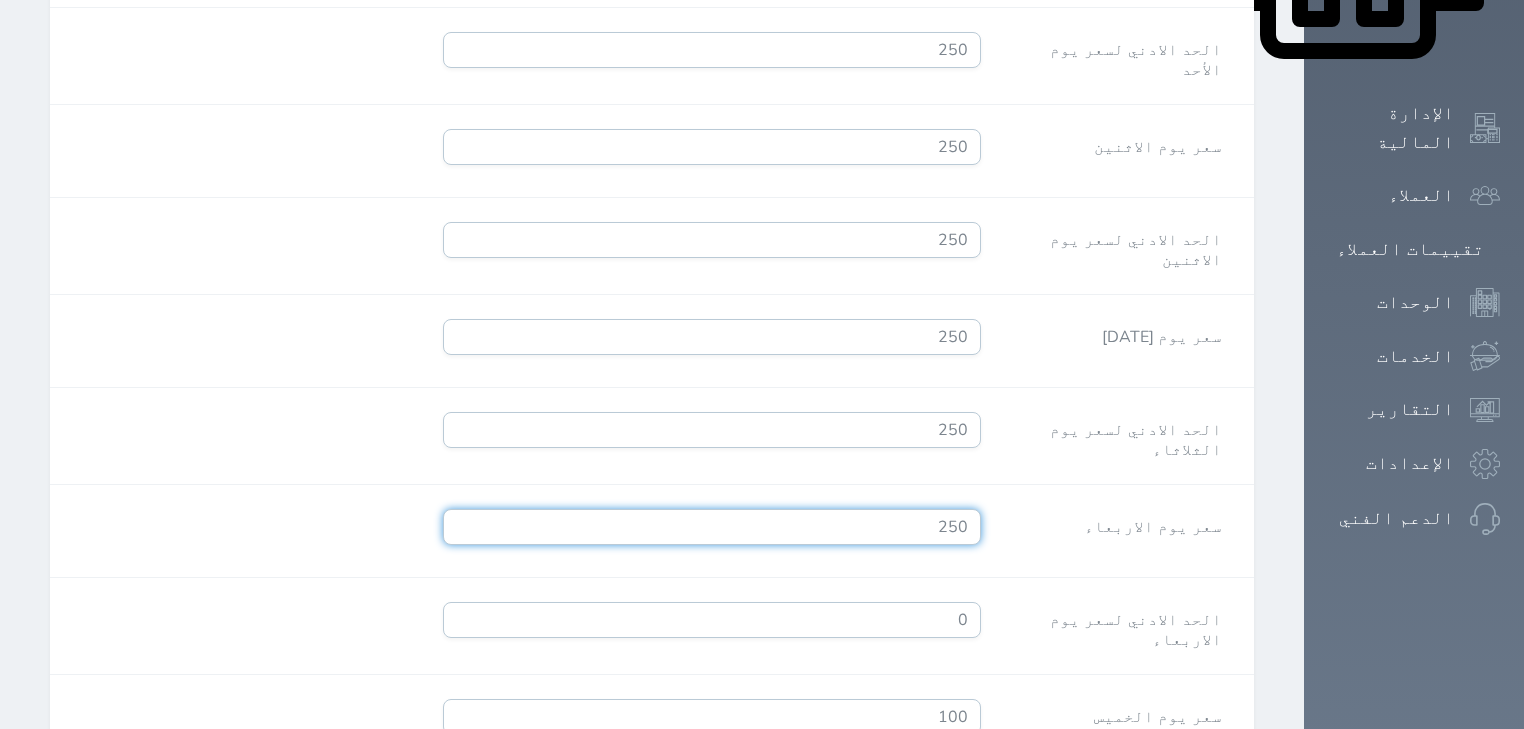 type on "250" 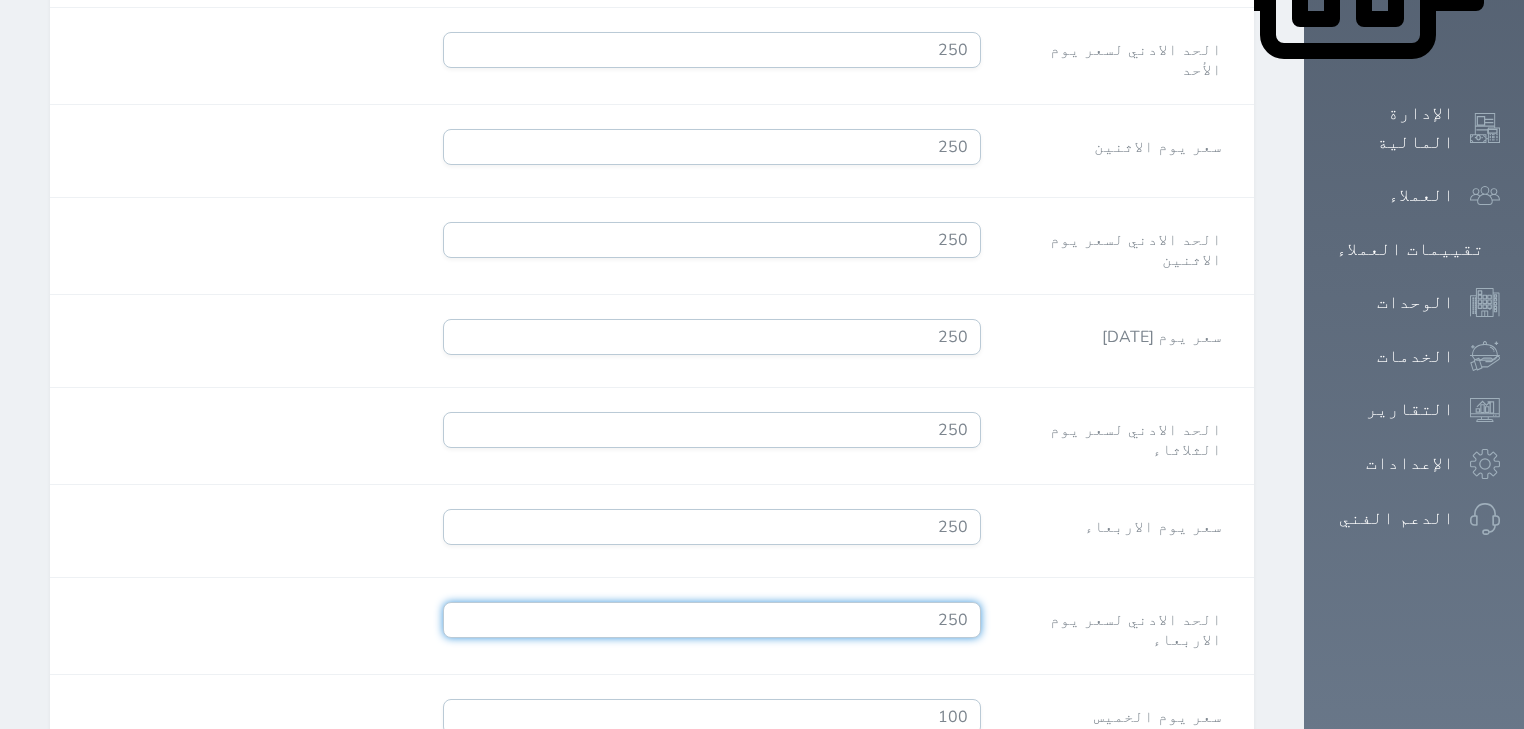 type on "250" 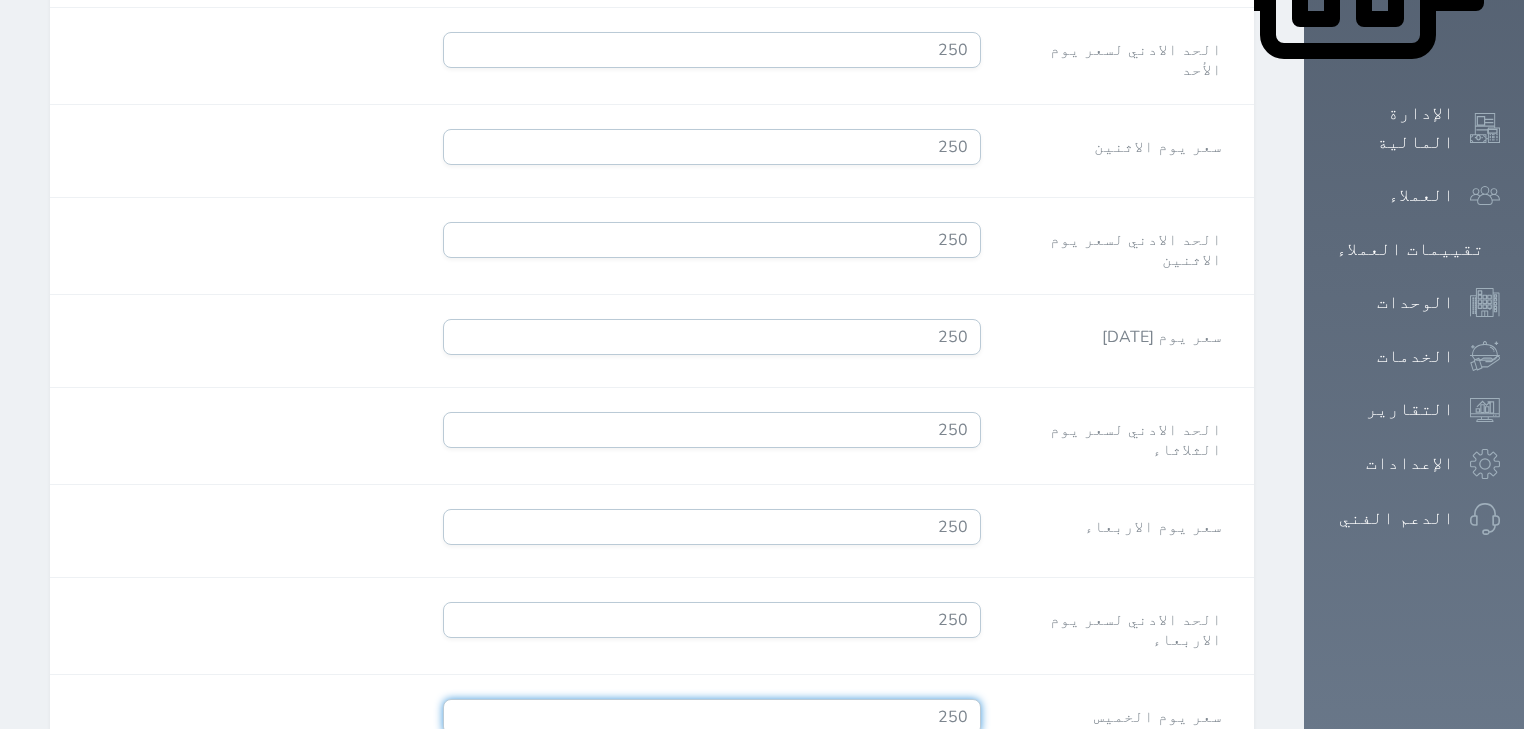 type on "250" 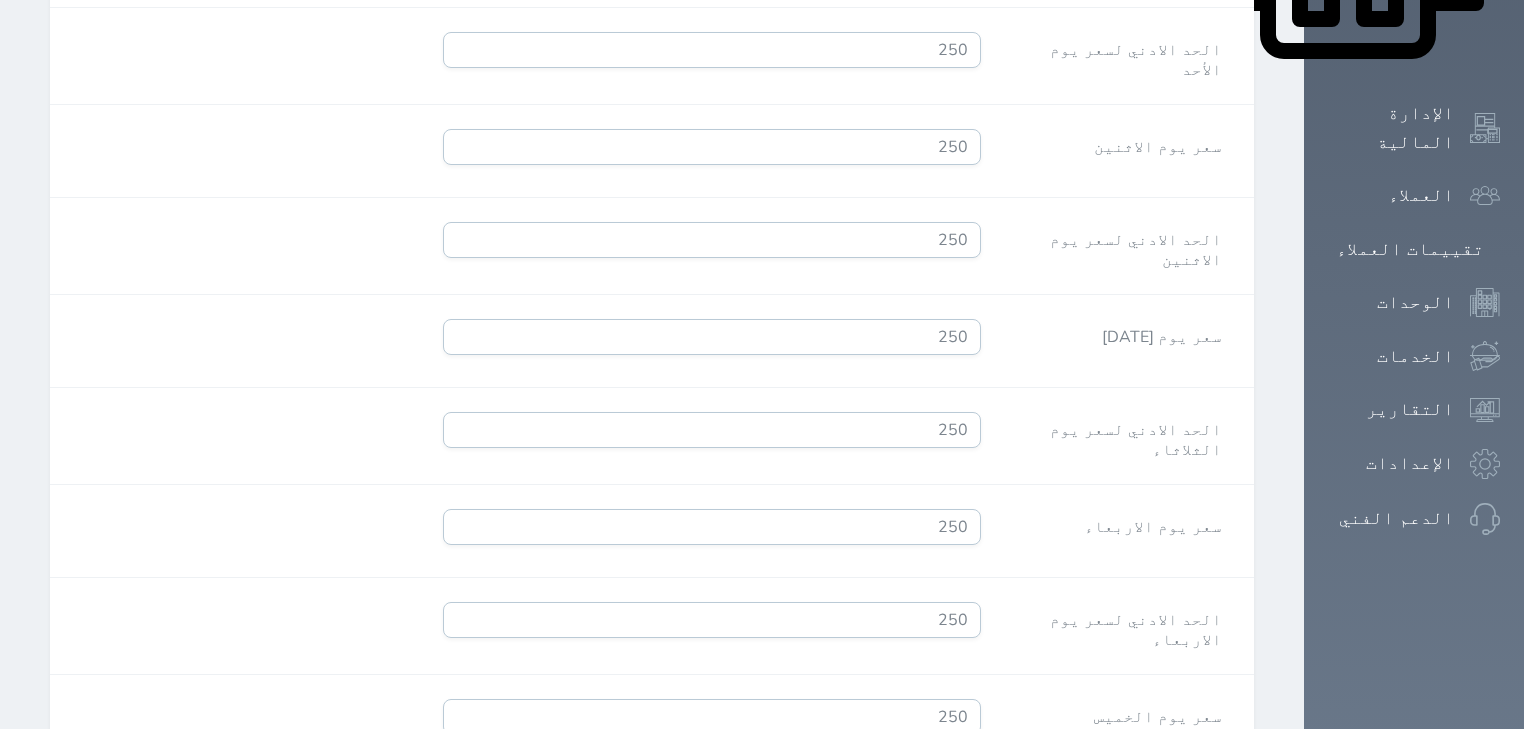 scroll, scrollTop: 1123, scrollLeft: 0, axis: vertical 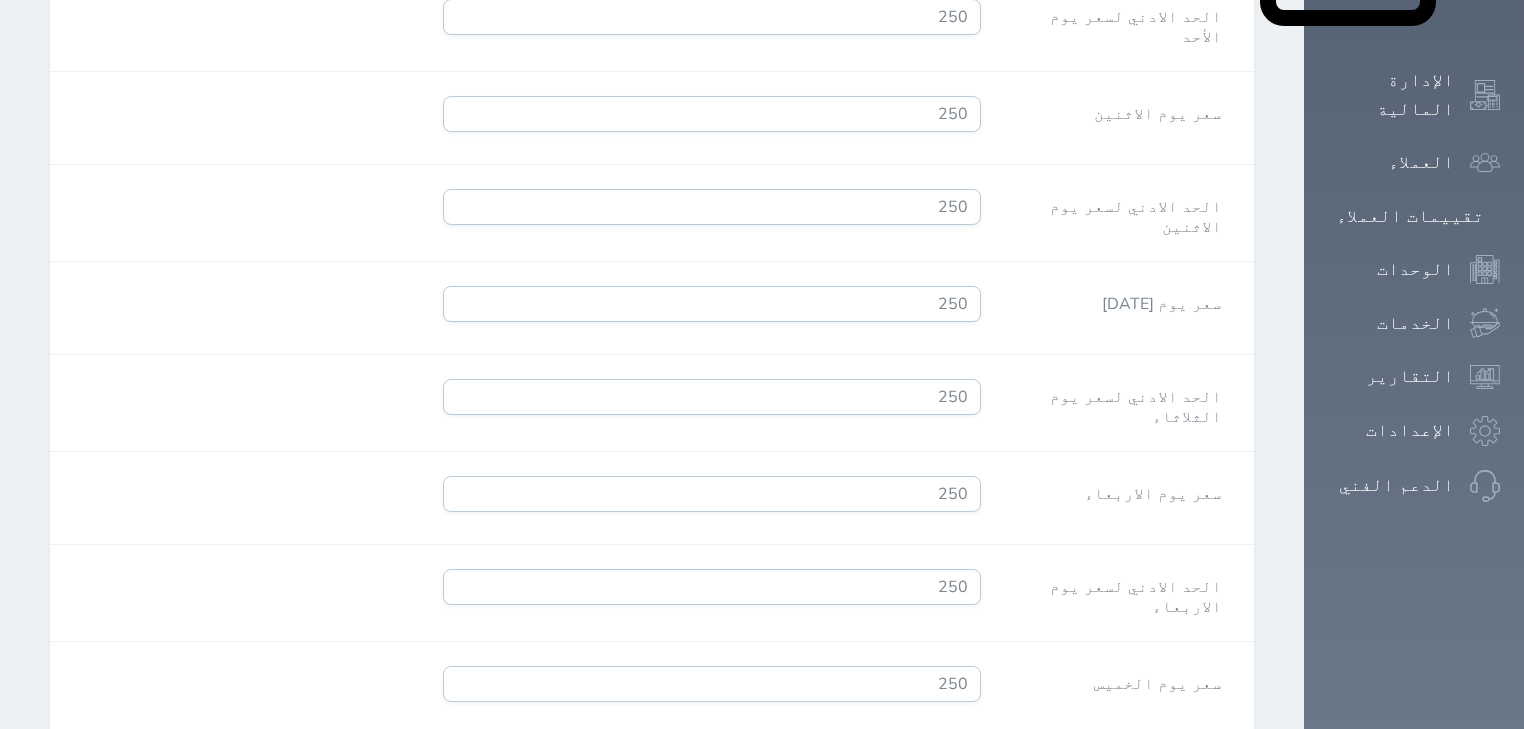 type on "250" 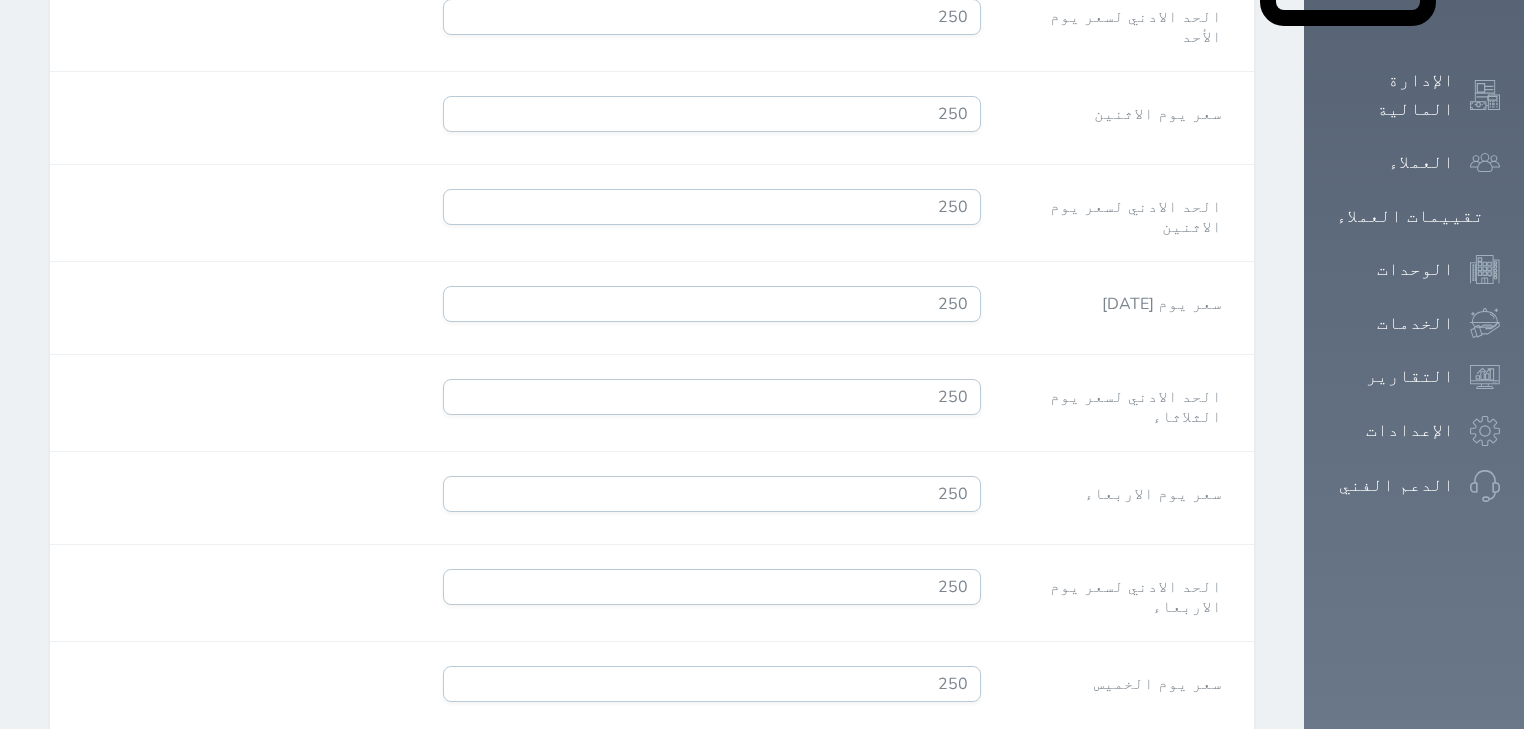scroll, scrollTop: 1564, scrollLeft: 0, axis: vertical 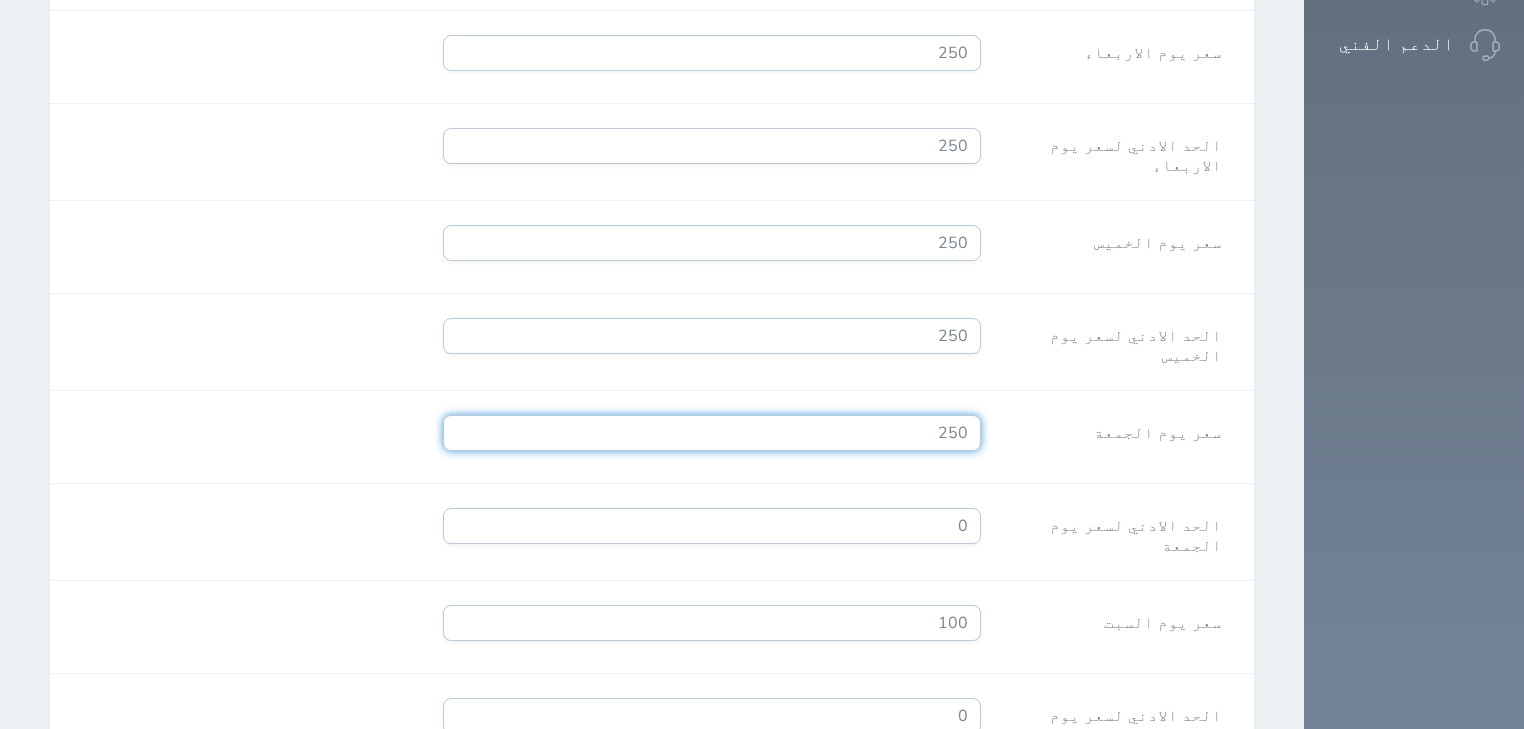 type on "250" 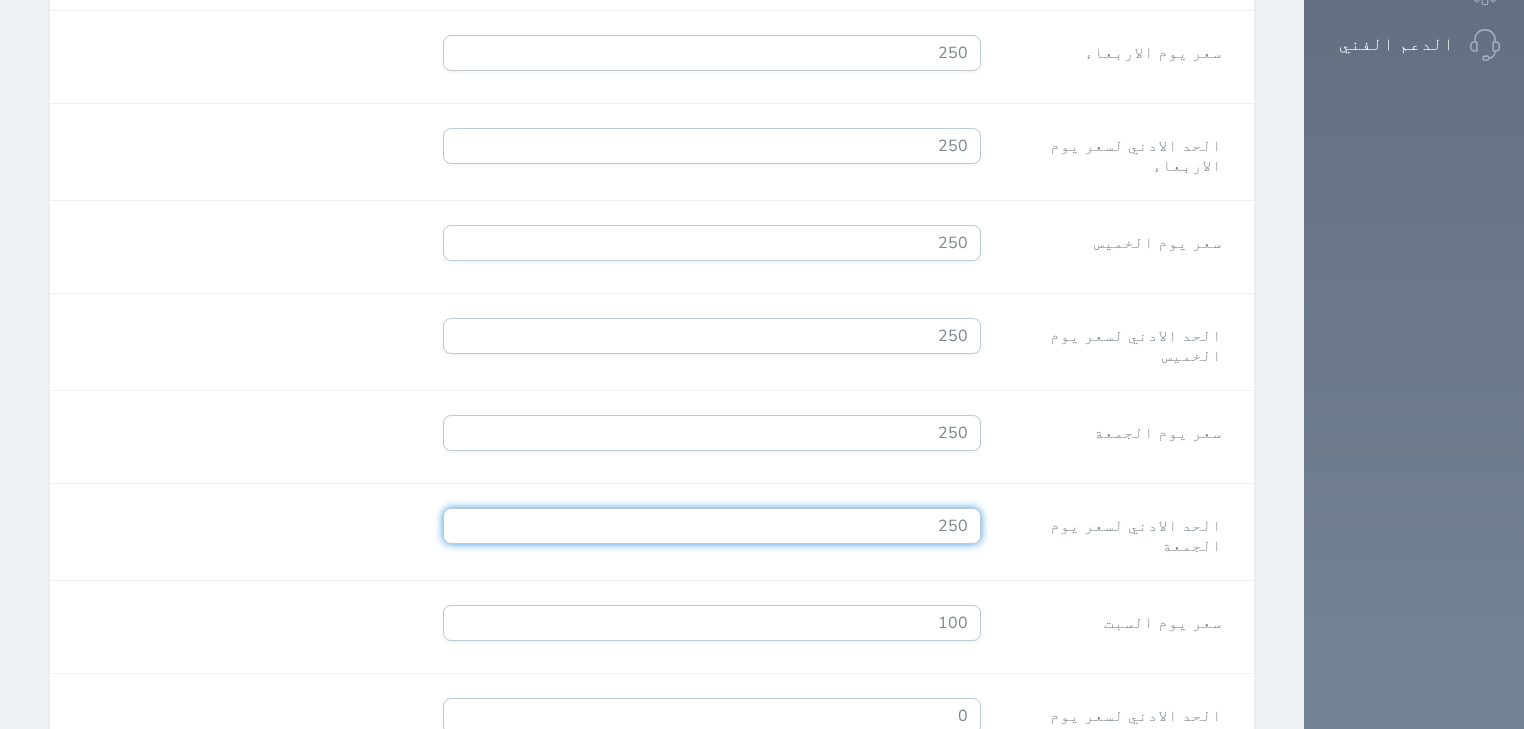 type on "250" 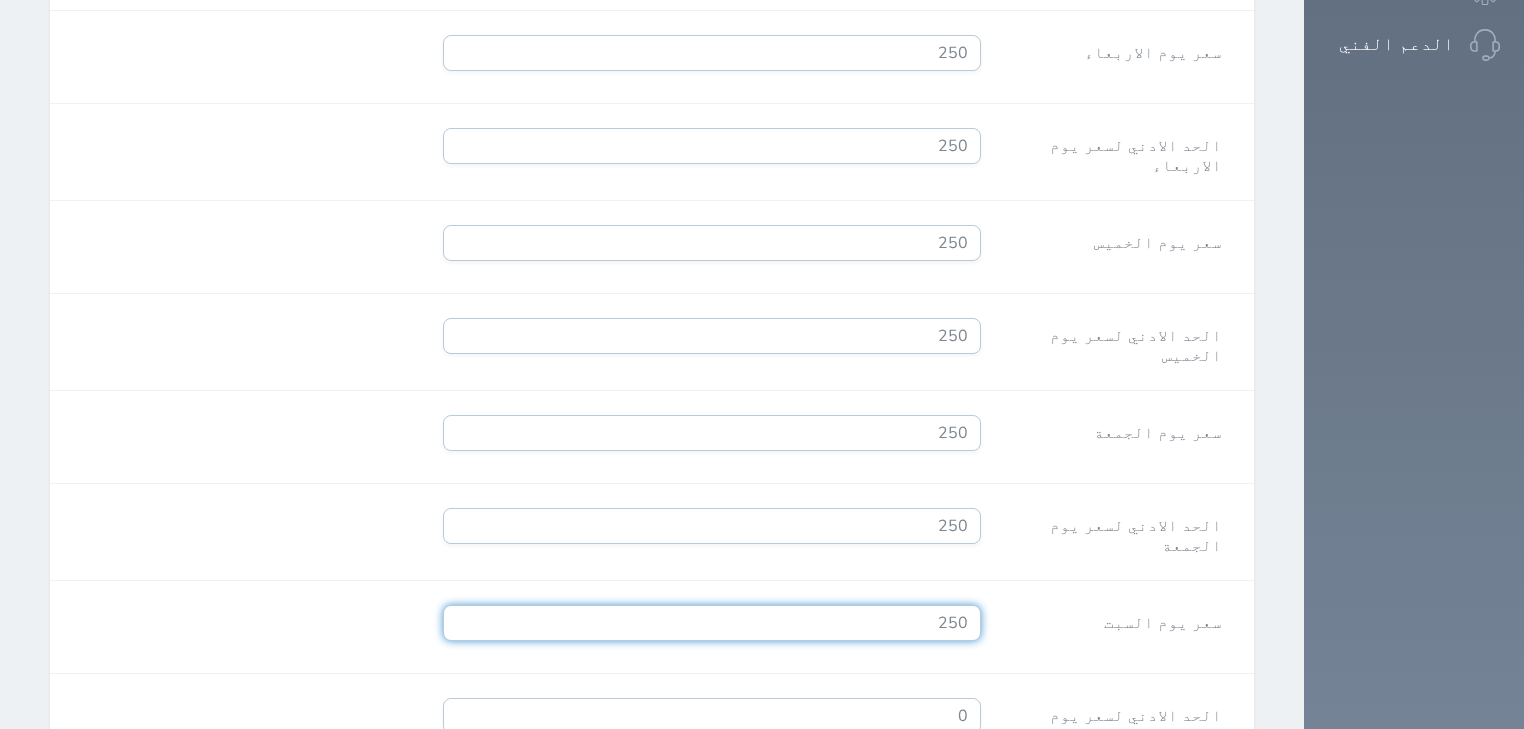 type on "250" 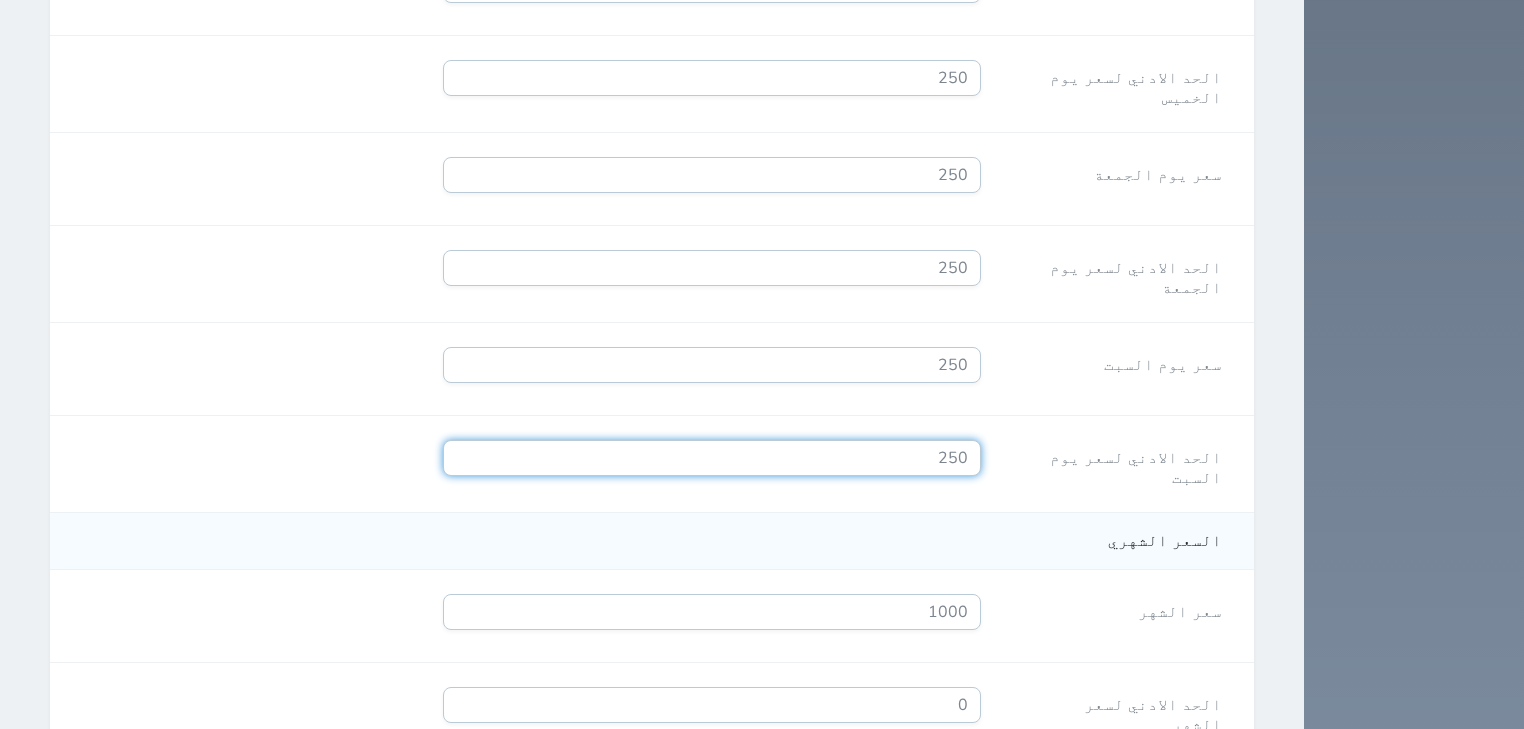 scroll, scrollTop: 1875, scrollLeft: 0, axis: vertical 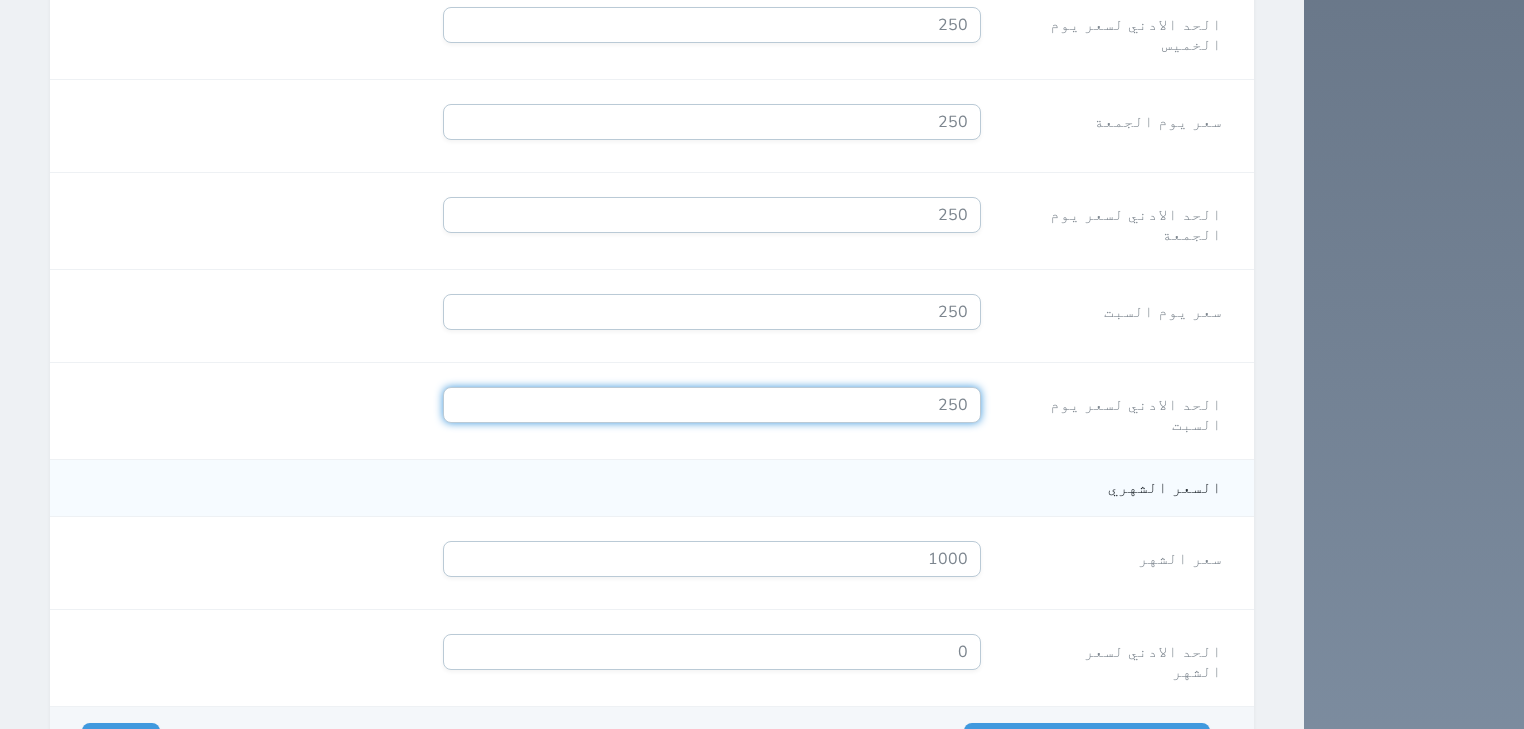 type on "250" 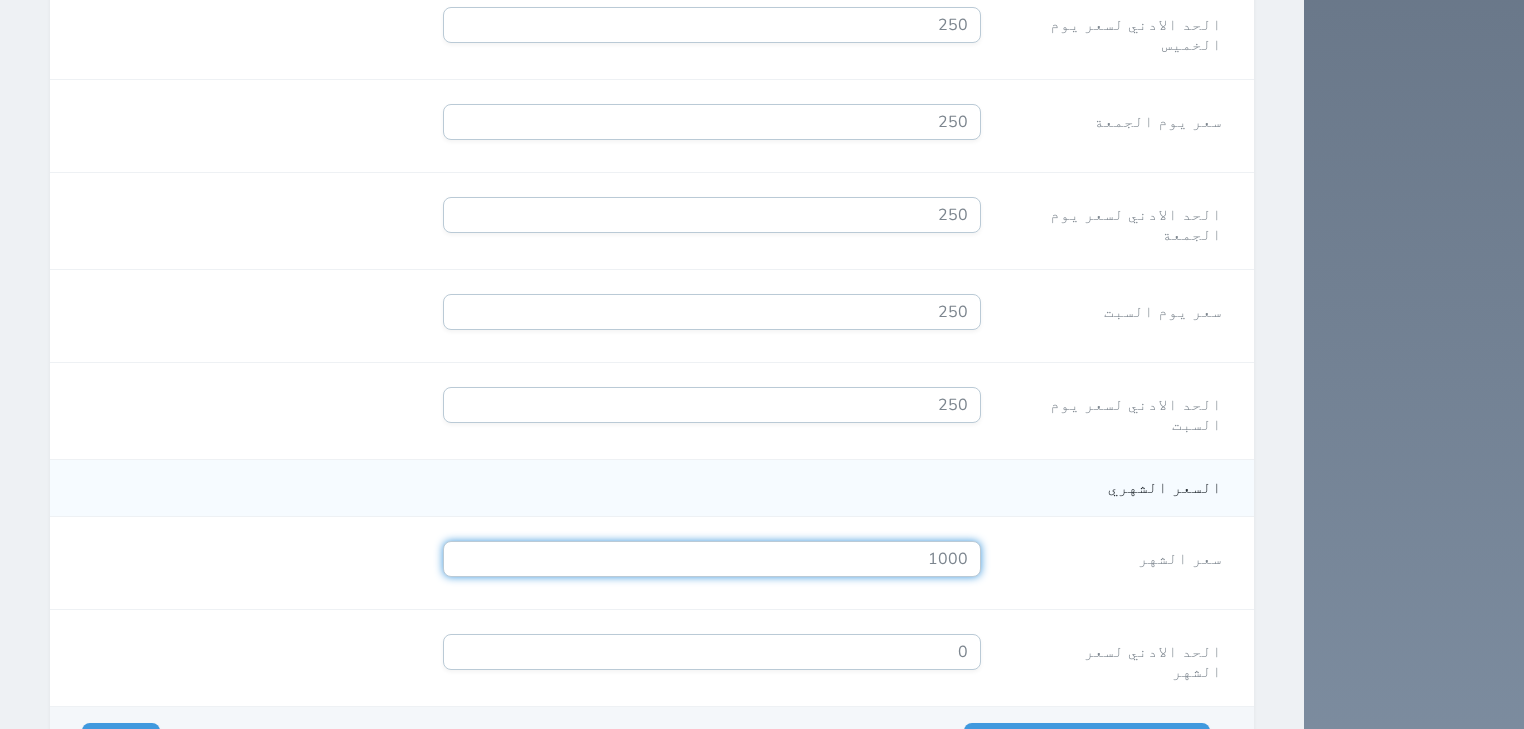 click on "1000" at bounding box center (712, 559) 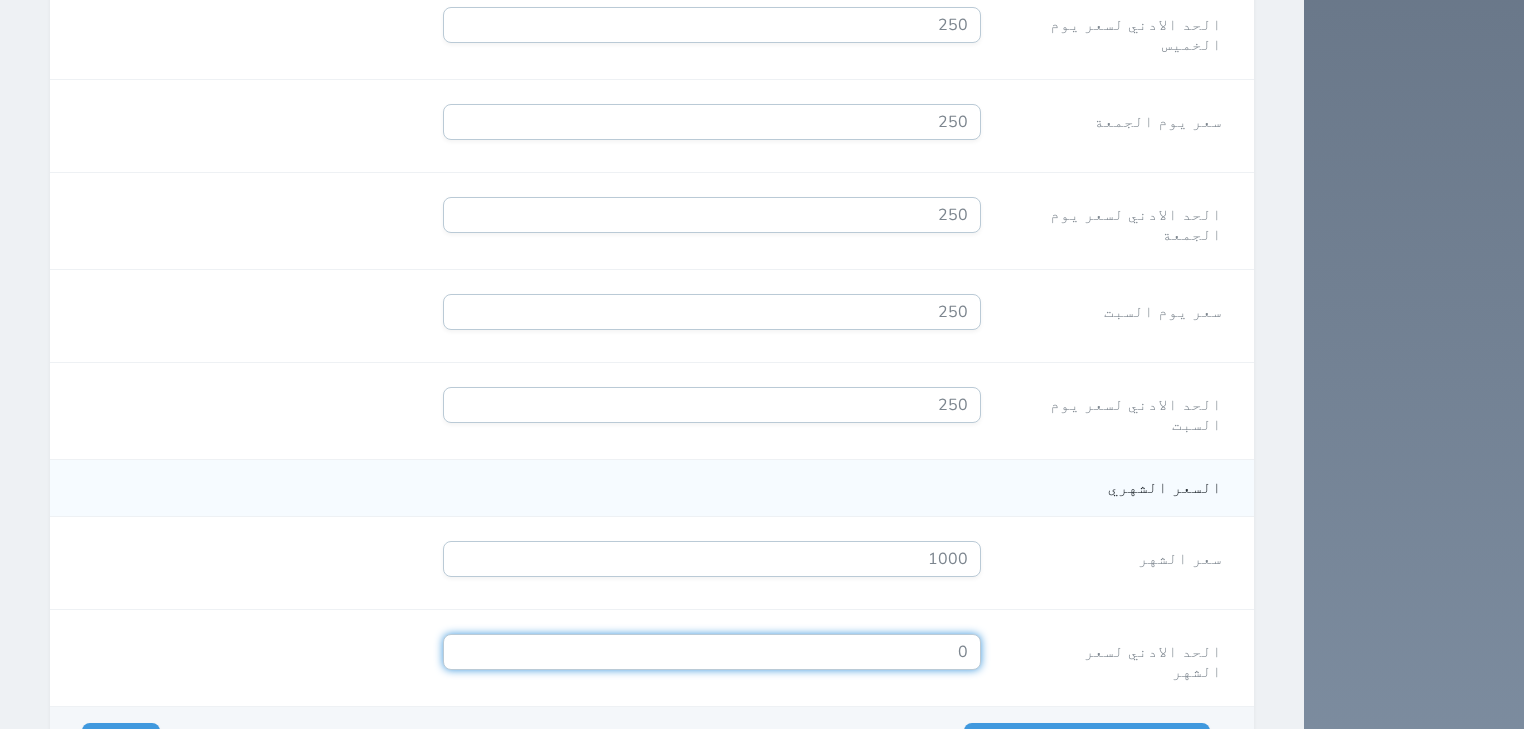 click on "0" at bounding box center [712, 652] 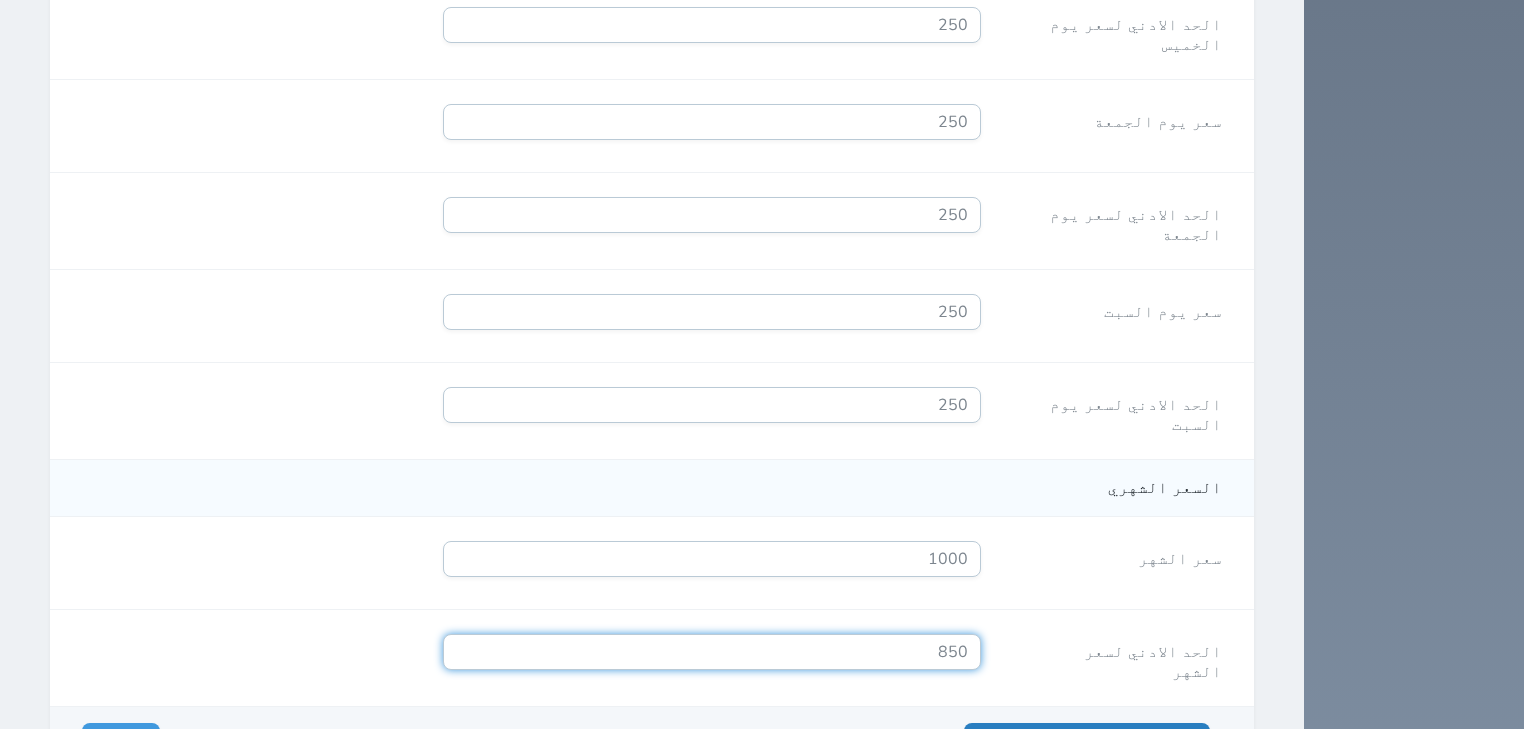 type on "850" 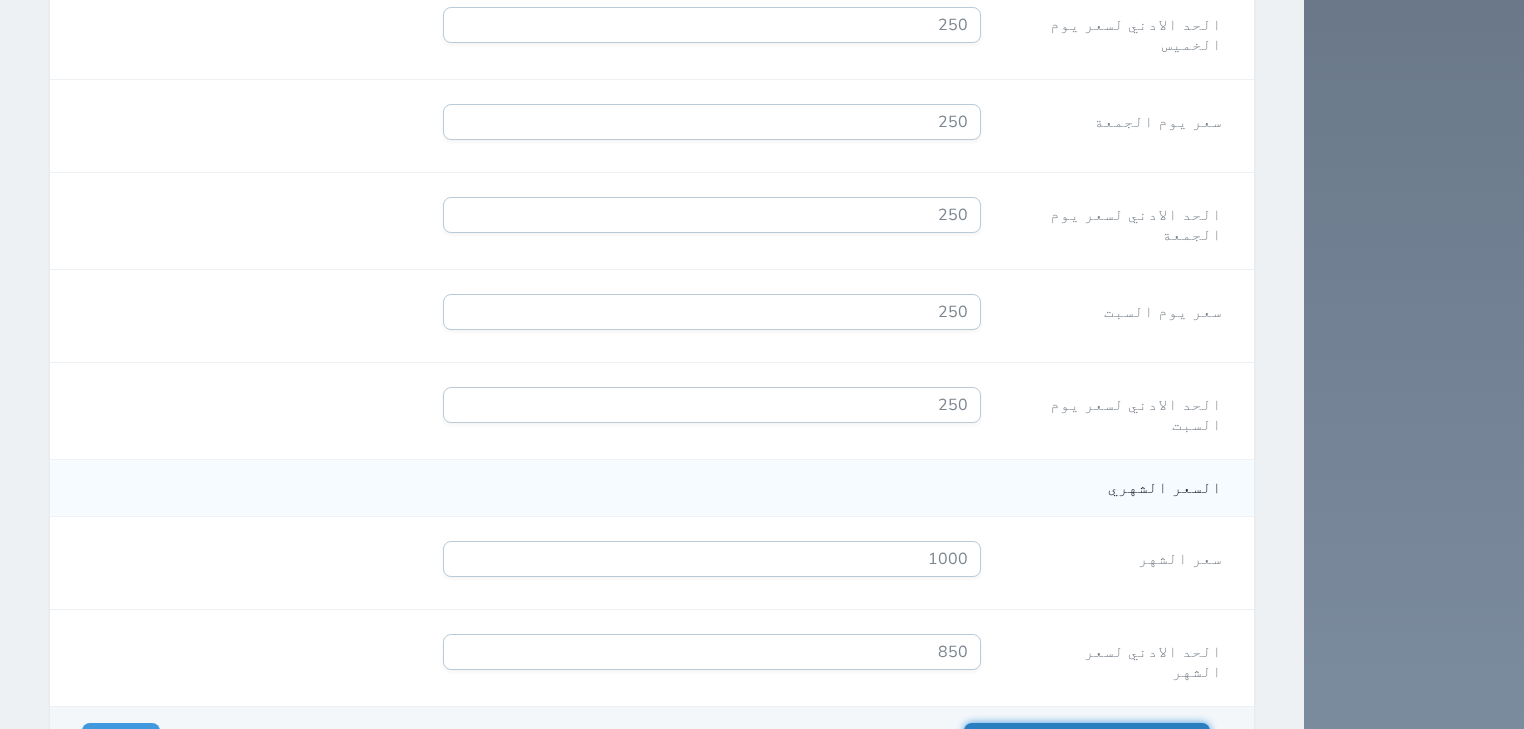 click on "تحديث ومتابعة التحرير" at bounding box center (1087, 741) 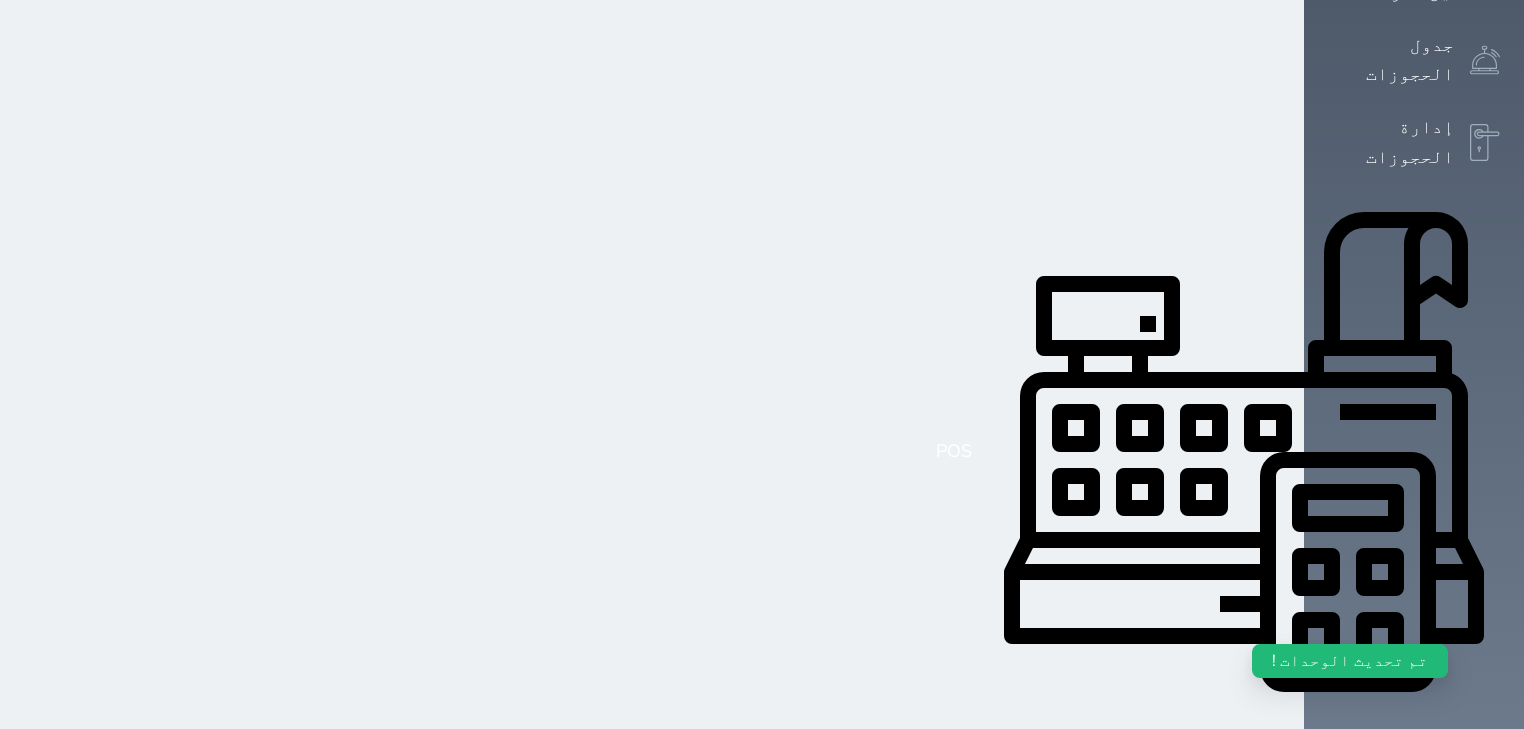 select on "39146238" 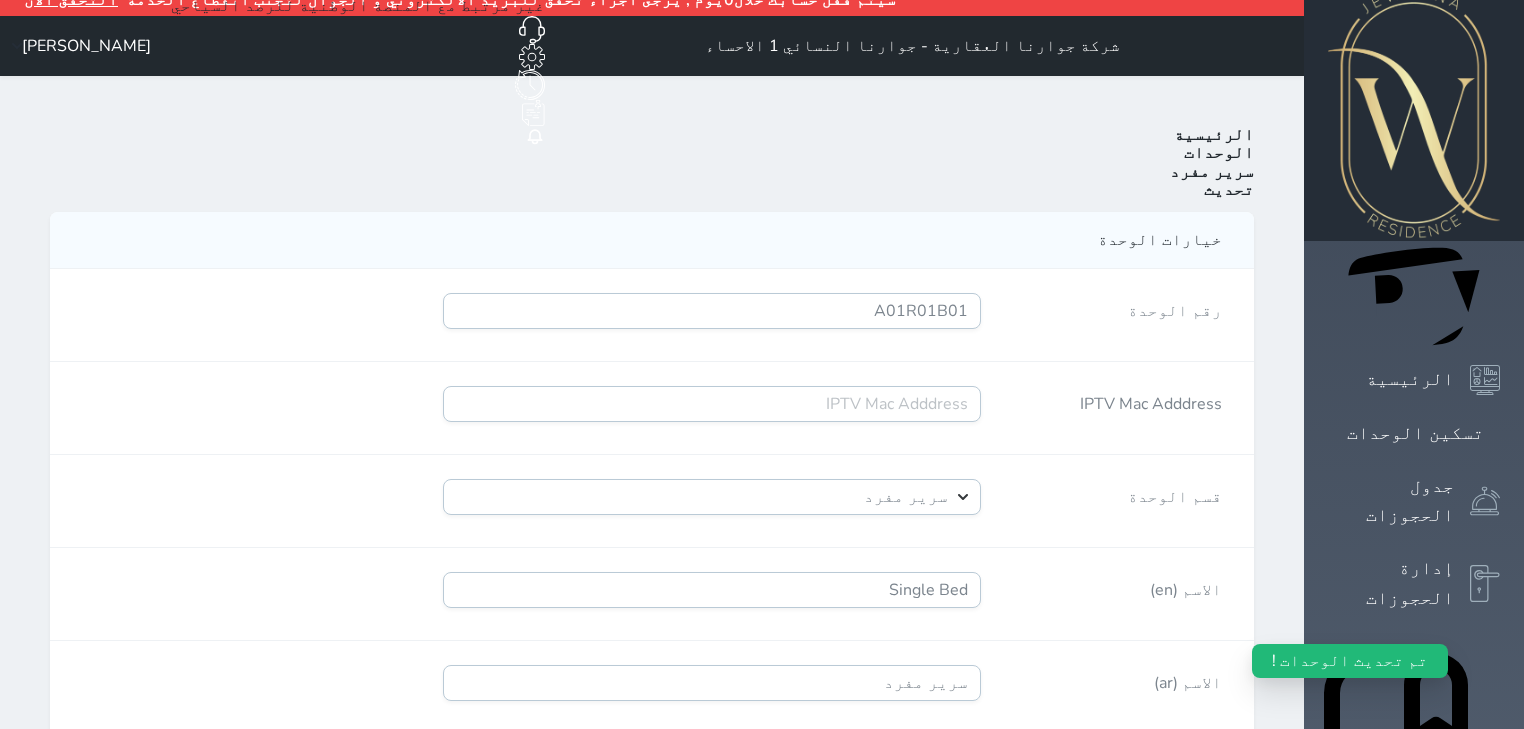 scroll, scrollTop: 0, scrollLeft: 0, axis: both 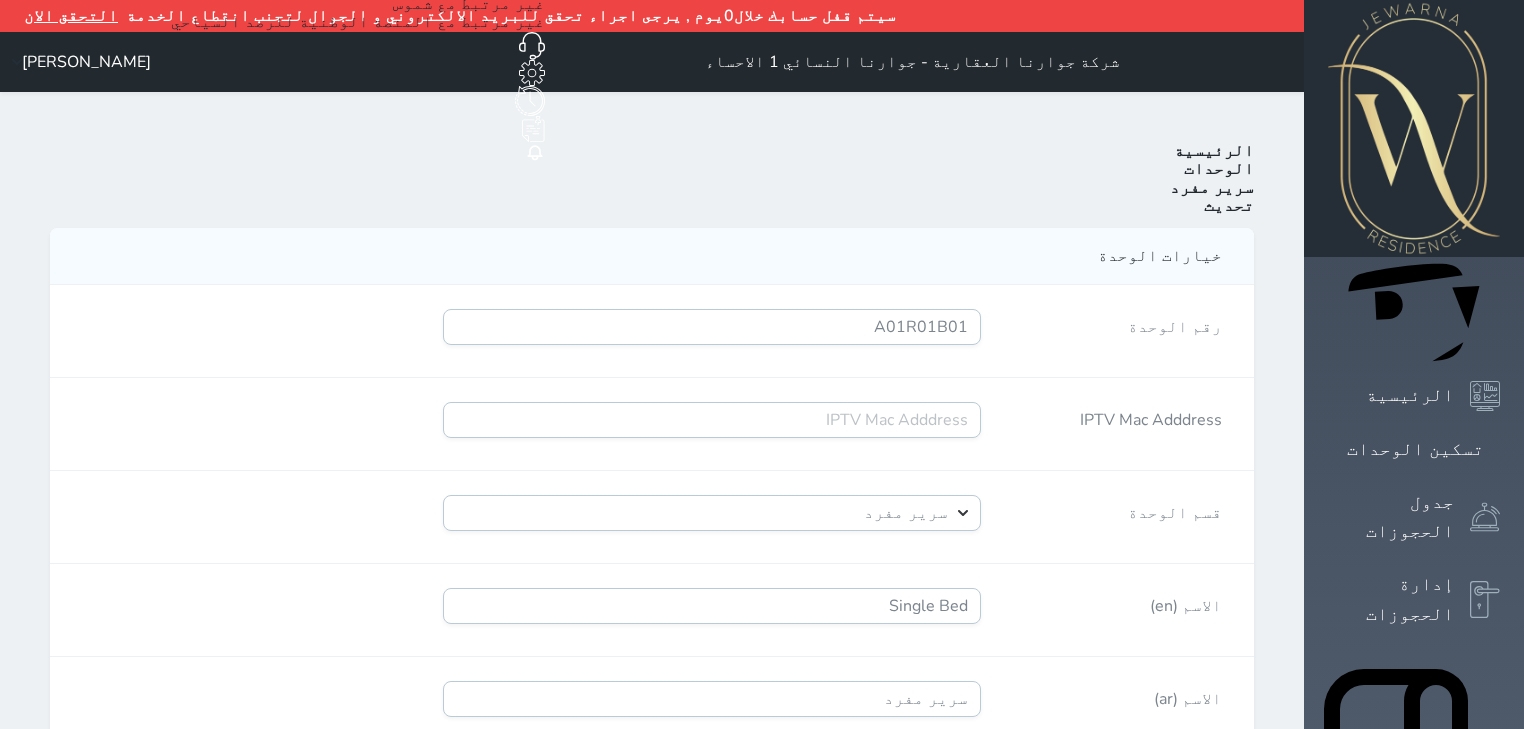 click on "سرير مفرد" at bounding box center [1212, 188] 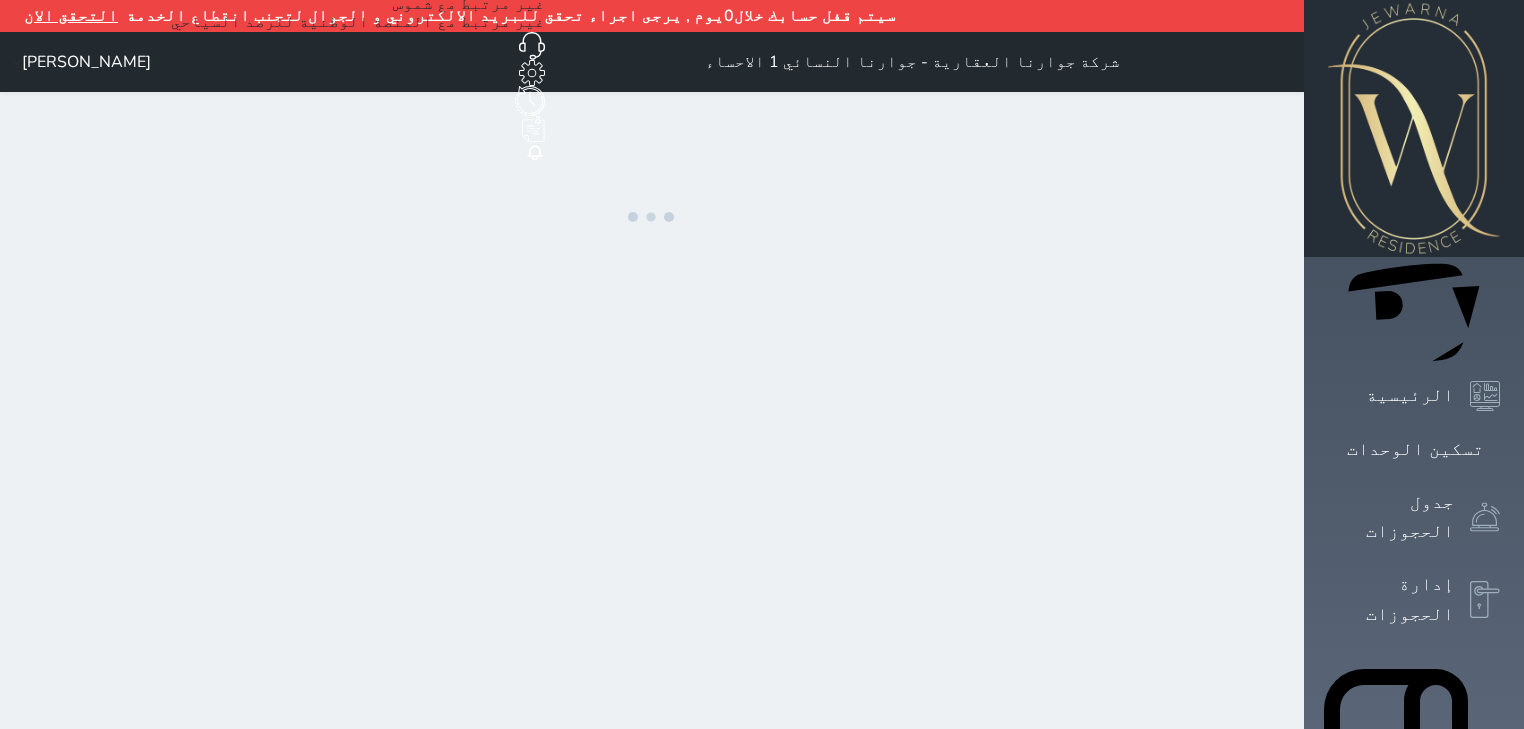 click at bounding box center [652, 217] 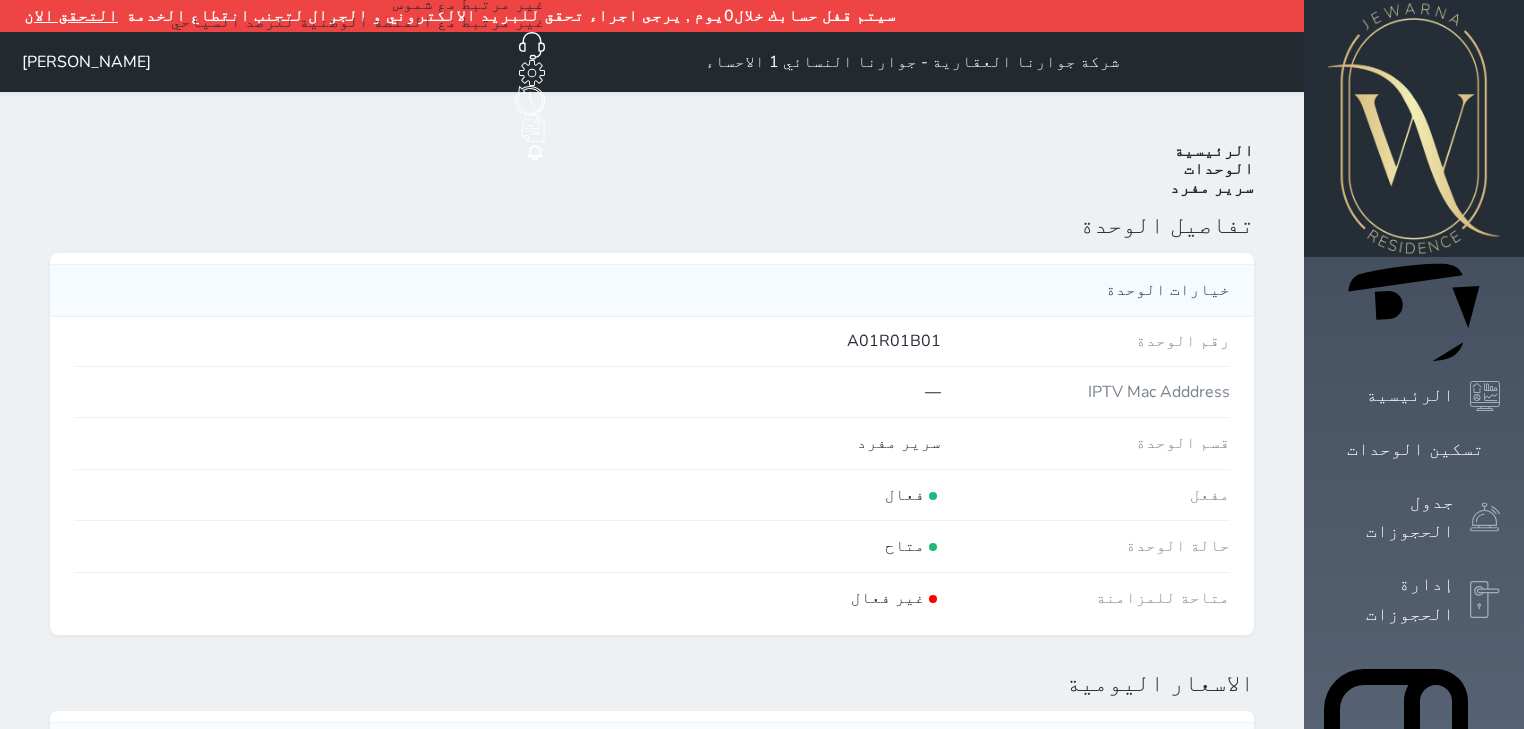 click on "الوحدات" at bounding box center [1219, 169] 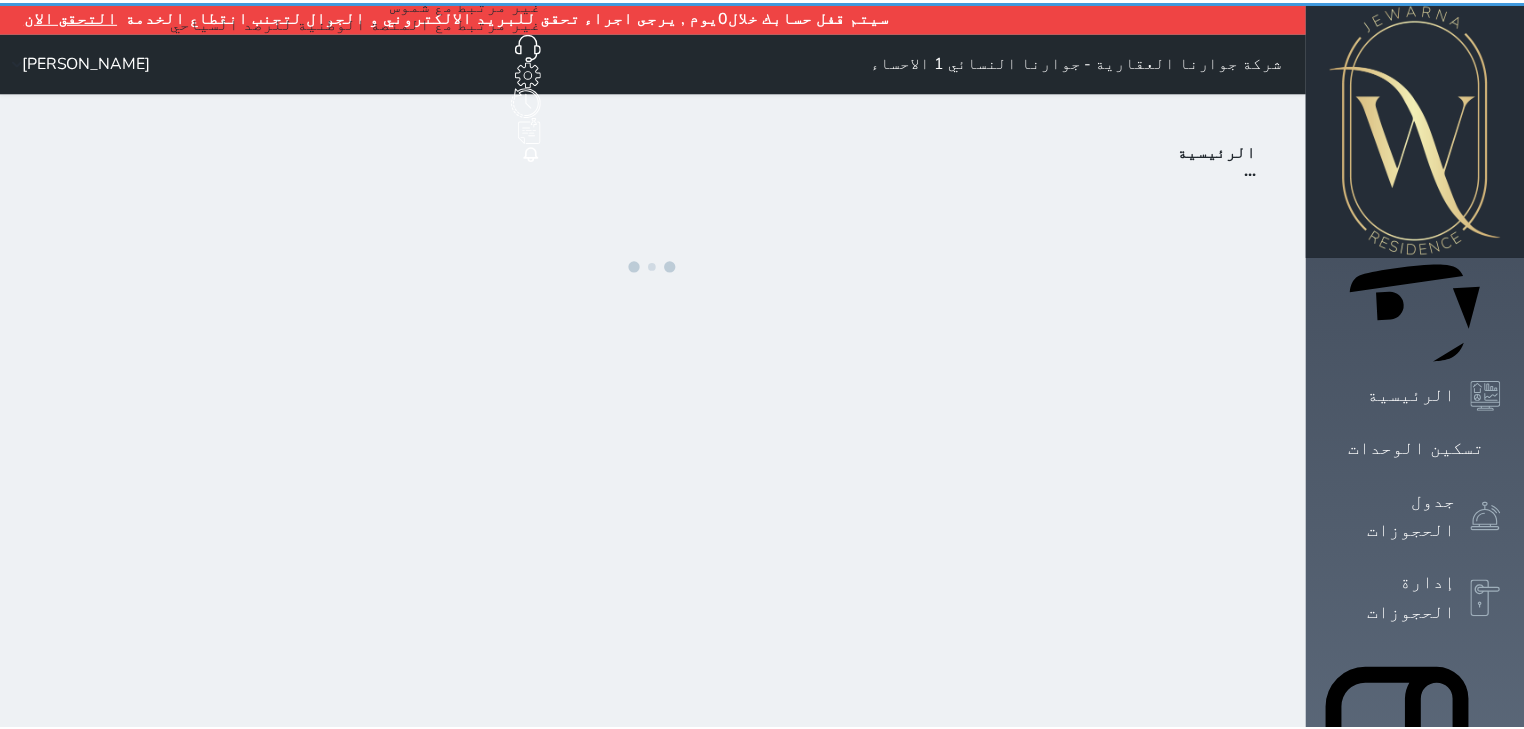 scroll, scrollTop: 0, scrollLeft: 0, axis: both 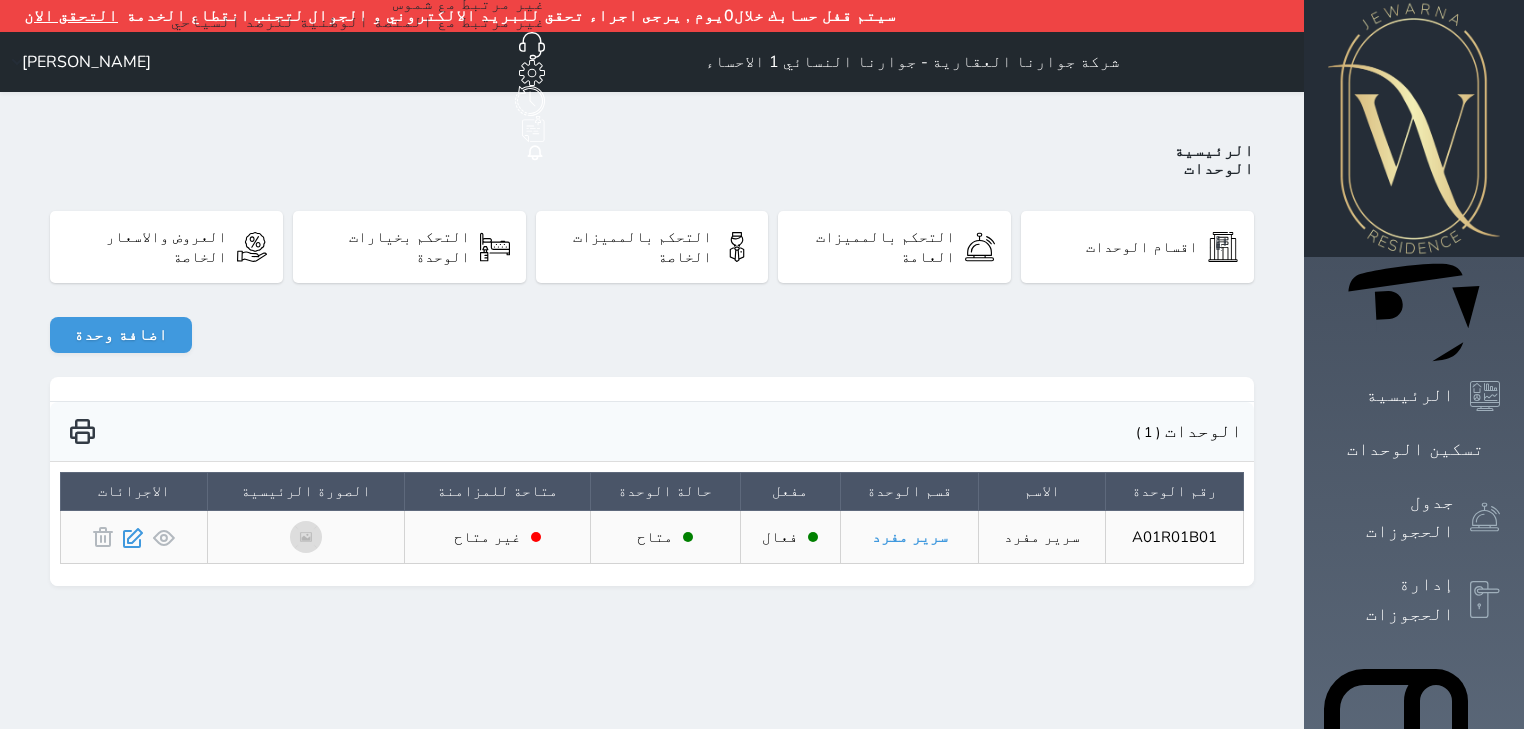 click 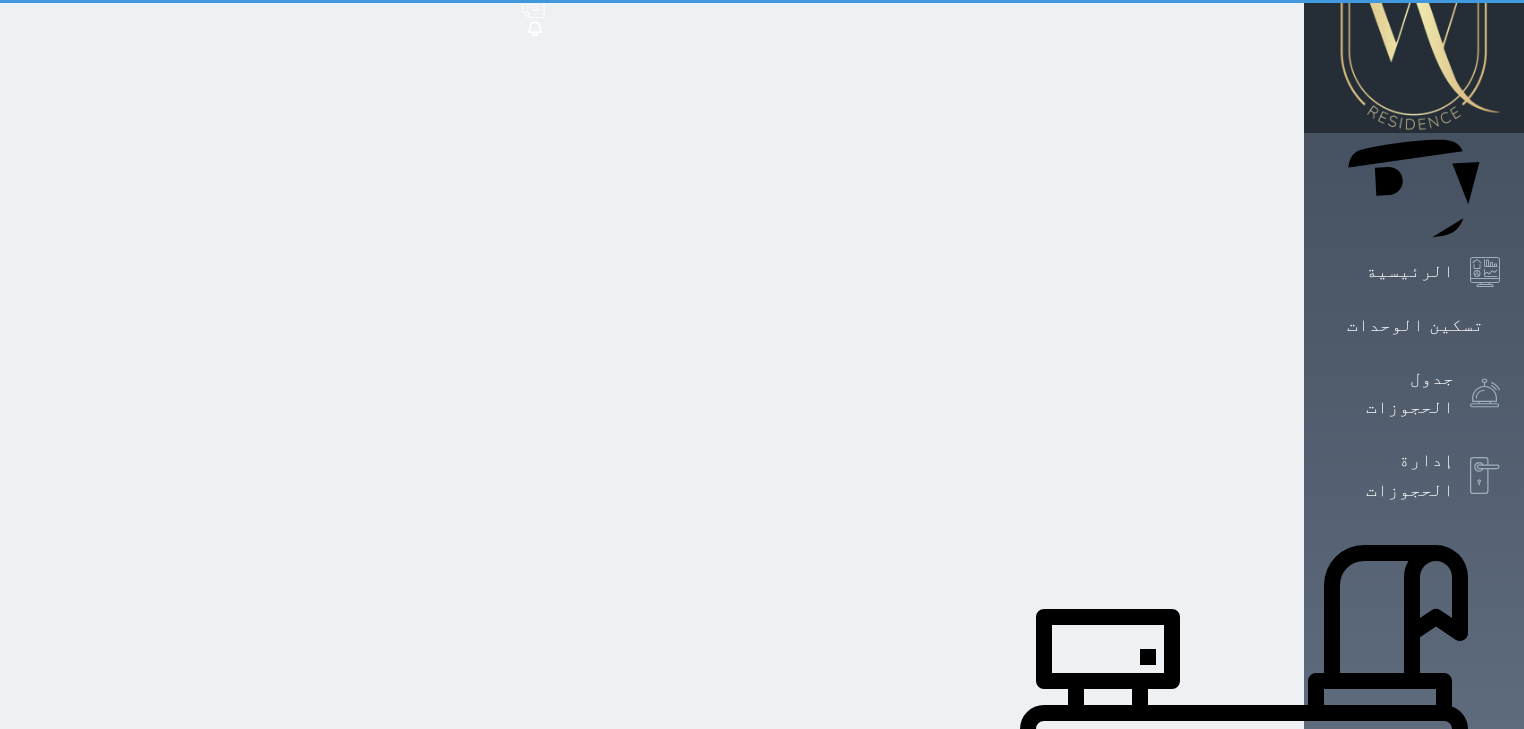 scroll, scrollTop: 140, scrollLeft: 0, axis: vertical 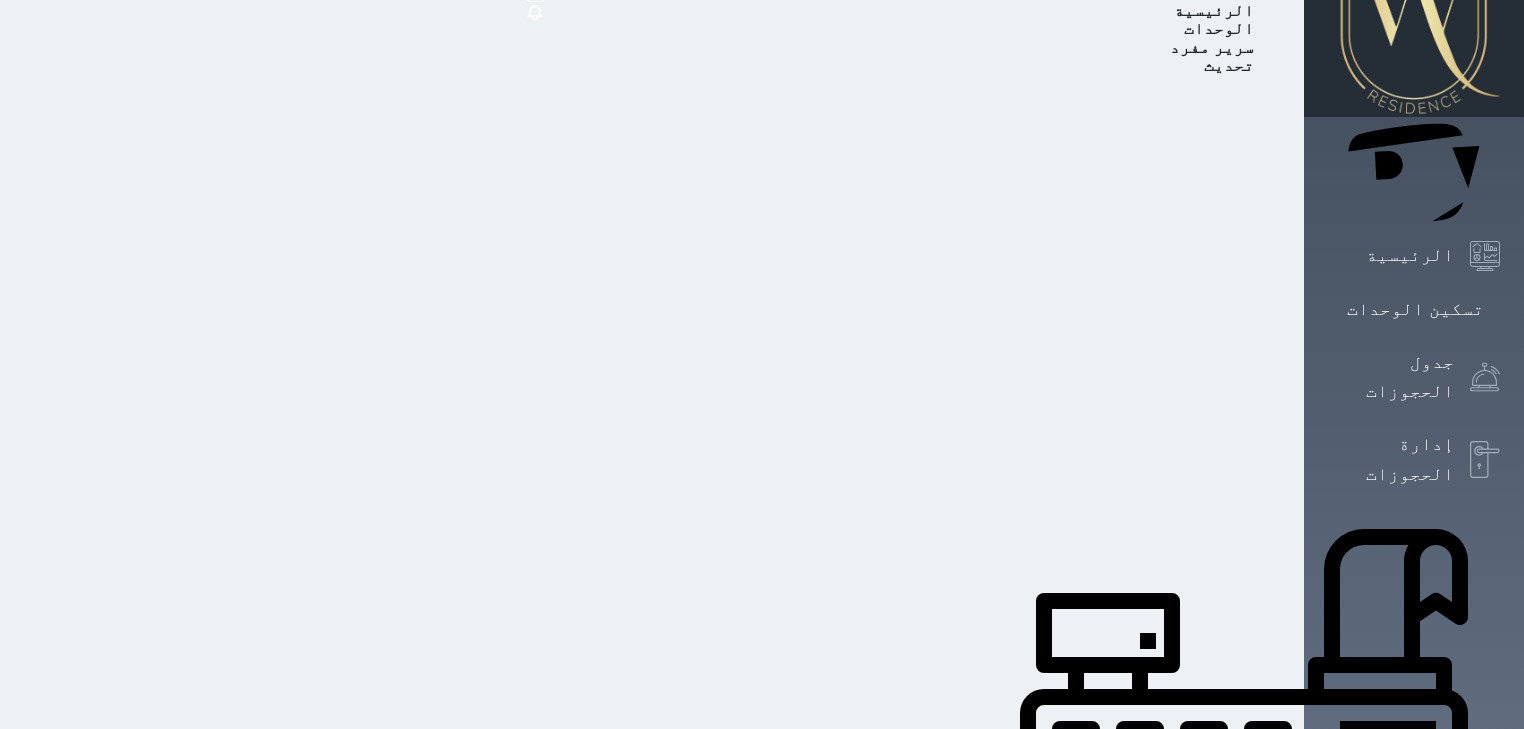 select on "39146238" 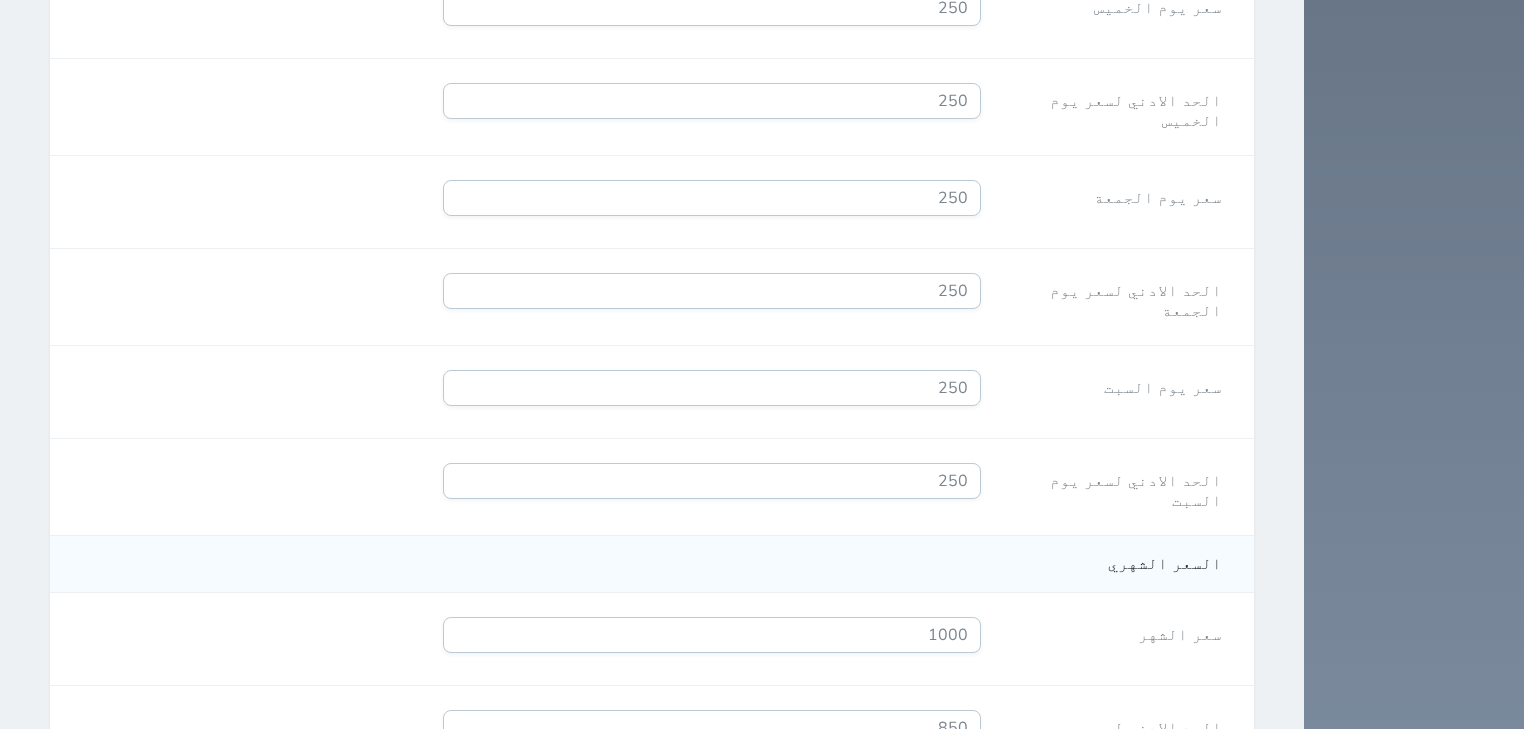 scroll, scrollTop: 1875, scrollLeft: 0, axis: vertical 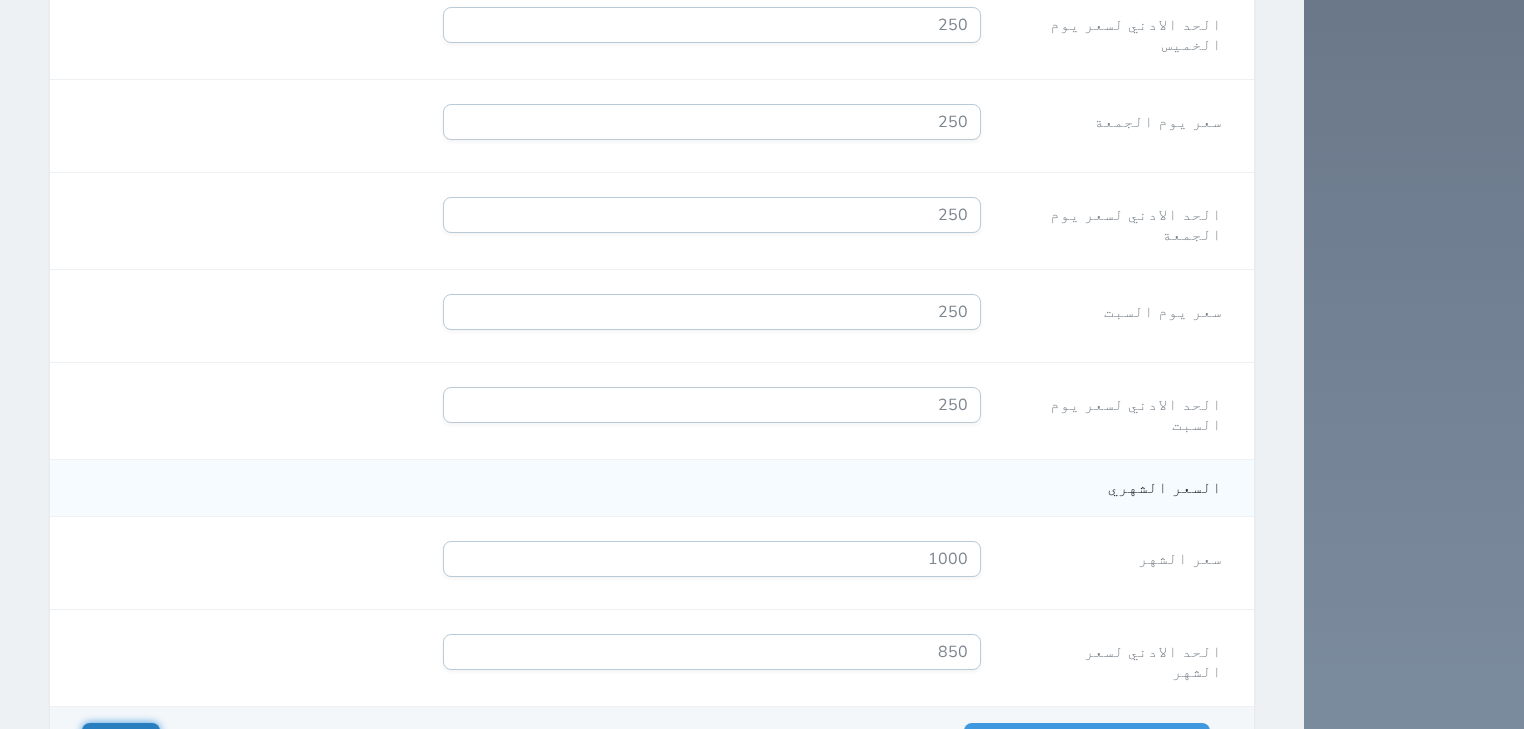 click on "حفظ" at bounding box center [121, 741] 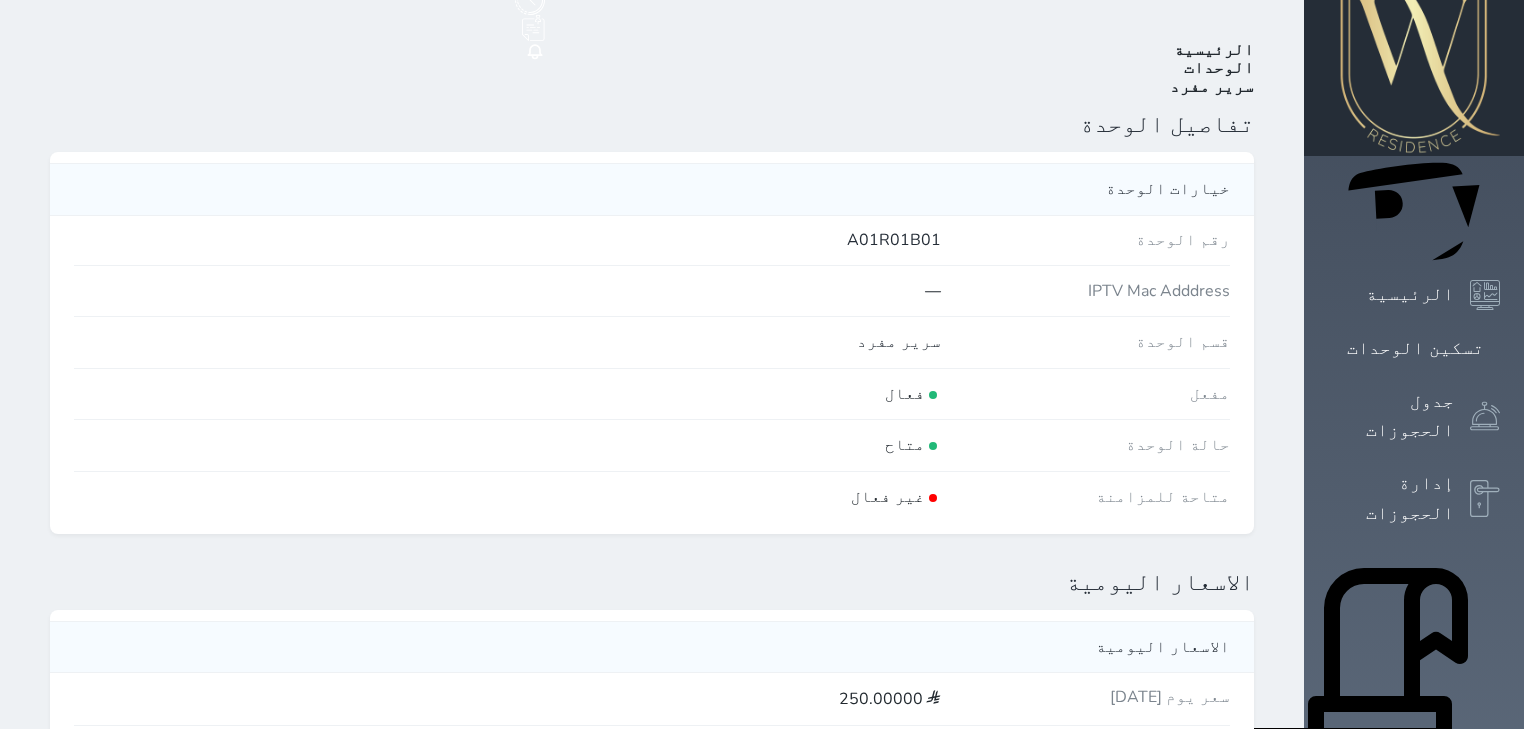 scroll, scrollTop: 0, scrollLeft: 0, axis: both 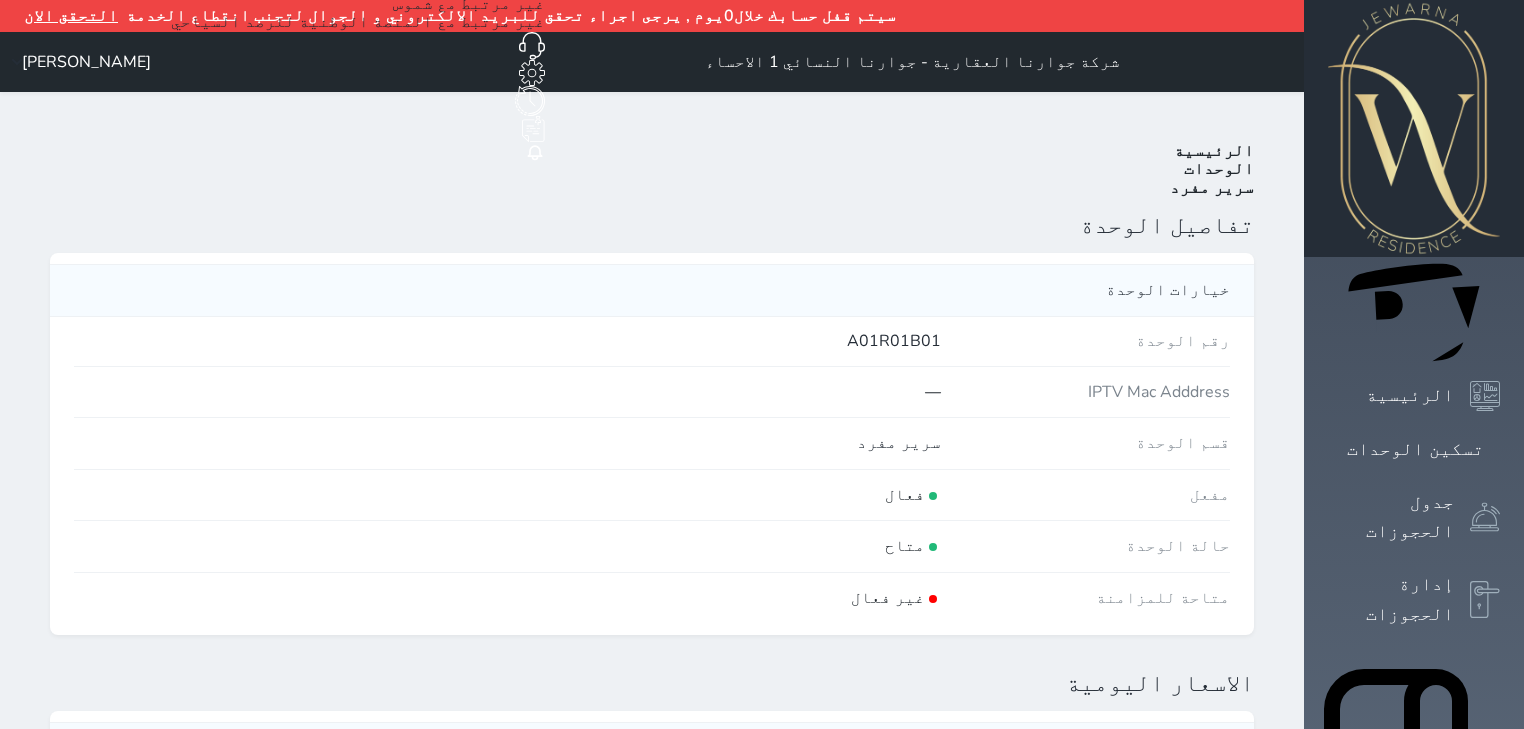 click on "الوحدات" at bounding box center [1219, 169] 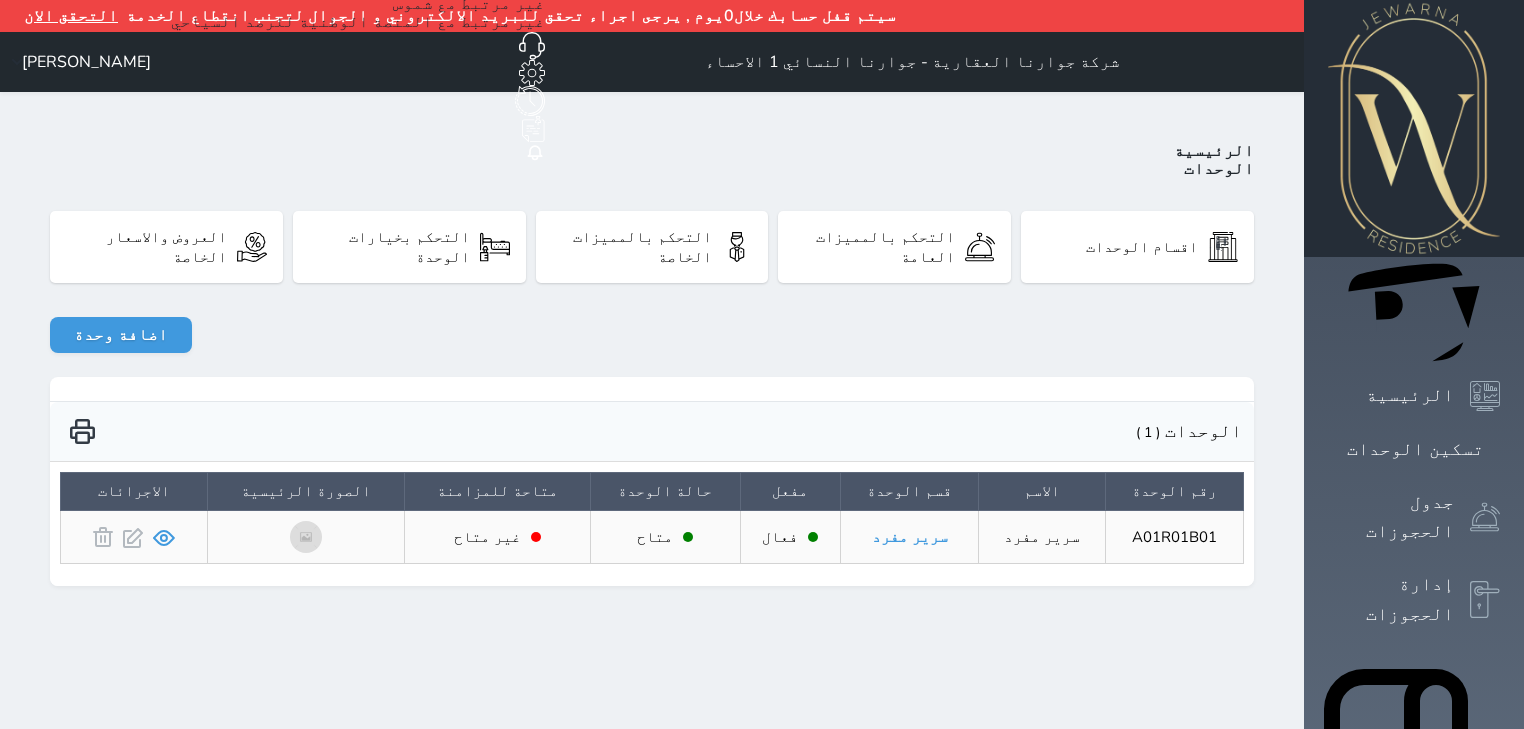 click 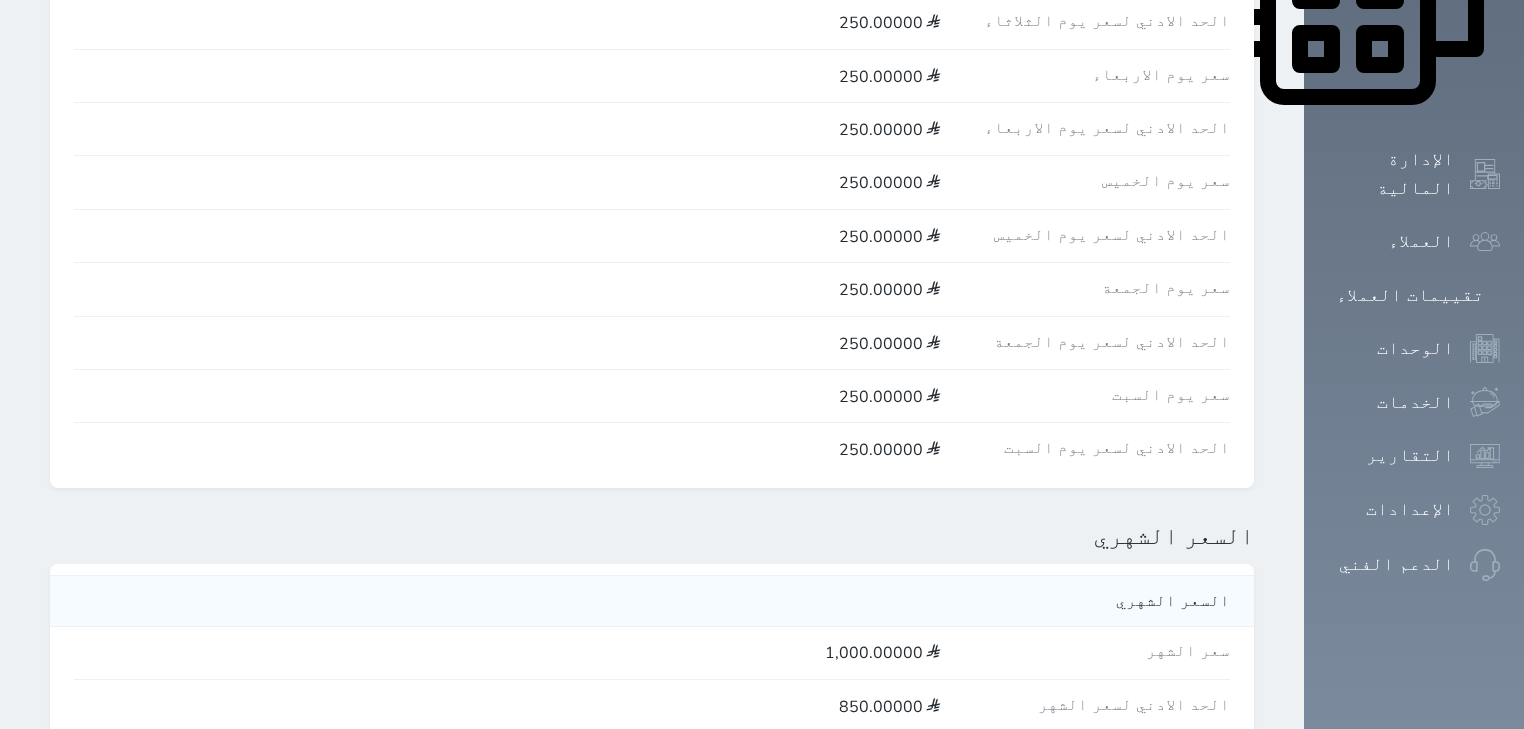 scroll, scrollTop: 1047, scrollLeft: 0, axis: vertical 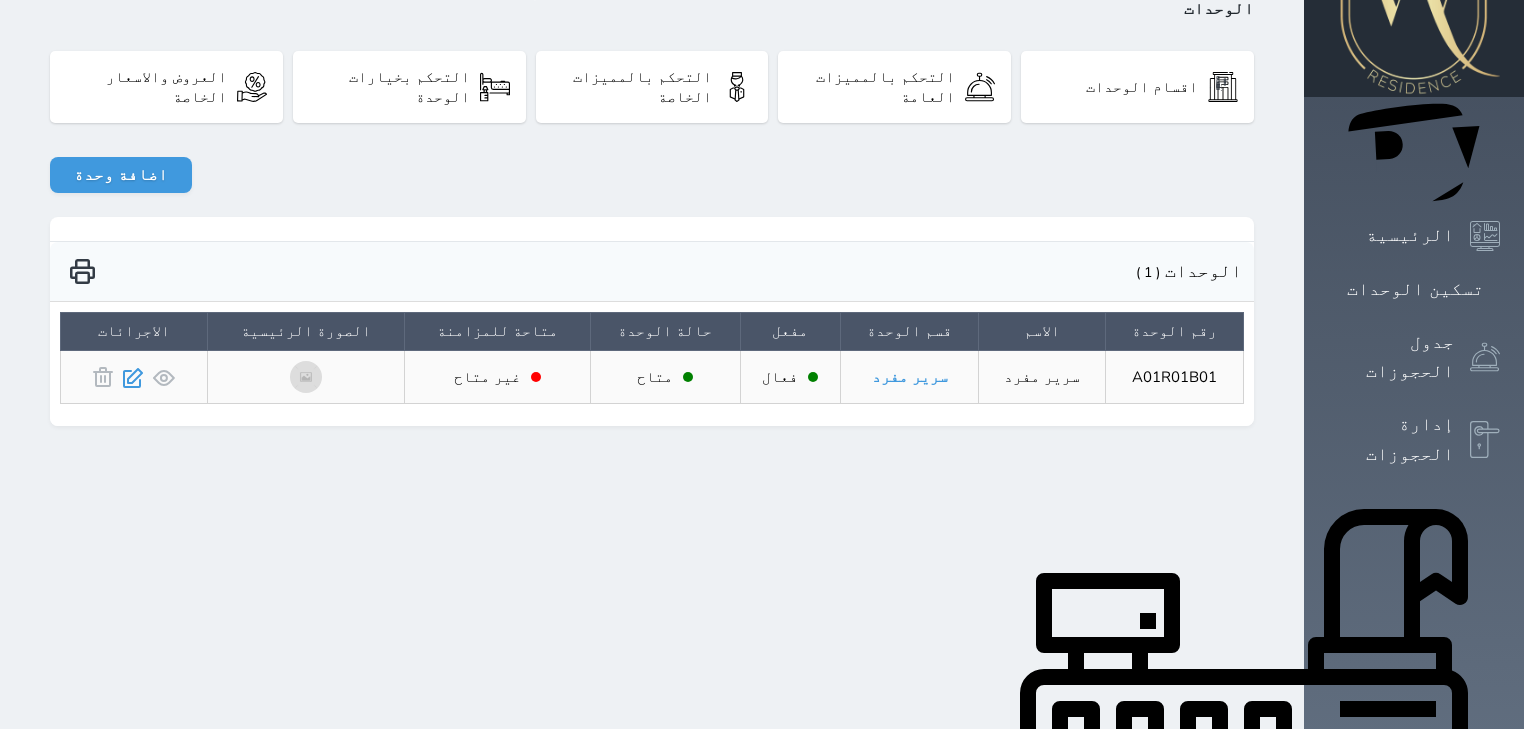 click 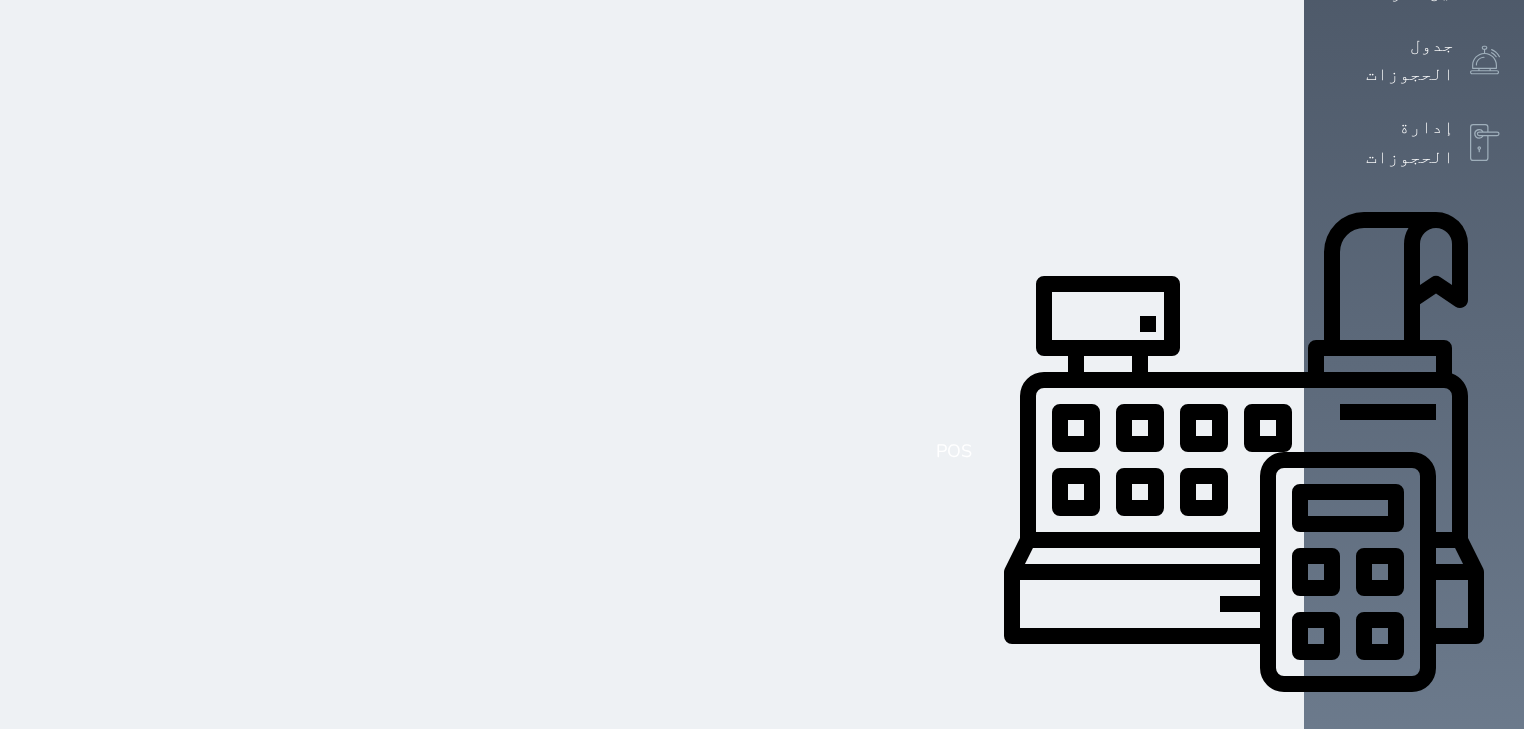 select on "39146238" 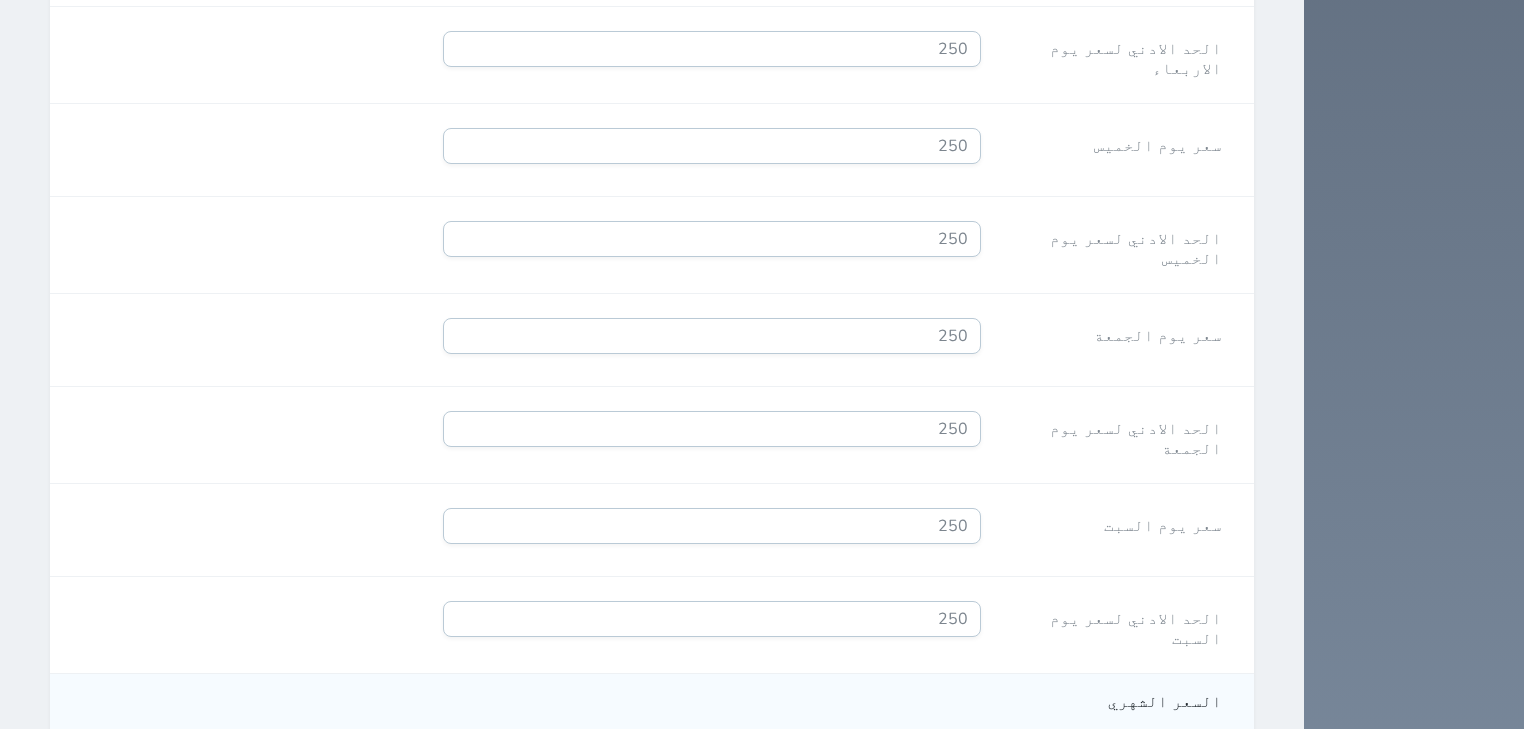 scroll, scrollTop: 1875, scrollLeft: 0, axis: vertical 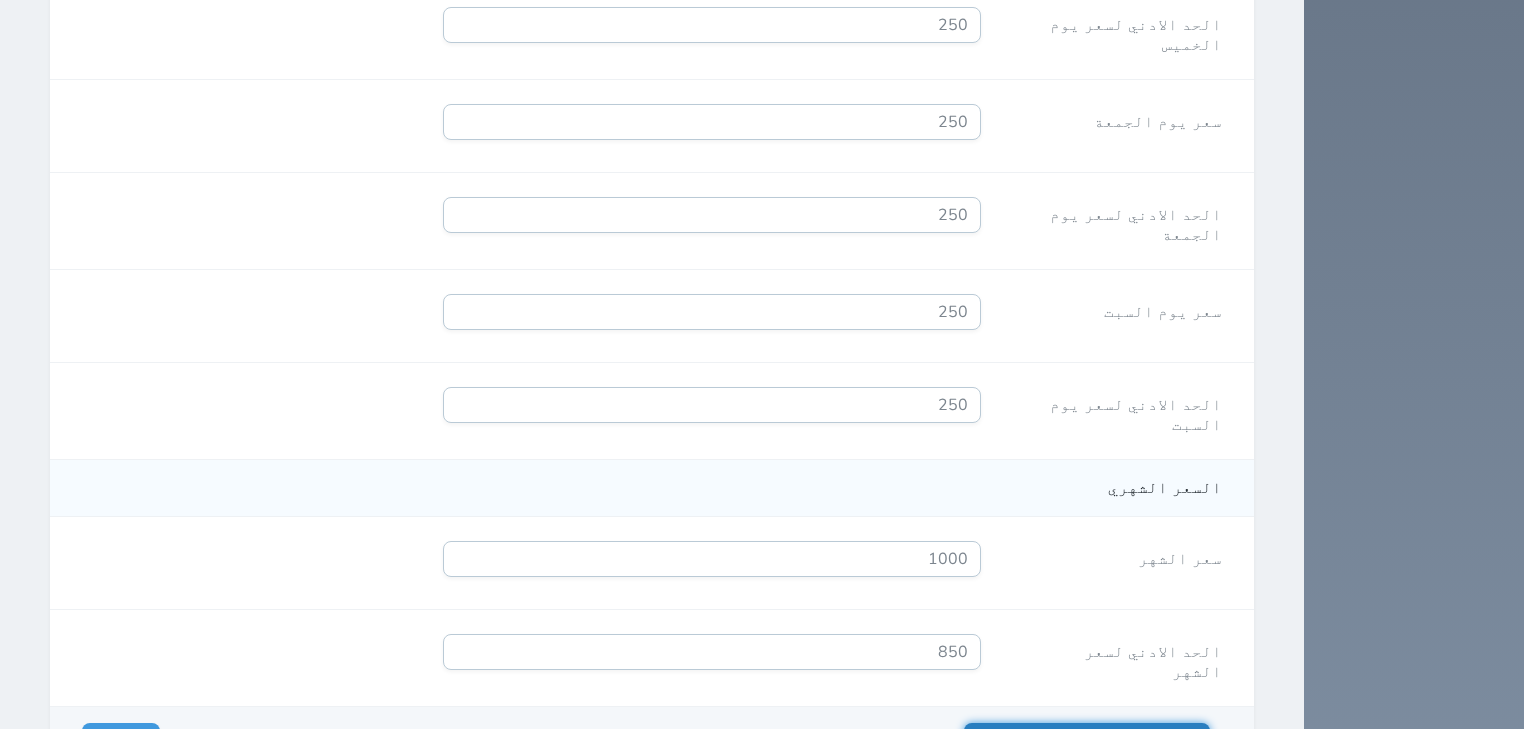 click on "تحديث ومتابعة التحرير" at bounding box center (1087, 741) 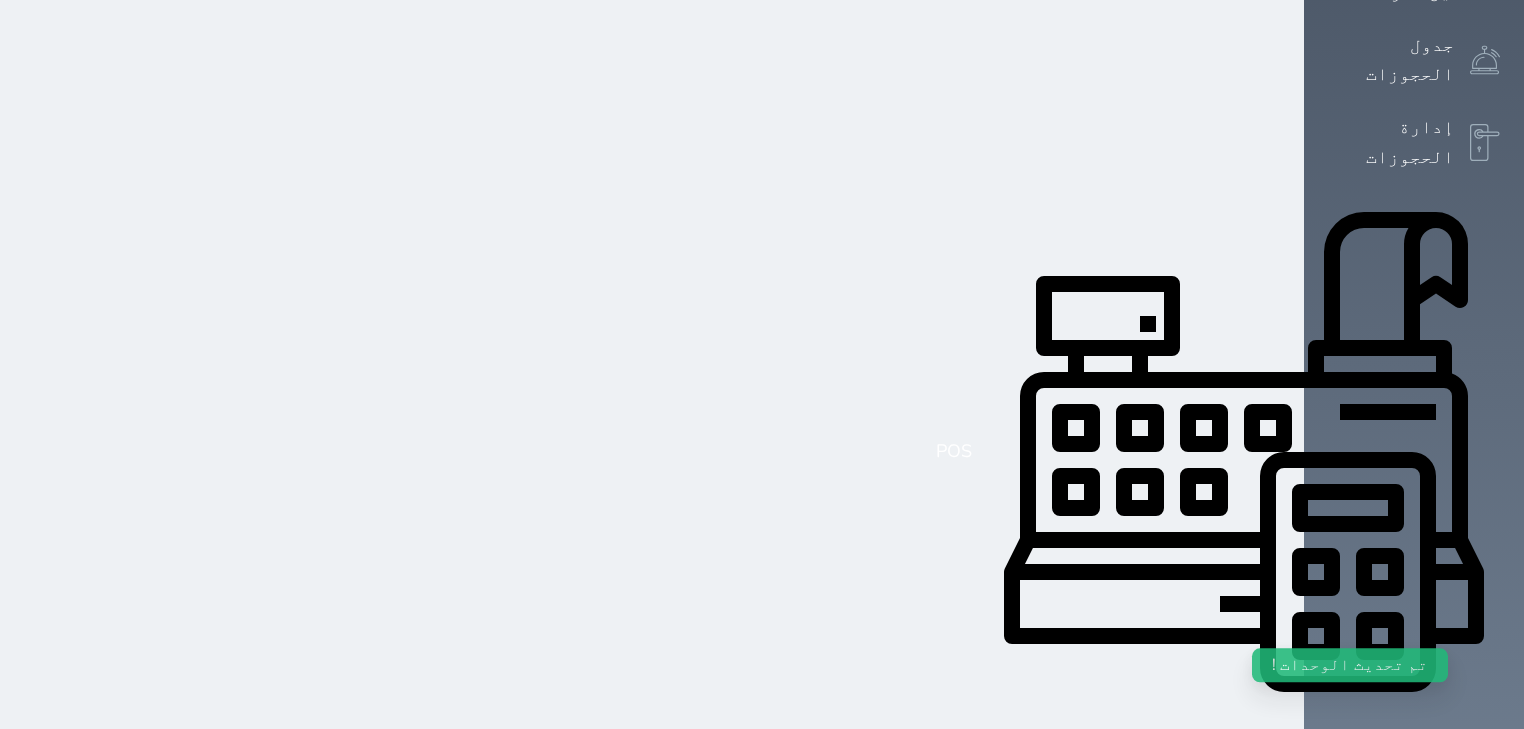 select on "39146238" 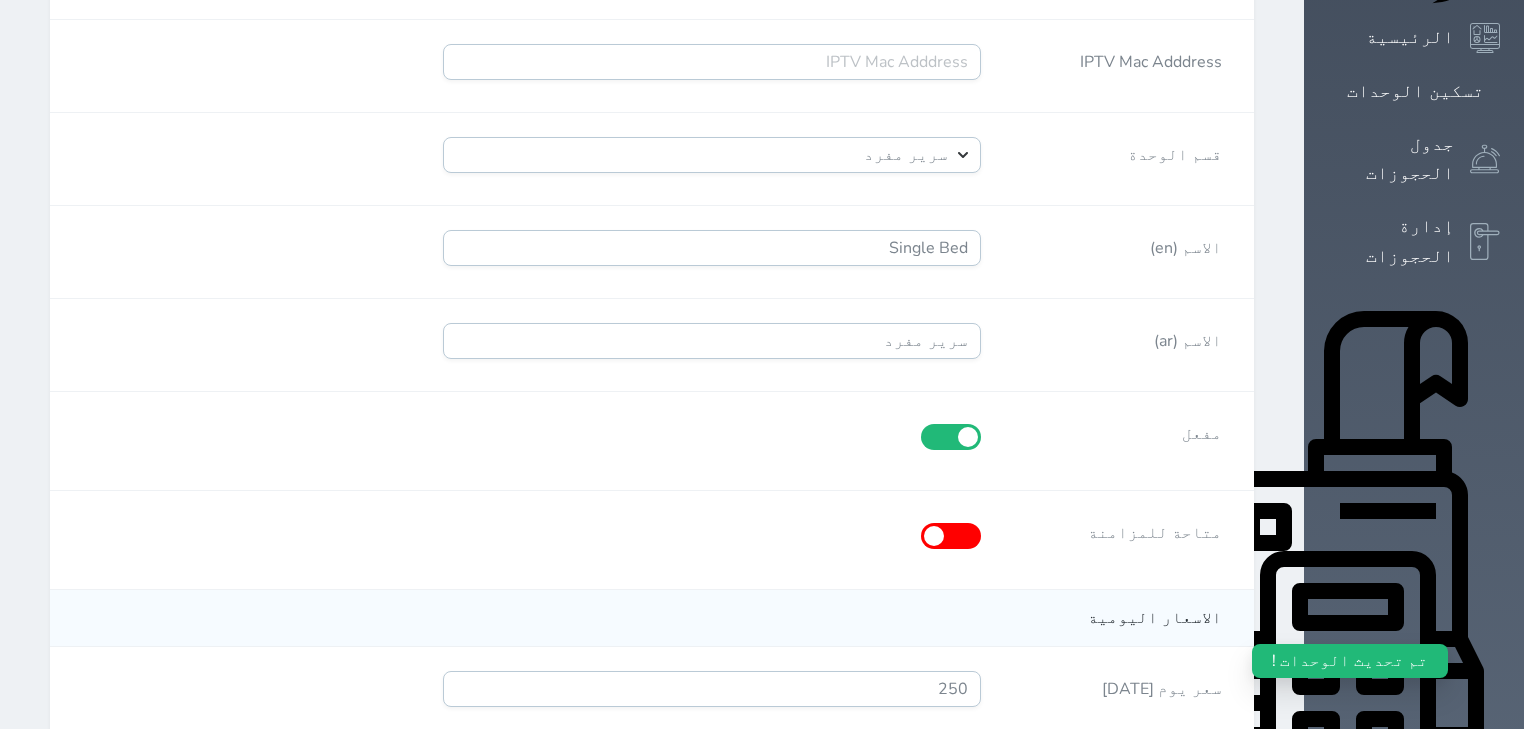 scroll, scrollTop: 400, scrollLeft: 0, axis: vertical 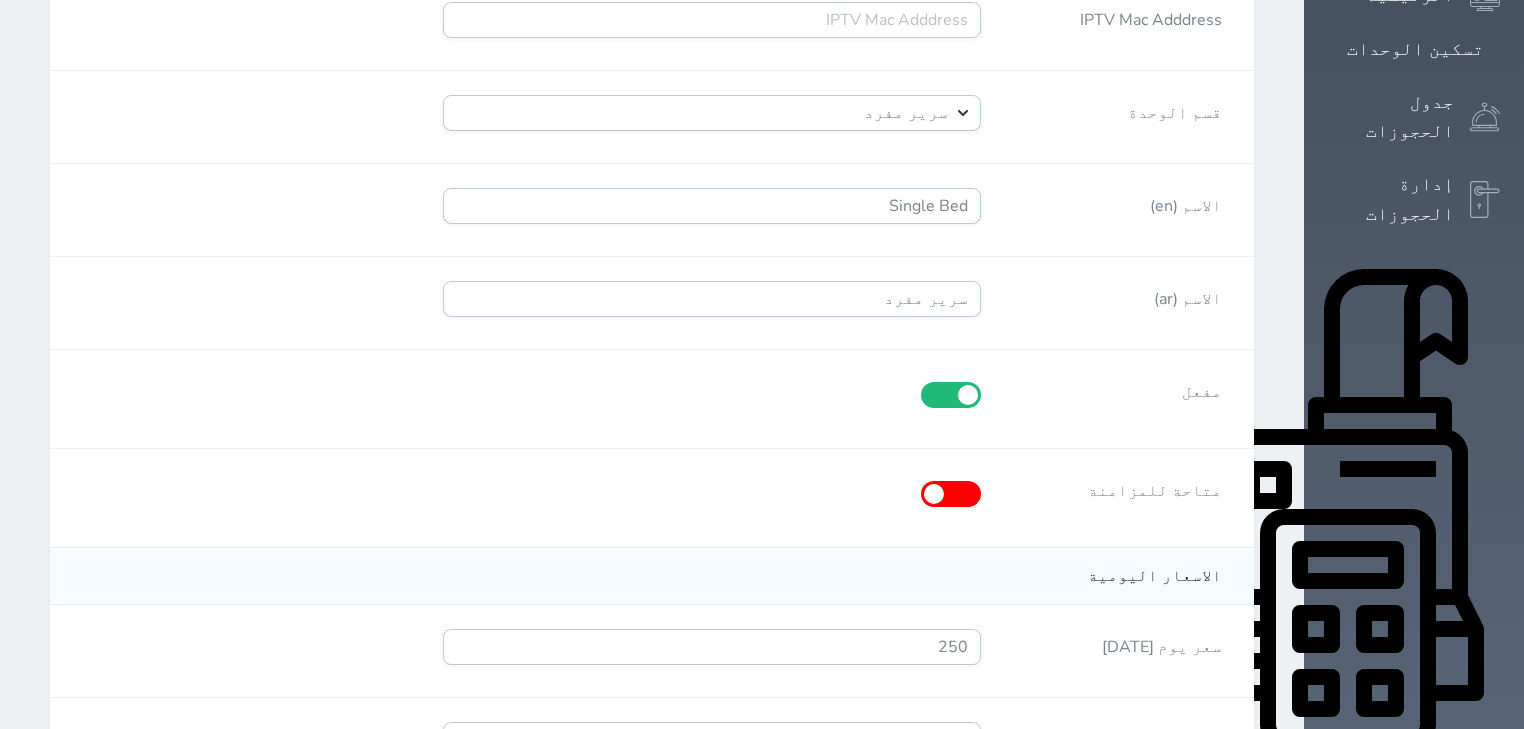click at bounding box center [951, 494] 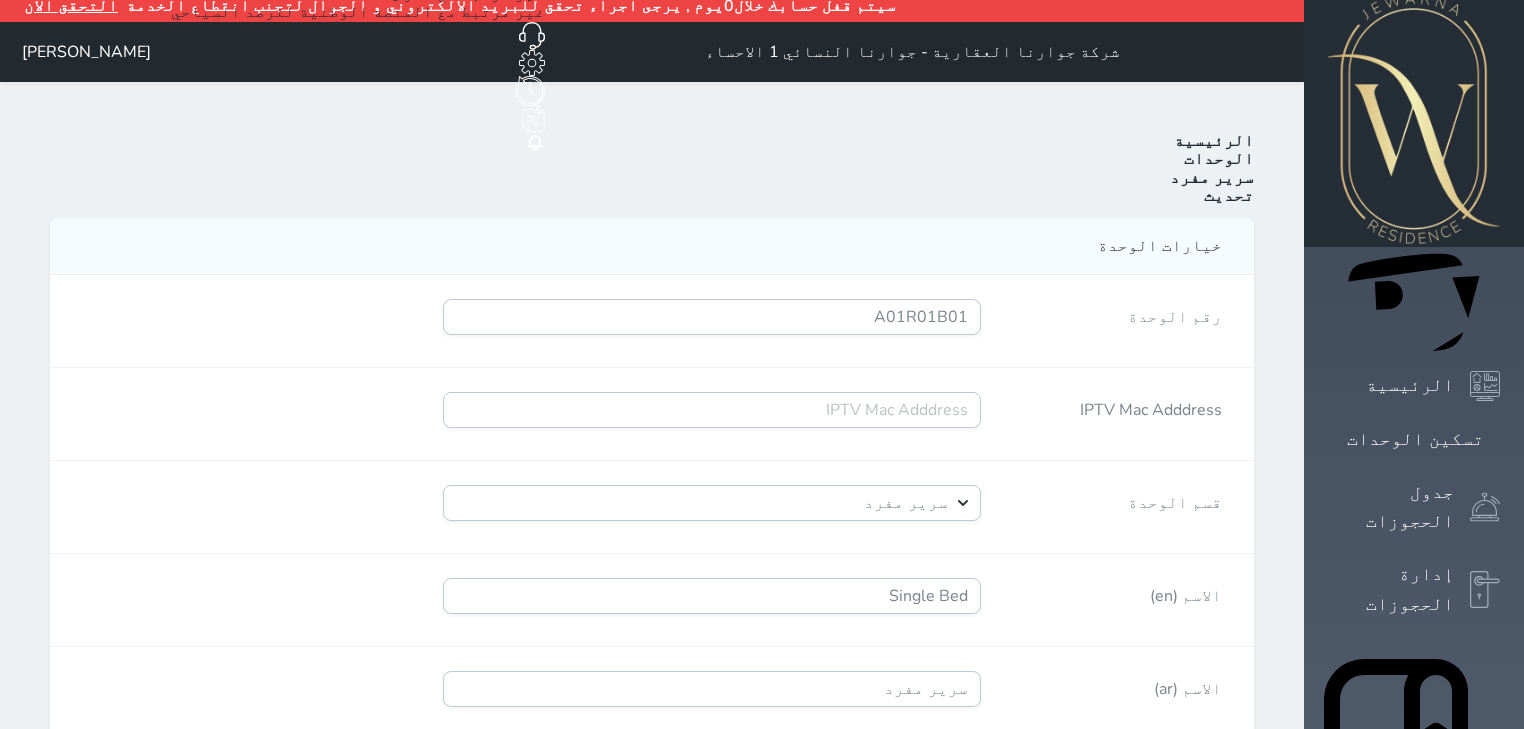 scroll, scrollTop: 0, scrollLeft: 0, axis: both 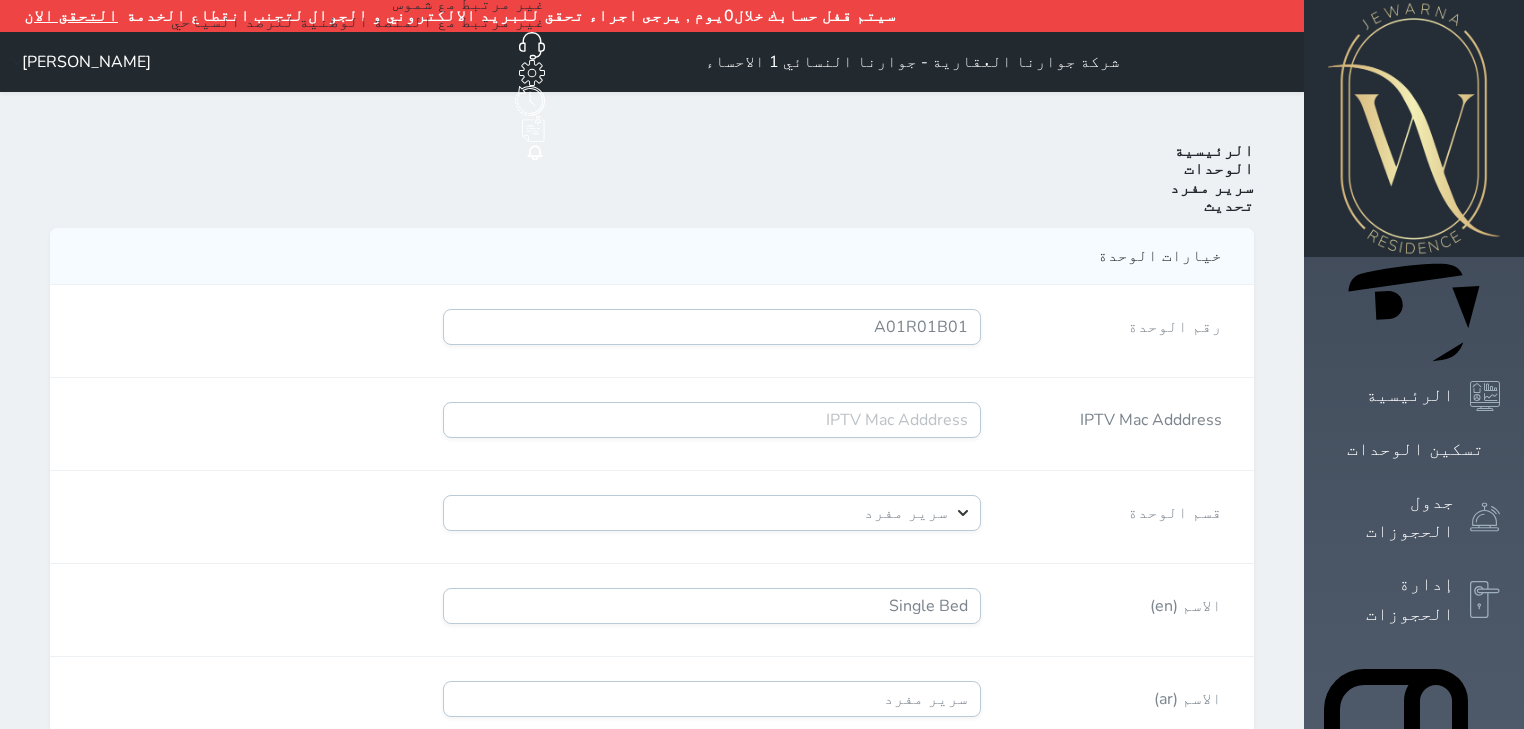 click on "[PERSON_NAME]" at bounding box center (86, 62) 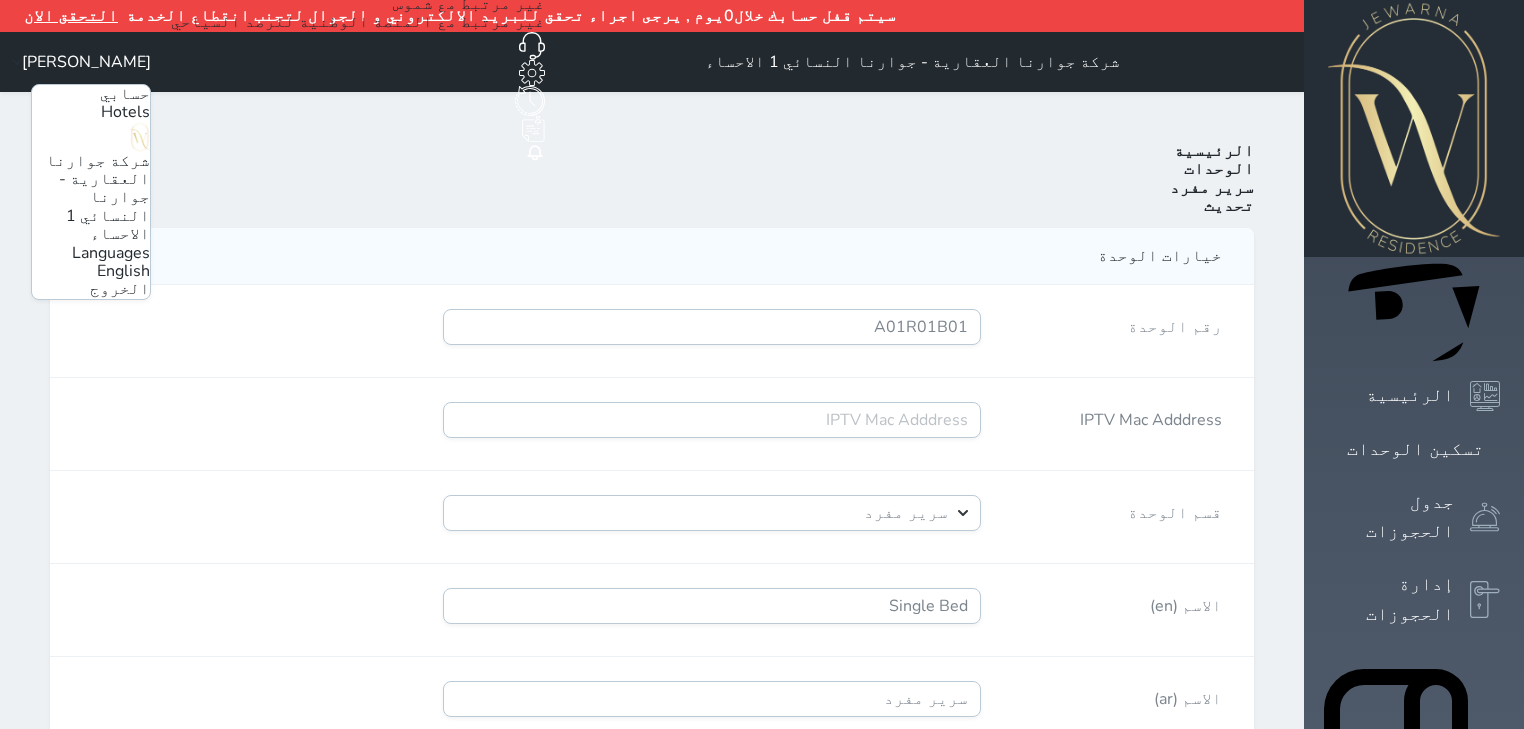 click on "خيارات الوحدة" at bounding box center [652, 256] 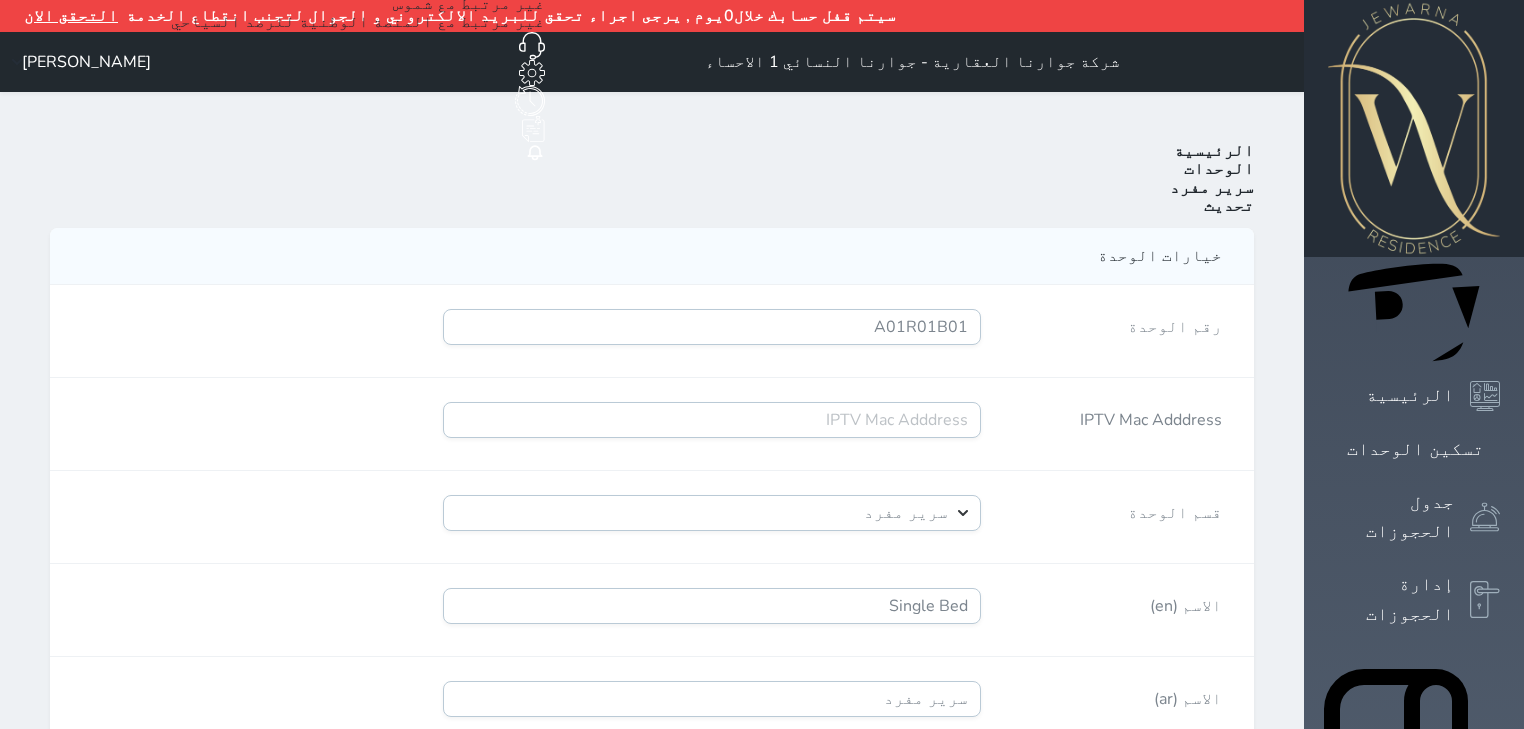 click on "الوحدات" at bounding box center [1219, 169] 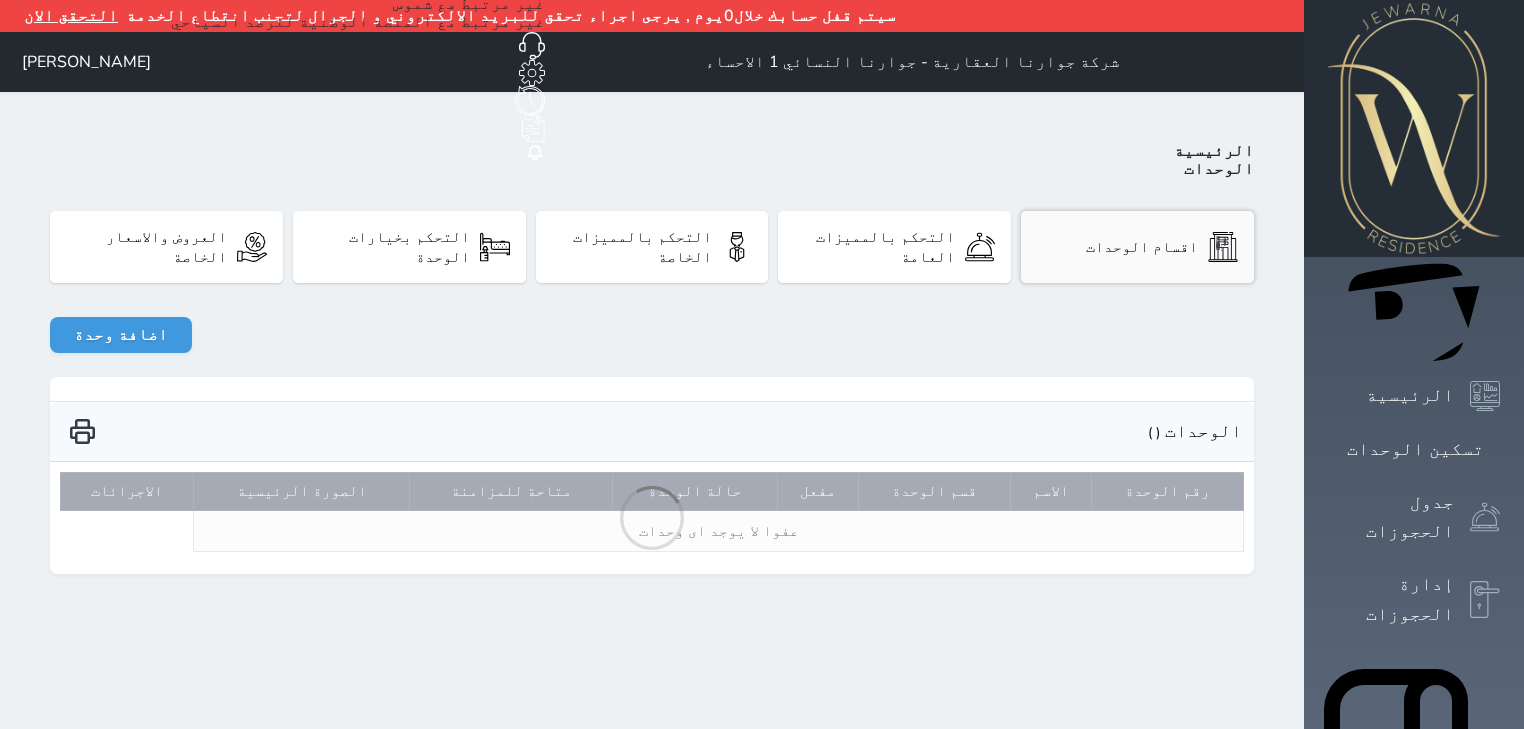 click on "اقسام الوحدات" at bounding box center (1137, 247) 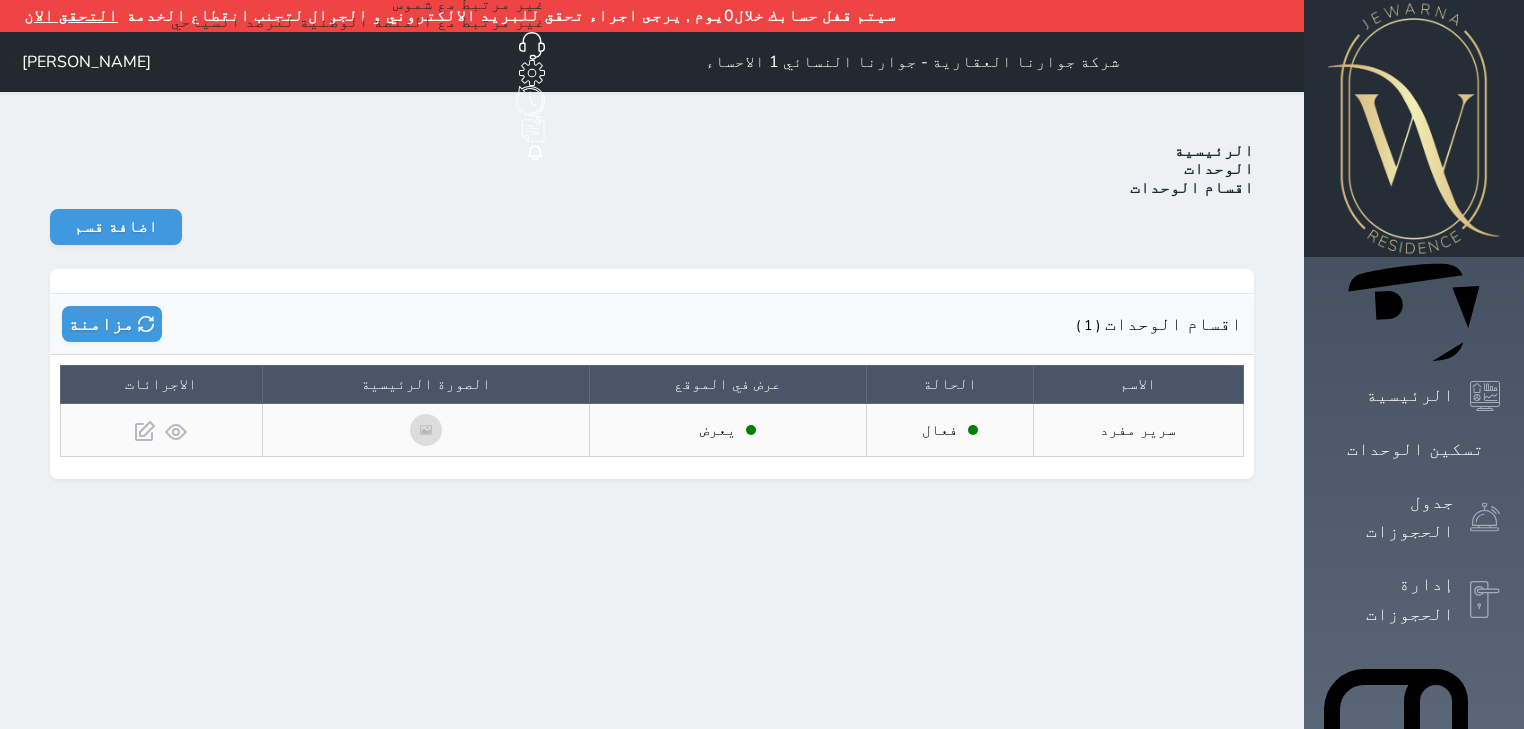 click on "الوحدات" at bounding box center [1219, 169] 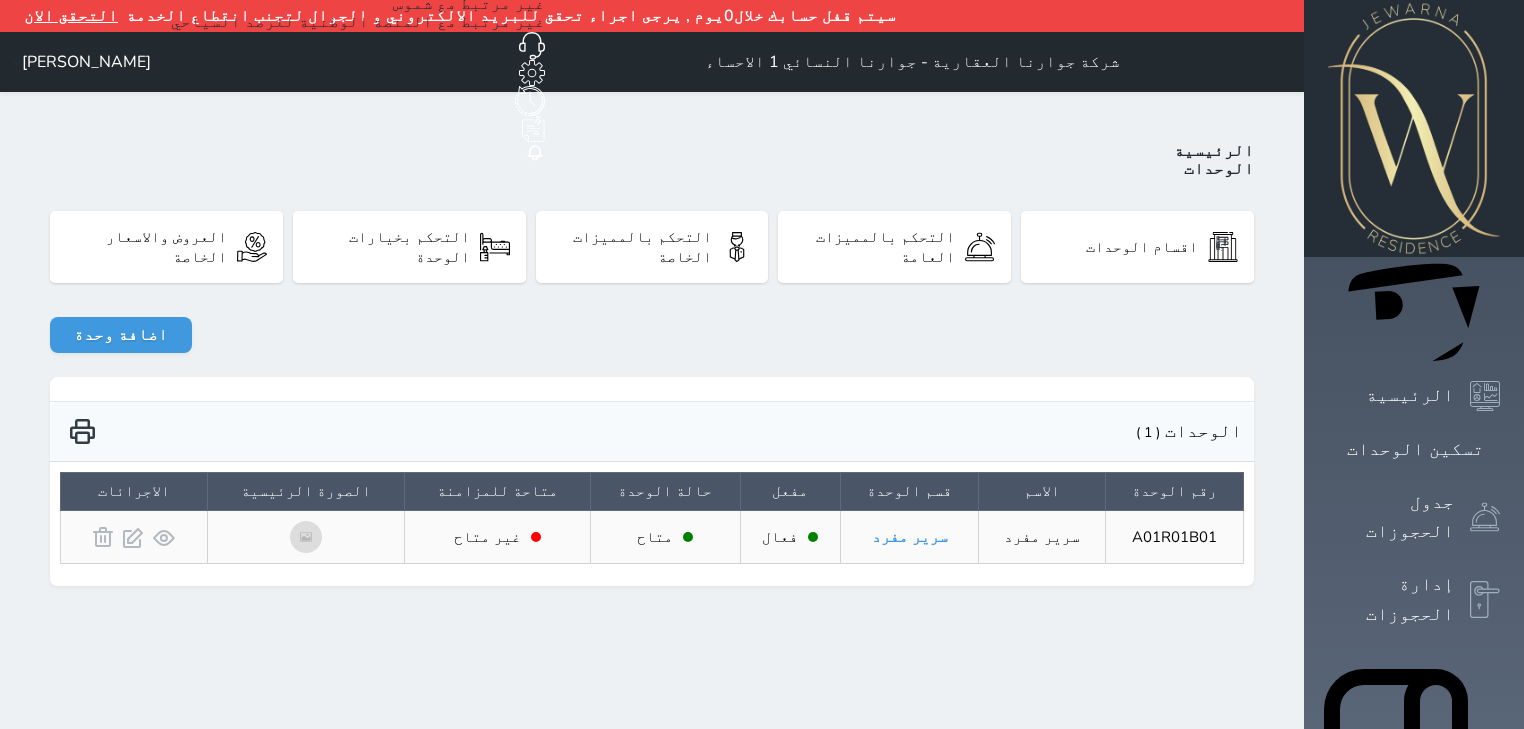 click 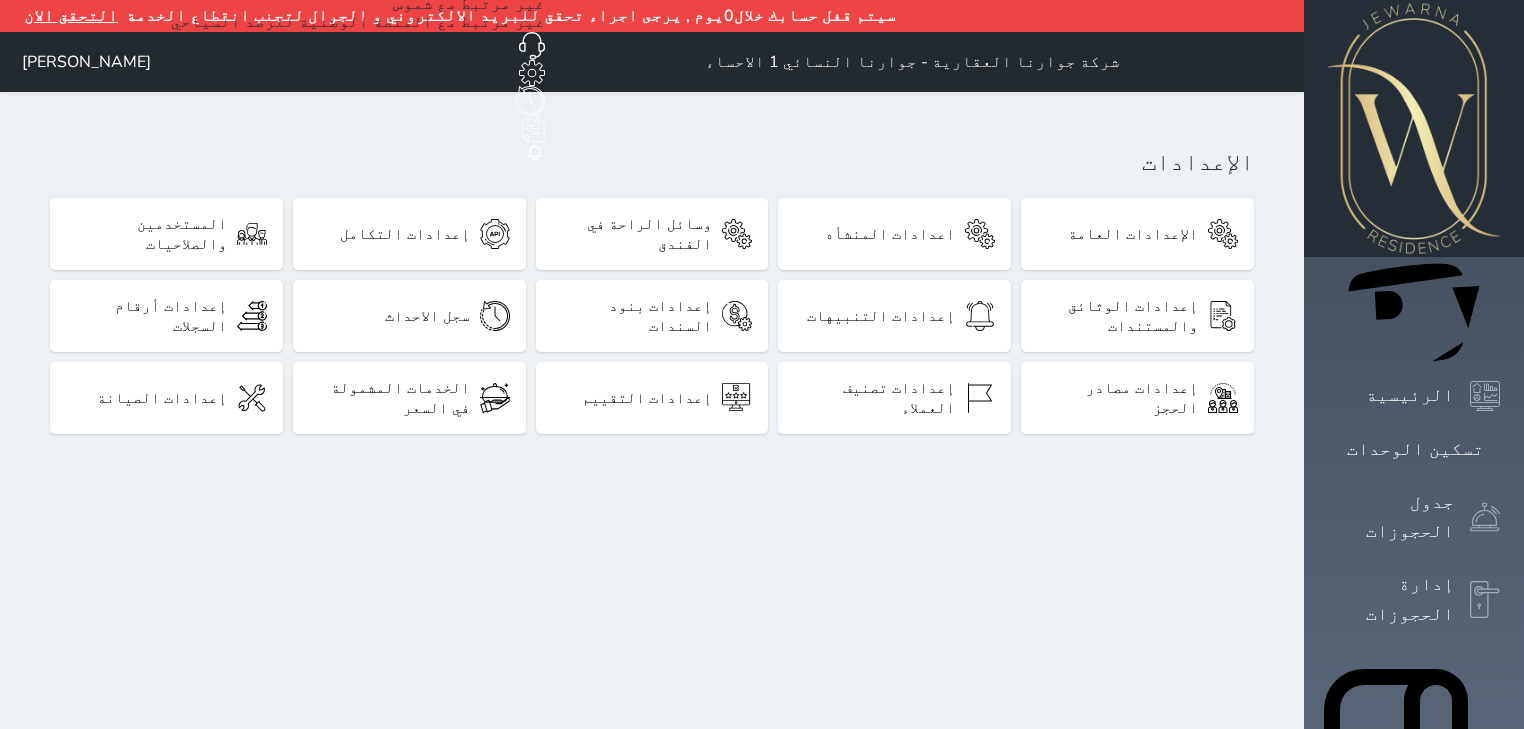 click 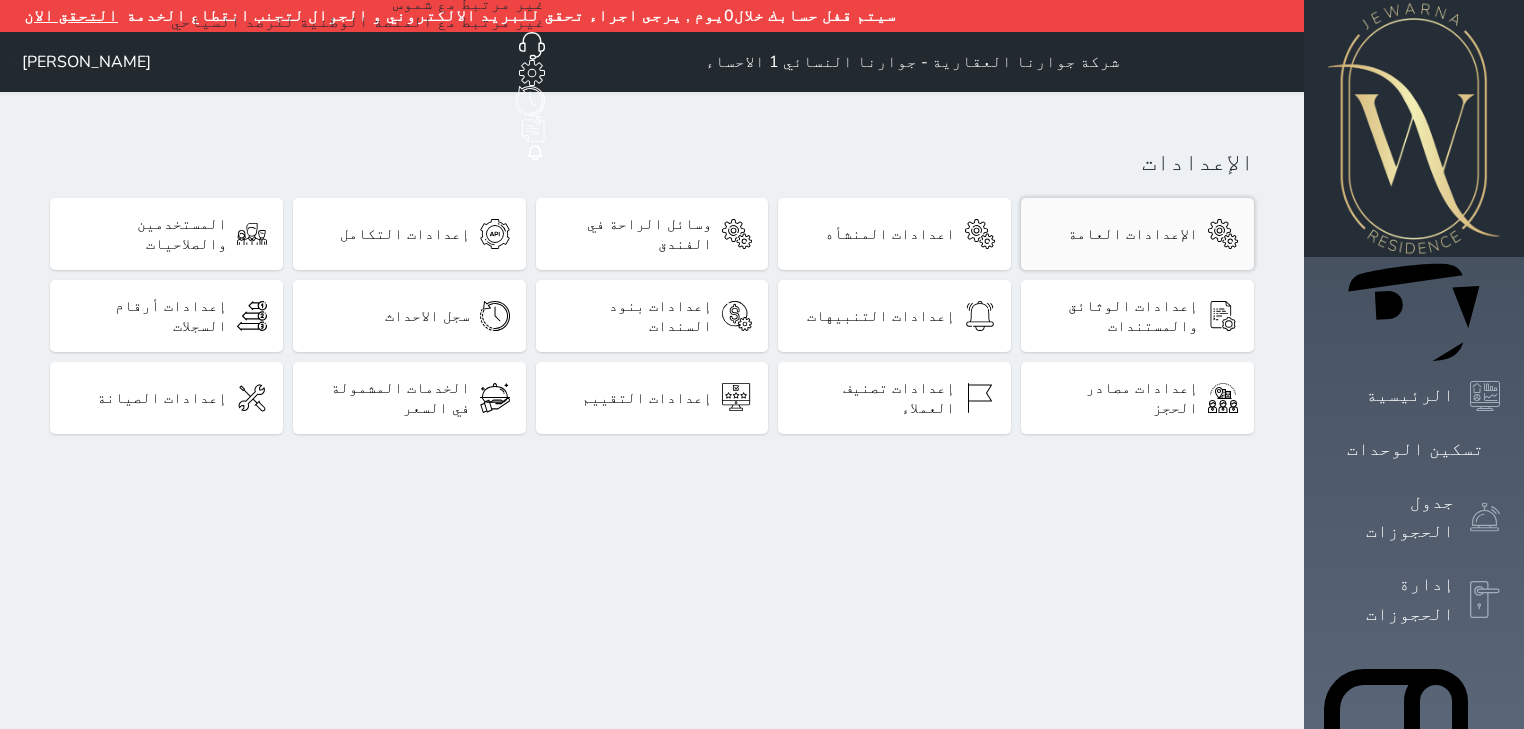 click on "الإعدادات العامة" at bounding box center [1133, 234] 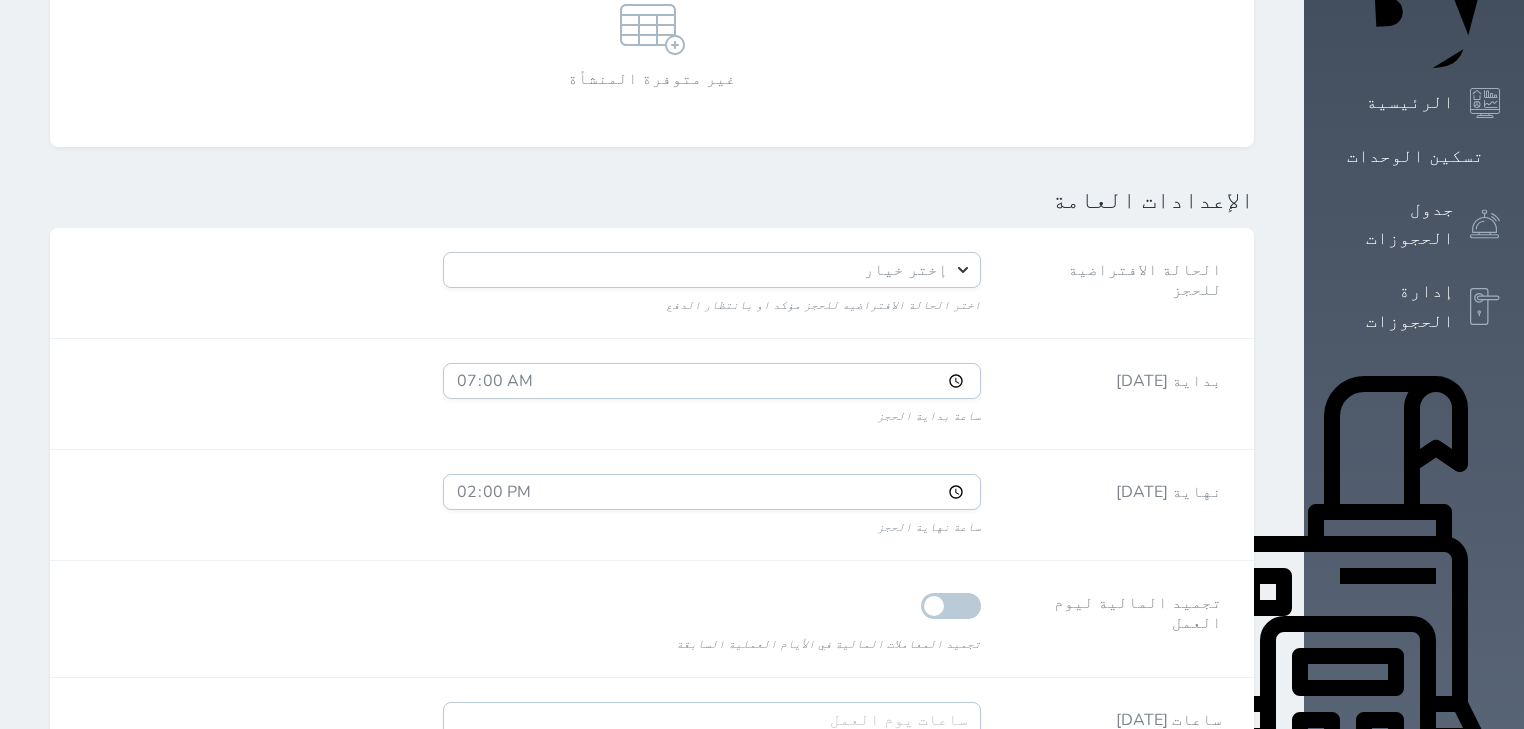 scroll, scrollTop: 320, scrollLeft: 0, axis: vertical 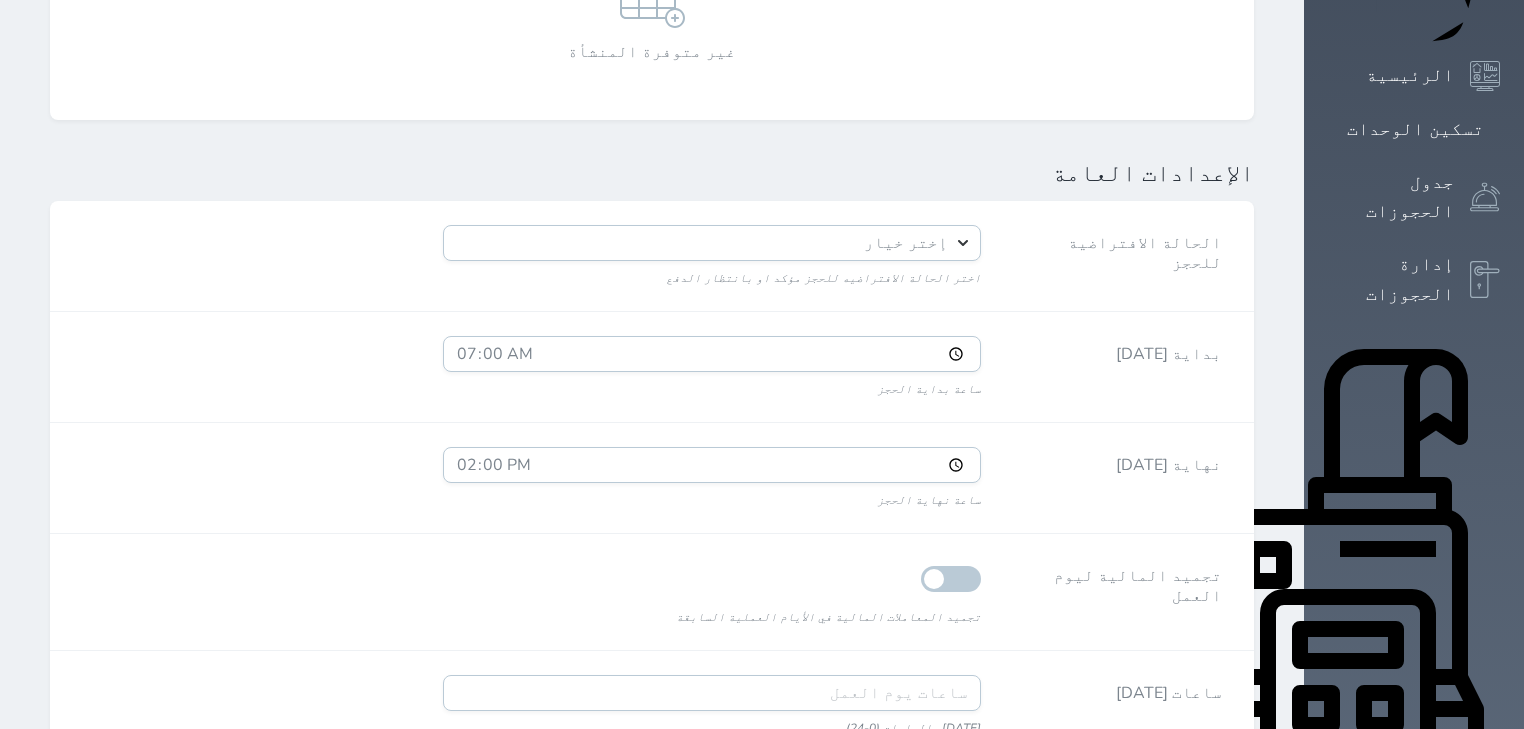 click 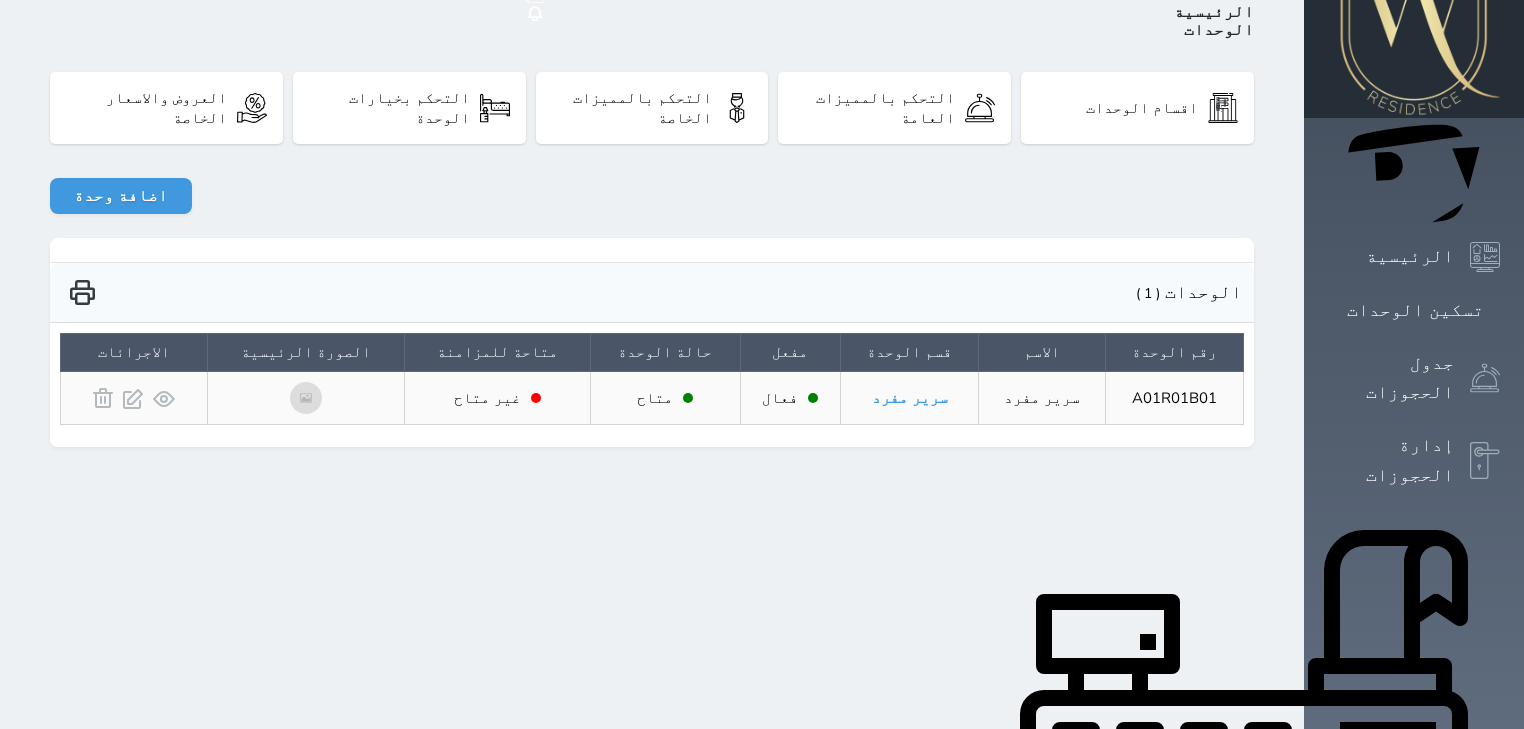 scroll, scrollTop: 160, scrollLeft: 0, axis: vertical 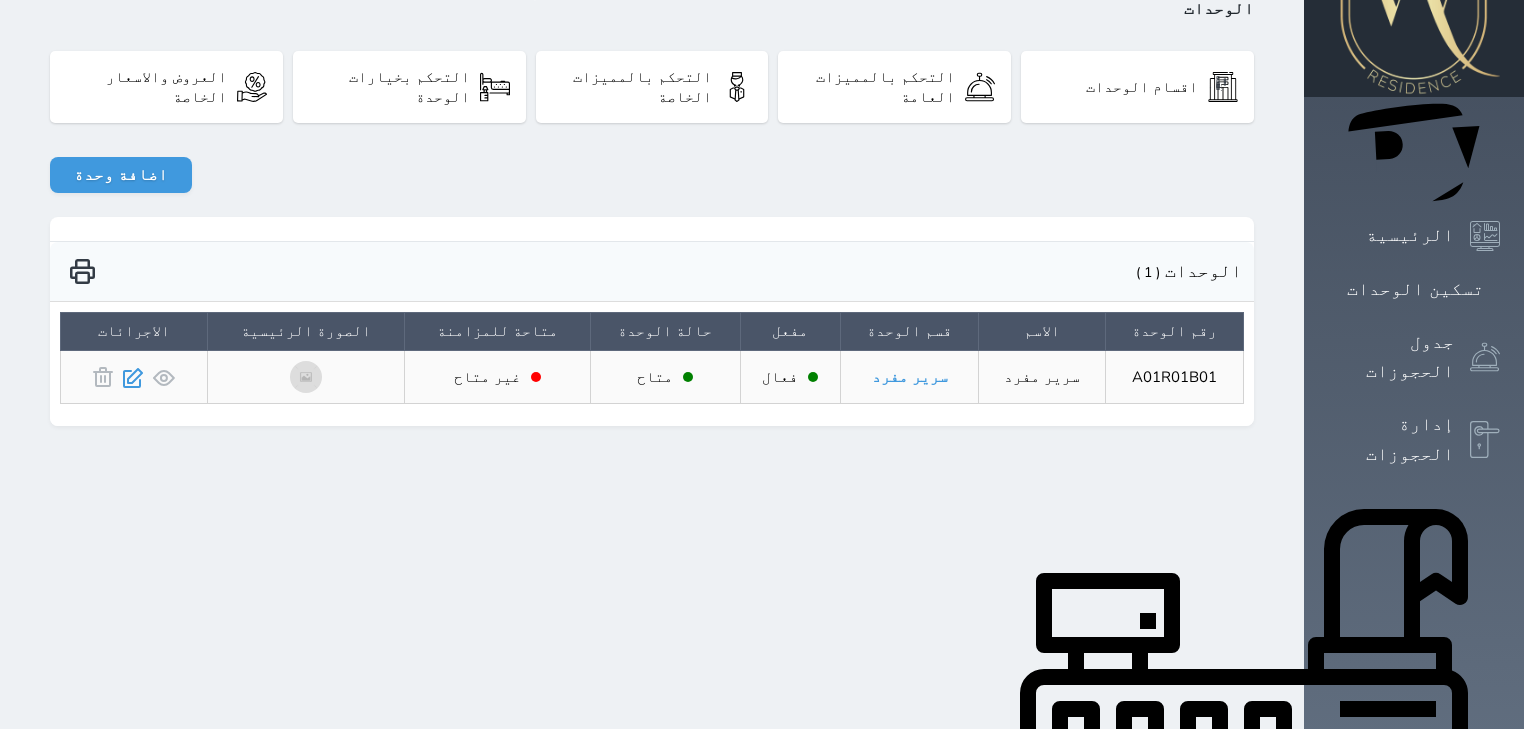click 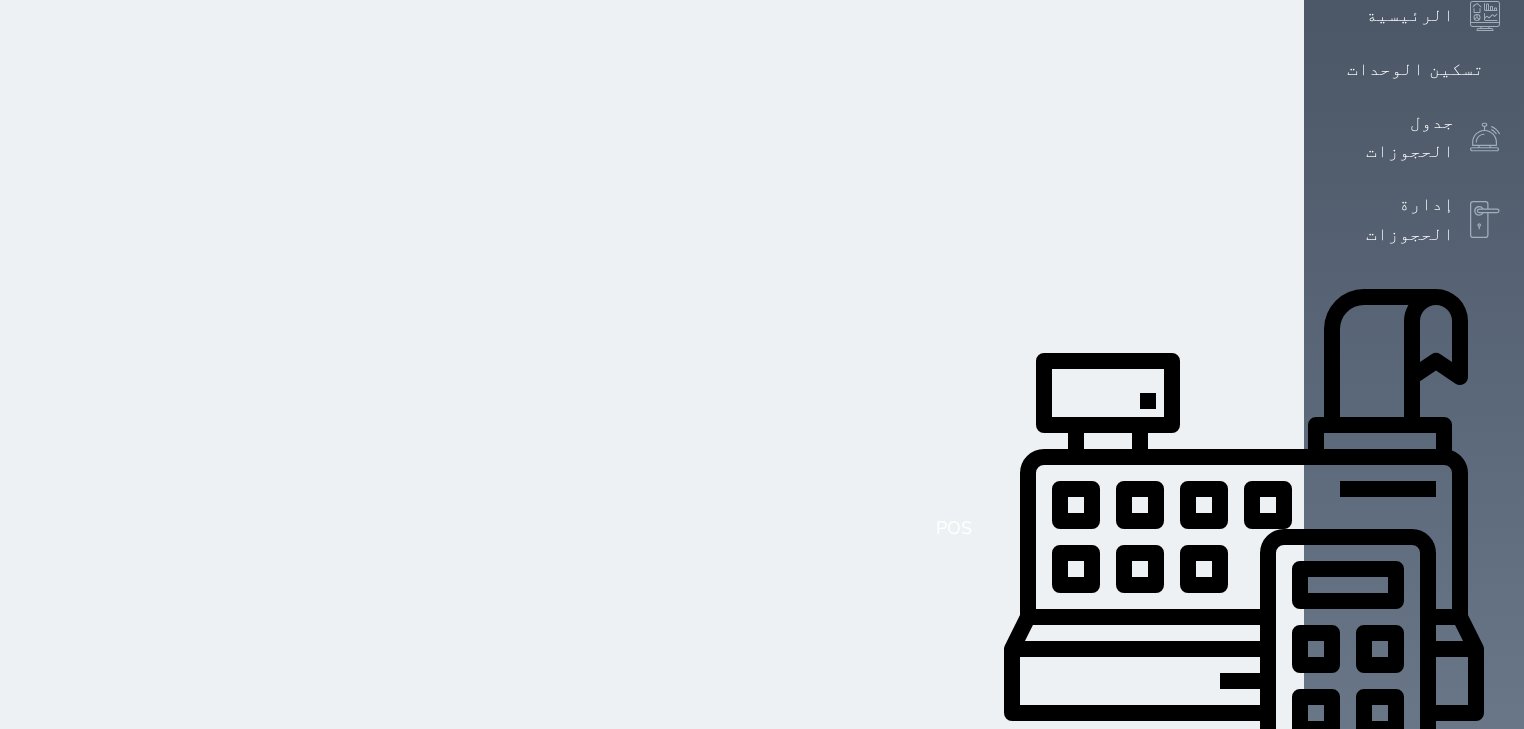 select on "39146238" 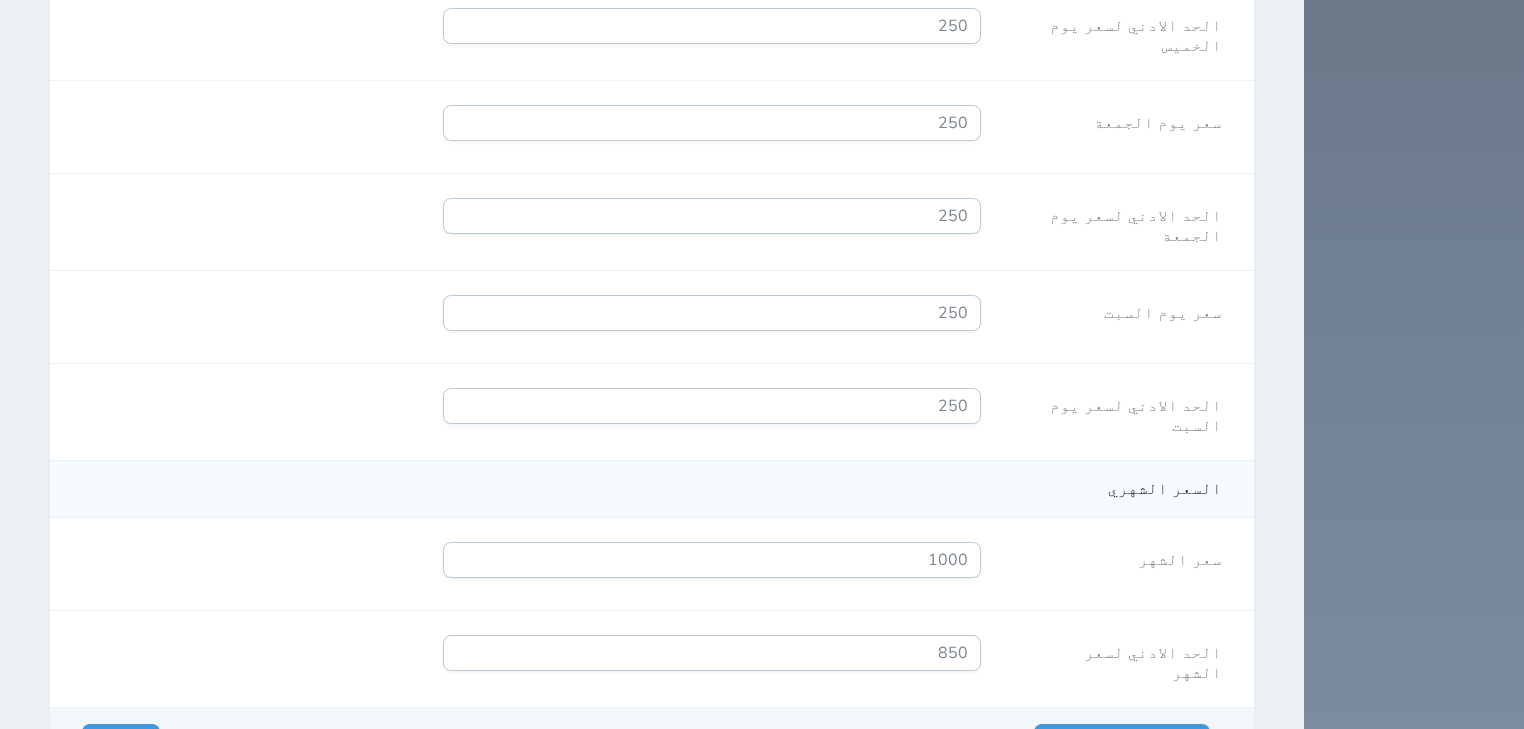 scroll, scrollTop: 1875, scrollLeft: 0, axis: vertical 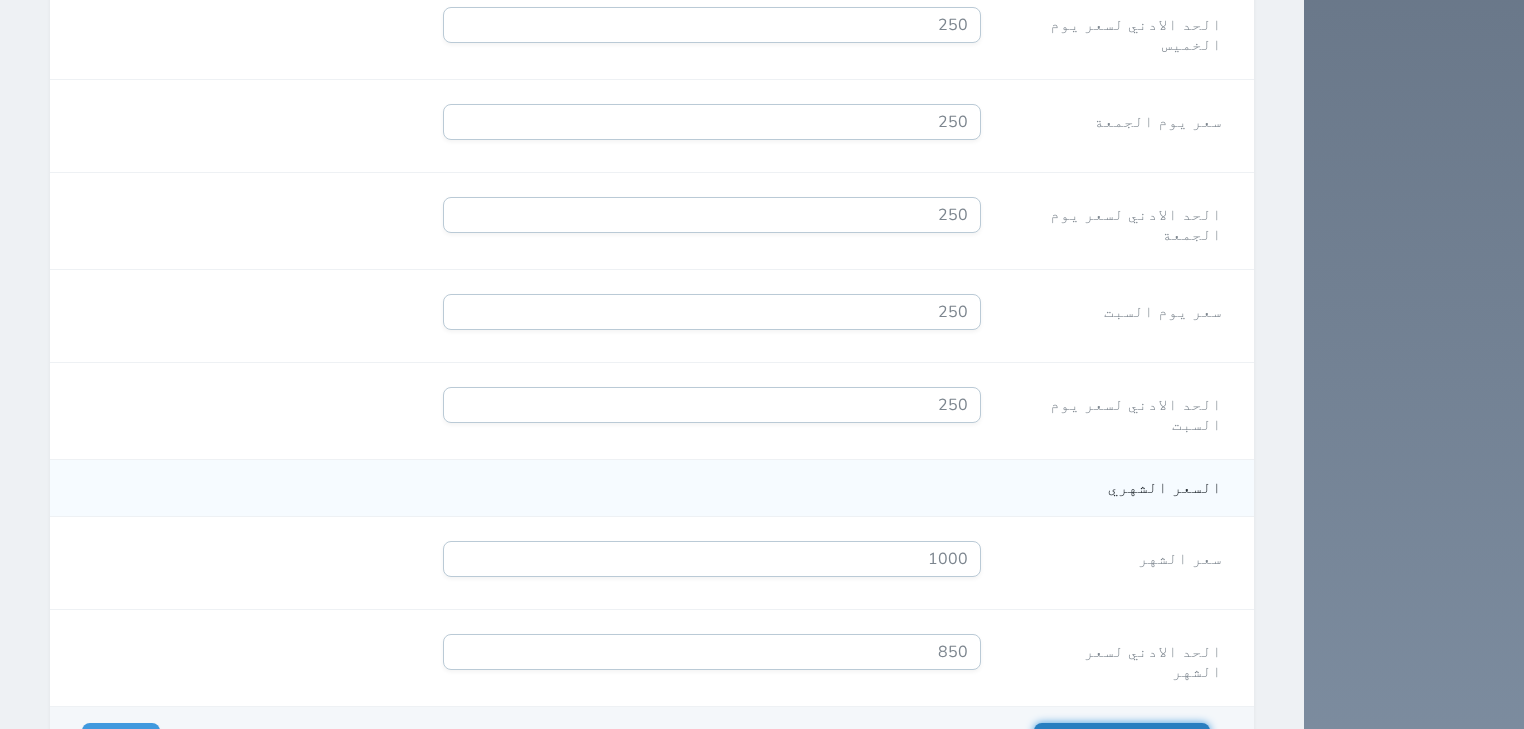 click on "حفظ وإضافة آخر" at bounding box center [1122, 741] 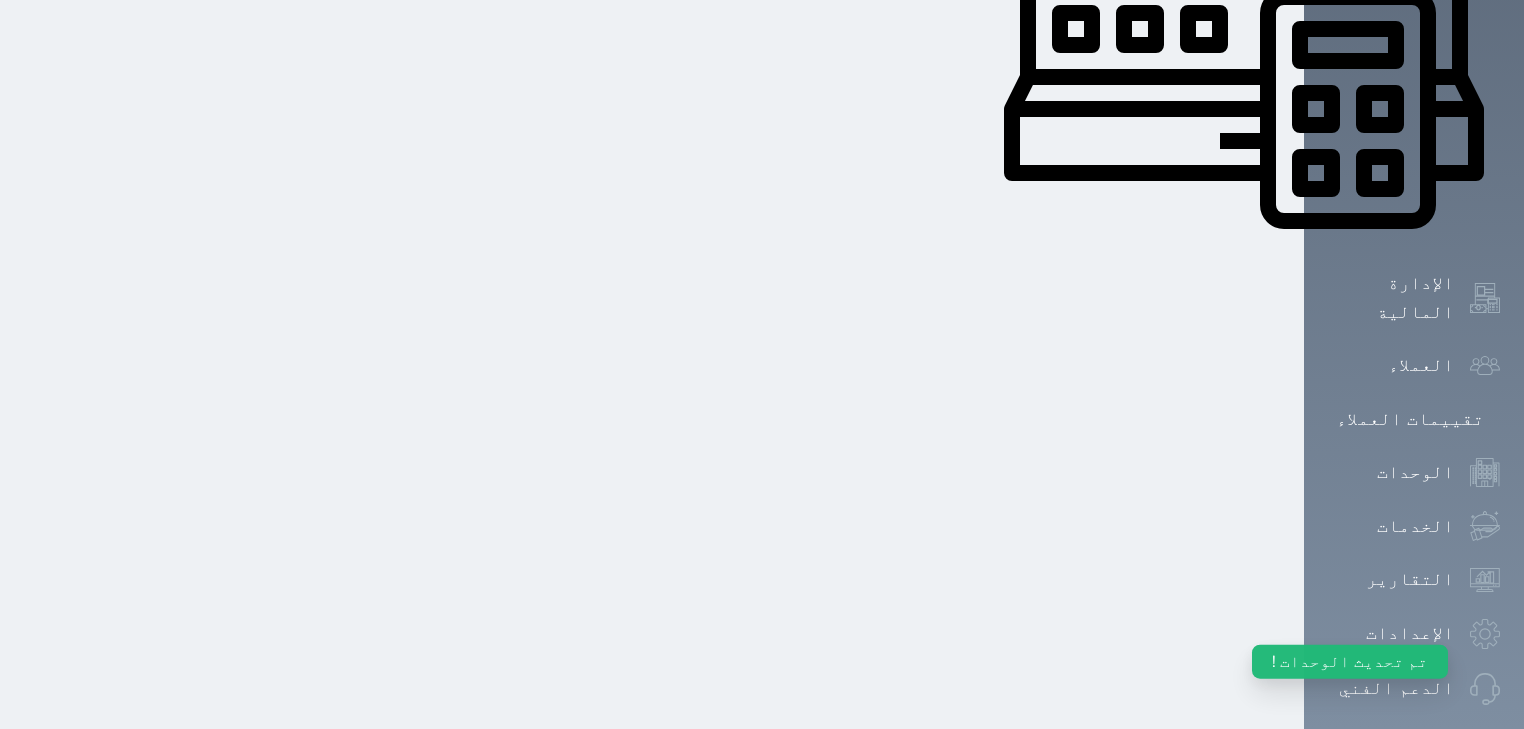 select on "39146238" 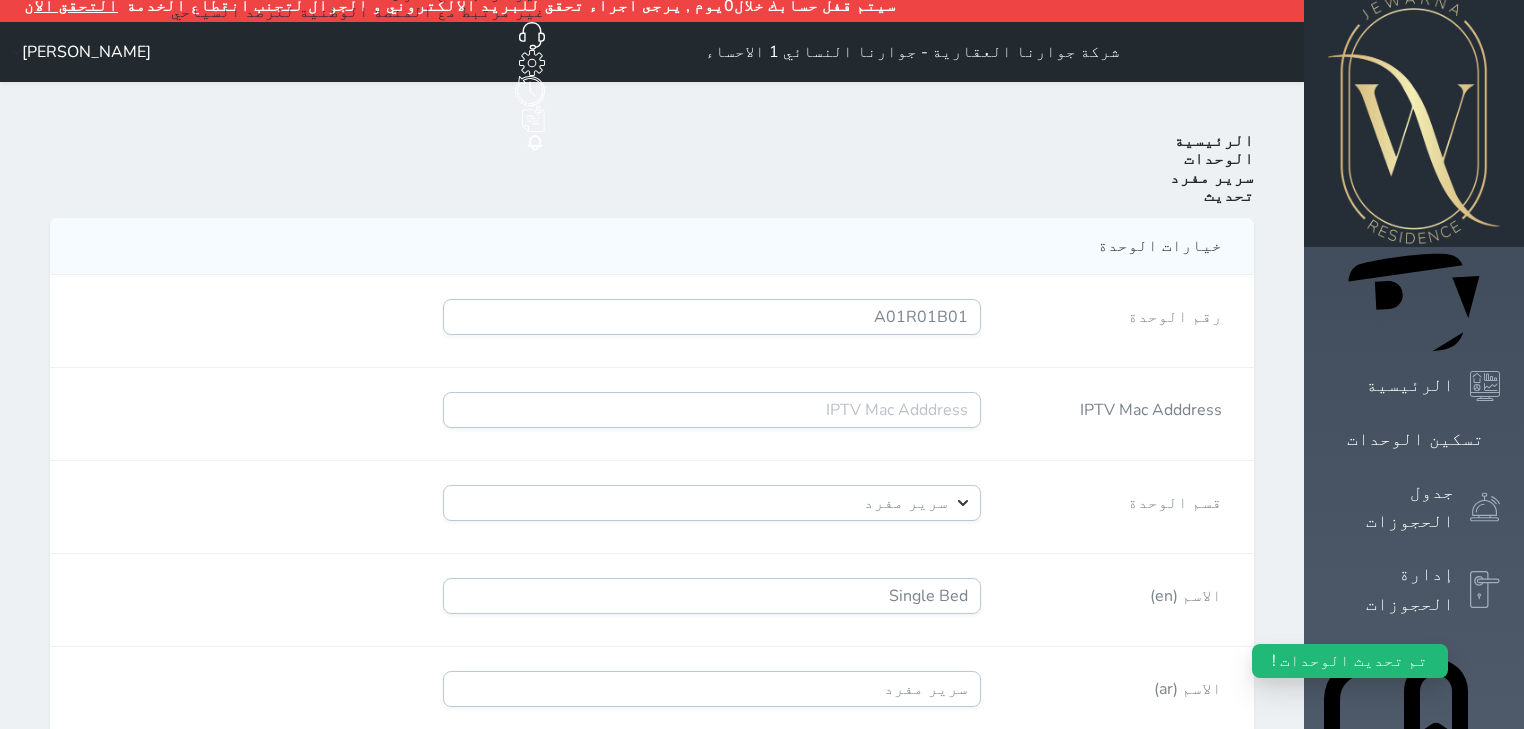 scroll, scrollTop: 0, scrollLeft: 0, axis: both 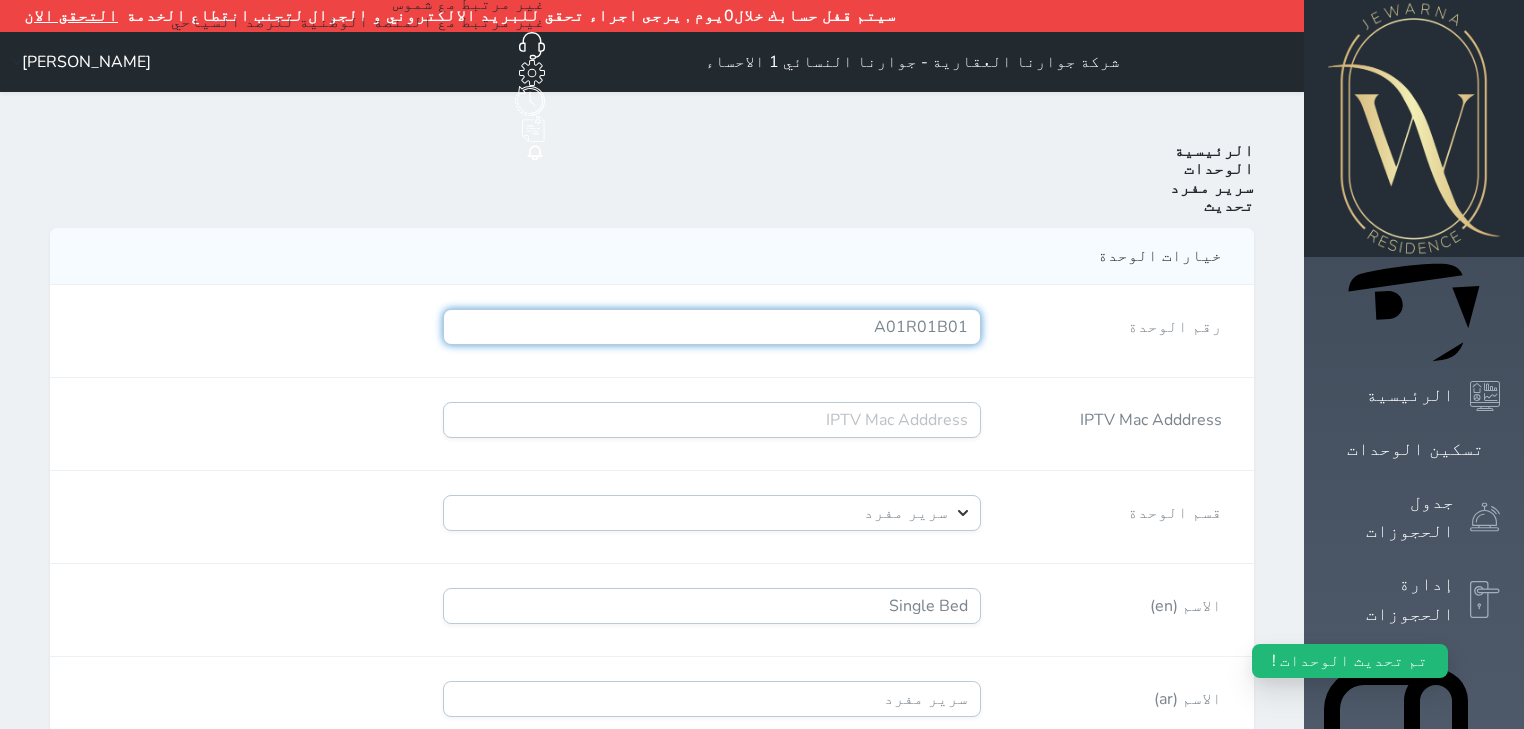 click on "A01R01B01" at bounding box center (712, 327) 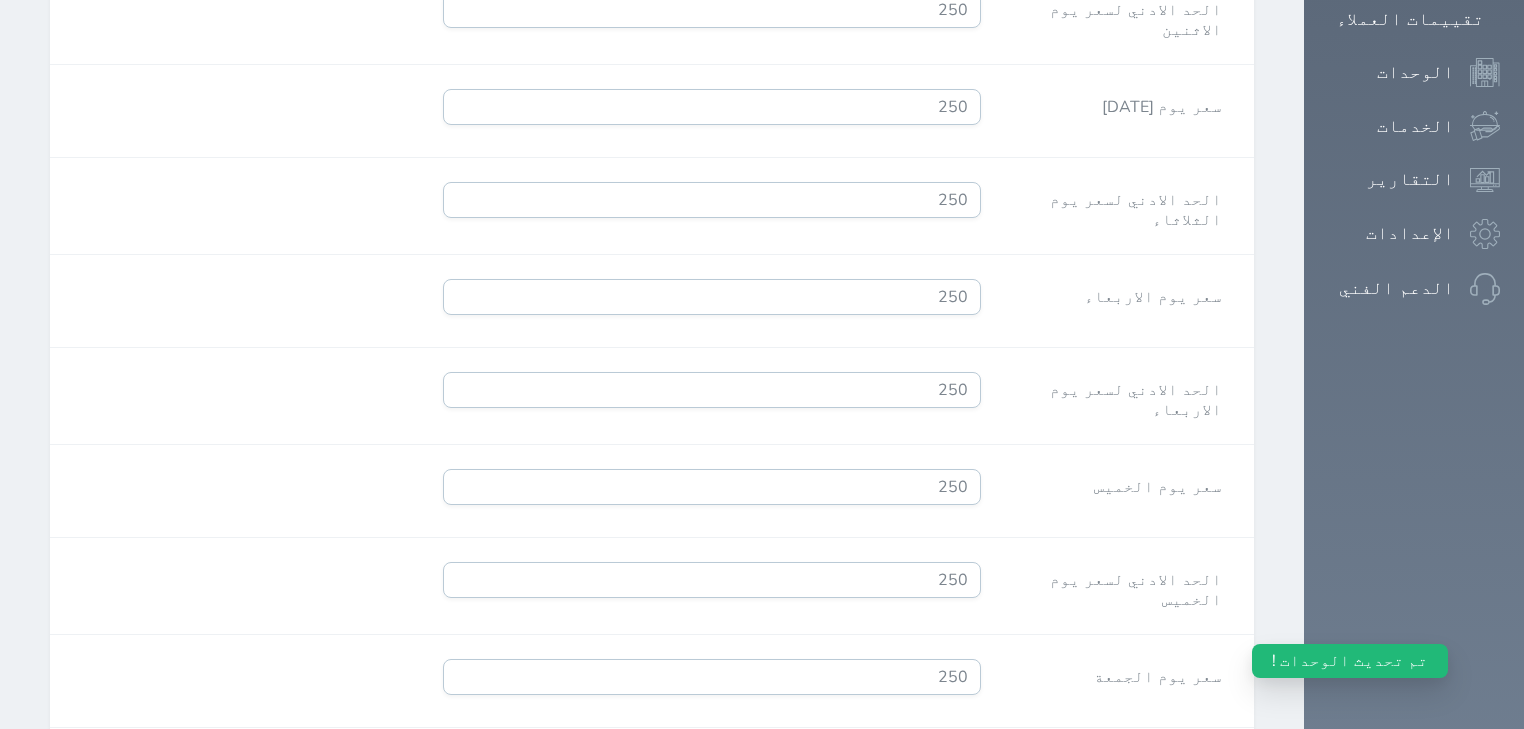 scroll, scrollTop: 1875, scrollLeft: 0, axis: vertical 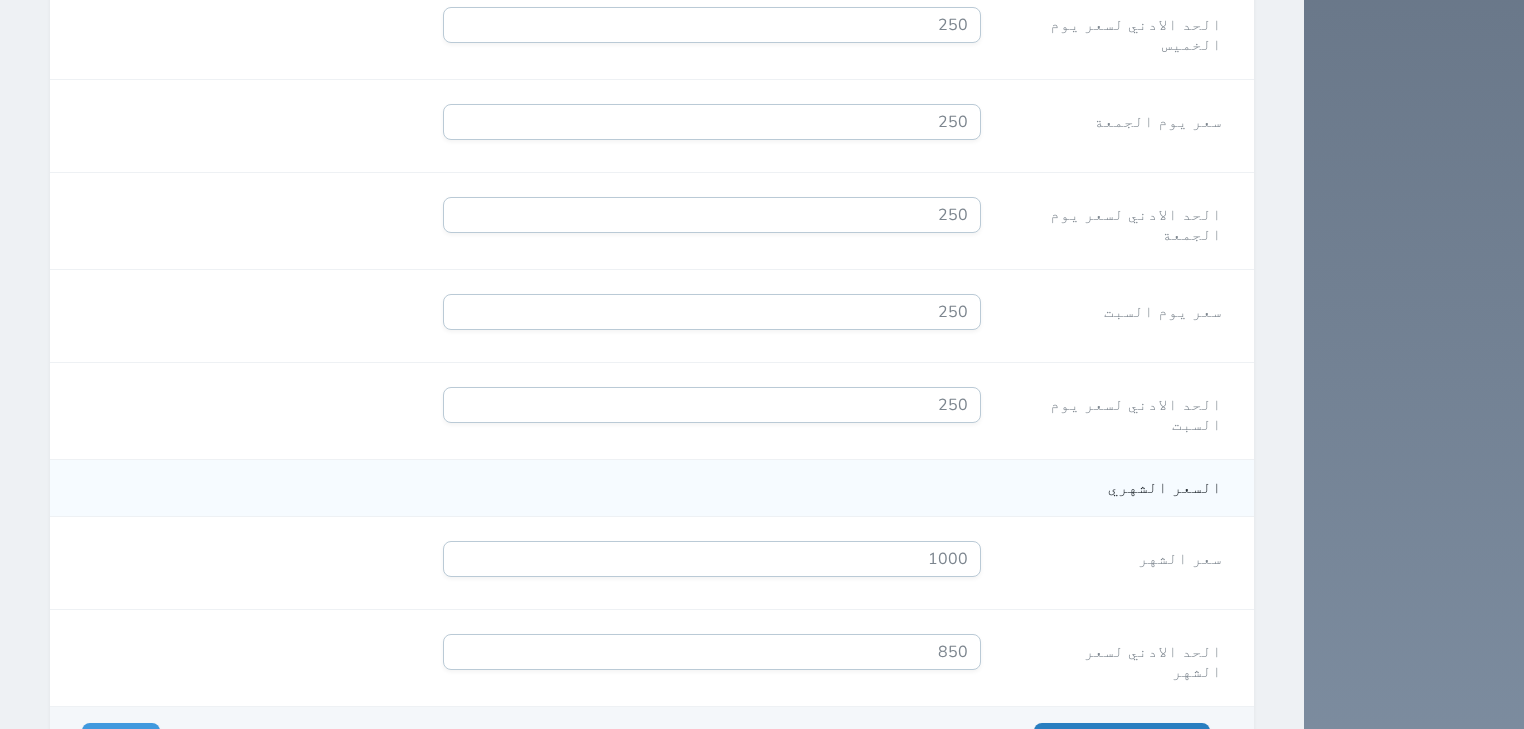 type on "A01R01B02" 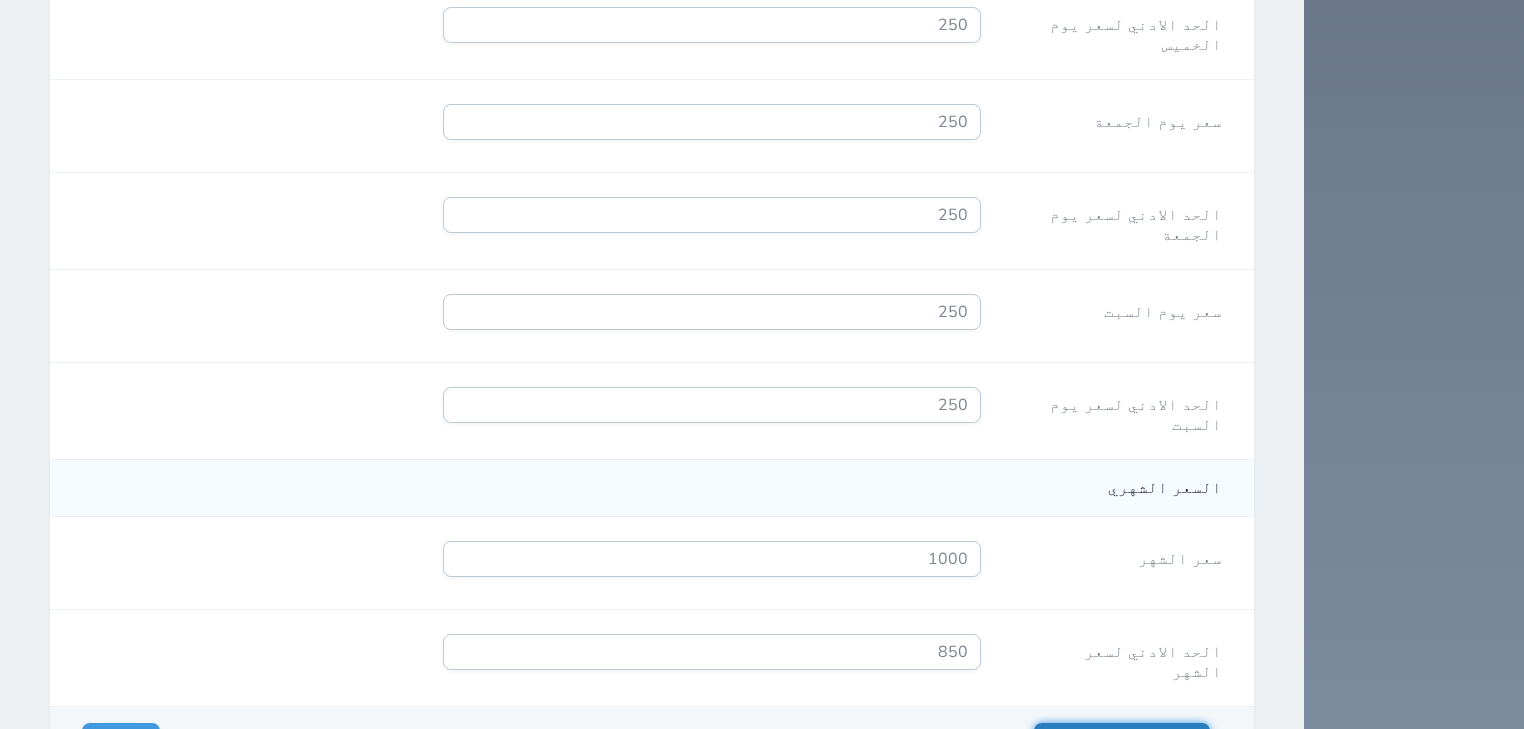click on "حفظ وإضافة آخر" at bounding box center (1122, 741) 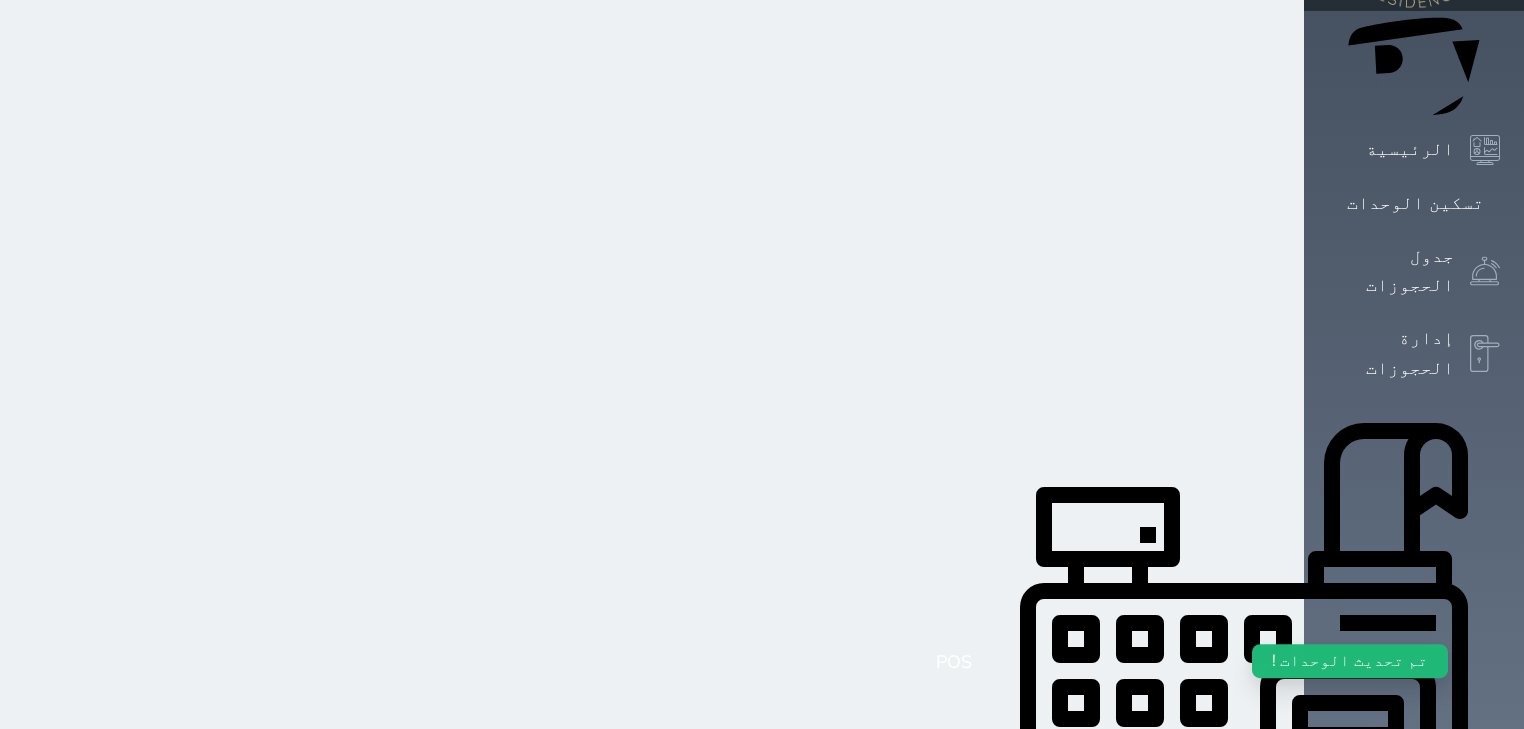 scroll, scrollTop: 137, scrollLeft: 0, axis: vertical 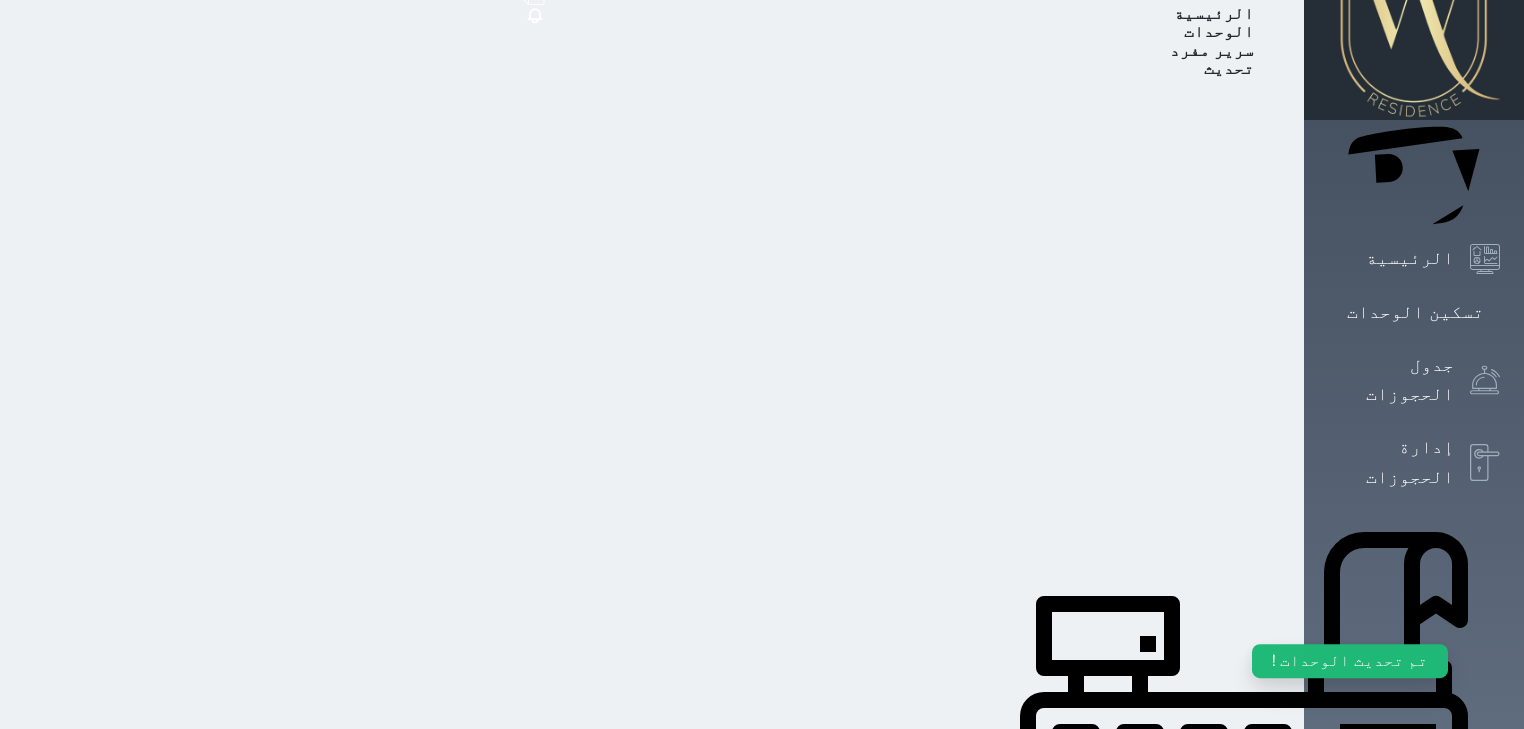 select on "39146238" 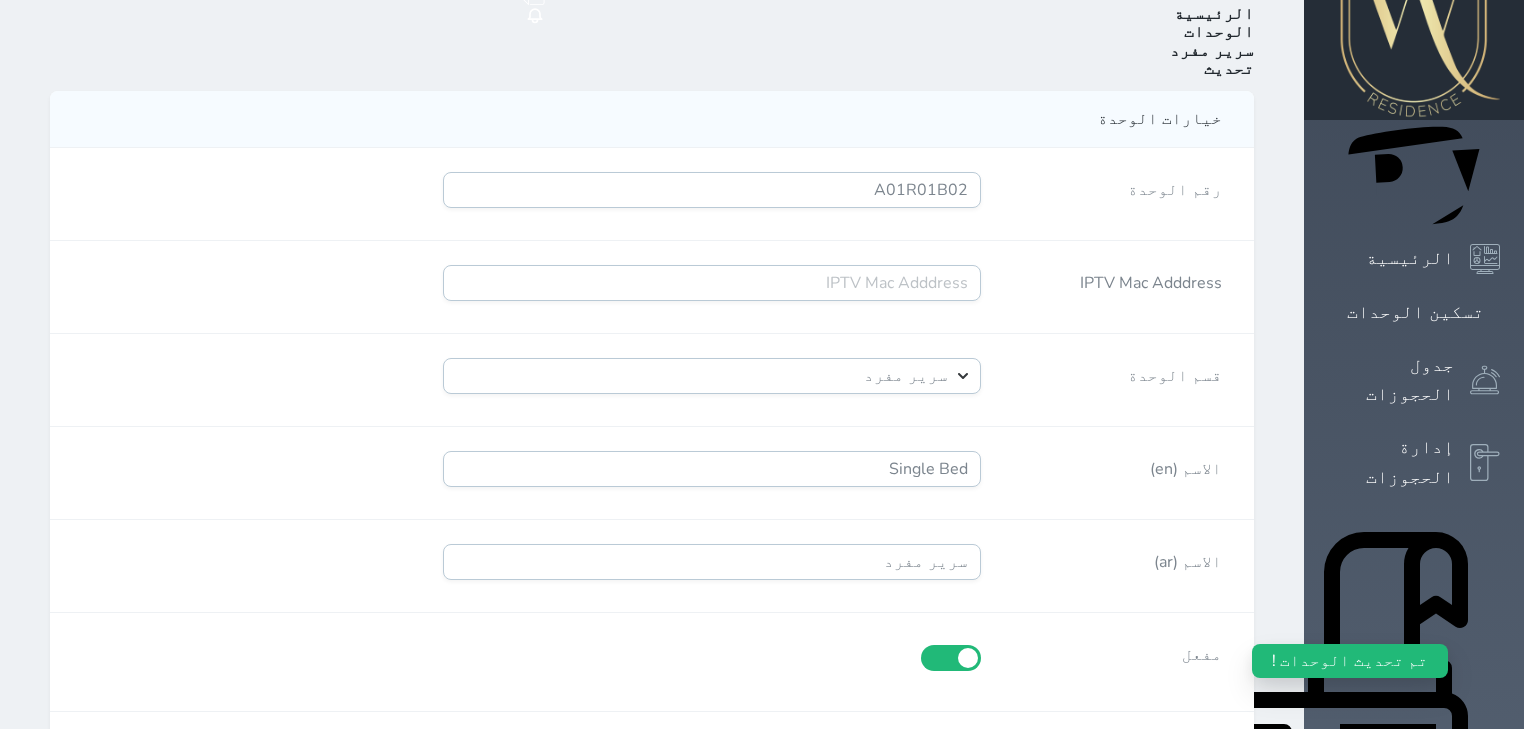 scroll, scrollTop: 0, scrollLeft: 0, axis: both 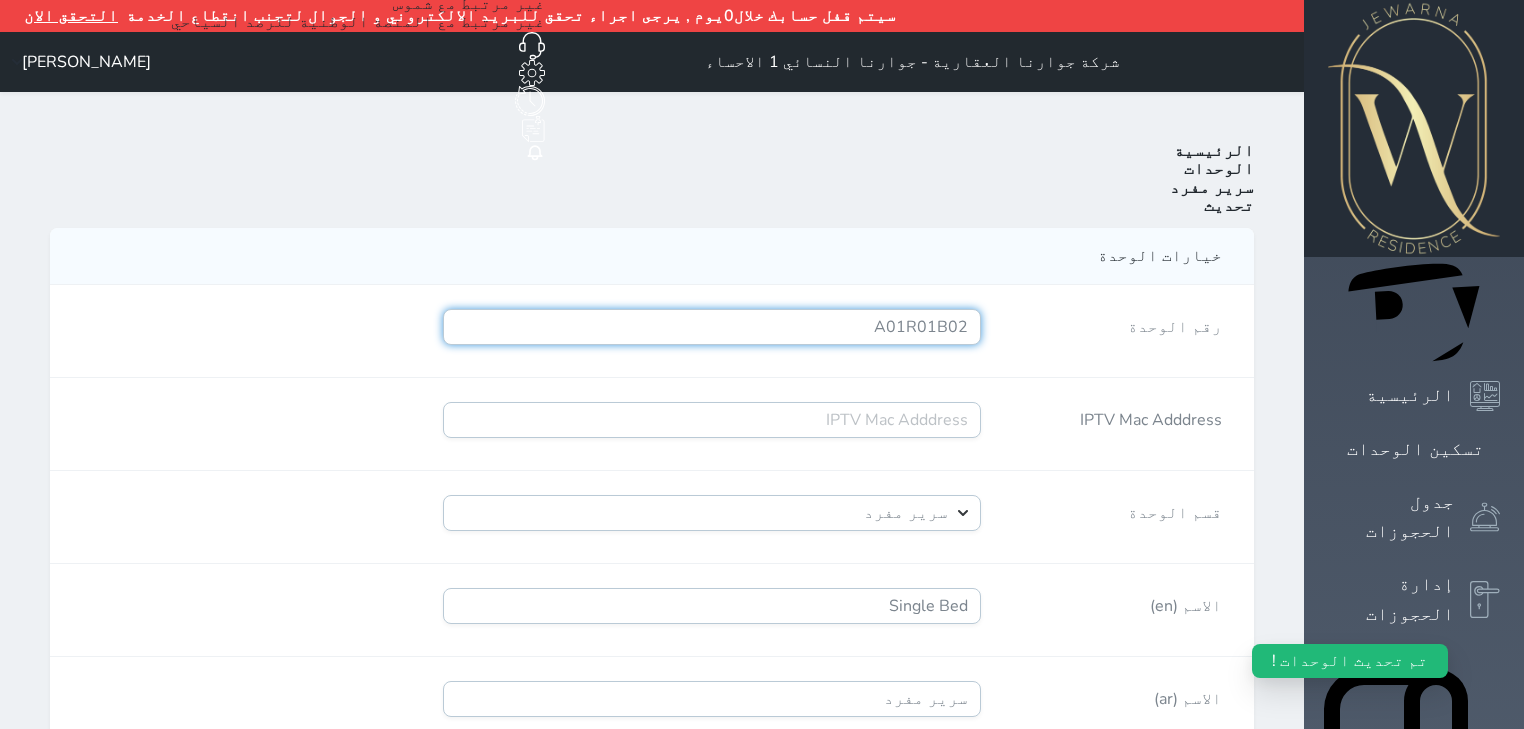 click on "A01R01B02" at bounding box center (712, 327) 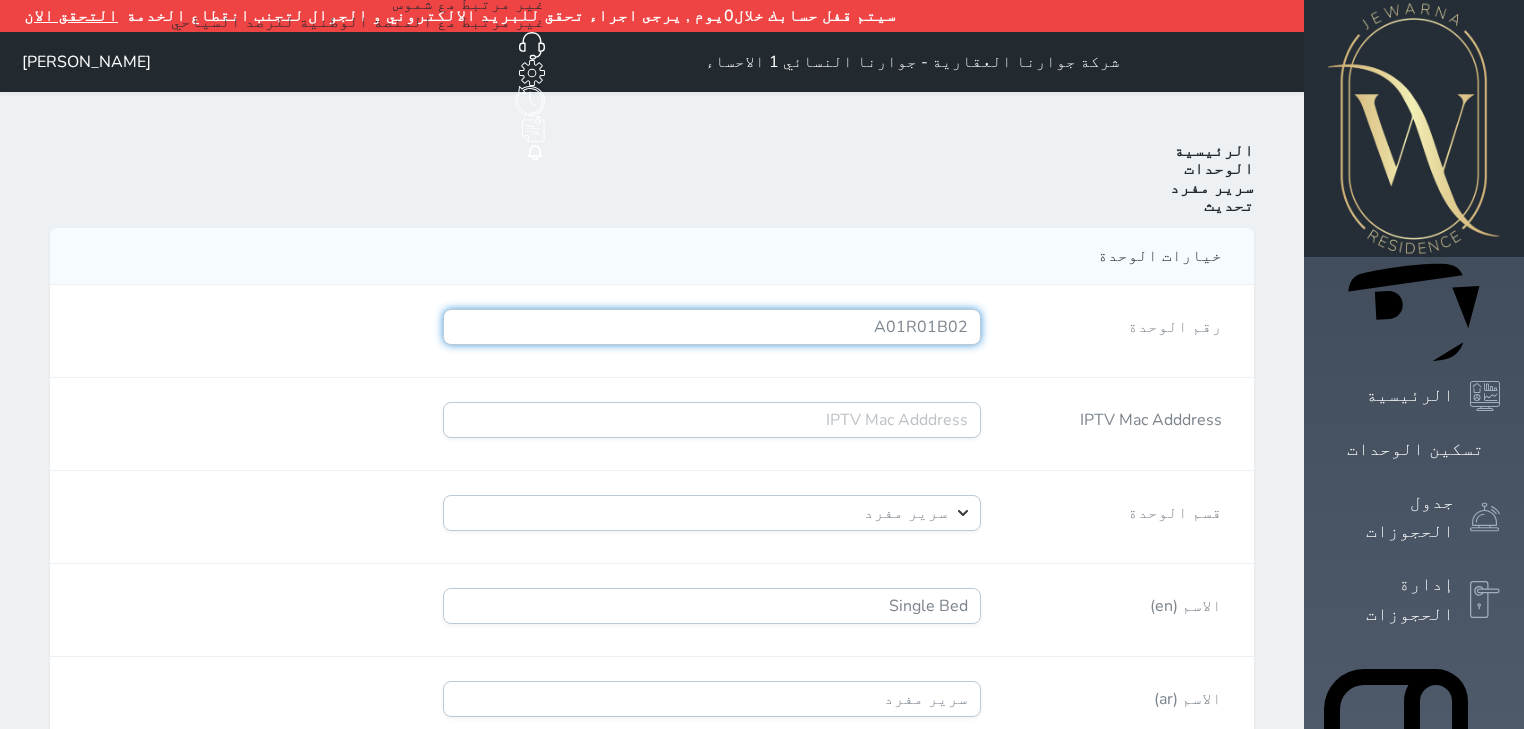 click on "A01R01B02" at bounding box center [712, 327] 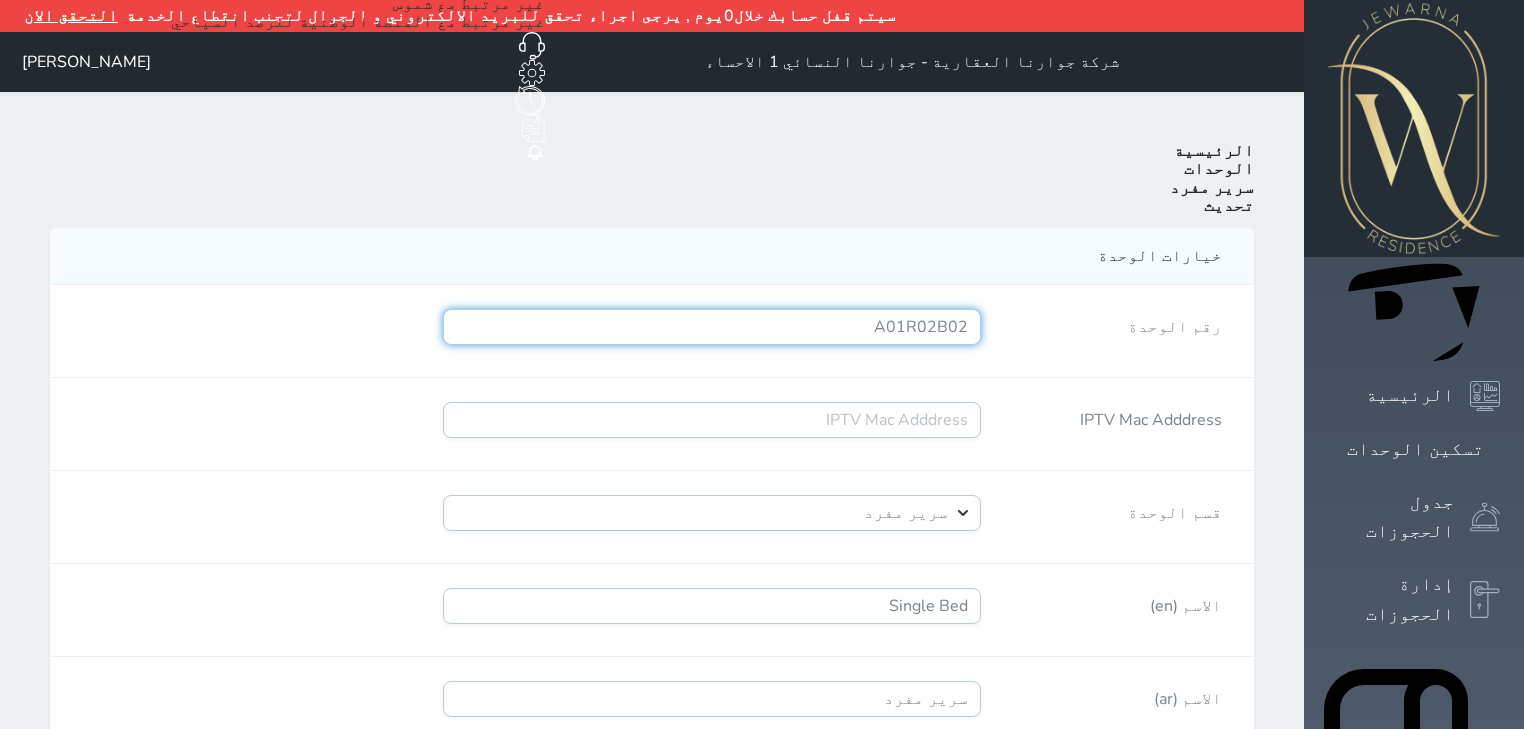click on "A01R02B02" at bounding box center (712, 327) 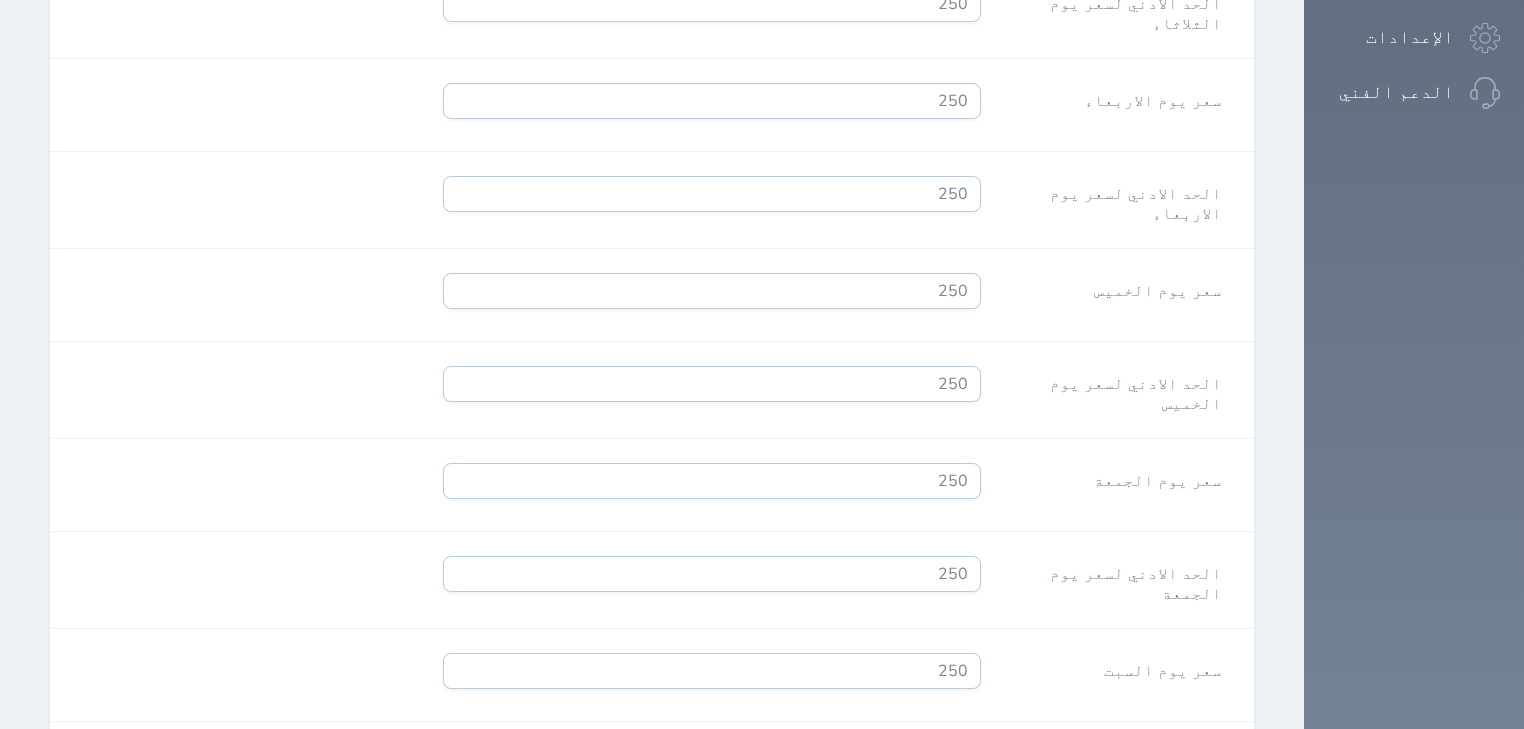 scroll, scrollTop: 1875, scrollLeft: 0, axis: vertical 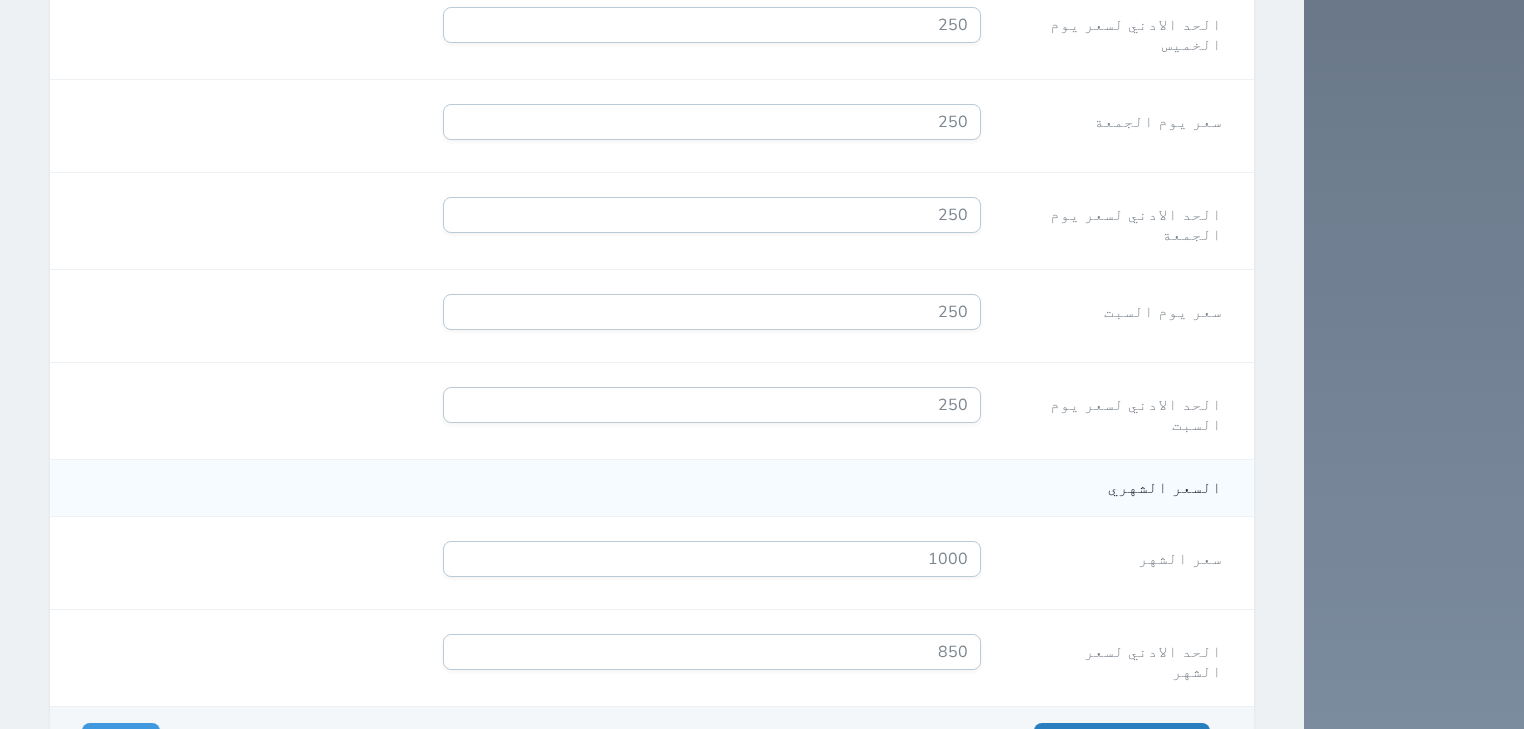 type on "A01R02B01" 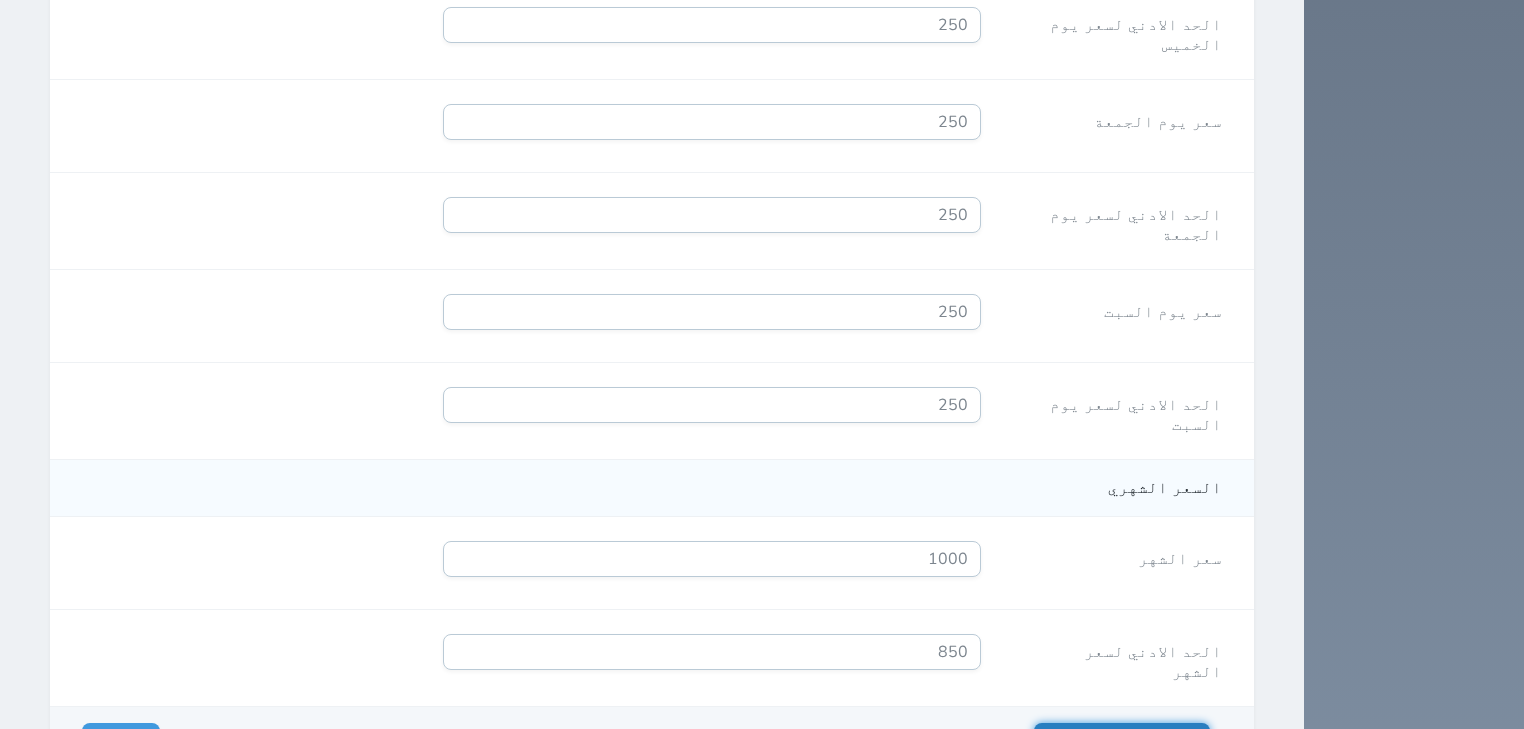 click on "حفظ وإضافة آخر" at bounding box center (1122, 741) 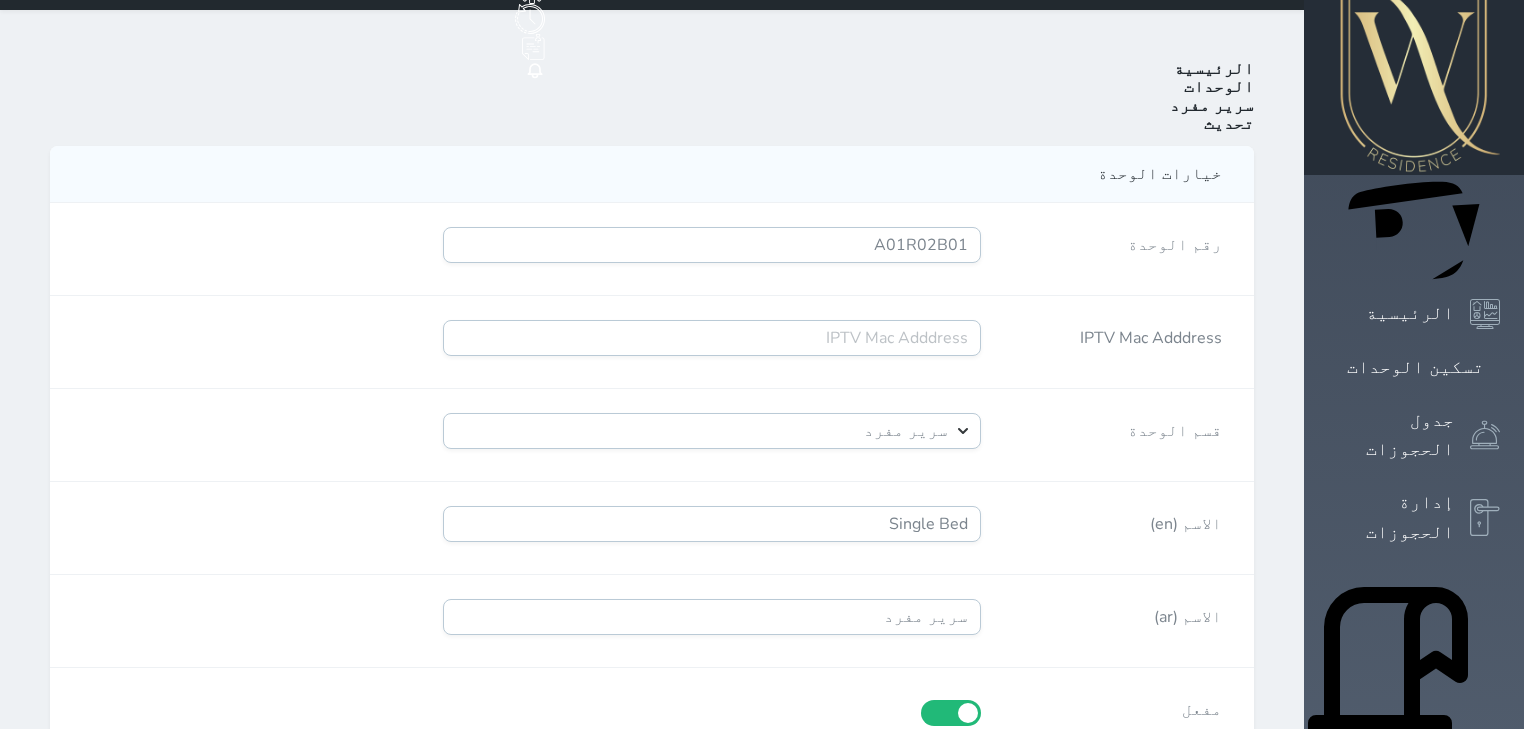 scroll, scrollTop: 0, scrollLeft: 0, axis: both 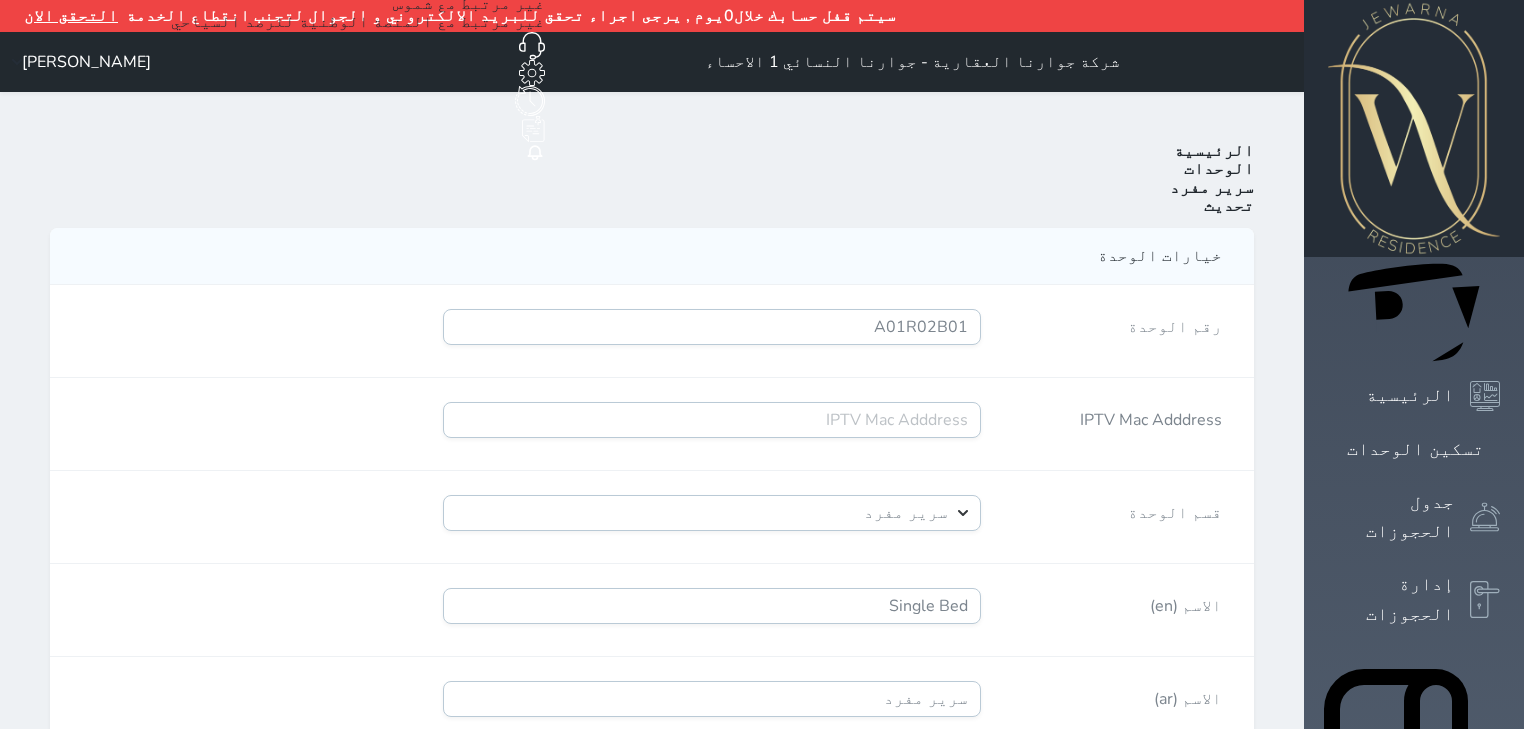 click on "الوحدات" at bounding box center [1219, 169] 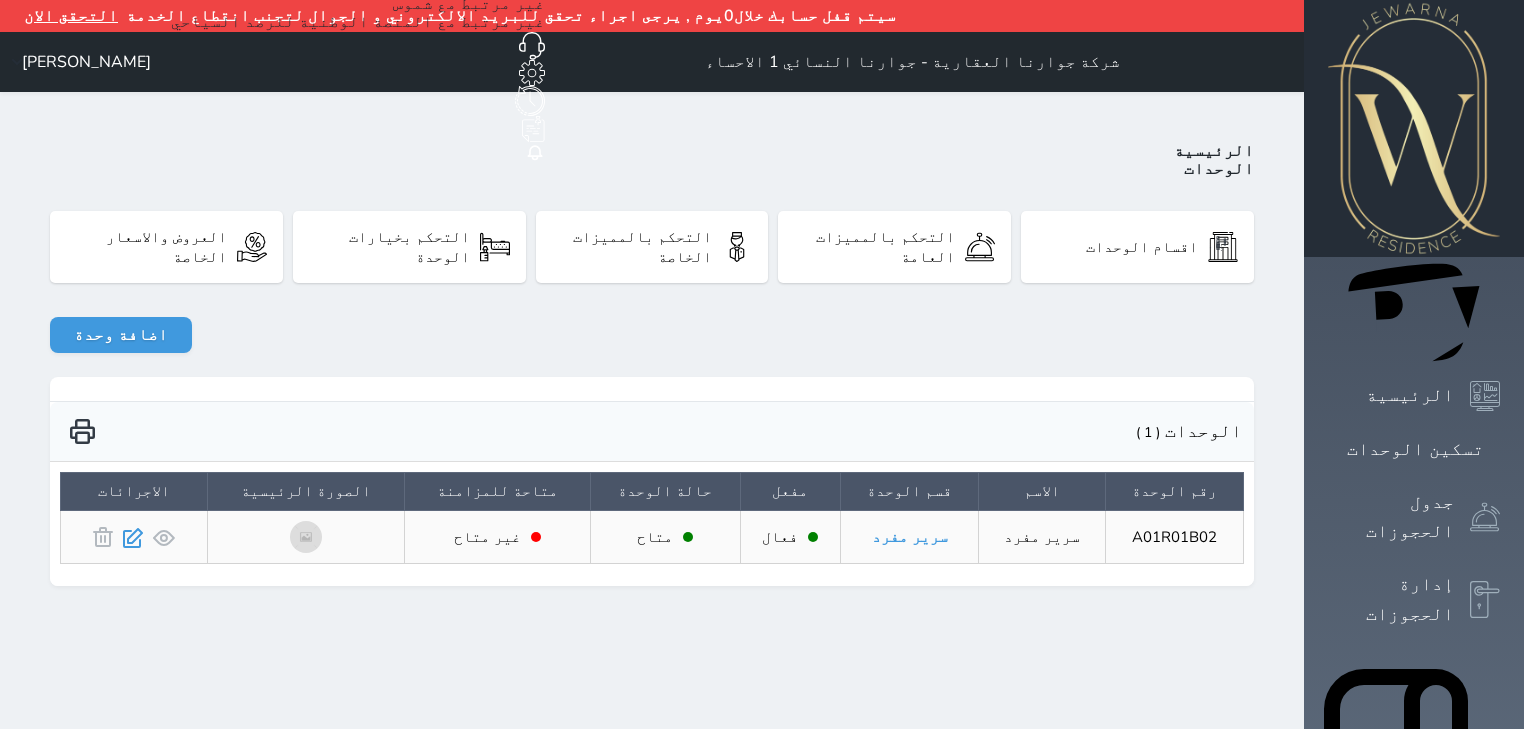 click 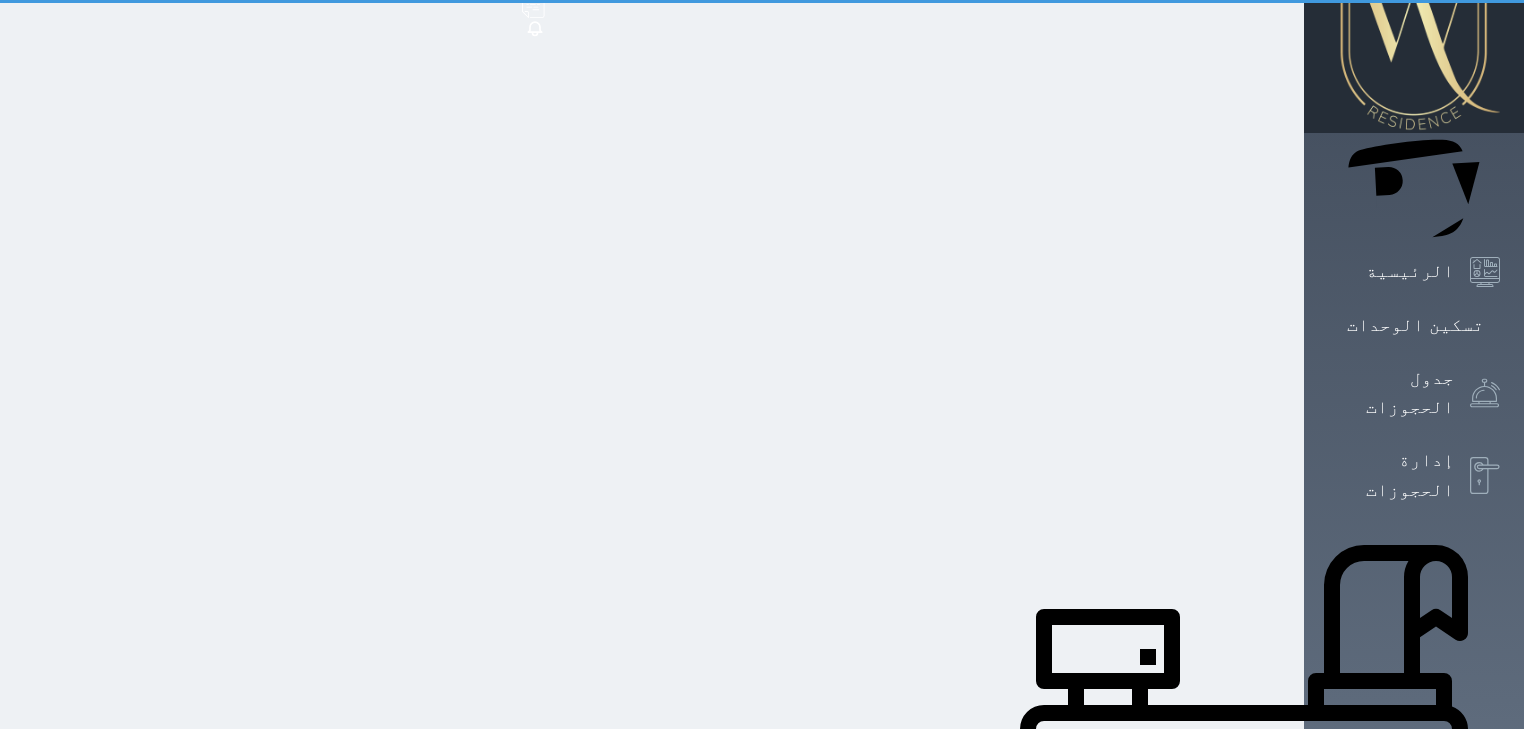 scroll, scrollTop: 140, scrollLeft: 0, axis: vertical 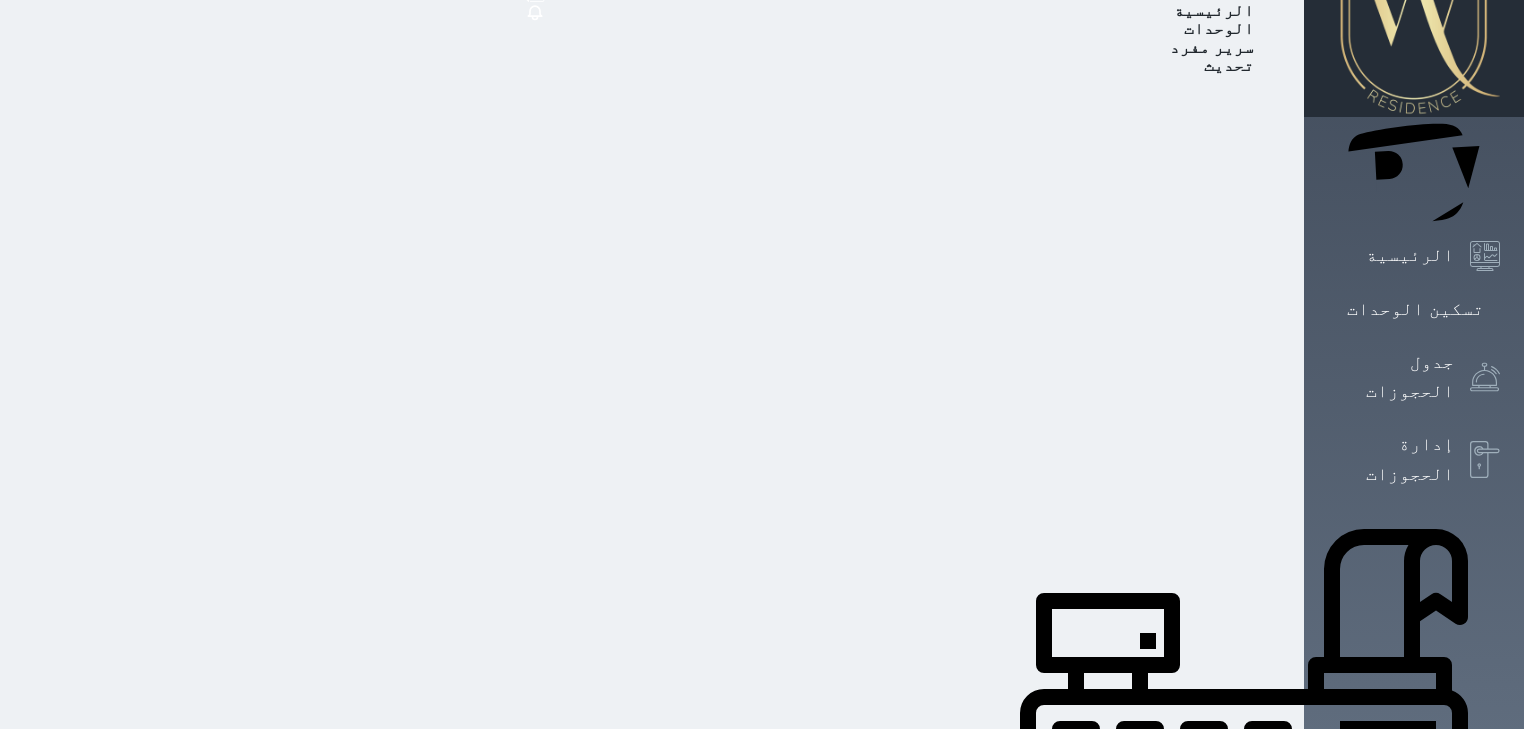 select on "39146238" 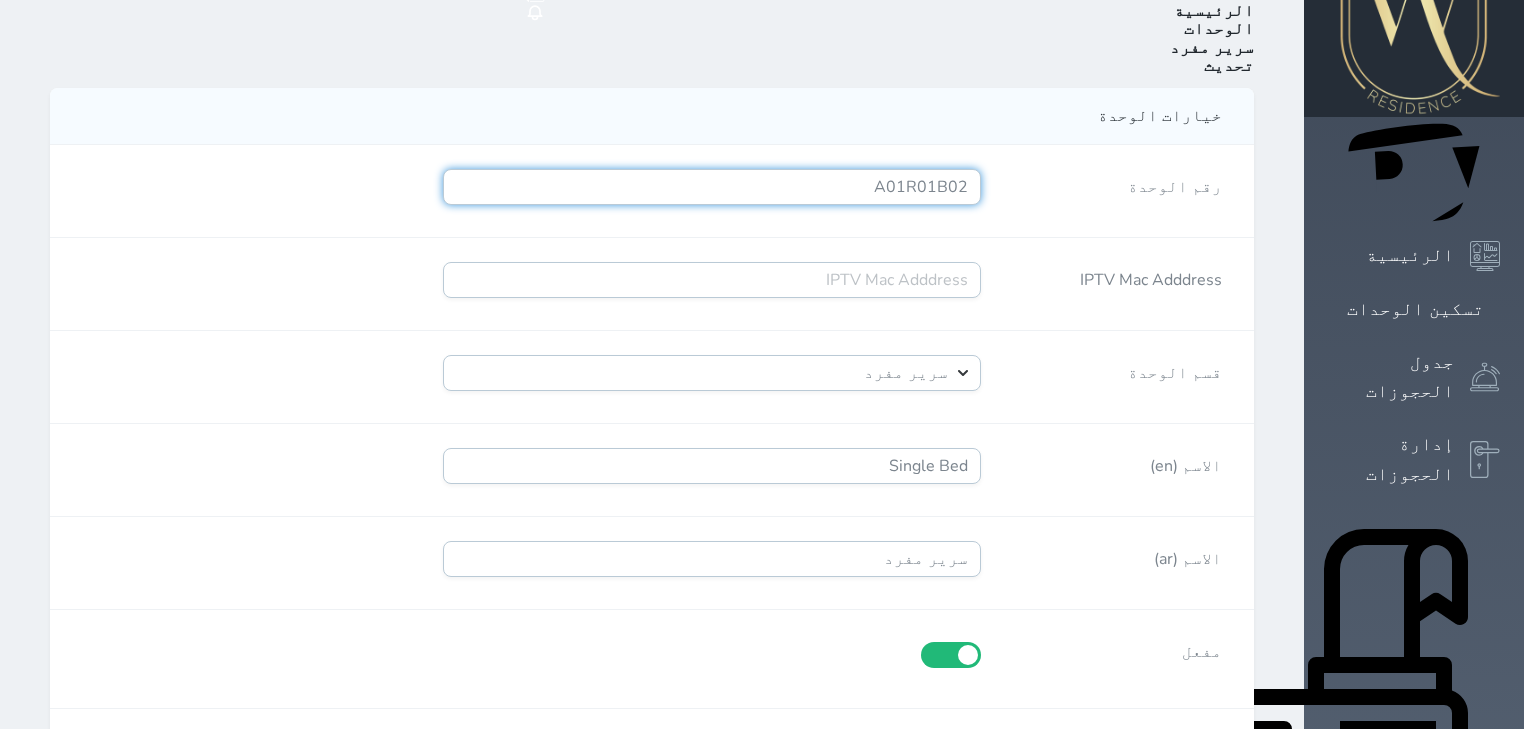 click on "A01R01B02" at bounding box center (712, 187) 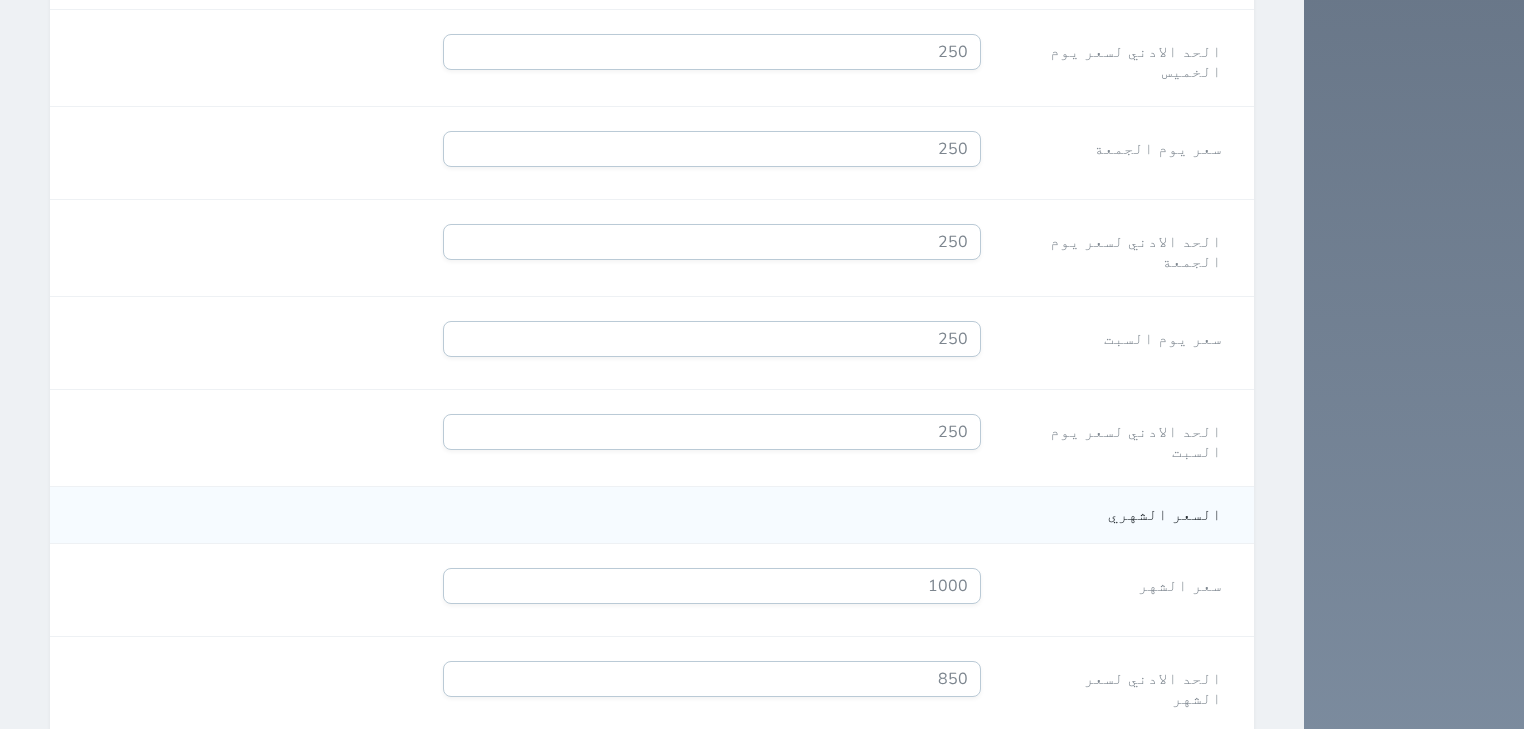 scroll, scrollTop: 1875, scrollLeft: 0, axis: vertical 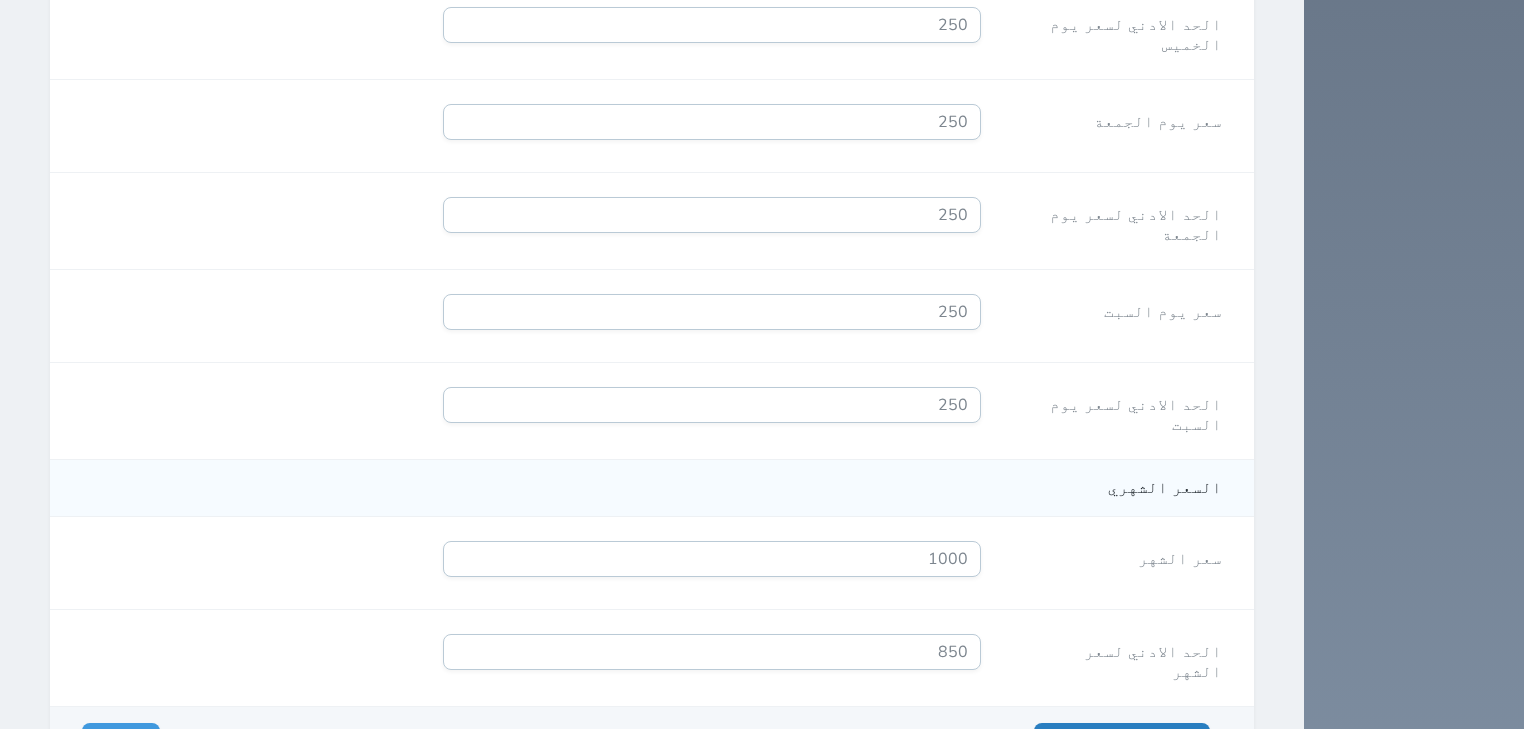 type on "A01R01B01" 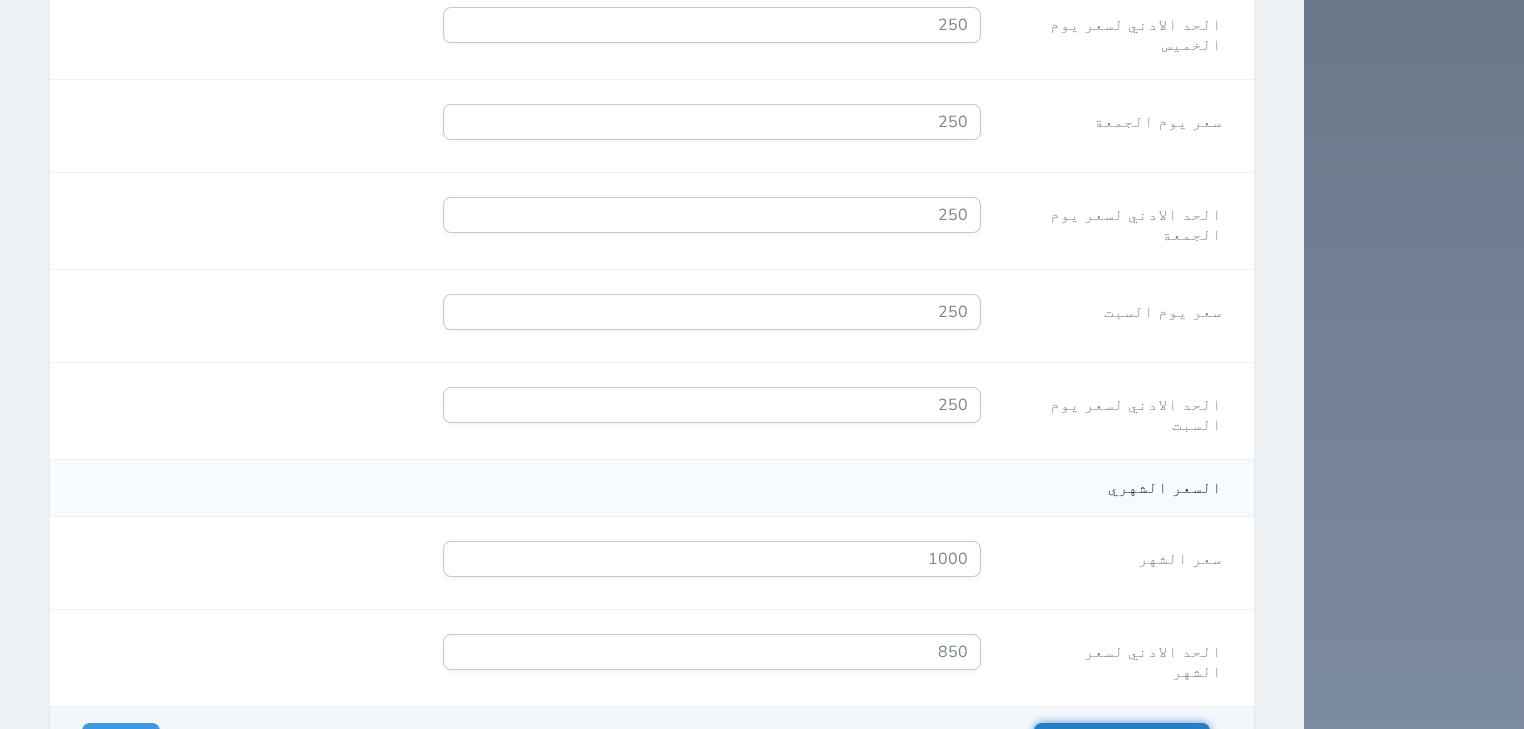 click on "حفظ وإضافة آخر" at bounding box center (1122, 741) 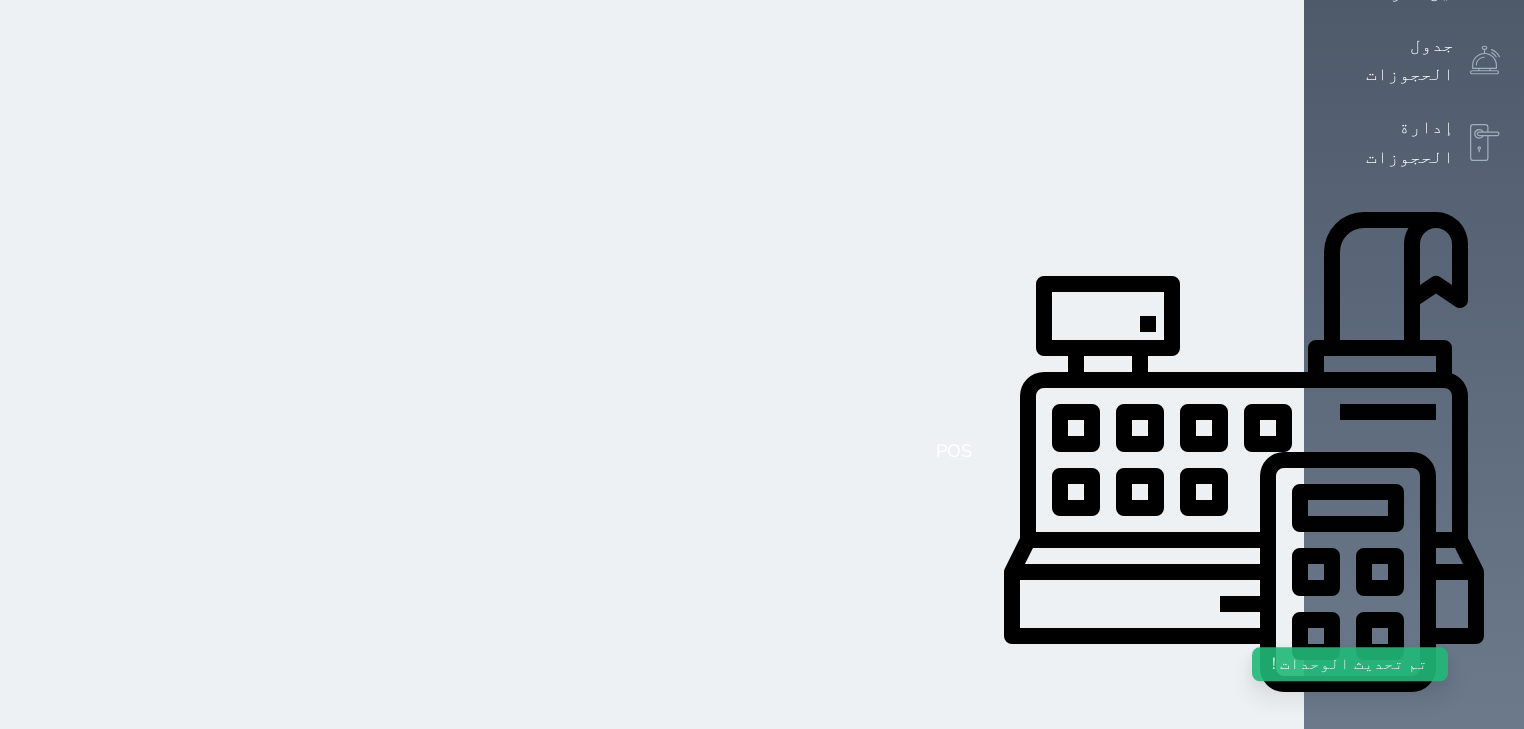 select on "39146238" 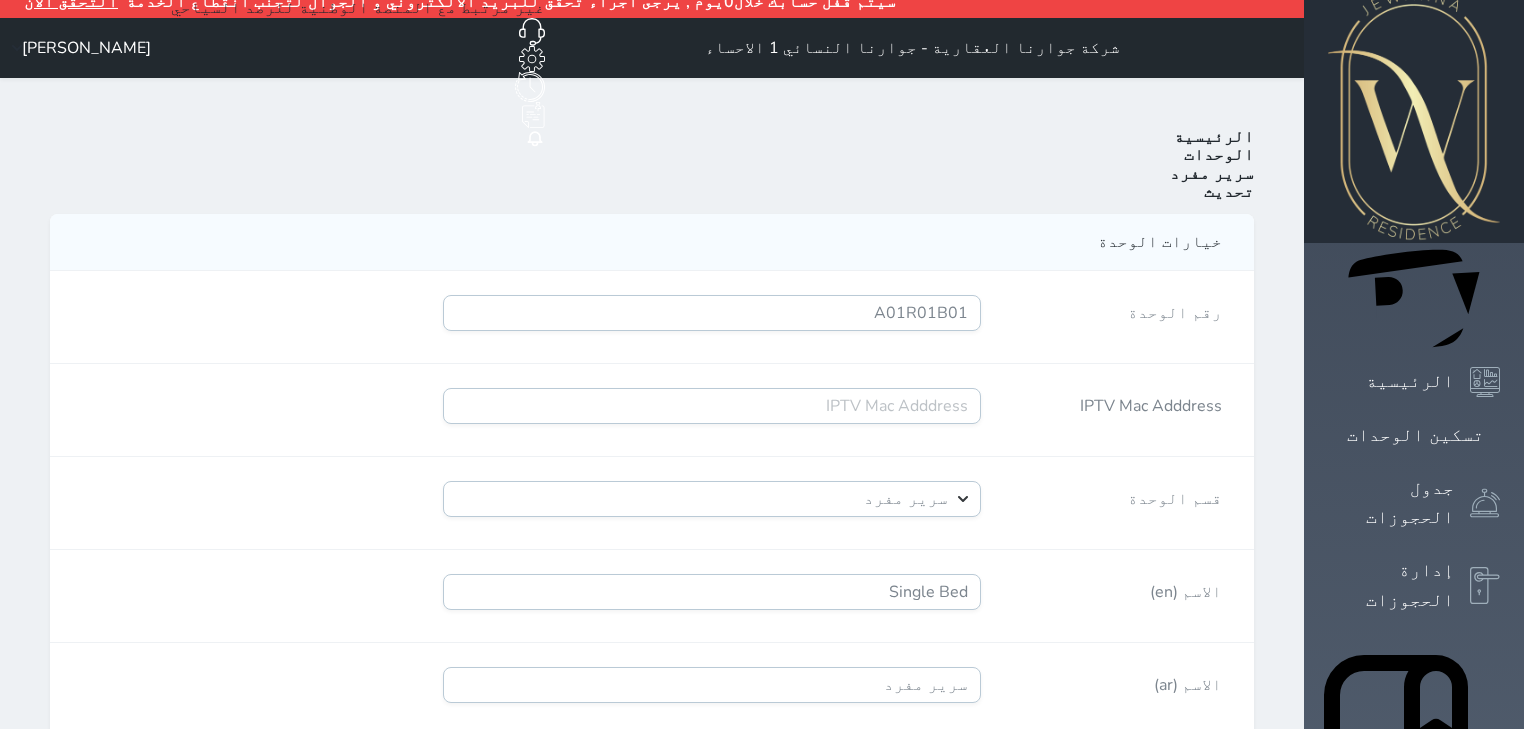scroll, scrollTop: 0, scrollLeft: 0, axis: both 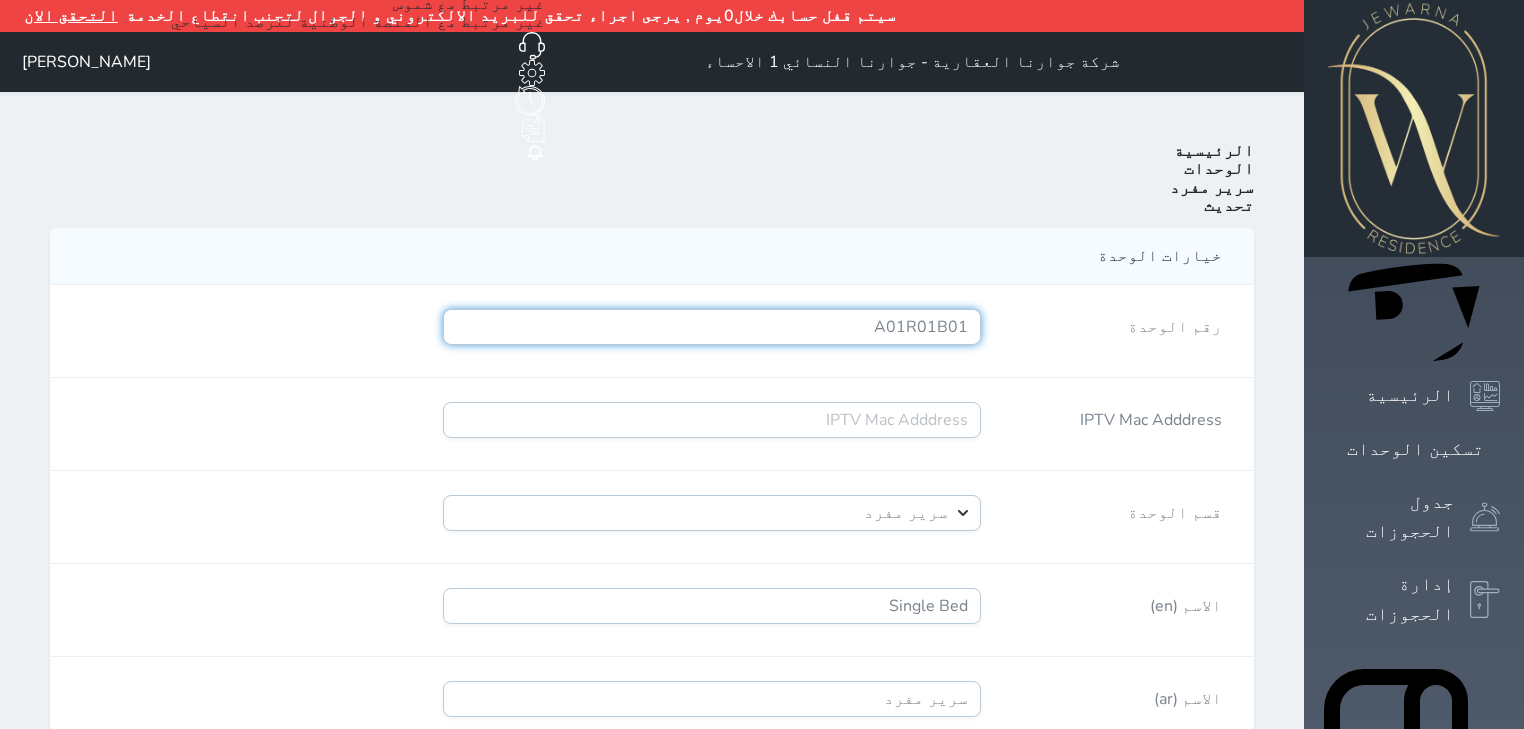 drag, startPoint x: 1035, startPoint y: 241, endPoint x: 1054, endPoint y: 232, distance: 21.023796 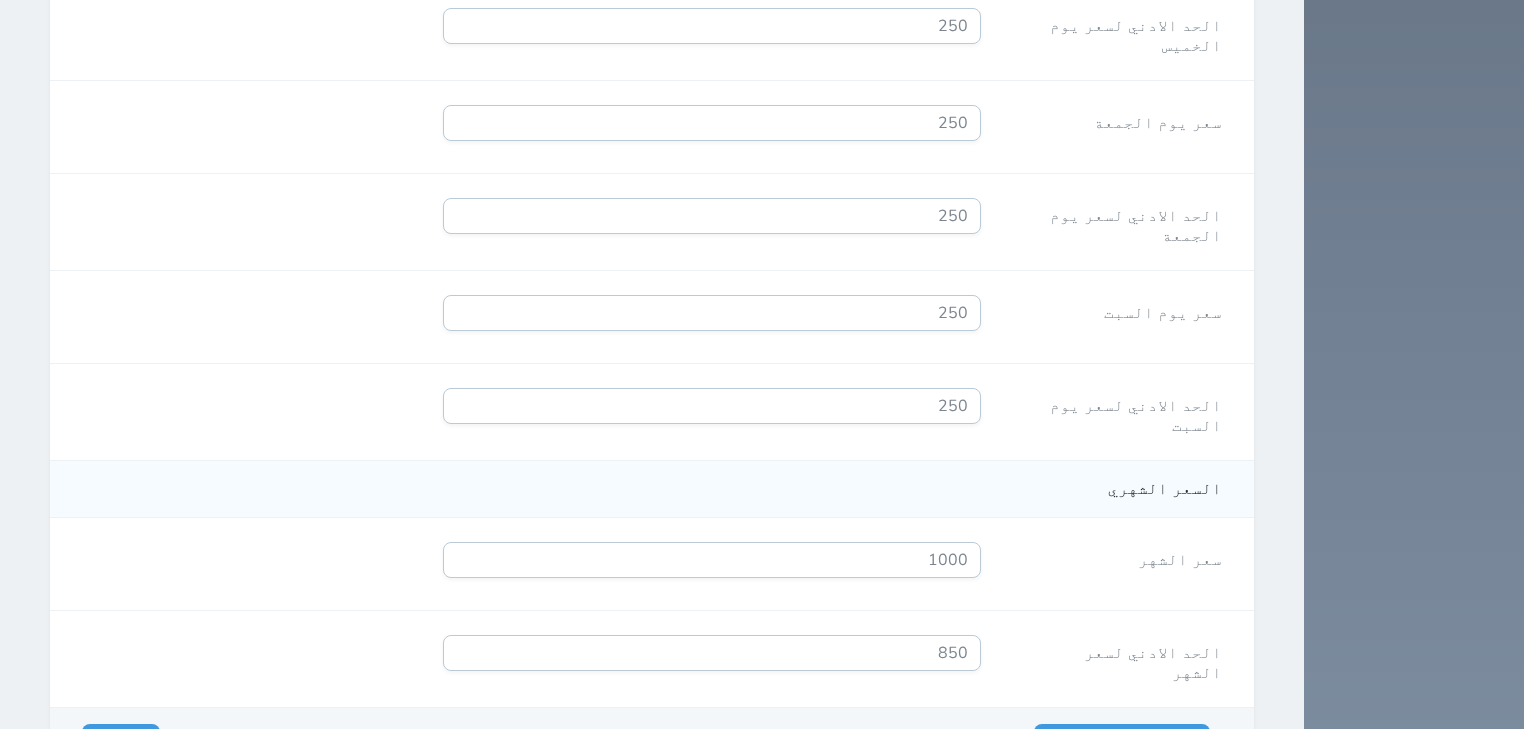 scroll, scrollTop: 1875, scrollLeft: 0, axis: vertical 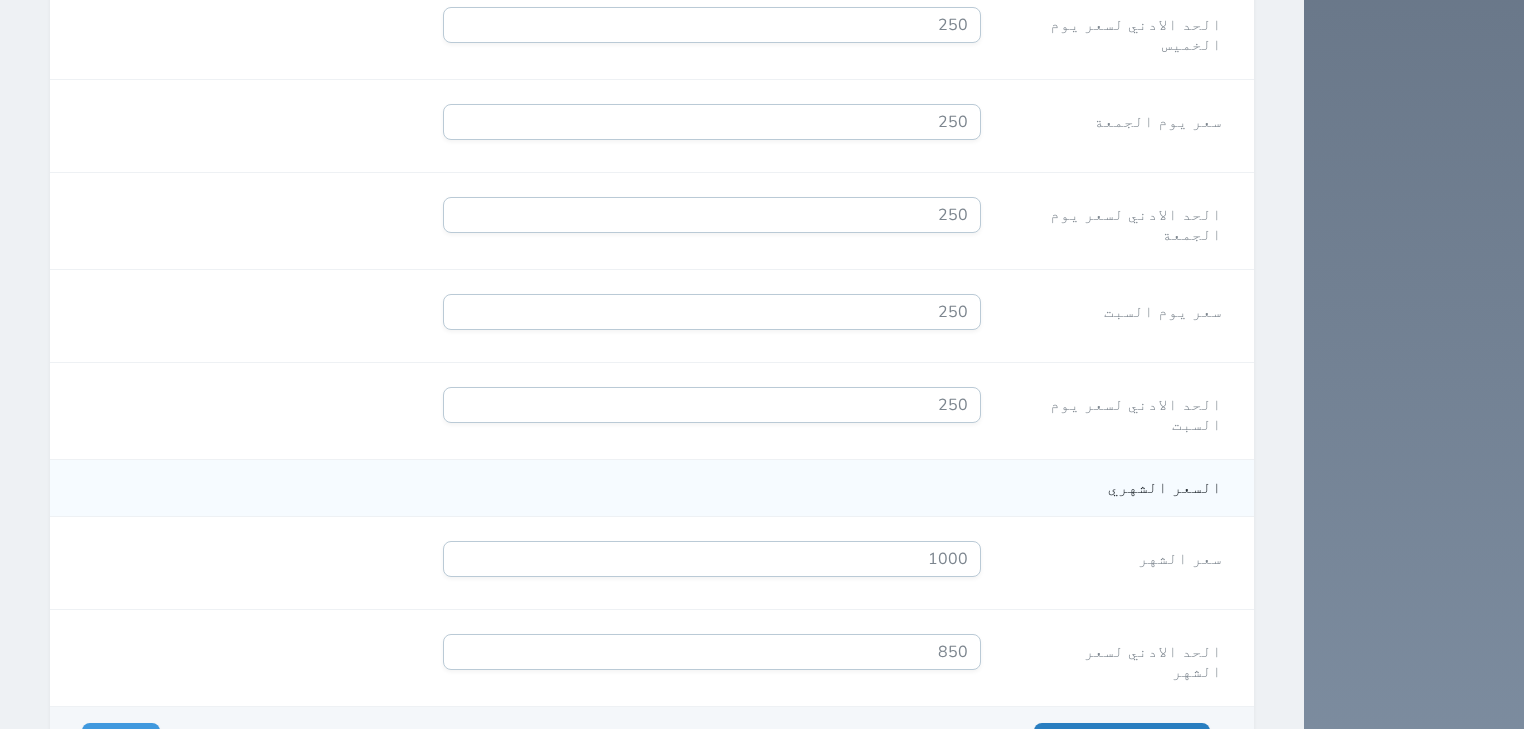type on "A01R01B02" 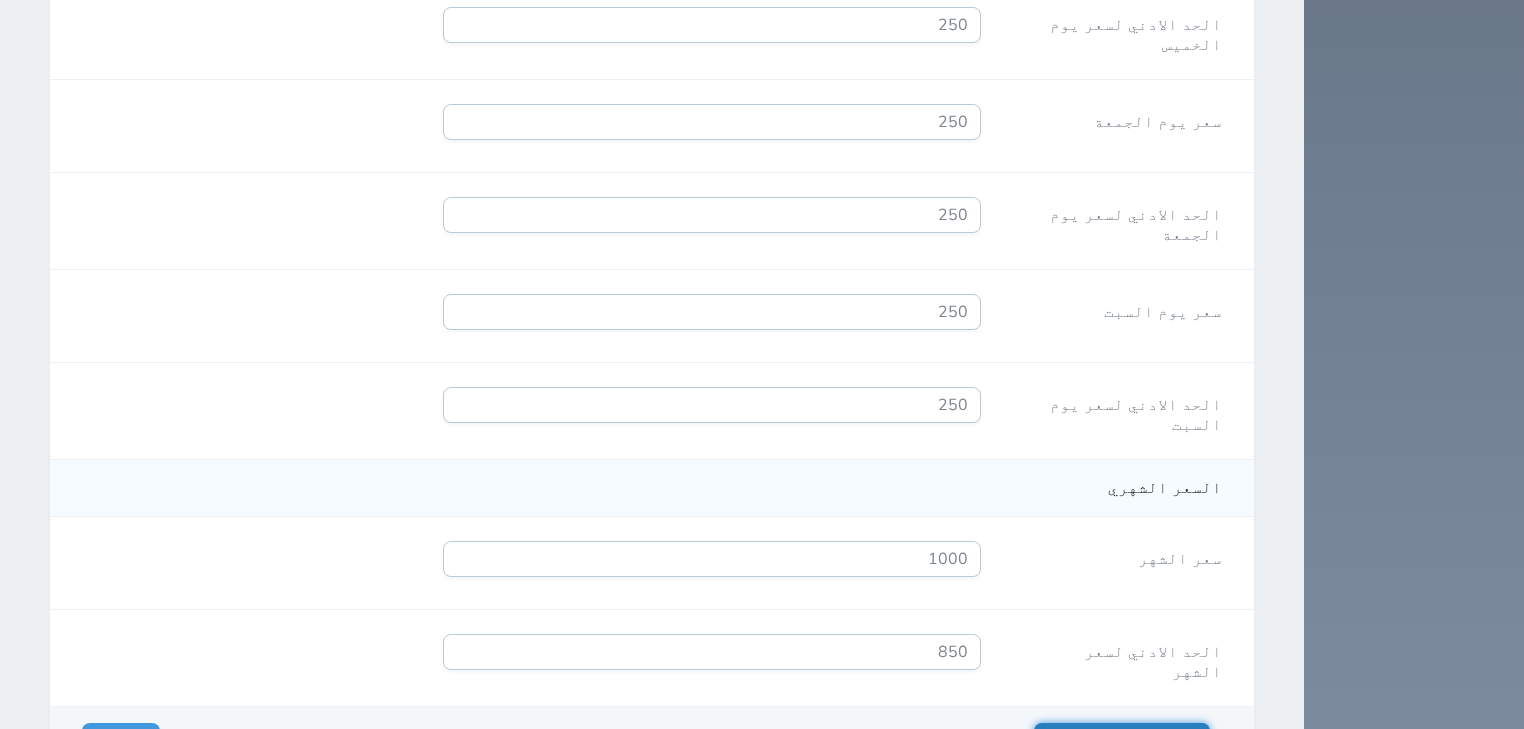 click on "حفظ وإضافة آخر" at bounding box center [1122, 741] 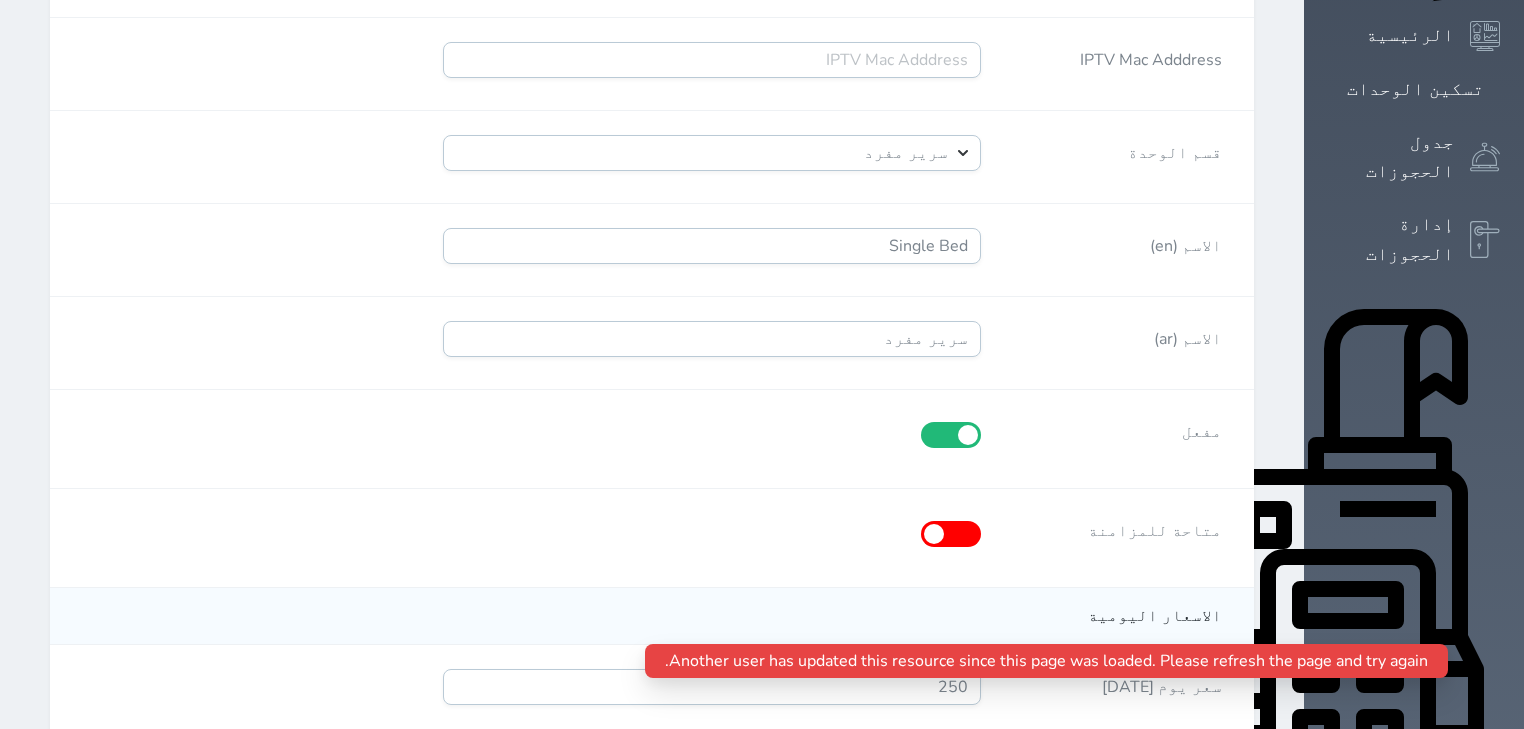 scroll, scrollTop: 355, scrollLeft: 0, axis: vertical 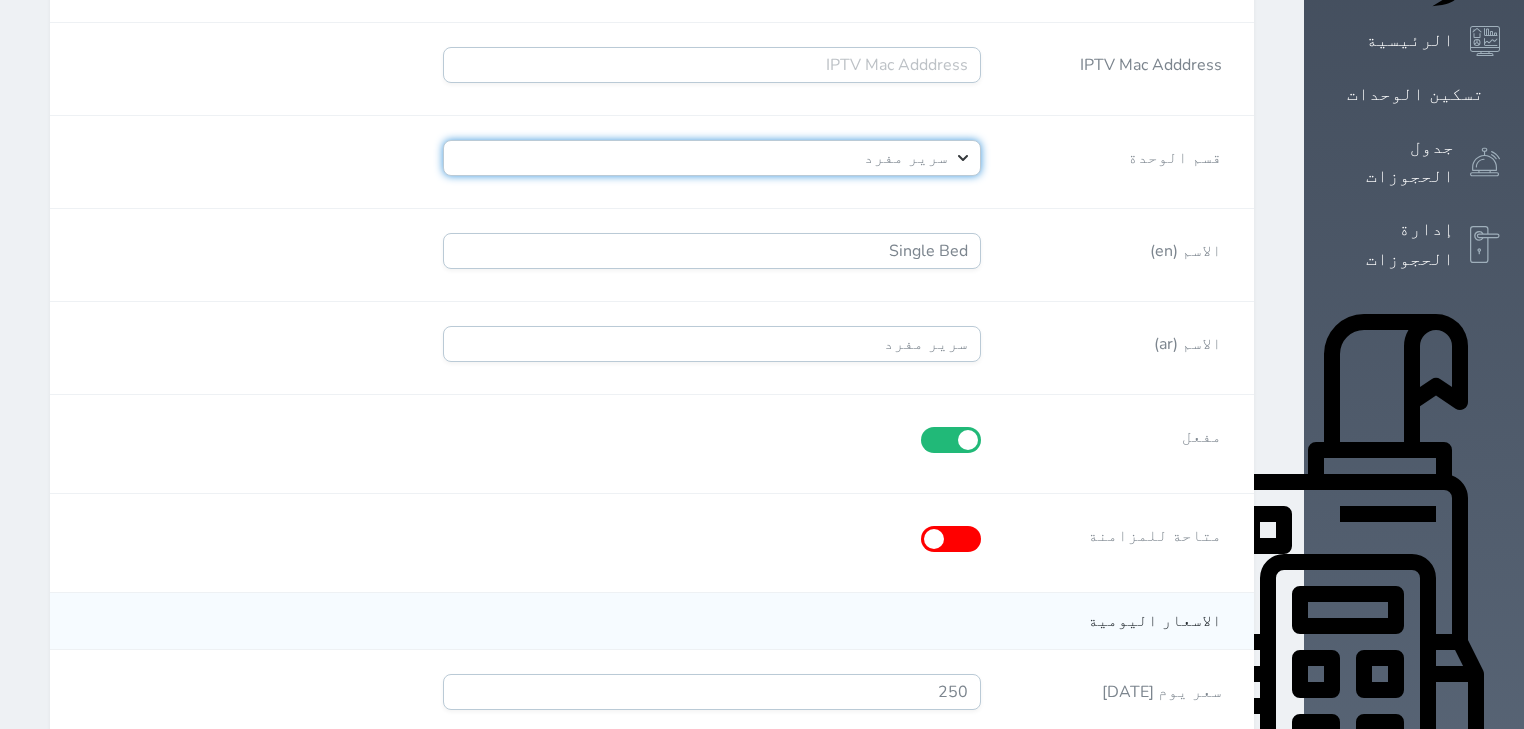 click on "إختر خيار   [PERSON_NAME]" at bounding box center (712, 158) 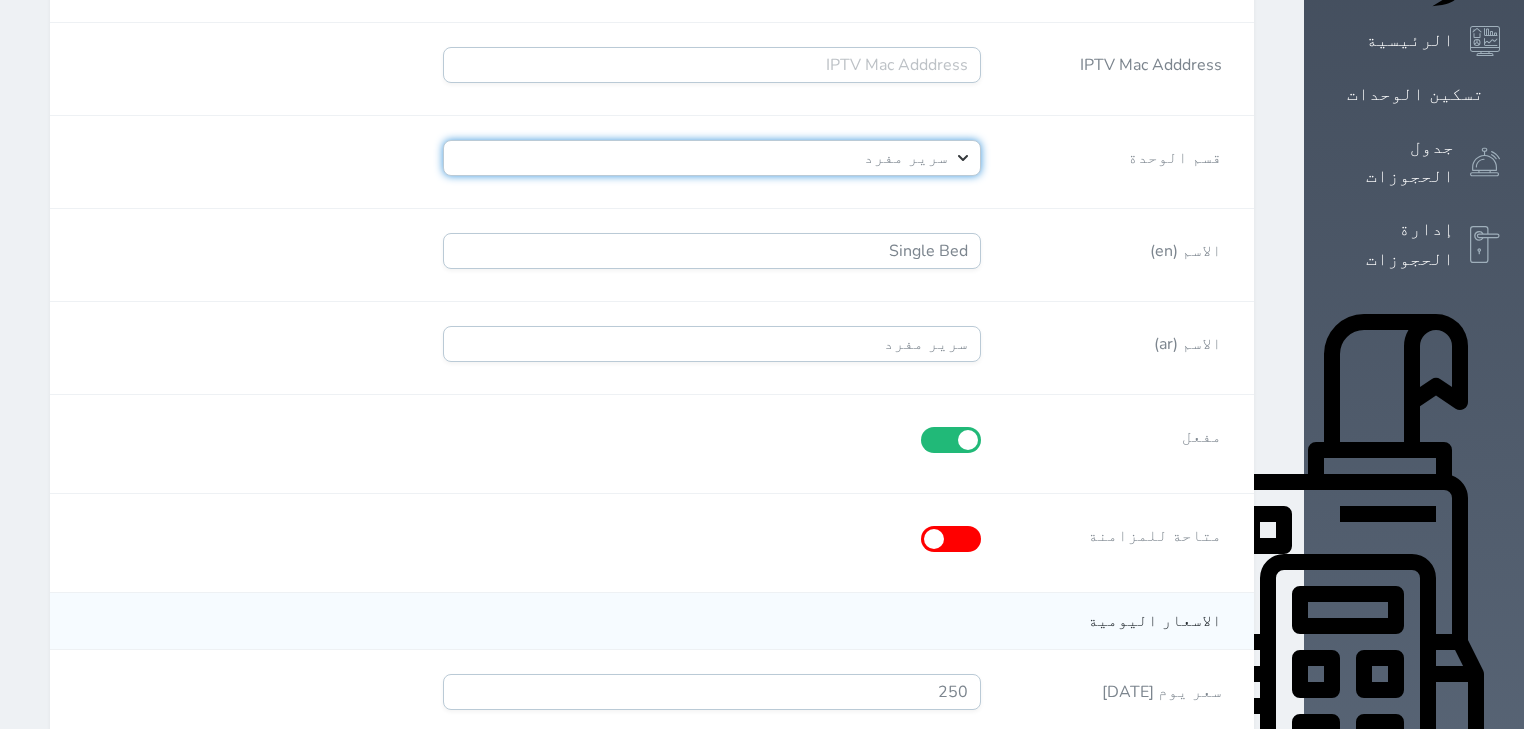 click on "إختر خيار   [PERSON_NAME]" at bounding box center (712, 158) 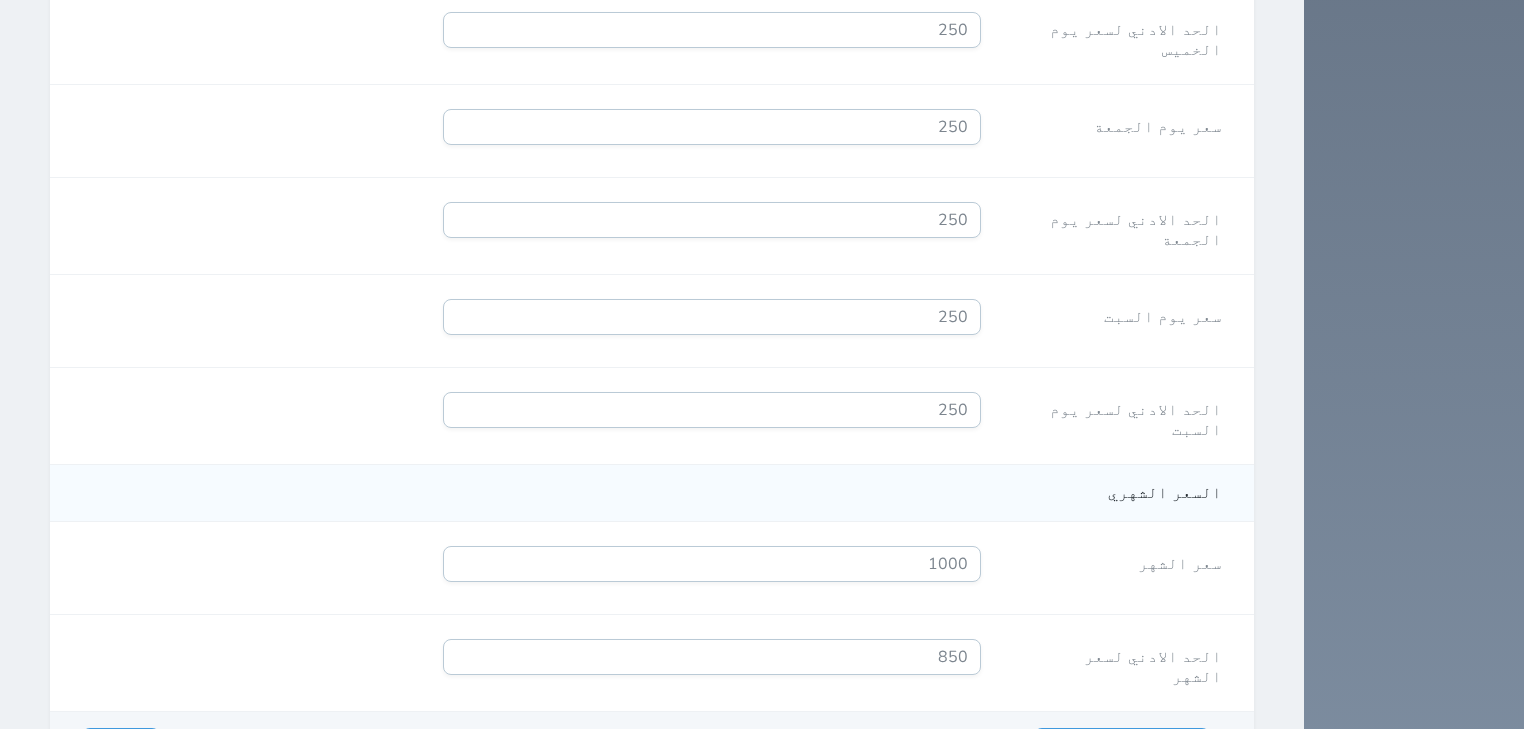 scroll, scrollTop: 1875, scrollLeft: 0, axis: vertical 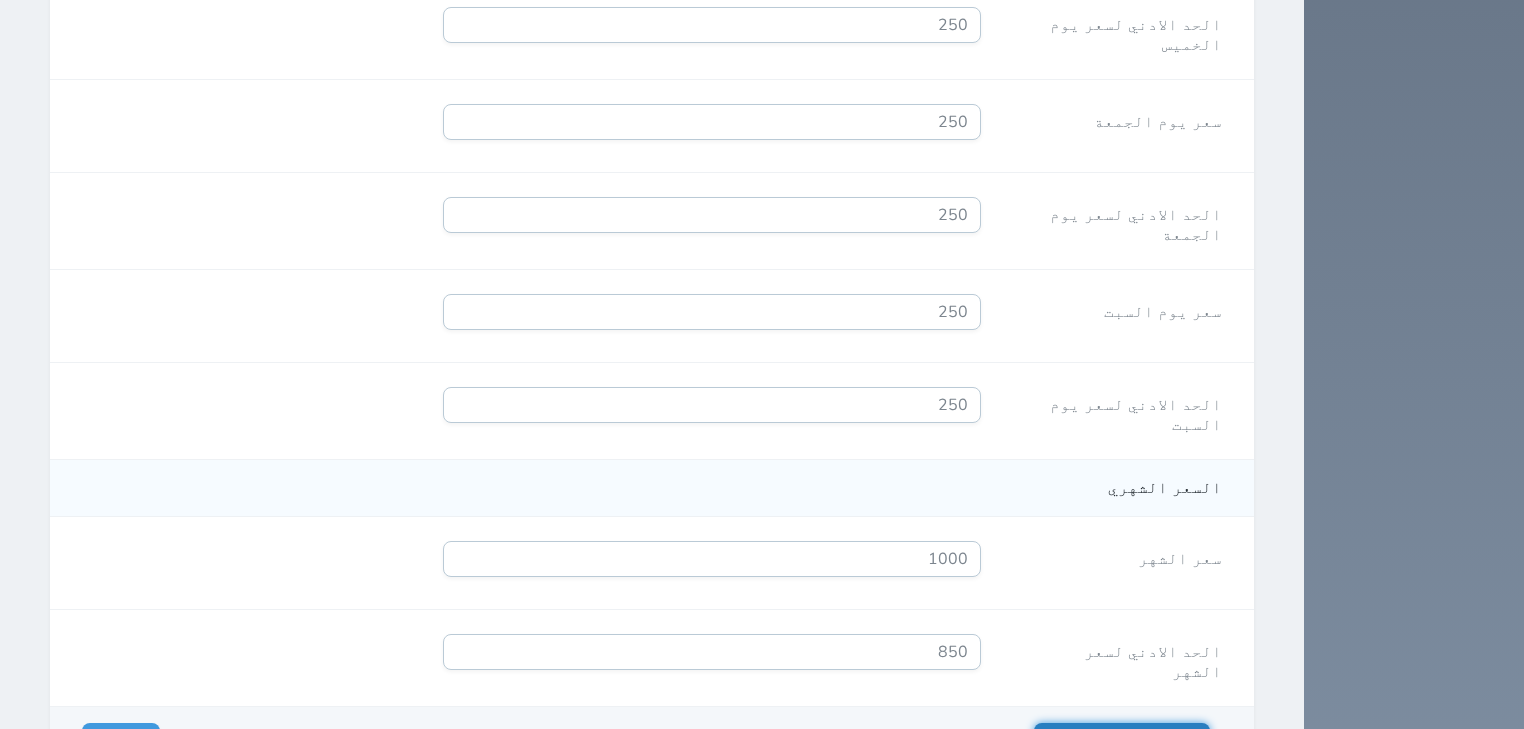 click on "حفظ وإضافة آخر" at bounding box center [1122, 741] 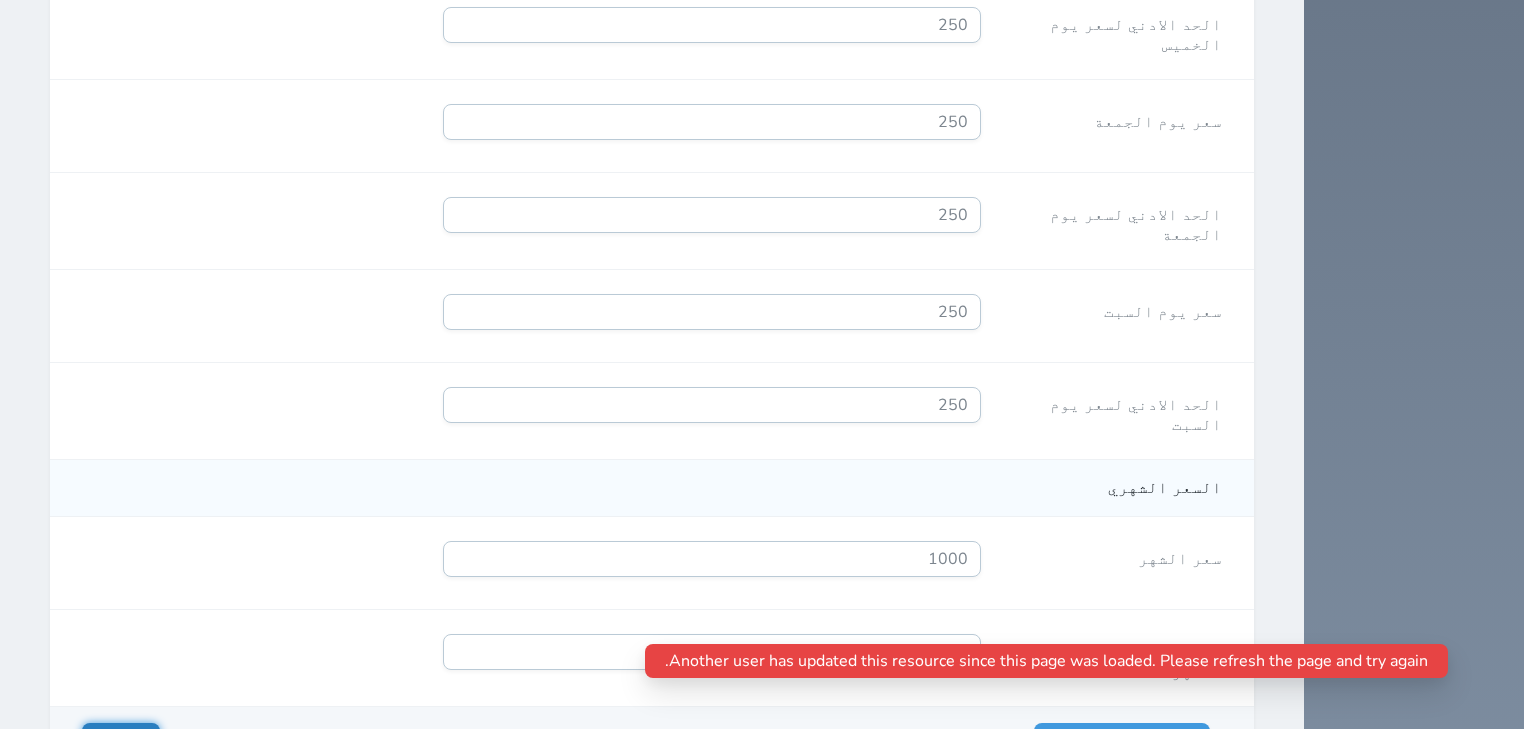 click on "حفظ" at bounding box center [121, 741] 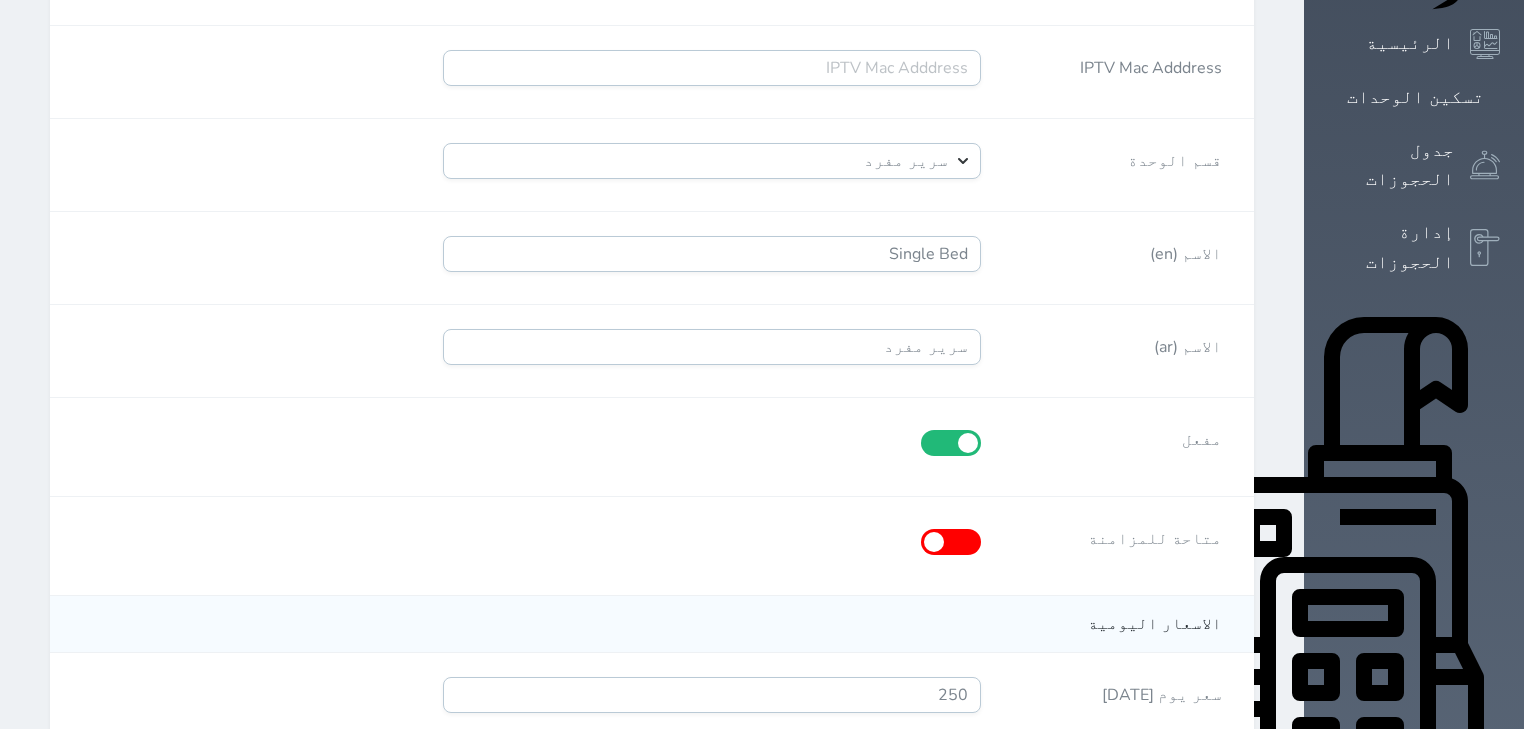 scroll, scrollTop: 355, scrollLeft: 0, axis: vertical 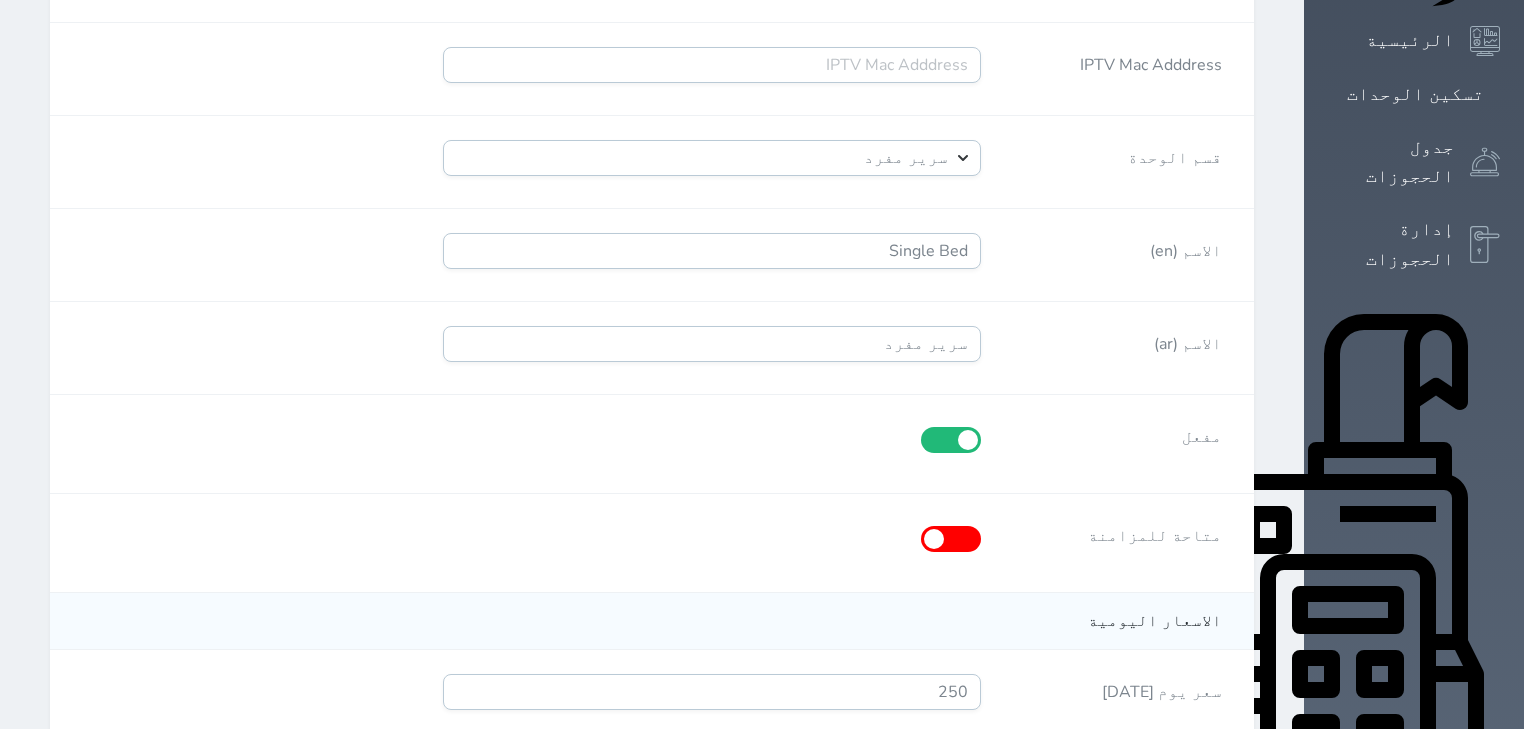 click at bounding box center (951, 539) 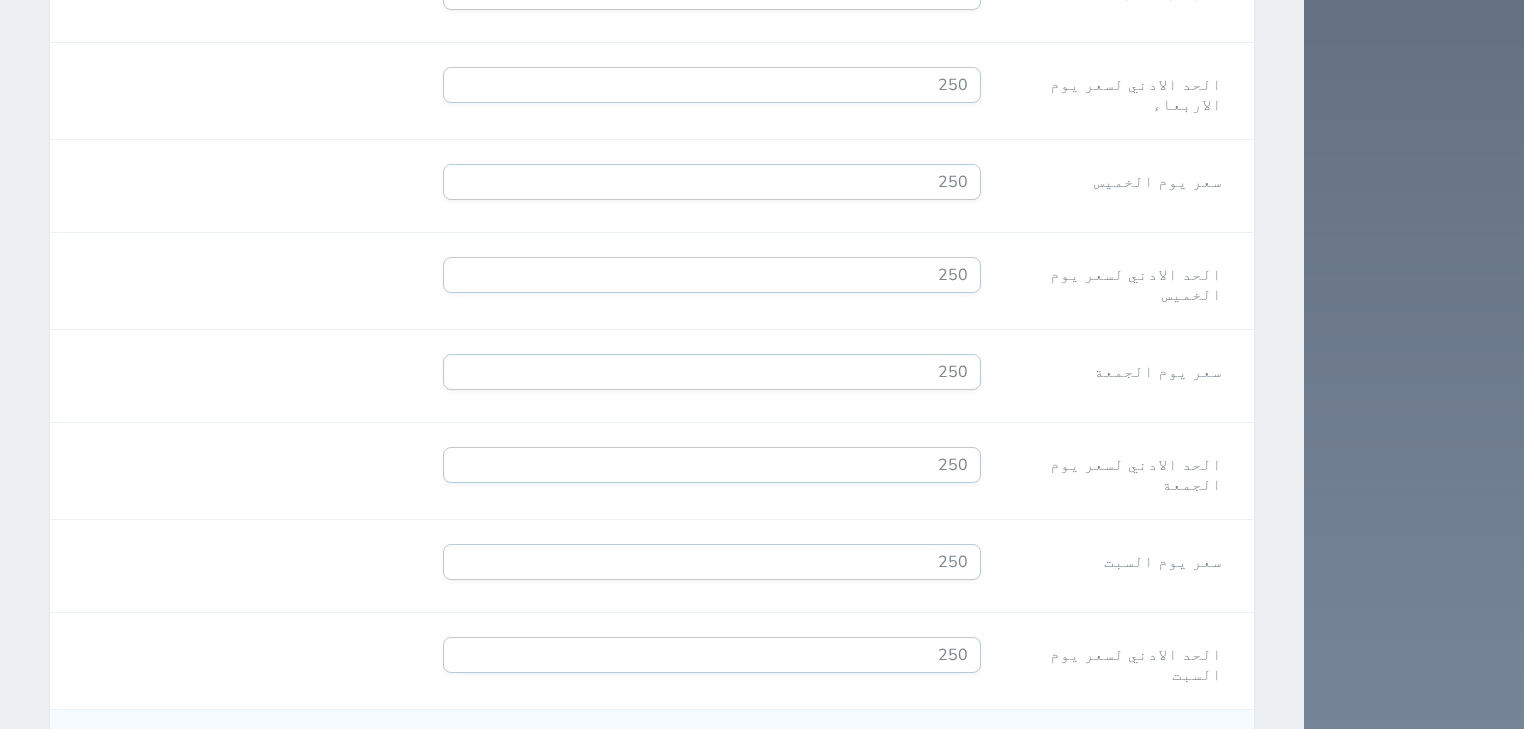 scroll, scrollTop: 1875, scrollLeft: 0, axis: vertical 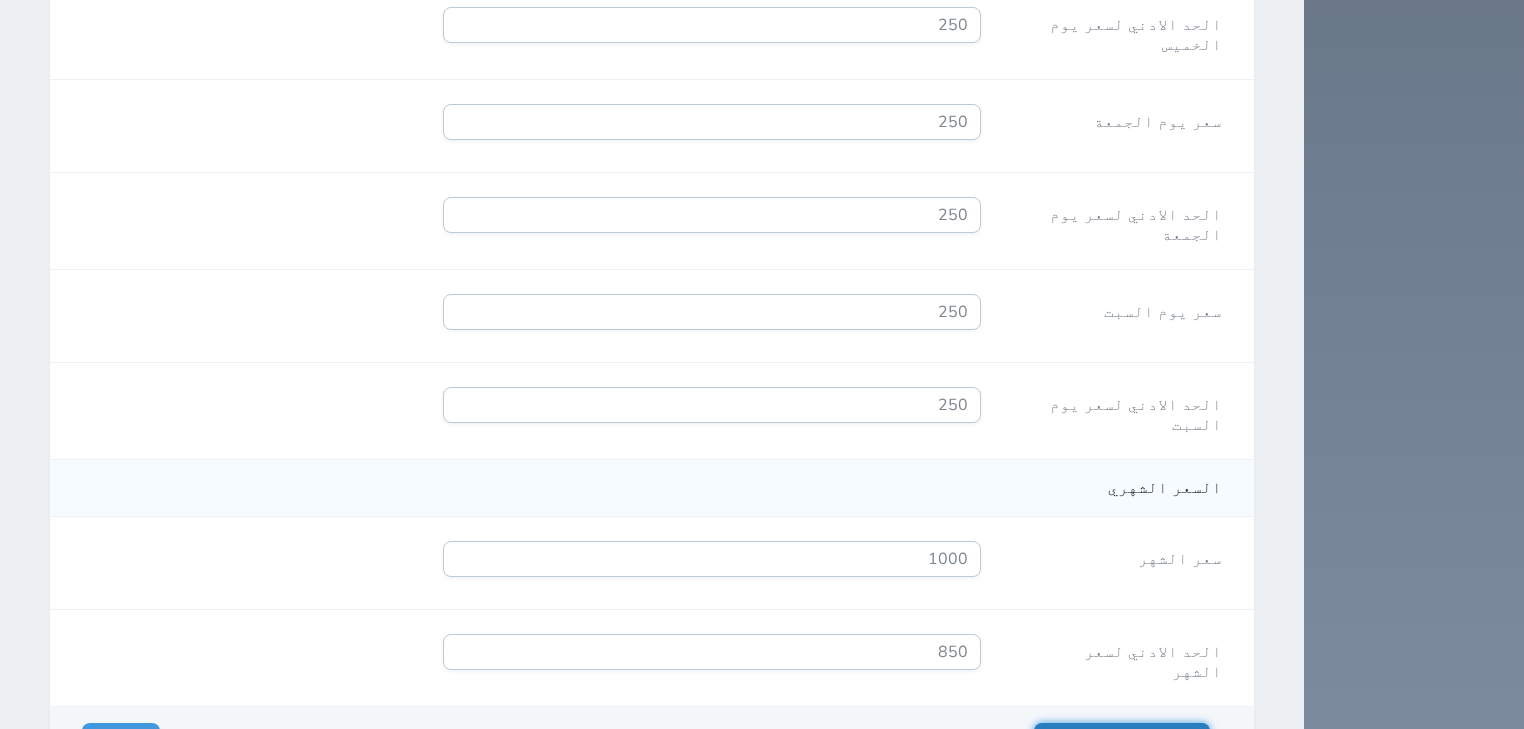 click on "حفظ وإضافة آخر" at bounding box center (1122, 741) 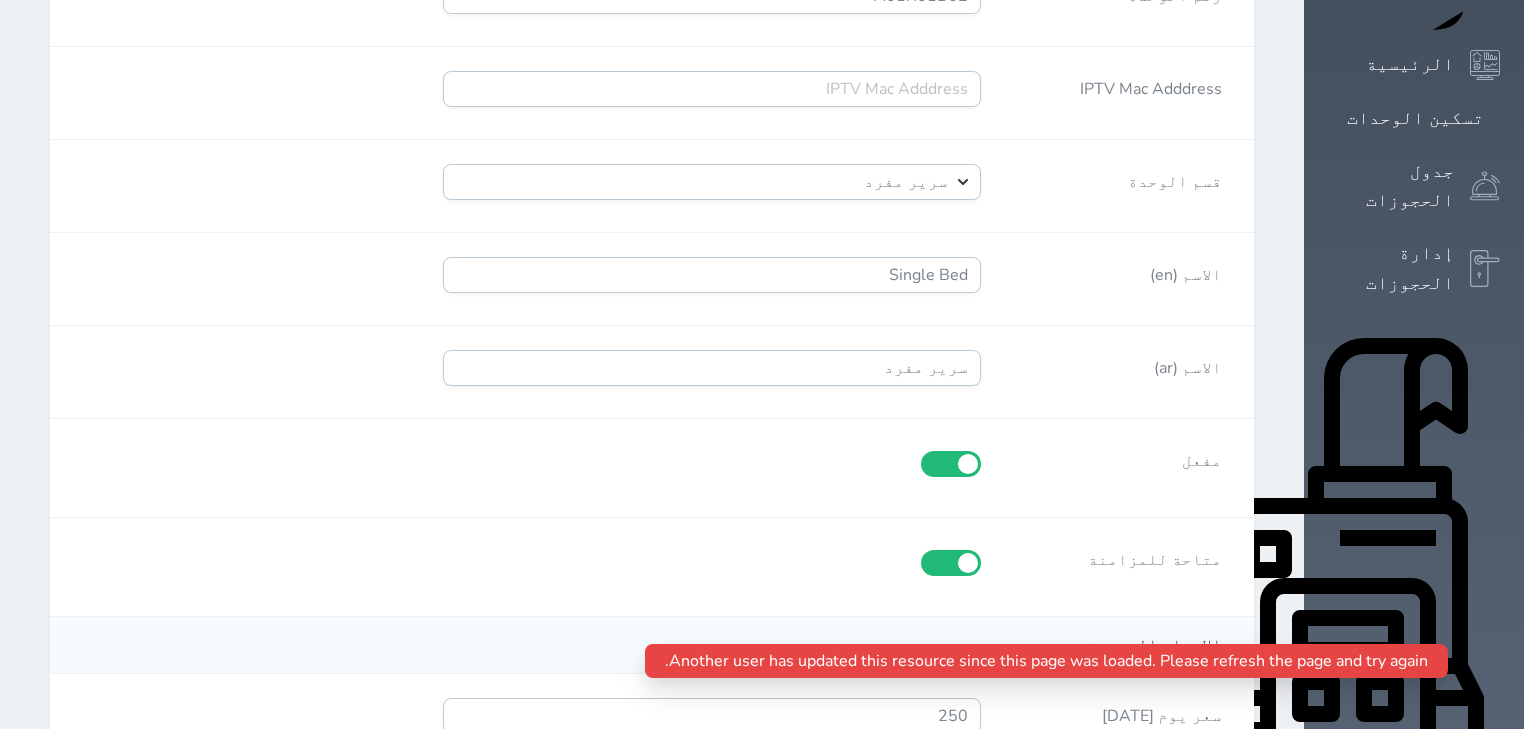 scroll, scrollTop: 115, scrollLeft: 0, axis: vertical 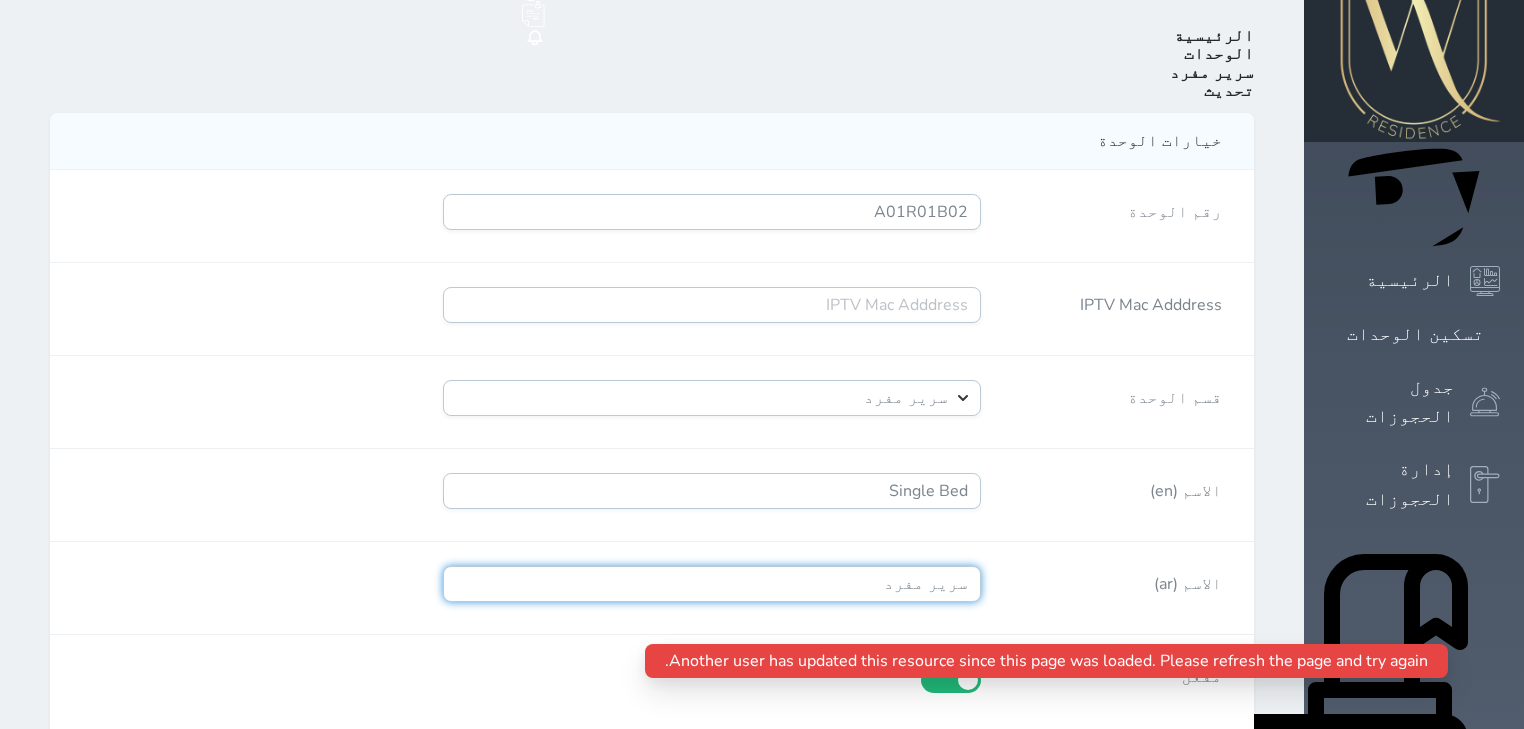 click on "سرير مفرد" at bounding box center (712, 584) 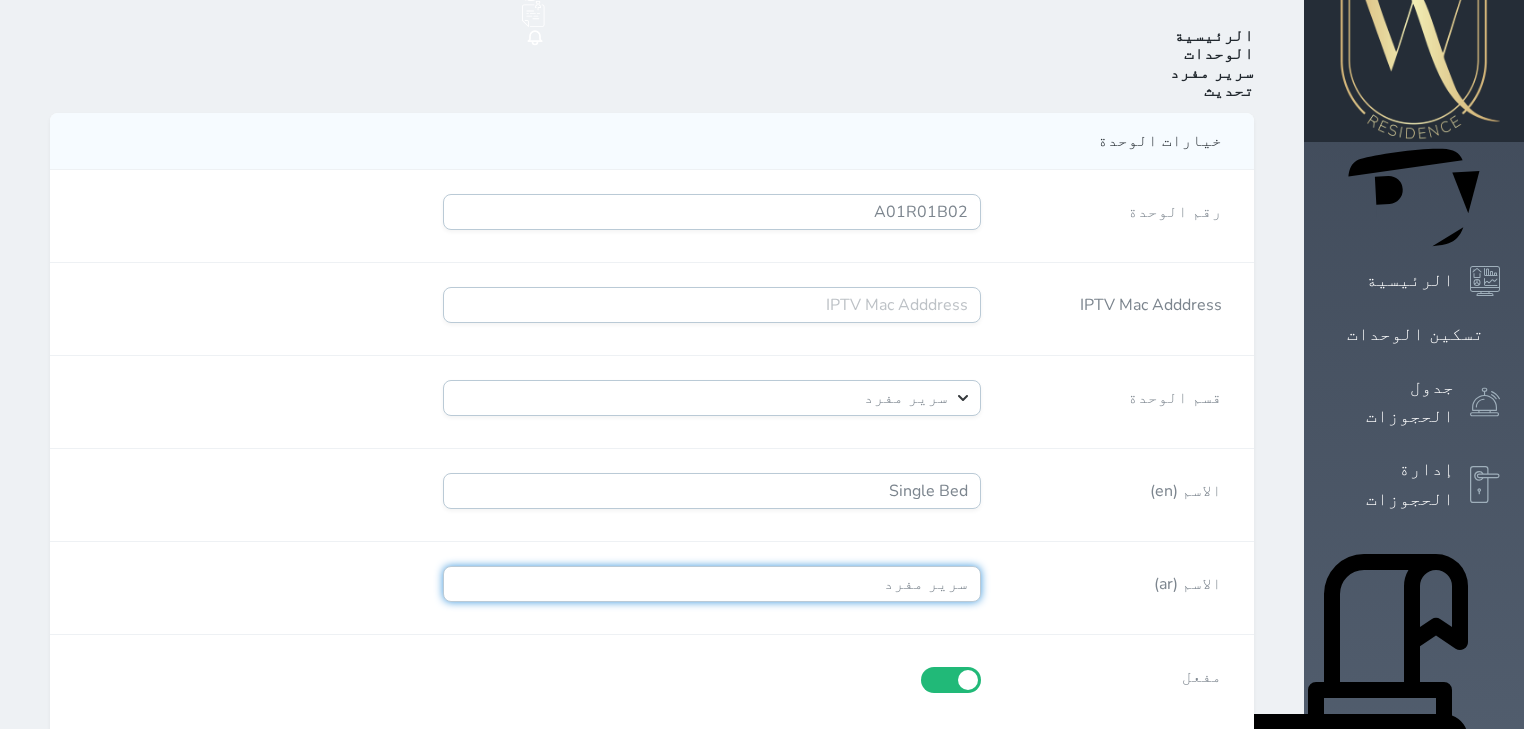 click on "سرير مفرد" at bounding box center [712, 584] 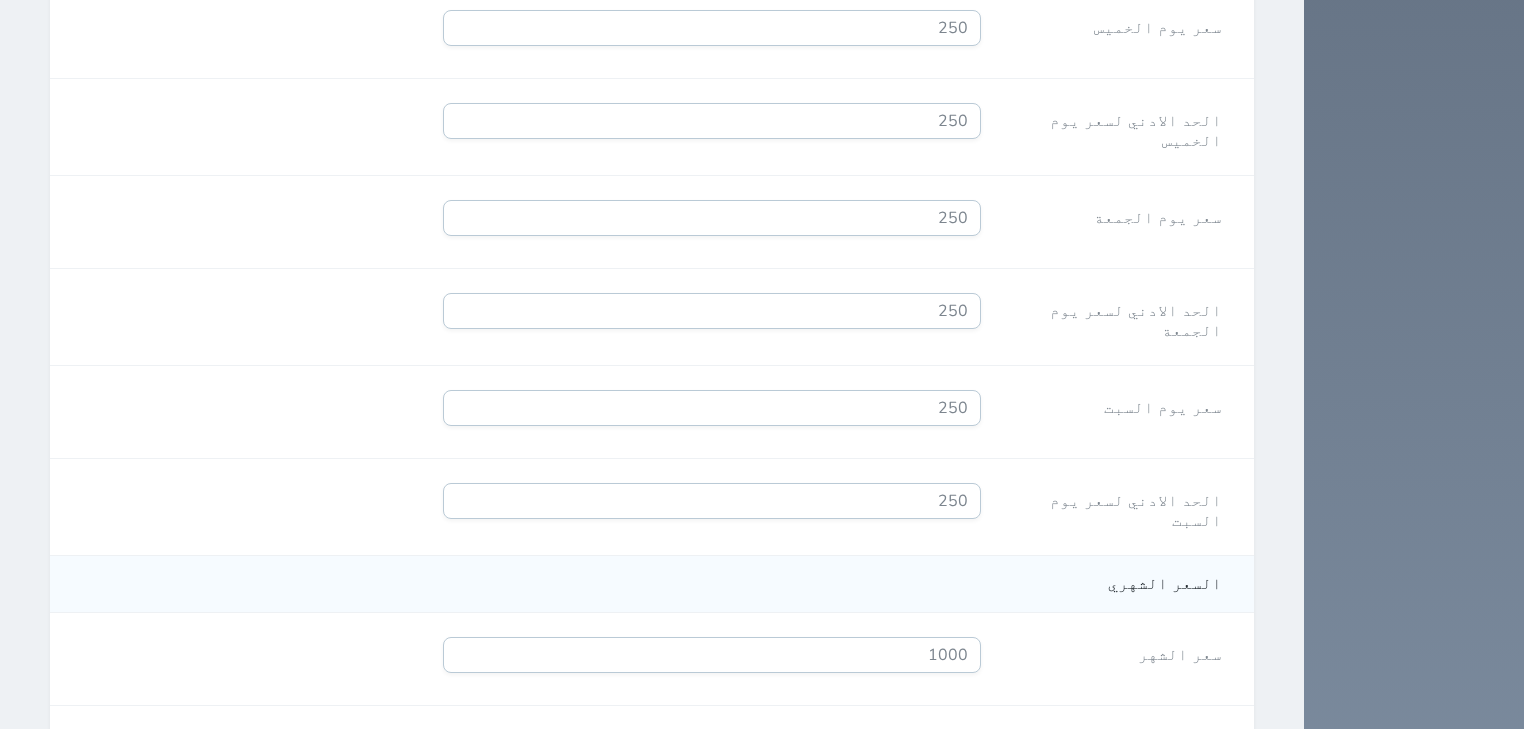 scroll, scrollTop: 1875, scrollLeft: 0, axis: vertical 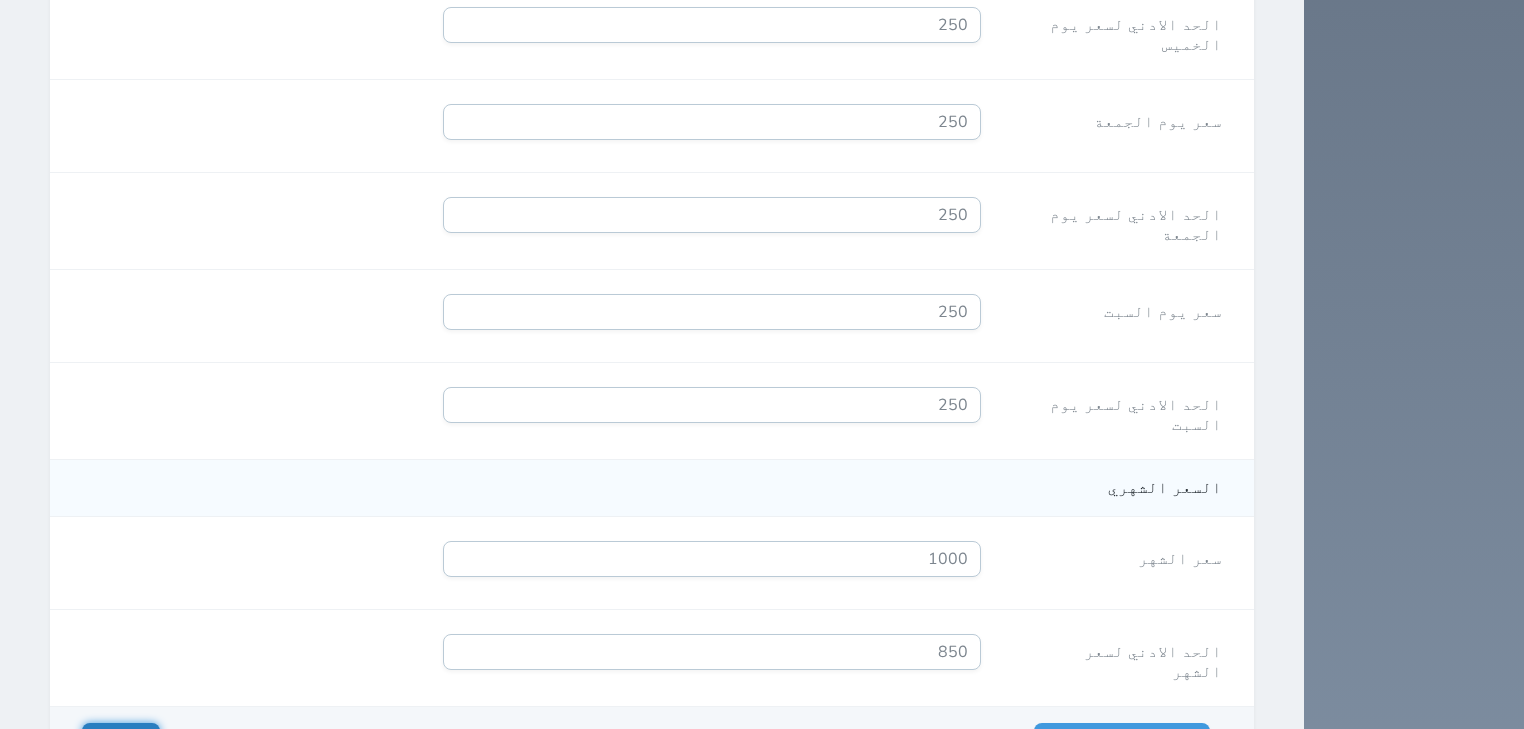 click on "حفظ" at bounding box center [121, 741] 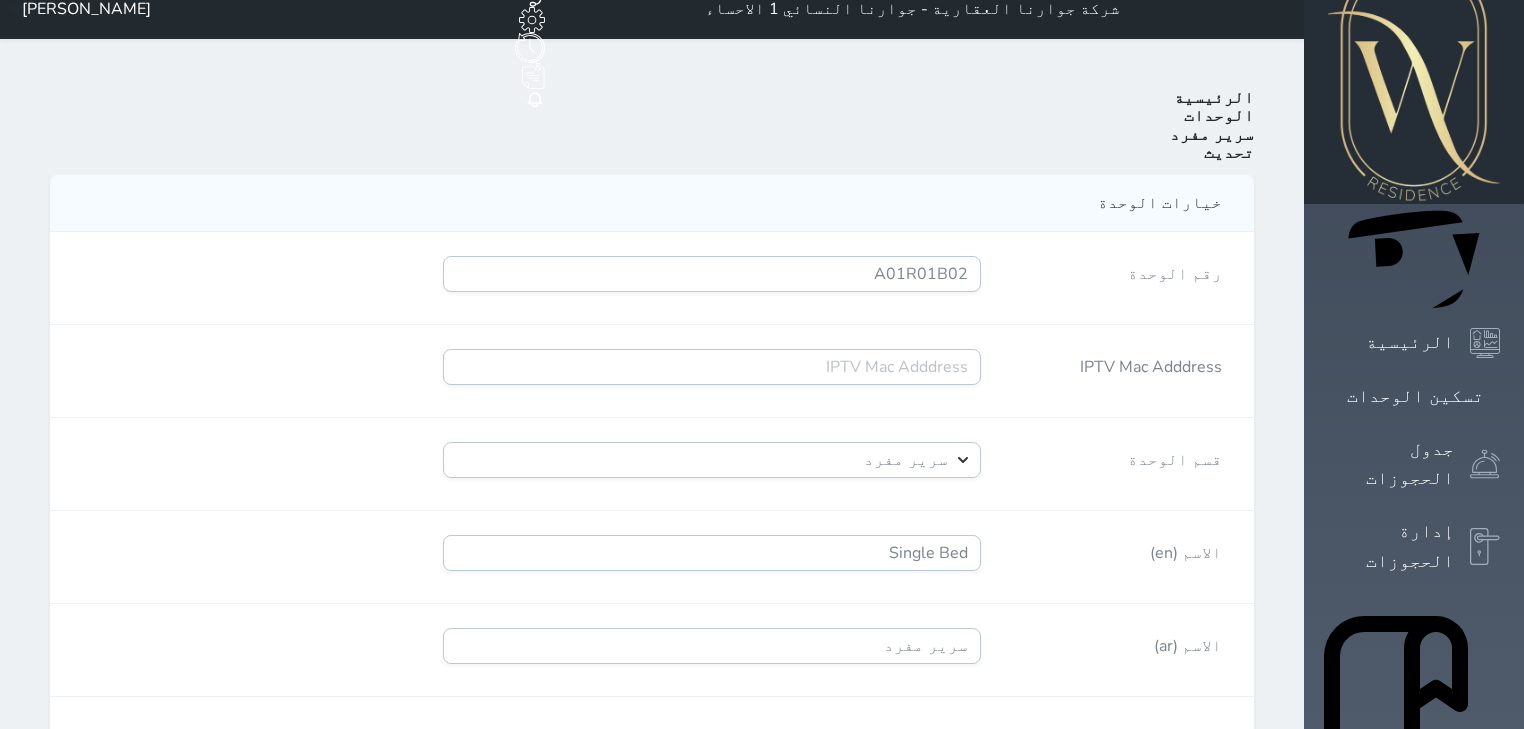 scroll, scrollTop: 0, scrollLeft: 0, axis: both 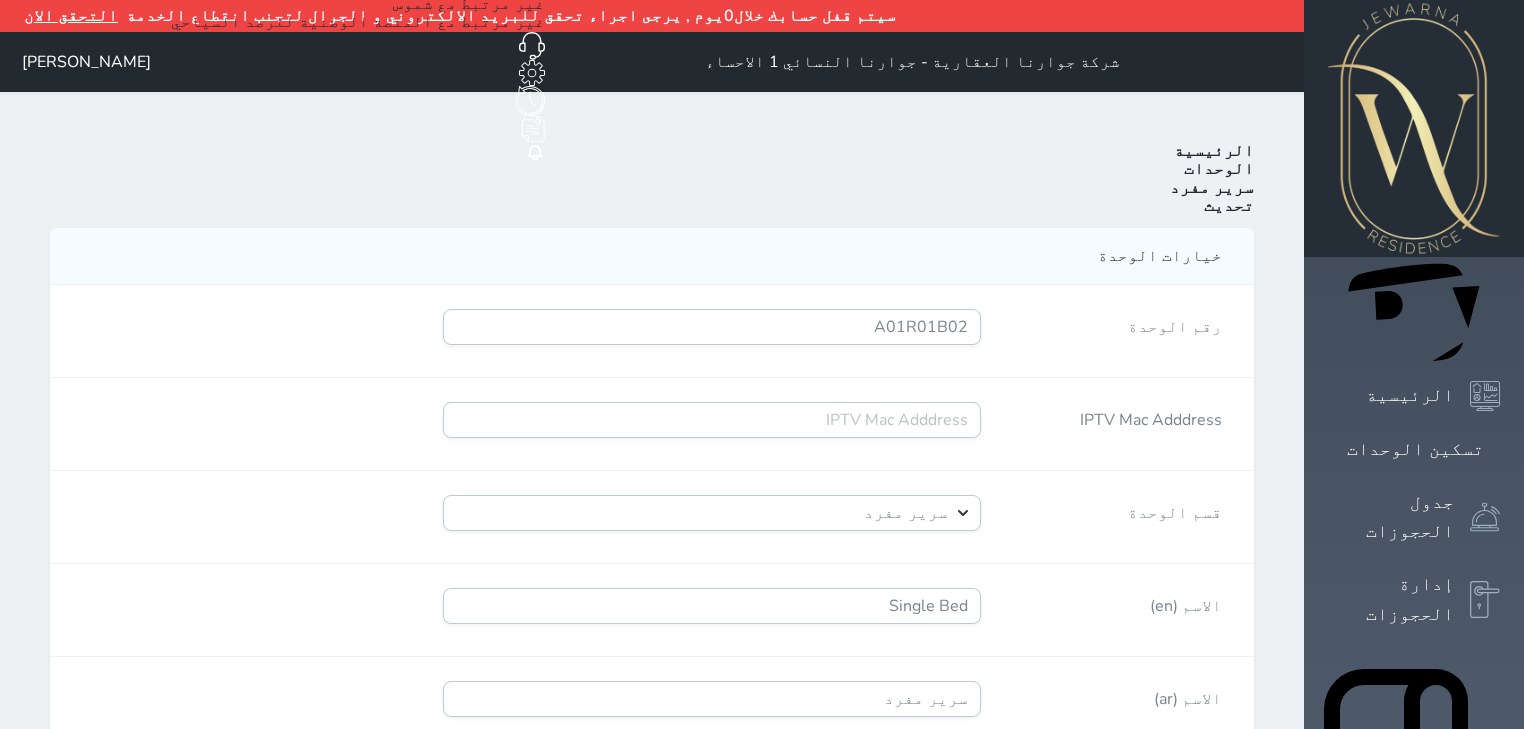 click on "تحديث" at bounding box center [1229, 206] 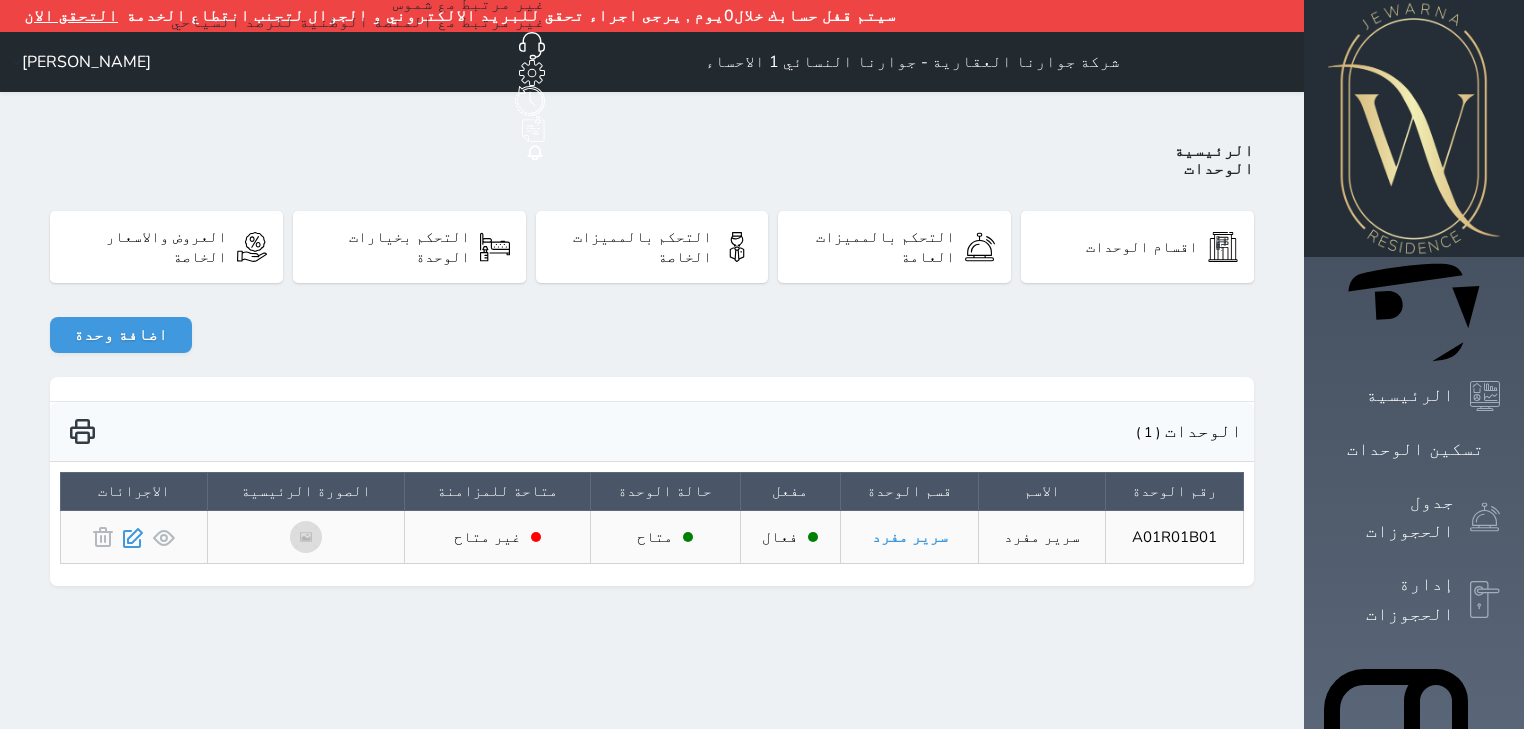 click 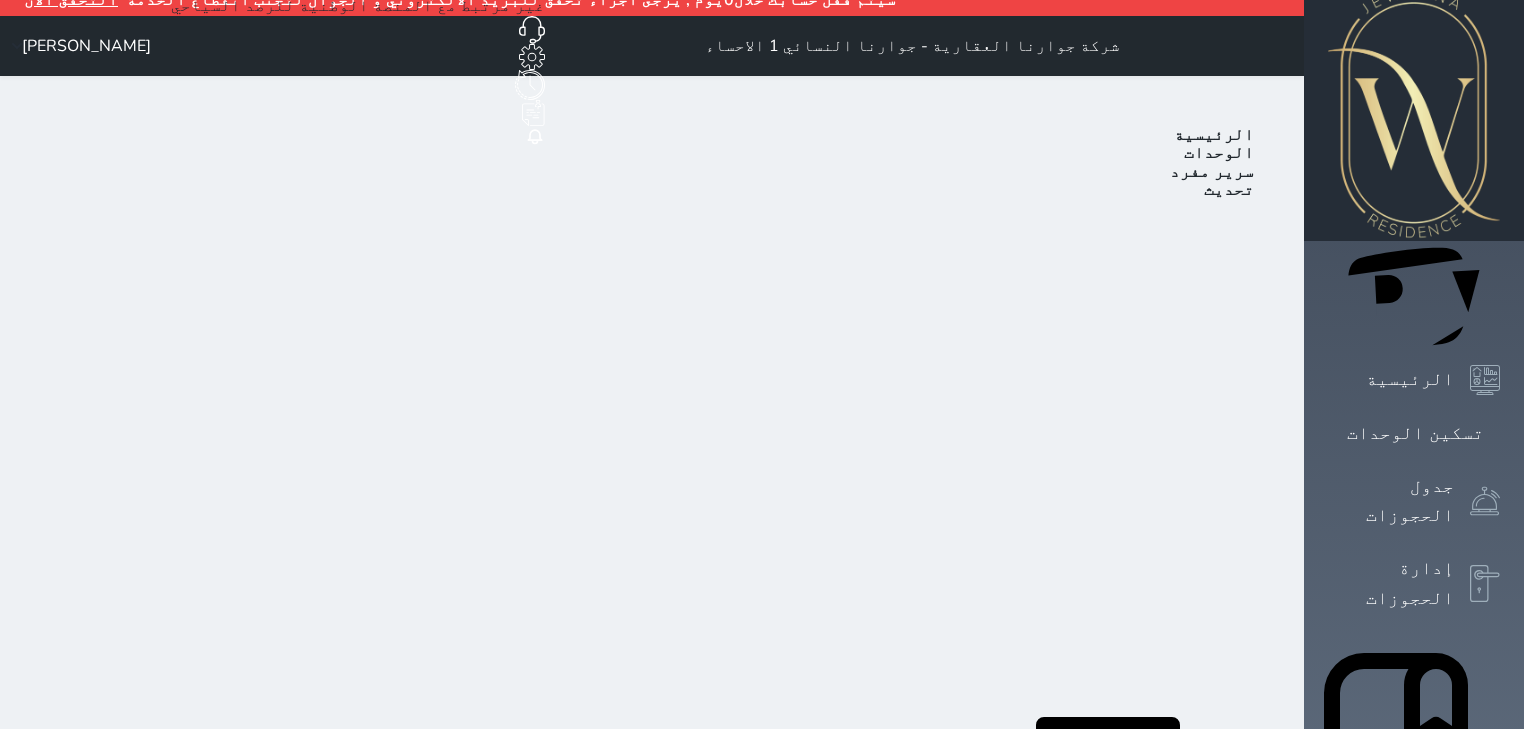 scroll, scrollTop: 0, scrollLeft: 0, axis: both 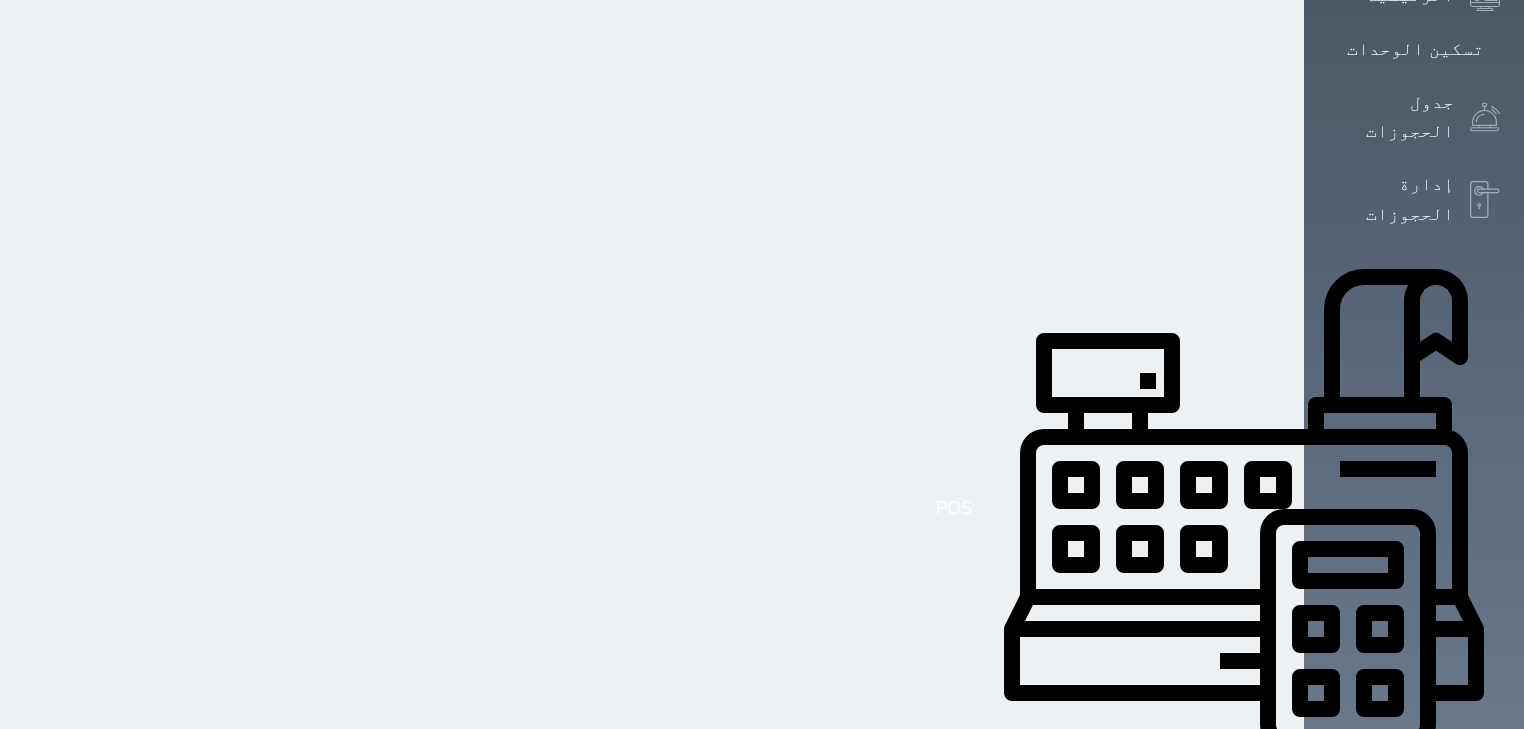 select on "39146238" 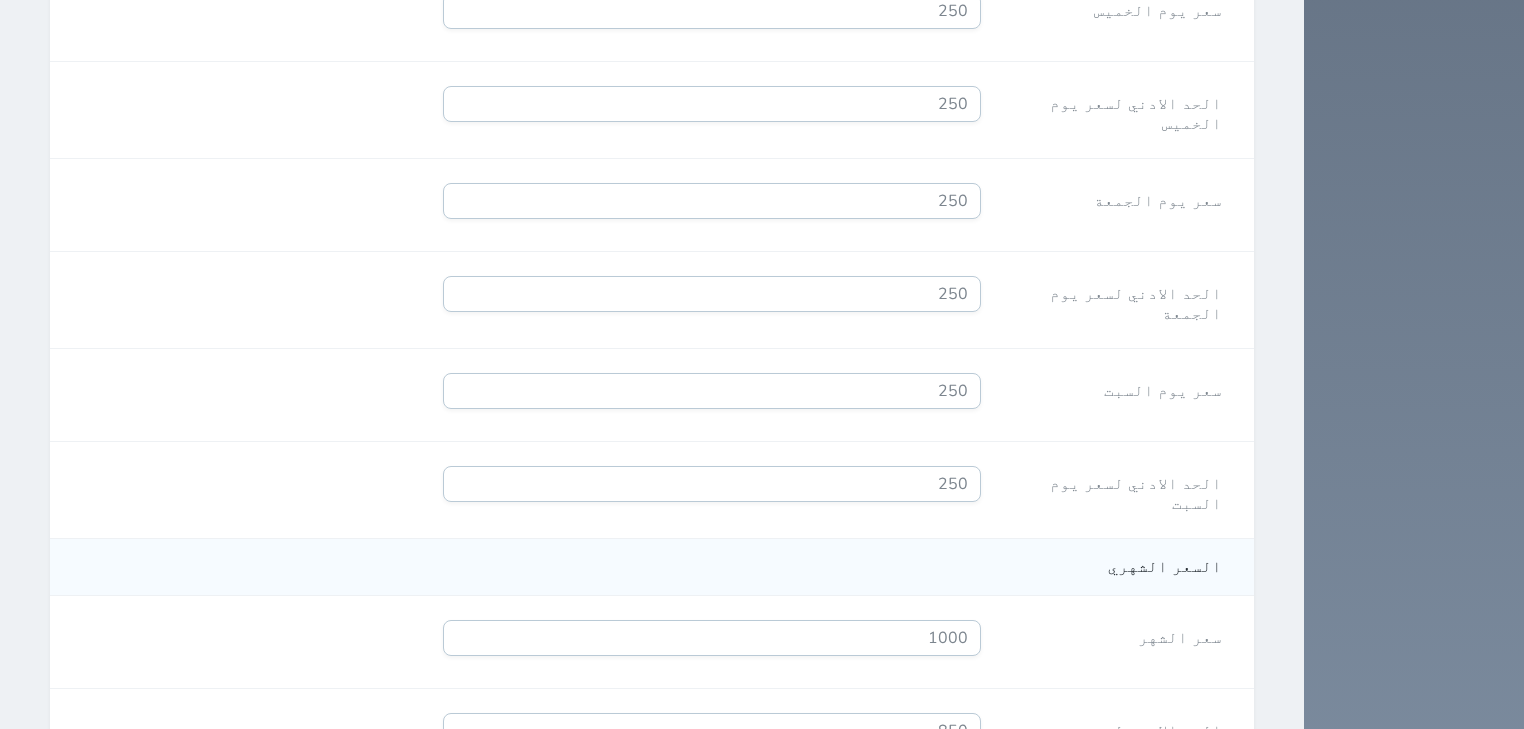 scroll, scrollTop: 1875, scrollLeft: 0, axis: vertical 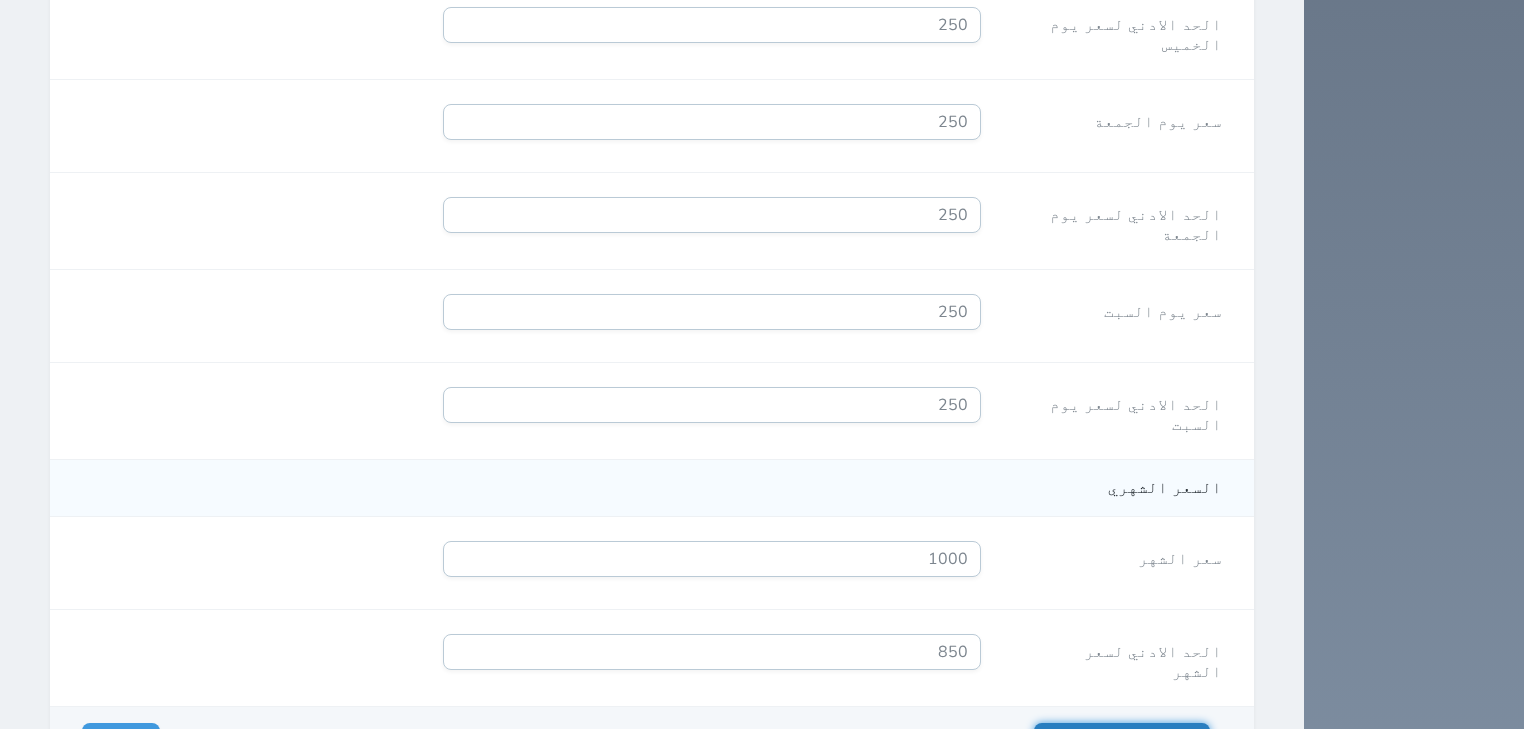 click on "حفظ وإضافة آخر" at bounding box center [1122, 741] 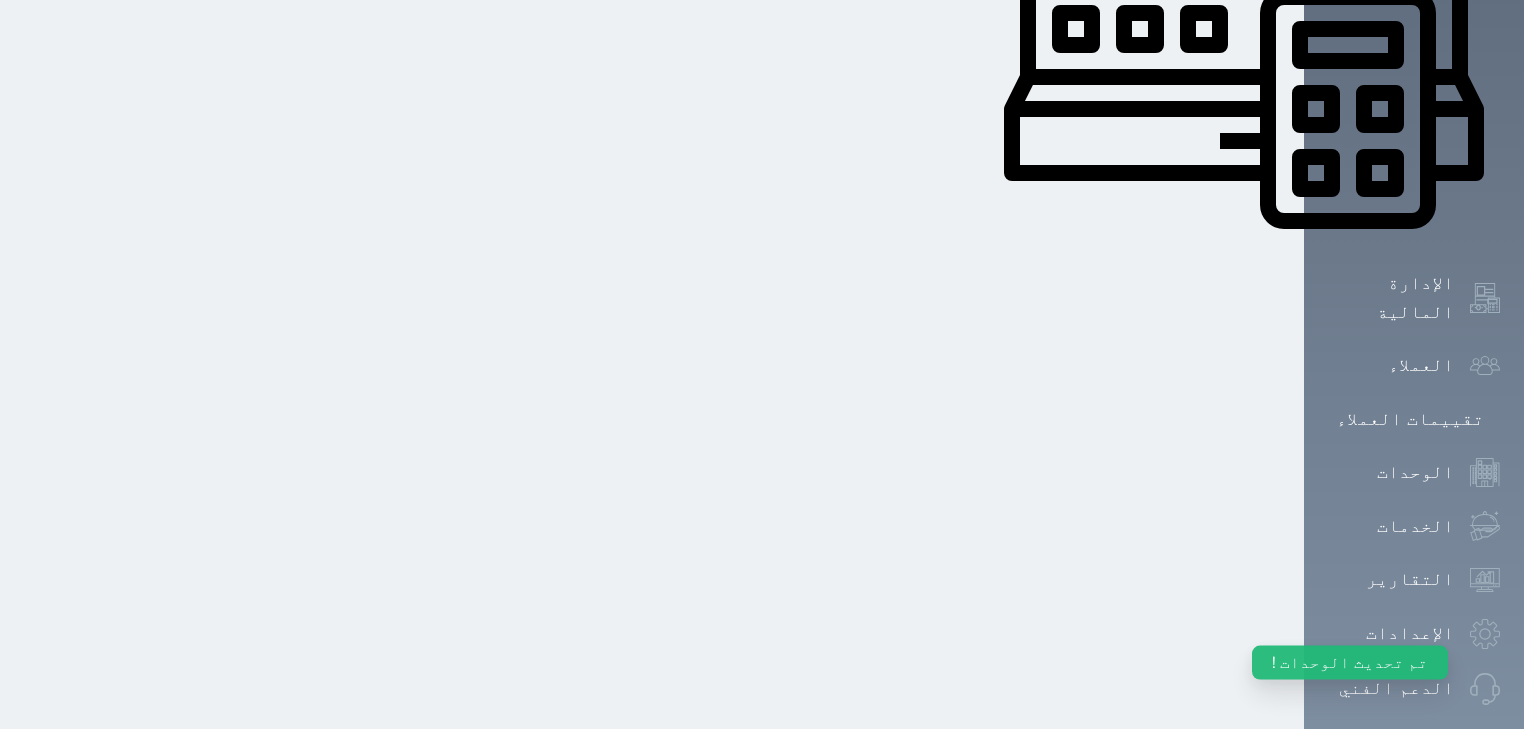 select on "39146238" 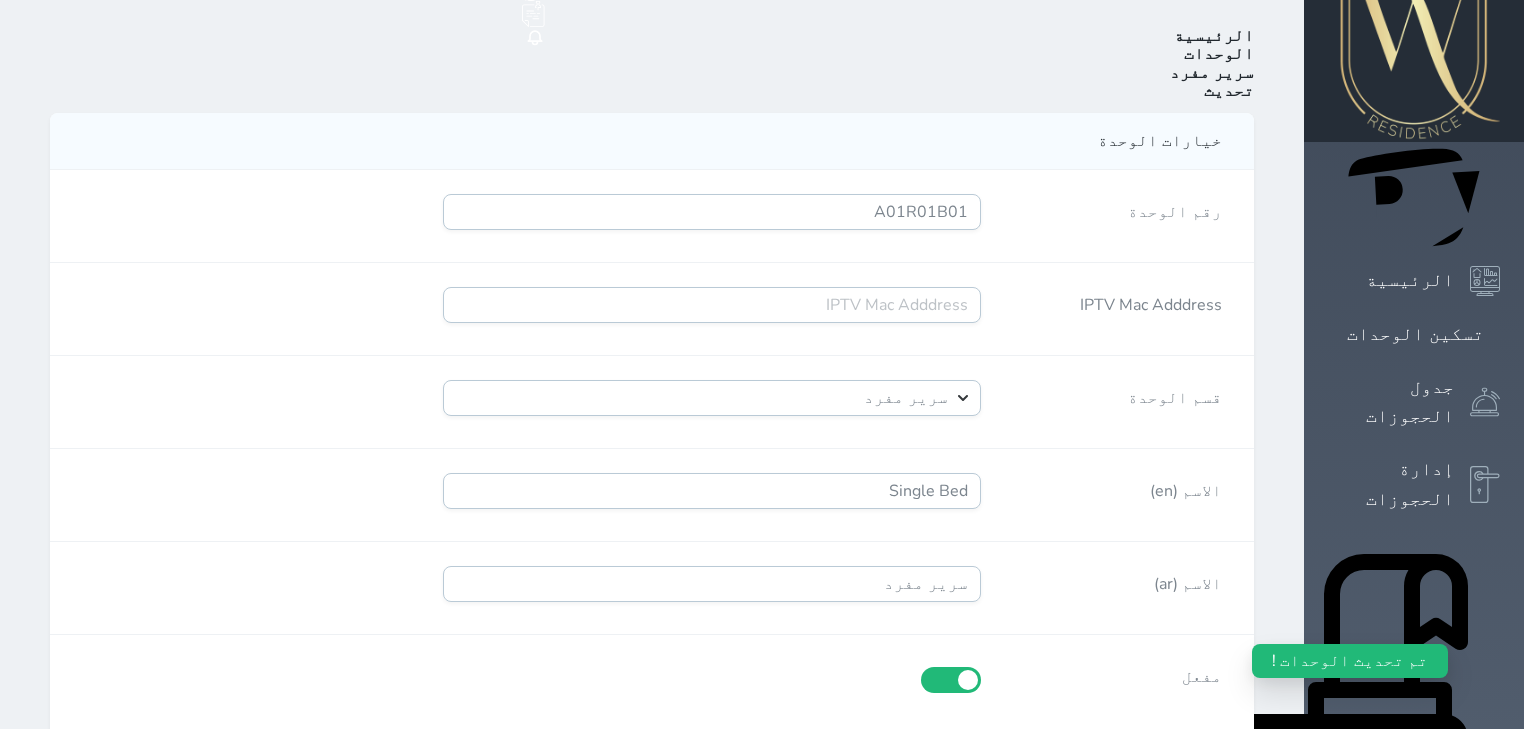 scroll, scrollTop: 0, scrollLeft: 0, axis: both 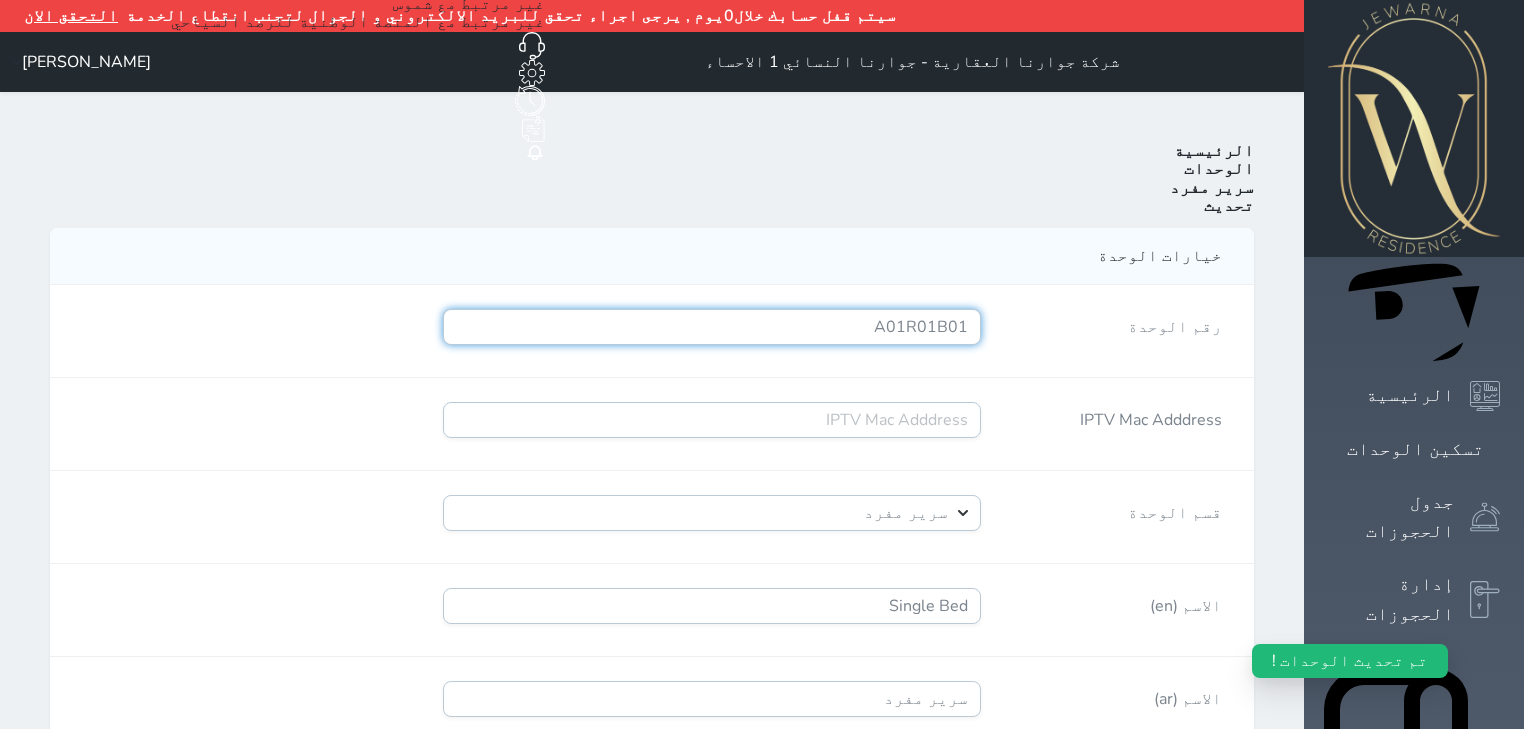 drag, startPoint x: 1032, startPoint y: 243, endPoint x: 1051, endPoint y: 243, distance: 19 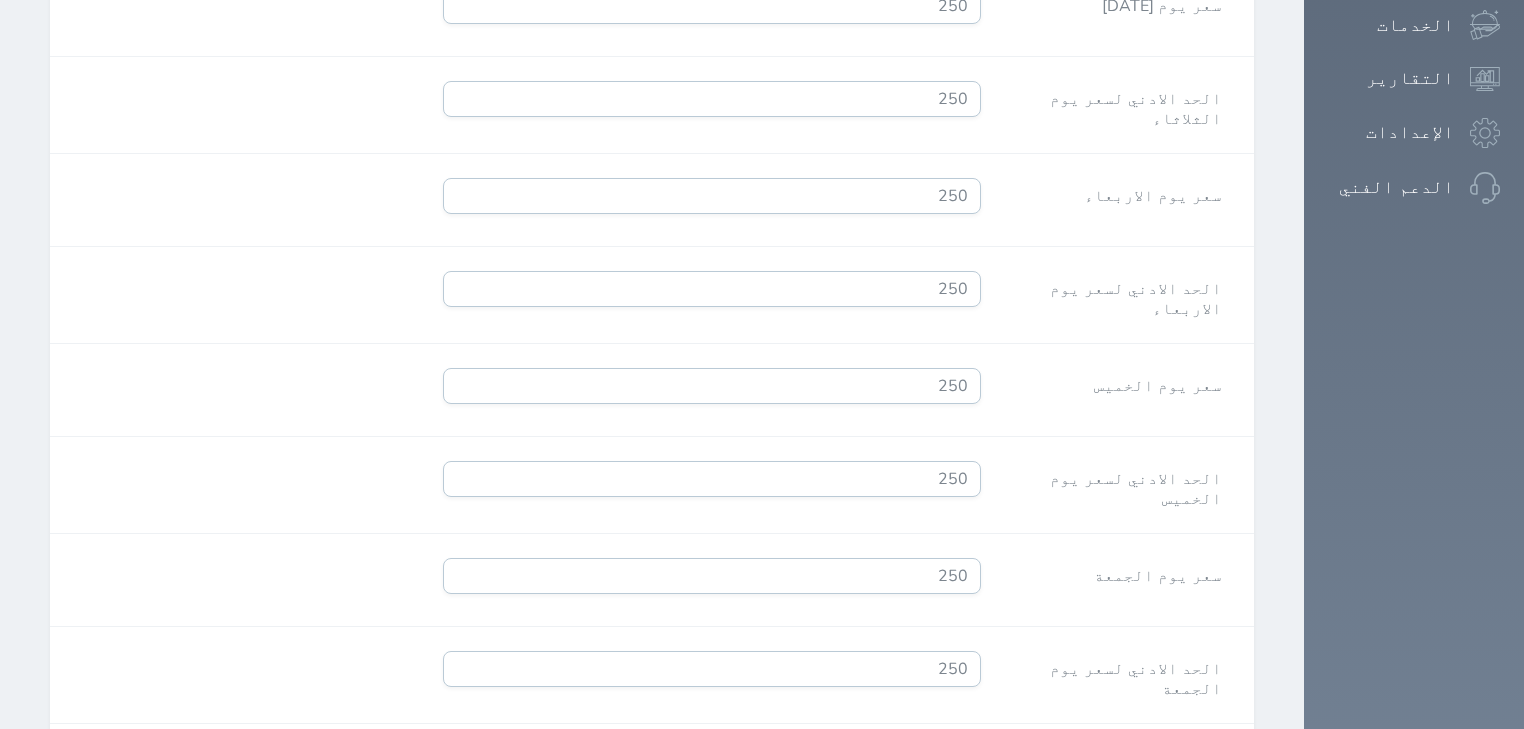 scroll, scrollTop: 1875, scrollLeft: 0, axis: vertical 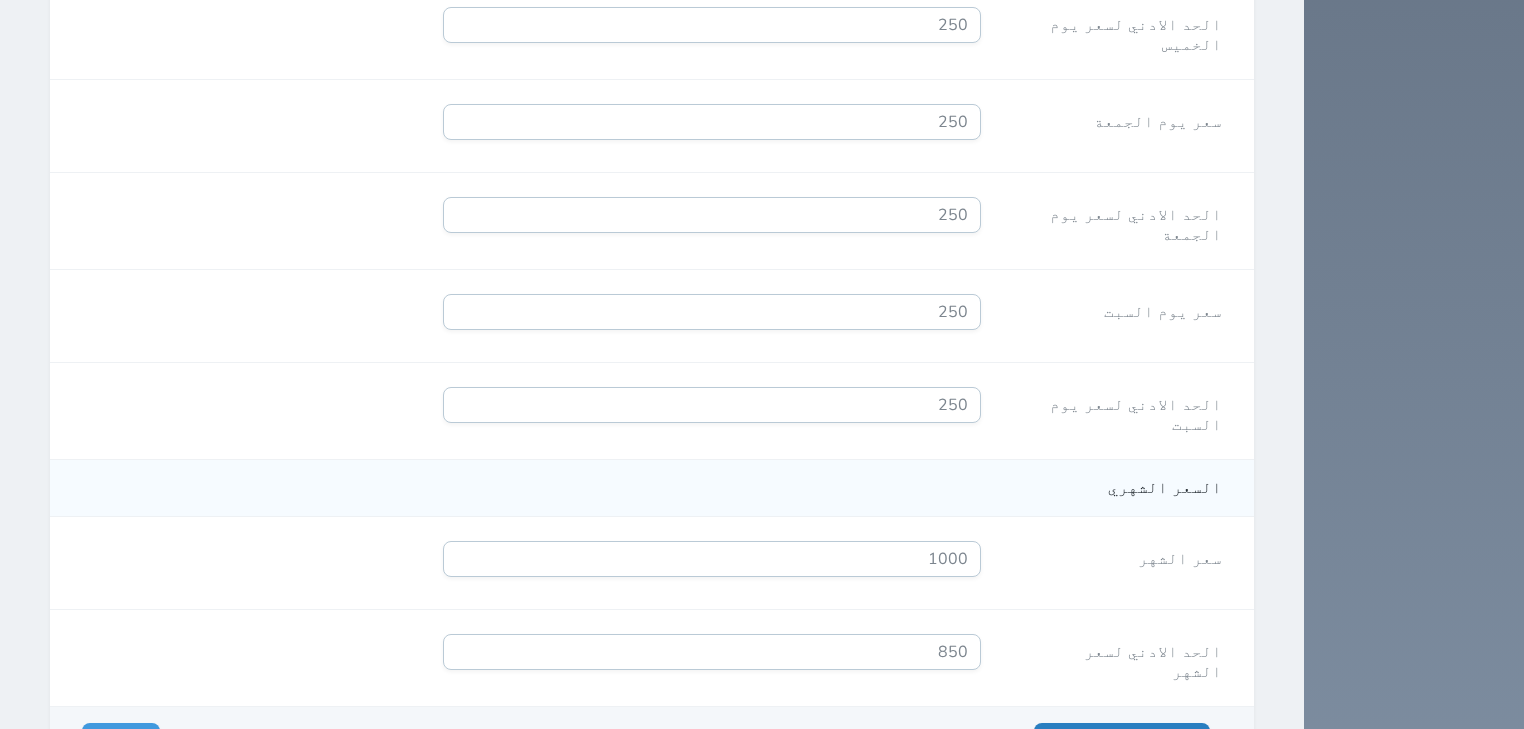 type on "A01R01B02" 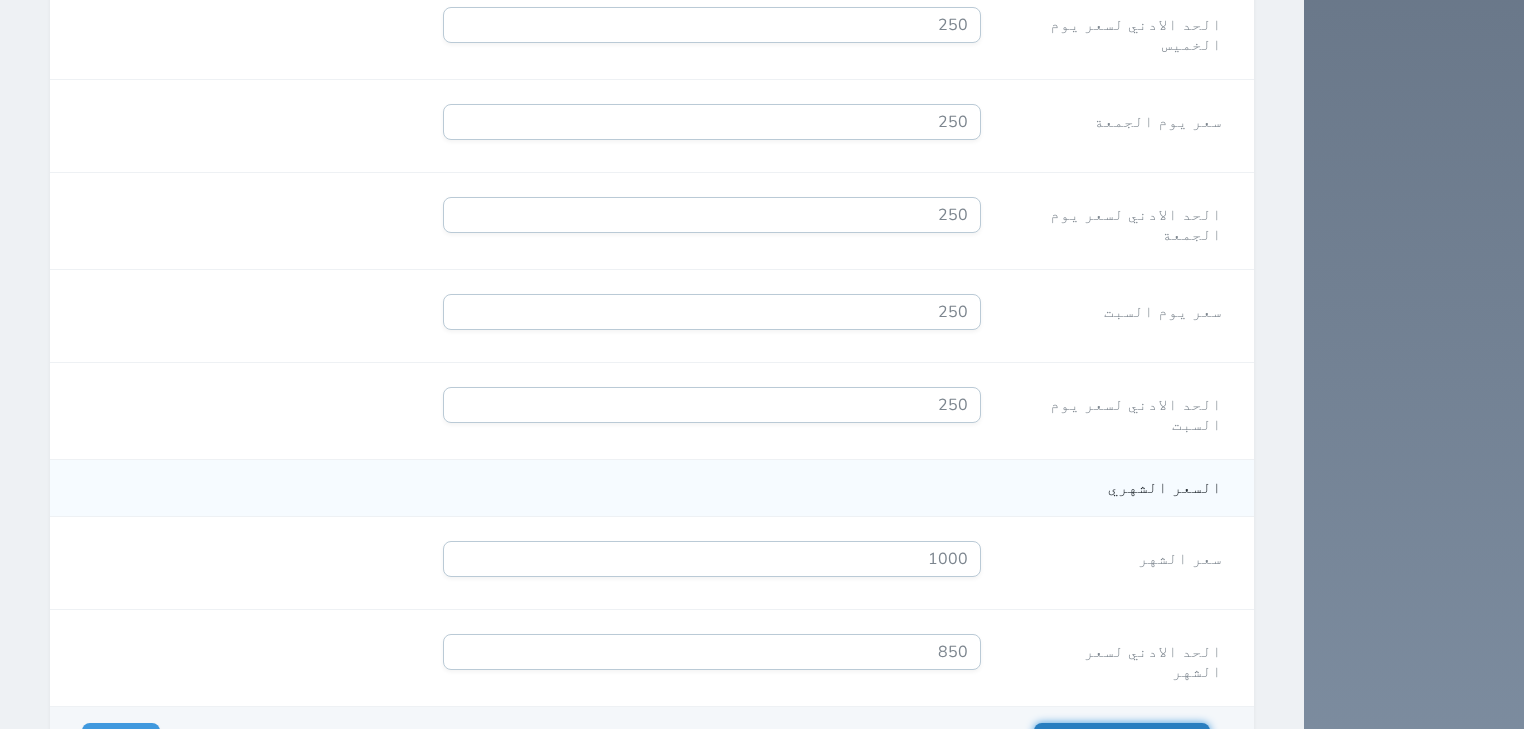 click on "حفظ وإضافة آخر" at bounding box center (1122, 741) 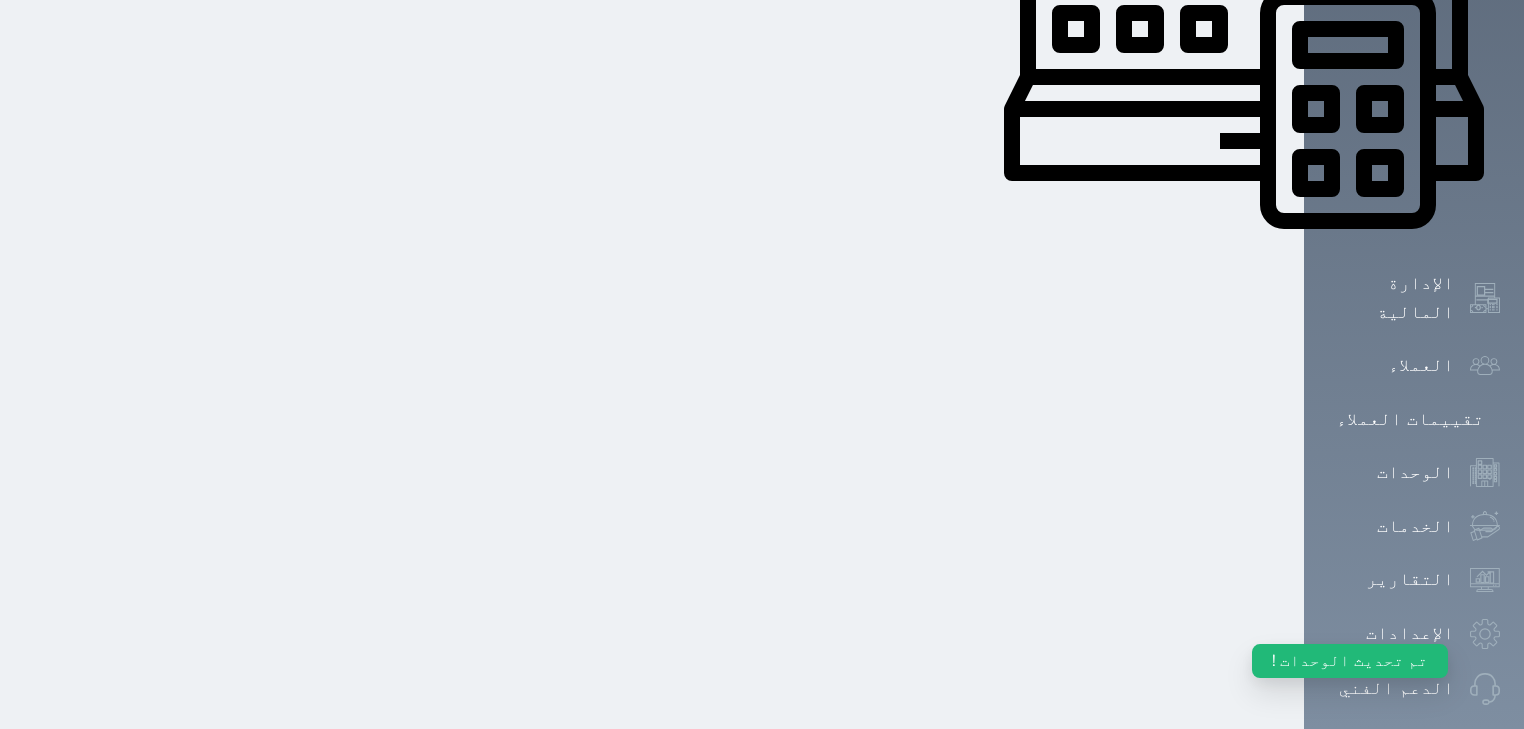 select on "39146238" 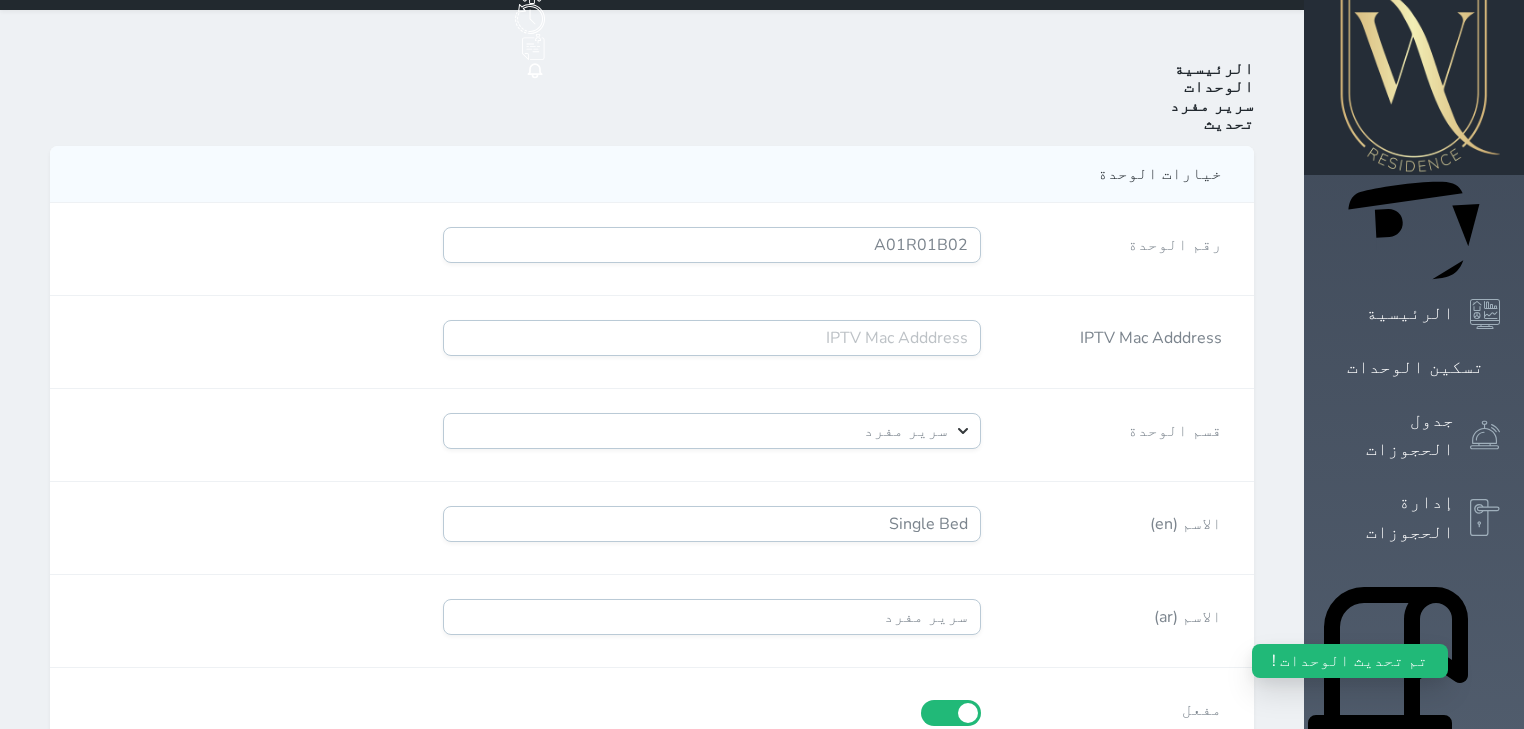 scroll, scrollTop: 0, scrollLeft: 0, axis: both 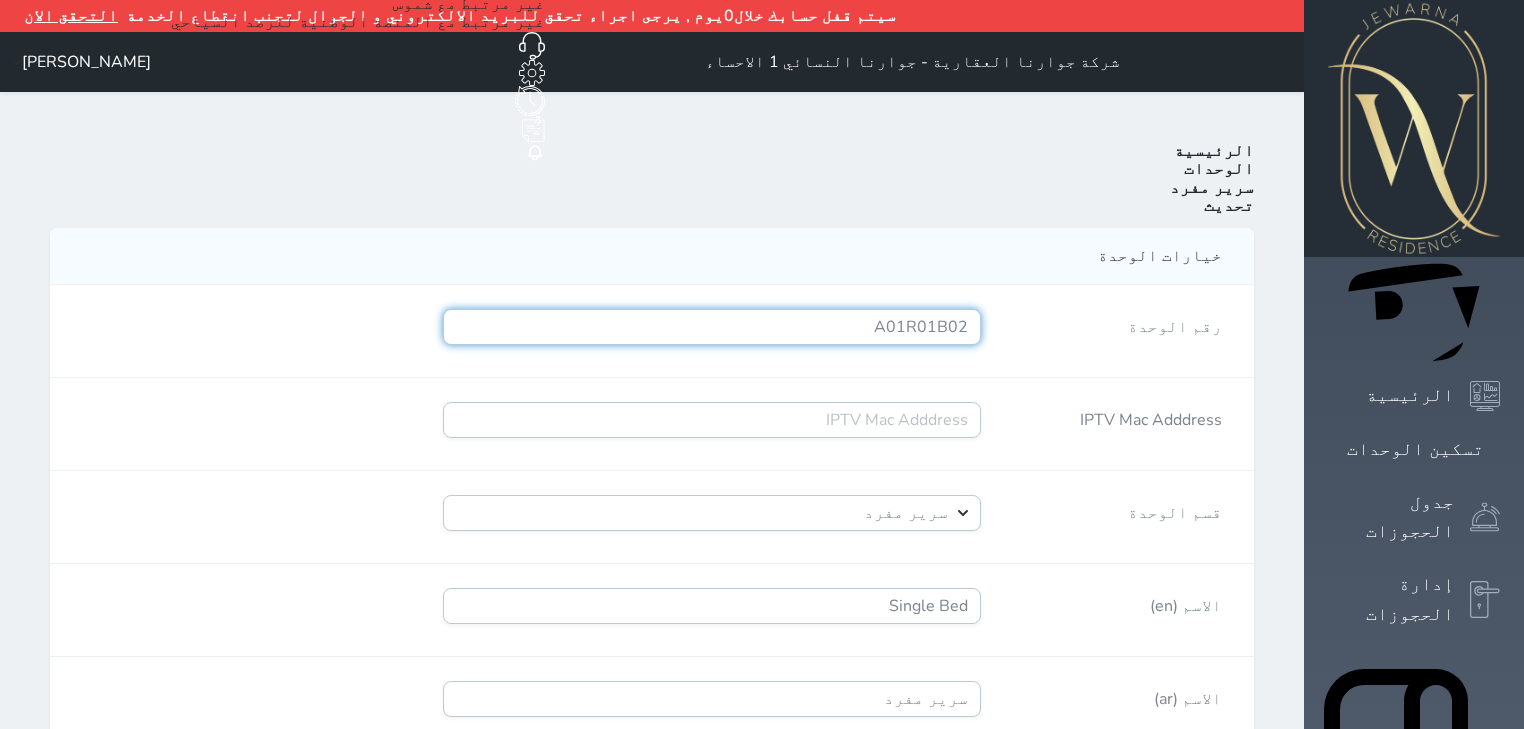 click on "A01R01B02" at bounding box center (712, 327) 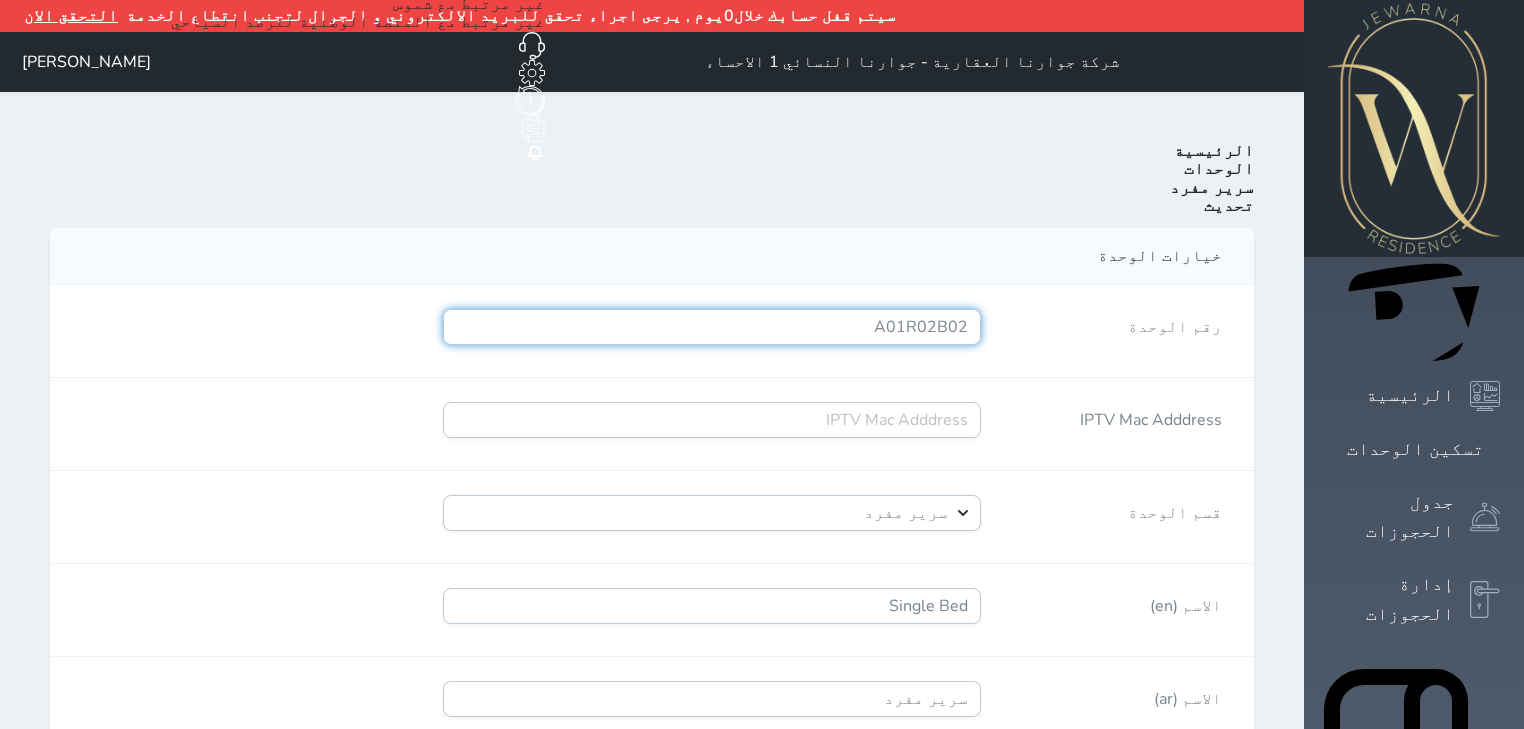 drag, startPoint x: 1036, startPoint y: 236, endPoint x: 1050, endPoint y: 239, distance: 14.3178215 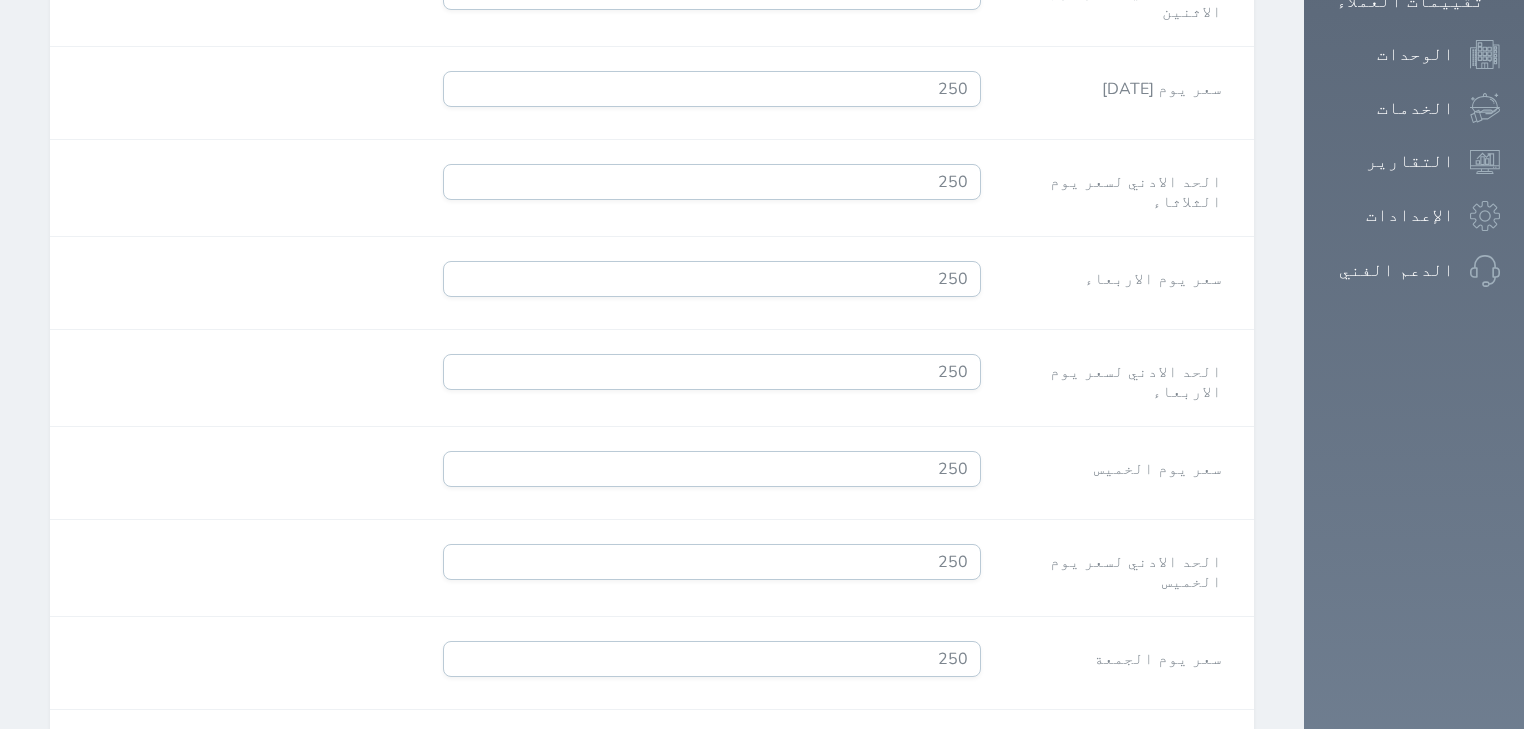 scroll, scrollTop: 1875, scrollLeft: 0, axis: vertical 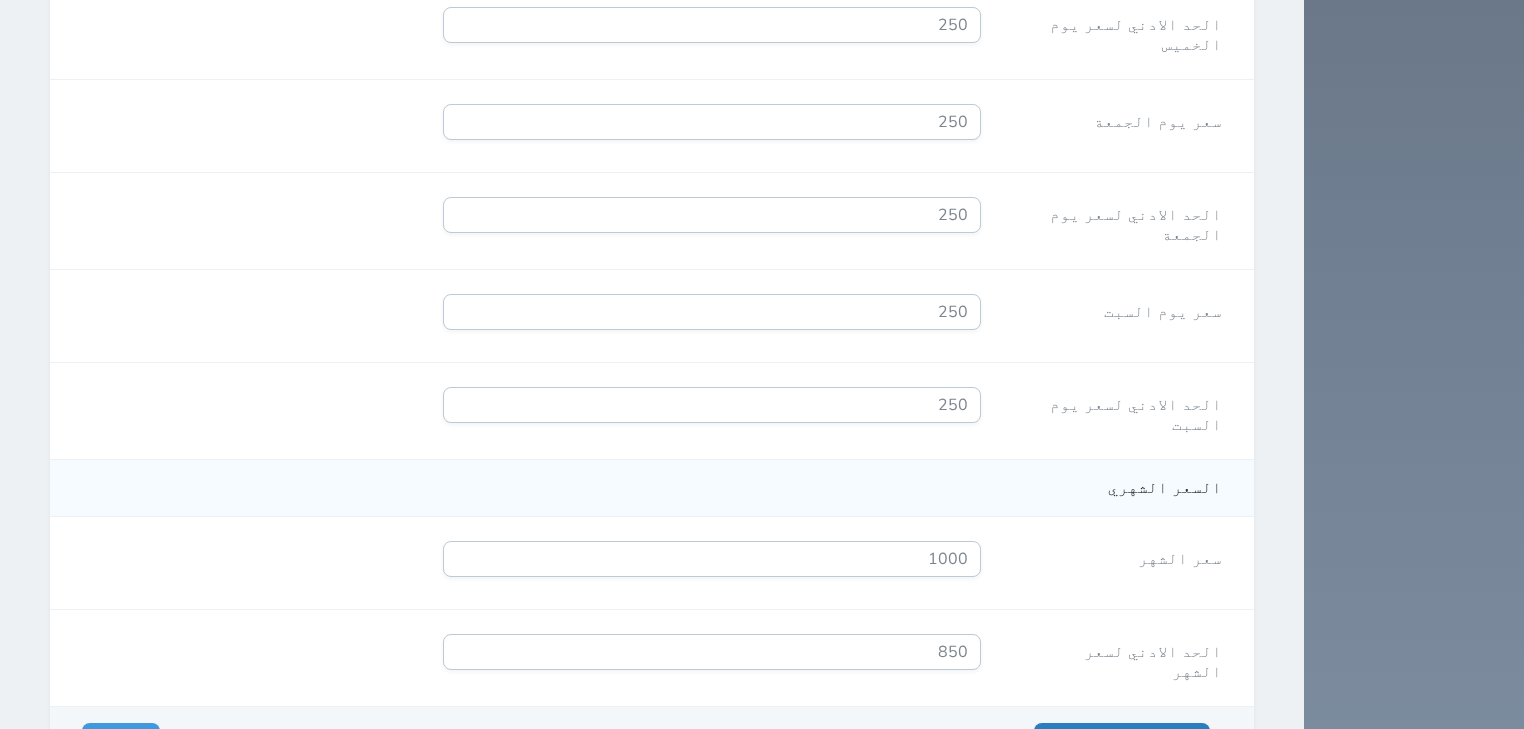 type on "A01R02B01" 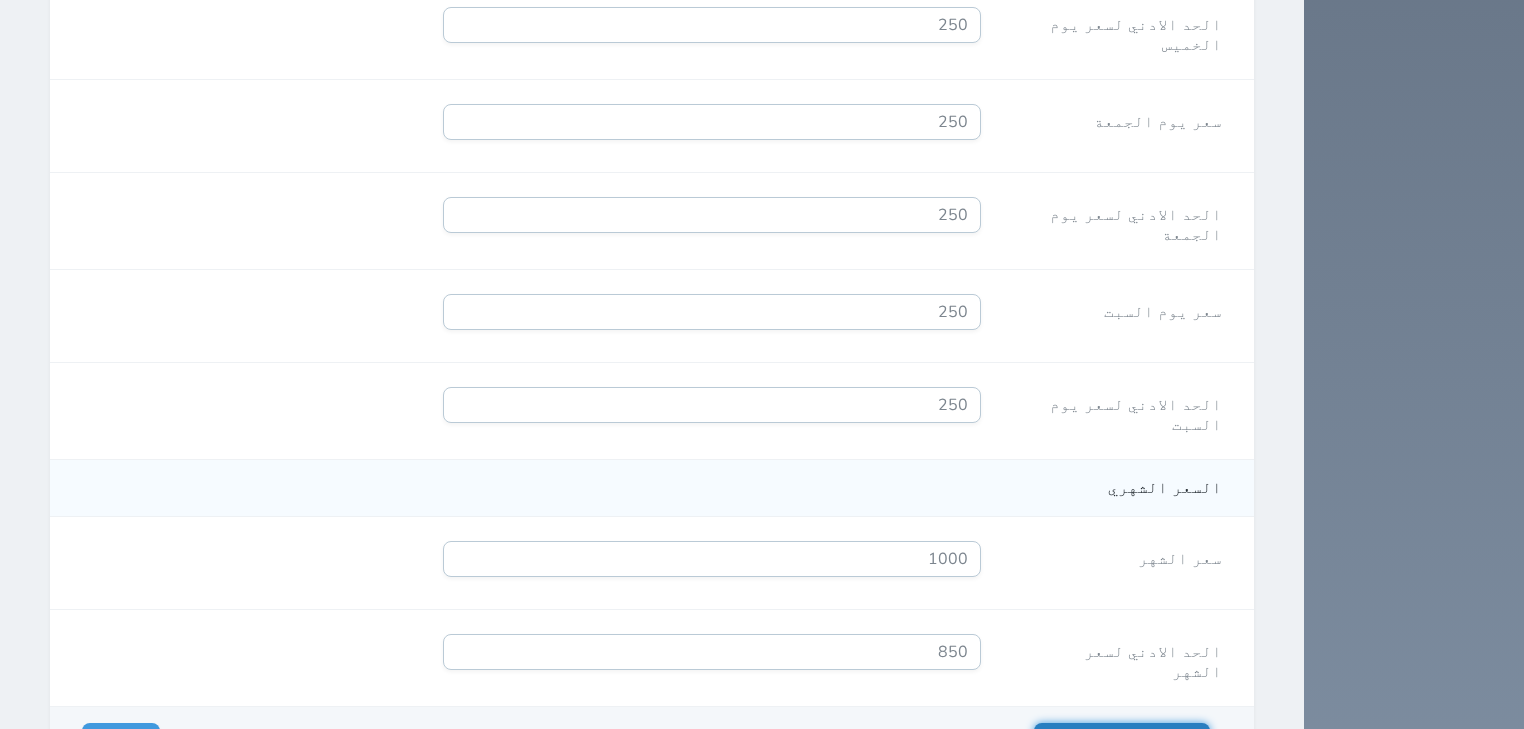 click on "حفظ وإضافة آخر" at bounding box center (1122, 741) 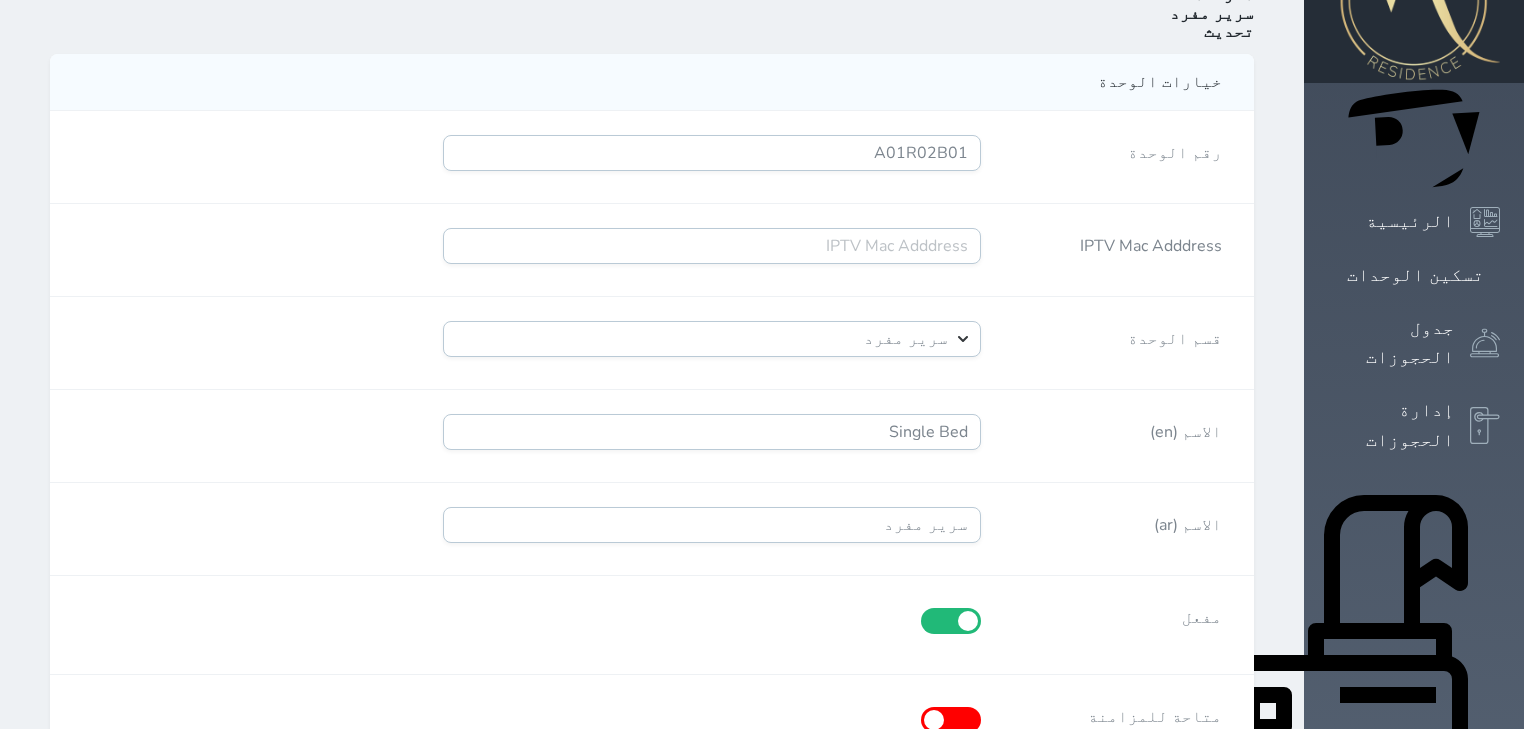 scroll, scrollTop: 0, scrollLeft: 0, axis: both 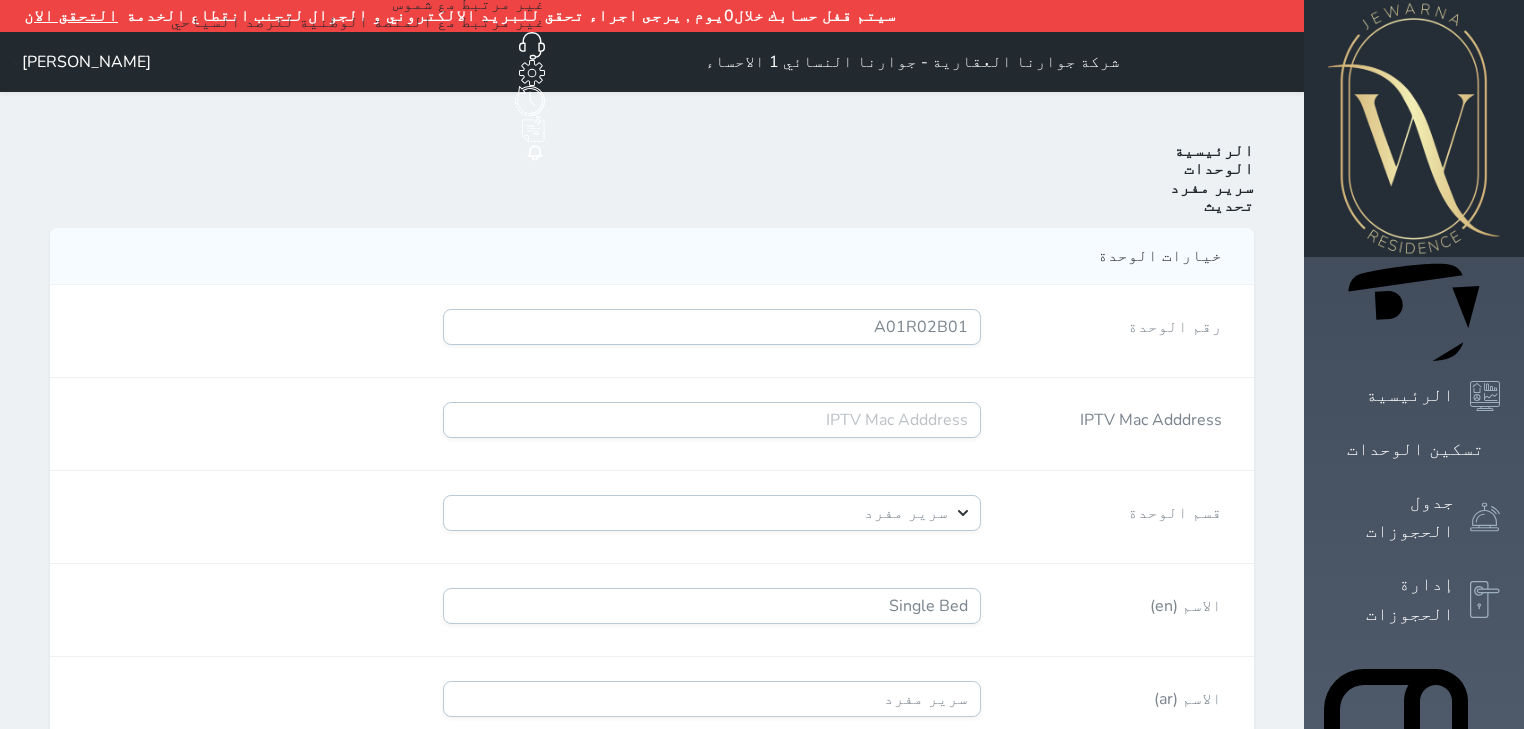 click on "الوحدات" at bounding box center [1219, 169] 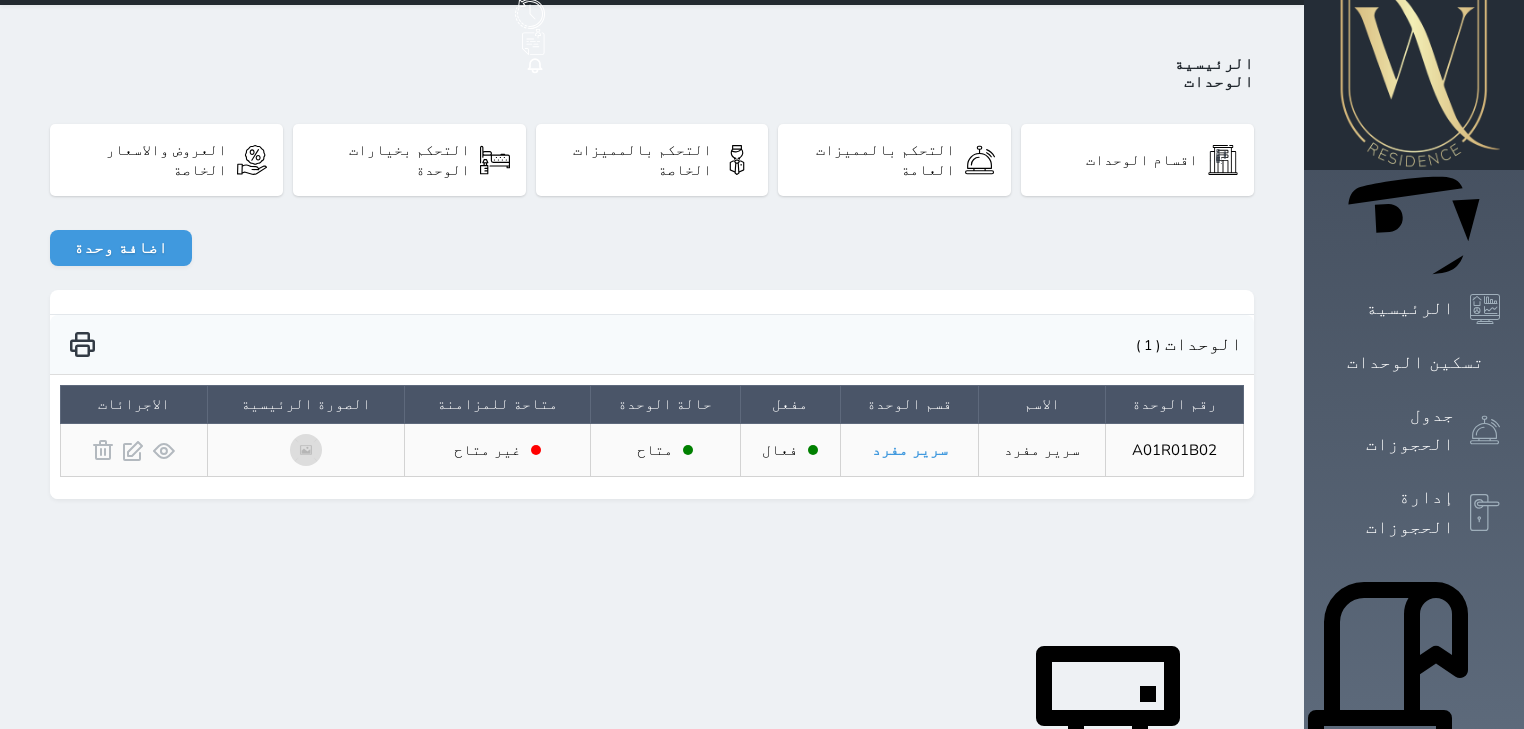 scroll, scrollTop: 57, scrollLeft: 0, axis: vertical 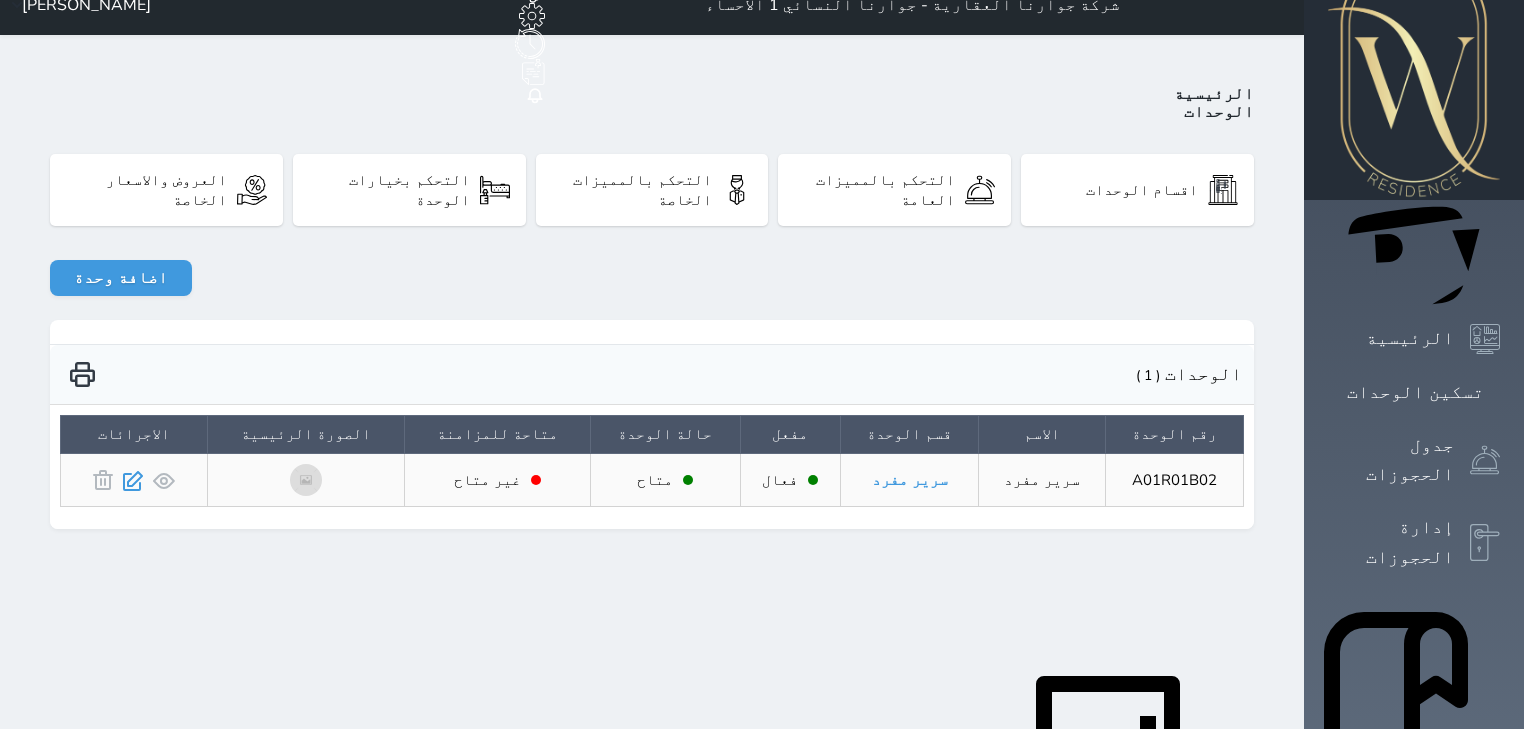 click 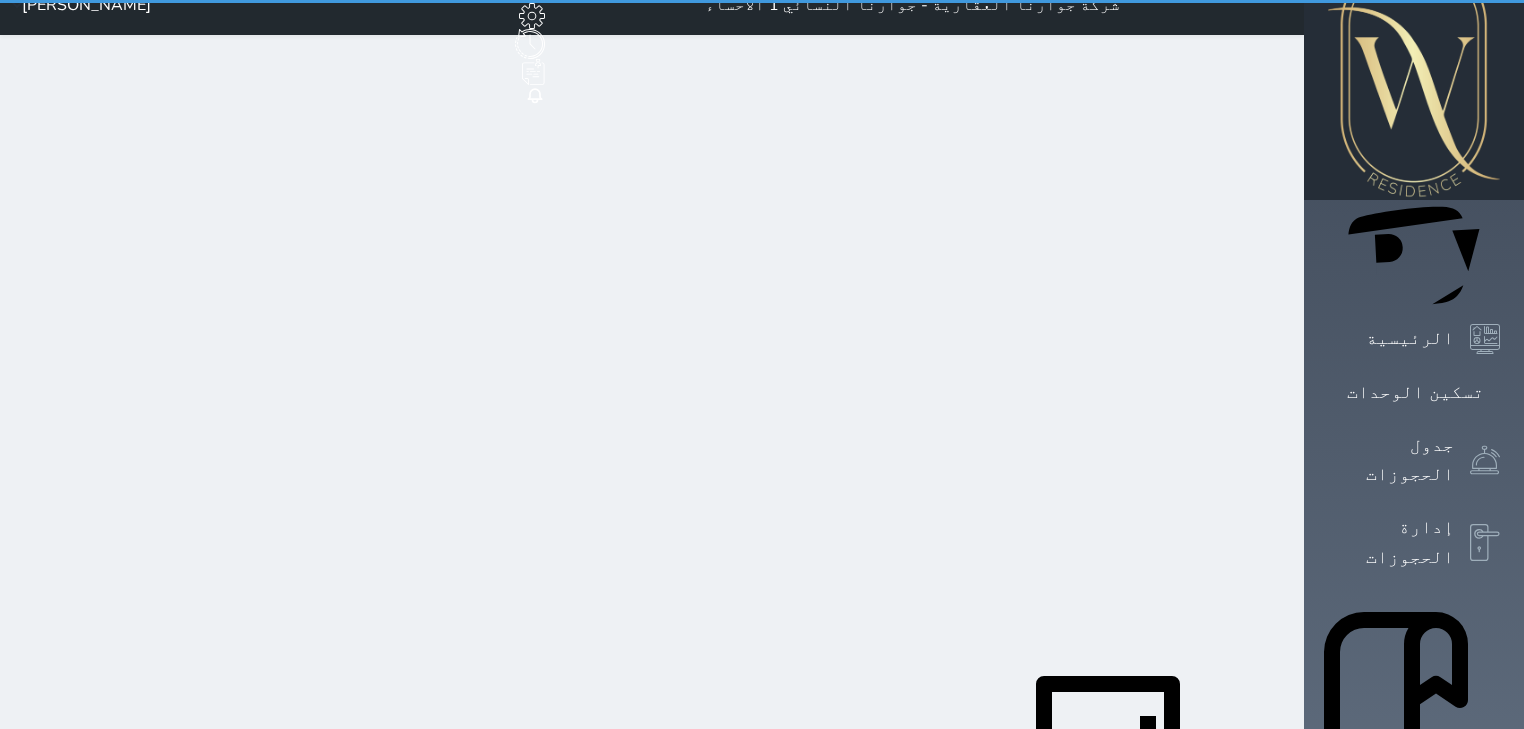 scroll, scrollTop: 140, scrollLeft: 0, axis: vertical 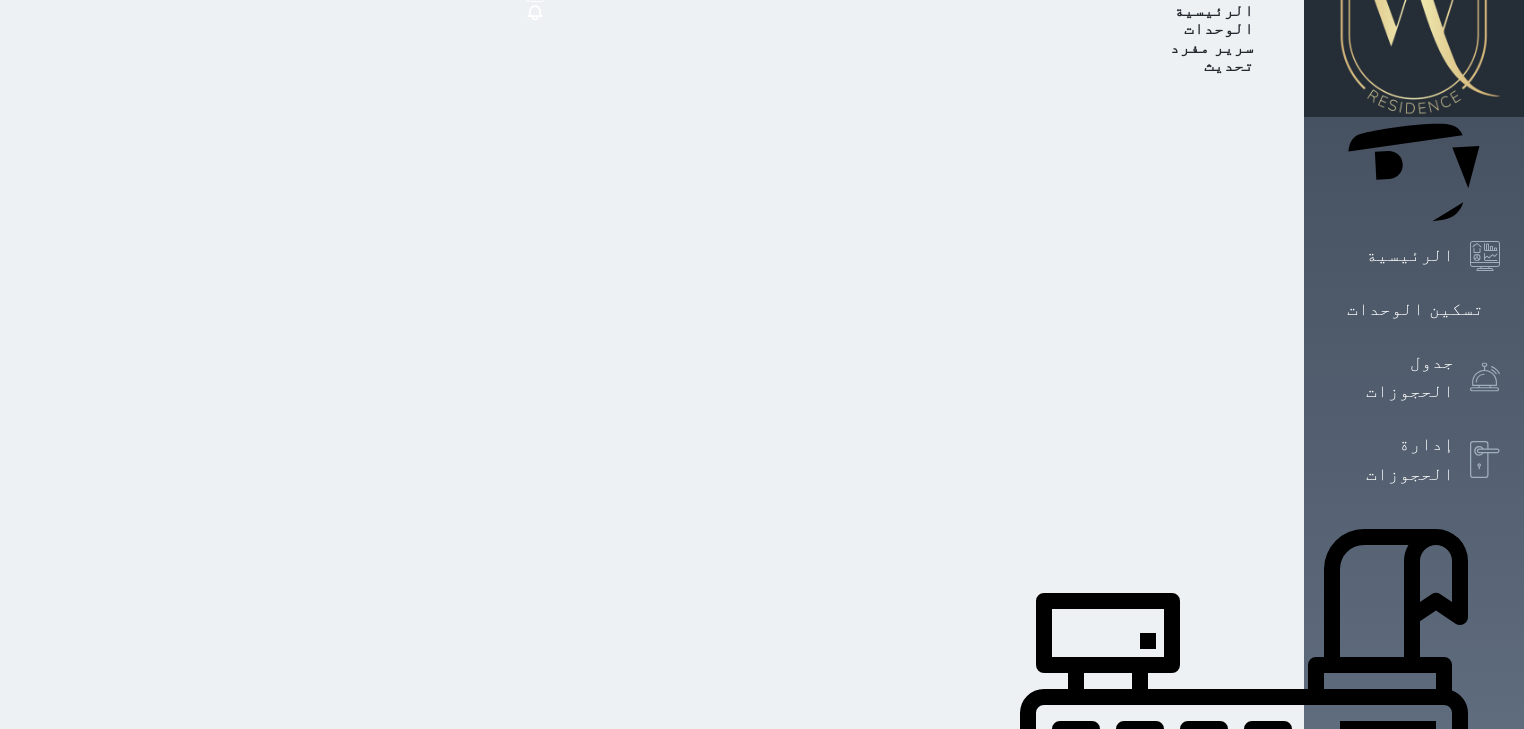 select on "39146238" 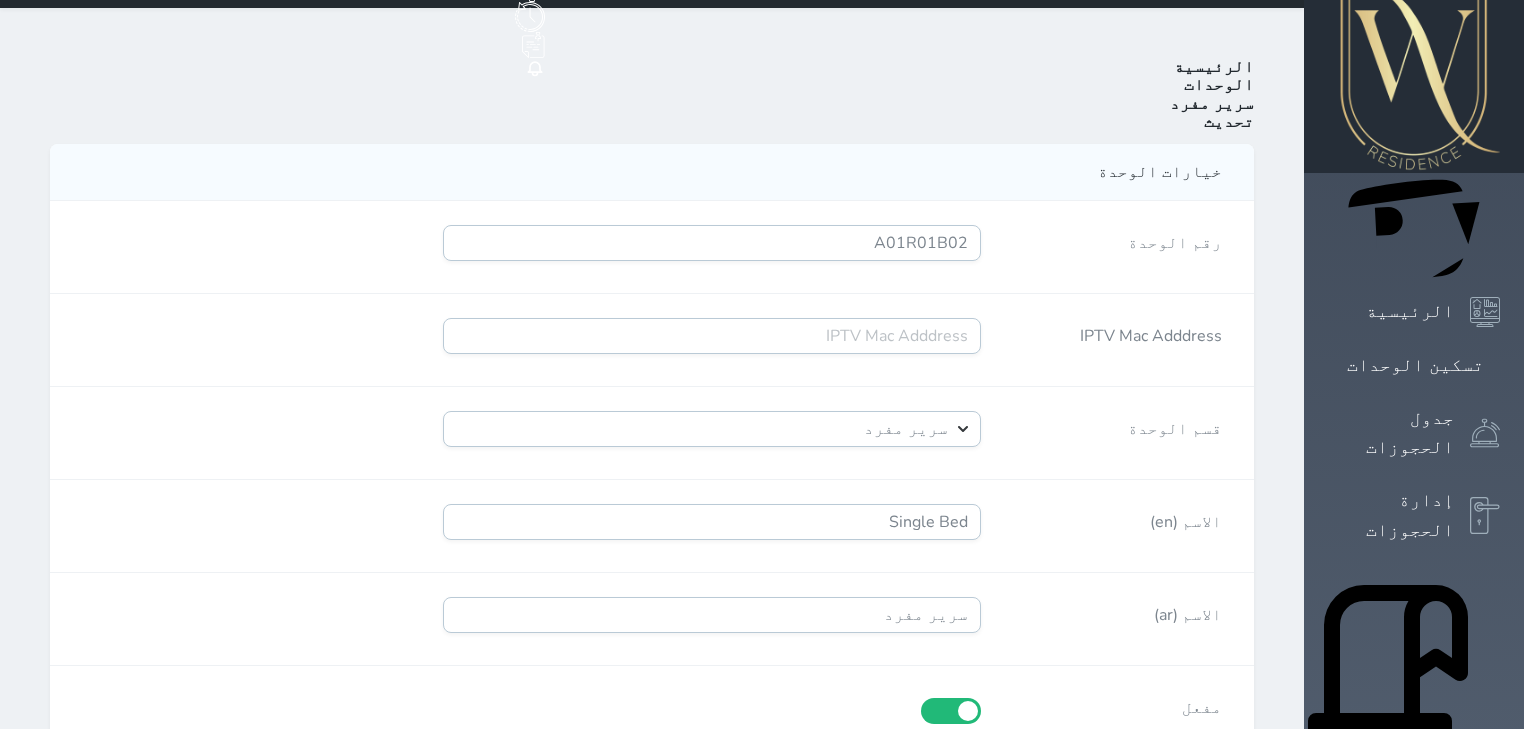 scroll, scrollTop: 60, scrollLeft: 0, axis: vertical 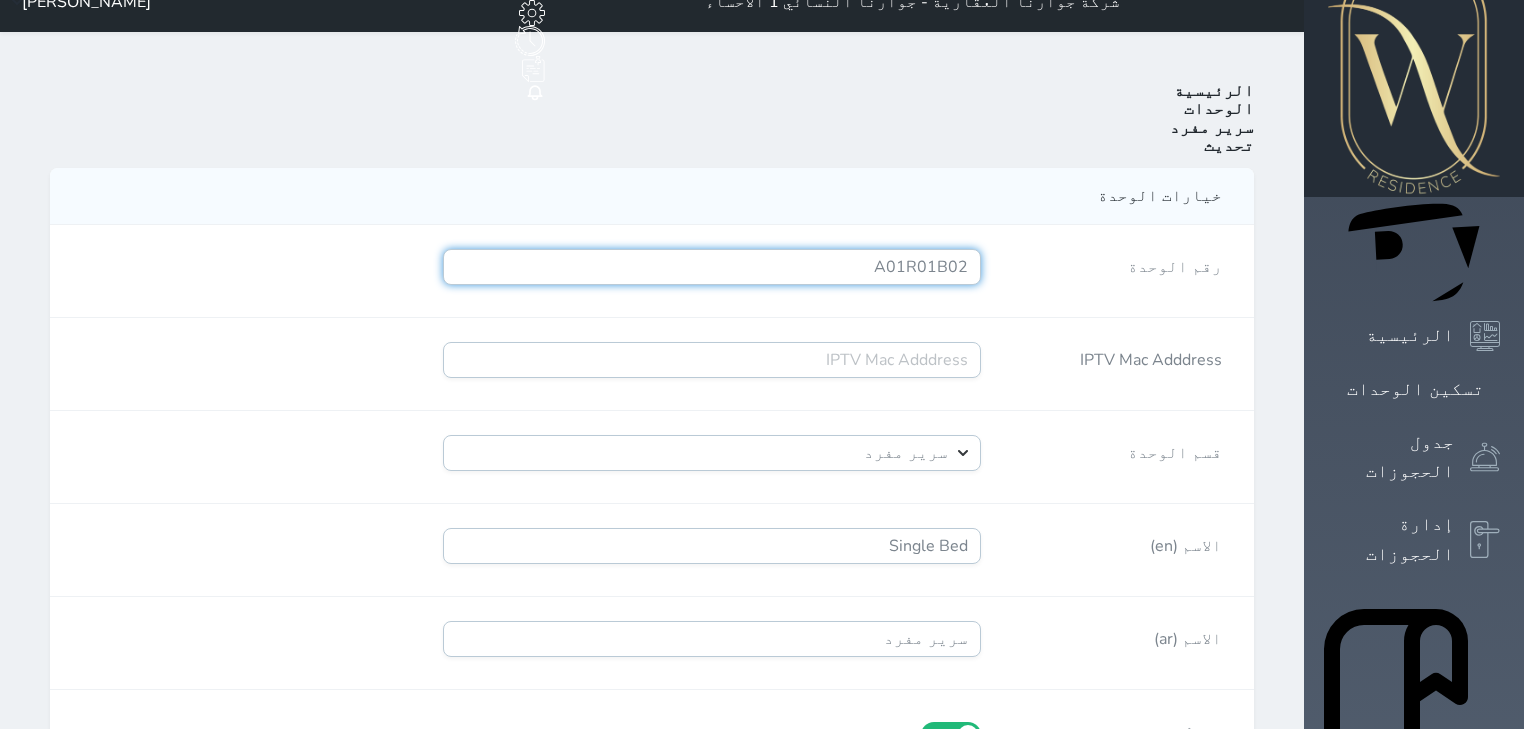 click on "A01R01B02" at bounding box center [712, 267] 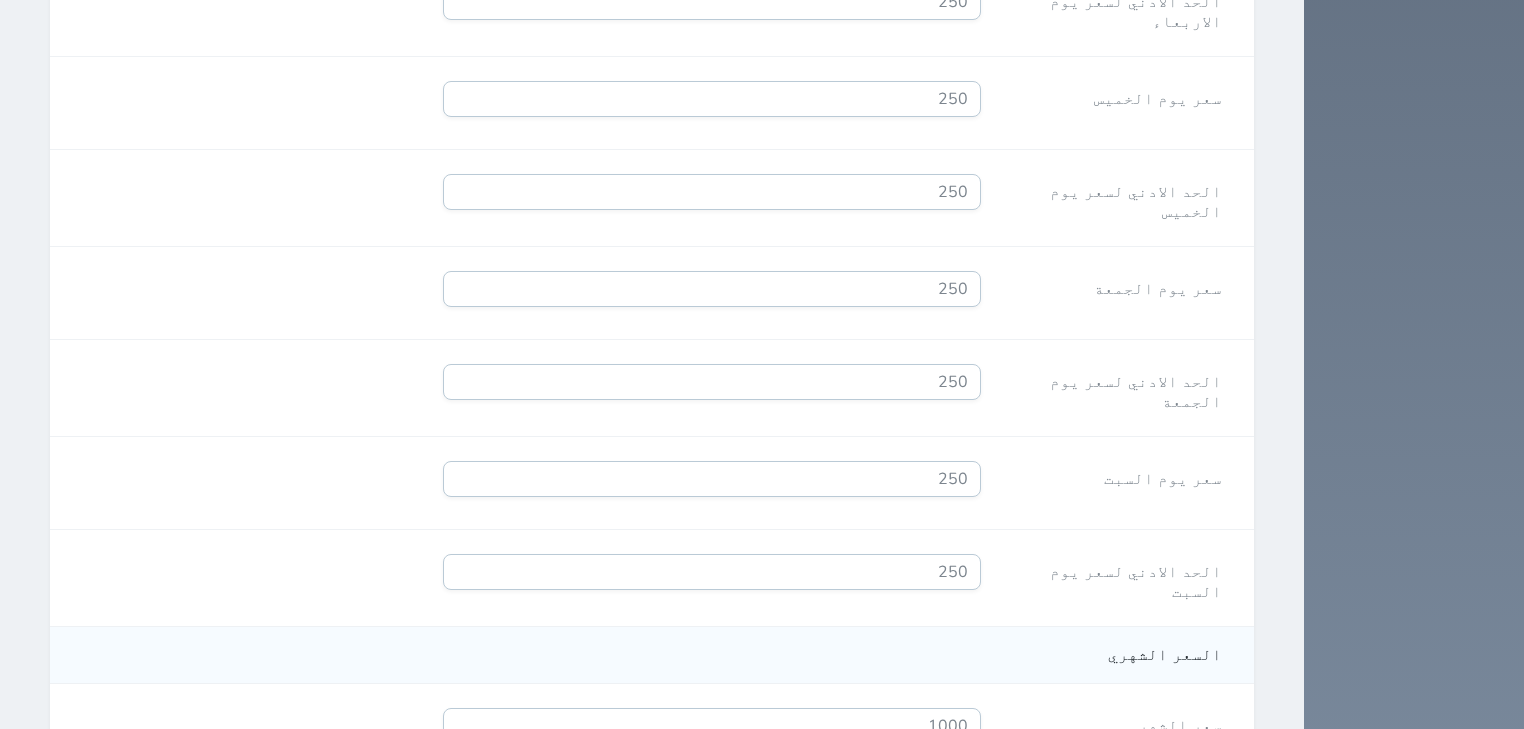 scroll, scrollTop: 1875, scrollLeft: 0, axis: vertical 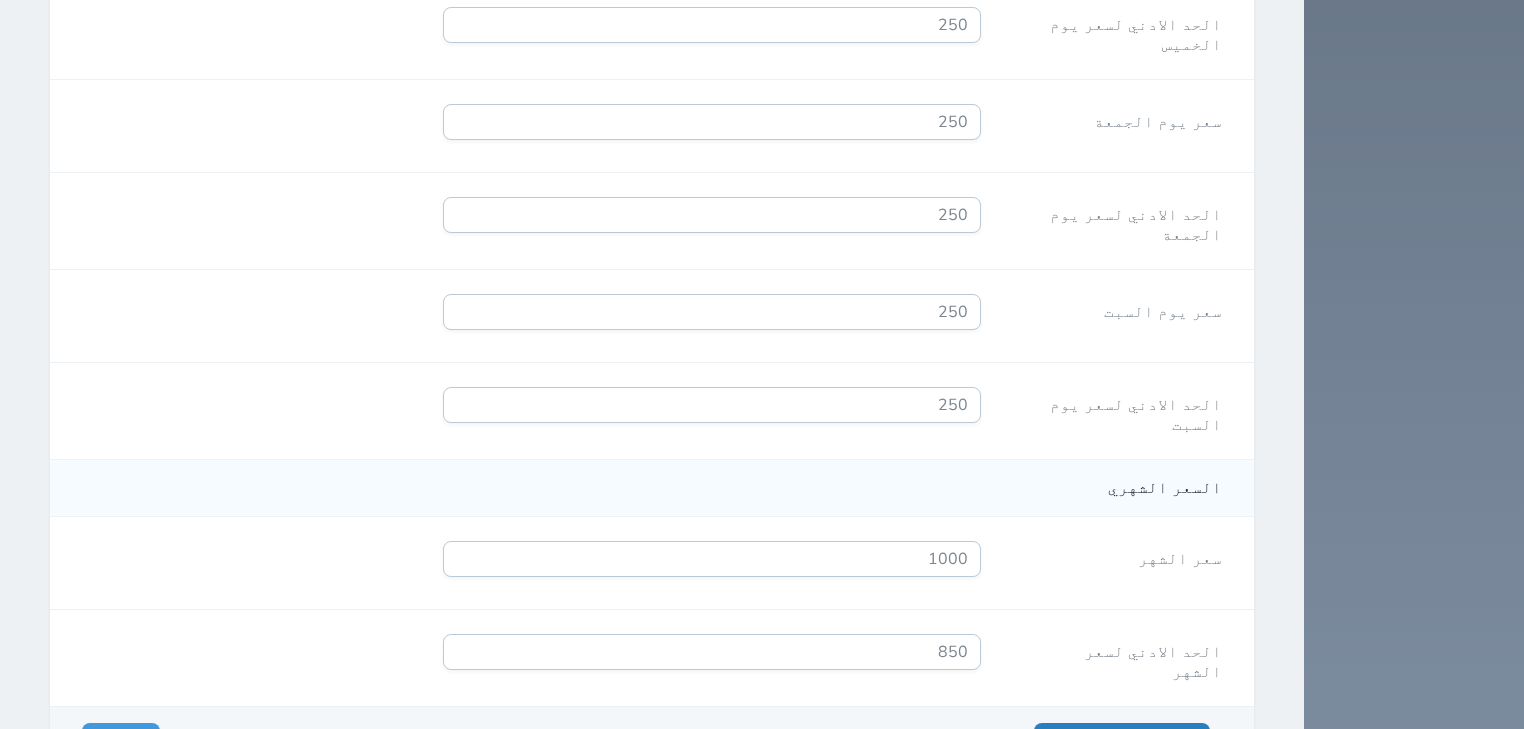 type on "A01R01B01" 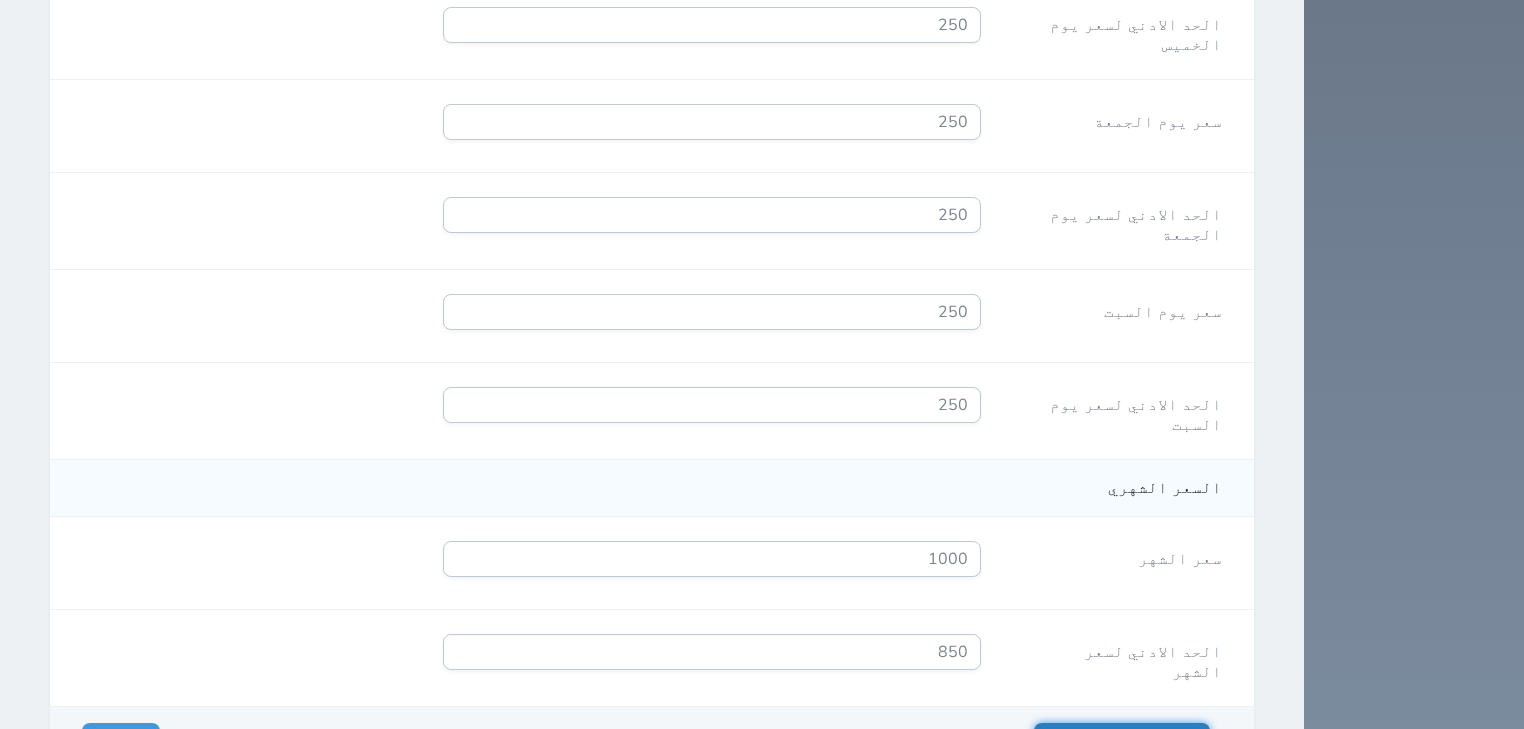 click on "حفظ وإضافة آخر" at bounding box center (1122, 741) 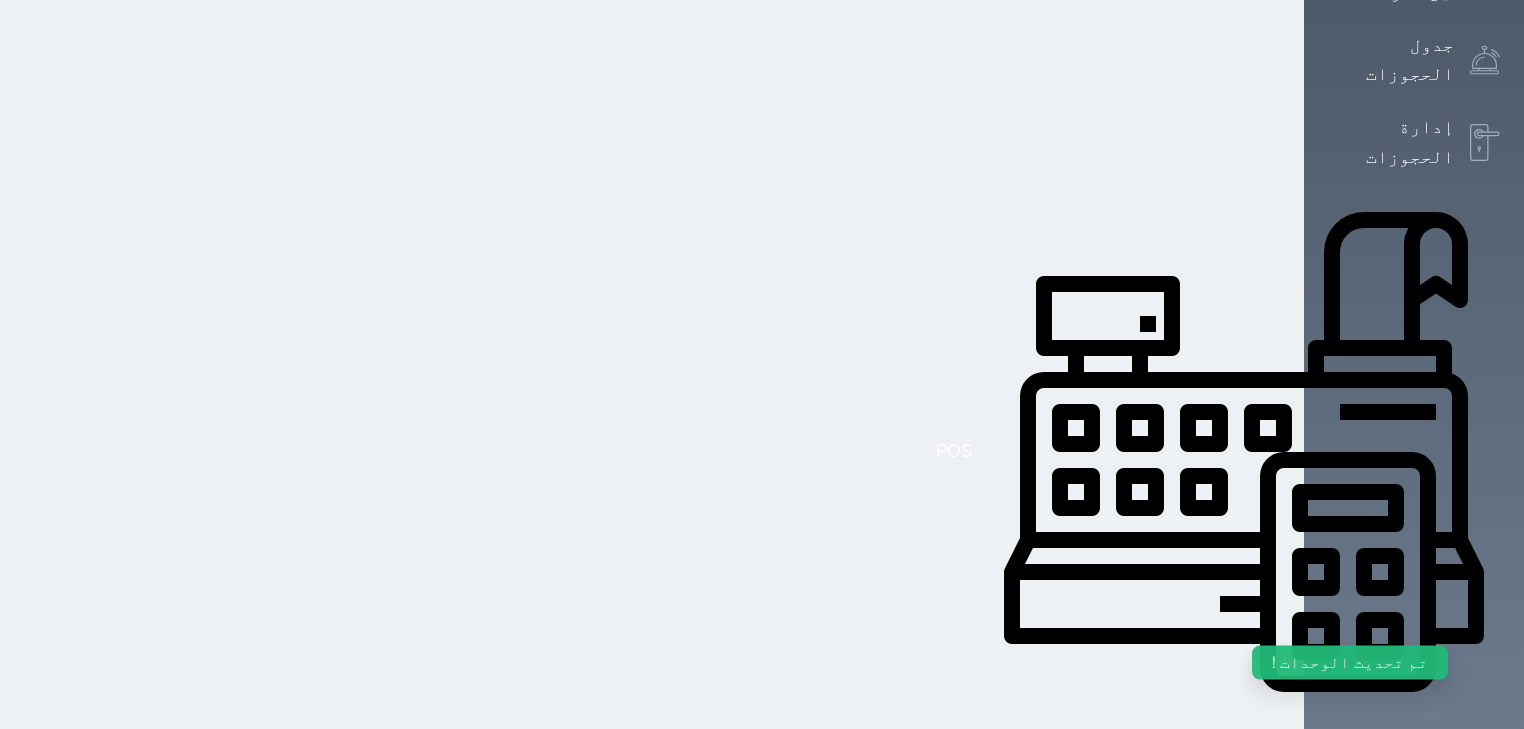 scroll, scrollTop: 1875, scrollLeft: 0, axis: vertical 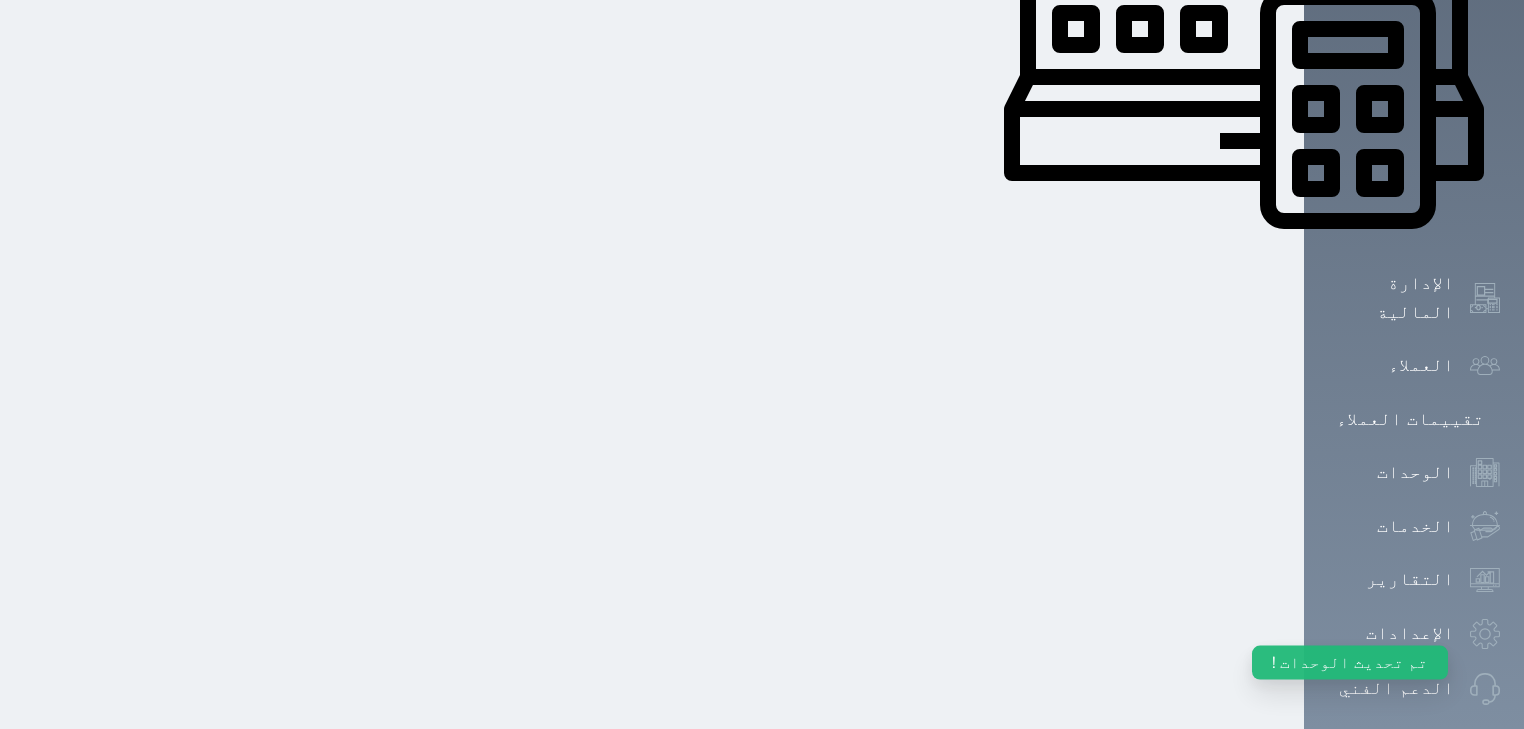 select on "39146238" 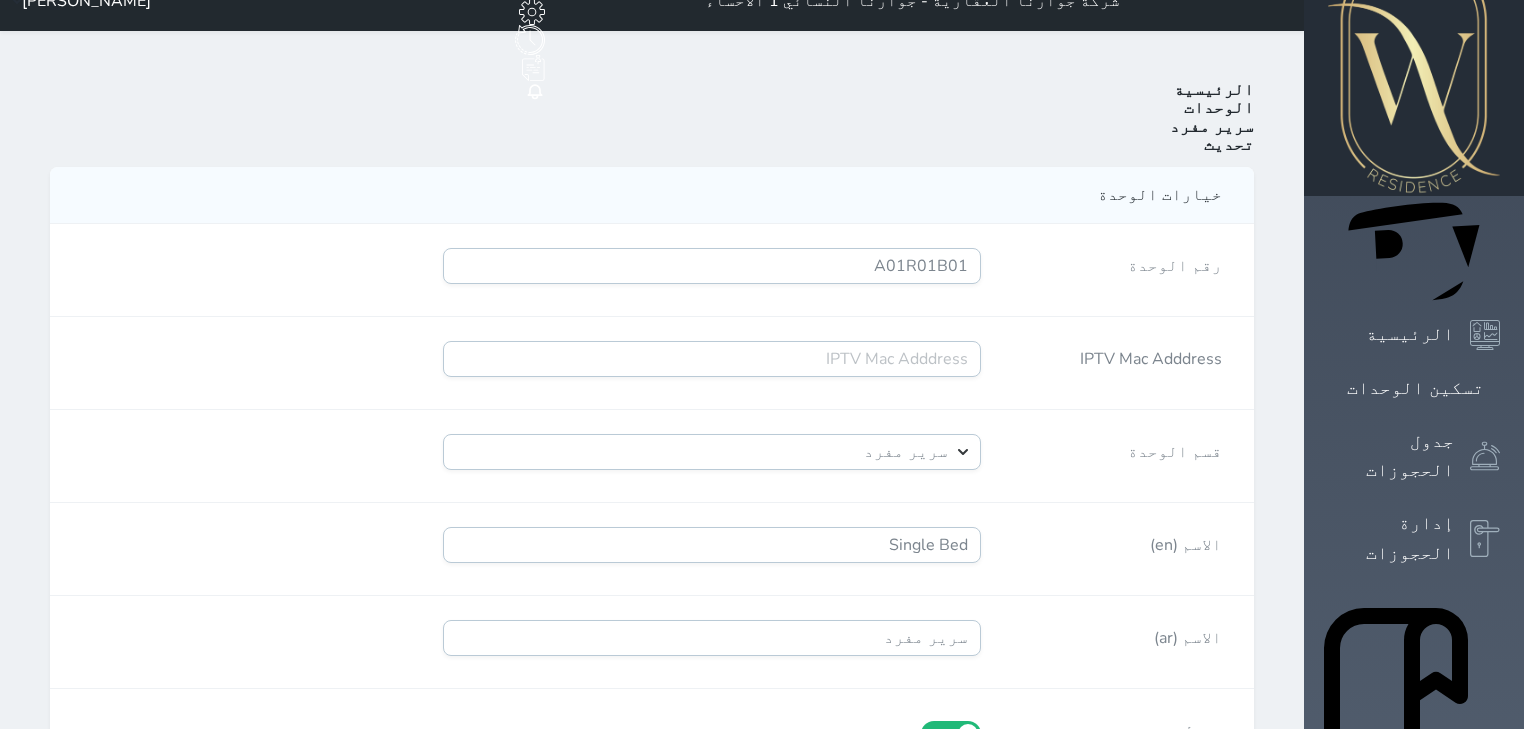 scroll, scrollTop: 0, scrollLeft: 0, axis: both 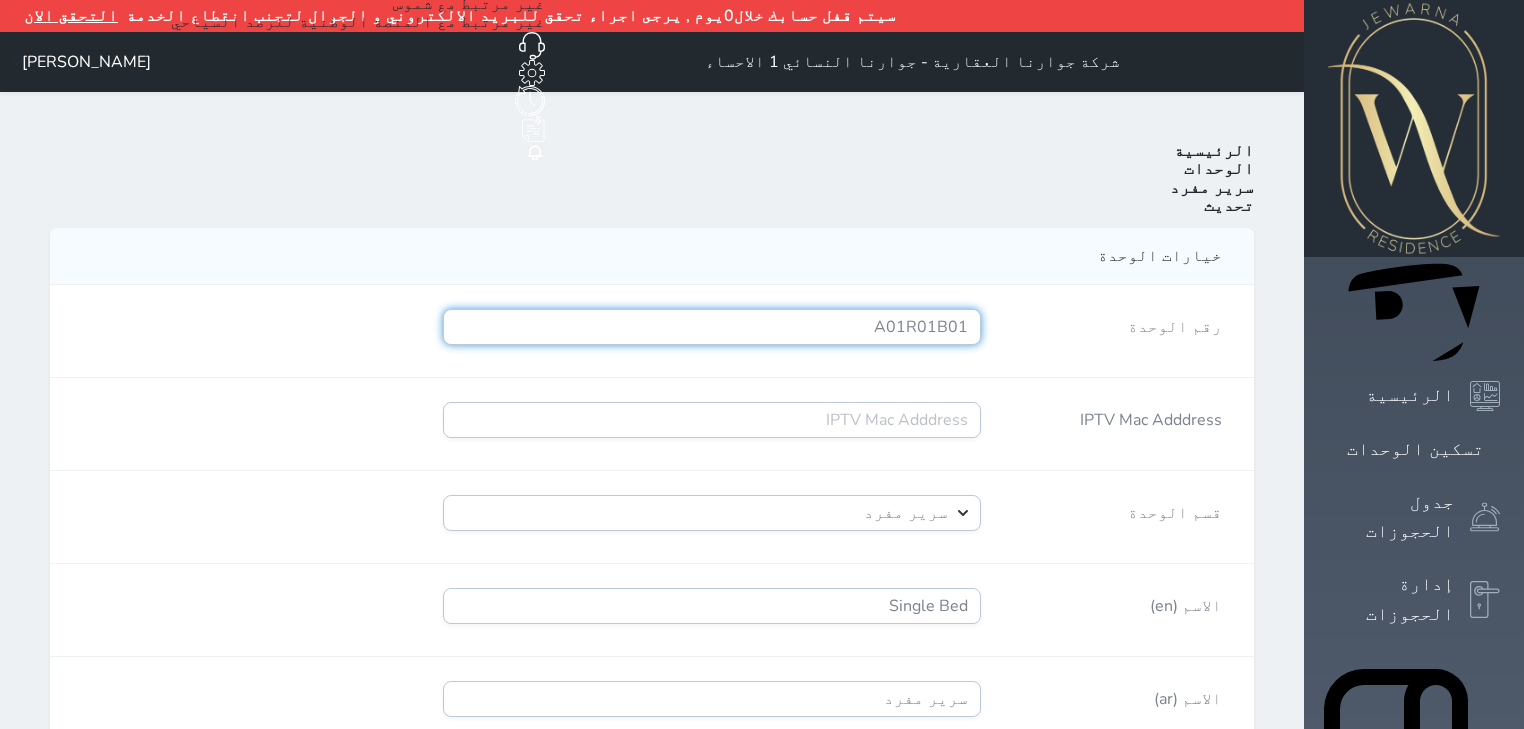 click on "A01R01B01" at bounding box center [712, 327] 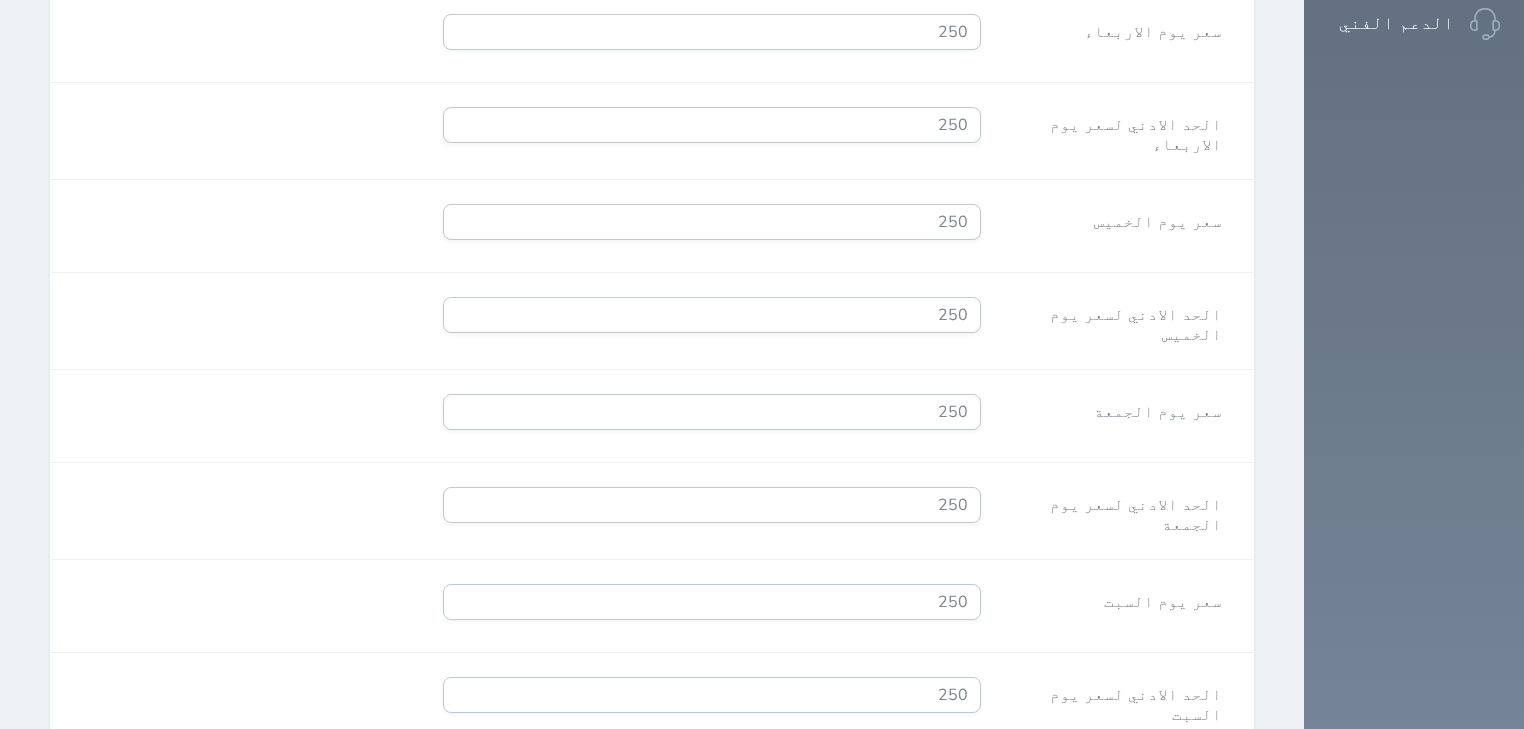scroll, scrollTop: 1875, scrollLeft: 0, axis: vertical 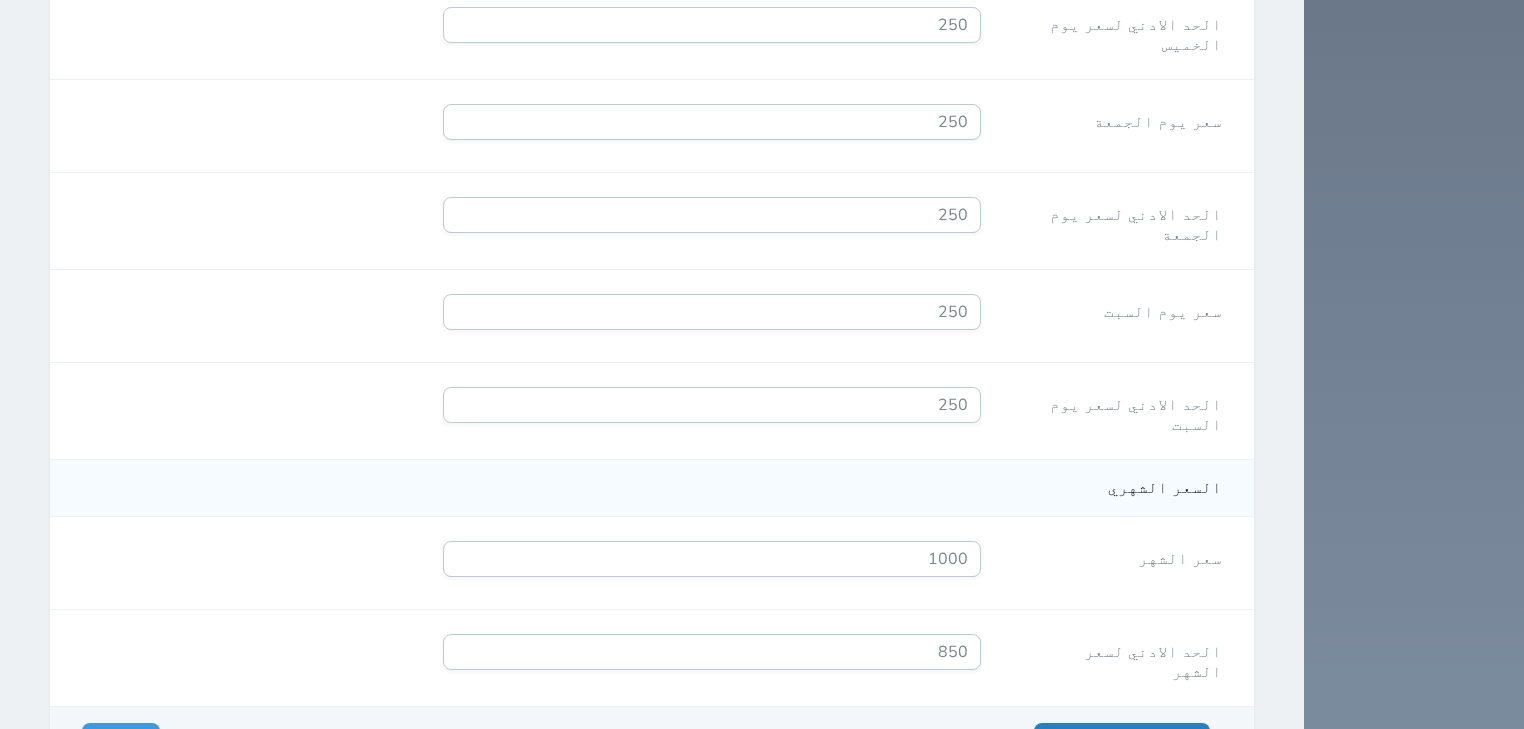 type on "A01R01B02" 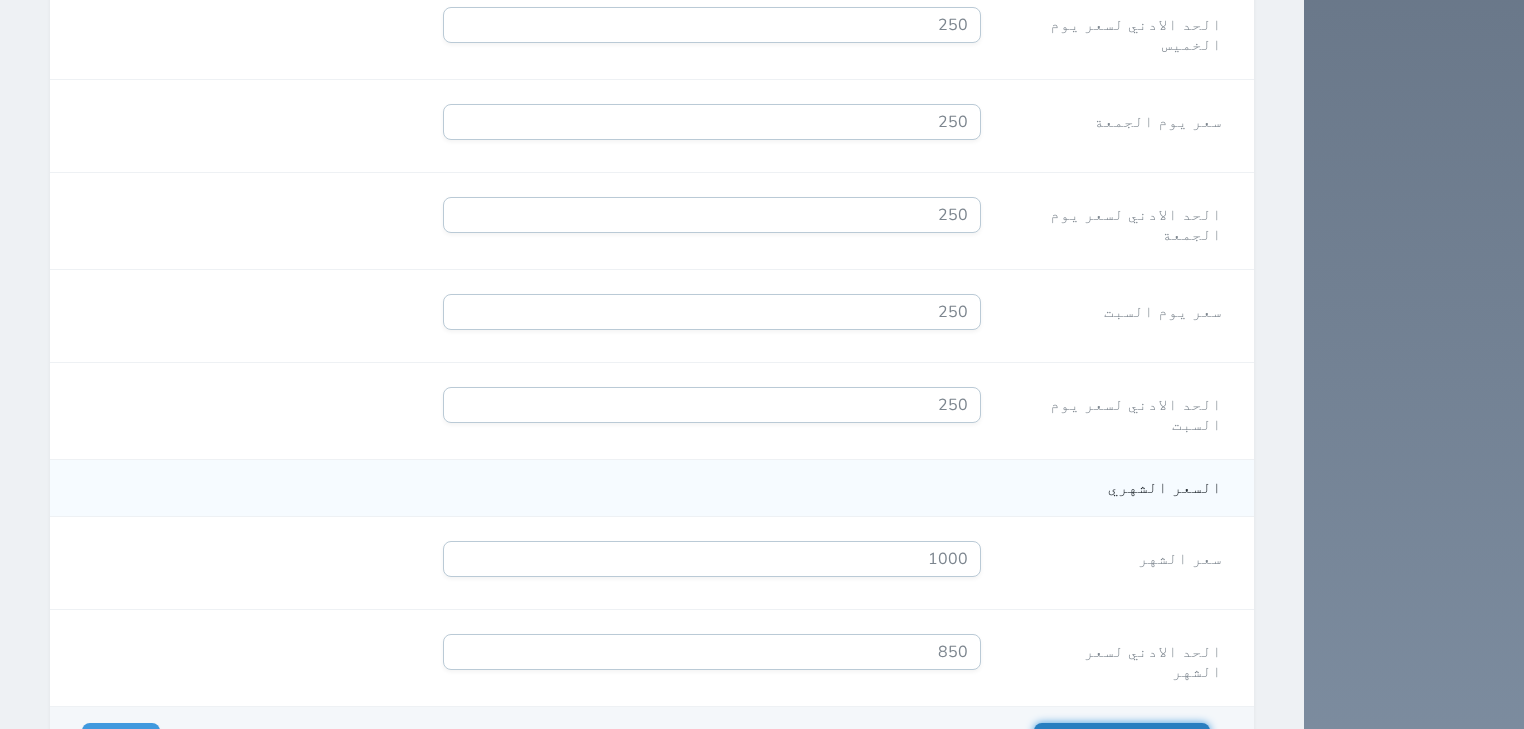 click on "حفظ وإضافة آخر" at bounding box center [1122, 741] 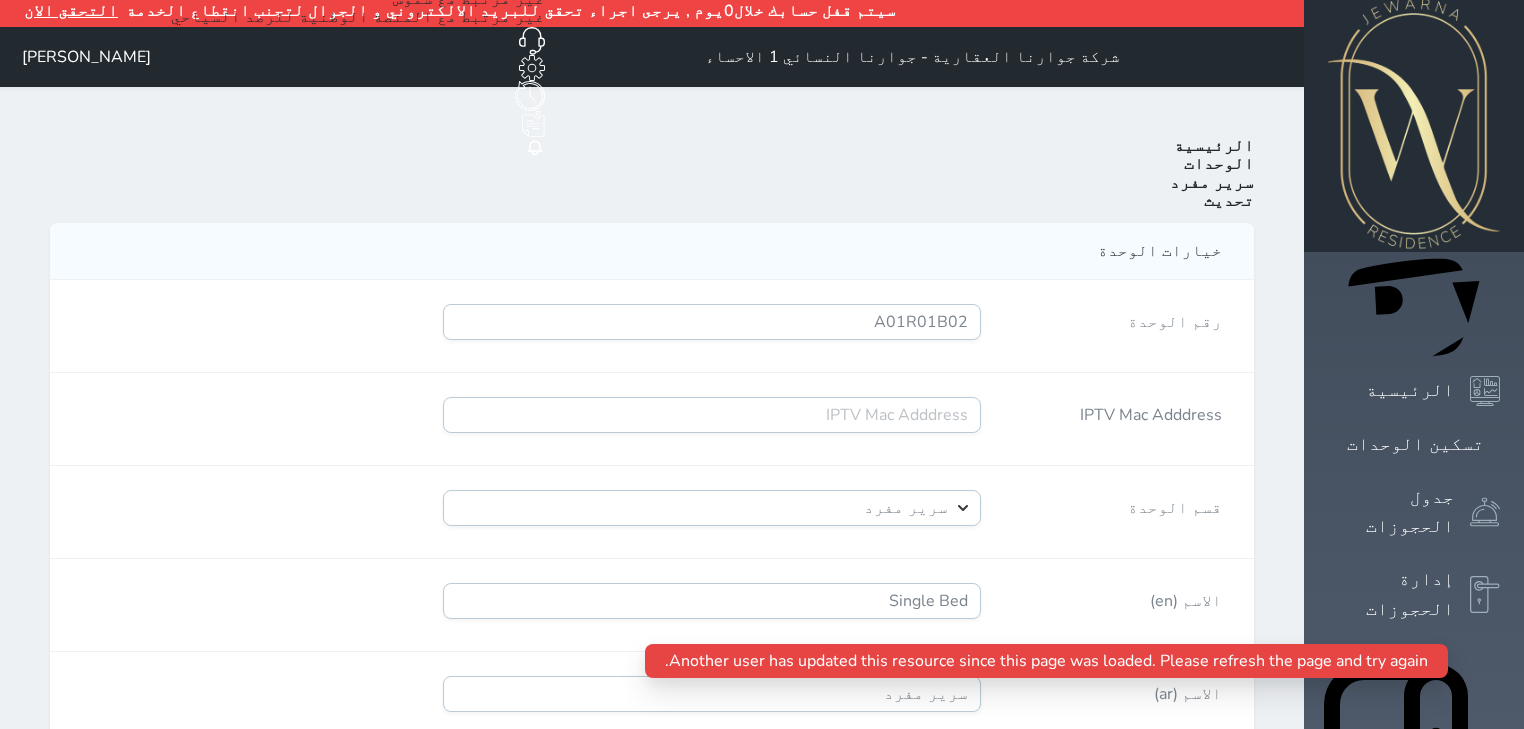 scroll, scrollTop: 0, scrollLeft: 0, axis: both 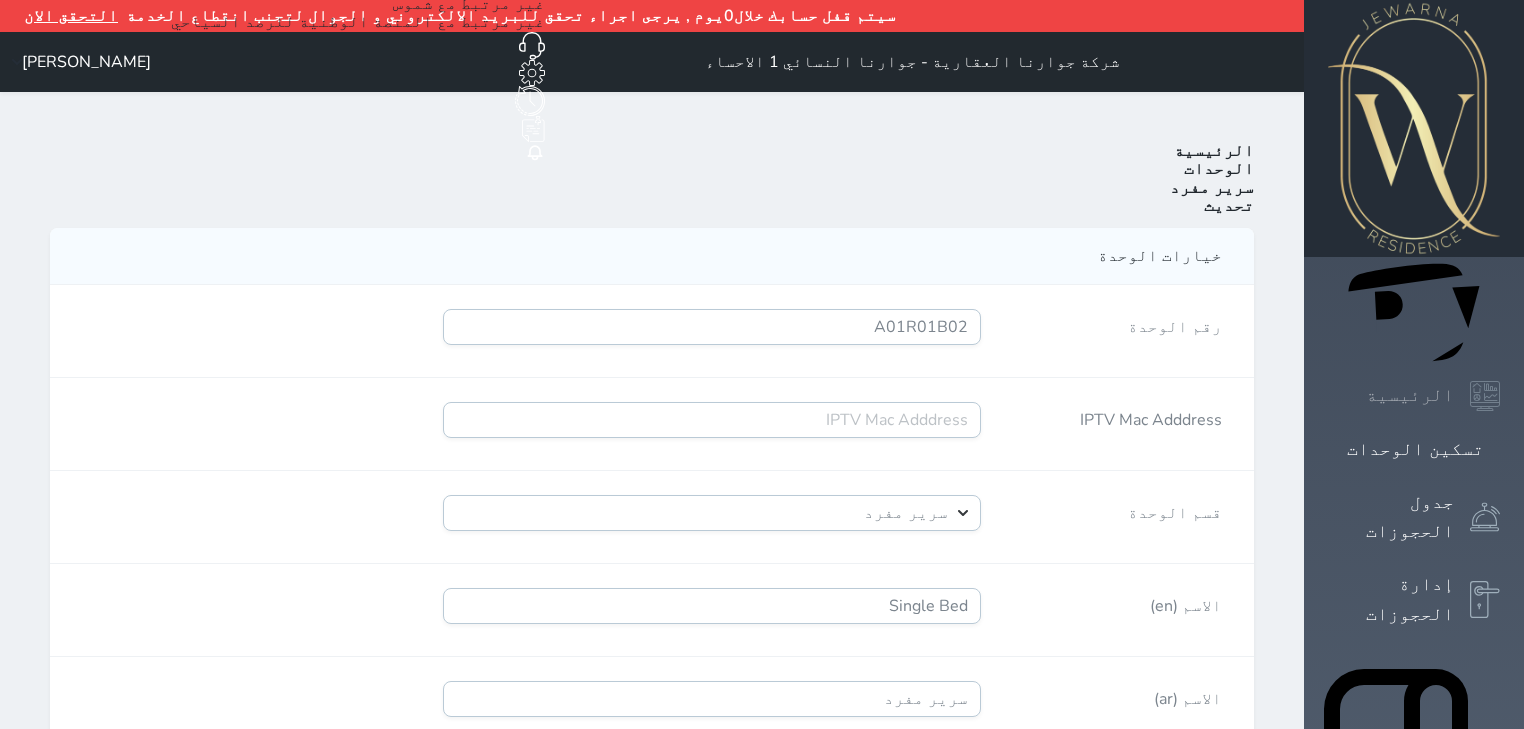 click on "الرئيسية" at bounding box center (1414, 396) 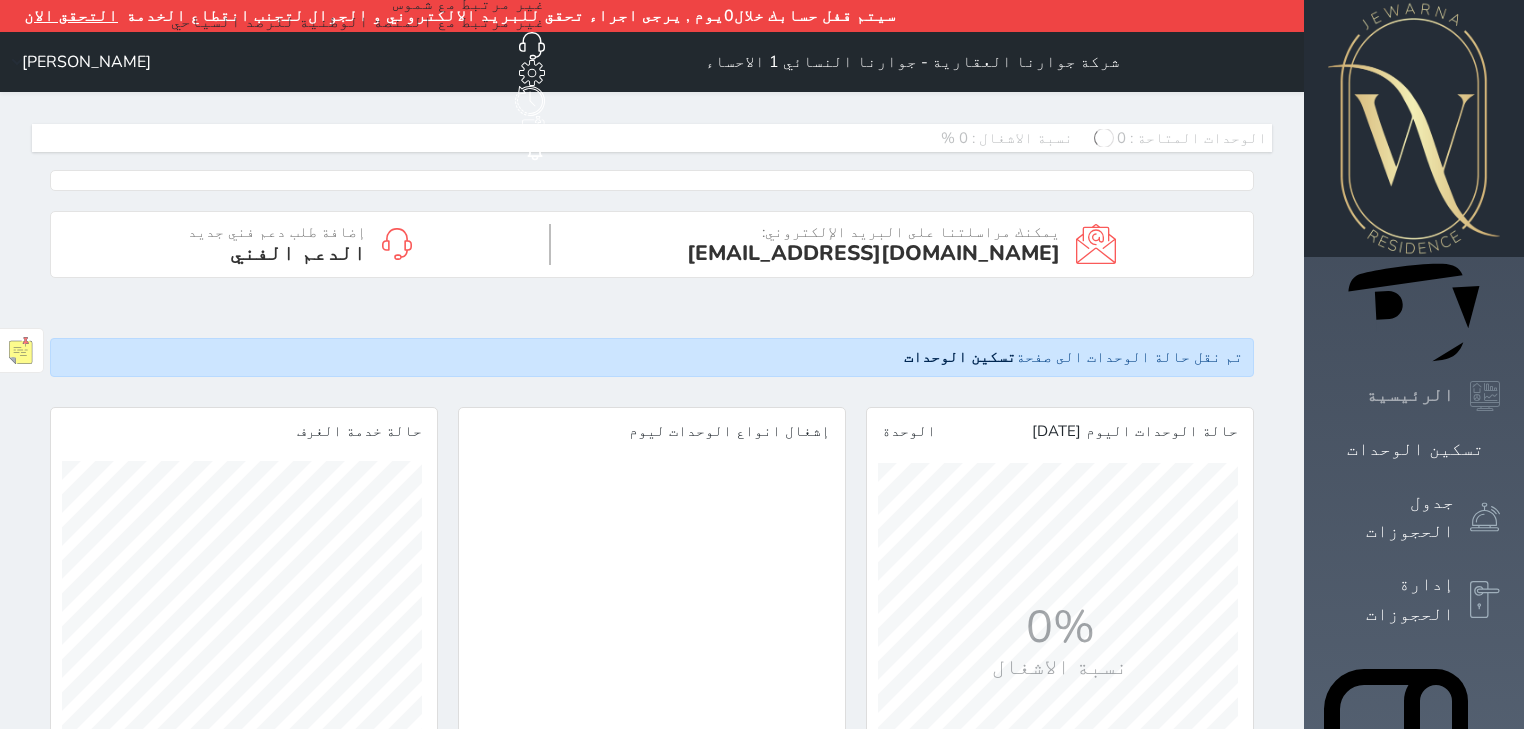 scroll, scrollTop: 999640, scrollLeft: 999600, axis: both 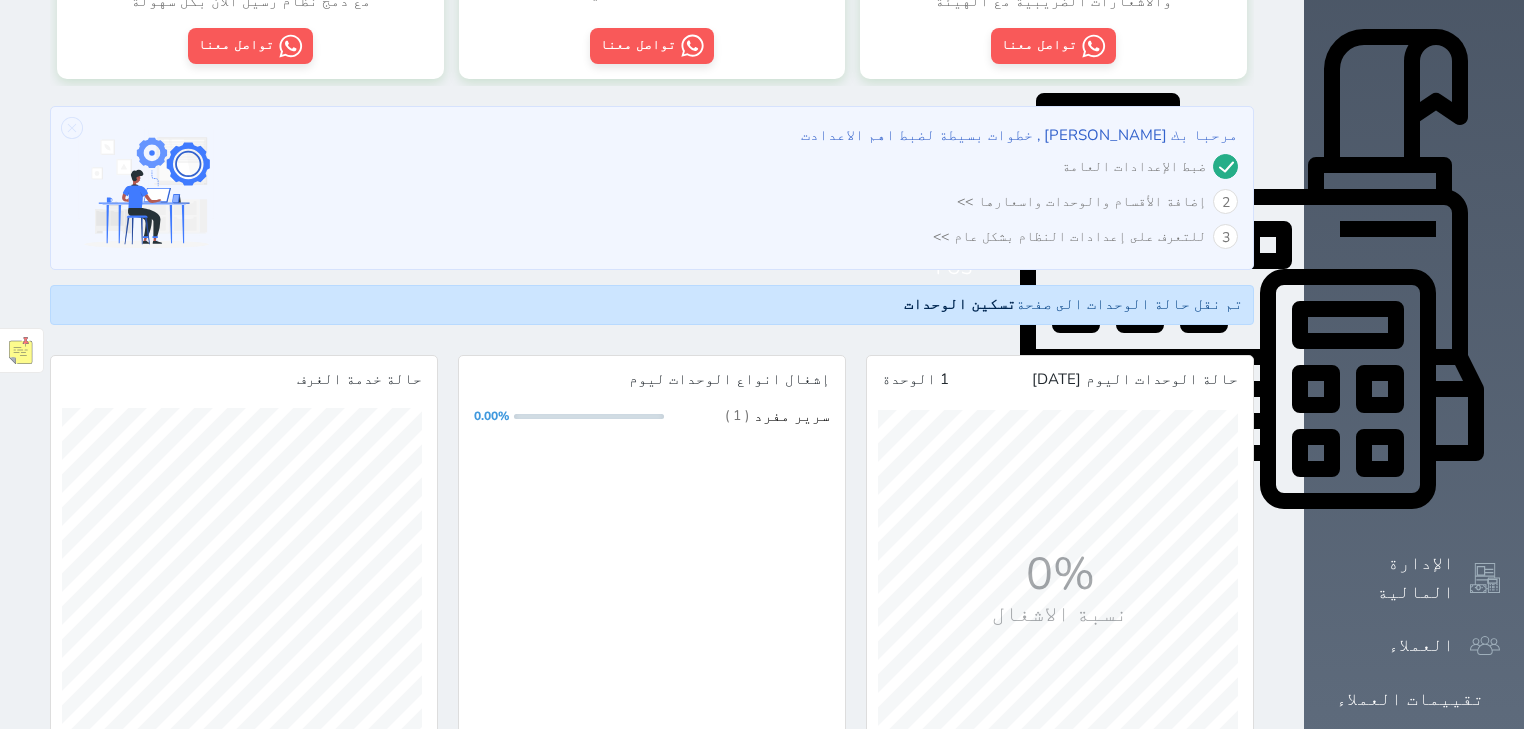 click on "إضافة الأقسام والوحدات واسعارها >>" at bounding box center [1019, 201] 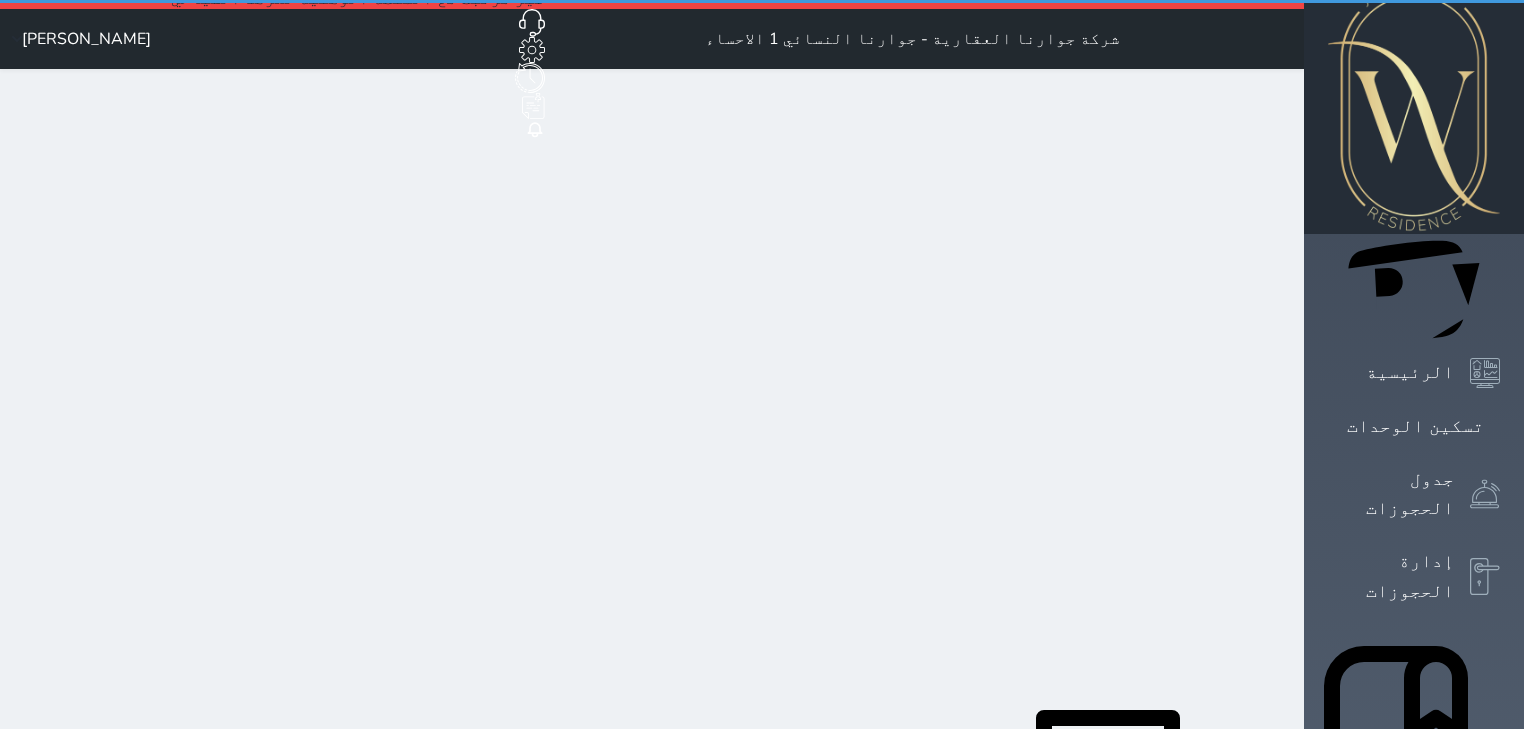 scroll, scrollTop: 0, scrollLeft: 0, axis: both 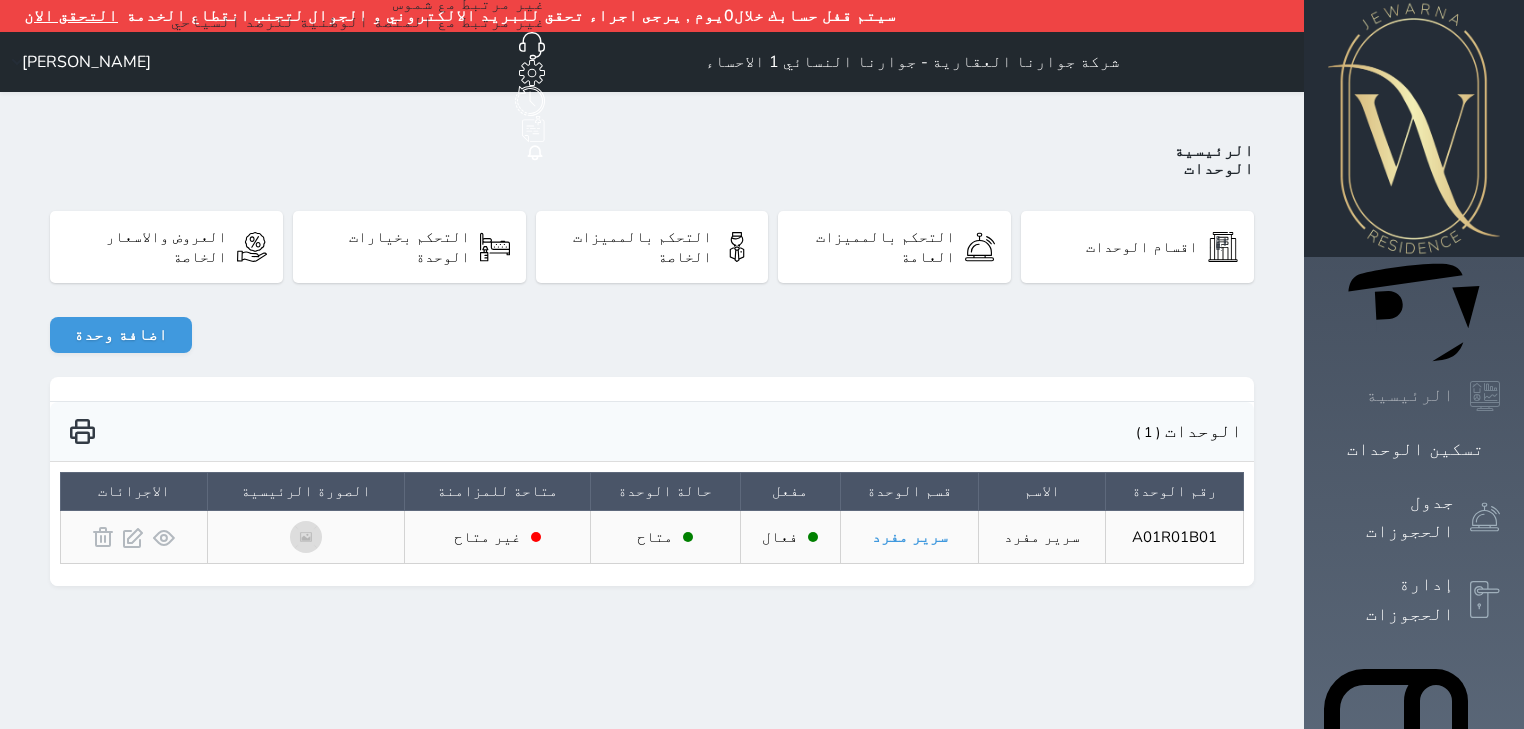 click 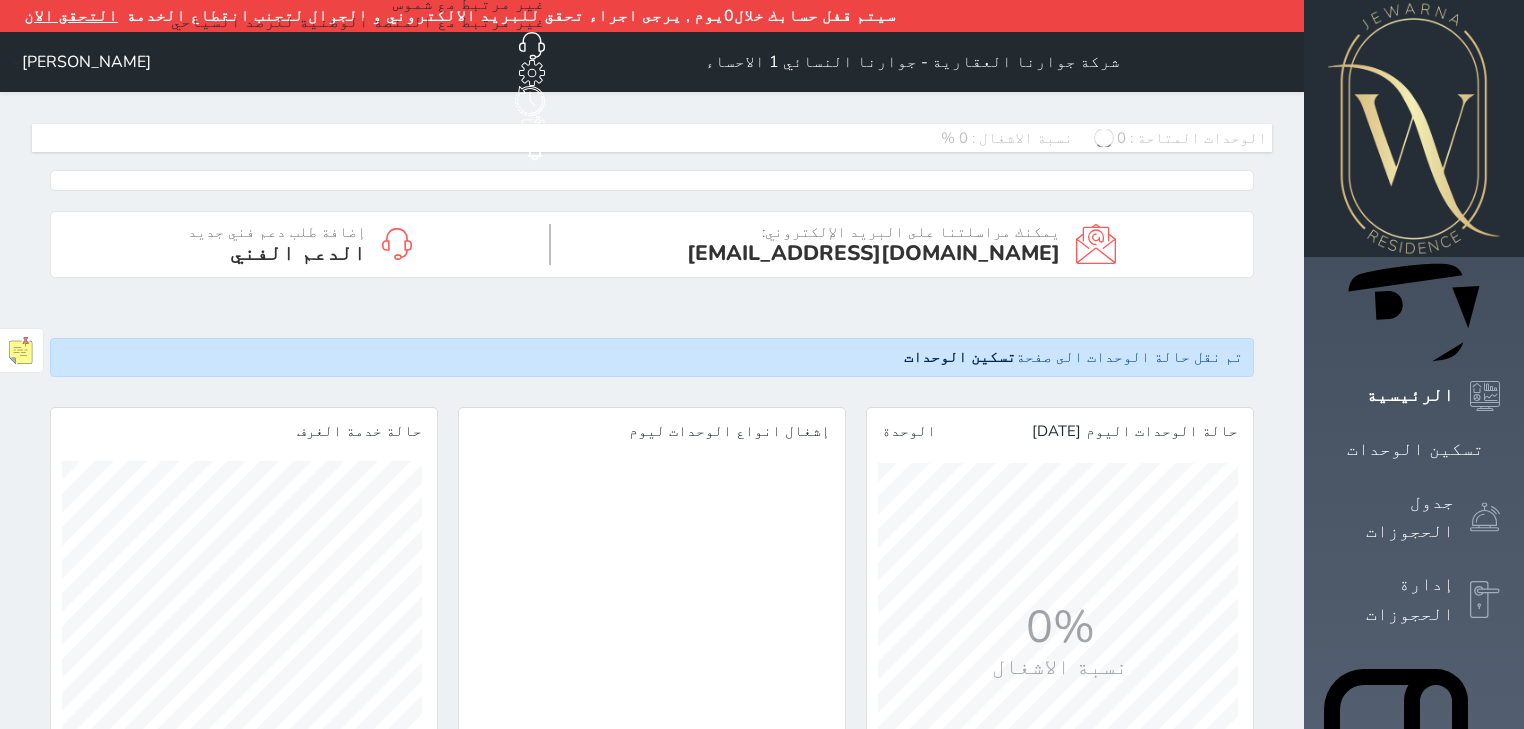 scroll, scrollTop: 999640, scrollLeft: 999600, axis: both 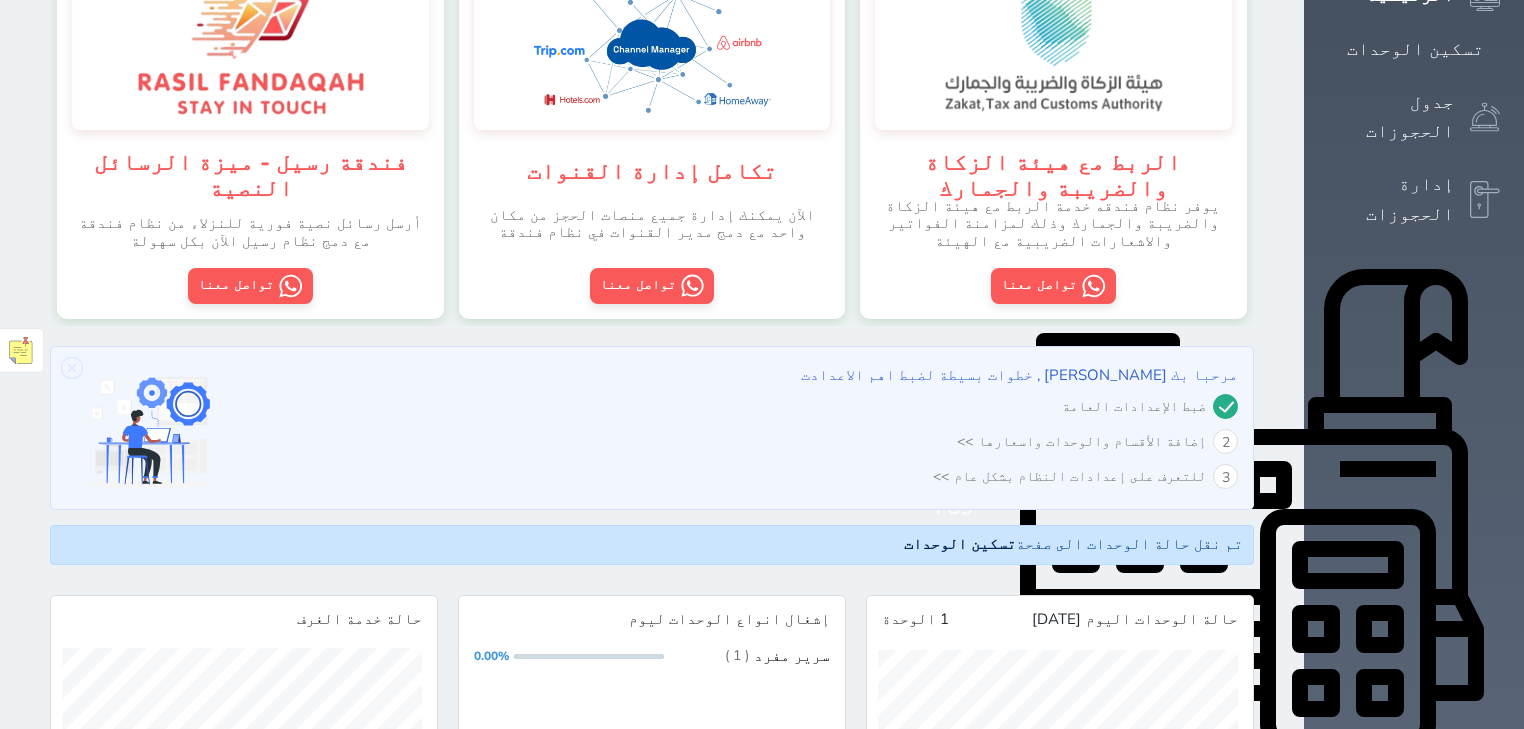 click on "للتعرف على إعدادات النظام بشكل عام >>" at bounding box center [1069, 476] 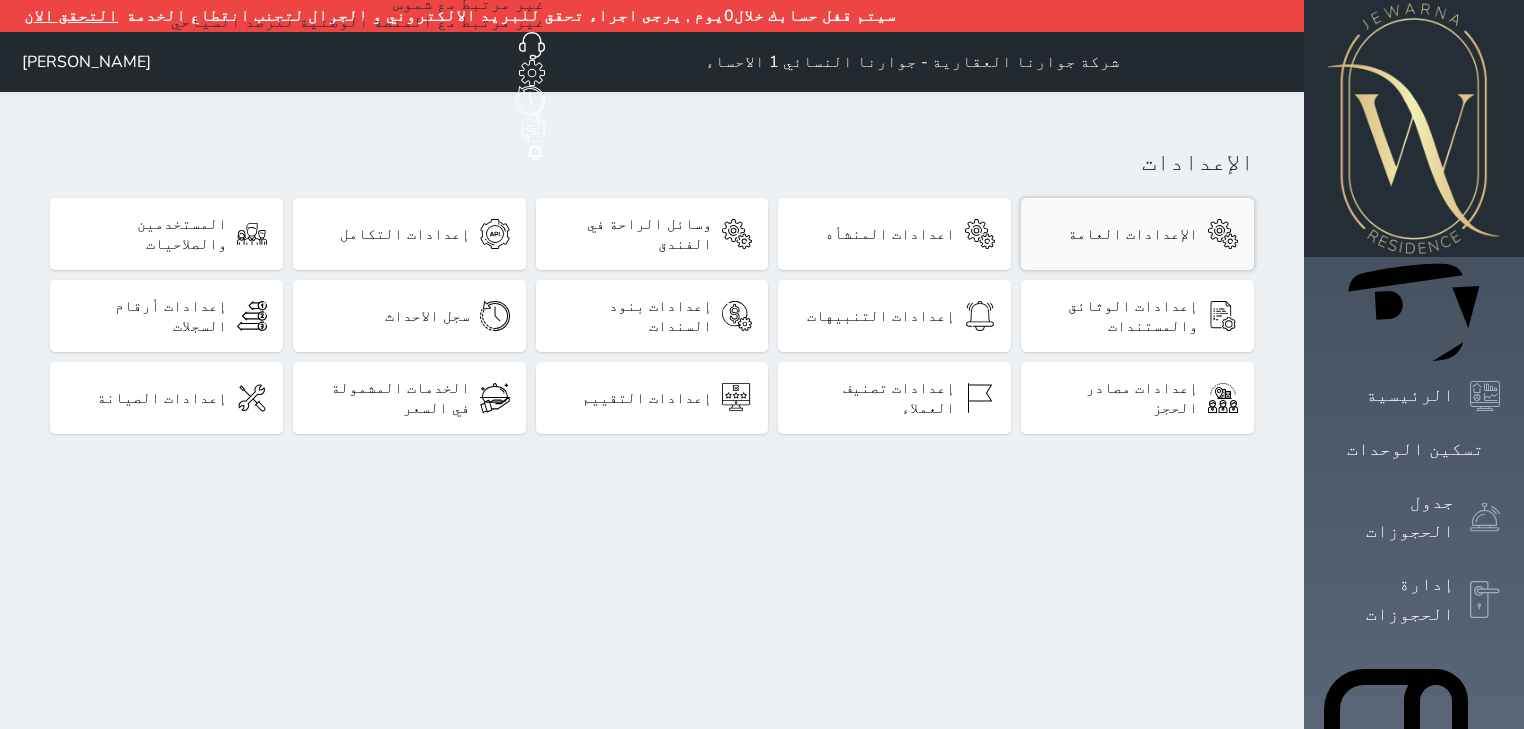 click on "الإعدادات العامة" at bounding box center (1137, 234) 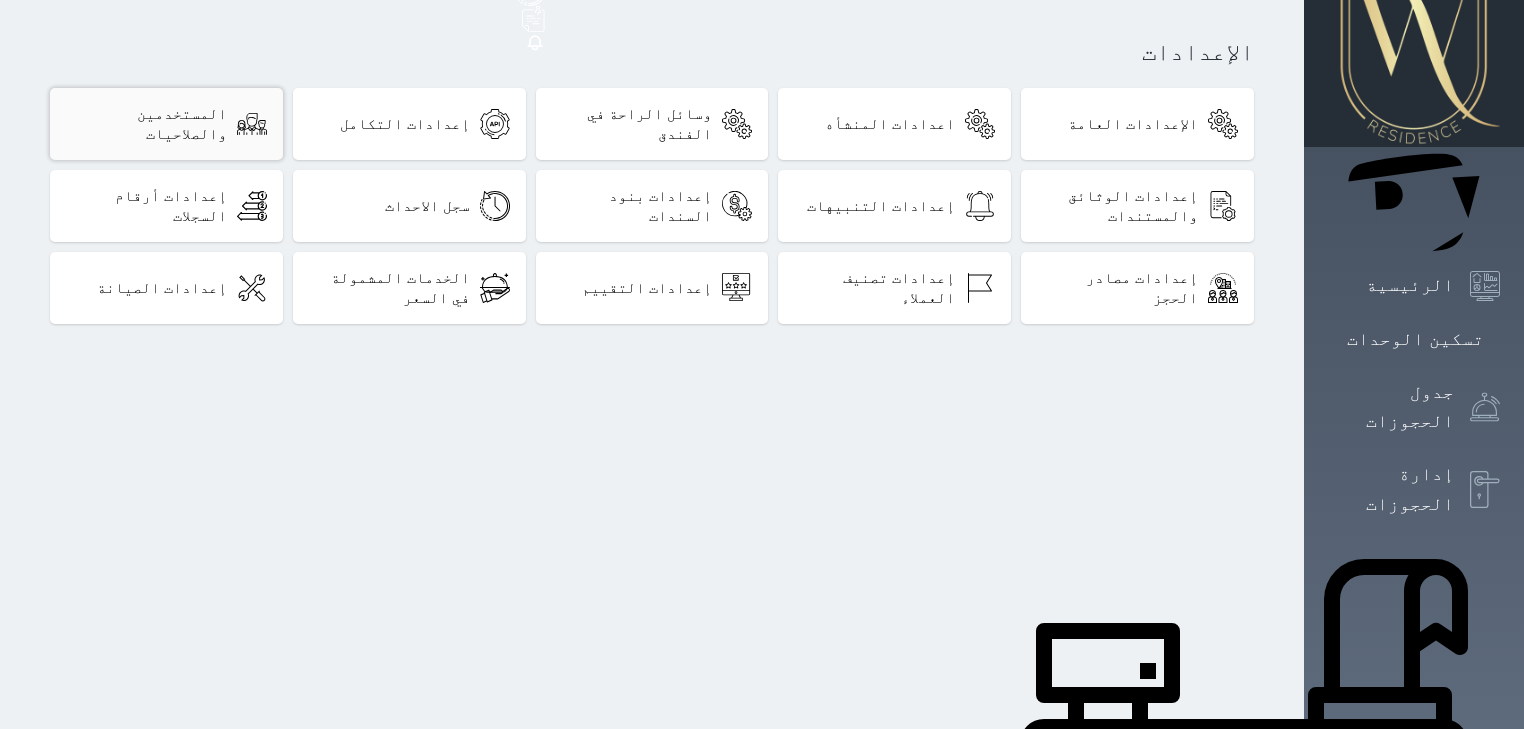 click on "المستخدمين والصلاحيات" at bounding box center (166, 124) 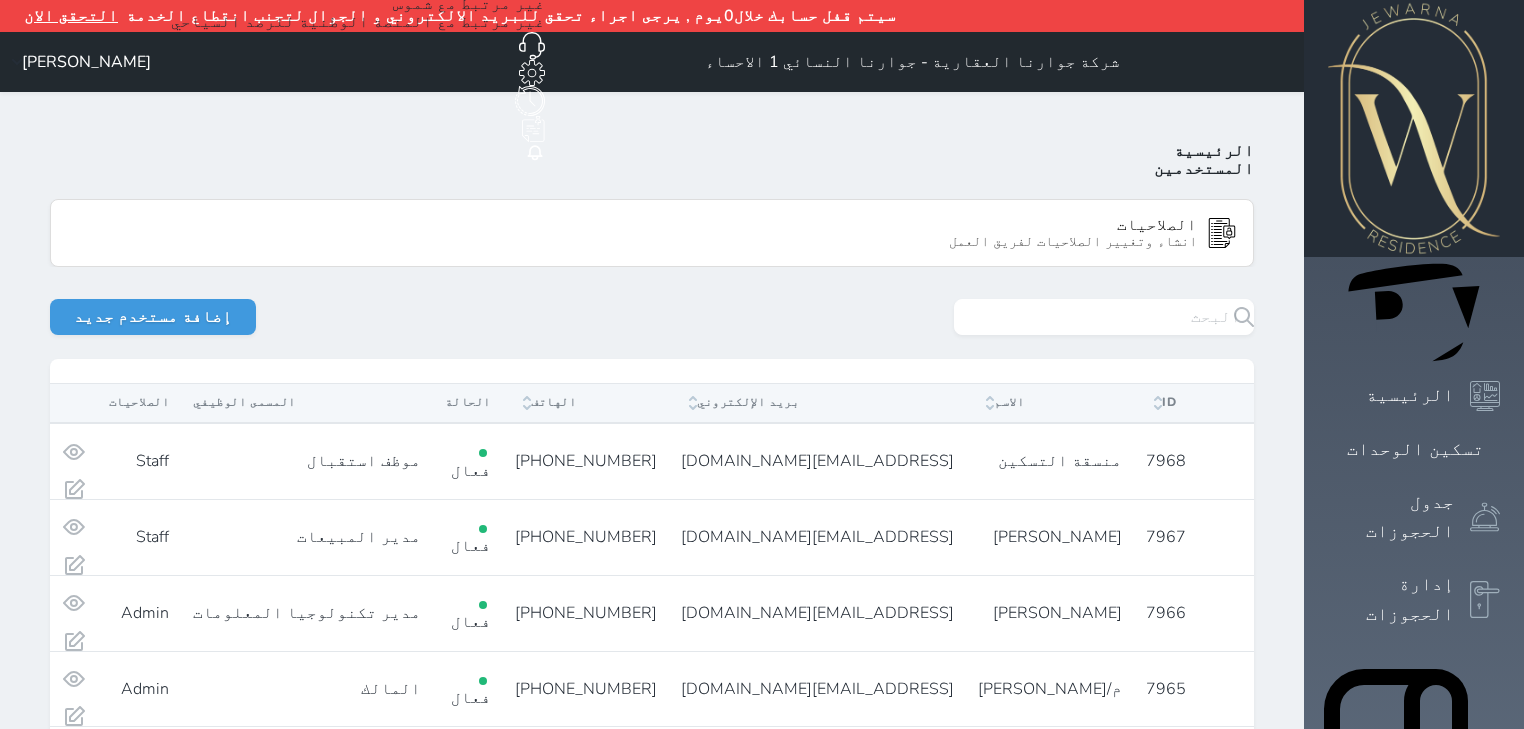 click on "الرئيسية" at bounding box center (1214, 151) 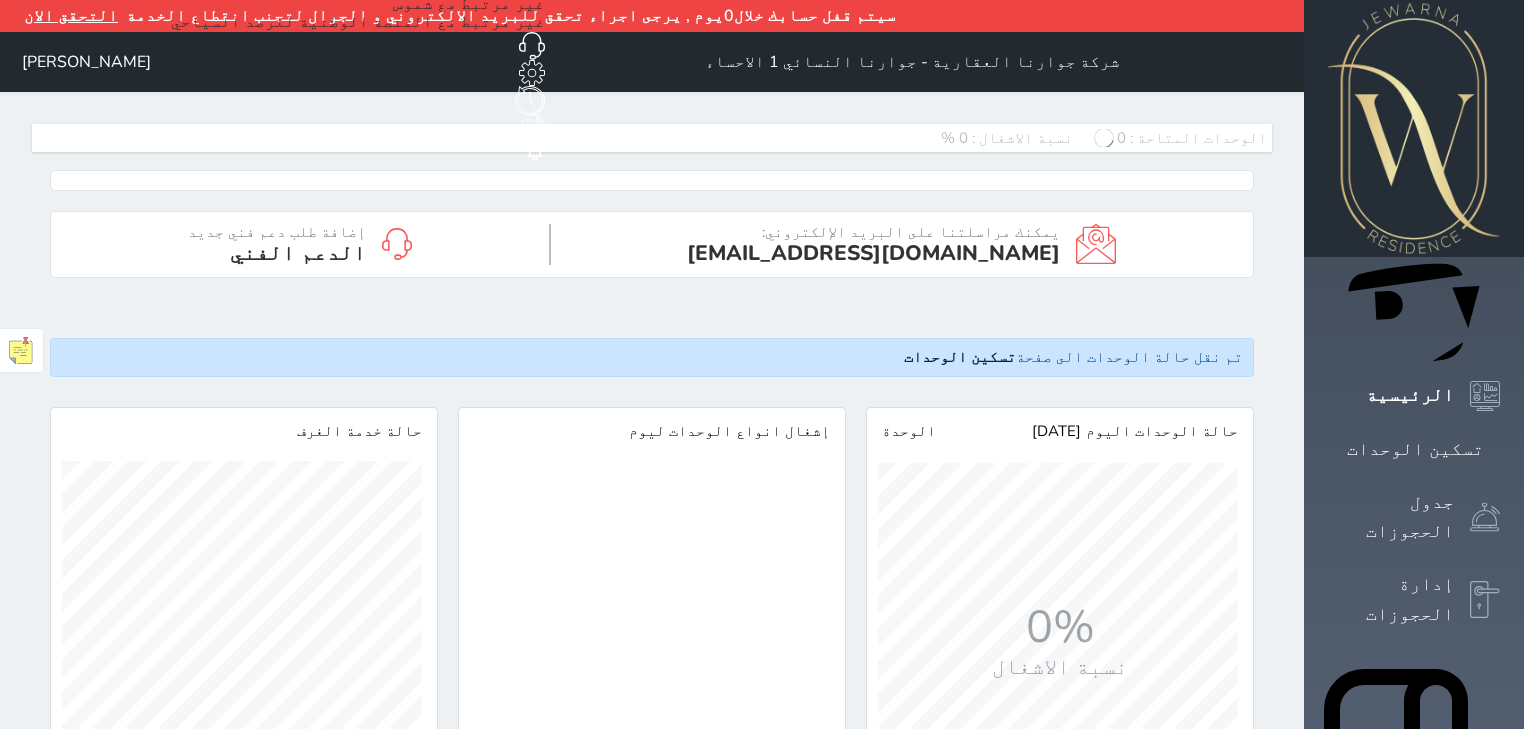 scroll, scrollTop: 999640, scrollLeft: 999600, axis: both 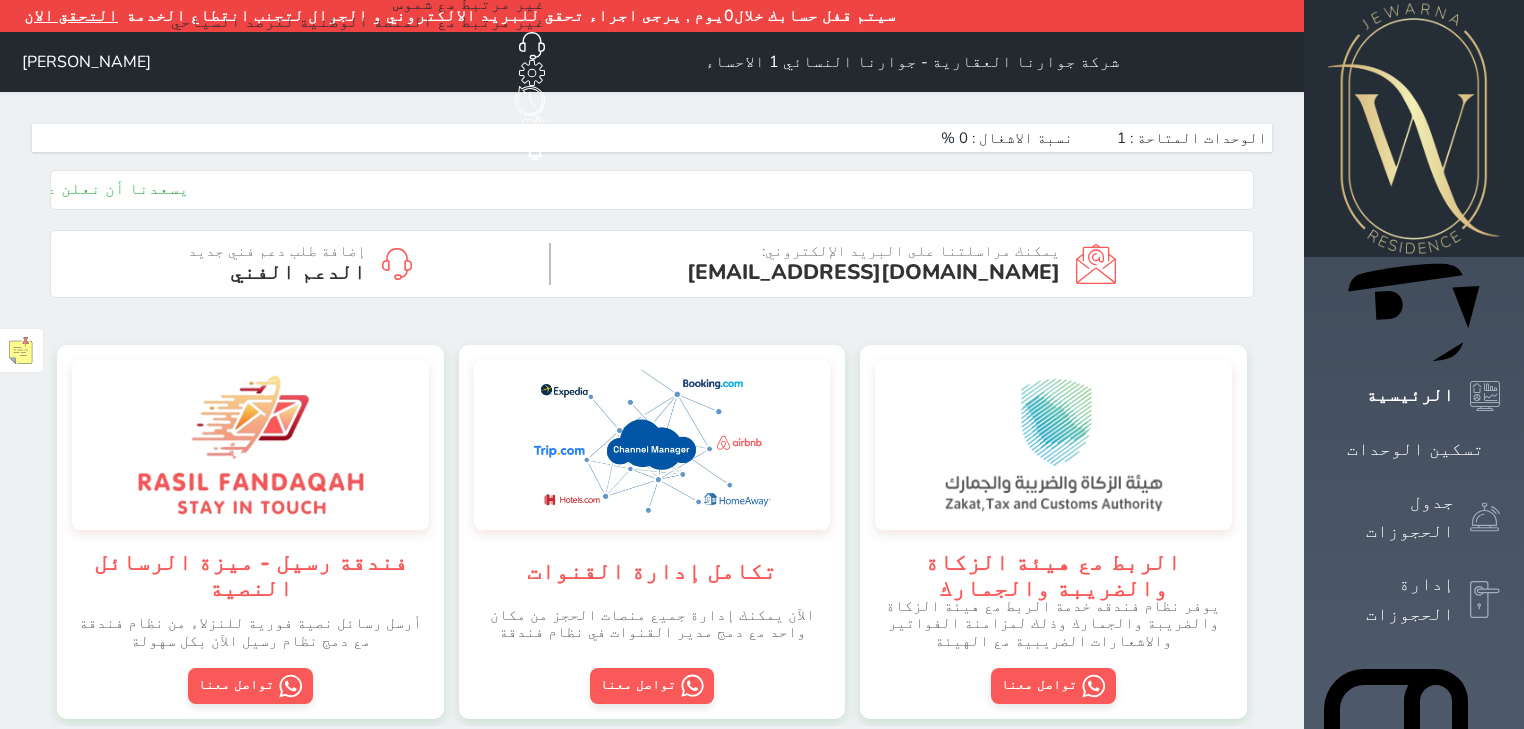 click on "الدعم الفني" at bounding box center (298, 272) 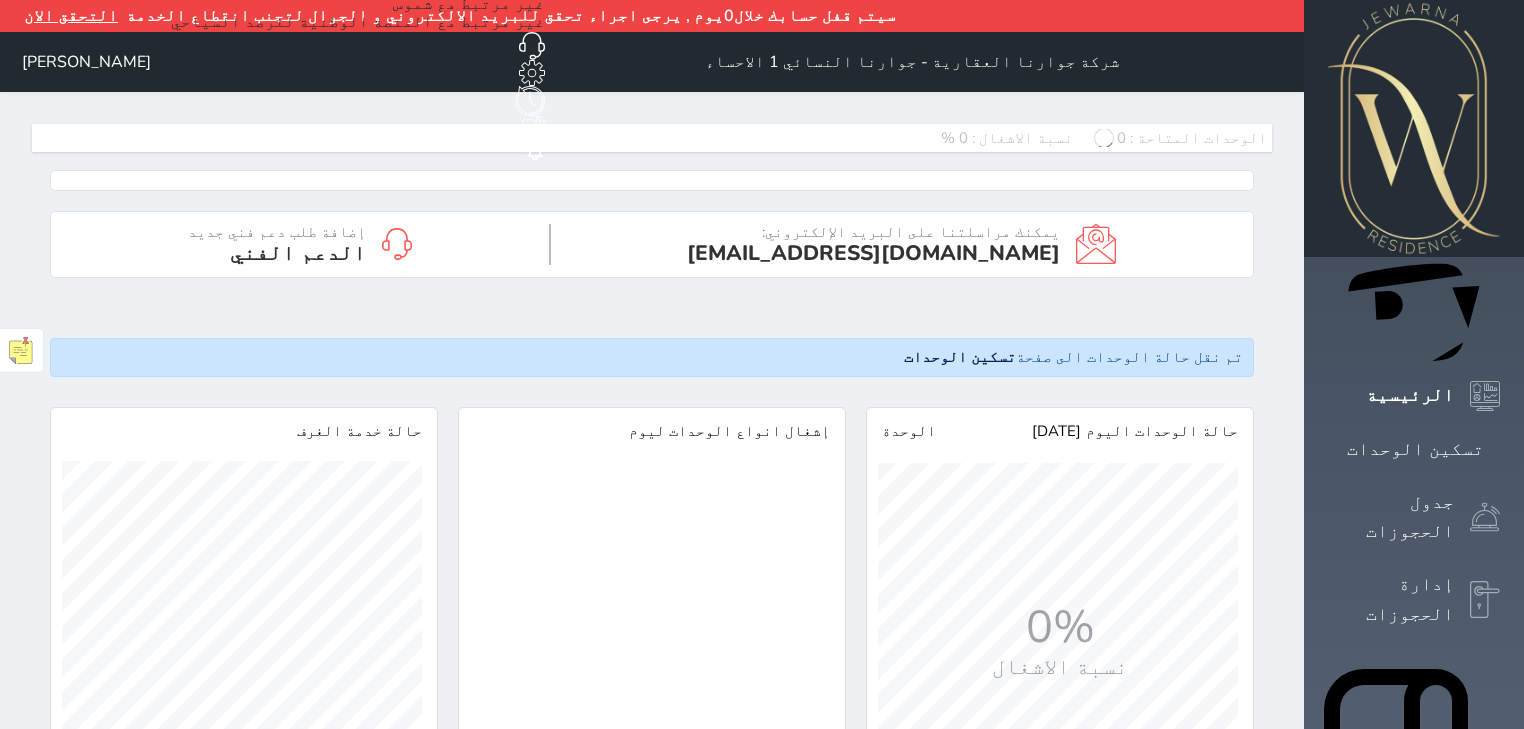 scroll, scrollTop: 999640, scrollLeft: 999600, axis: both 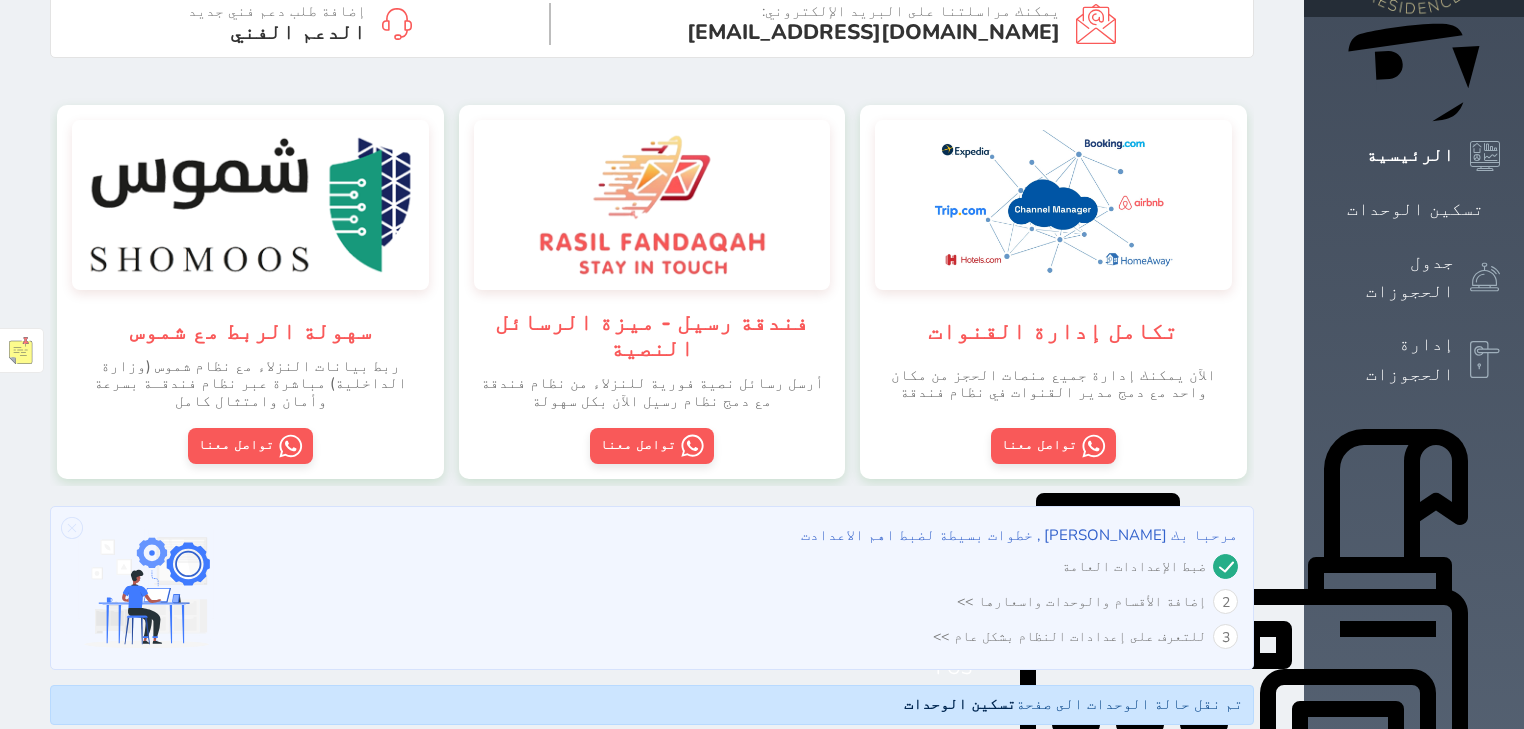 click 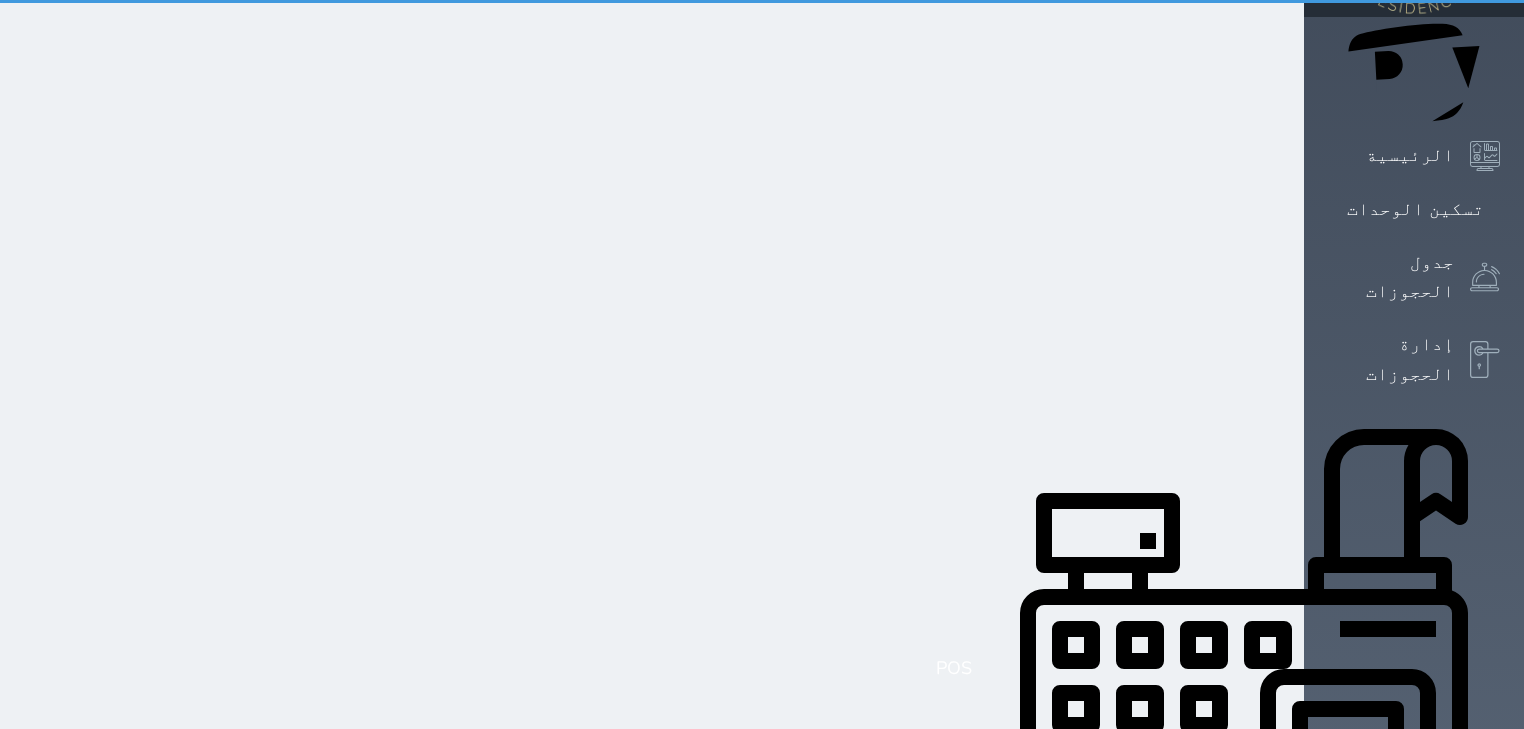scroll, scrollTop: 0, scrollLeft: 0, axis: both 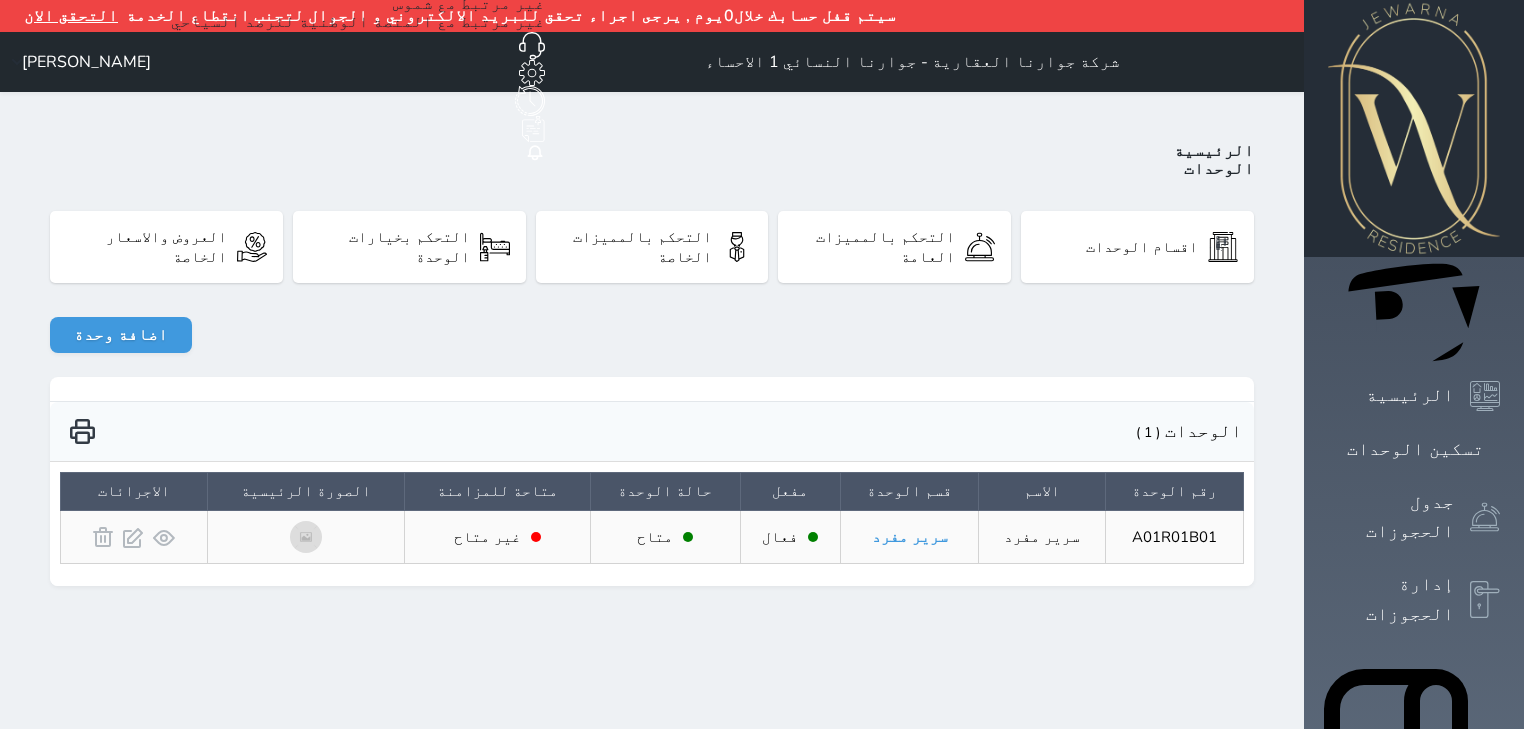 click on "A01R01B01" at bounding box center (1174, 537) 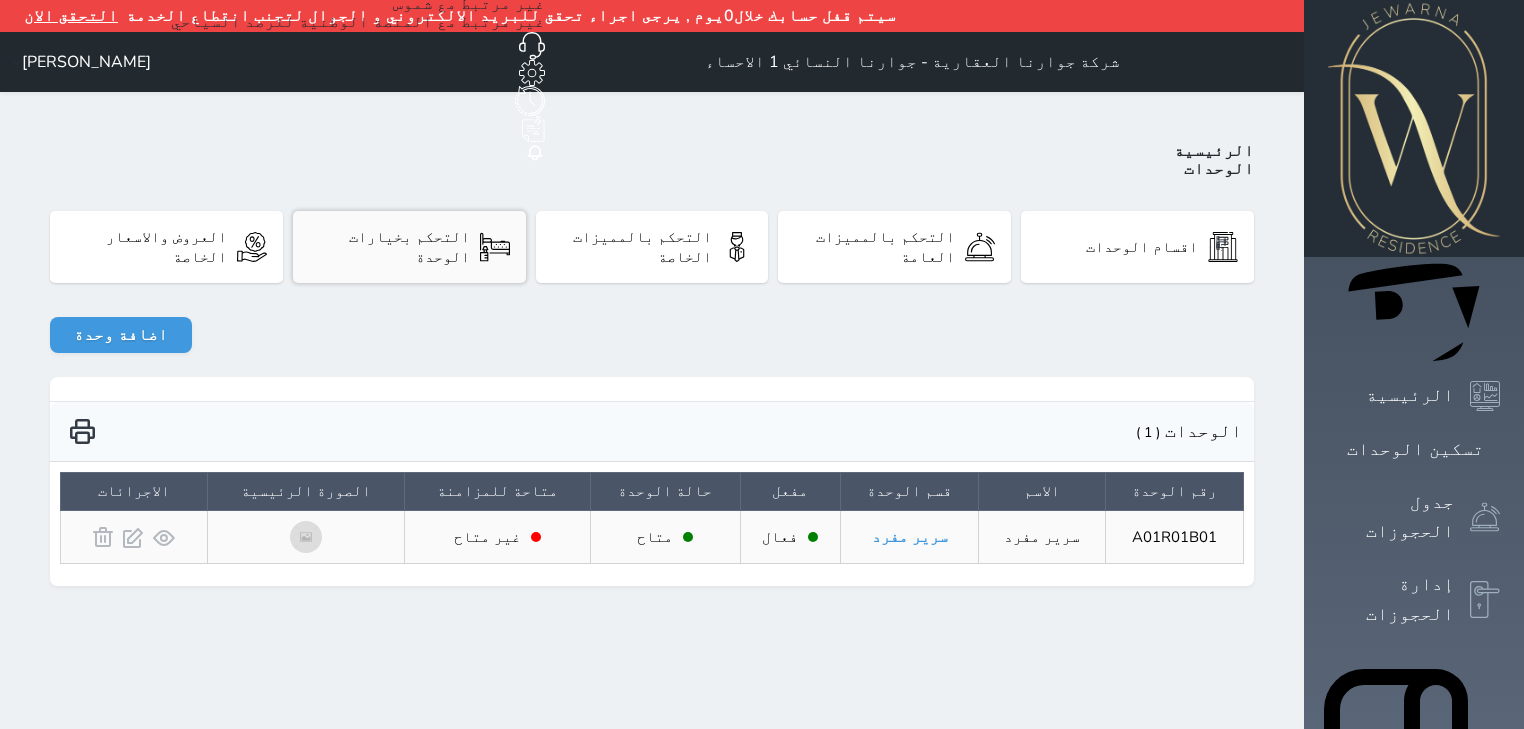 click on "التحكم بخيارات الوحدة" at bounding box center [389, 247] 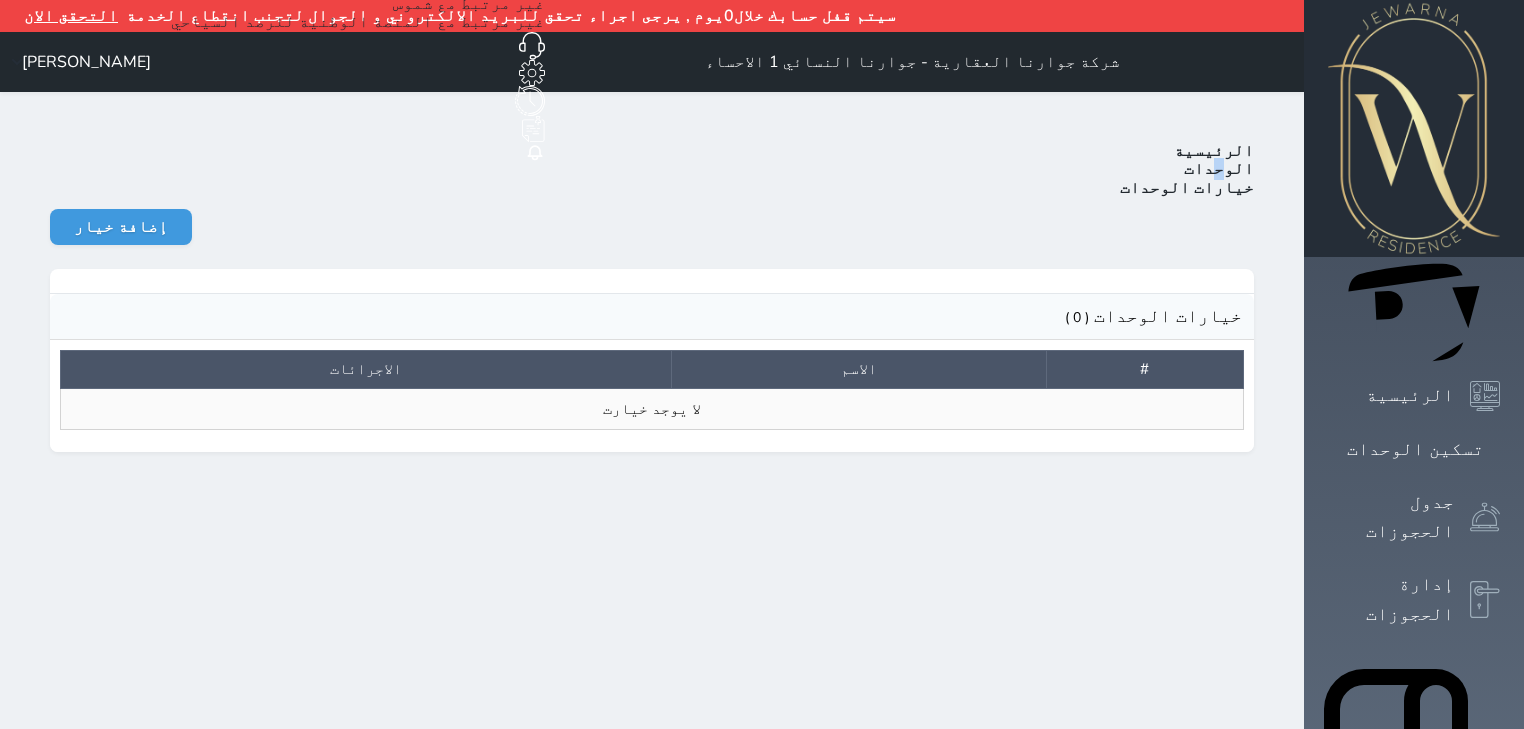 click on "الوحدات" at bounding box center (1219, 169) 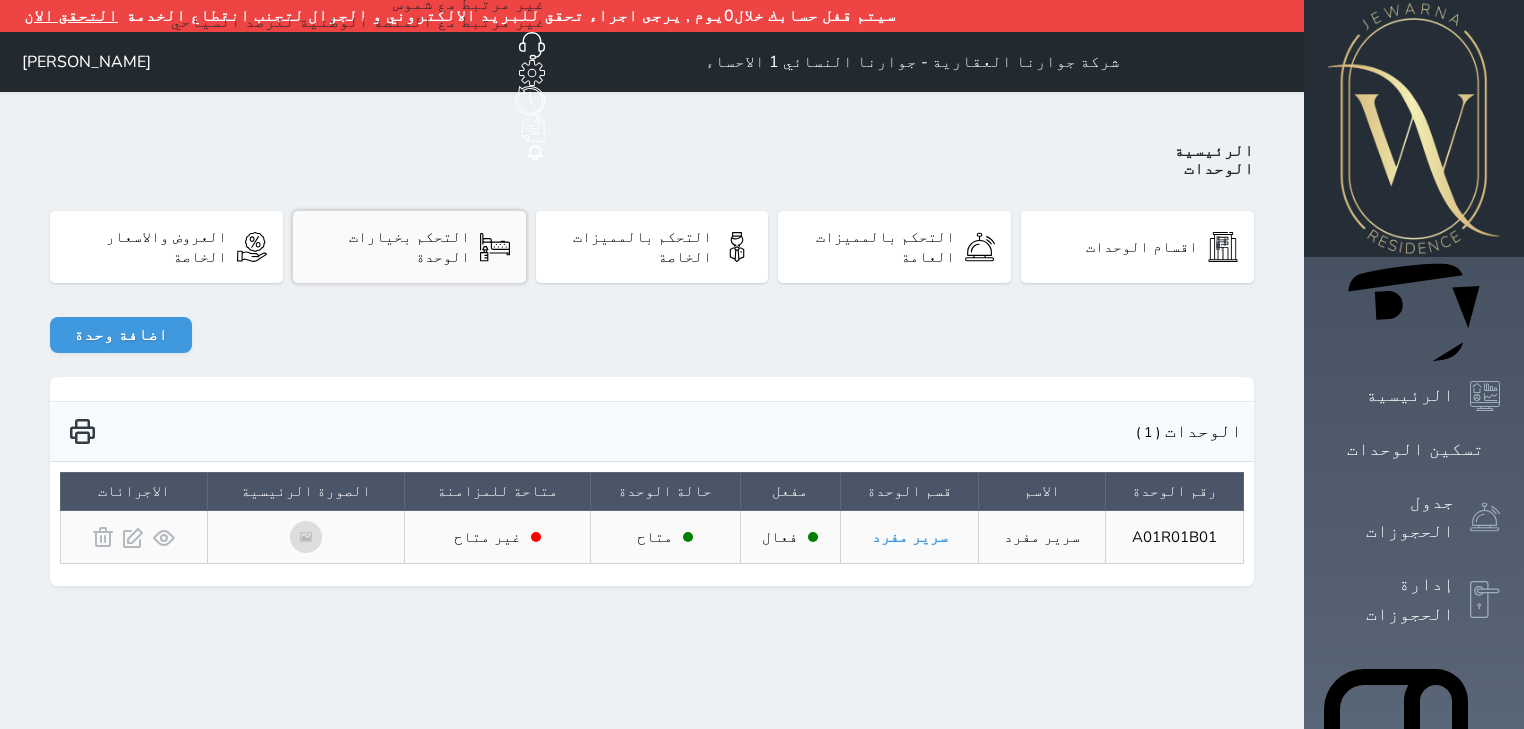 click on "التحكم بخيارات الوحدة" at bounding box center [409, 247] 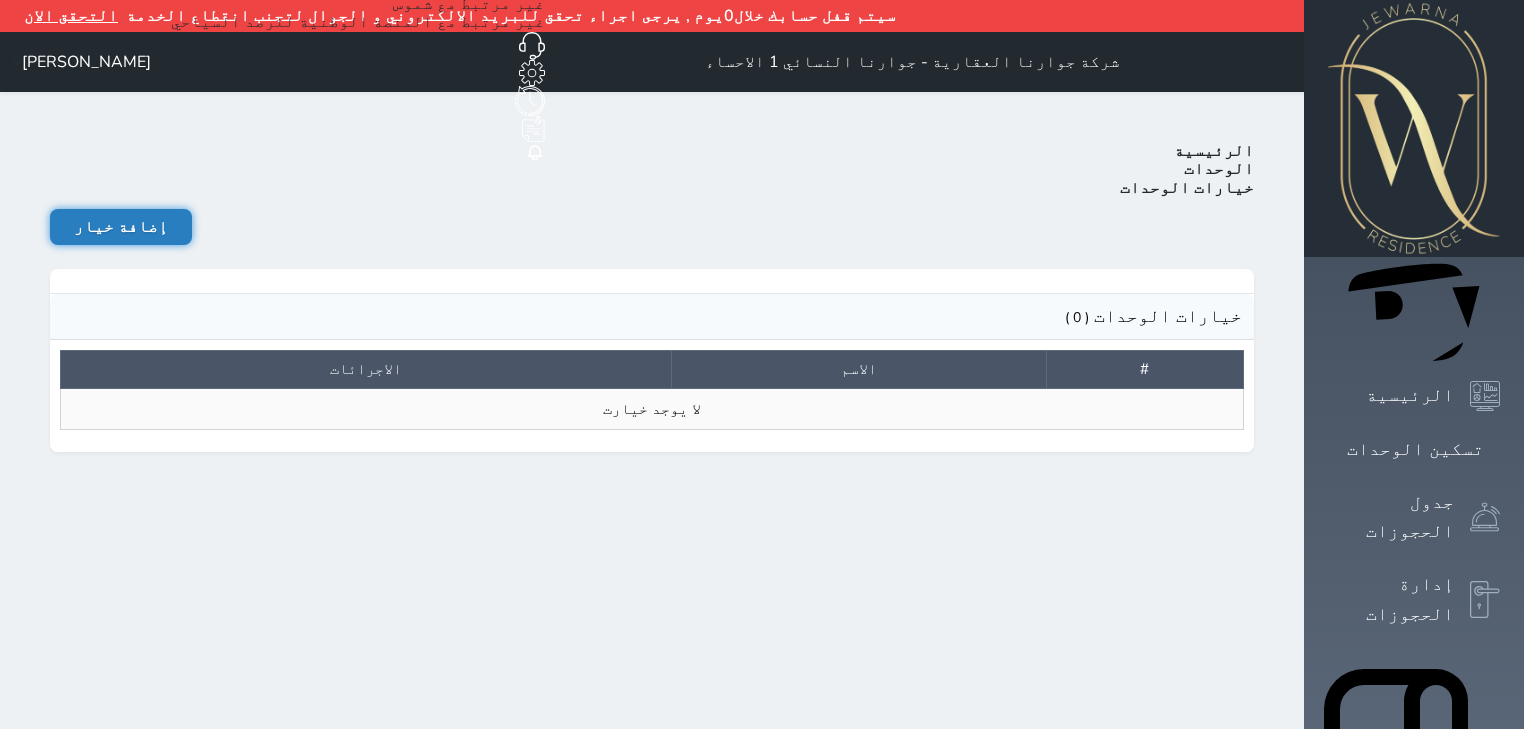 click on "إضافة خيار" at bounding box center (121, 227) 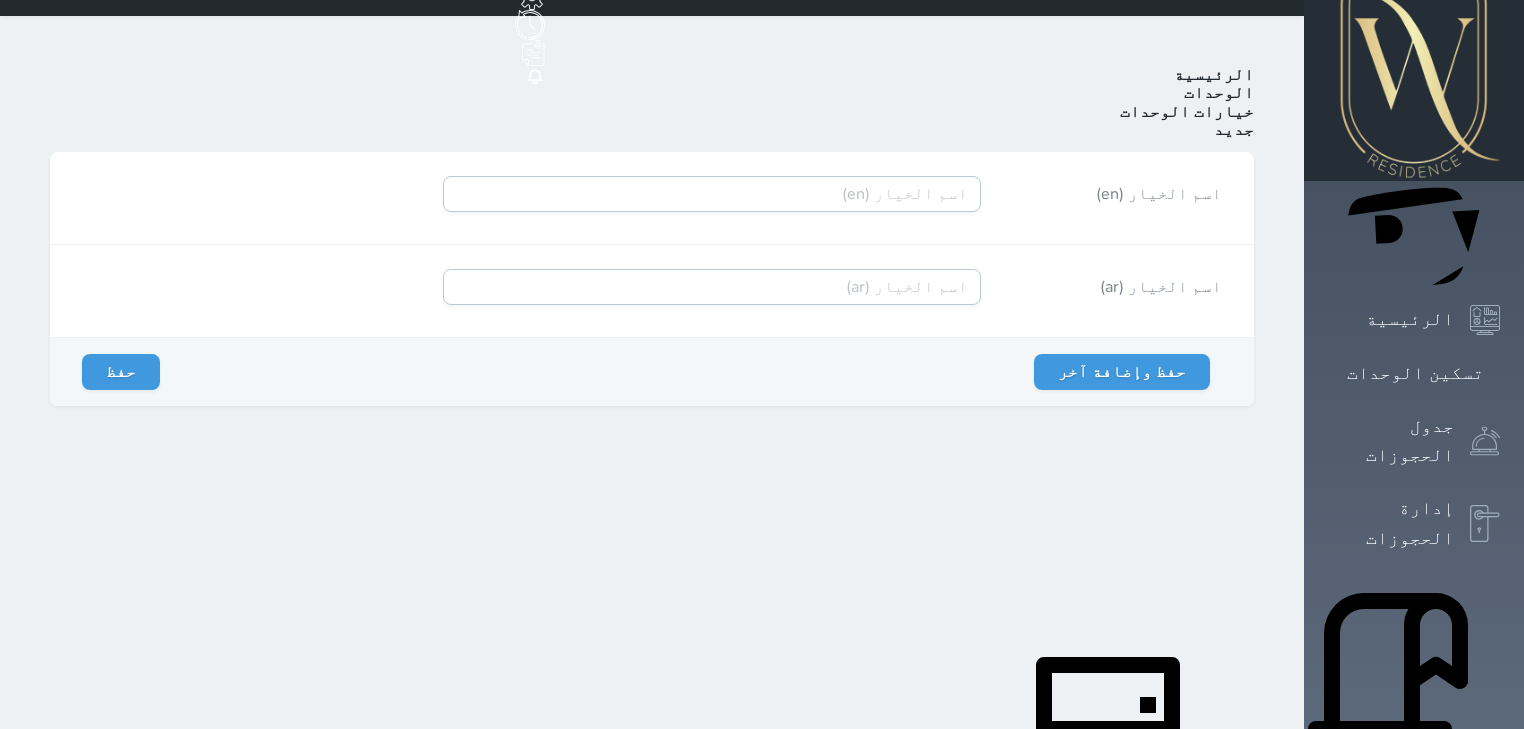 scroll, scrollTop: 0, scrollLeft: 0, axis: both 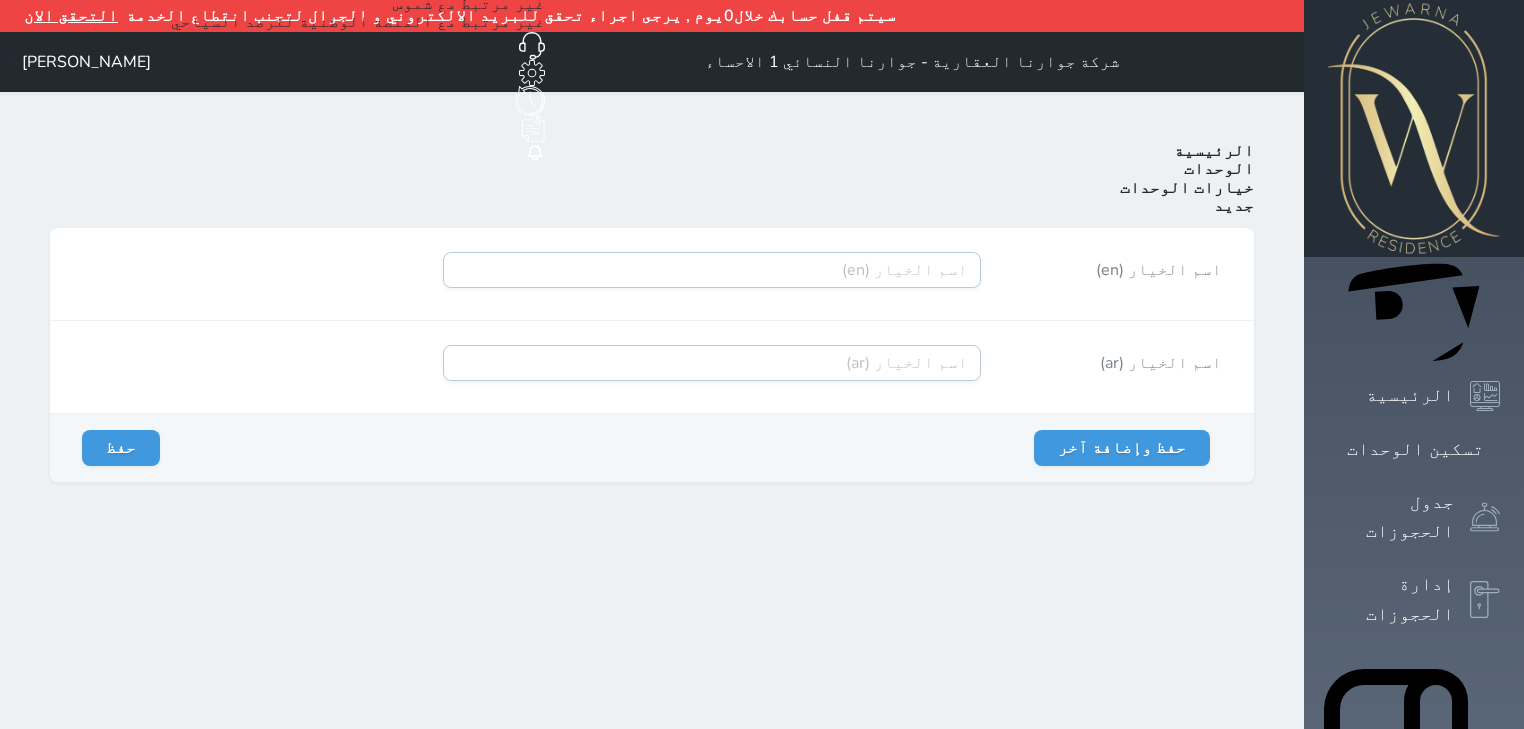 click on "خيارات الوحدات" at bounding box center (1187, 188) 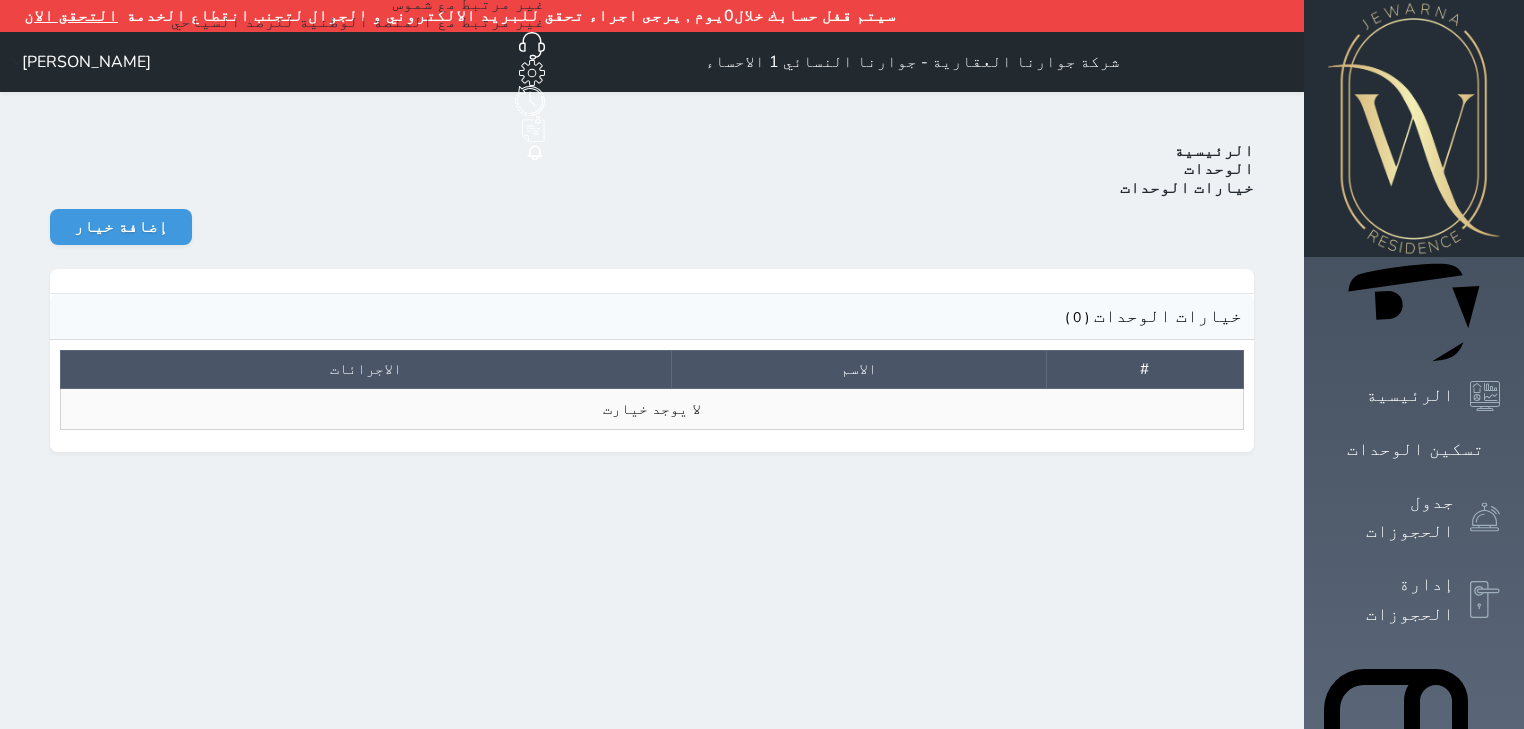 click on "الوحدات" at bounding box center [1219, 169] 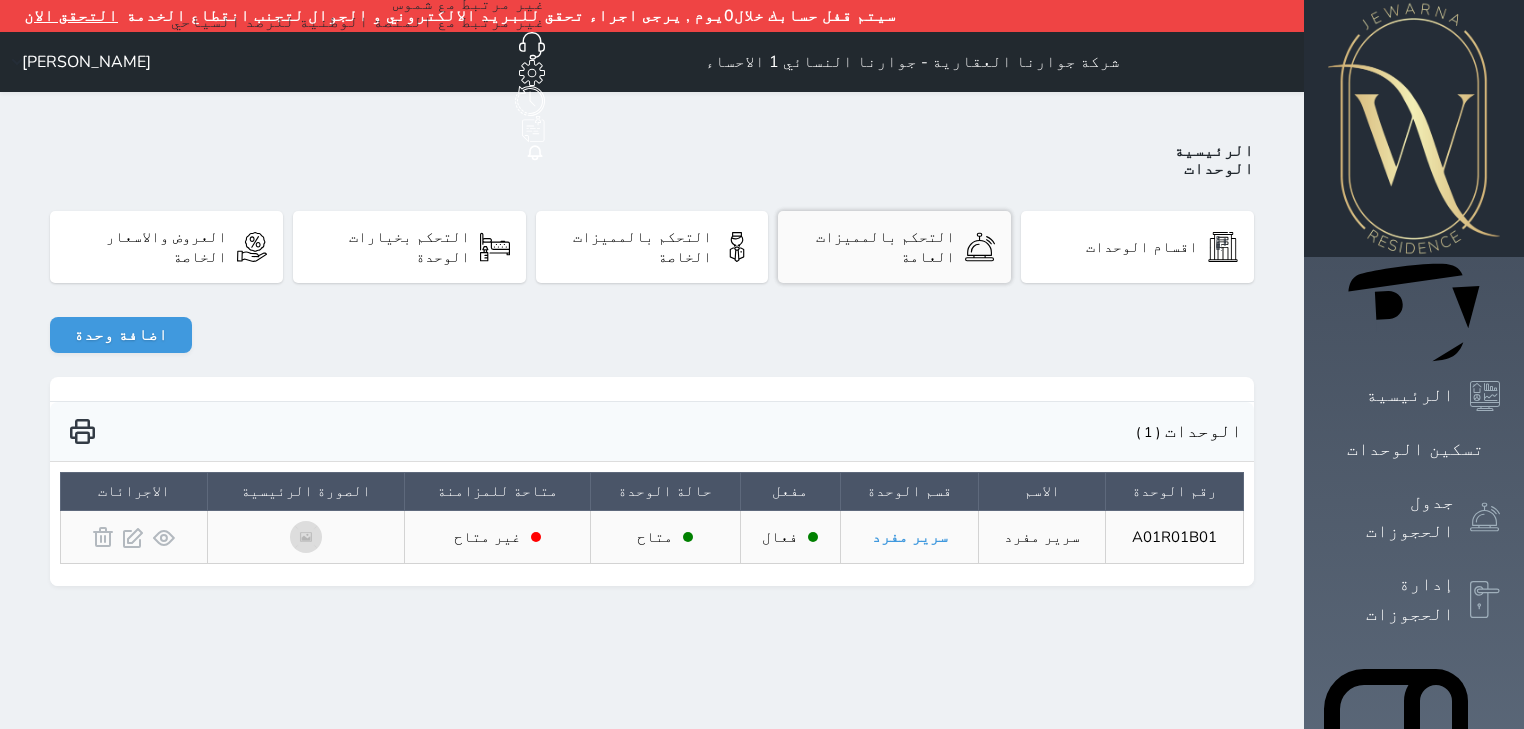 click on "التحكم بالمميزات العامة" at bounding box center (874, 247) 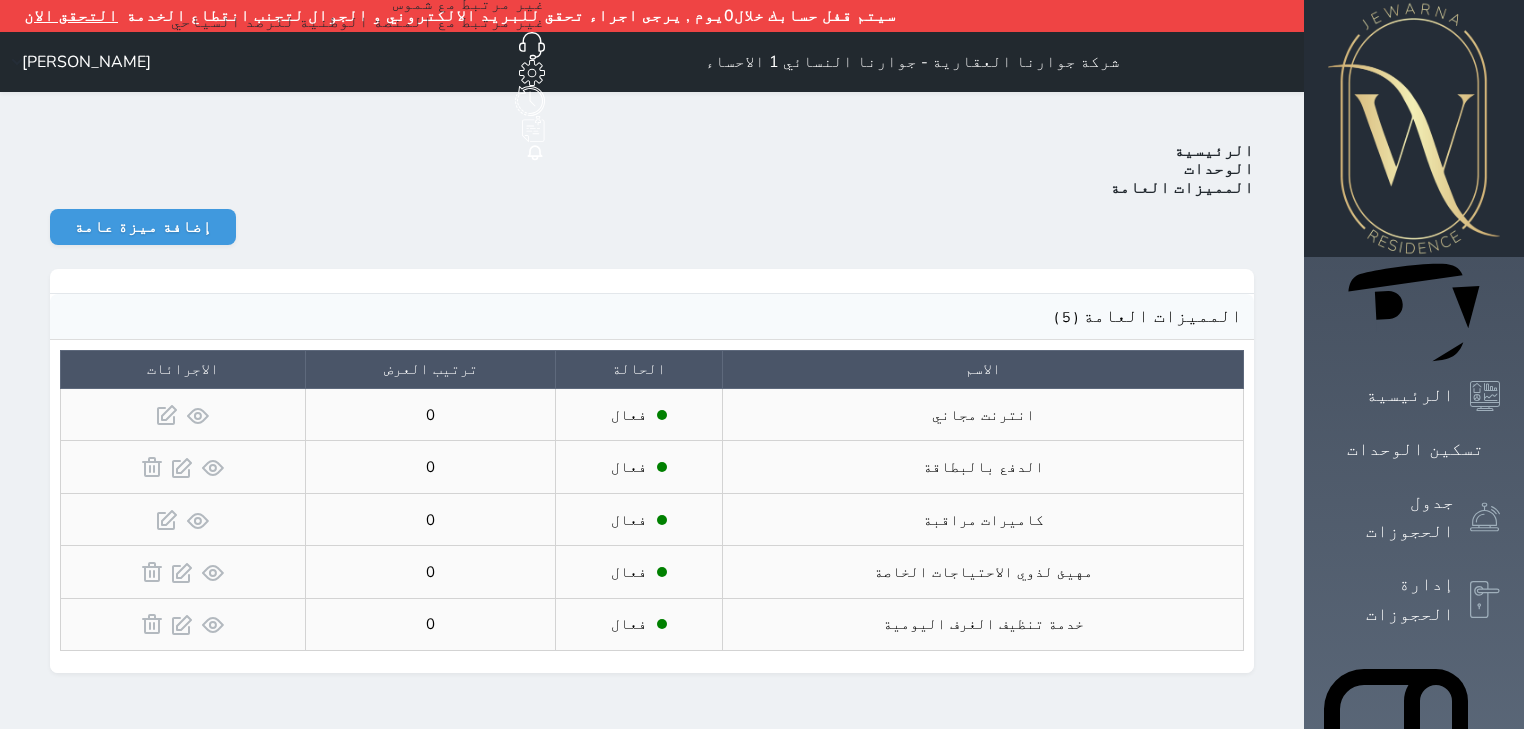 click on "الوحدات" at bounding box center [1219, 169] 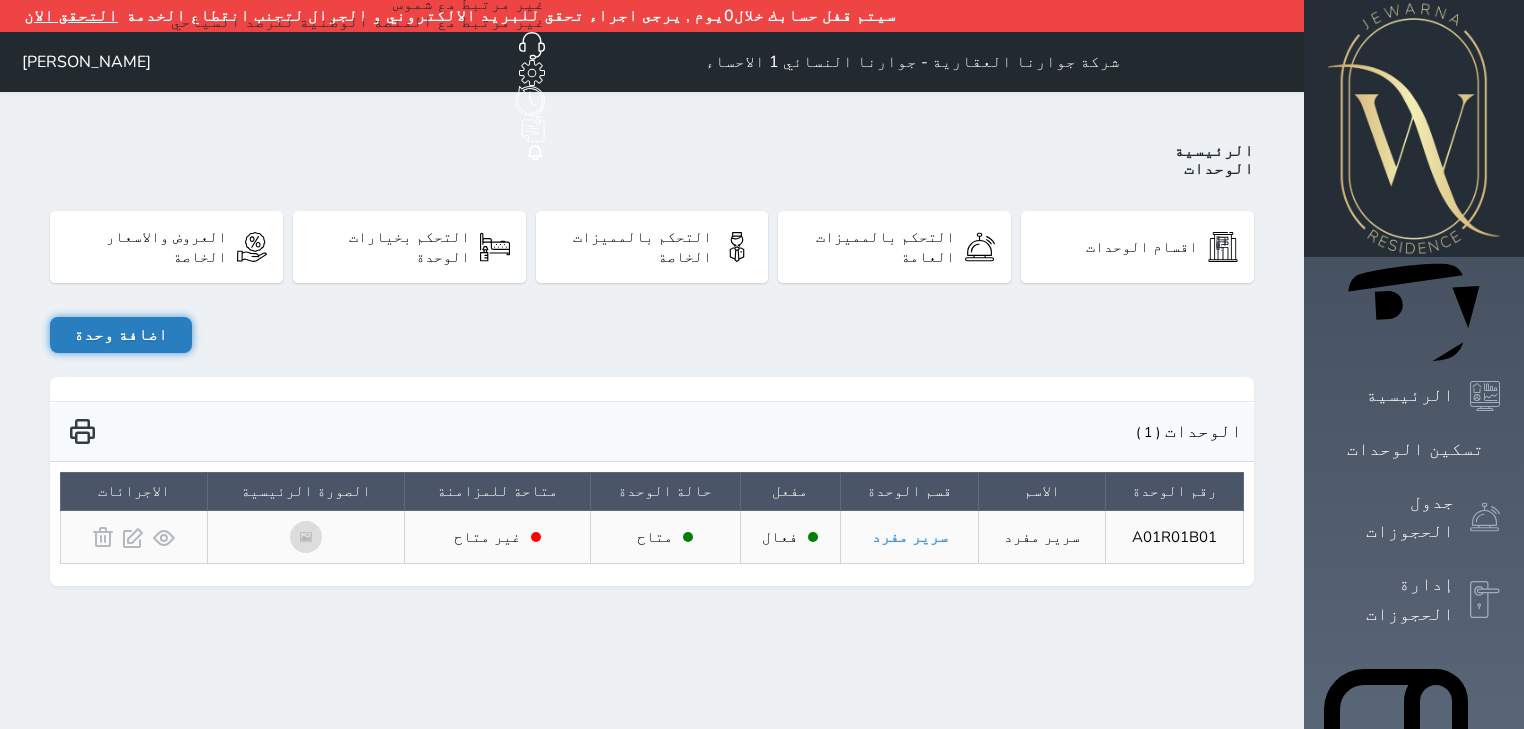 click on "اضافة وحدة" at bounding box center [121, 335] 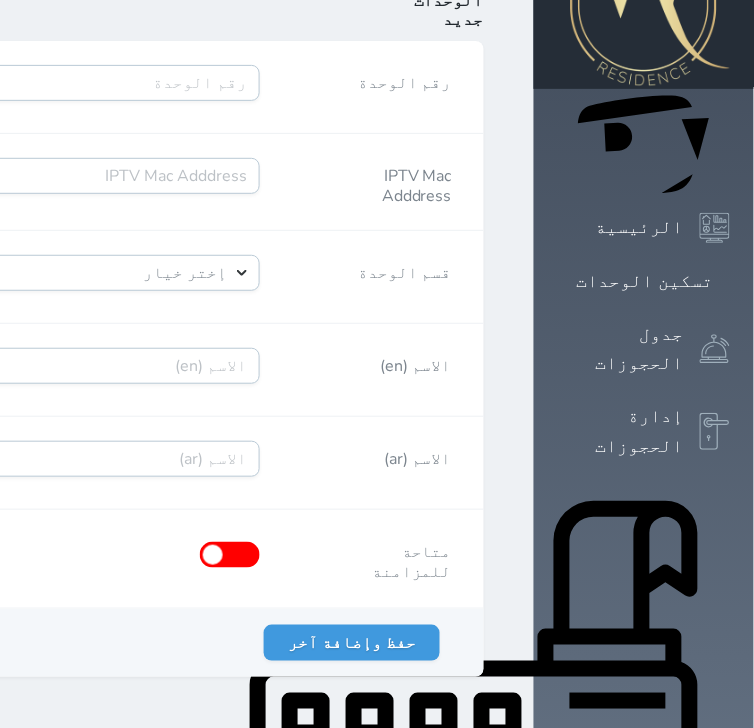 scroll, scrollTop: 0, scrollLeft: 0, axis: both 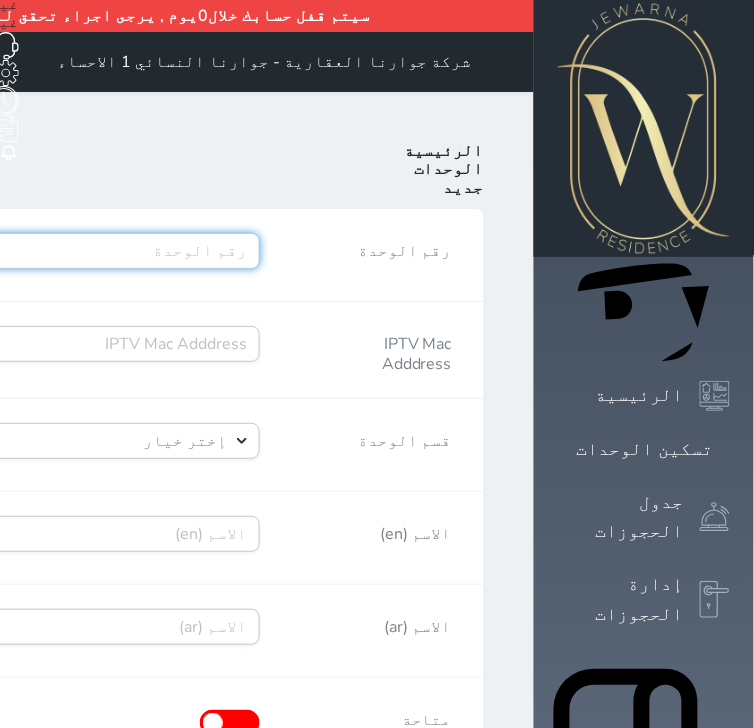 click on "رقم الوحدة" at bounding box center [52, 251] 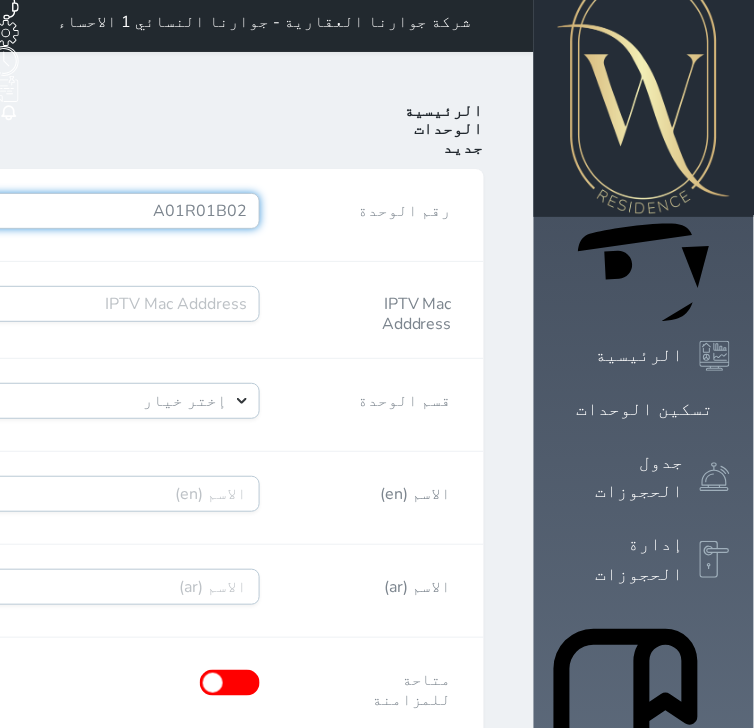 scroll, scrollTop: 80, scrollLeft: 0, axis: vertical 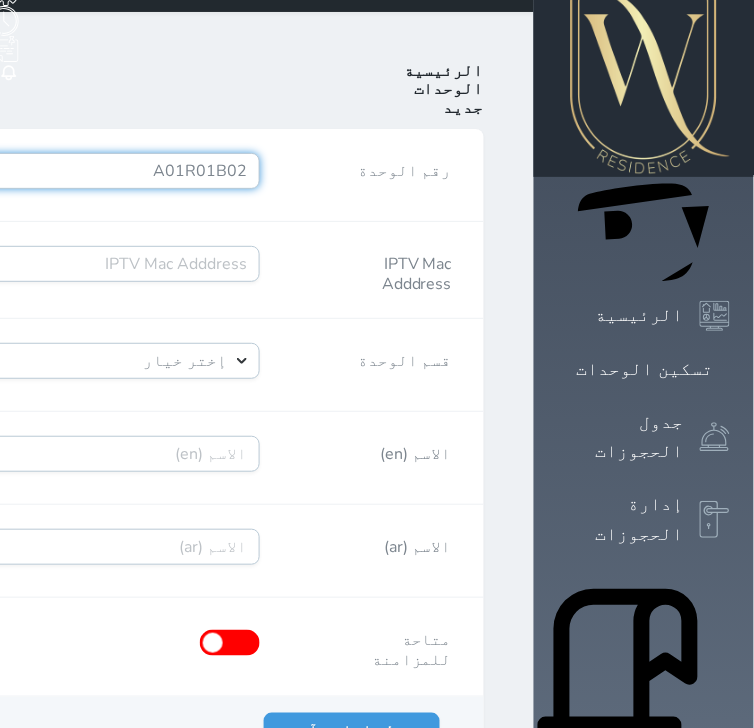 type on "A01R01B02" 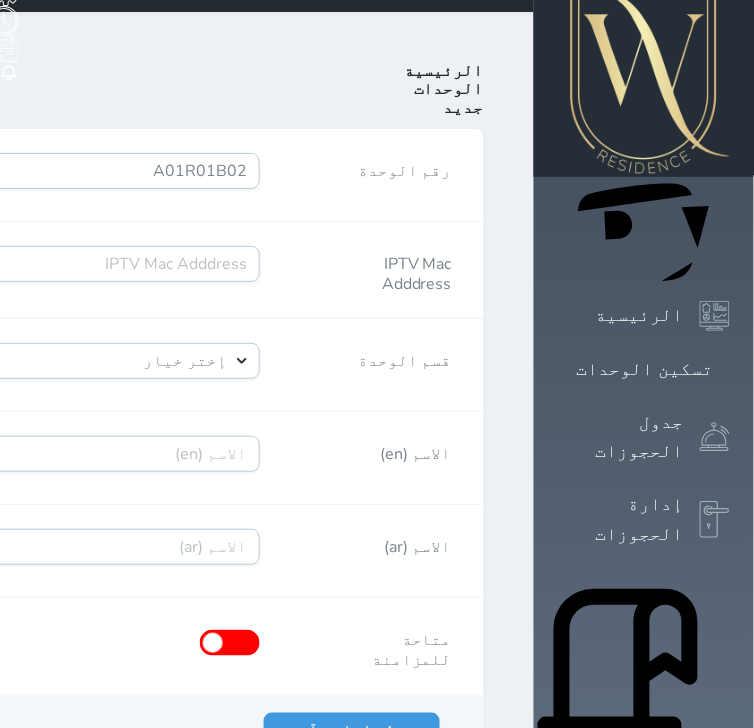 click on "إختر خيار   [PERSON_NAME]" at bounding box center [52, 365] 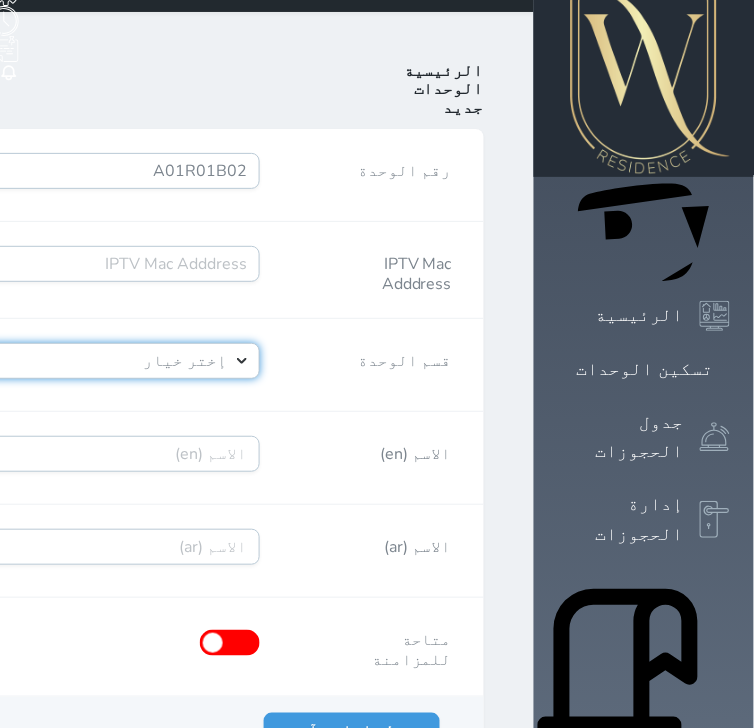 click on "إختر خيار   [PERSON_NAME]" at bounding box center [52, 361] 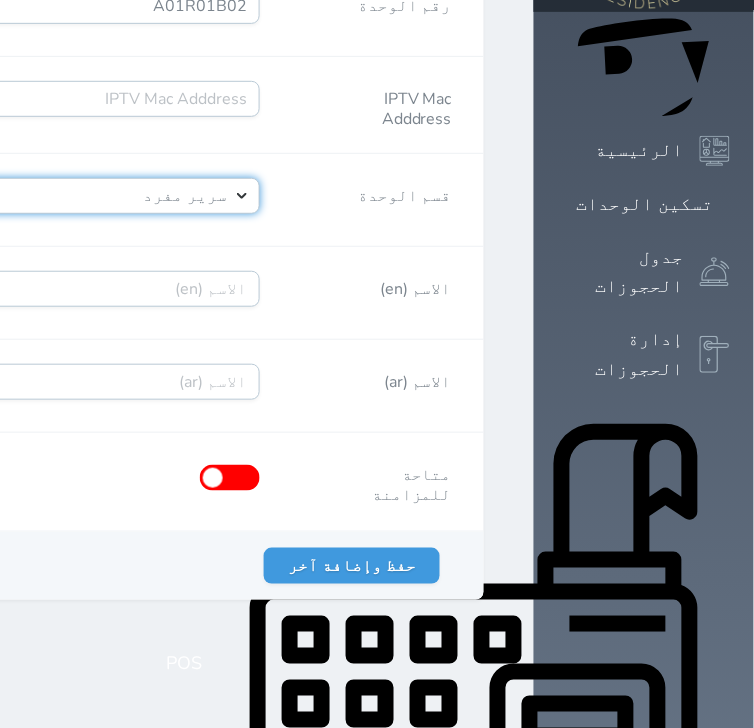 scroll, scrollTop: 268, scrollLeft: 0, axis: vertical 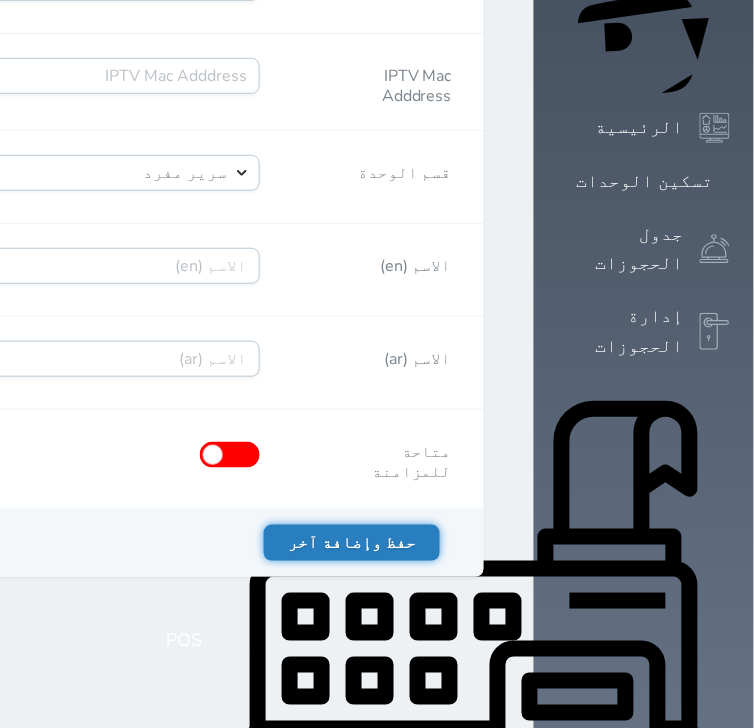 click on "حفظ وإضافة آخر" at bounding box center [352, 543] 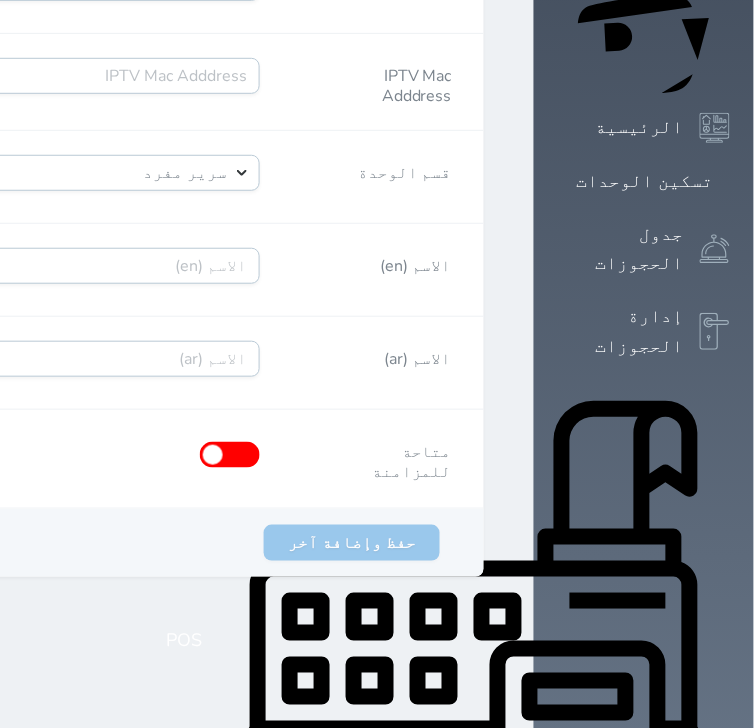 scroll, scrollTop: 0, scrollLeft: 0, axis: both 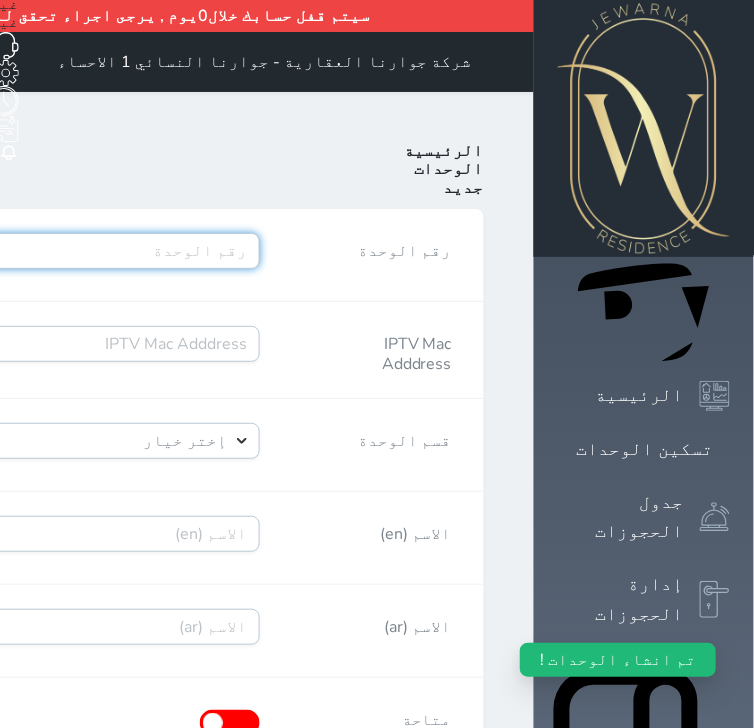 click on "رقم الوحدة" at bounding box center (52, 251) 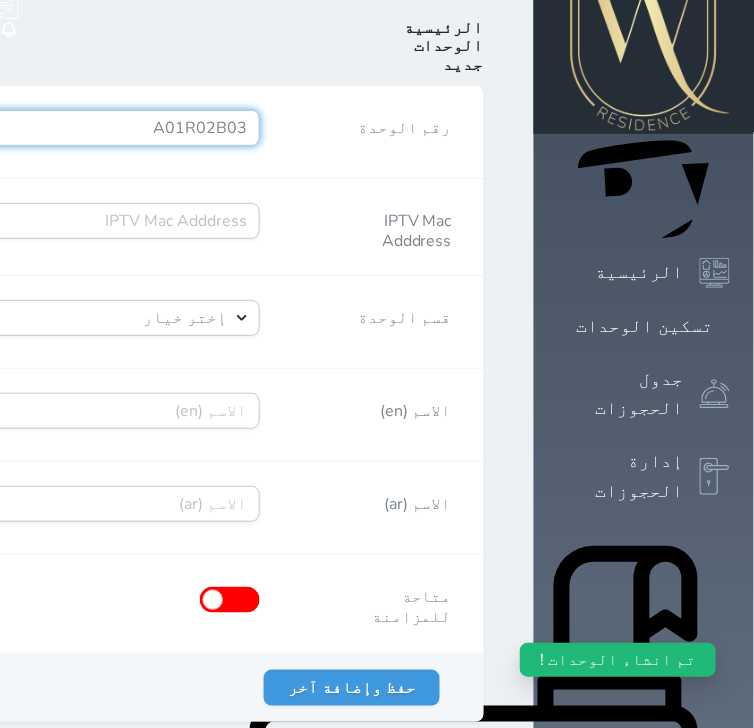scroll, scrollTop: 268, scrollLeft: 0, axis: vertical 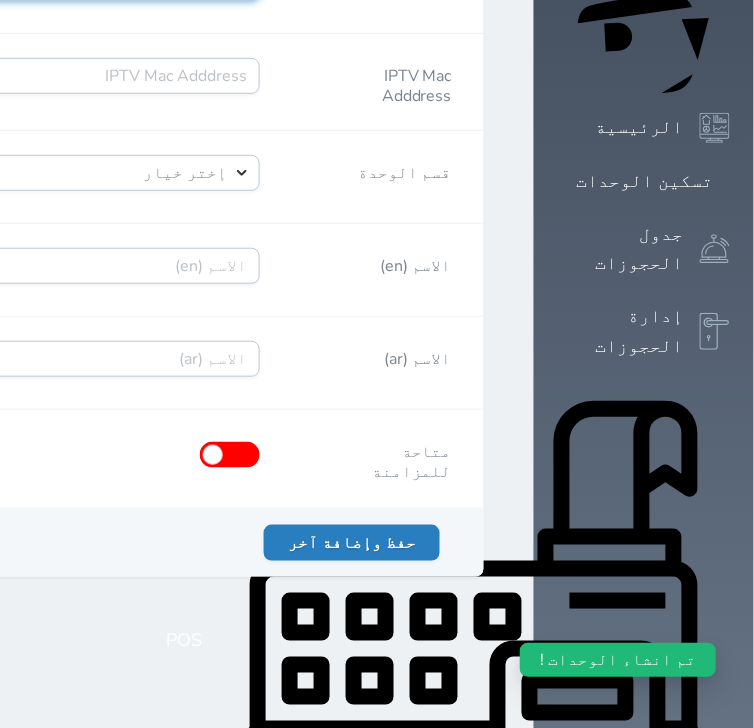 type on "A01R02B03" 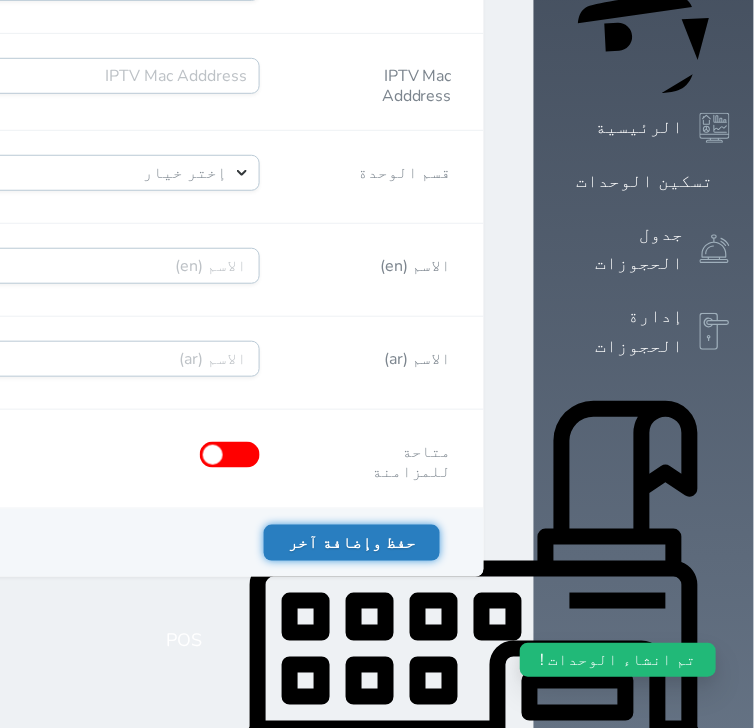 click on "حفظ وإضافة آخر" at bounding box center (352, 543) 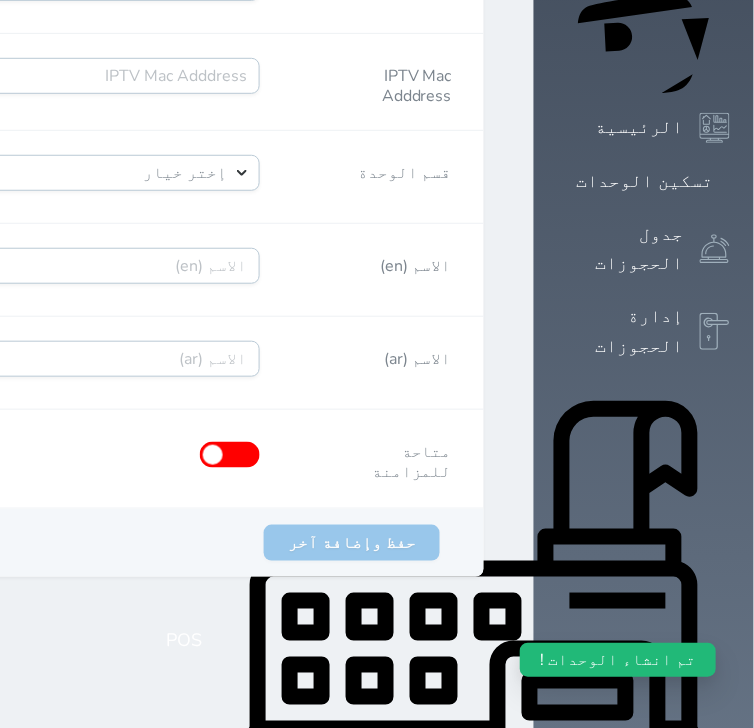 scroll, scrollTop: 0, scrollLeft: 0, axis: both 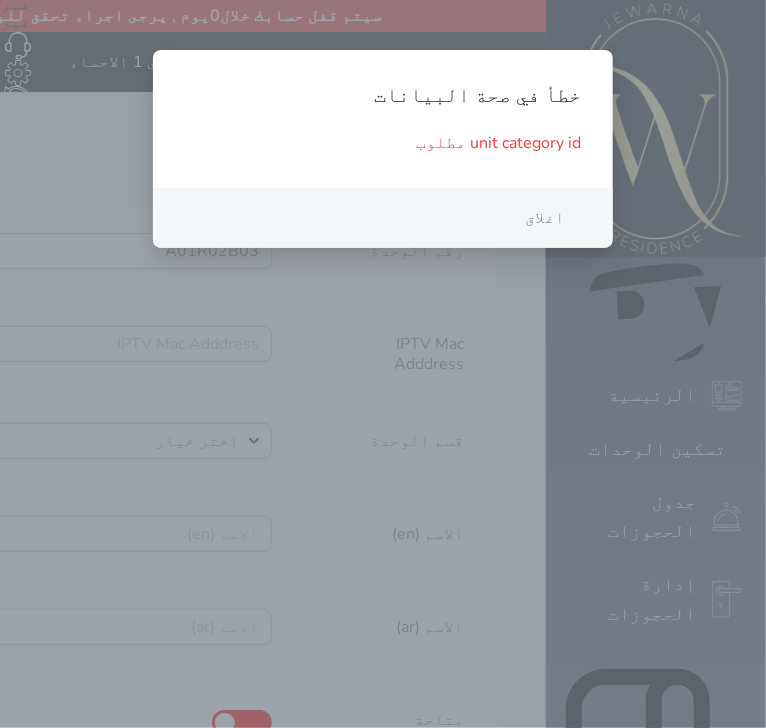 click on "اغلاق" at bounding box center (545, 218) 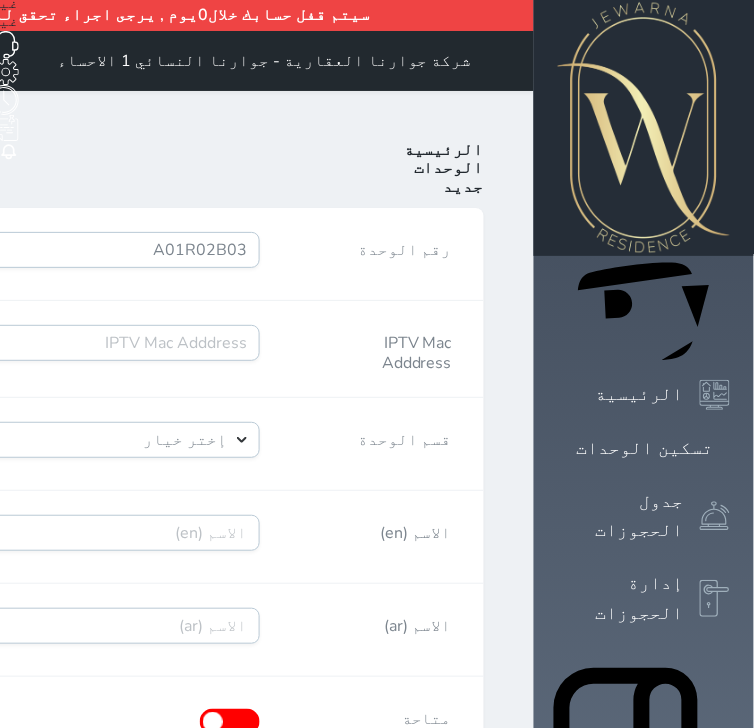 scroll, scrollTop: 0, scrollLeft: 0, axis: both 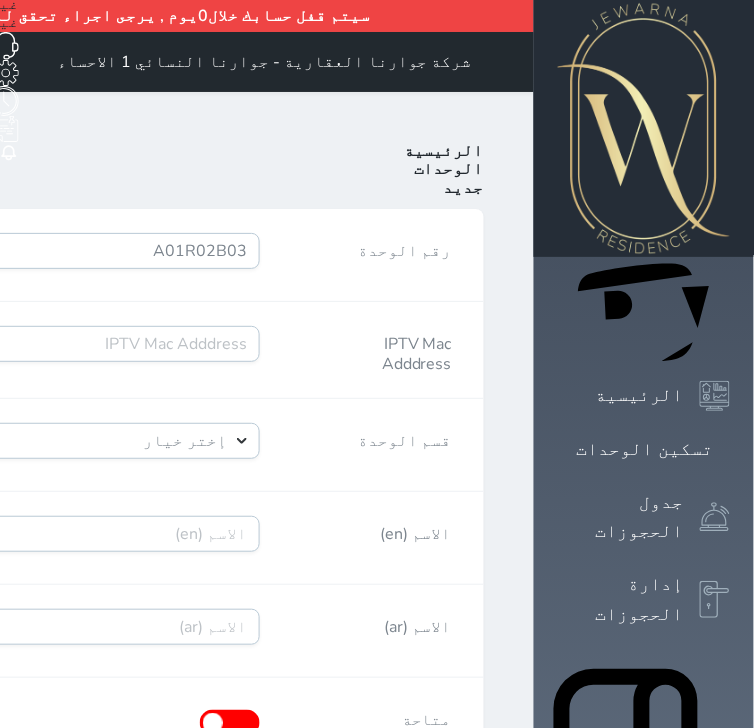 click on "الوحدات" at bounding box center (449, 169) 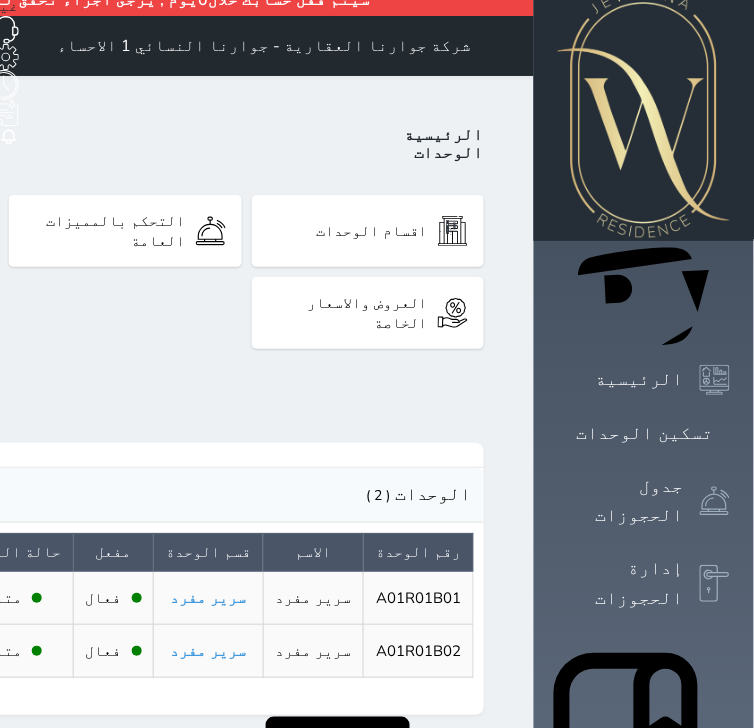 scroll, scrollTop: 44, scrollLeft: 0, axis: vertical 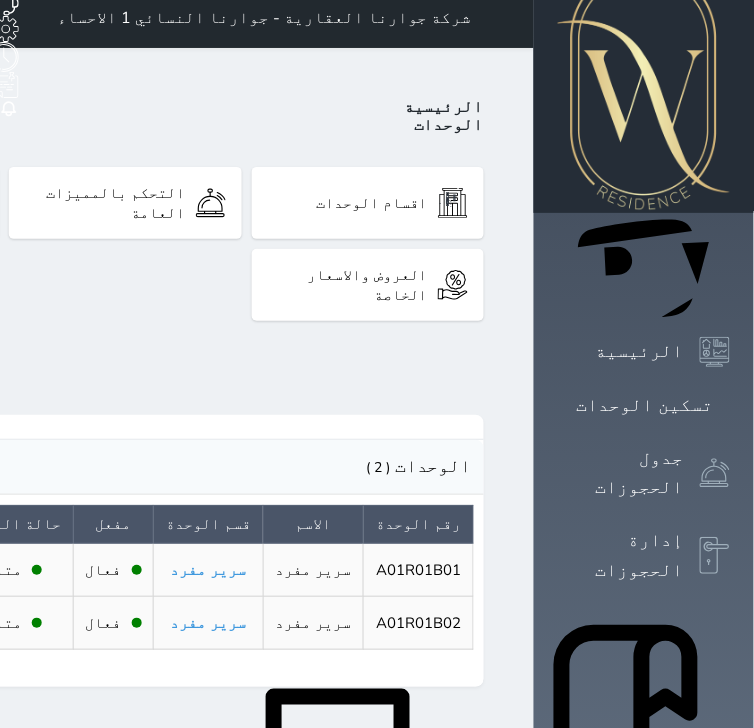 click on "اضافة وحدة" at bounding box center (-405, 373) 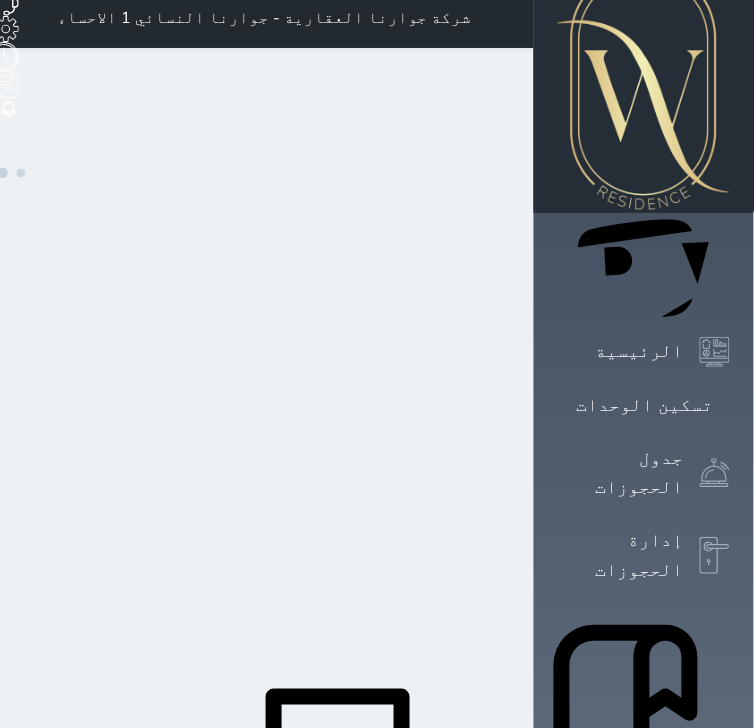 scroll, scrollTop: 0, scrollLeft: 0, axis: both 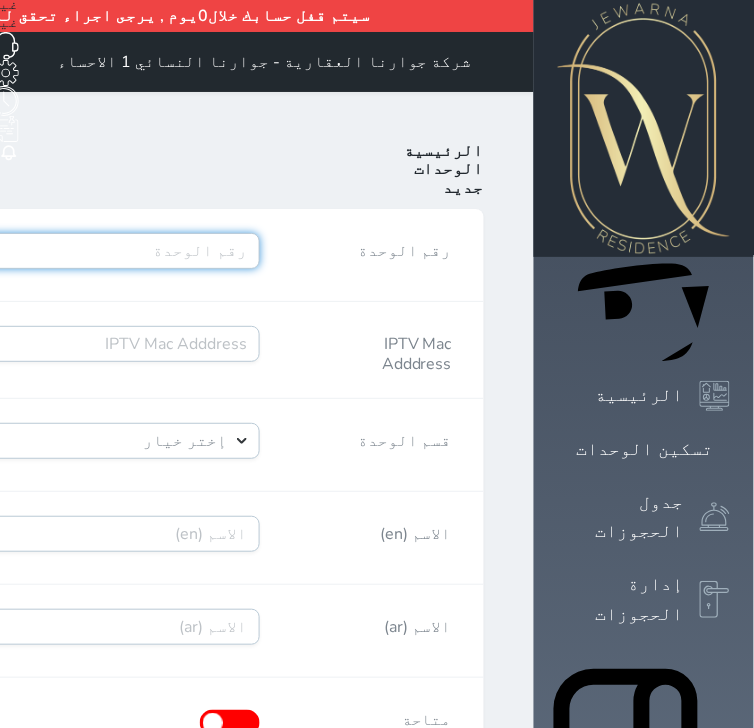 click on "رقم الوحدة" at bounding box center [52, 251] 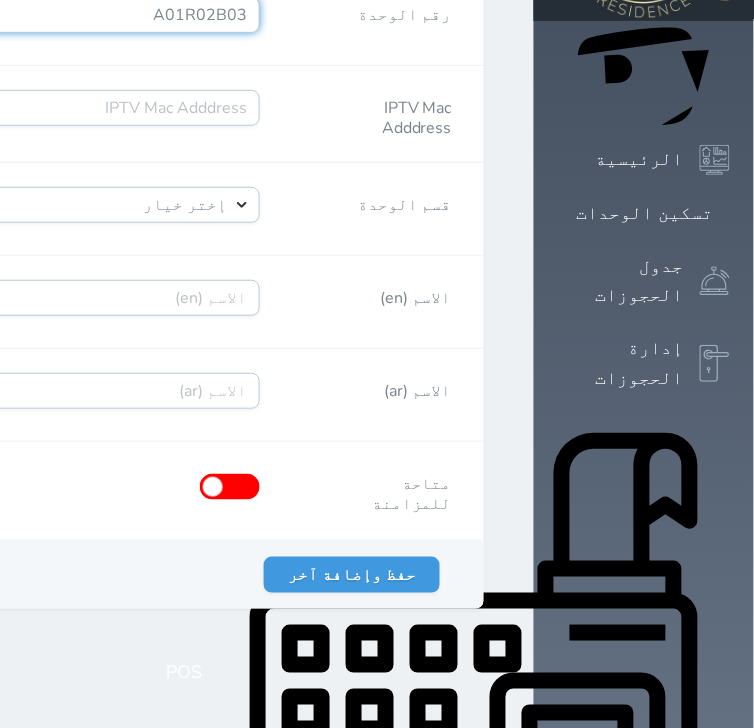 scroll, scrollTop: 240, scrollLeft: 0, axis: vertical 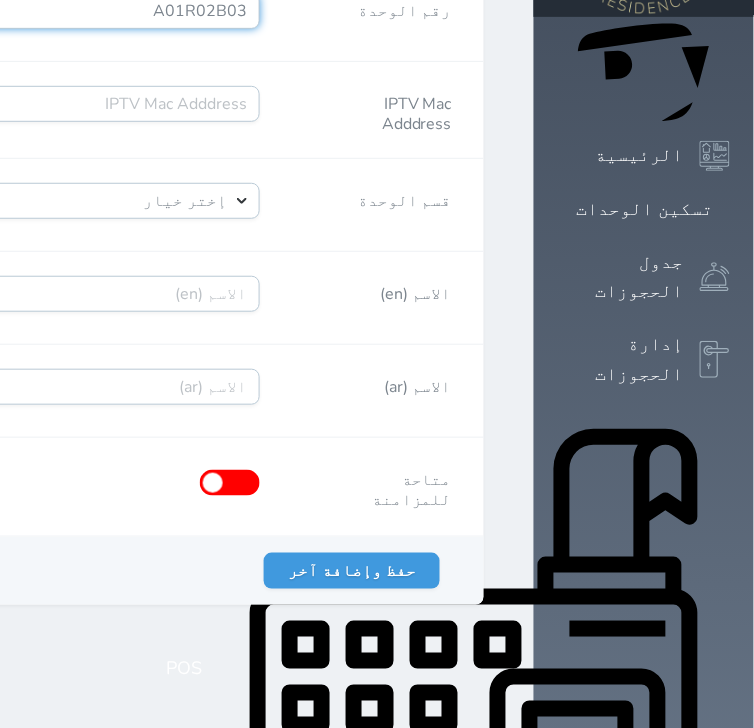 type on "A01R02B03" 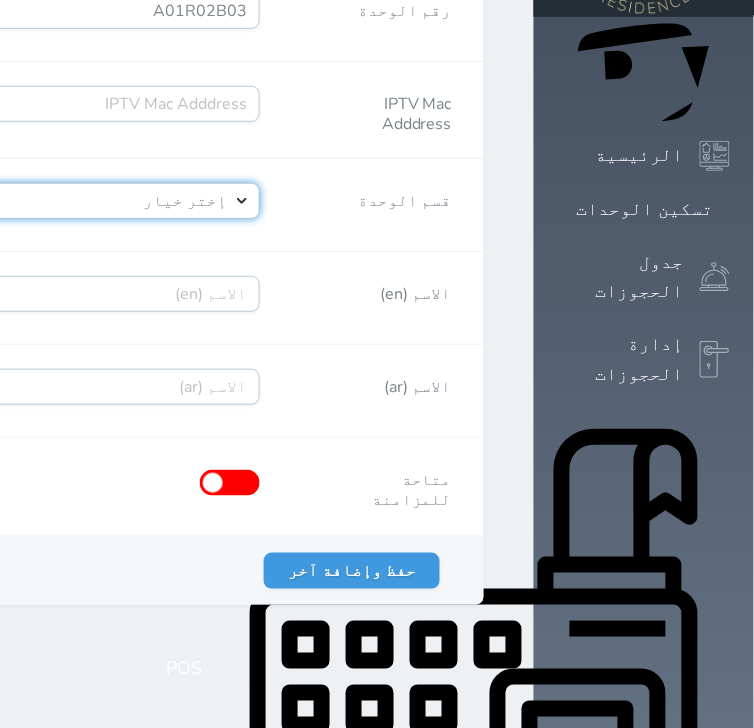 click on "إختر خيار   [PERSON_NAME]" at bounding box center (52, 201) 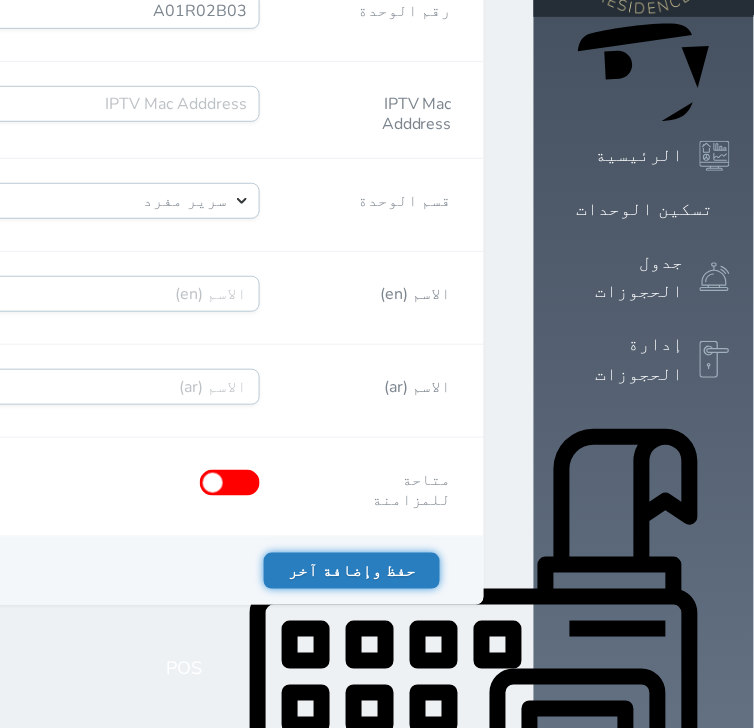 click on "حفظ وإضافة آخر" at bounding box center [352, 571] 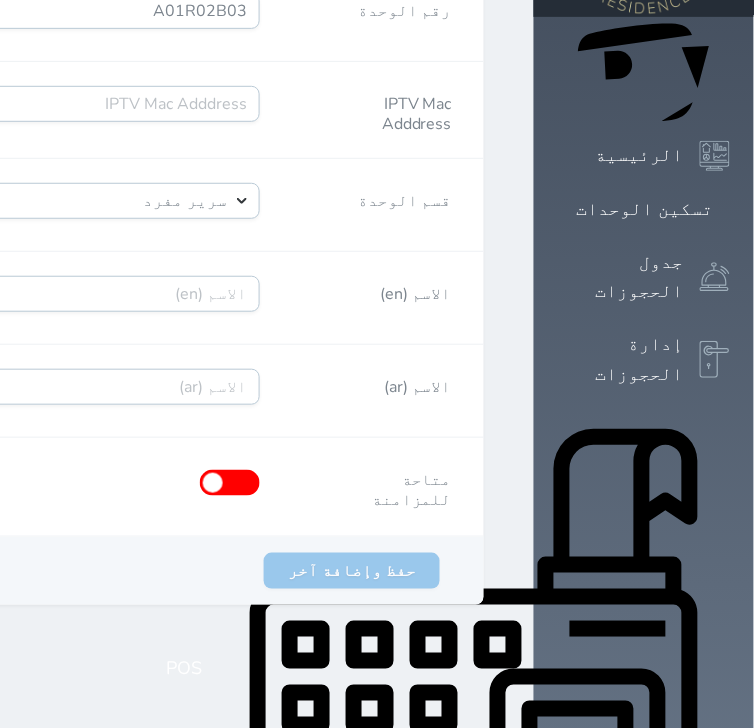 scroll, scrollTop: 0, scrollLeft: 0, axis: both 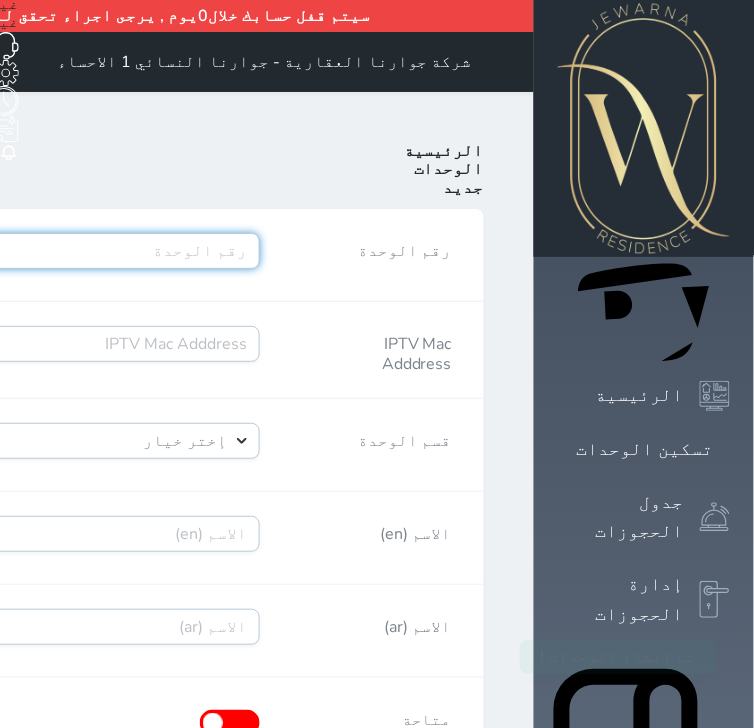 click on "رقم الوحدة" at bounding box center (52, 251) 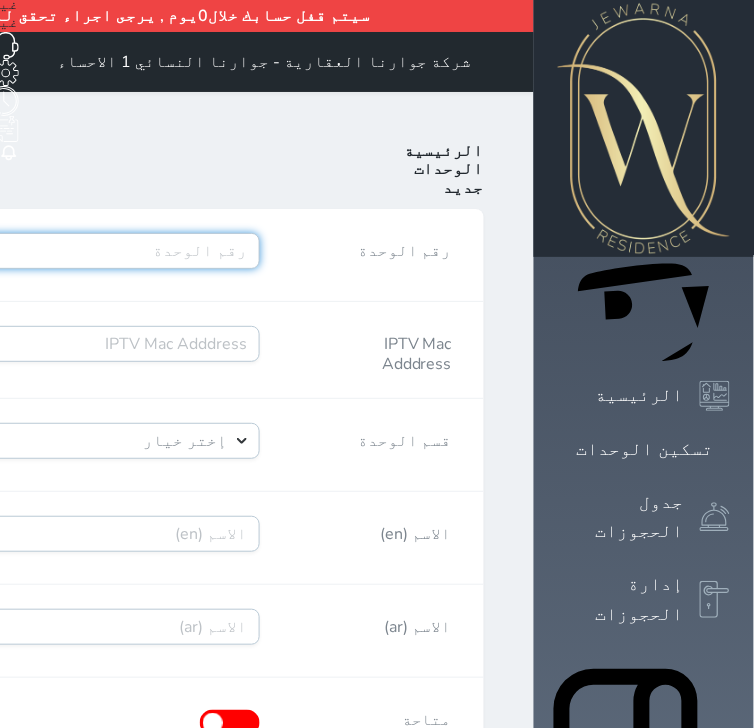 paste on "A01R02B04" 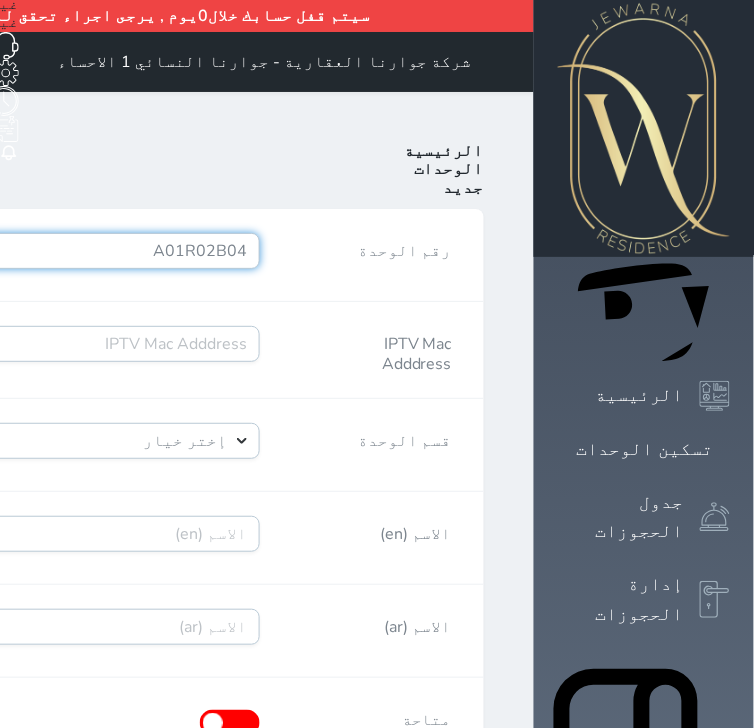 type on "A01R02B04" 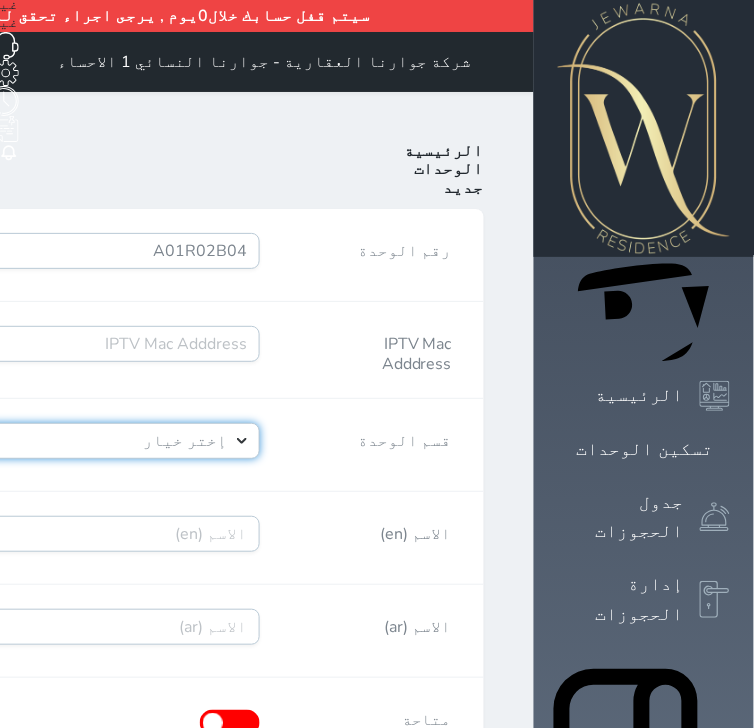 click on "إختر خيار   [PERSON_NAME]" at bounding box center [52, 441] 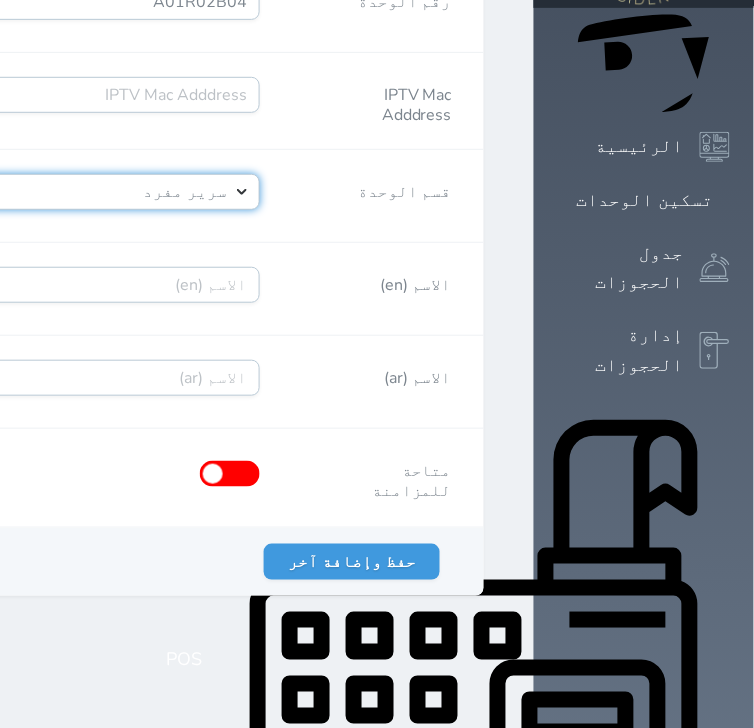 scroll, scrollTop: 268, scrollLeft: 0, axis: vertical 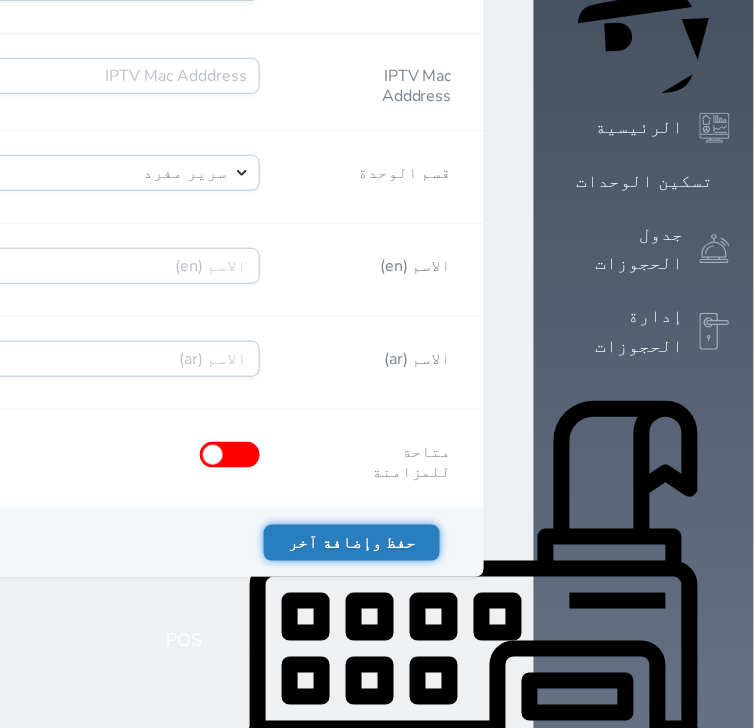 click on "حفظ وإضافة آخر" at bounding box center [352, 543] 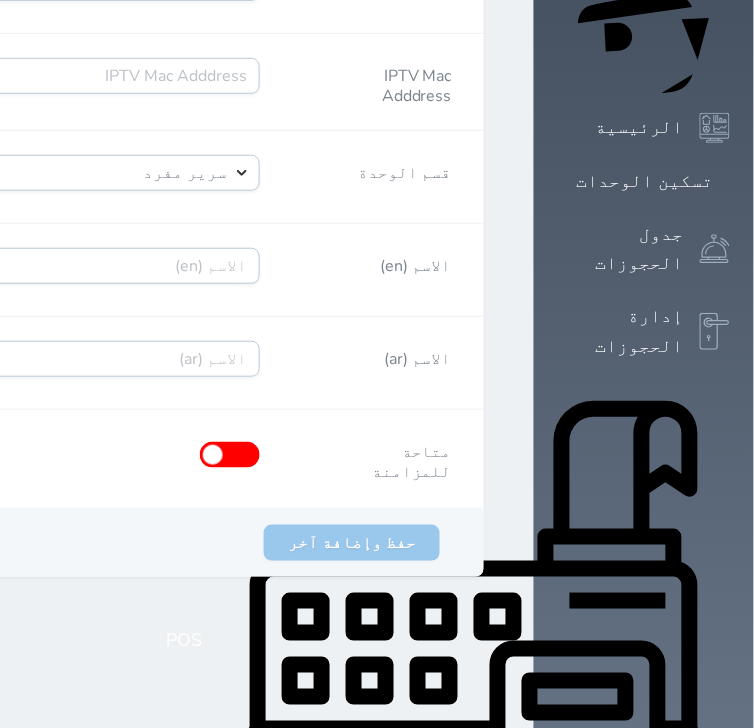 scroll, scrollTop: 0, scrollLeft: 0, axis: both 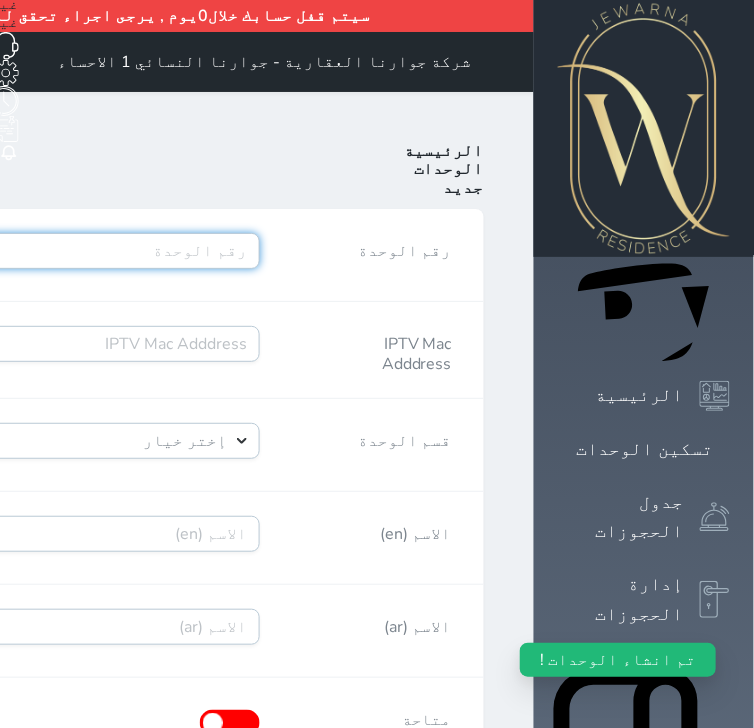 click on "رقم الوحدة" at bounding box center [52, 251] 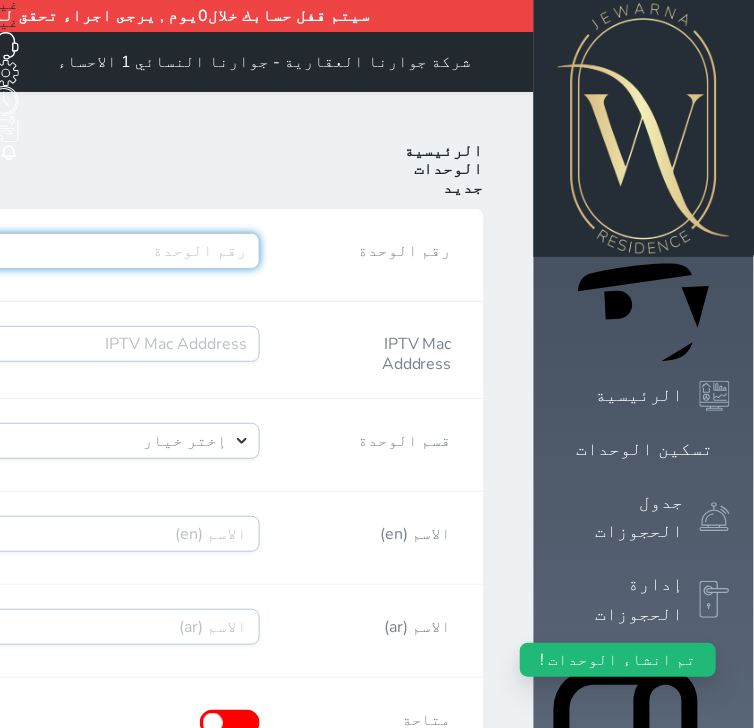 paste on "A01R03B05" 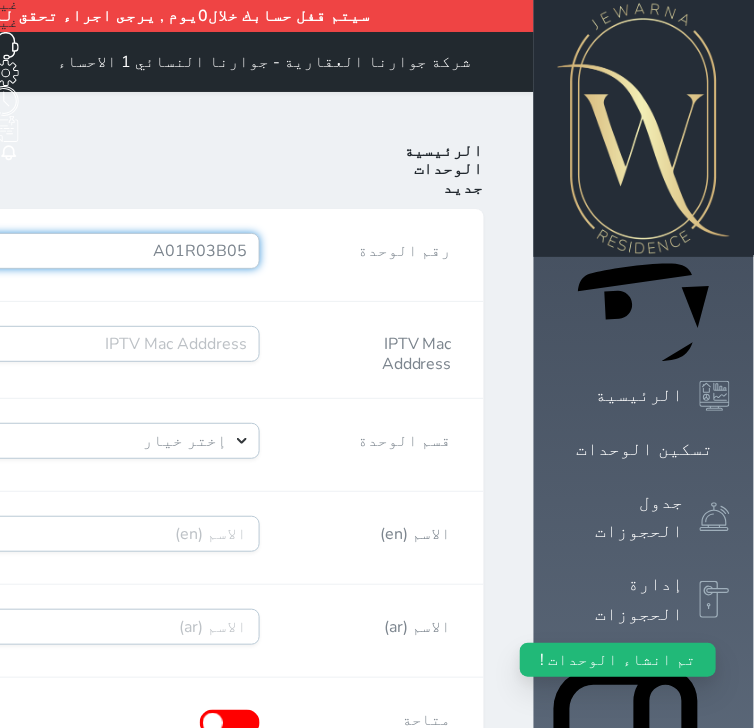 type on "A01R03B05" 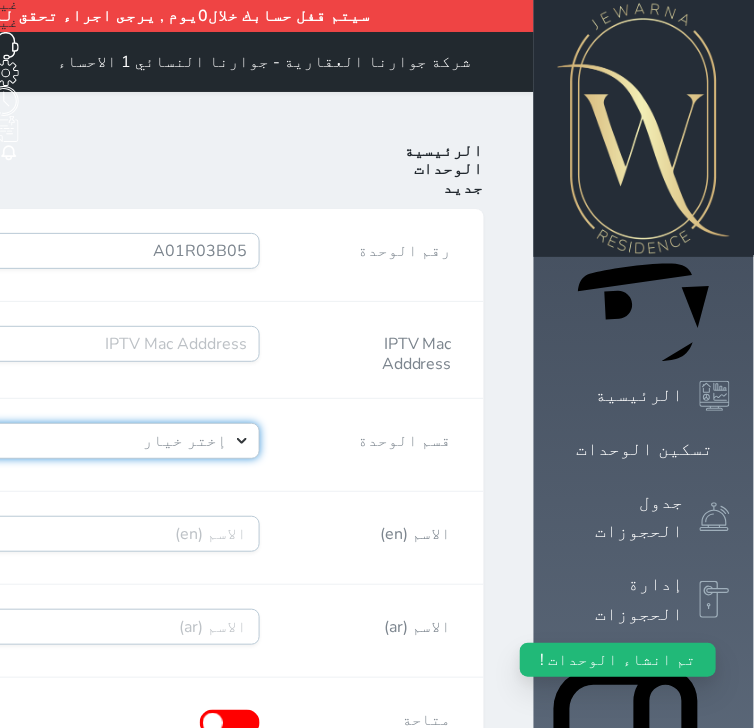 click on "إختر خيار   [PERSON_NAME]" at bounding box center [52, 441] 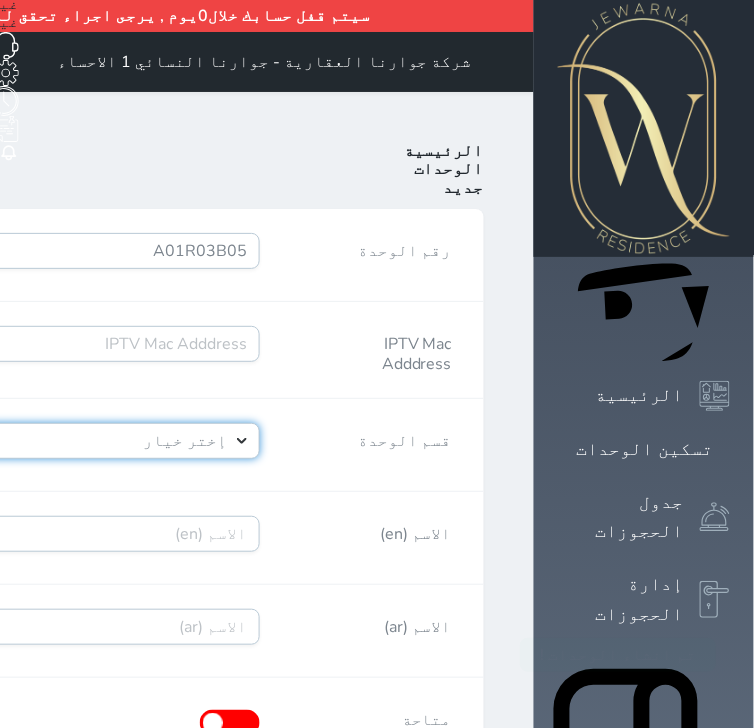 select on "39146238" 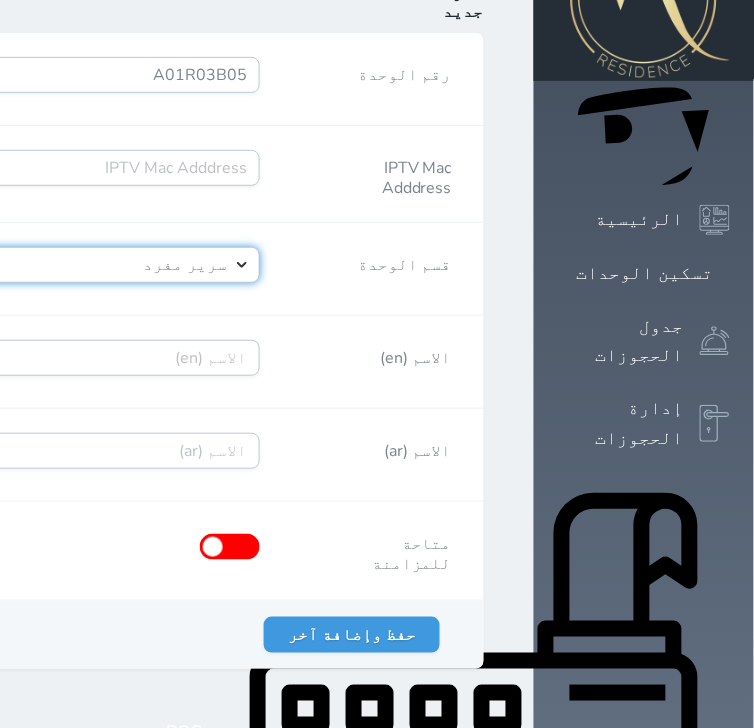 scroll, scrollTop: 268, scrollLeft: 0, axis: vertical 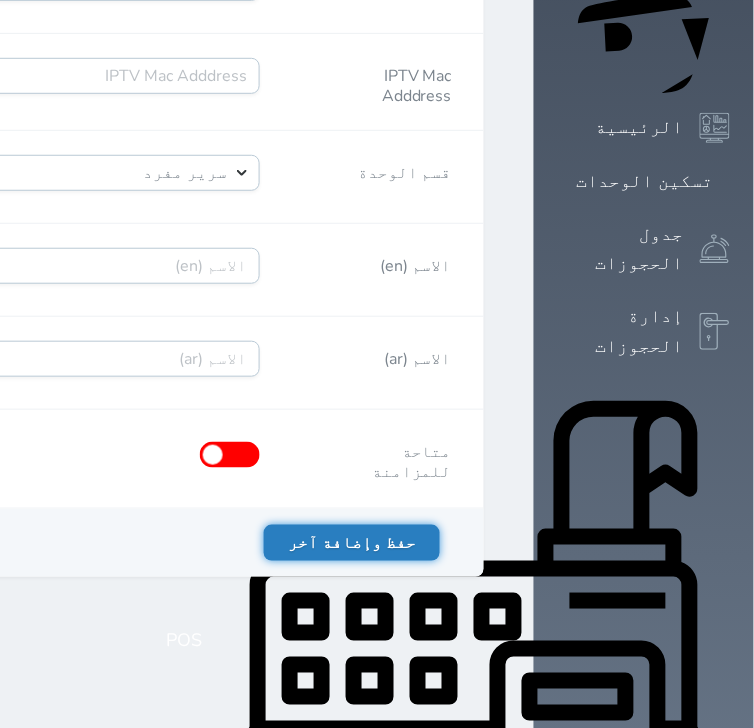 click on "حفظ وإضافة آخر" at bounding box center (352, 543) 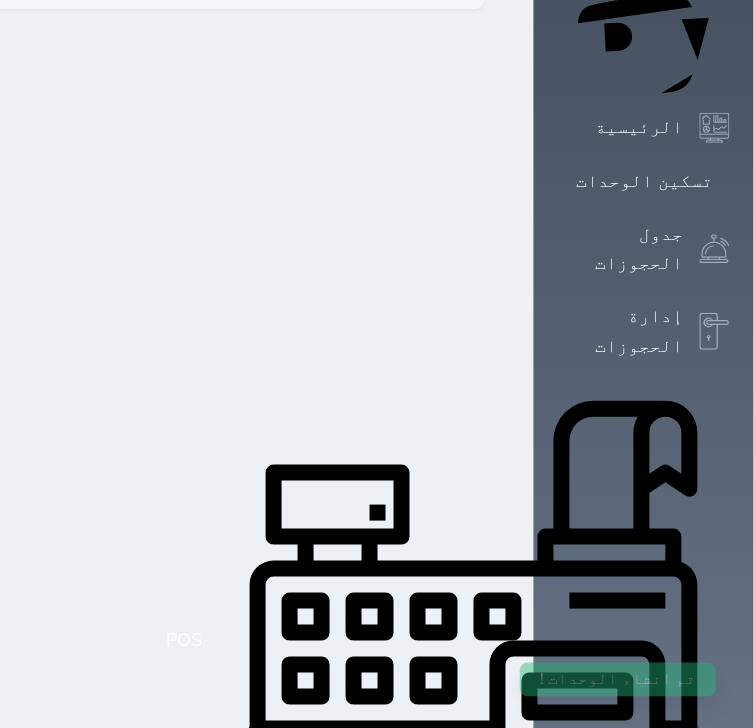 scroll, scrollTop: 0, scrollLeft: 0, axis: both 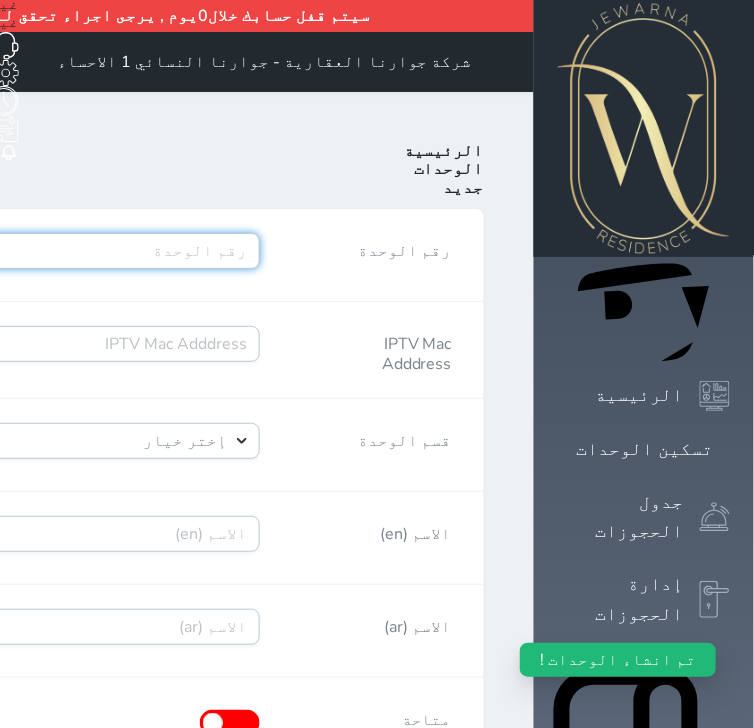 click on "رقم الوحدة" at bounding box center (52, 251) 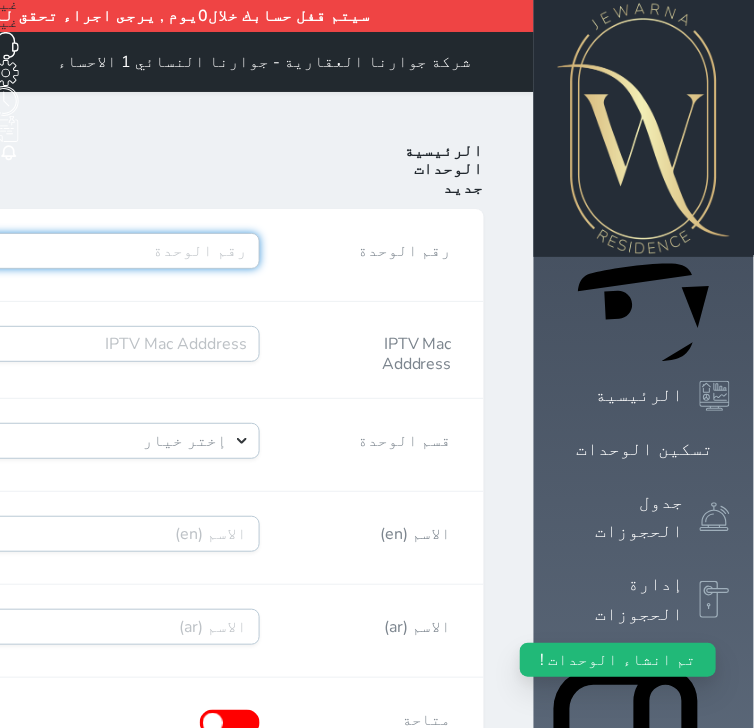 paste on "A01R03B06" 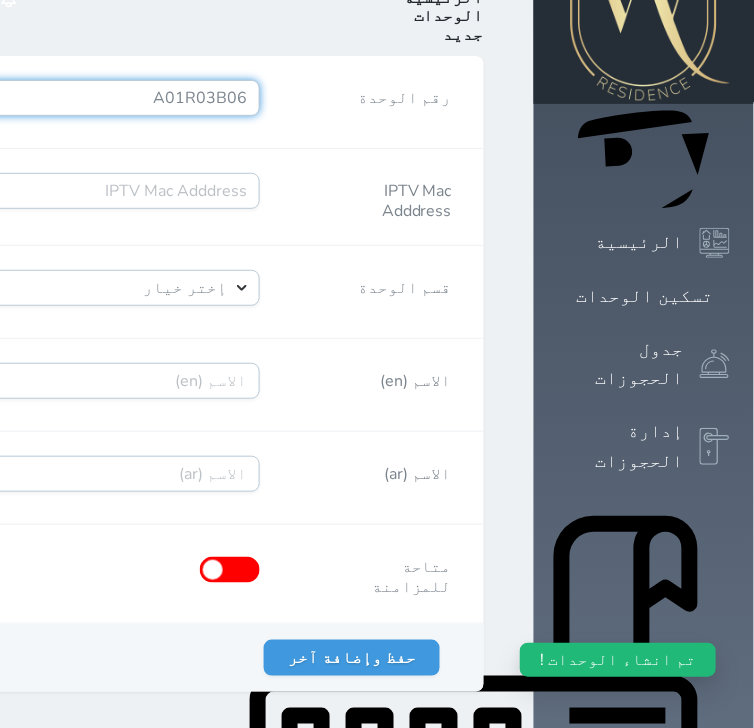 scroll, scrollTop: 160, scrollLeft: 0, axis: vertical 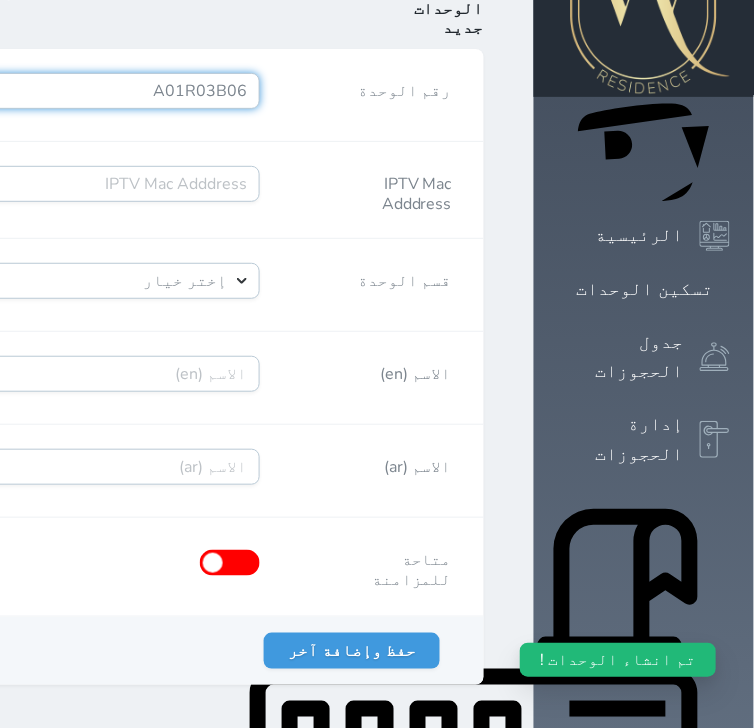 type on "A01R03B06" 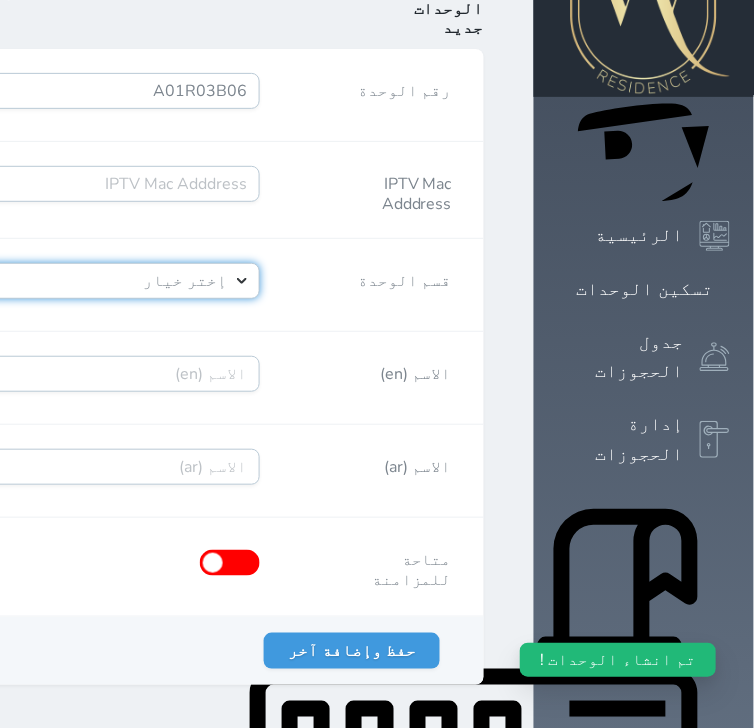 click on "إختر خيار   [PERSON_NAME]" at bounding box center [52, 281] 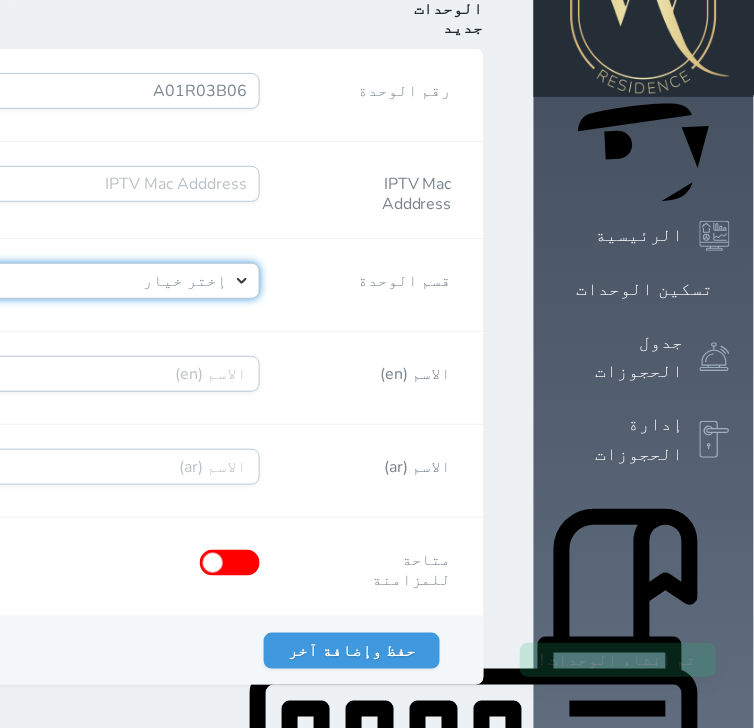 select on "39146238" 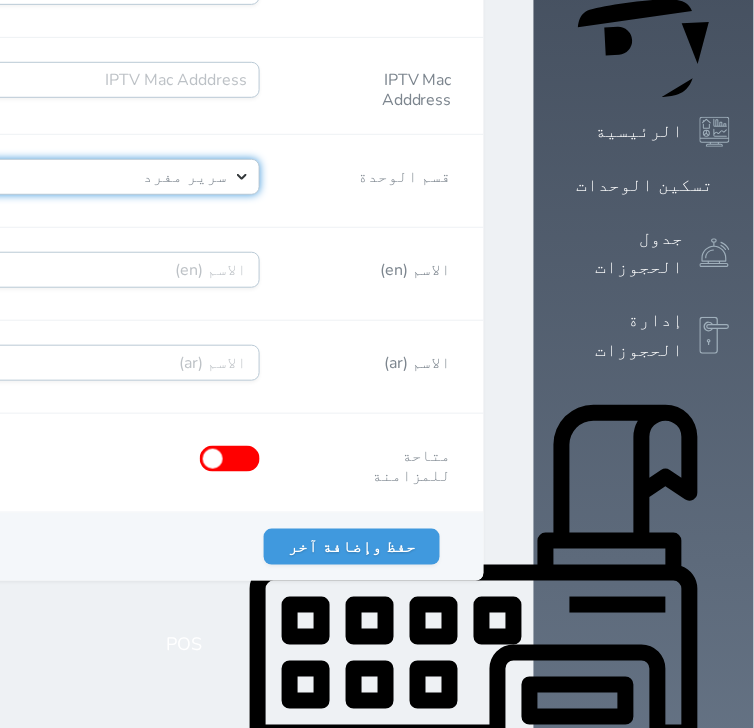 scroll, scrollTop: 268, scrollLeft: 0, axis: vertical 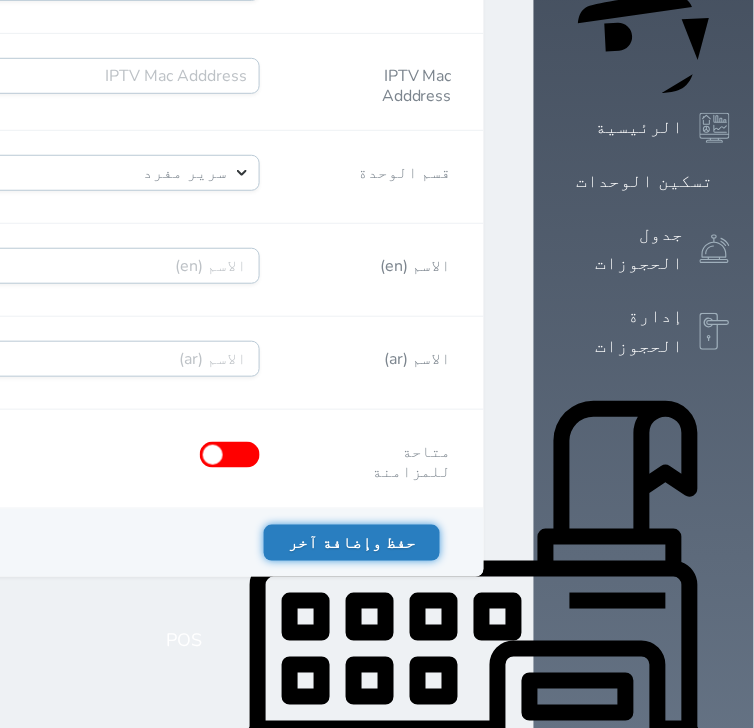 click on "حفظ وإضافة آخر" at bounding box center [352, 543] 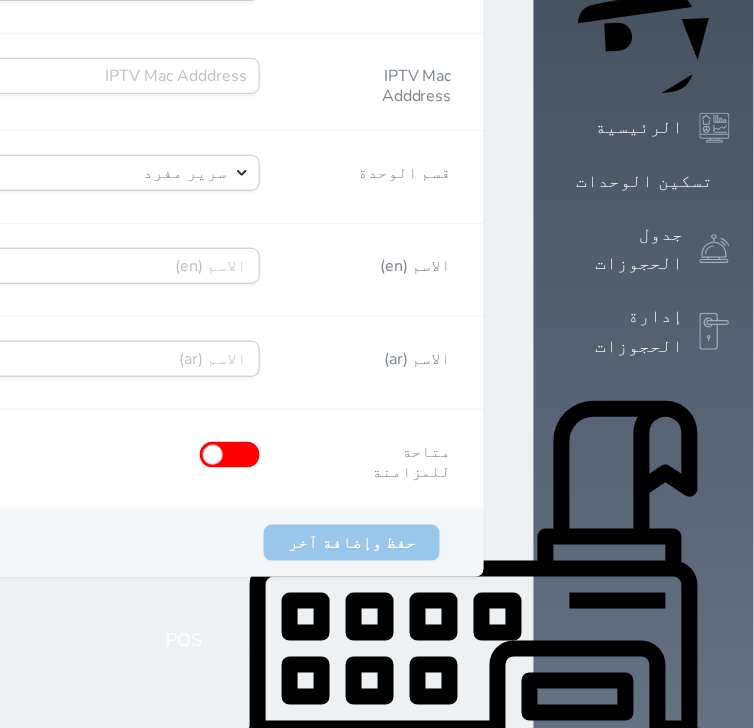 scroll, scrollTop: 0, scrollLeft: 0, axis: both 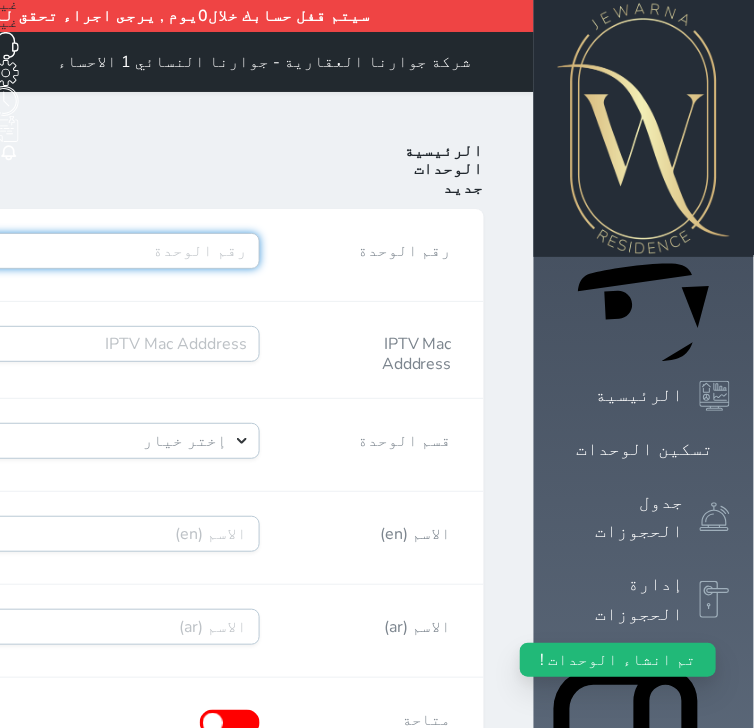 click on "رقم الوحدة" at bounding box center (52, 251) 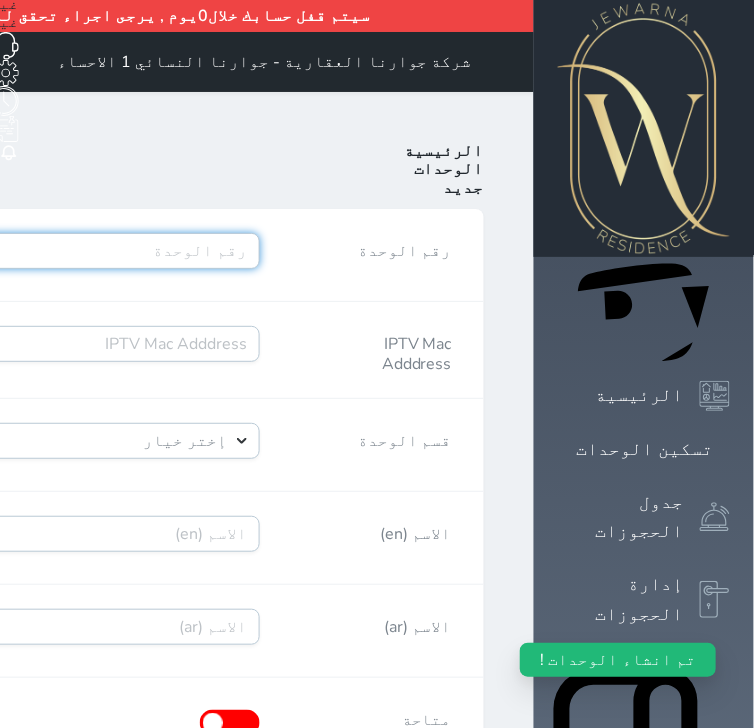 paste on "A02R01B07" 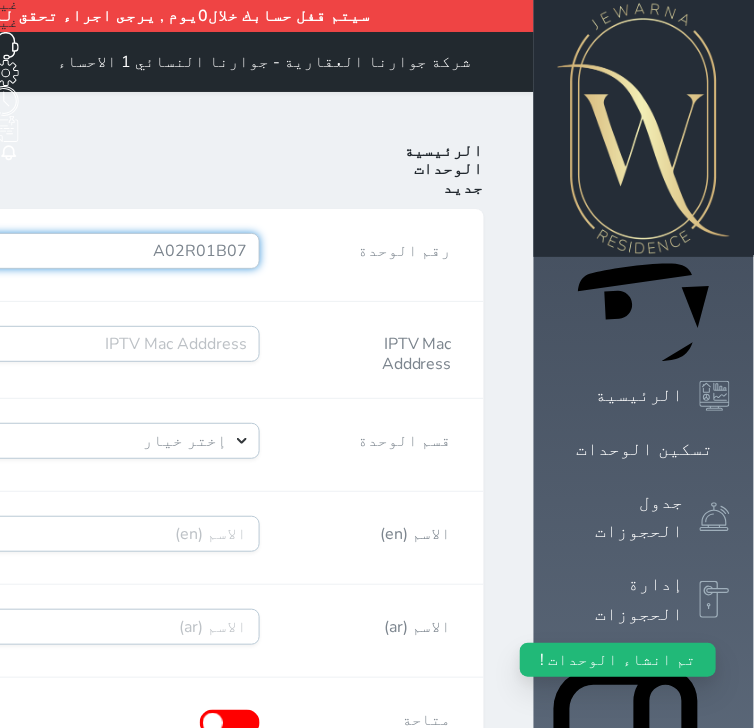 type on "A02R01B07" 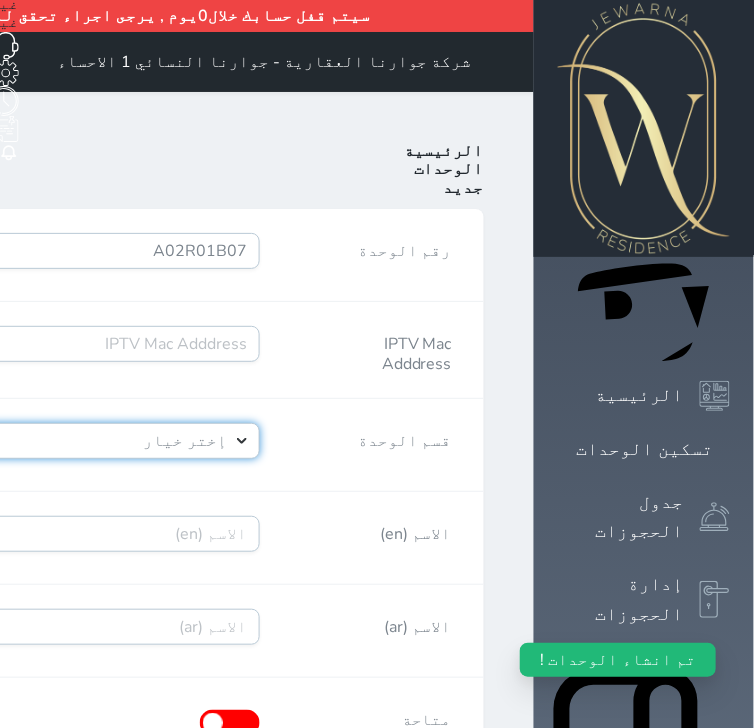 click on "إختر خيار   [PERSON_NAME]" at bounding box center [52, 441] 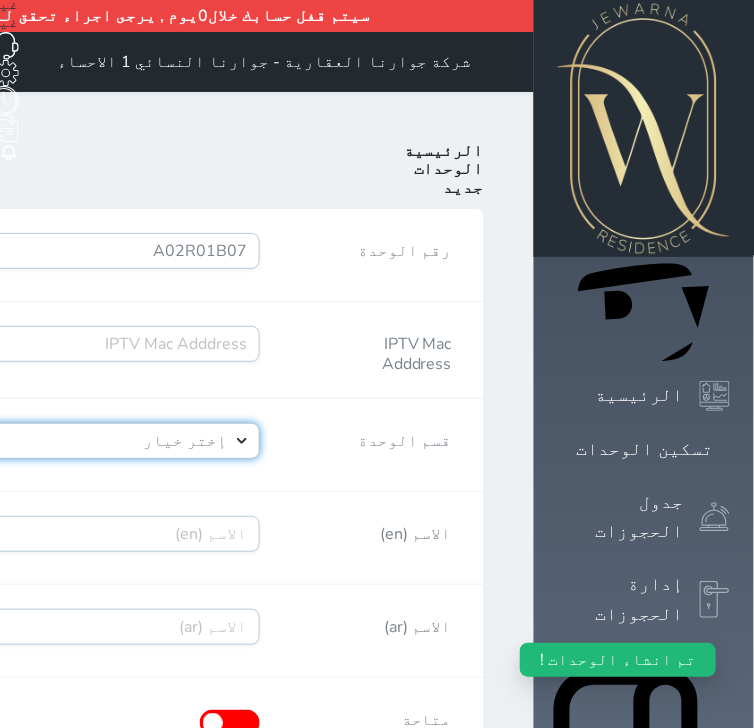 select on "39146238" 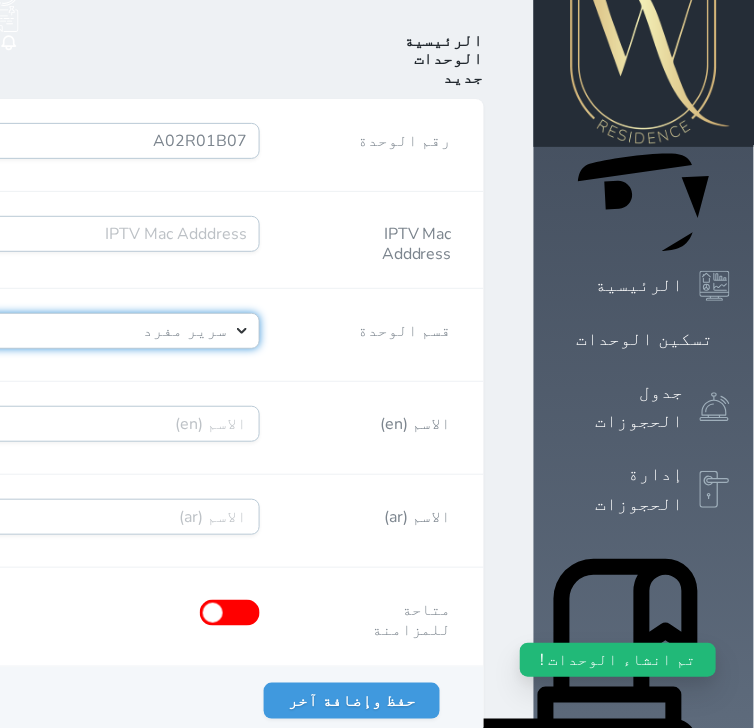 scroll, scrollTop: 268, scrollLeft: 0, axis: vertical 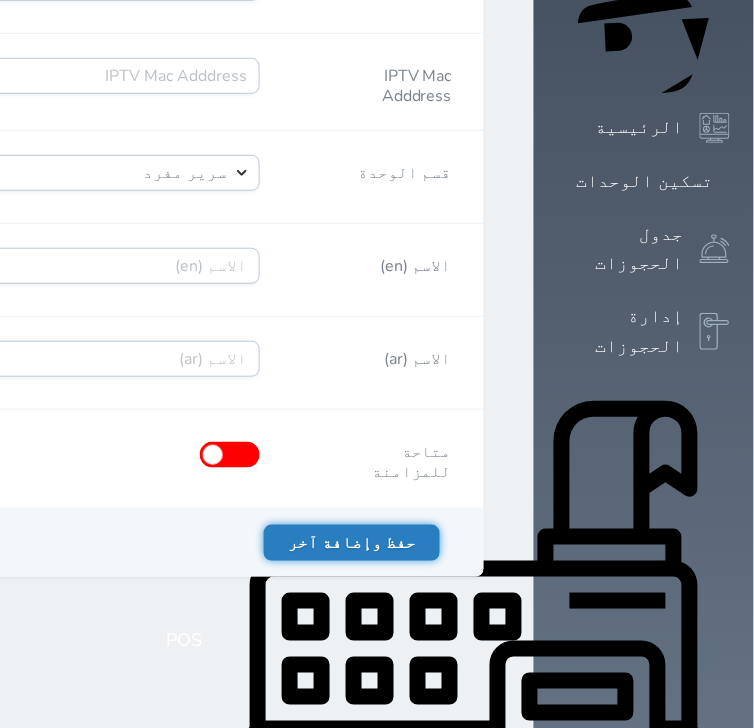 click on "حفظ وإضافة آخر" at bounding box center (352, 543) 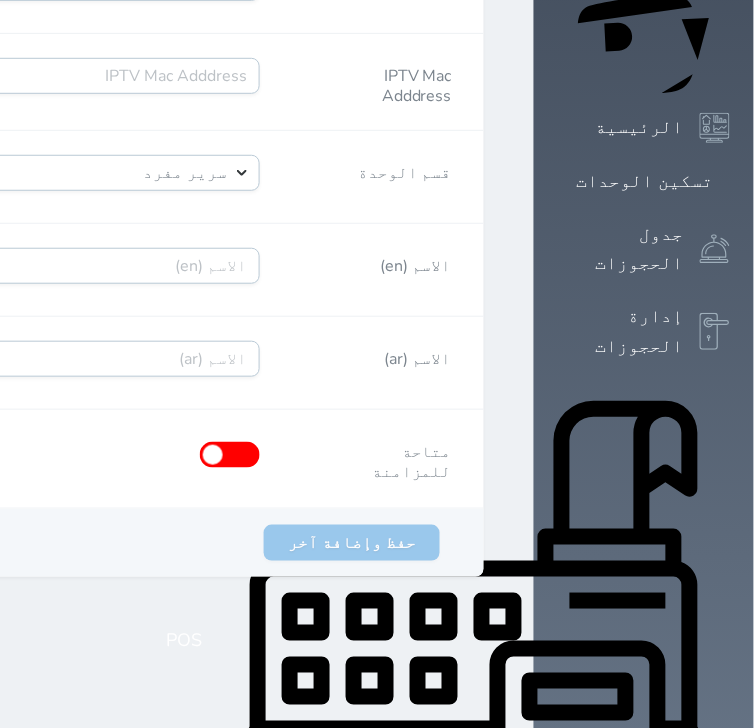 scroll, scrollTop: 0, scrollLeft: 0, axis: both 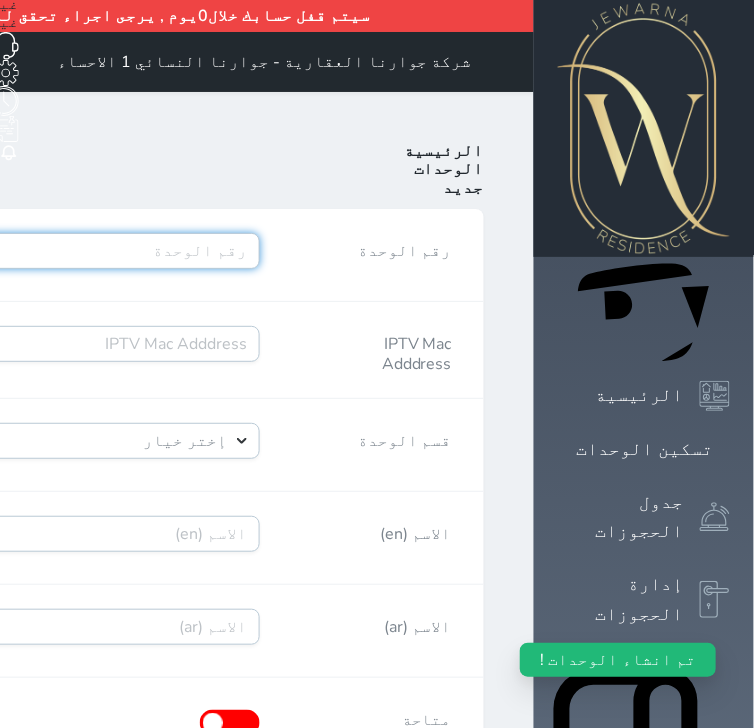 click on "رقم الوحدة" at bounding box center [52, 251] 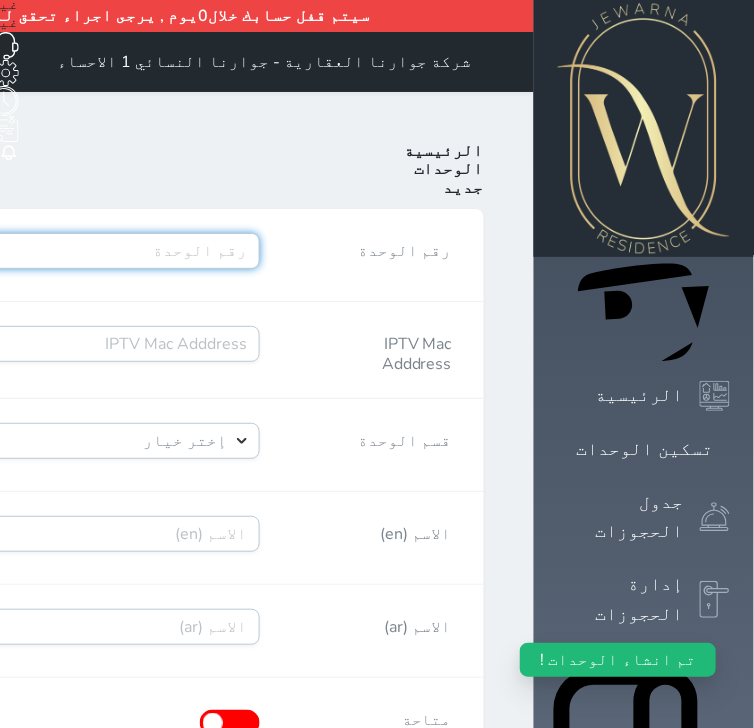 paste on "A02R01B08" 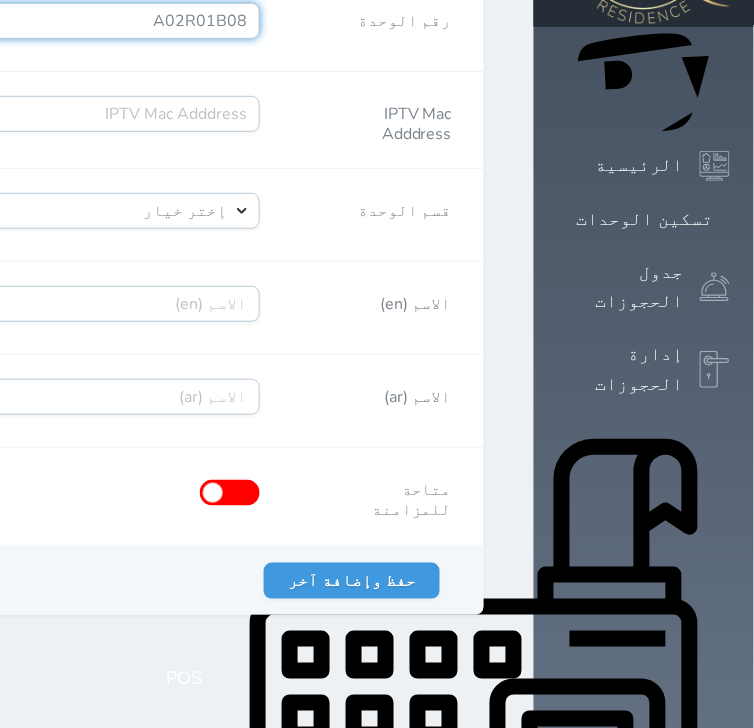 scroll, scrollTop: 240, scrollLeft: 0, axis: vertical 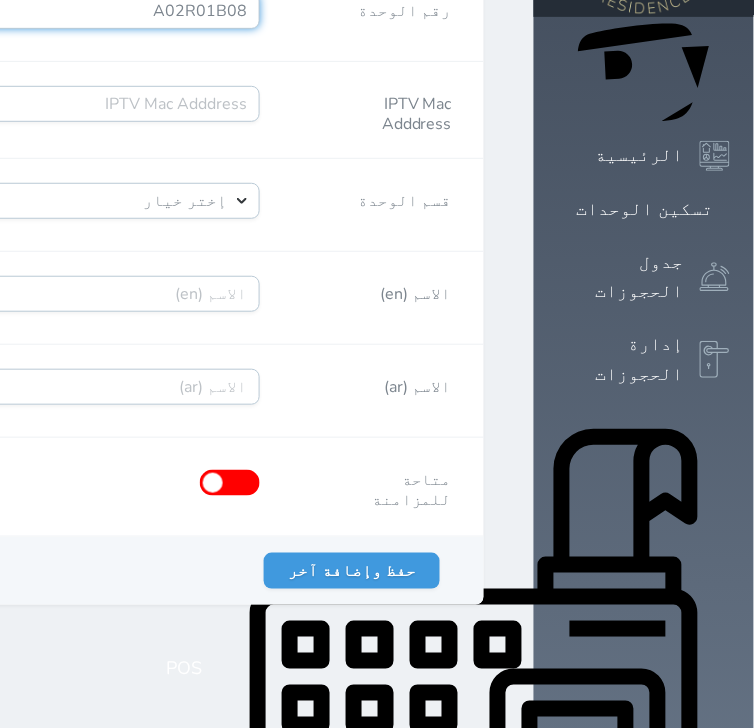 type on "A02R01B08" 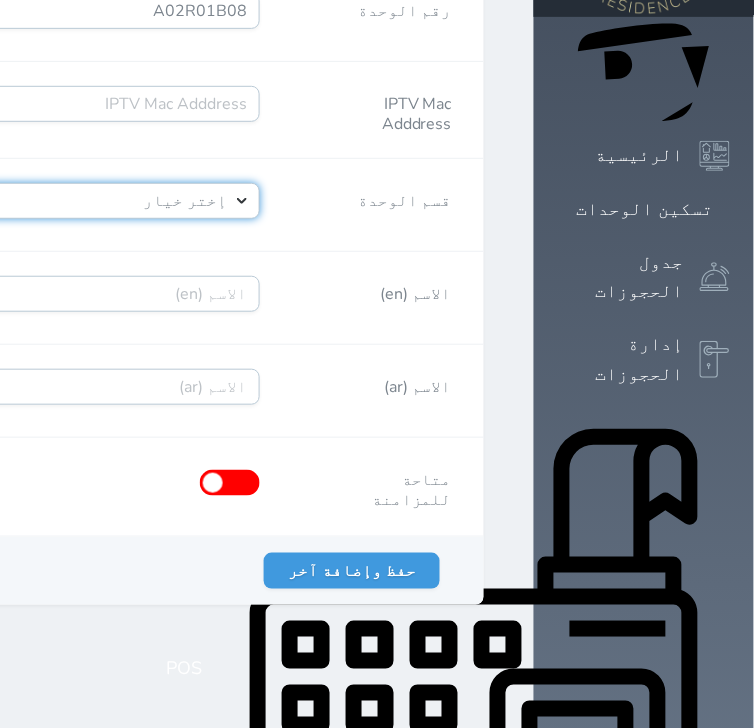 click on "إختر خيار   [PERSON_NAME]" at bounding box center [52, 201] 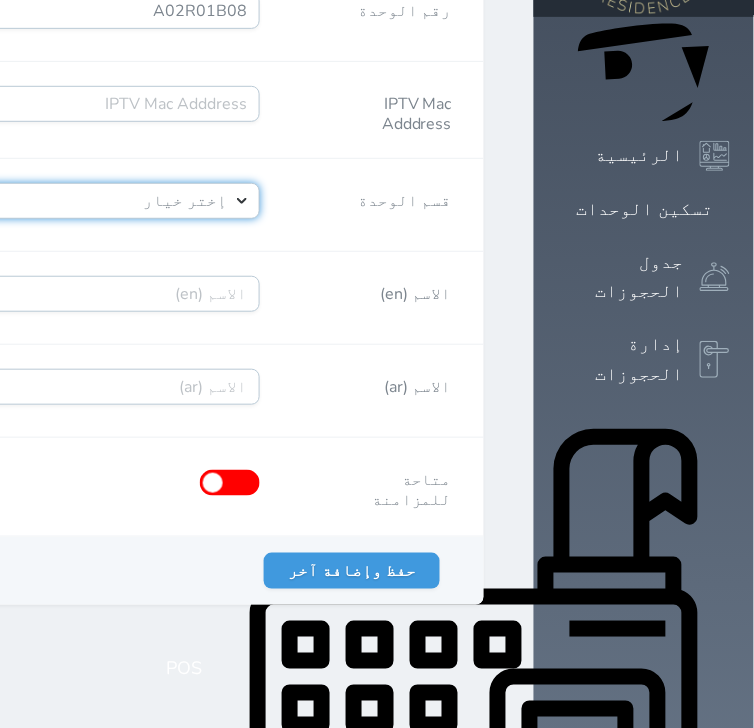select on "39146238" 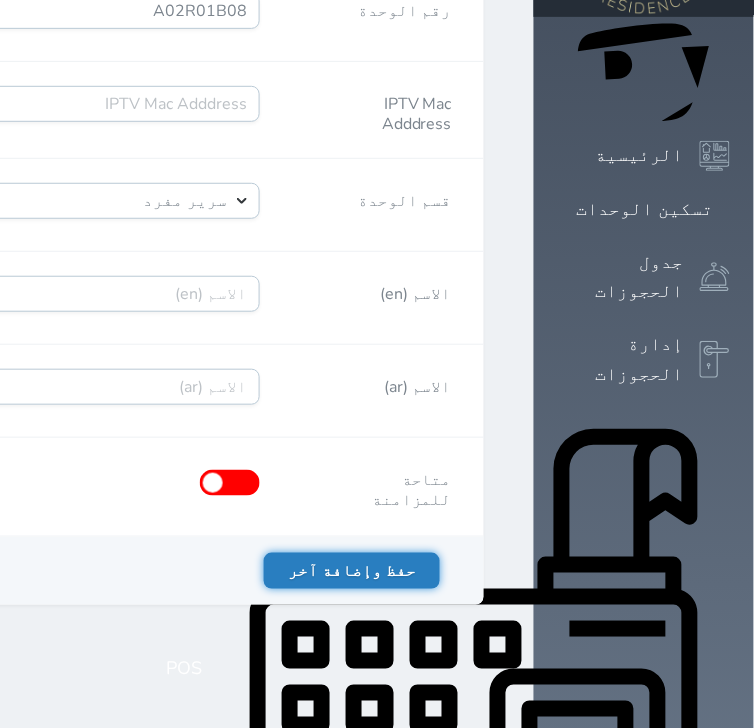 click on "حفظ وإضافة آخر" at bounding box center (352, 571) 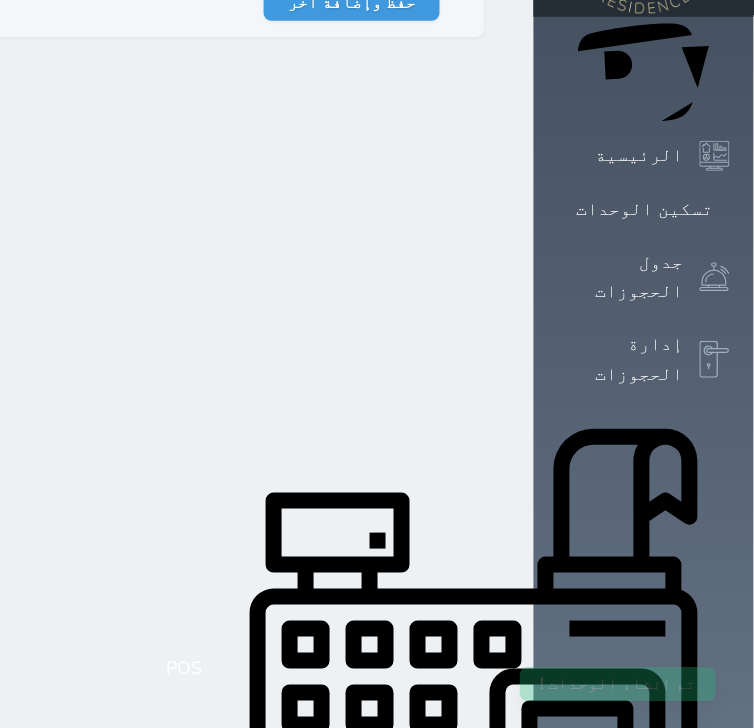 scroll, scrollTop: 0, scrollLeft: 0, axis: both 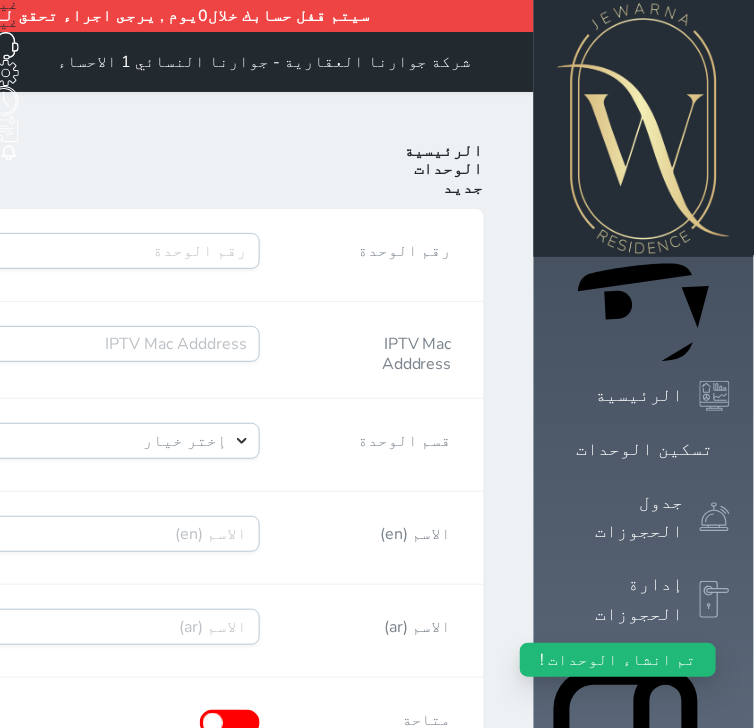 drag, startPoint x: 503, startPoint y: 195, endPoint x: 503, endPoint y: 208, distance: 13 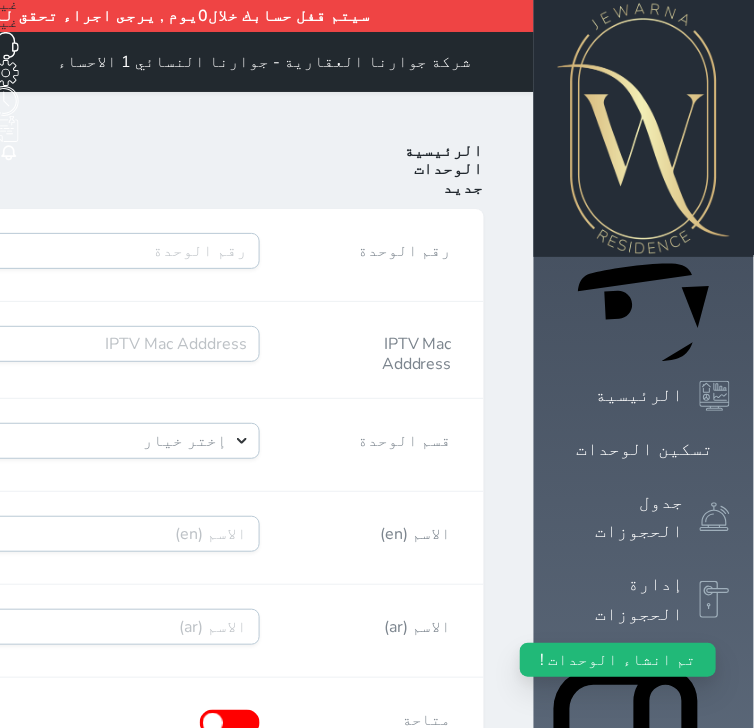 click at bounding box center (52, 255) 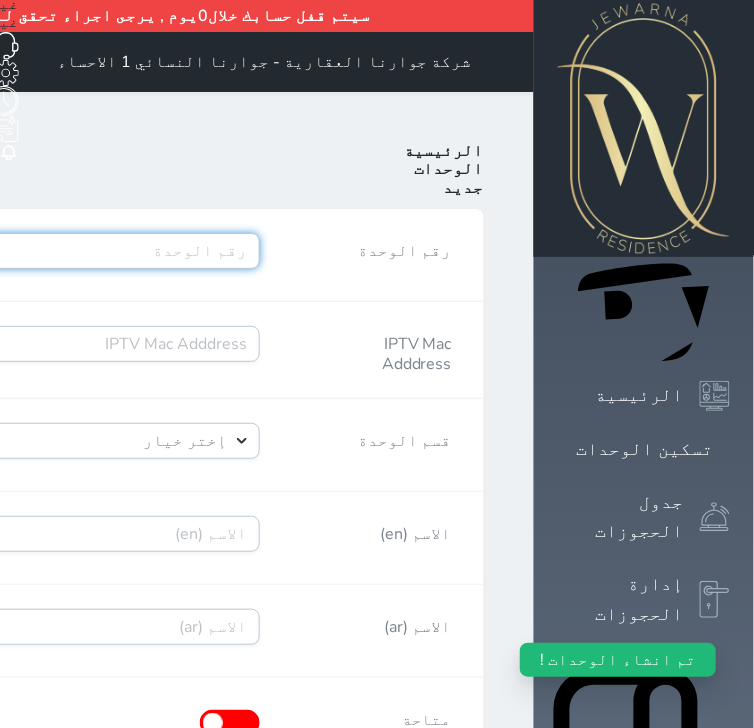 click on "رقم الوحدة" at bounding box center (52, 251) 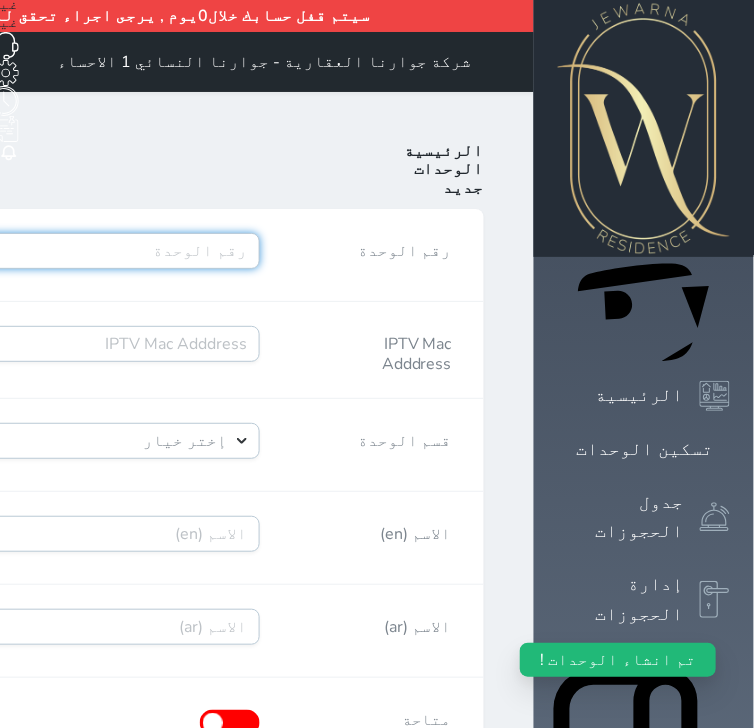 paste on "A02R02B09" 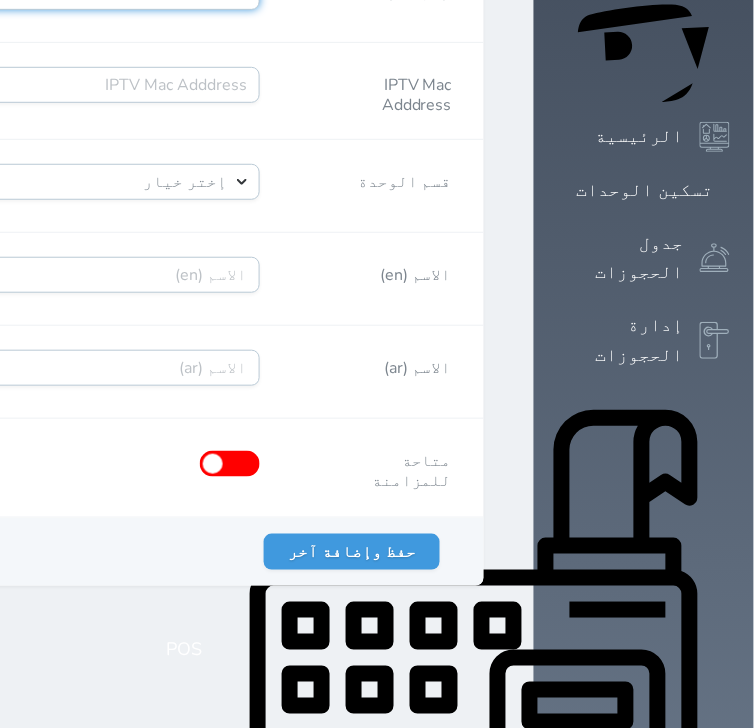 scroll, scrollTop: 268, scrollLeft: 0, axis: vertical 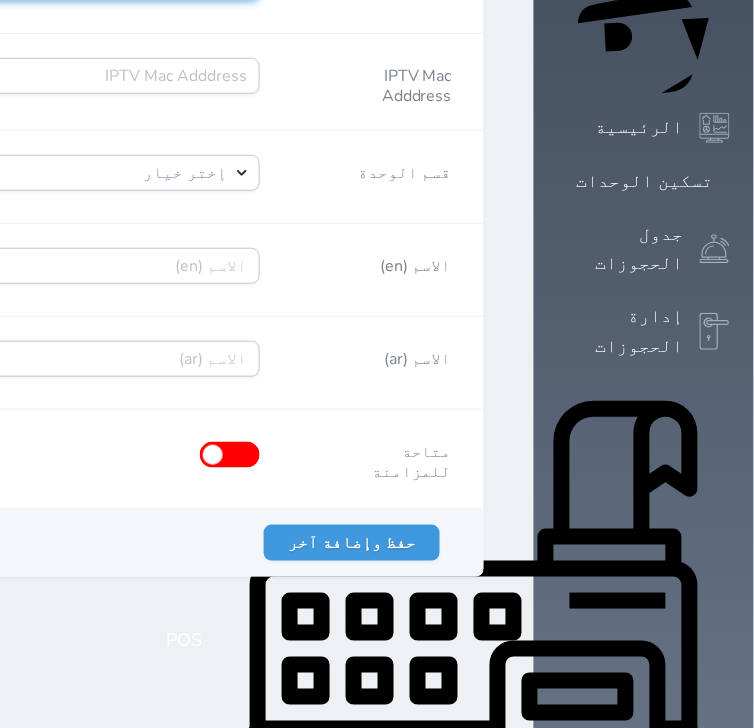 type on "A02R02B09" 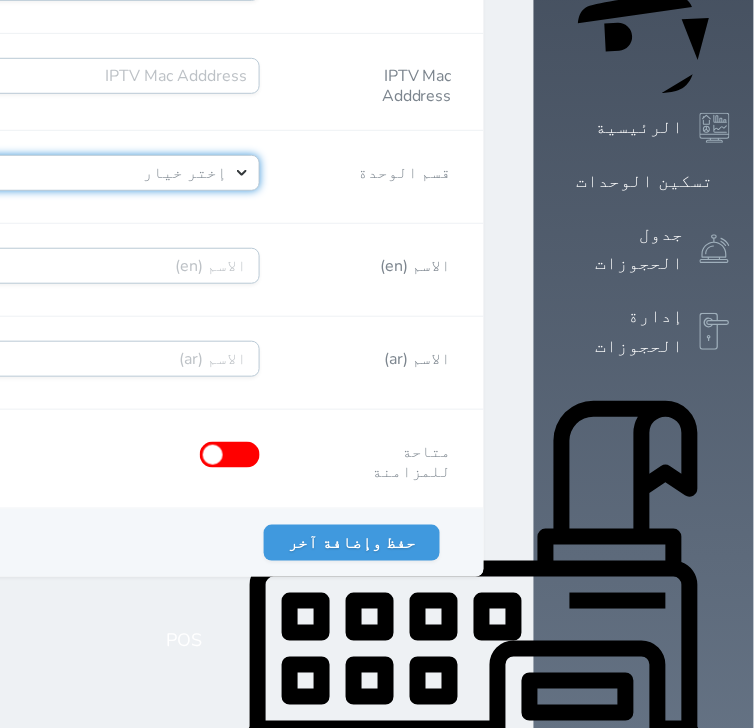 click on "إختر خيار   [PERSON_NAME]" at bounding box center [52, 173] 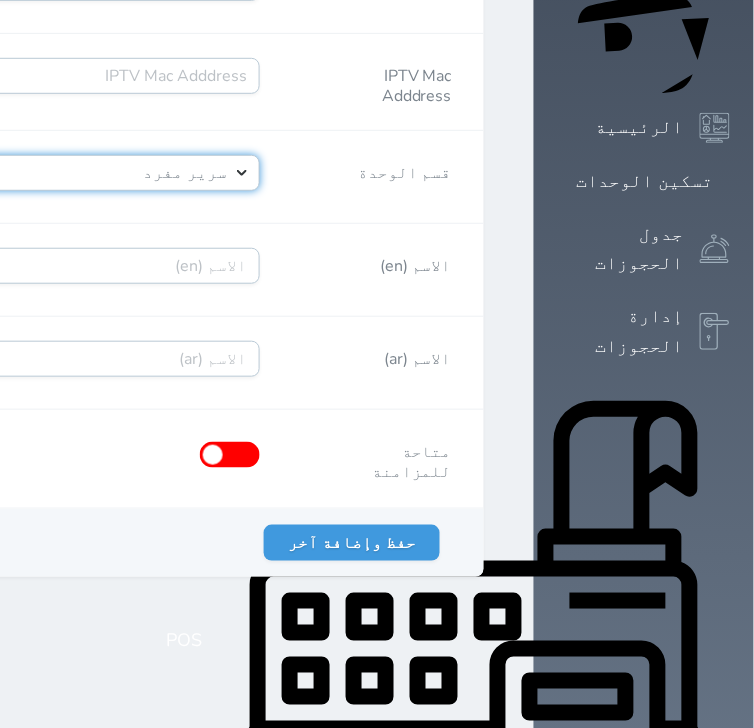 click on "إختر خيار   [PERSON_NAME]" at bounding box center [52, 173] 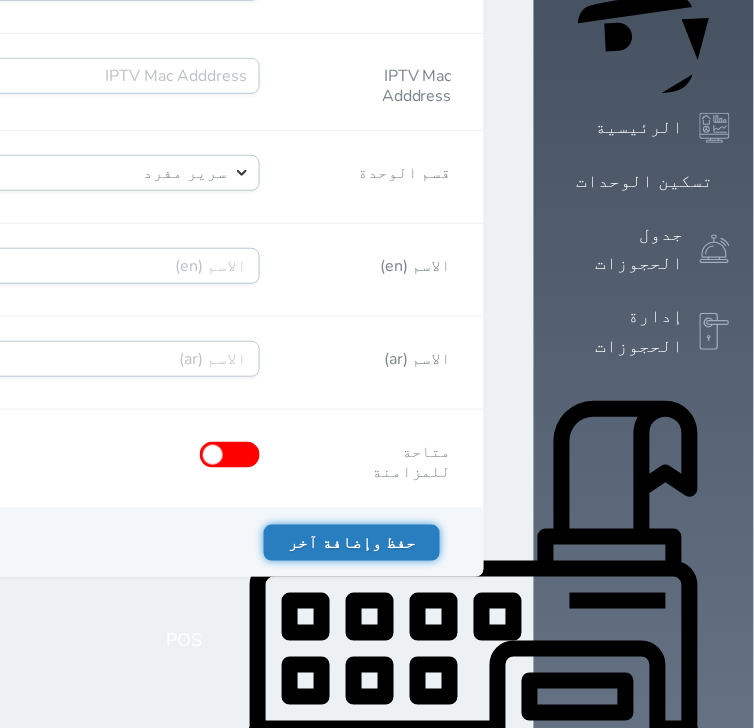 click on "حفظ وإضافة آخر" at bounding box center [352, 543] 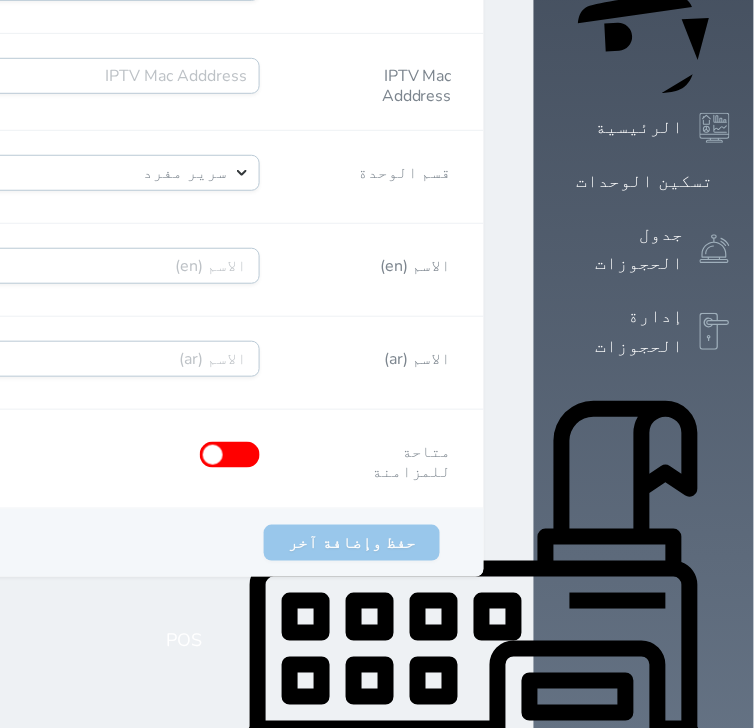 scroll, scrollTop: 0, scrollLeft: 0, axis: both 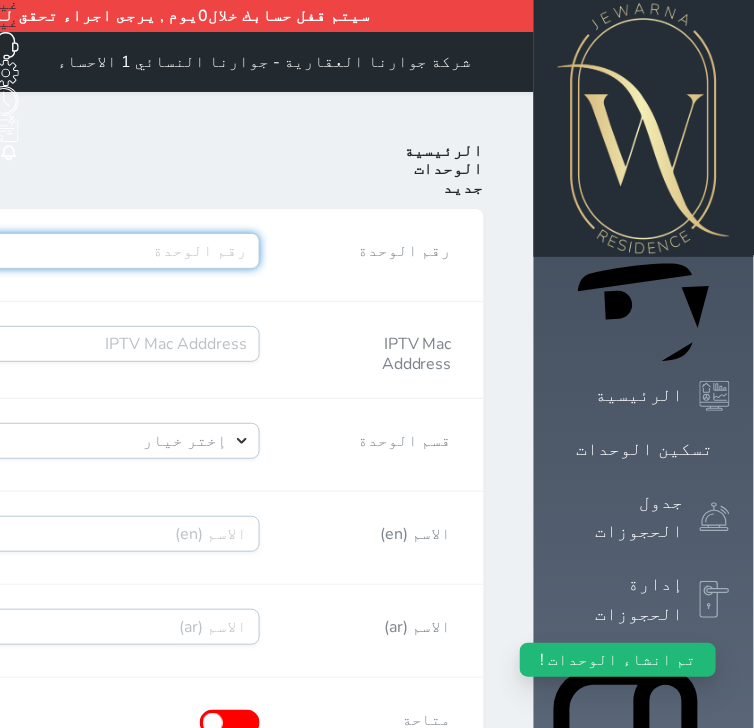 click on "رقم الوحدة" at bounding box center (52, 251) 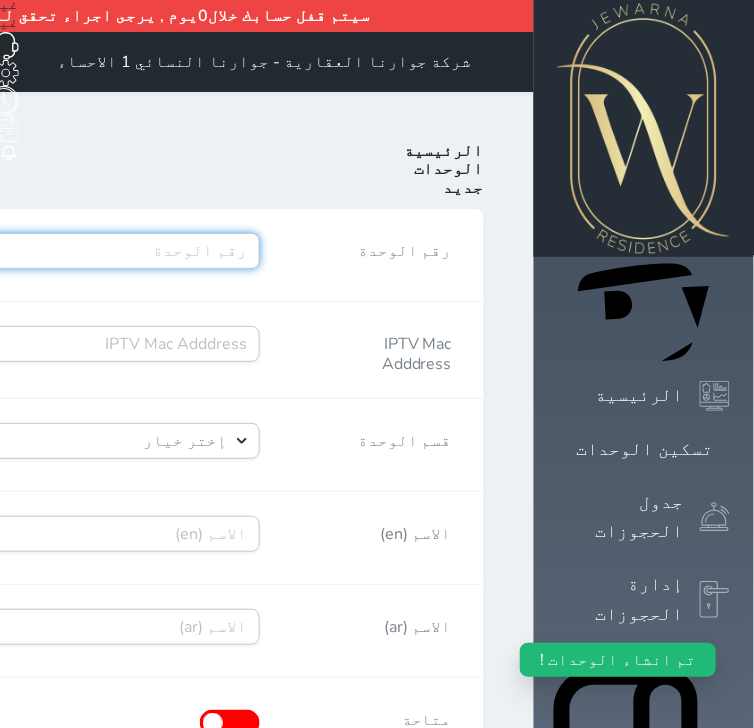 paste on "A02R02B10" 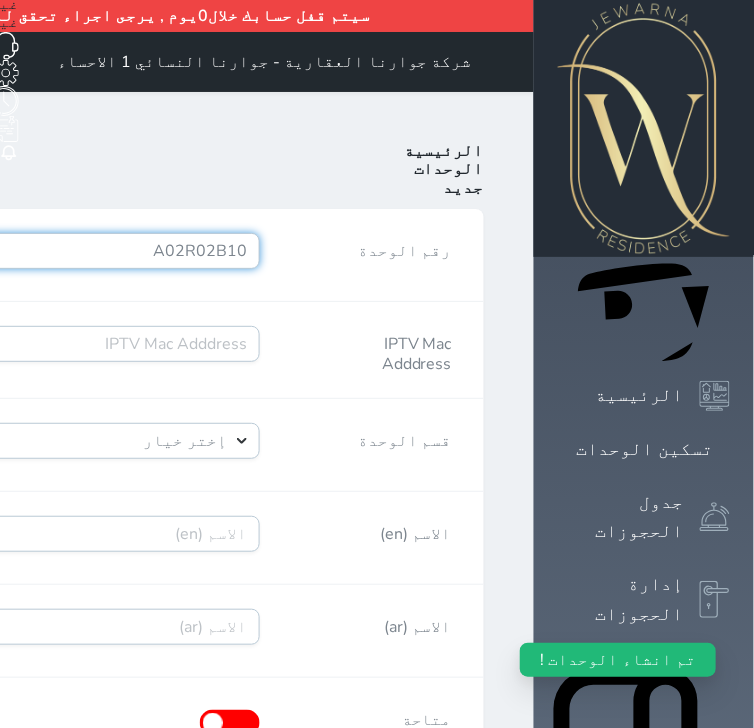 type on "A02R02B10" 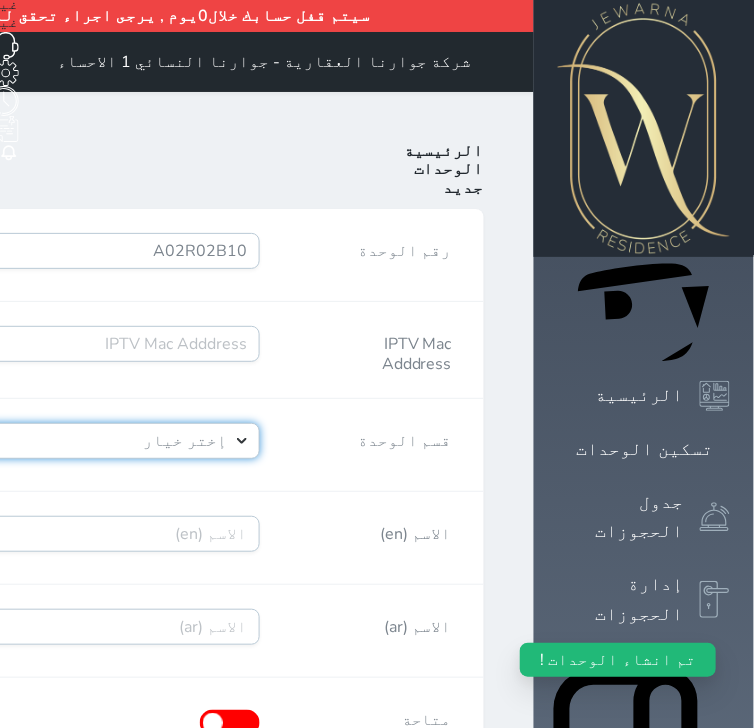 click on "إختر خيار   [PERSON_NAME]" at bounding box center (52, 441) 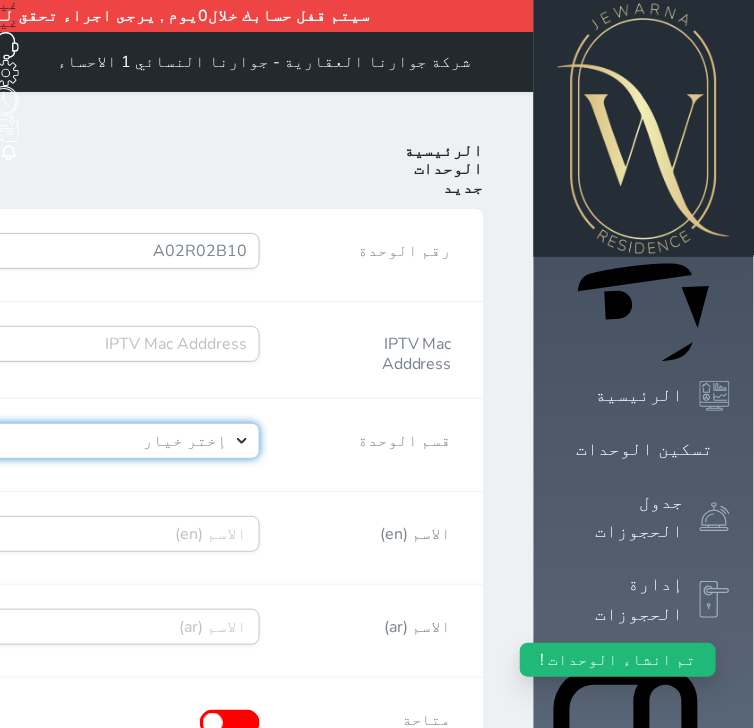 select on "39146238" 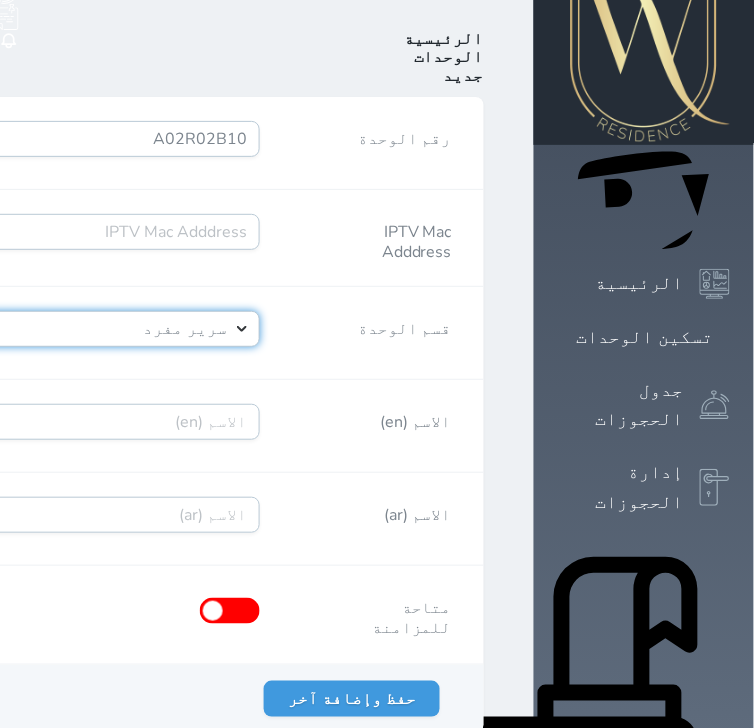 scroll, scrollTop: 268, scrollLeft: 0, axis: vertical 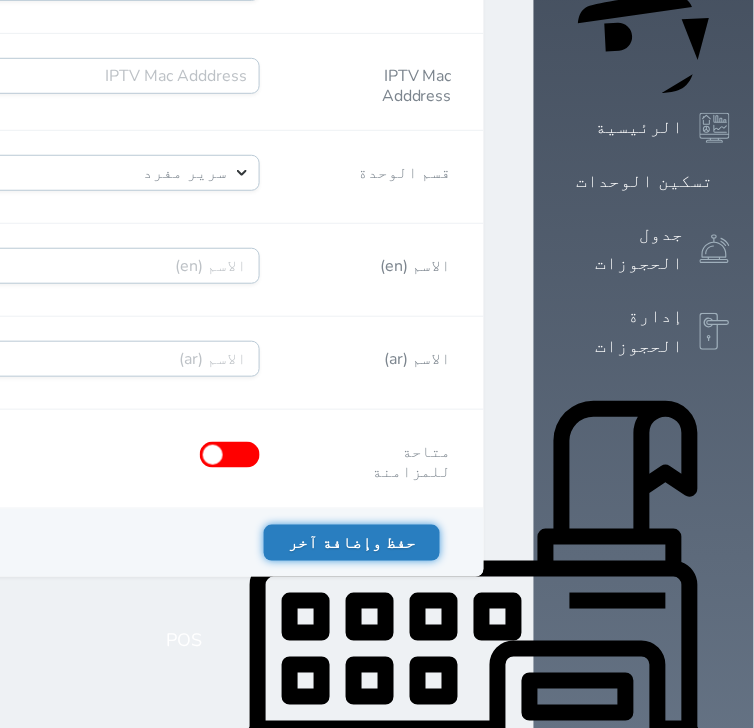 click on "حفظ وإضافة آخر" at bounding box center [352, 543] 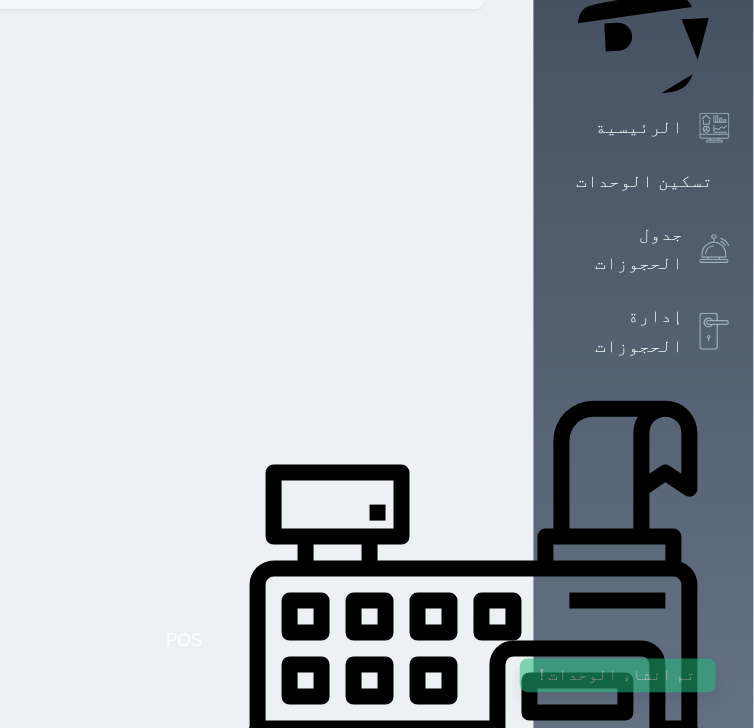 scroll, scrollTop: 0, scrollLeft: 0, axis: both 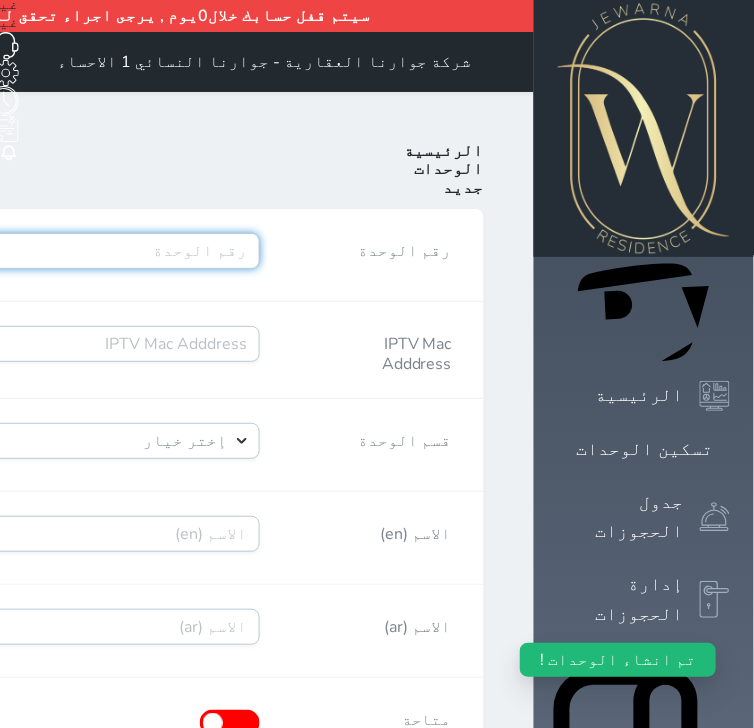 click on "رقم الوحدة" at bounding box center [52, 251] 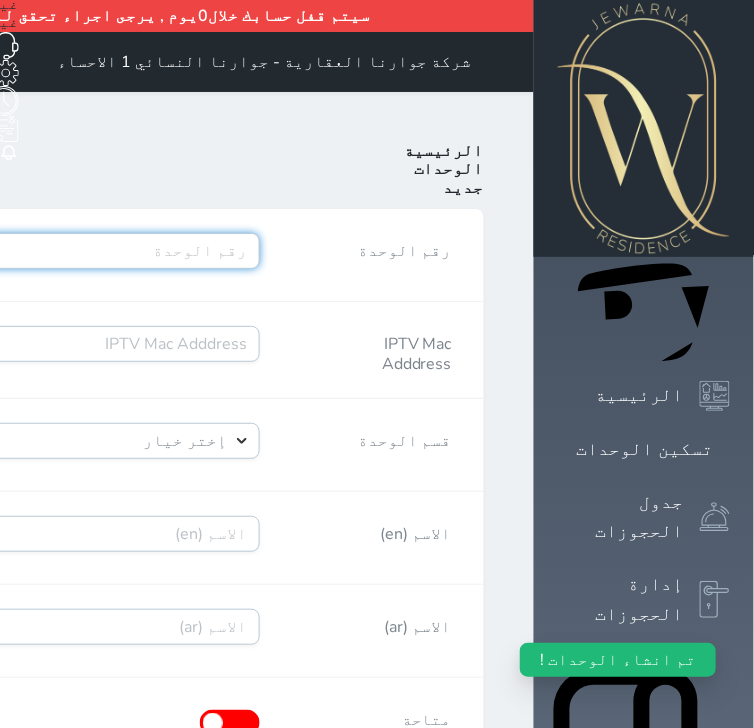 paste on "A02R03B11" 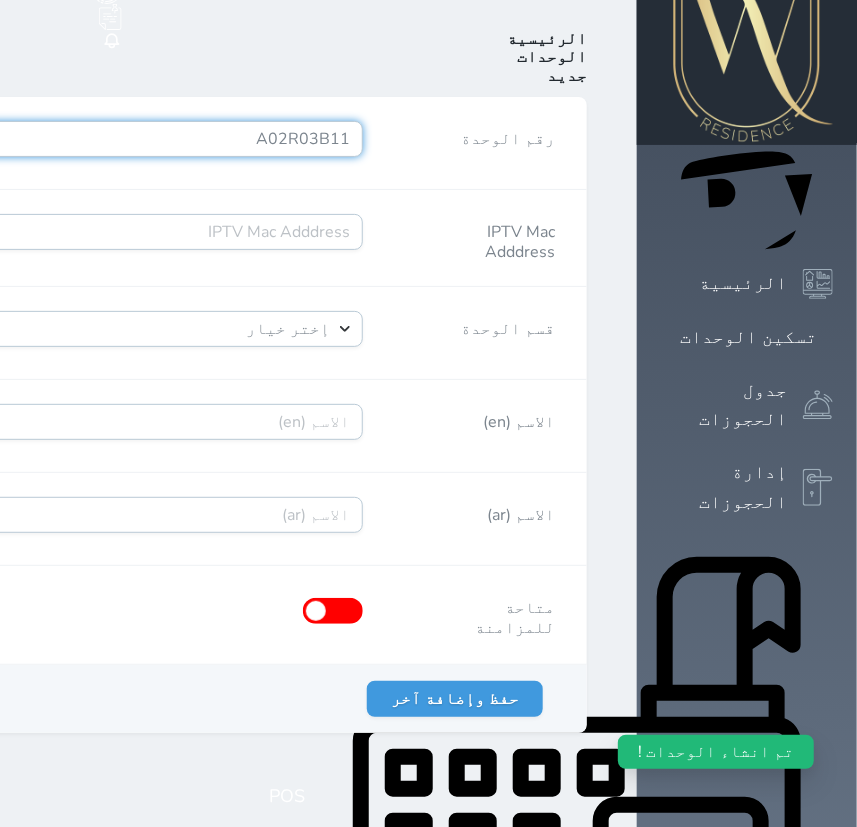 scroll, scrollTop: 169, scrollLeft: 0, axis: vertical 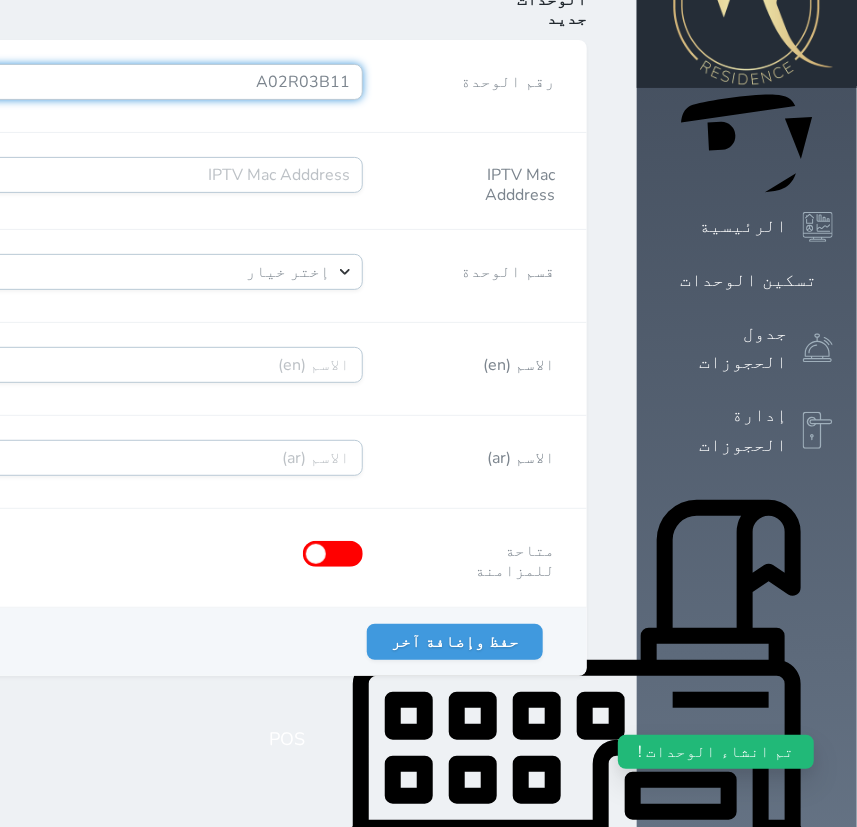 type on "A02R03B11" 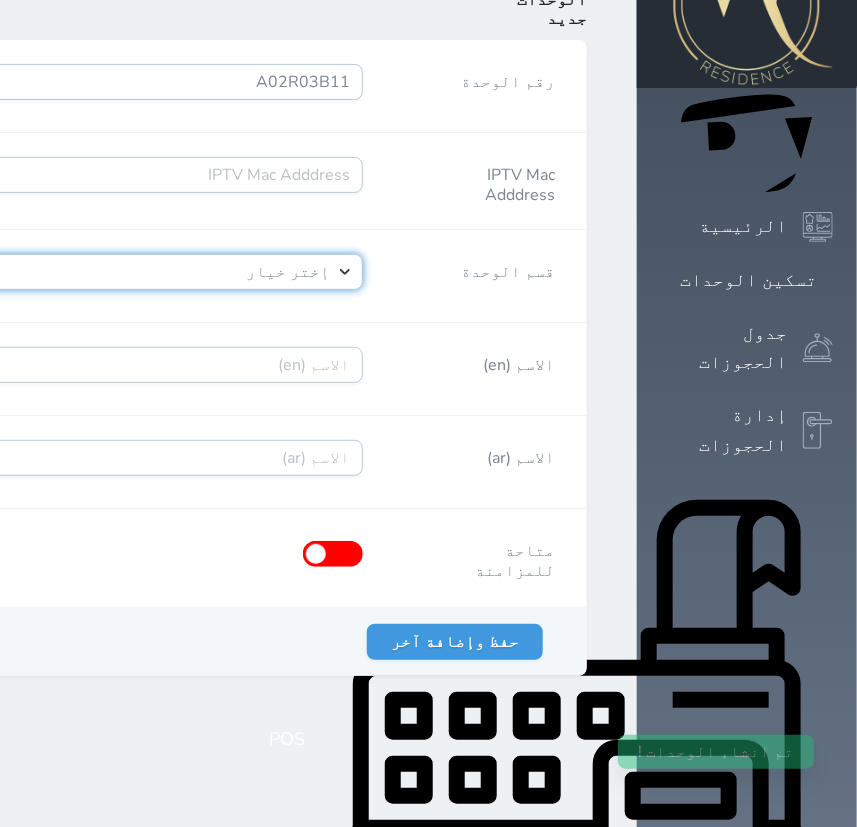 click on "إختر خيار   [PERSON_NAME]" at bounding box center [155, 272] 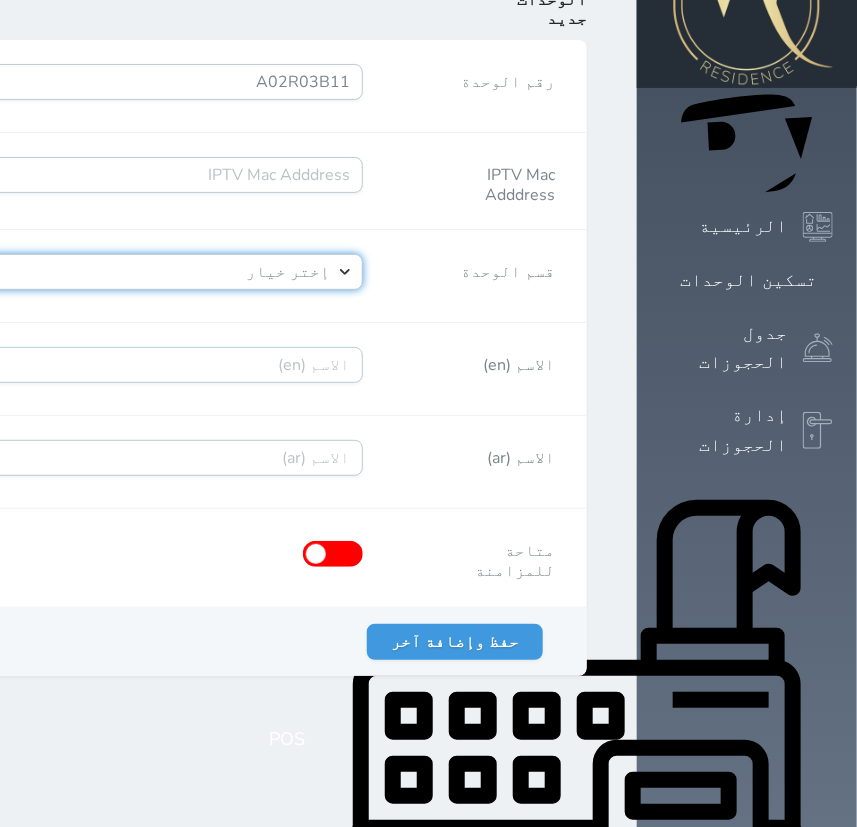select on "39146238" 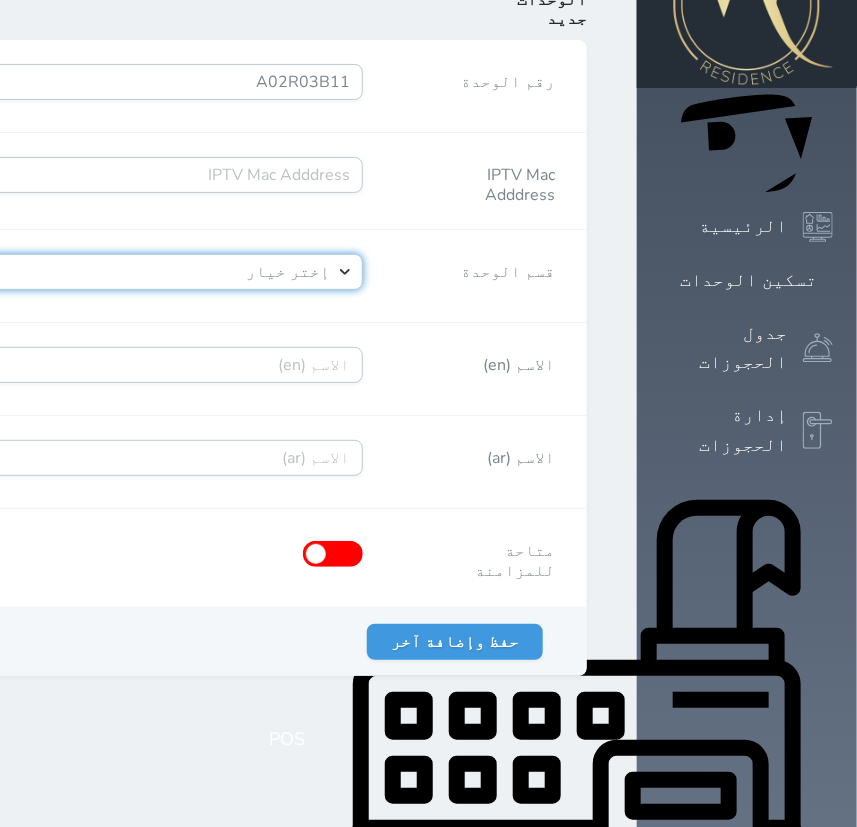 click on "إختر خيار   [PERSON_NAME]" at bounding box center [155, 272] 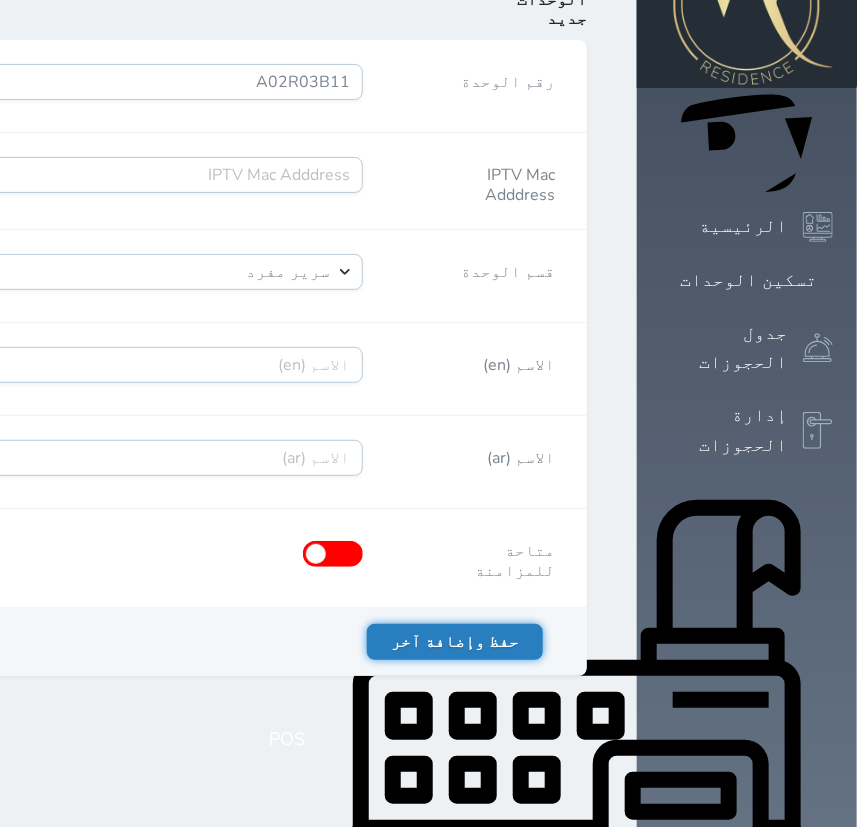 click on "حفظ وإضافة آخر" at bounding box center (455, 642) 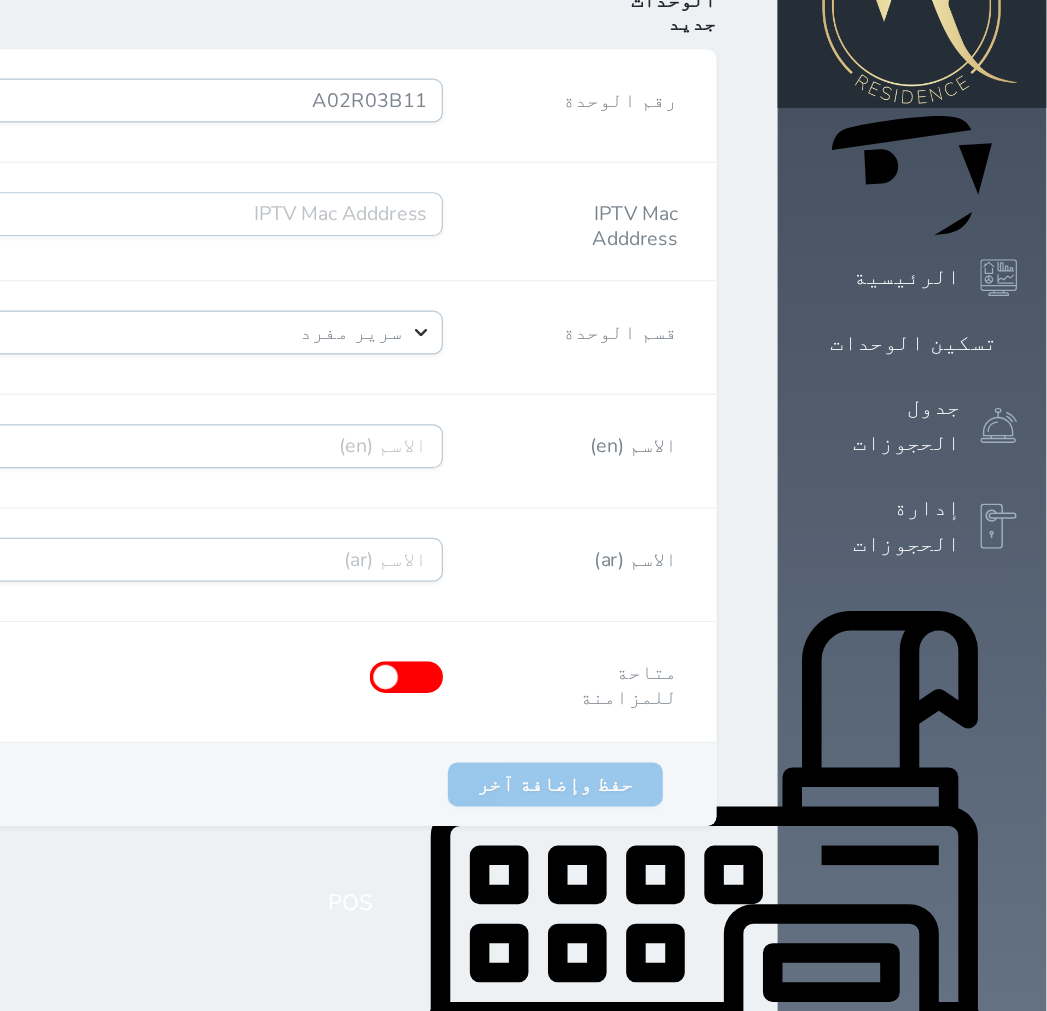 scroll, scrollTop: 0, scrollLeft: 0, axis: both 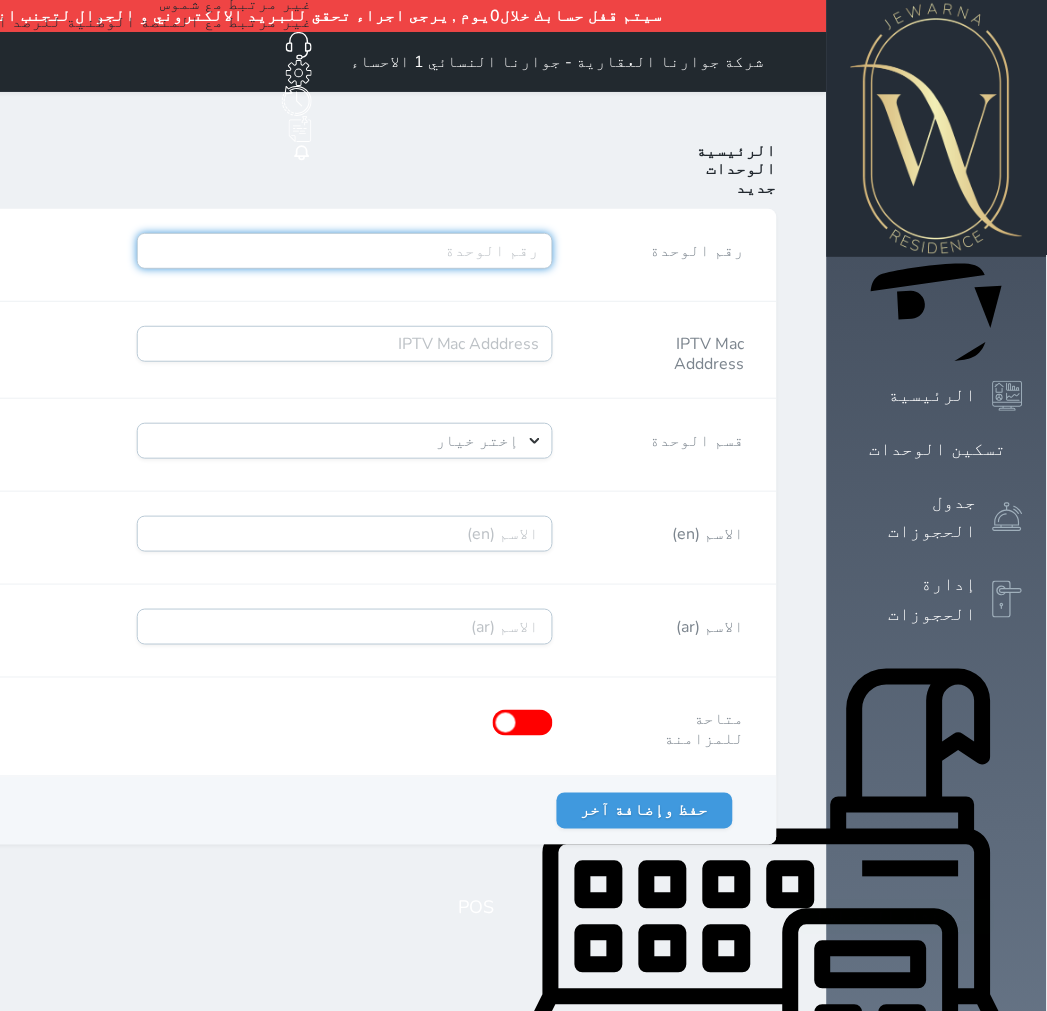 click on "رقم الوحدة" at bounding box center (345, 251) 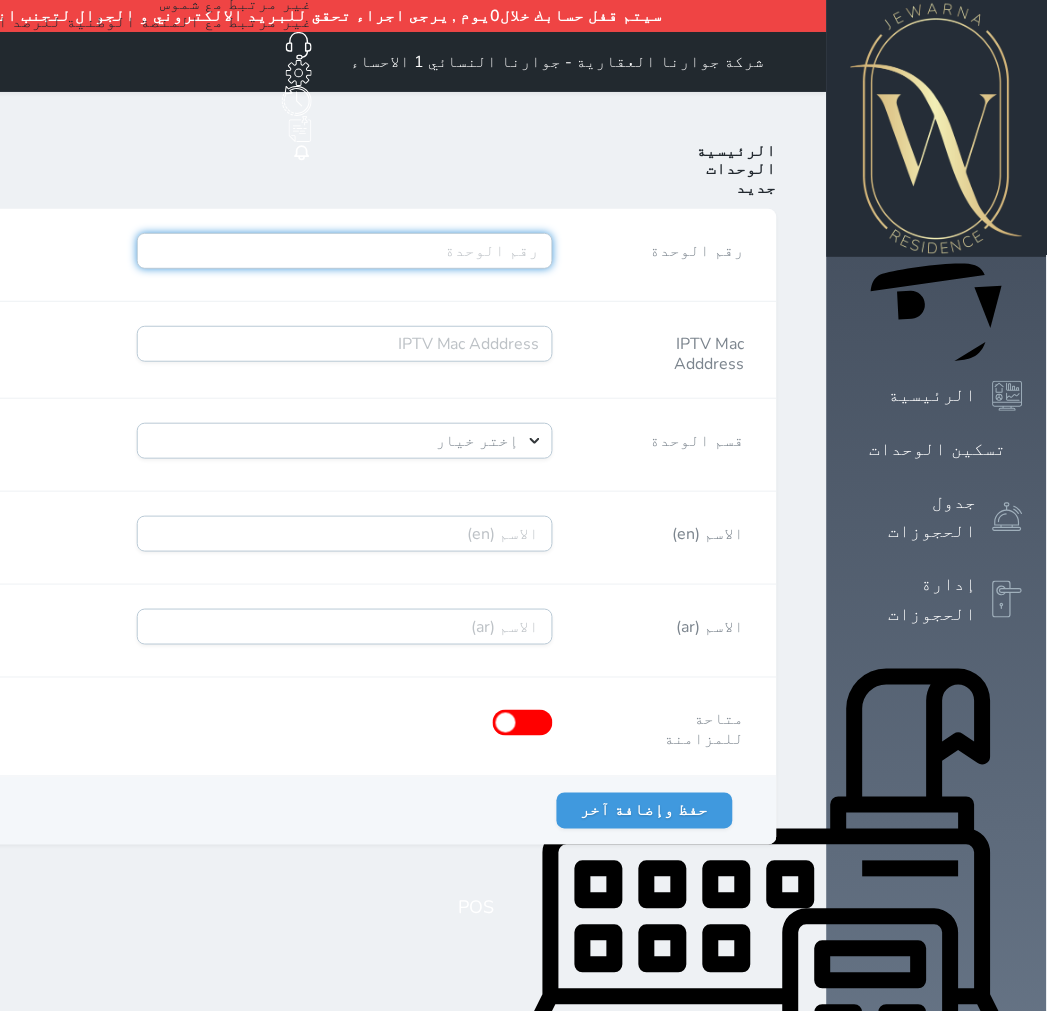 paste on "A02R03B12" 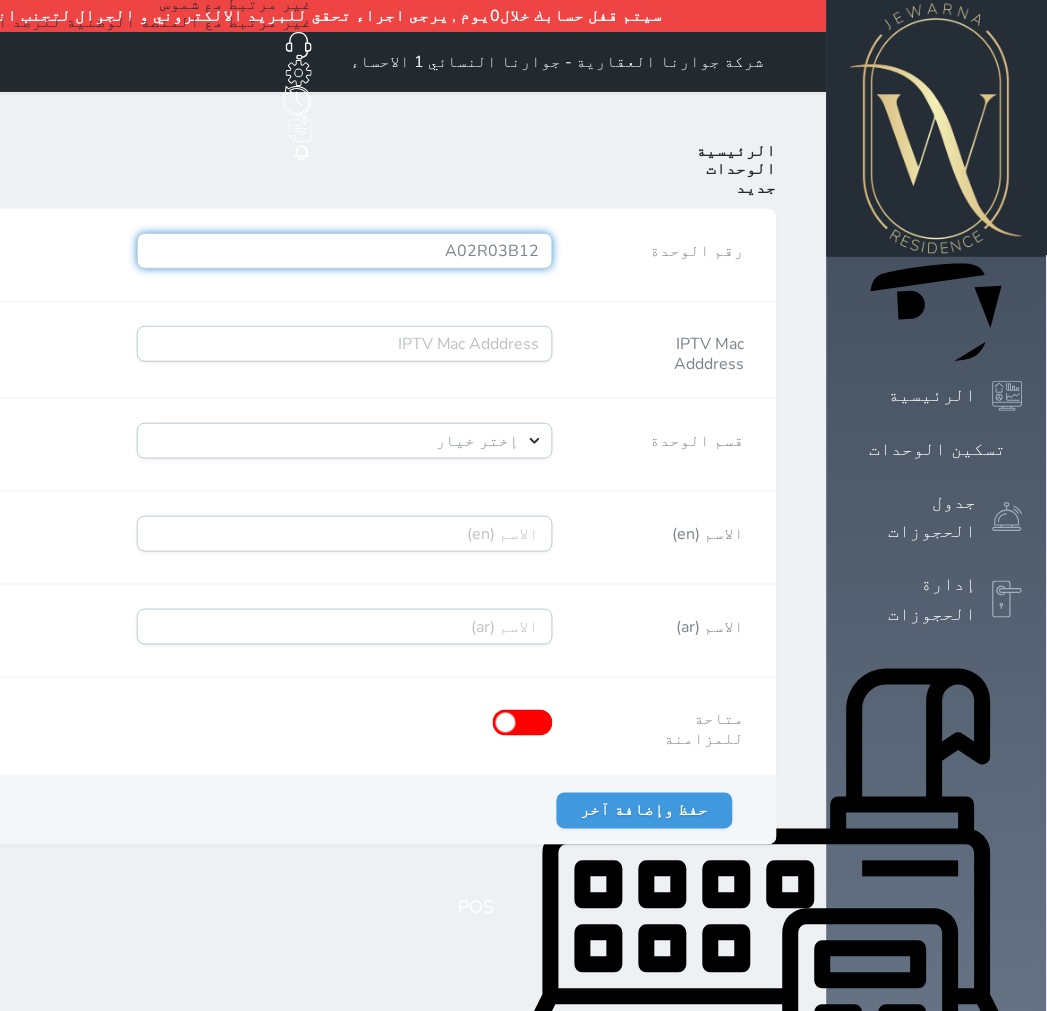 type on "A02R03B12" 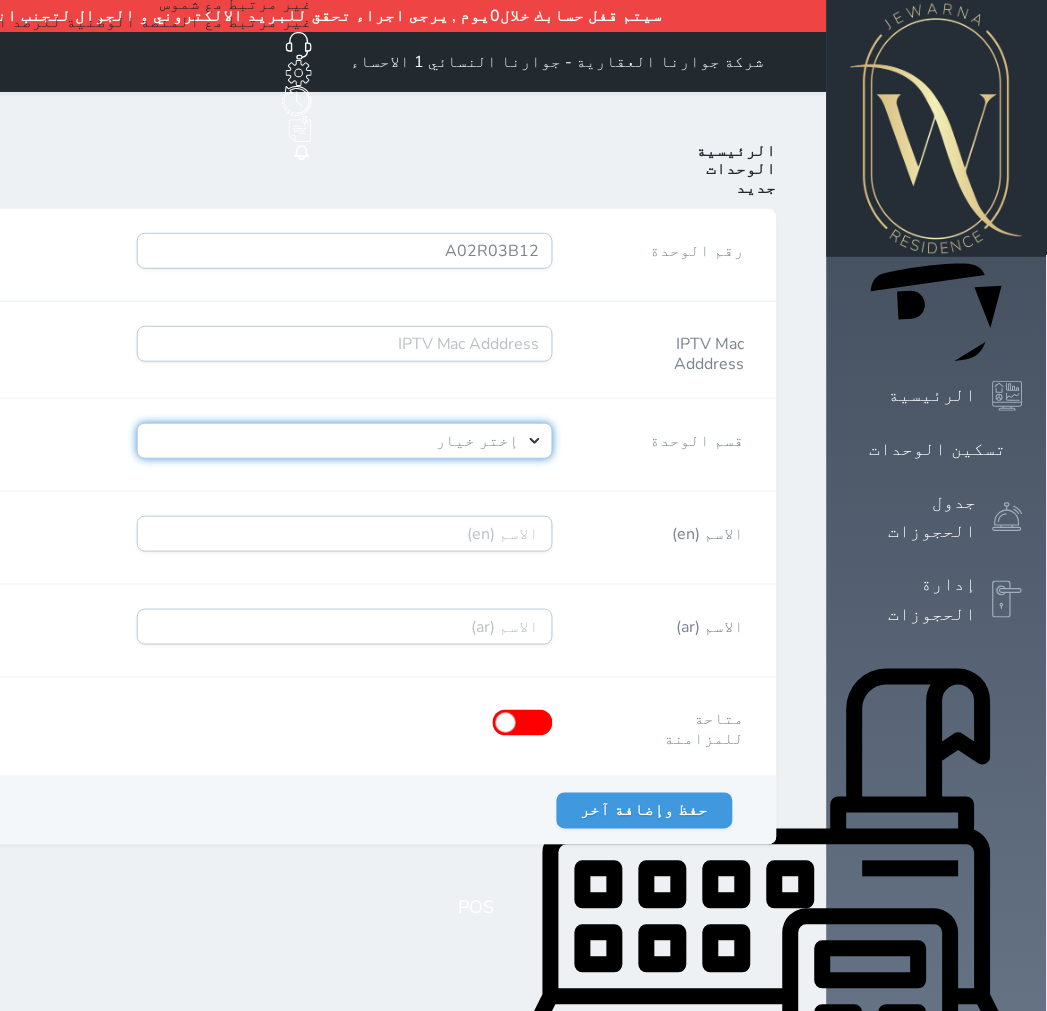 click on "إختر خيار   [PERSON_NAME]" at bounding box center [345, 441] 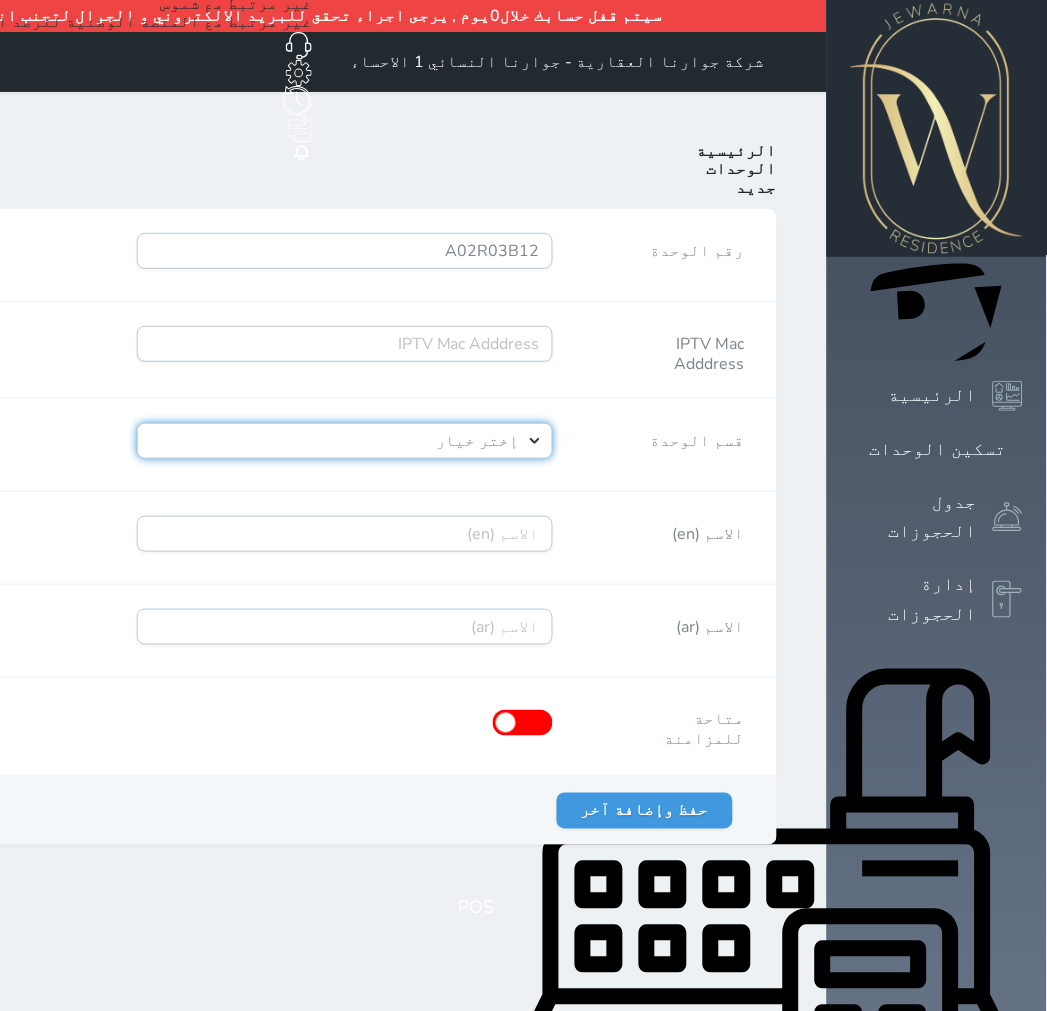 select on "39146238" 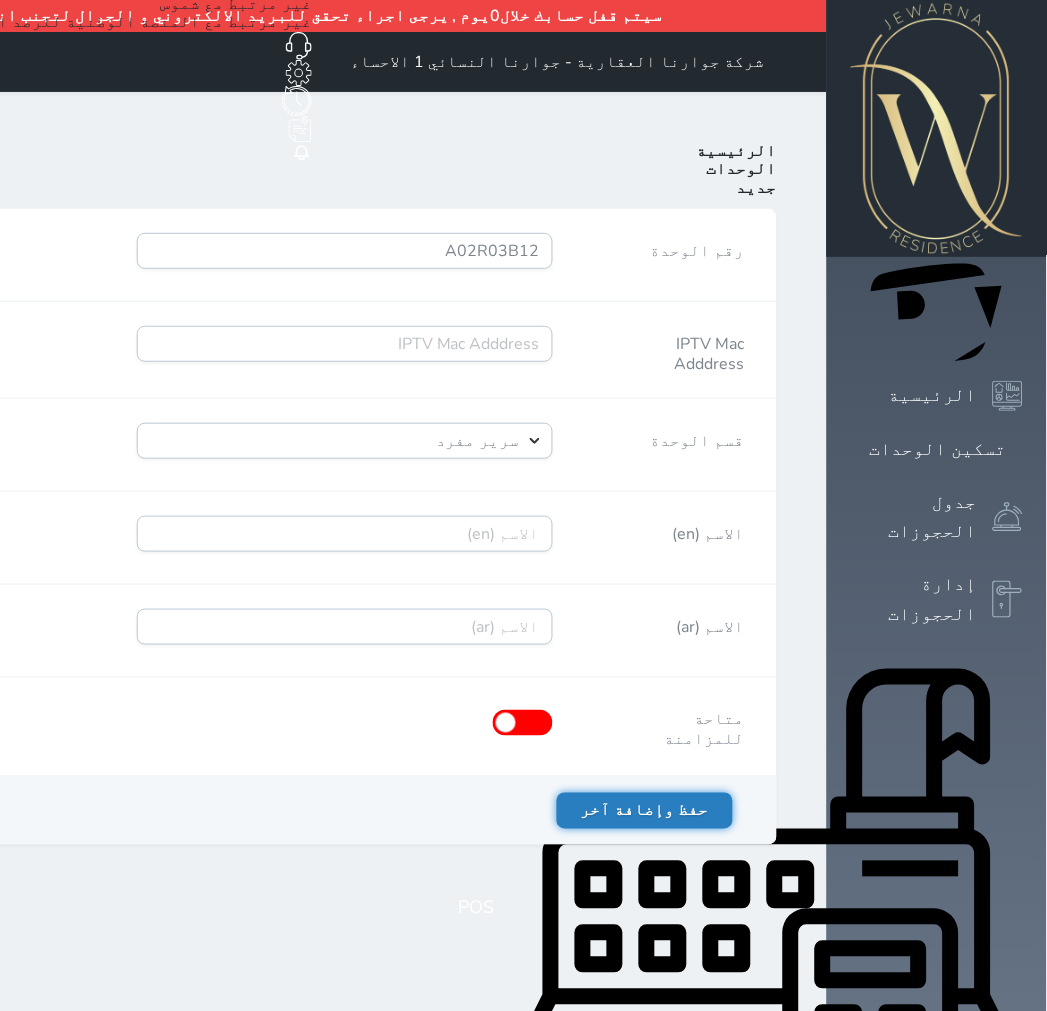 click on "حفظ وإضافة آخر" at bounding box center [645, 811] 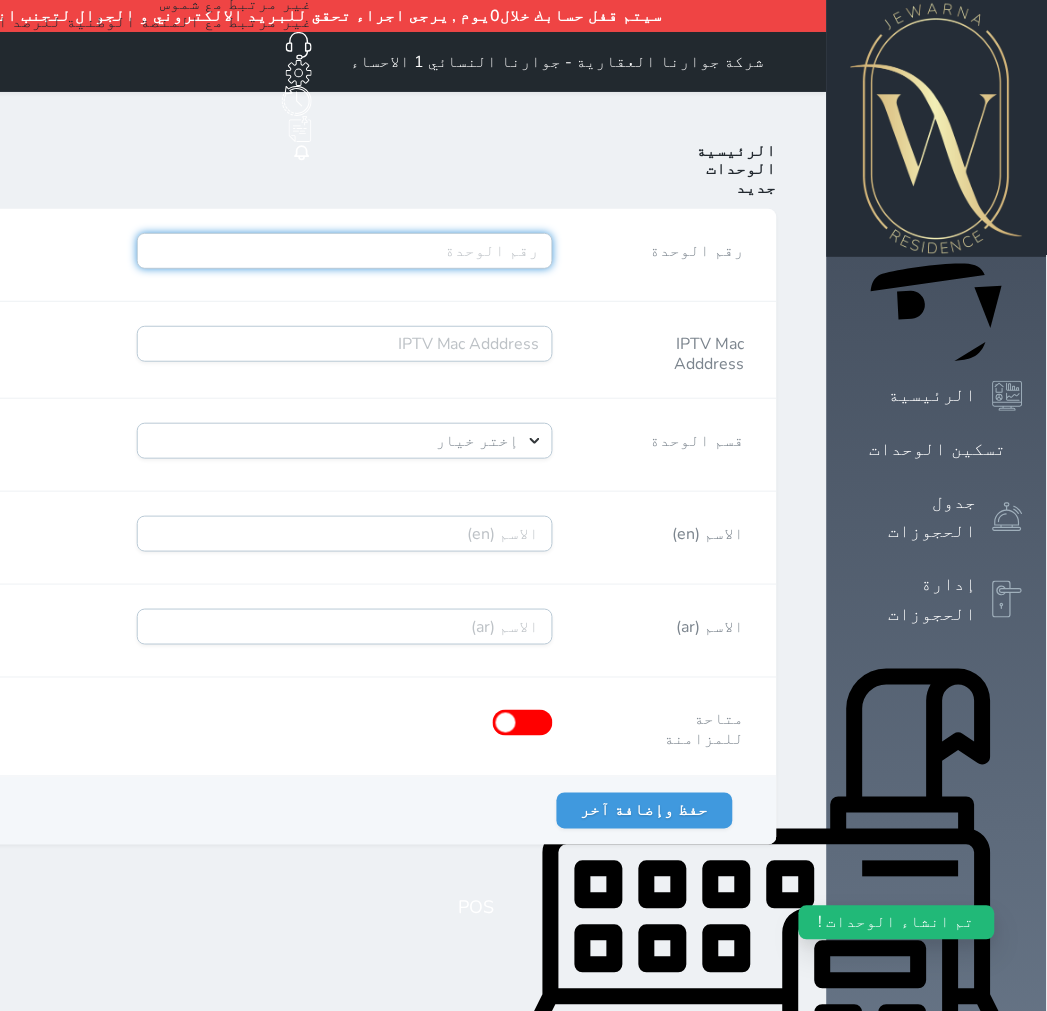 click on "رقم الوحدة" at bounding box center [345, 251] 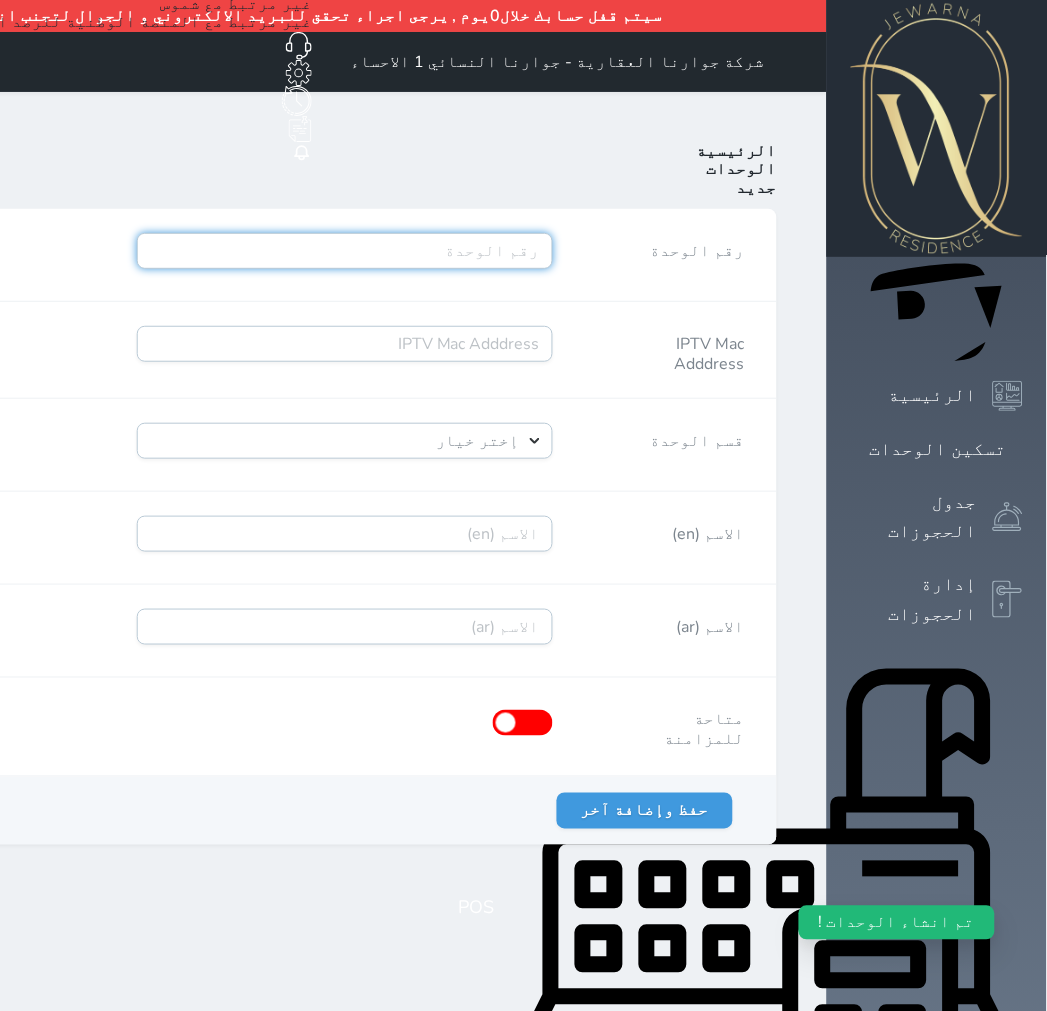 paste on "A03R01B13" 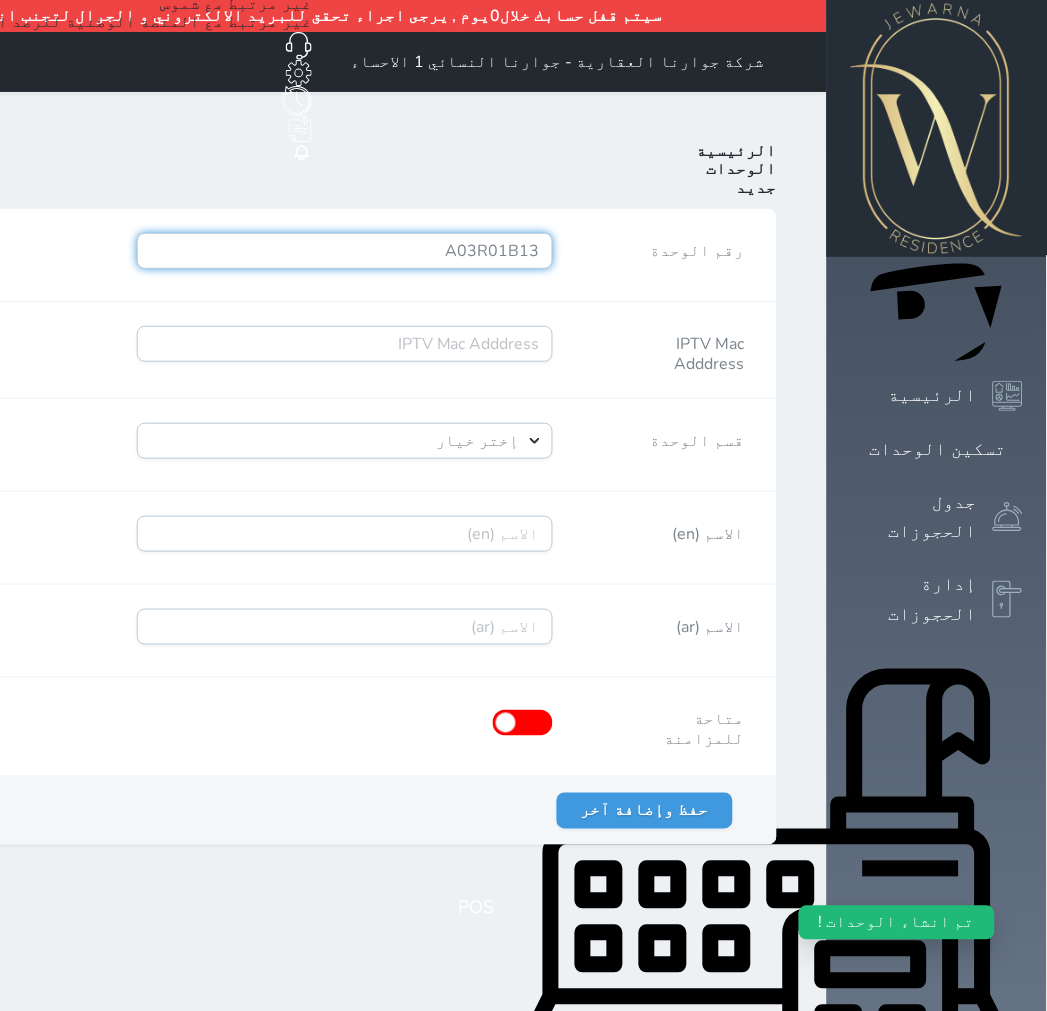 type on "A03R01B13" 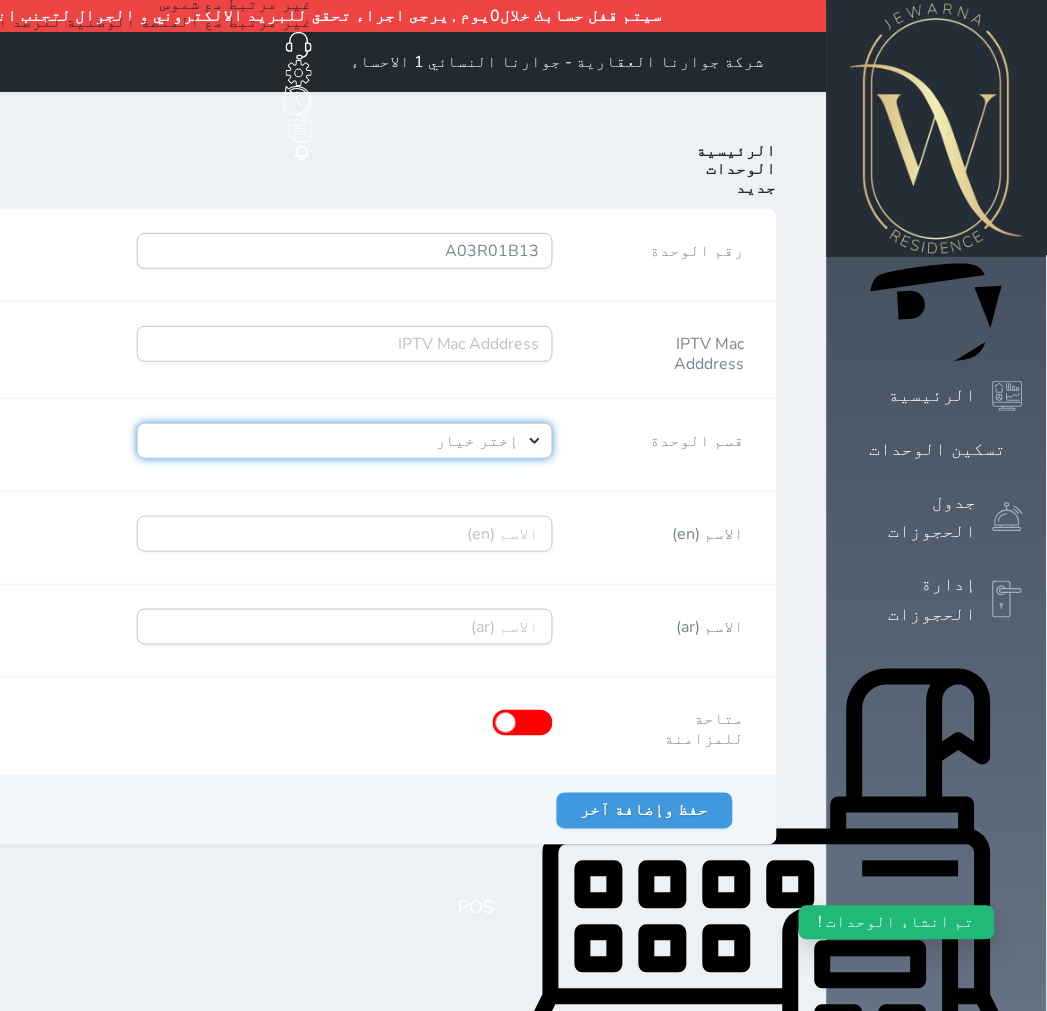 drag, startPoint x: 652, startPoint y: 378, endPoint x: 641, endPoint y: 398, distance: 22.825424 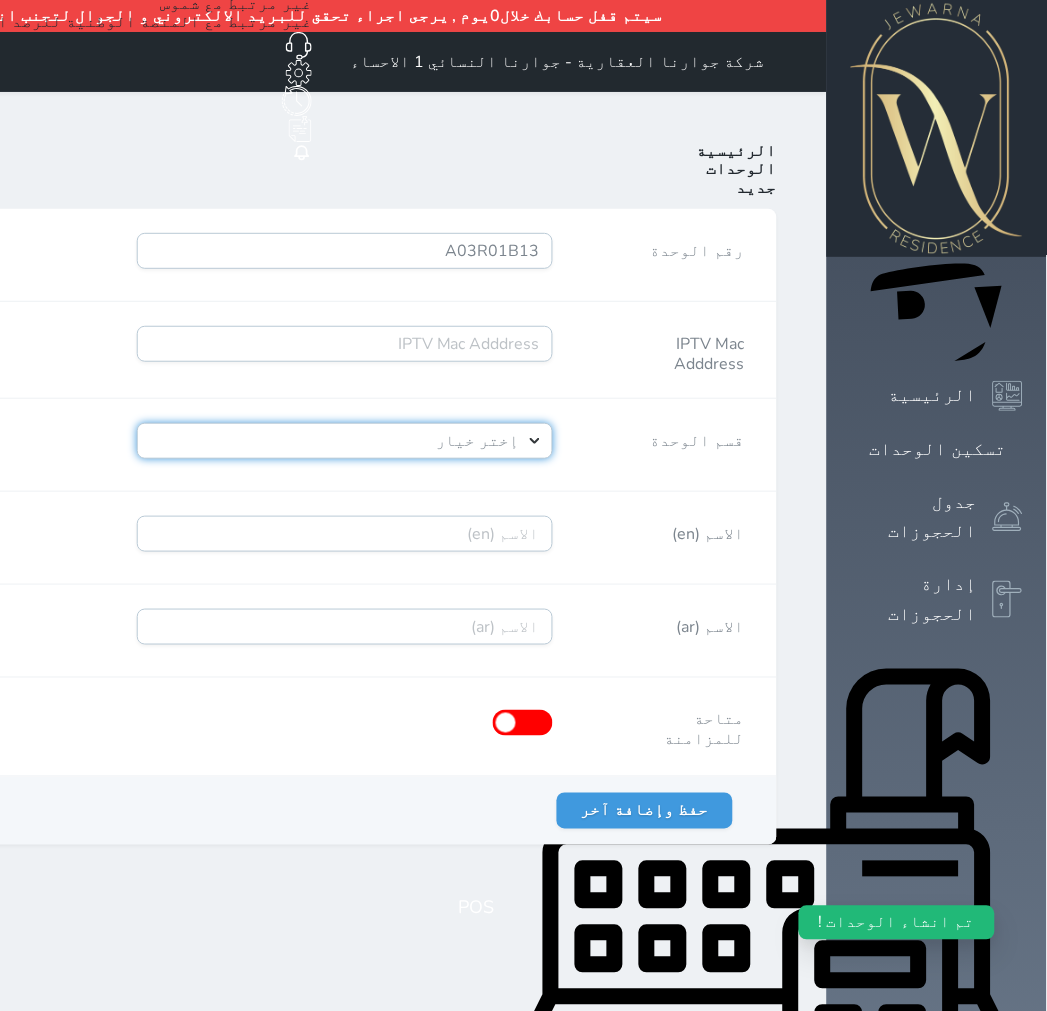 click on "إختر خيار   [PERSON_NAME]" at bounding box center (345, 441) 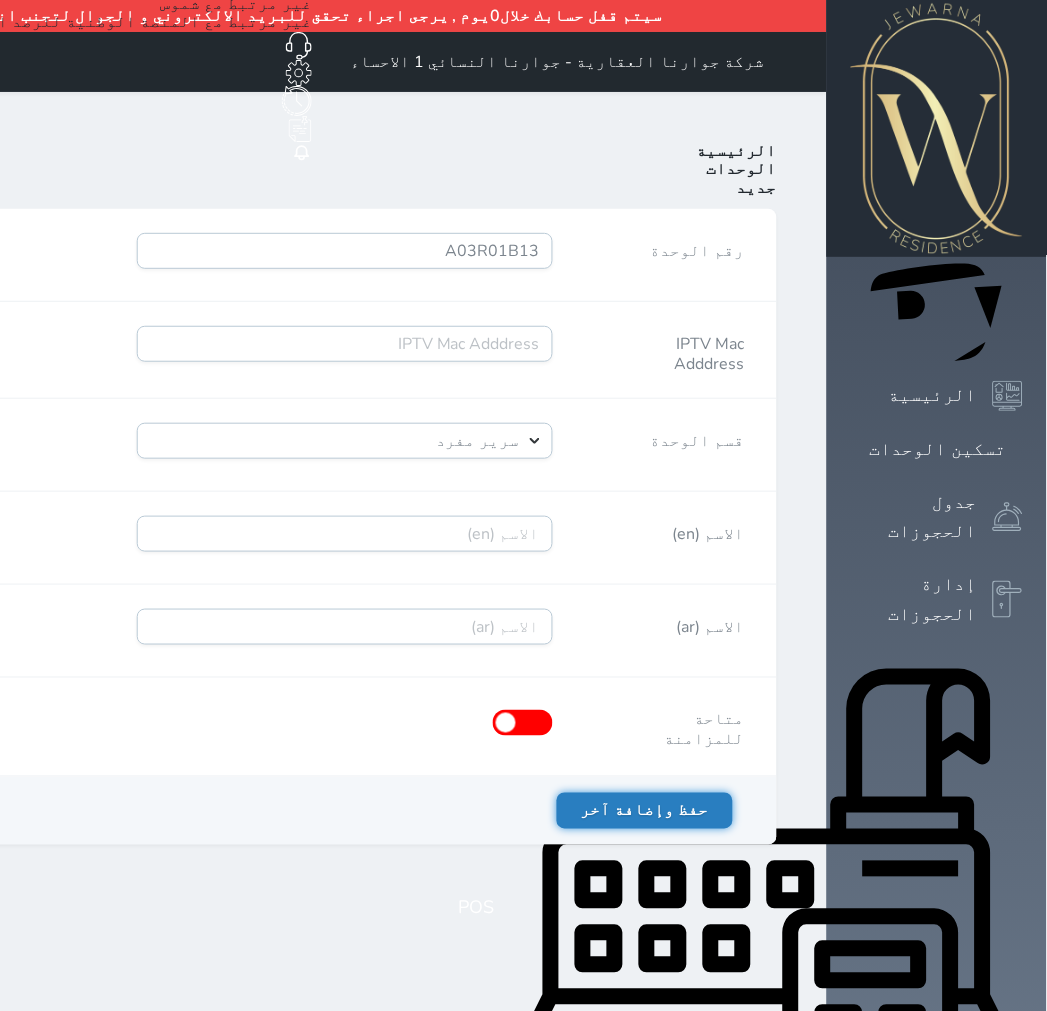 click on "حفظ وإضافة آخر" at bounding box center [645, 811] 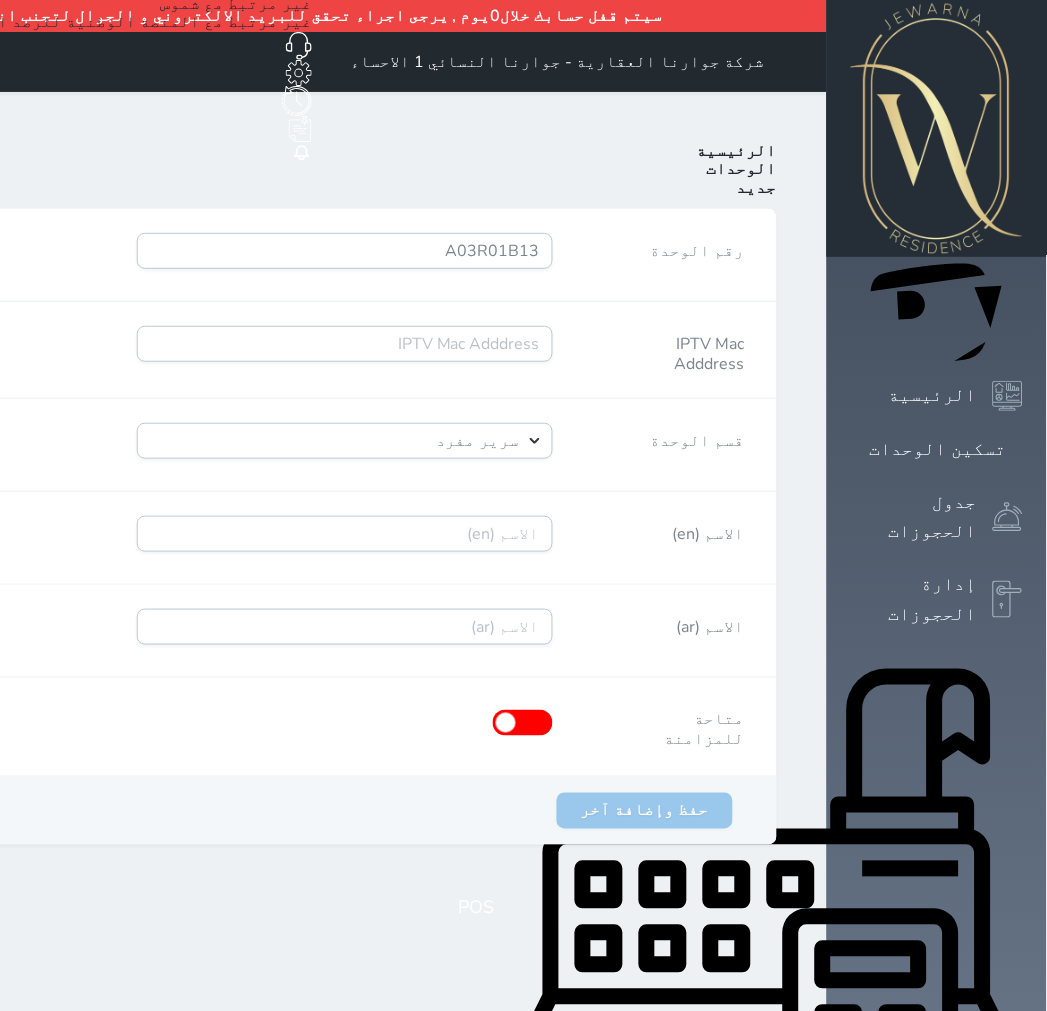 click on "A03R01B13" at bounding box center [345, 255] 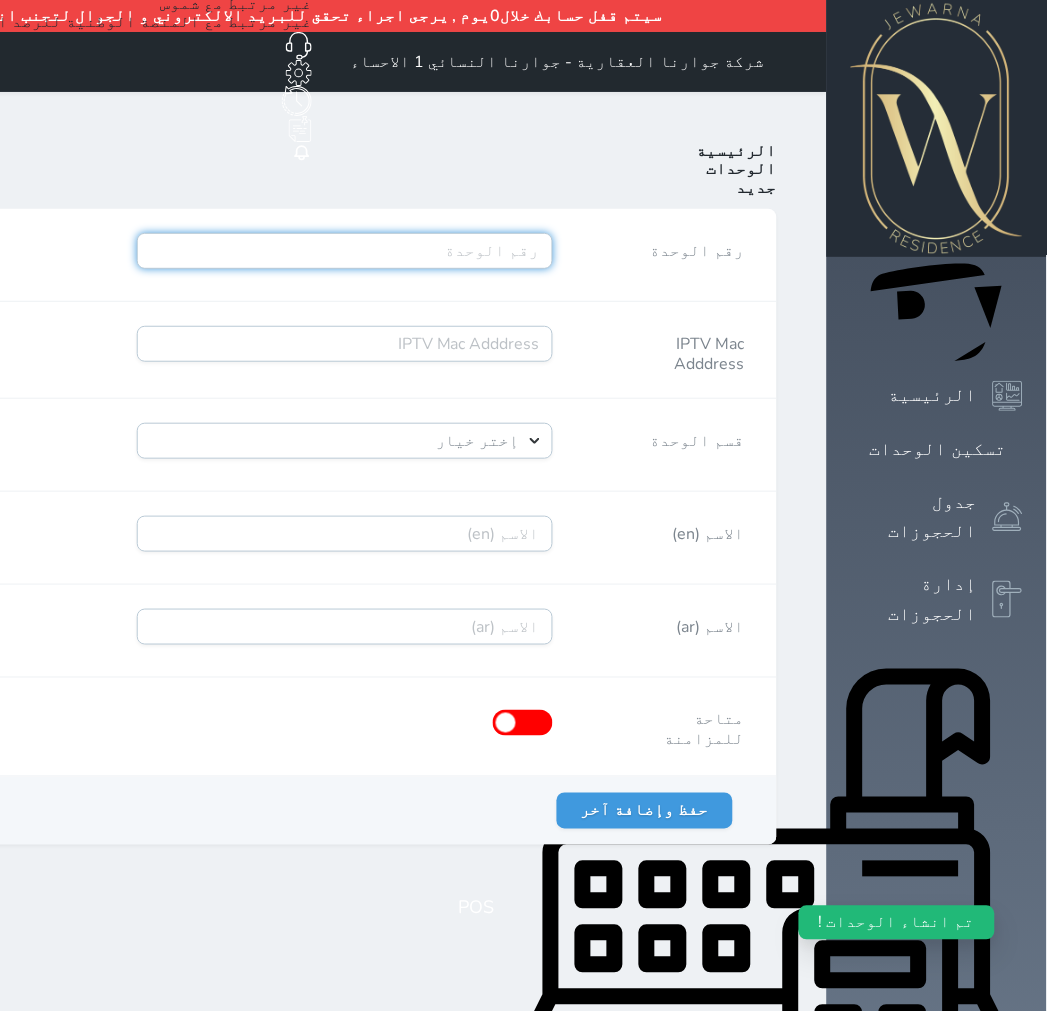 click on "رقم الوحدة" at bounding box center [345, 251] 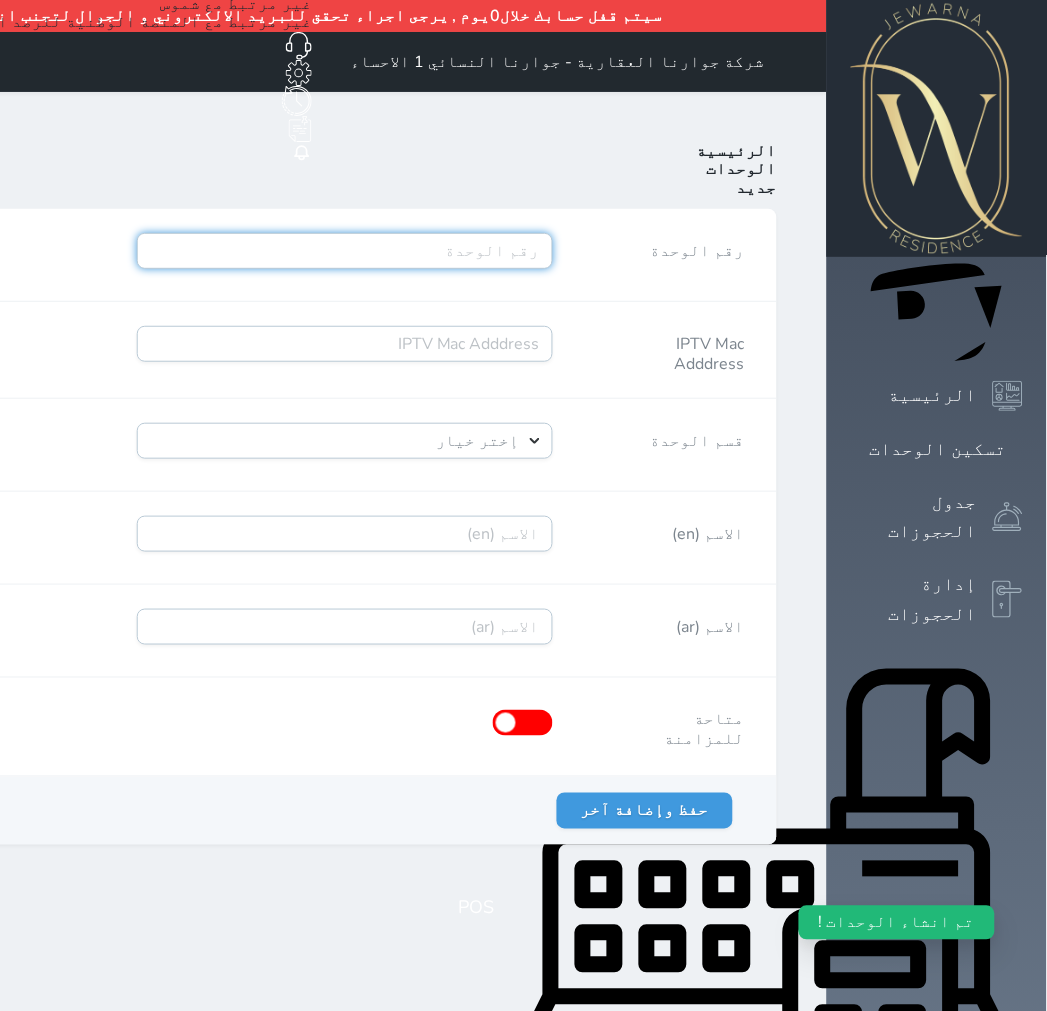 paste on "A03R01B14" 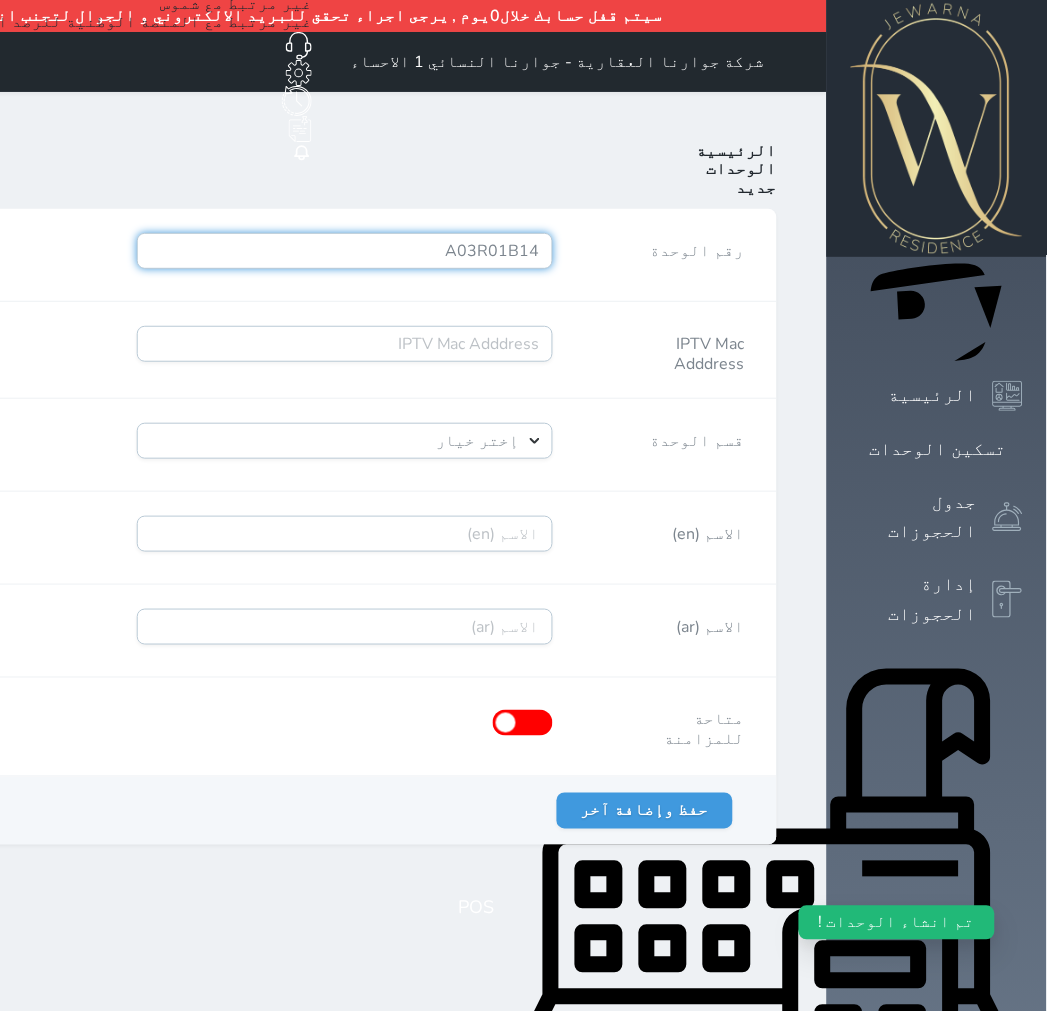 type on "A03R01B14" 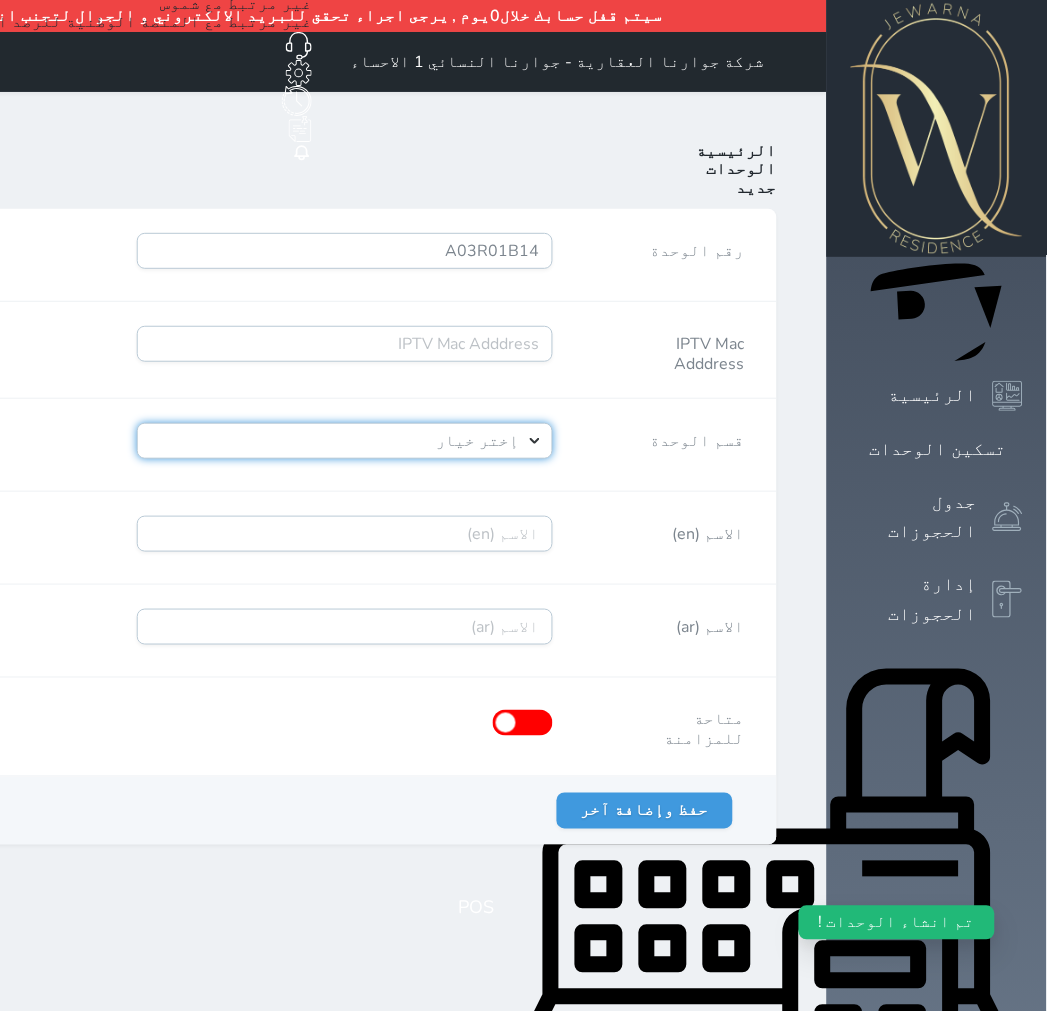 click on "إختر خيار   [PERSON_NAME]" at bounding box center (345, 441) 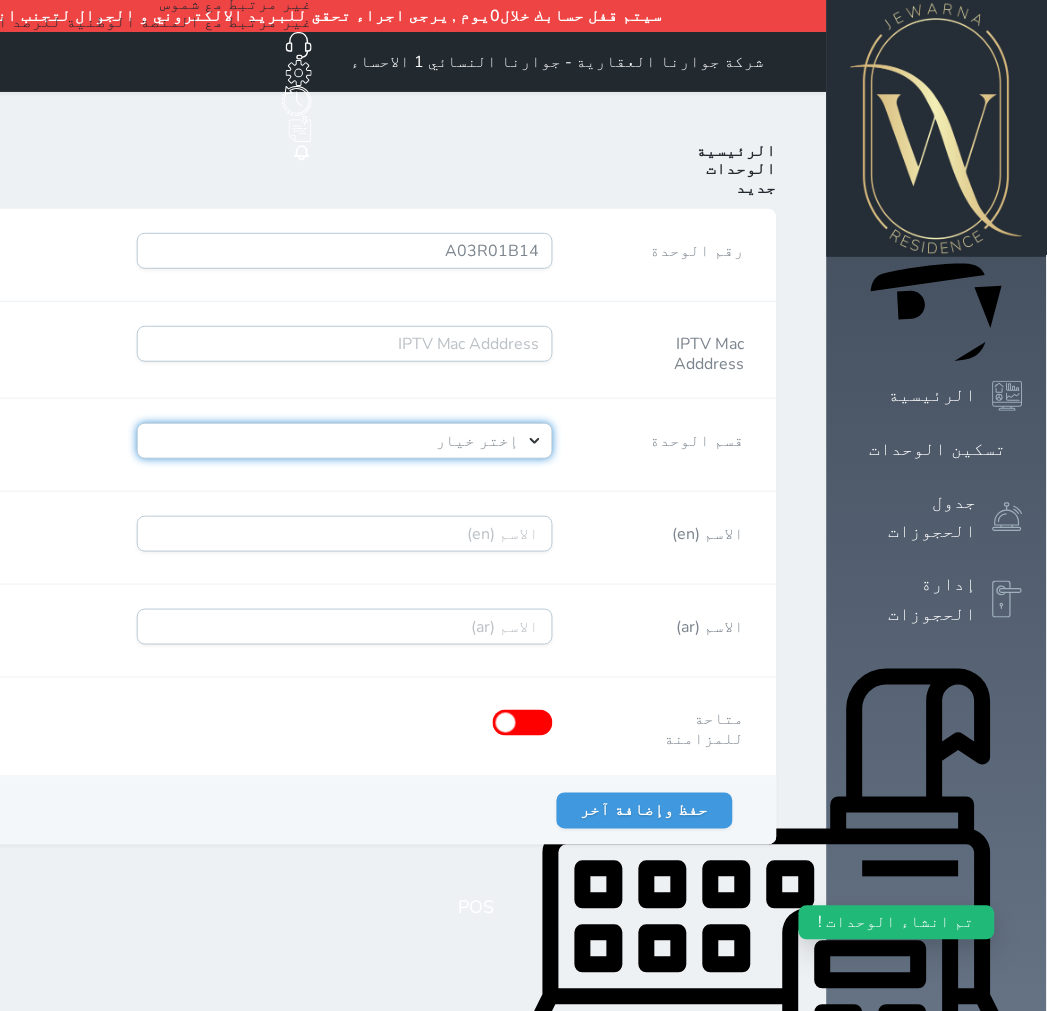 select on "39146238" 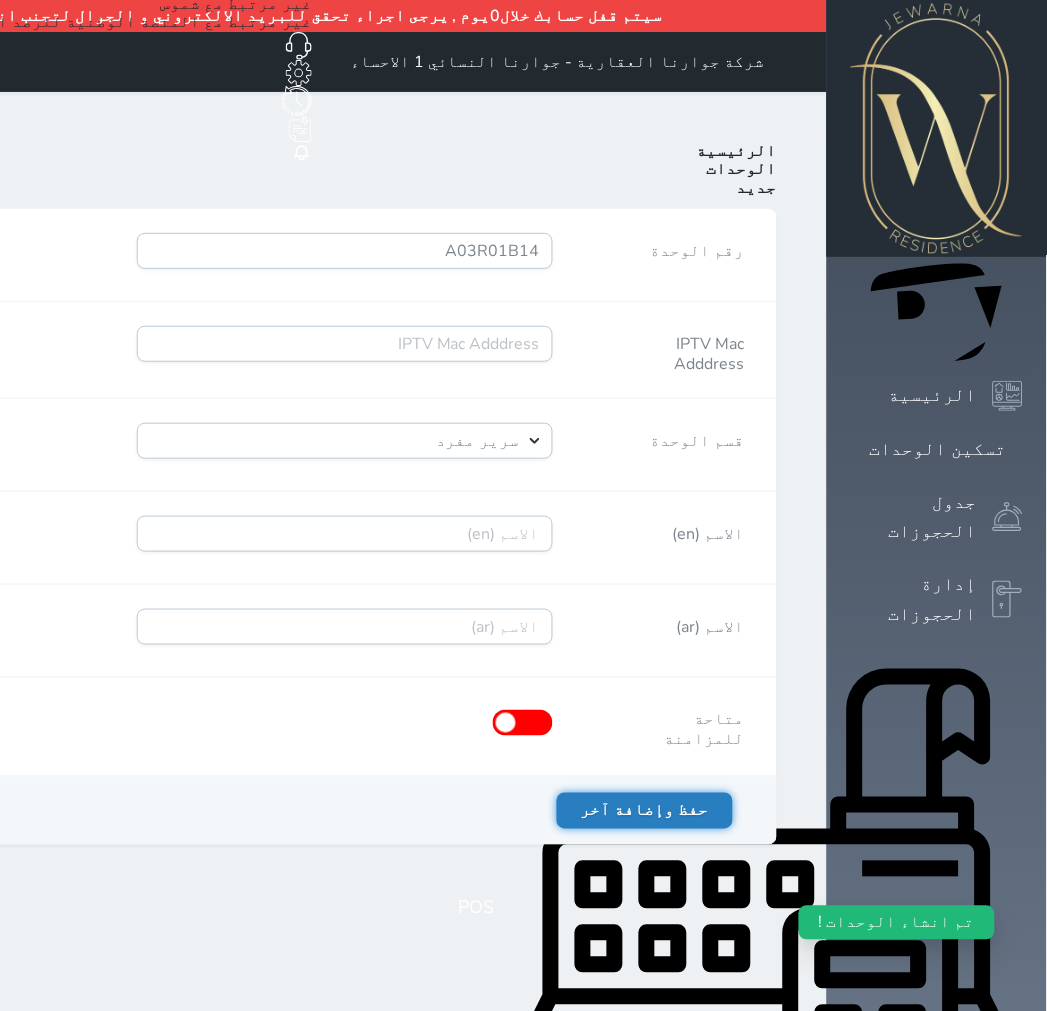 click on "حفظ وإضافة آخر" at bounding box center (645, 811) 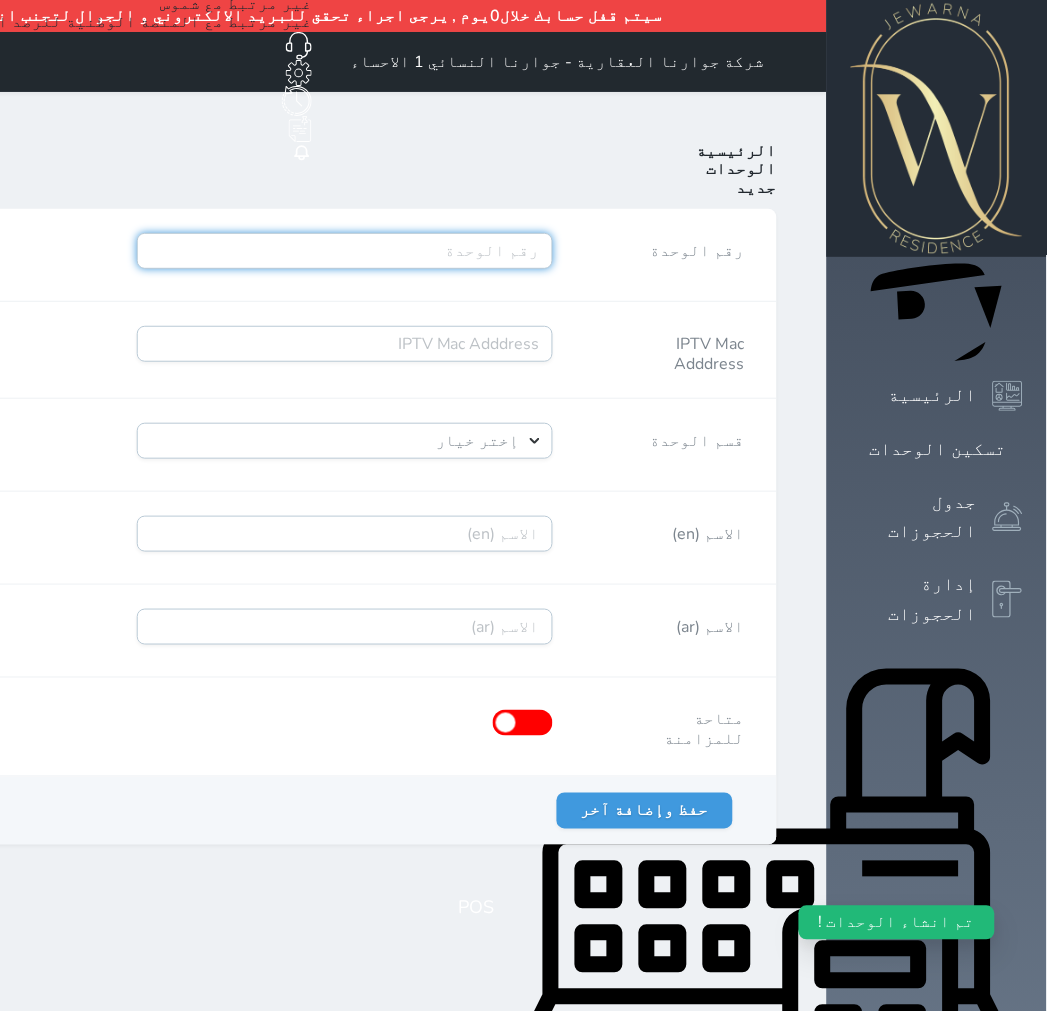 click on "رقم الوحدة" at bounding box center (345, 251) 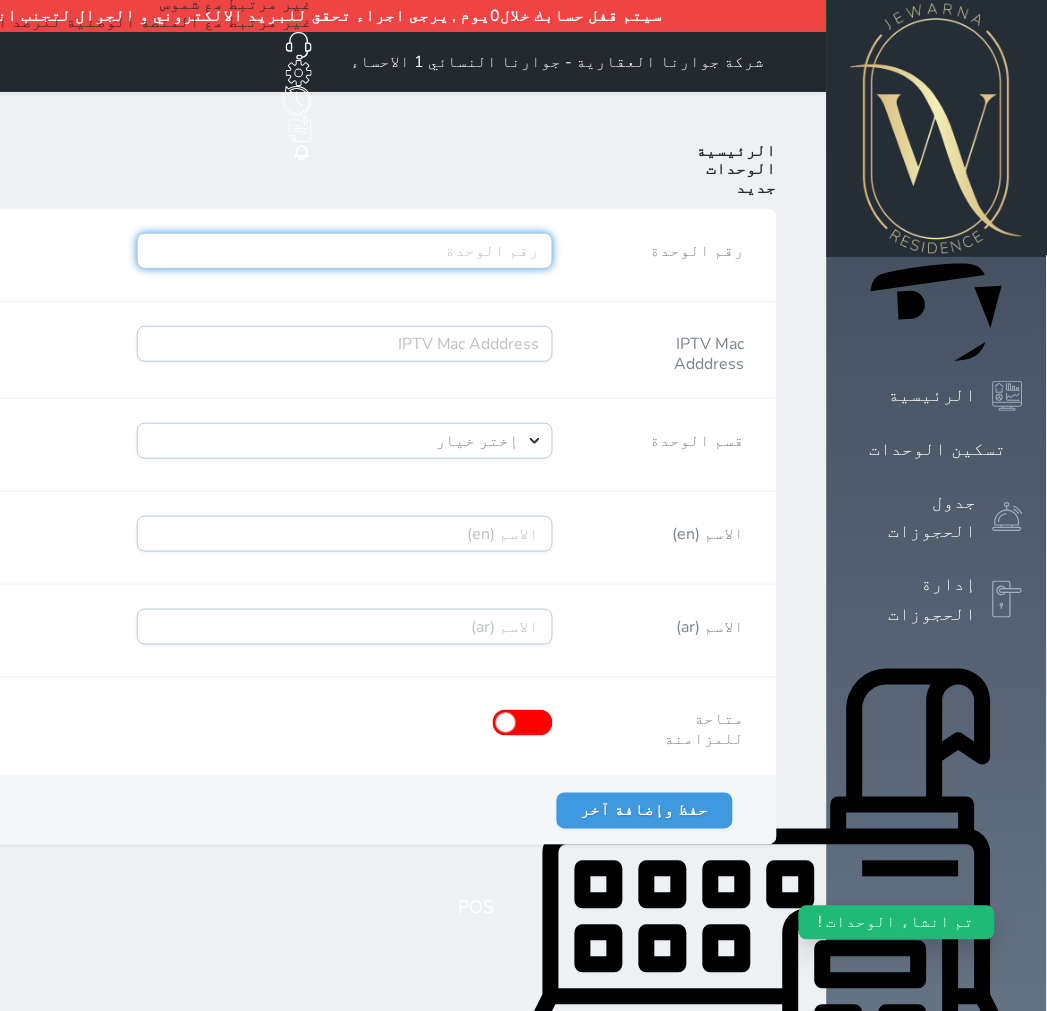 paste on "A03R02B15" 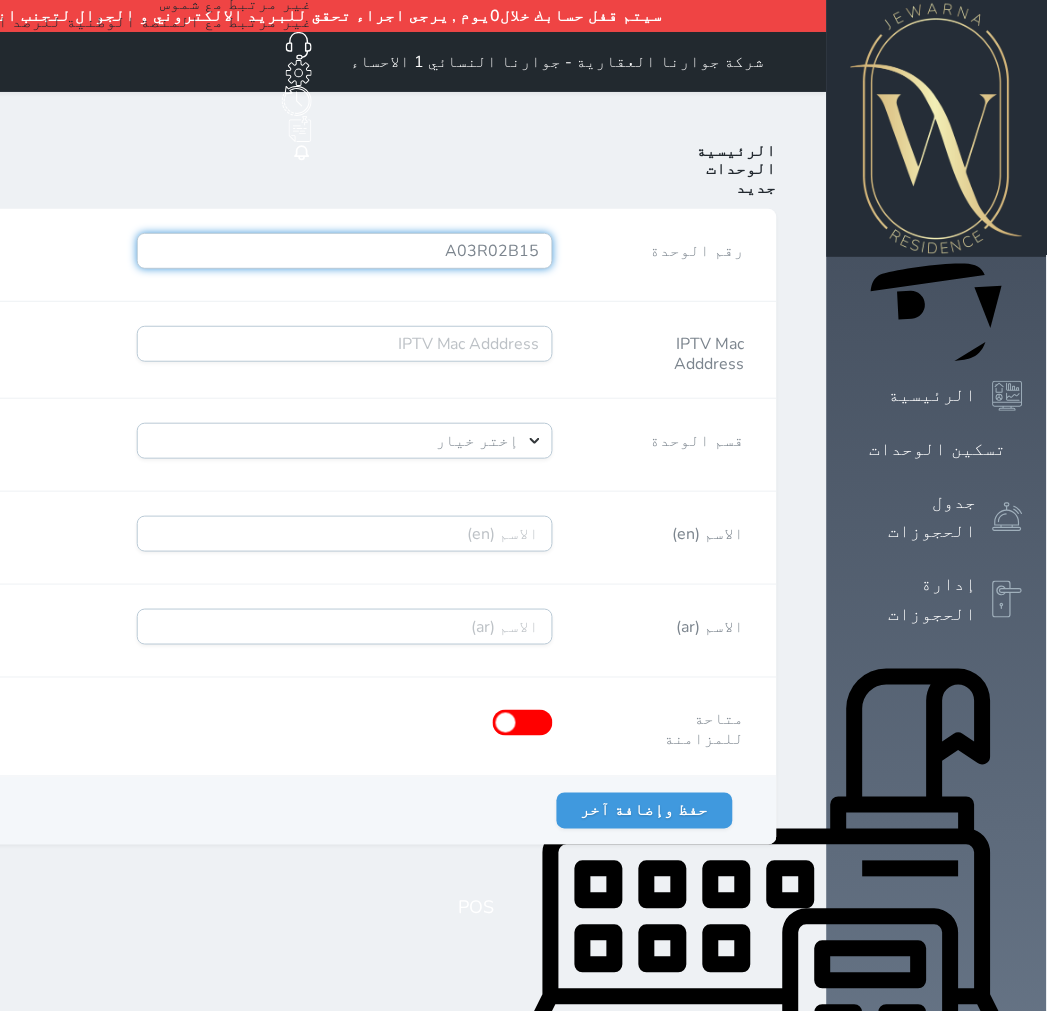type on "A03R02B15" 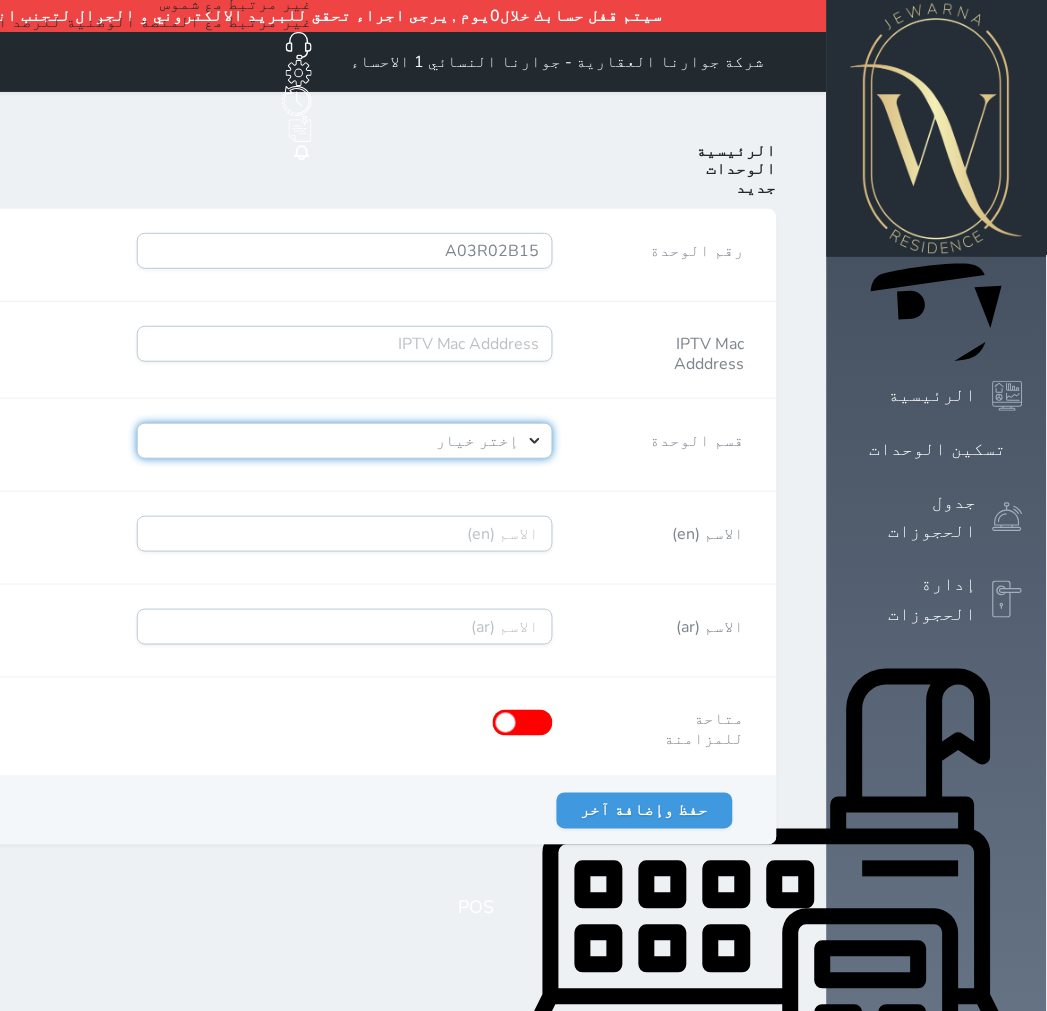click on "إختر خيار   [PERSON_NAME]" at bounding box center (345, 441) 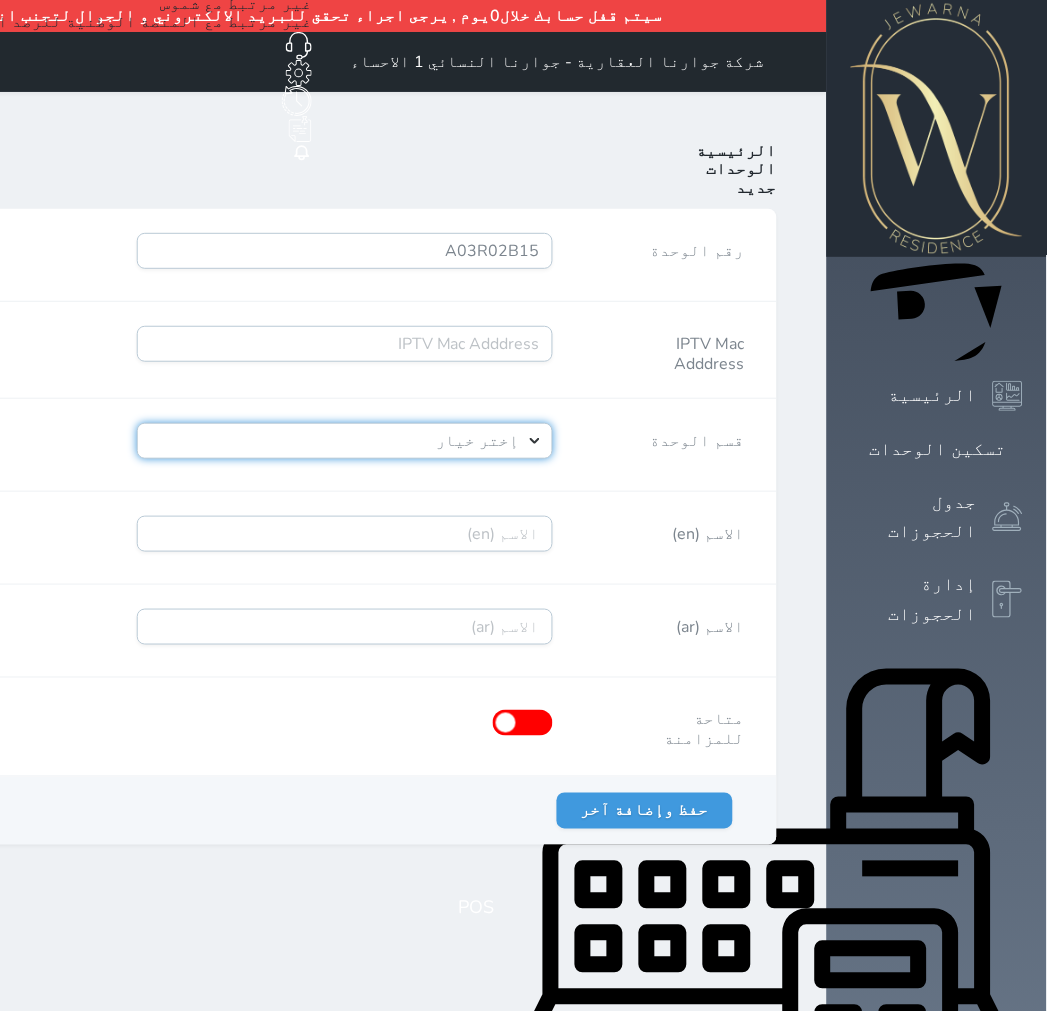 select on "39146238" 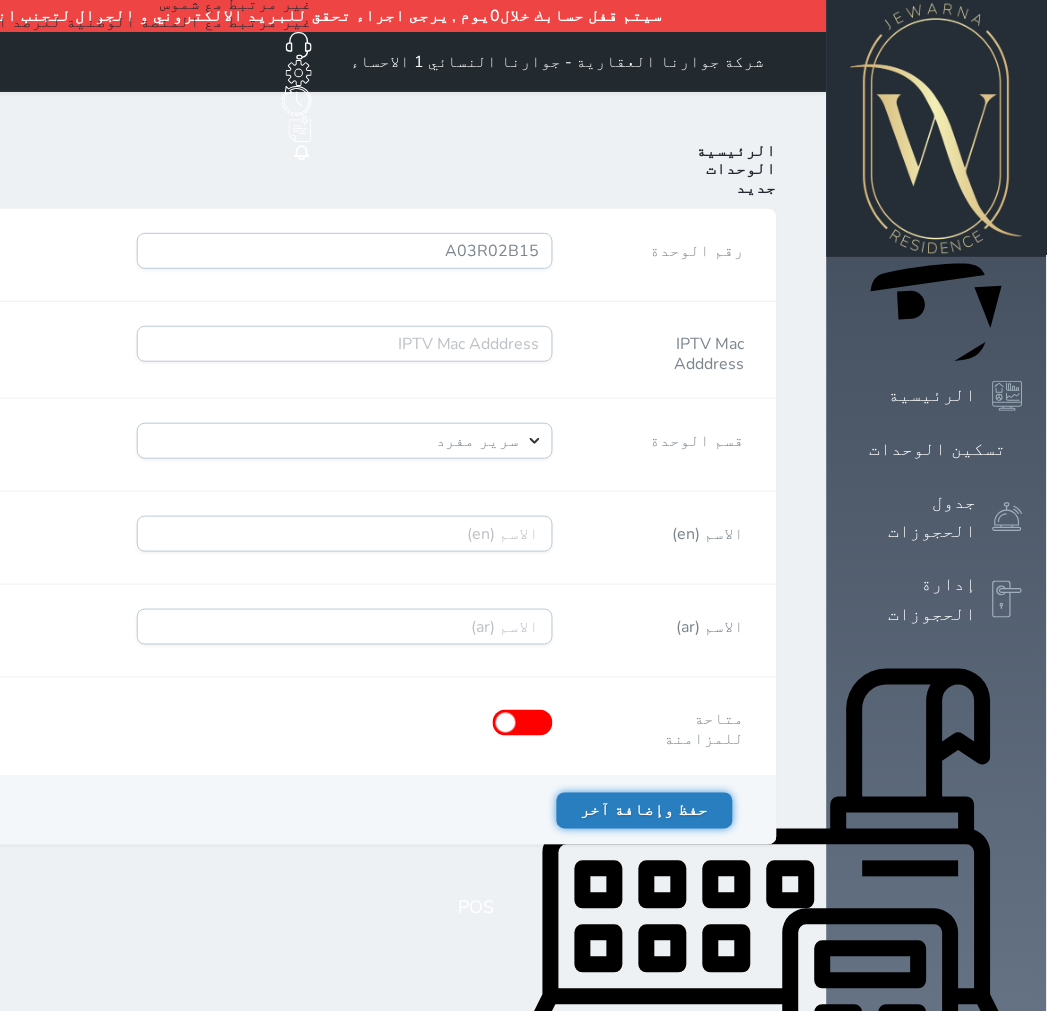 click on "حفظ وإضافة آخر" at bounding box center (645, 811) 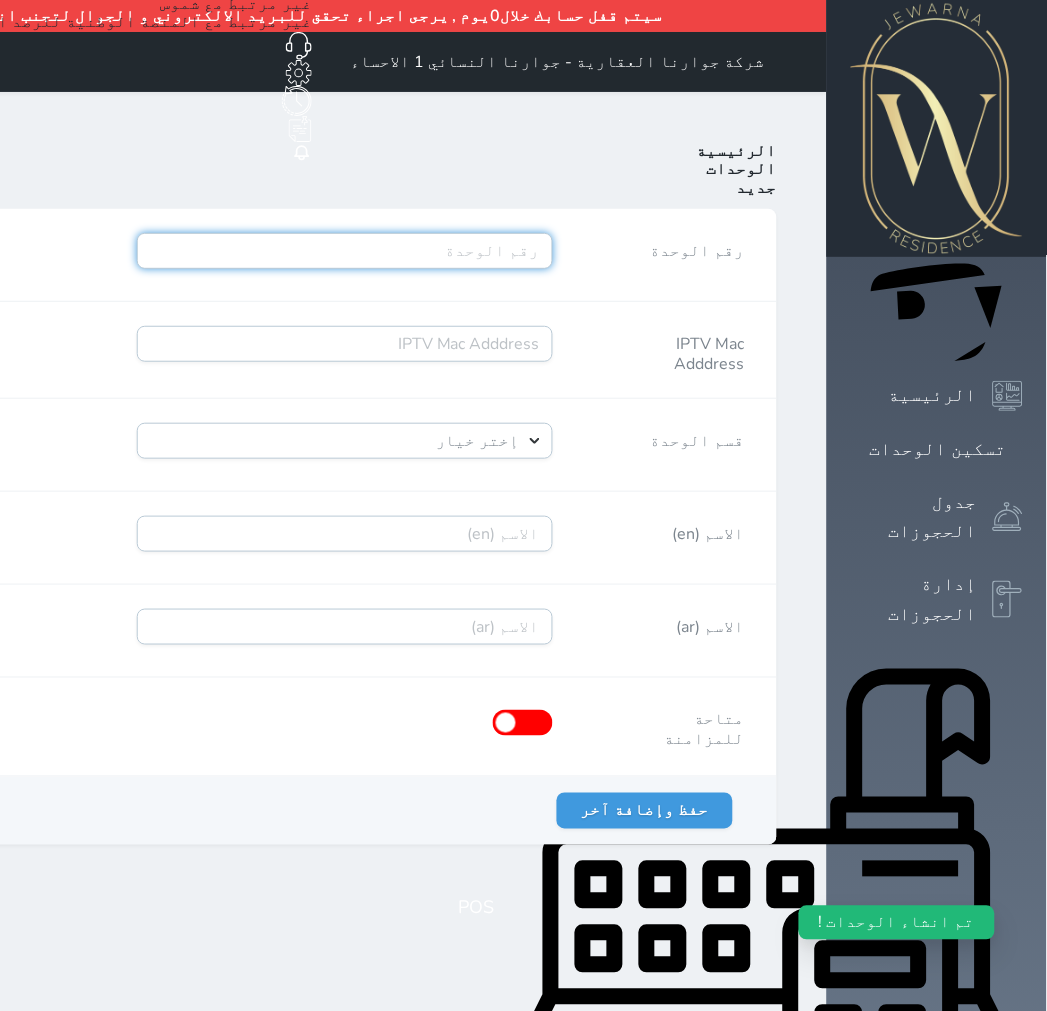 click on "رقم الوحدة" at bounding box center (345, 251) 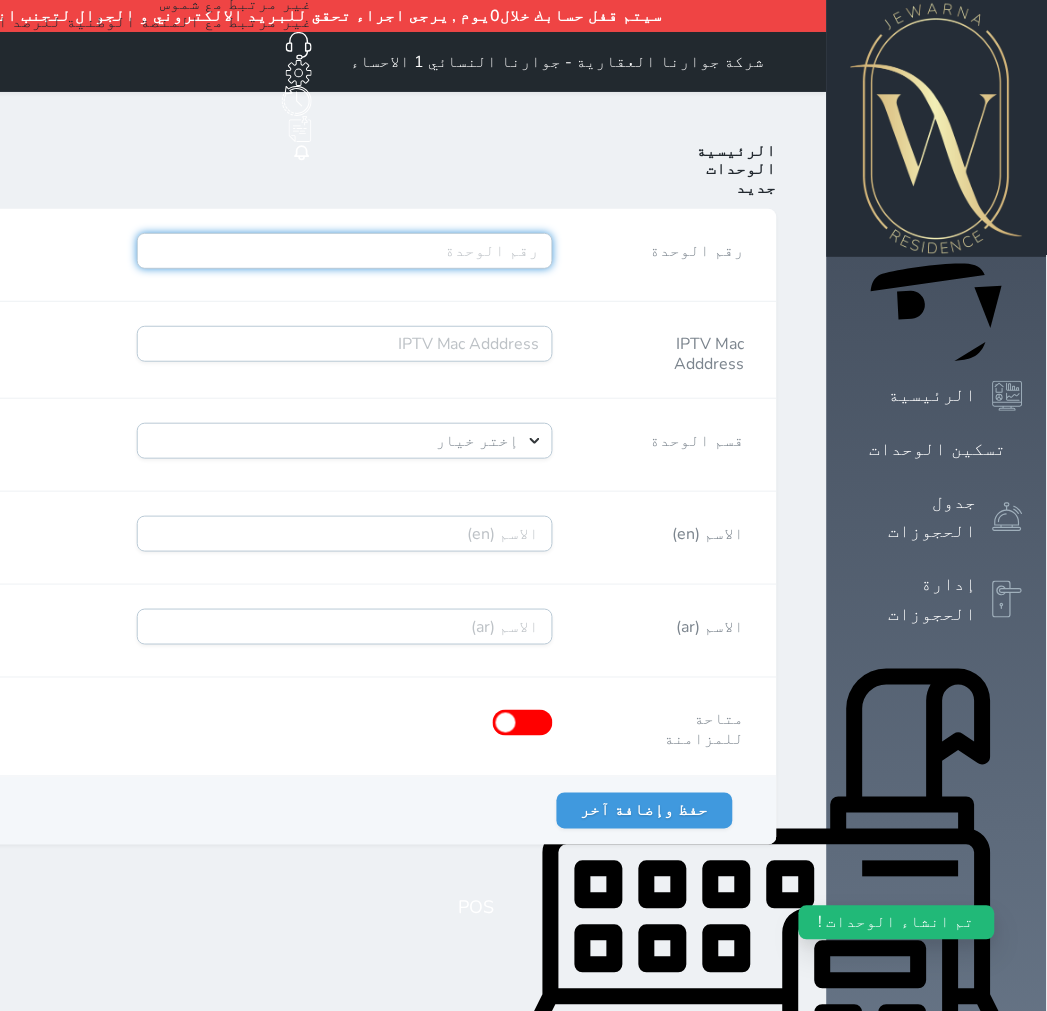 paste on "A03R02B16" 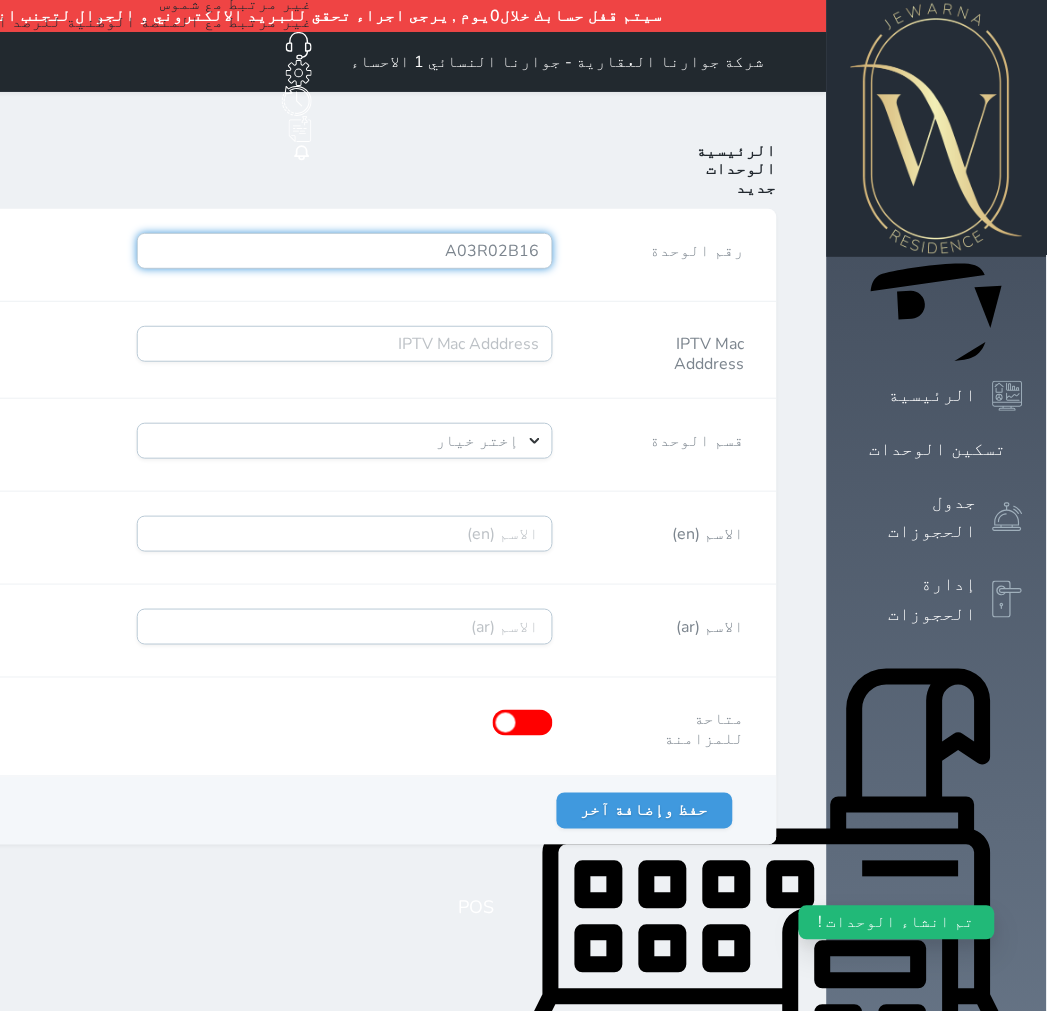 type on "A03R02B16" 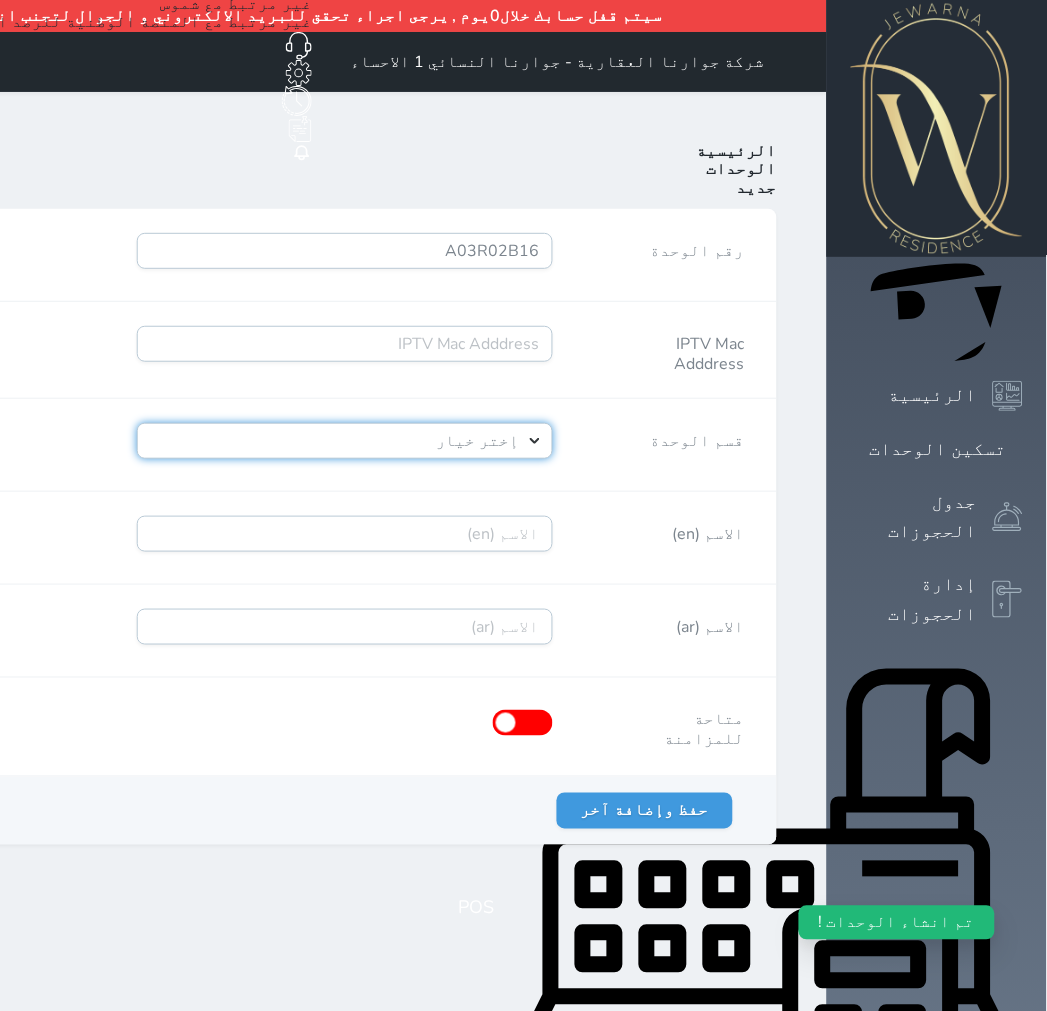 click on "إختر خيار   [PERSON_NAME]" at bounding box center [345, 441] 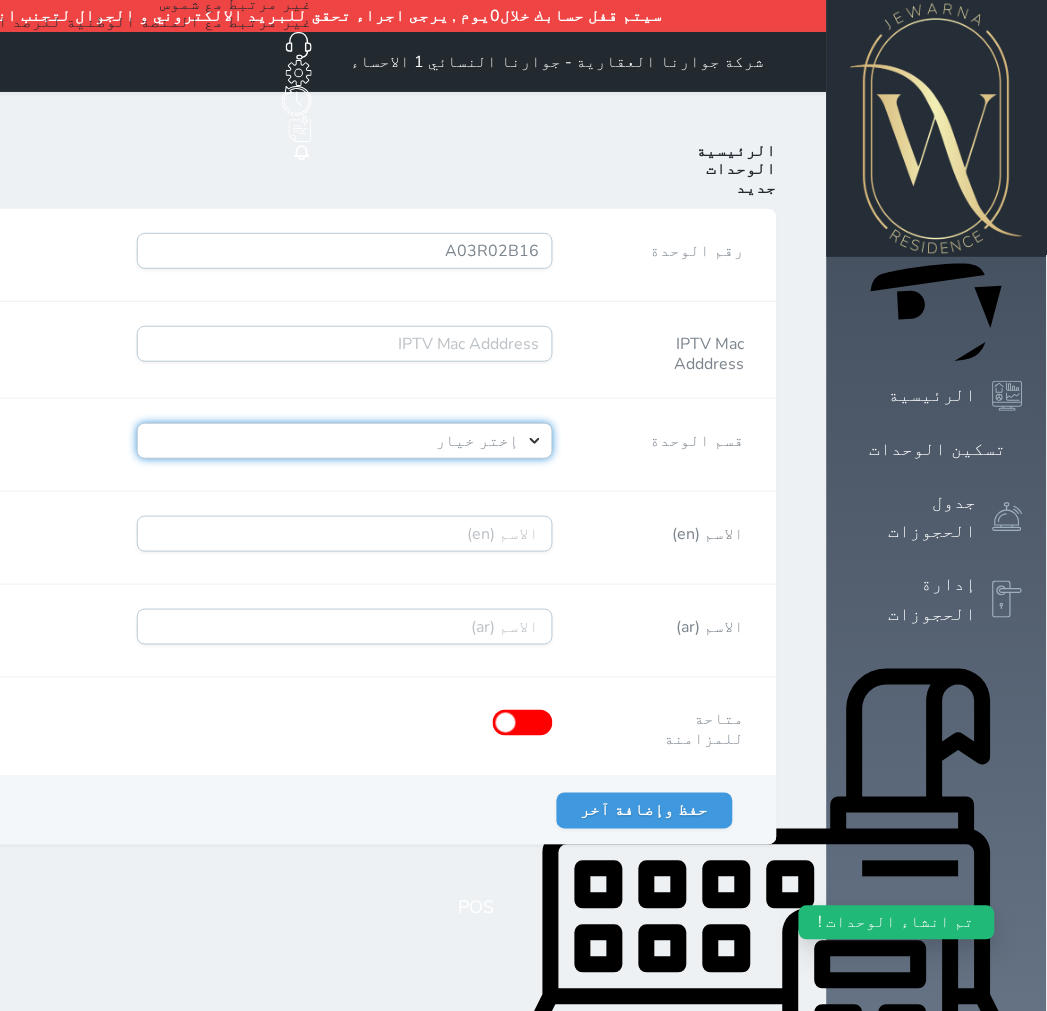 select on "39146238" 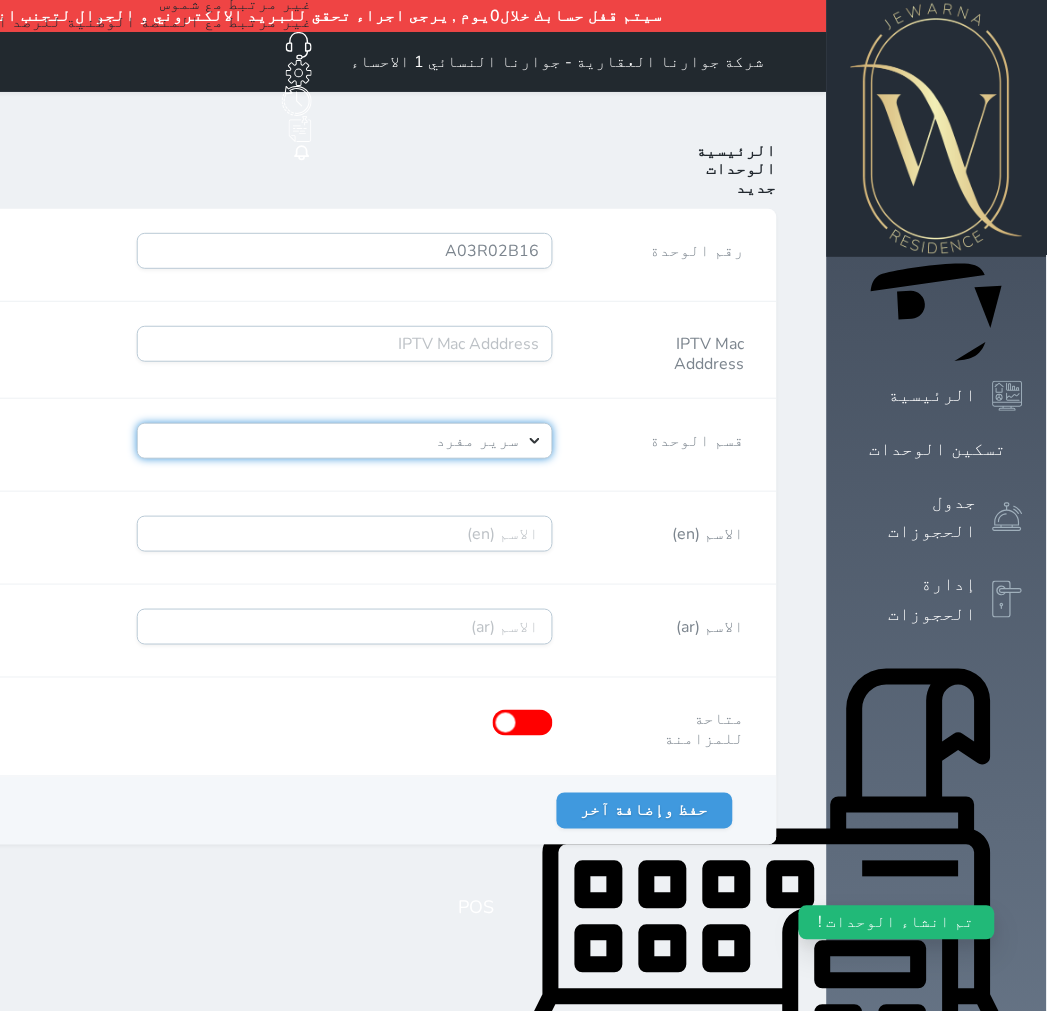 click on "إختر خيار   [PERSON_NAME]" at bounding box center (345, 441) 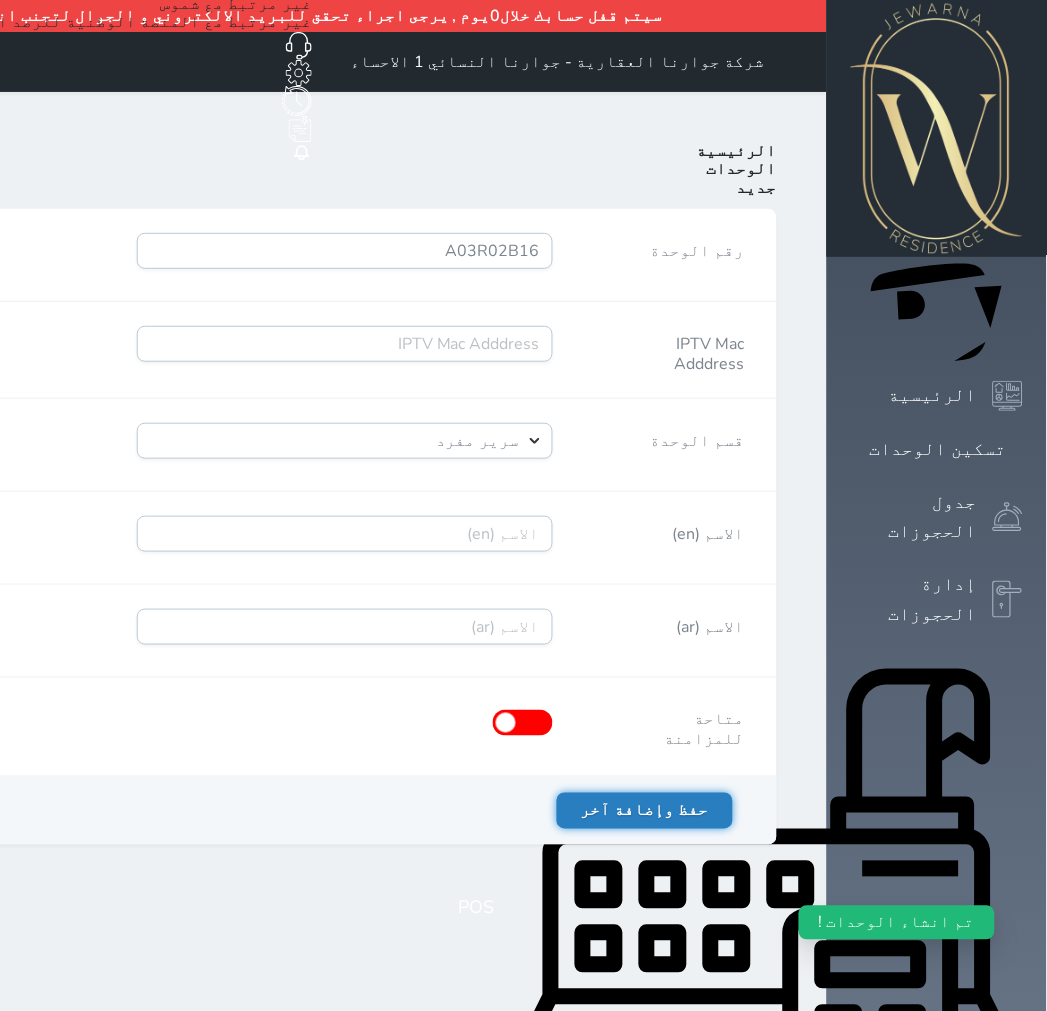 drag, startPoint x: 156, startPoint y: 758, endPoint x: 146, endPoint y: 761, distance: 10.440307 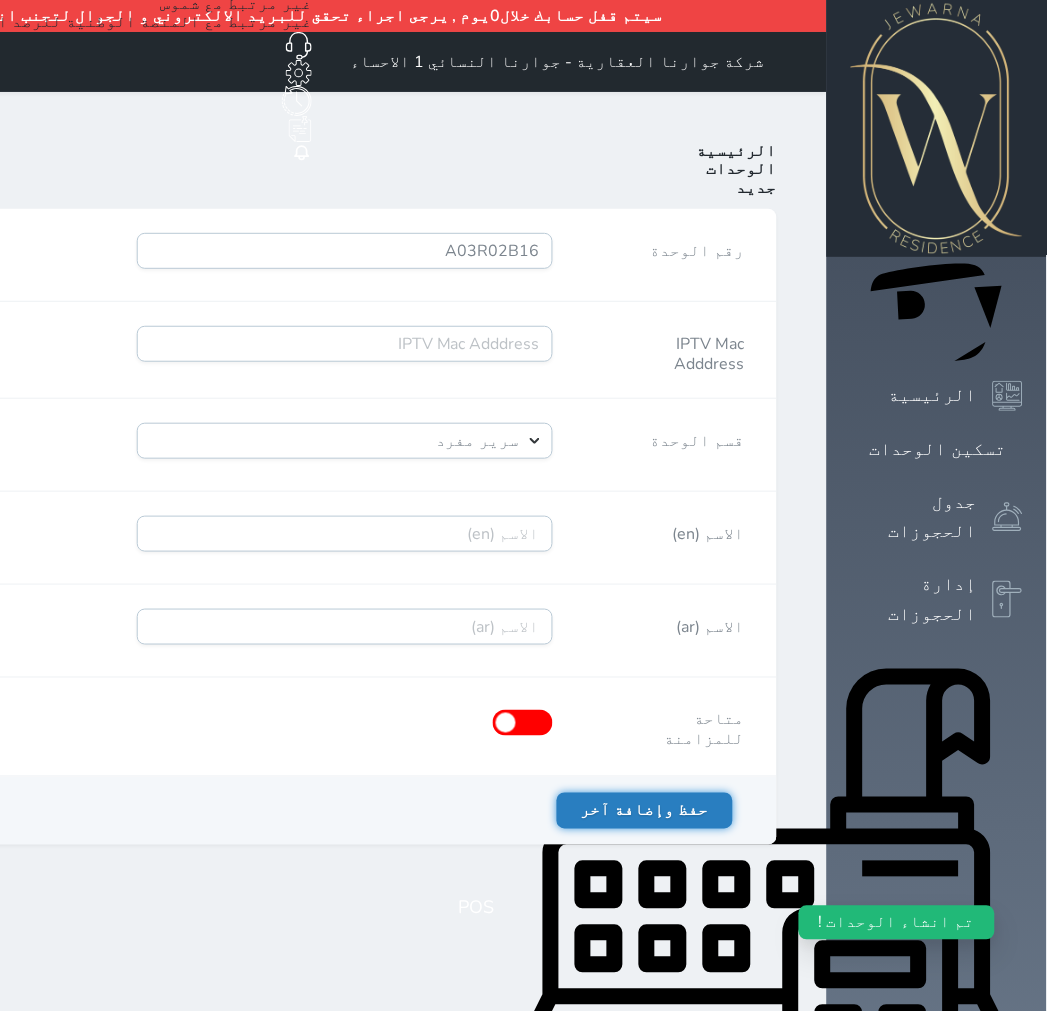 click on "حفظ وإضافة آخر" at bounding box center (645, 811) 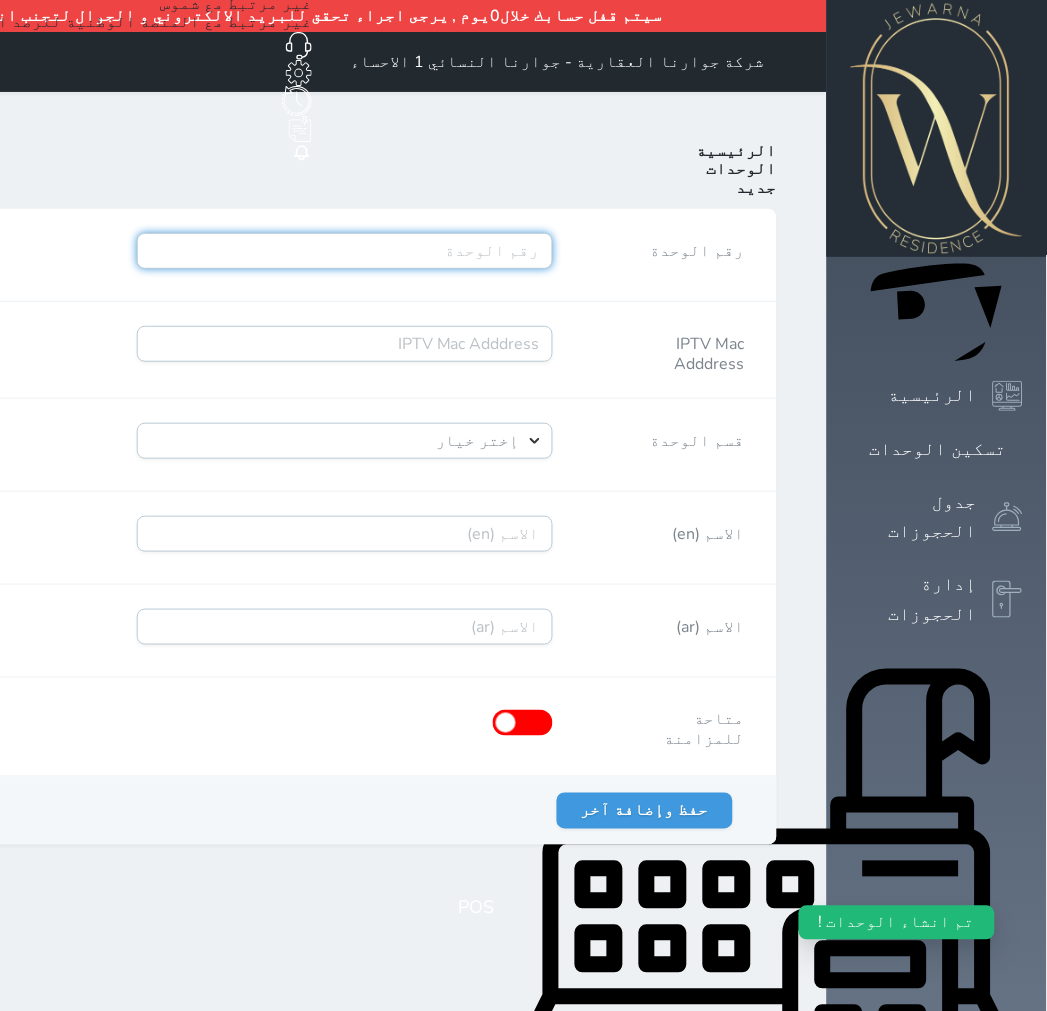 click on "رقم الوحدة" at bounding box center [345, 251] 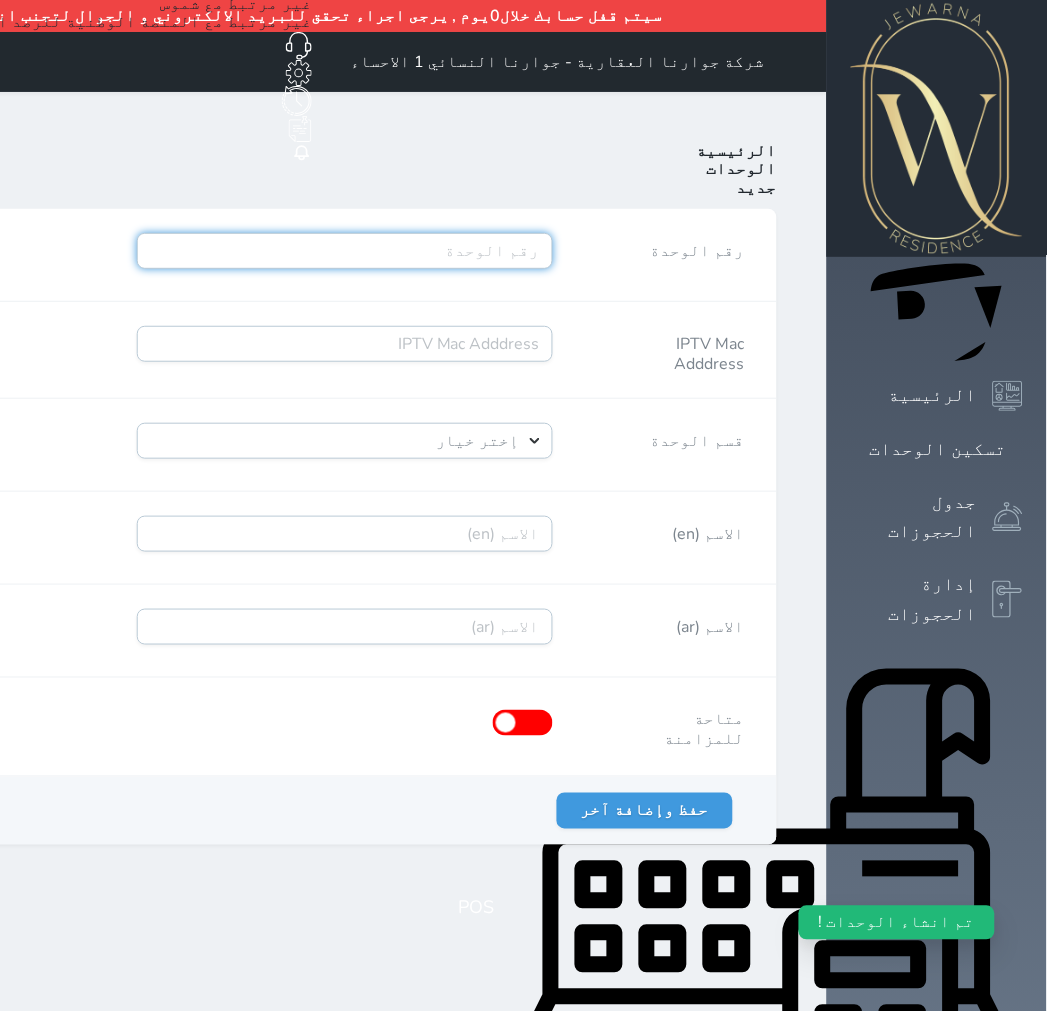 paste on "A03R03B17" 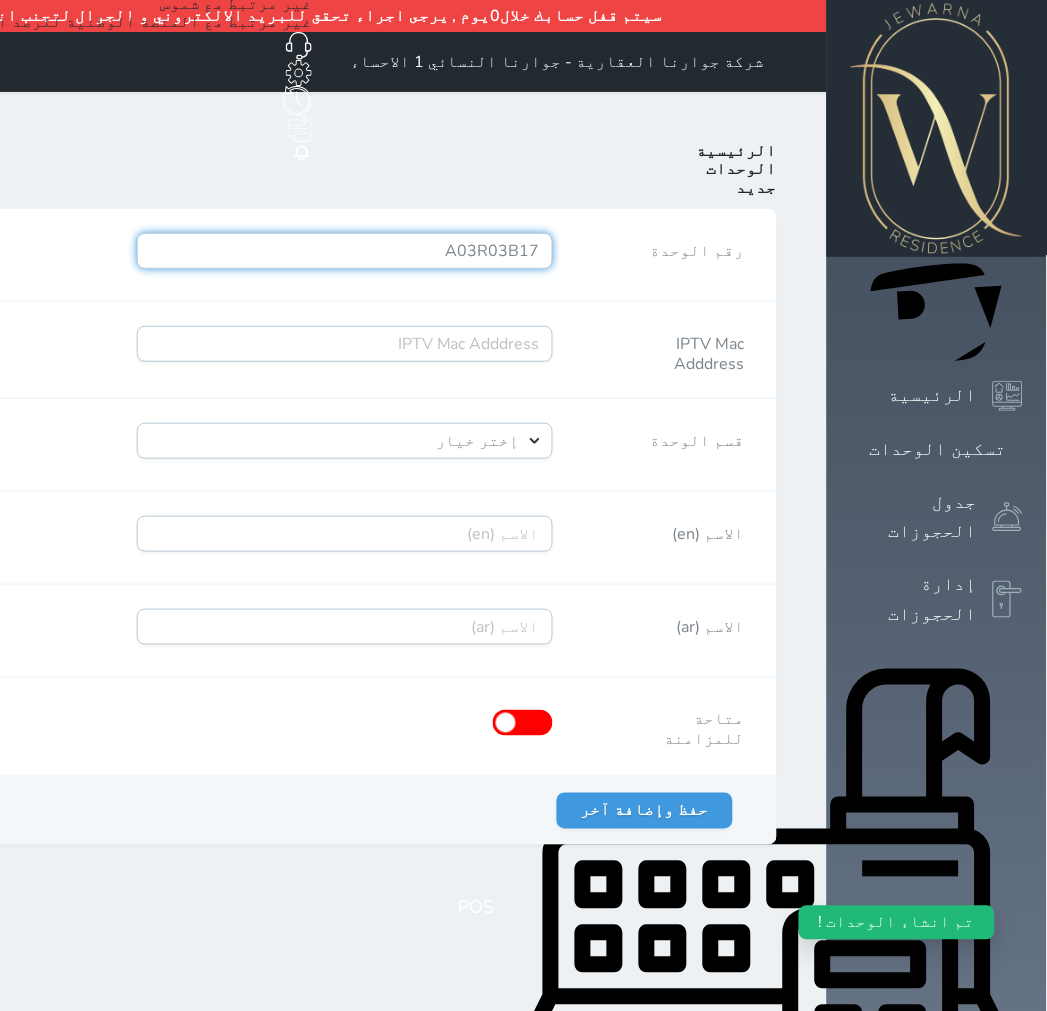 type on "A03R03B17" 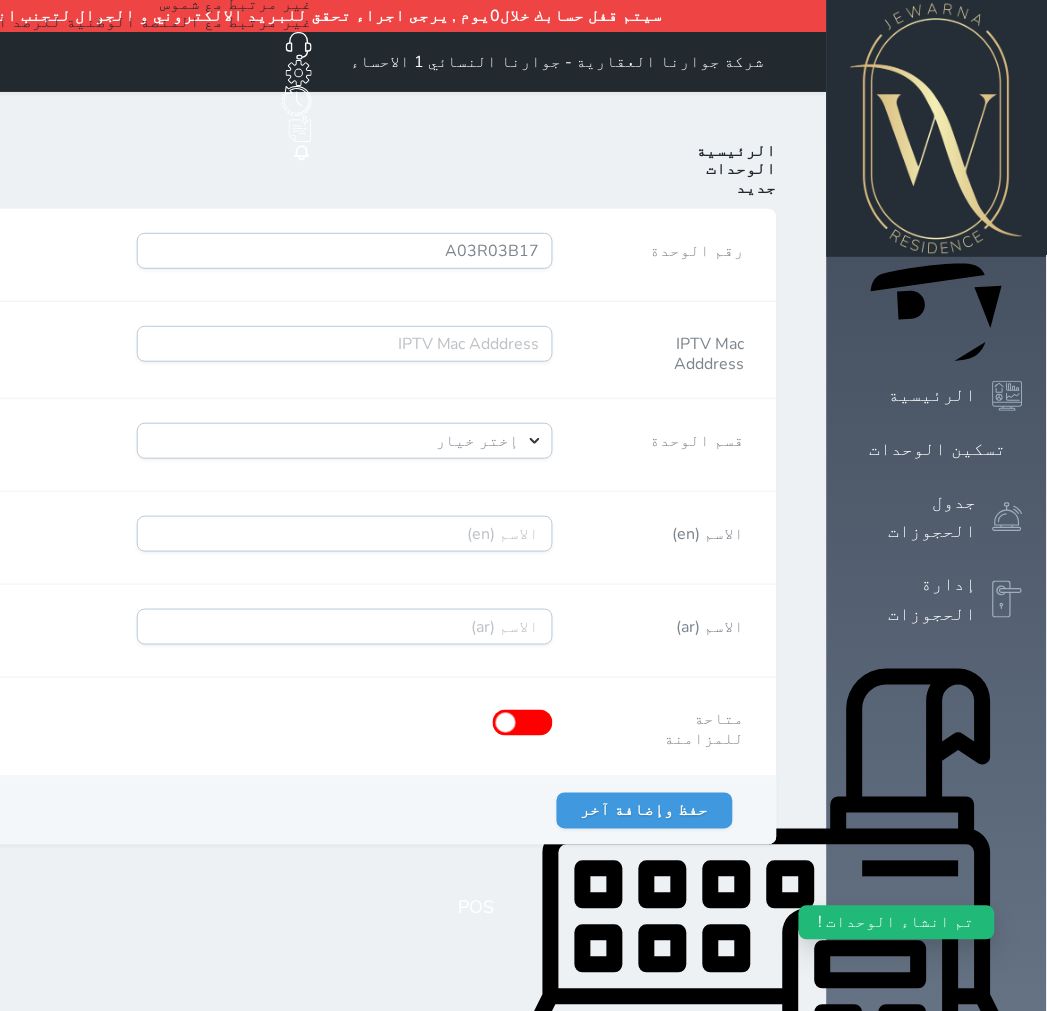 click on "إختر خيار   [PERSON_NAME]" at bounding box center (345, 445) 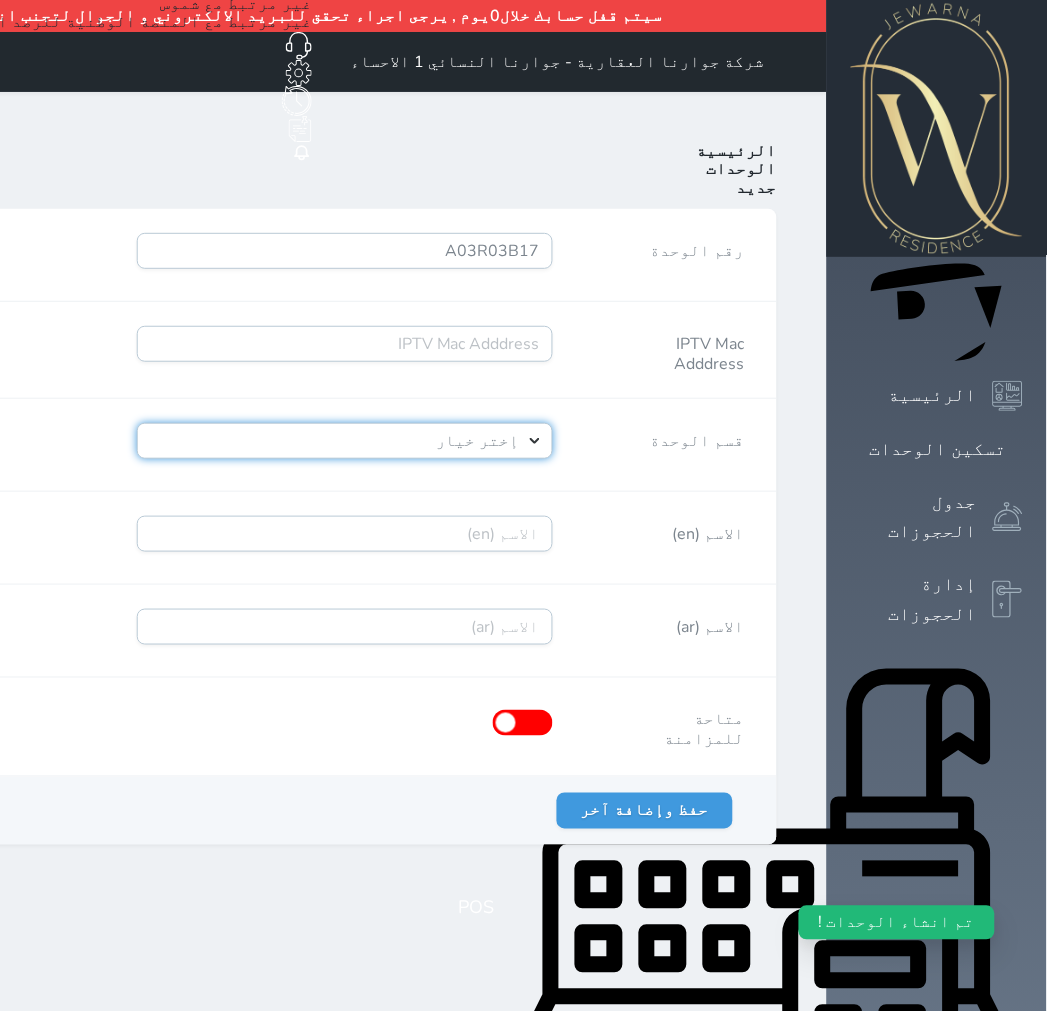 drag, startPoint x: 635, startPoint y: 376, endPoint x: 637, endPoint y: 397, distance: 21.095022 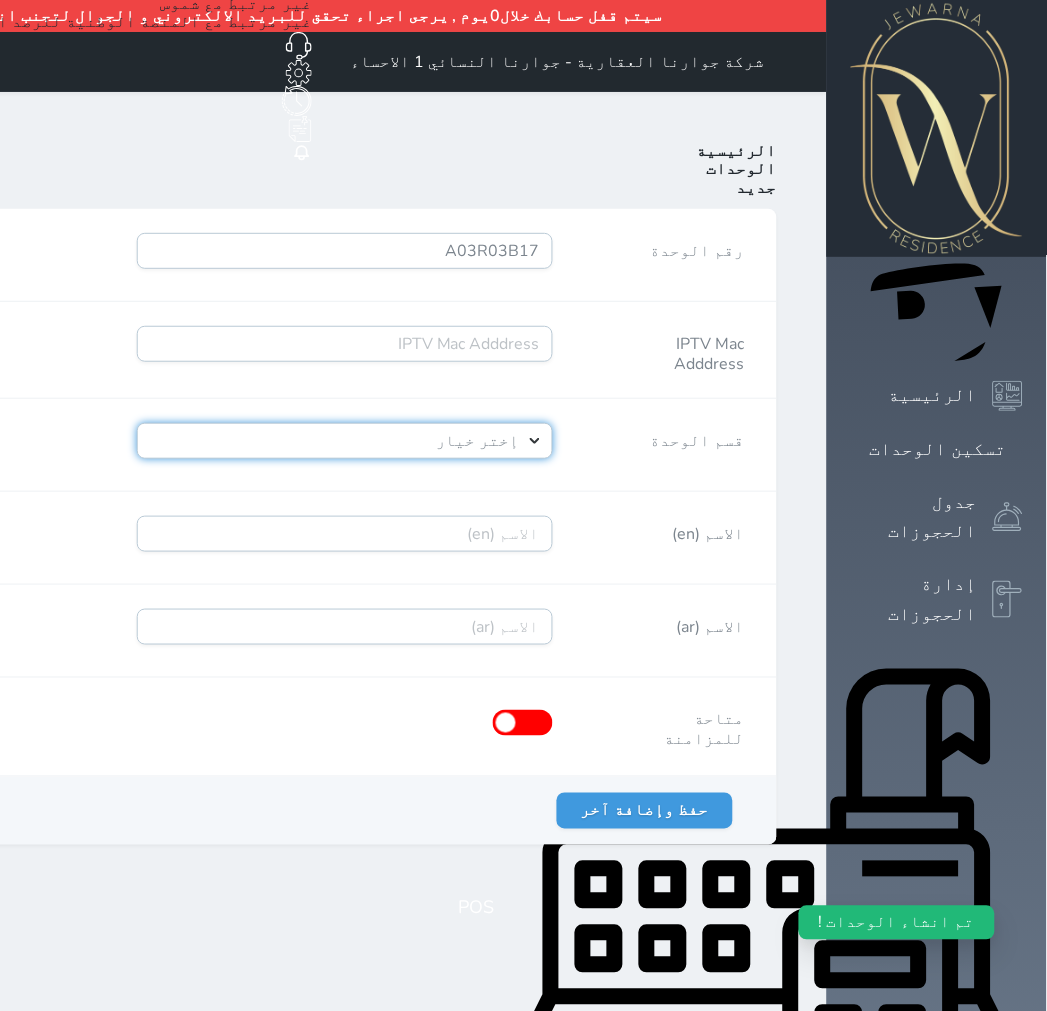 click on "إختر خيار   [PERSON_NAME]" at bounding box center [345, 441] 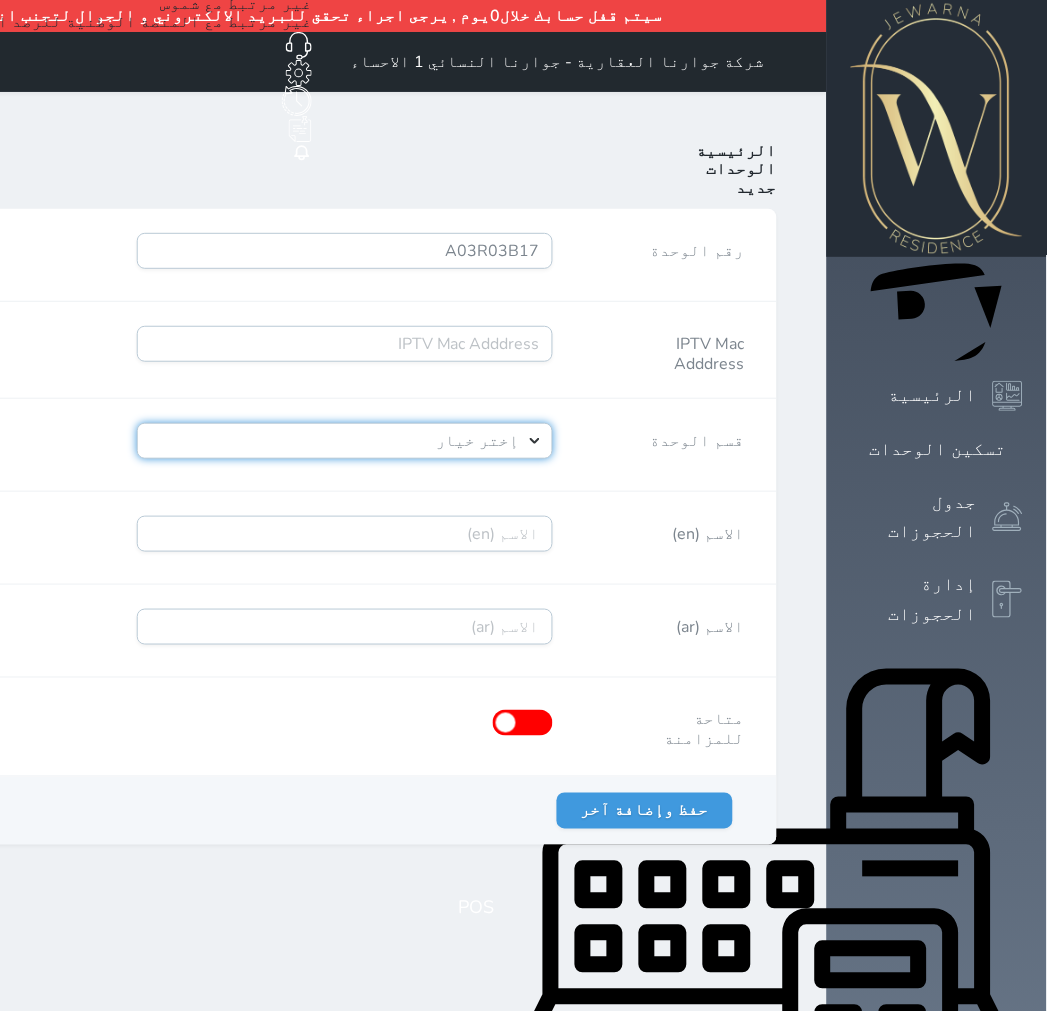 click on "إختر خيار   [PERSON_NAME]" at bounding box center (345, 441) 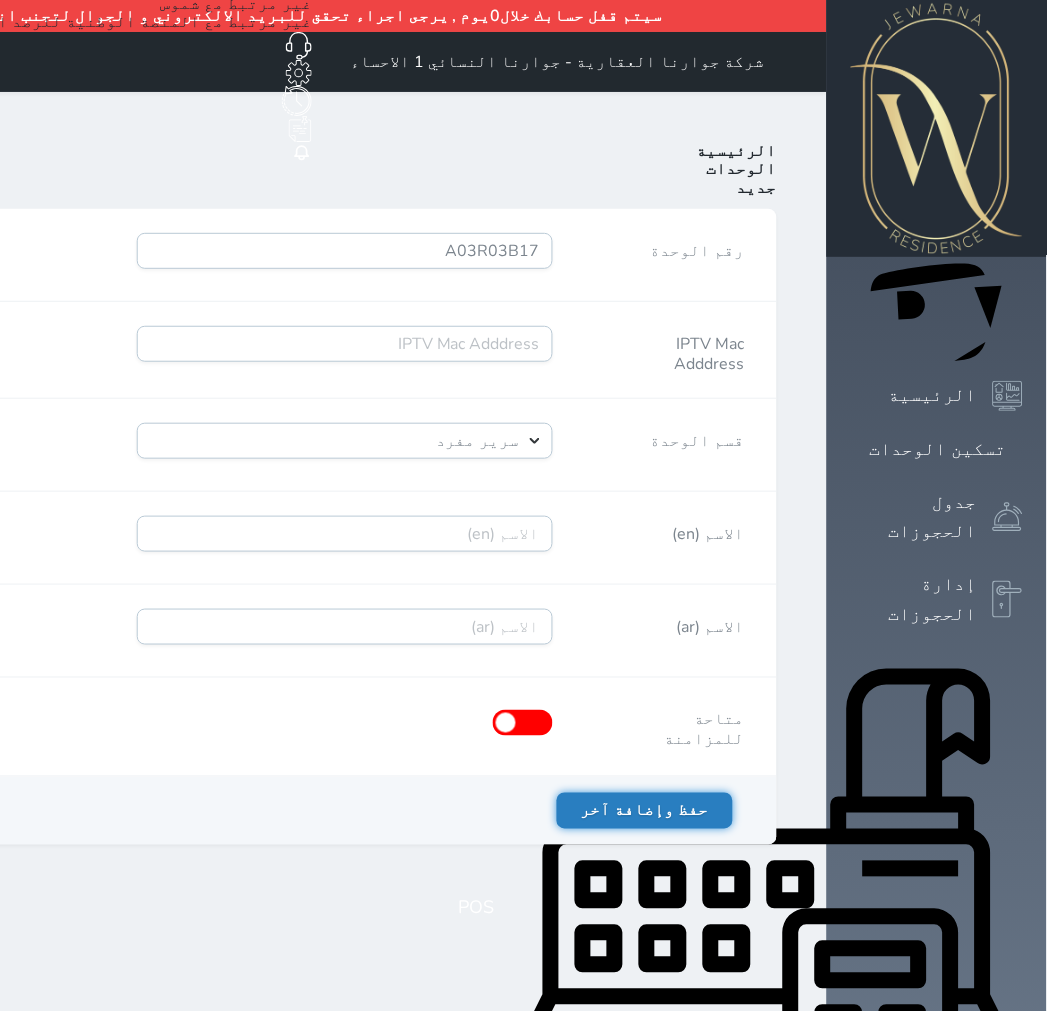 click on "حفظ وإضافة آخر" at bounding box center [645, 811] 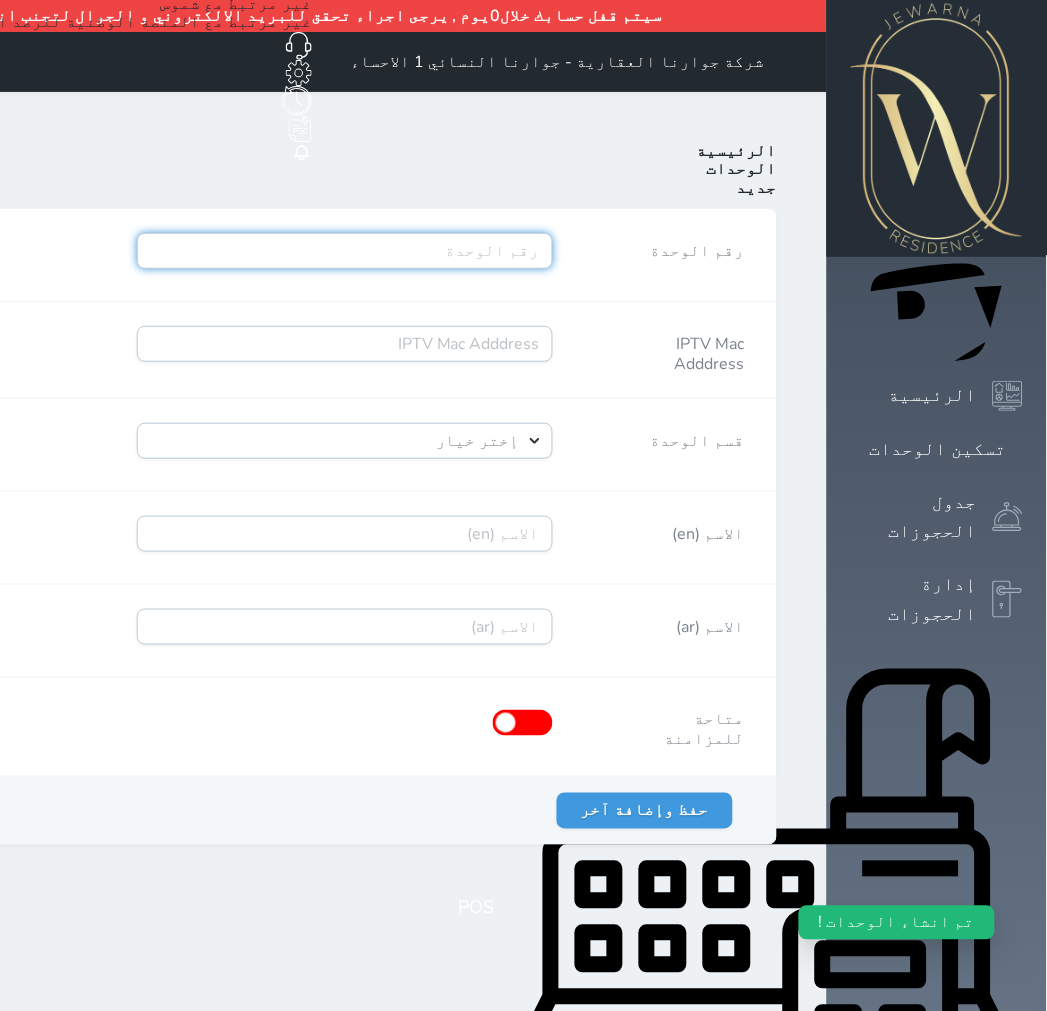 click on "رقم الوحدة" at bounding box center [345, 251] 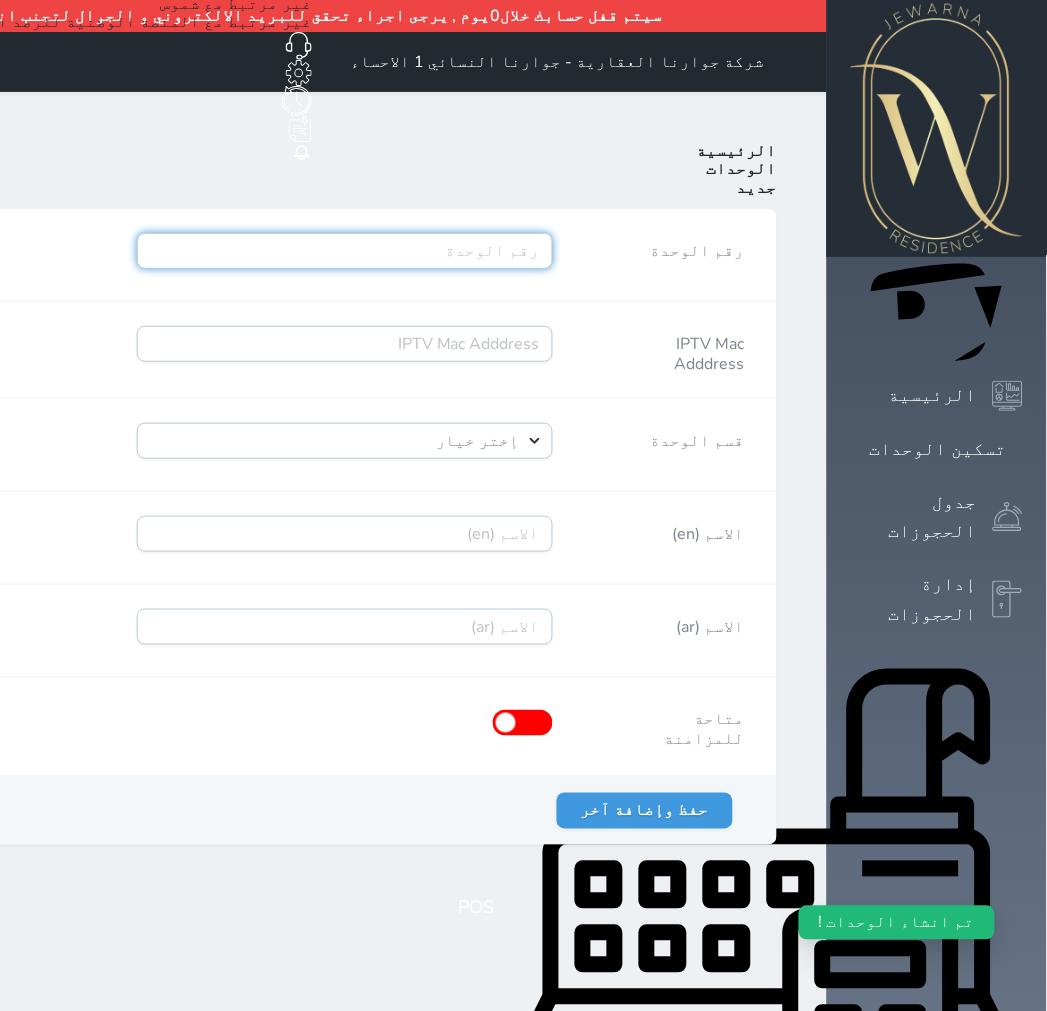 paste on "A03R03B18" 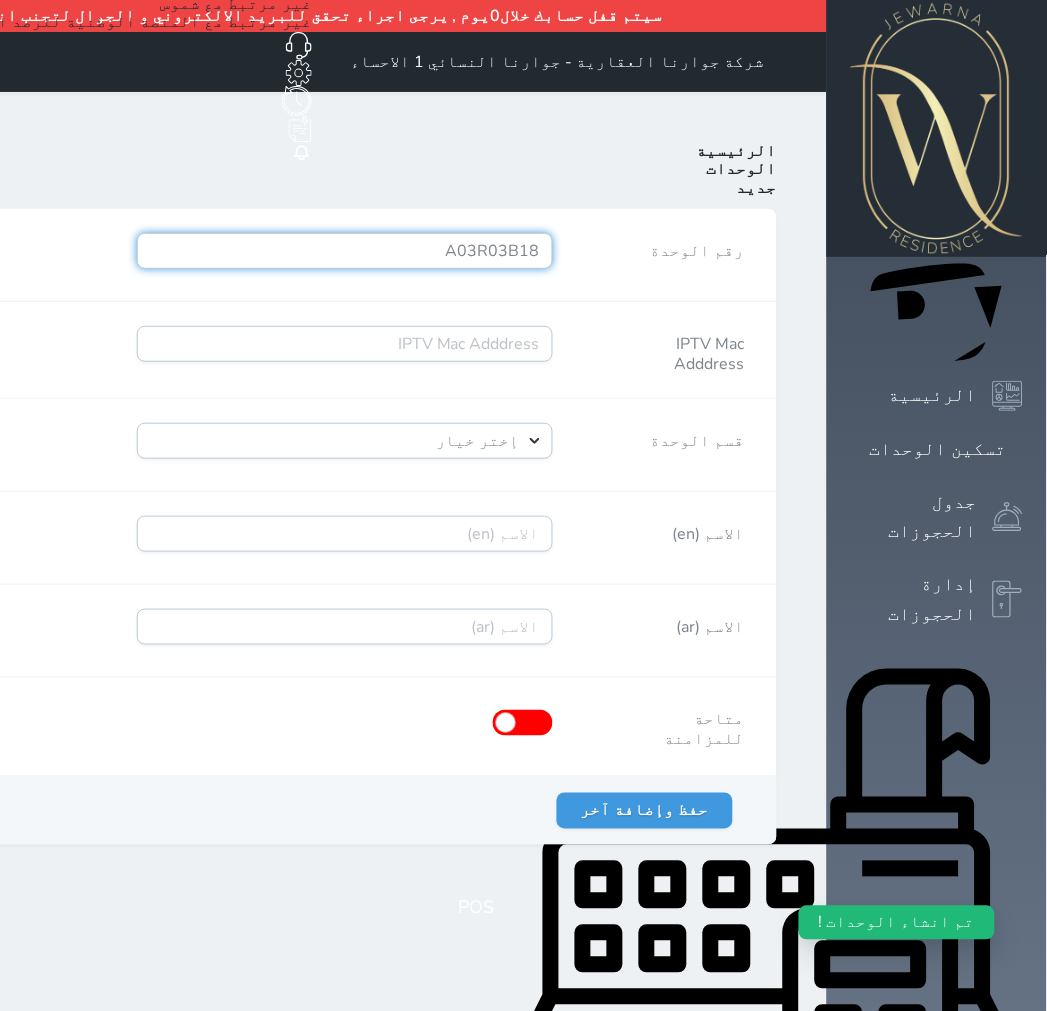 type on "A03R03B18" 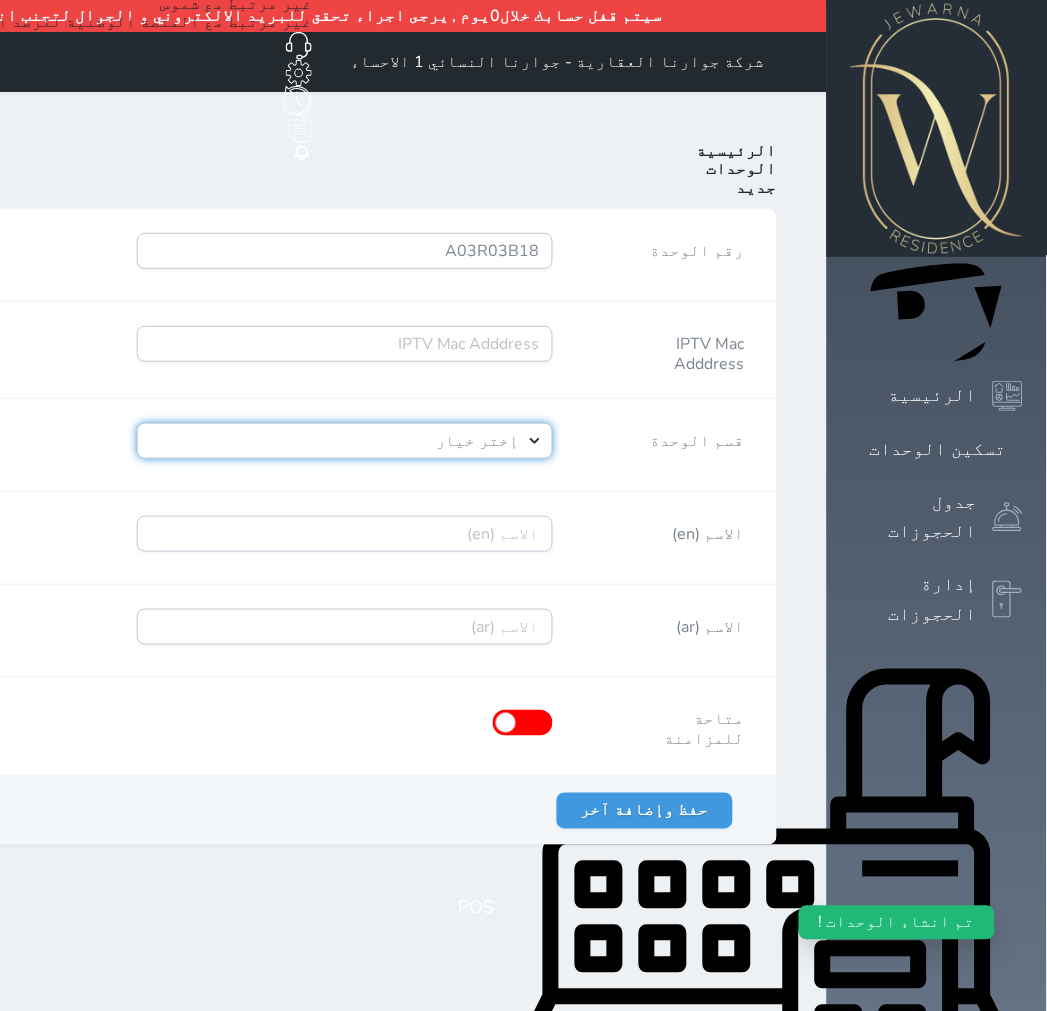 drag, startPoint x: 623, startPoint y: 363, endPoint x: 623, endPoint y: 388, distance: 25 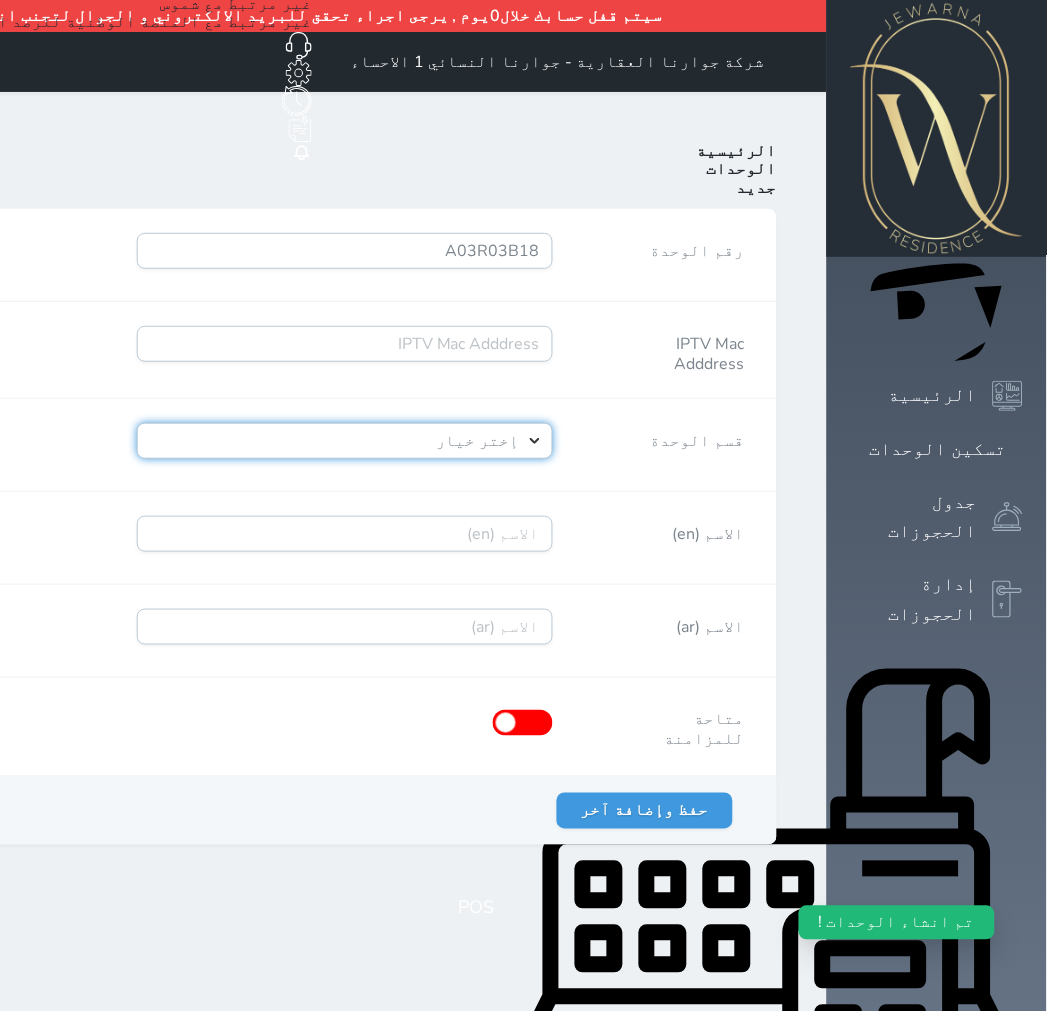 click on "إختر خيار   [PERSON_NAME]" at bounding box center [345, 441] 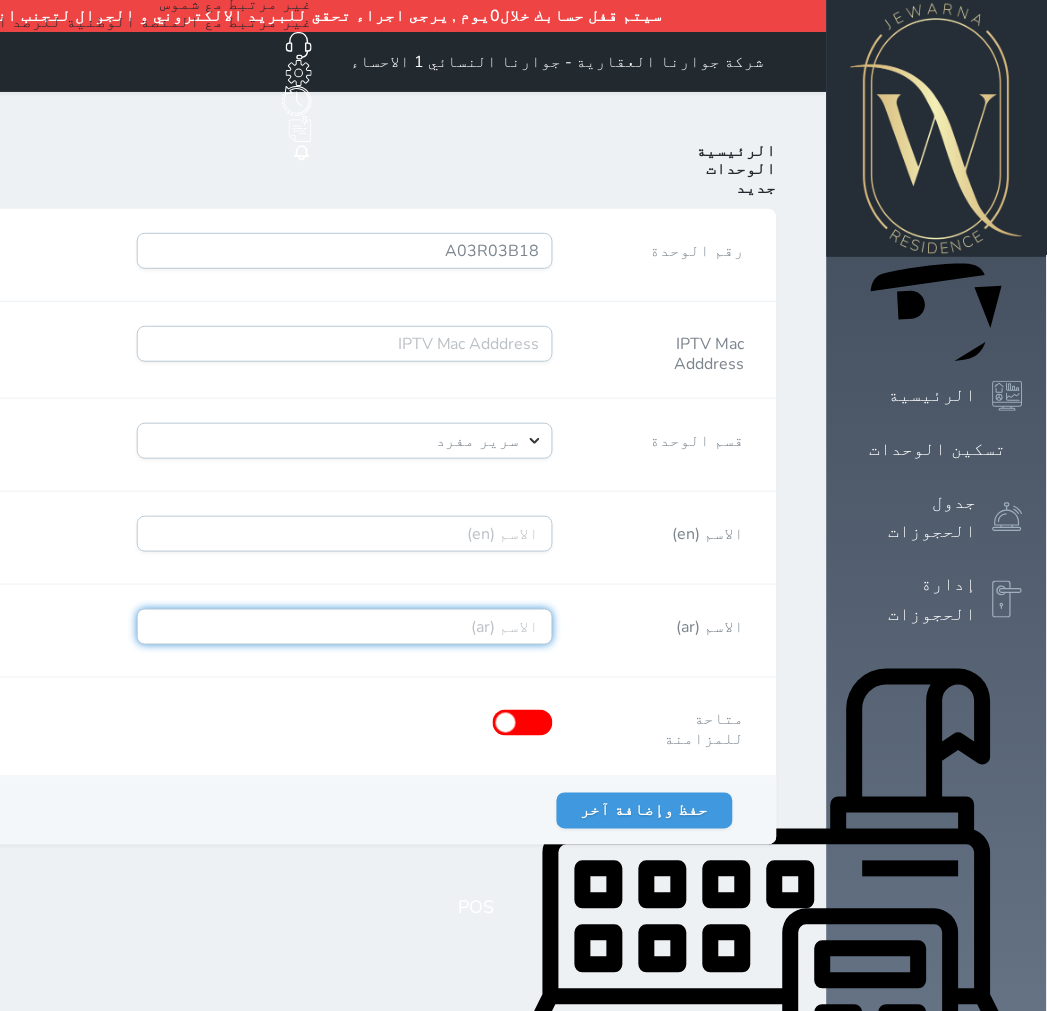 click on "الاسم (ar)" at bounding box center (345, 627) 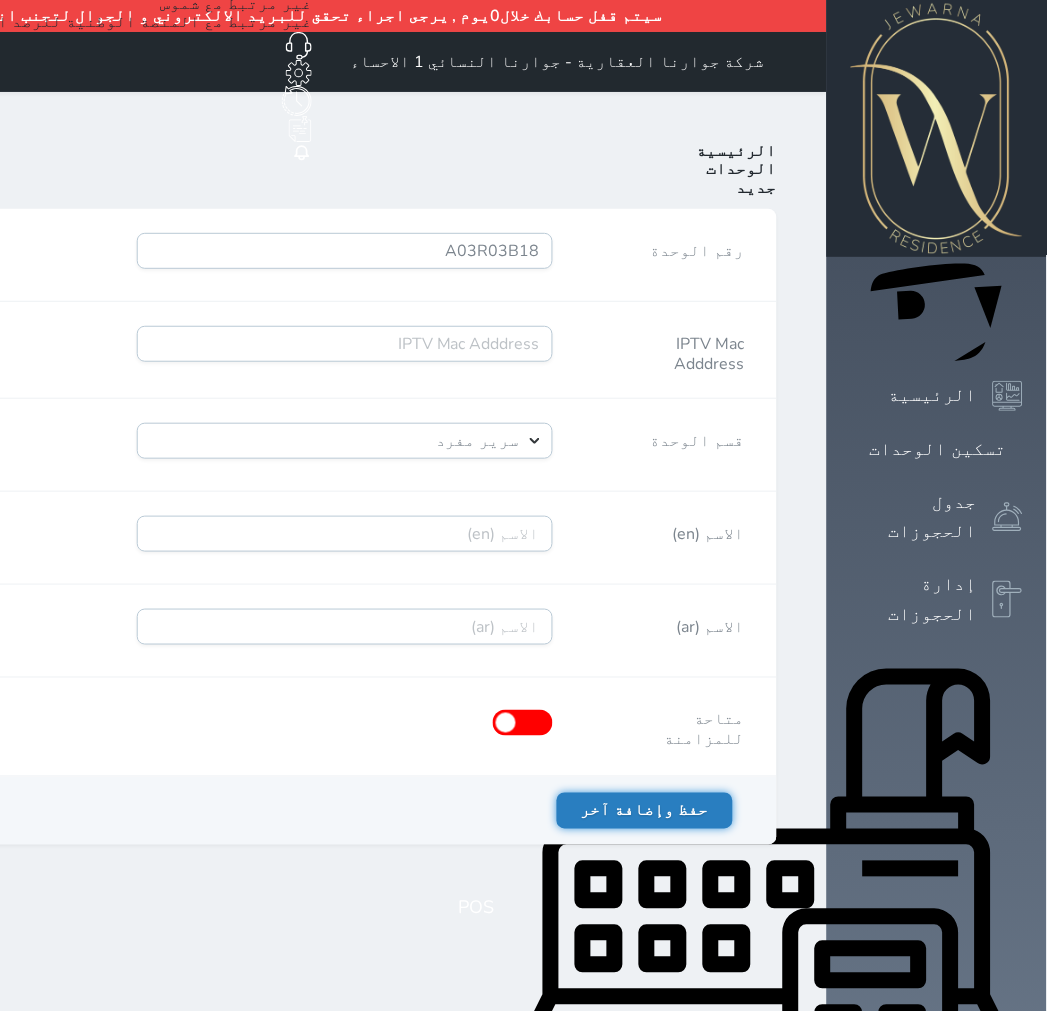 drag, startPoint x: 132, startPoint y: 780, endPoint x: 123, endPoint y: 773, distance: 11.401754 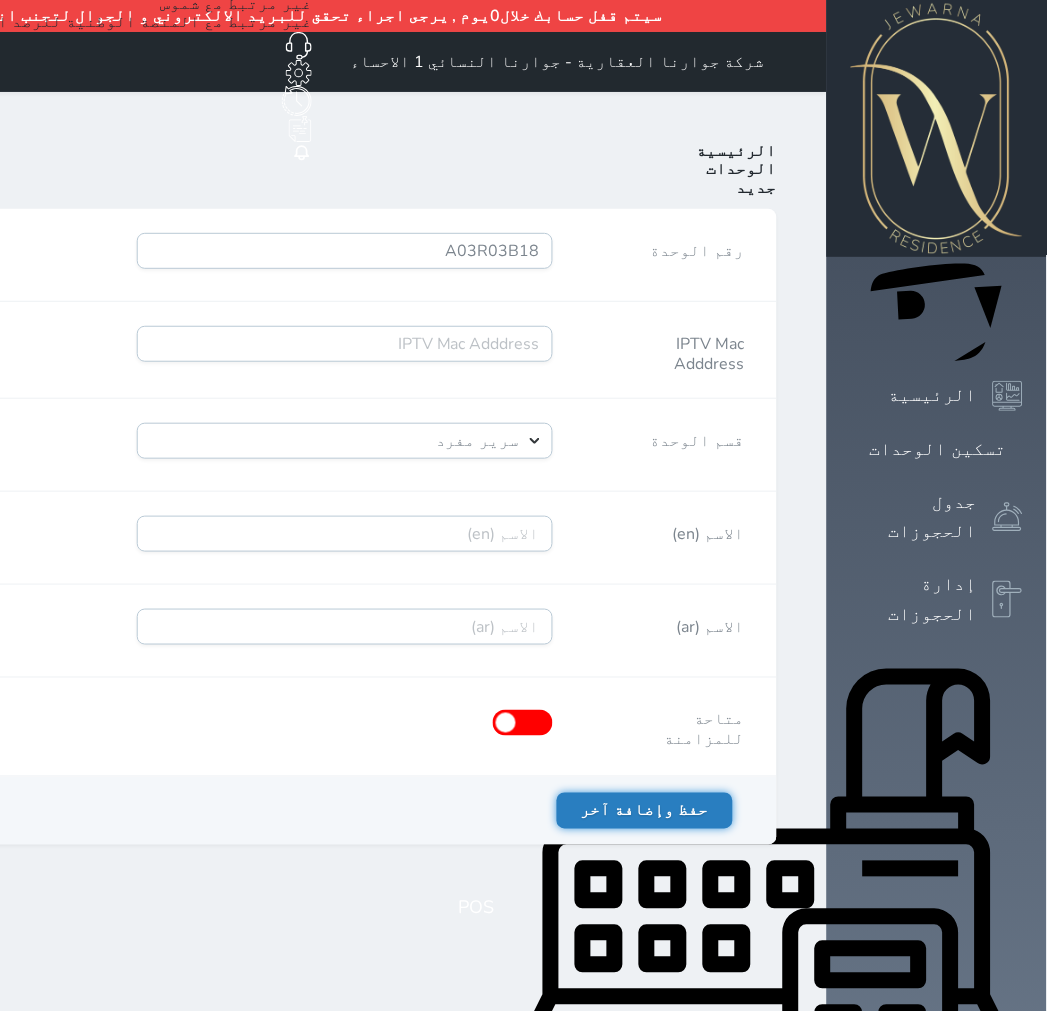 click on "حفظ وإضافة آخر" at bounding box center [645, 811] 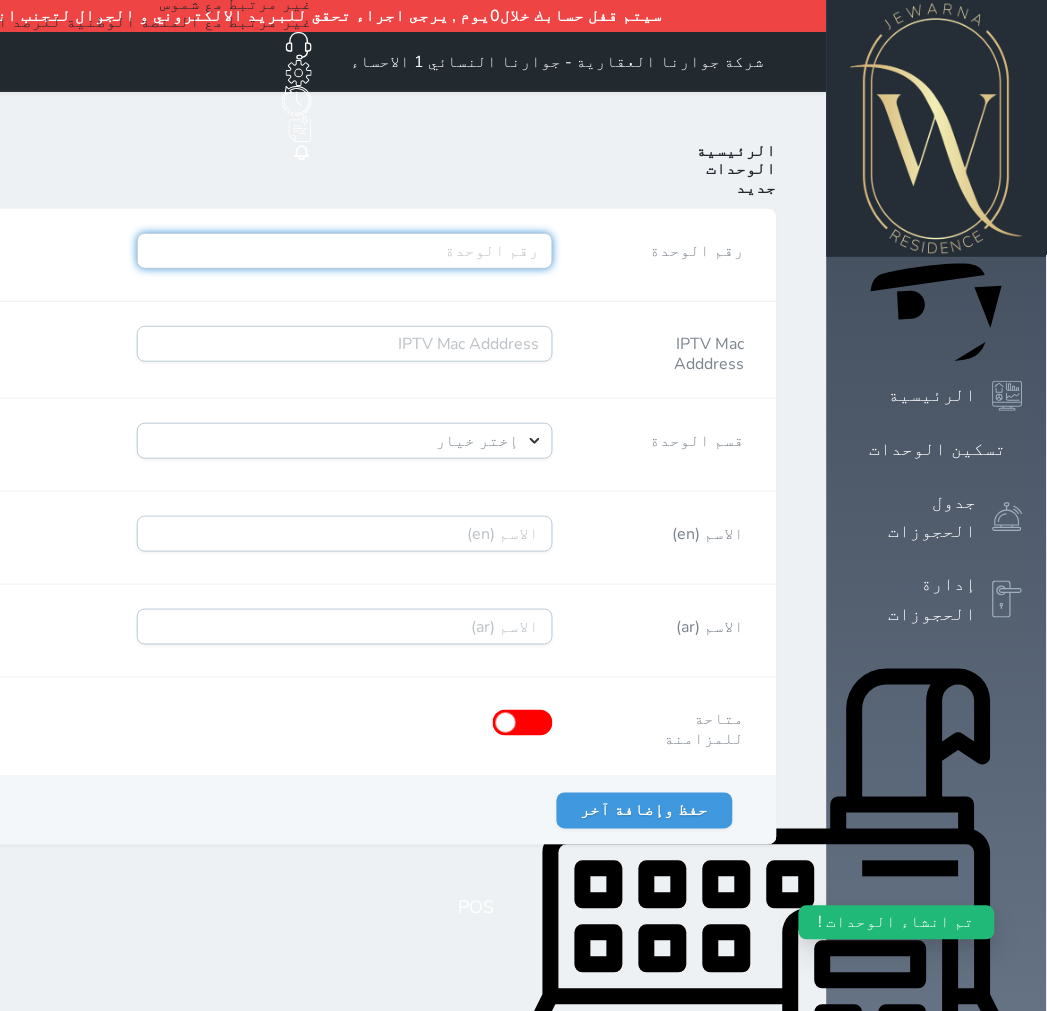 click on "رقم الوحدة" at bounding box center [345, 251] 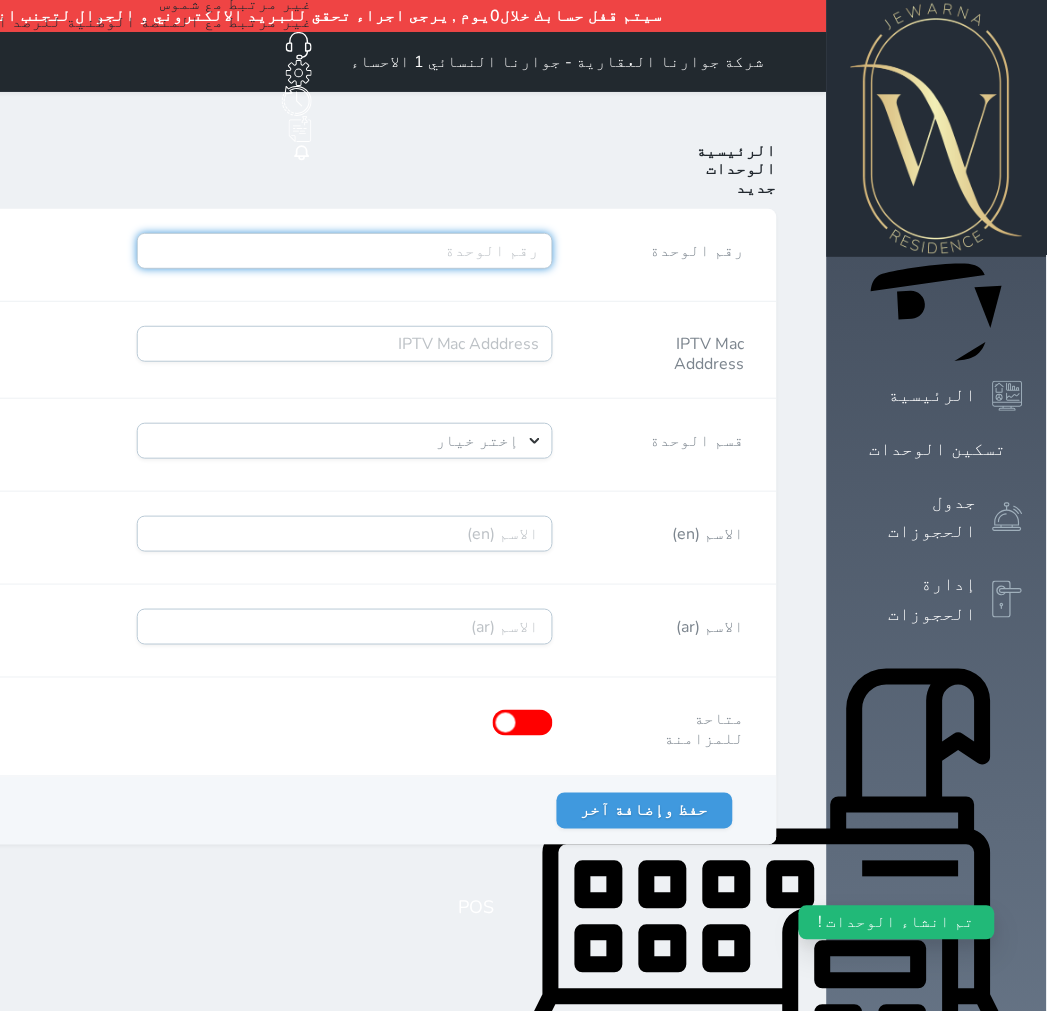 paste on "A04R01B19" 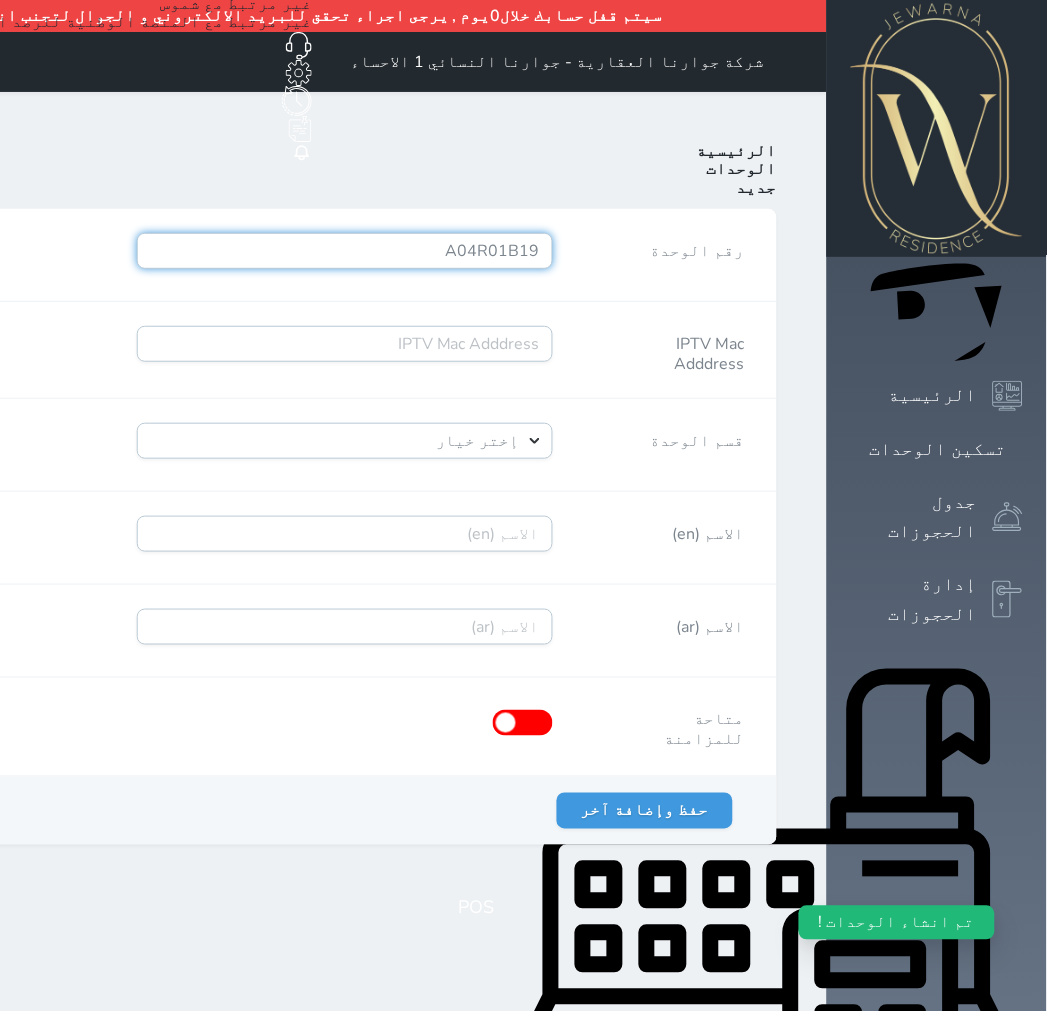 type on "A04R01B19" 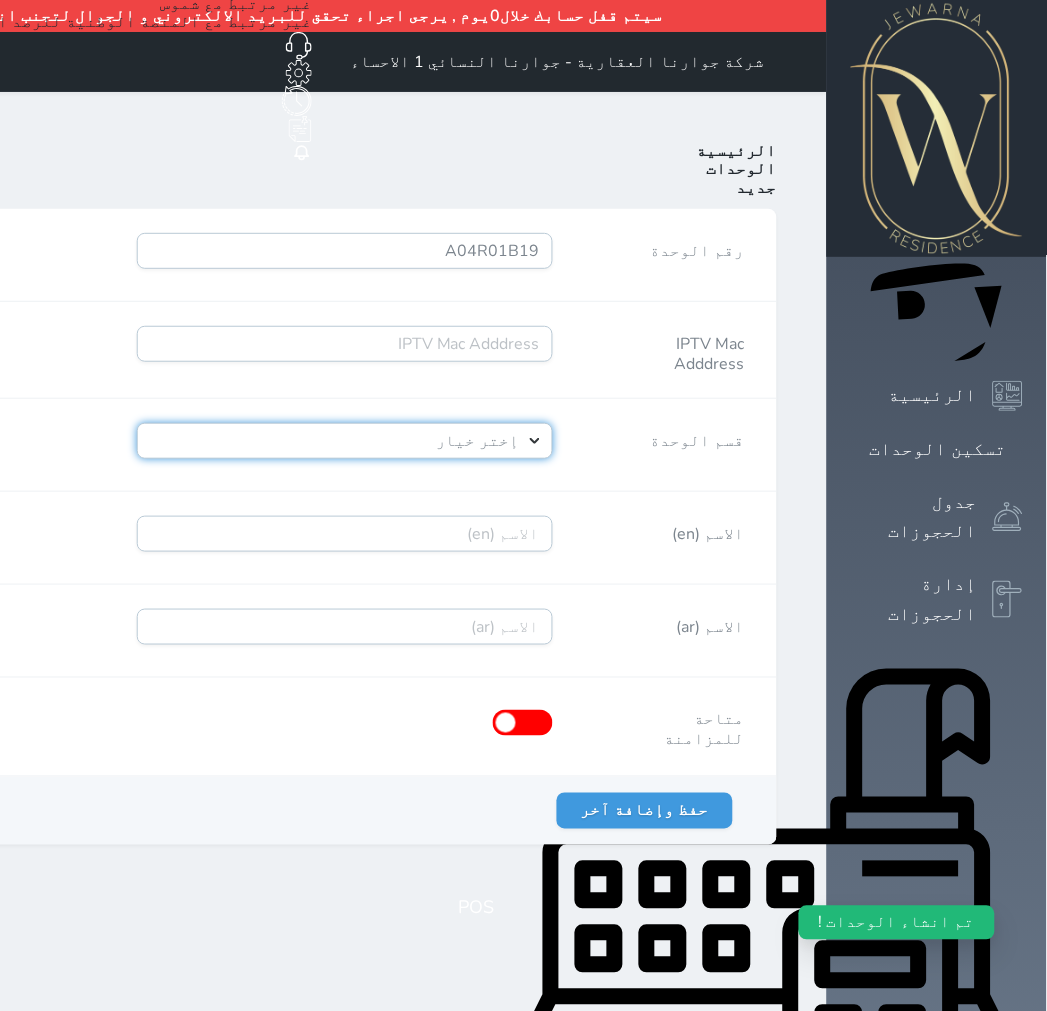 click on "إختر خيار   [PERSON_NAME]" at bounding box center [345, 441] 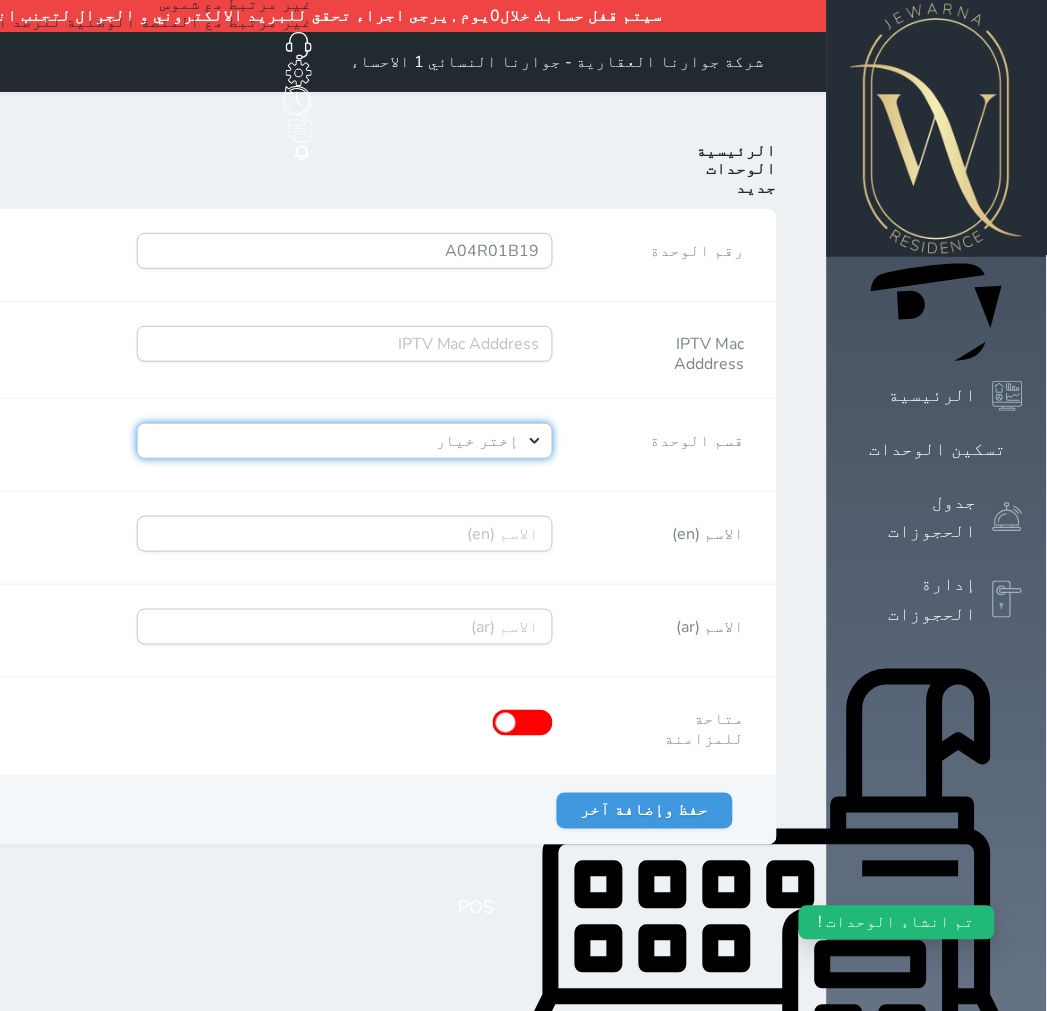 select on "39146238" 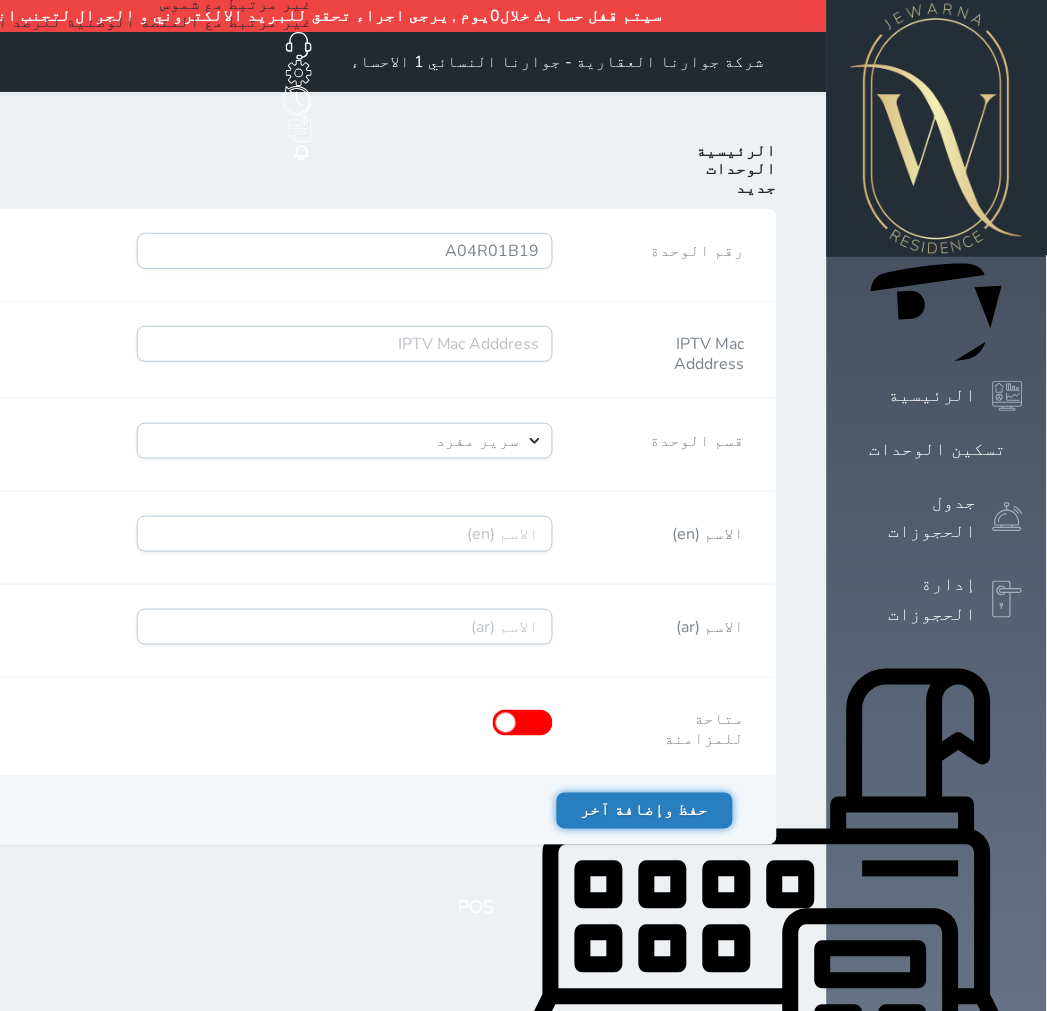 click on "حفظ وإضافة آخر" at bounding box center [645, 811] 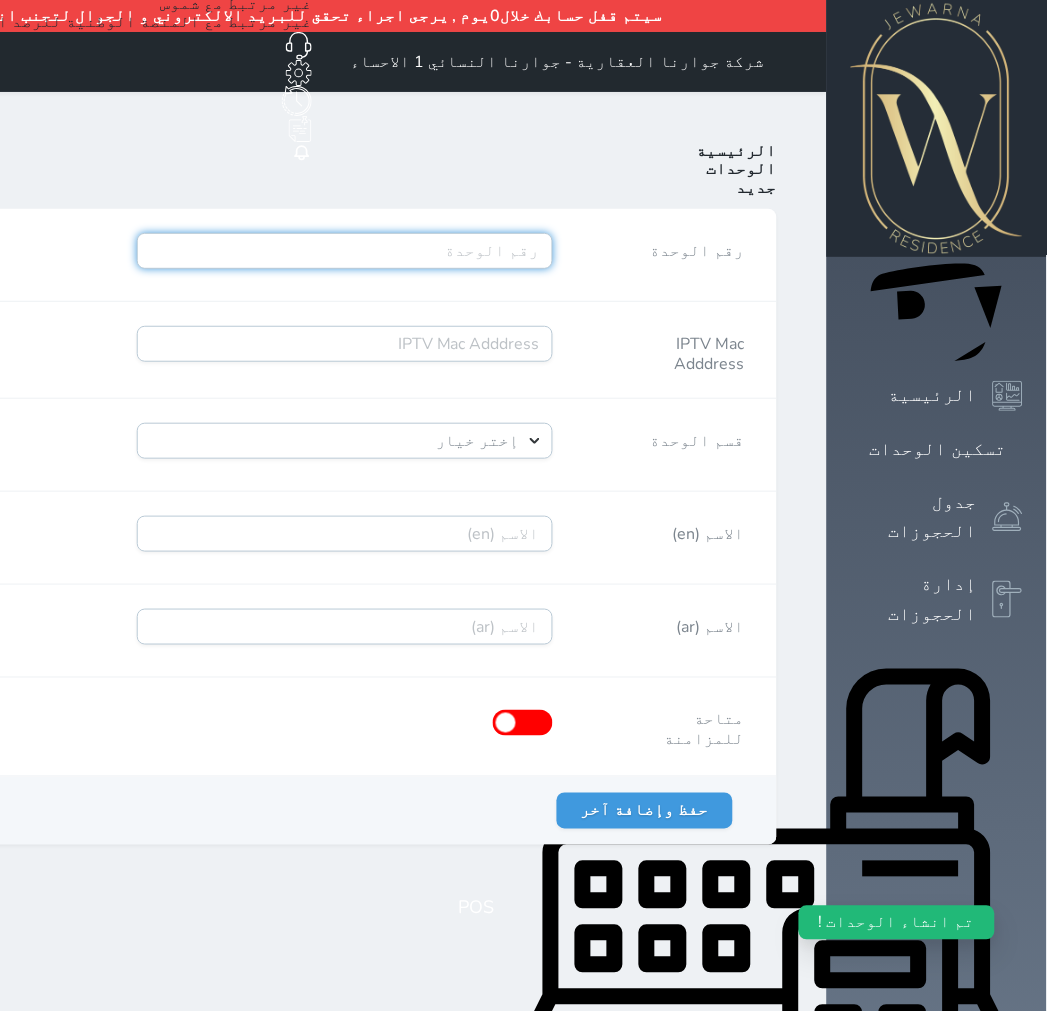 click on "رقم الوحدة" at bounding box center (345, 251) 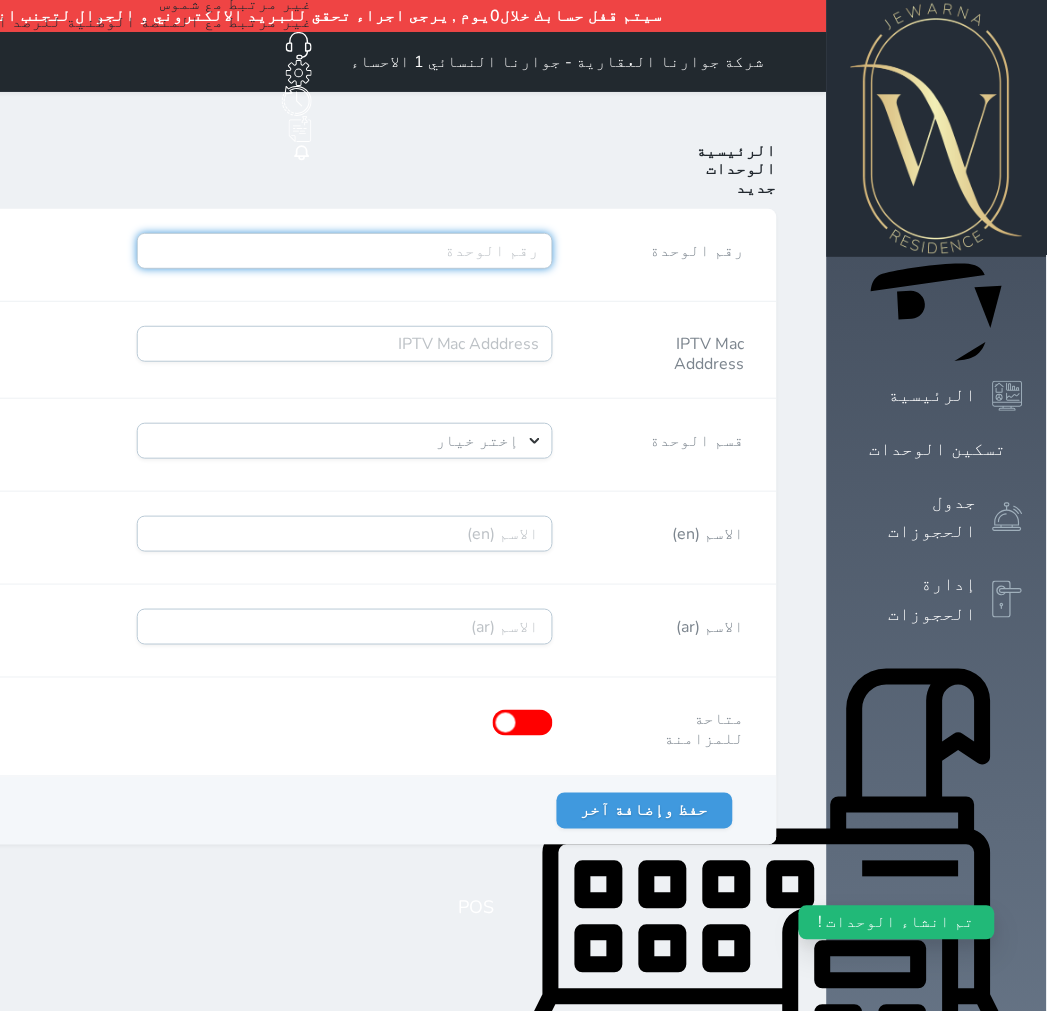 paste on "A04R01B20" 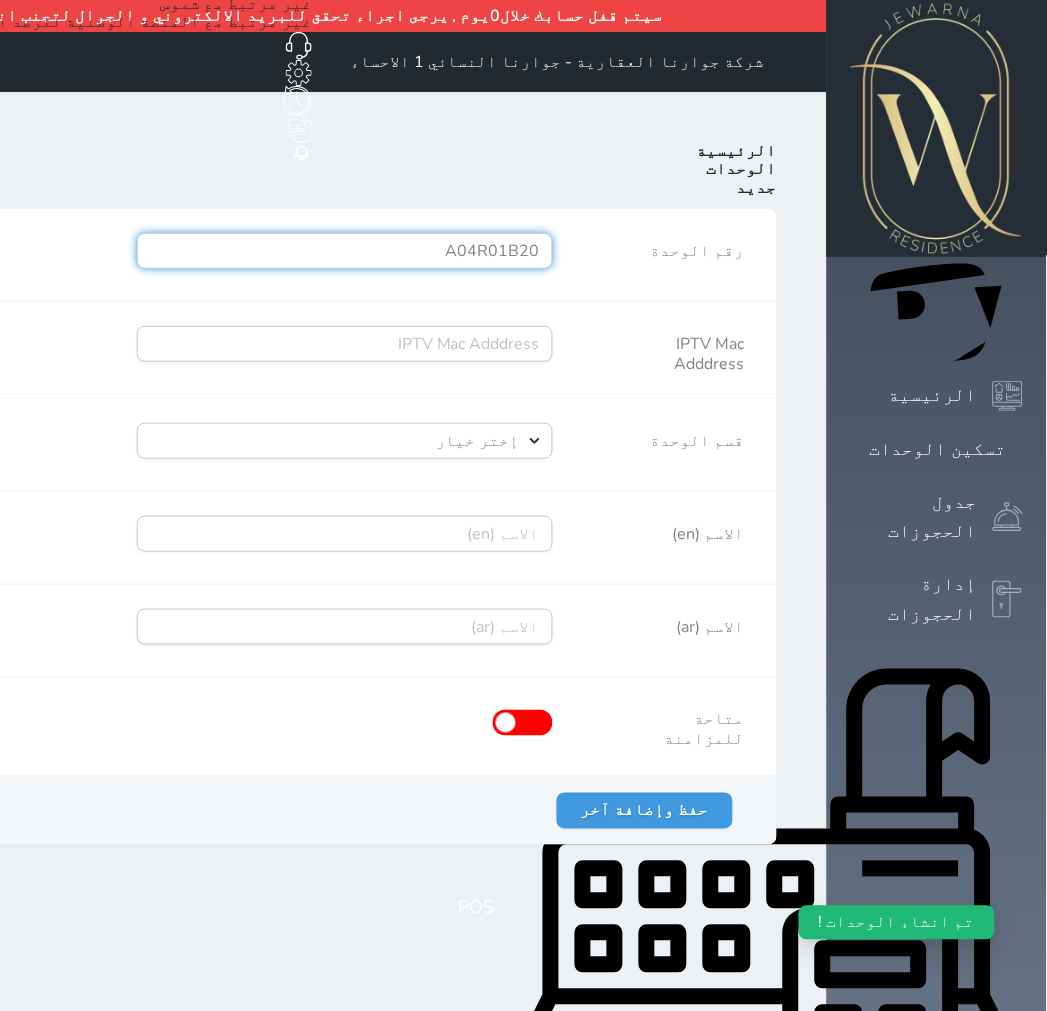 type on "A04R01B20" 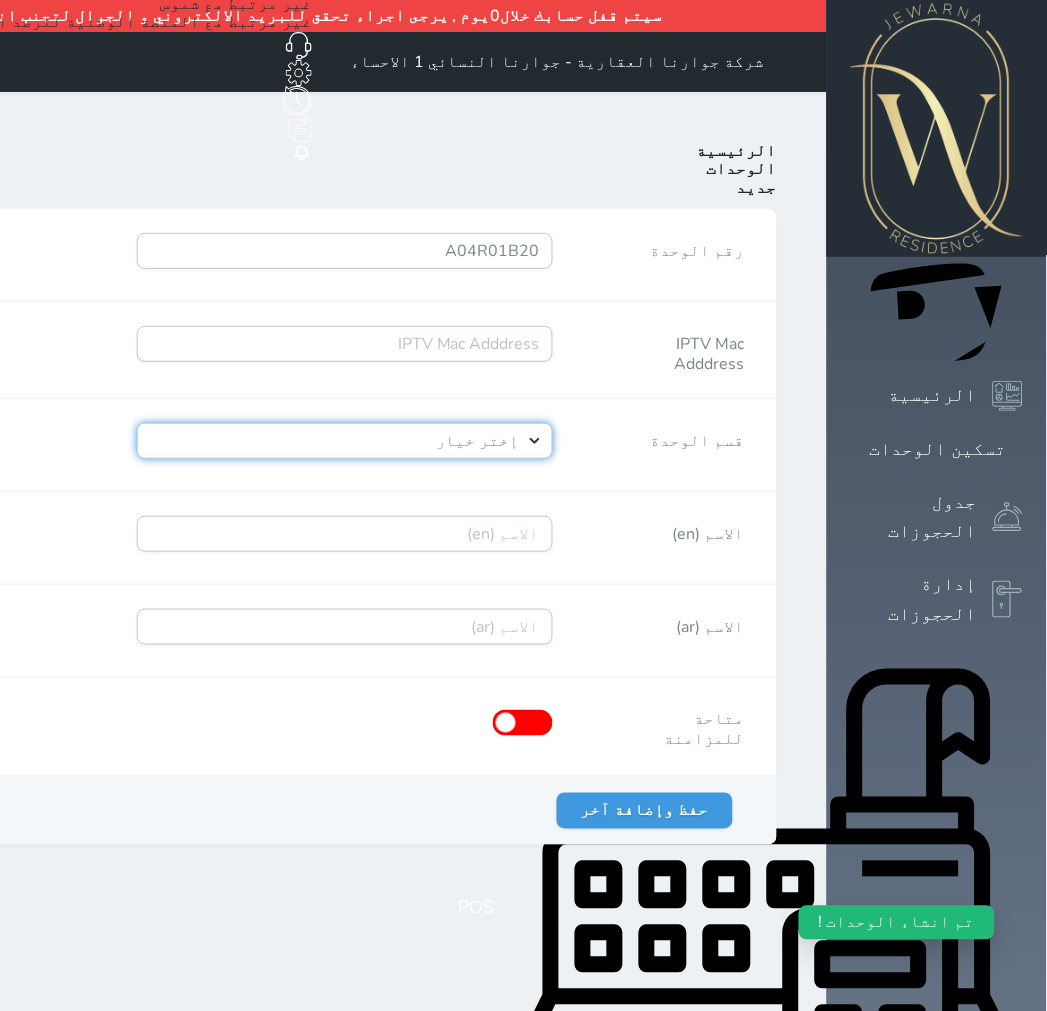 click on "إختر خيار   [PERSON_NAME]" at bounding box center (345, 441) 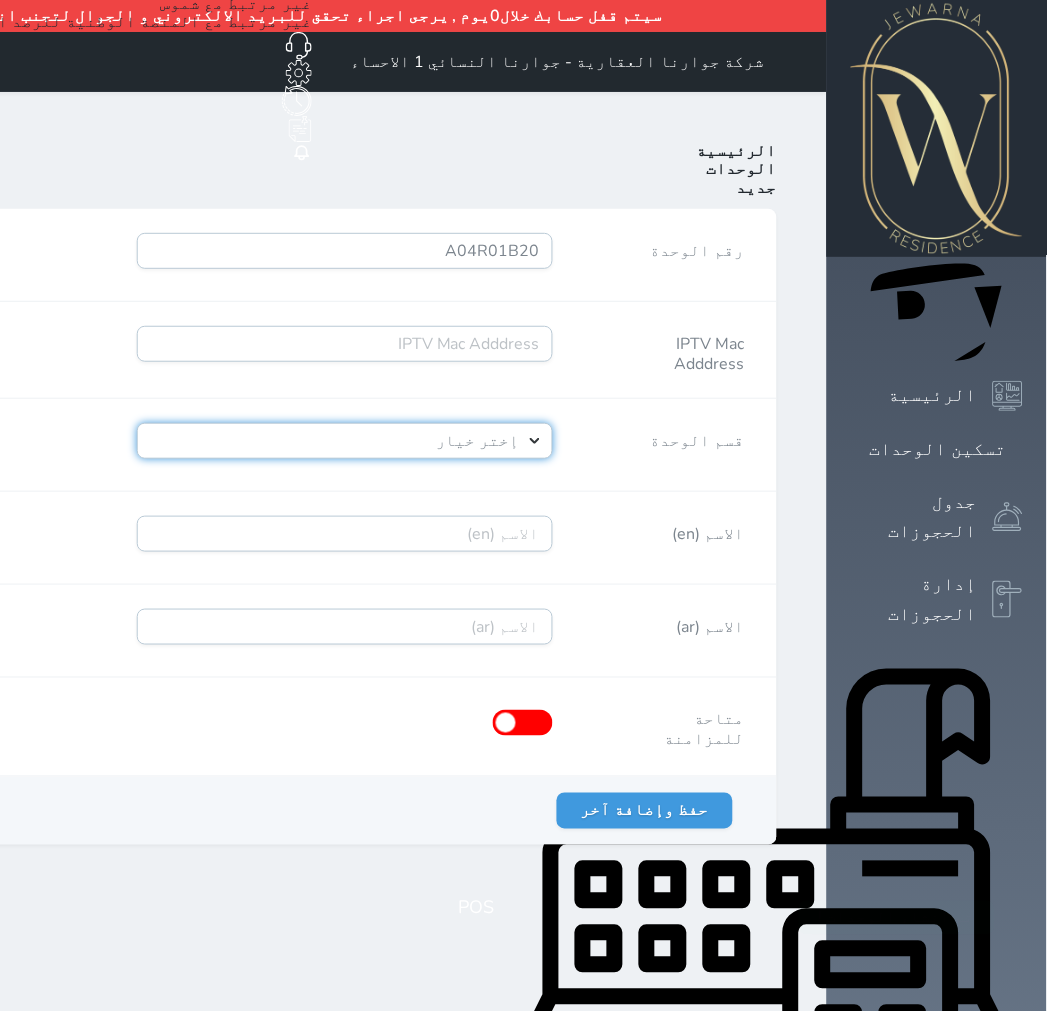 select on "39146238" 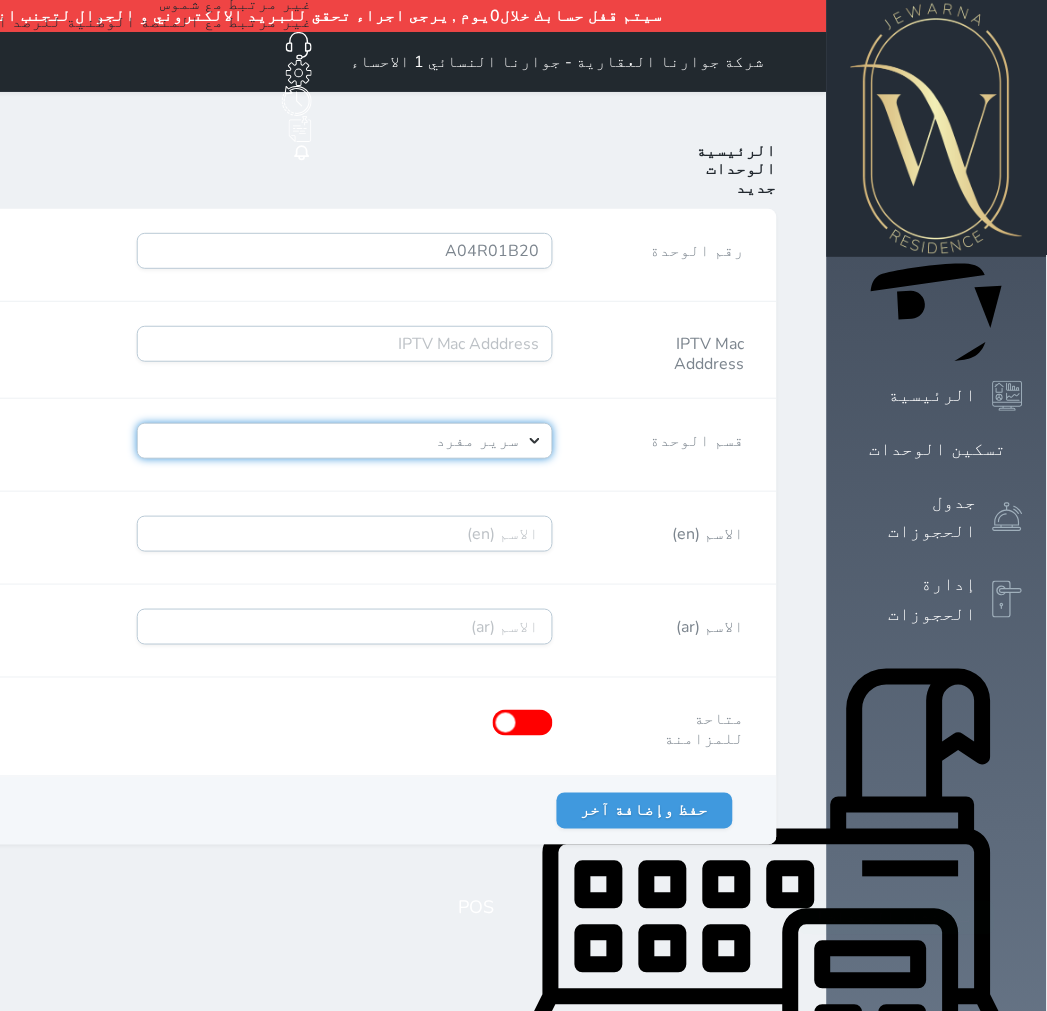 click on "إختر خيار   [PERSON_NAME]" at bounding box center [345, 441] 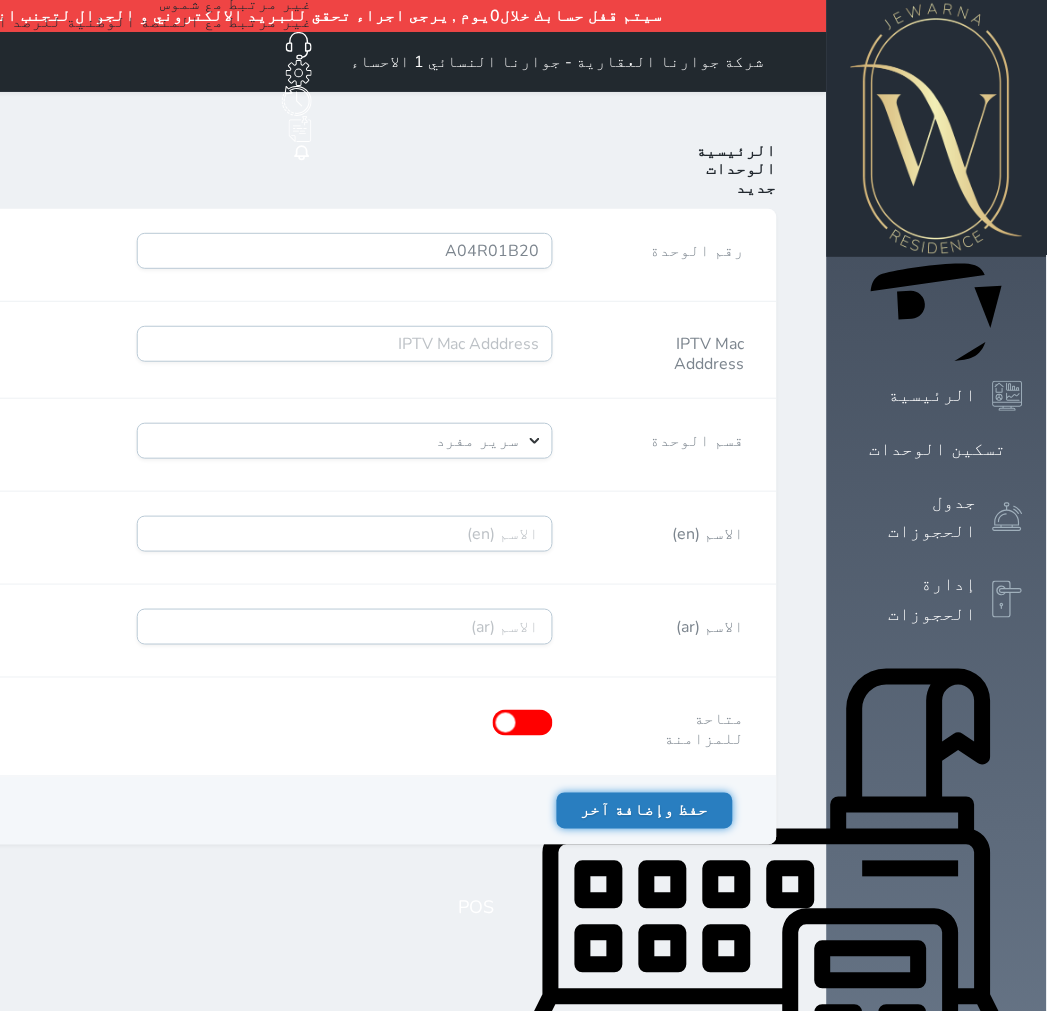 click on "حفظ وإضافة آخر" at bounding box center [645, 811] 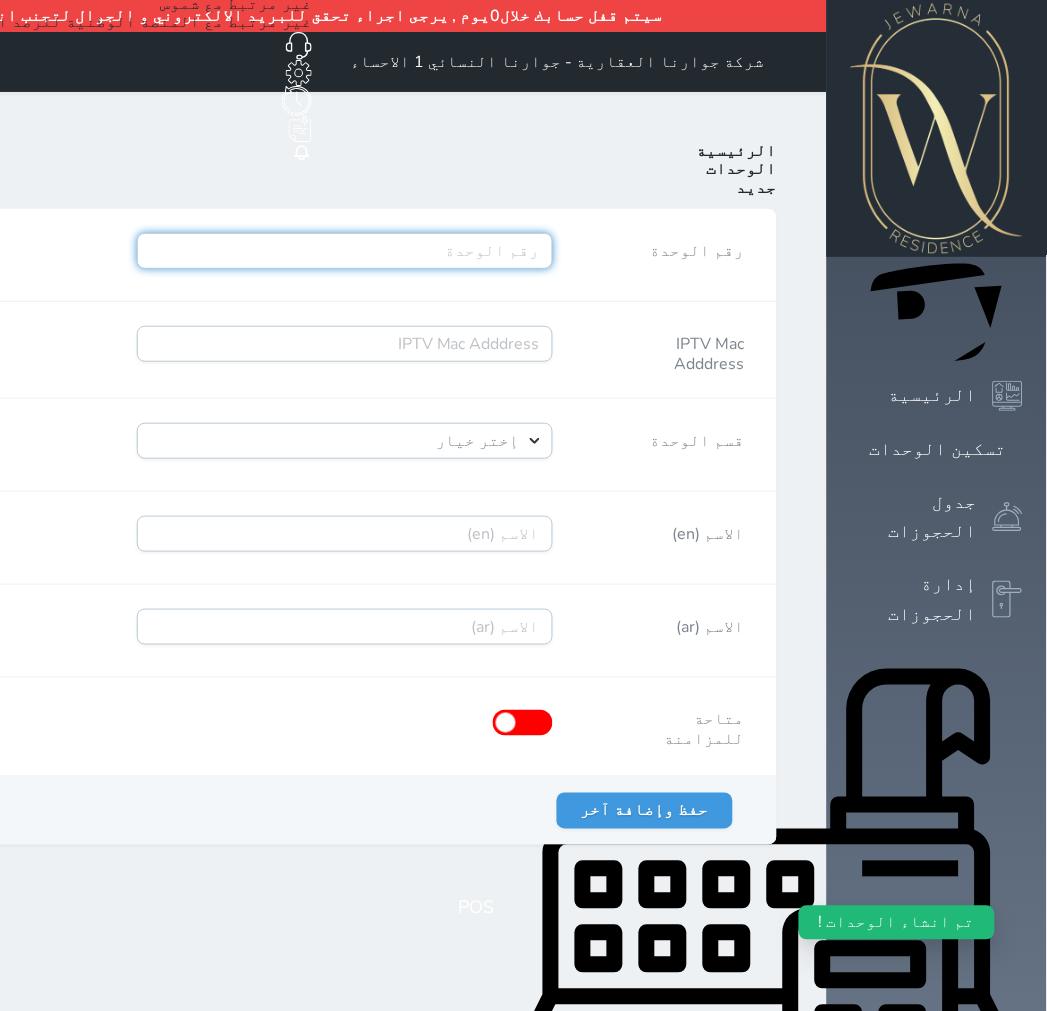 click on "رقم الوحدة" at bounding box center [345, 251] 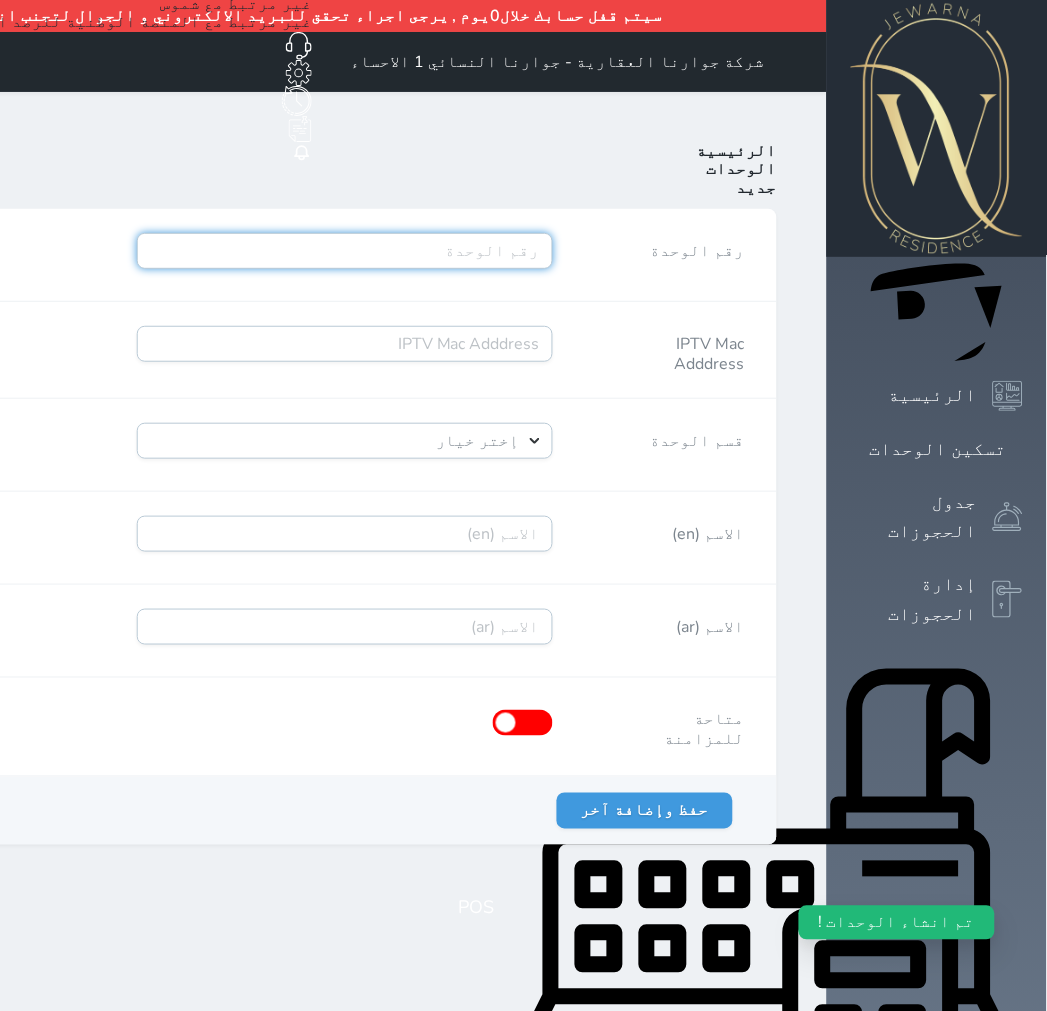 paste on "A04R02B21" 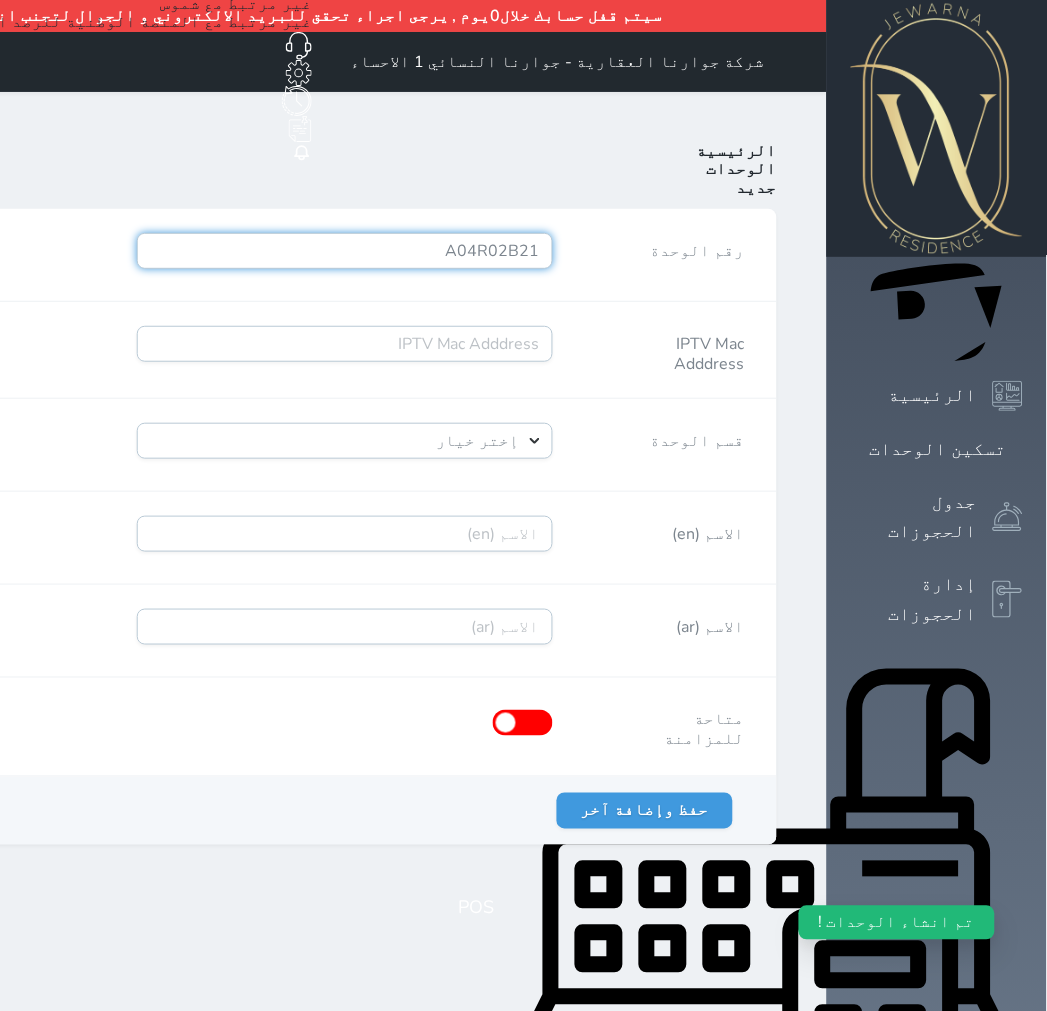 type on "A04R02B21" 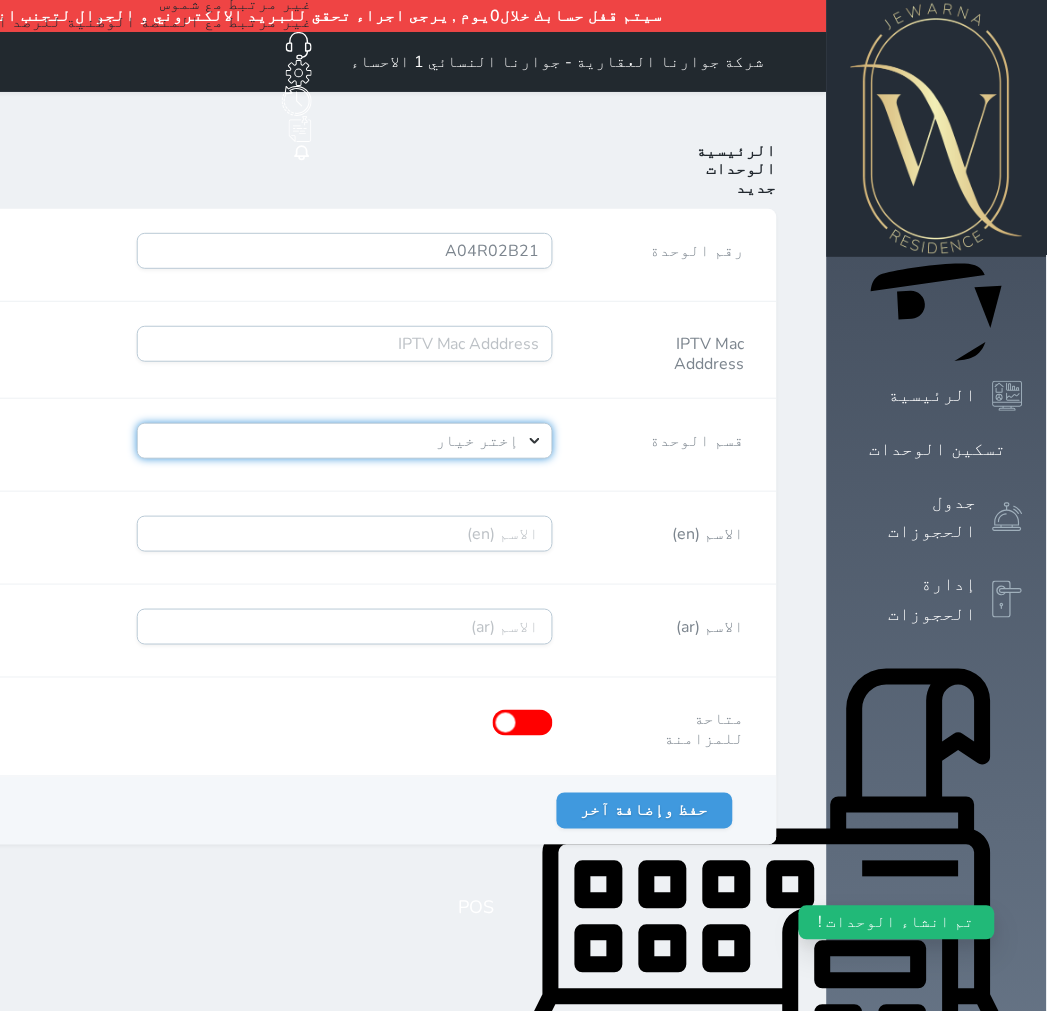 click on "إختر خيار   [PERSON_NAME]" at bounding box center [345, 441] 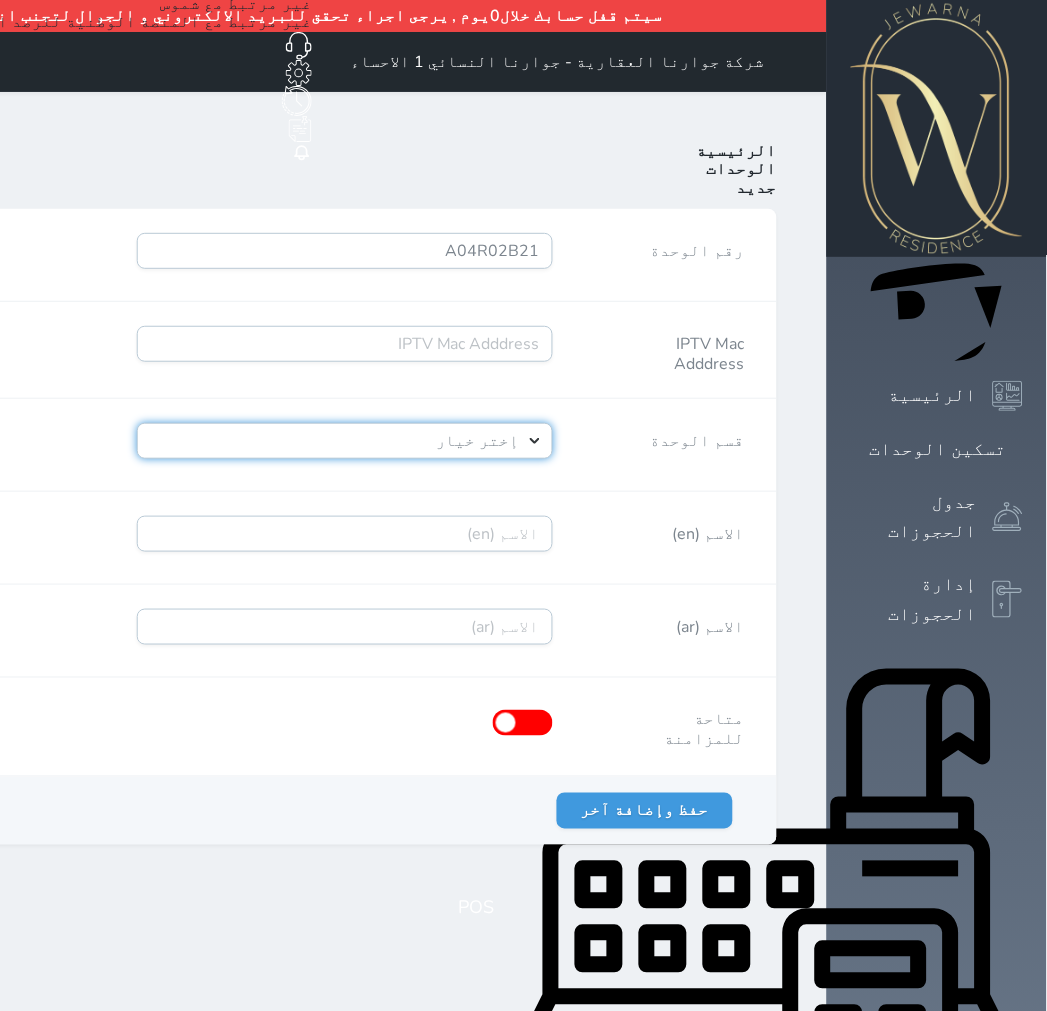 select on "39146238" 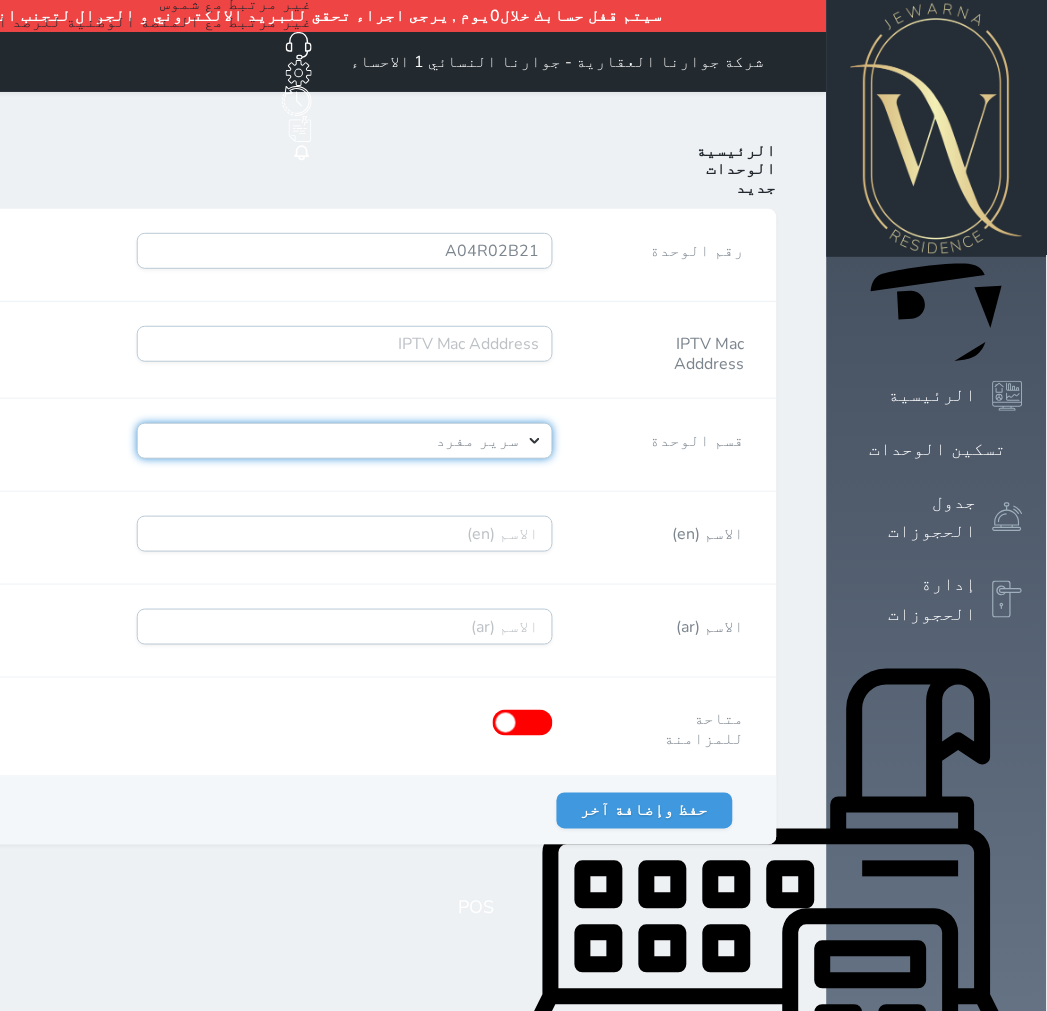 click on "إختر خيار   [PERSON_NAME]" at bounding box center [345, 441] 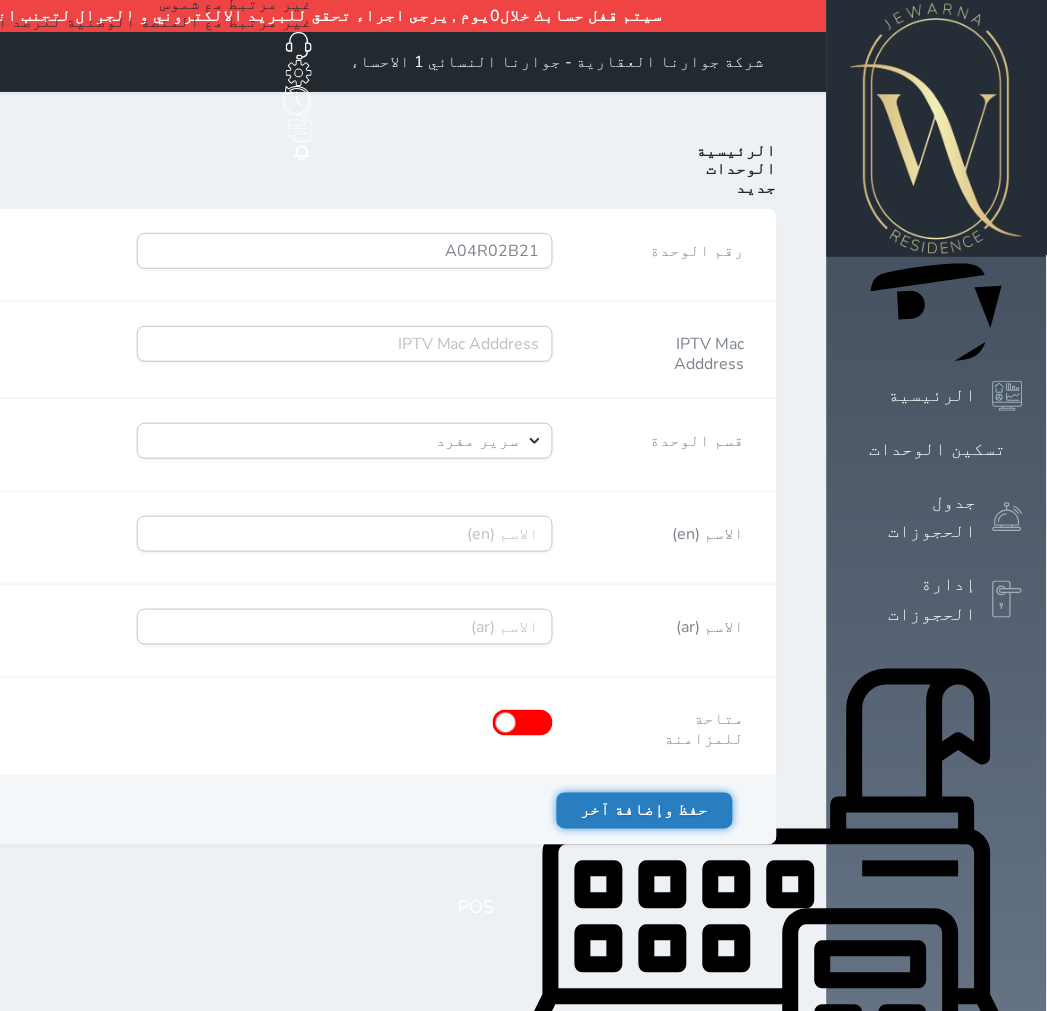 click on "حفظ وإضافة آخر" at bounding box center [645, 811] 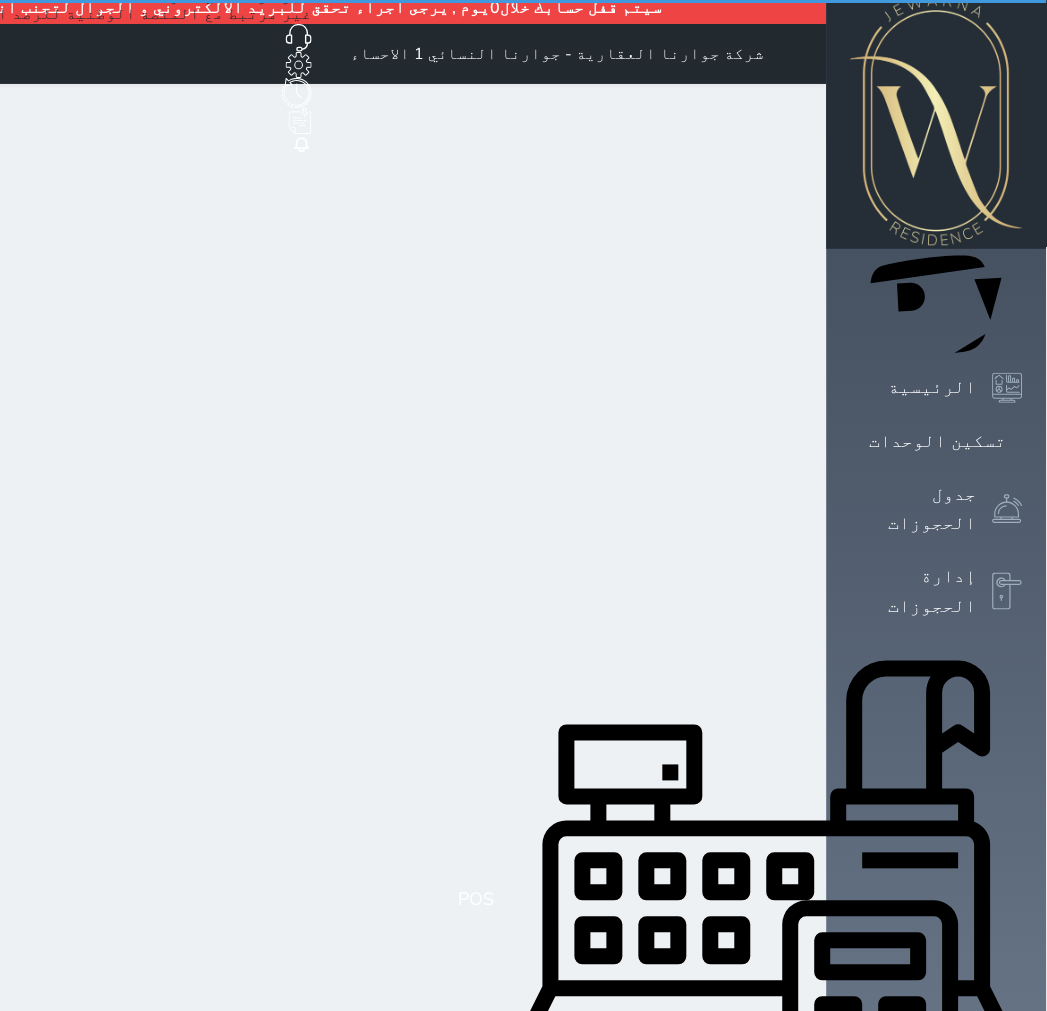 scroll, scrollTop: 0, scrollLeft: 0, axis: both 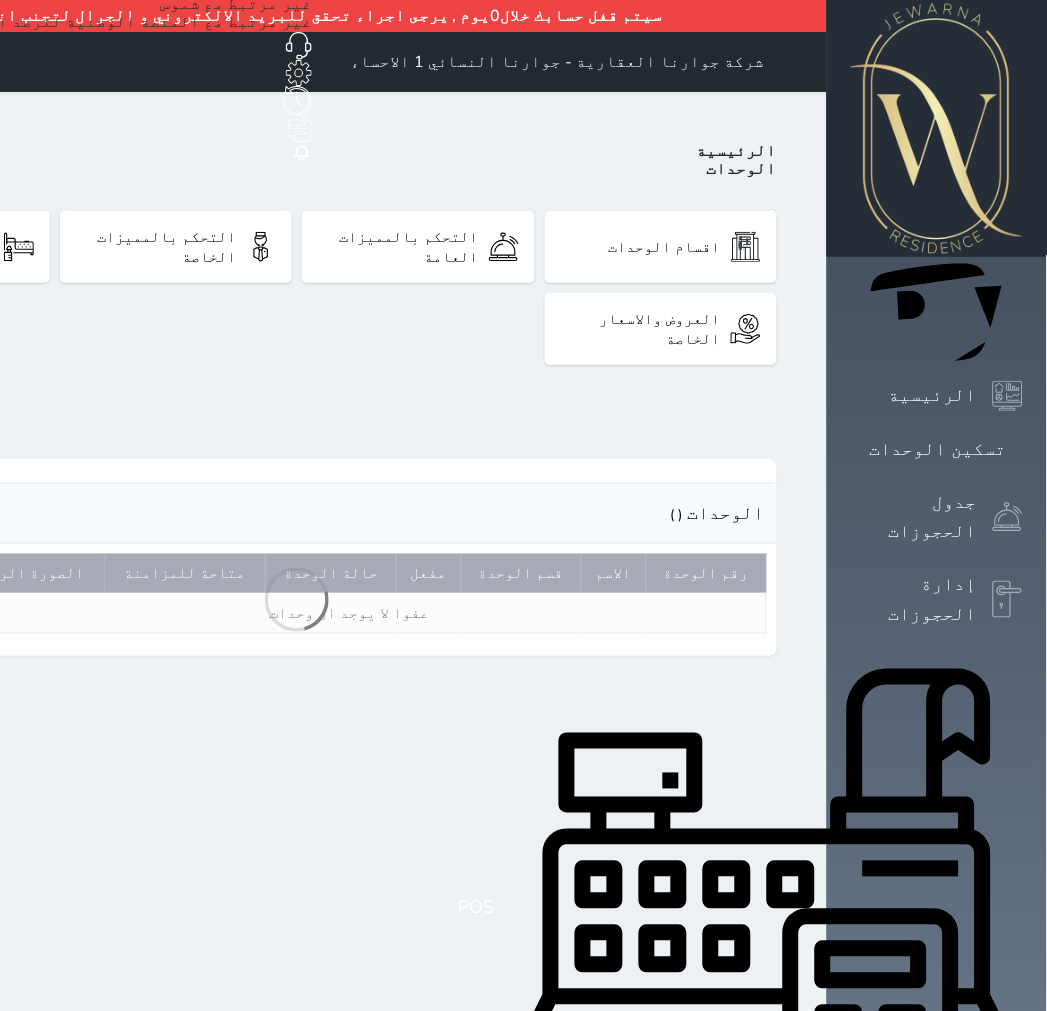 click on "الوحدات" at bounding box center [742, 169] 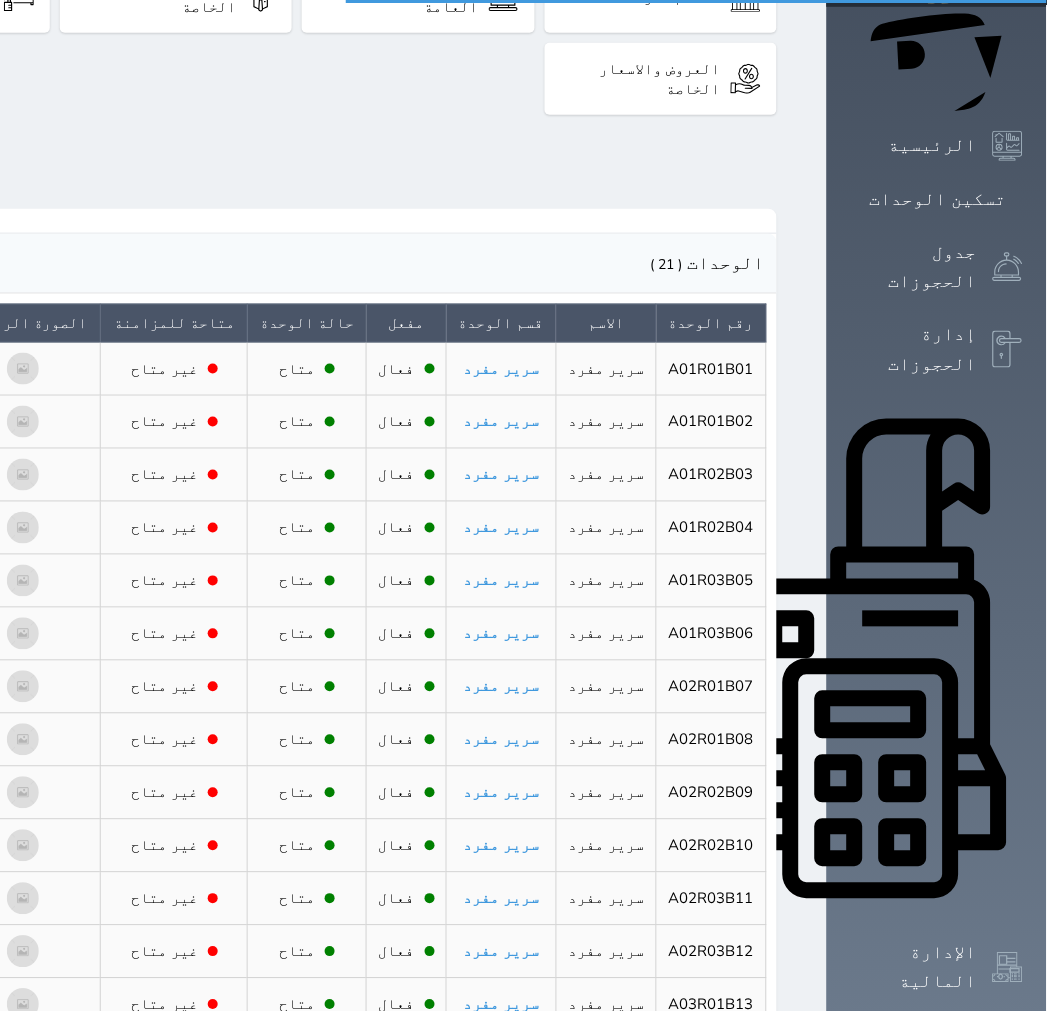 scroll, scrollTop: 0, scrollLeft: 0, axis: both 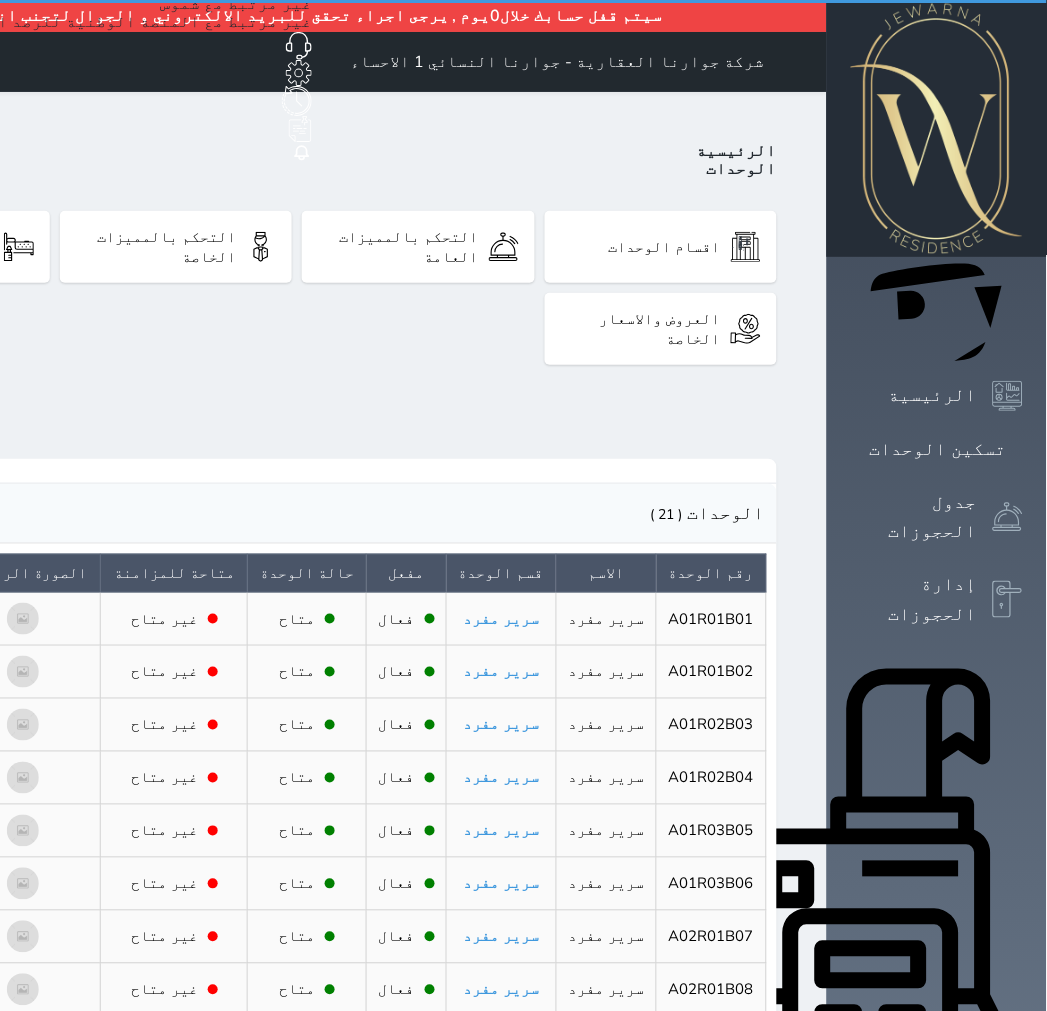 click on "اضافة وحدة" at bounding box center (-112, 417) 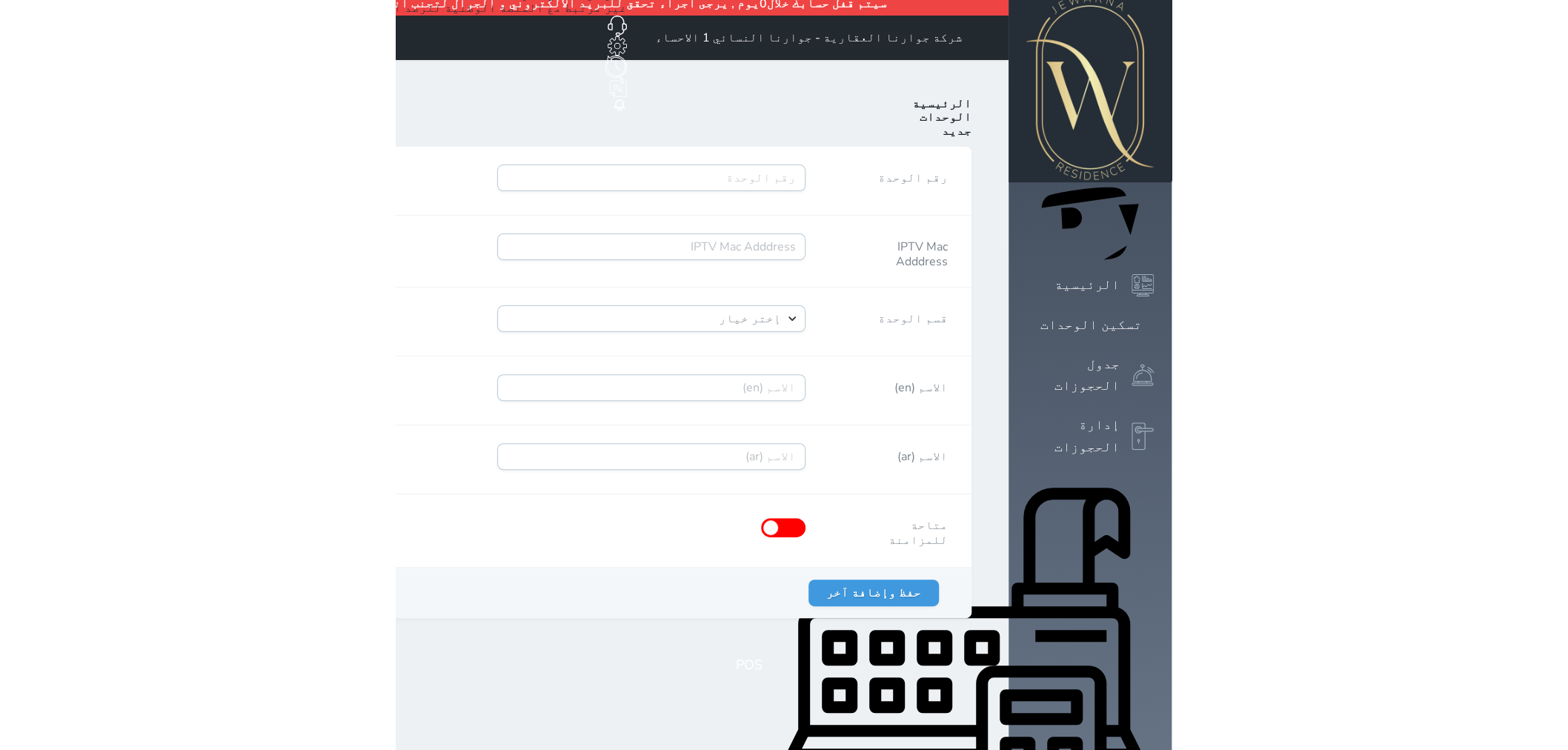 scroll, scrollTop: 0, scrollLeft: 0, axis: both 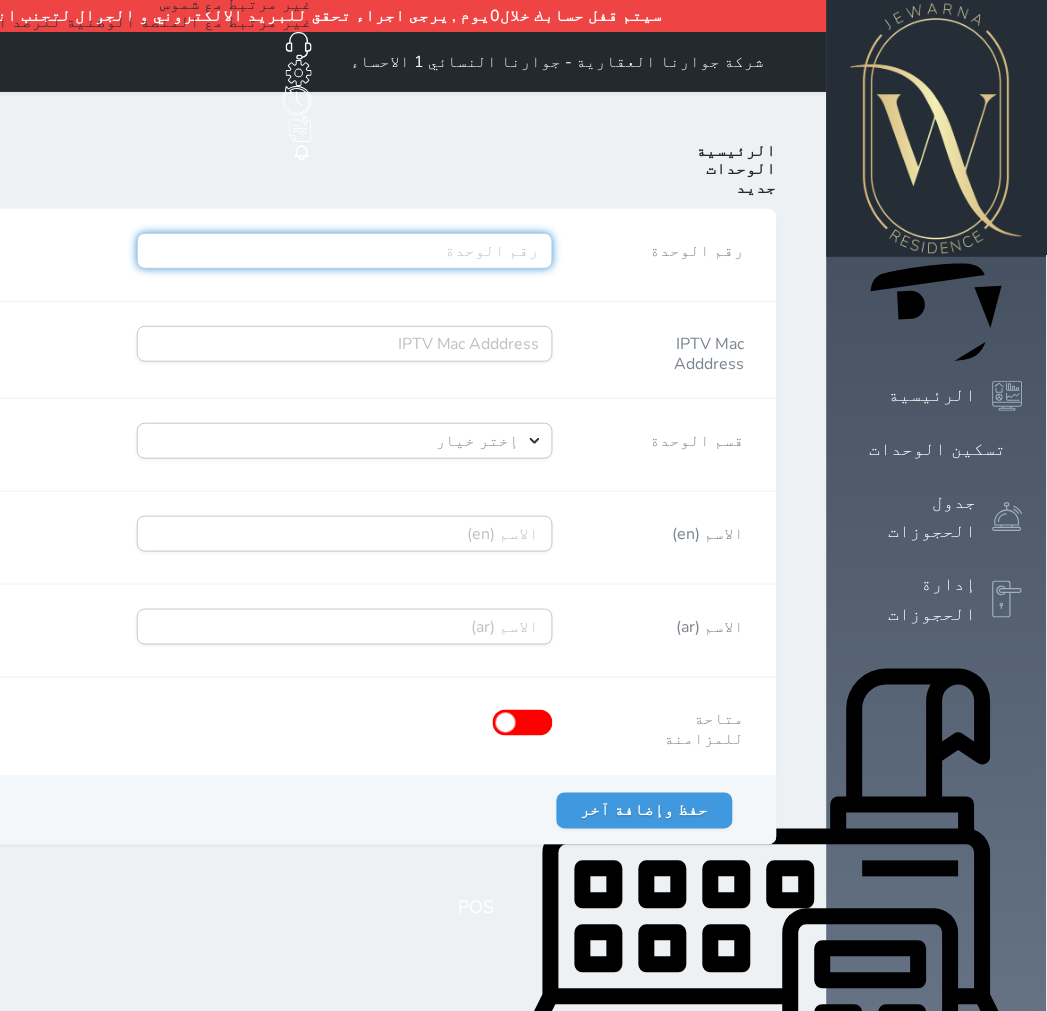 click on "رقم الوحدة" at bounding box center (345, 251) 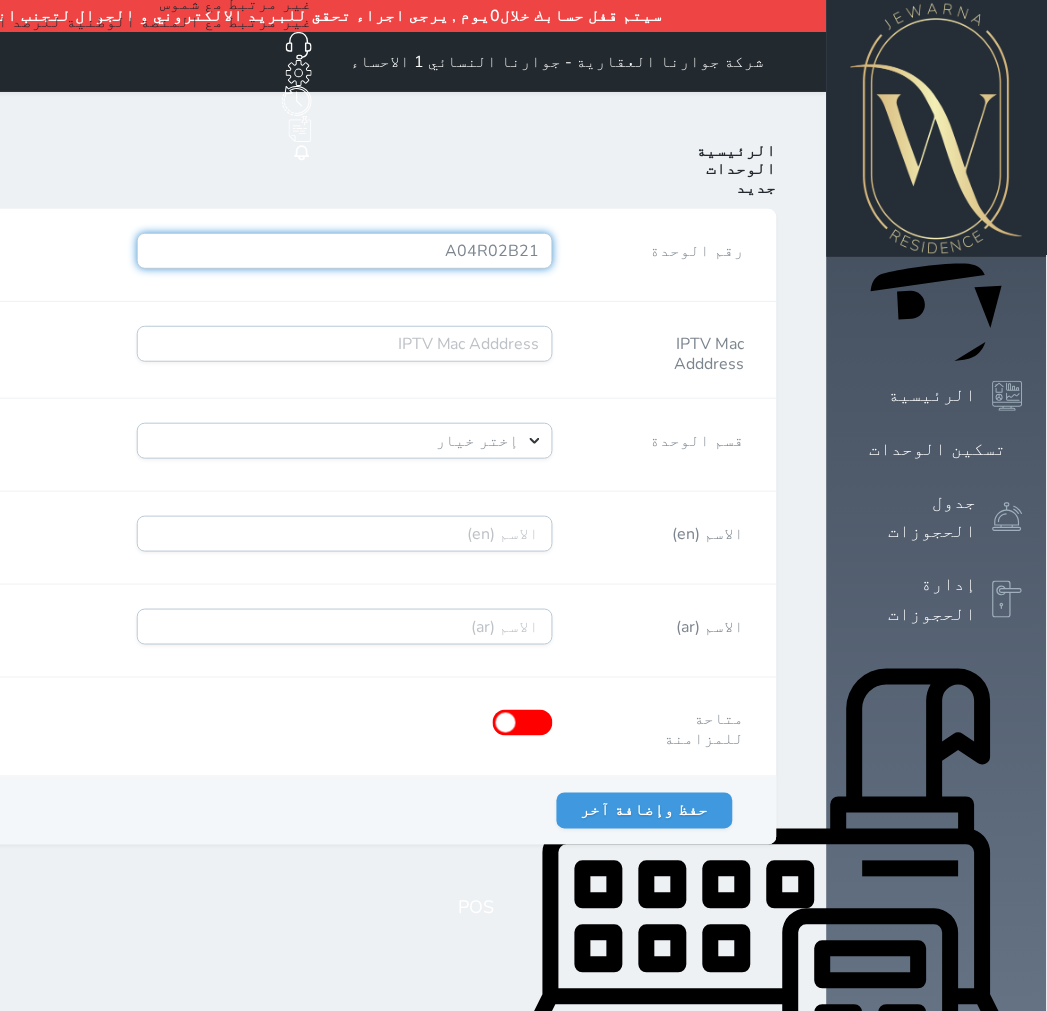 type on "A04R02B21" 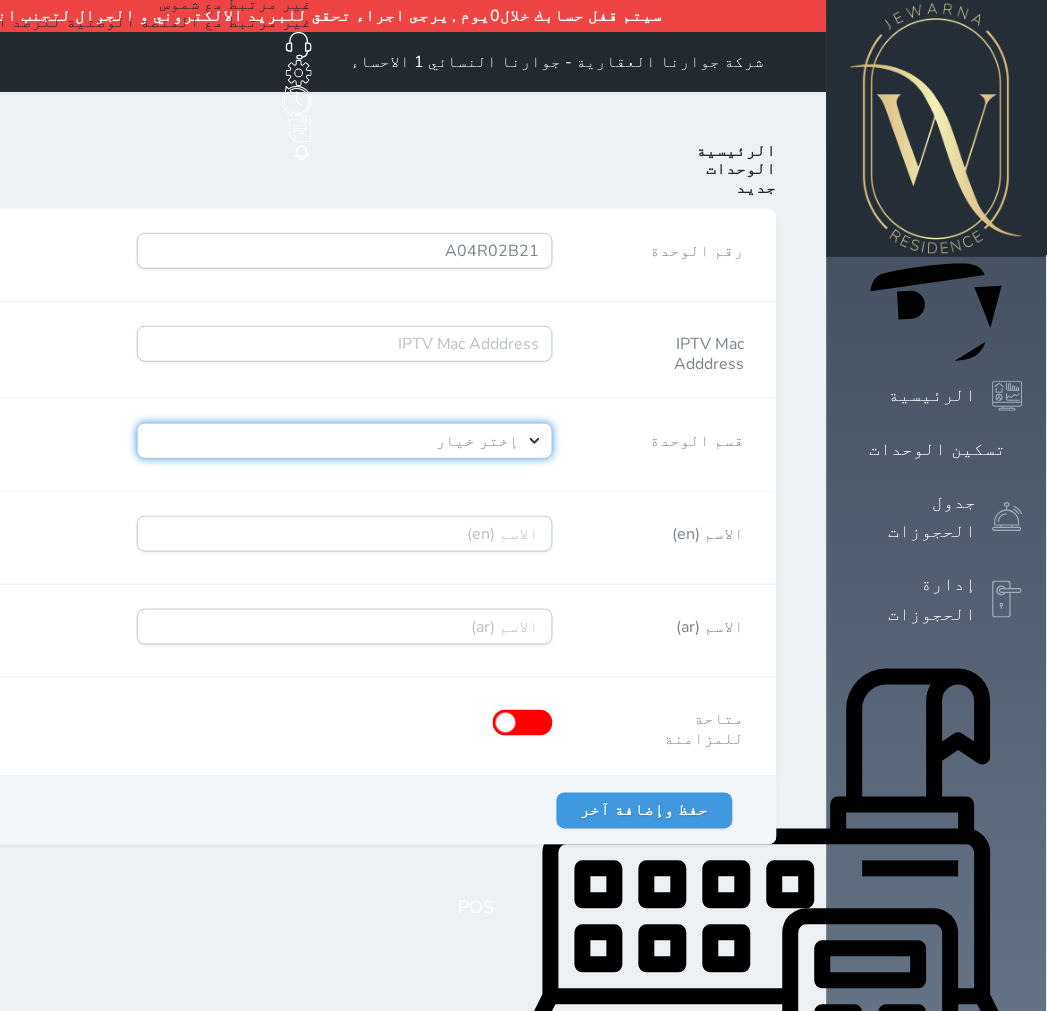 click on "إختر خيار   [PERSON_NAME]" at bounding box center [345, 441] 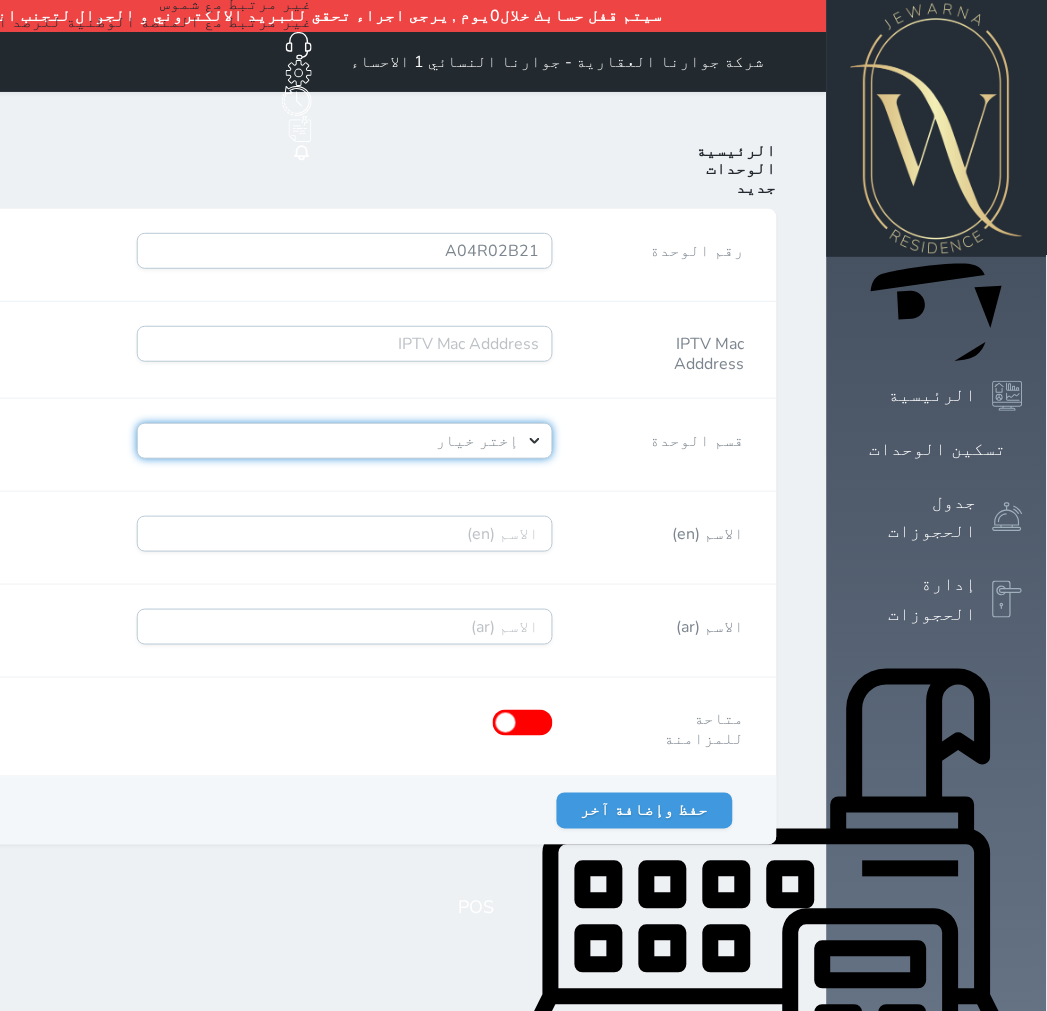 select on "39146238" 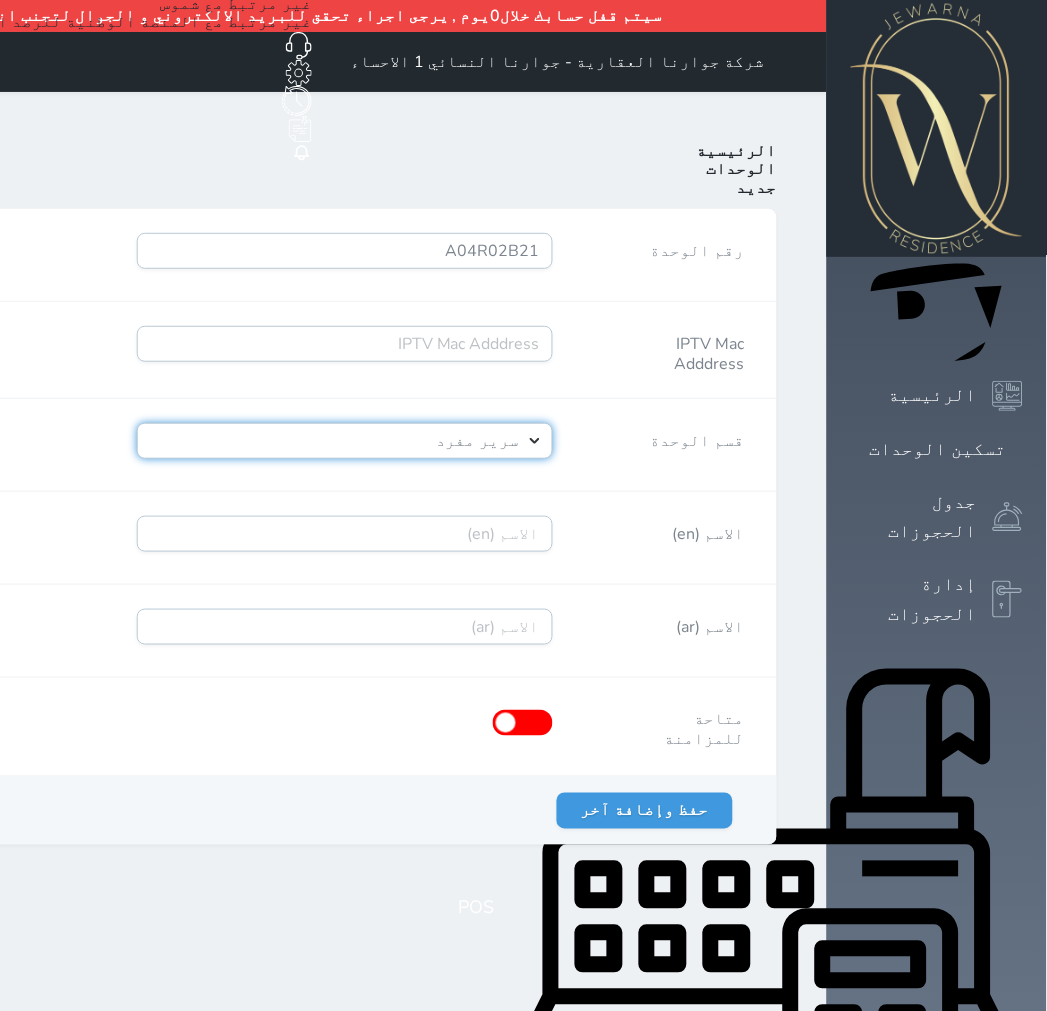 click on "إختر خيار   [PERSON_NAME]" at bounding box center (345, 441) 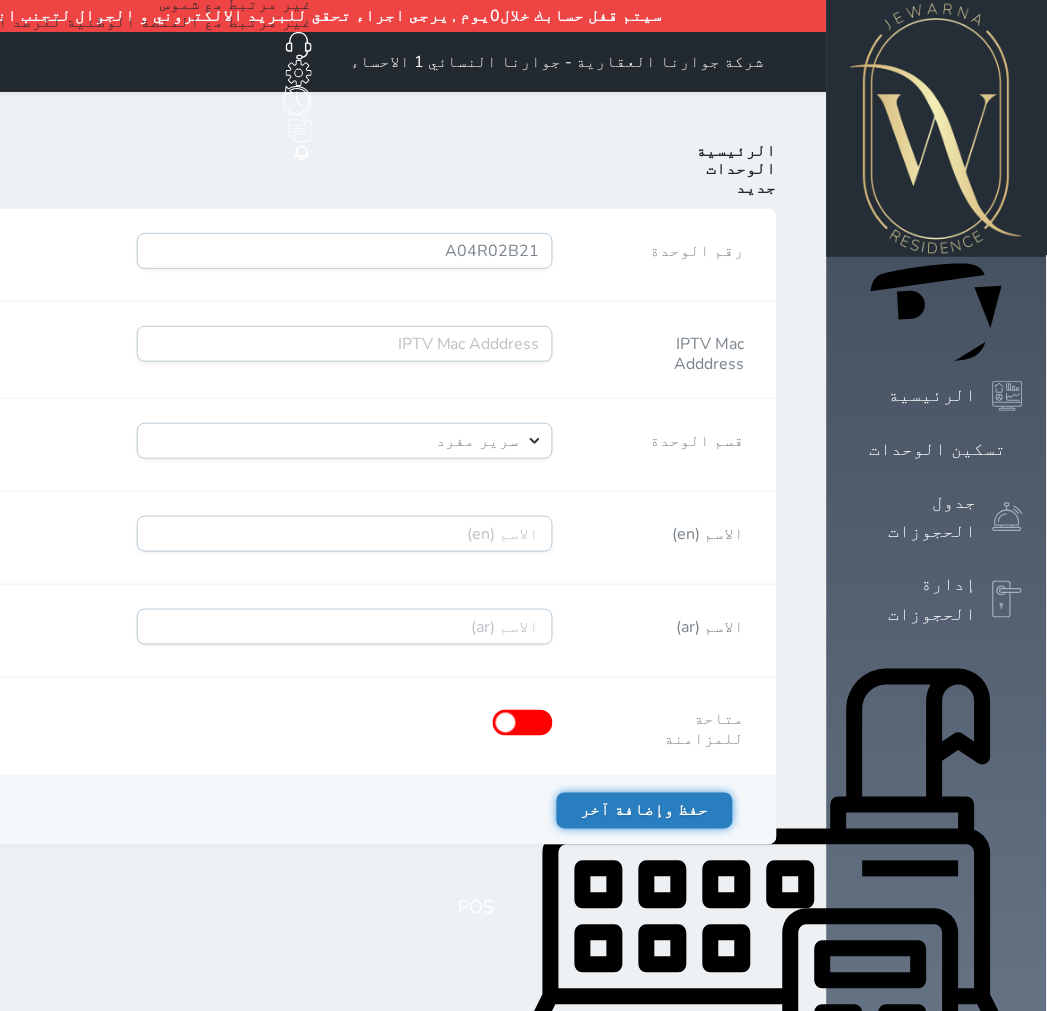 click on "حفظ وإضافة آخر" at bounding box center (645, 811) 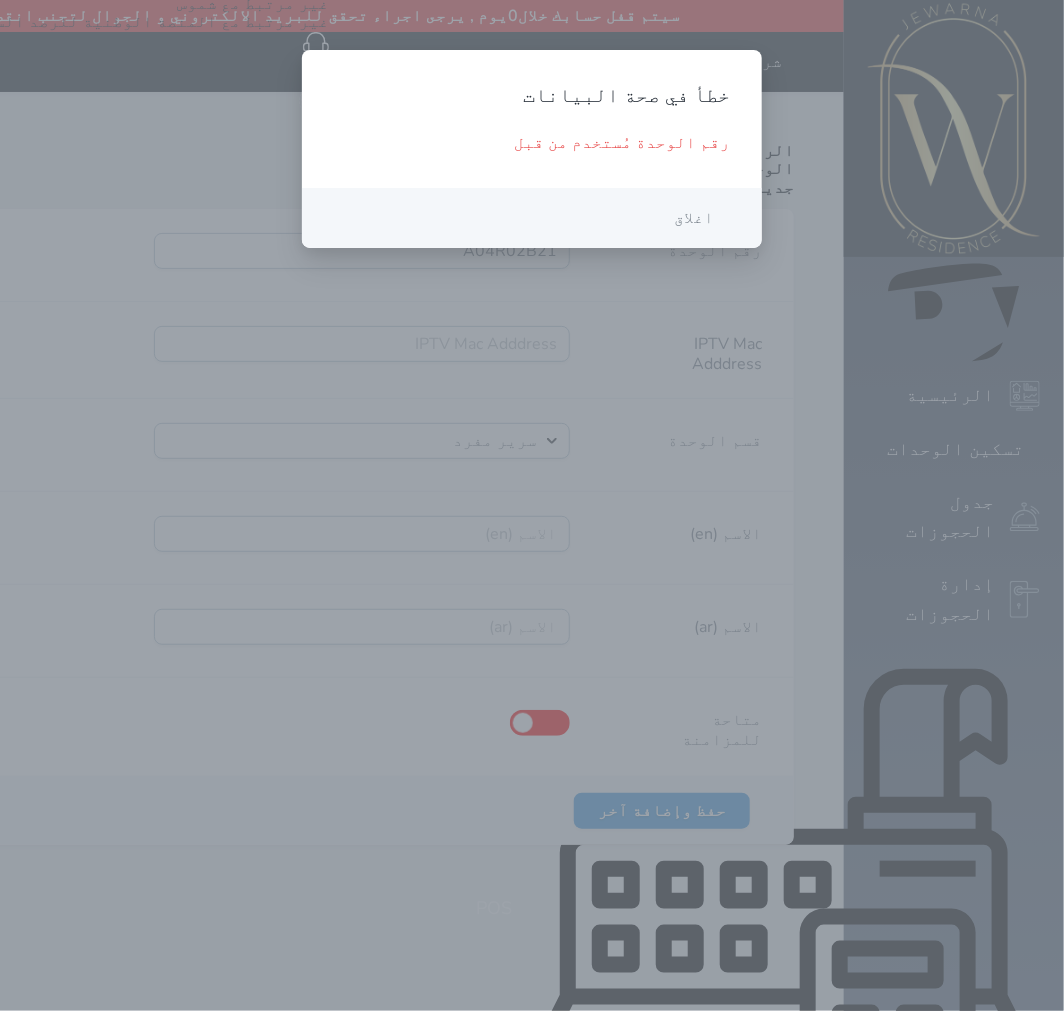 click on "اغلاق" at bounding box center (694, 218) 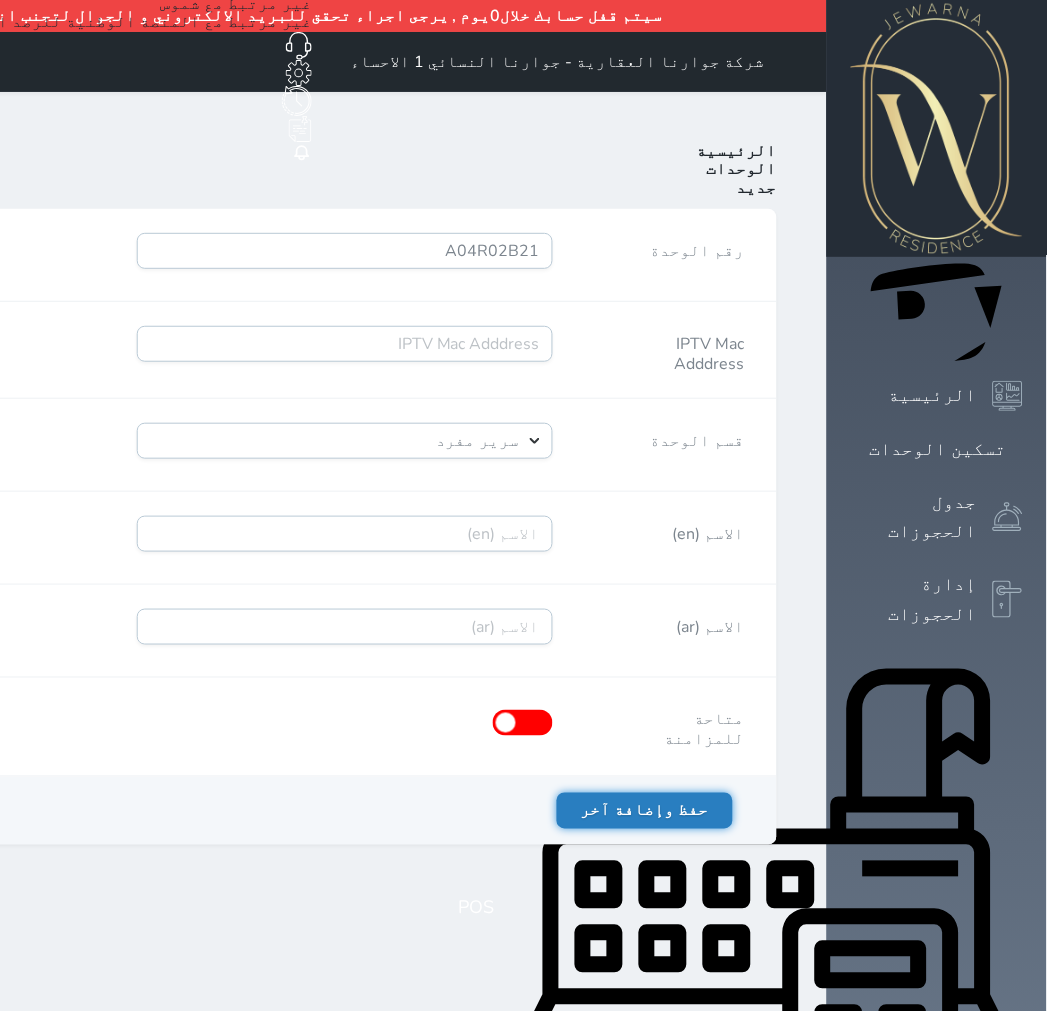 click on "حفظ وإضافة آخر" at bounding box center (645, 811) 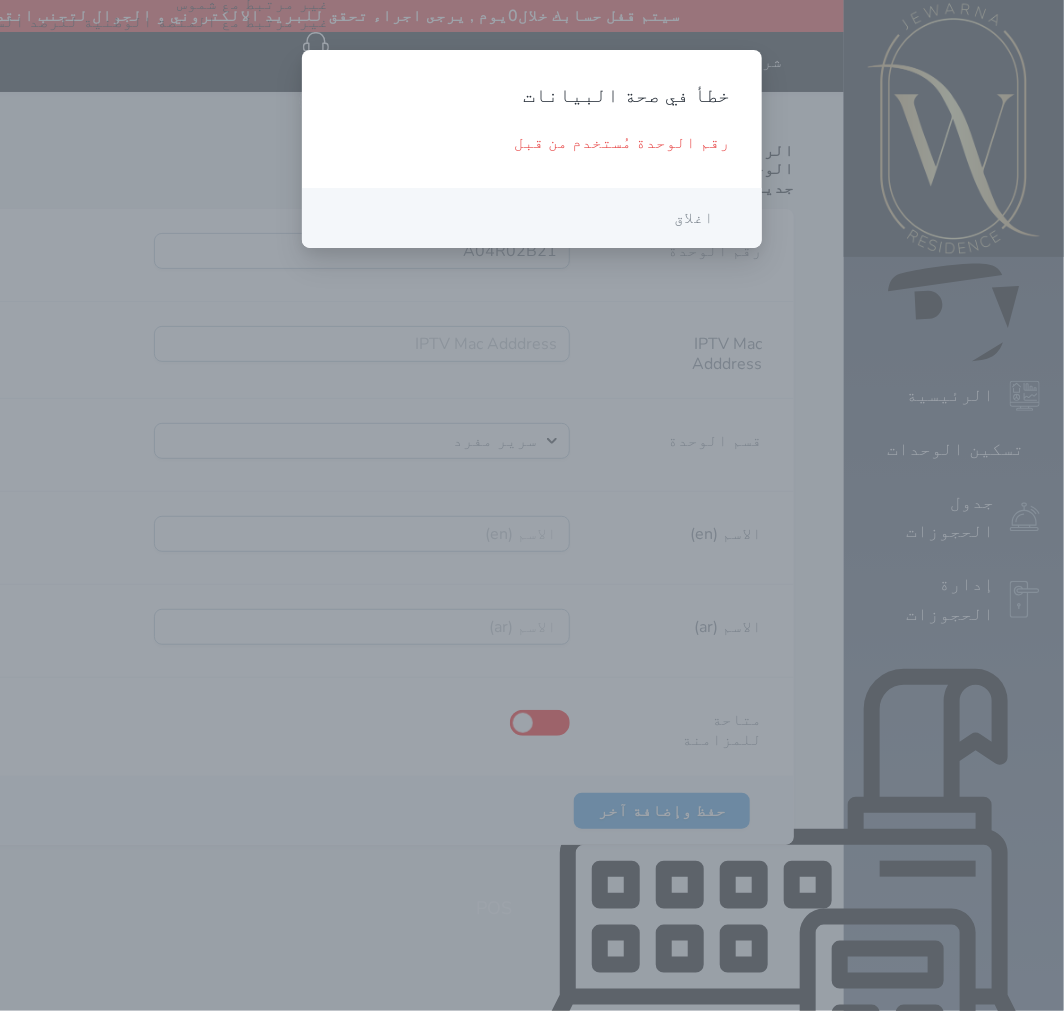click on "اغلاق" at bounding box center (694, 218) 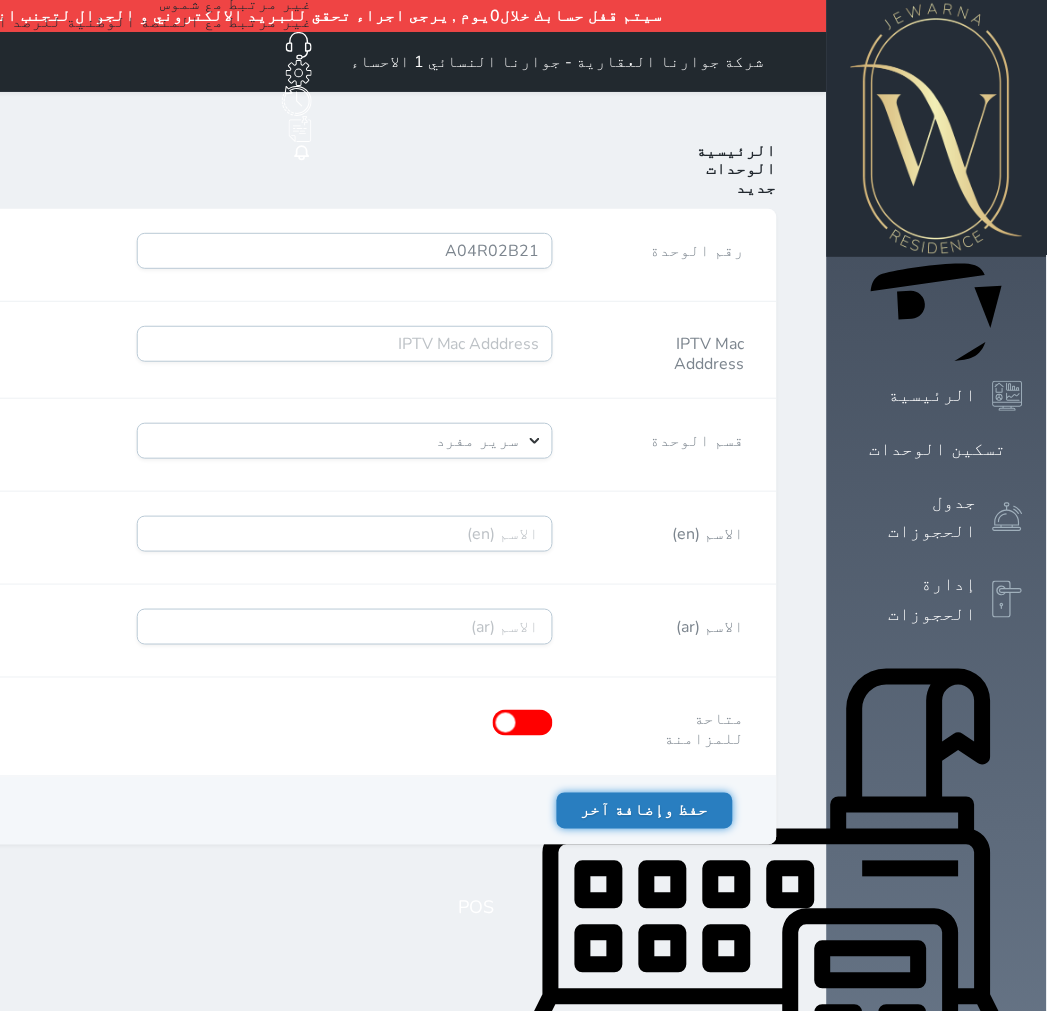 click on "حفظ وإضافة آخر" at bounding box center (645, 811) 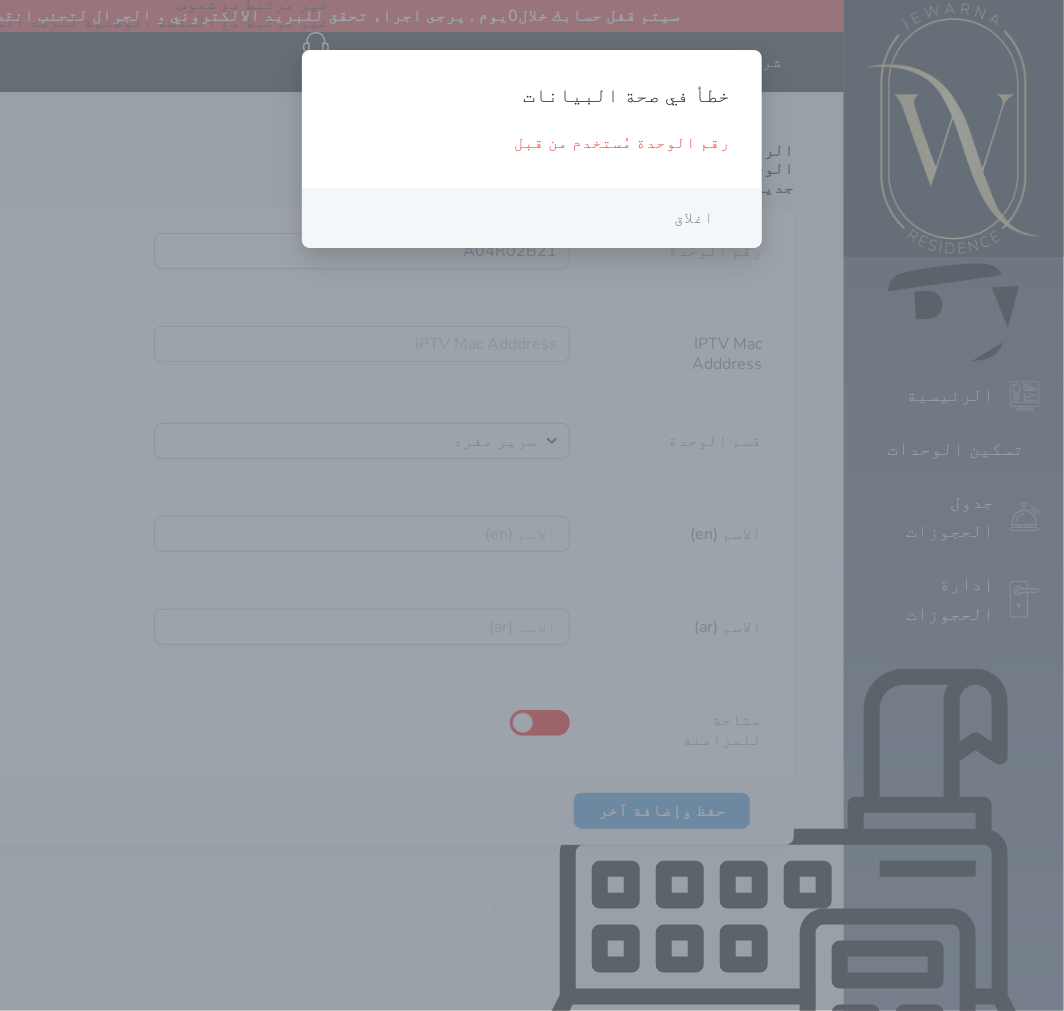 click on "اغلاق" at bounding box center [694, 218] 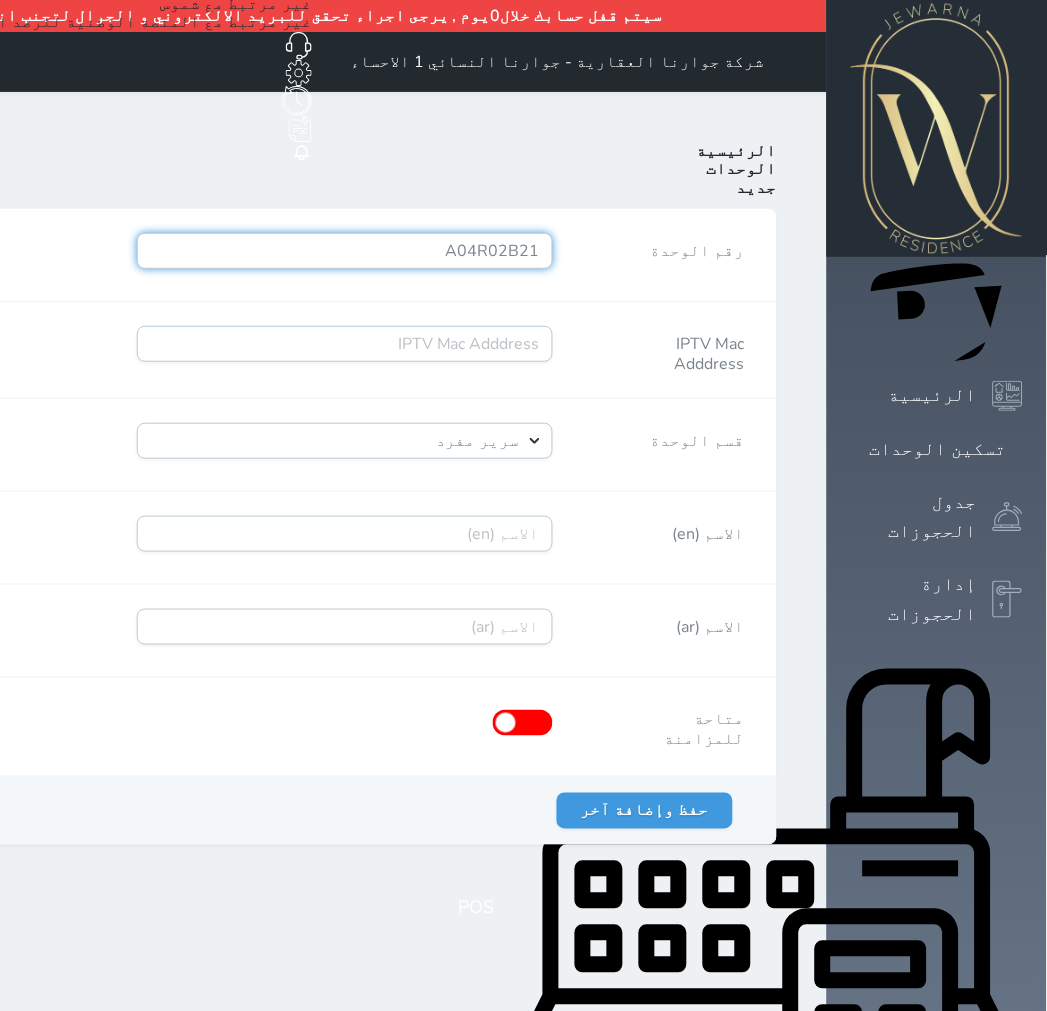 click on "A04R02B21" at bounding box center [345, 251] 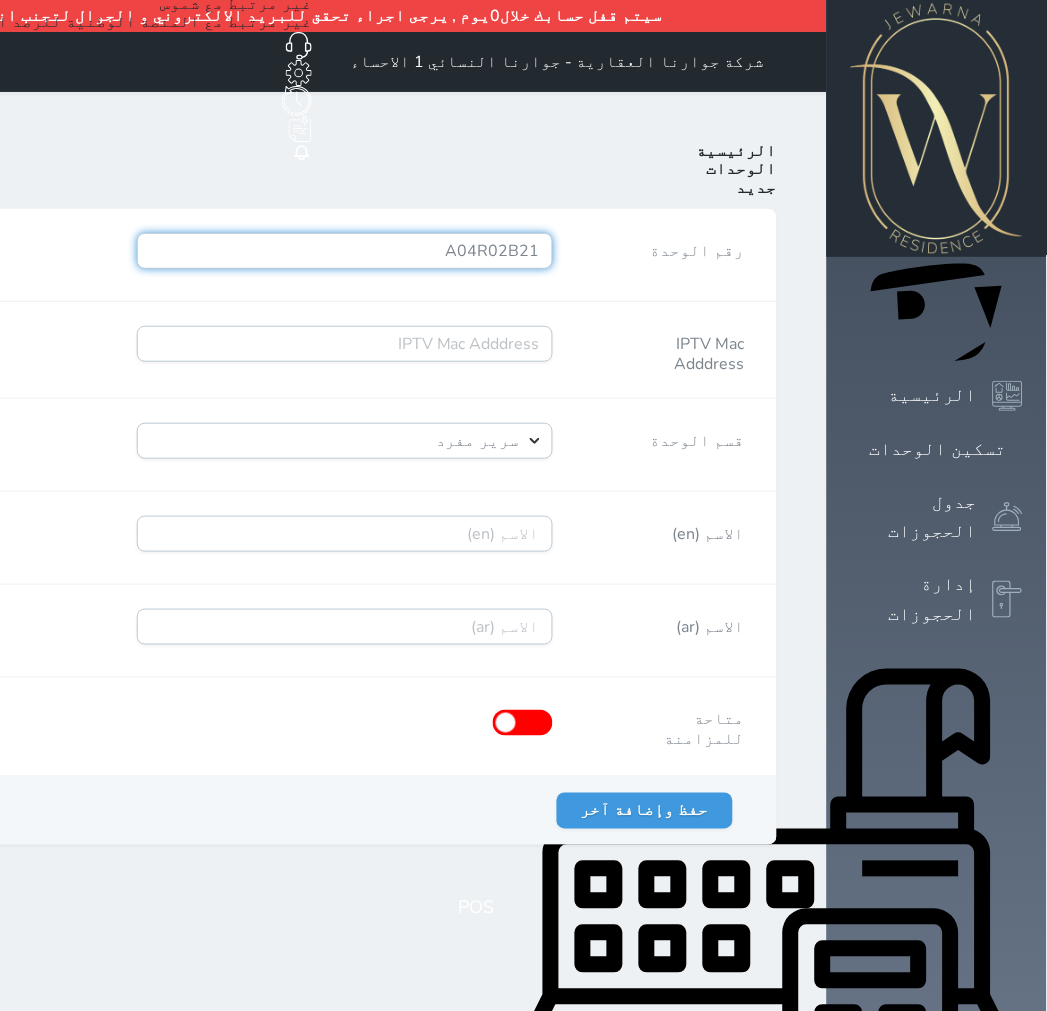 paste on "2" 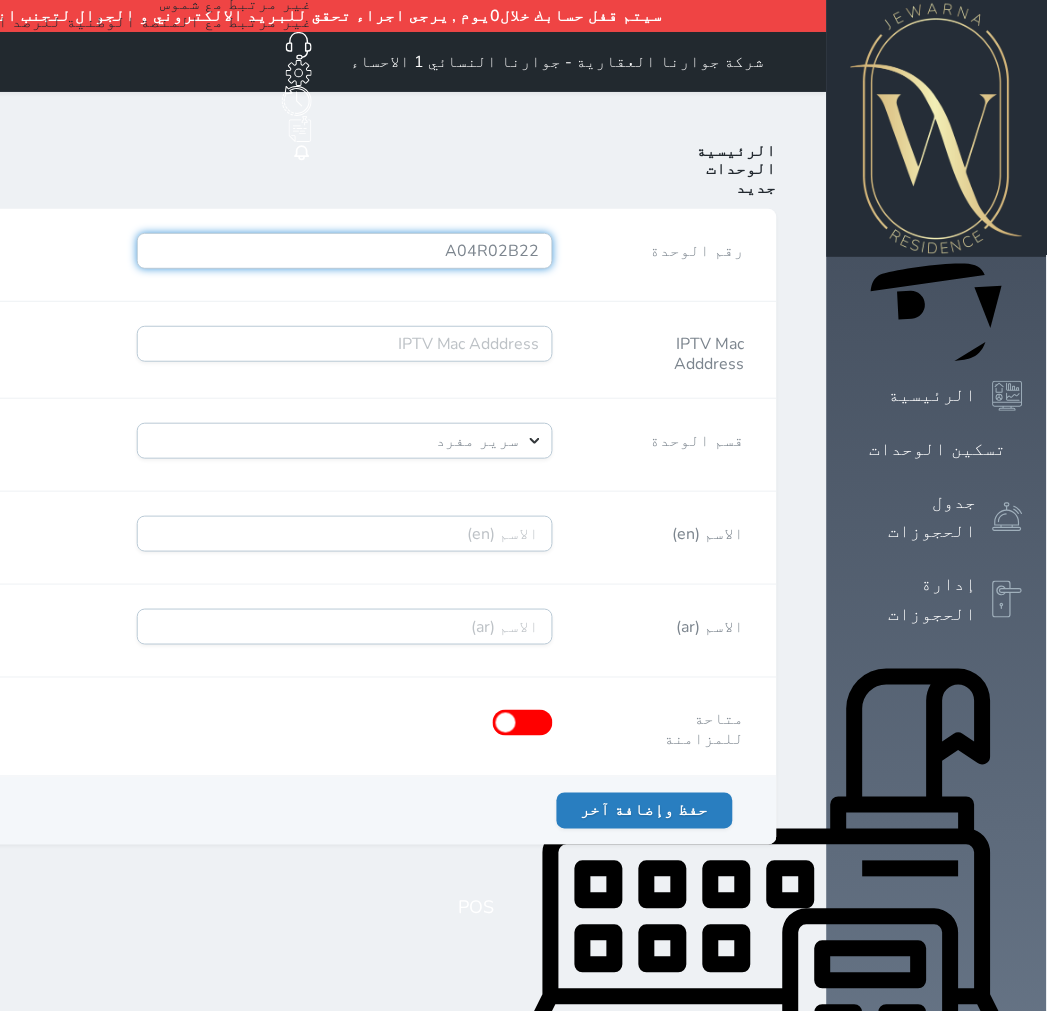 type on "A04R02B22" 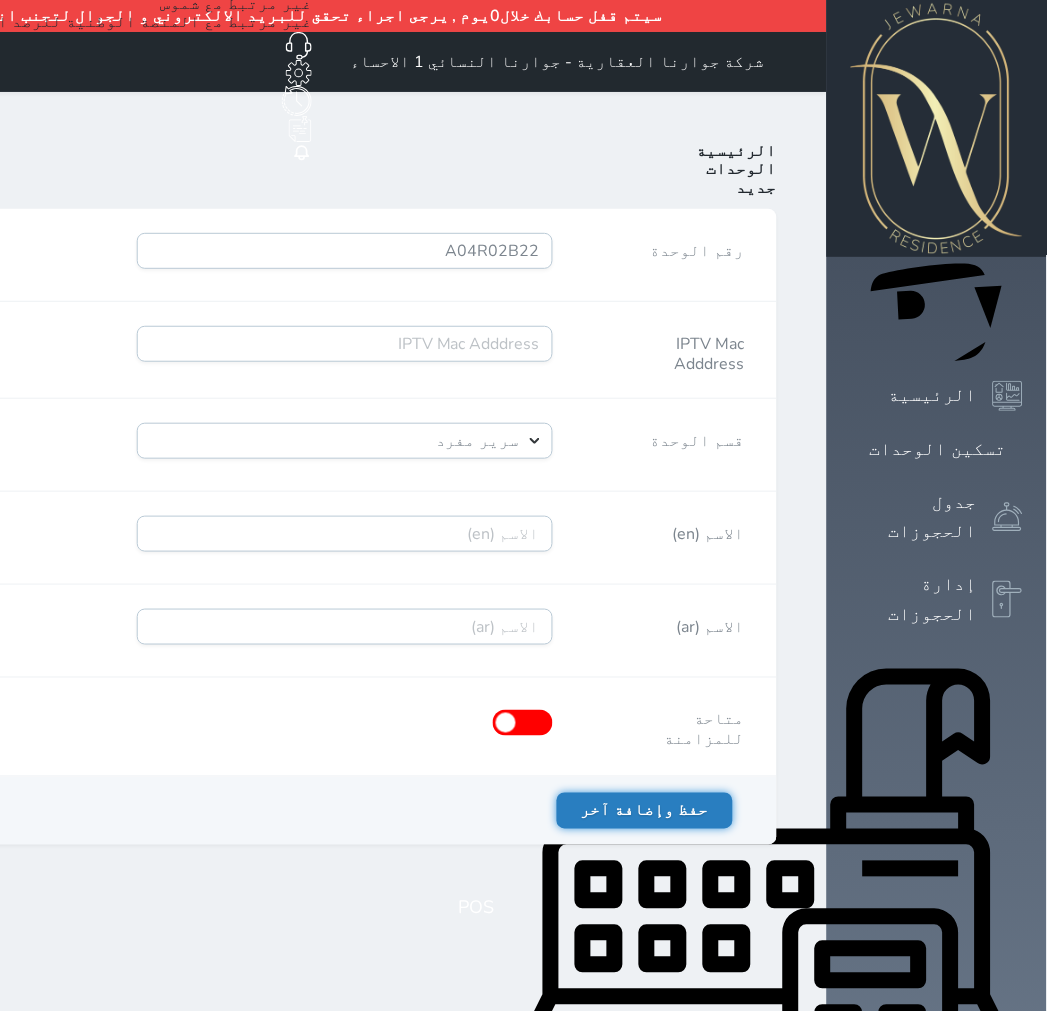 click on "حفظ وإضافة آخر" at bounding box center (645, 811) 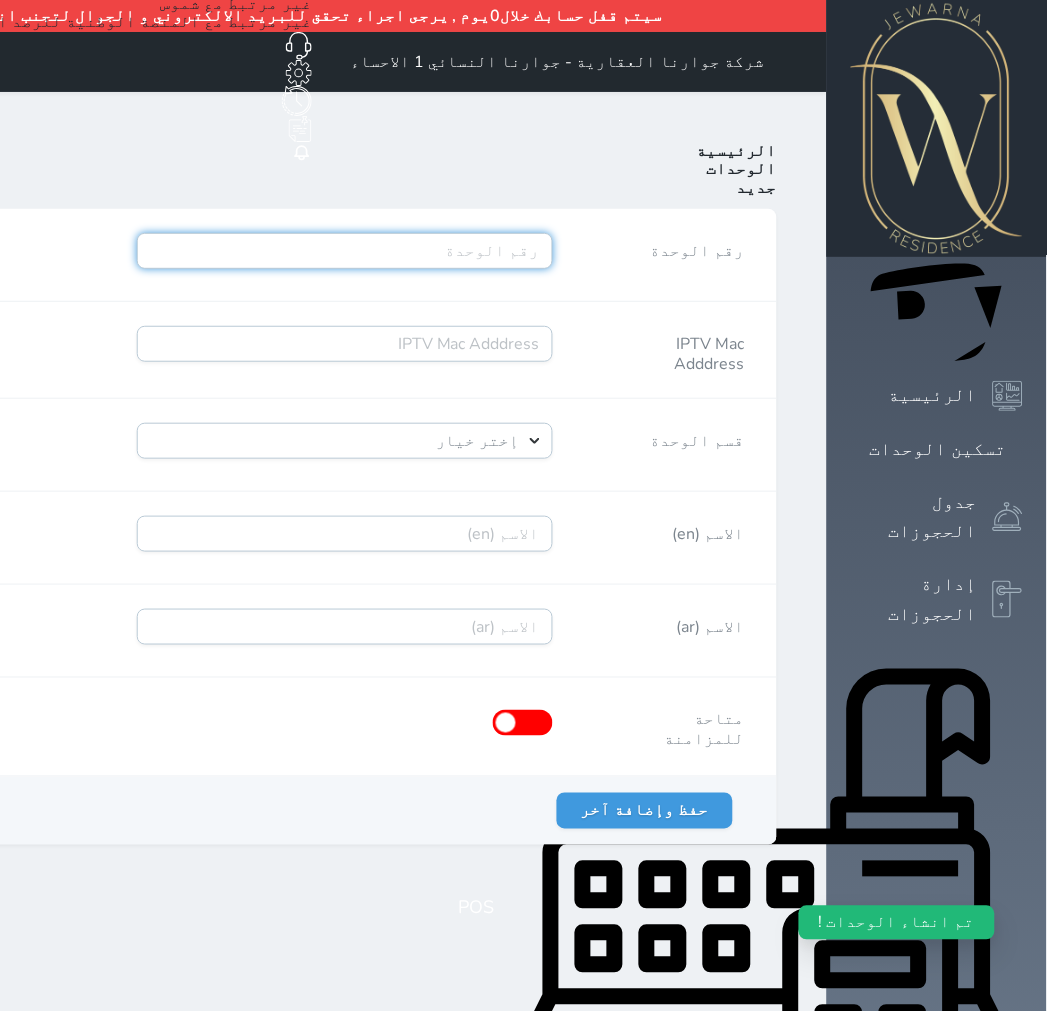 click on "رقم الوحدة" at bounding box center [345, 251] 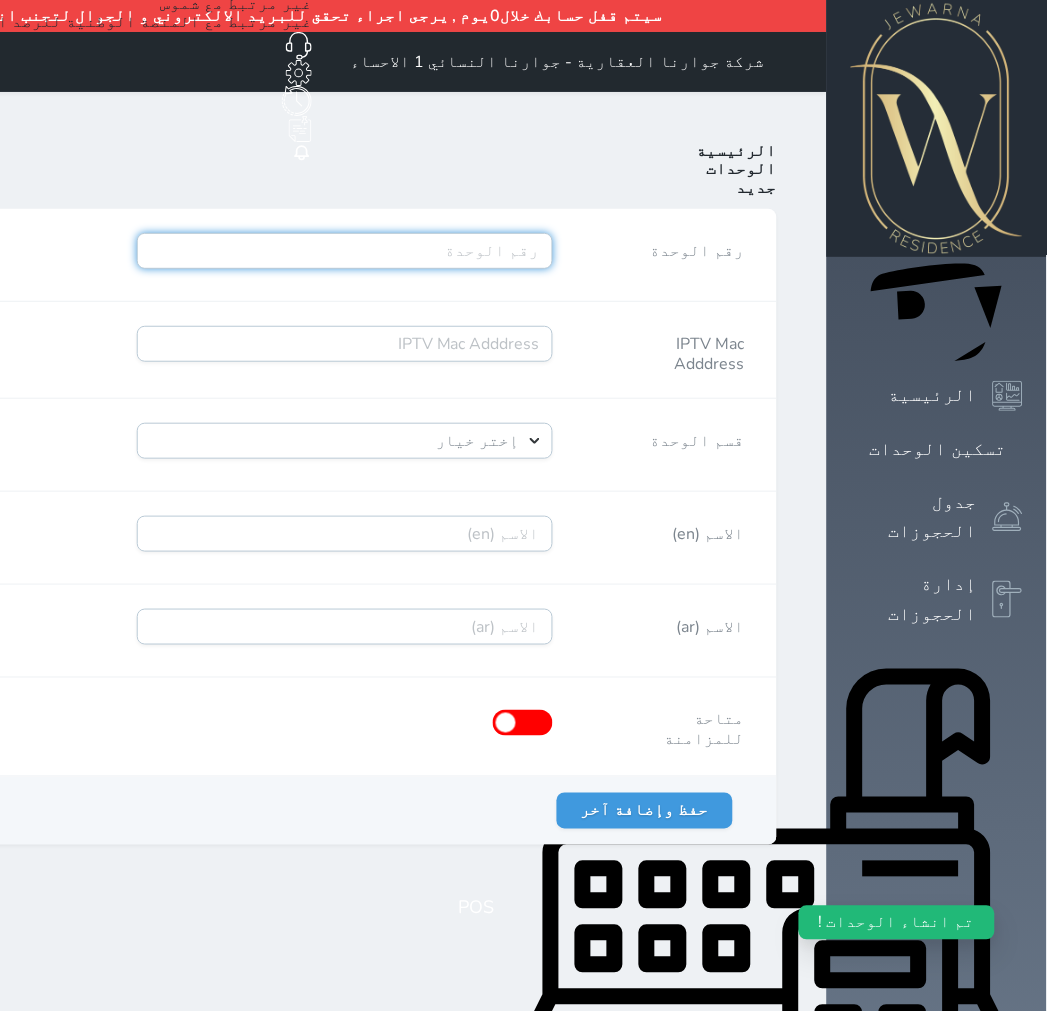 paste on "A04R03B23" 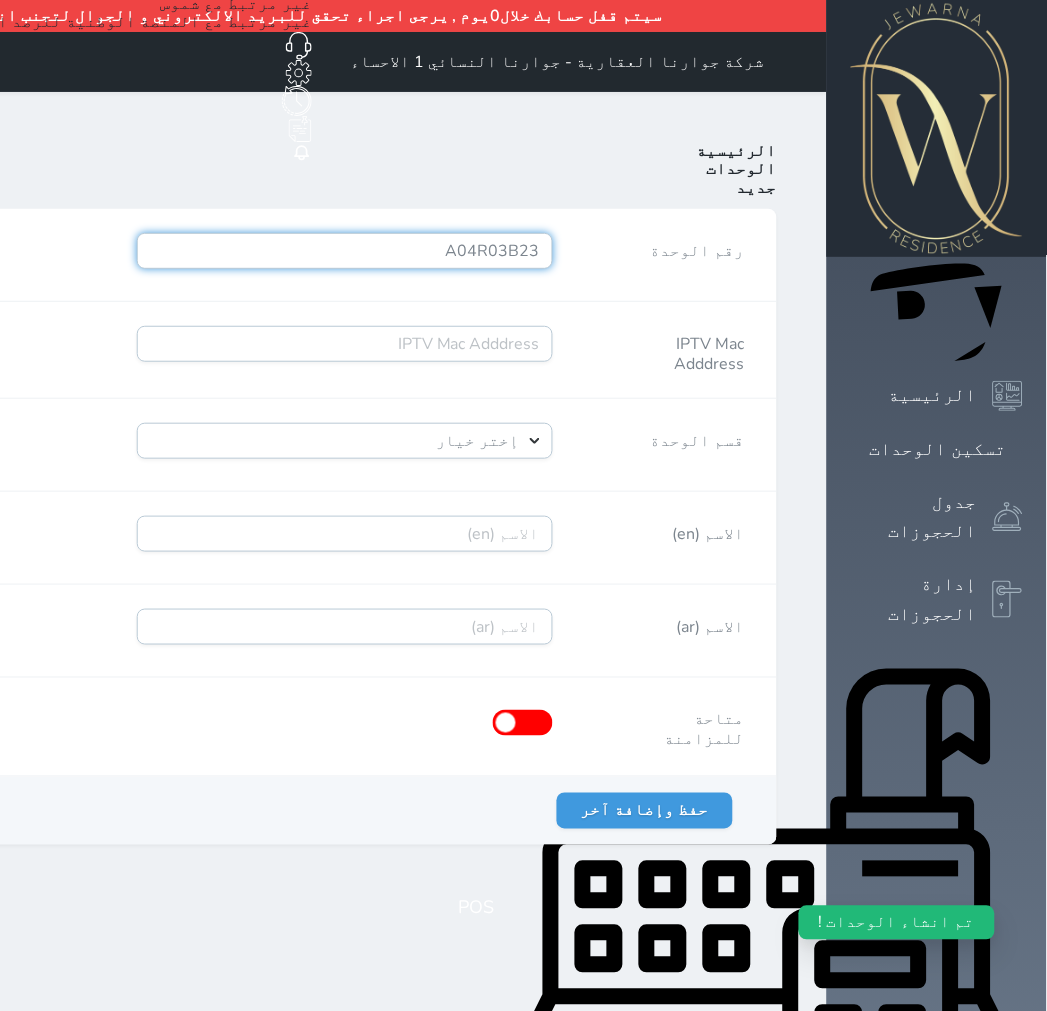 type on "A04R03B23" 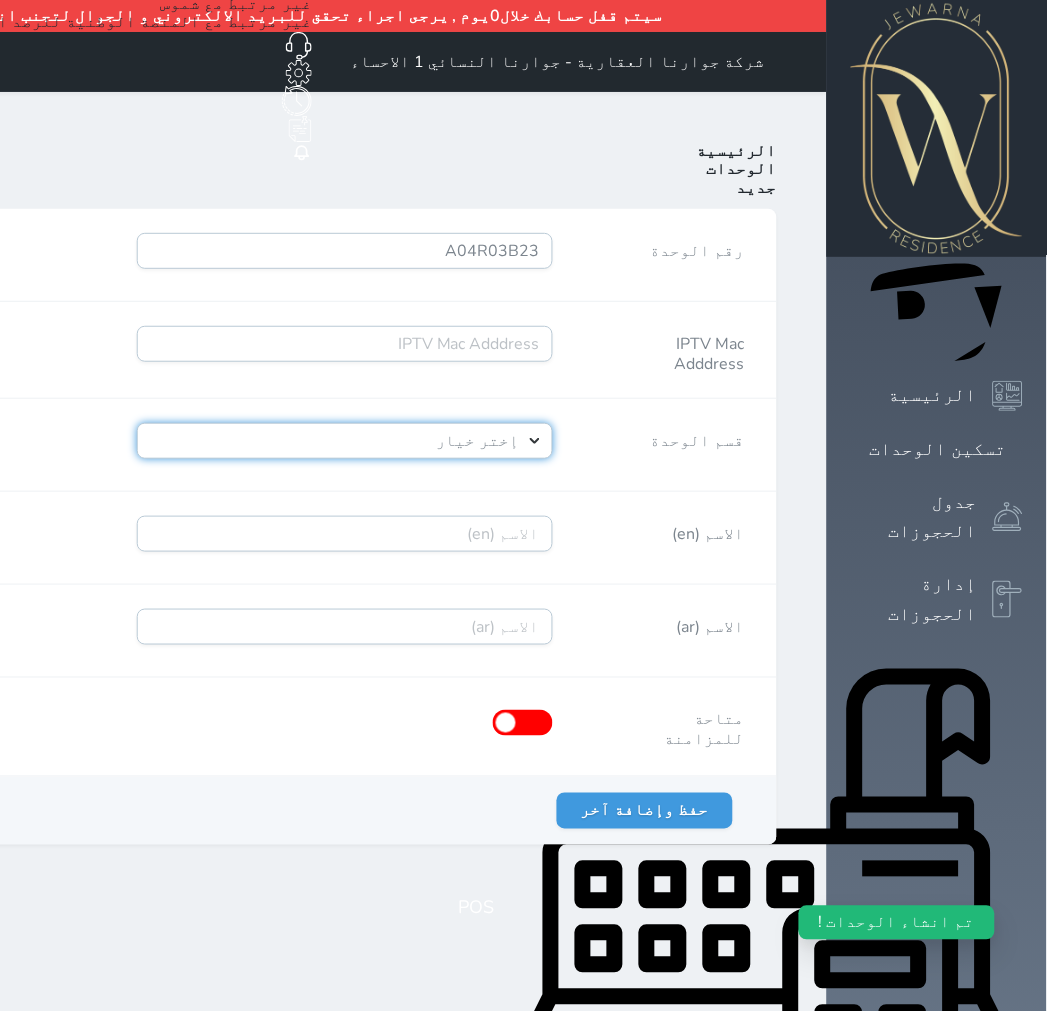 drag, startPoint x: 634, startPoint y: 383, endPoint x: 636, endPoint y: 396, distance: 13.152946 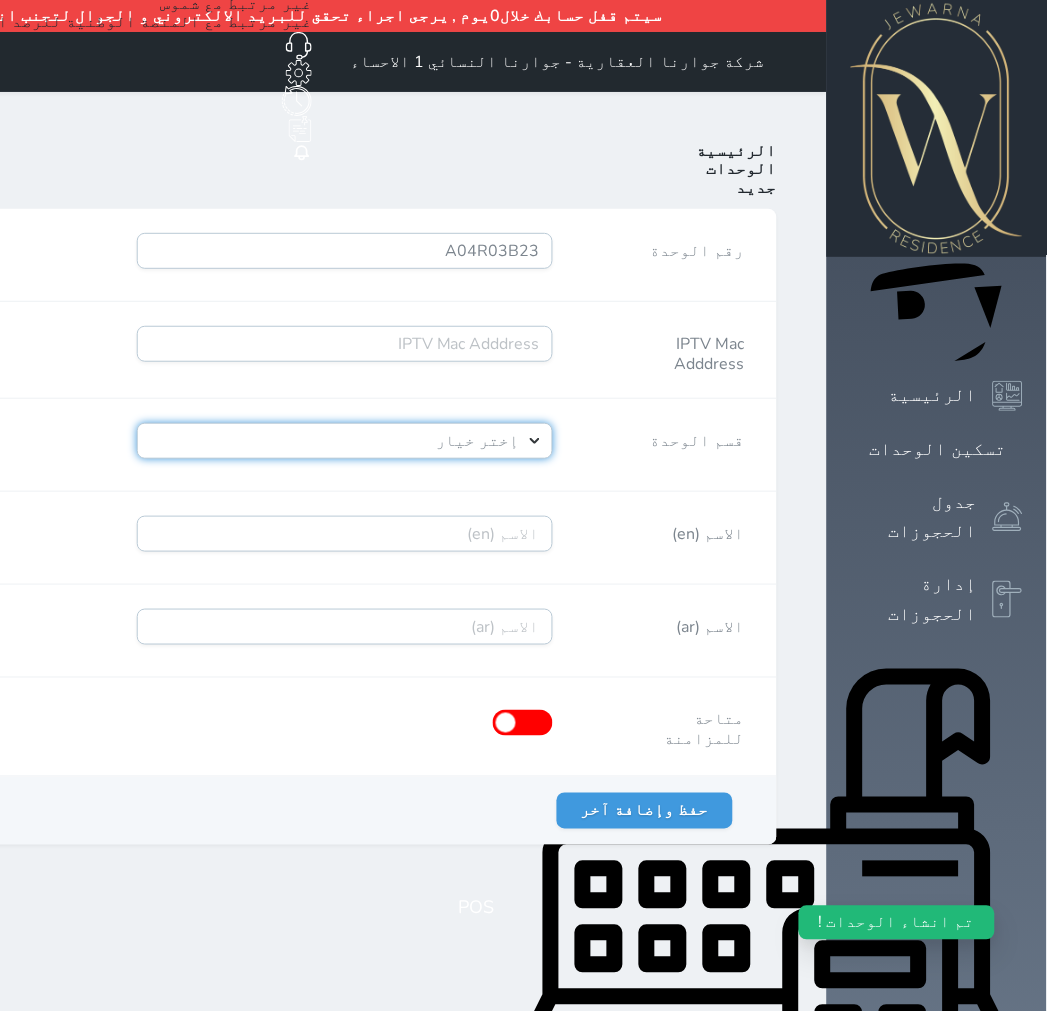 click on "إختر خيار   [PERSON_NAME]" at bounding box center [345, 441] 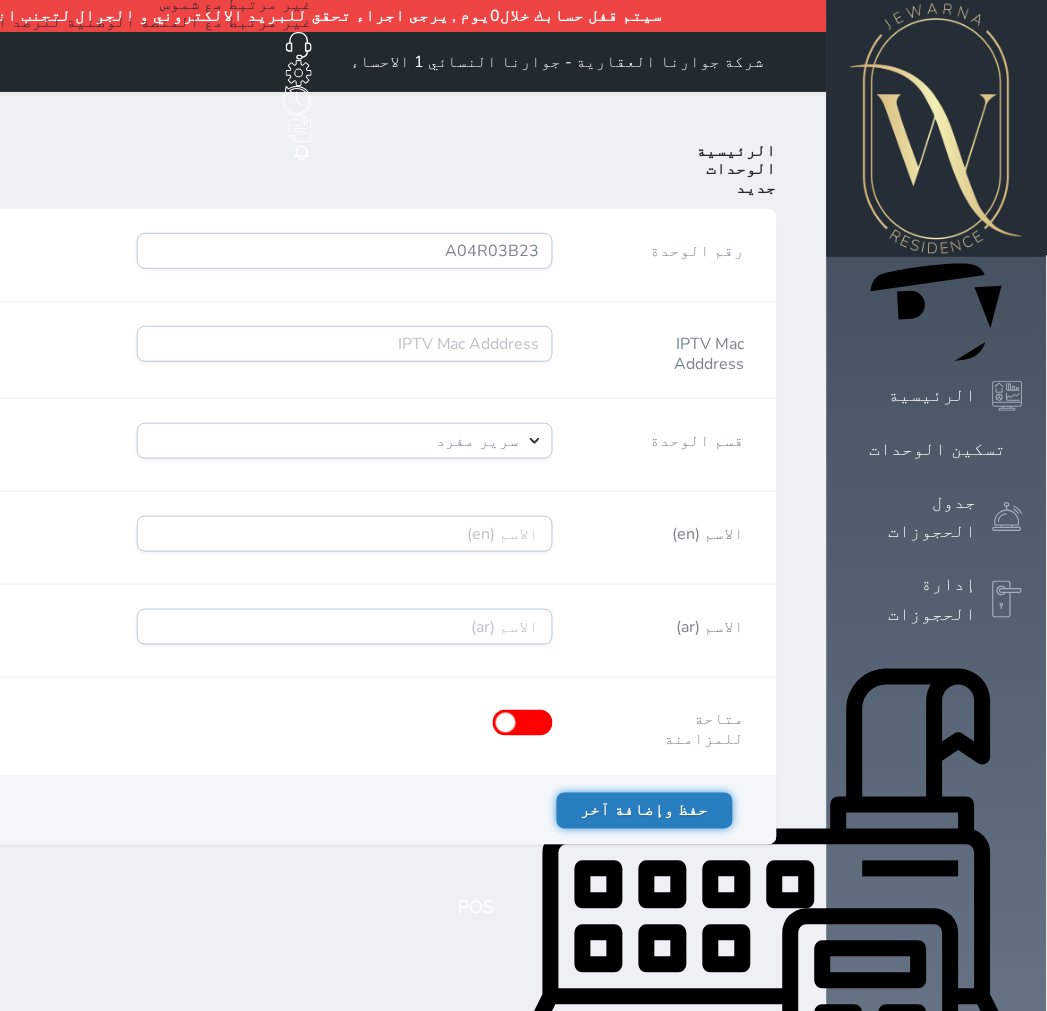 click on "حفظ وإضافة آخر" at bounding box center (645, 811) 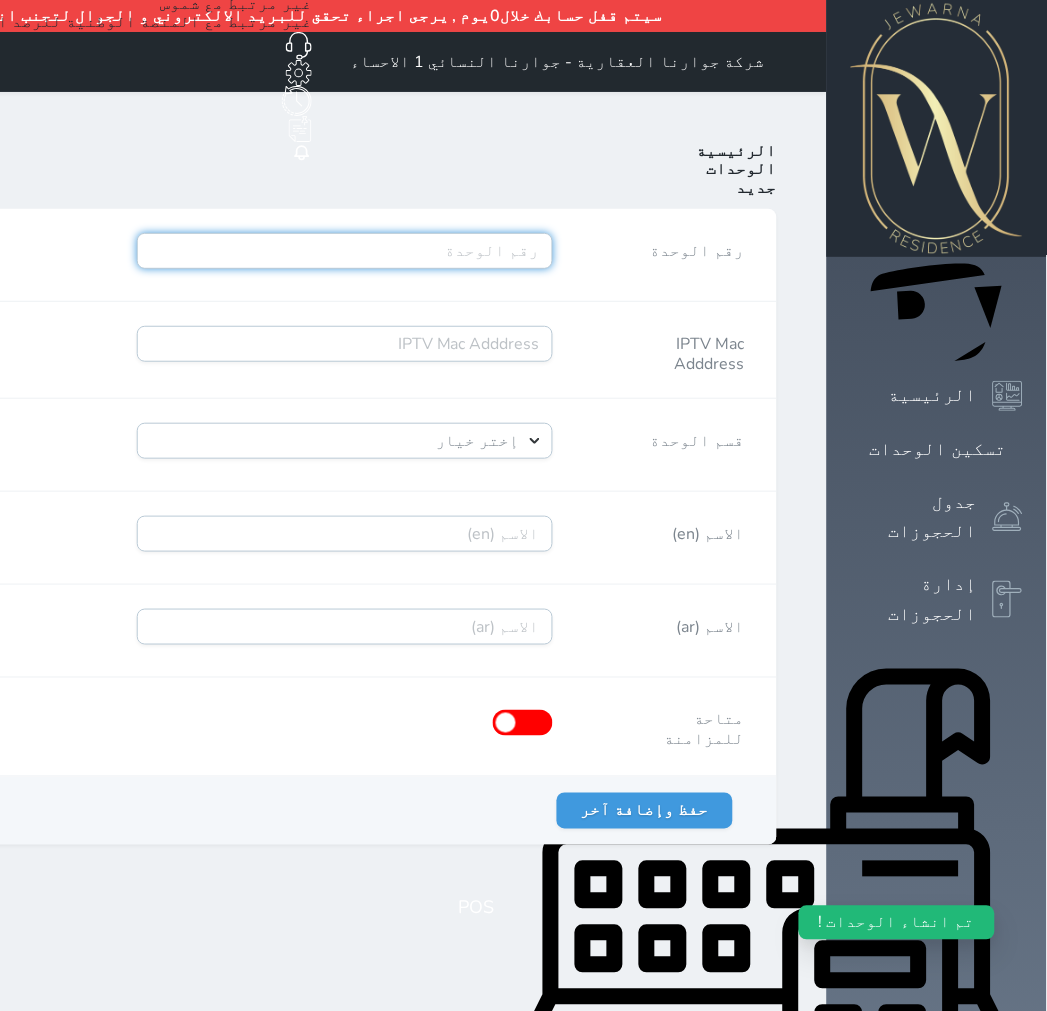 click on "رقم الوحدة" at bounding box center [345, 251] 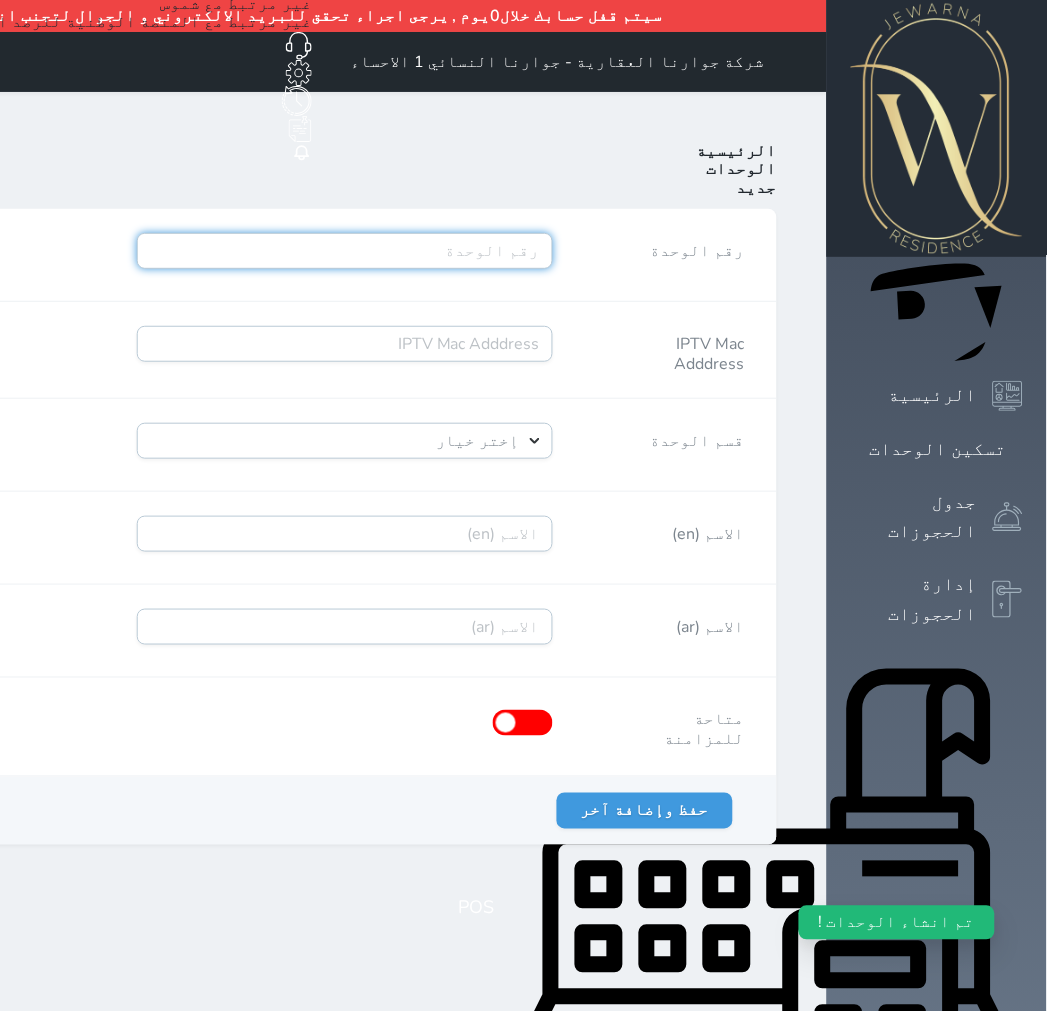paste on "A04R03B24" 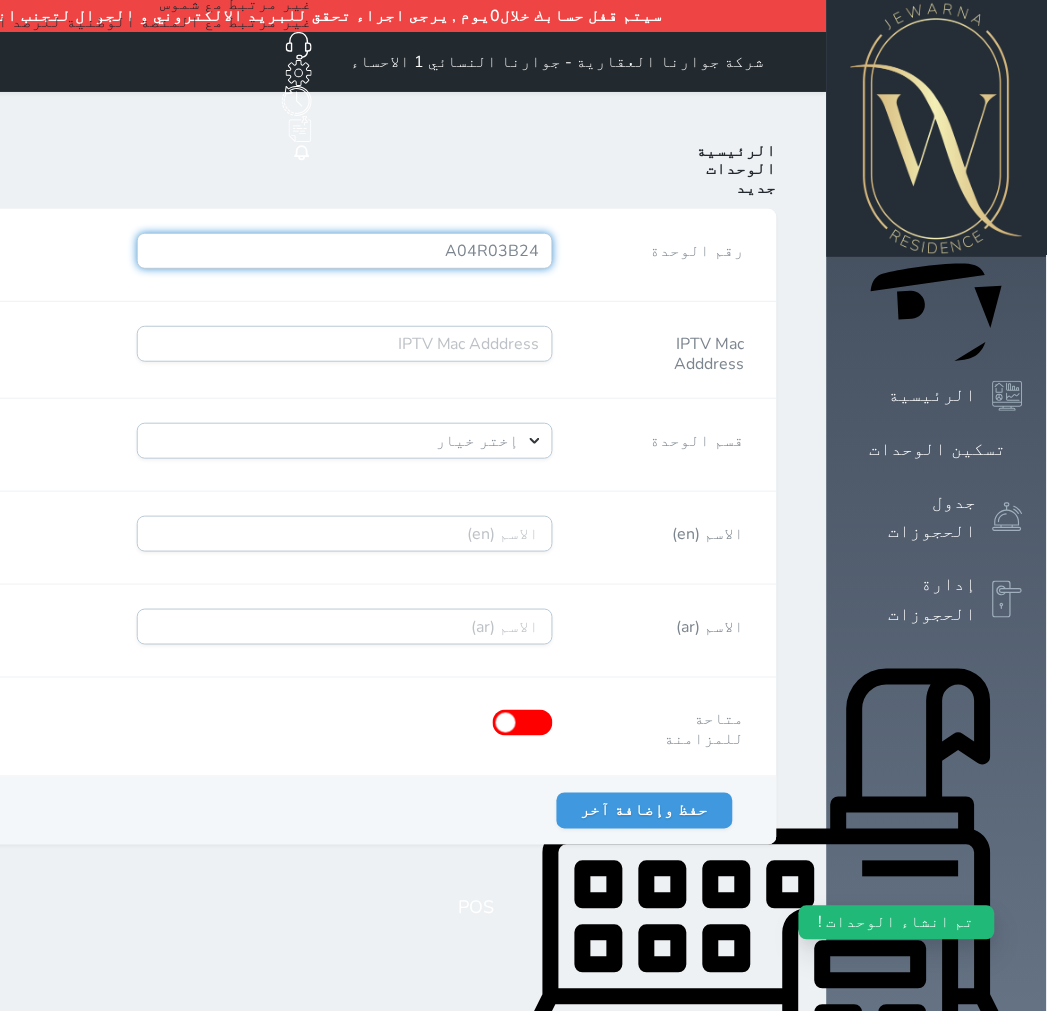 type on "A04R03B24" 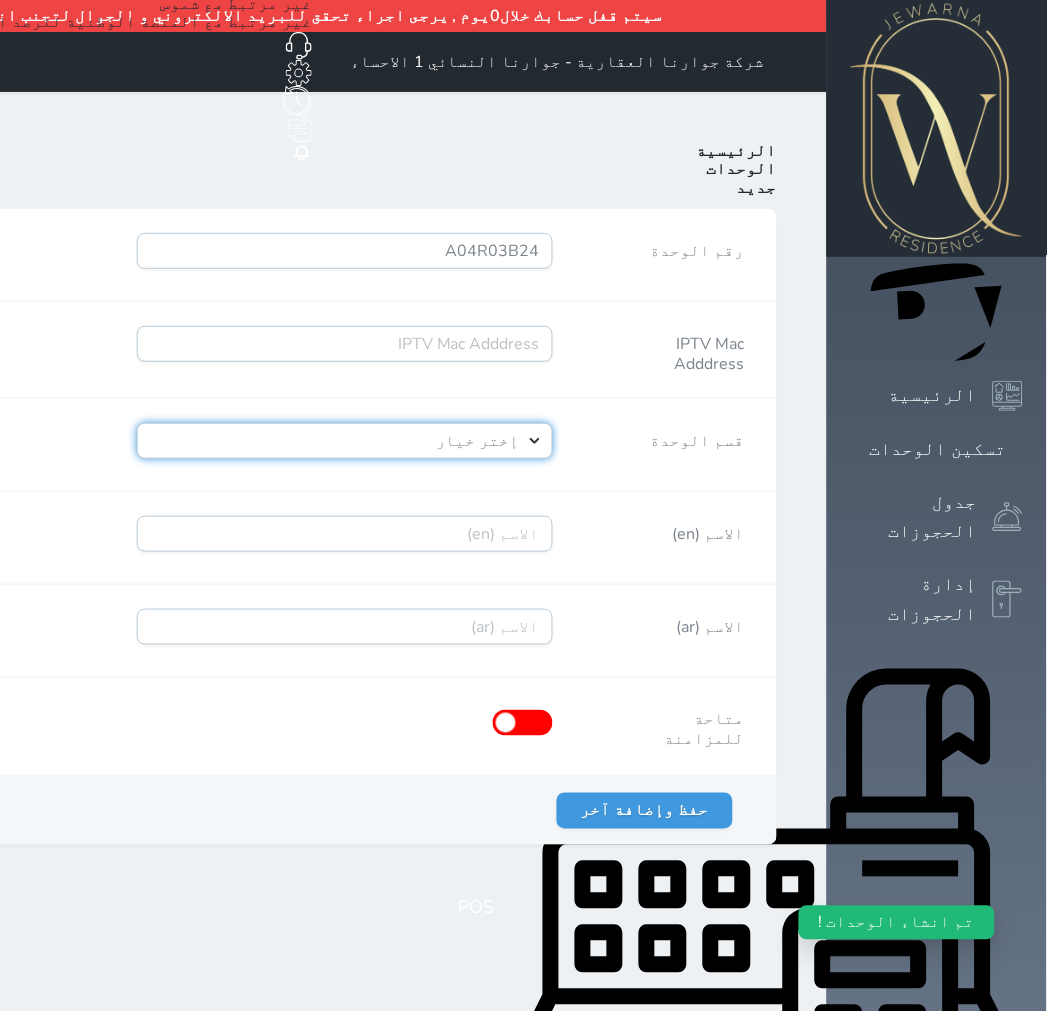 click on "إختر خيار   [PERSON_NAME]" at bounding box center [345, 441] 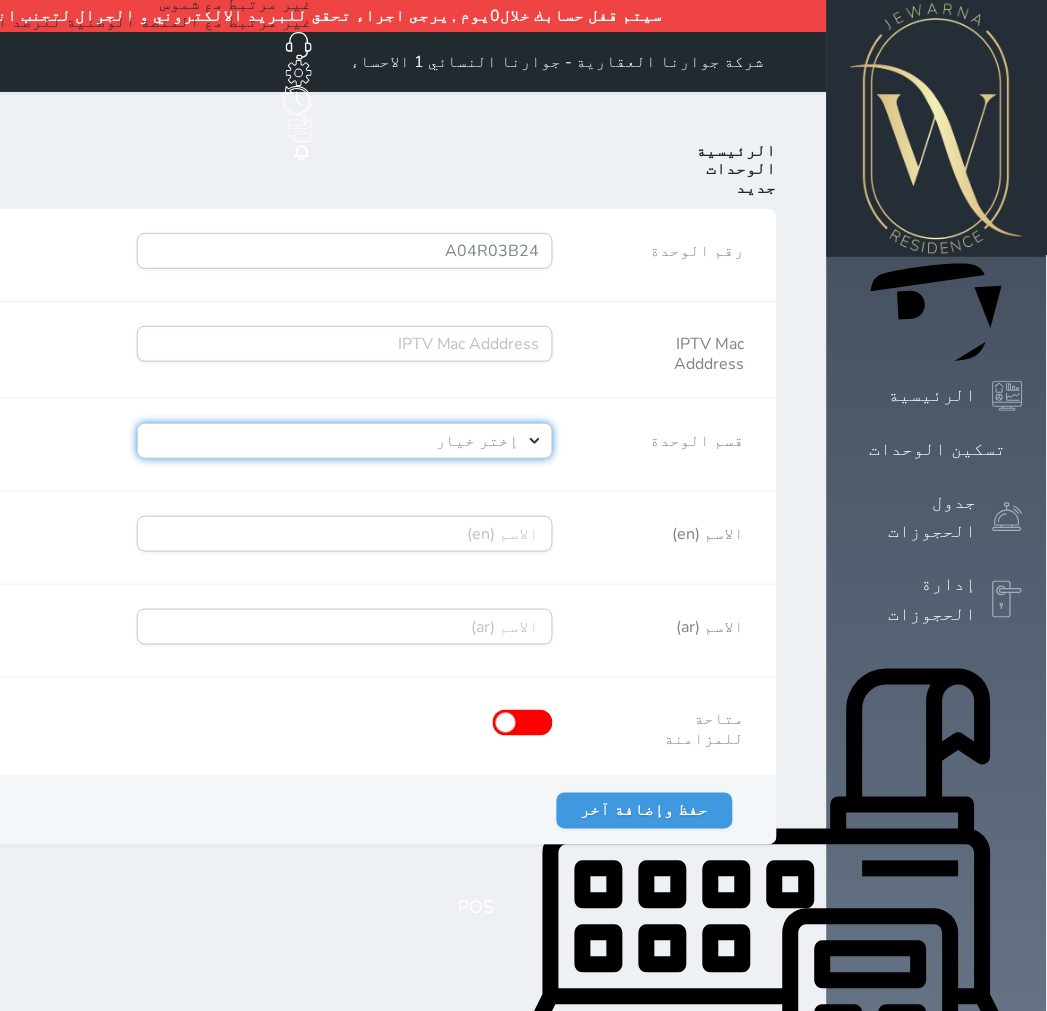 select on "39146238" 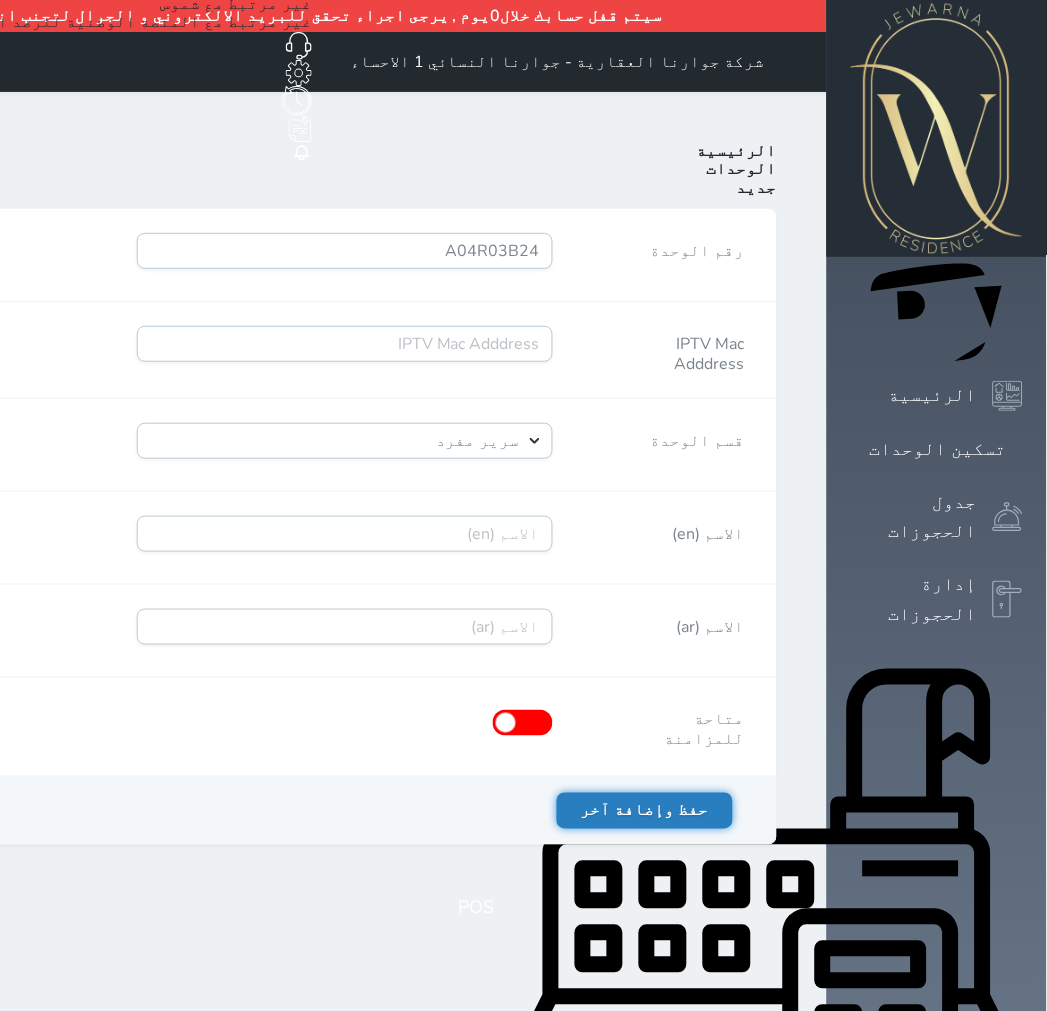 click on "حفظ وإضافة آخر" at bounding box center (645, 811) 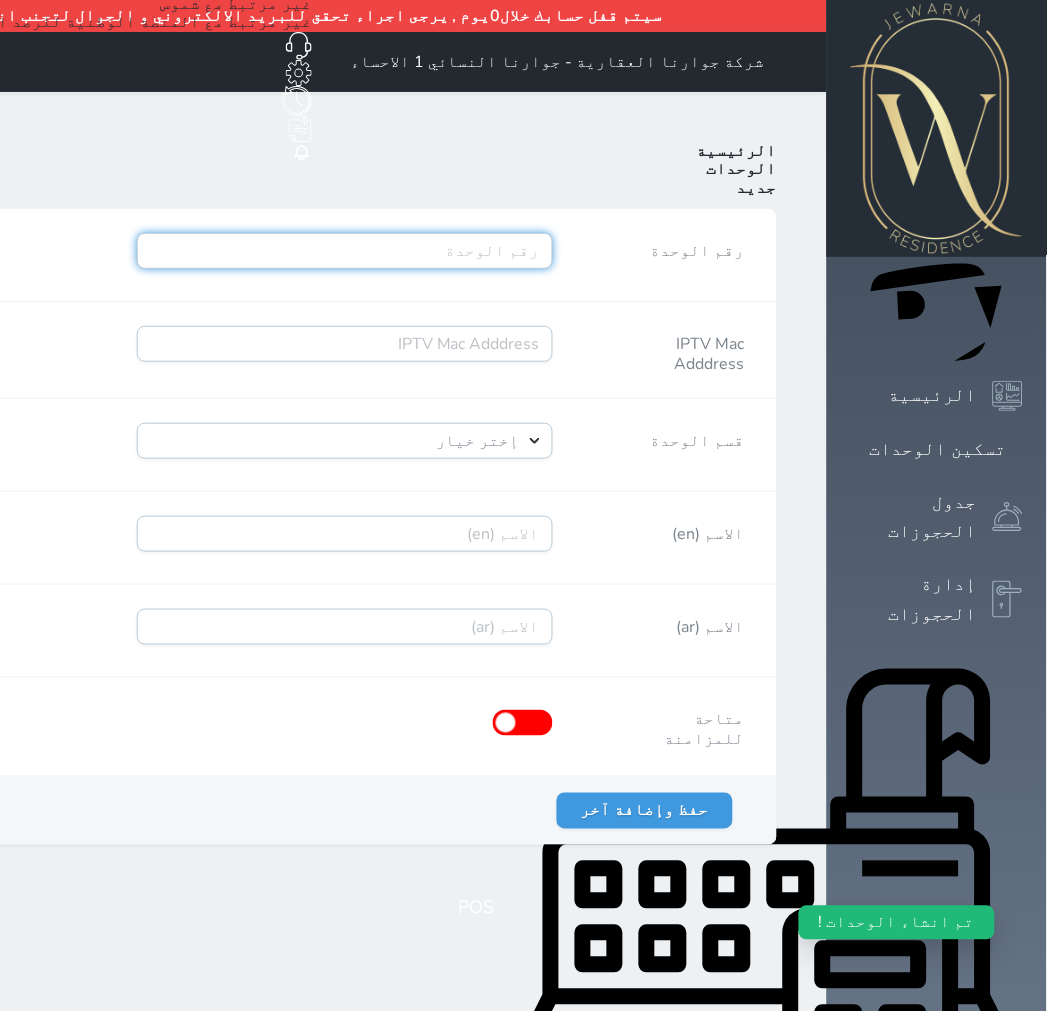 click on "رقم الوحدة" at bounding box center [345, 251] 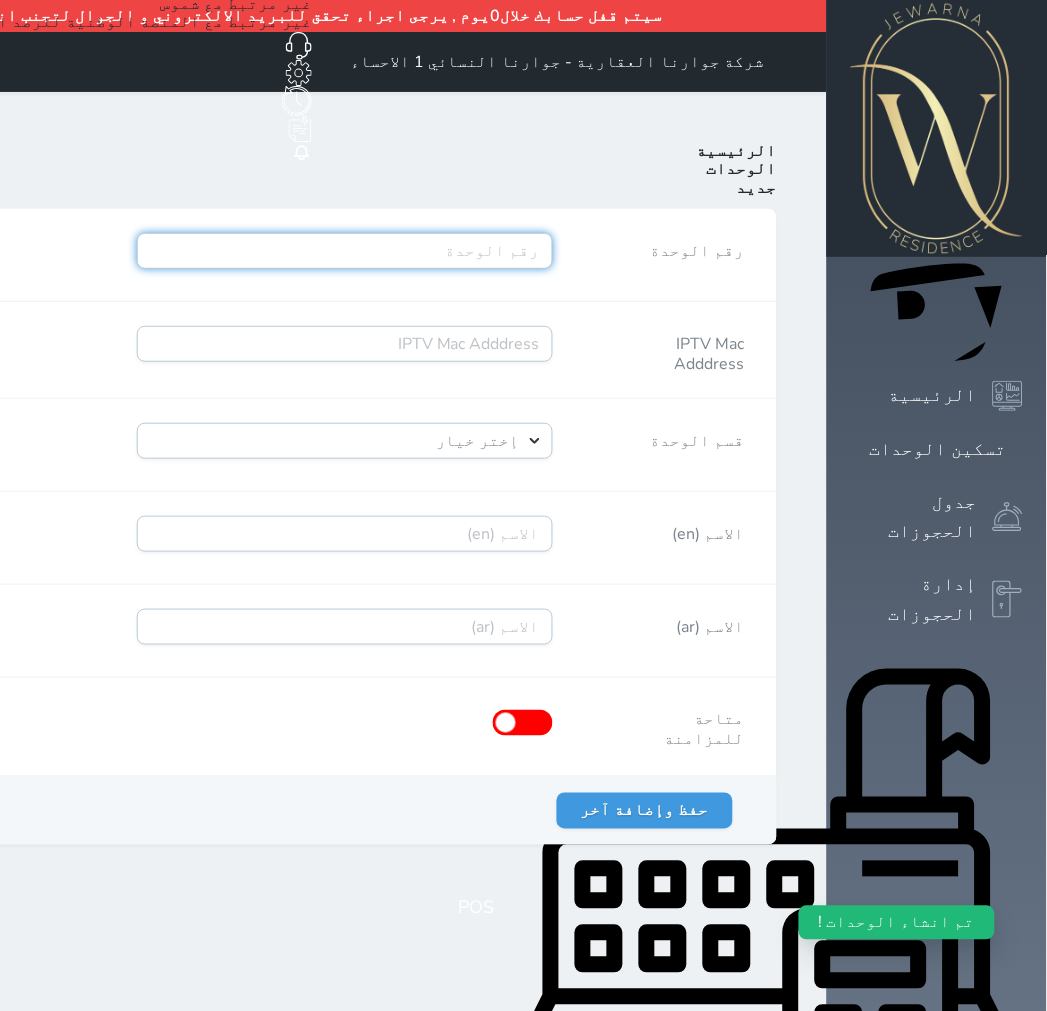 paste on "A05R01B25" 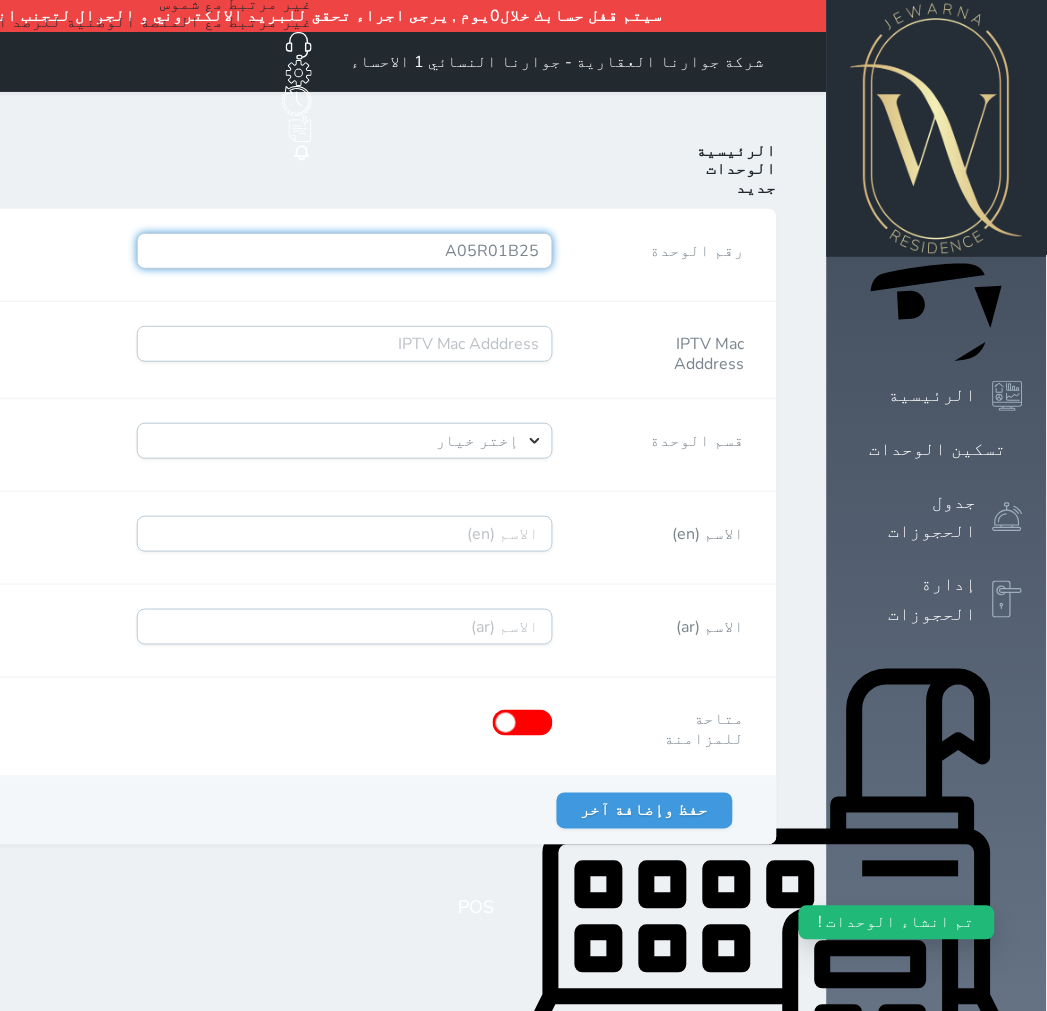 type on "A05R01B25" 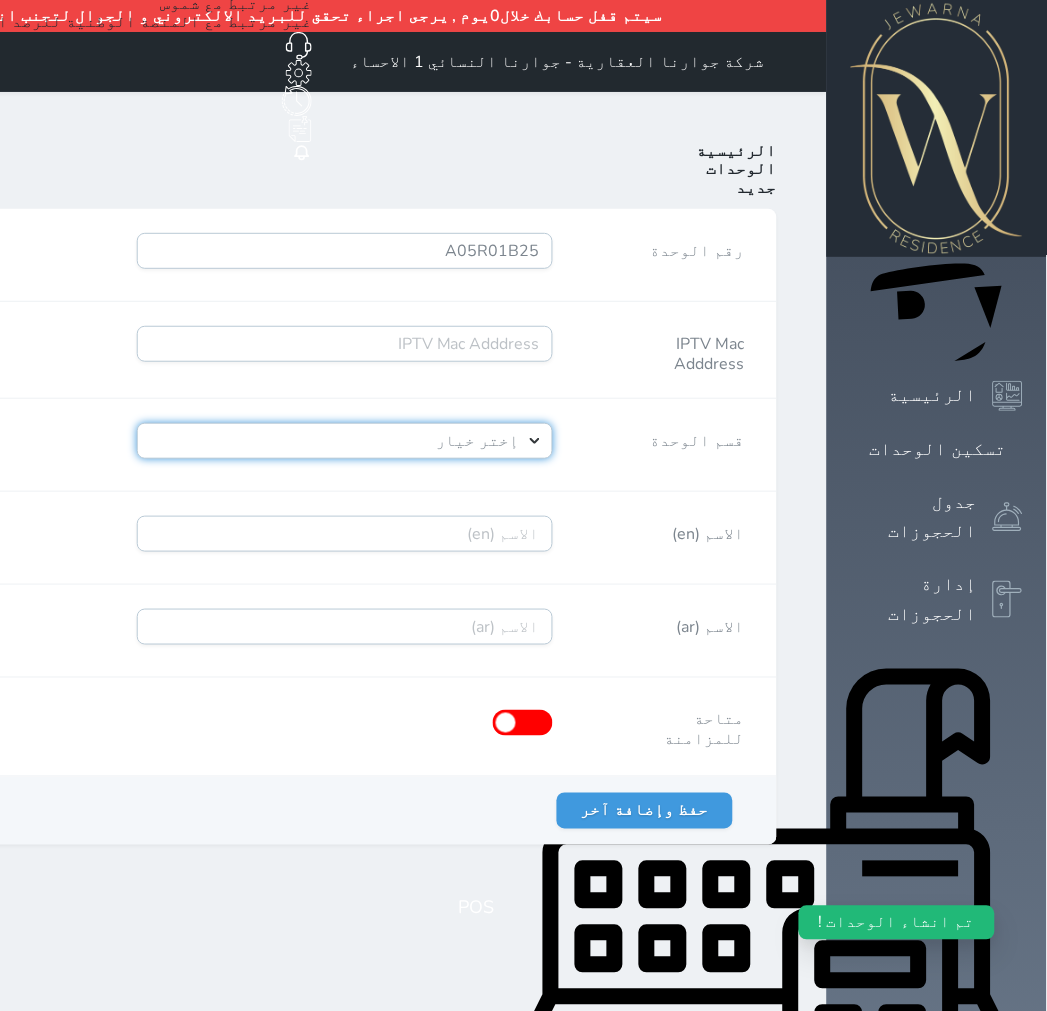 click on "إختر خيار   [PERSON_NAME]" at bounding box center (345, 441) 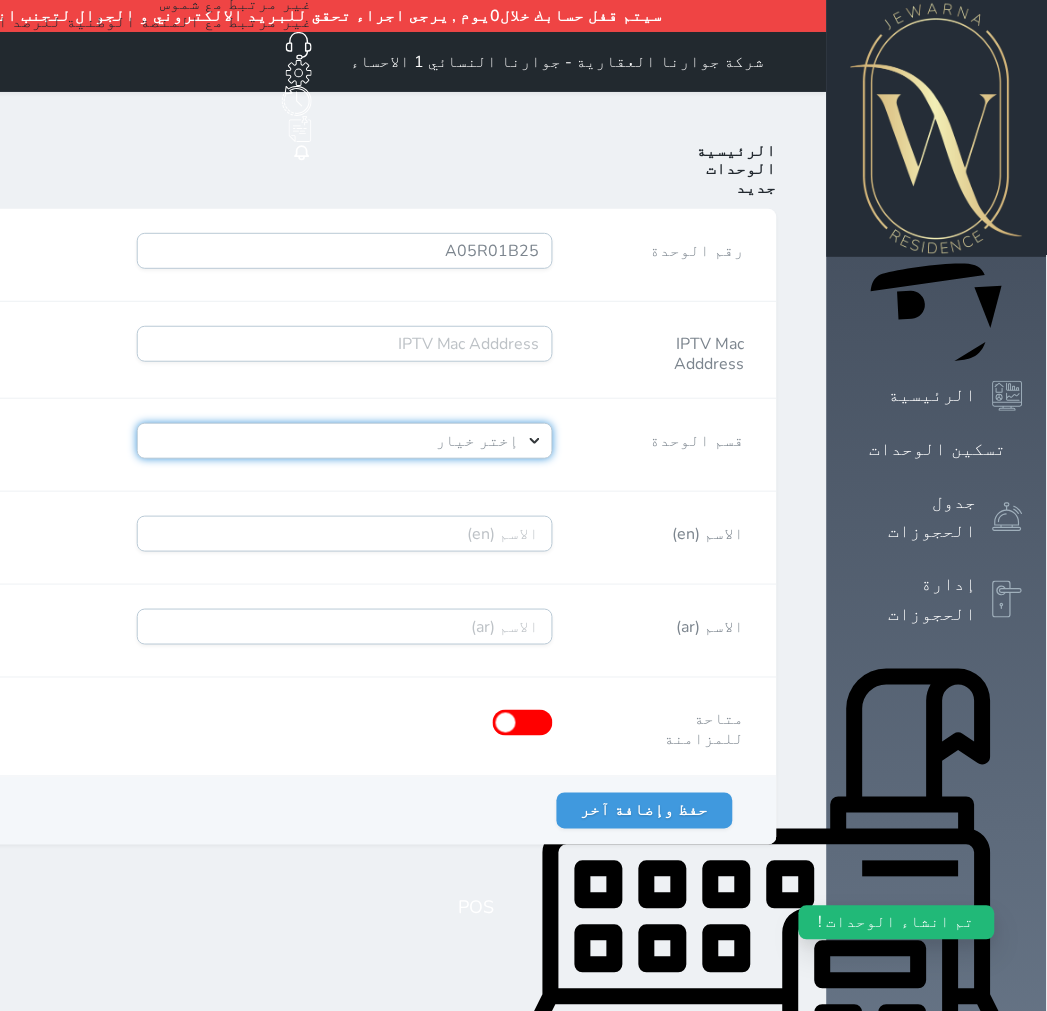 select on "39146238" 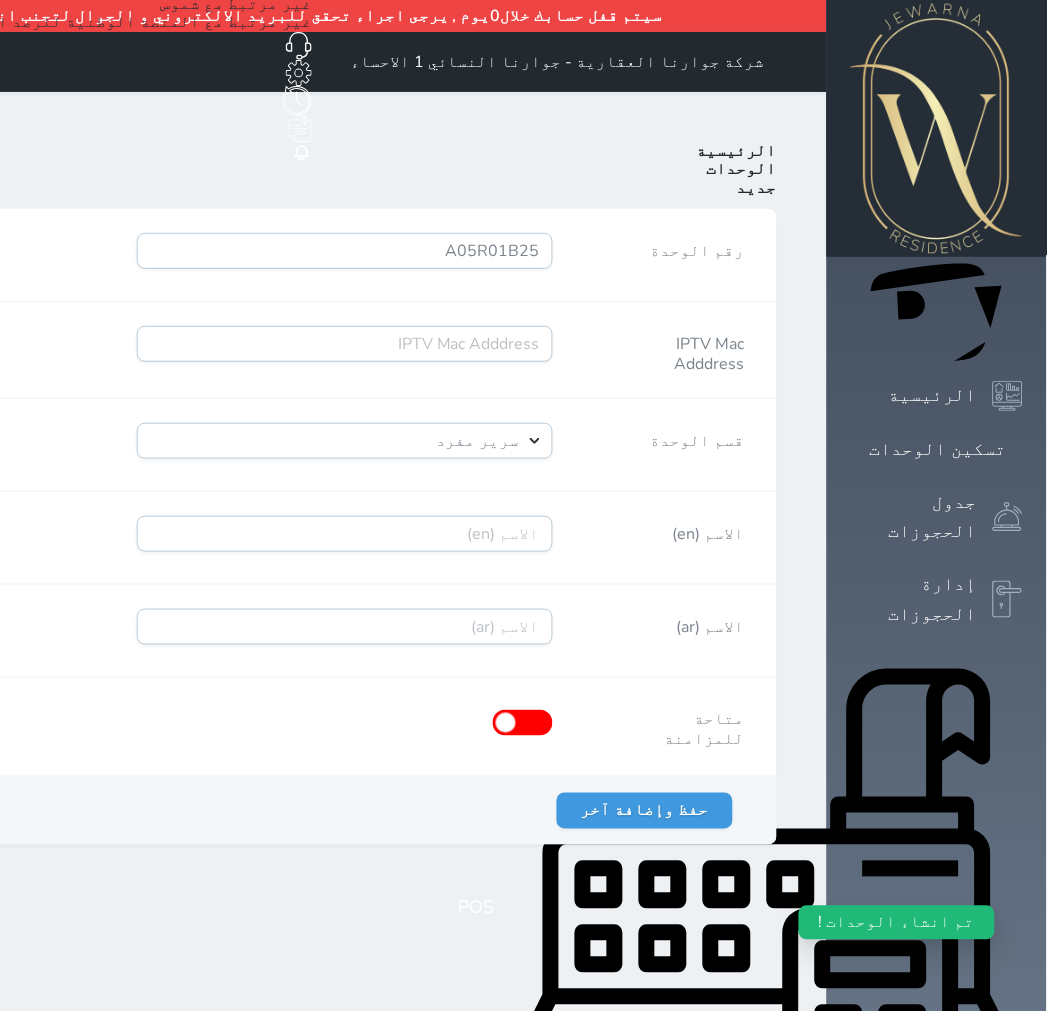 click on "حفظ وإضافة آخر   حفظ" at bounding box center (297, 811) 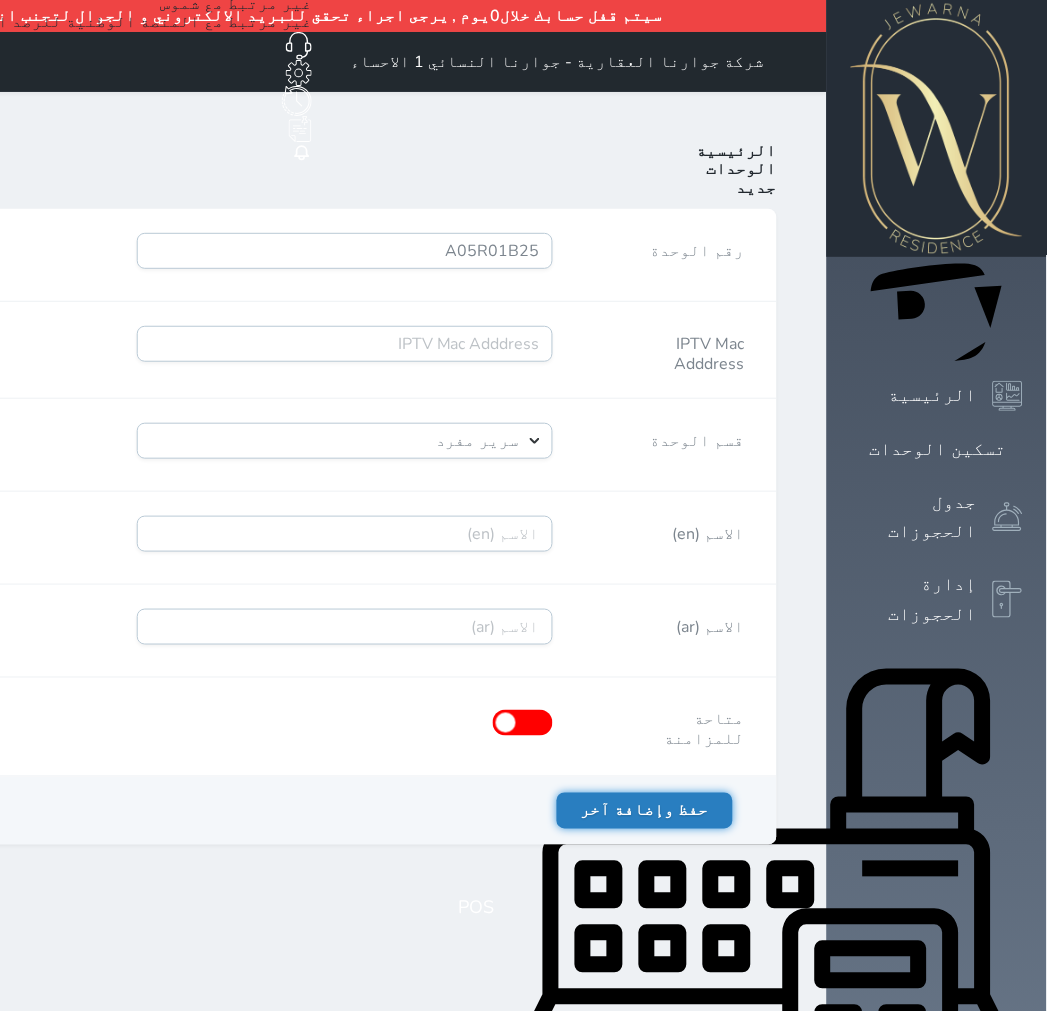 click on "حفظ وإضافة آخر" at bounding box center [645, 811] 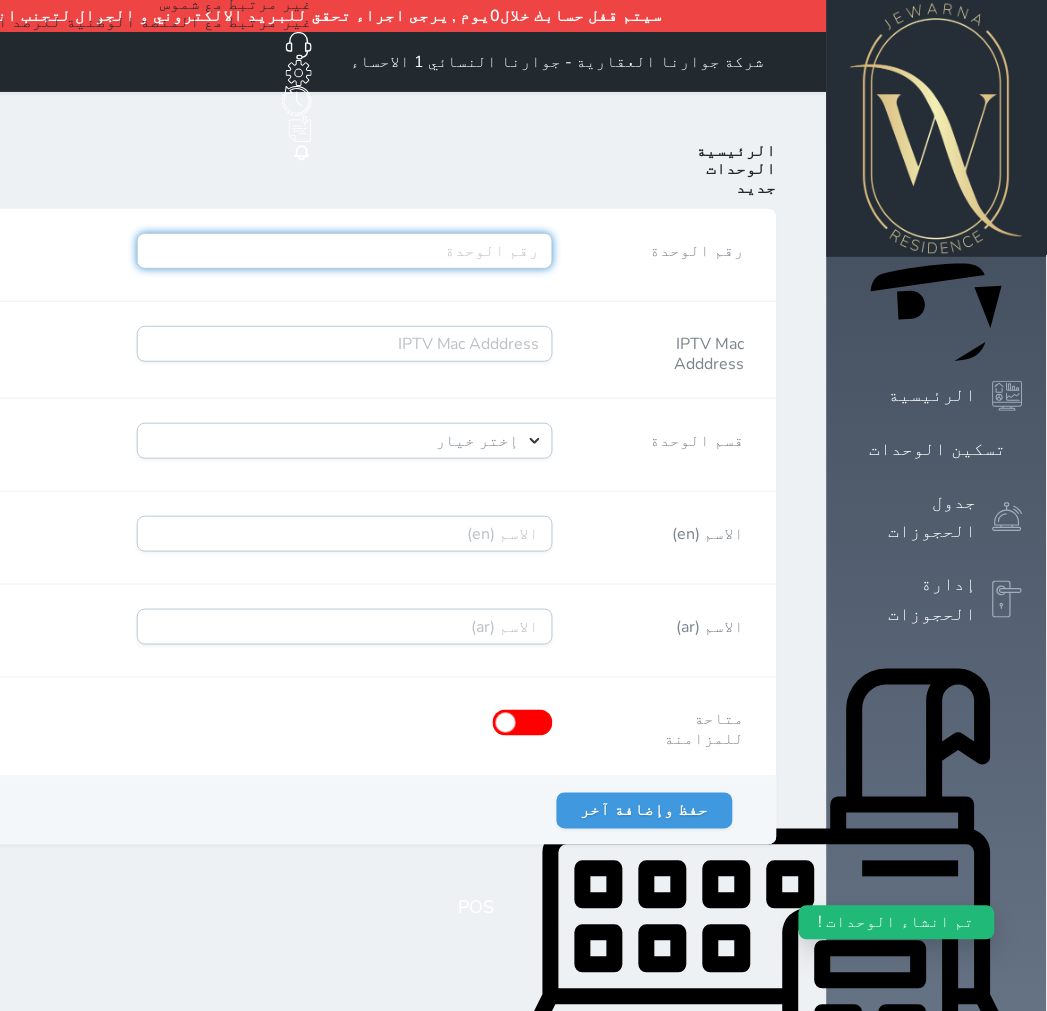 click on "رقم الوحدة" at bounding box center (345, 251) 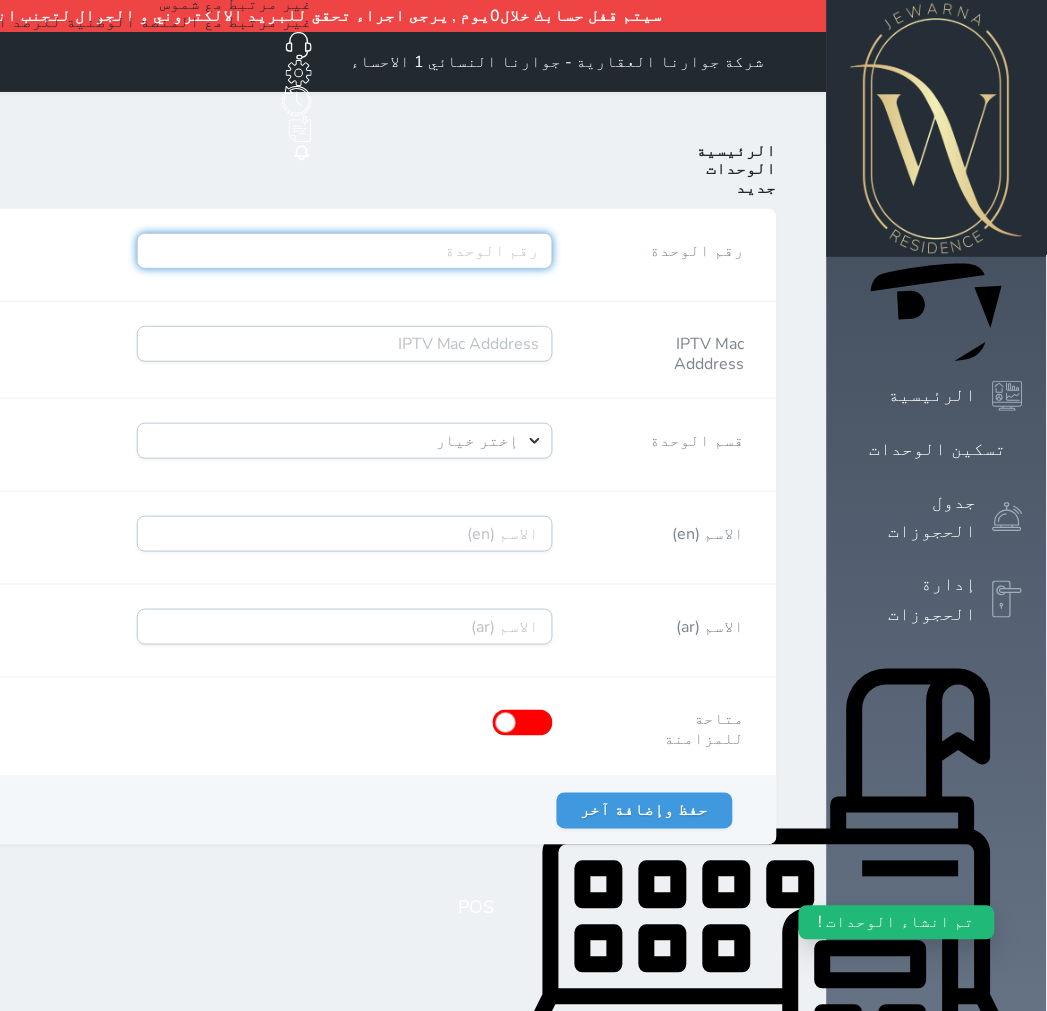 paste on "A06R01B26" 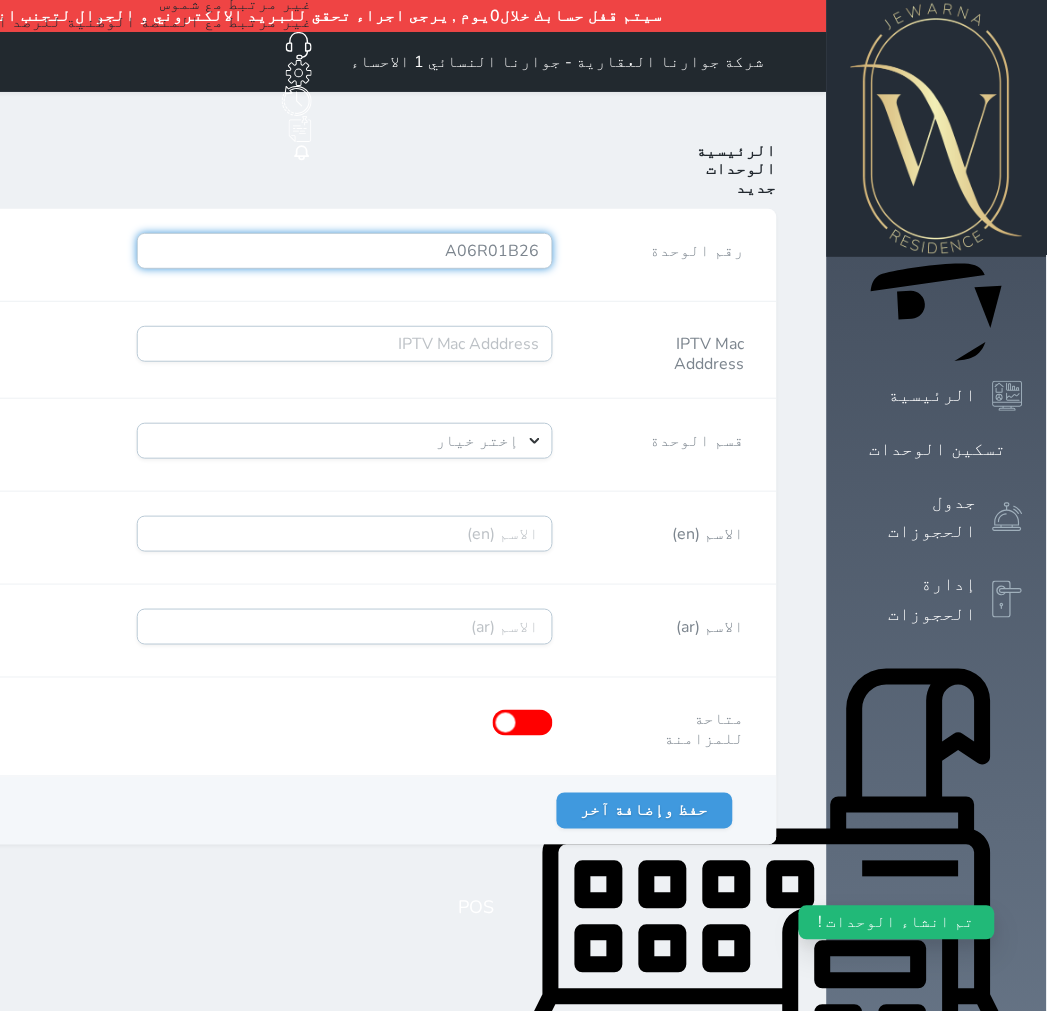 type on "A06R01B26" 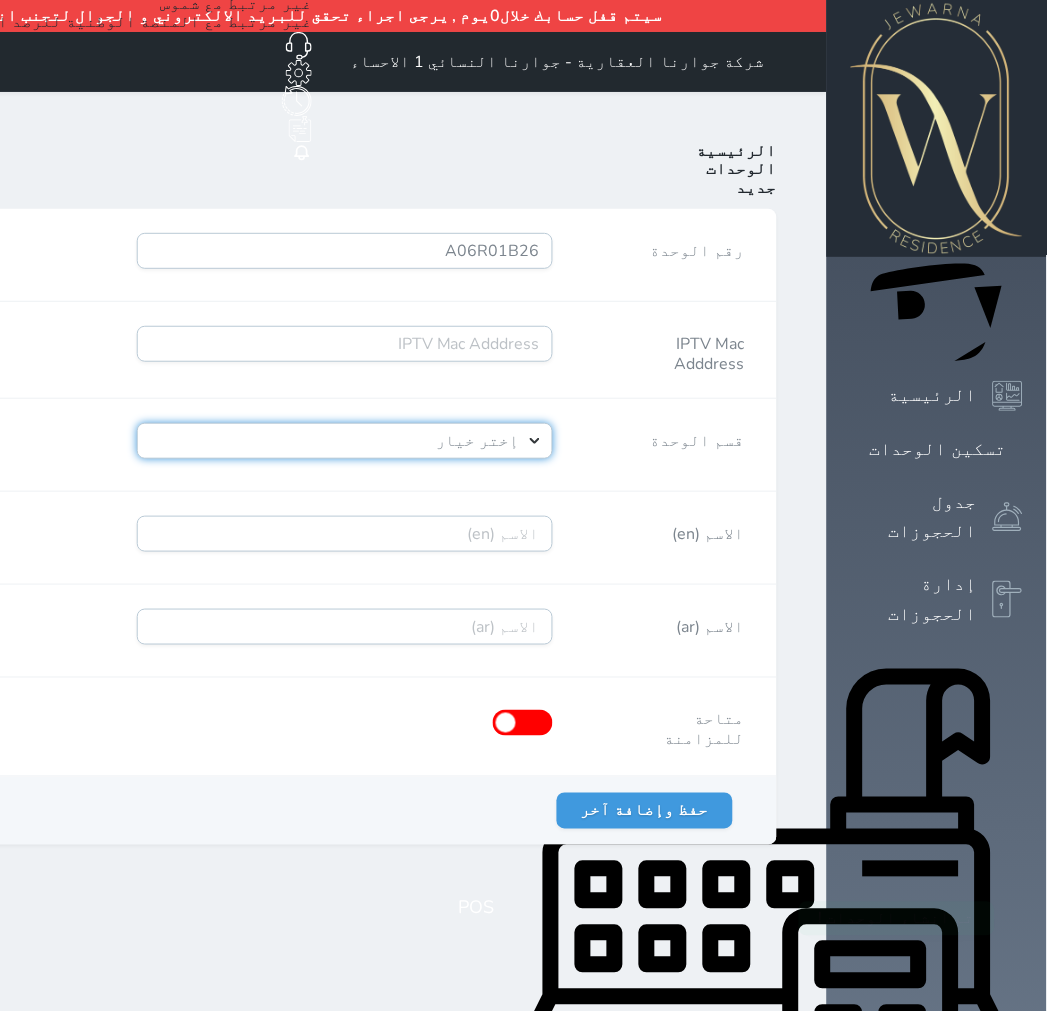 click on "إختر خيار   [PERSON_NAME]" at bounding box center (345, 441) 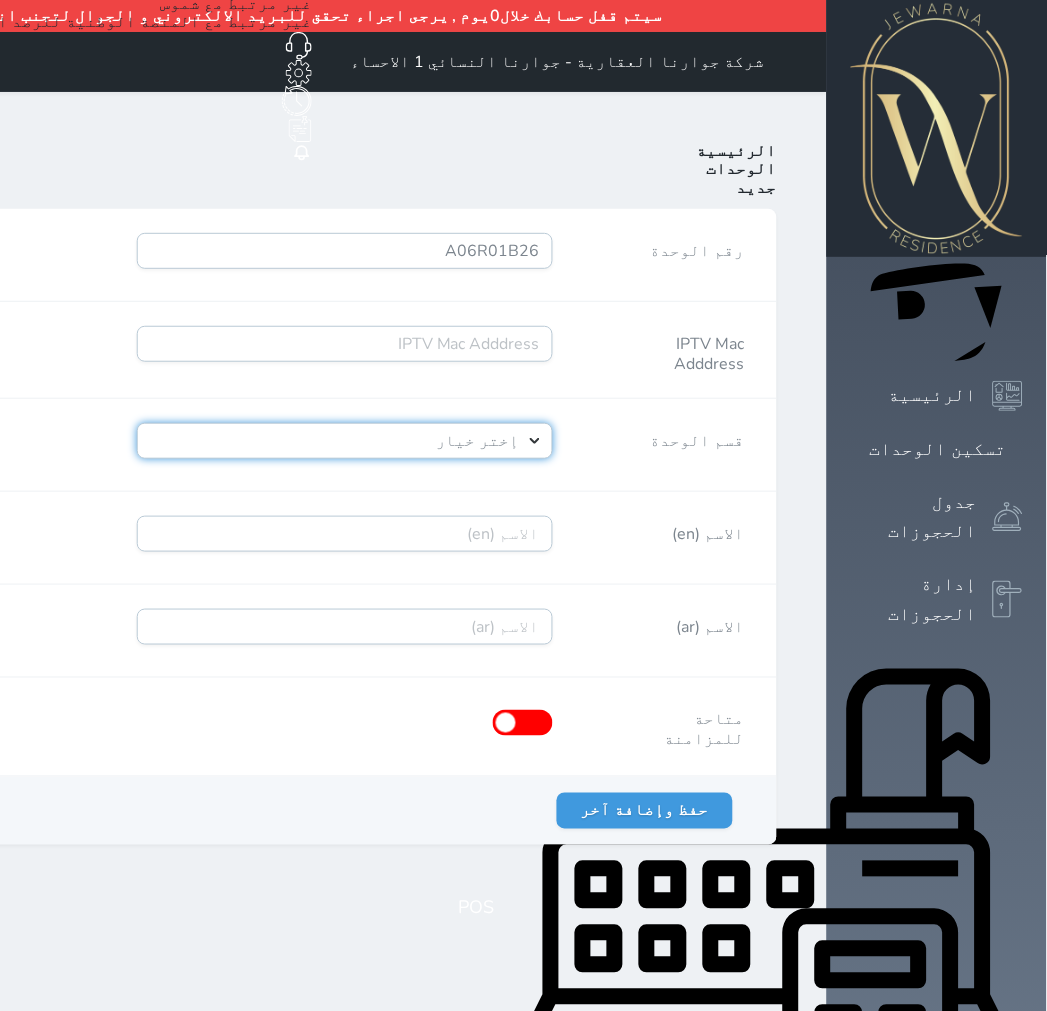 select on "39146238" 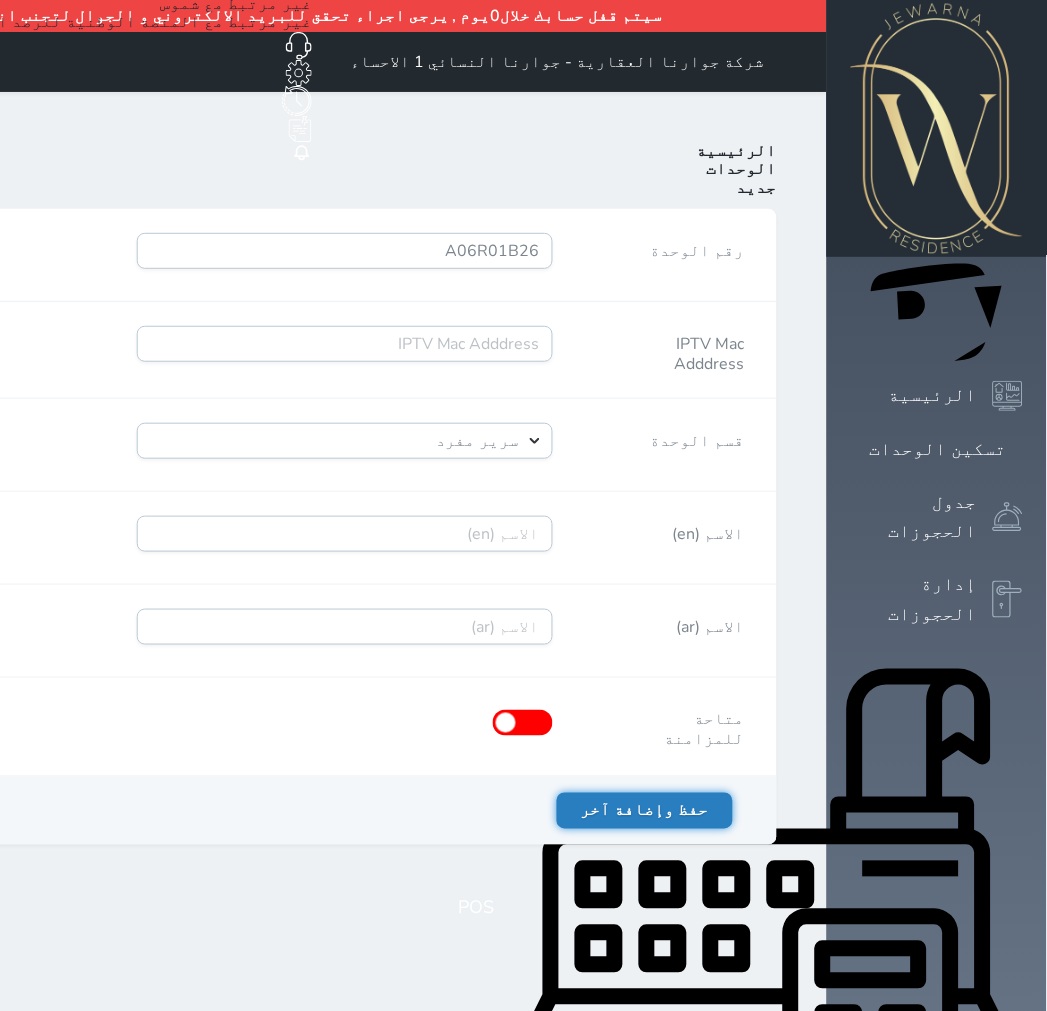 click on "حفظ وإضافة آخر" at bounding box center (645, 811) 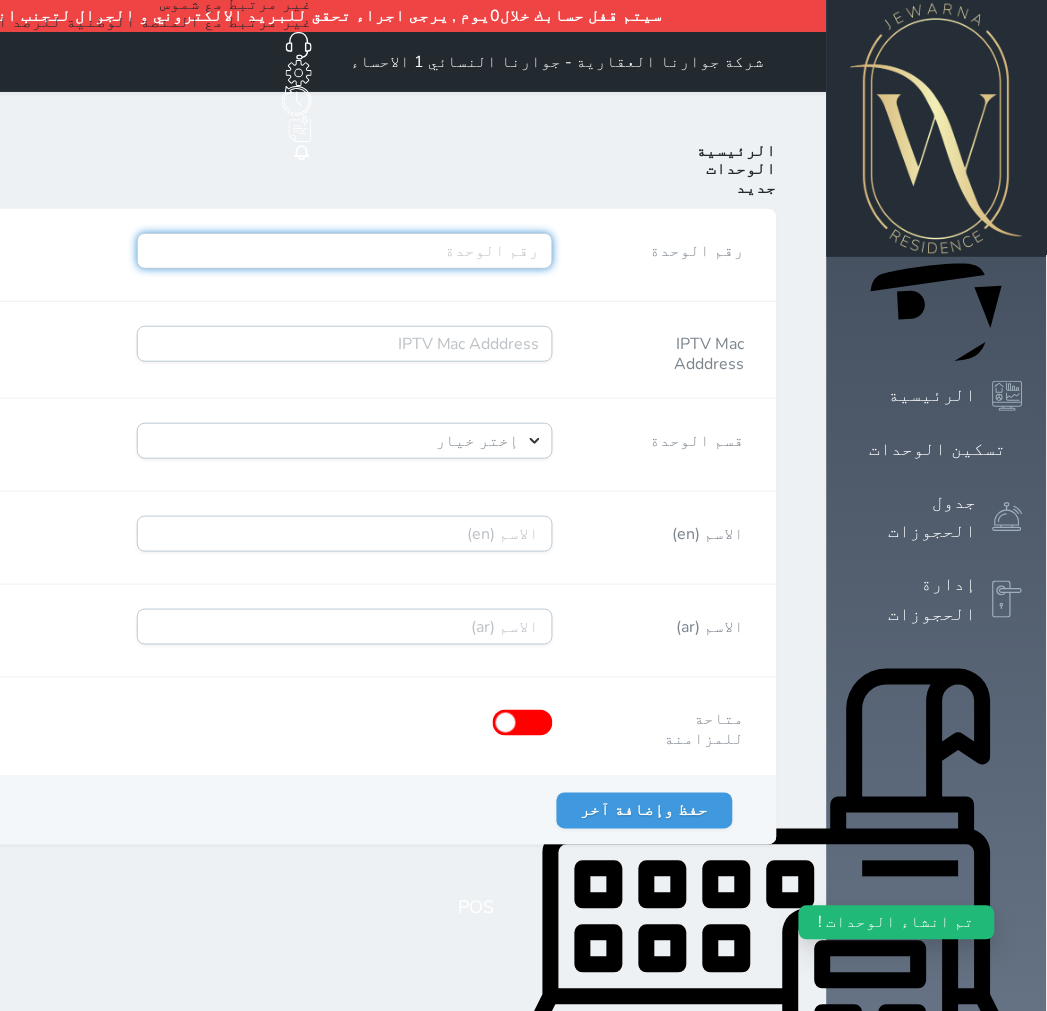 click on "رقم الوحدة" at bounding box center [345, 251] 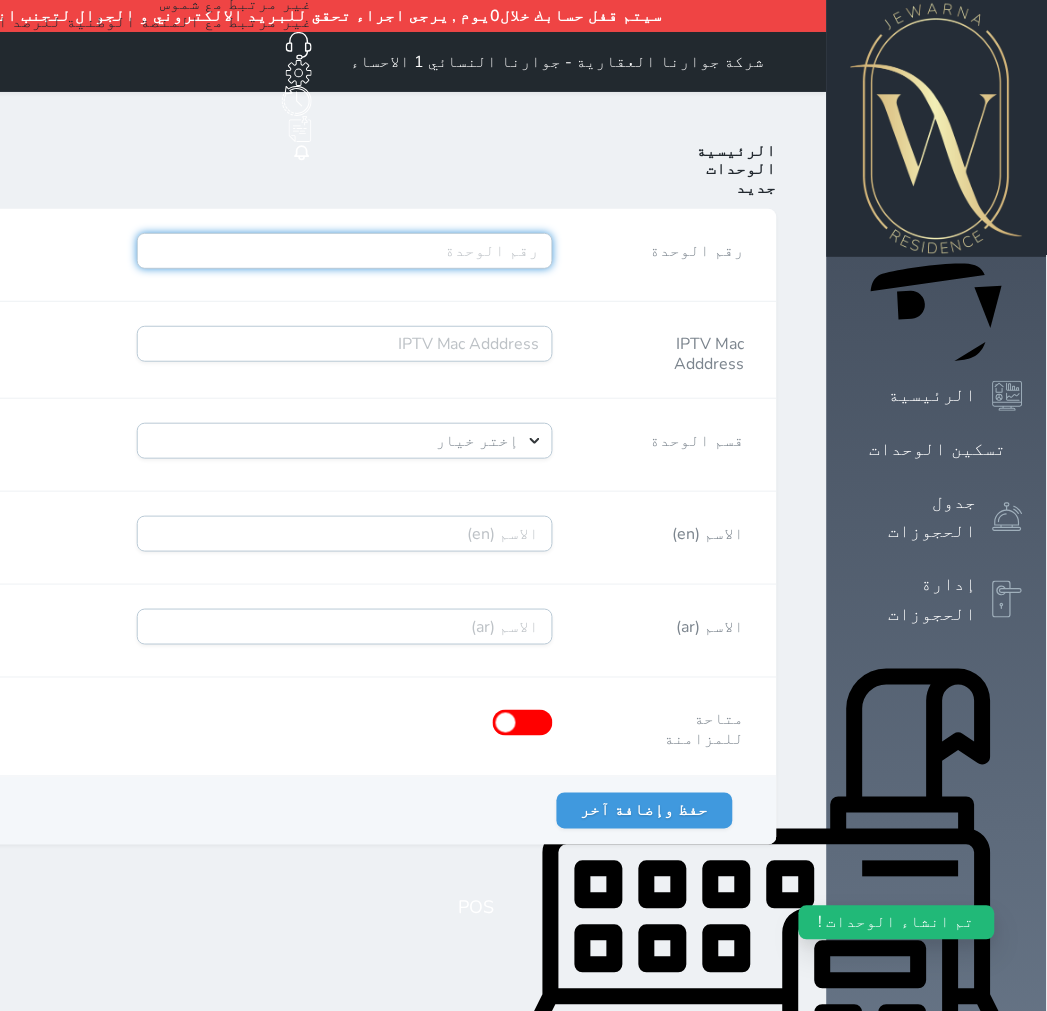 paste on "A05R02B27" 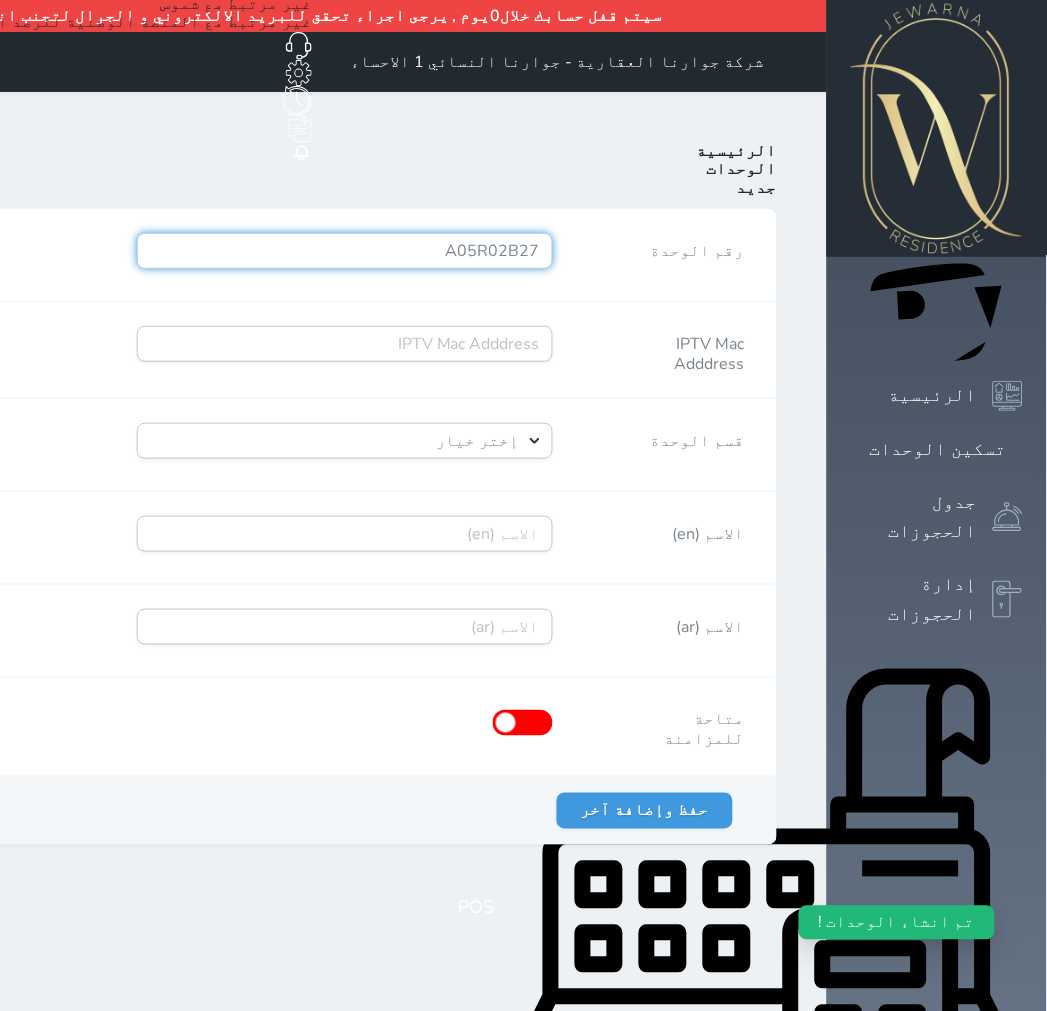 type on "A05R02B27" 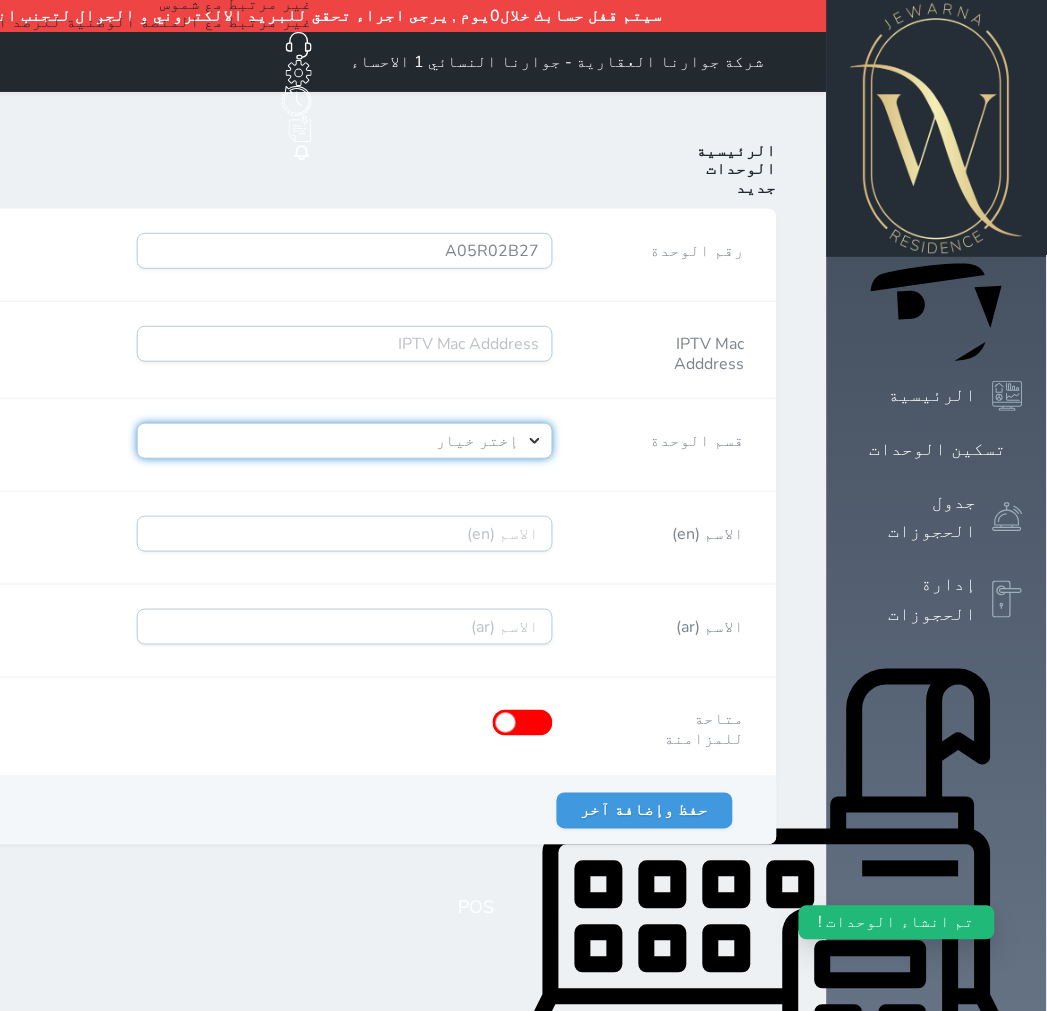 click on "إختر خيار   [PERSON_NAME]" at bounding box center [345, 441] 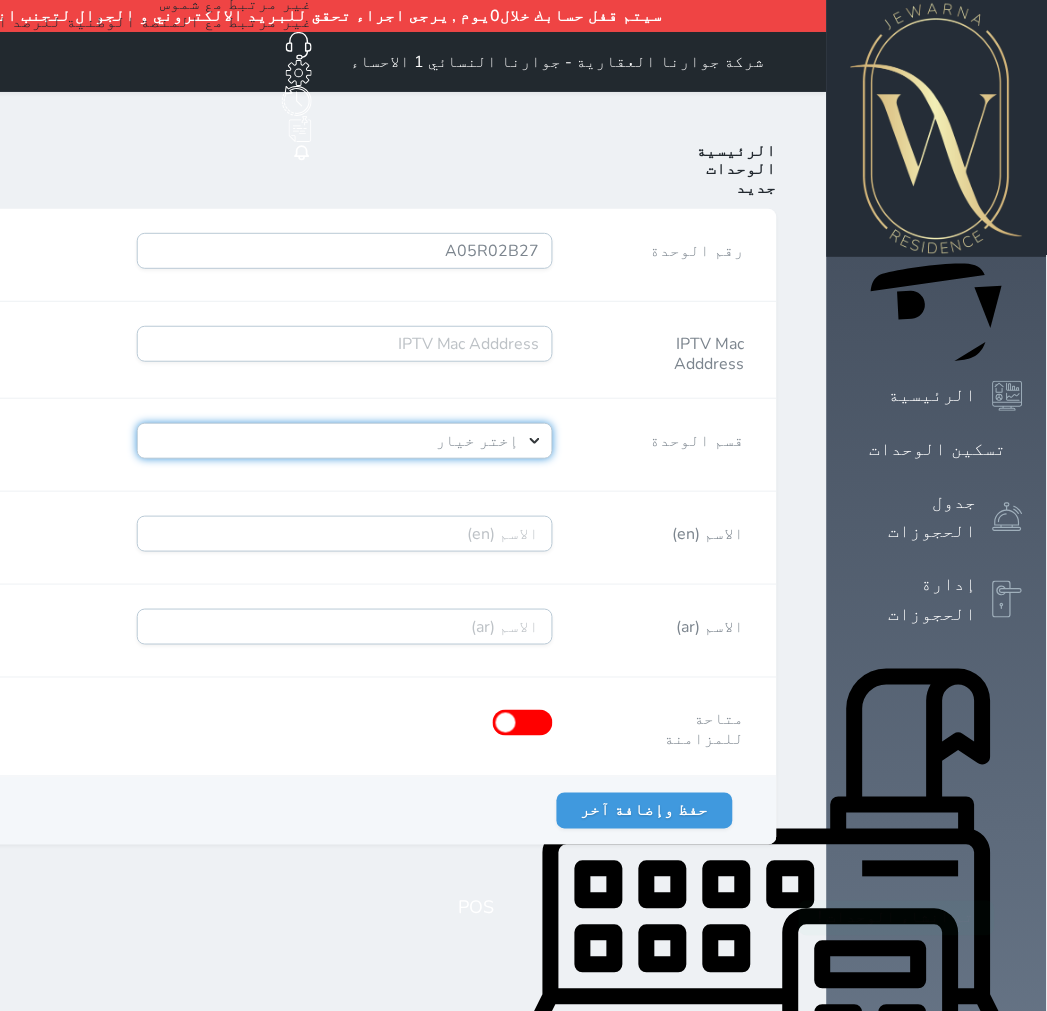 select on "39146238" 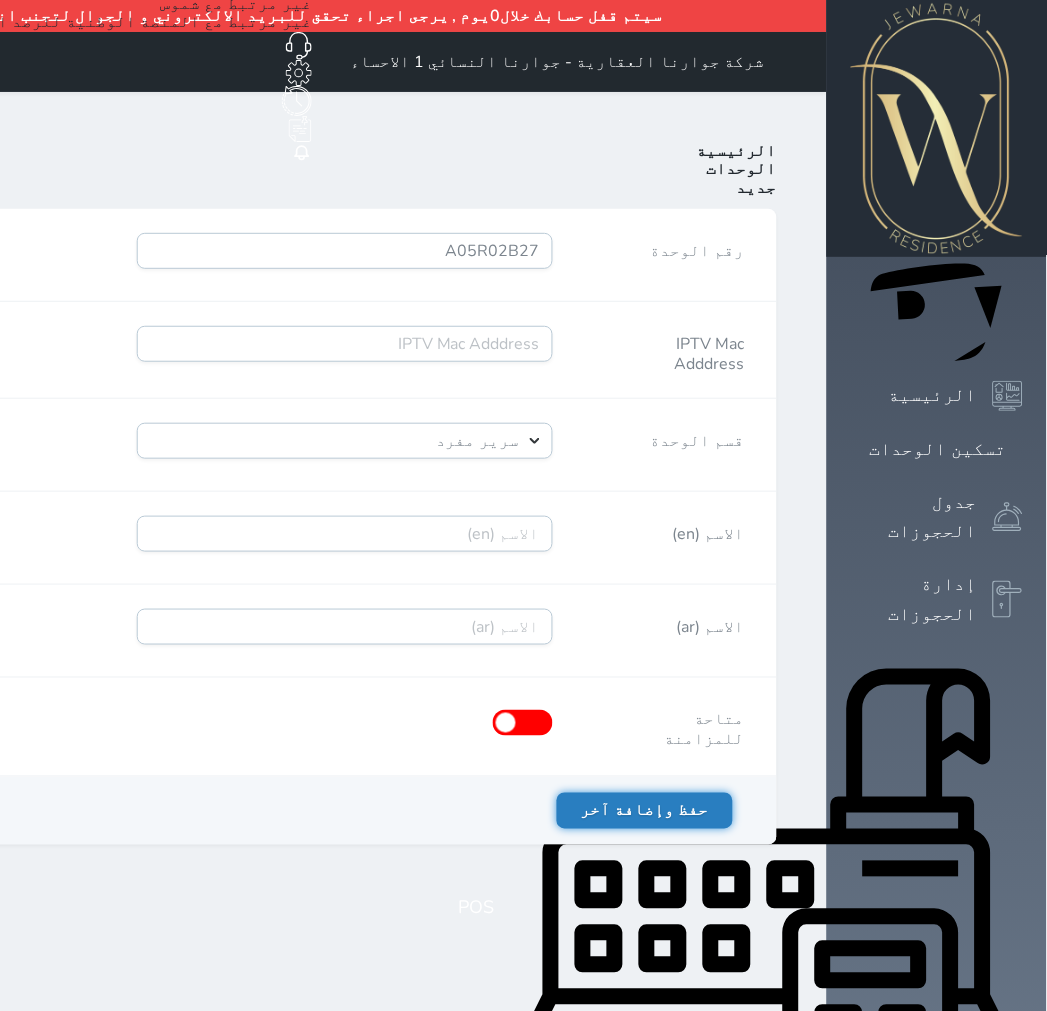 click on "حفظ وإضافة آخر" at bounding box center (645, 811) 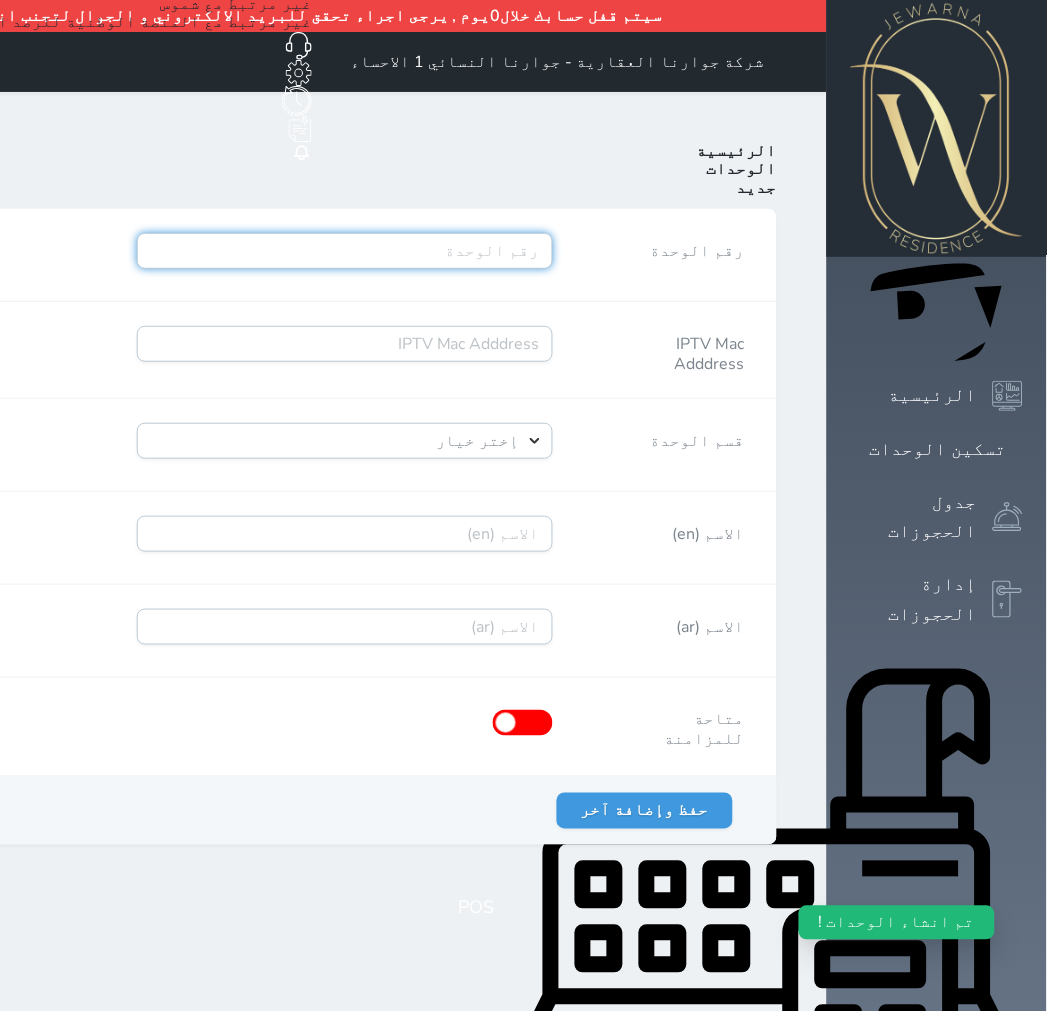 click on "رقم الوحدة" at bounding box center [345, 251] 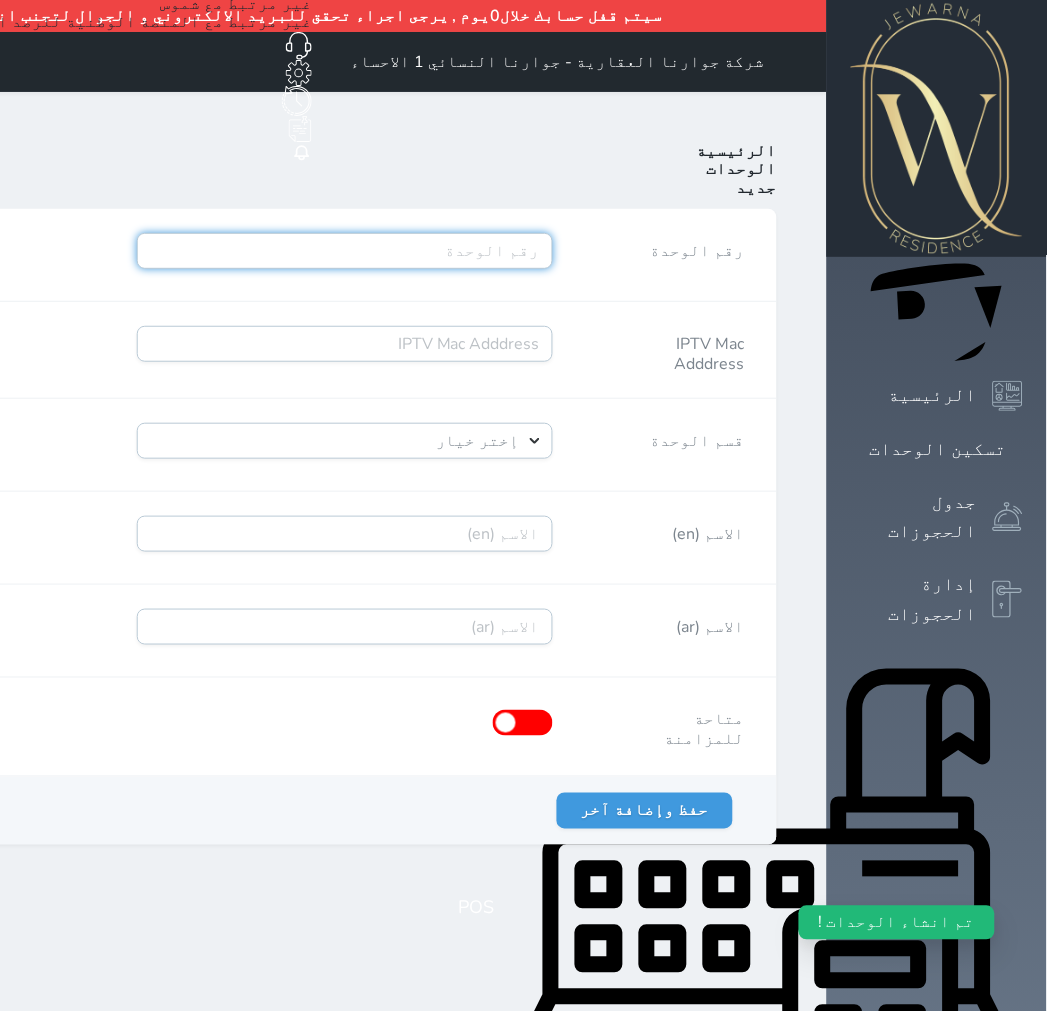 paste on "A05R02B28" 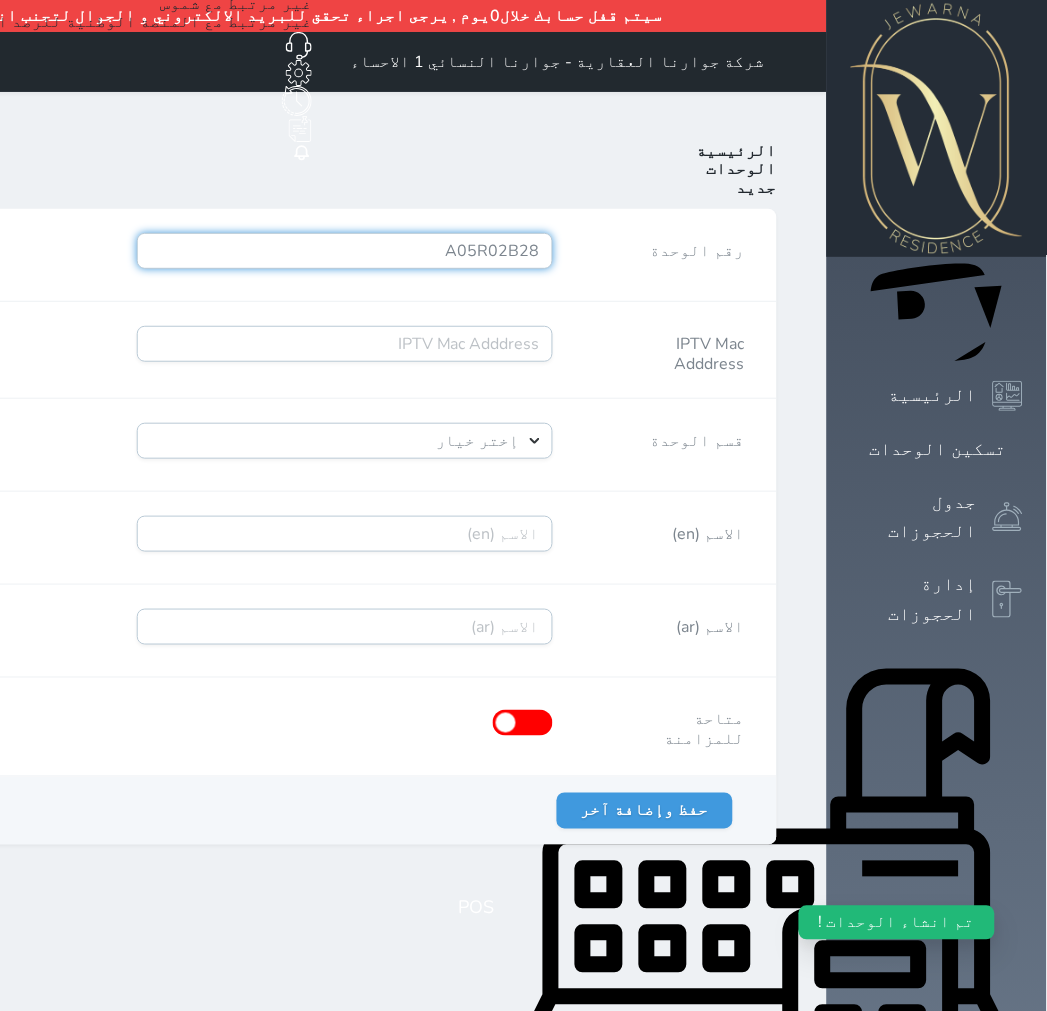 type on "A05R02B28" 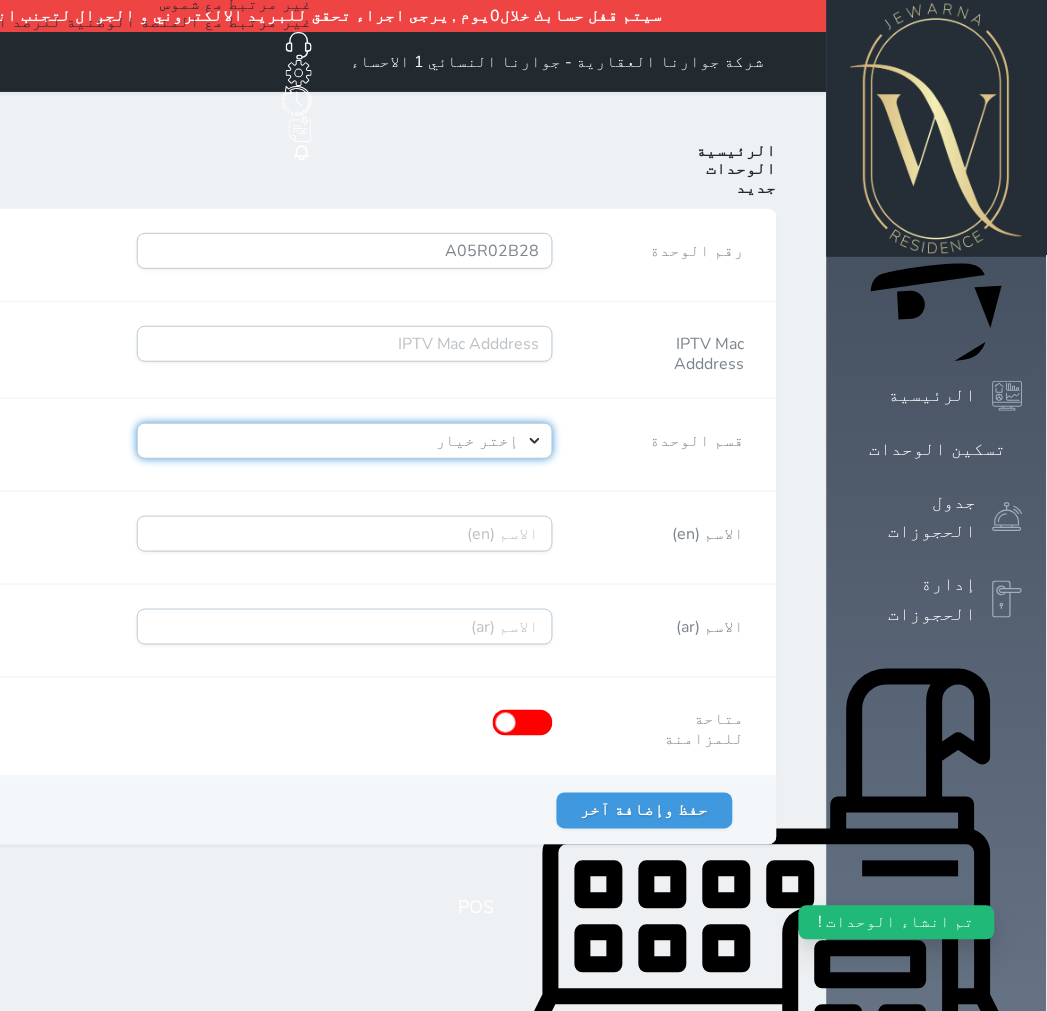 click on "إختر خيار   [PERSON_NAME]" at bounding box center (345, 441) 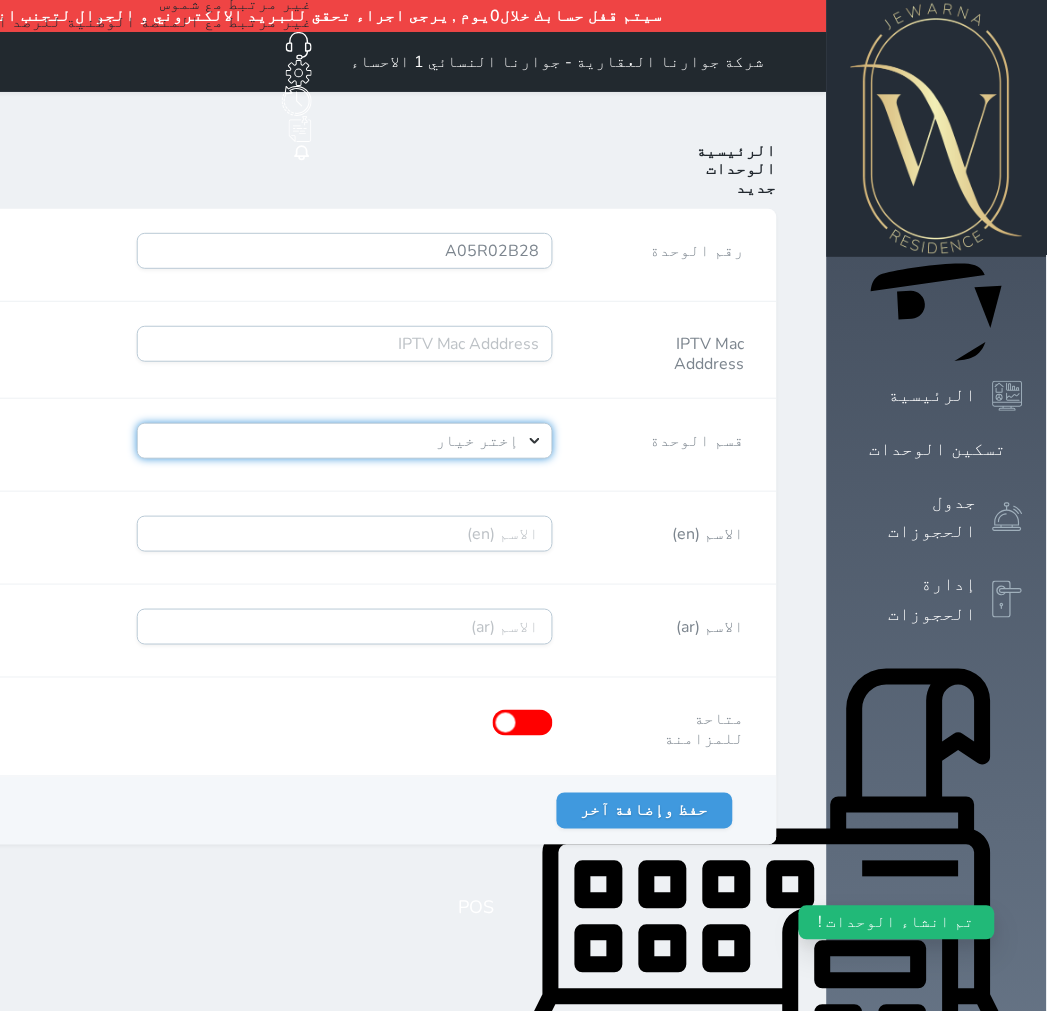 select on "39146238" 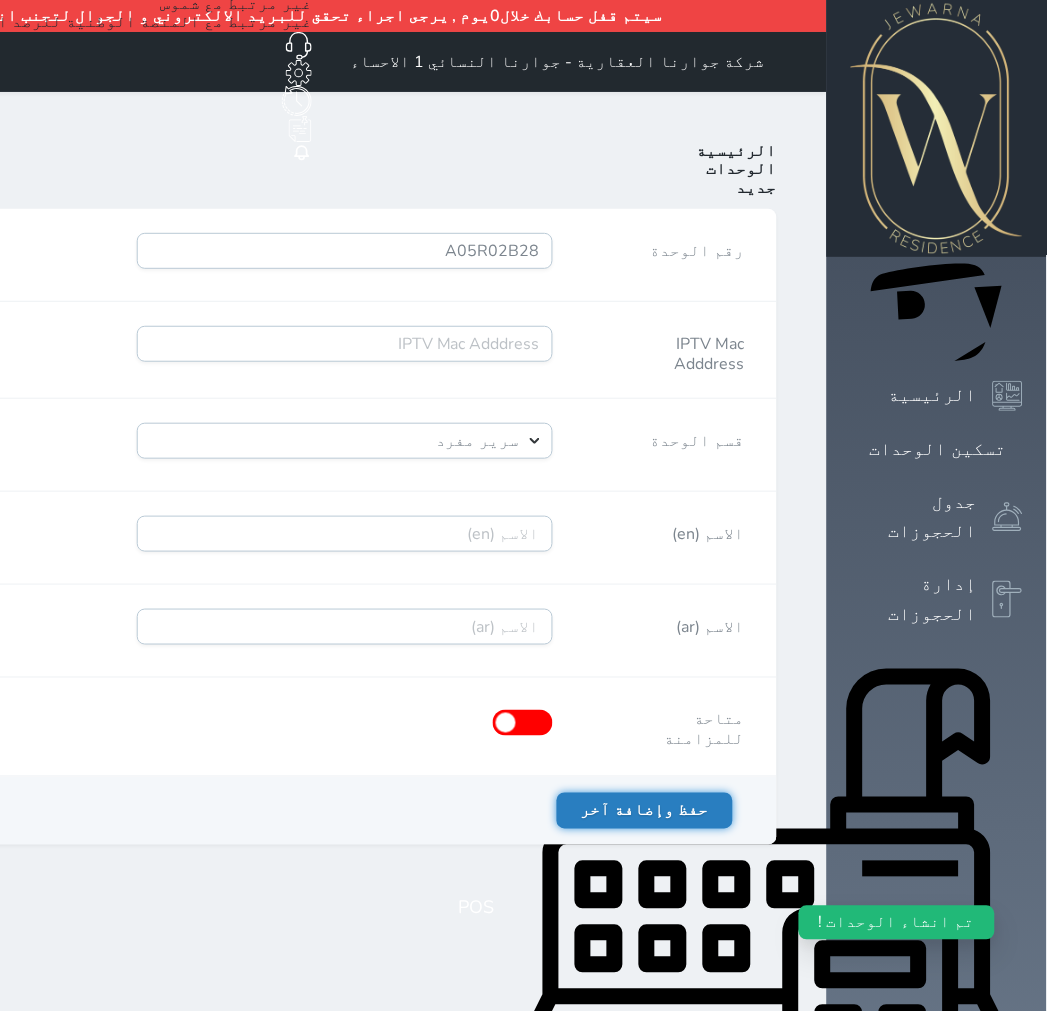 click on "حفظ وإضافة آخر" at bounding box center (645, 811) 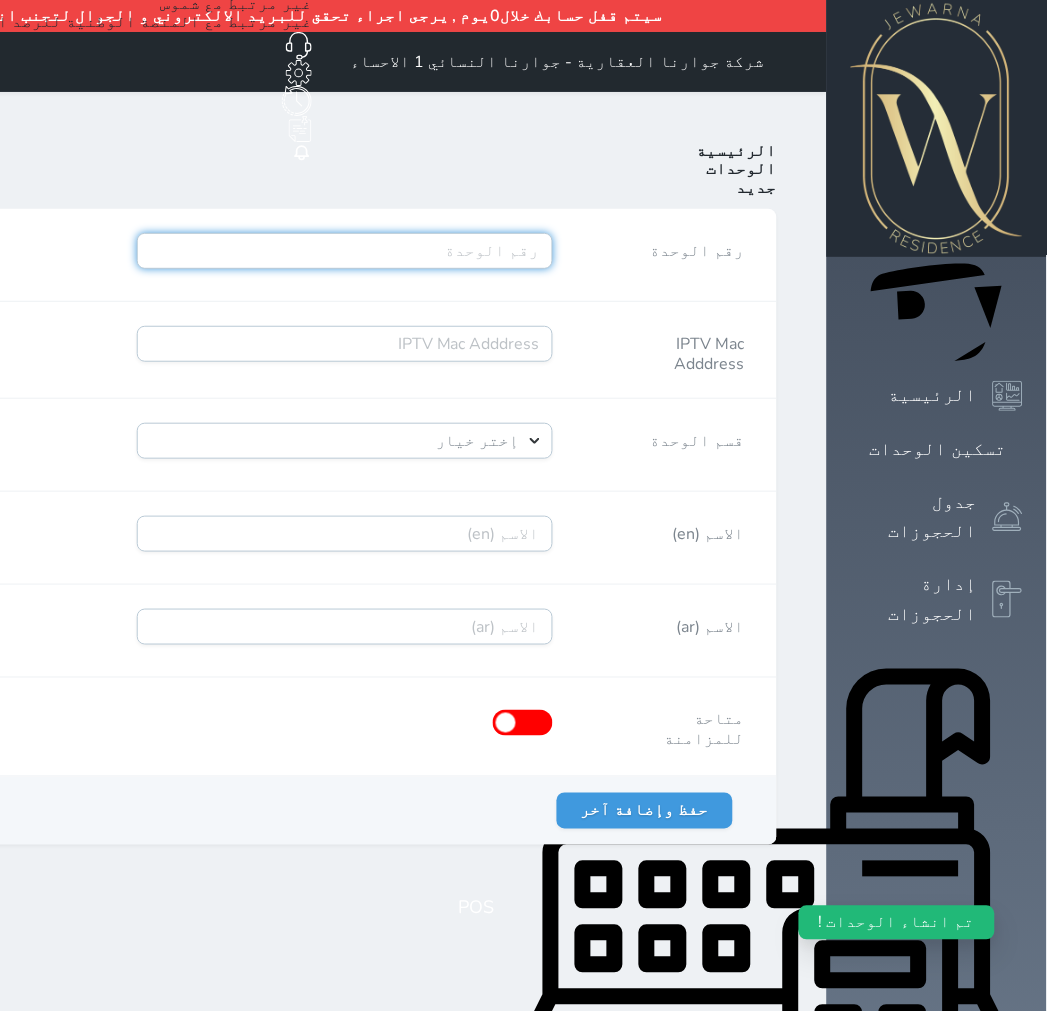 click on "رقم الوحدة" at bounding box center [345, 251] 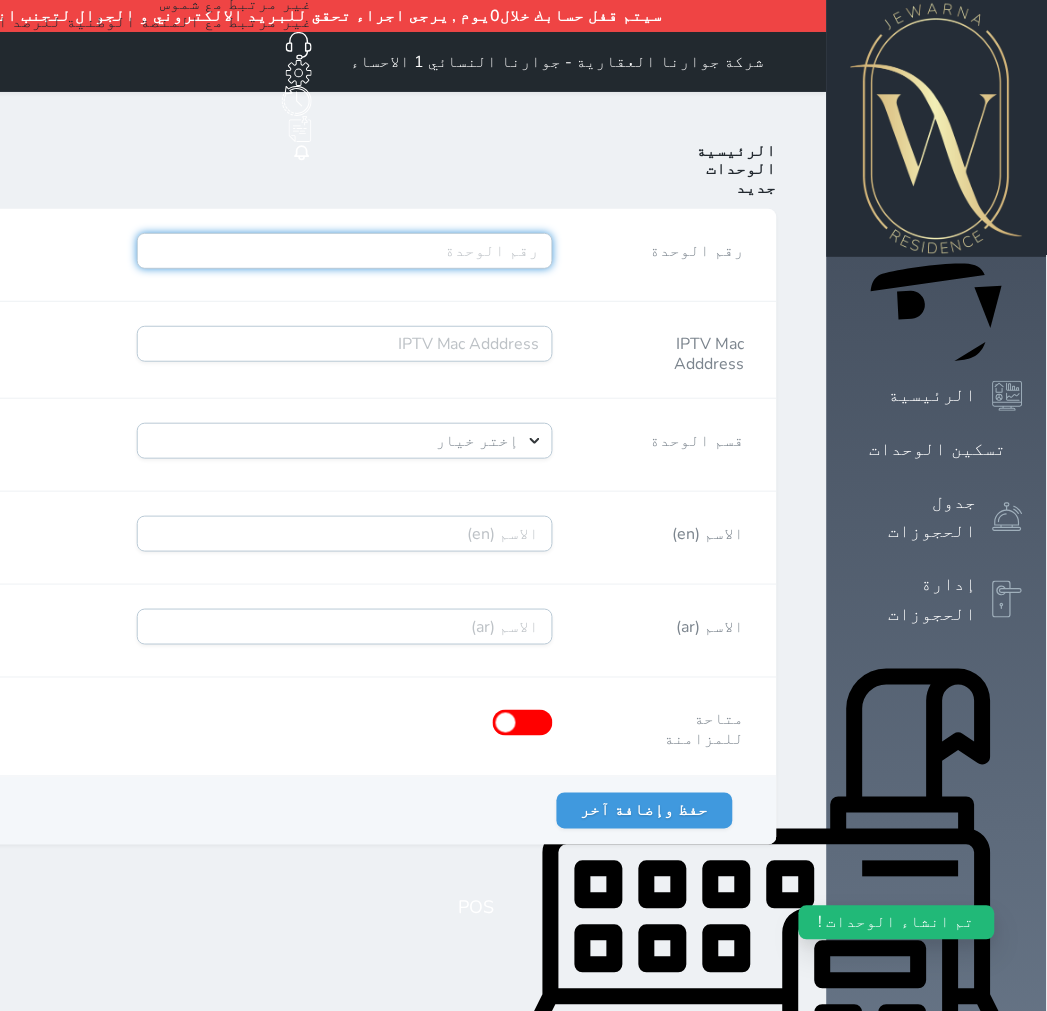 paste on "A05R03B29" 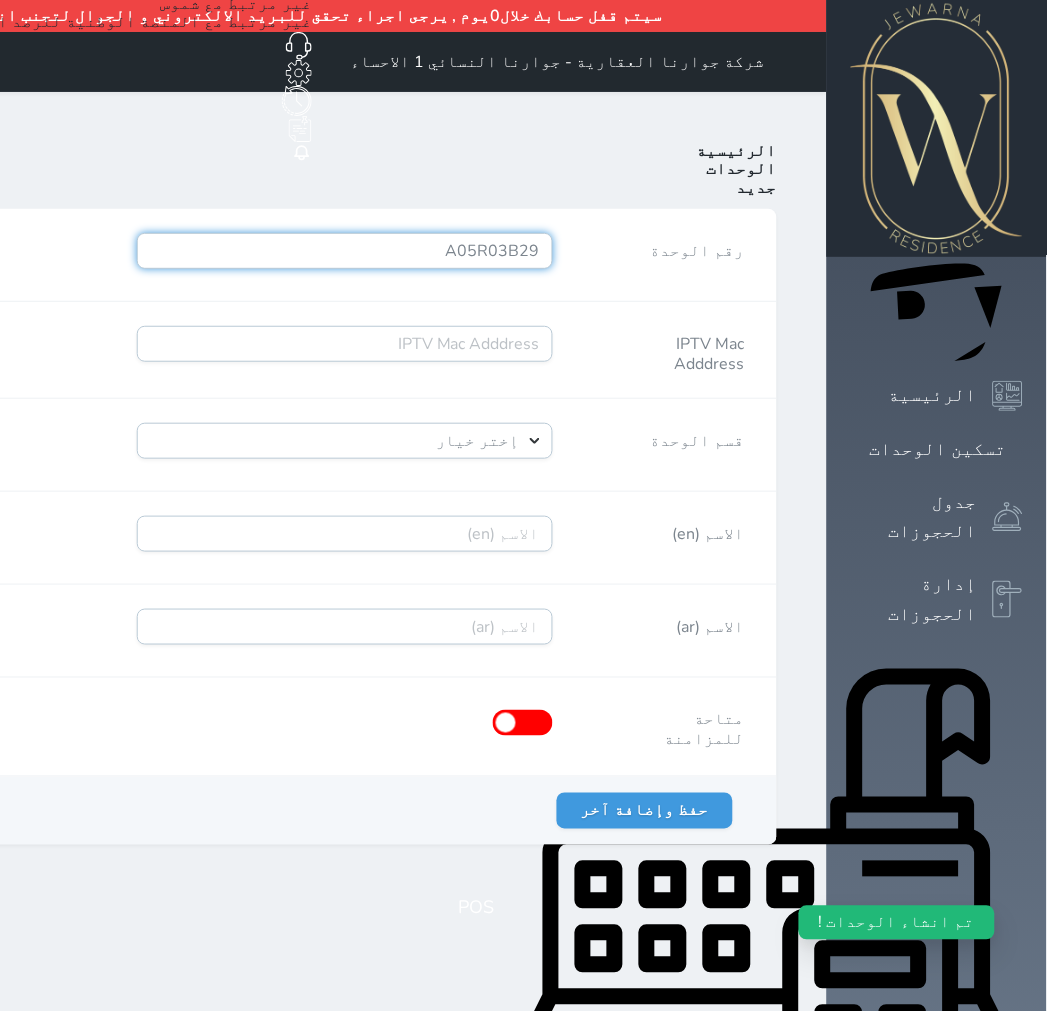 type on "A05R03B29" 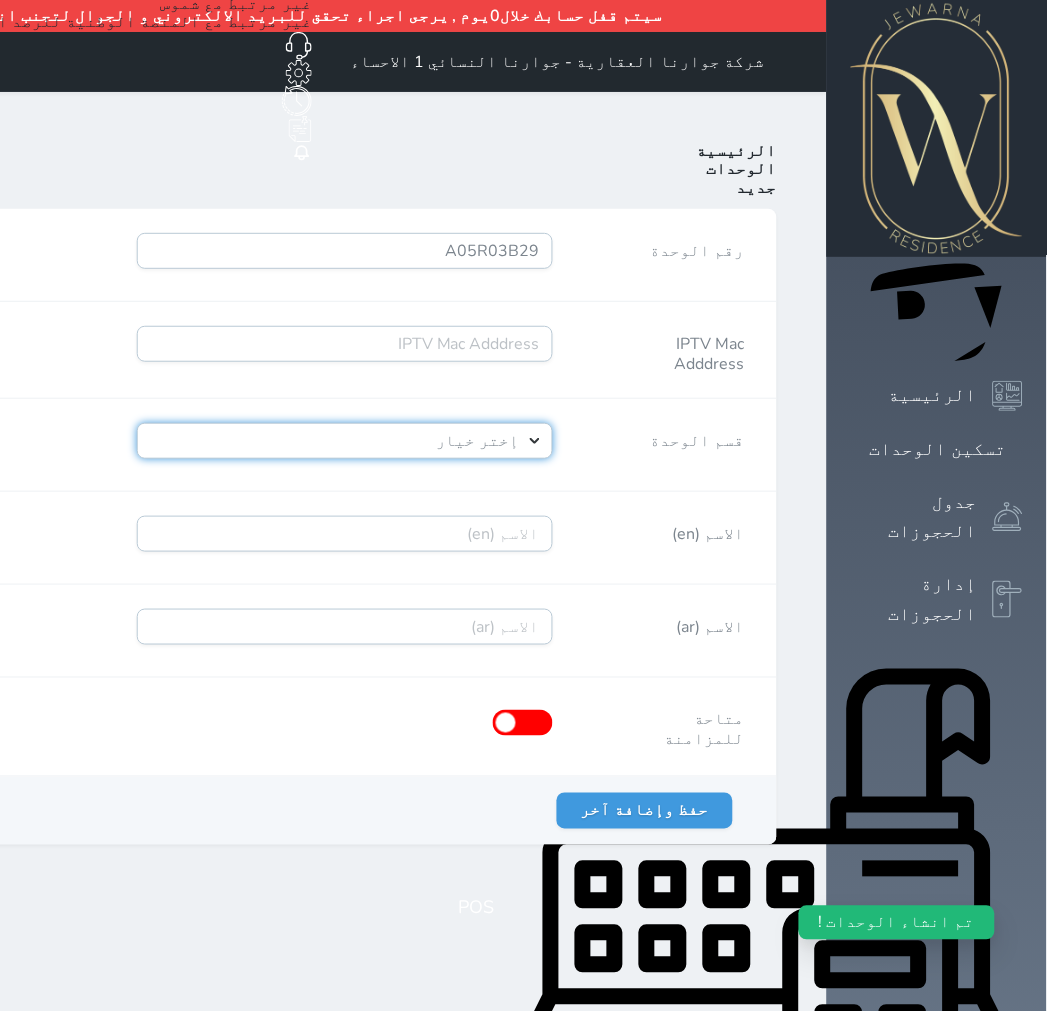 click on "إختر خيار   [PERSON_NAME]" at bounding box center (345, 441) 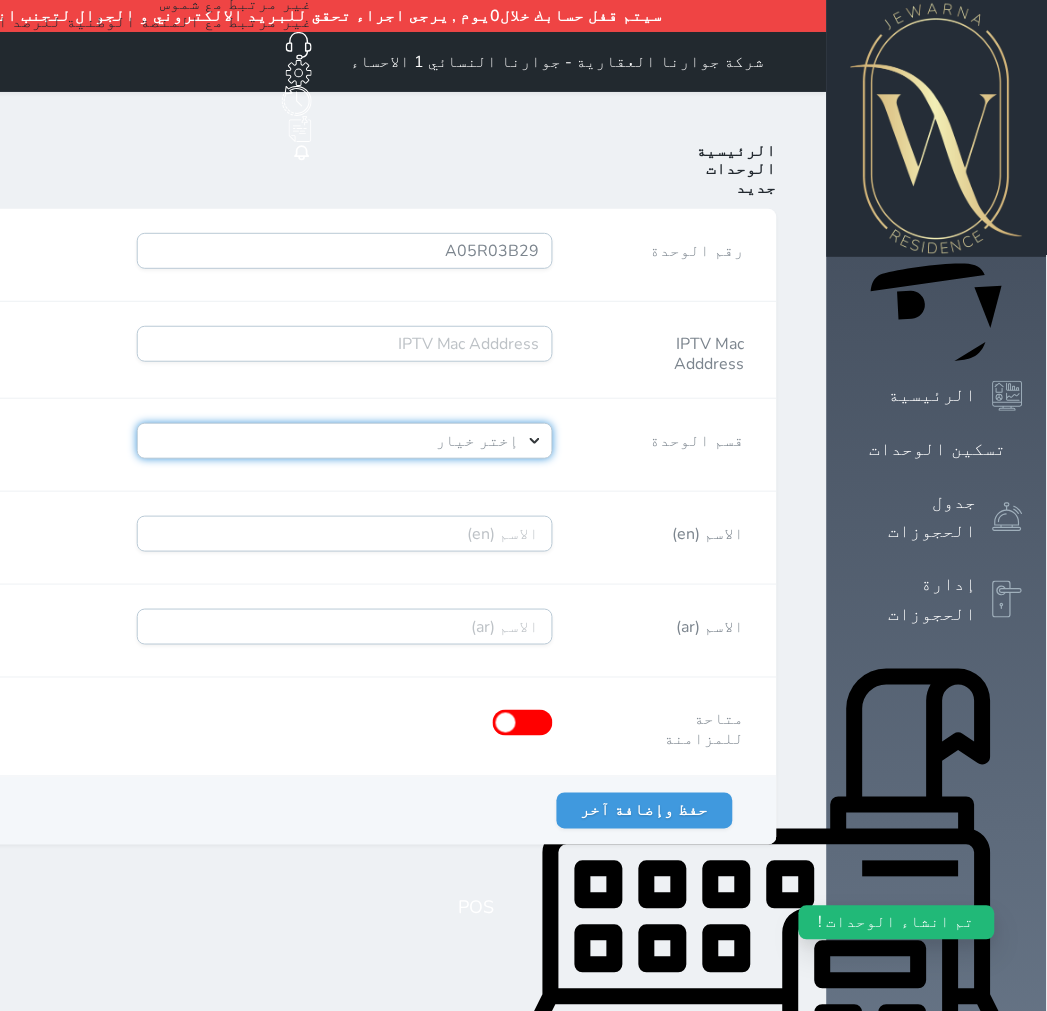 select on "39146238" 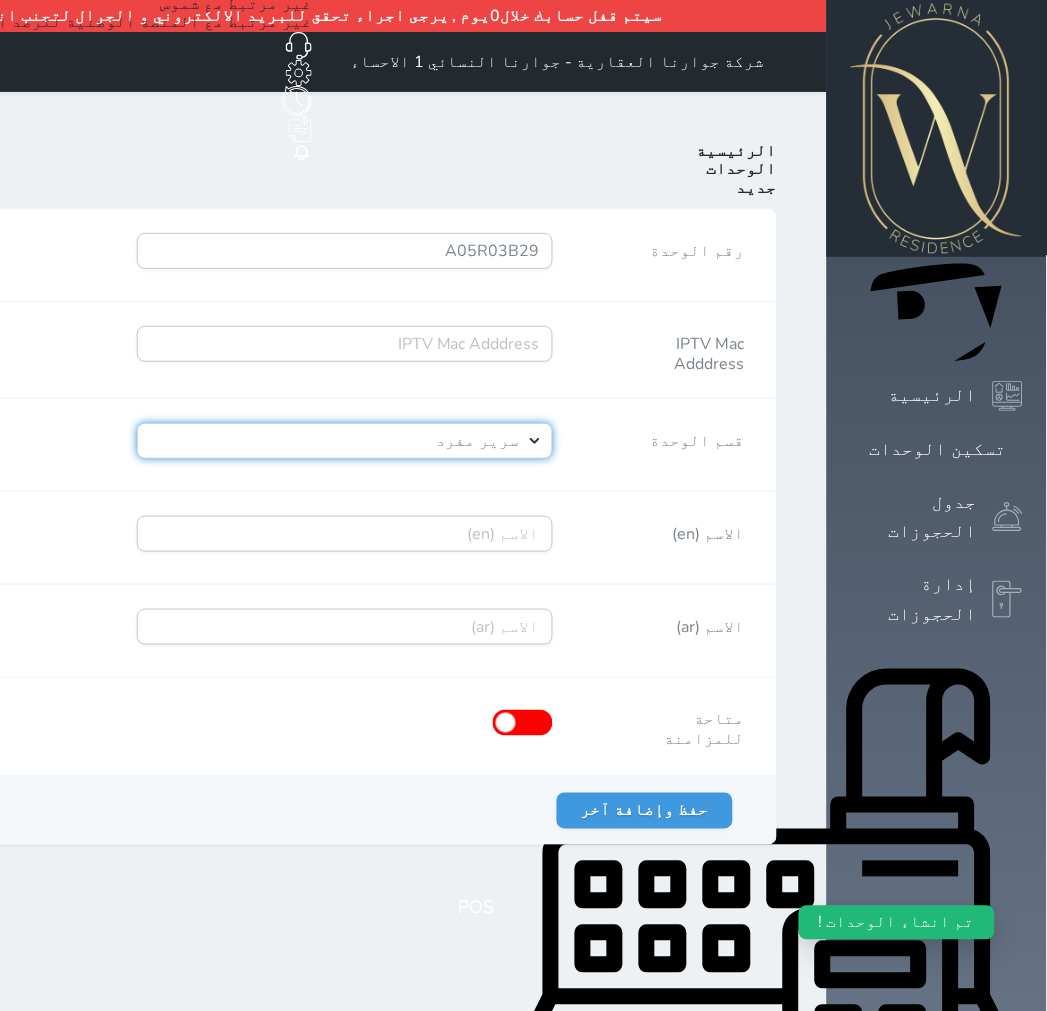 click on "إختر خيار   [PERSON_NAME]" at bounding box center [345, 441] 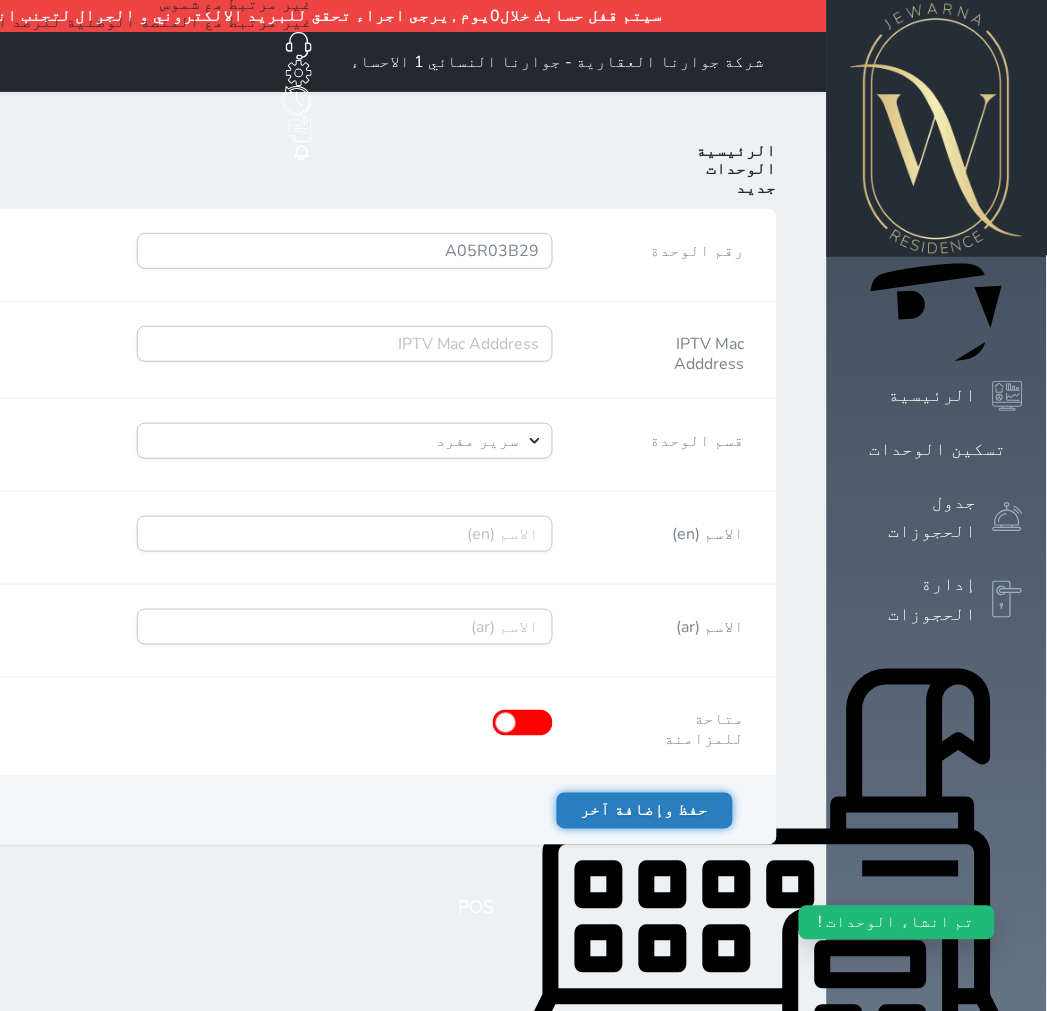 click on "حفظ وإضافة آخر" at bounding box center [645, 811] 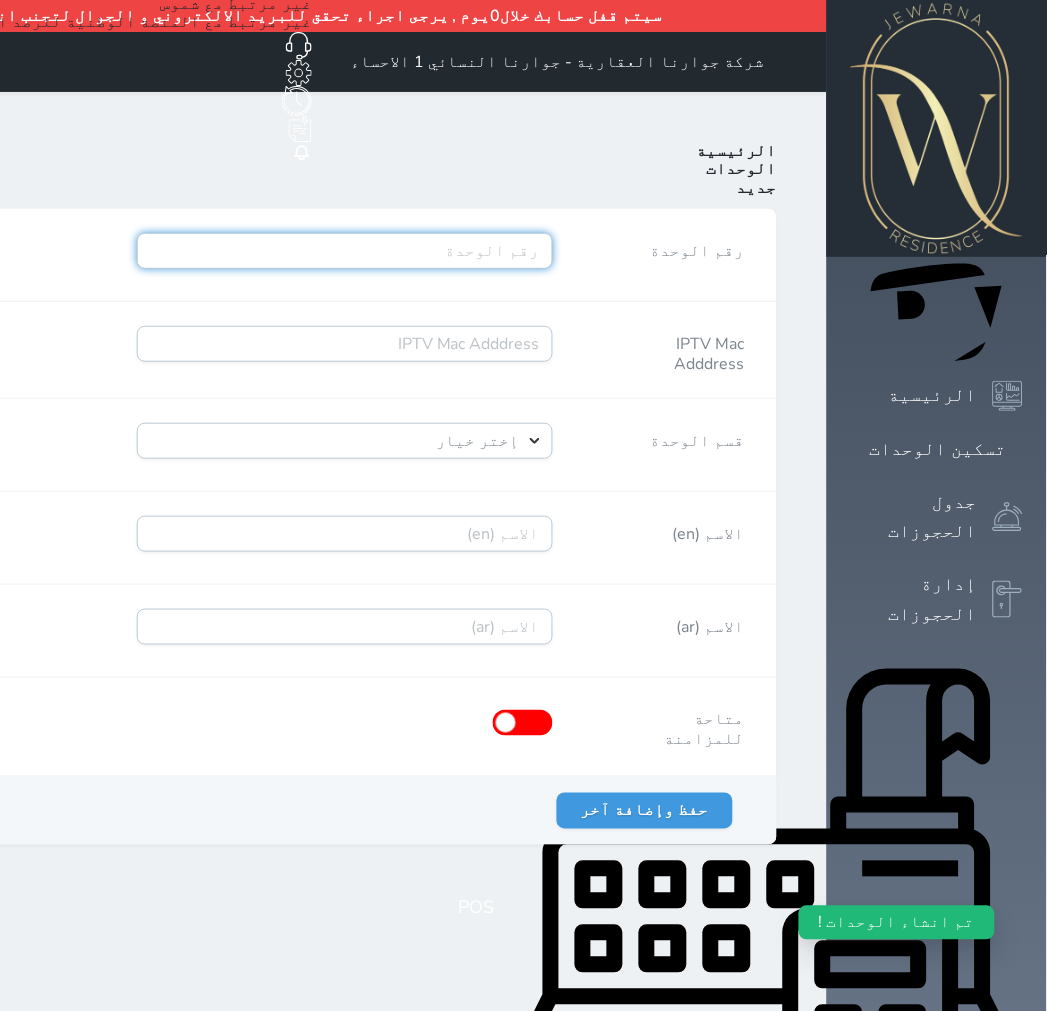 click on "رقم الوحدة" at bounding box center [345, 251] 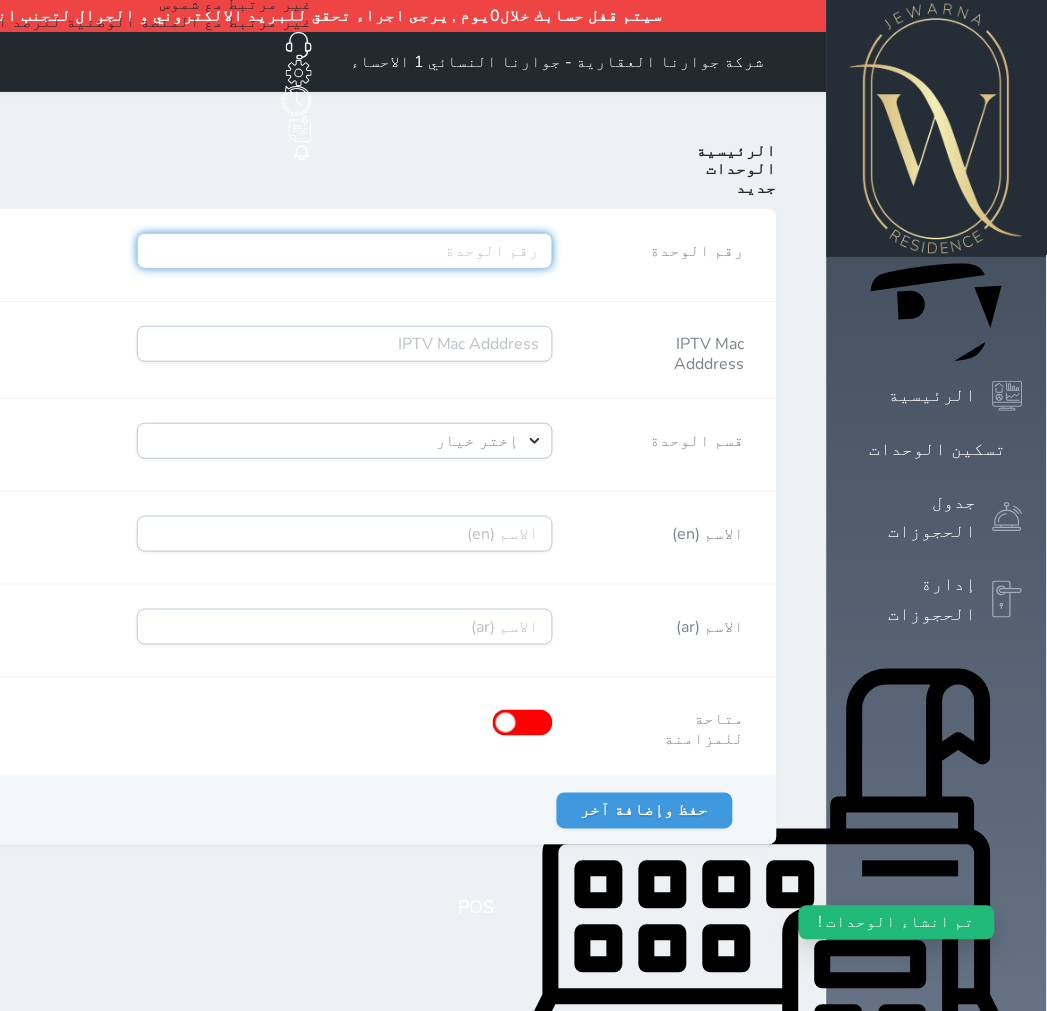 paste on "A05R03B30" 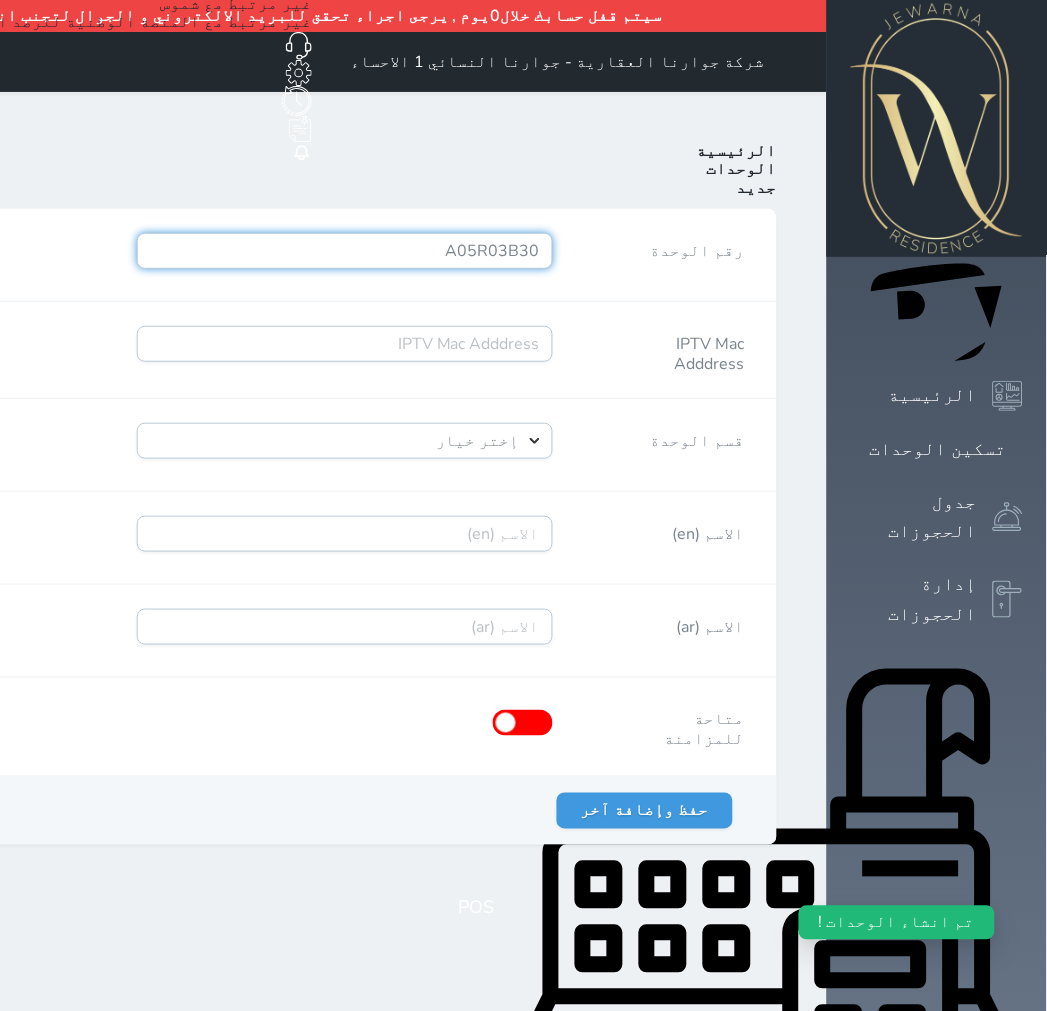 type on "A05R03B30" 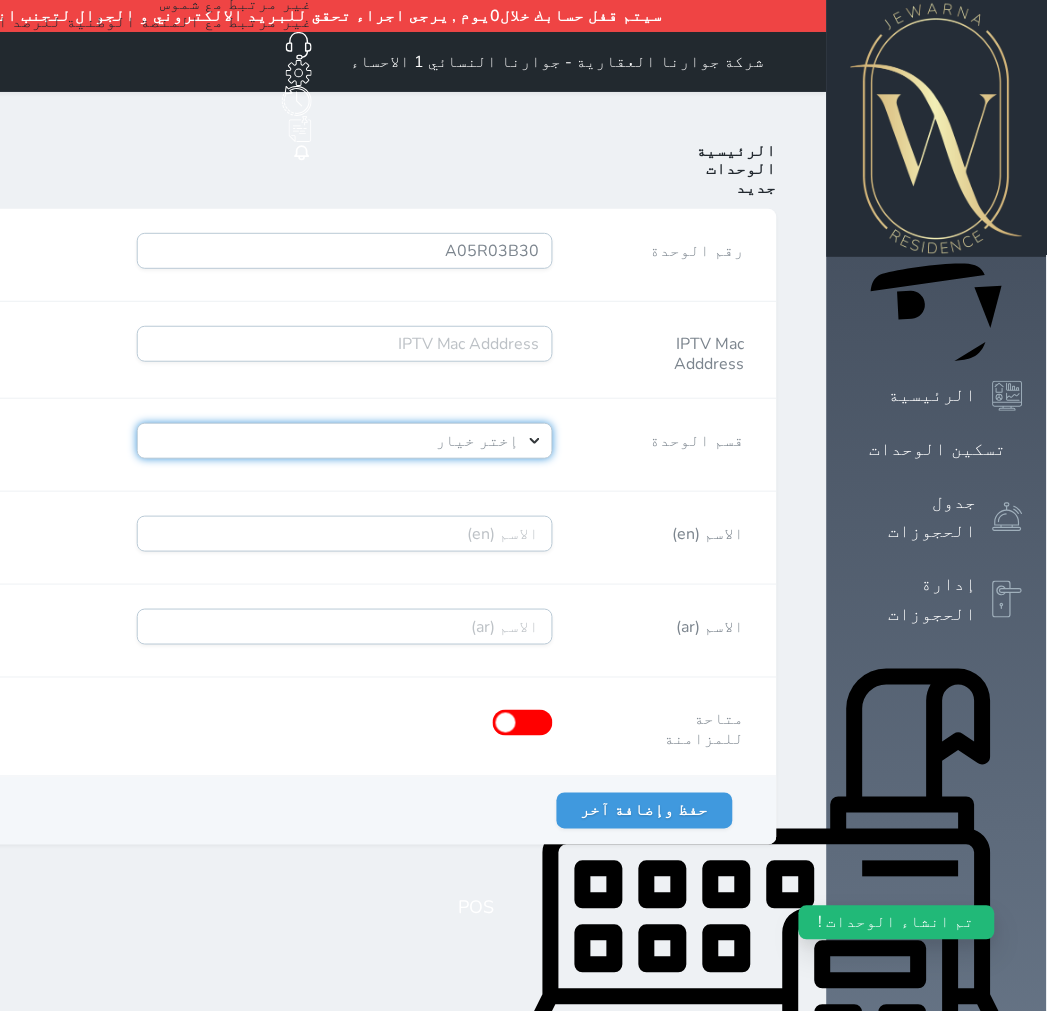 click on "إختر خيار   [PERSON_NAME]" at bounding box center [345, 441] 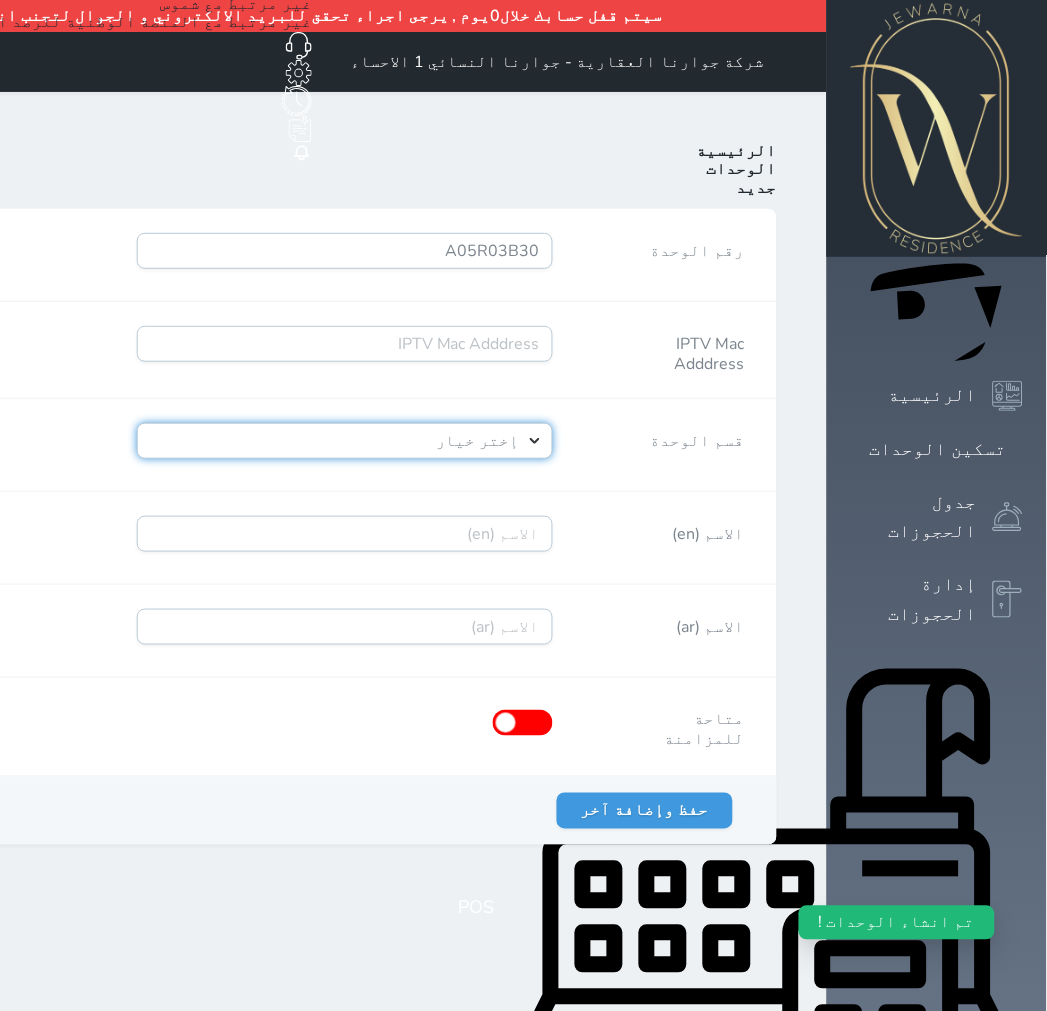 select on "39146238" 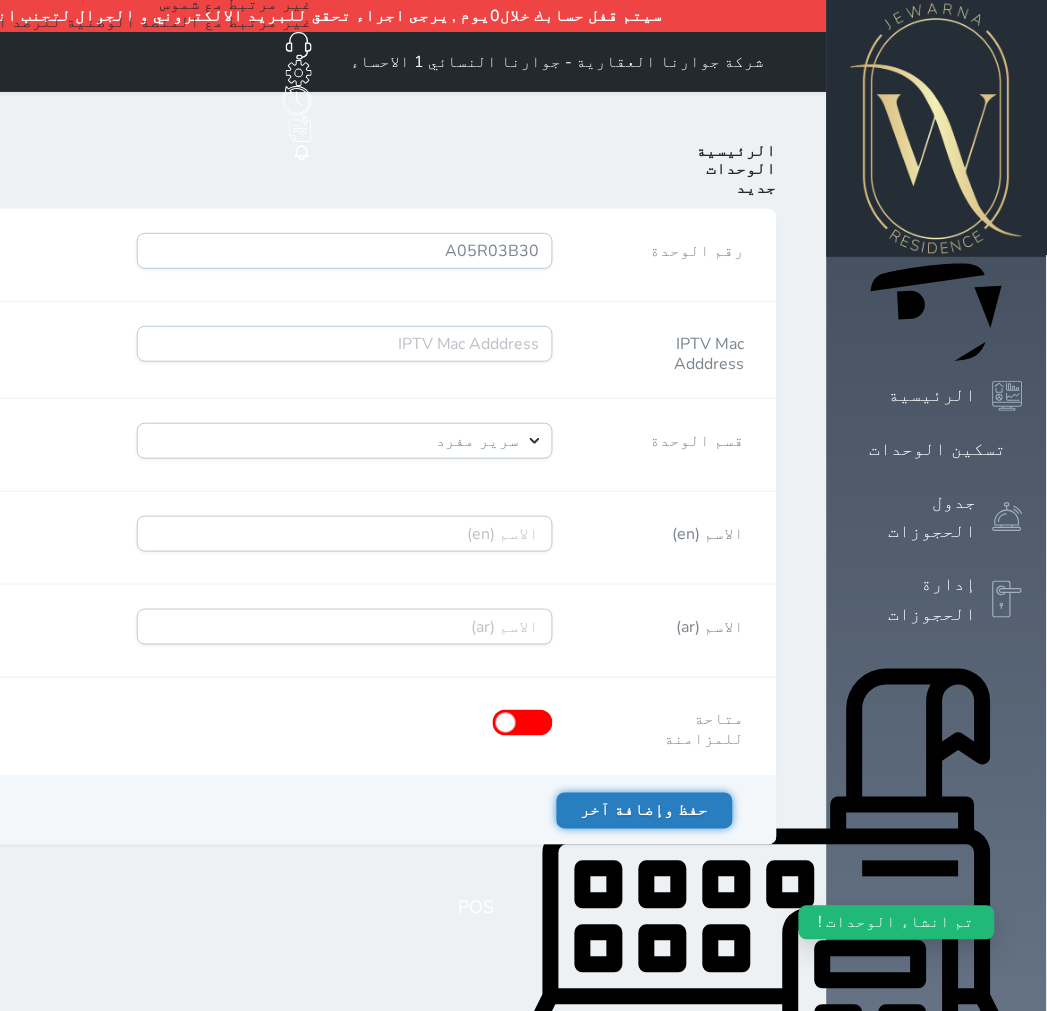 click on "حفظ وإضافة آخر" at bounding box center (645, 811) 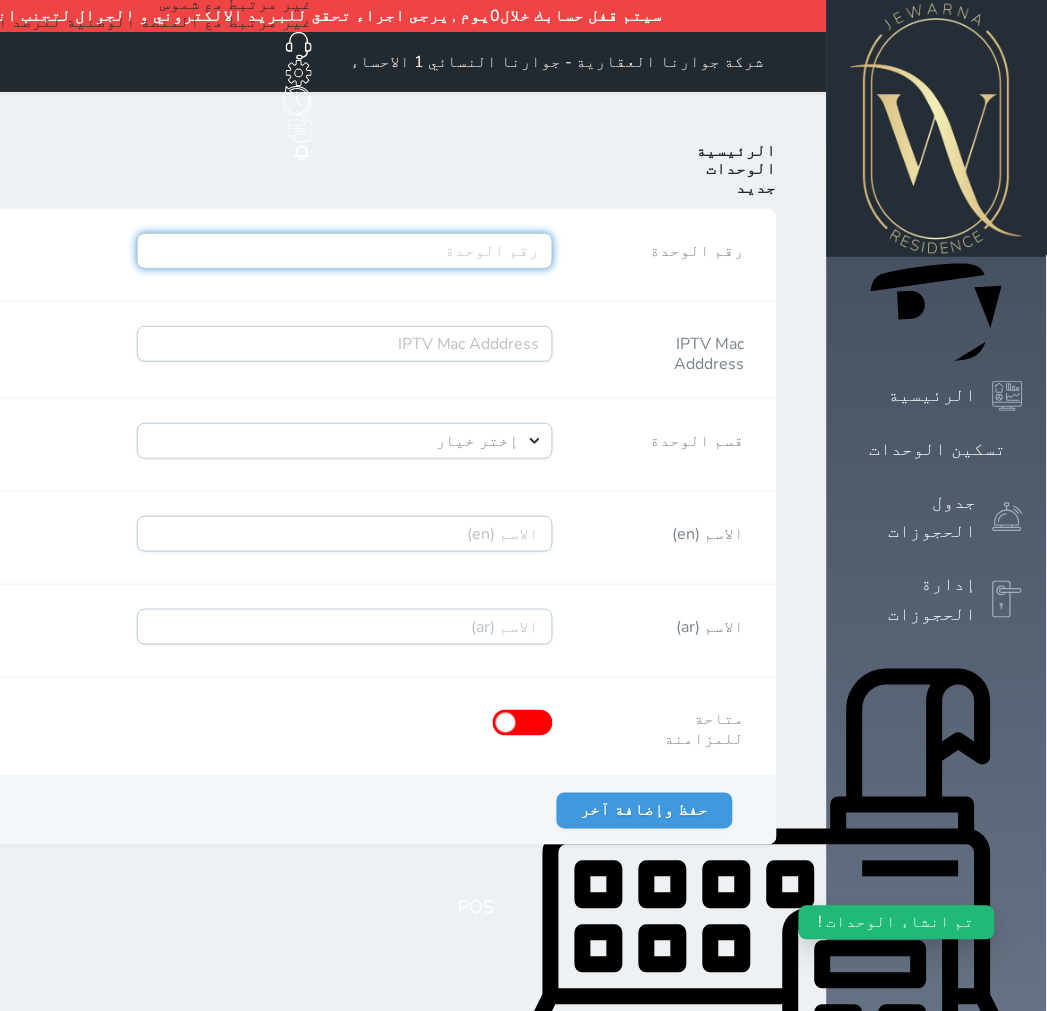 click on "رقم الوحدة" at bounding box center (345, 251) 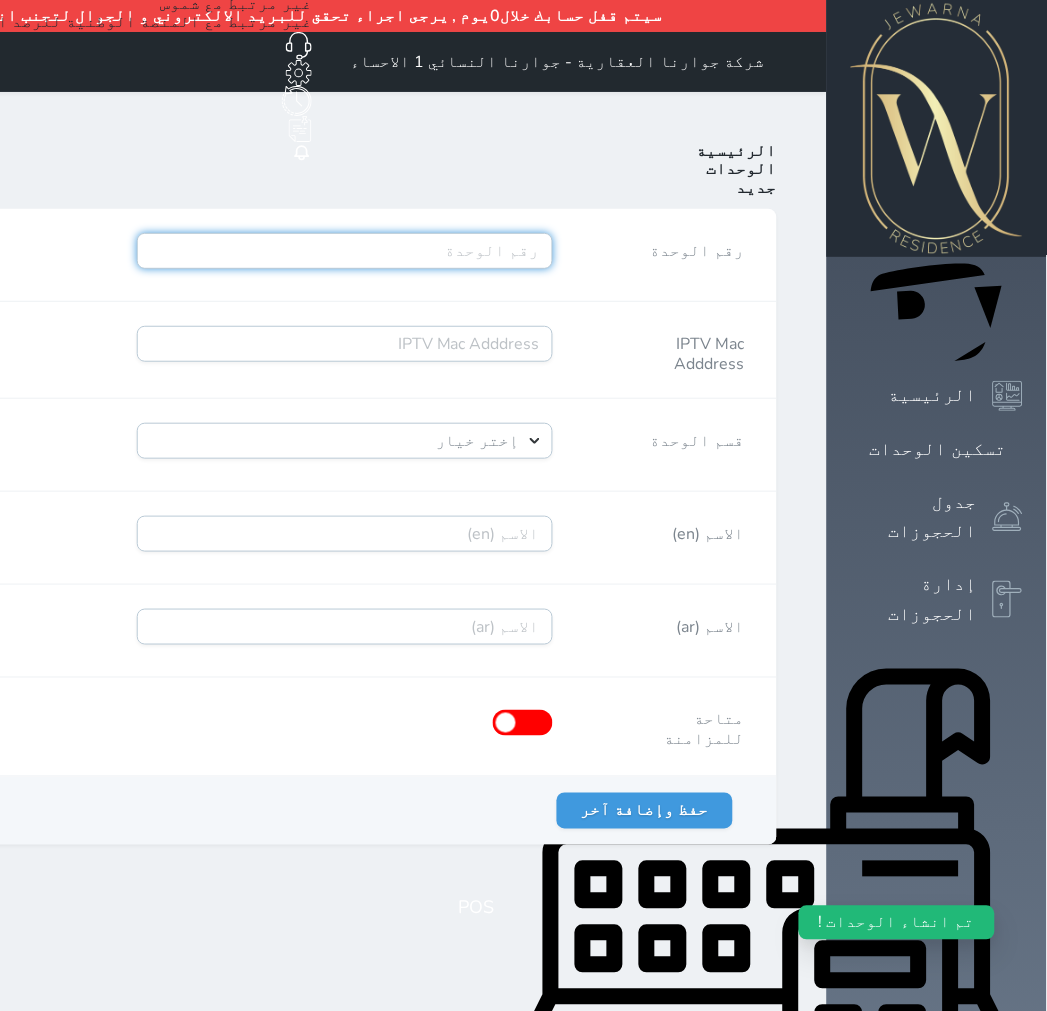 paste on "A06R01B31" 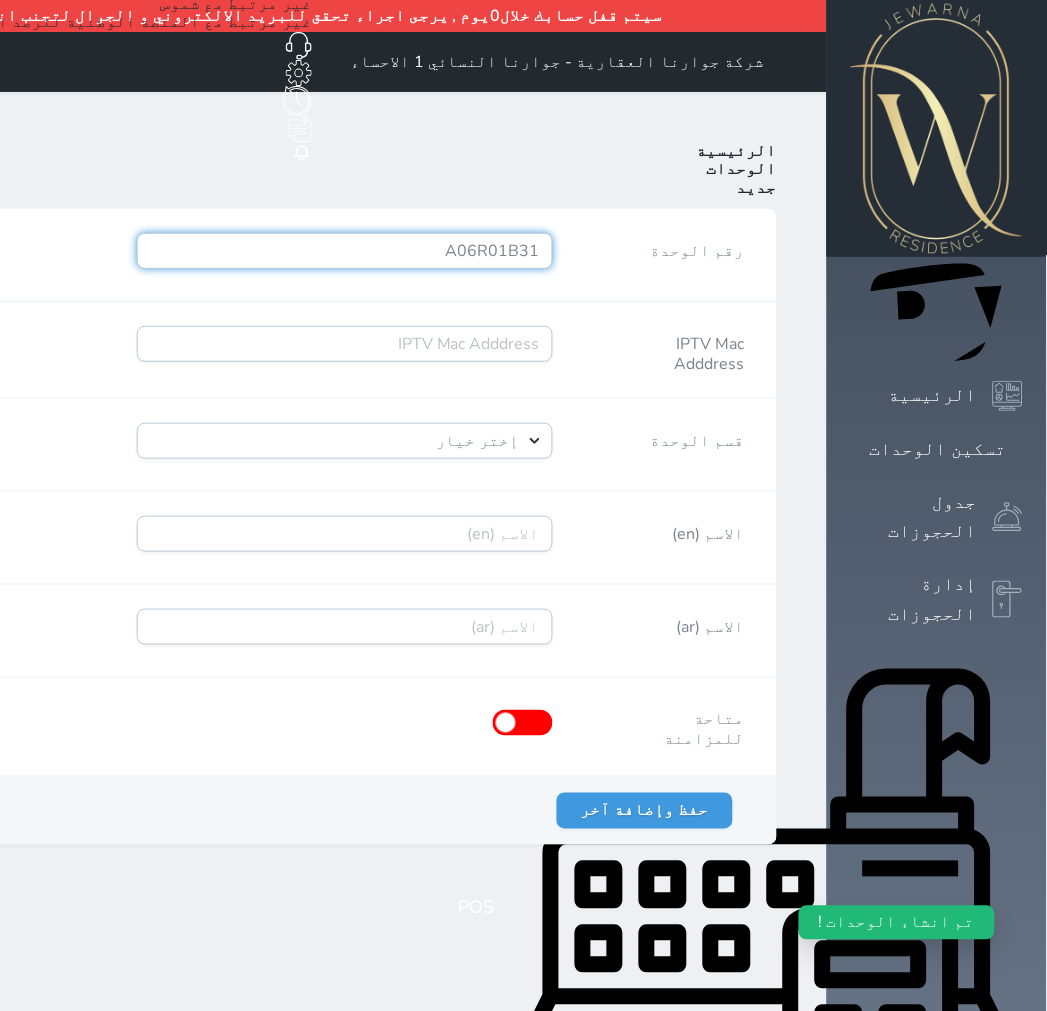 type on "A06R01B31" 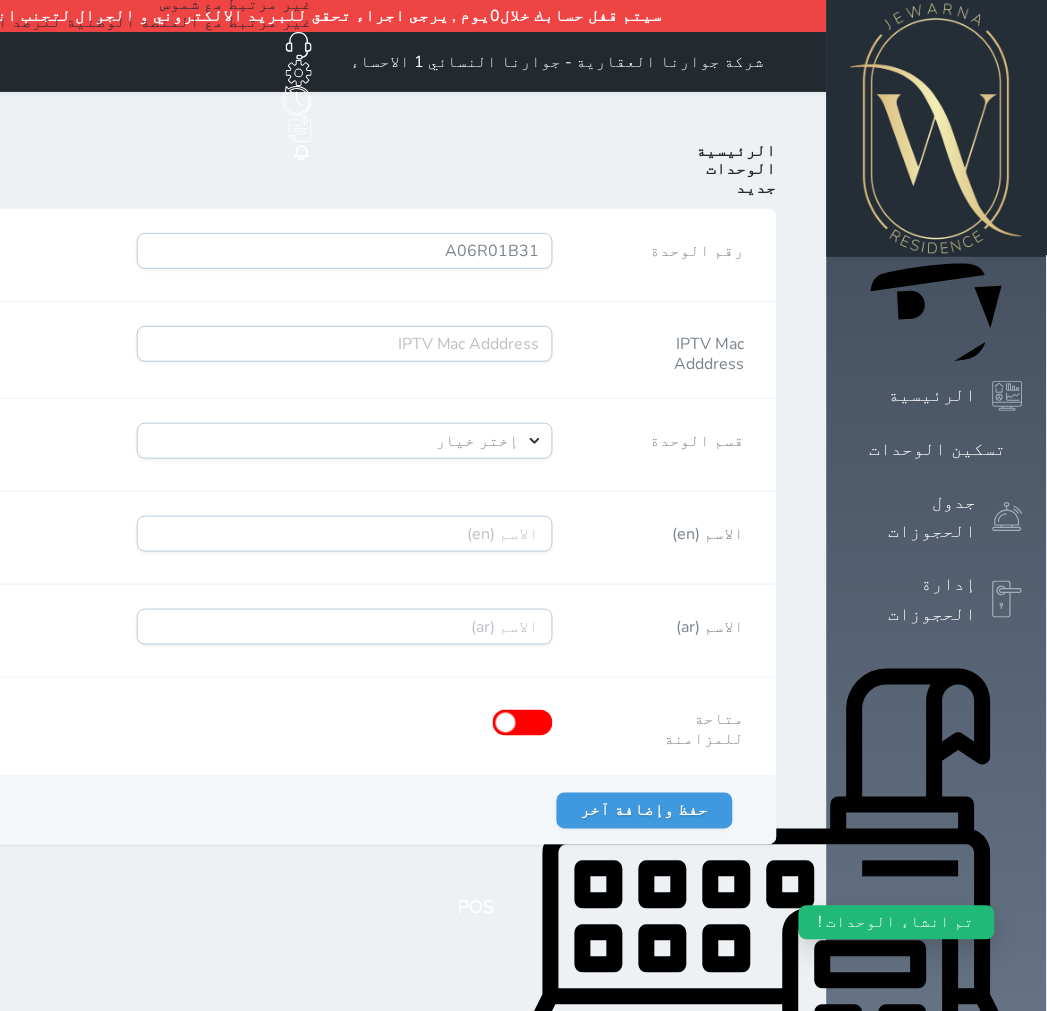 click on "إختر خيار   [PERSON_NAME]" at bounding box center [345, 445] 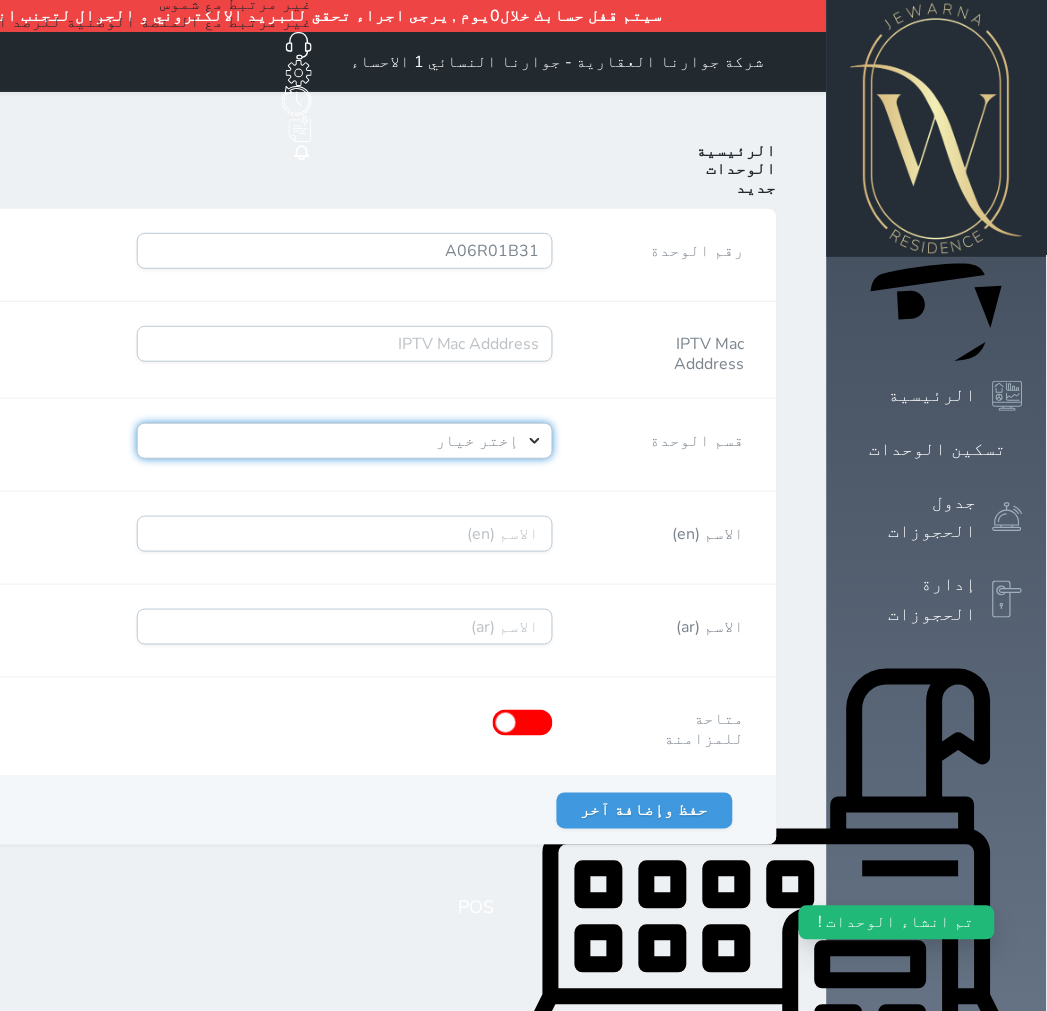 click on "إختر خيار   [PERSON_NAME]" at bounding box center [345, 441] 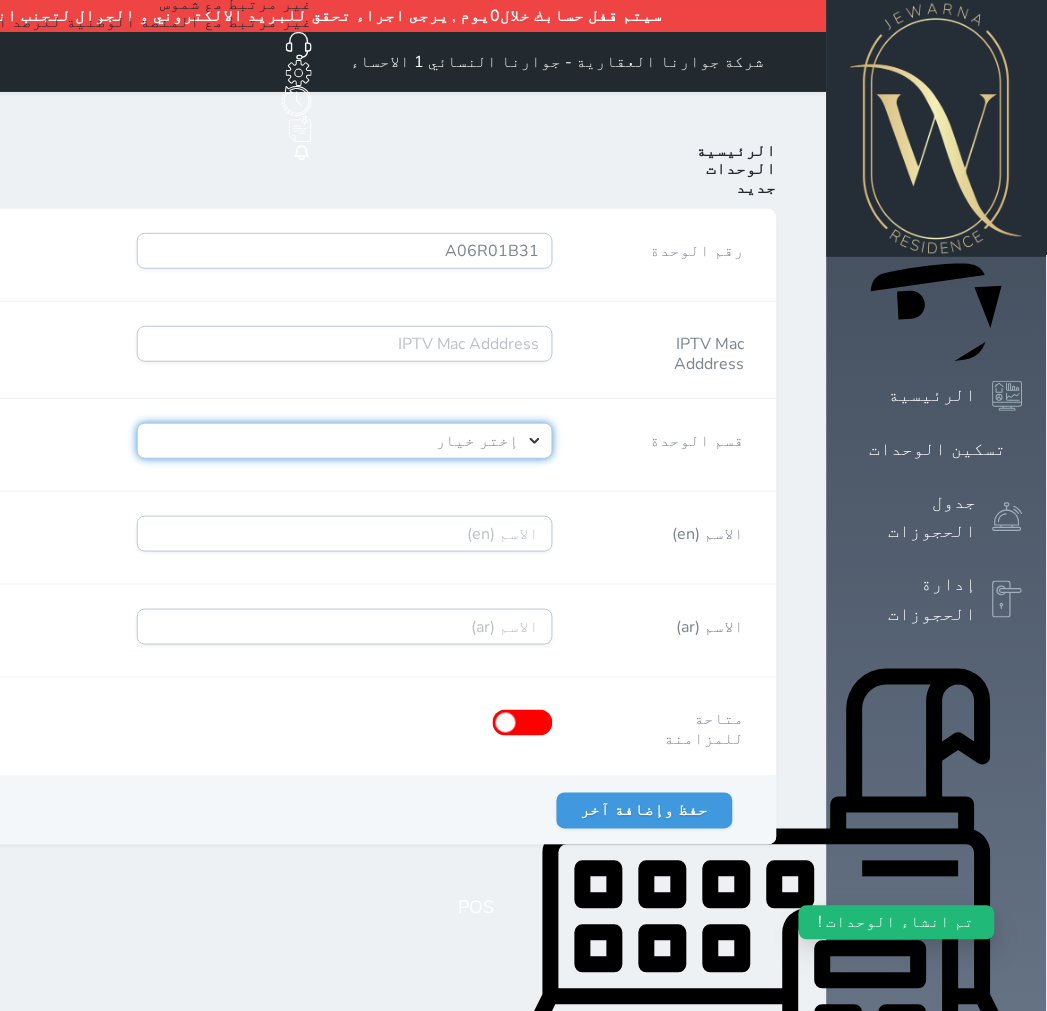 select on "39146238" 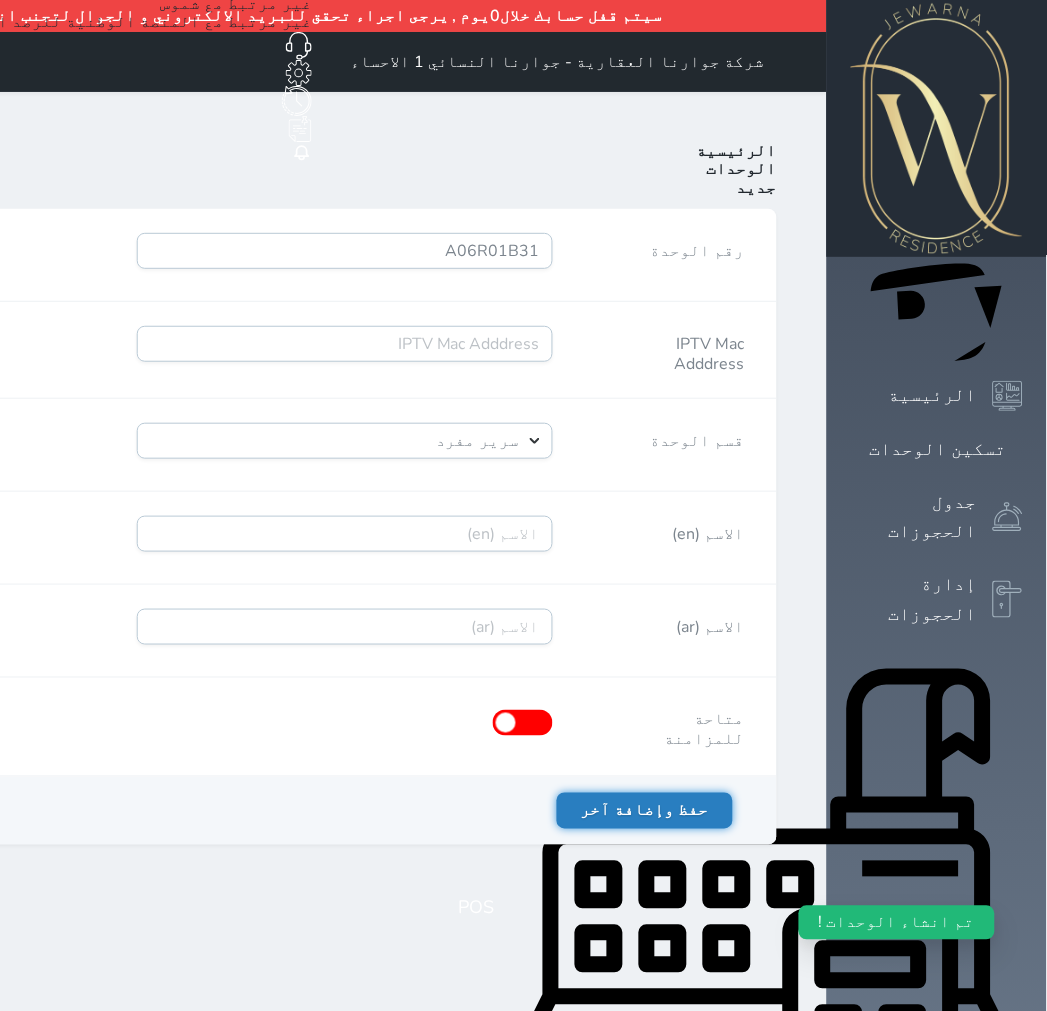 click on "حفظ وإضافة آخر" at bounding box center [645, 811] 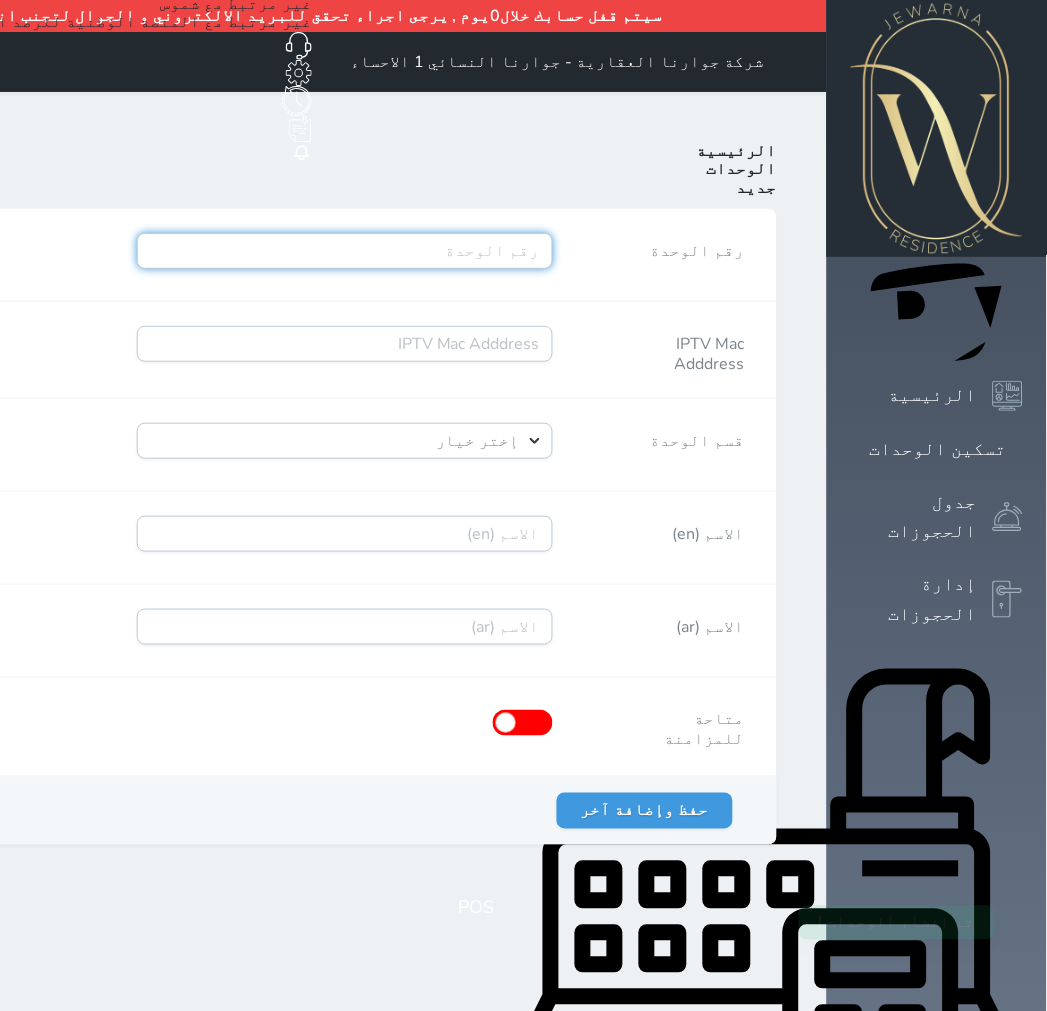 click on "رقم الوحدة" at bounding box center [345, 251] 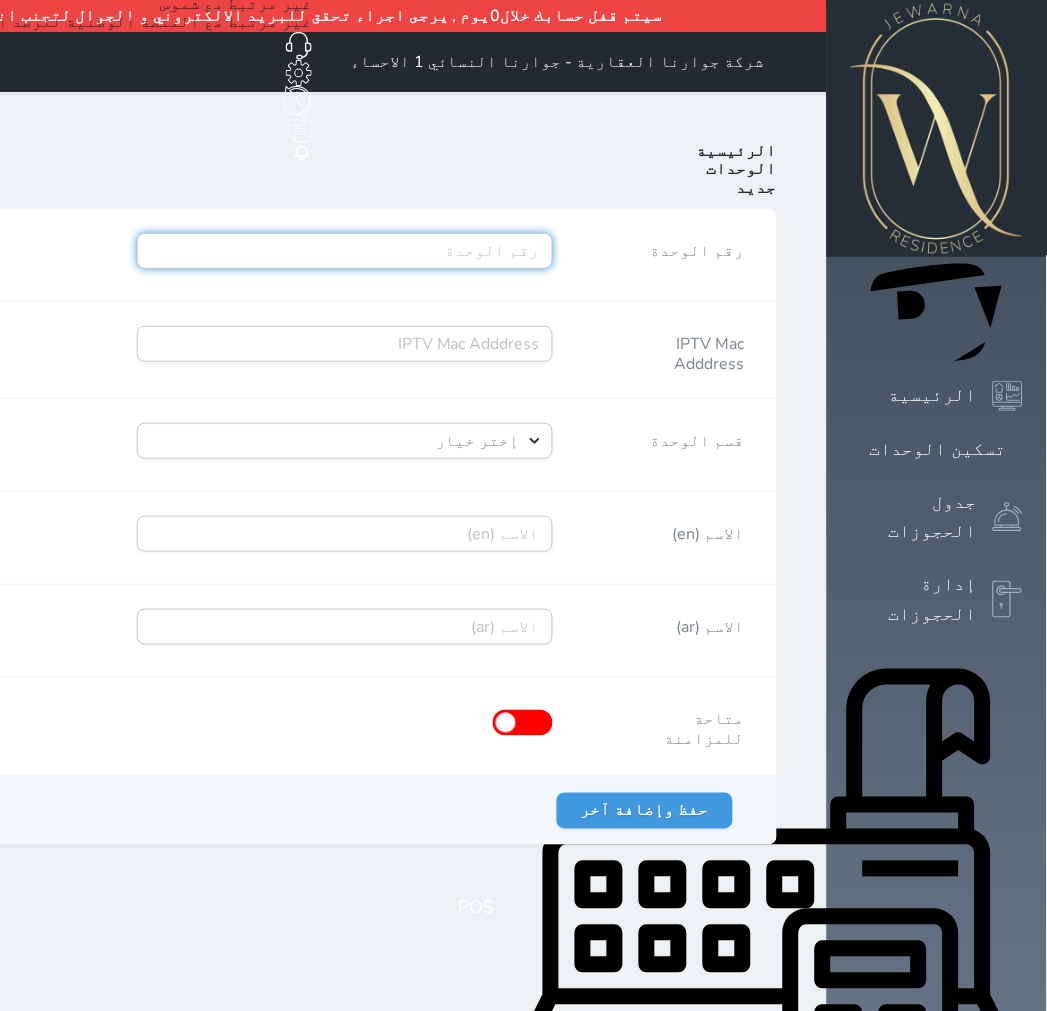 paste on "A06R01B32" 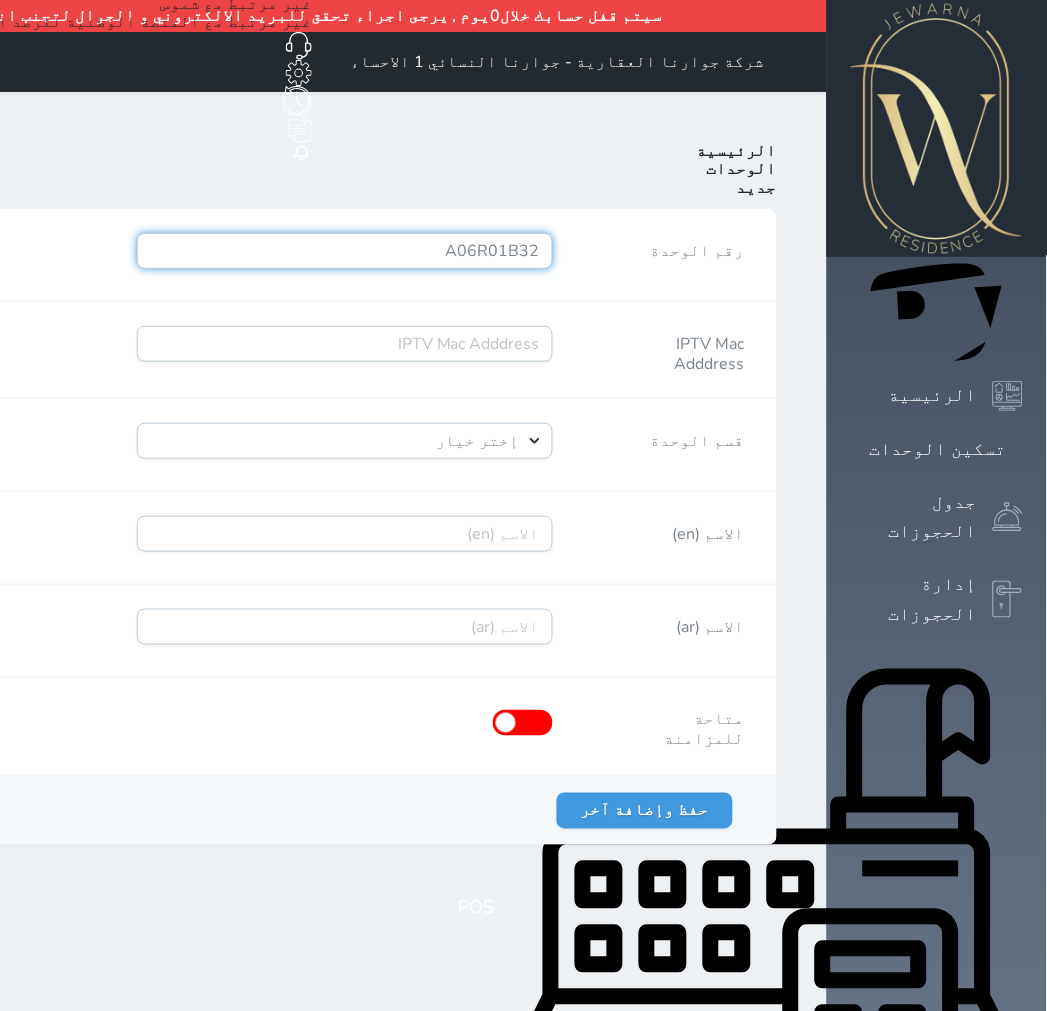 type on "A06R01B32" 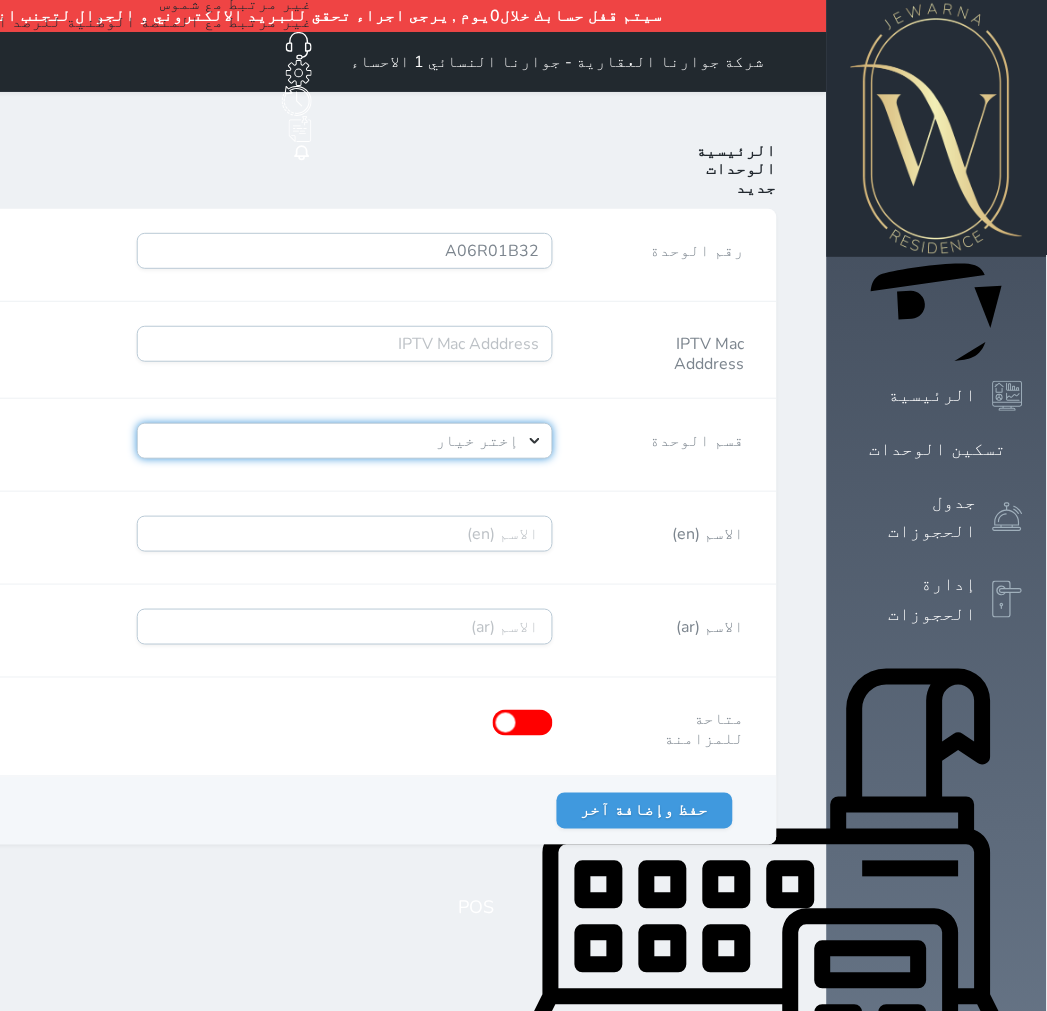 click on "إختر خيار   [PERSON_NAME]" at bounding box center [345, 441] 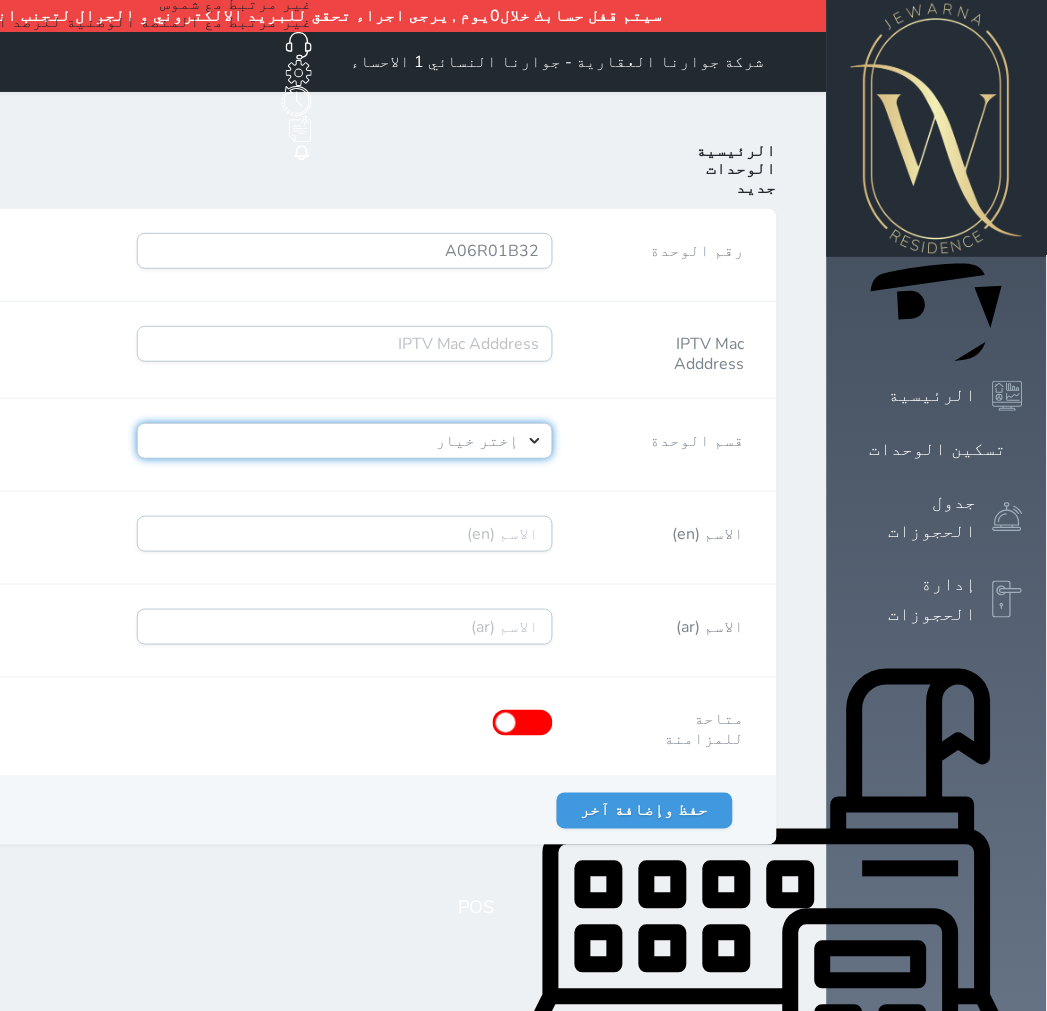 select on "39146238" 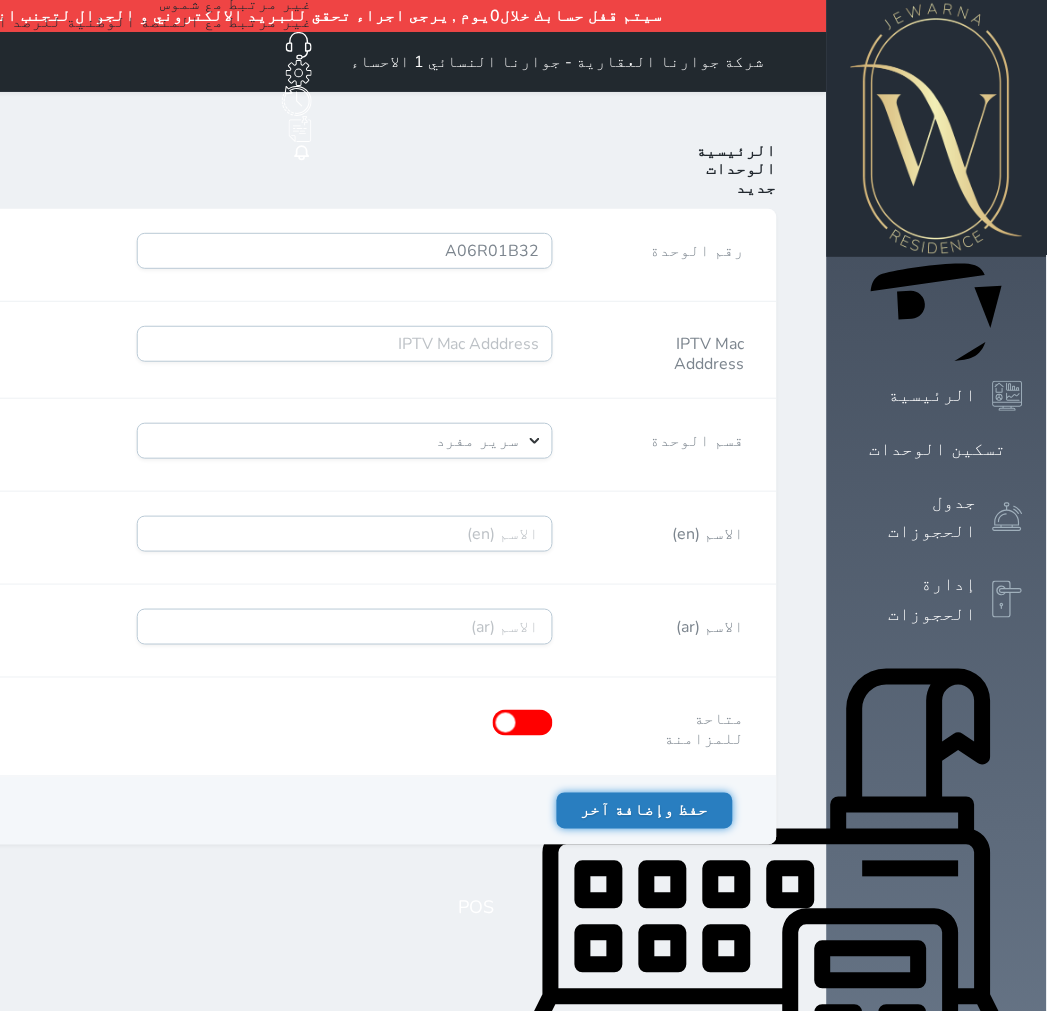 click on "حفظ وإضافة آخر" at bounding box center (645, 811) 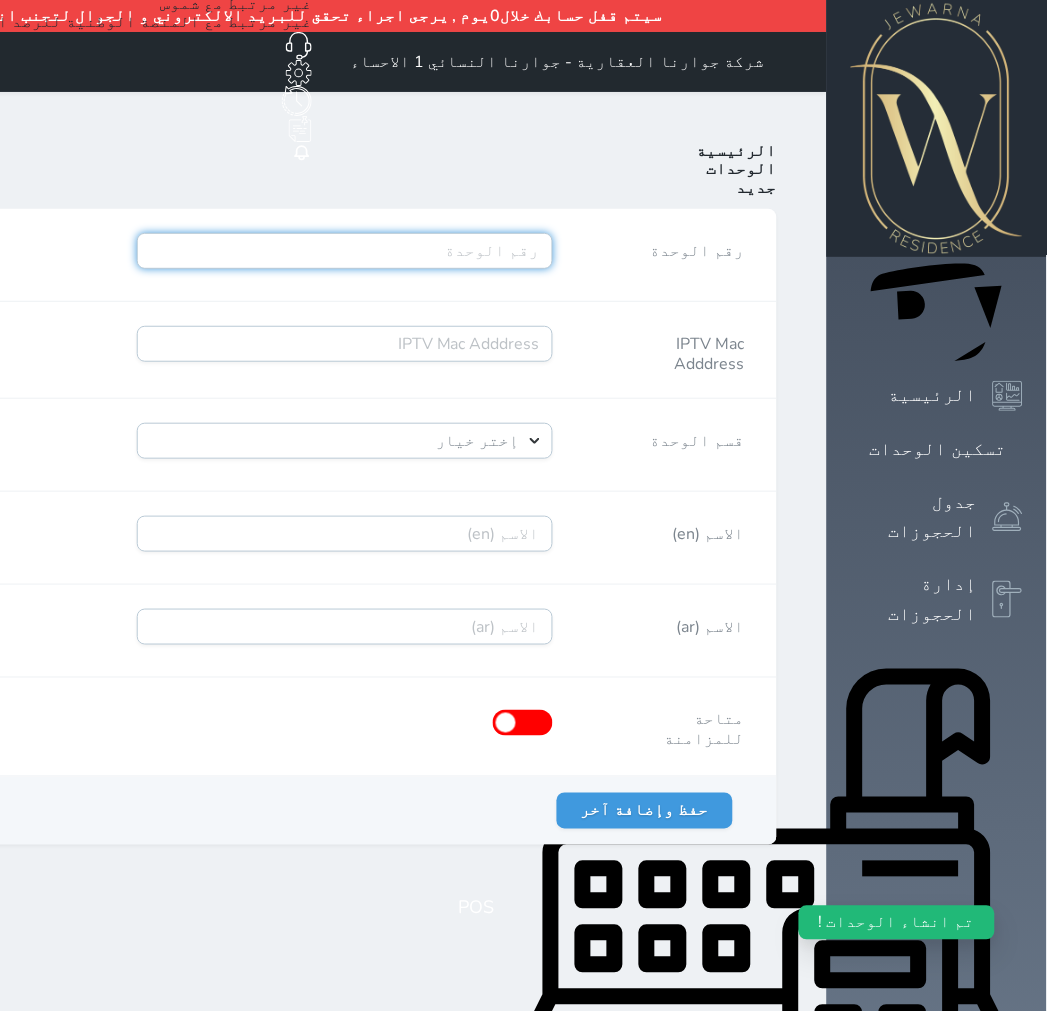 click on "رقم الوحدة" at bounding box center (345, 251) 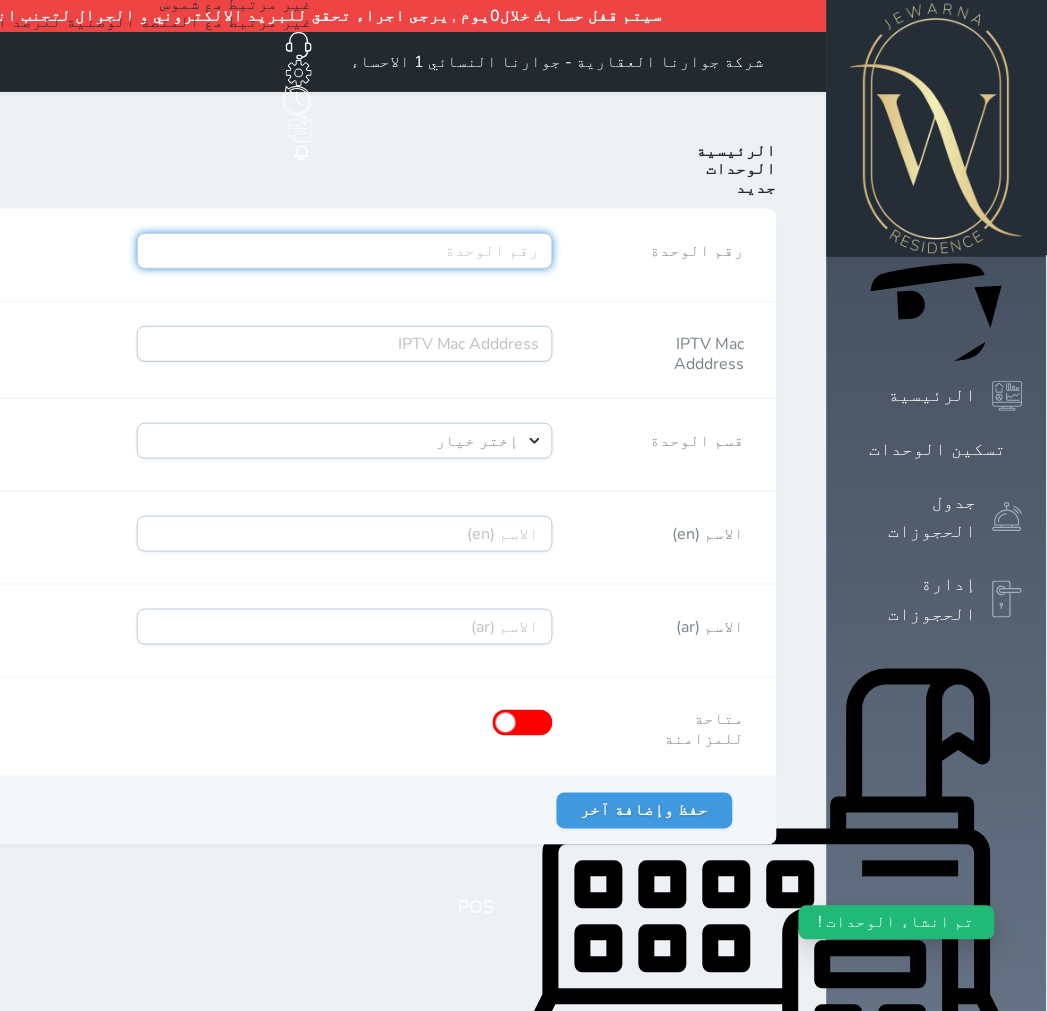 paste on "A06R02B33" 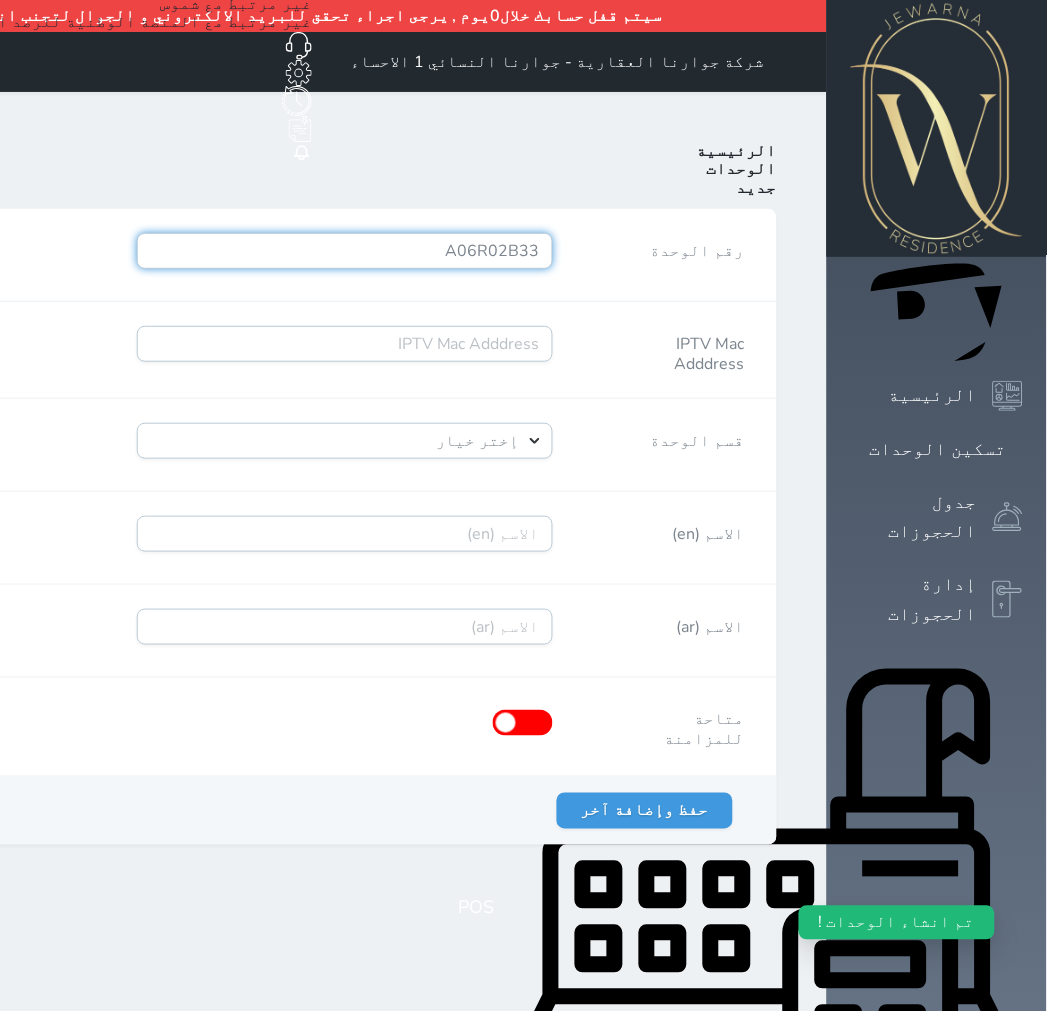 type on "A06R02B33" 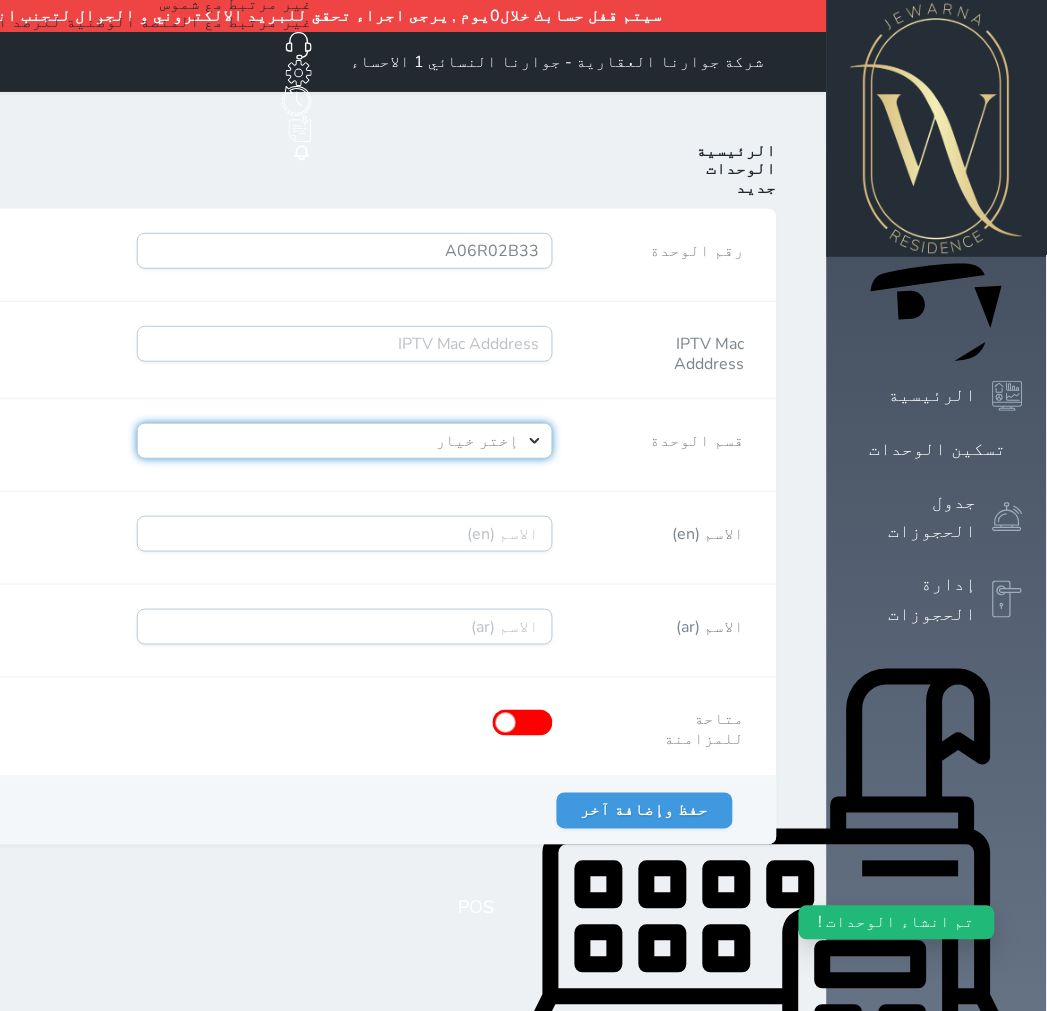 click on "إختر خيار   [PERSON_NAME]" at bounding box center [345, 441] 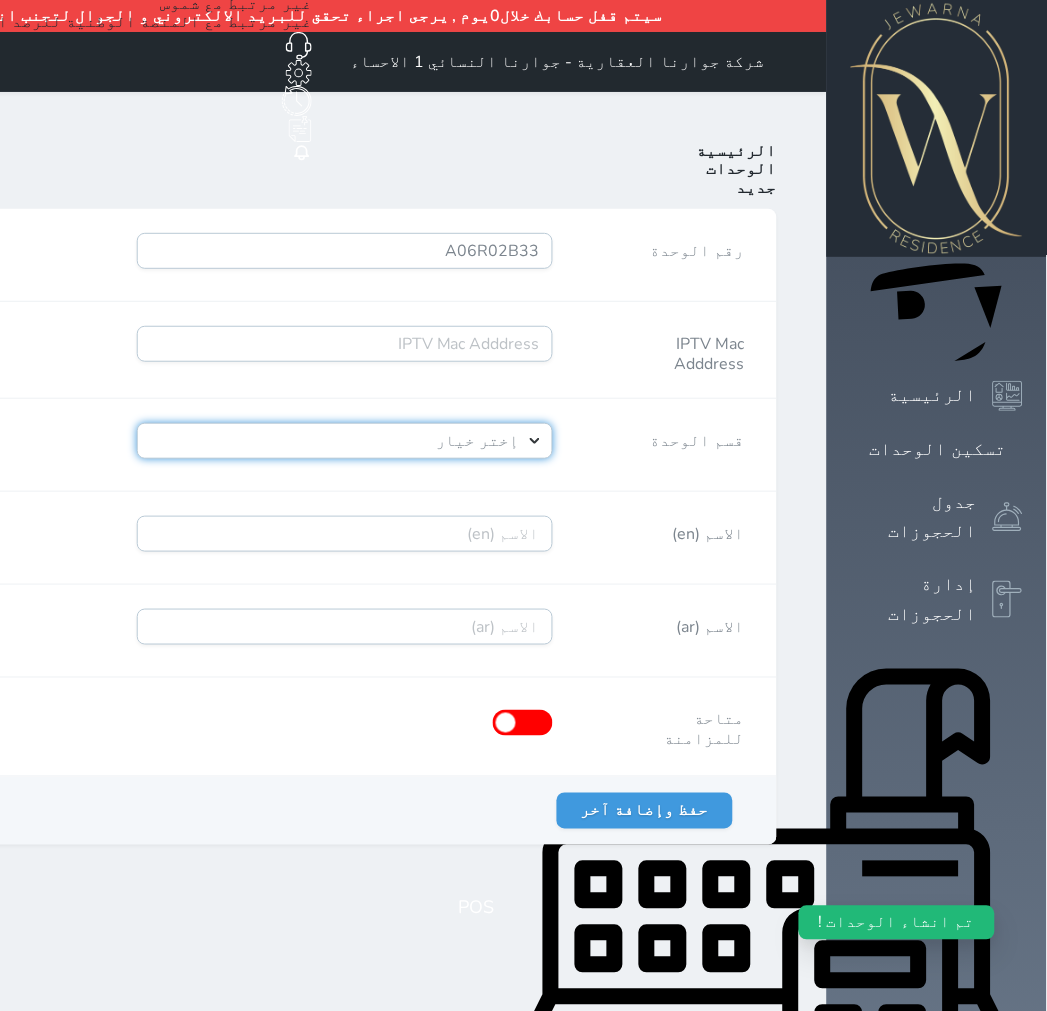 select on "39146238" 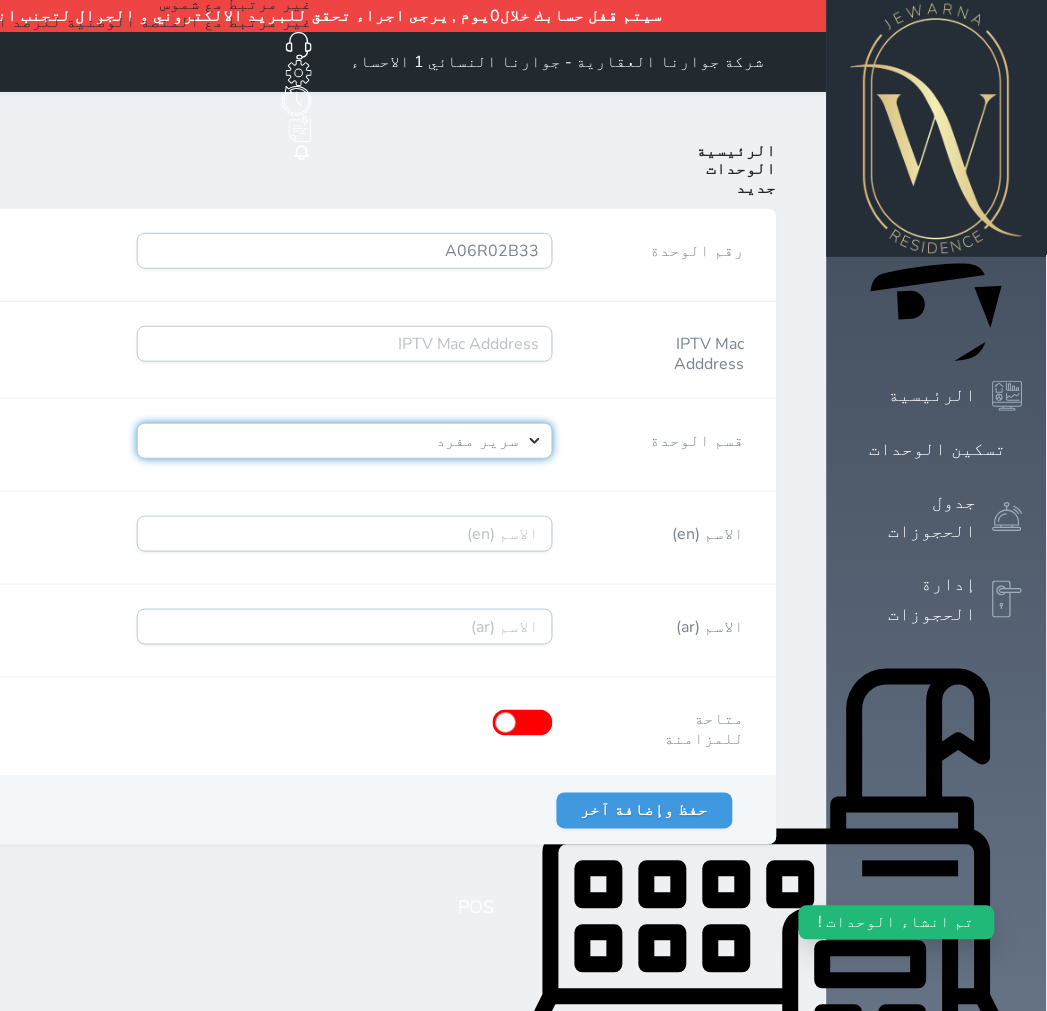 click on "إختر خيار   [PERSON_NAME]" at bounding box center [345, 441] 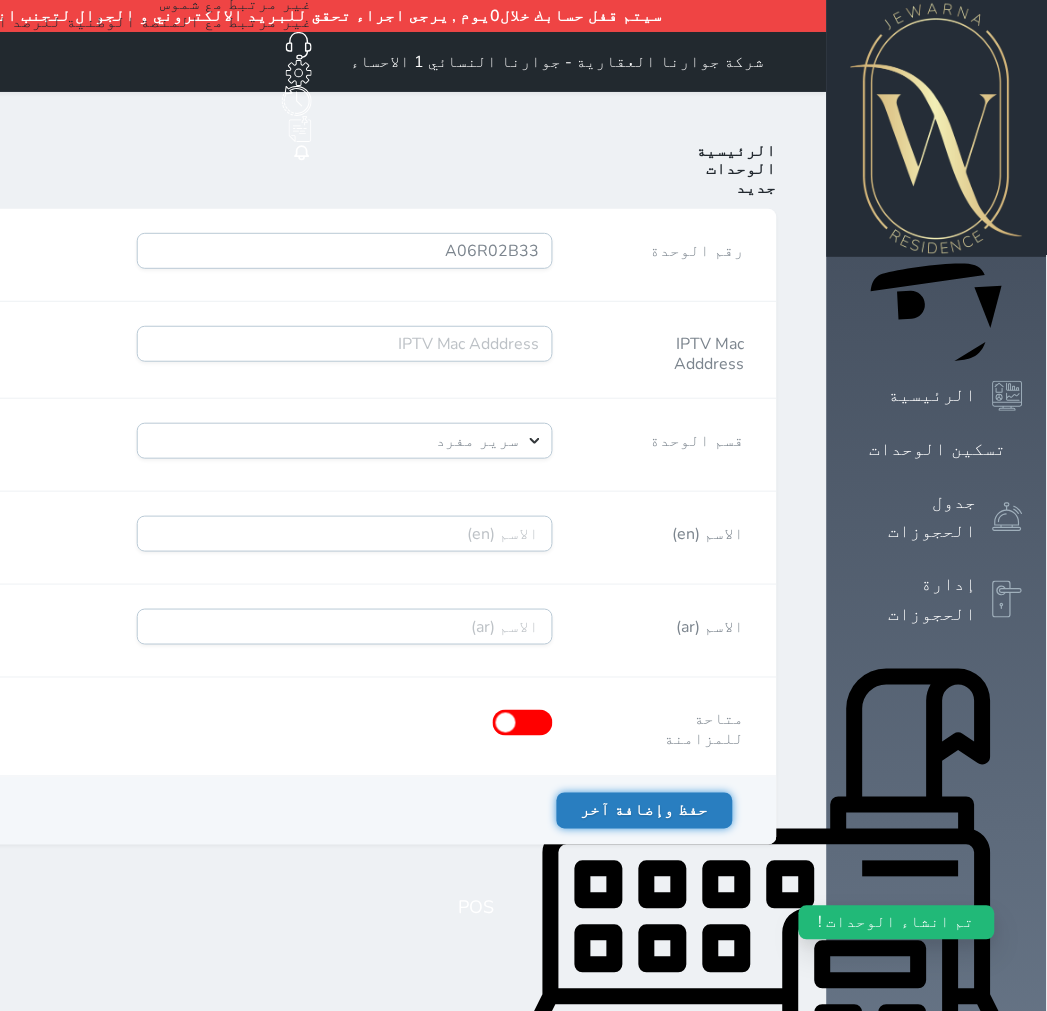 click on "حفظ وإضافة آخر" at bounding box center [645, 811] 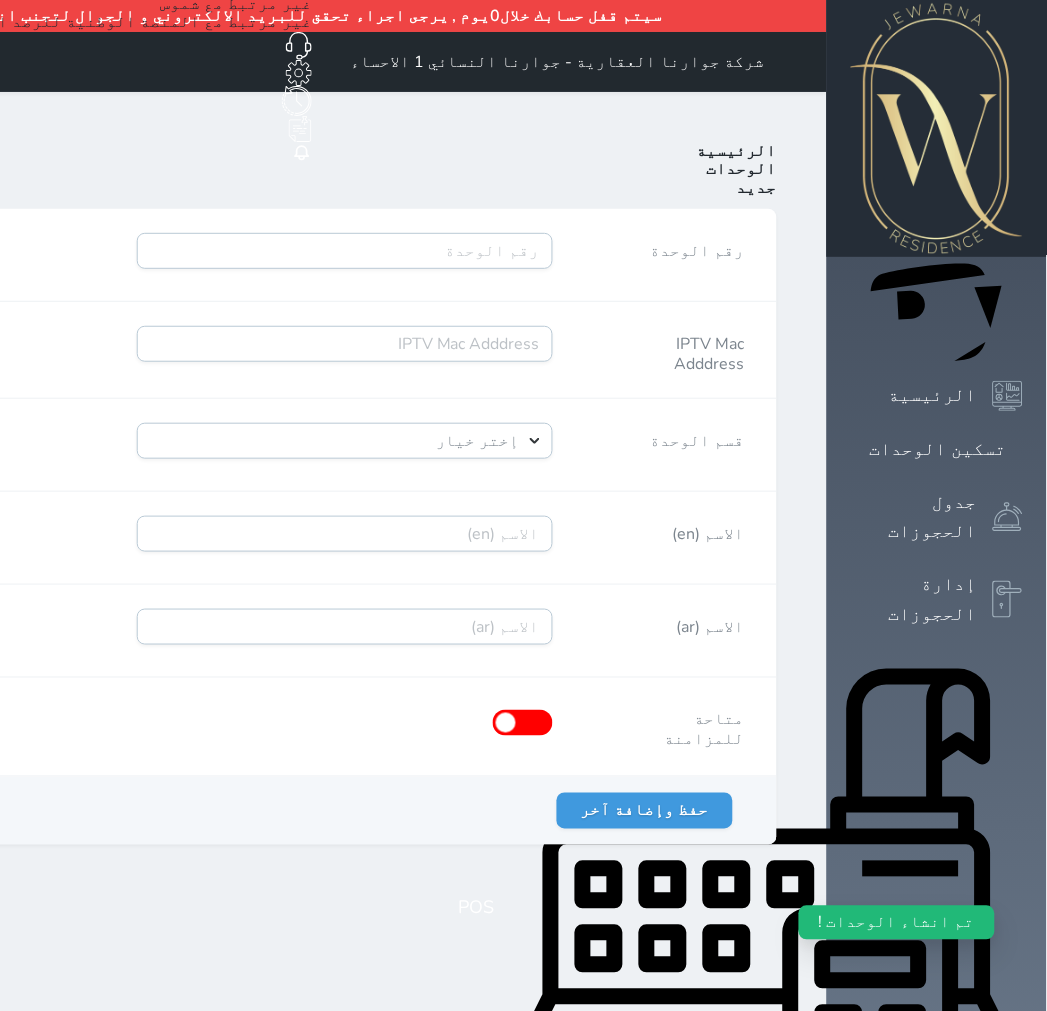 click on "الرئيسية الوحدات جديد
رقم الوحدة
IPTV Mac Adddress
قسم الوحدة
إختر خيار   سرير مفرد
الاسم (en)
الاسم (ar)
متاحة للمزامنة
حفظ وإضافة آخر   حفظ" at bounding box center [297, 493] 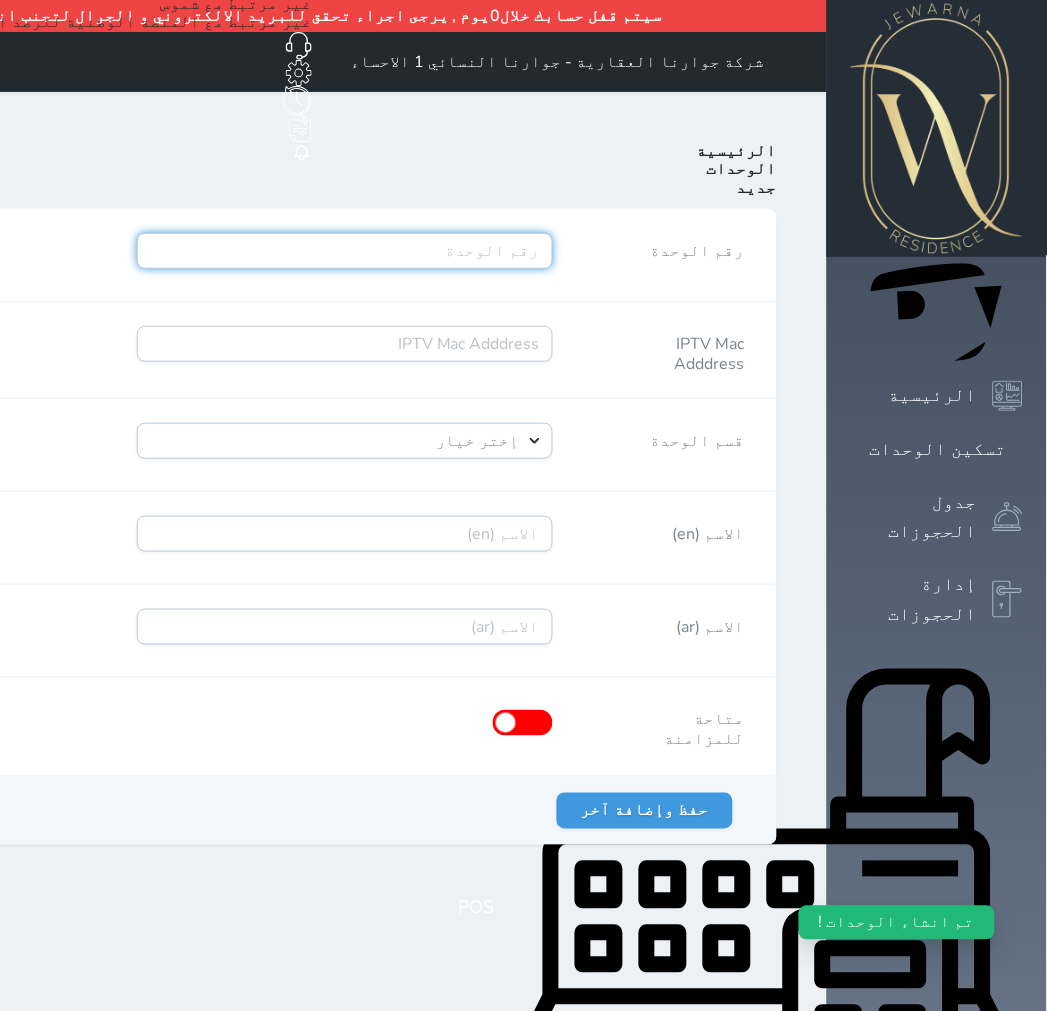 click on "رقم الوحدة" at bounding box center (345, 251) 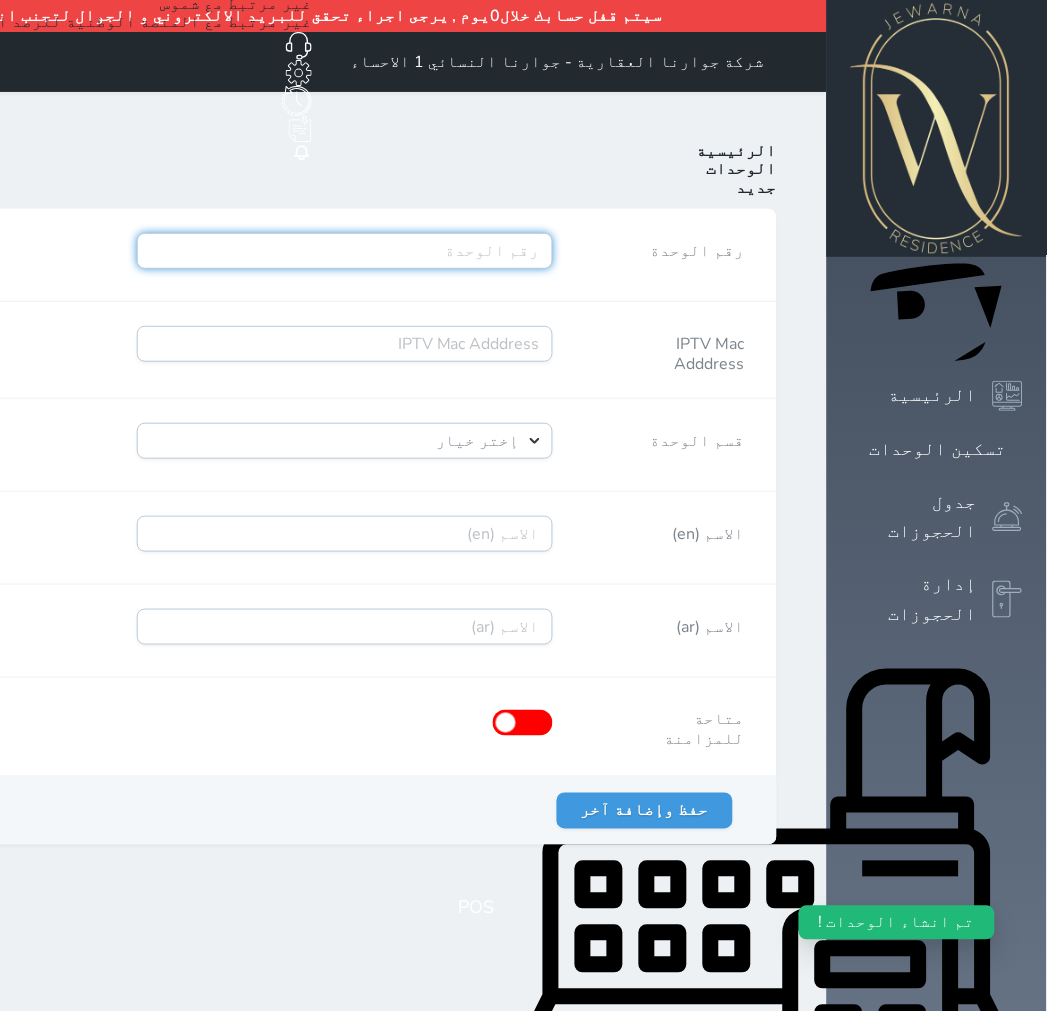 paste on "A06R02B34" 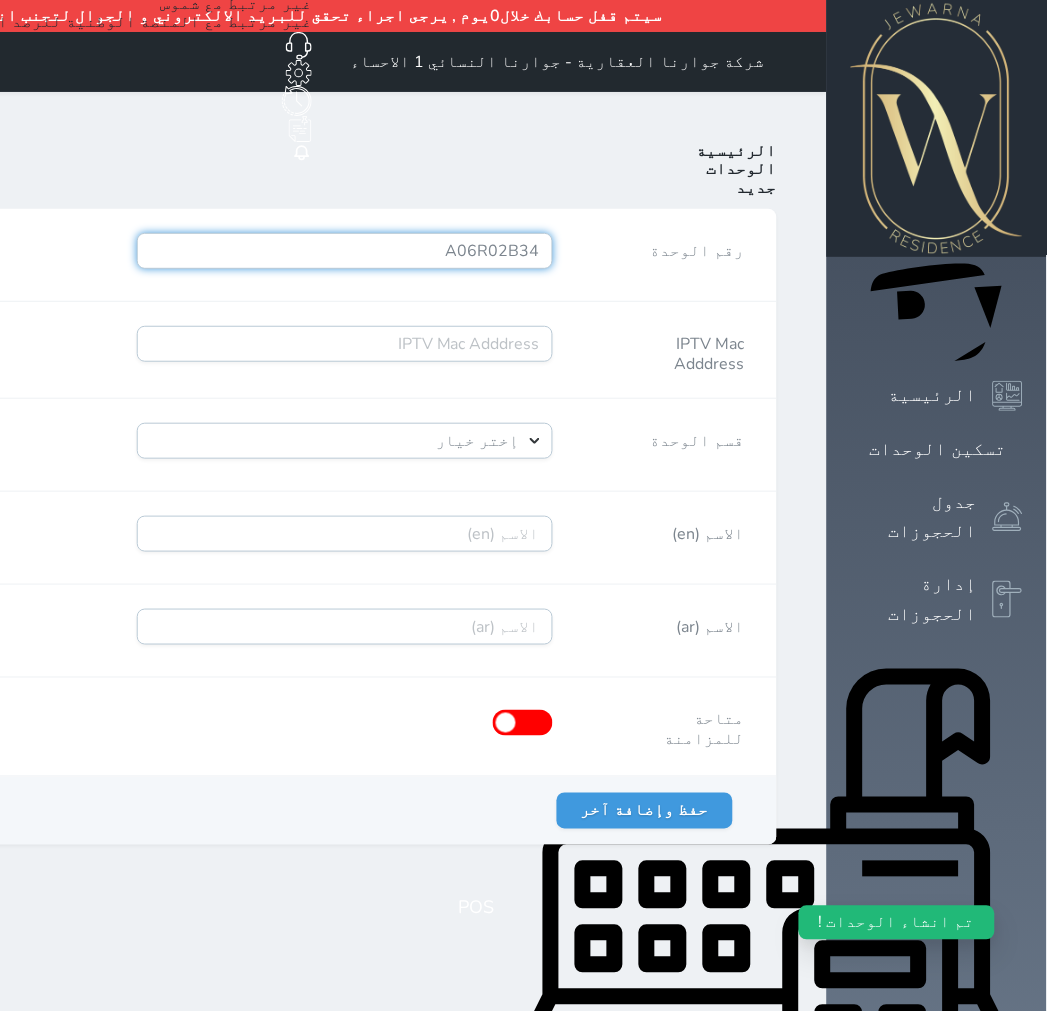 type on "A06R02B34" 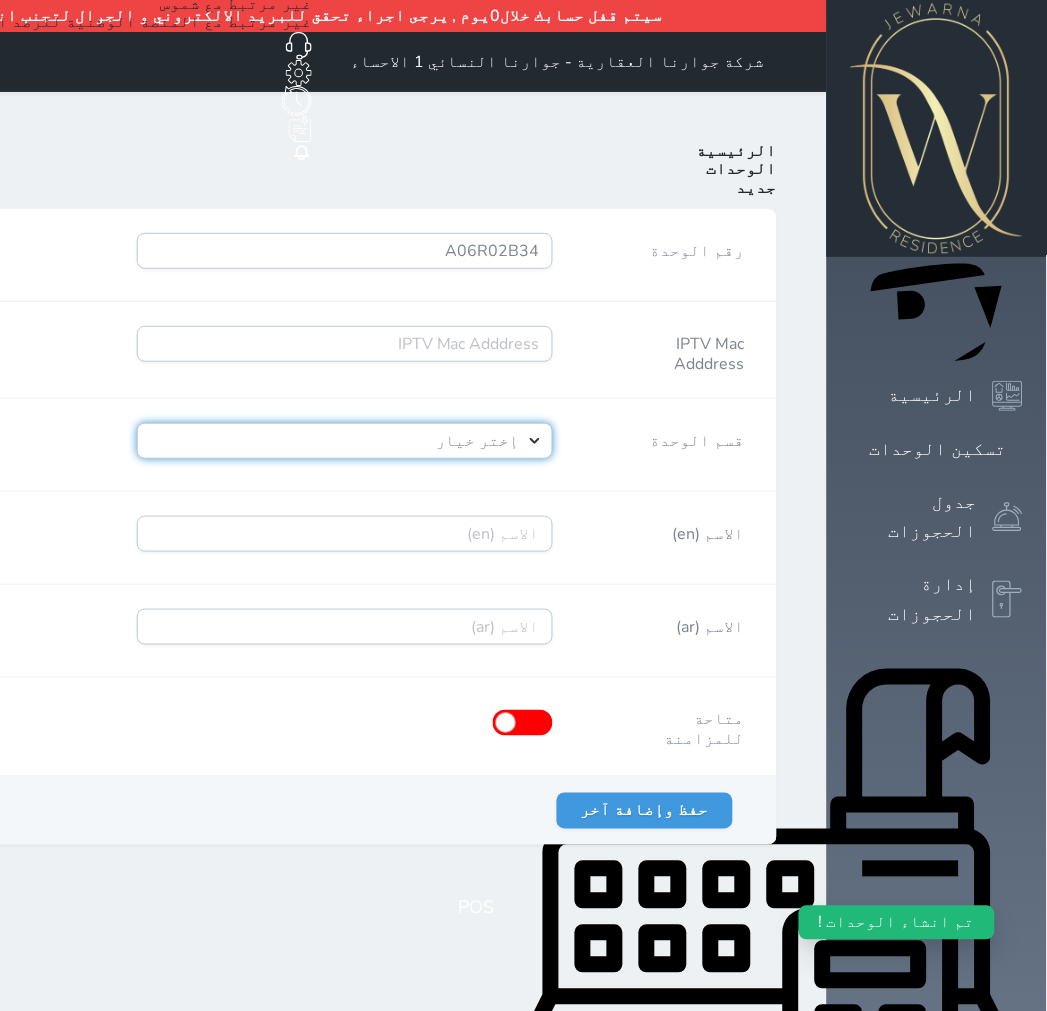 click on "إختر خيار   [PERSON_NAME]" at bounding box center (345, 441) 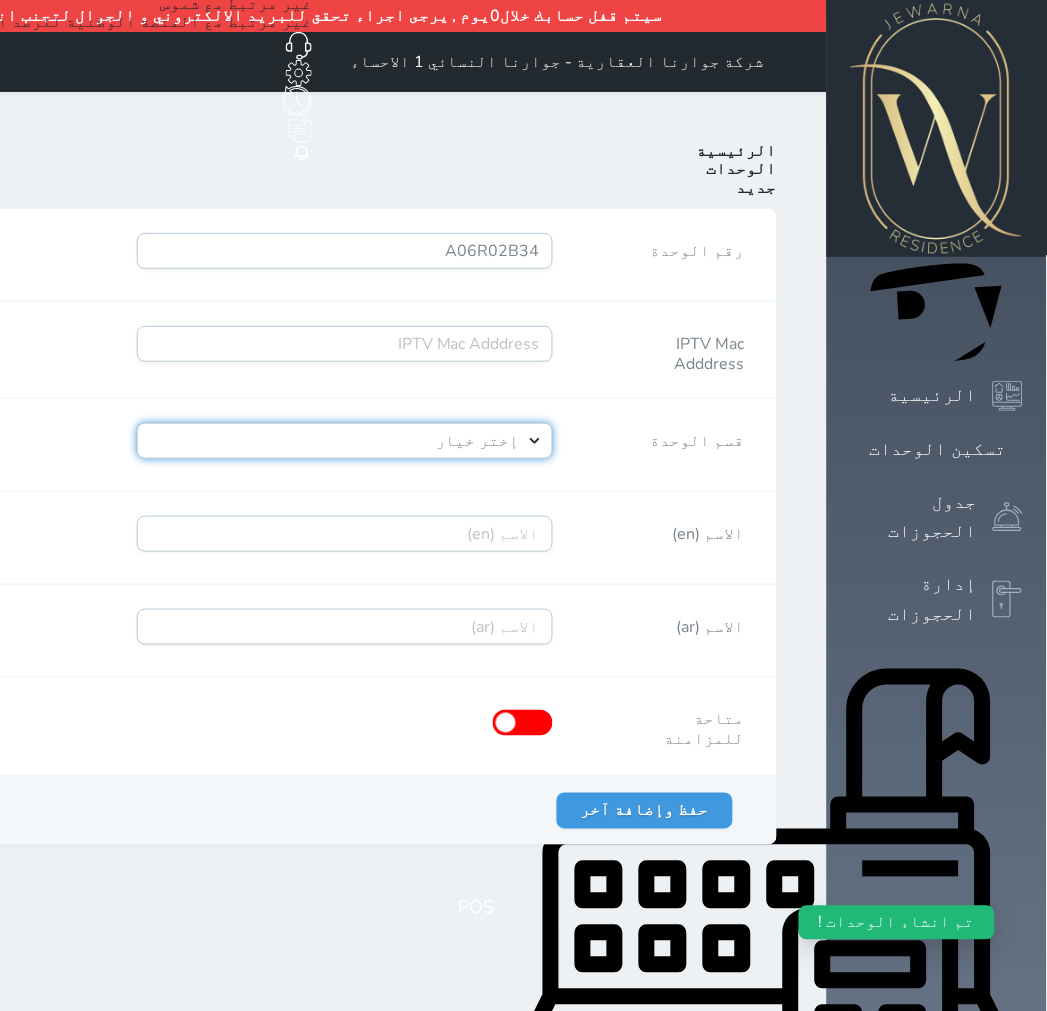 select on "39146238" 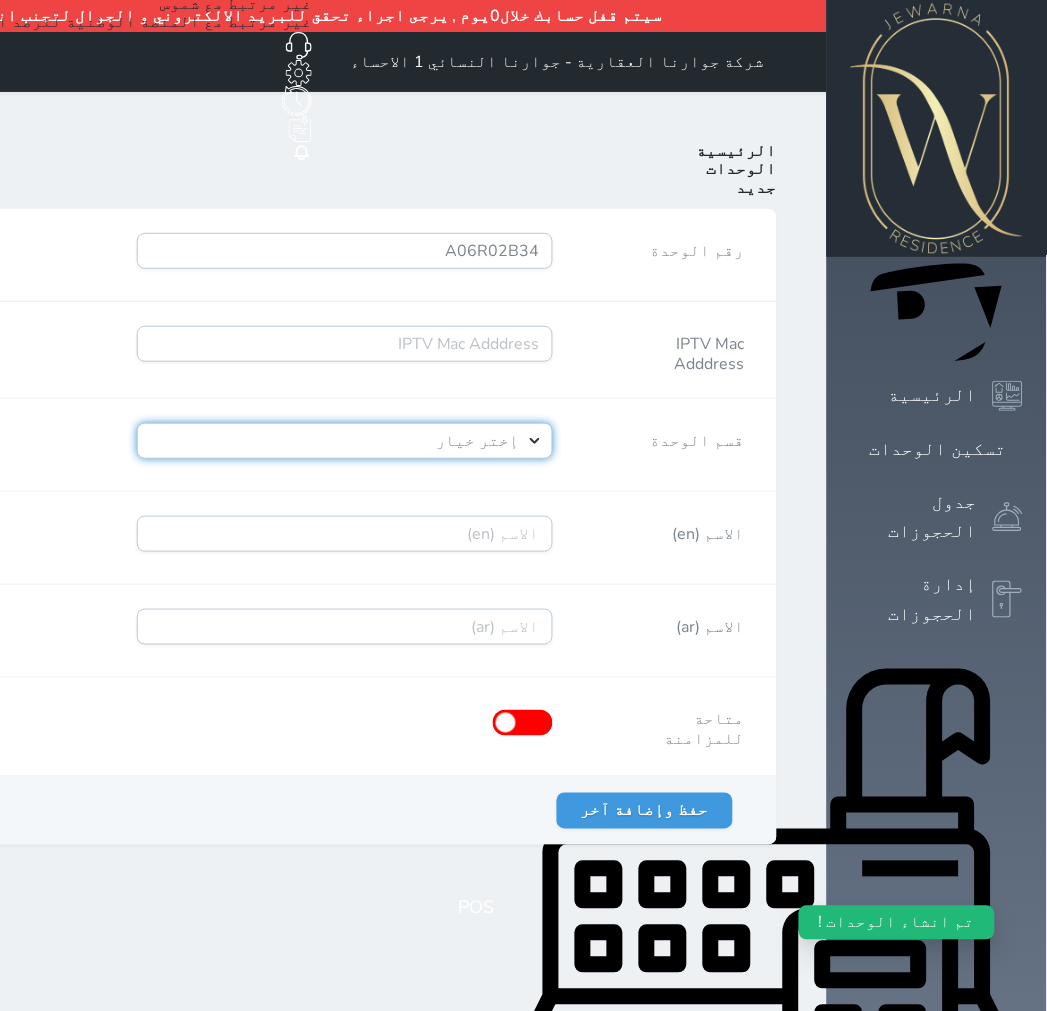 click on "إختر خيار   [PERSON_NAME]" at bounding box center [345, 441] 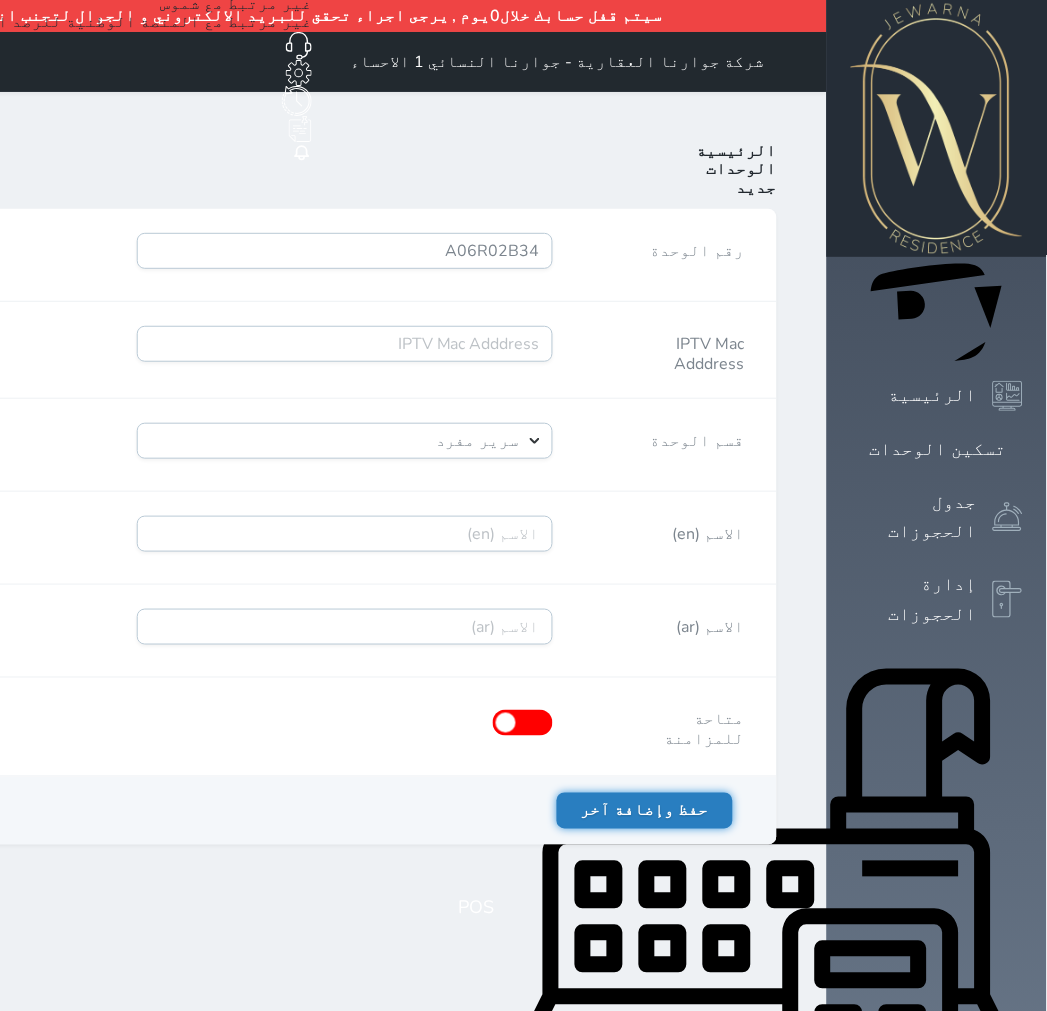 click on "حفظ وإضافة آخر" at bounding box center (645, 811) 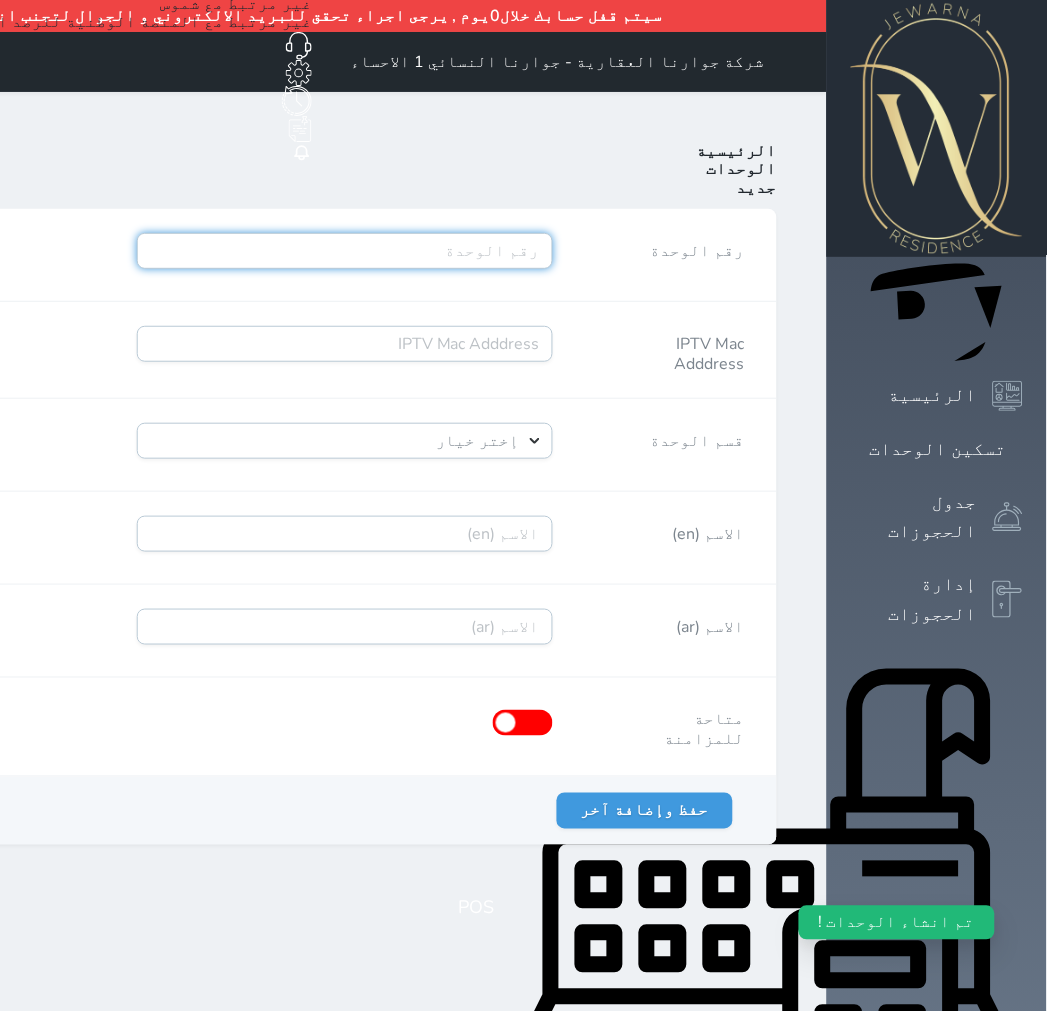 click on "رقم الوحدة" at bounding box center [345, 251] 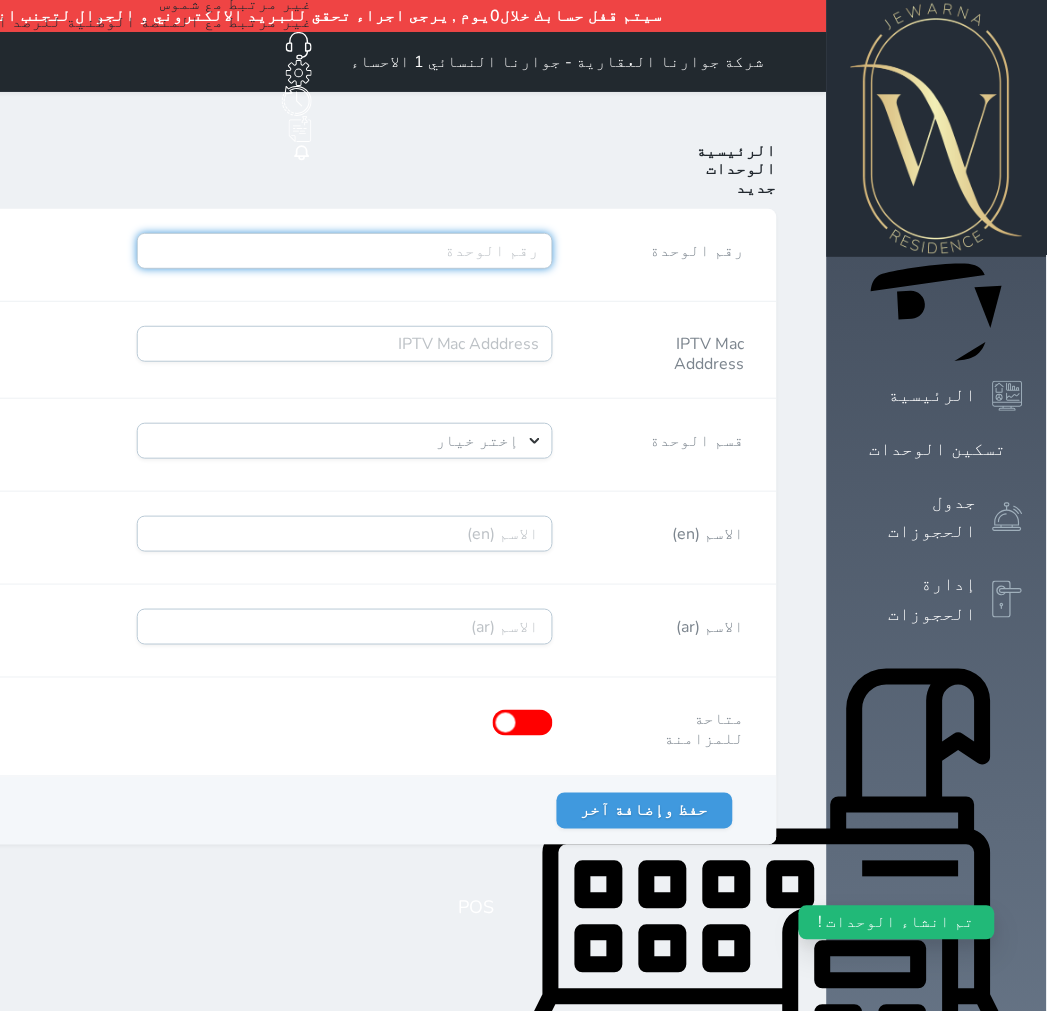 paste on "A06R03B35" 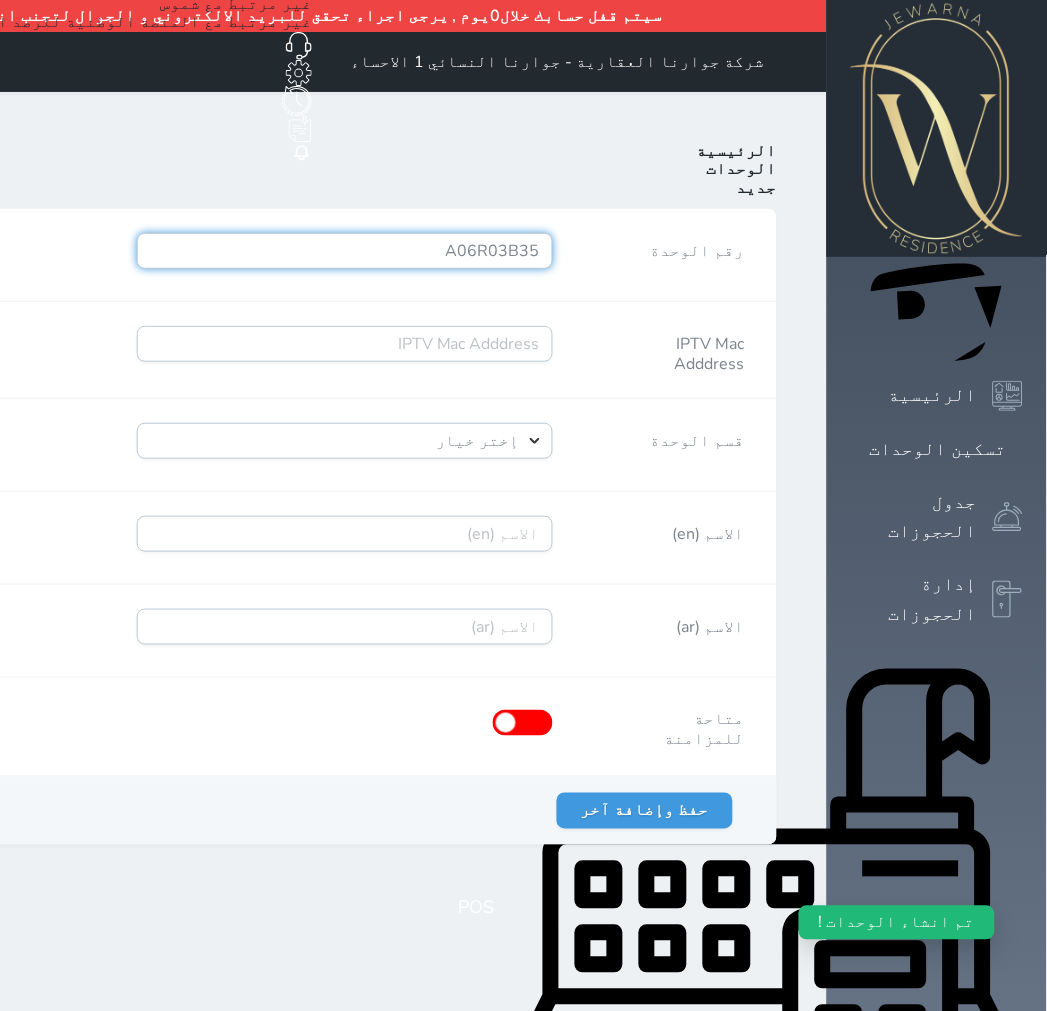 type on "A06R03B35" 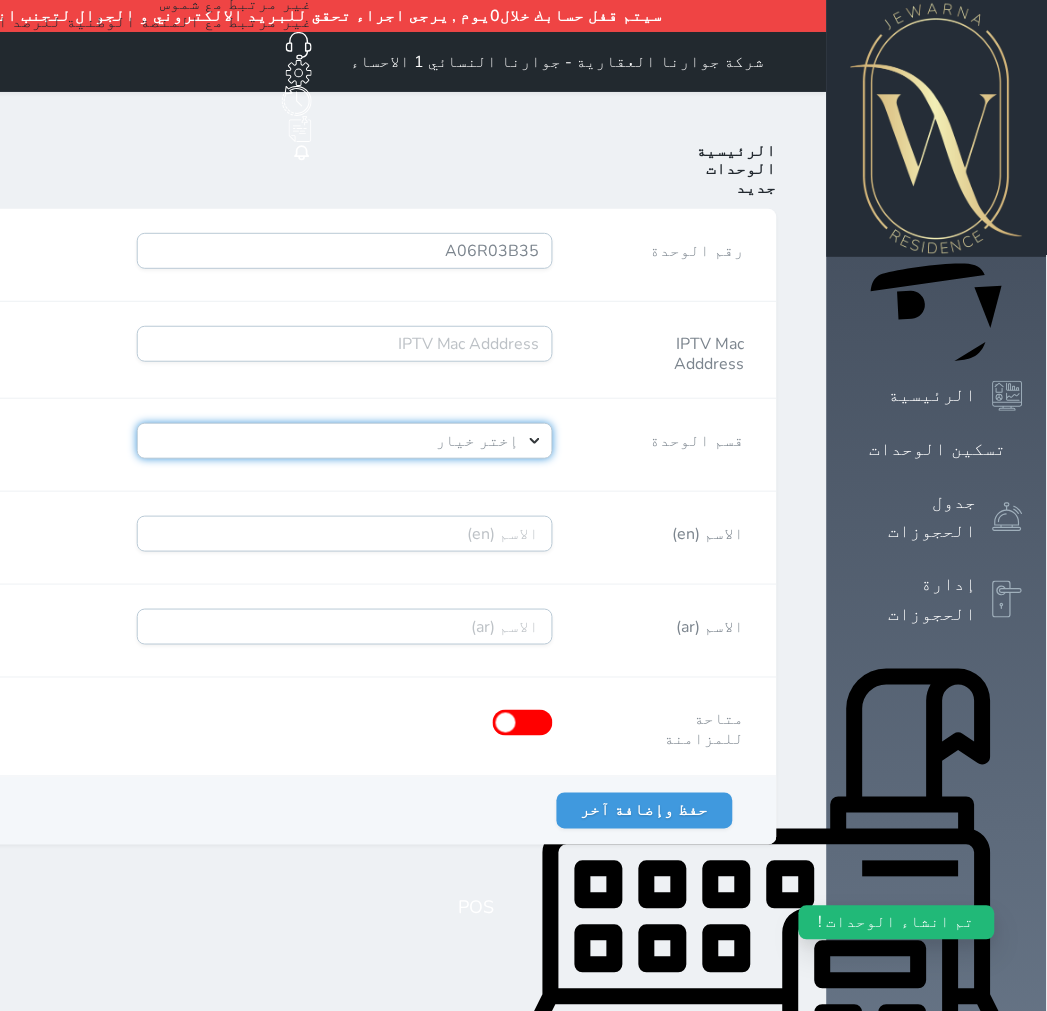 click on "إختر خيار   [PERSON_NAME]" at bounding box center [345, 441] 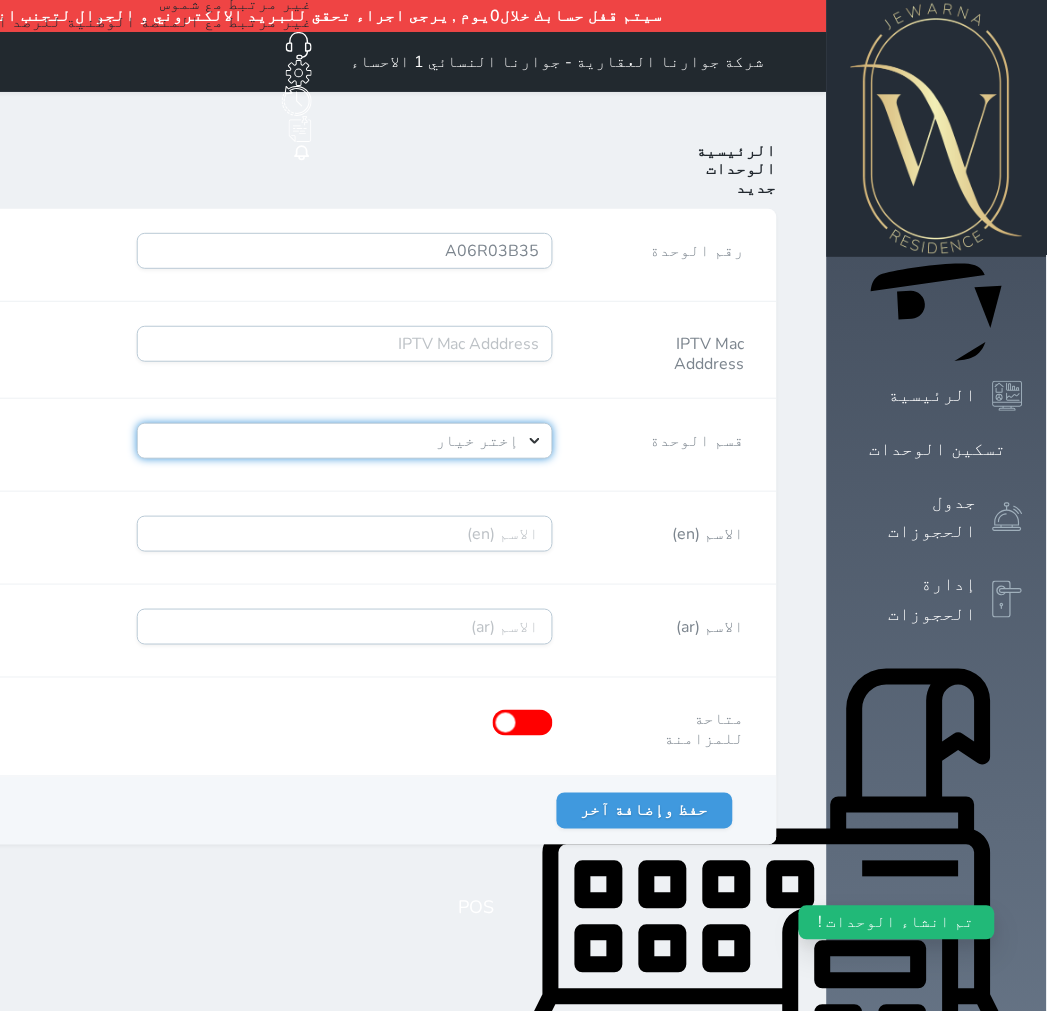 select on "39146238" 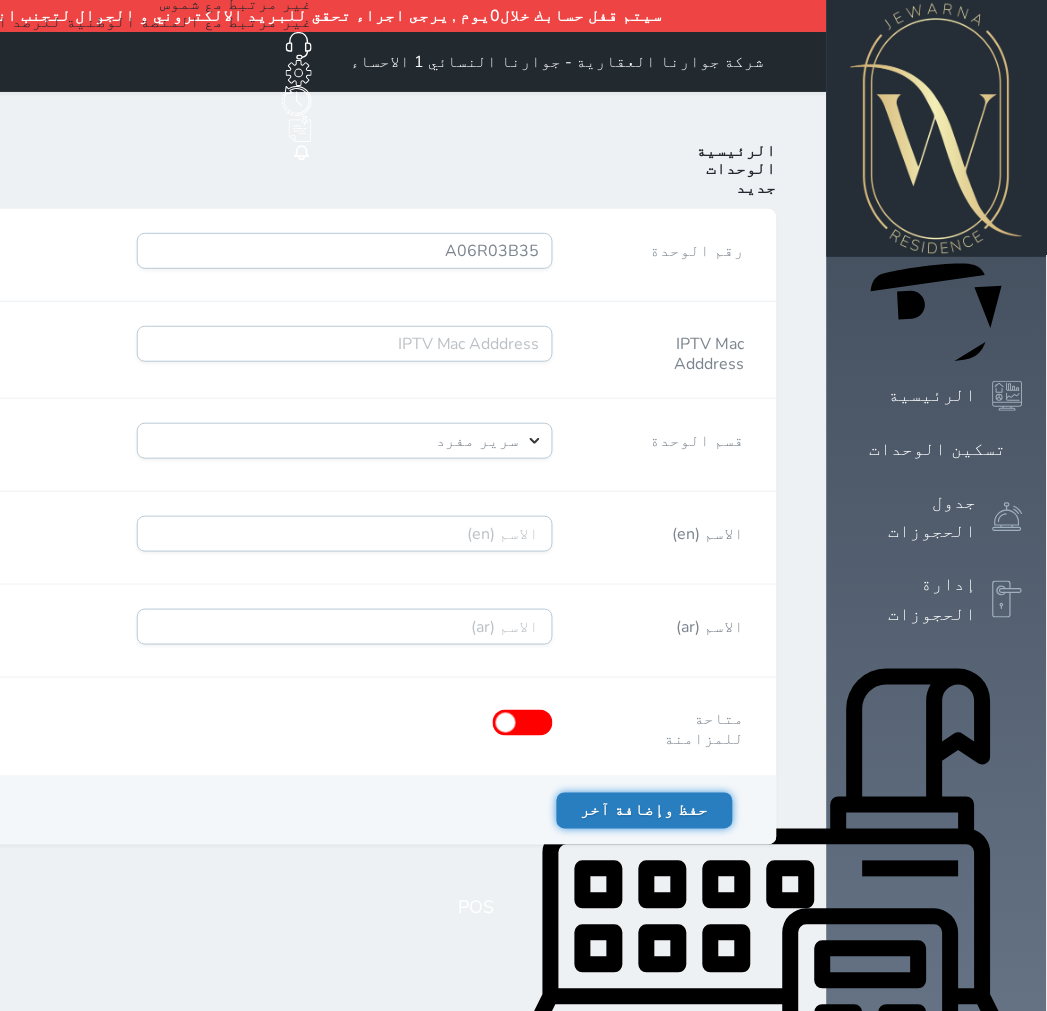 click on "حفظ وإضافة آخر" at bounding box center (645, 811) 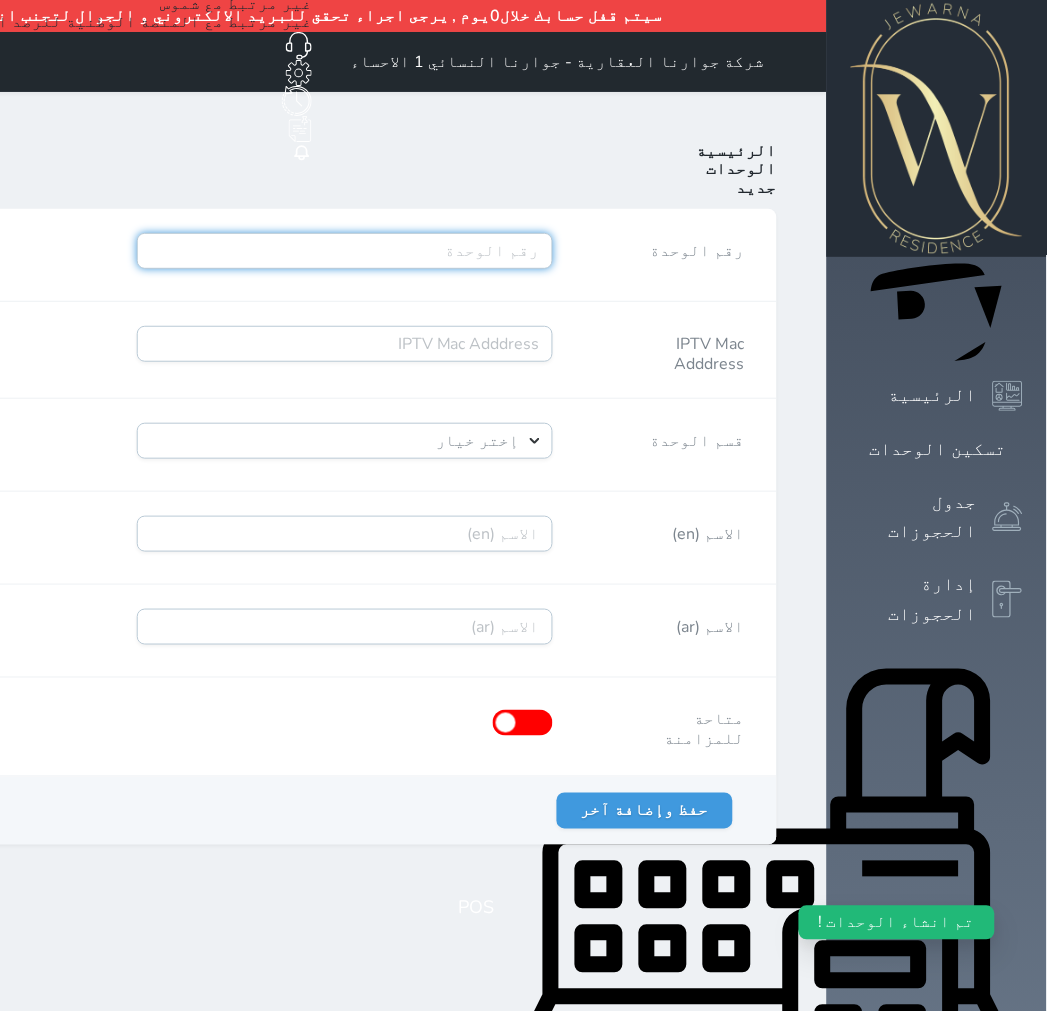 click on "رقم الوحدة" at bounding box center [345, 251] 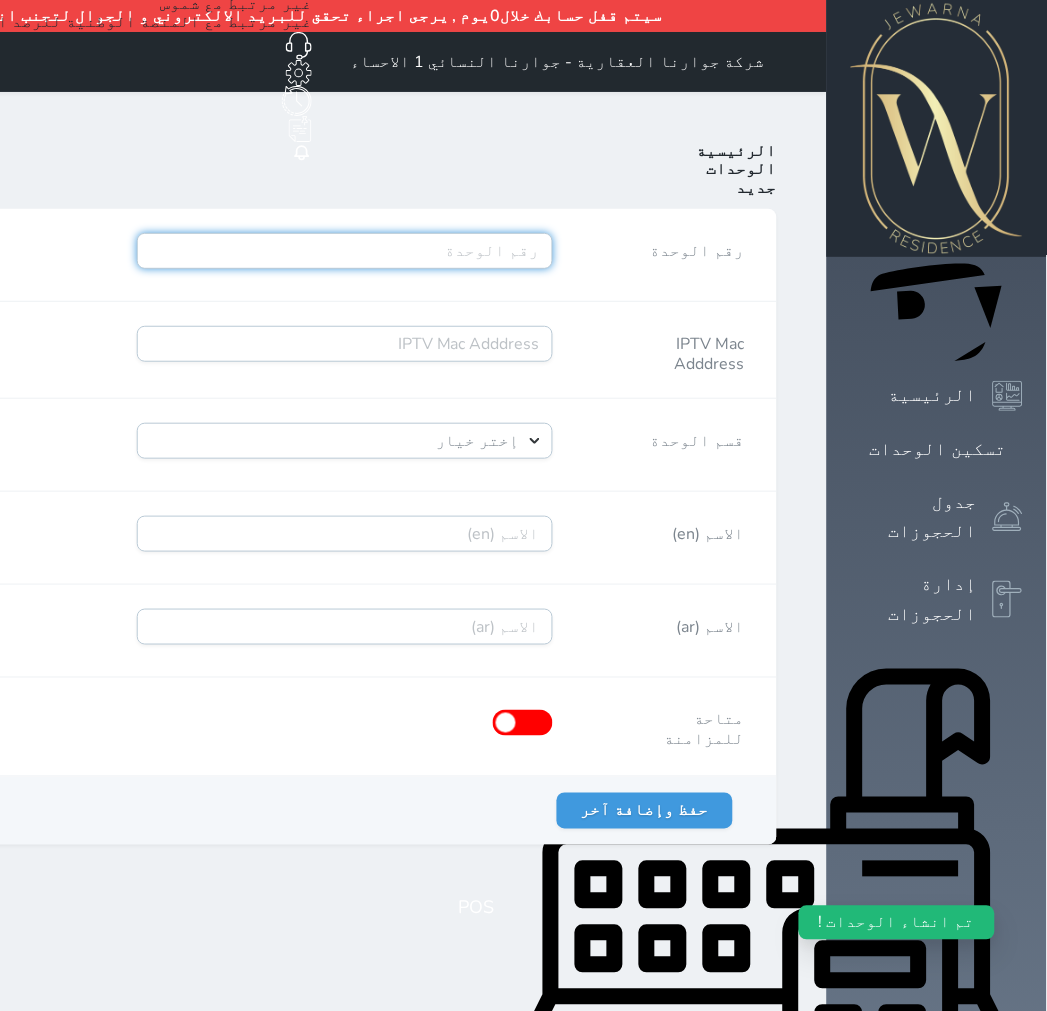 paste on "A06R03B36" 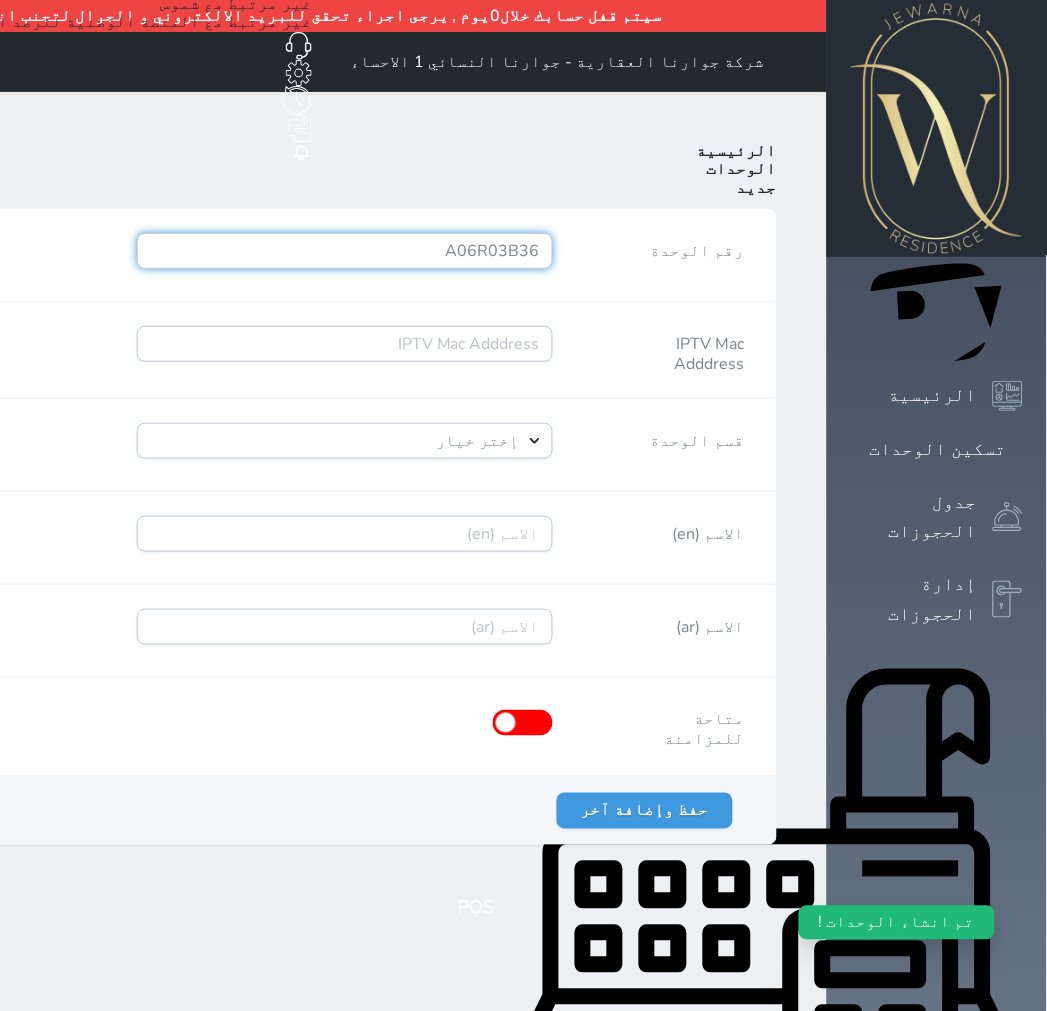 type on "A06R03B36" 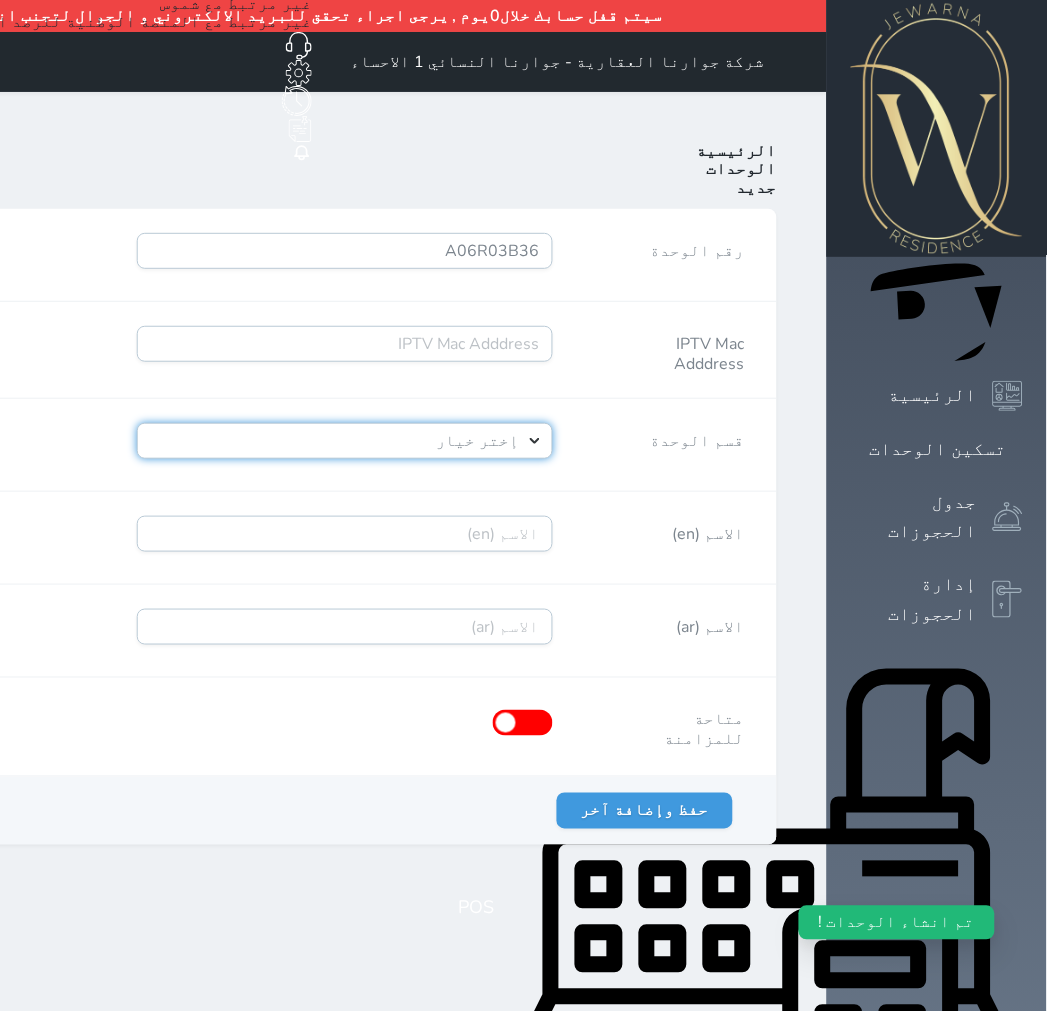 click on "إختر خيار   [PERSON_NAME]" at bounding box center [345, 441] 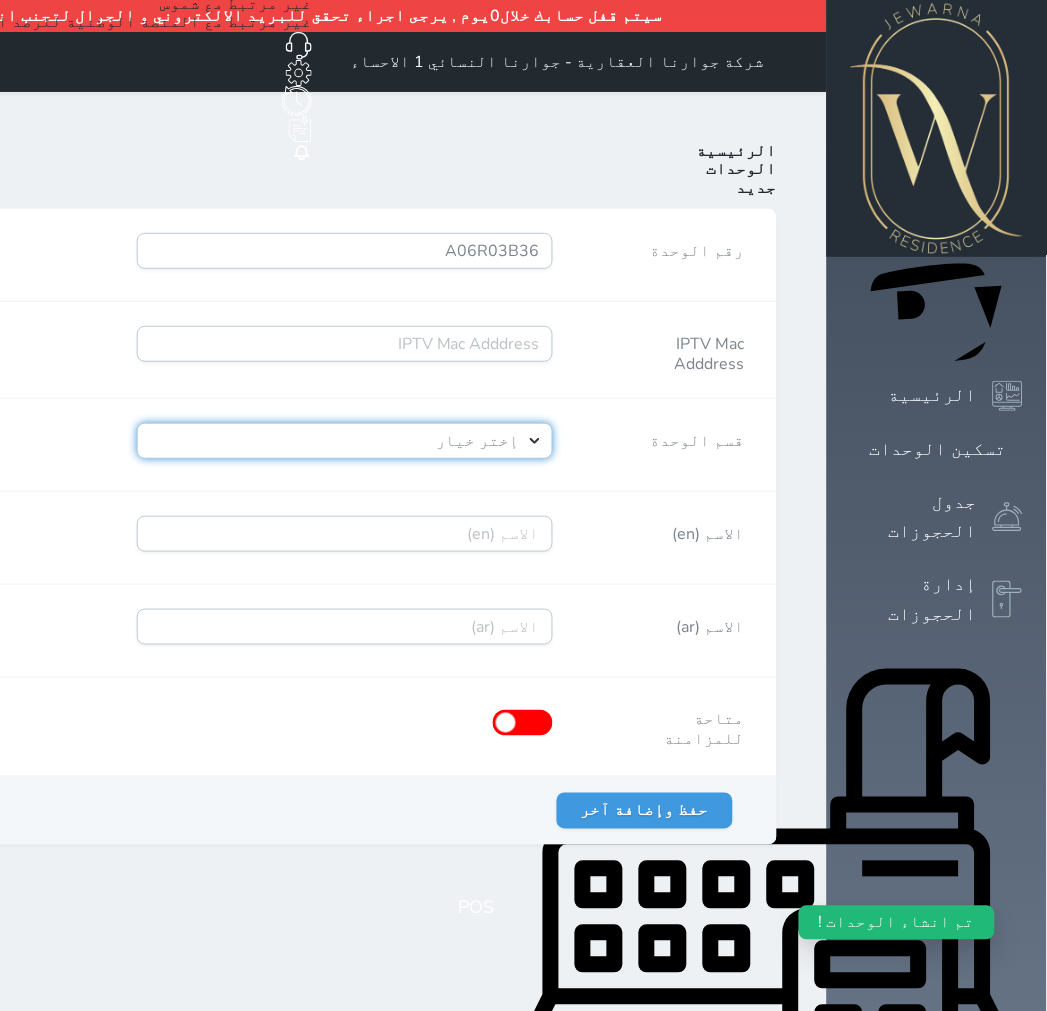 select on "39146238" 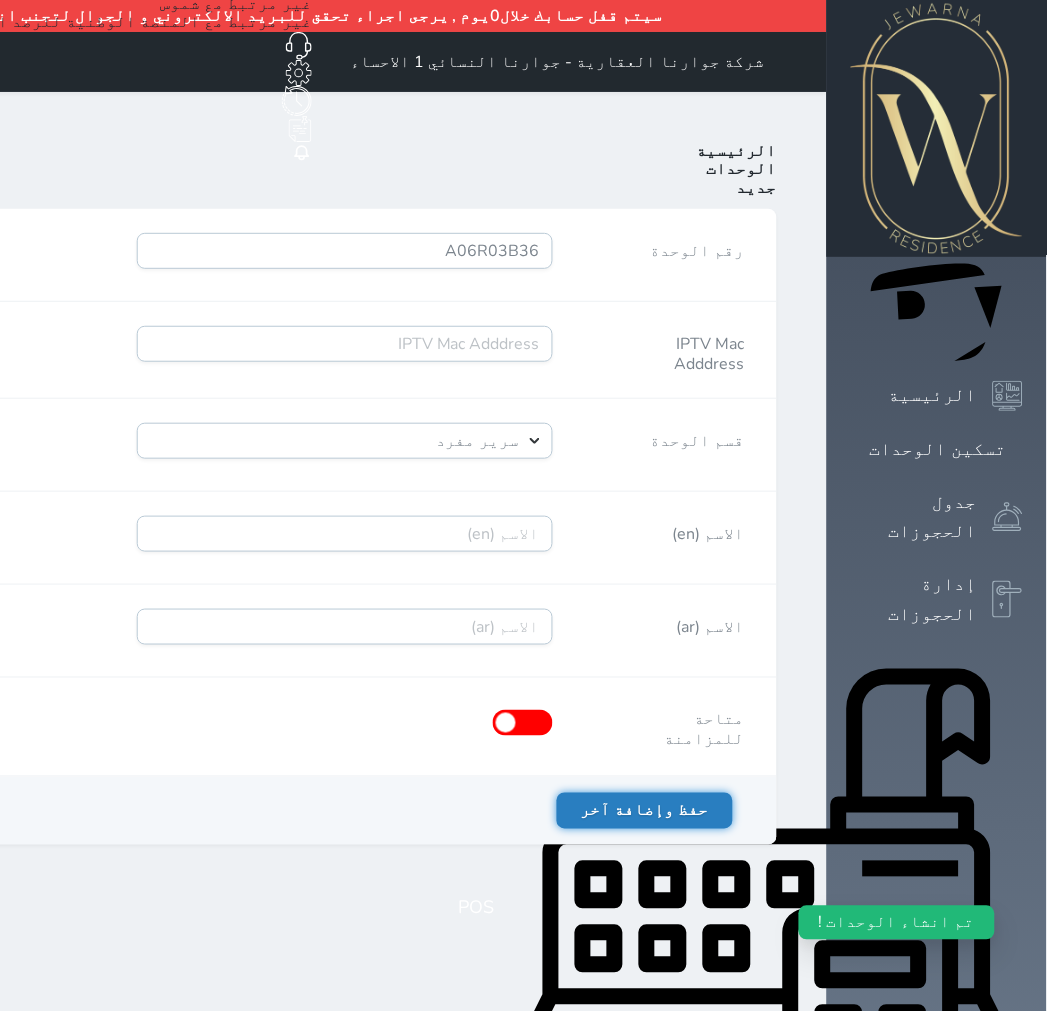 click on "حفظ وإضافة آخر" at bounding box center [645, 811] 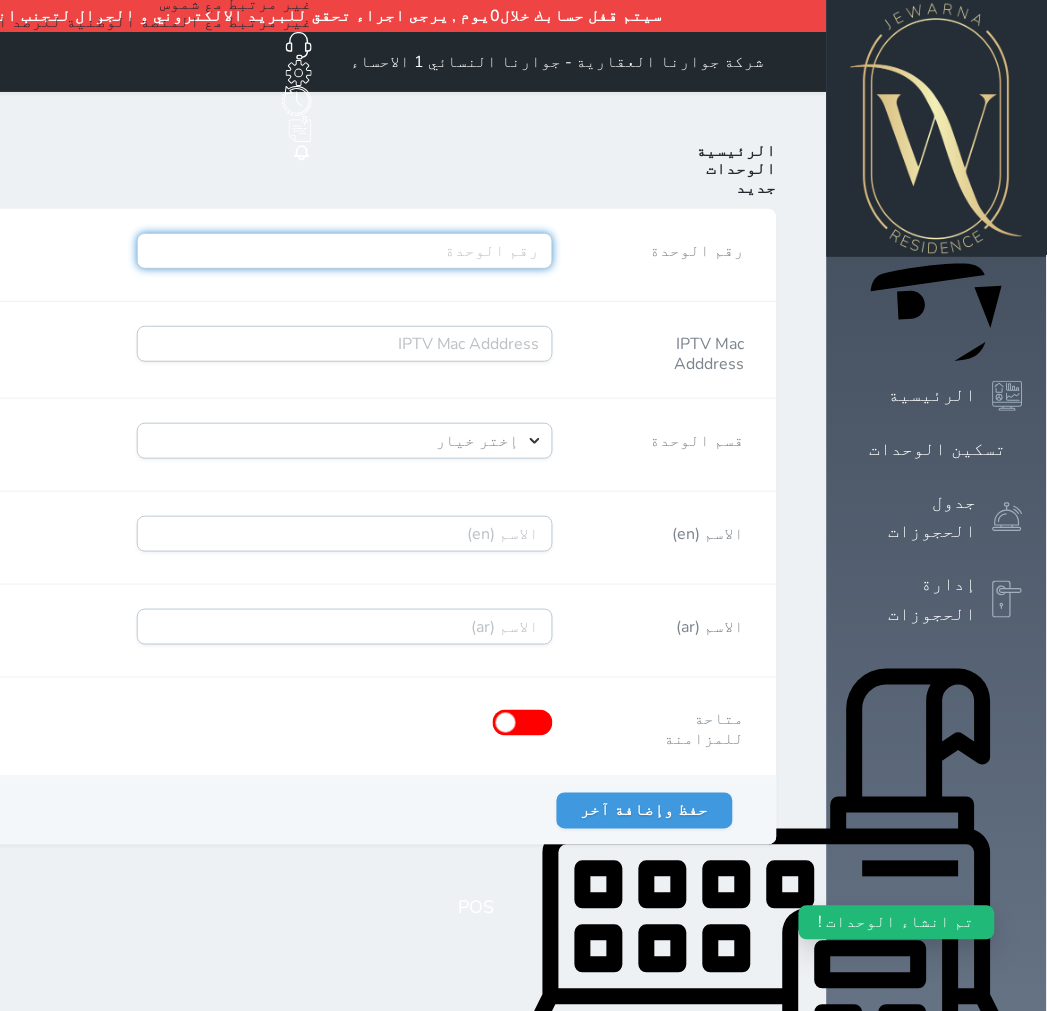 click on "رقم الوحدة" at bounding box center (345, 251) 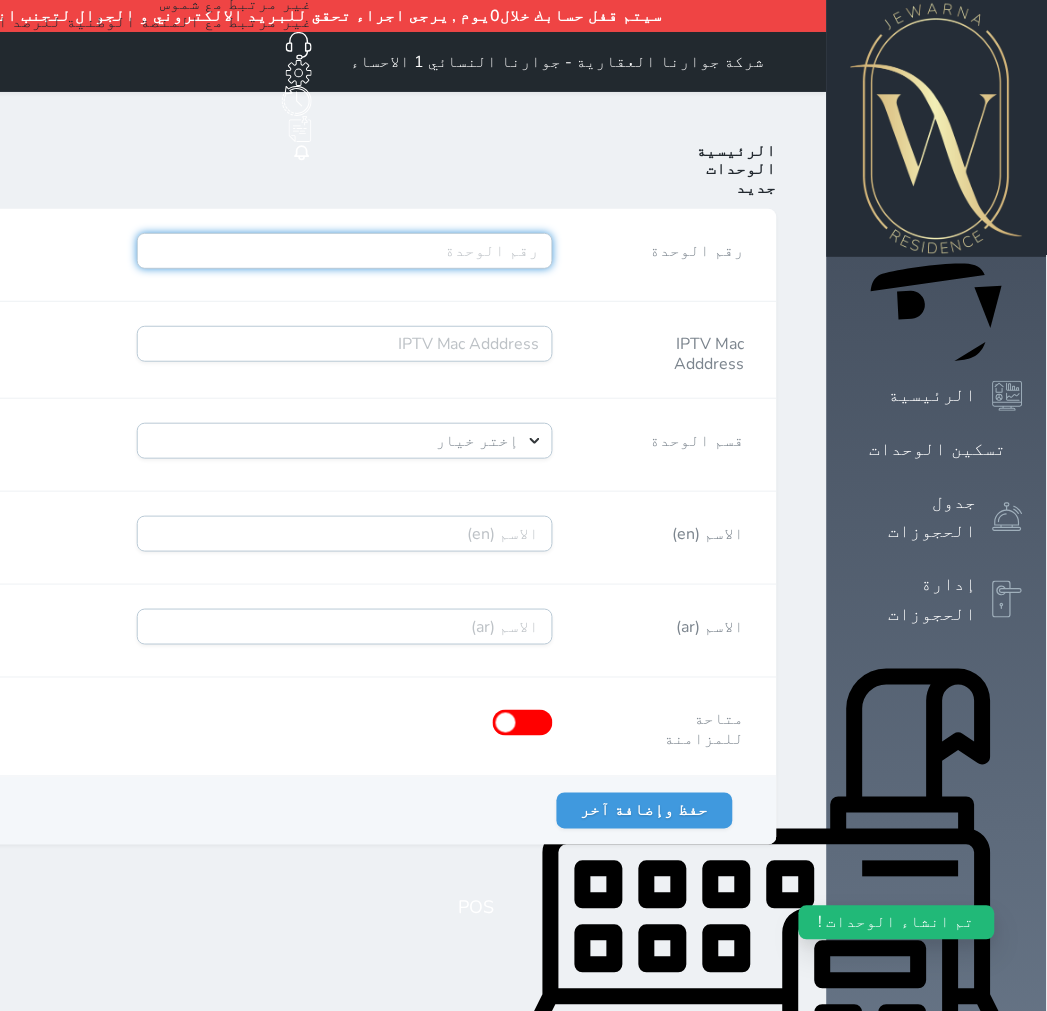 paste on "A07R01B37" 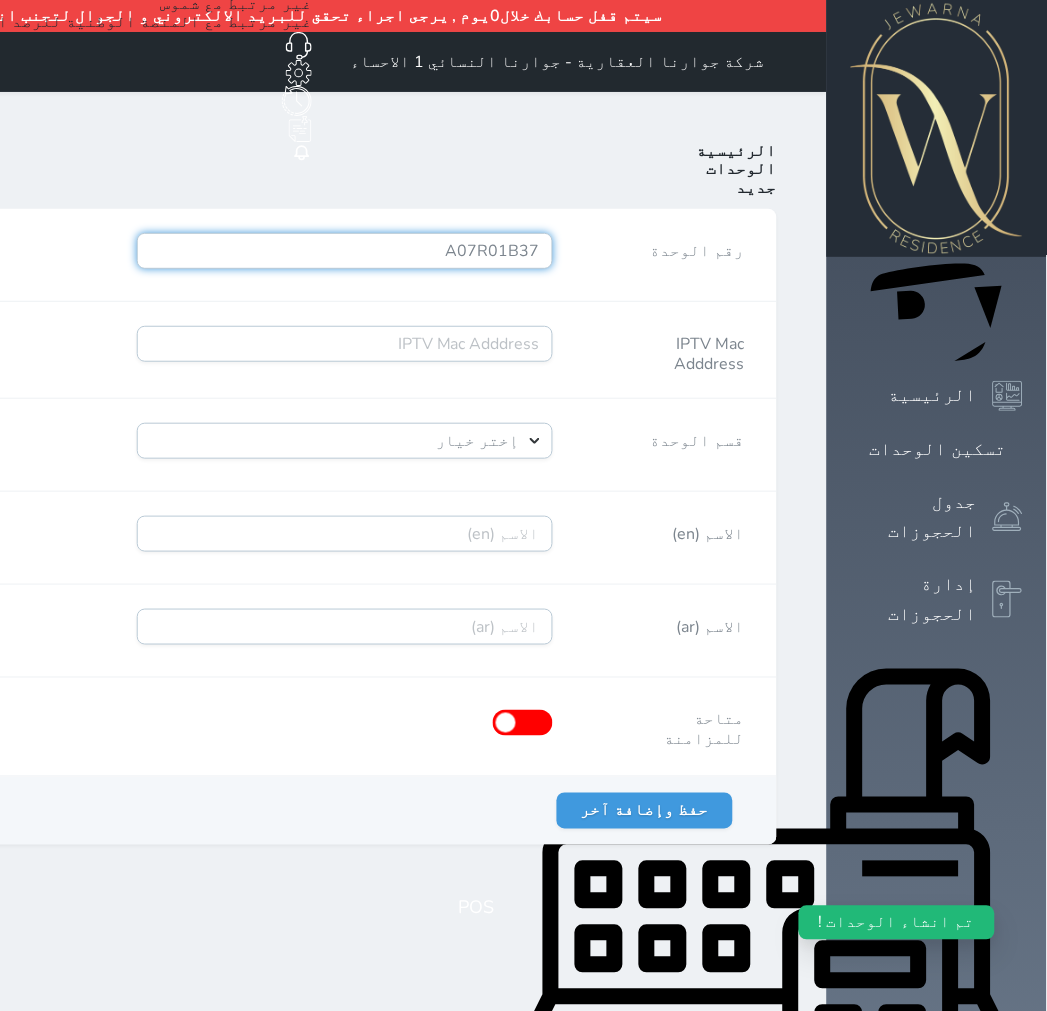 type on "A07R01B37" 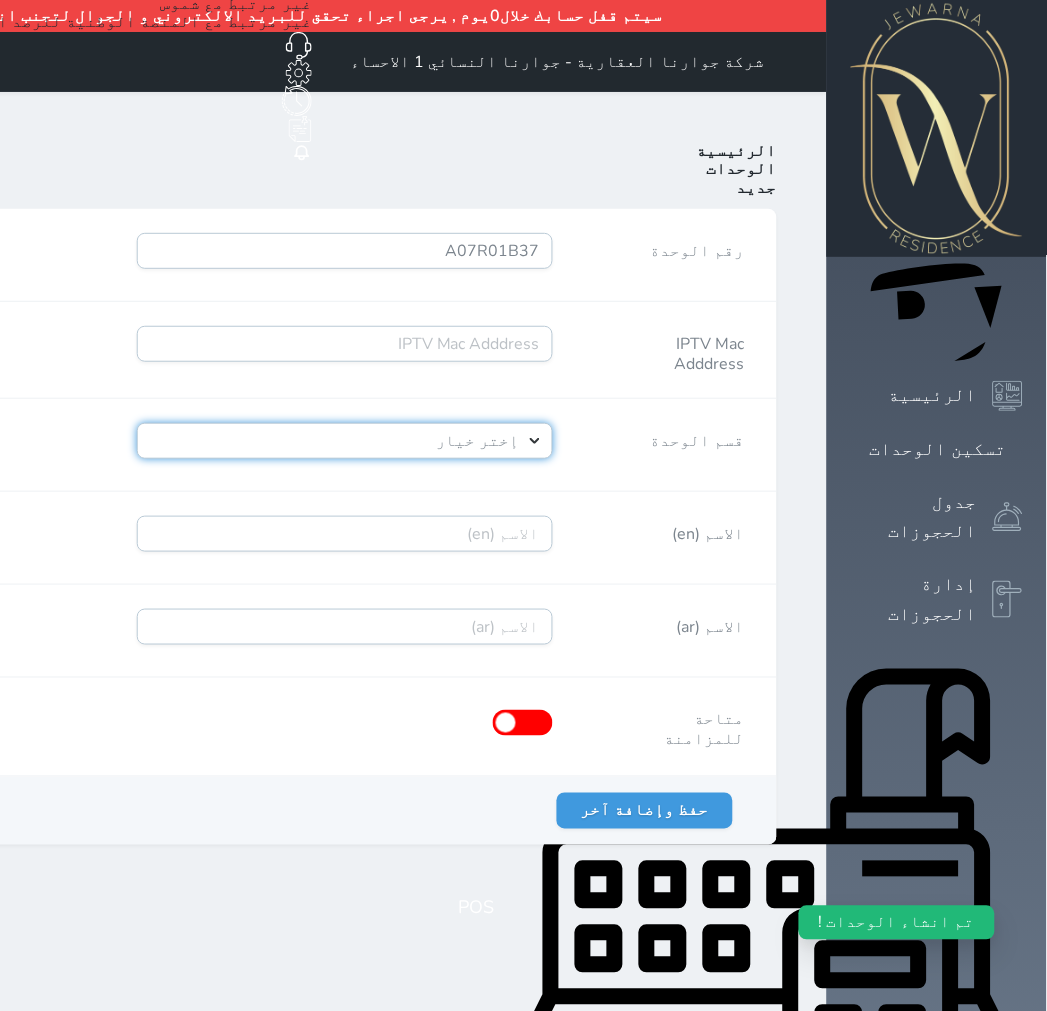 click on "إختر خيار   [PERSON_NAME]" at bounding box center [345, 441] 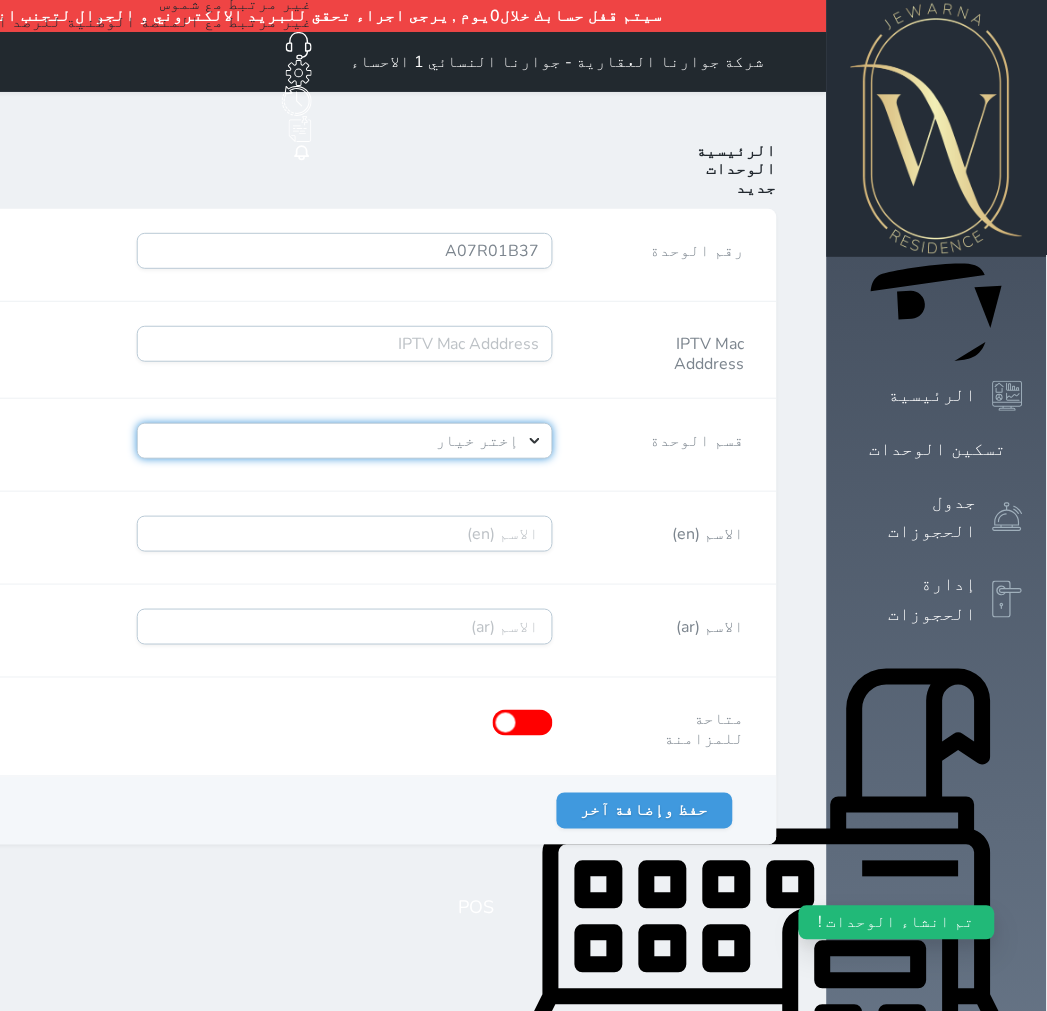 select on "39146238" 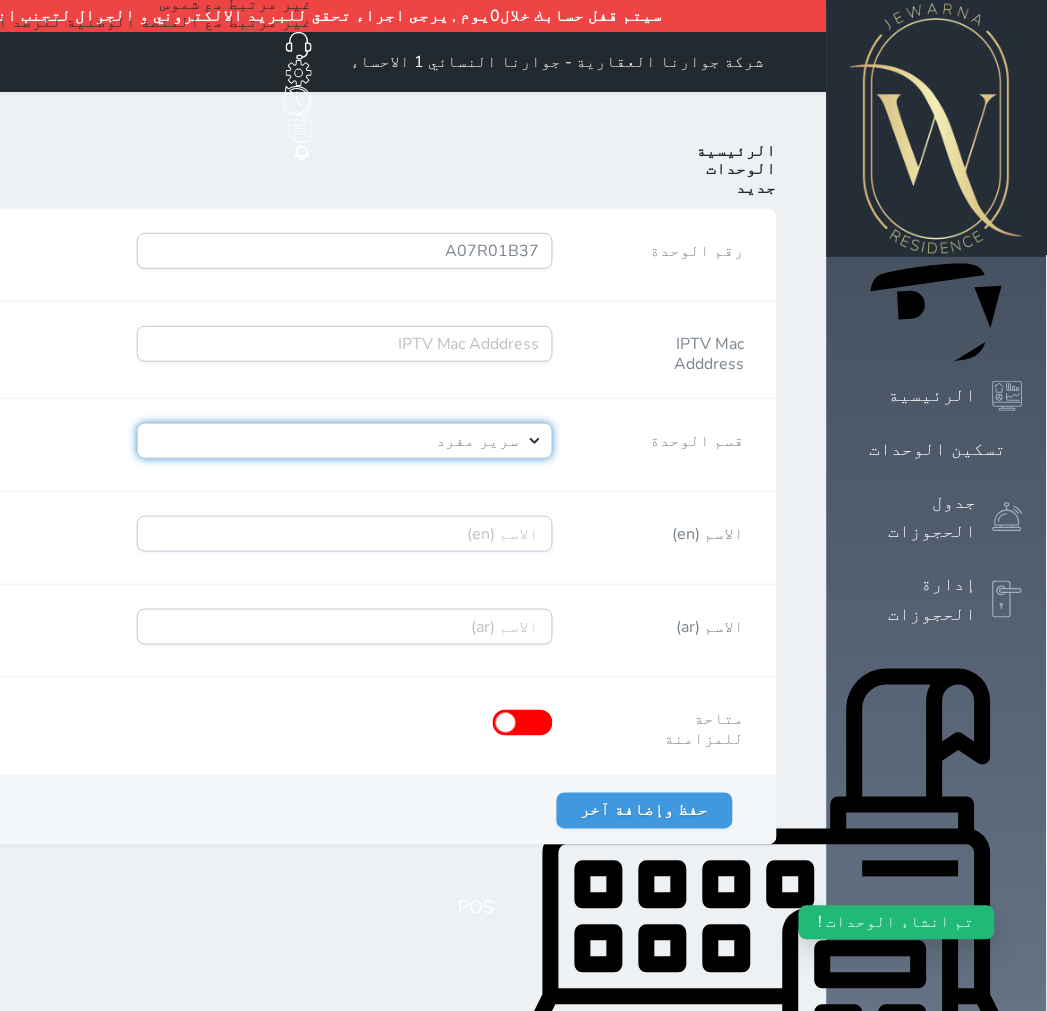 click on "إختر خيار   [PERSON_NAME]" at bounding box center (345, 441) 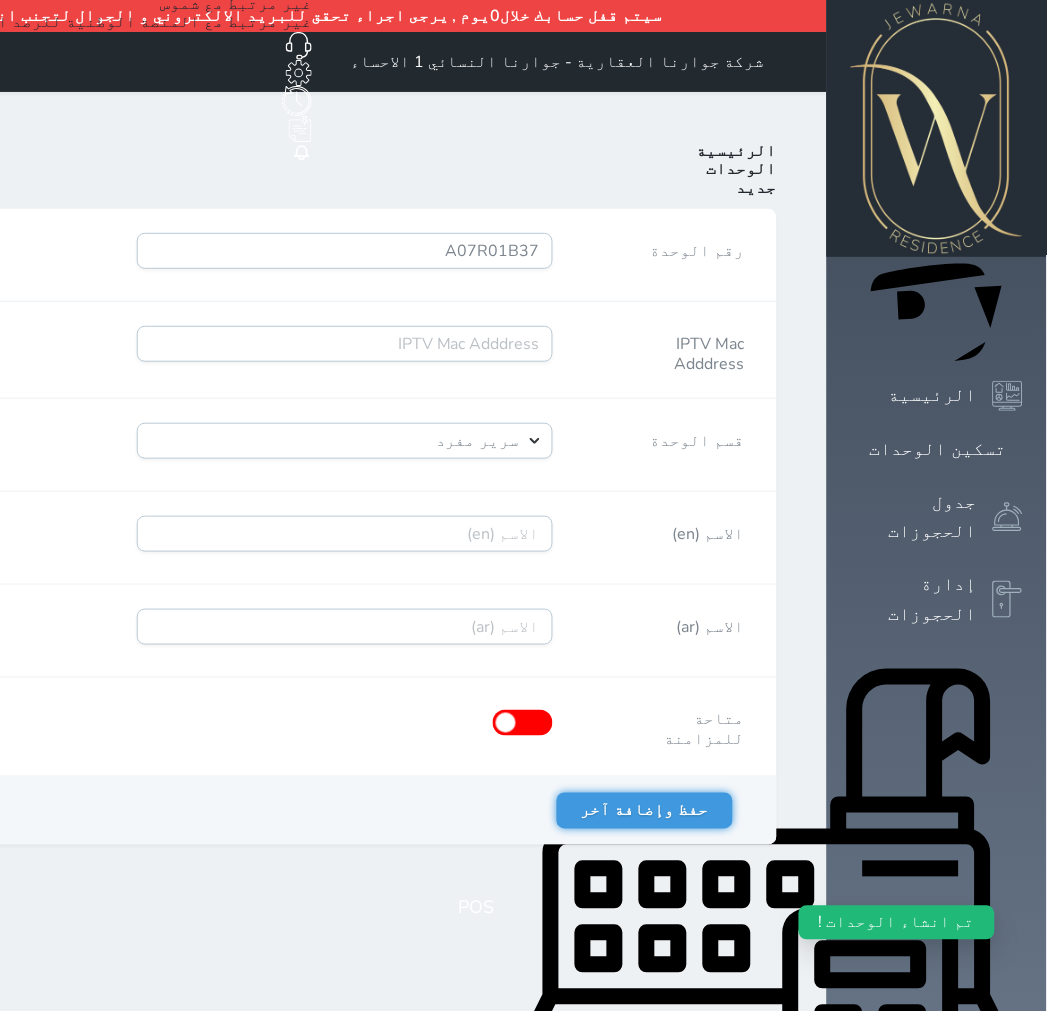 drag, startPoint x: 146, startPoint y: 748, endPoint x: 124, endPoint y: 747, distance: 22.022715 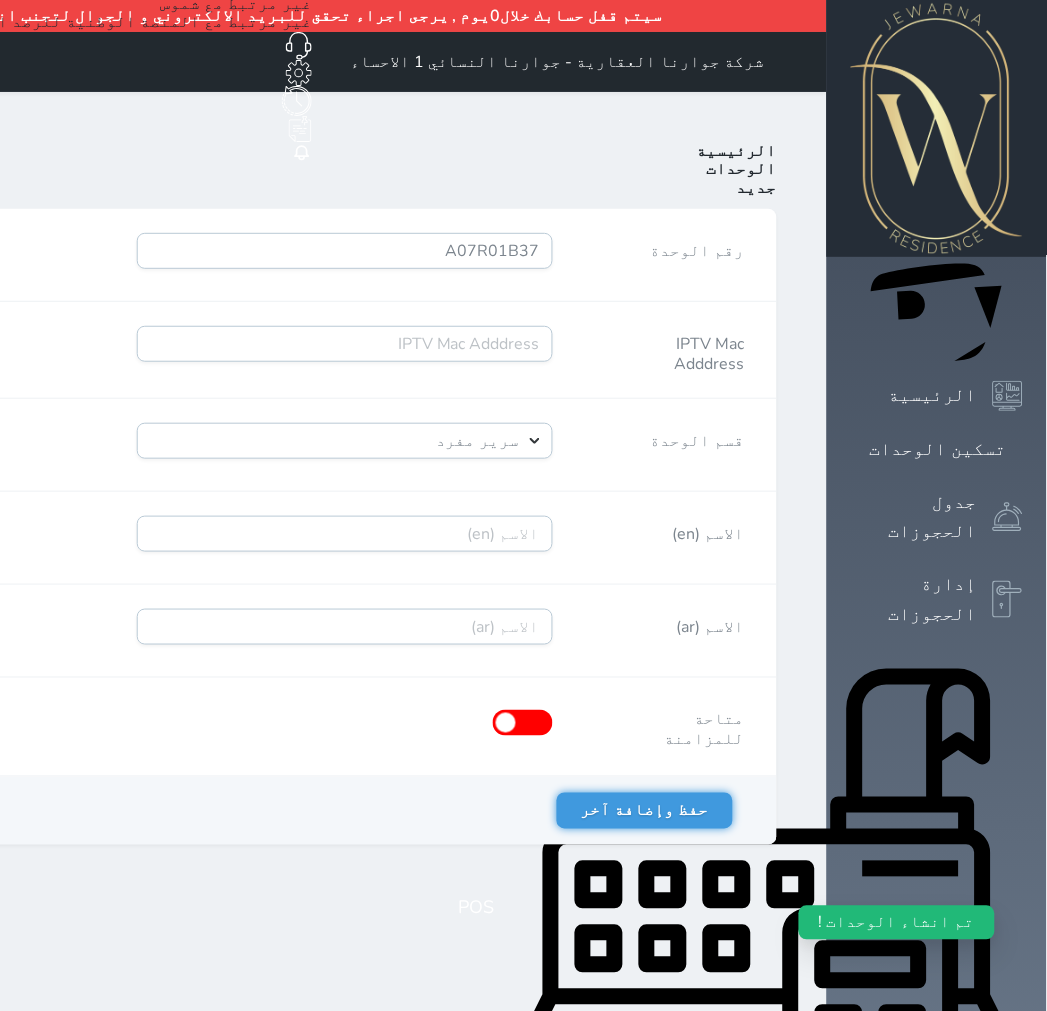 click on "حفظ وإضافة آخر" at bounding box center (645, 811) 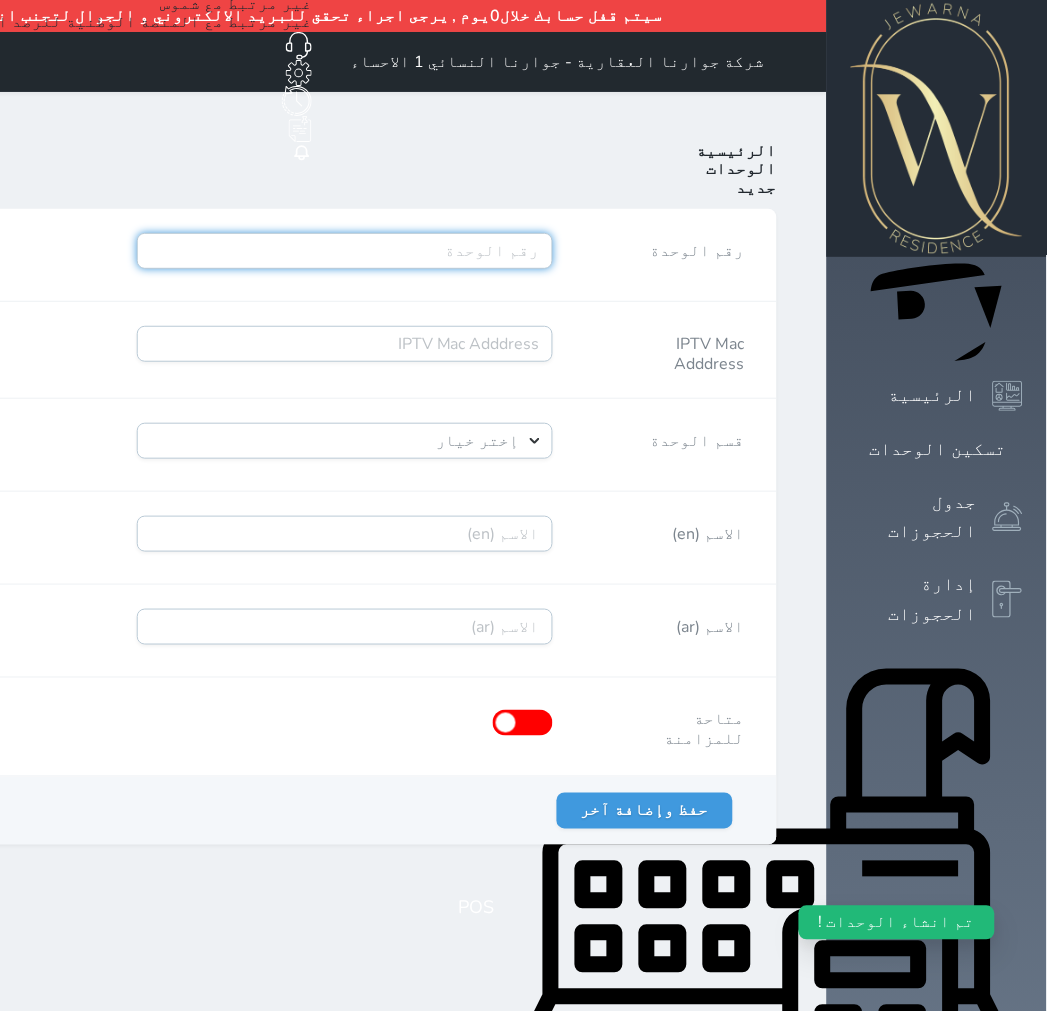 click on "رقم الوحدة" at bounding box center (345, 251) 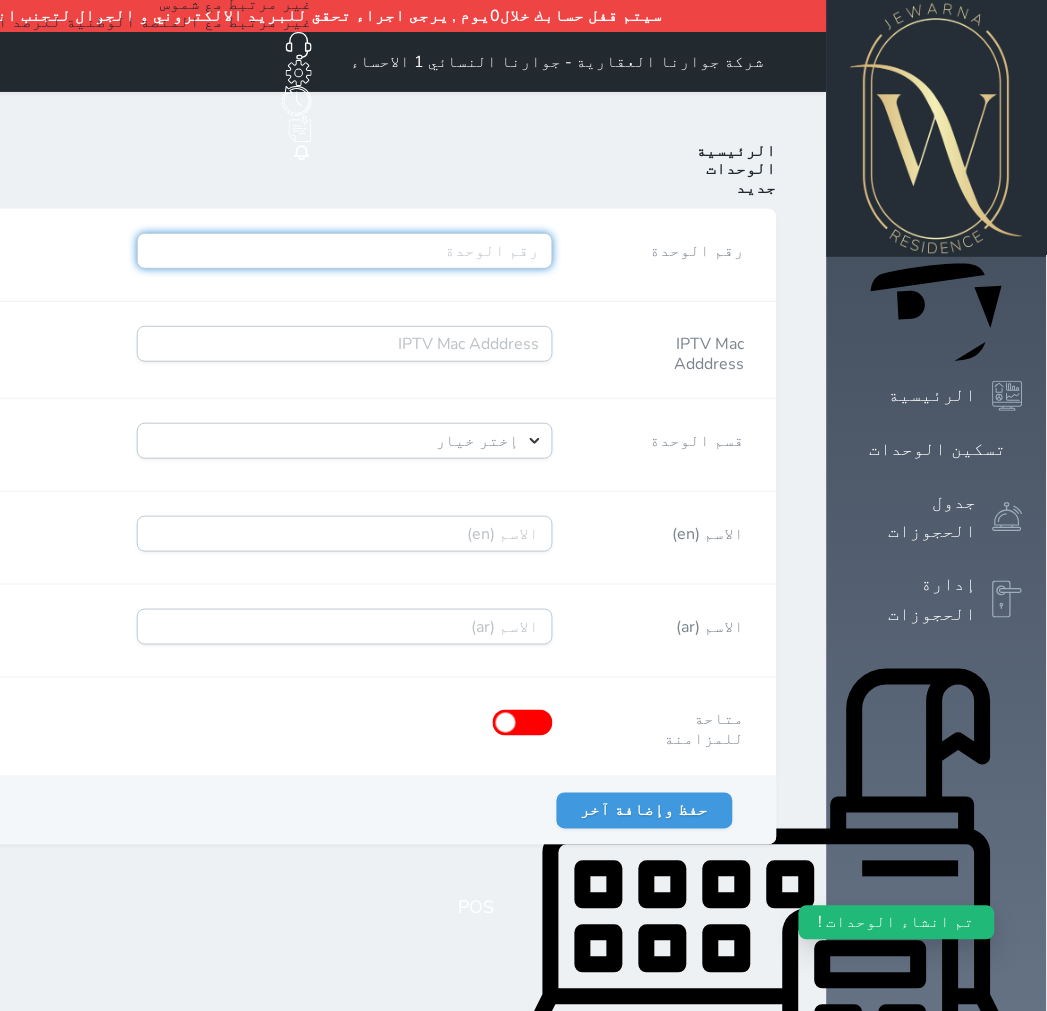 paste on "A07R01B38" 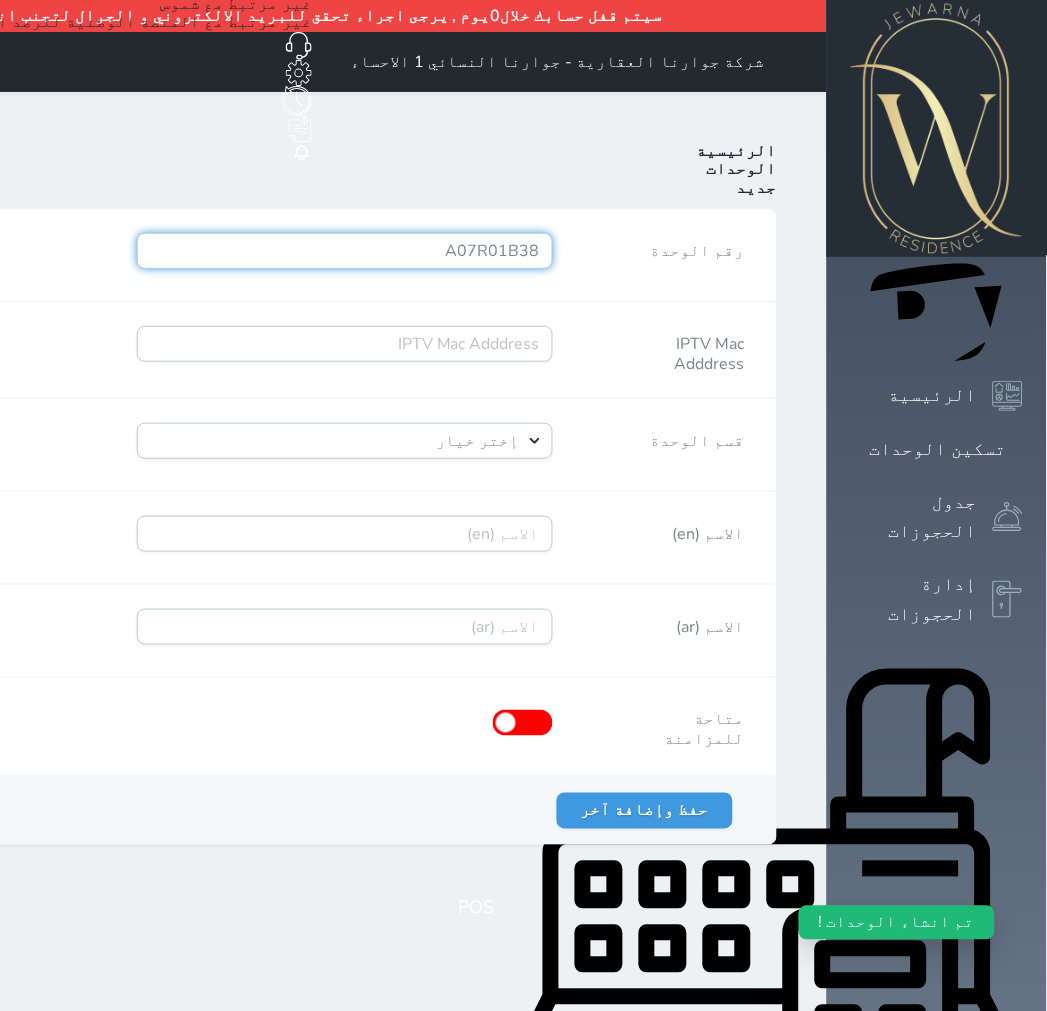 type on "A07R01B38" 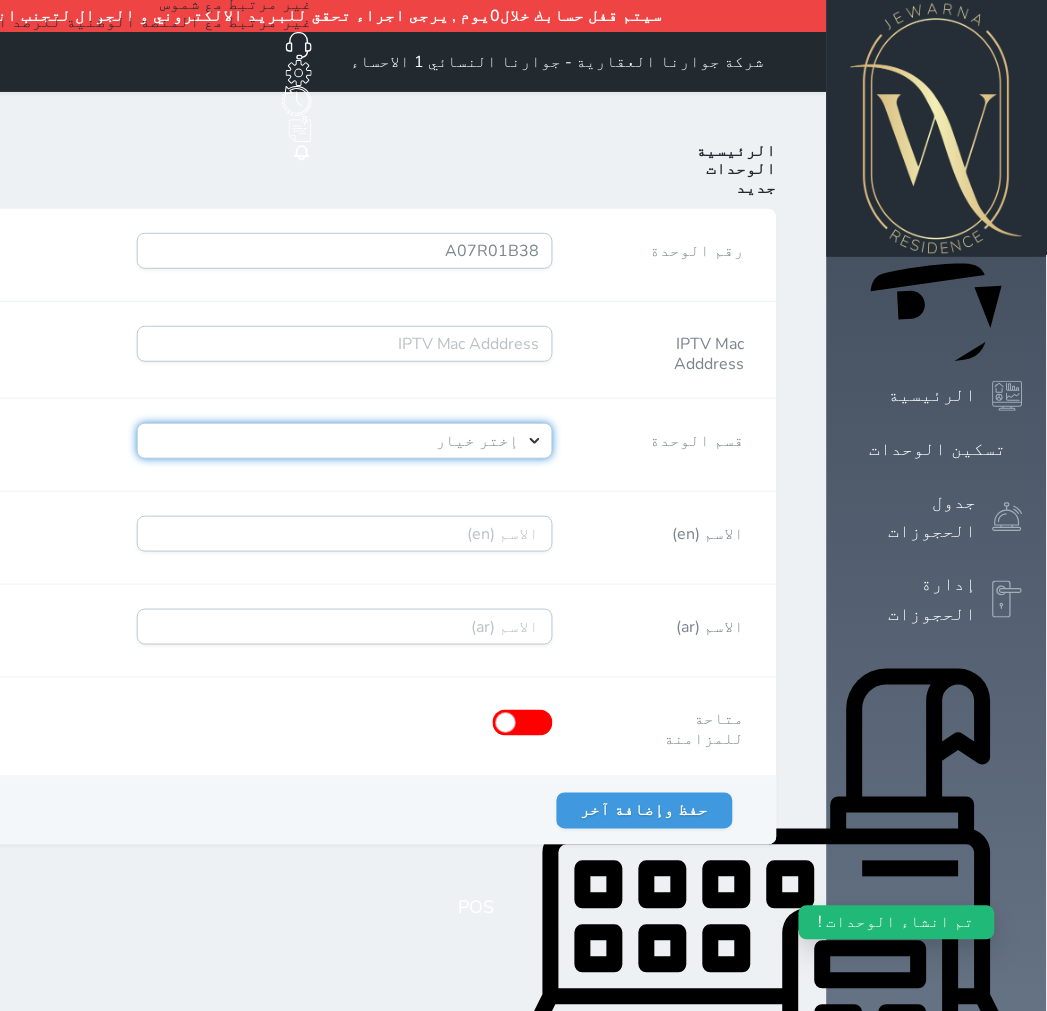 click on "إختر خيار   [PERSON_NAME]" at bounding box center (345, 441) 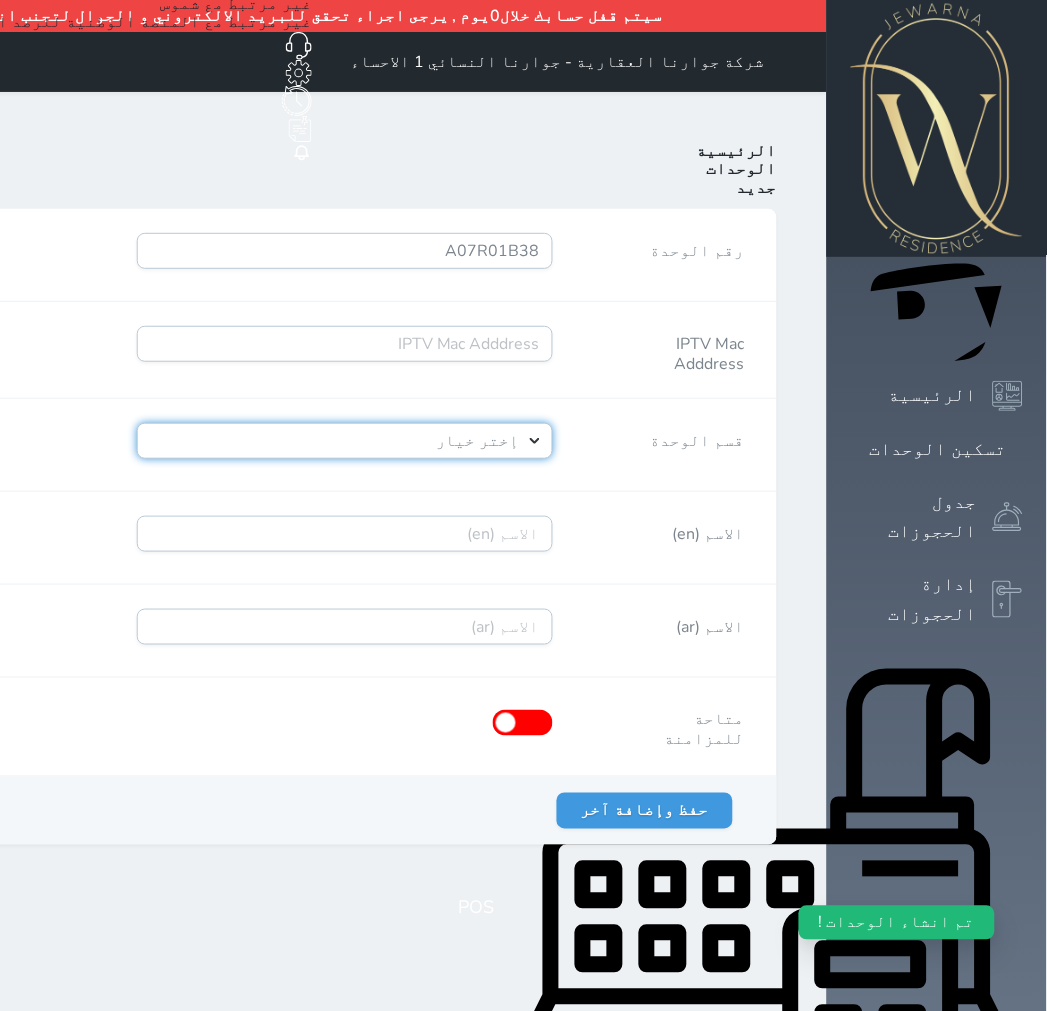 select on "39146238" 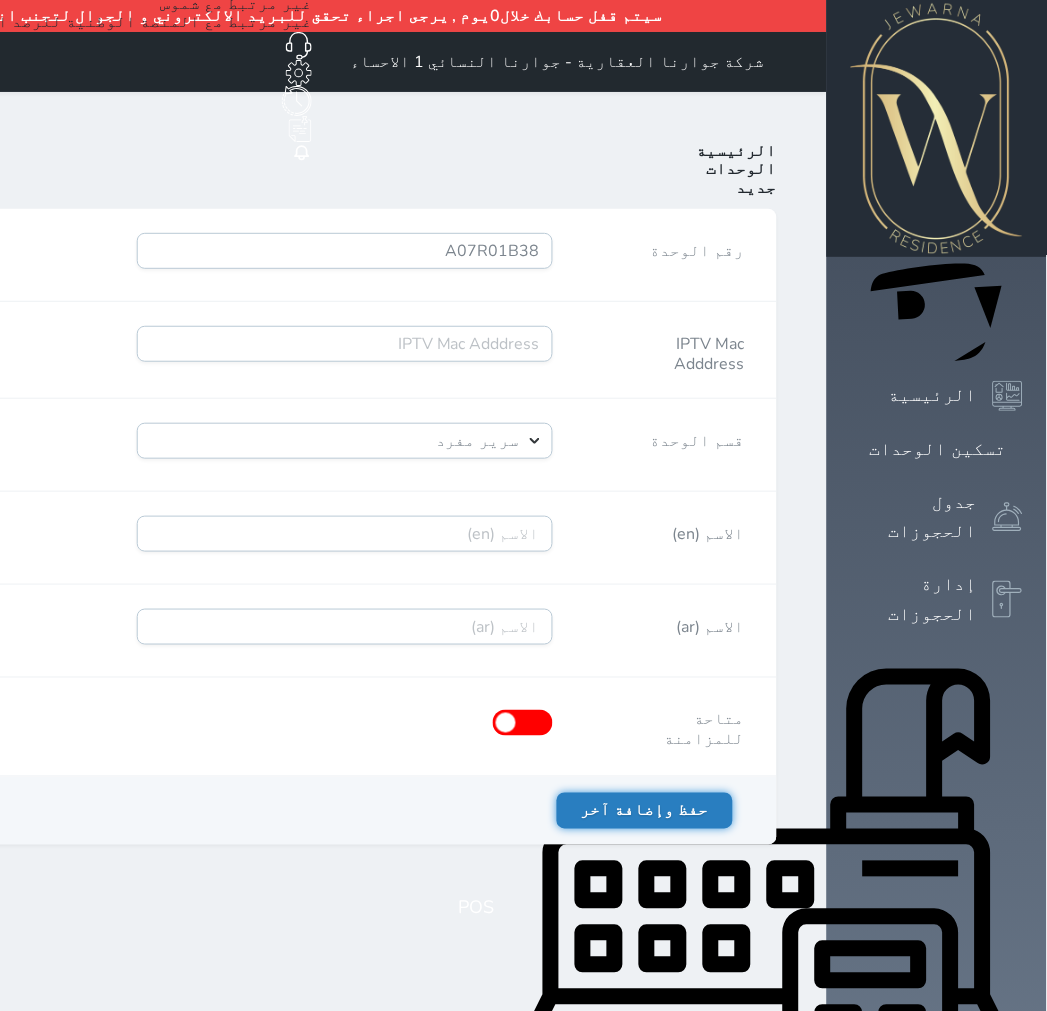 click on "حفظ وإضافة آخر" at bounding box center [645, 811] 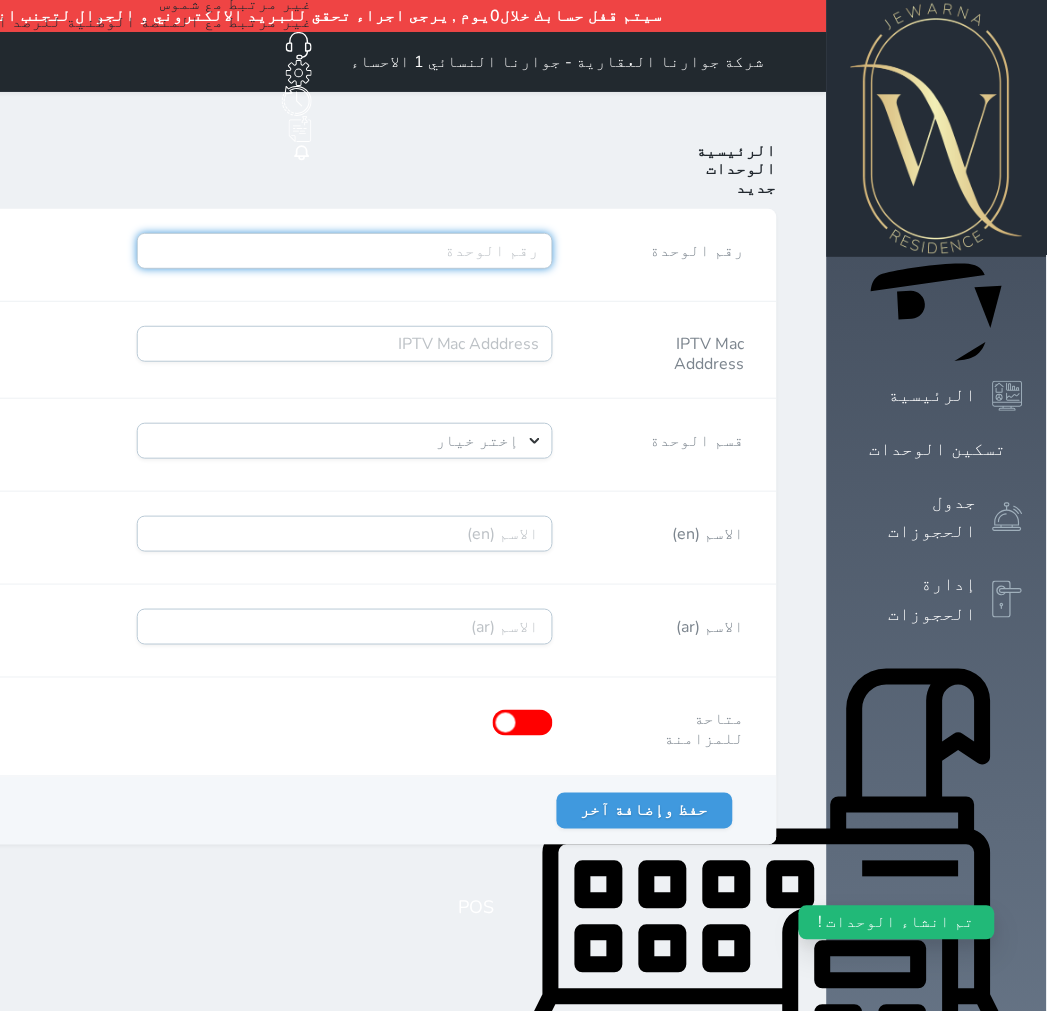 click on "رقم الوحدة" at bounding box center [345, 251] 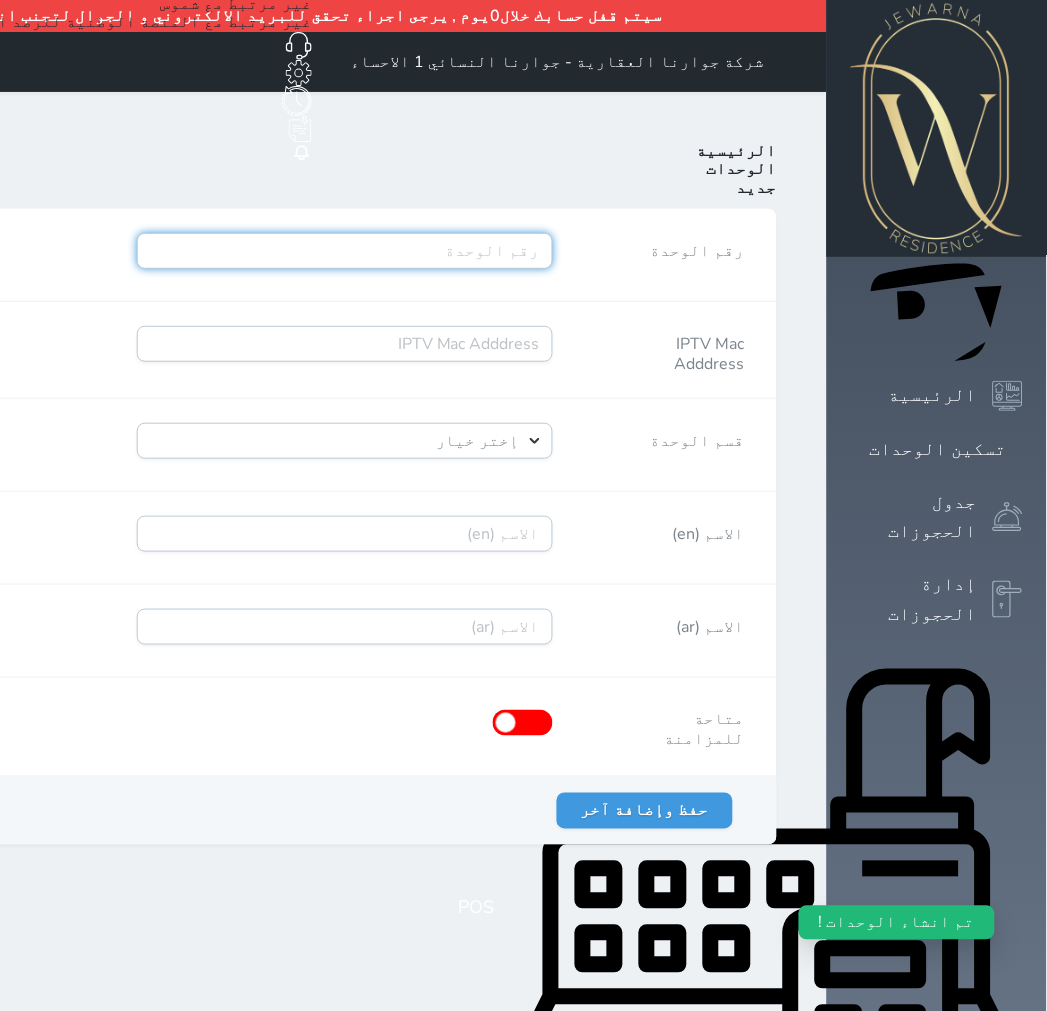 paste on "A07R02B39" 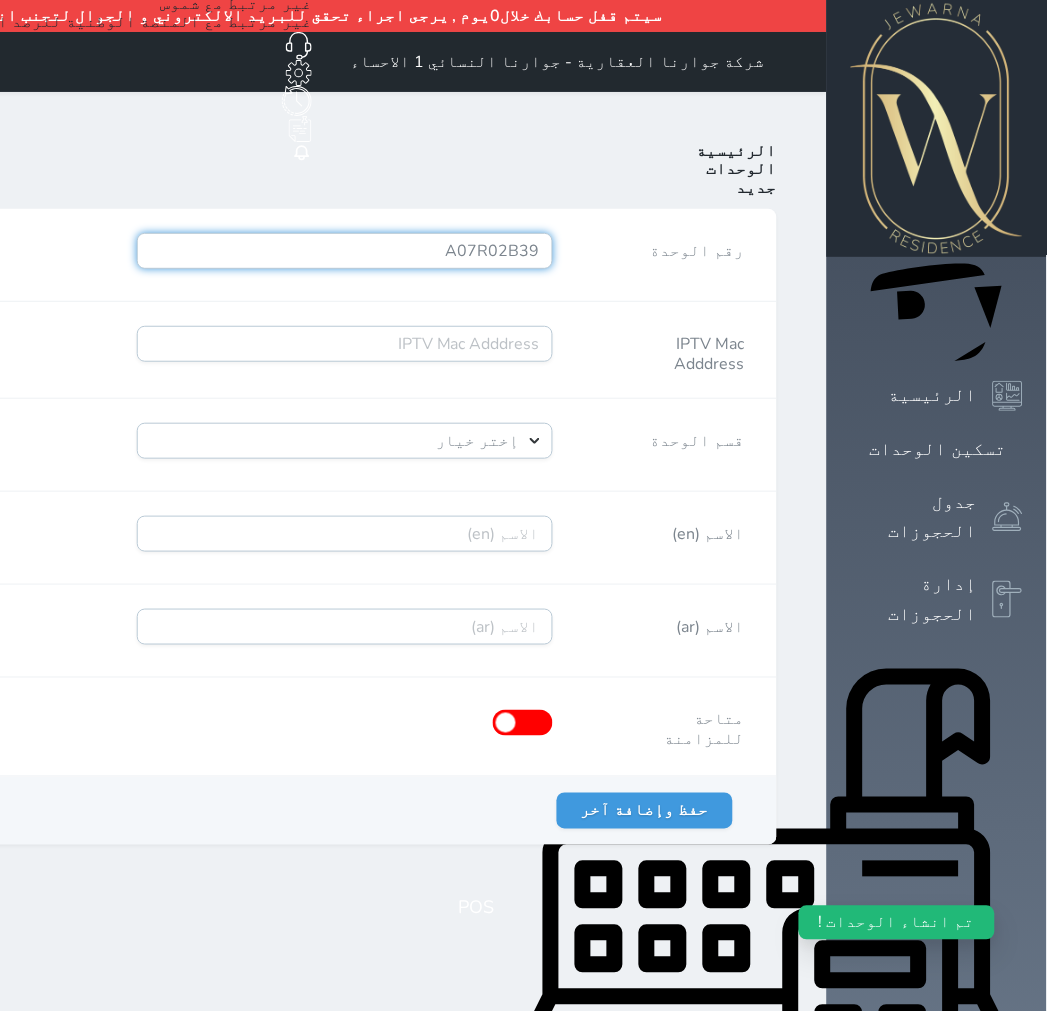 type on "A07R02B39" 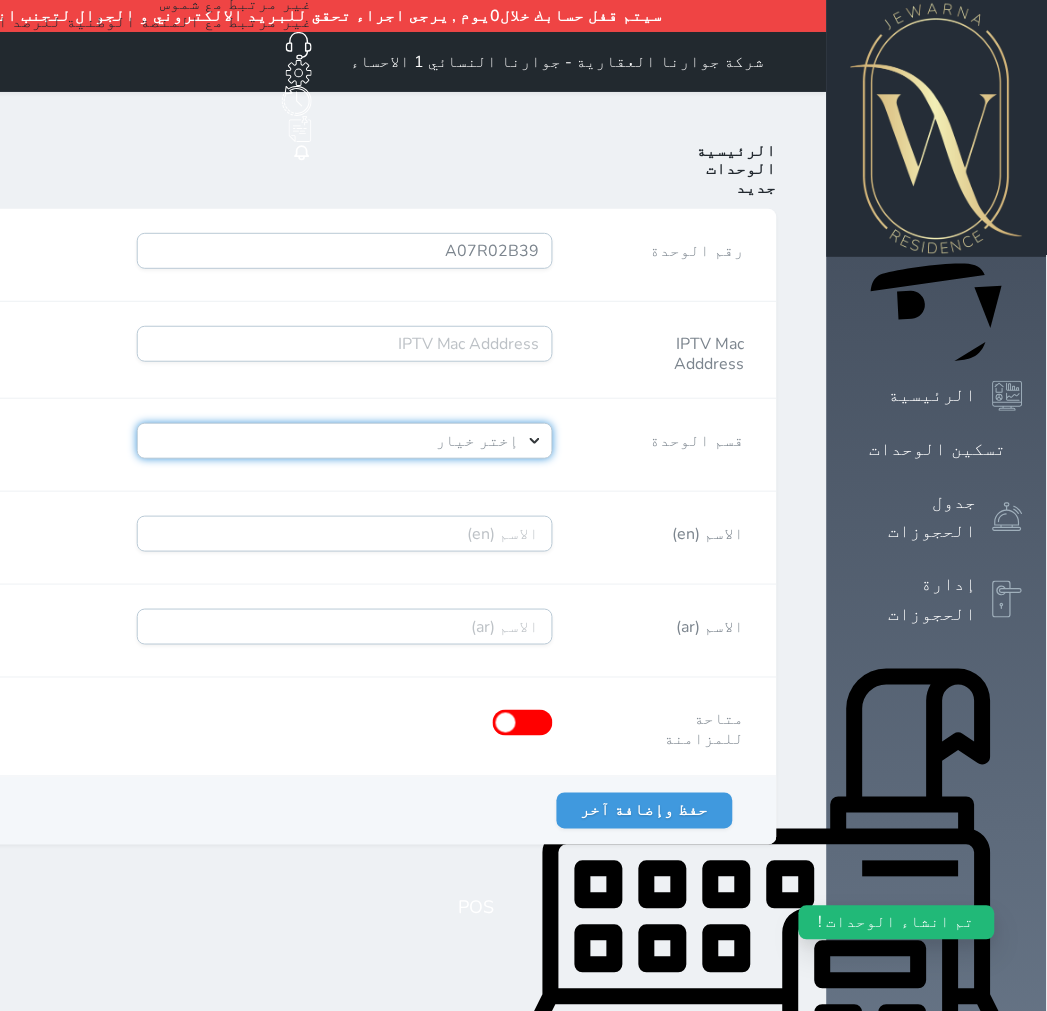 click on "إختر خيار   [PERSON_NAME]" at bounding box center [345, 441] 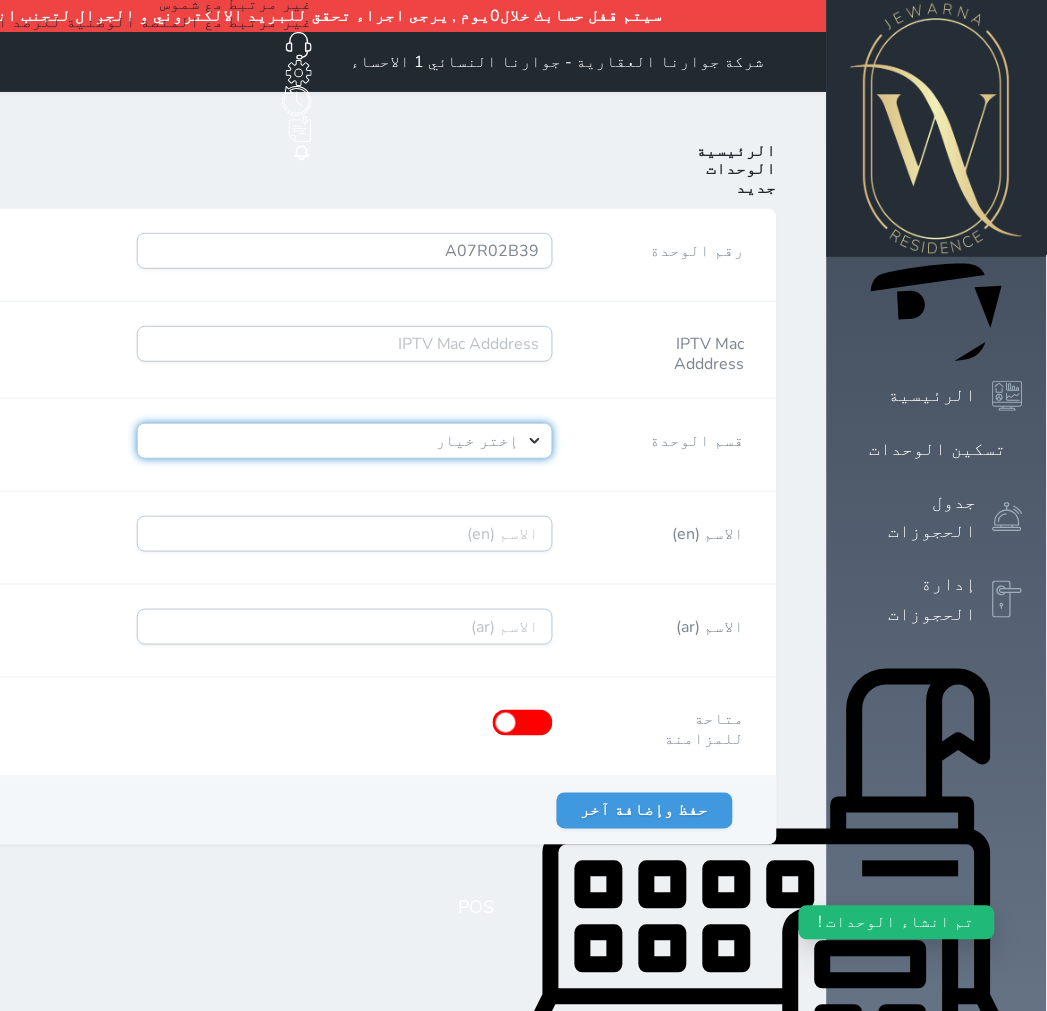 select on "39146238" 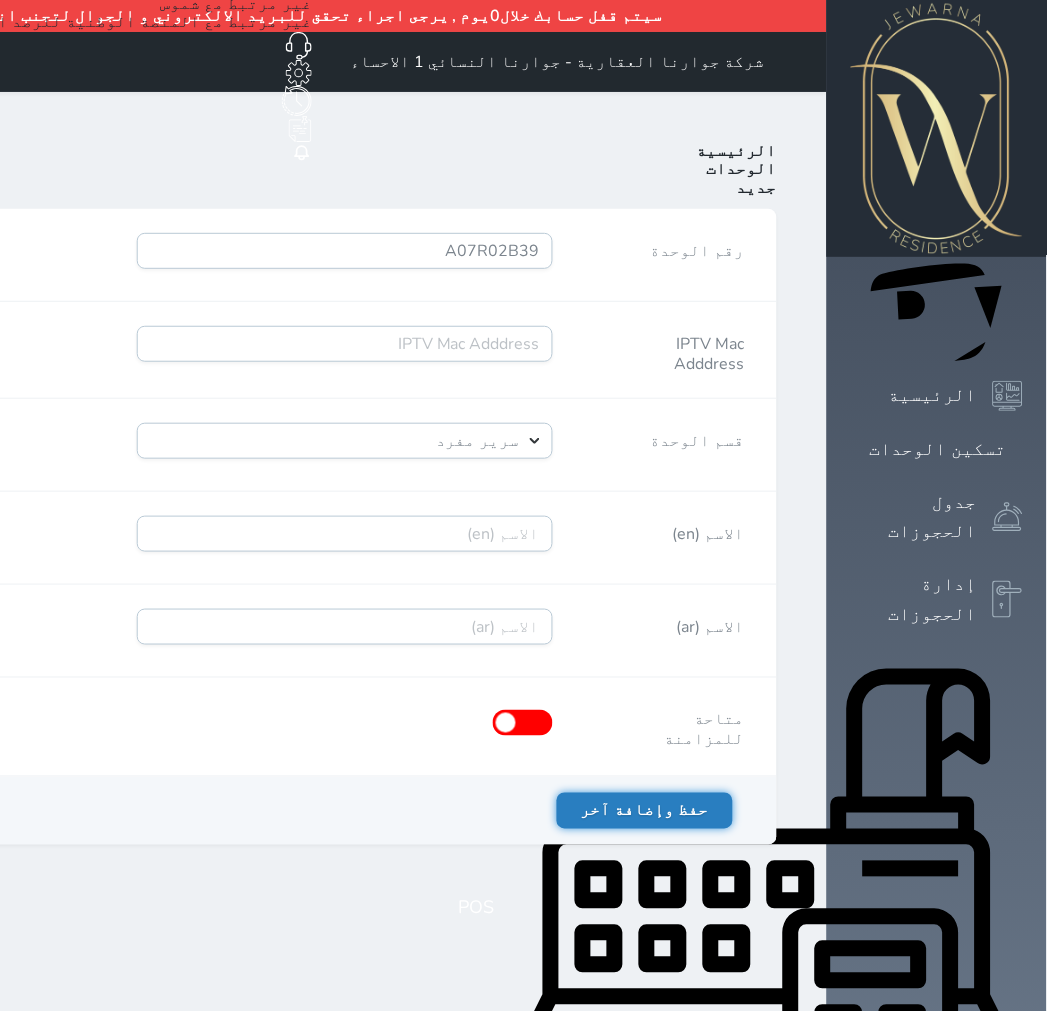 click on "حفظ وإضافة آخر" at bounding box center (645, 811) 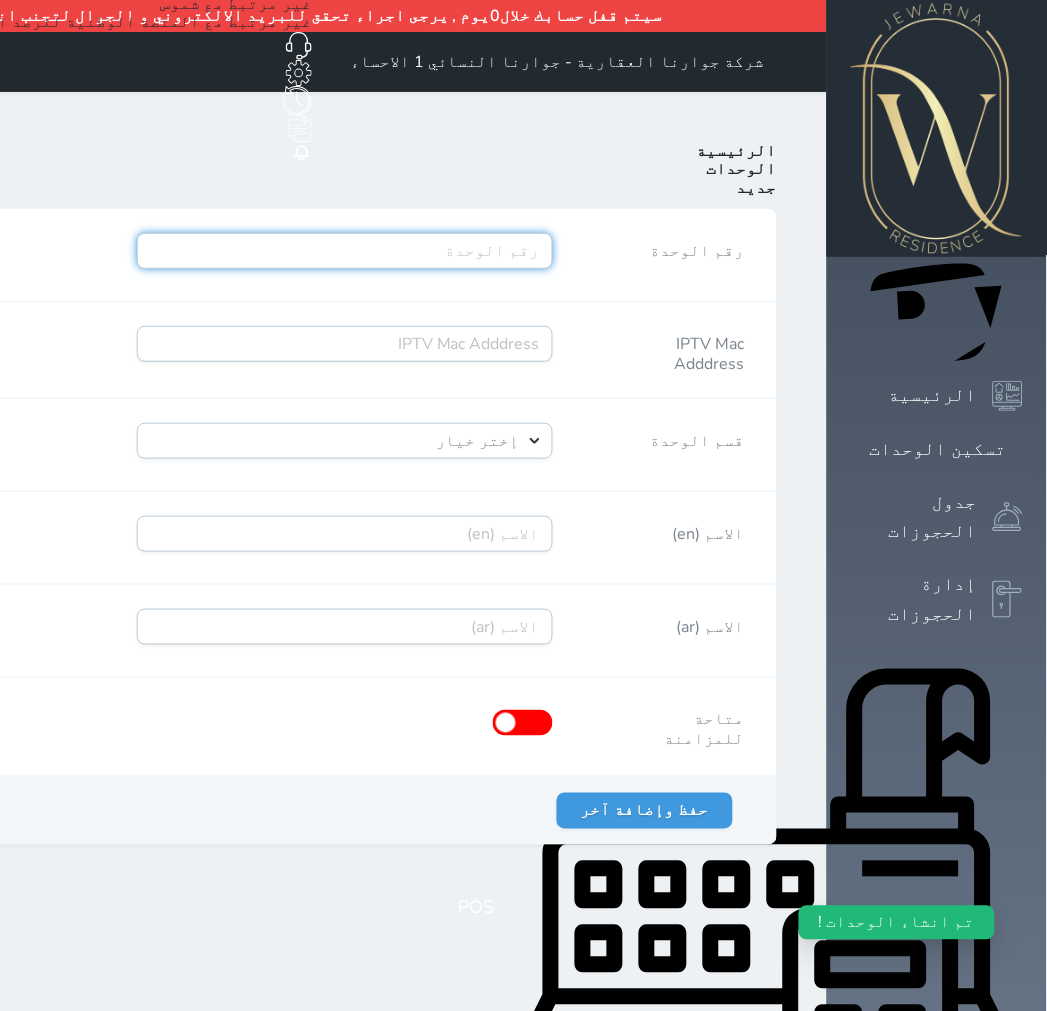 click on "رقم الوحدة" at bounding box center [345, 251] 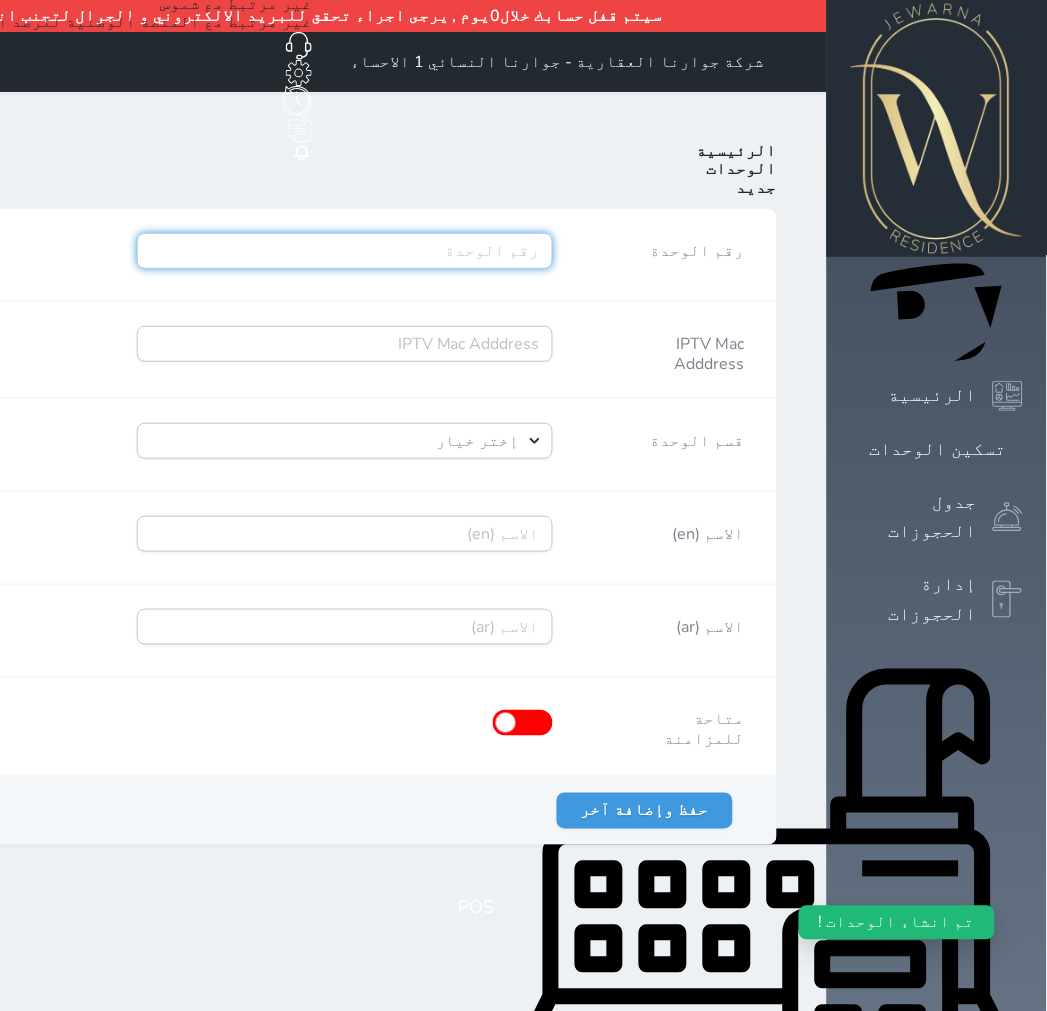 paste on "A07R02B40" 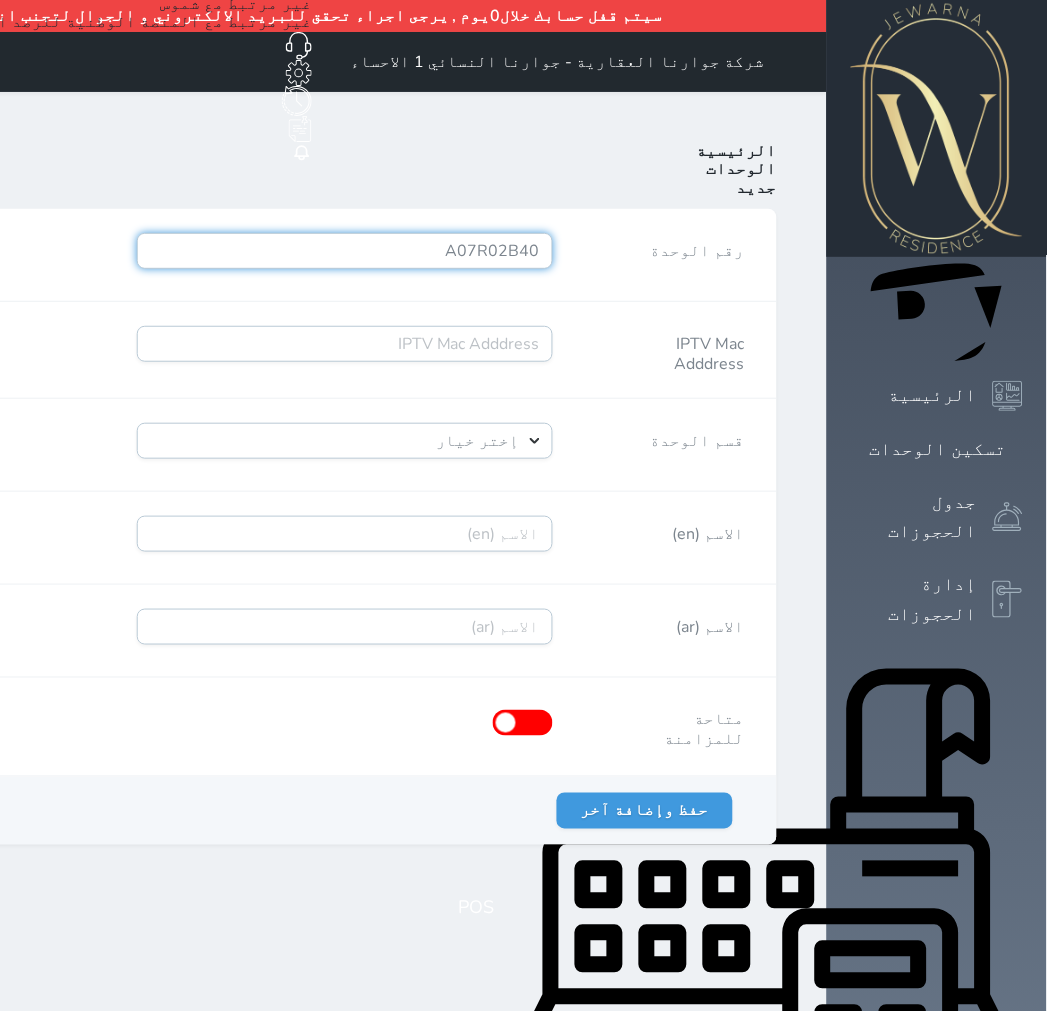 type on "A07R02B40" 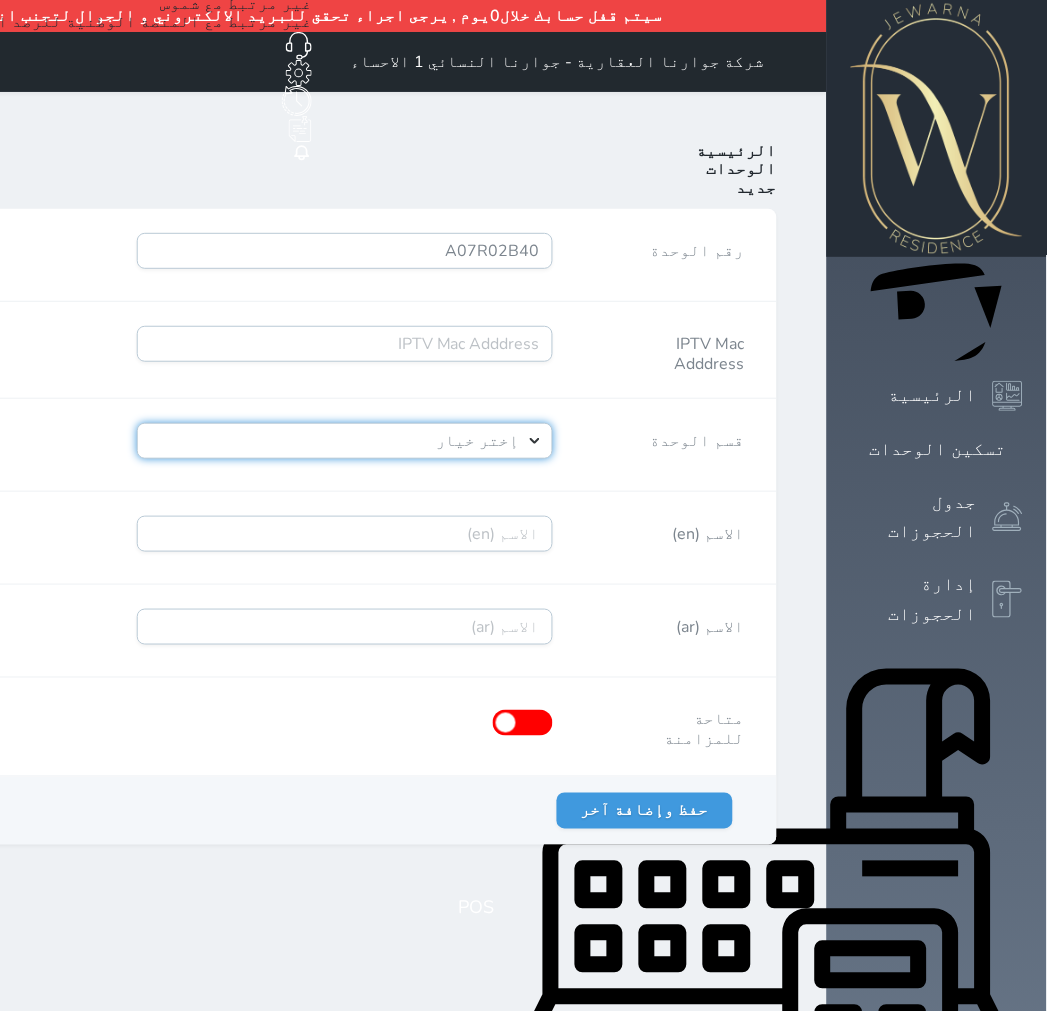 click on "إختر خيار   [PERSON_NAME]" at bounding box center (345, 441) 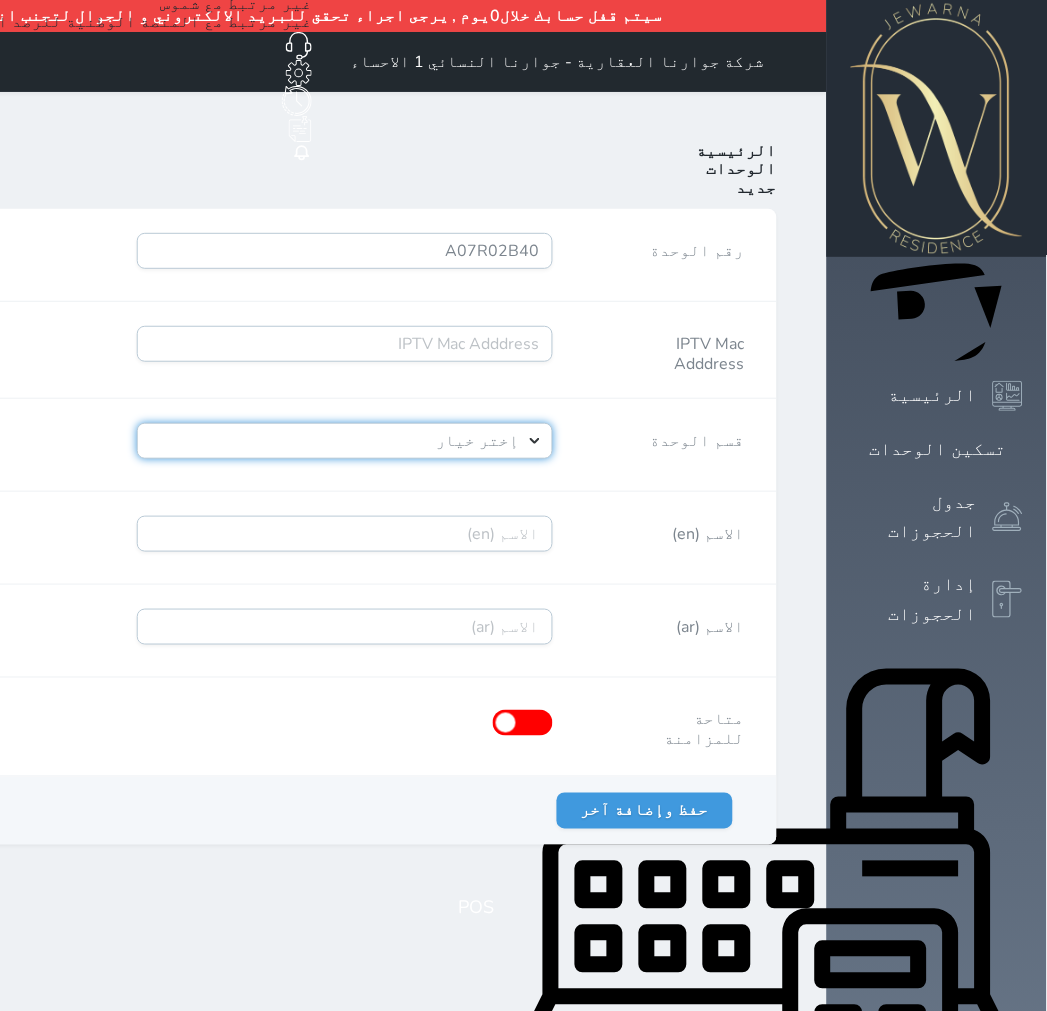 select on "39146238" 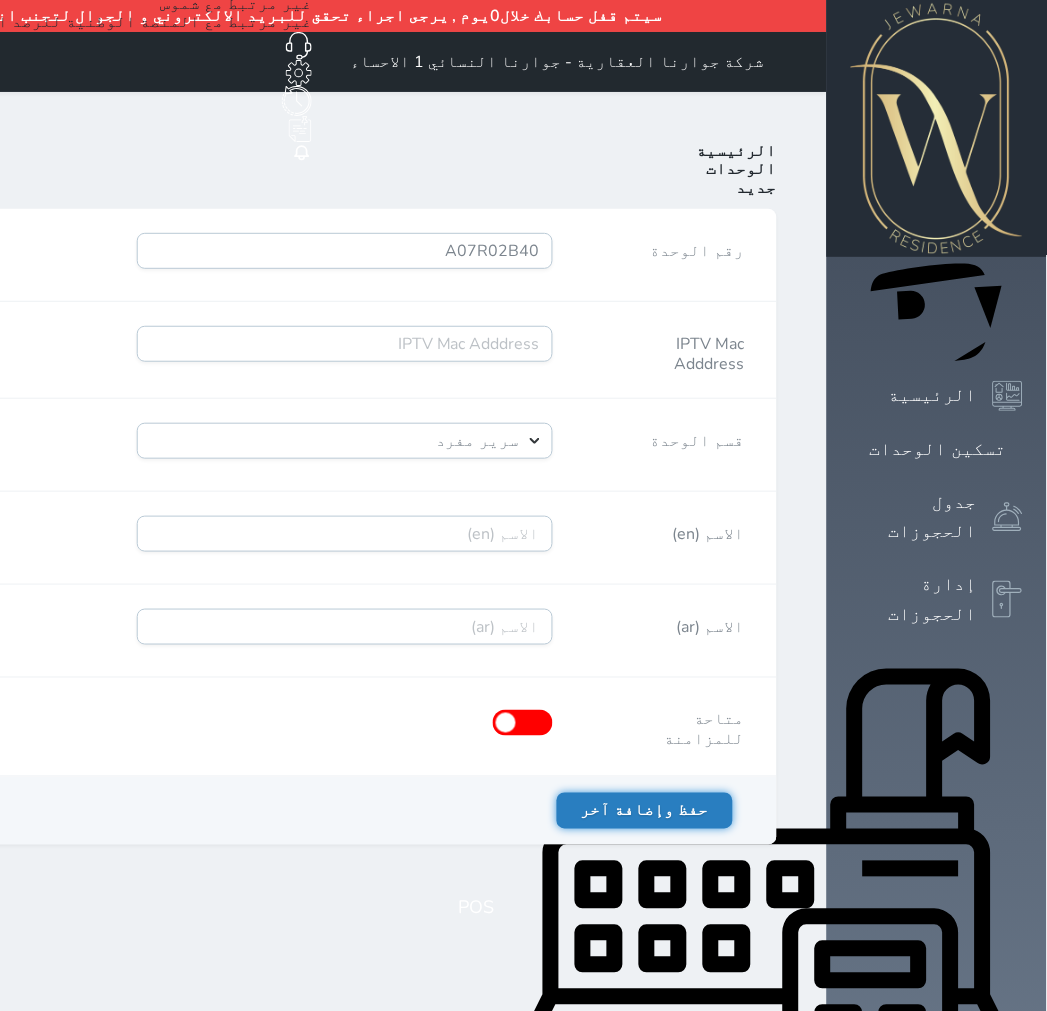 click on "حفظ وإضافة آخر" at bounding box center (645, 811) 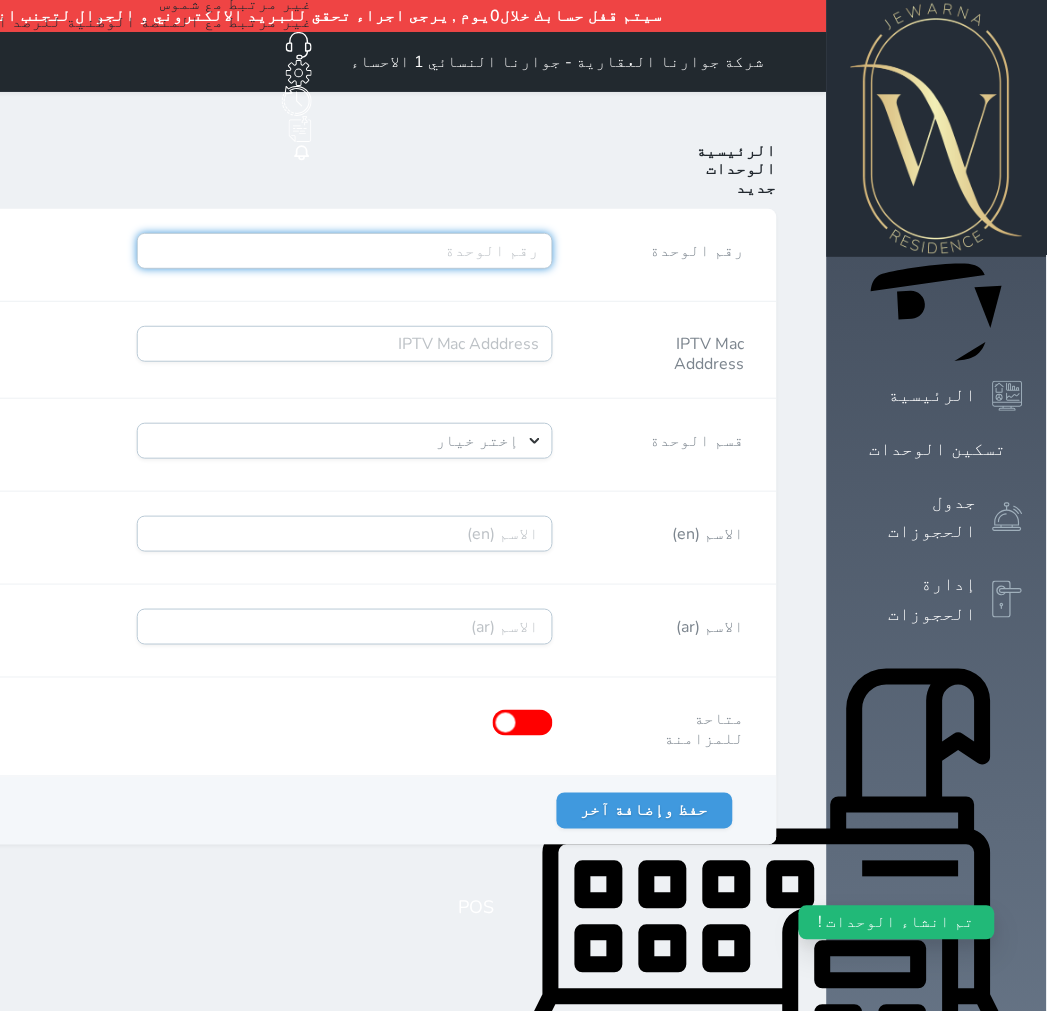 click on "رقم الوحدة" at bounding box center (345, 251) 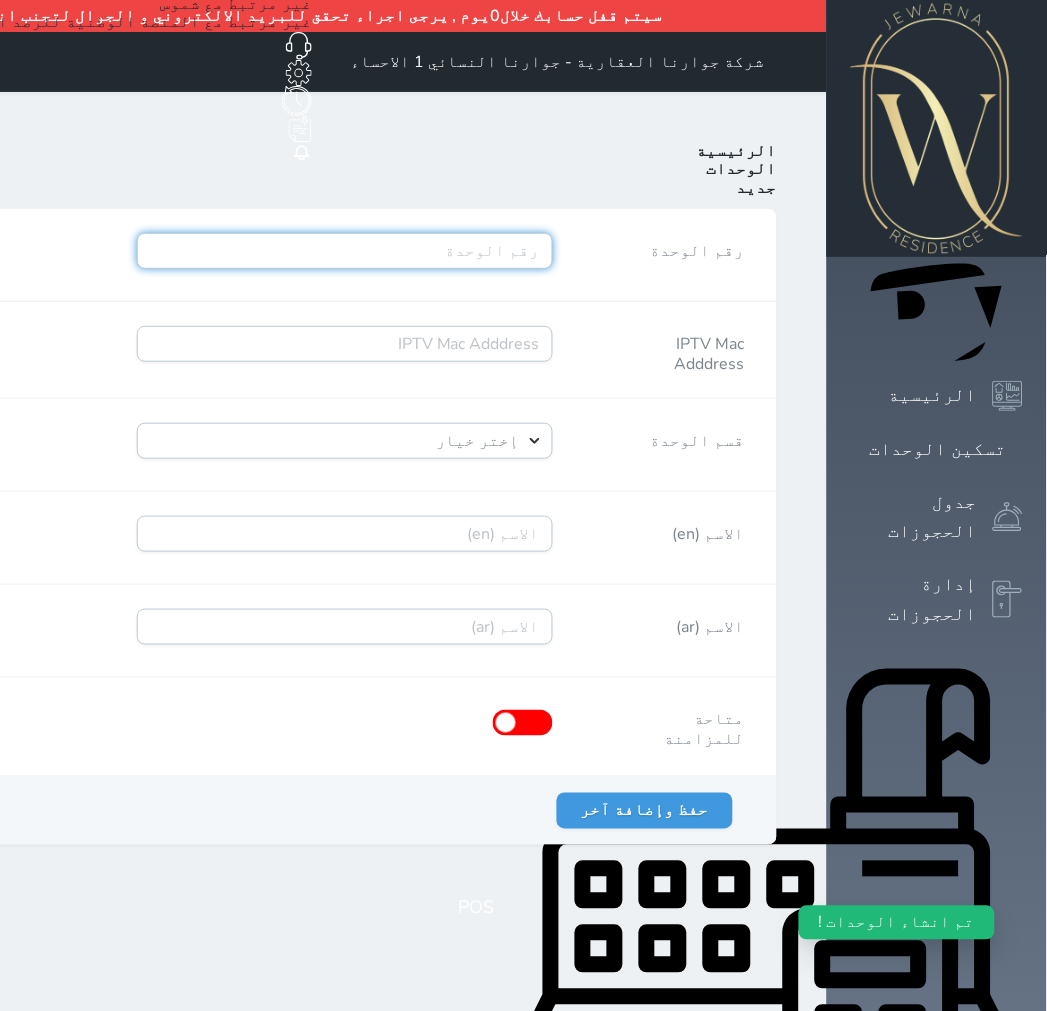 paste on "A07R03B41" 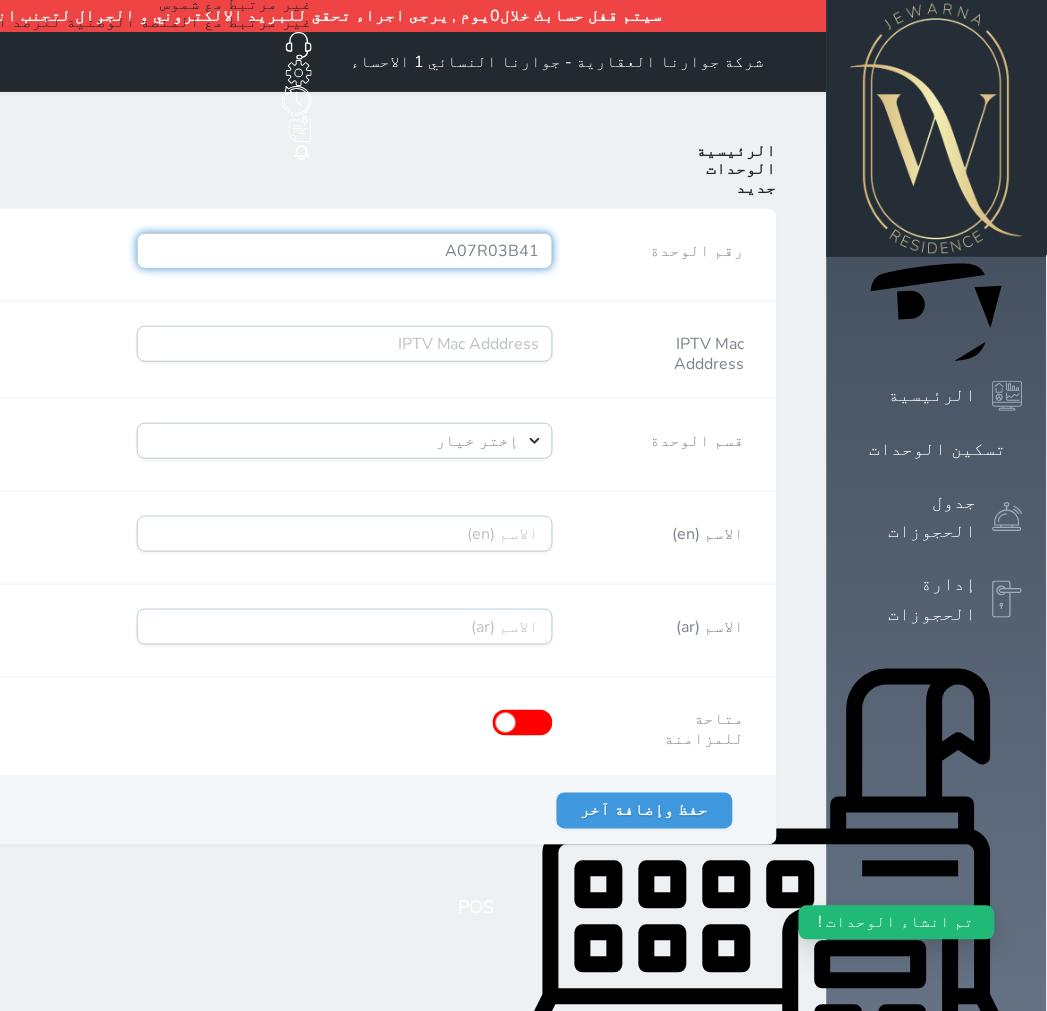 type on "A07R03B41" 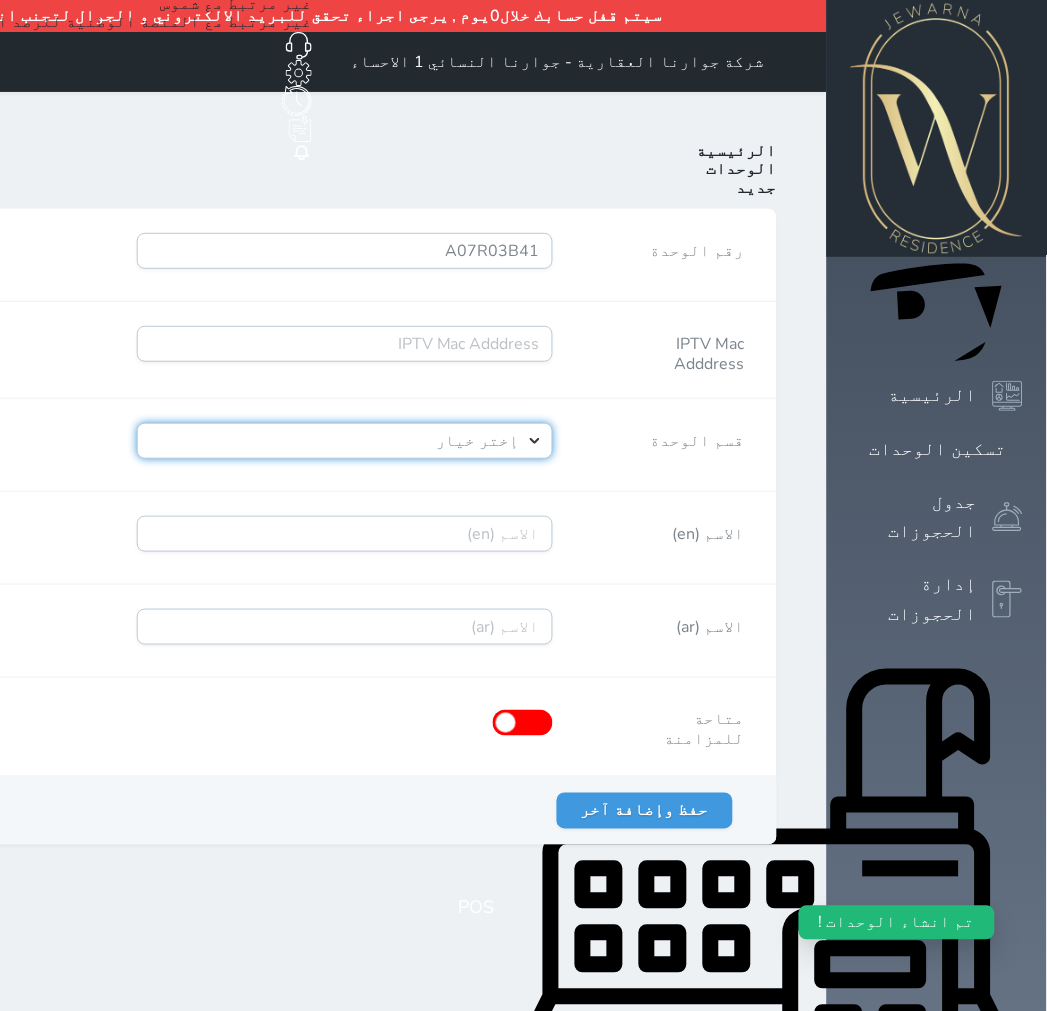 click on "إختر خيار   [PERSON_NAME]" at bounding box center (345, 441) 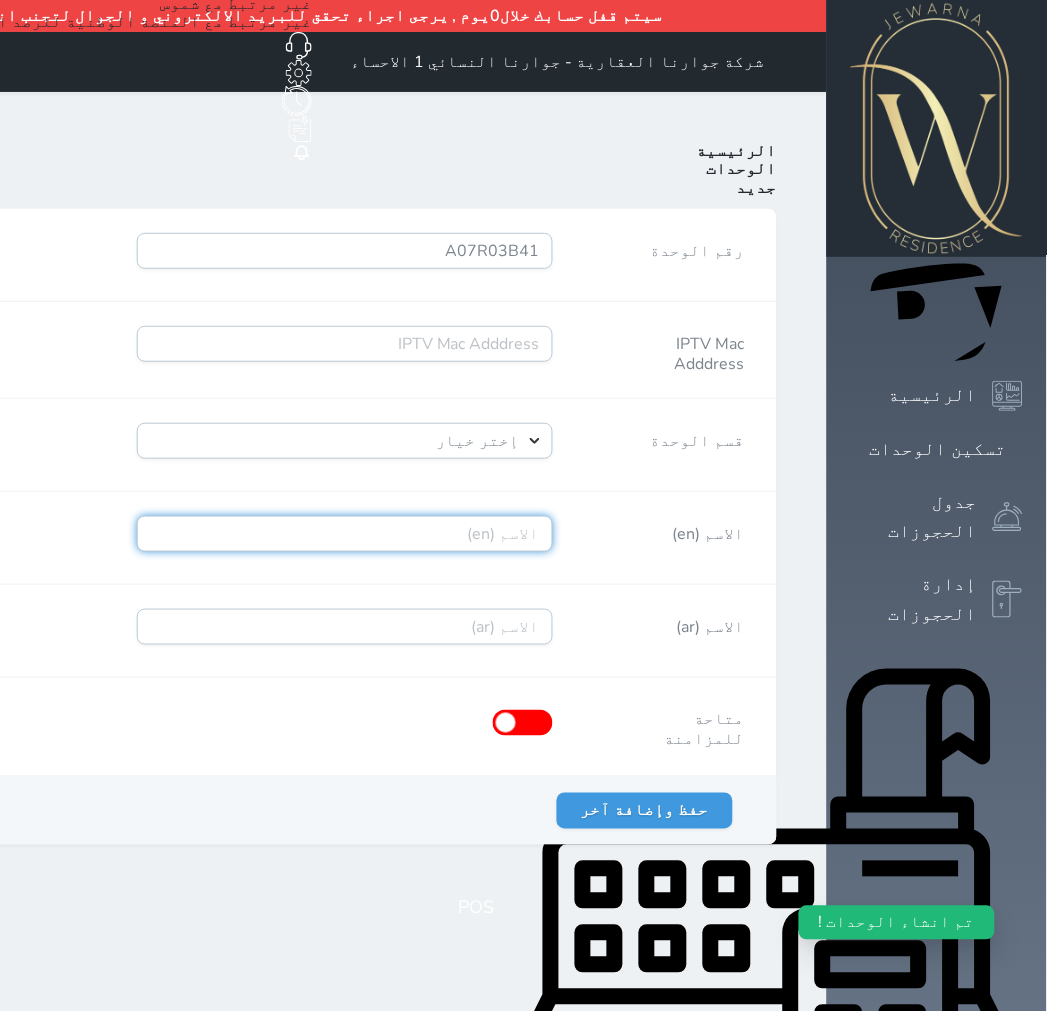click on "الاسم (en)" at bounding box center (345, 534) 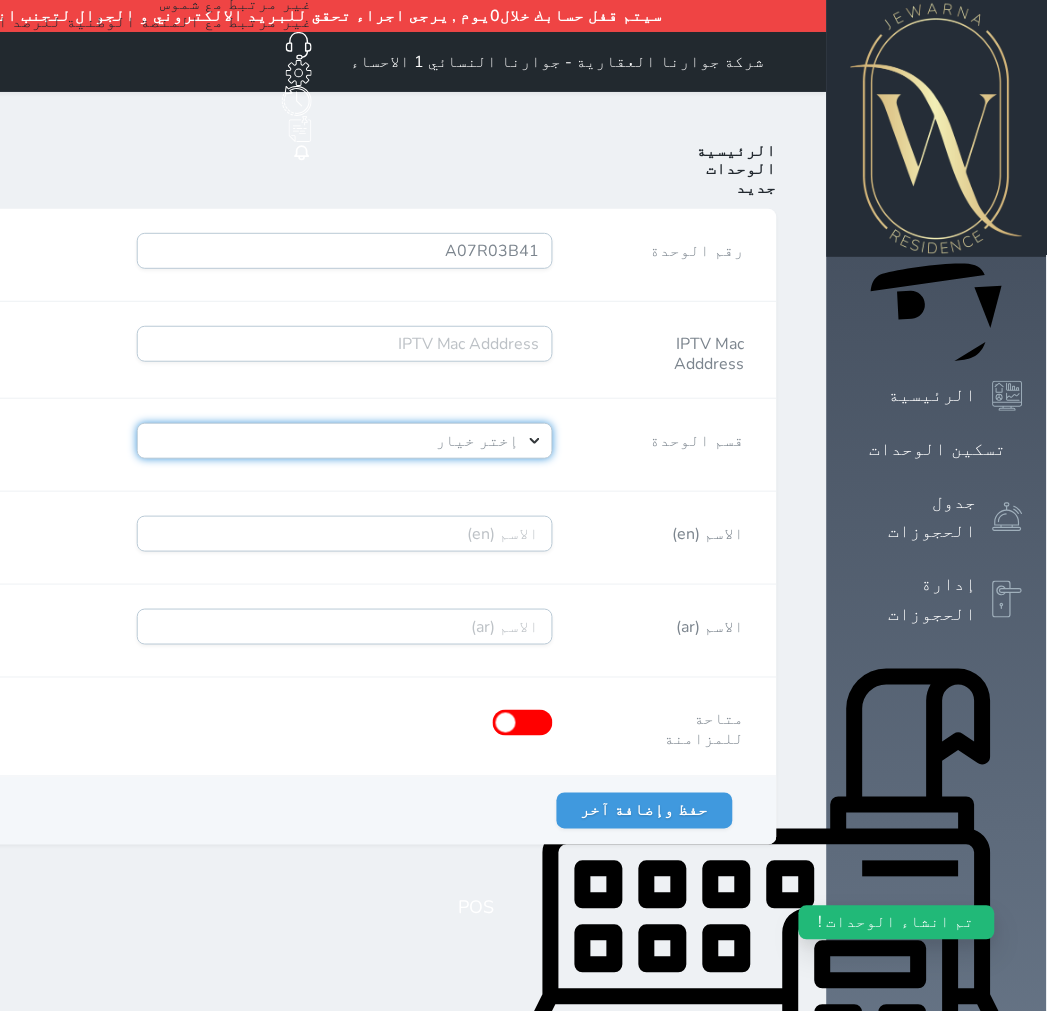 click on "إختر خيار   [PERSON_NAME]" at bounding box center (345, 441) 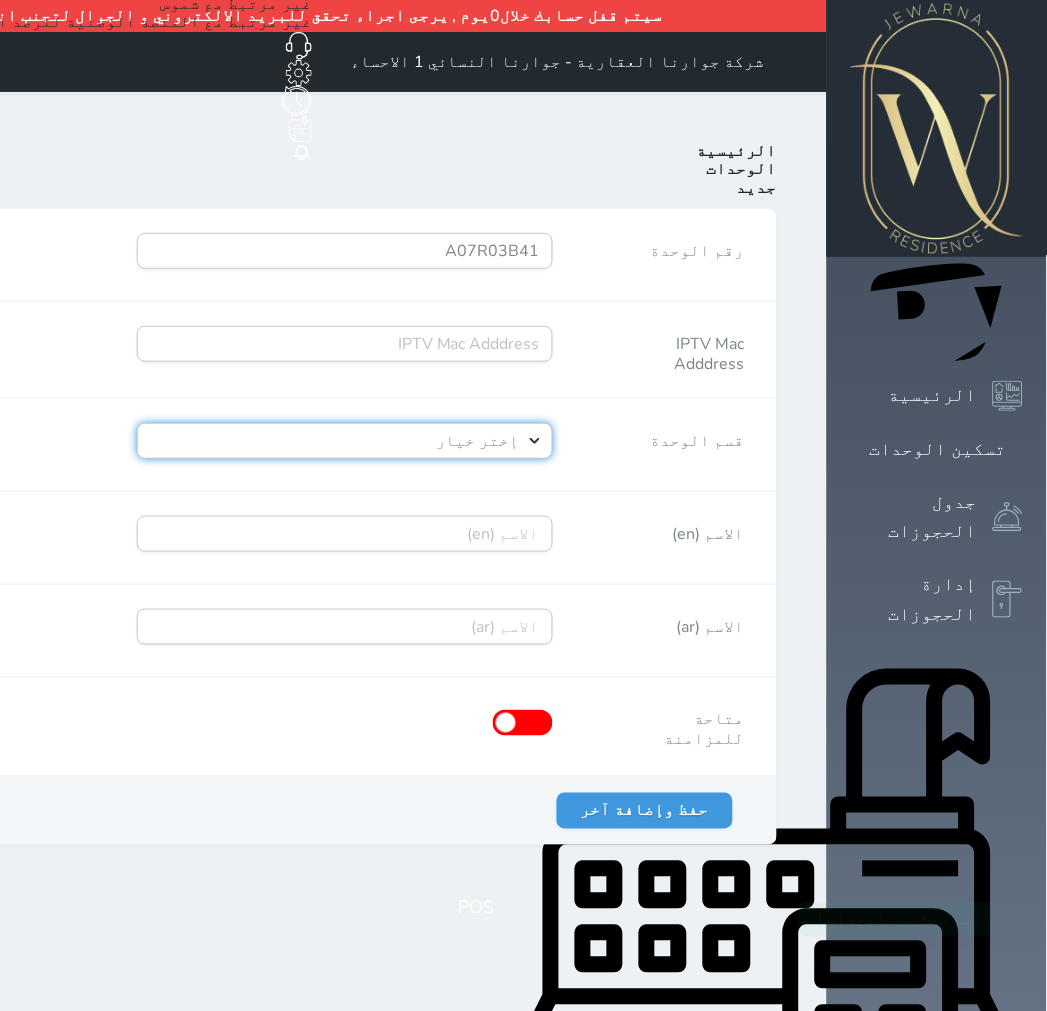 select on "39146238" 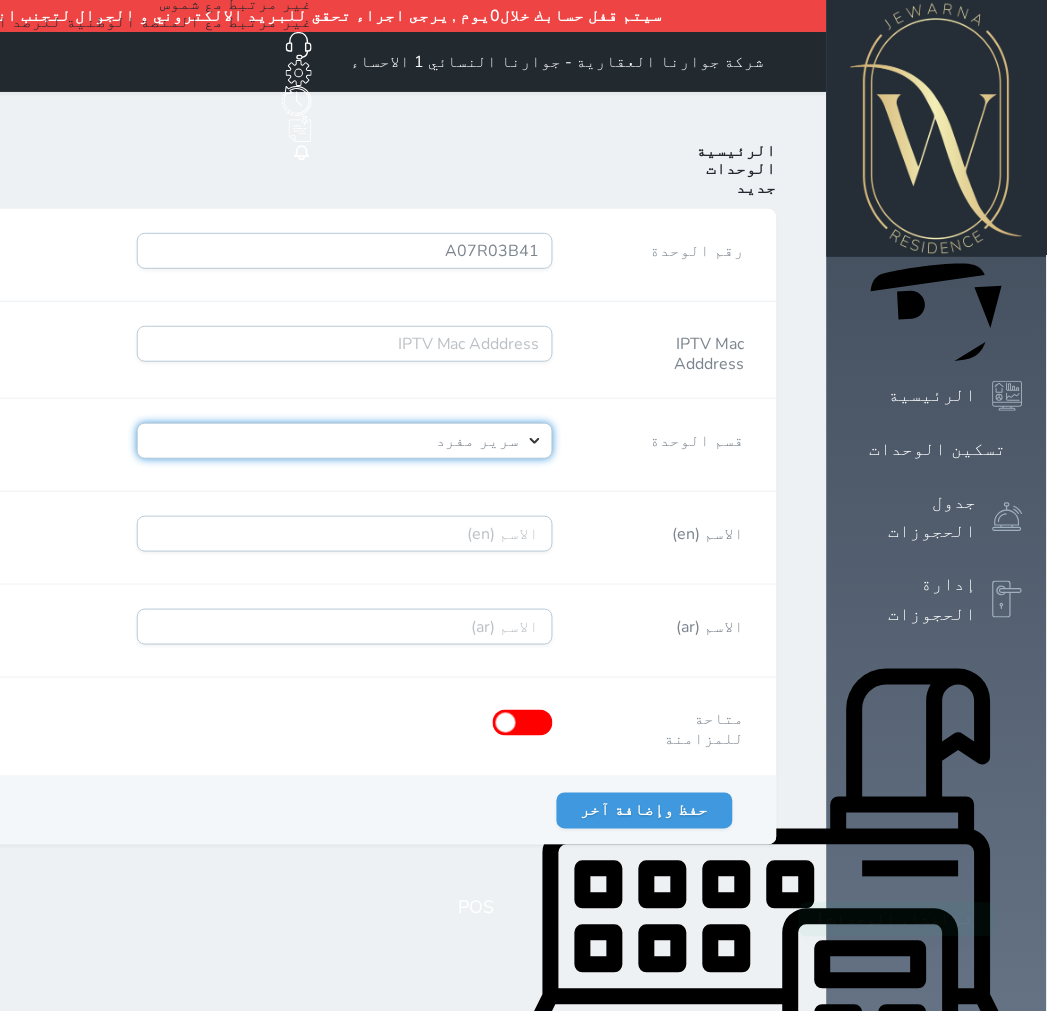 click on "إختر خيار   [PERSON_NAME]" at bounding box center (345, 441) 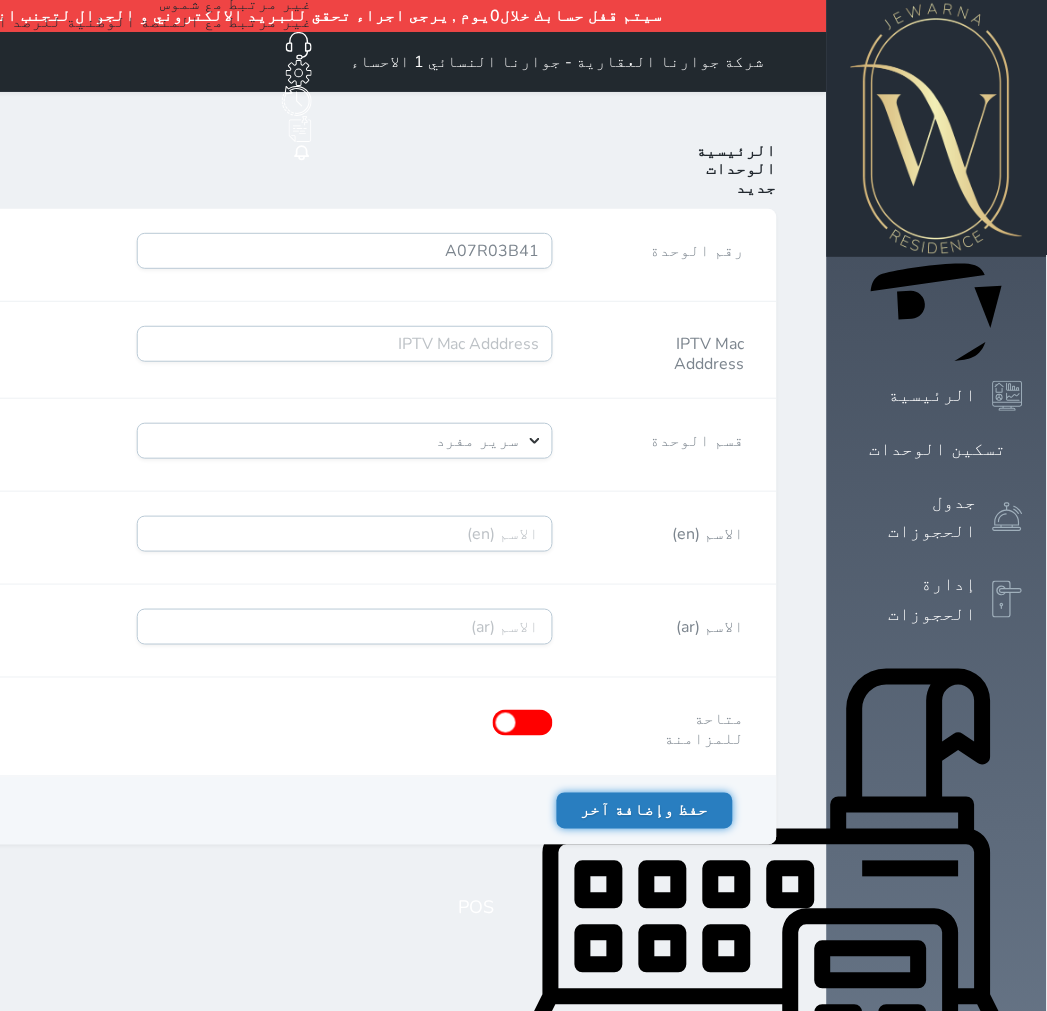 click on "حفظ وإضافة آخر" at bounding box center (645, 811) 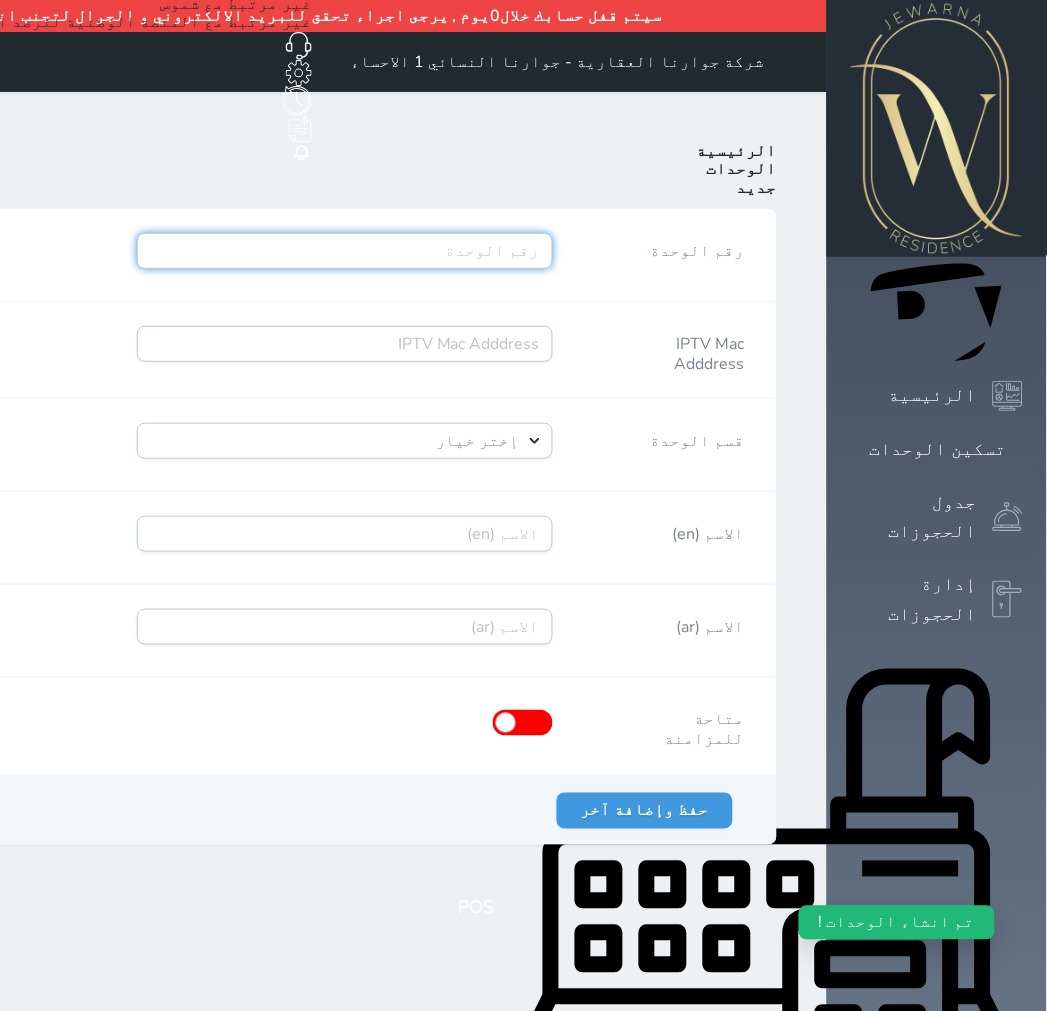 click on "رقم الوحدة" at bounding box center (345, 251) 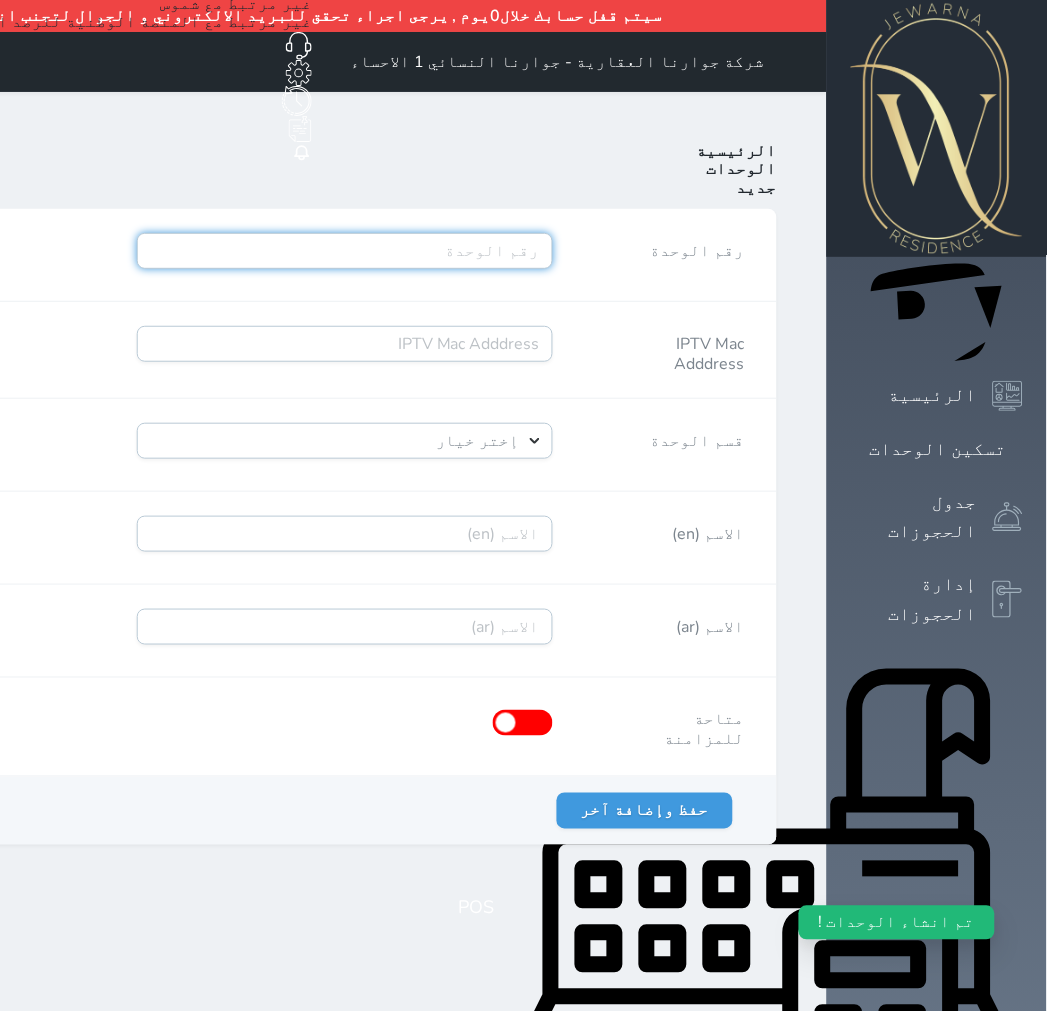 paste on "A07R03B42" 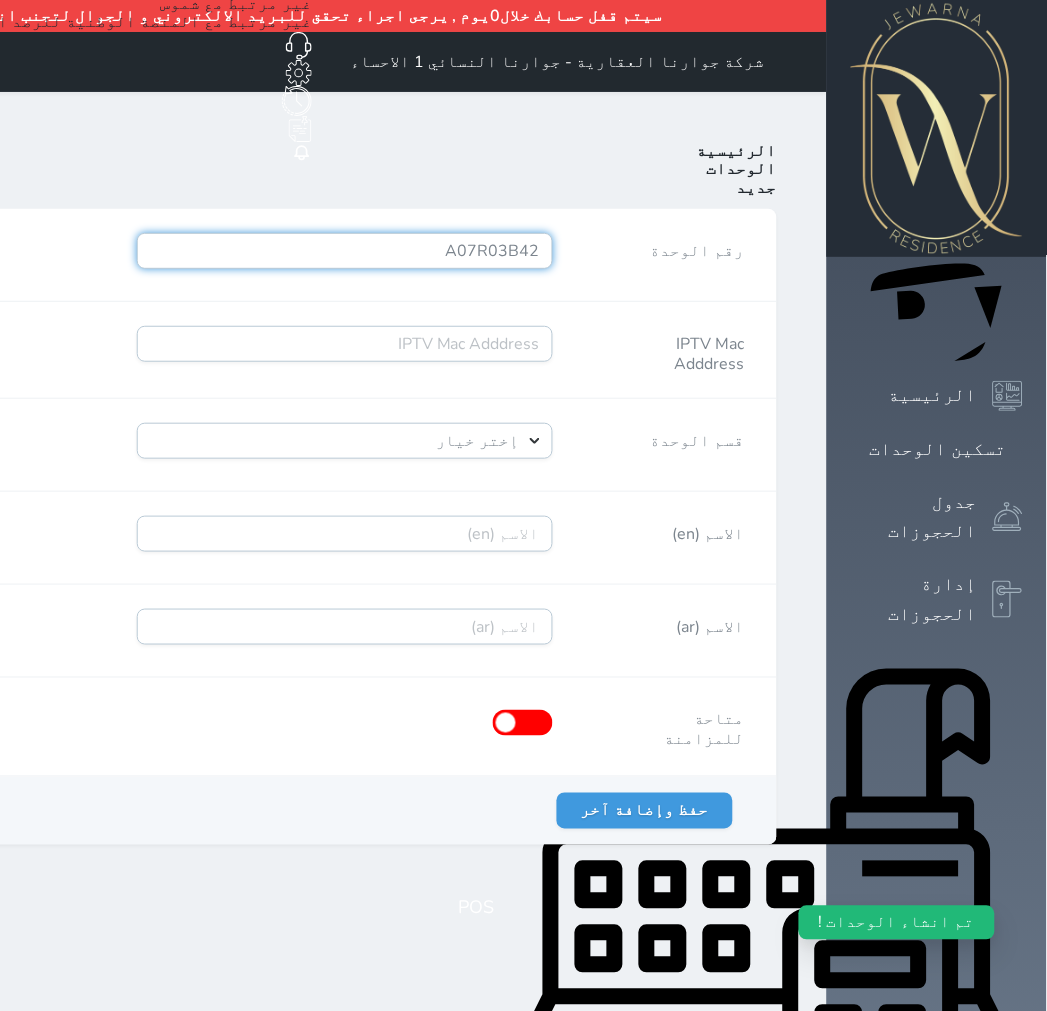 type on "A07R03B42" 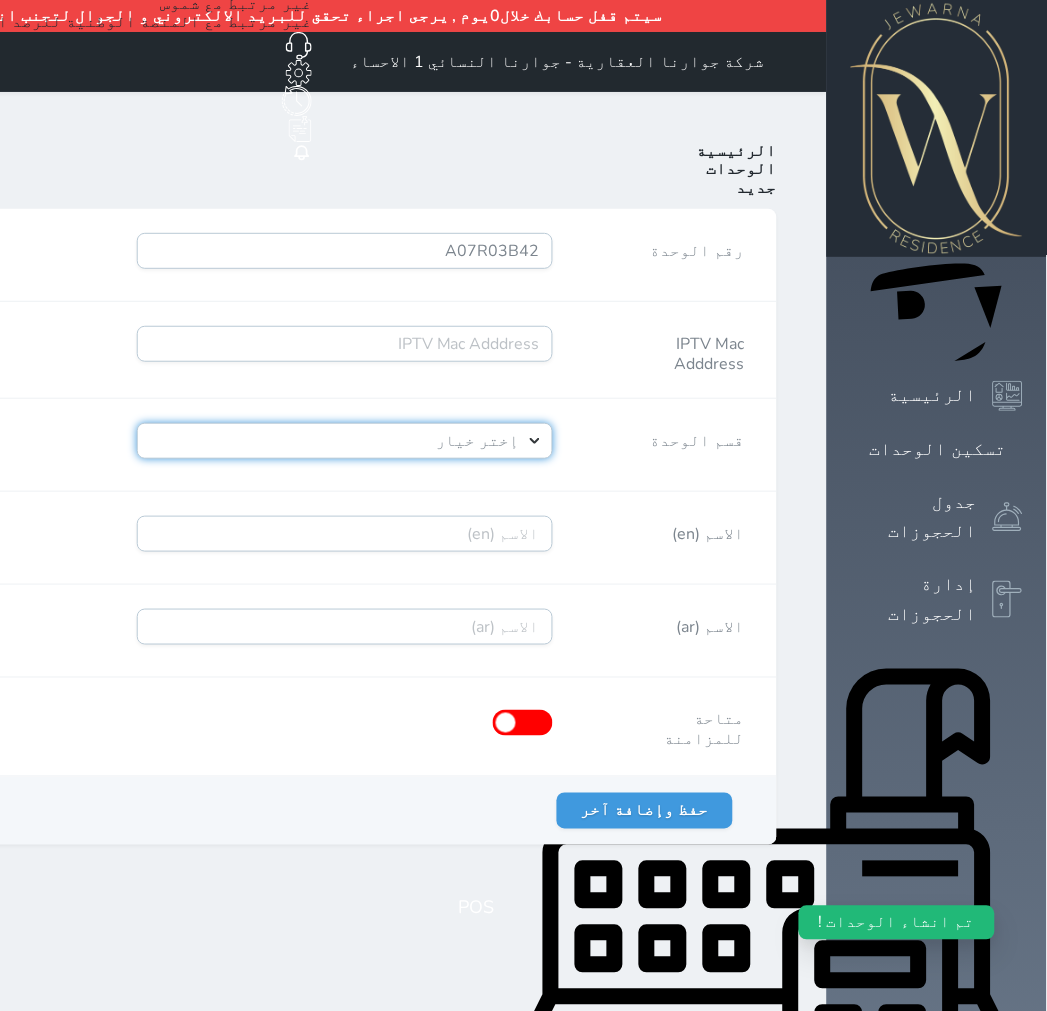 click on "إختر خيار   [PERSON_NAME]" at bounding box center (345, 441) 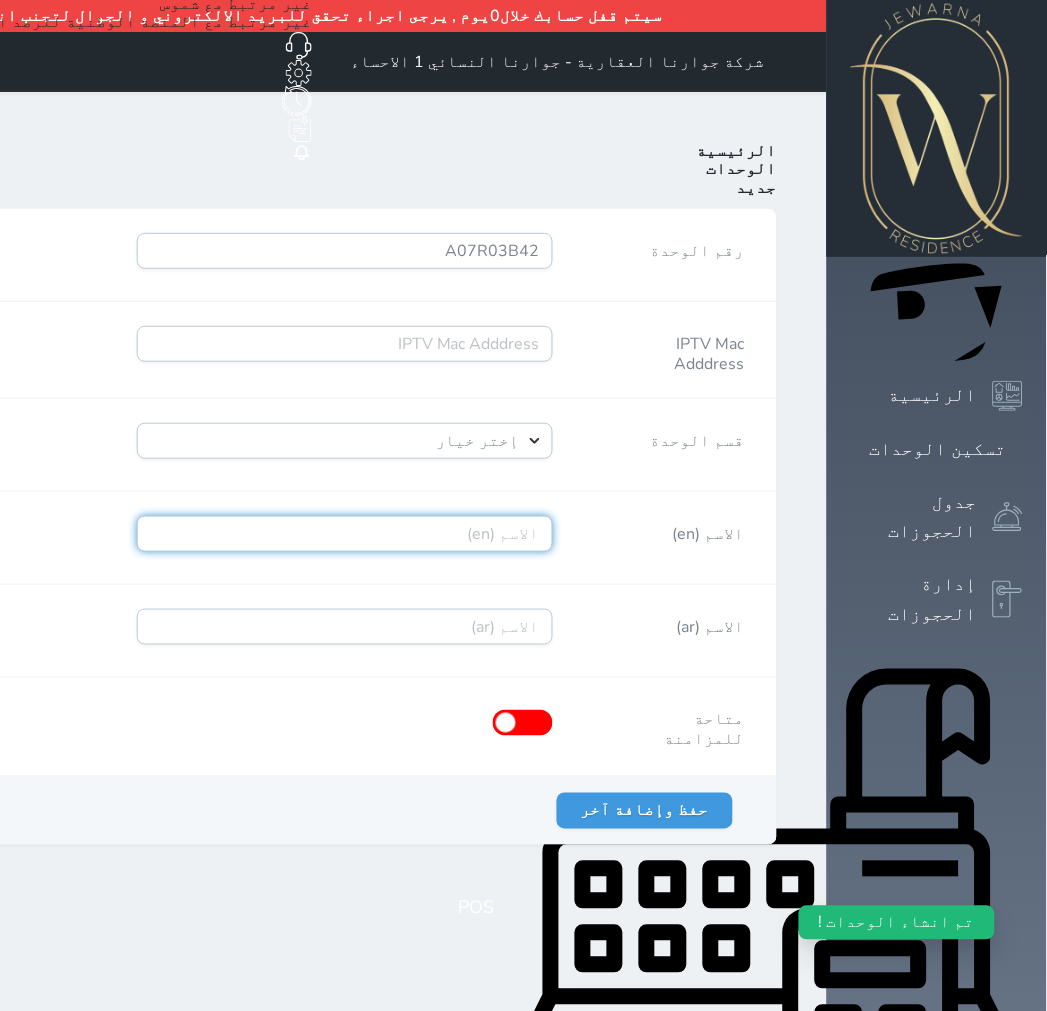 click on "الاسم (en)" at bounding box center [345, 534] 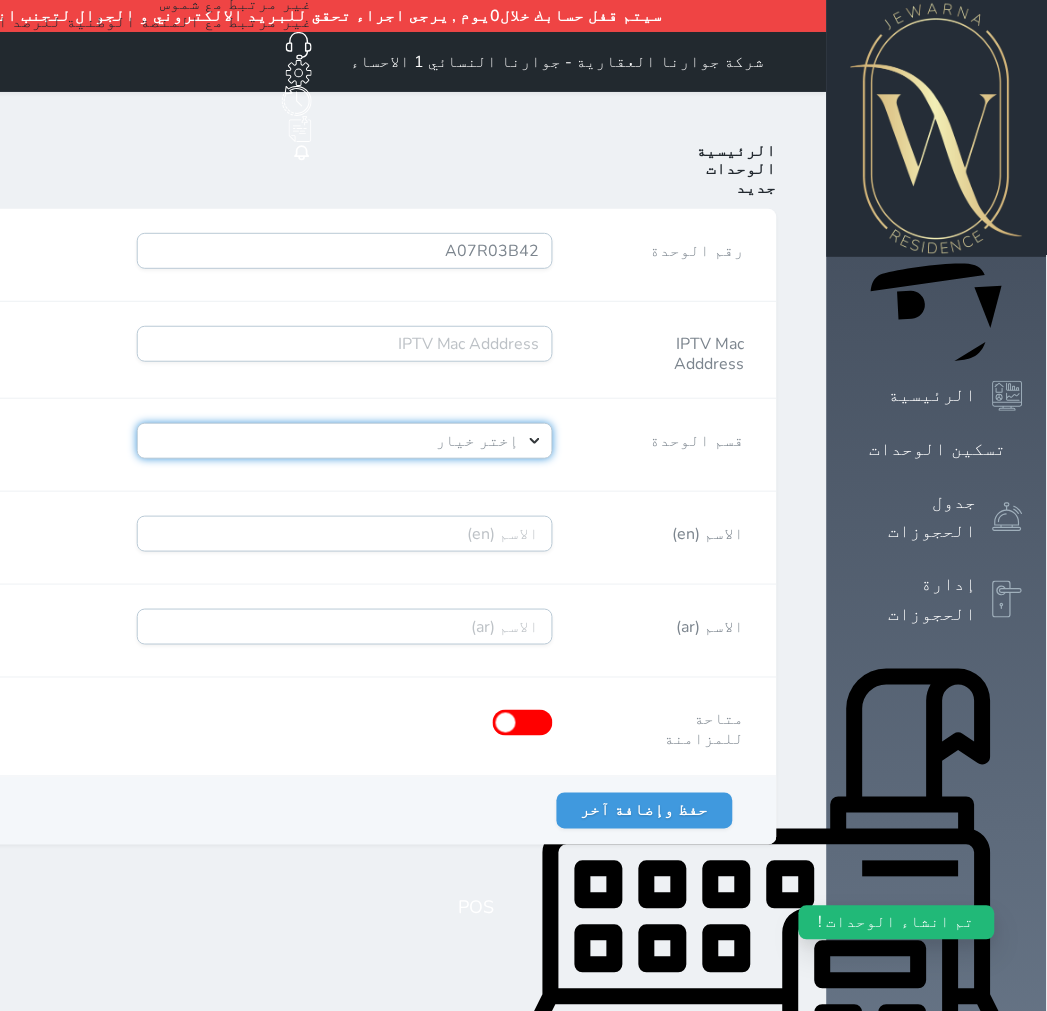 click on "إختر خيار   [PERSON_NAME]" at bounding box center (345, 441) 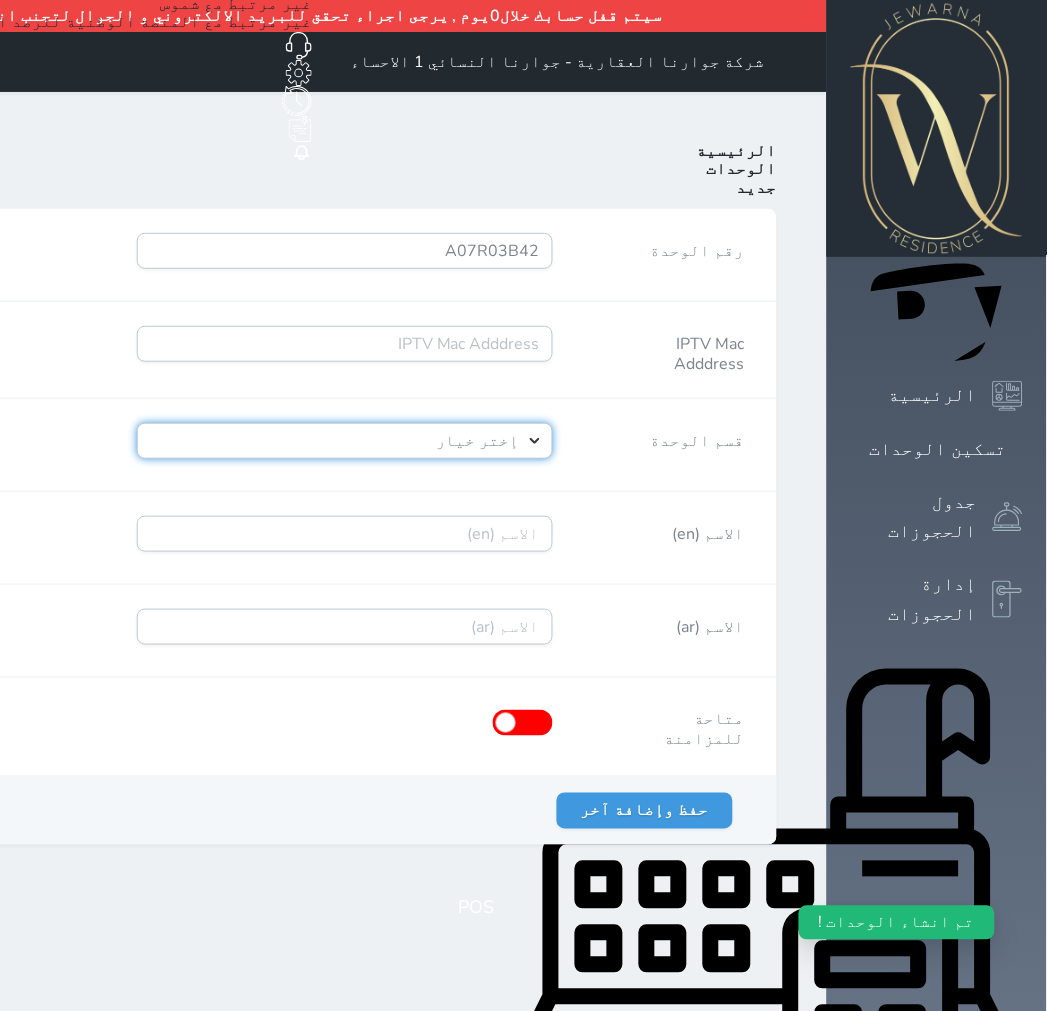 select on "39146238" 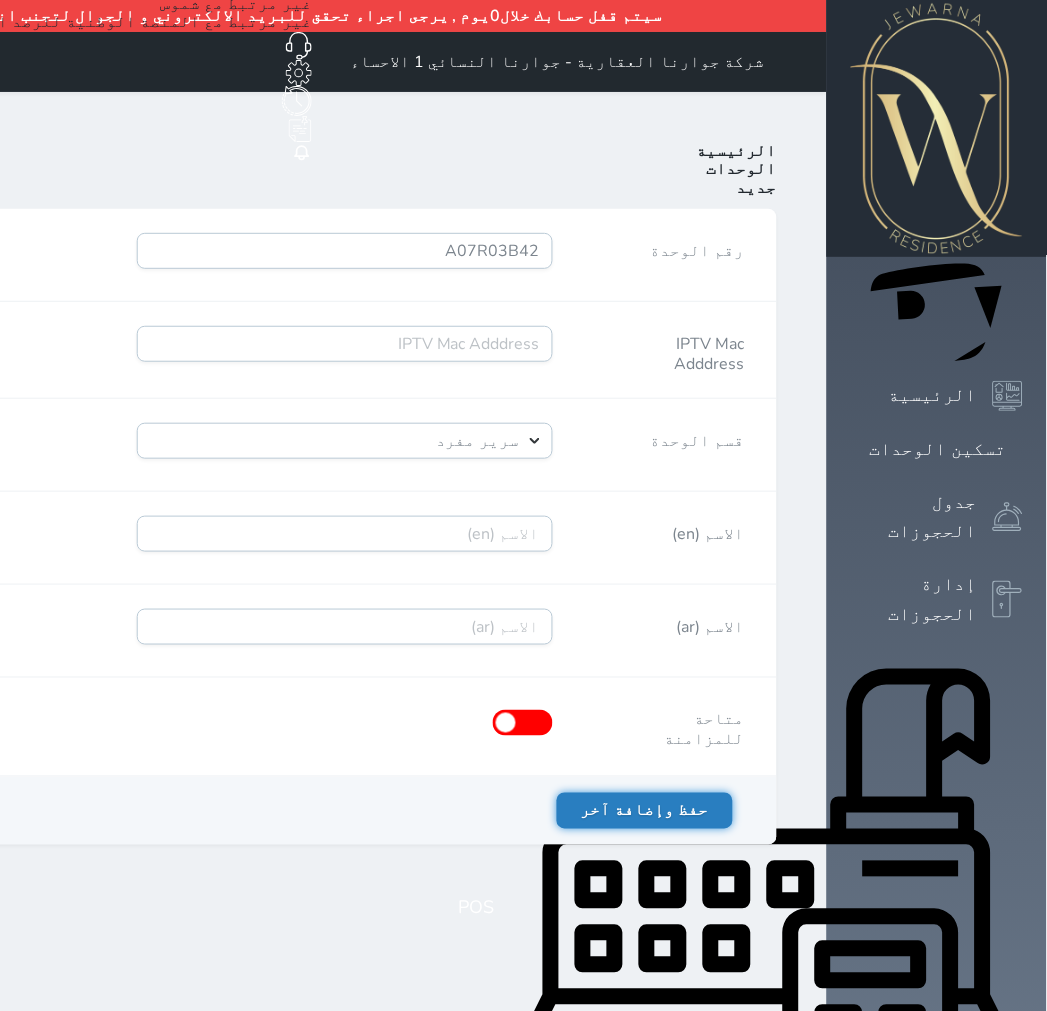 click on "حفظ وإضافة آخر" at bounding box center (645, 811) 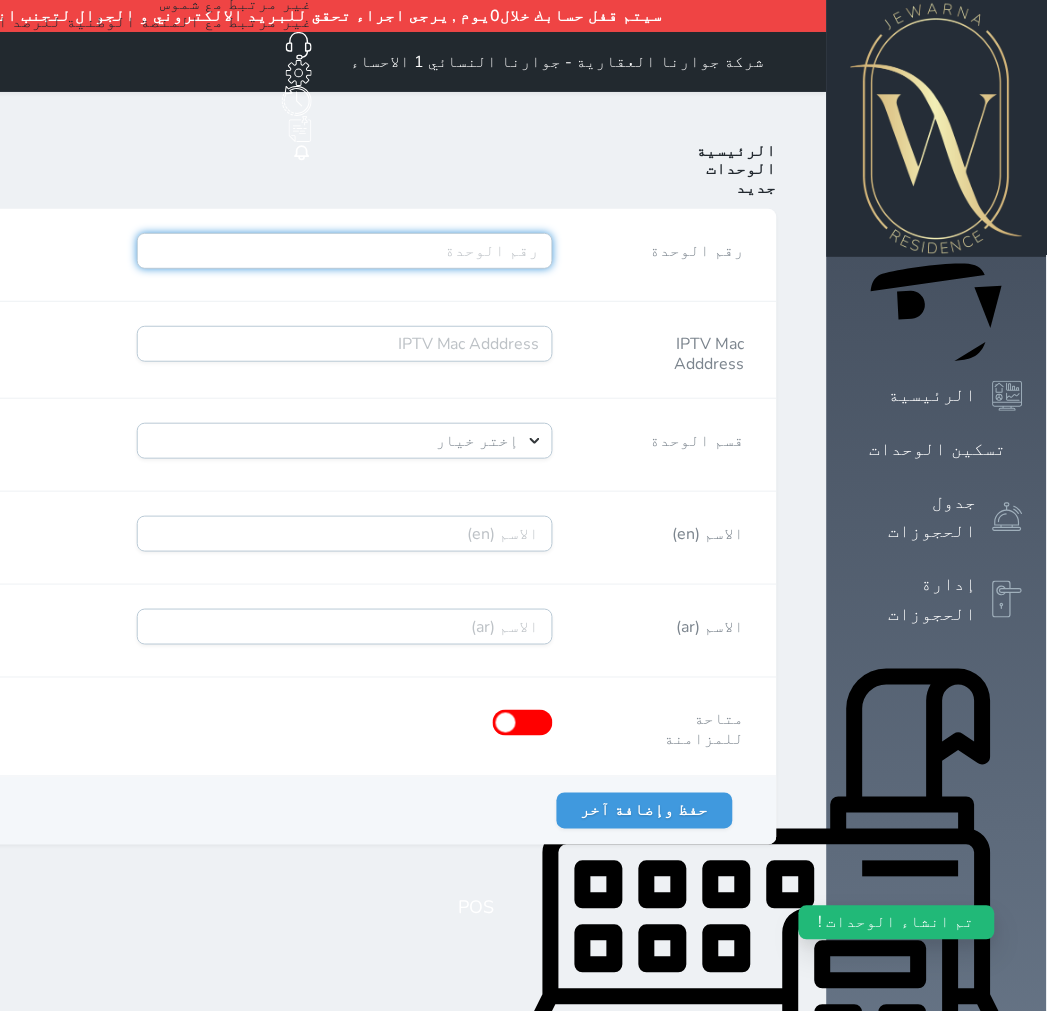 click on "رقم الوحدة" at bounding box center [345, 251] 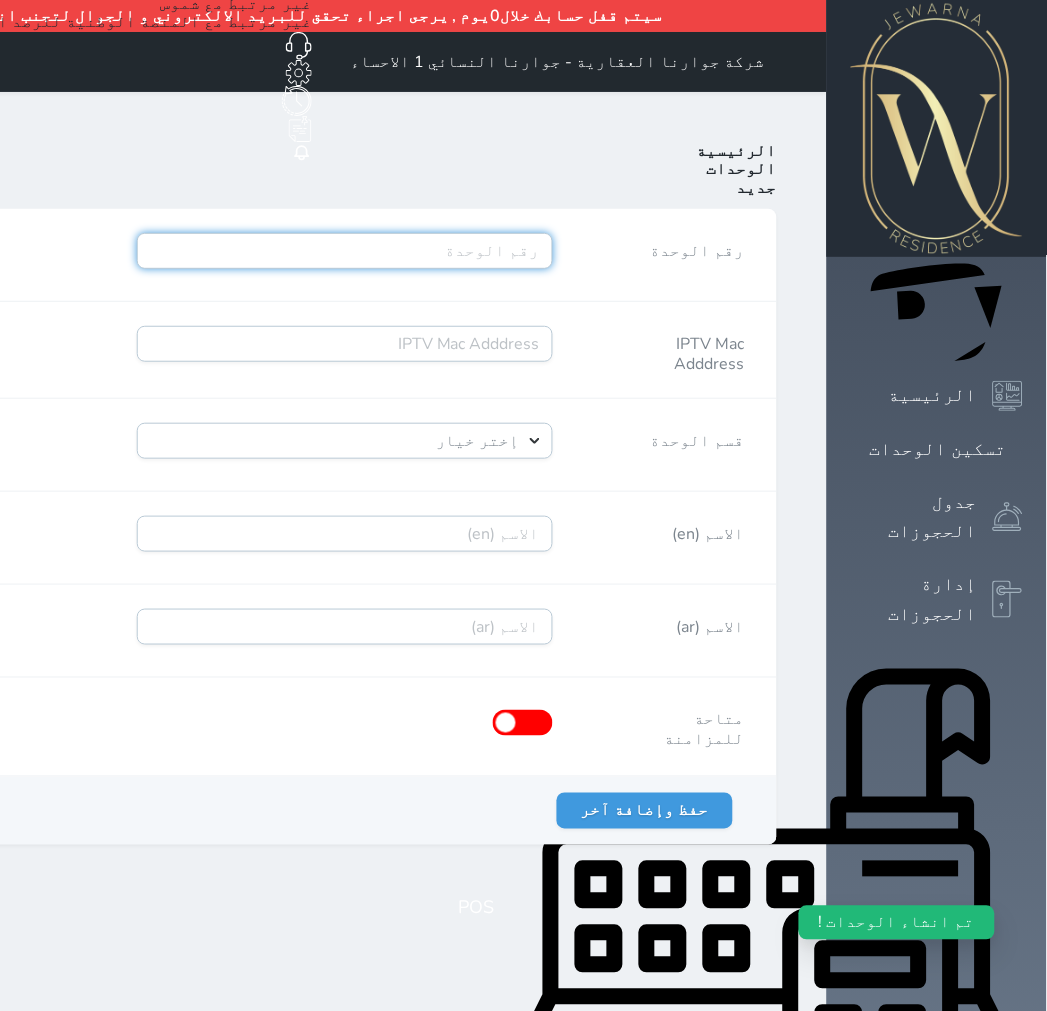 paste on "A08R01B43" 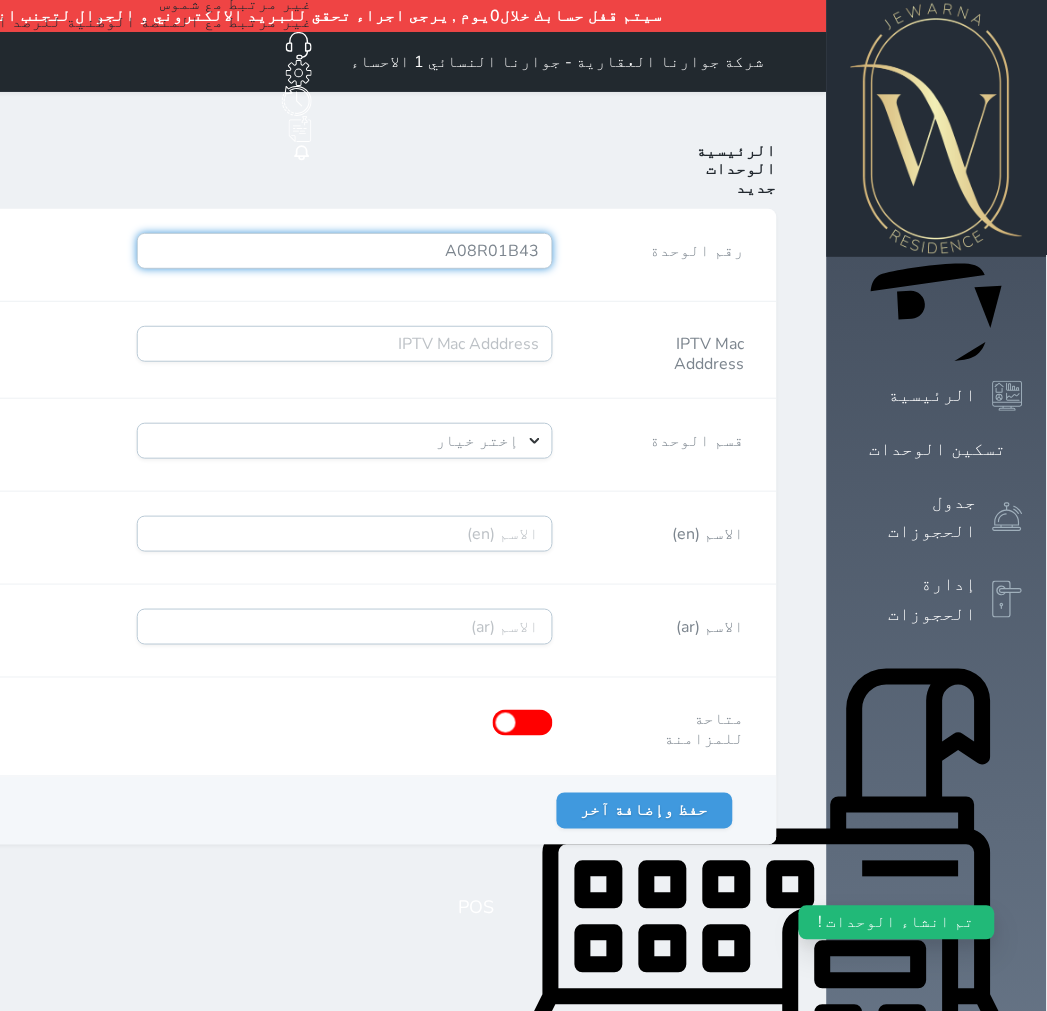 type on "A08R01B43" 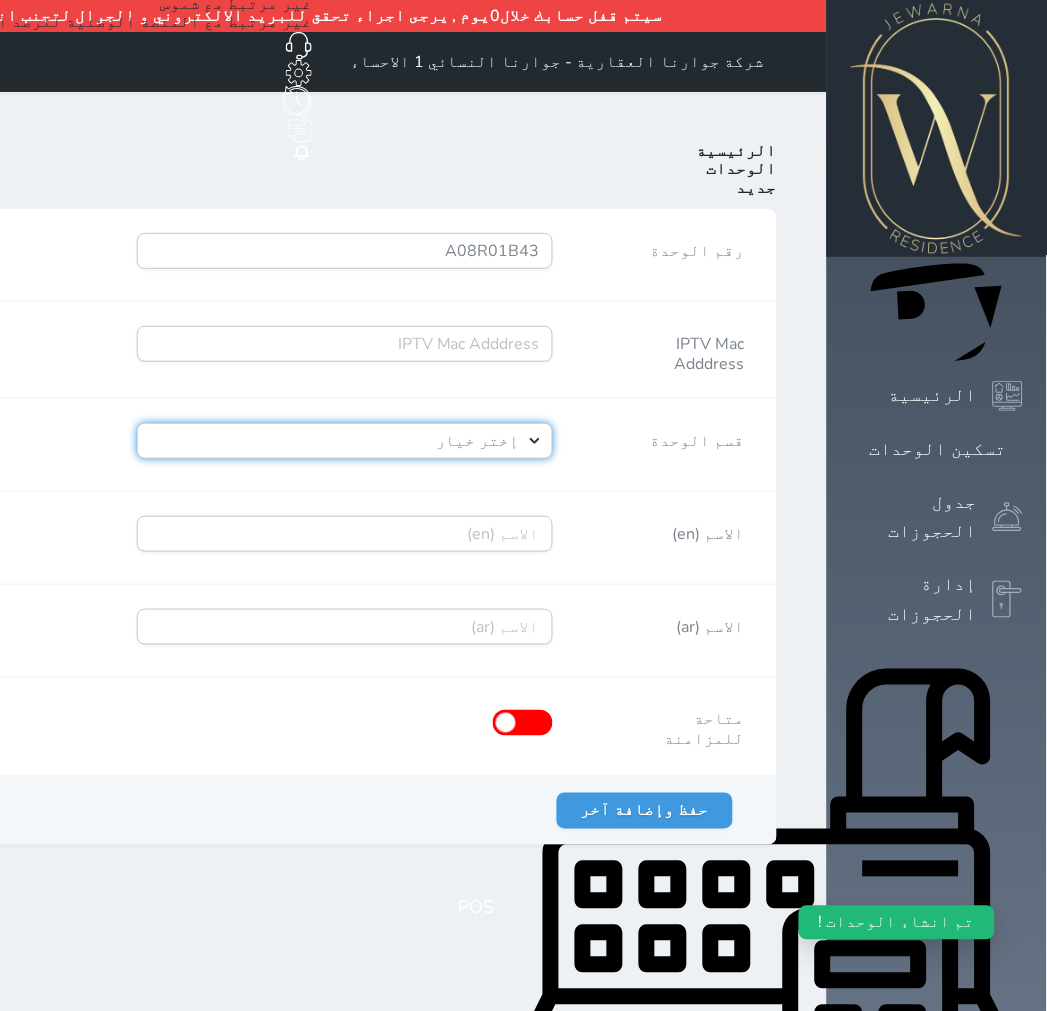 click on "إختر خيار   [PERSON_NAME]" at bounding box center [345, 441] 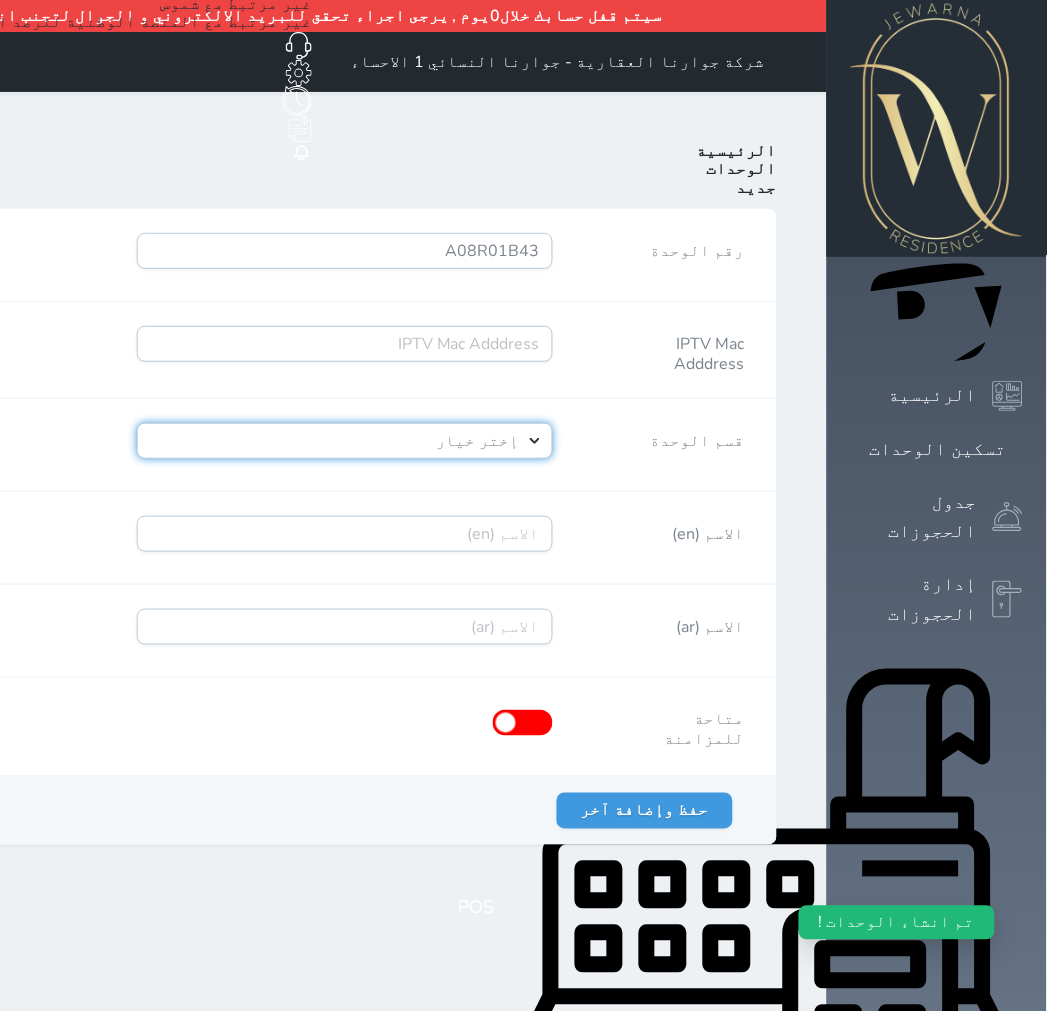 select on "39146238" 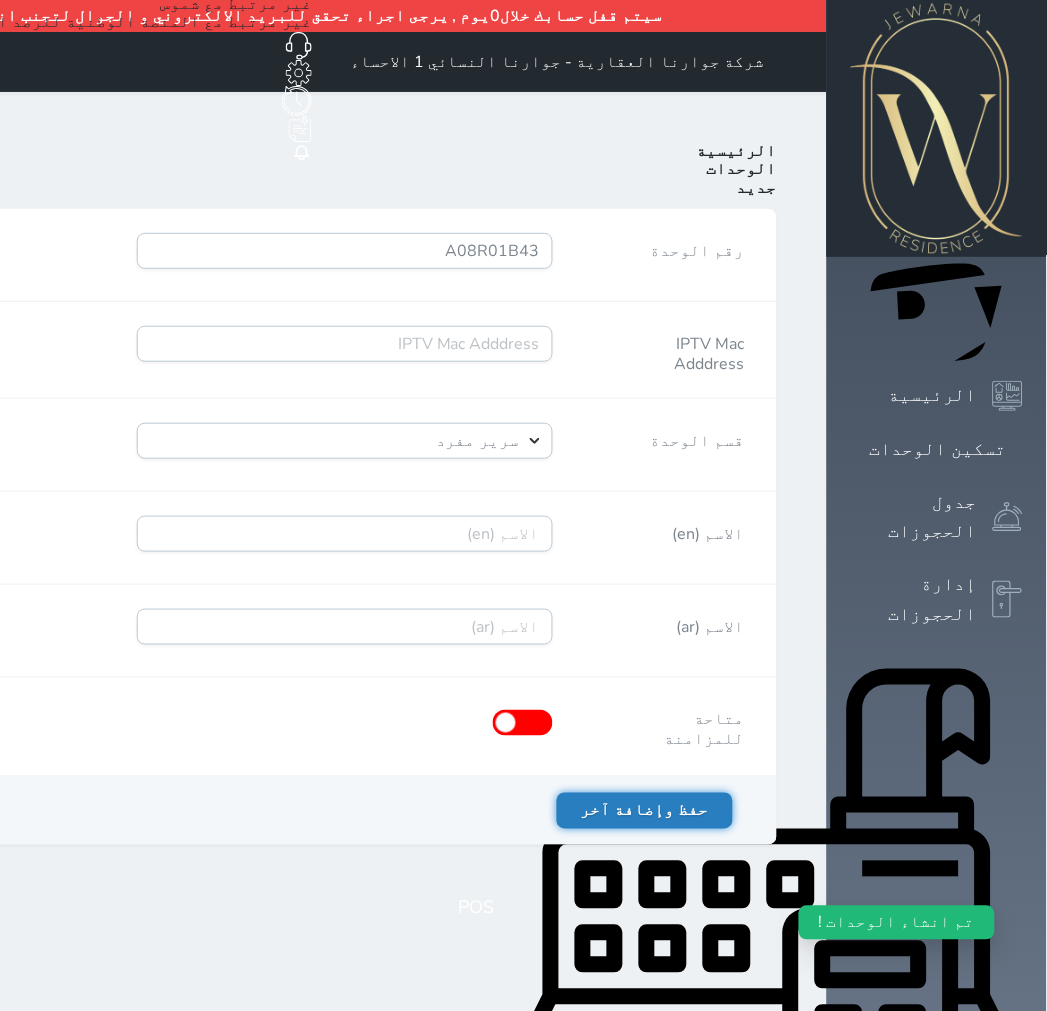 click on "حفظ وإضافة آخر" at bounding box center [645, 811] 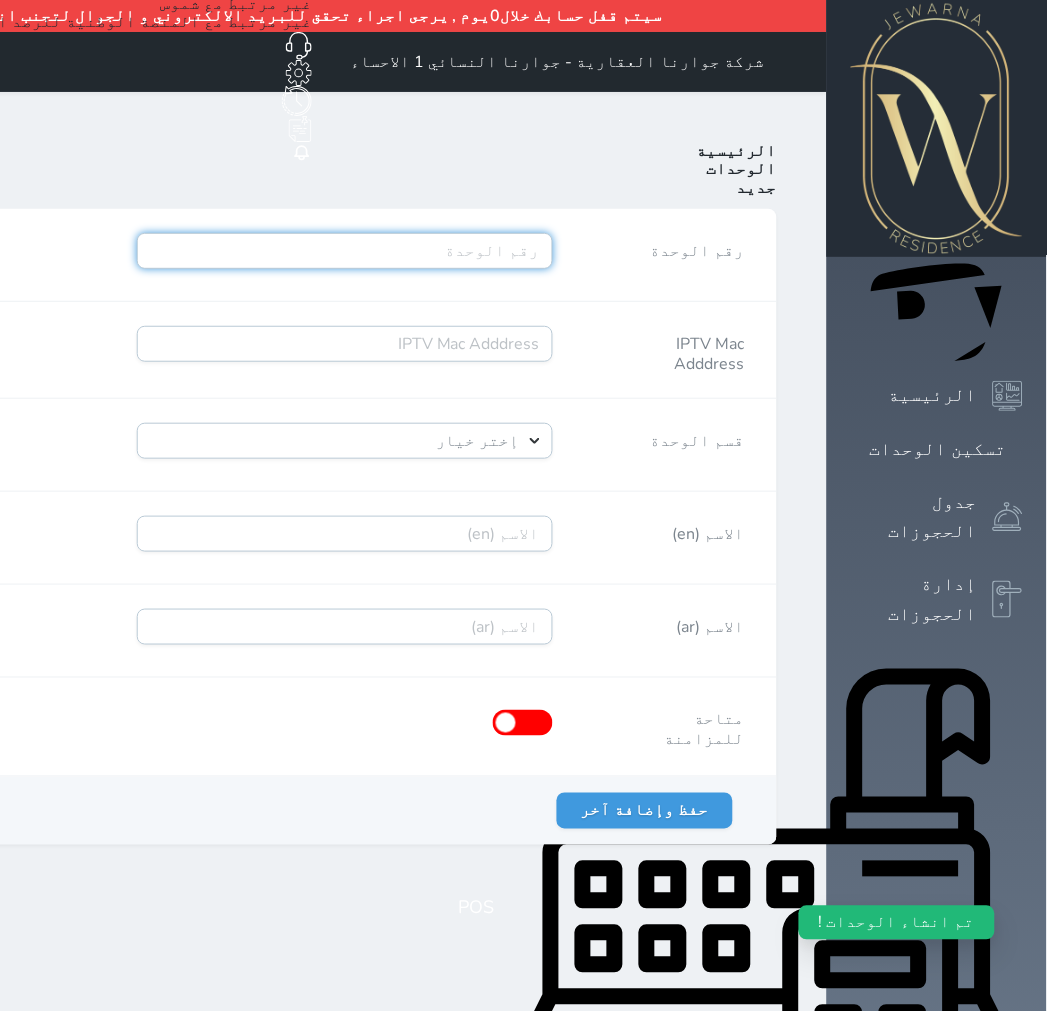 click on "رقم الوحدة" at bounding box center [345, 251] 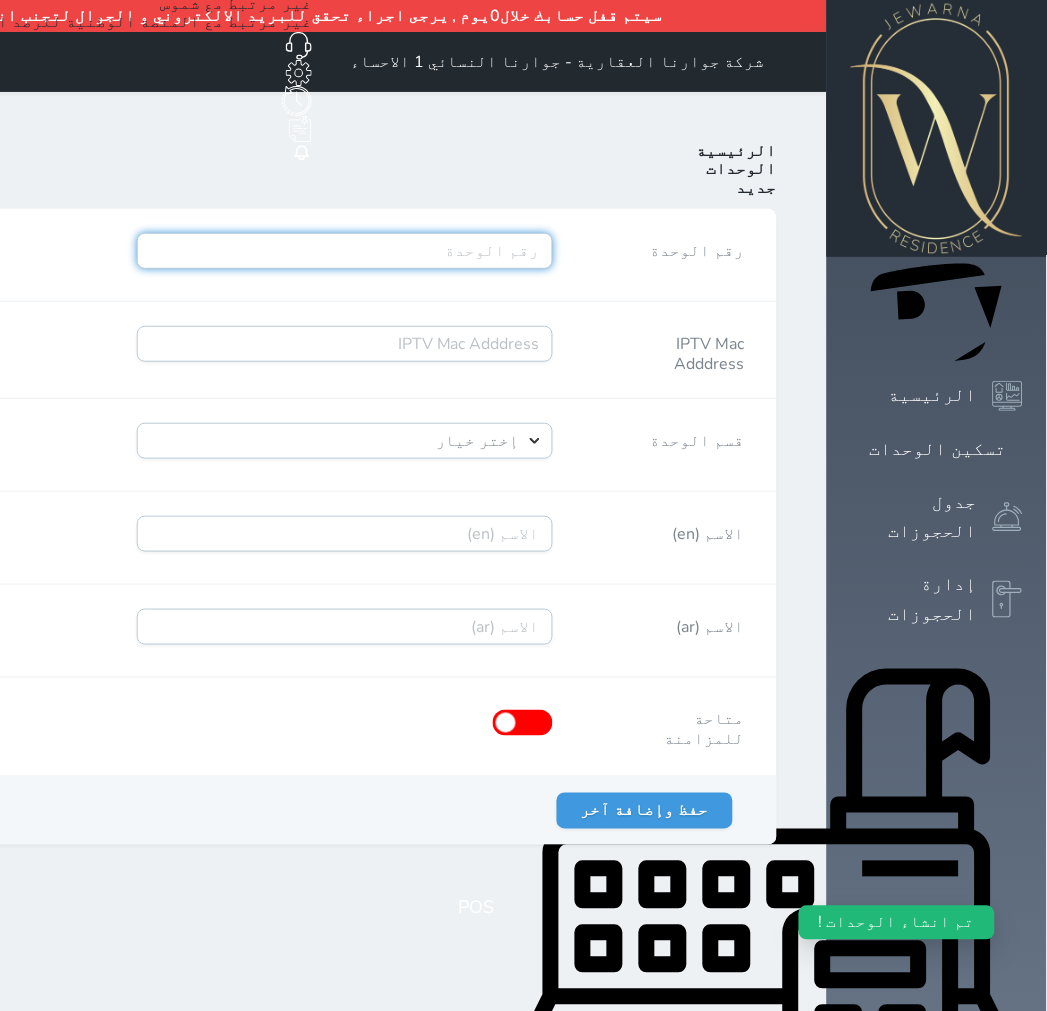 paste on "A08R01B44" 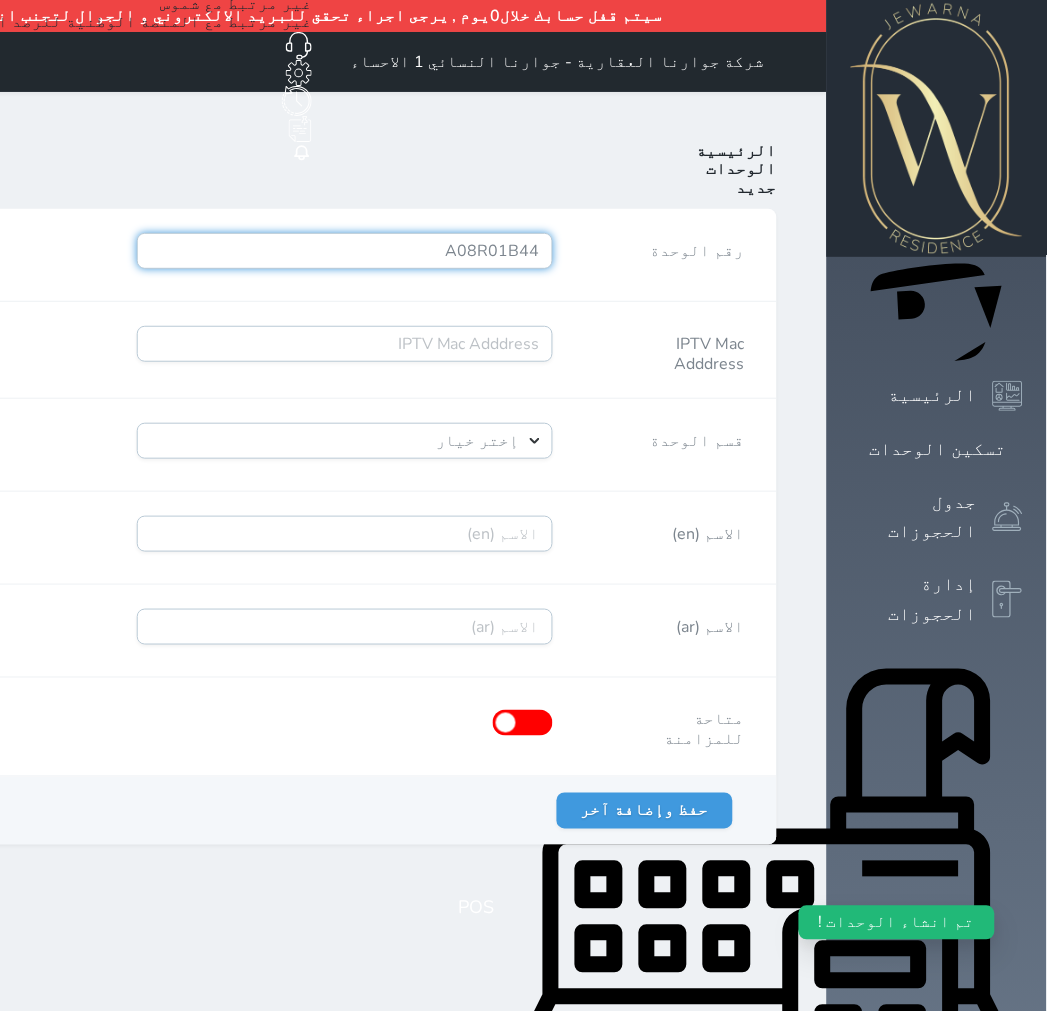 type on "A08R01B44" 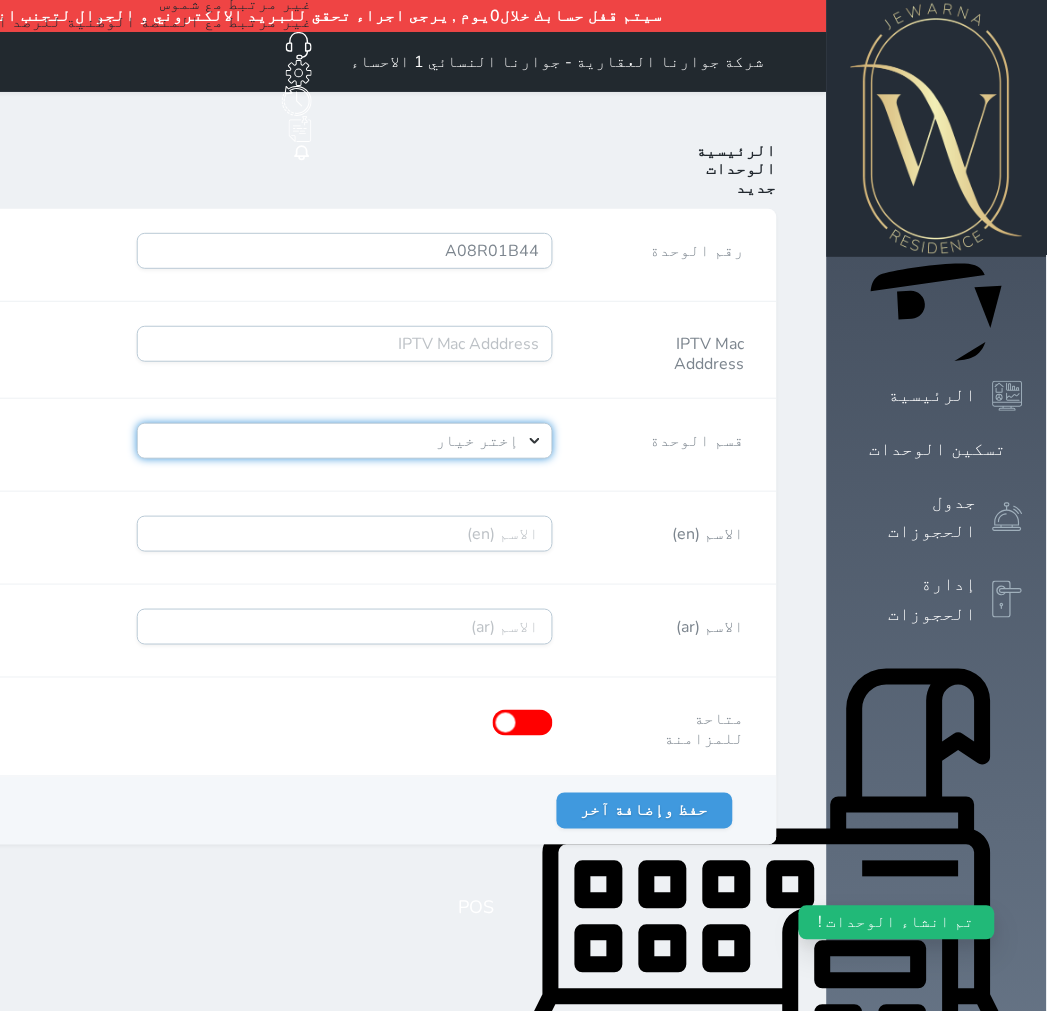 click on "إختر خيار   [PERSON_NAME]" at bounding box center [345, 441] 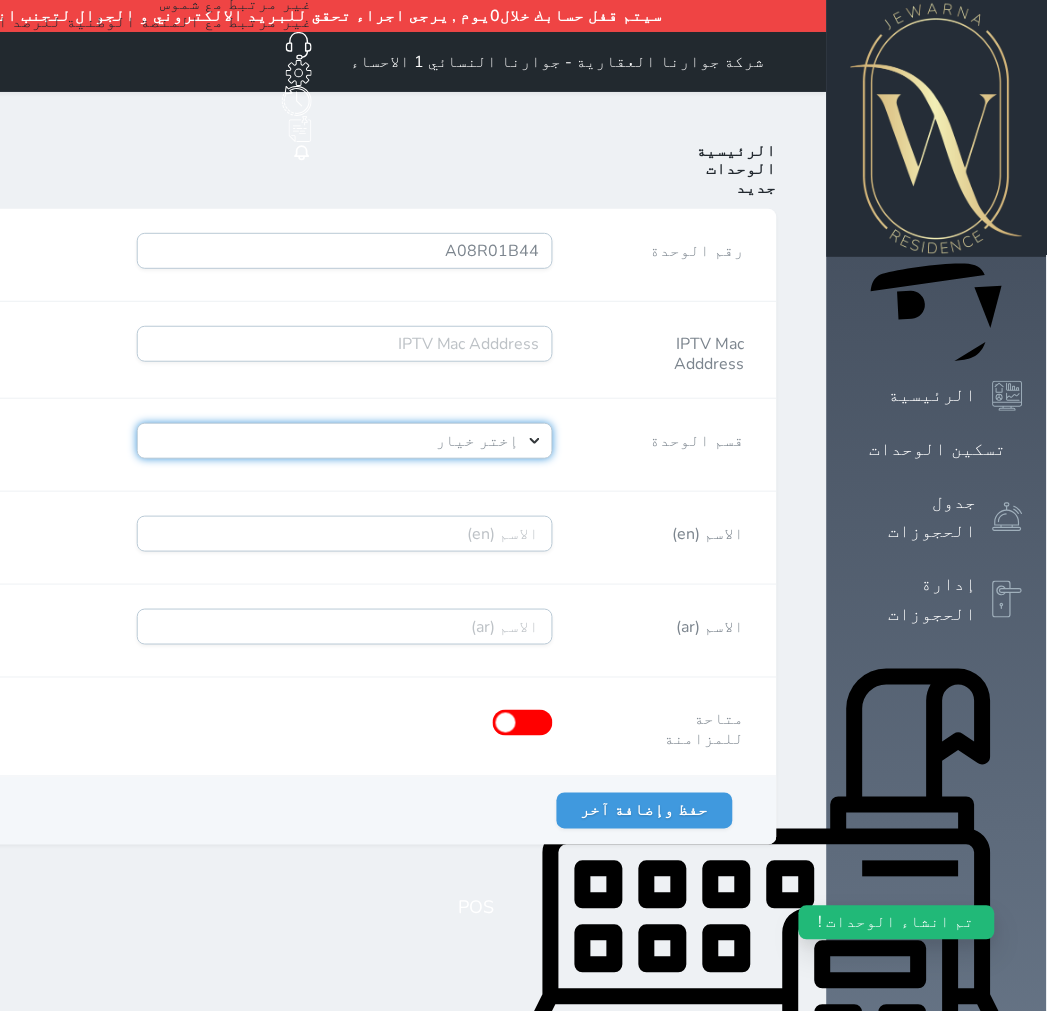 select on "39146238" 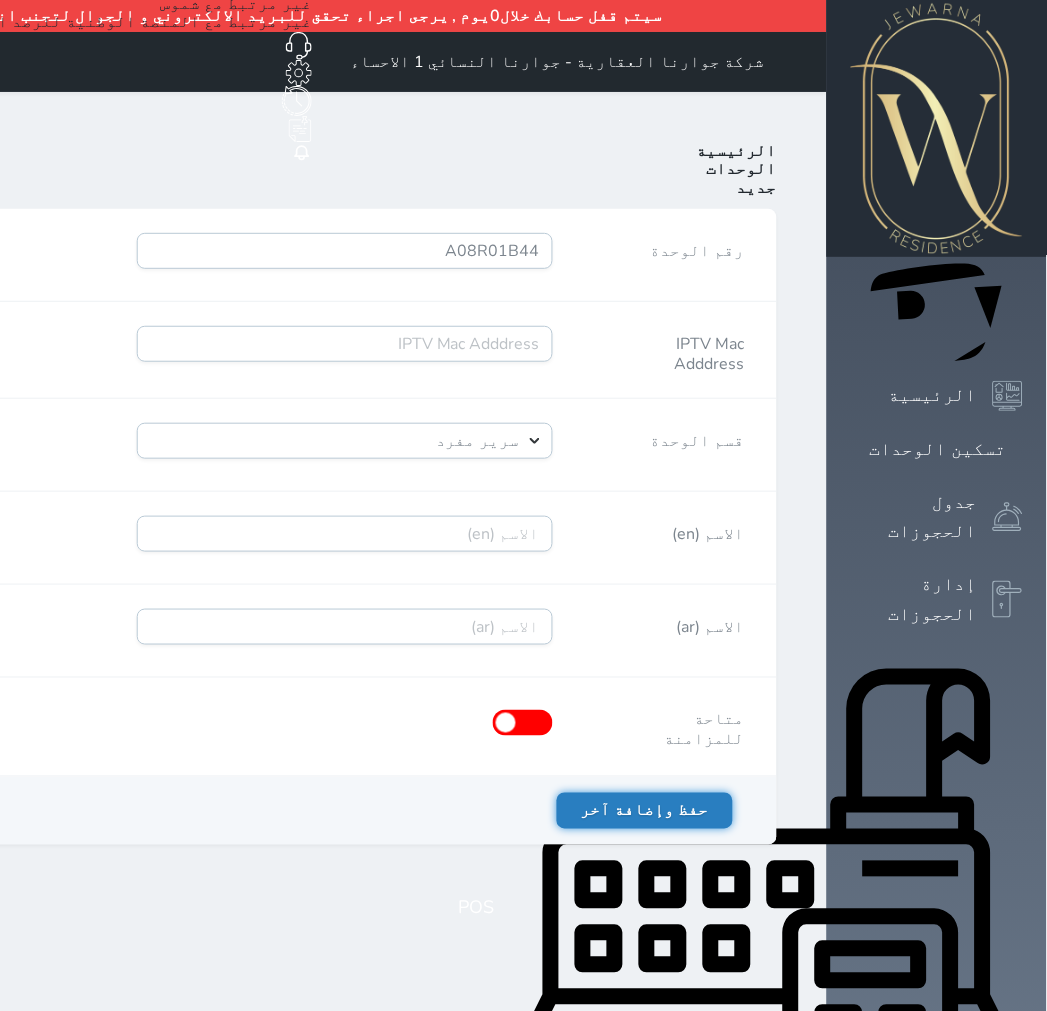 click on "حفظ وإضافة آخر" at bounding box center [645, 811] 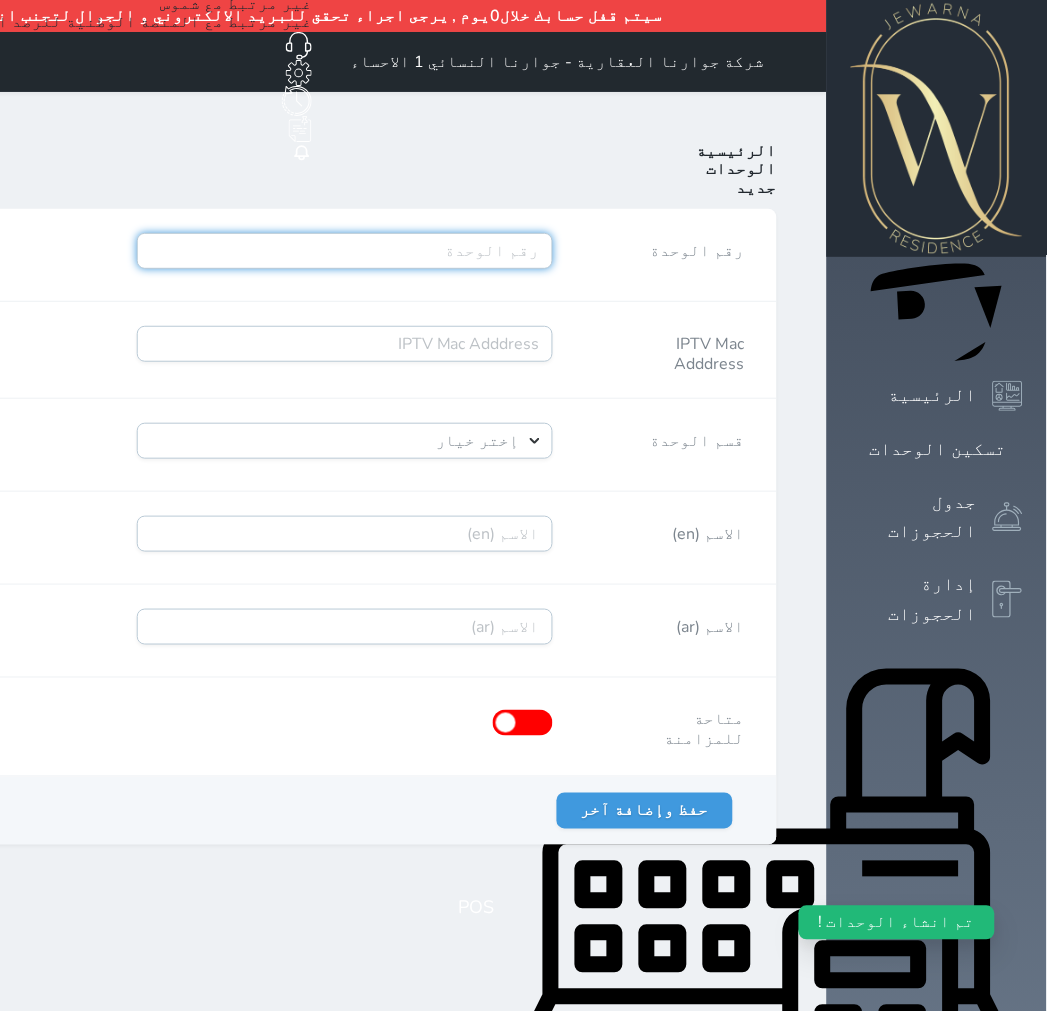 click on "رقم الوحدة" at bounding box center [345, 251] 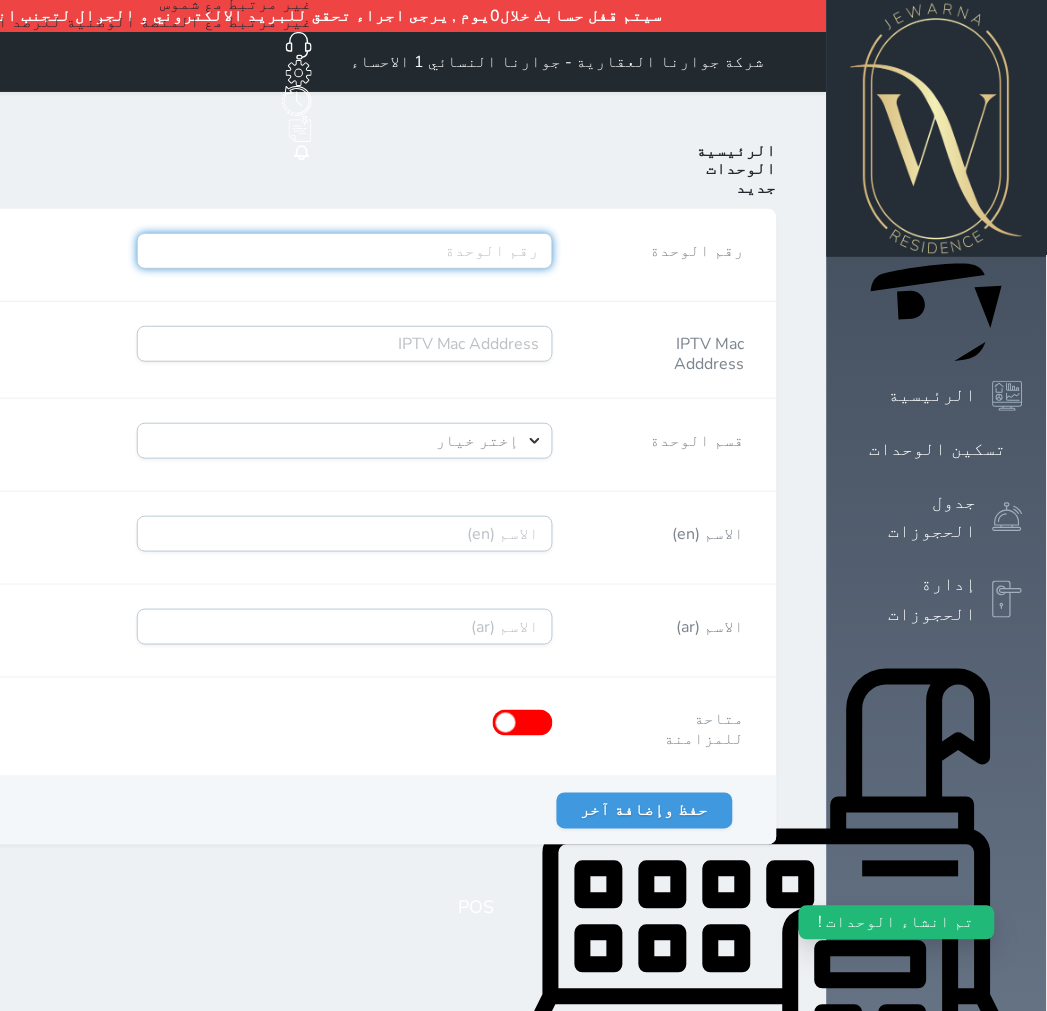 paste on "A08R02B45" 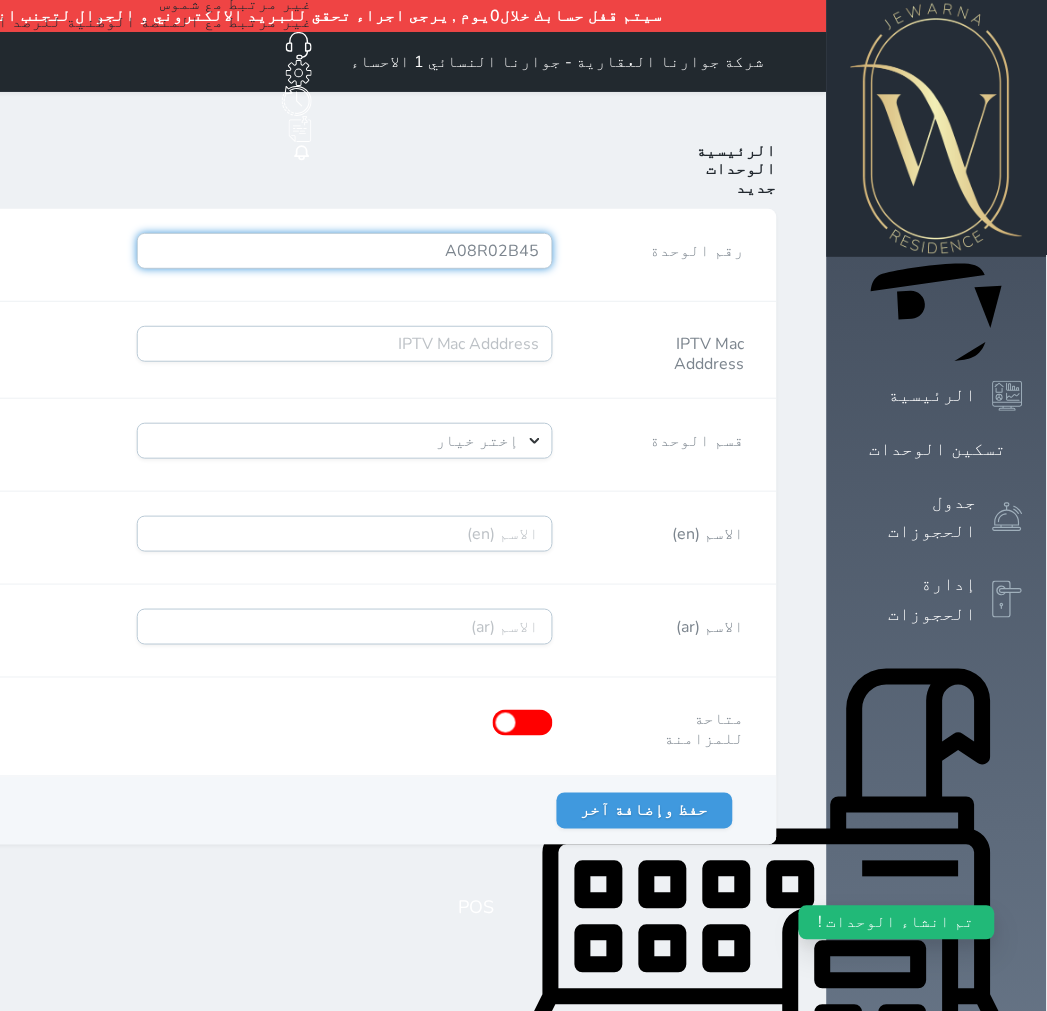 type on "A08R02B45" 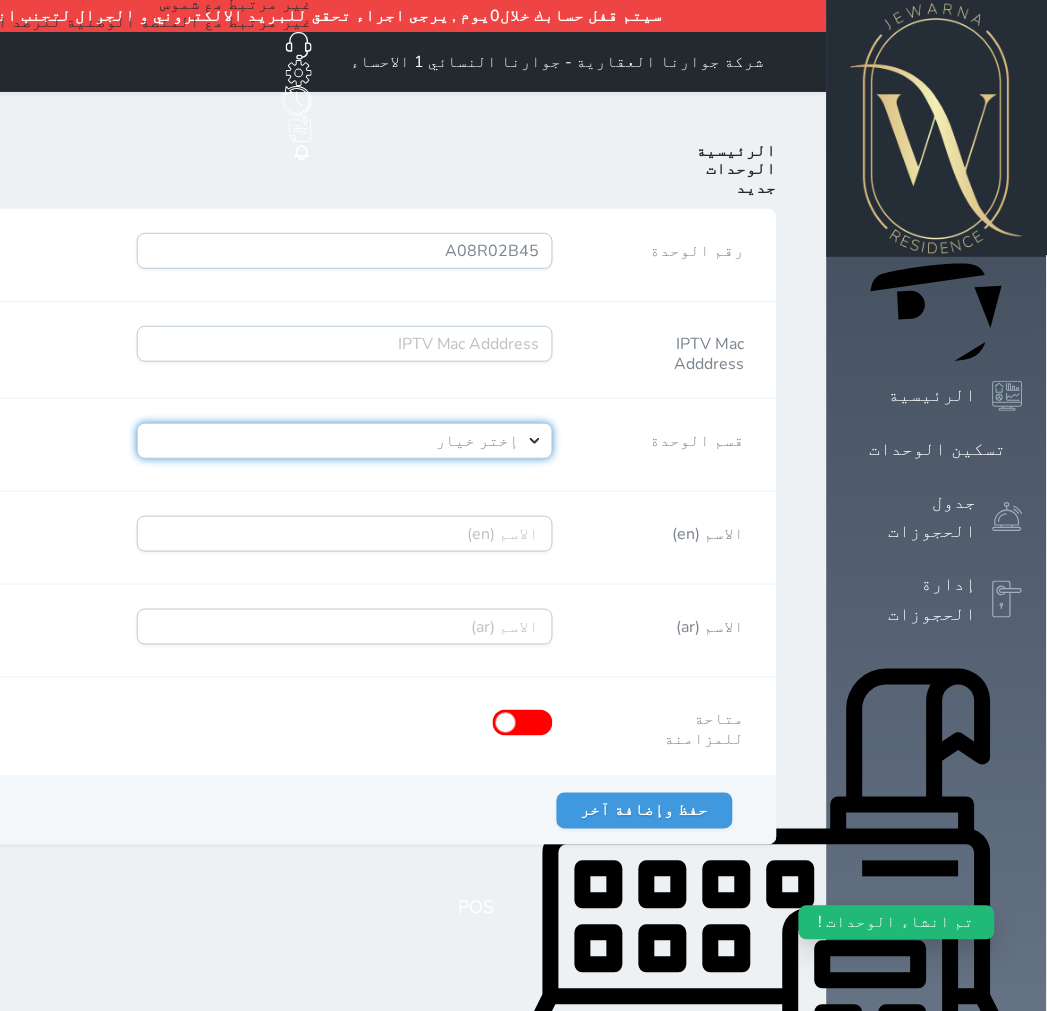 click on "إختر خيار   [PERSON_NAME]" at bounding box center [345, 441] 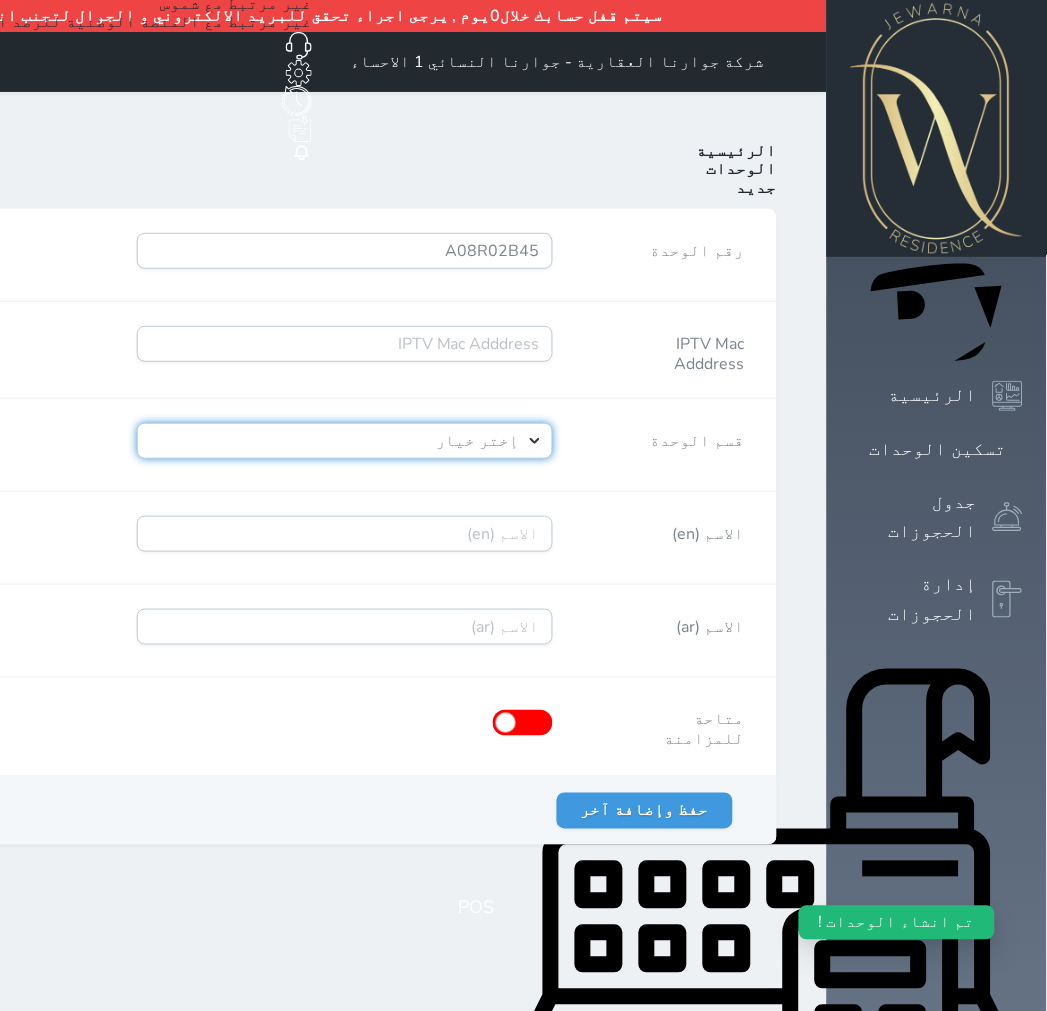 select on "39146238" 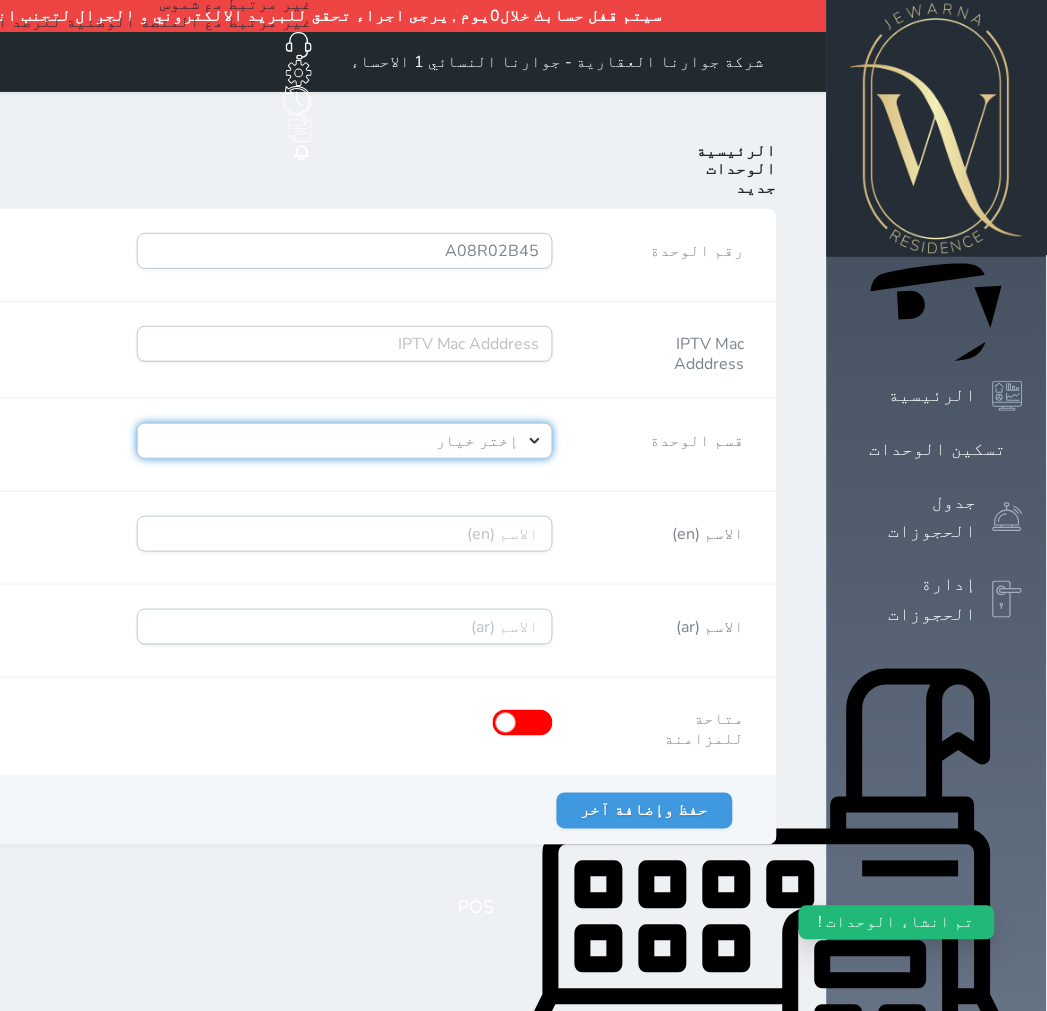 click on "إختر خيار   [PERSON_NAME]" at bounding box center (345, 441) 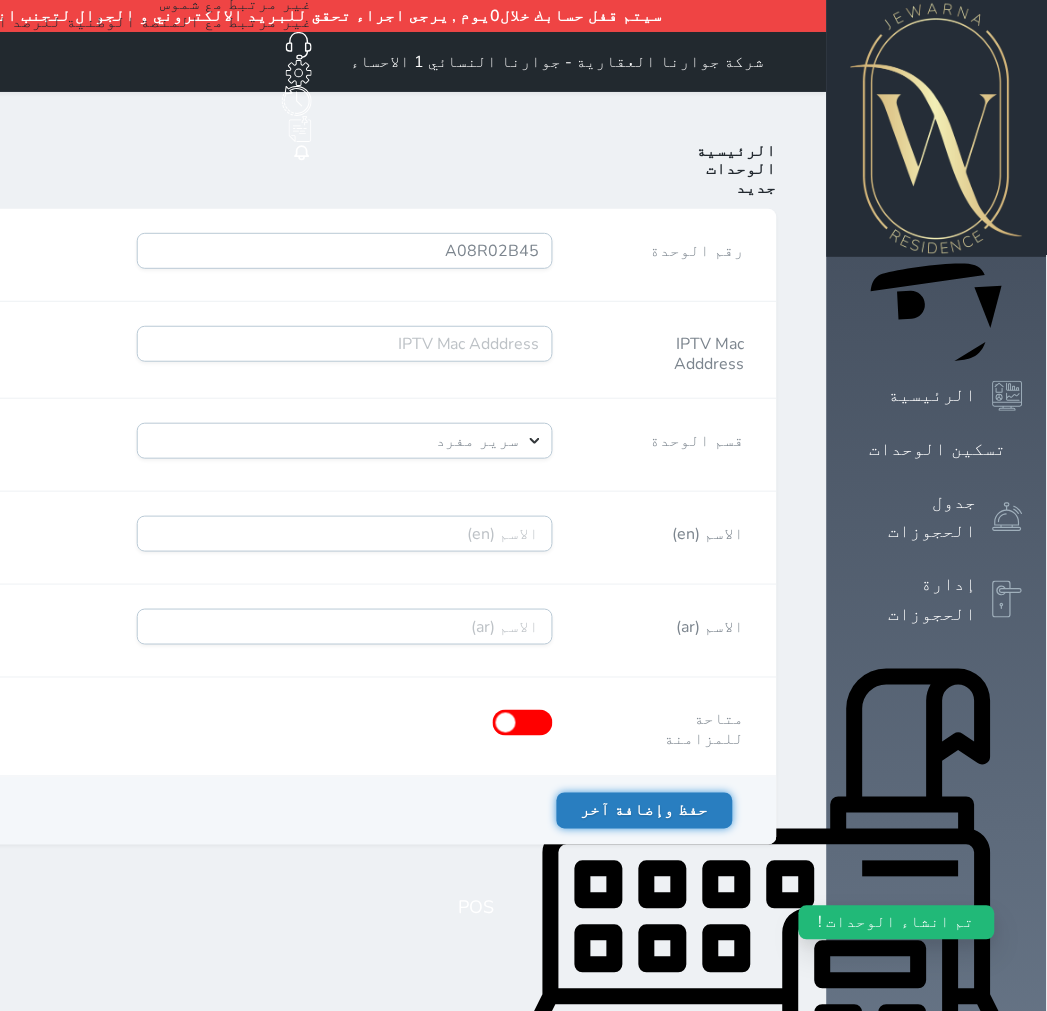 click on "حفظ وإضافة آخر" at bounding box center (645, 811) 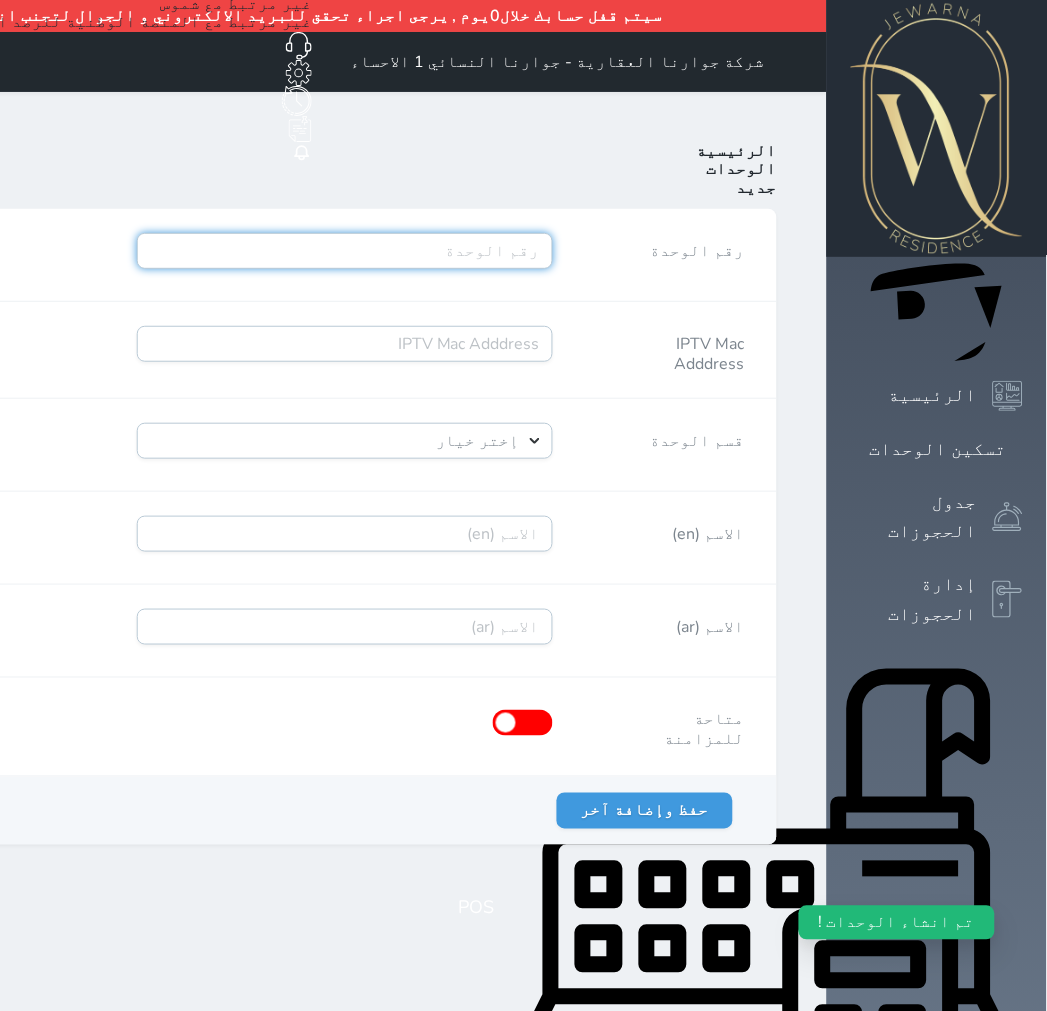 click on "رقم الوحدة" at bounding box center [345, 251] 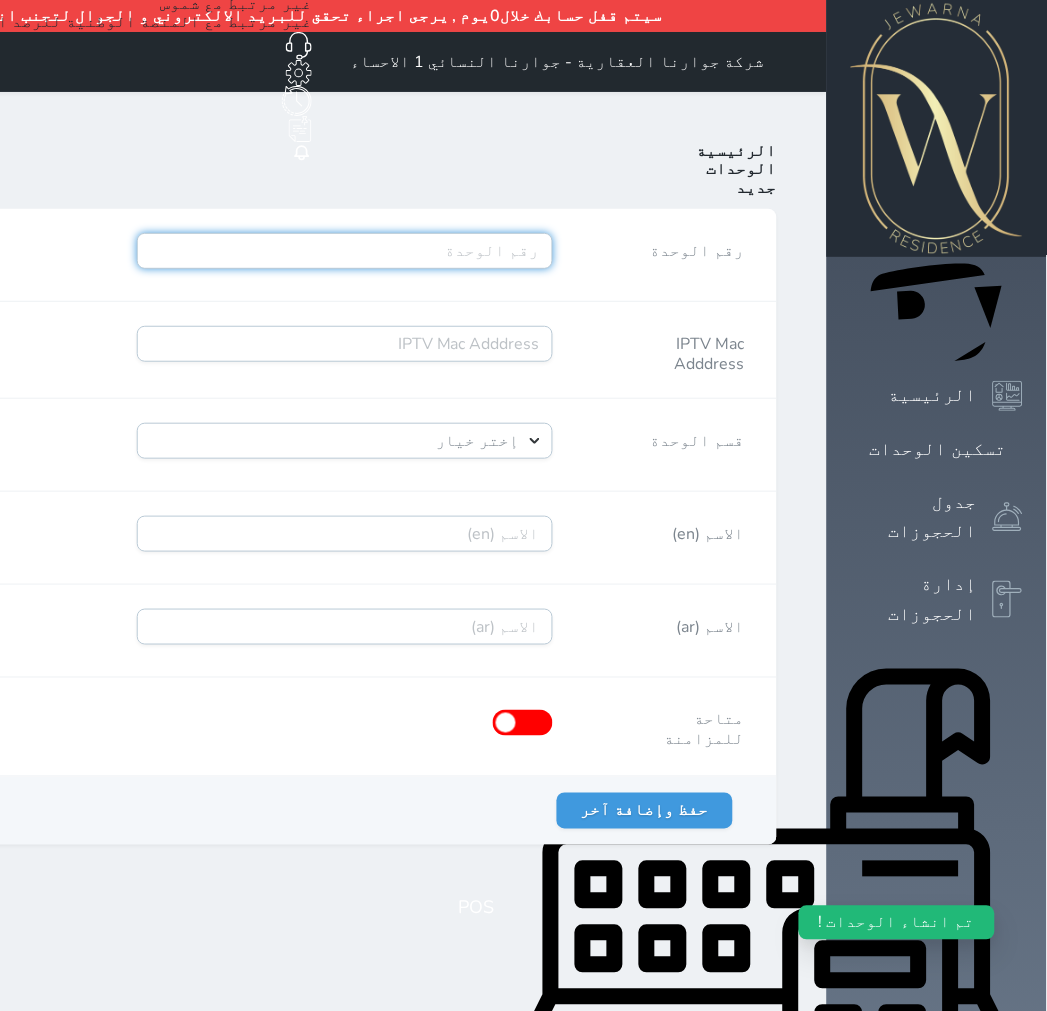 paste on "A08R02B46" 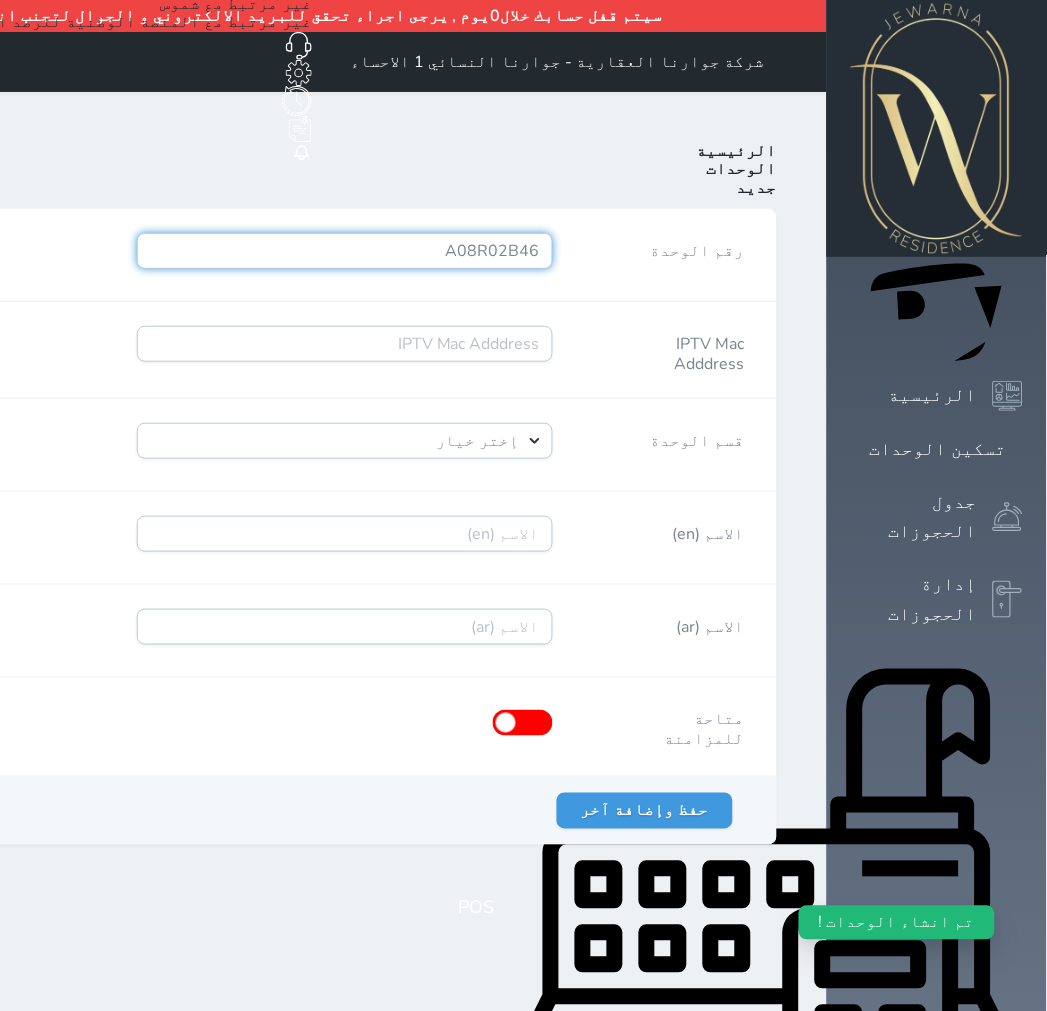 type on "A08R02B46" 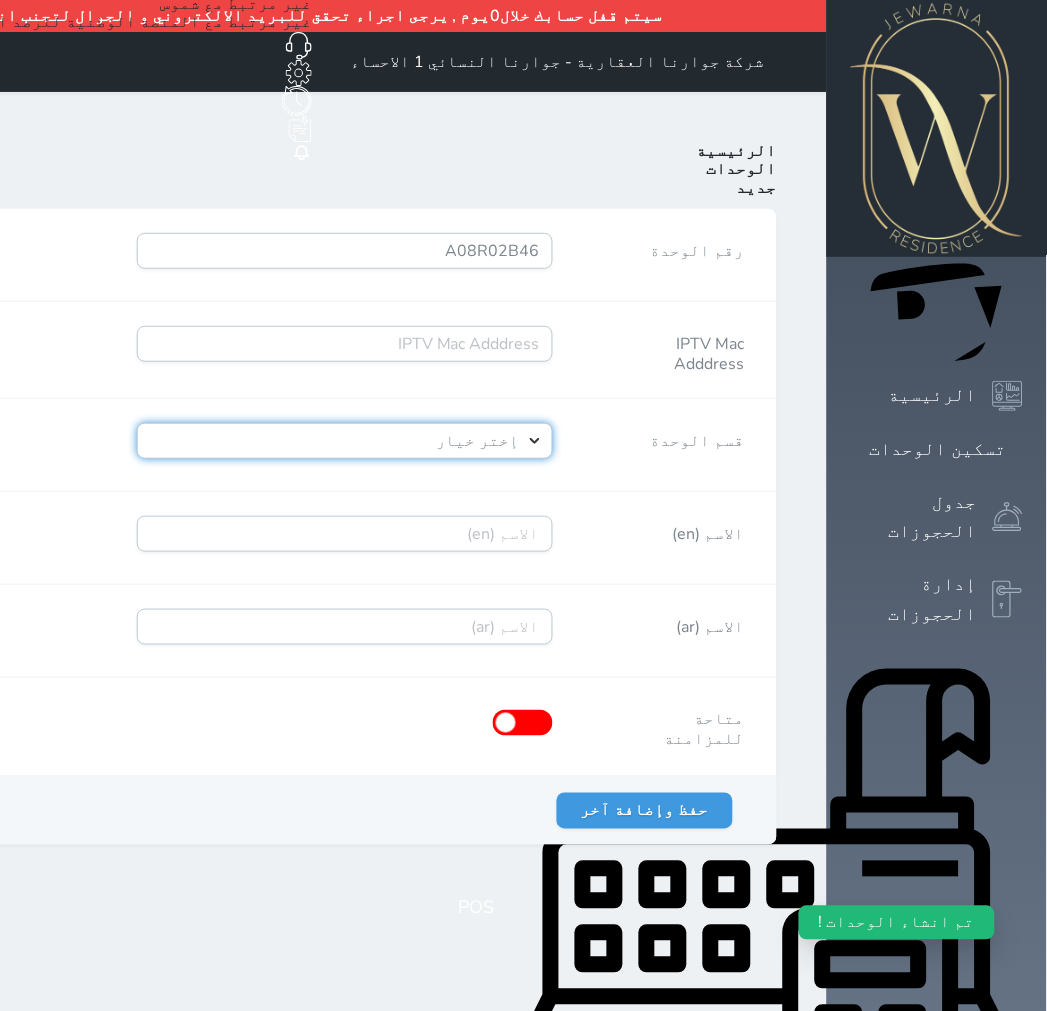 drag, startPoint x: 600, startPoint y: 378, endPoint x: 600, endPoint y: 392, distance: 14 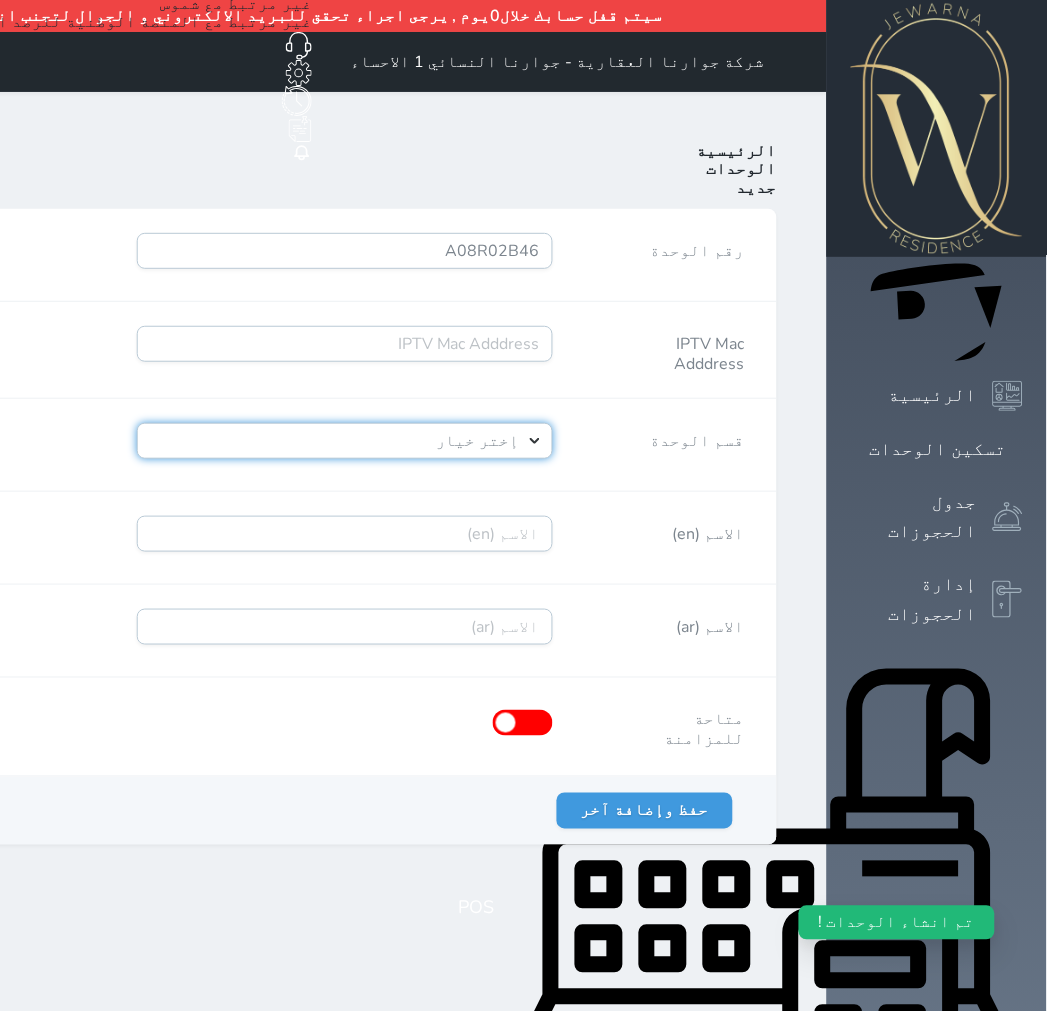click on "إختر خيار   [PERSON_NAME]" at bounding box center (345, 441) 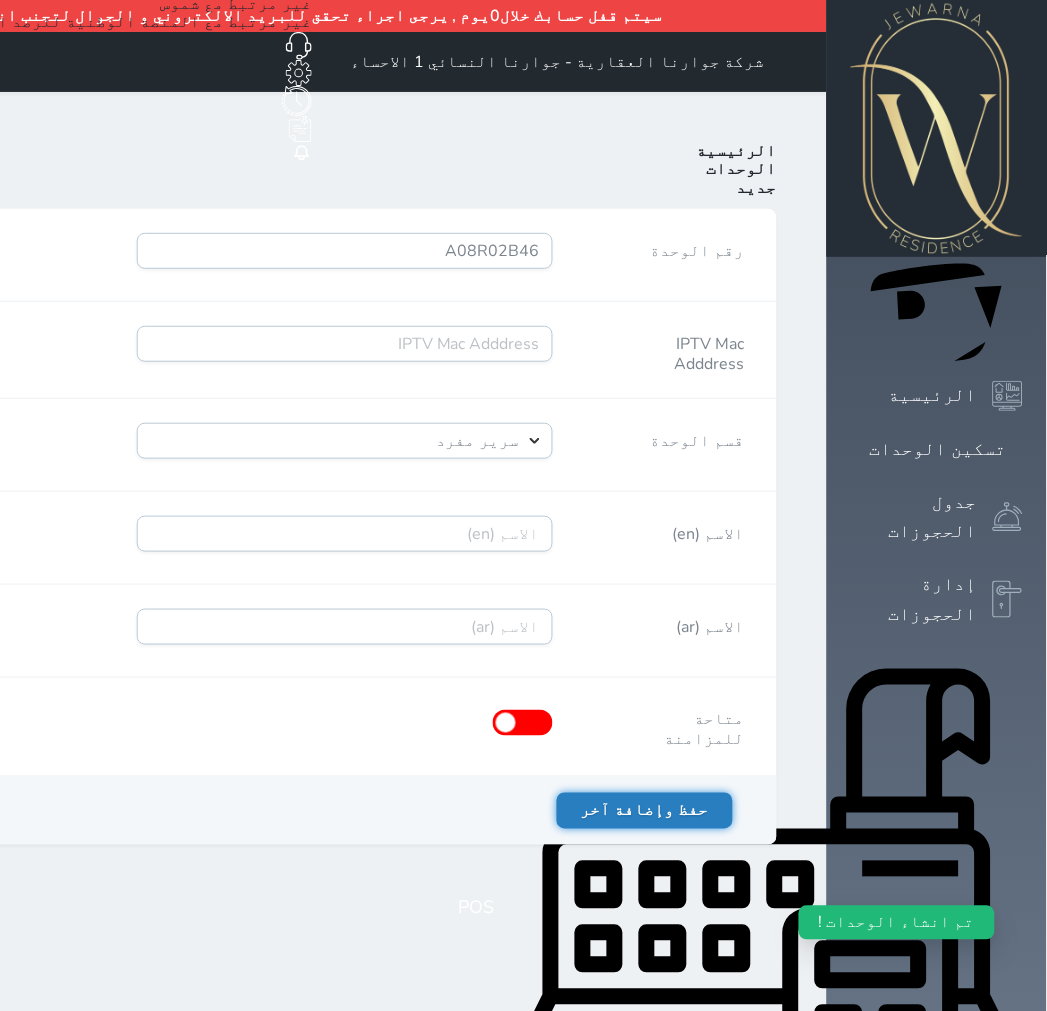 click on "حفظ وإضافة آخر" at bounding box center (645, 811) 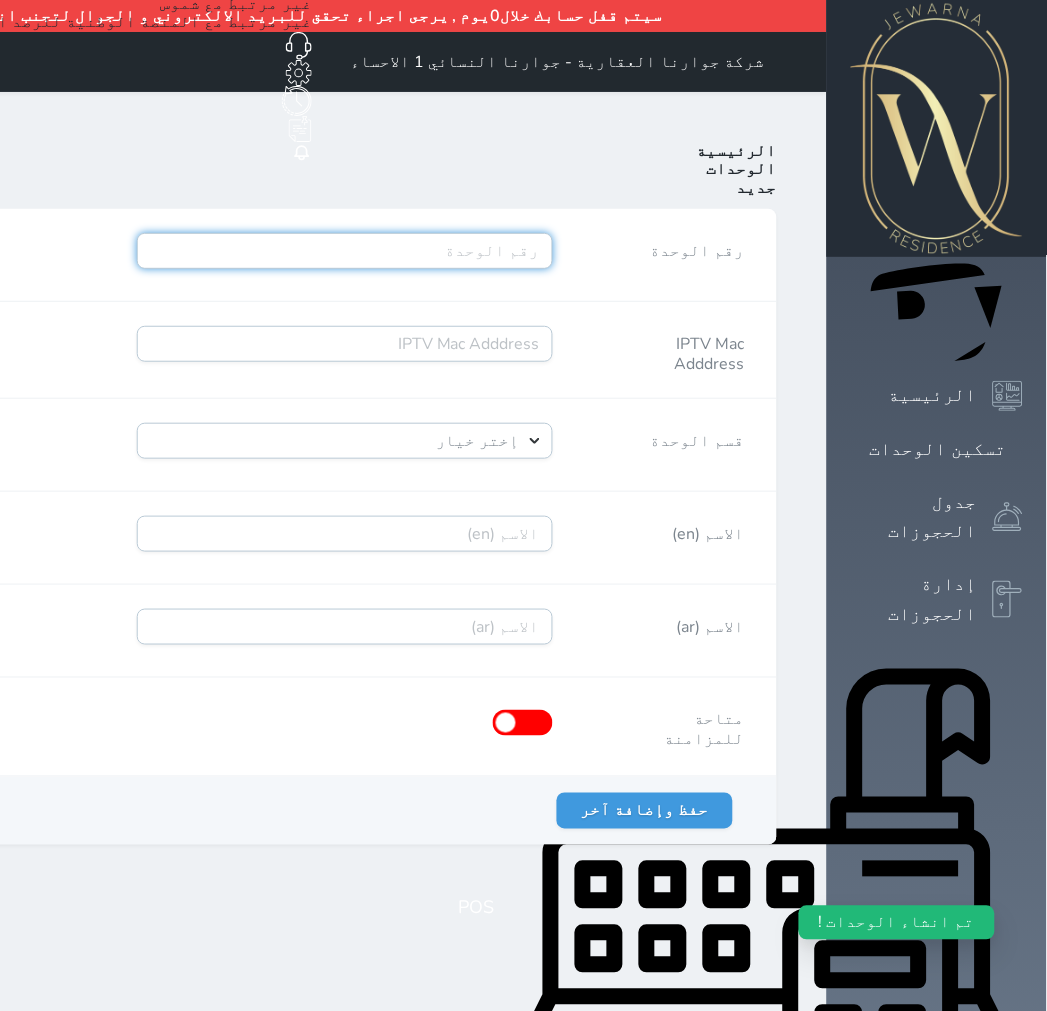 click on "رقم الوحدة" at bounding box center (345, 251) 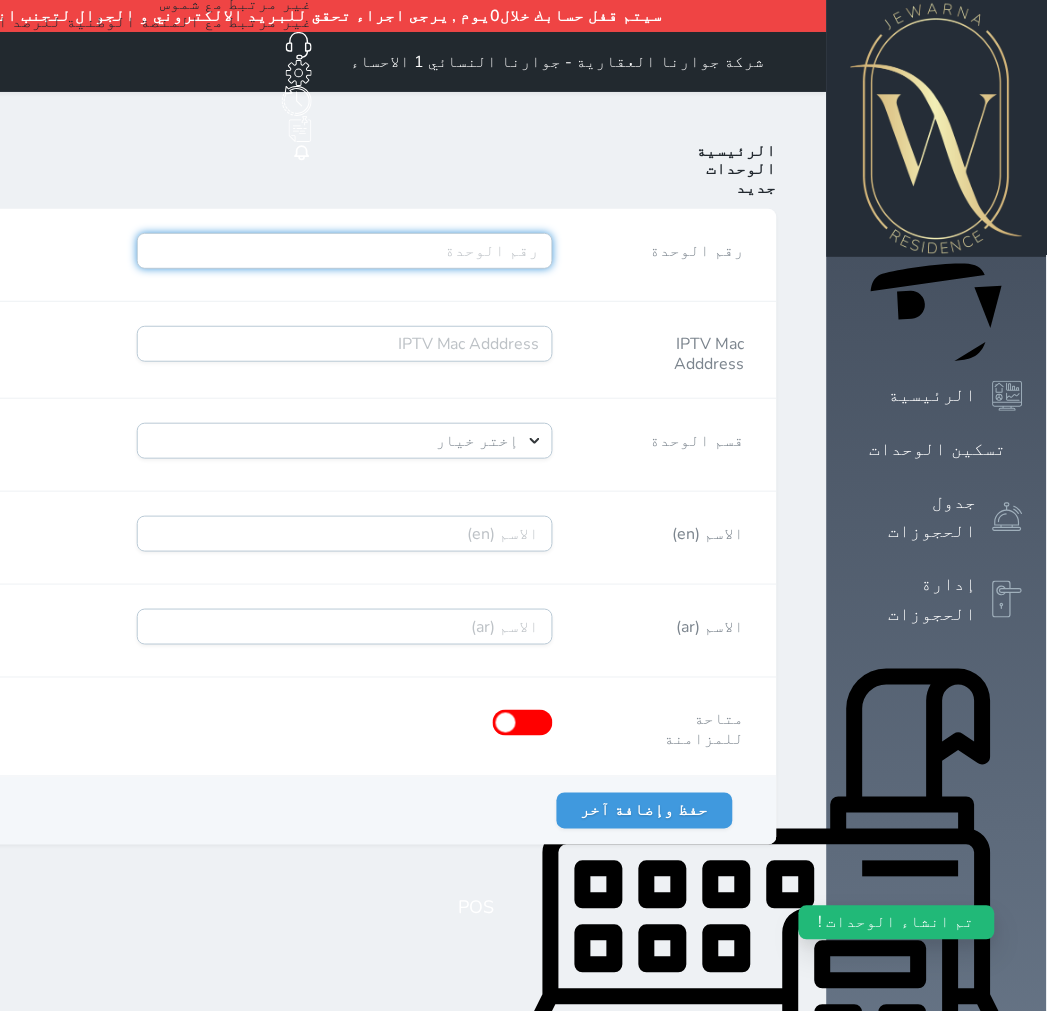 paste on "A08R03B47" 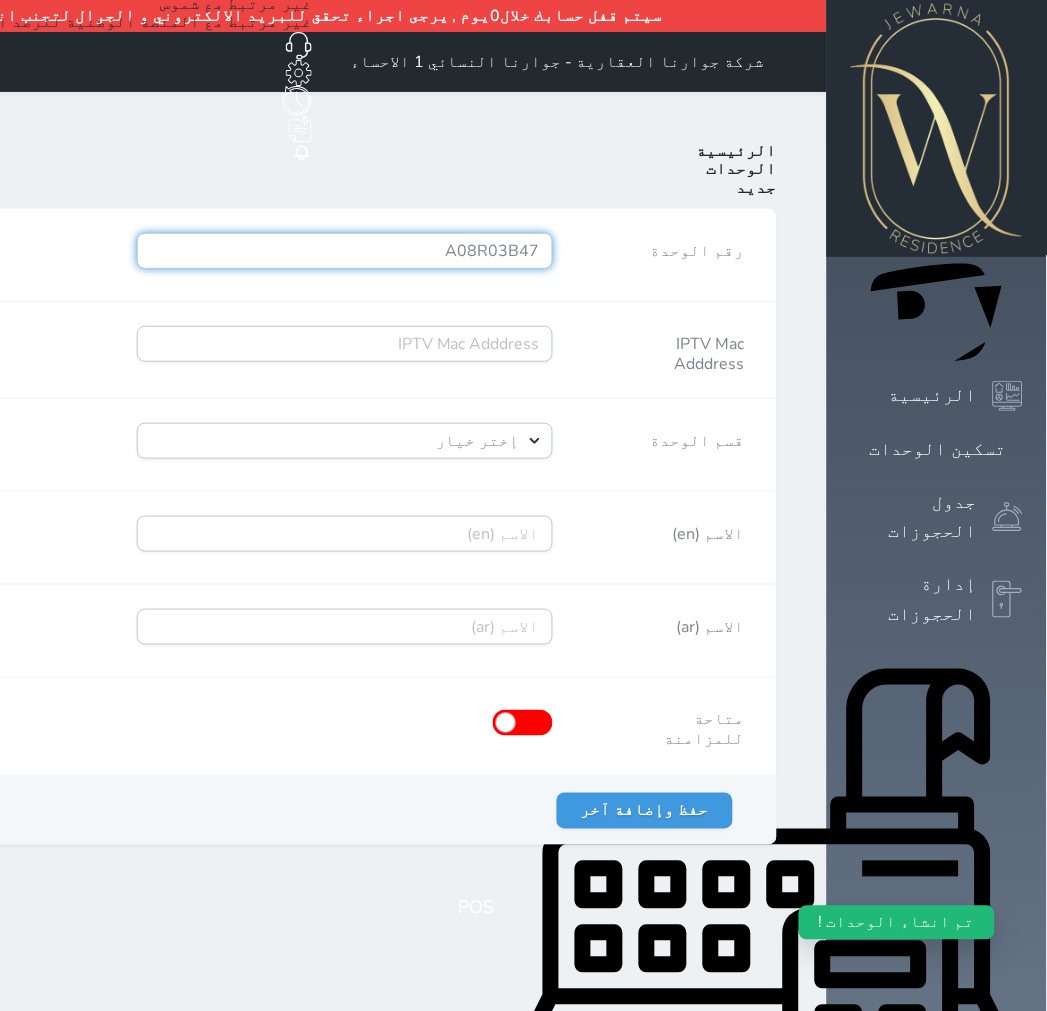 type on "A08R03B47" 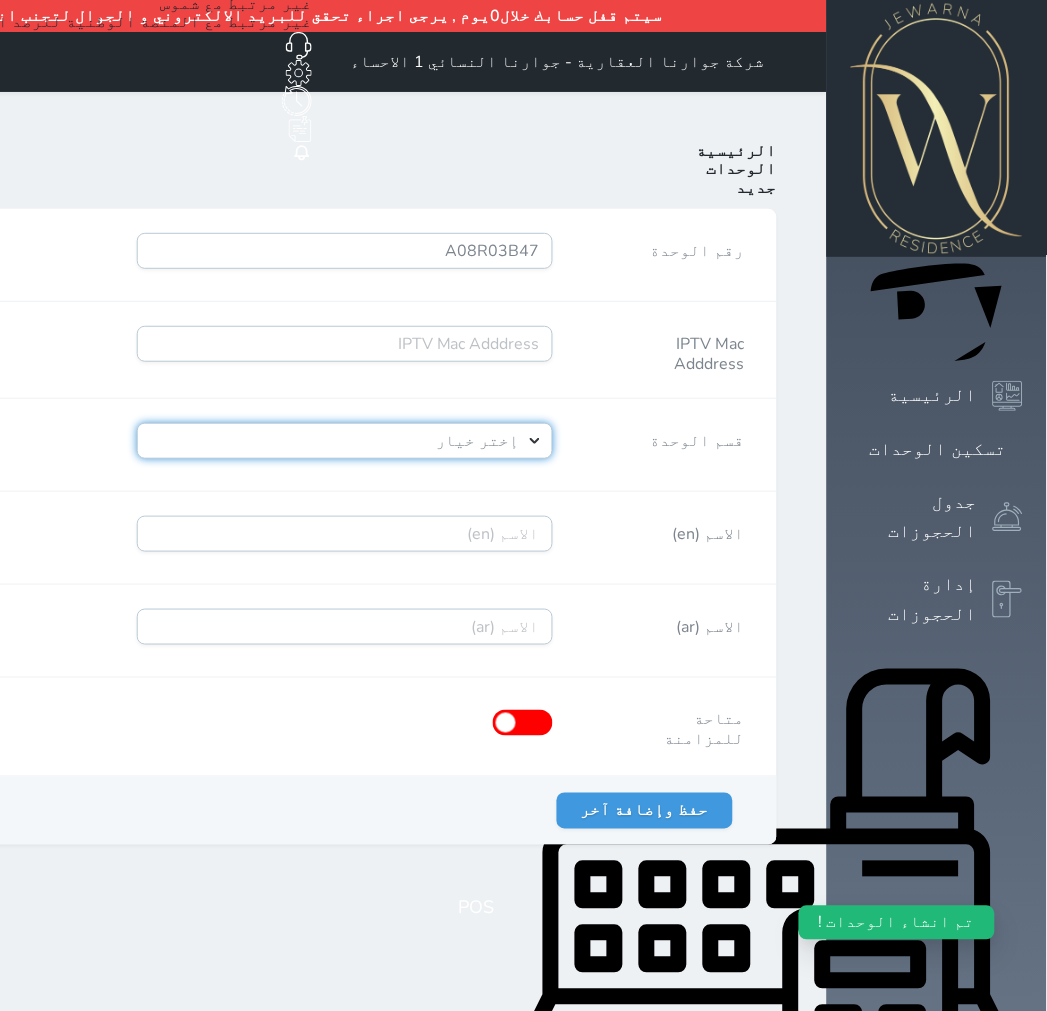 click on "إختر خيار   [PERSON_NAME]" at bounding box center (345, 441) 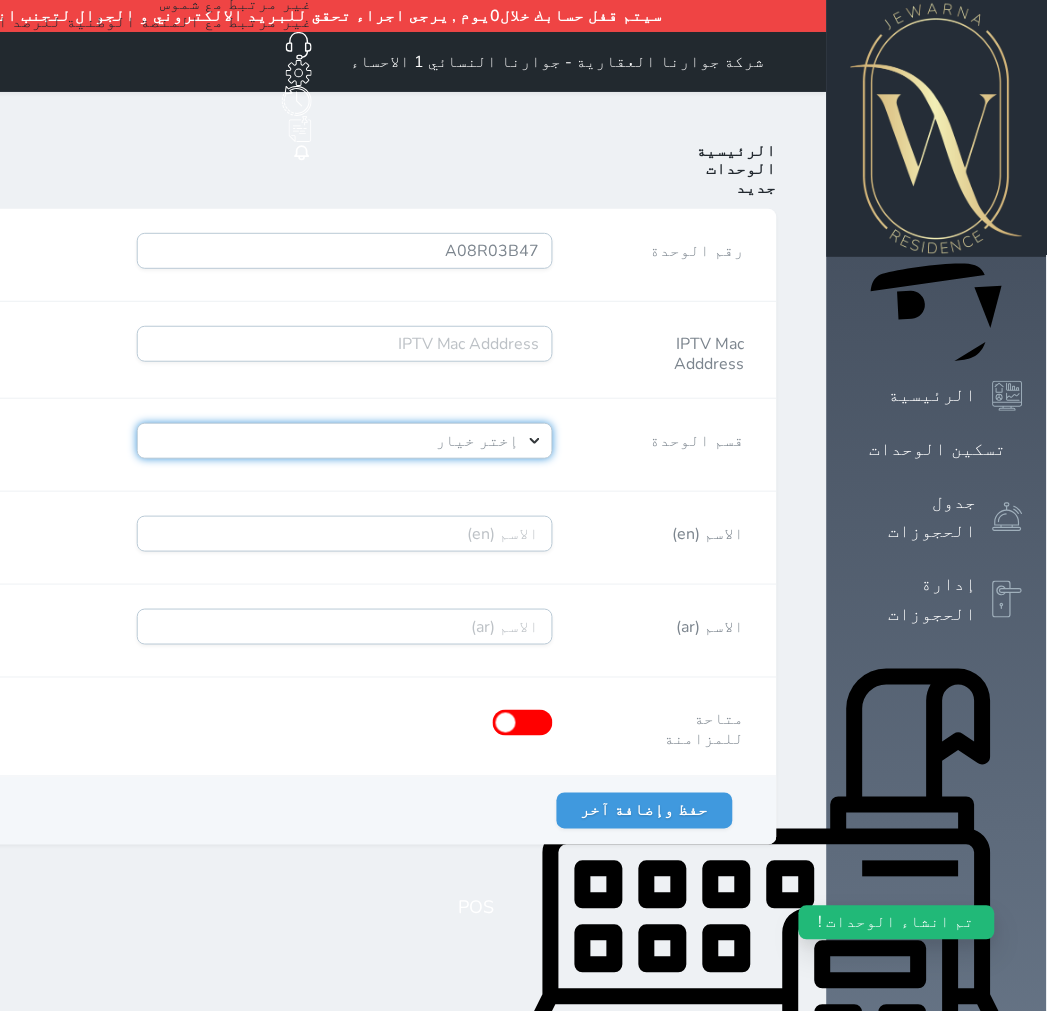 select on "39146238" 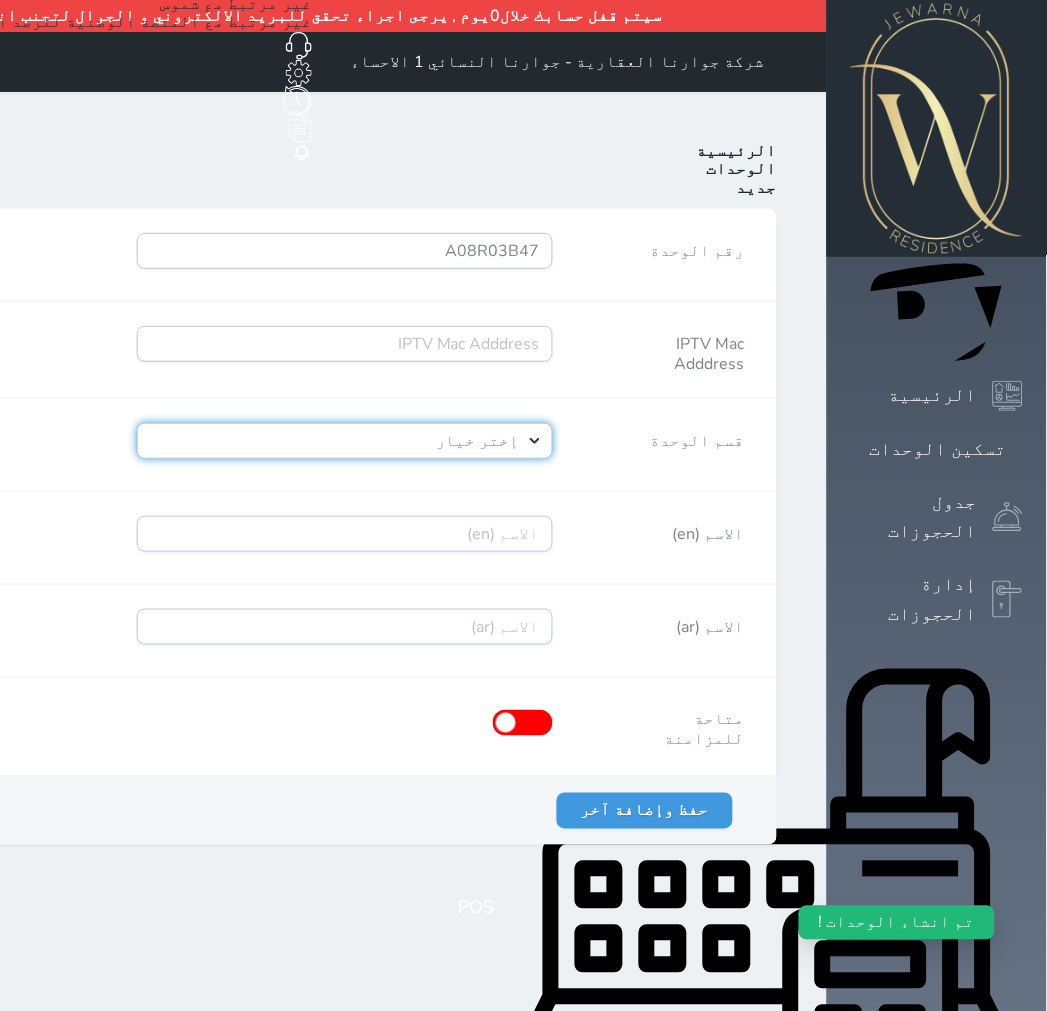 click on "إختر خيار   [PERSON_NAME]" at bounding box center [345, 441] 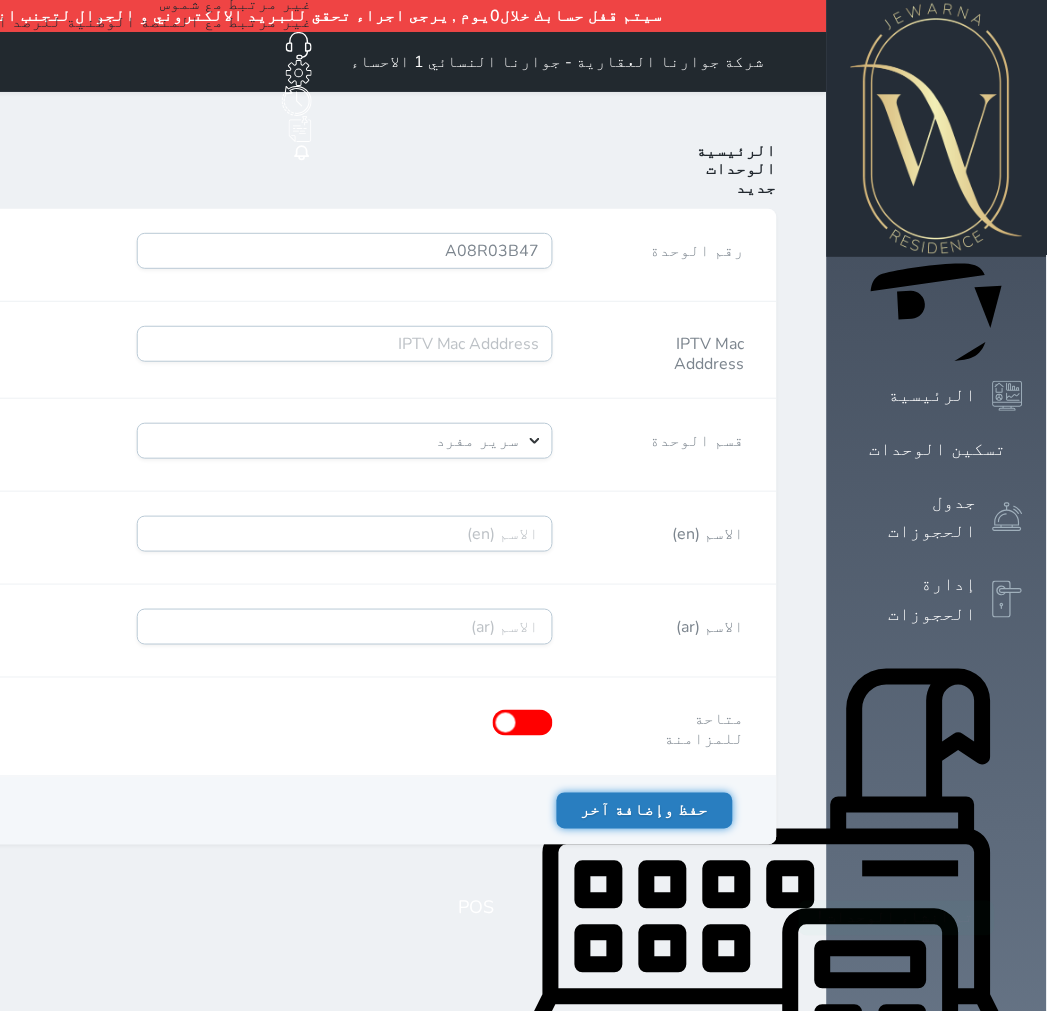 click on "حفظ وإضافة آخر" at bounding box center (645, 811) 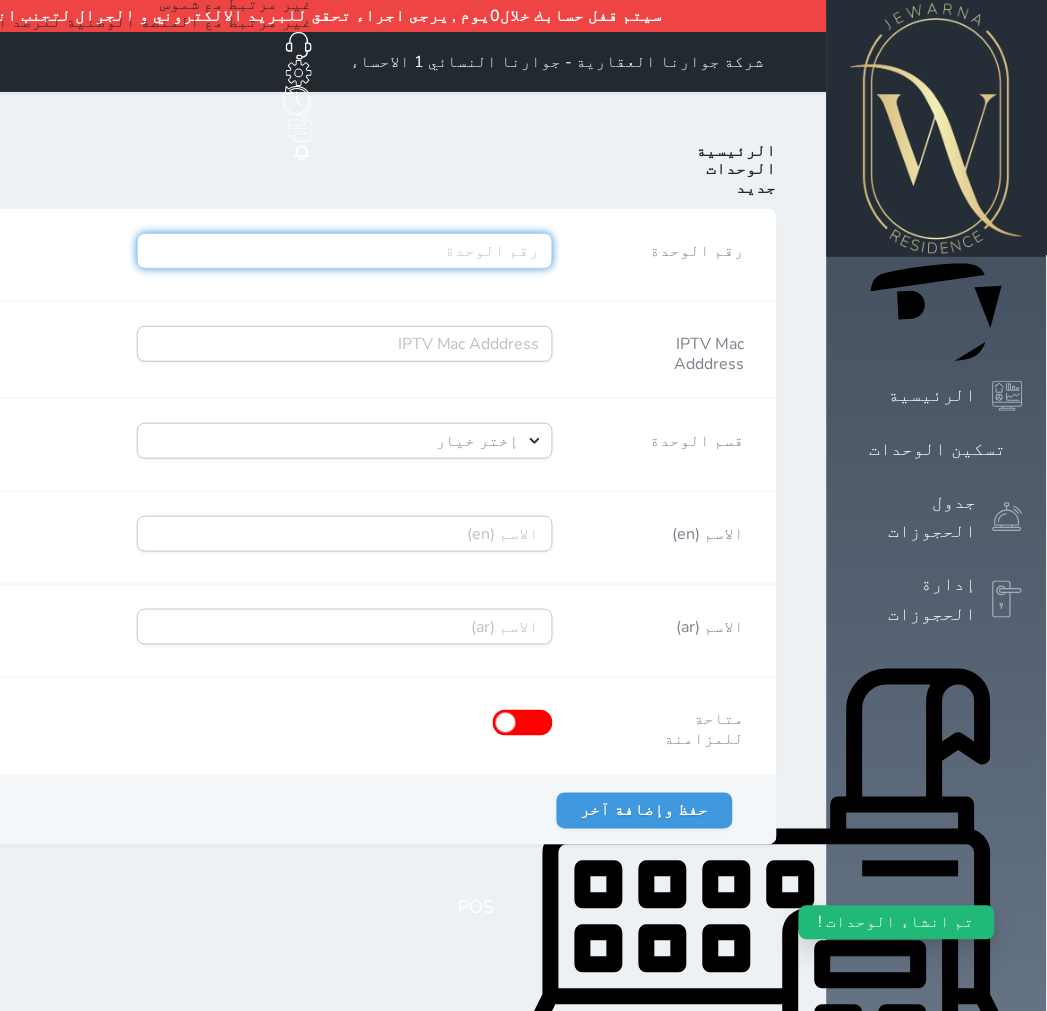 click on "رقم الوحدة" at bounding box center (345, 251) 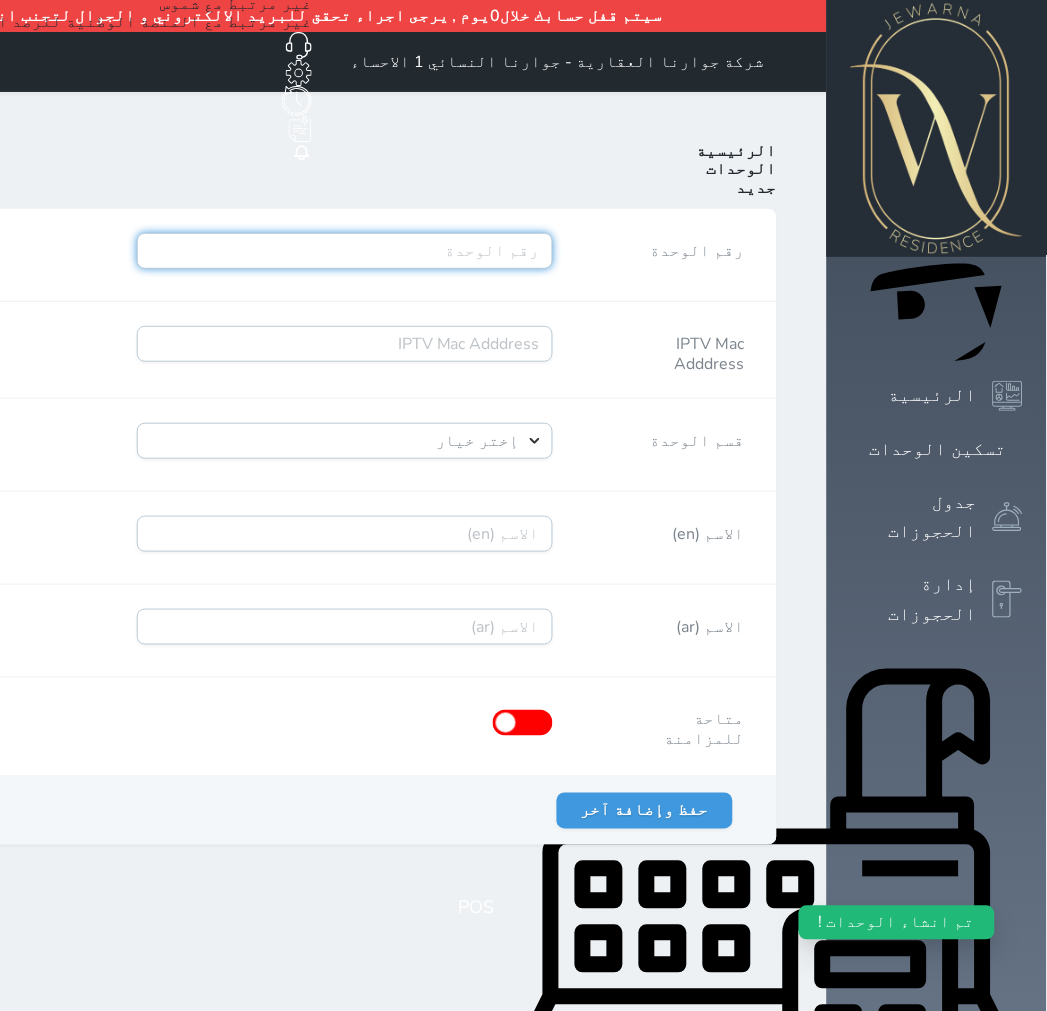 paste on "A08R03B48" 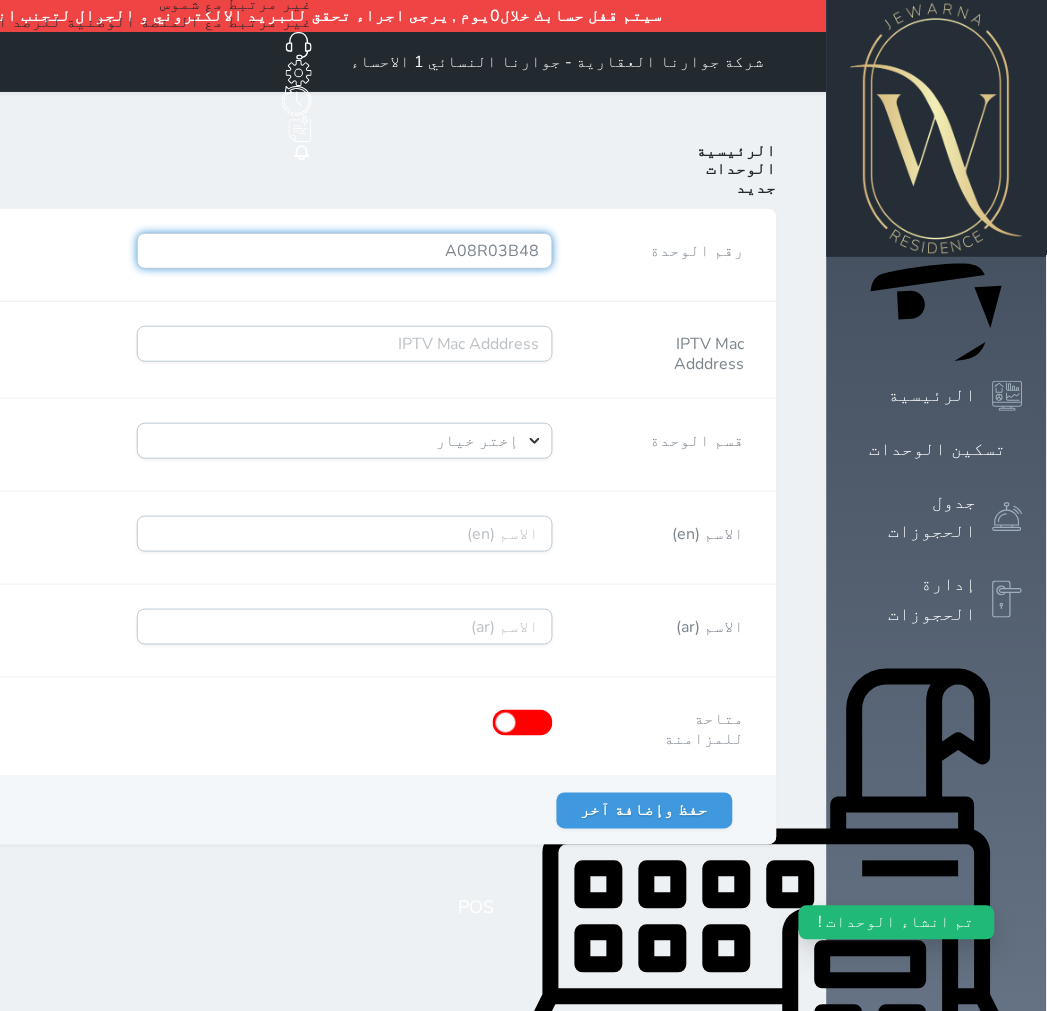 type on "A08R03B48" 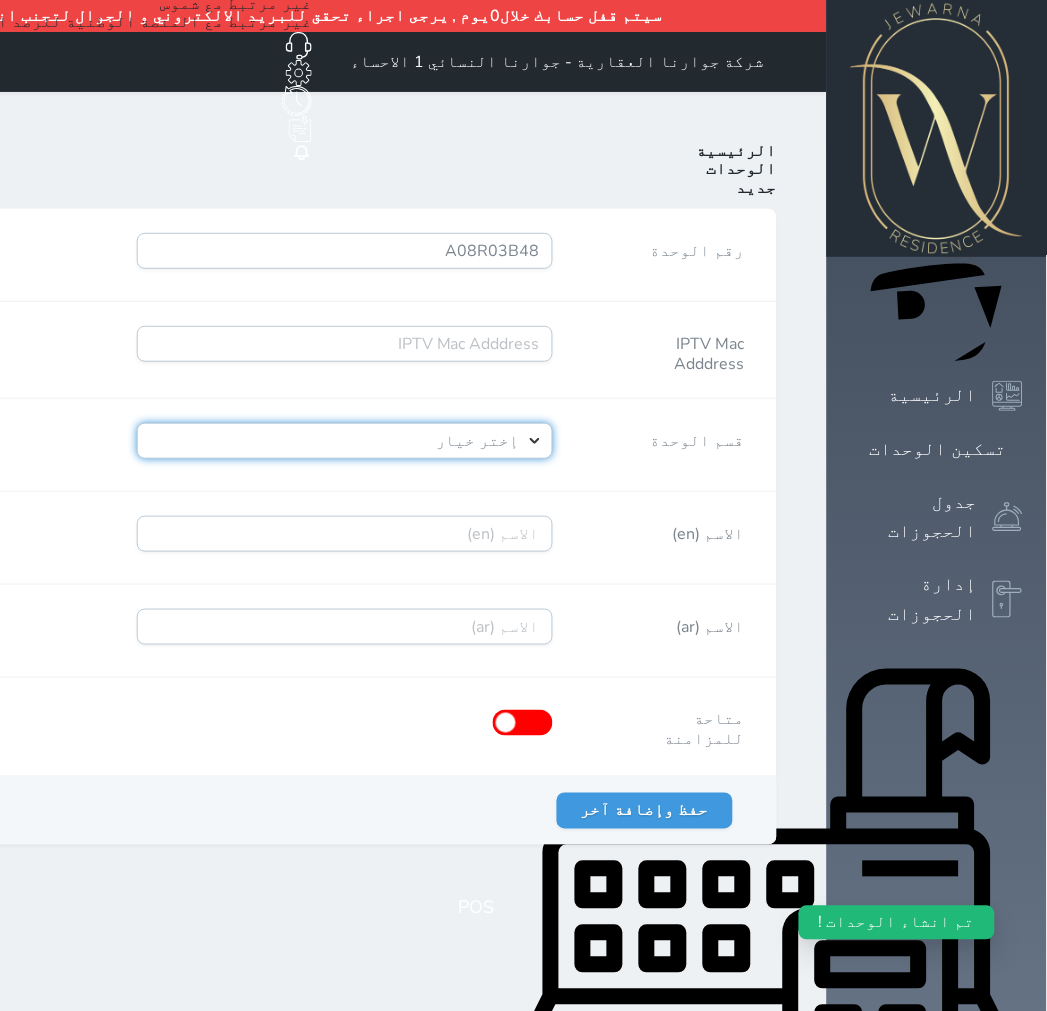 click on "إختر خيار   [PERSON_NAME]" at bounding box center [345, 441] 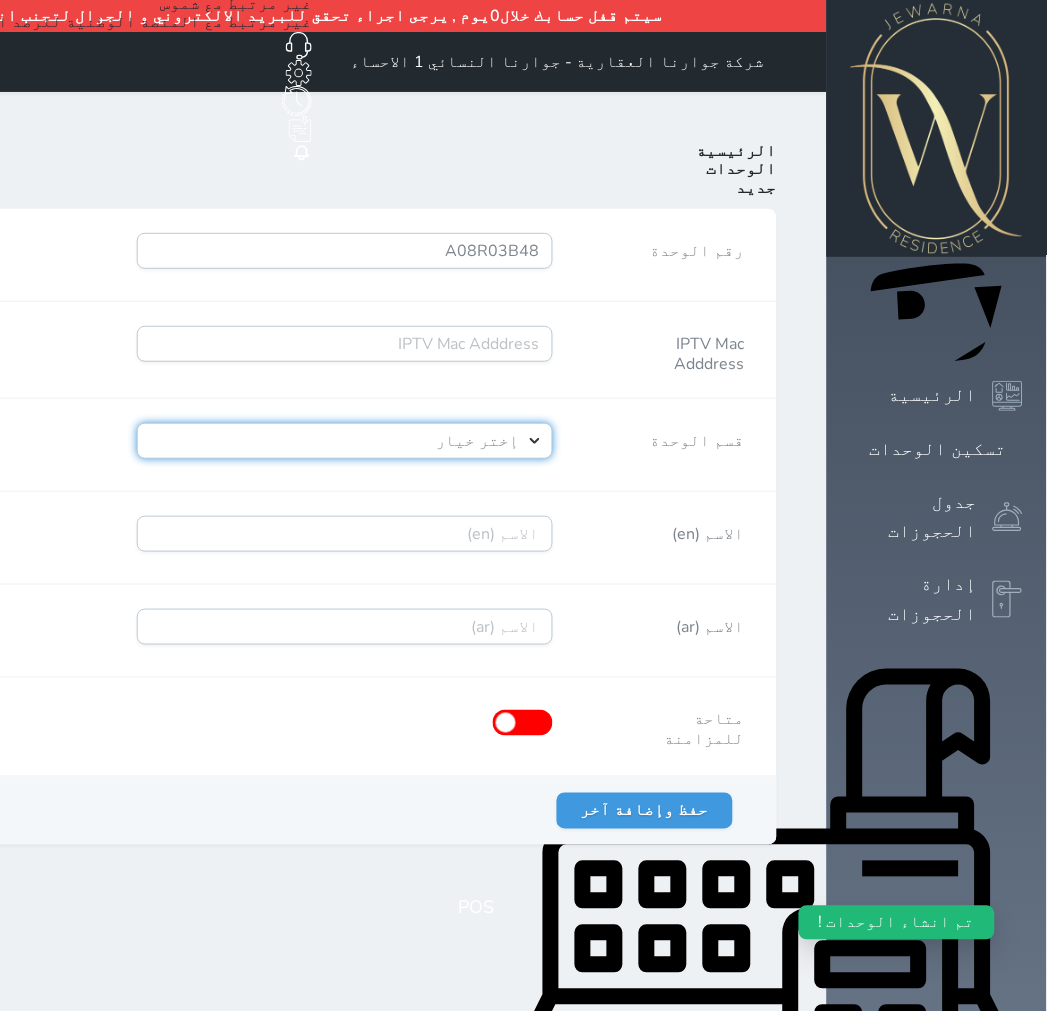 select on "39146238" 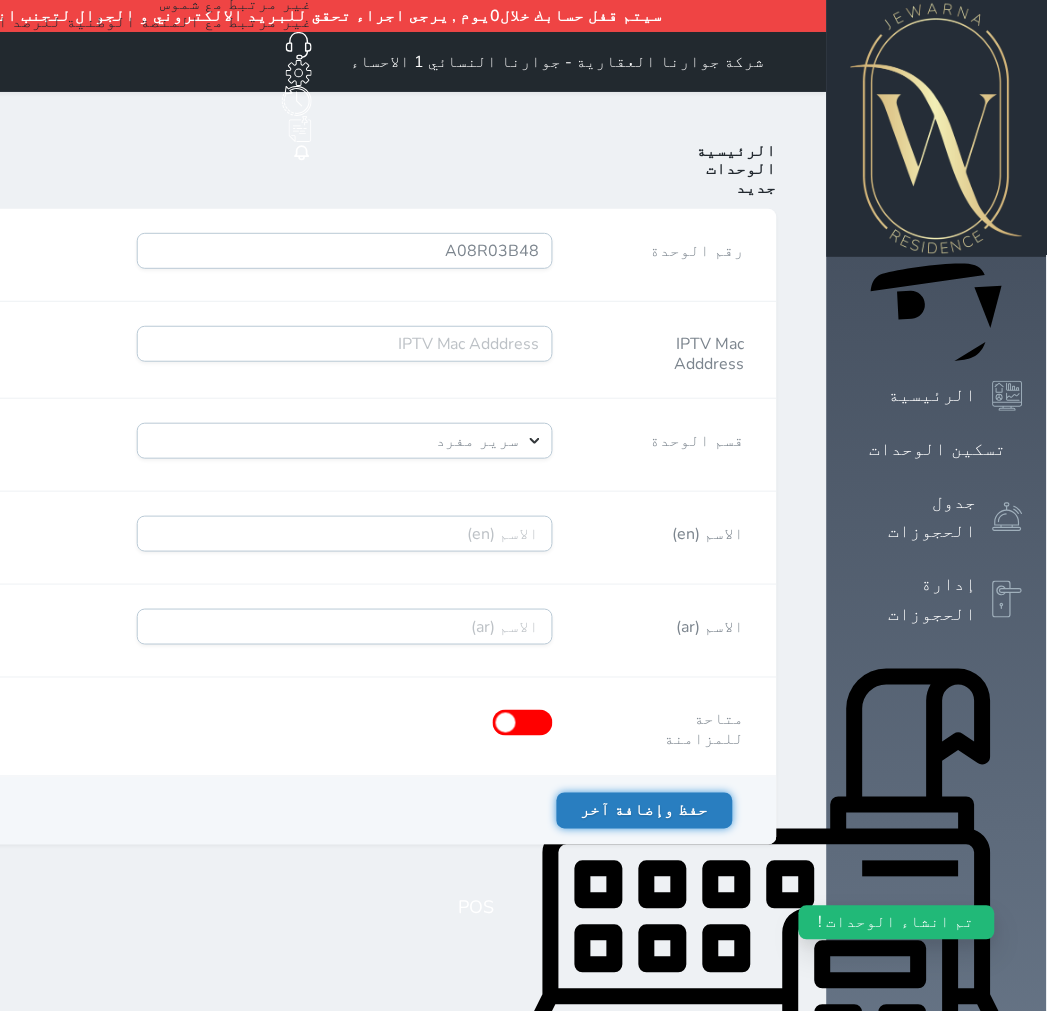 click on "حفظ وإضافة آخر" at bounding box center [645, 811] 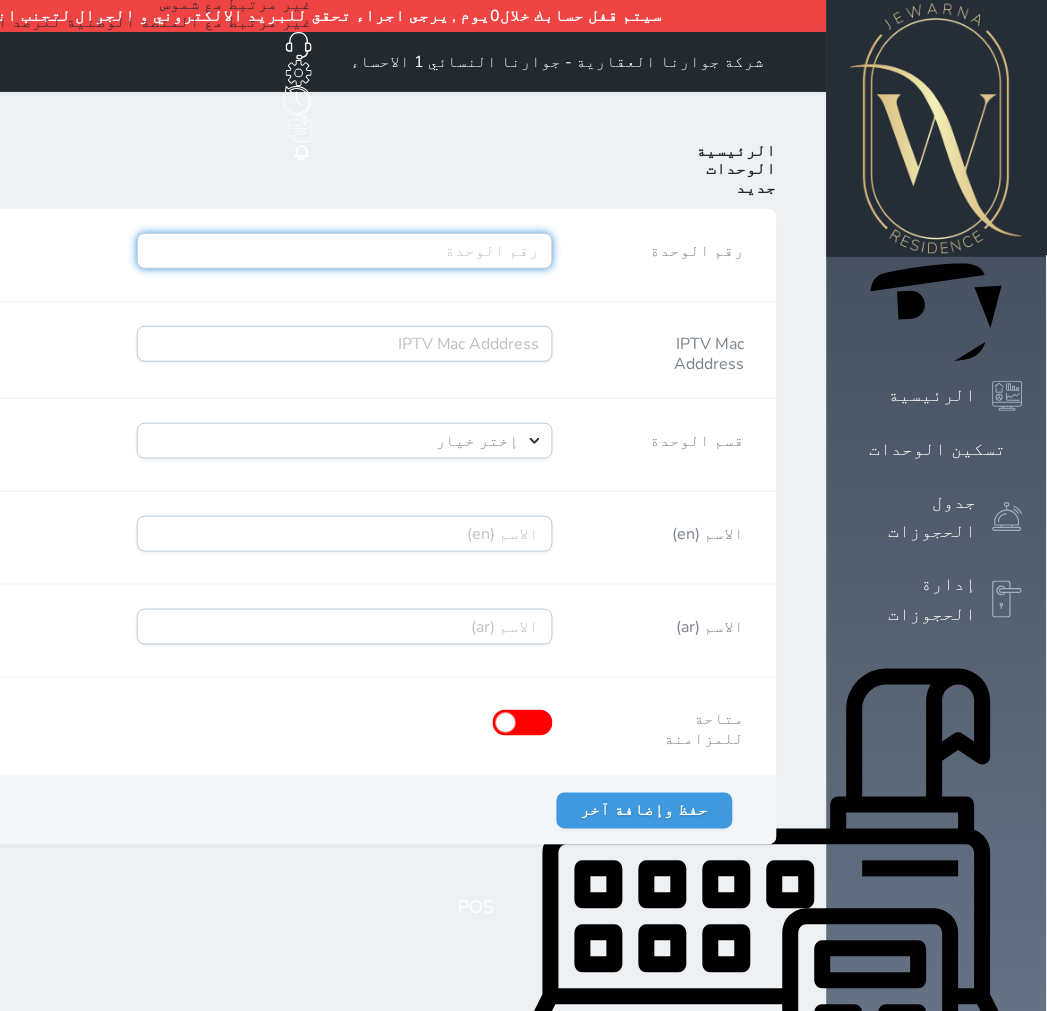 click on "رقم الوحدة" at bounding box center [345, 251] 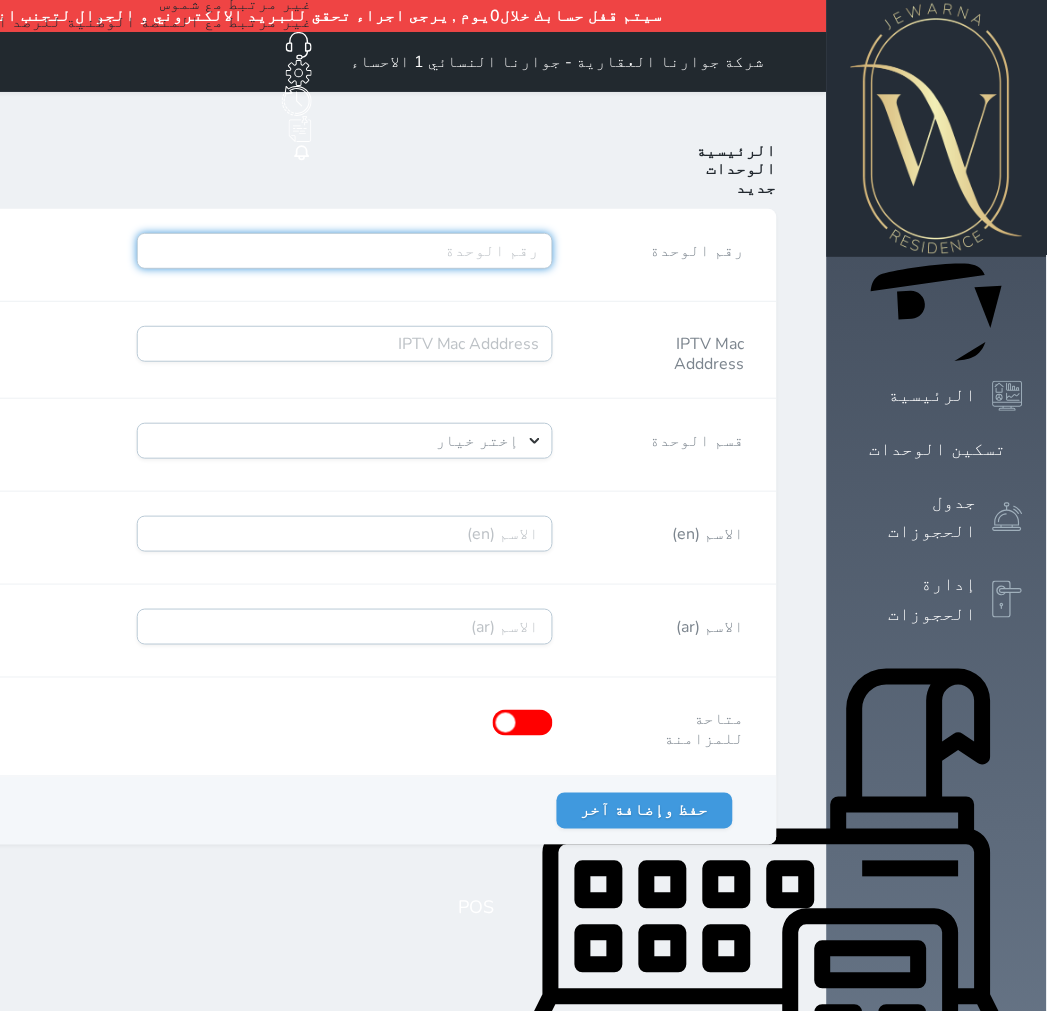 paste on "A09R01B49" 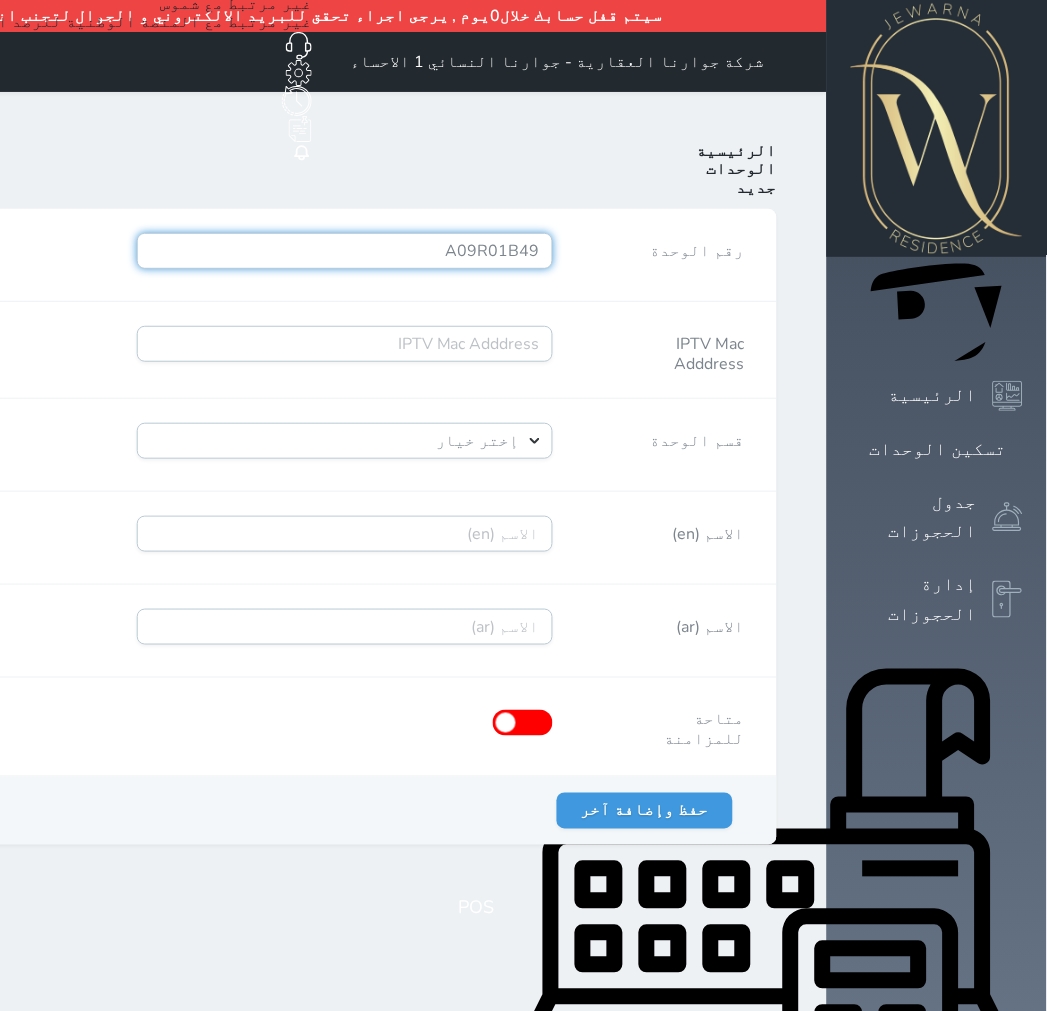 type on "A09R01B49" 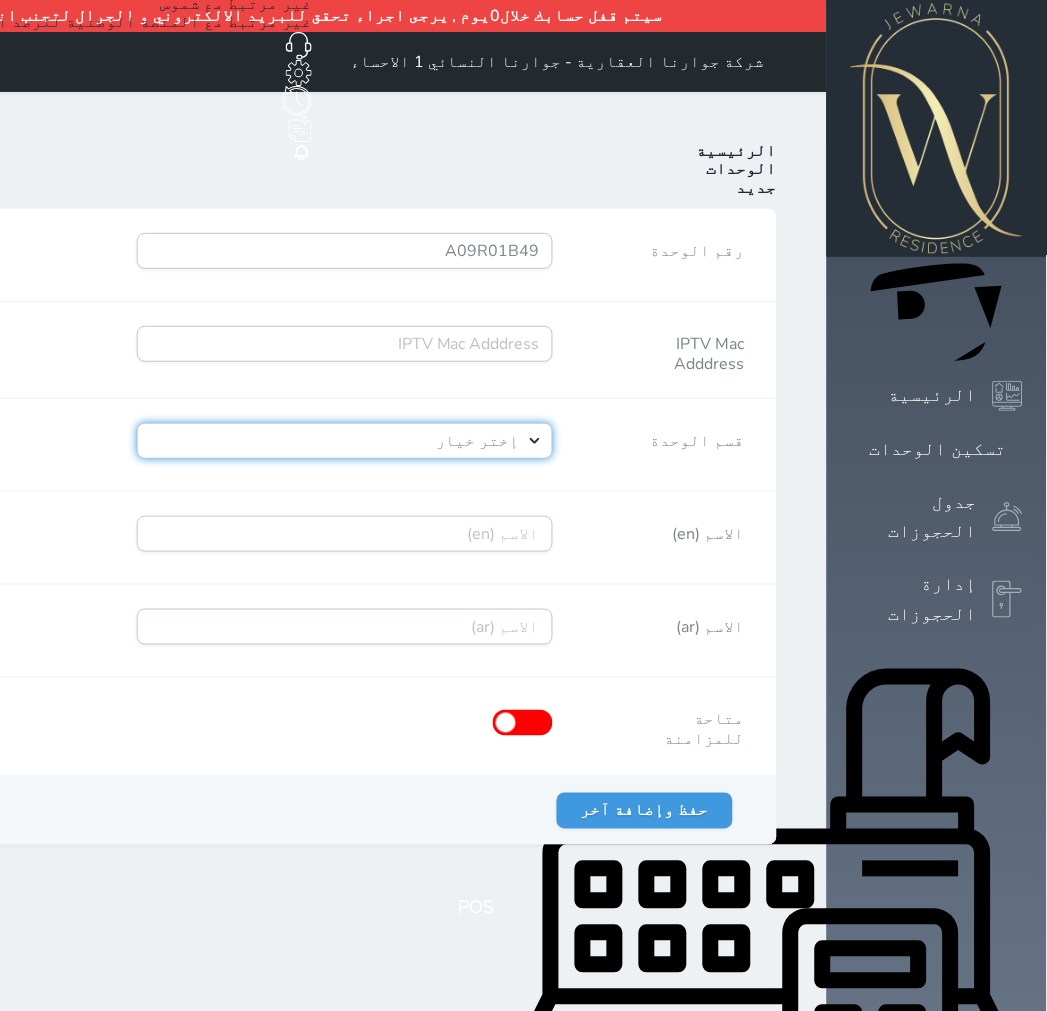 click on "إختر خيار   [PERSON_NAME]" at bounding box center [345, 441] 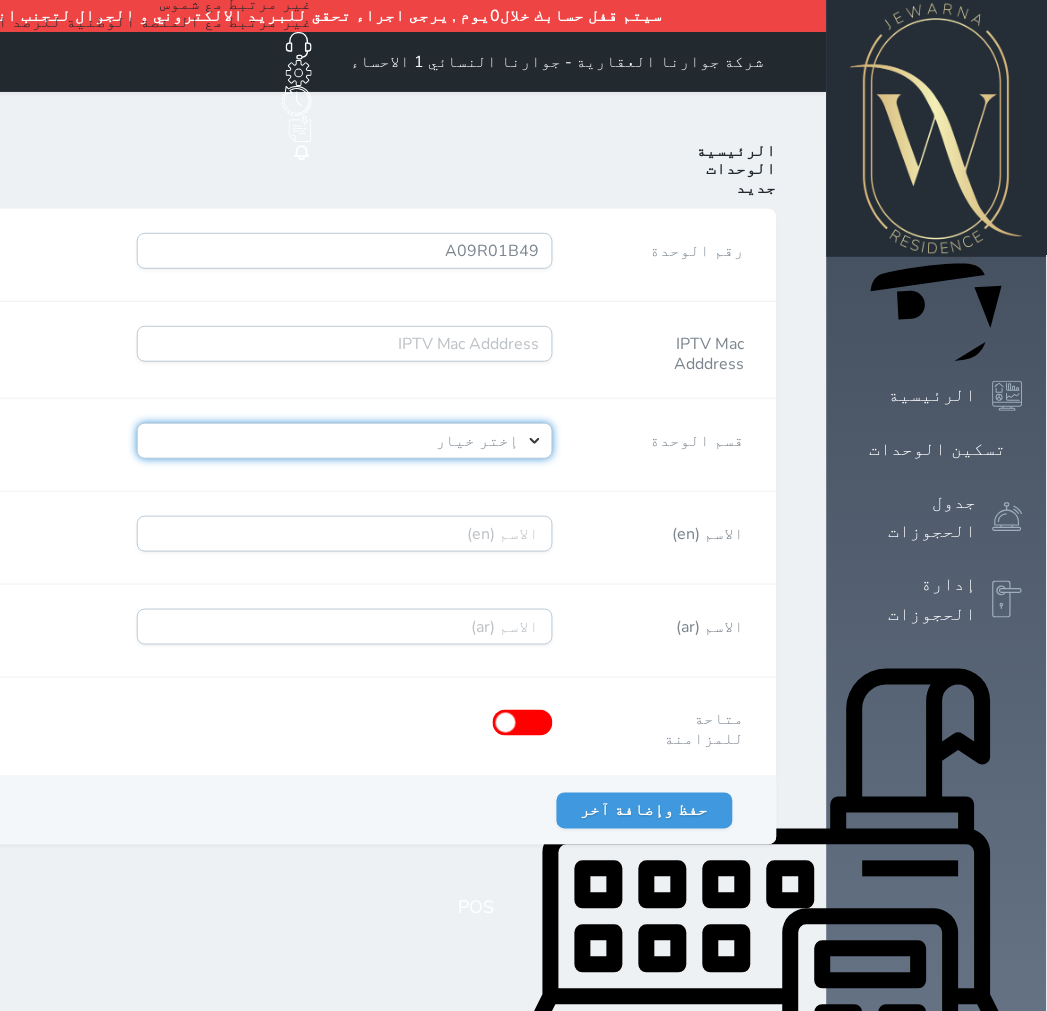 select on "39146238" 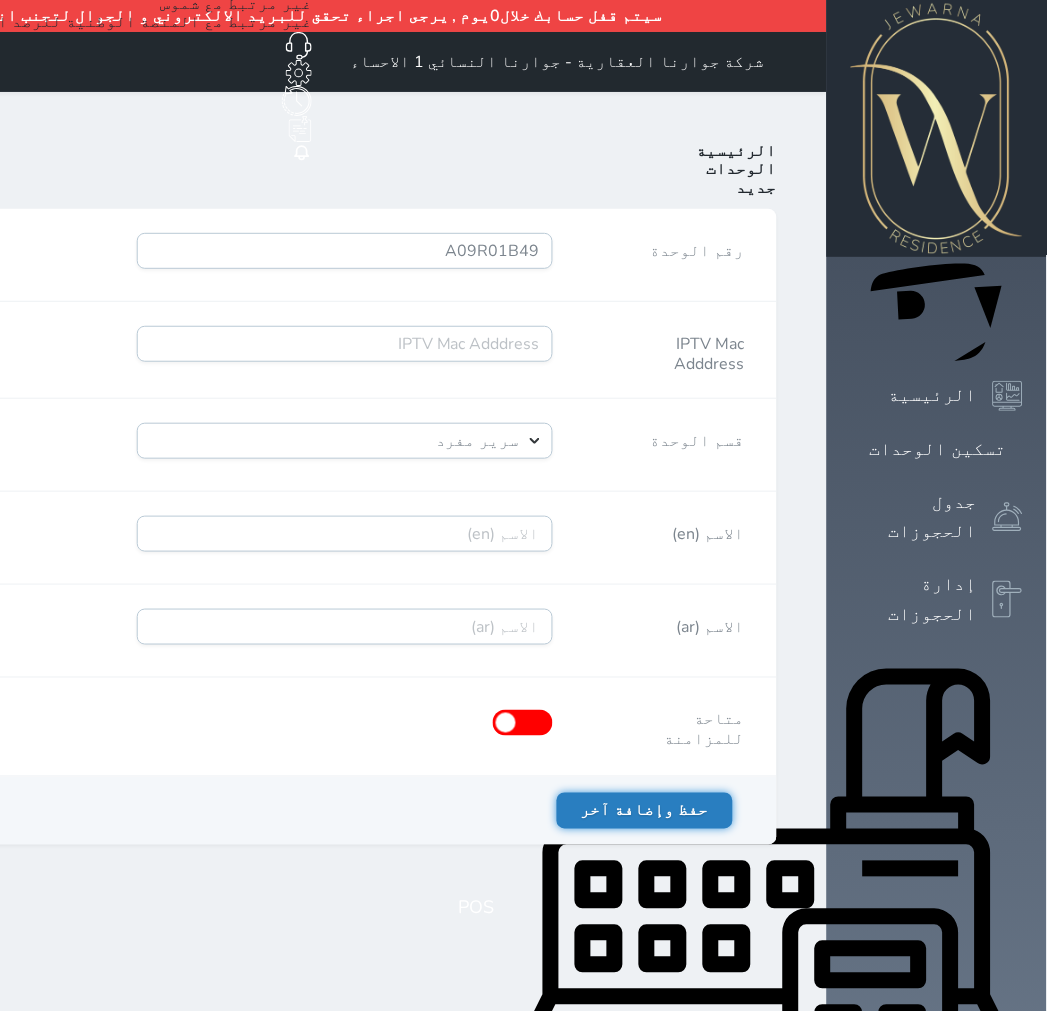 click on "حفظ وإضافة آخر" at bounding box center (645, 811) 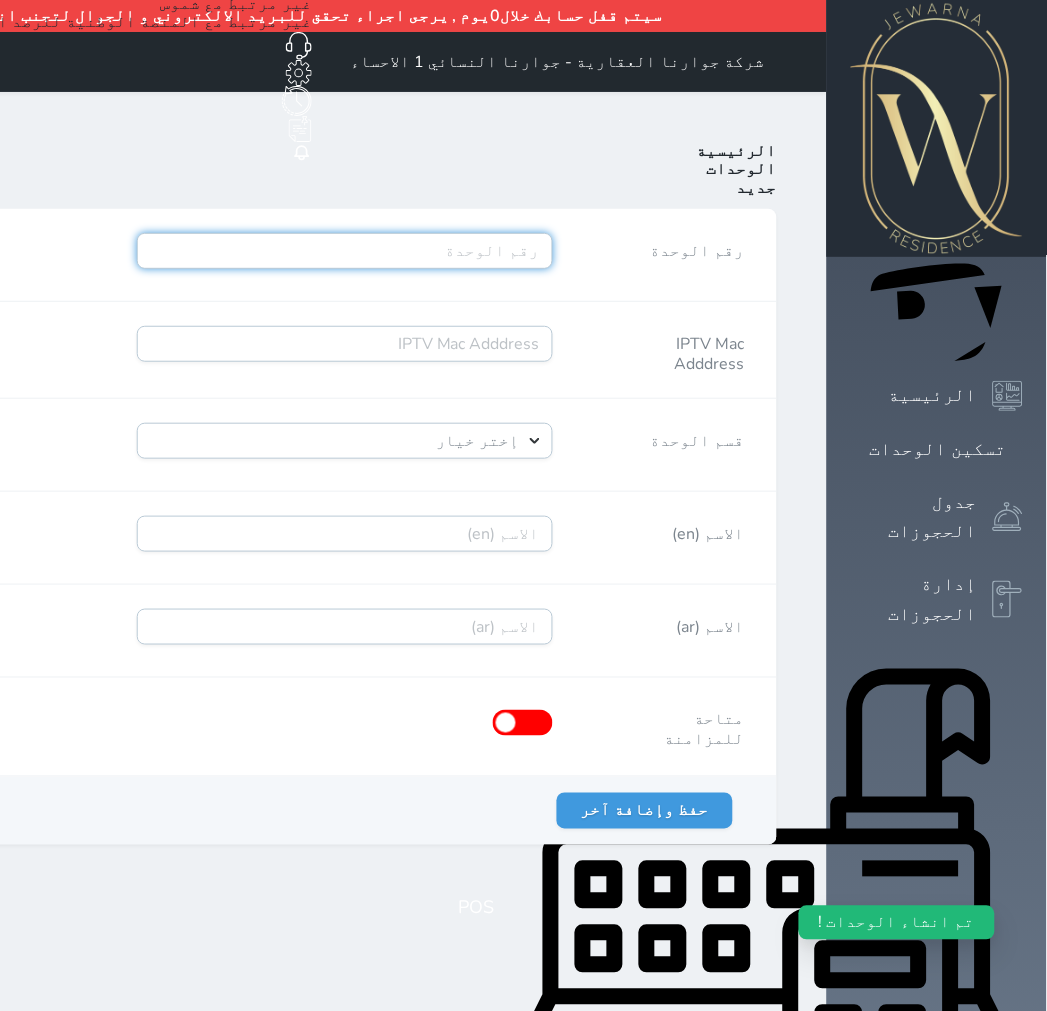 click on "رقم الوحدة" at bounding box center (345, 251) 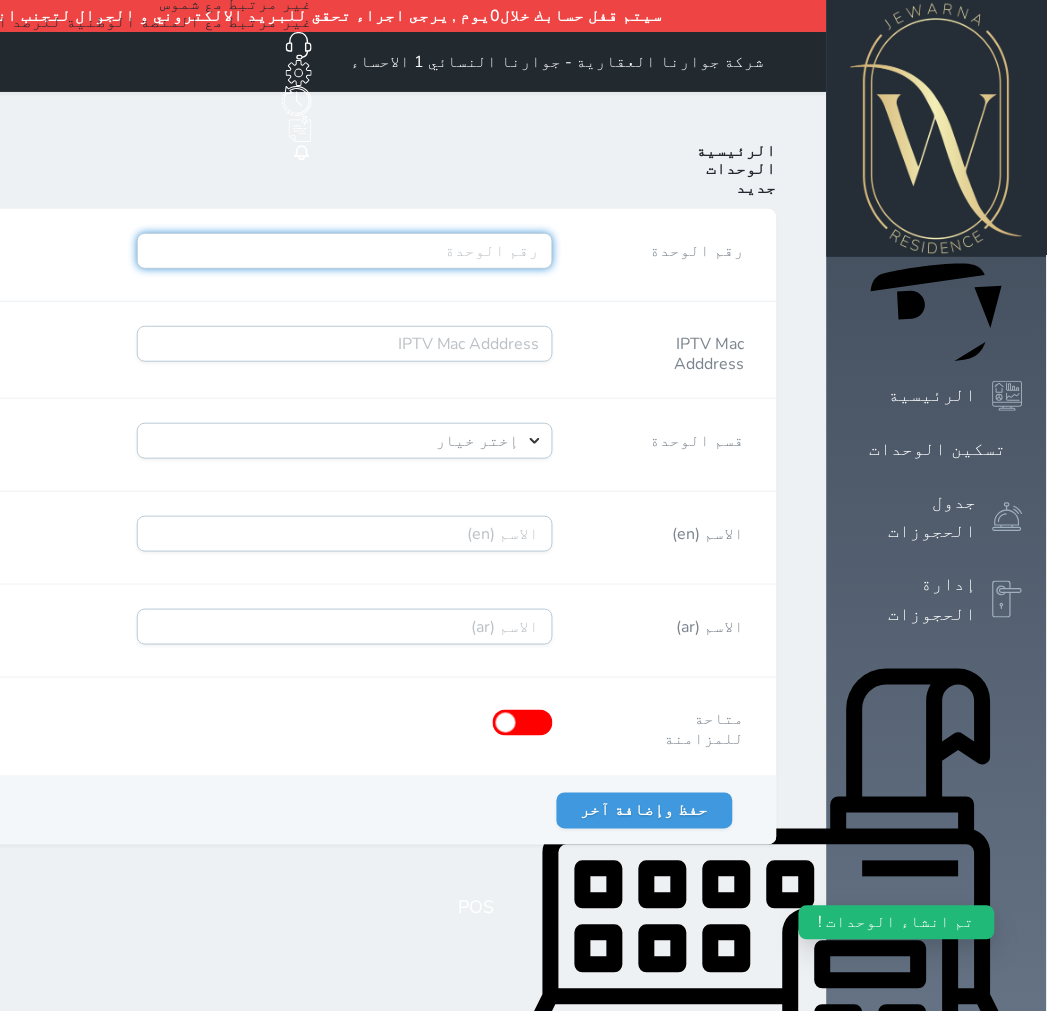 paste on "A09R01B50" 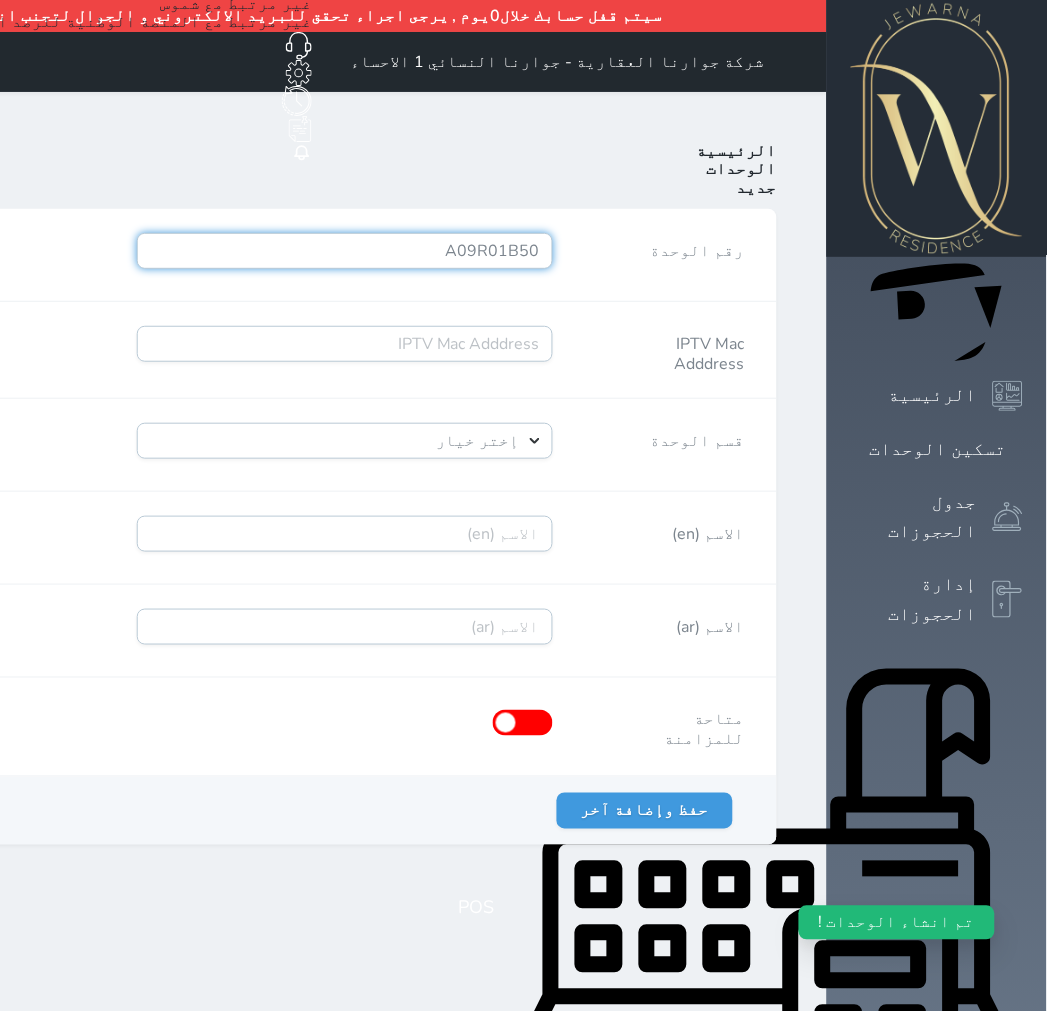 type on "A09R01B50" 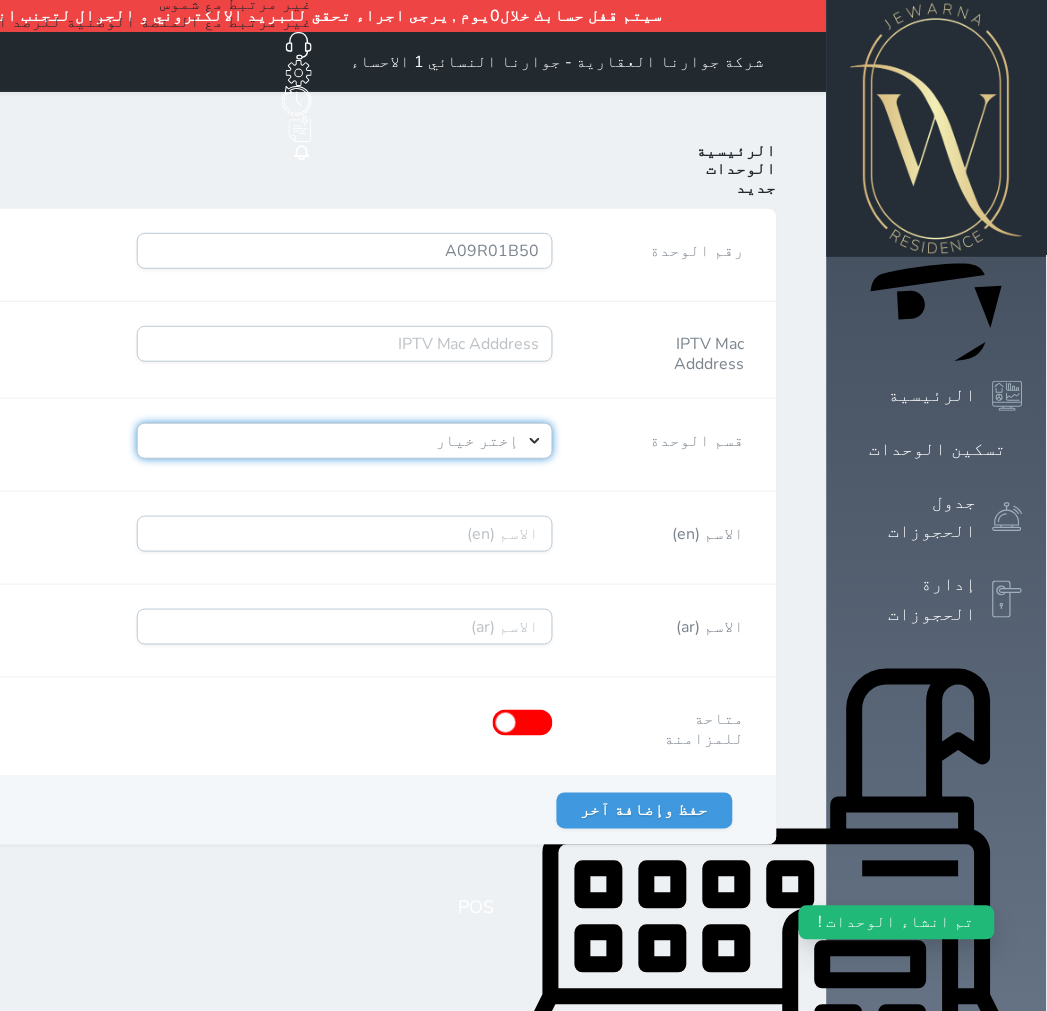 click on "إختر خيار   [PERSON_NAME]" at bounding box center [345, 441] 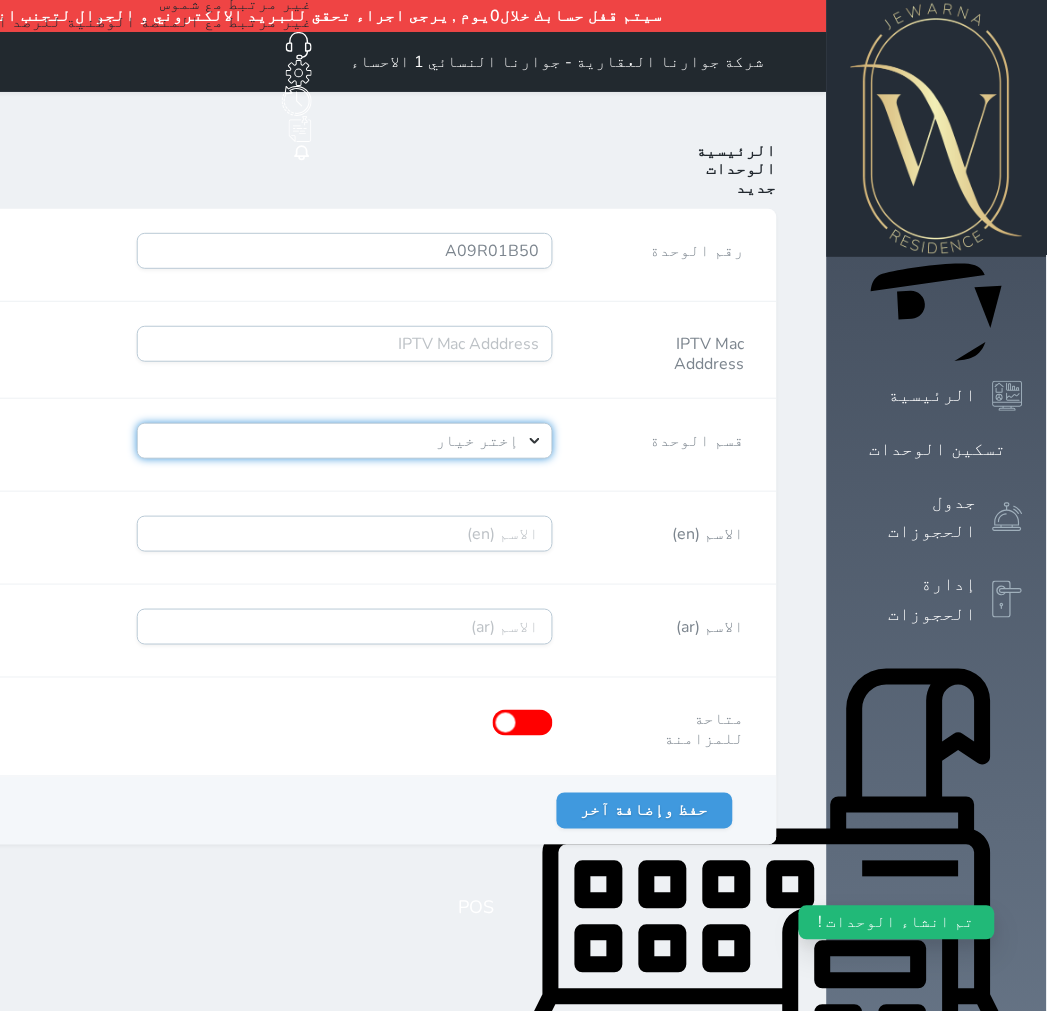 select on "39146238" 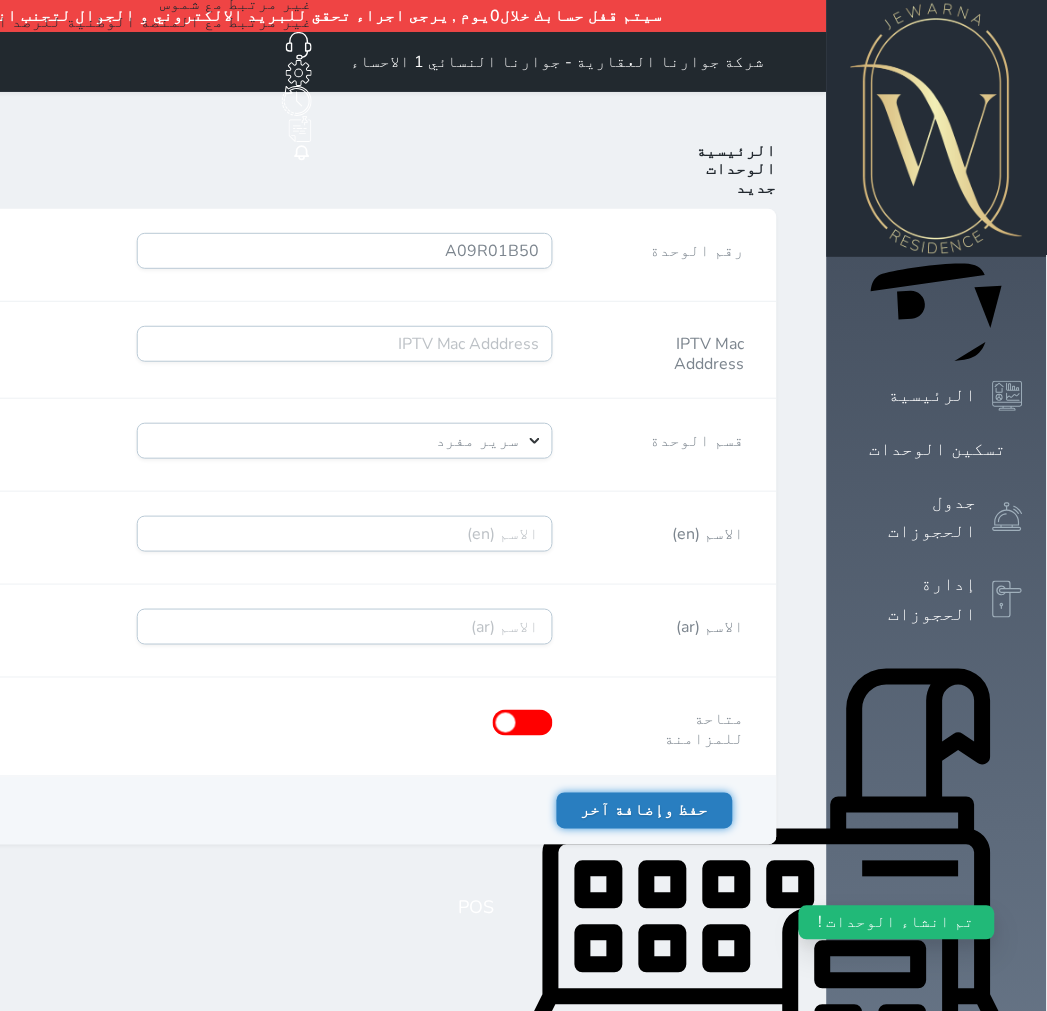 click on "حفظ وإضافة آخر" at bounding box center [645, 811] 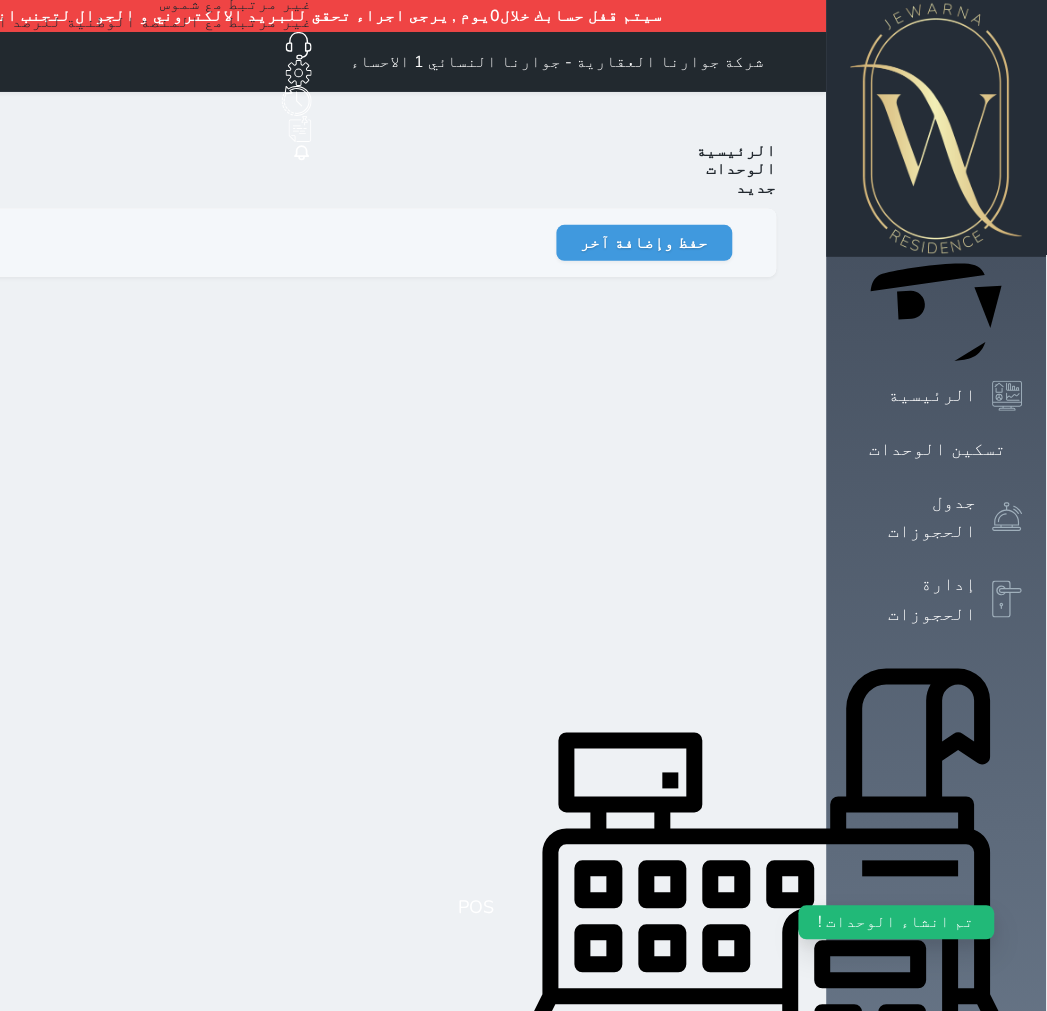 click on "سيتم قفل حسابك خلال0يوم , يرجى اجراء تحقق للبريد الالكتروني و الجوال لتجنب انقطاع الخدمة
التحقق الان
شركة جوارنا العقارية - جوارنا النسائي 1 الاحساء
حجز جماعي جديد   حجز جديد   غير مرتبط مع منصة زاتكا المرحلة الثانية   غير مرتبط مع شموس   غير مرتبط مع المنصة الوطنية للرصد السياحي             إشعار   الغرفة   النزيل   المصدر
صلاح الشهاب
الرئيسية الوحدات جديد        حفظ وإضافة آخر   حفظ" at bounding box center [297, 824] 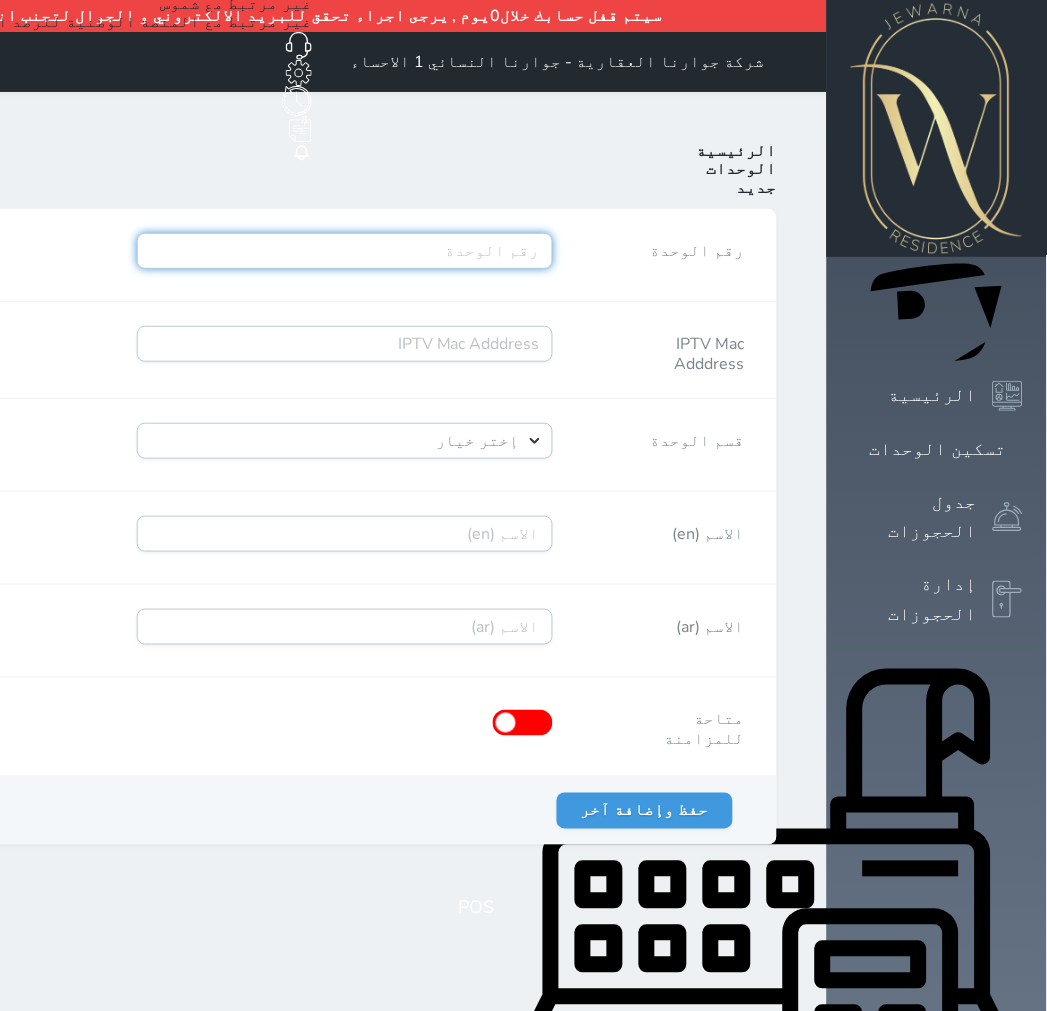 click on "رقم الوحدة" at bounding box center [345, 251] 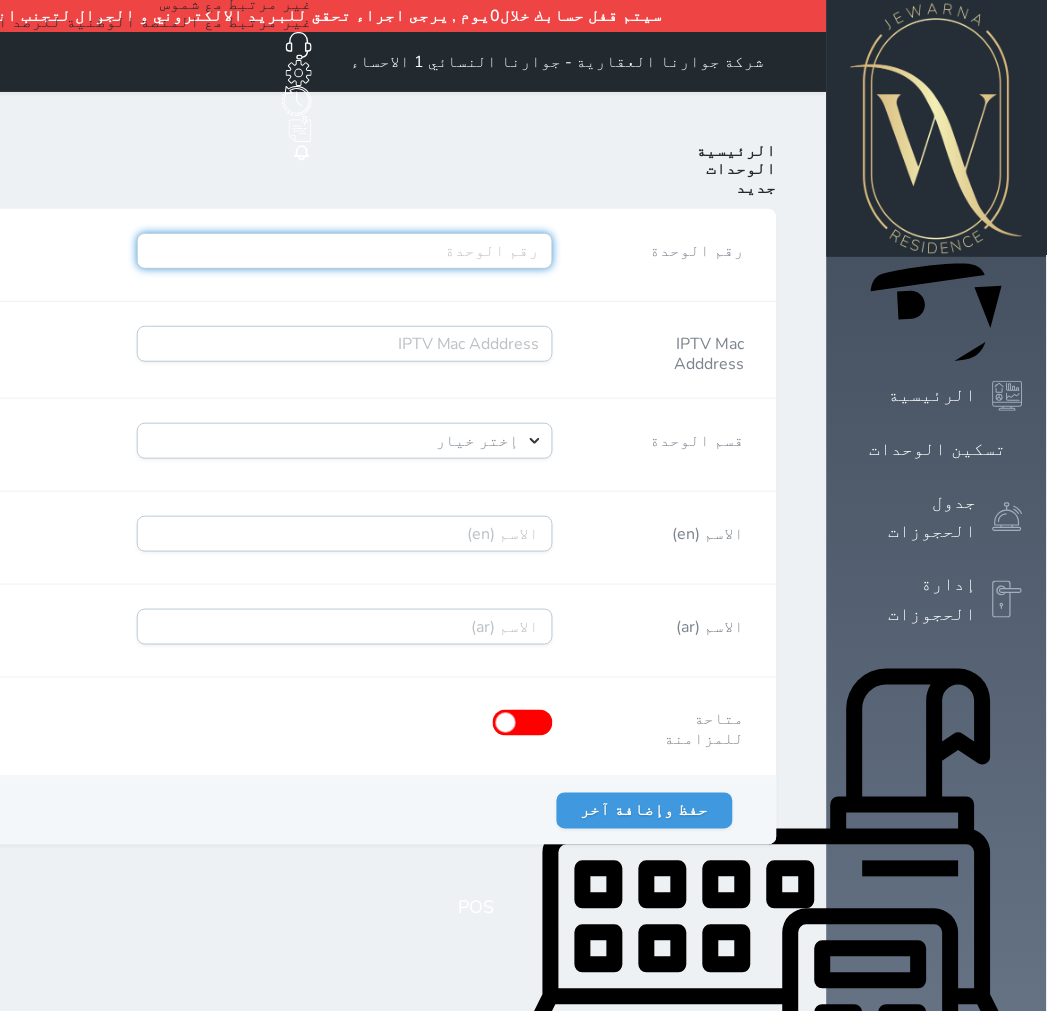 paste on "A09R02B51" 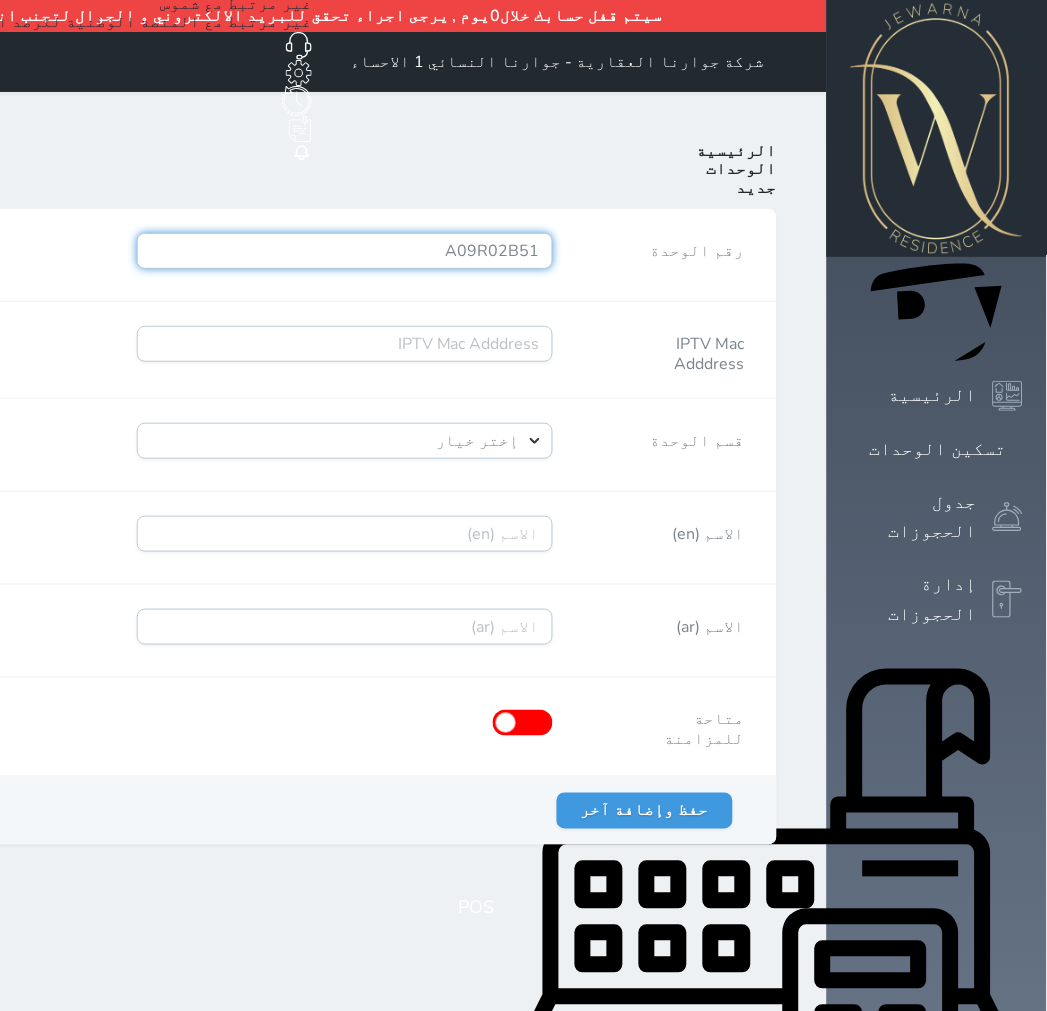 type on "A09R02B51" 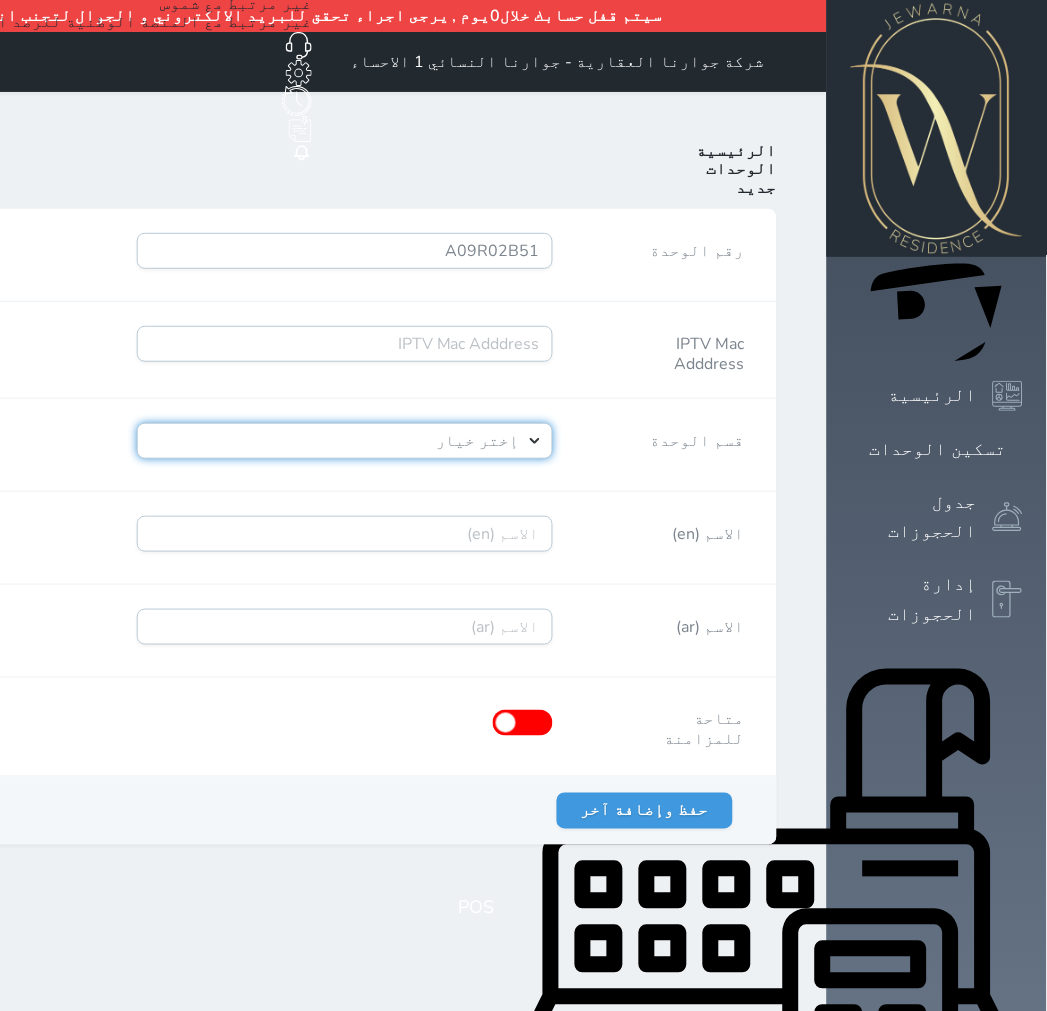 click on "إختر خيار   [PERSON_NAME]" at bounding box center [345, 441] 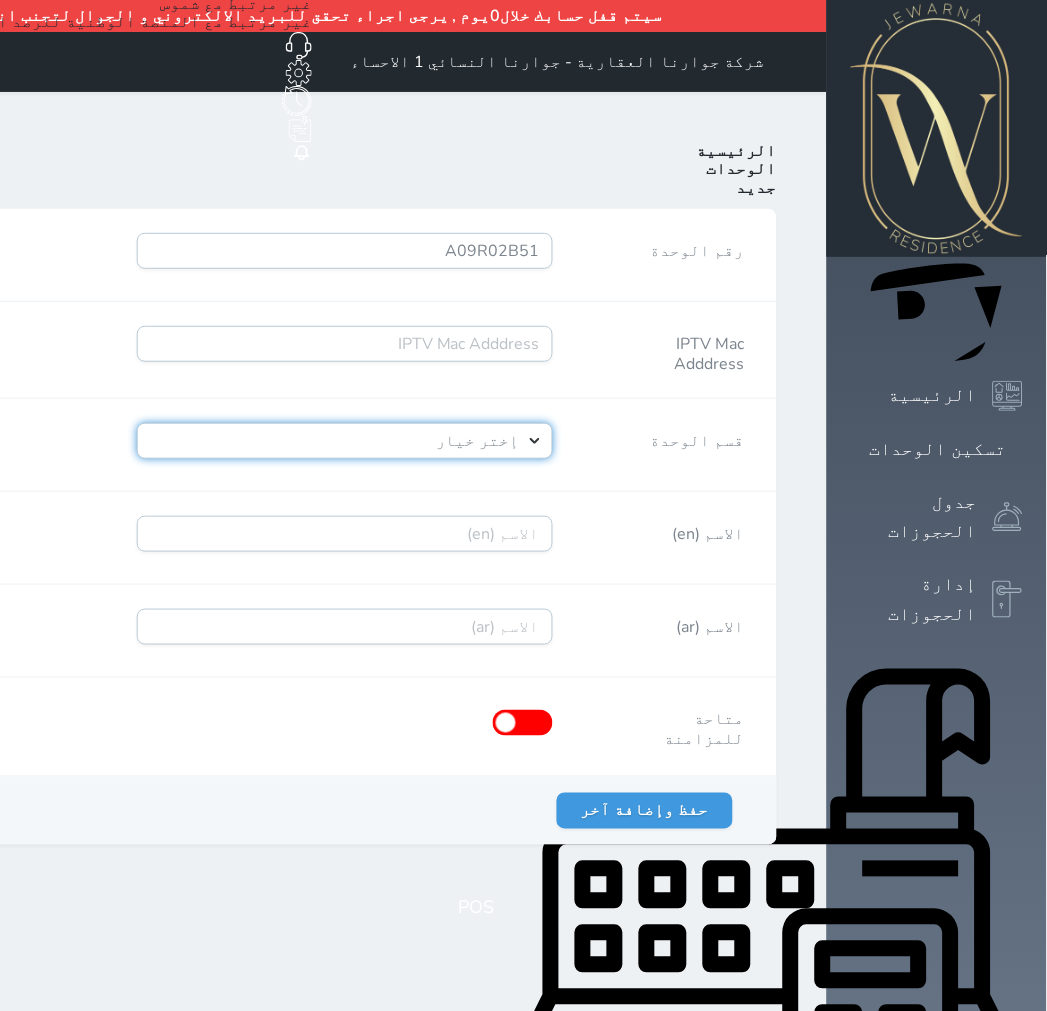 select on "39146238" 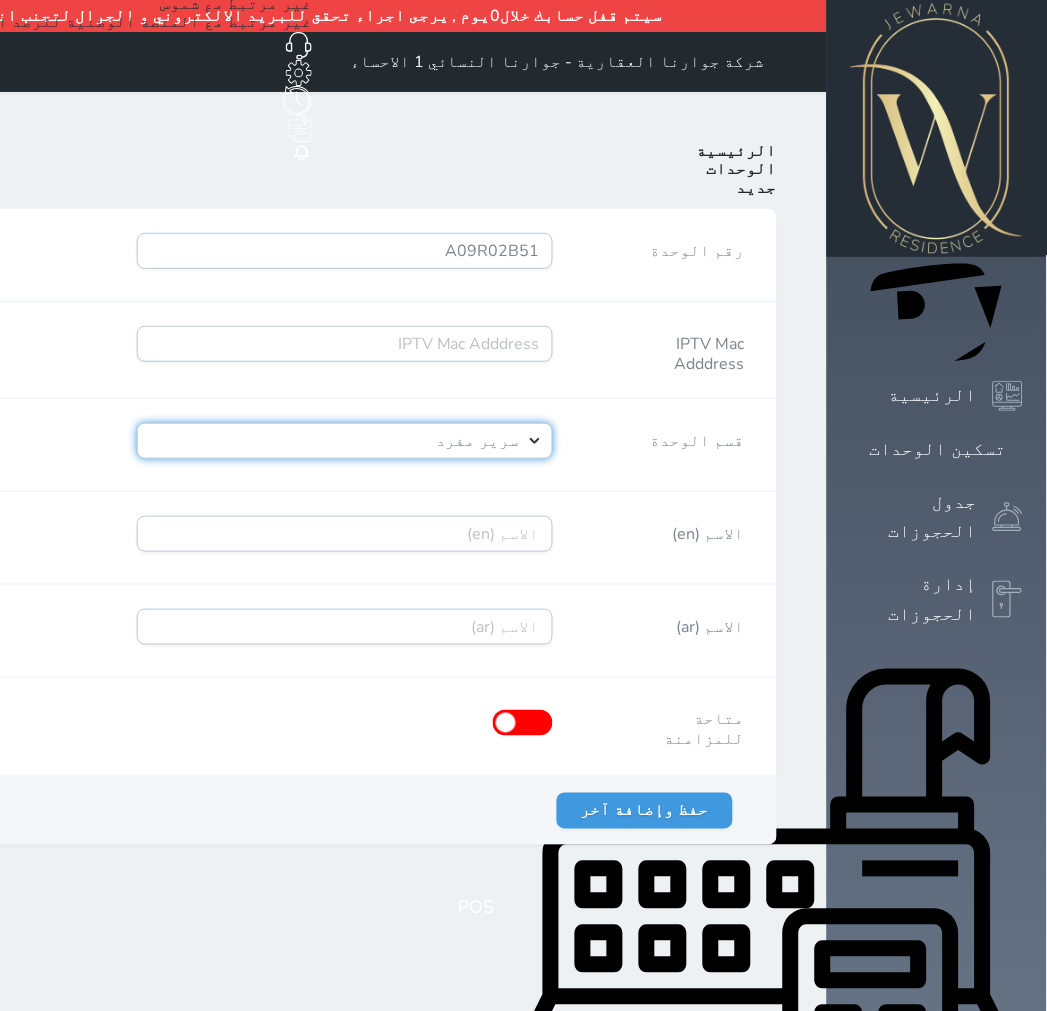 click on "إختر خيار   [PERSON_NAME]" at bounding box center [345, 441] 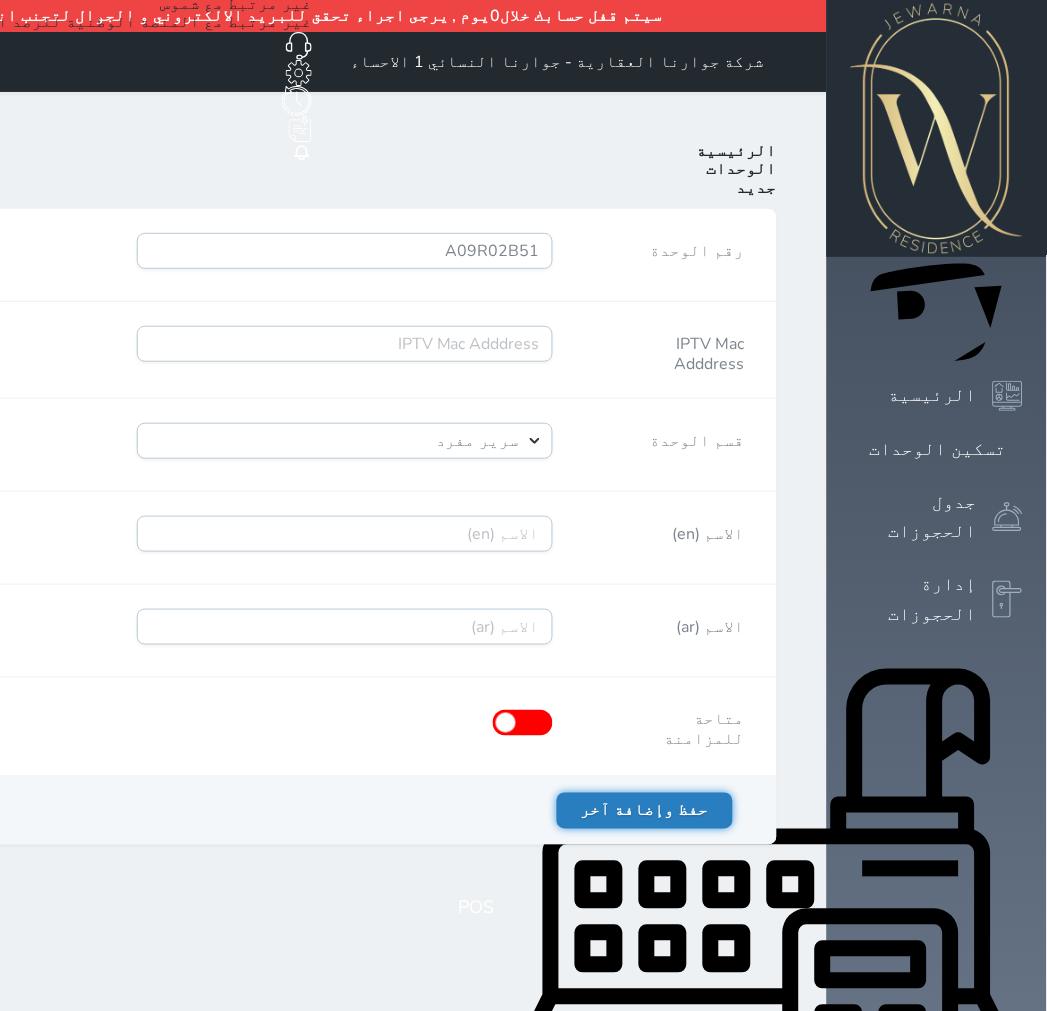 click on "حفظ وإضافة آخر" at bounding box center [645, 811] 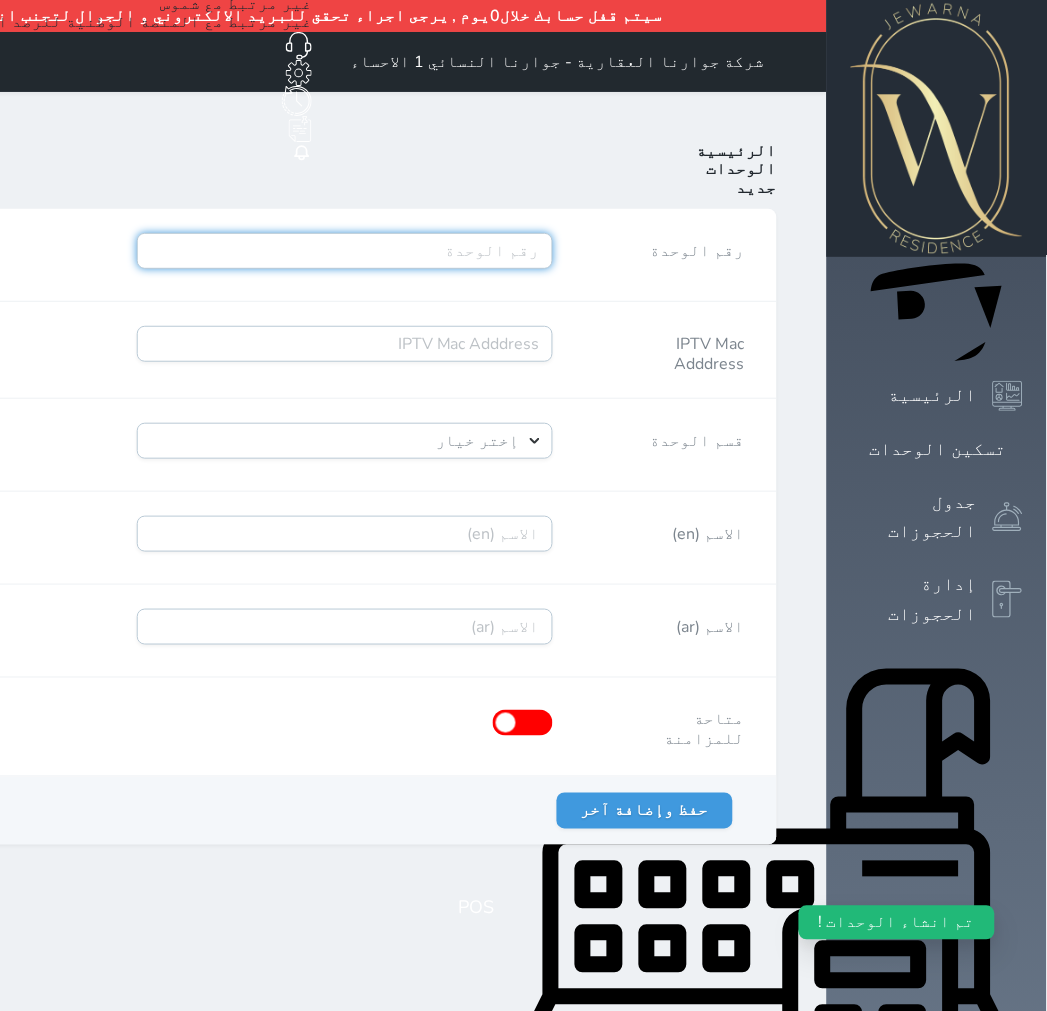 click on "رقم الوحدة" at bounding box center [345, 251] 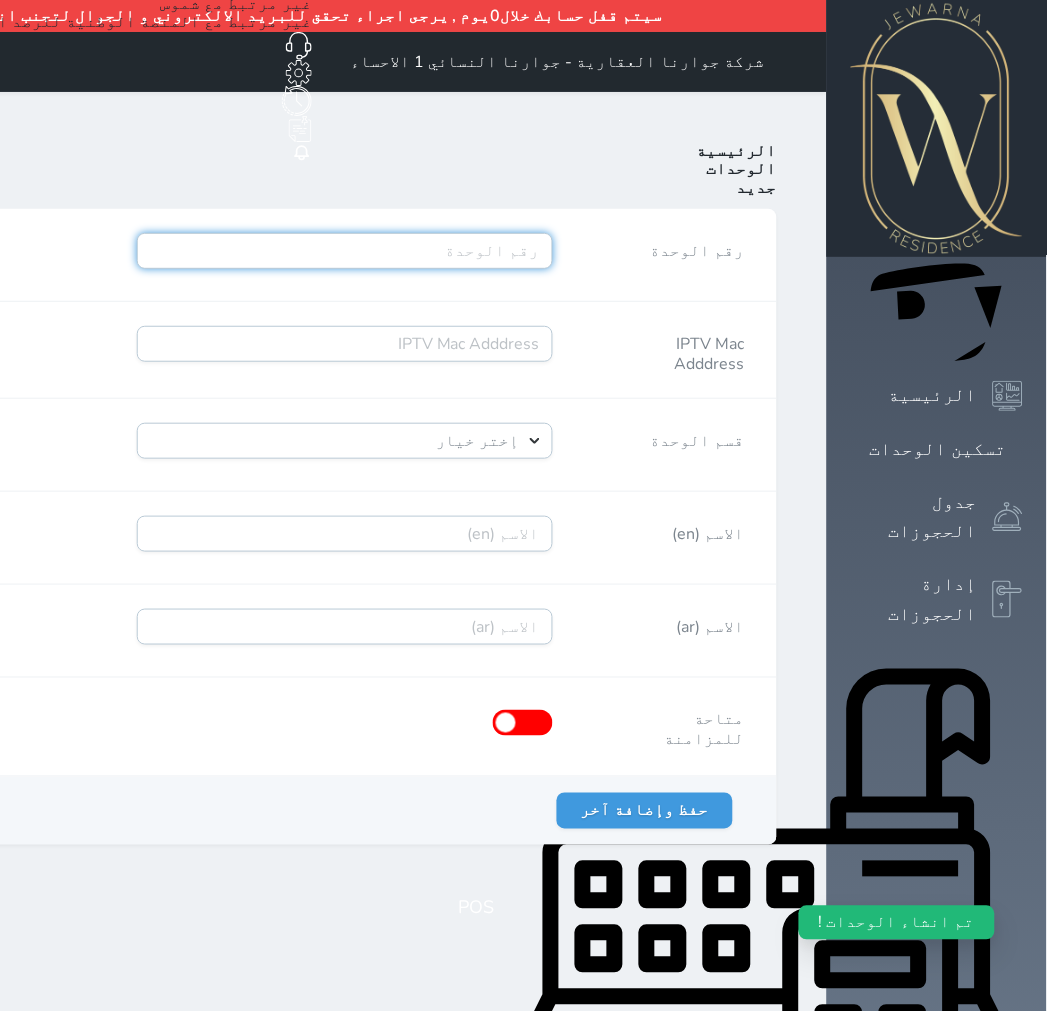 paste on "A09R02B52" 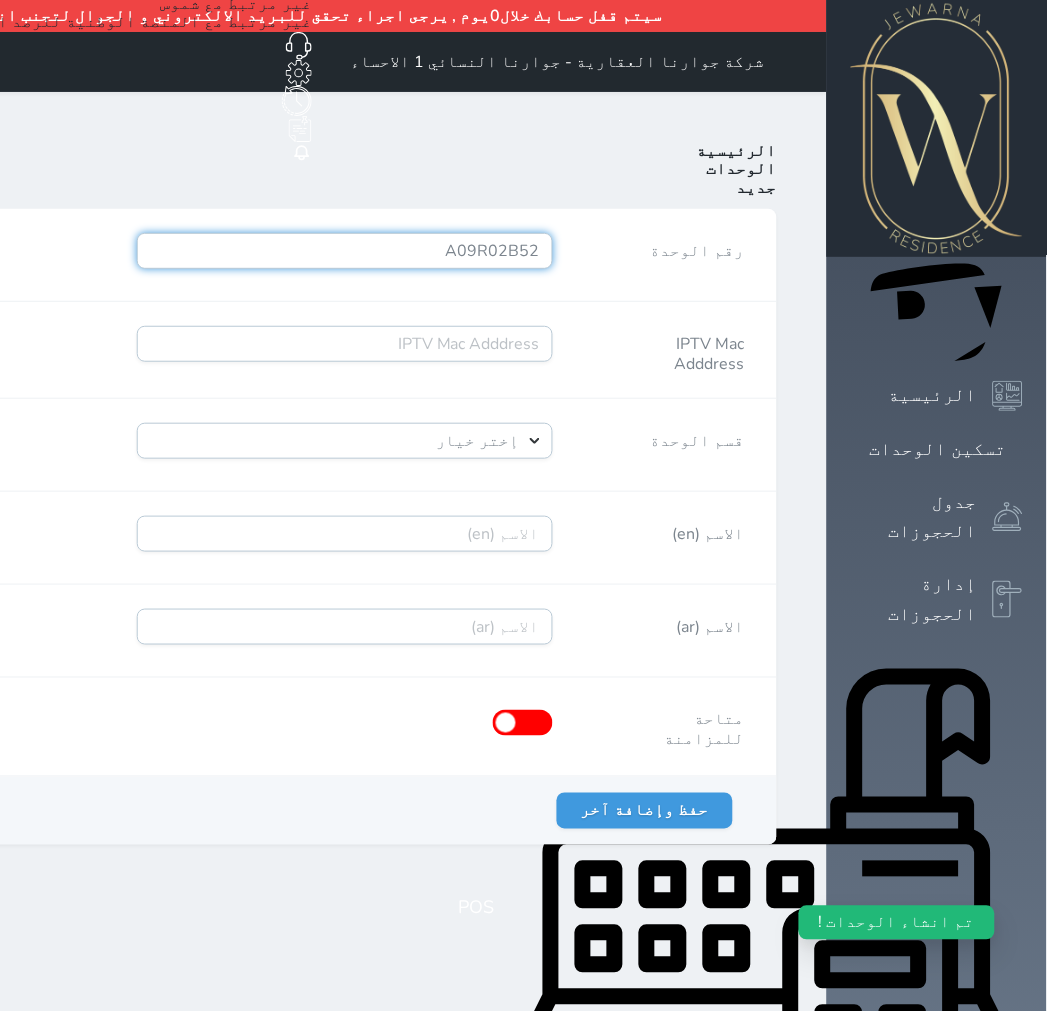type on "A09R02B52" 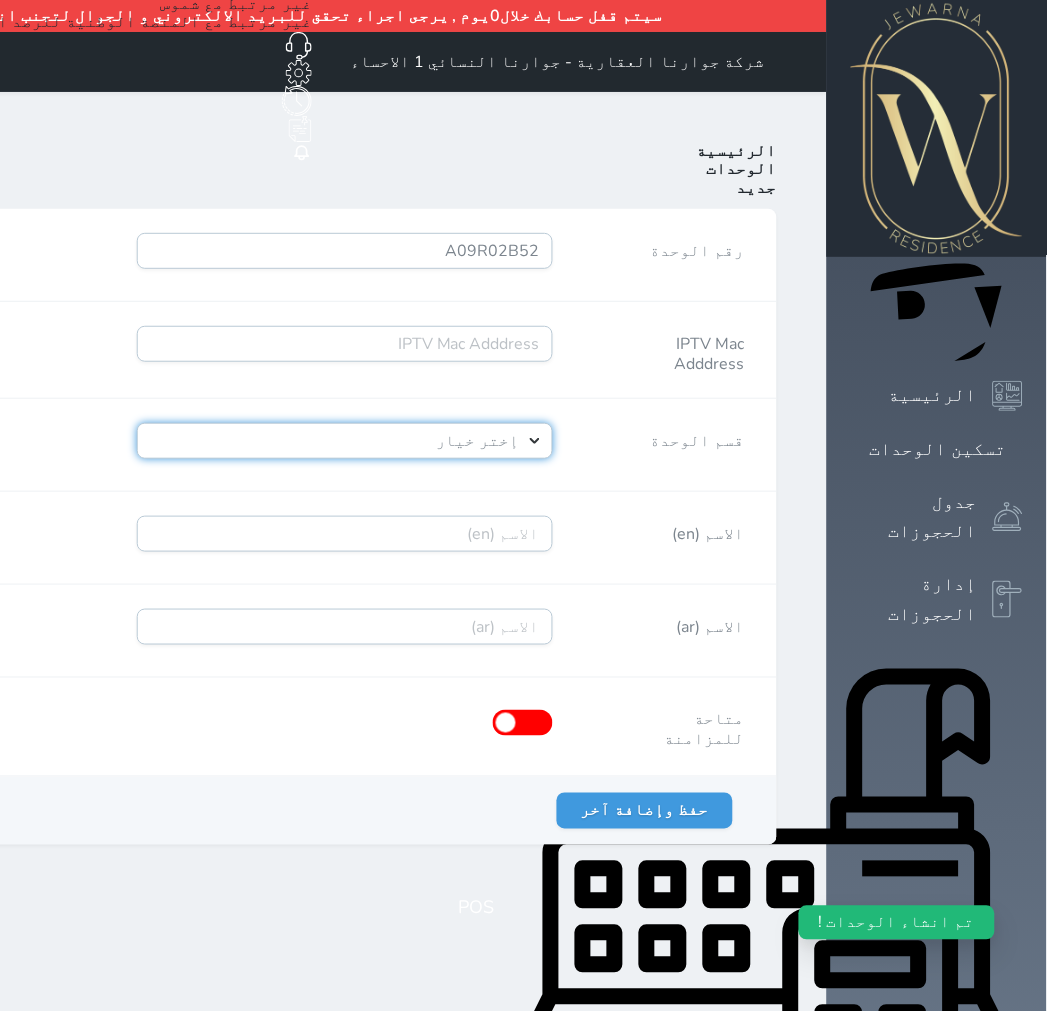 click on "إختر خيار   [PERSON_NAME]" at bounding box center [345, 441] 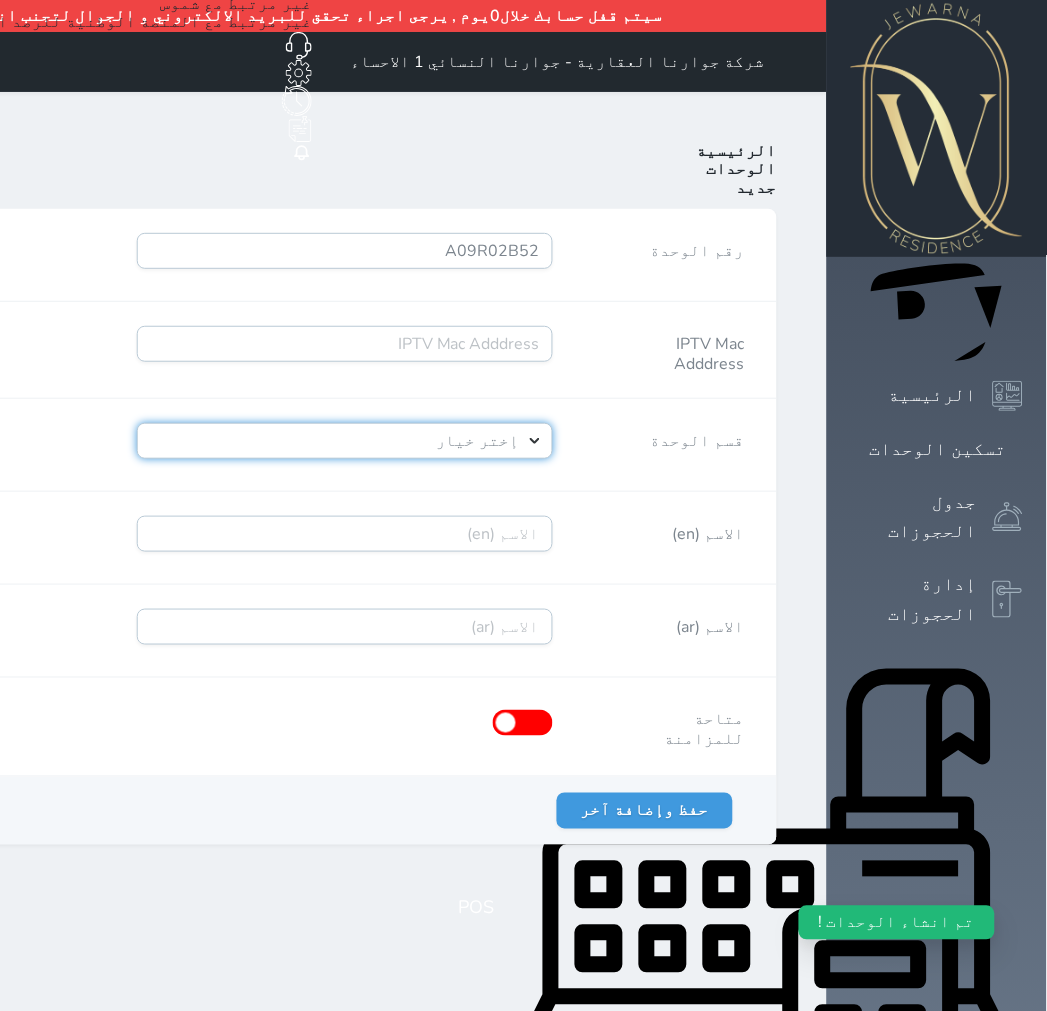 select on "39146238" 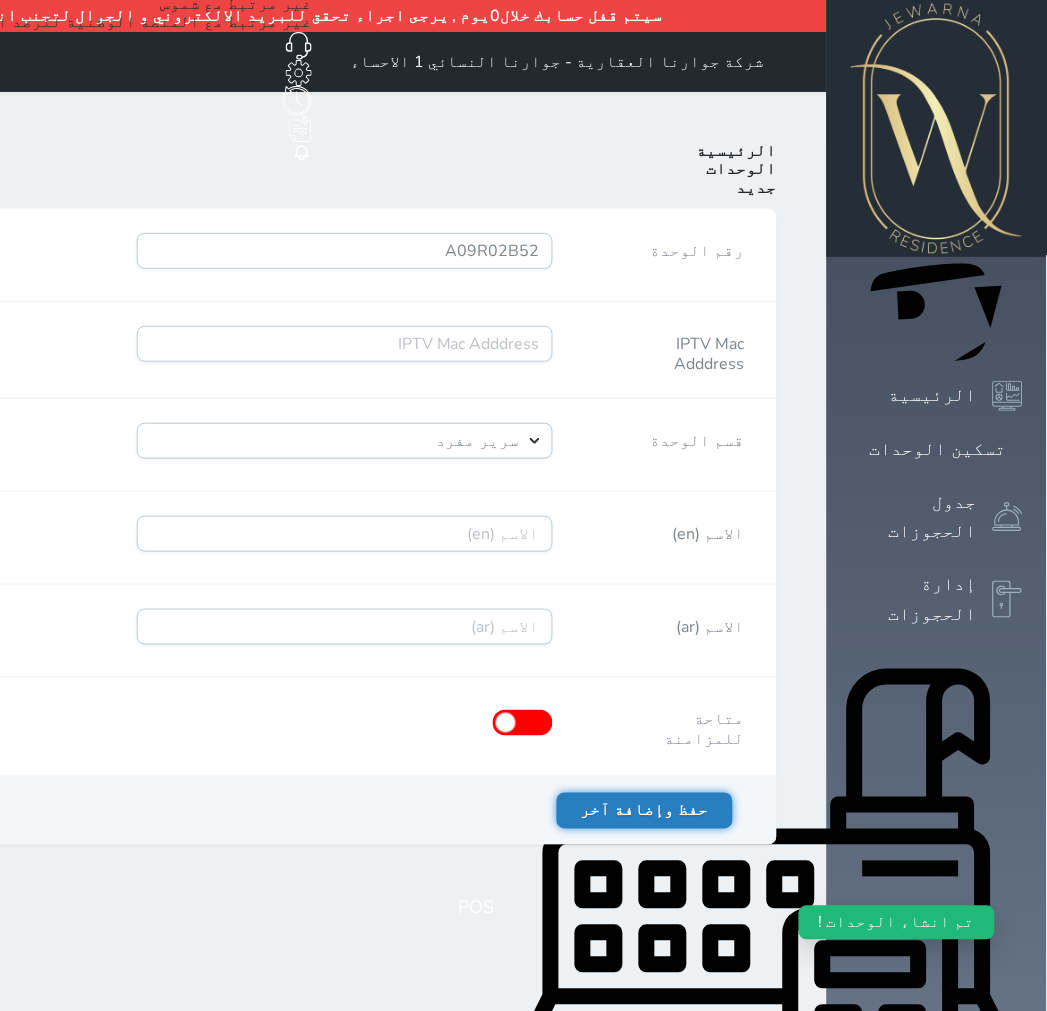 click on "حفظ وإضافة آخر" at bounding box center (645, 811) 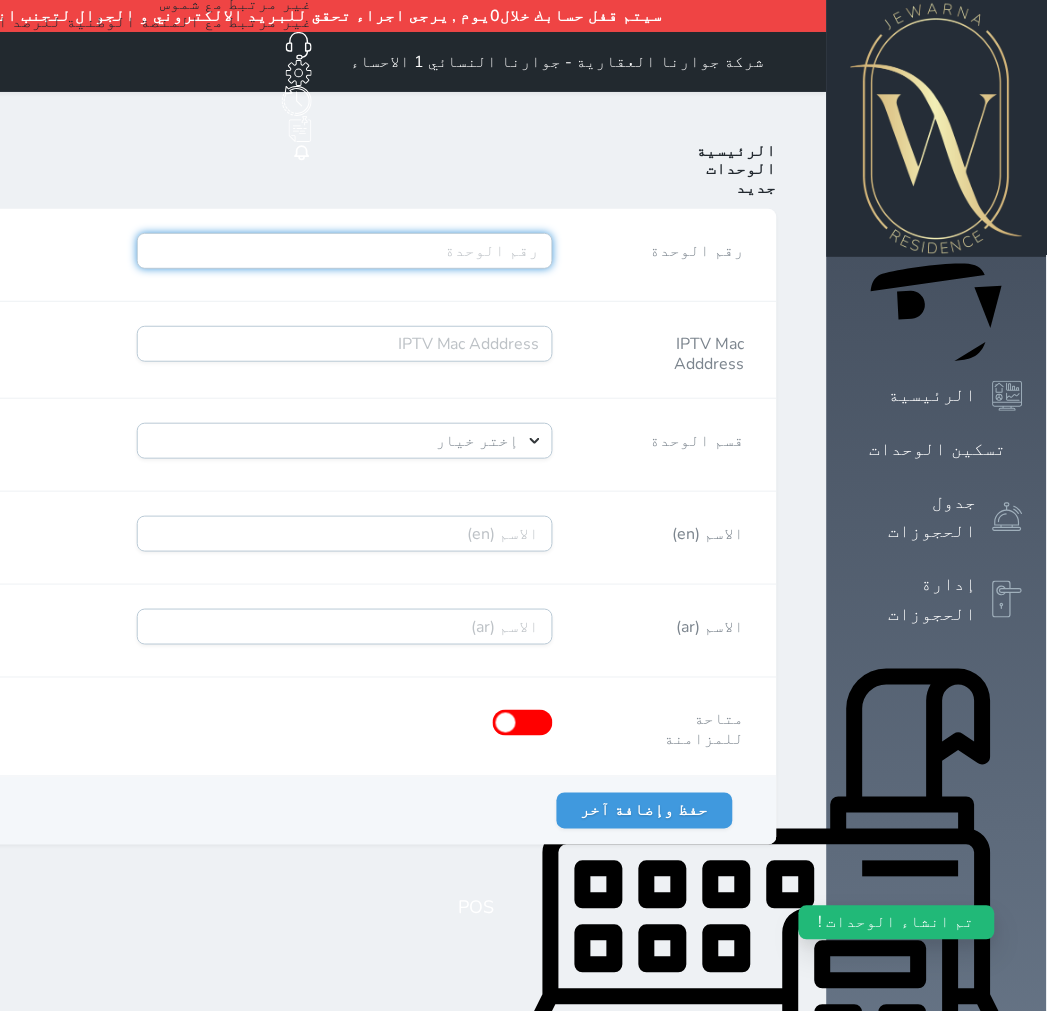 click on "رقم الوحدة" at bounding box center [345, 251] 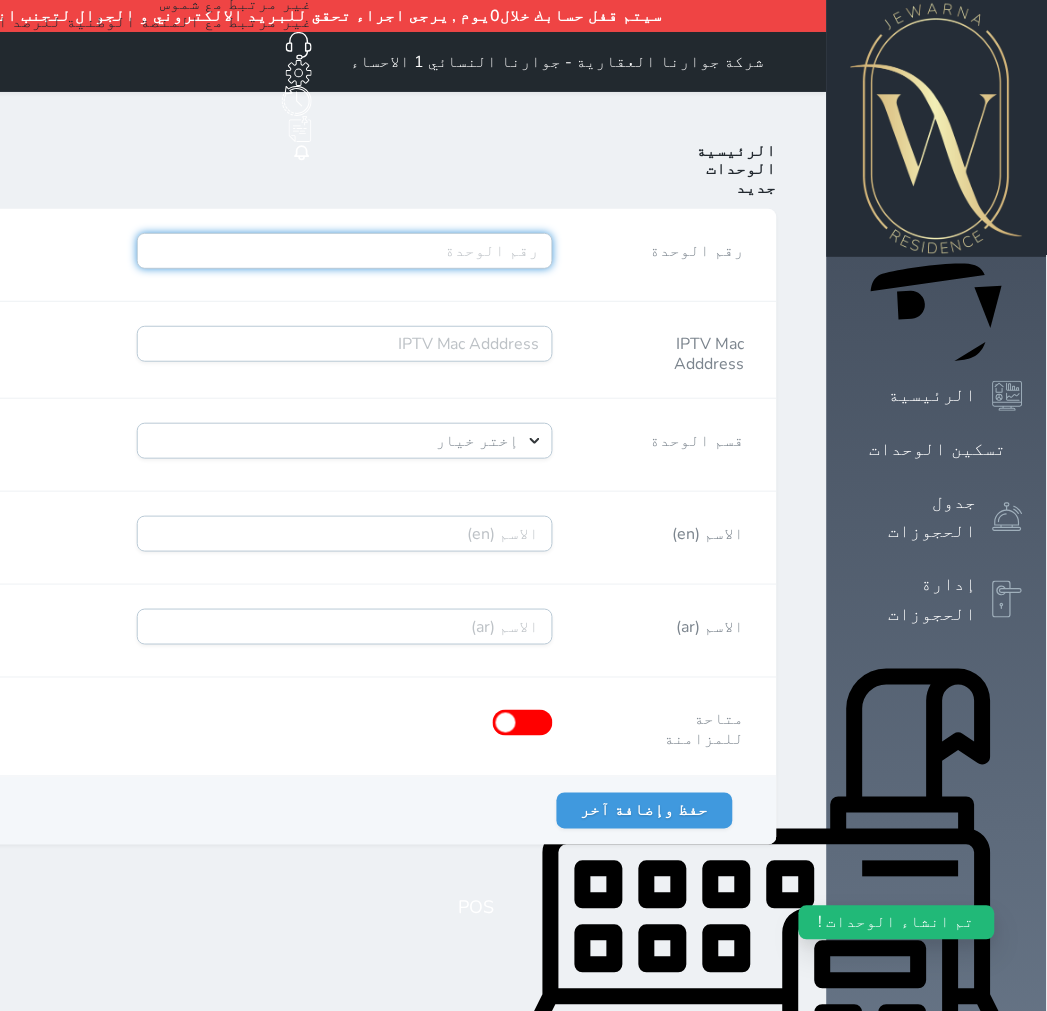 paste on "A09R03B53" 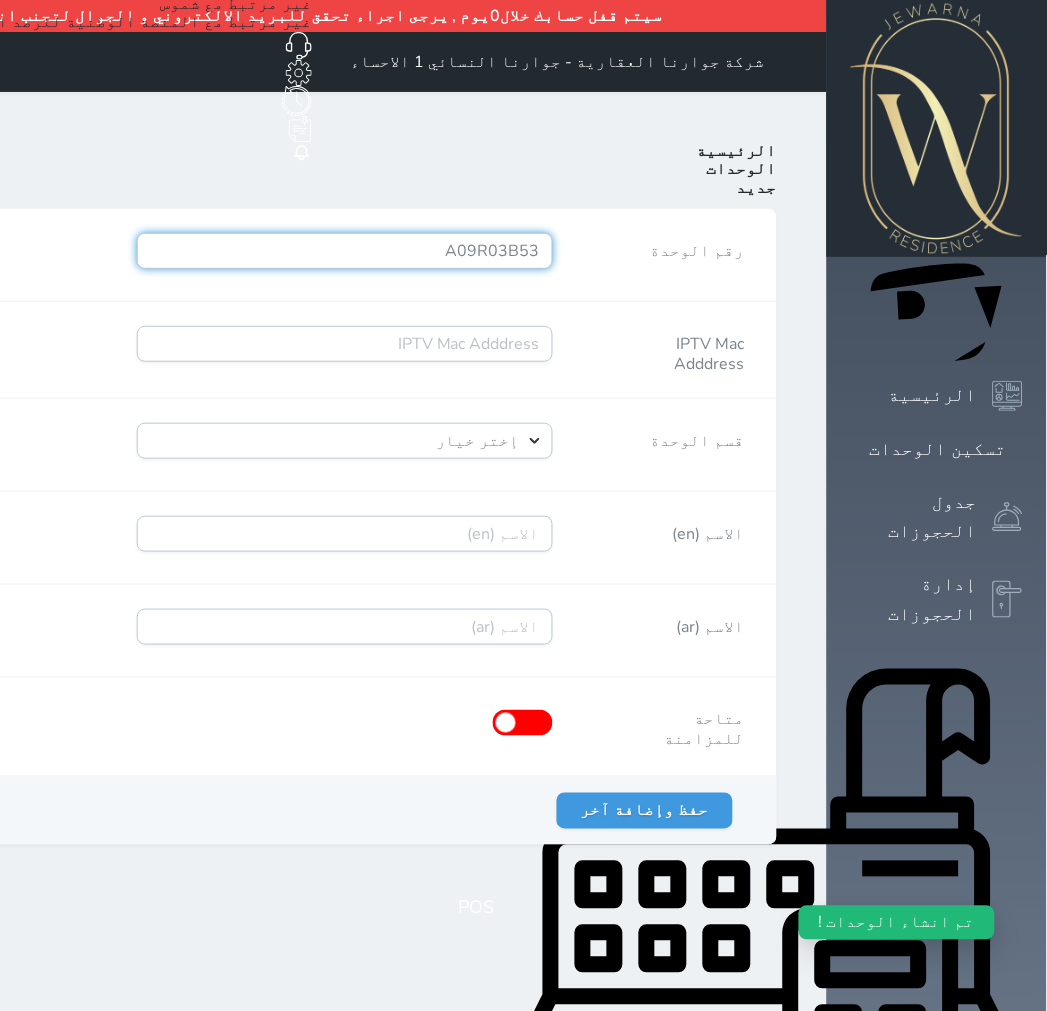 type on "A09R03B53" 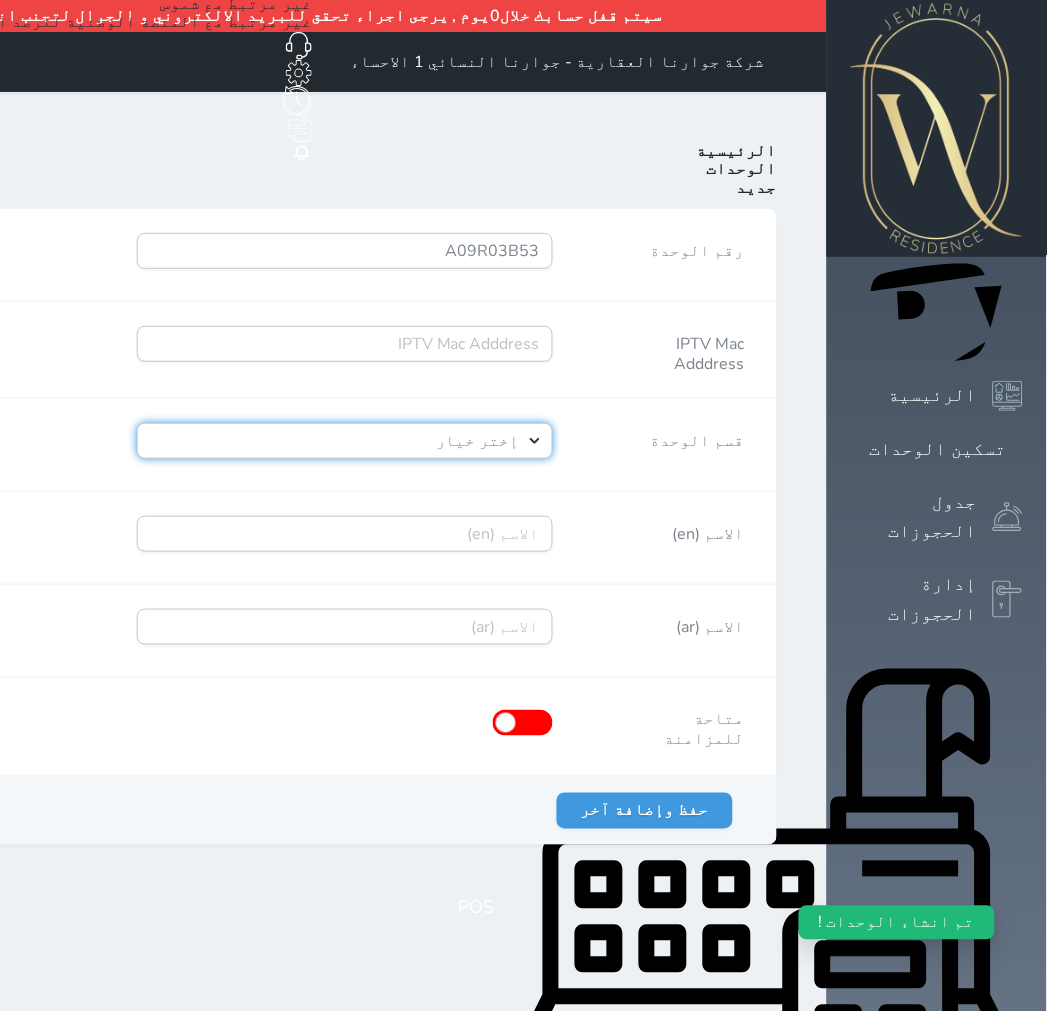 click on "إختر خيار   [PERSON_NAME]" at bounding box center [345, 441] 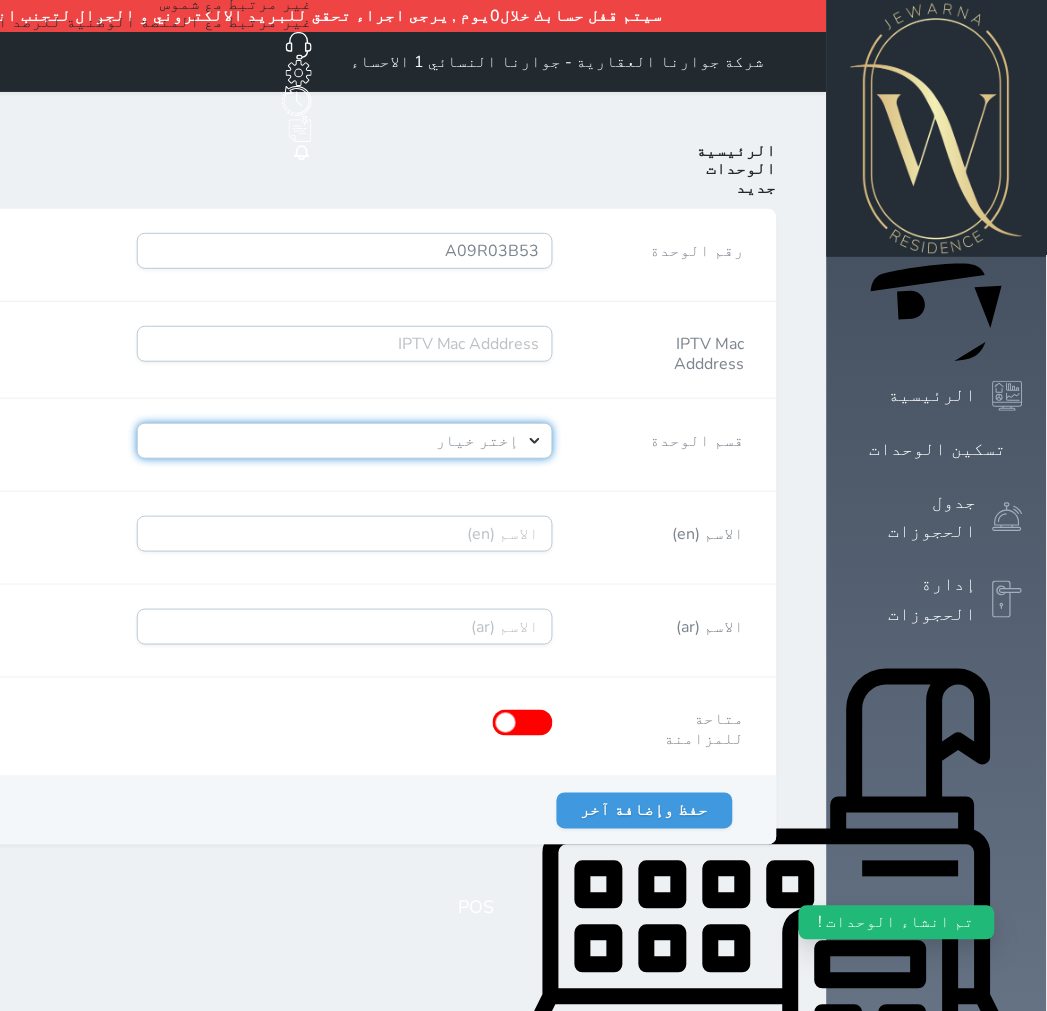 select on "39146238" 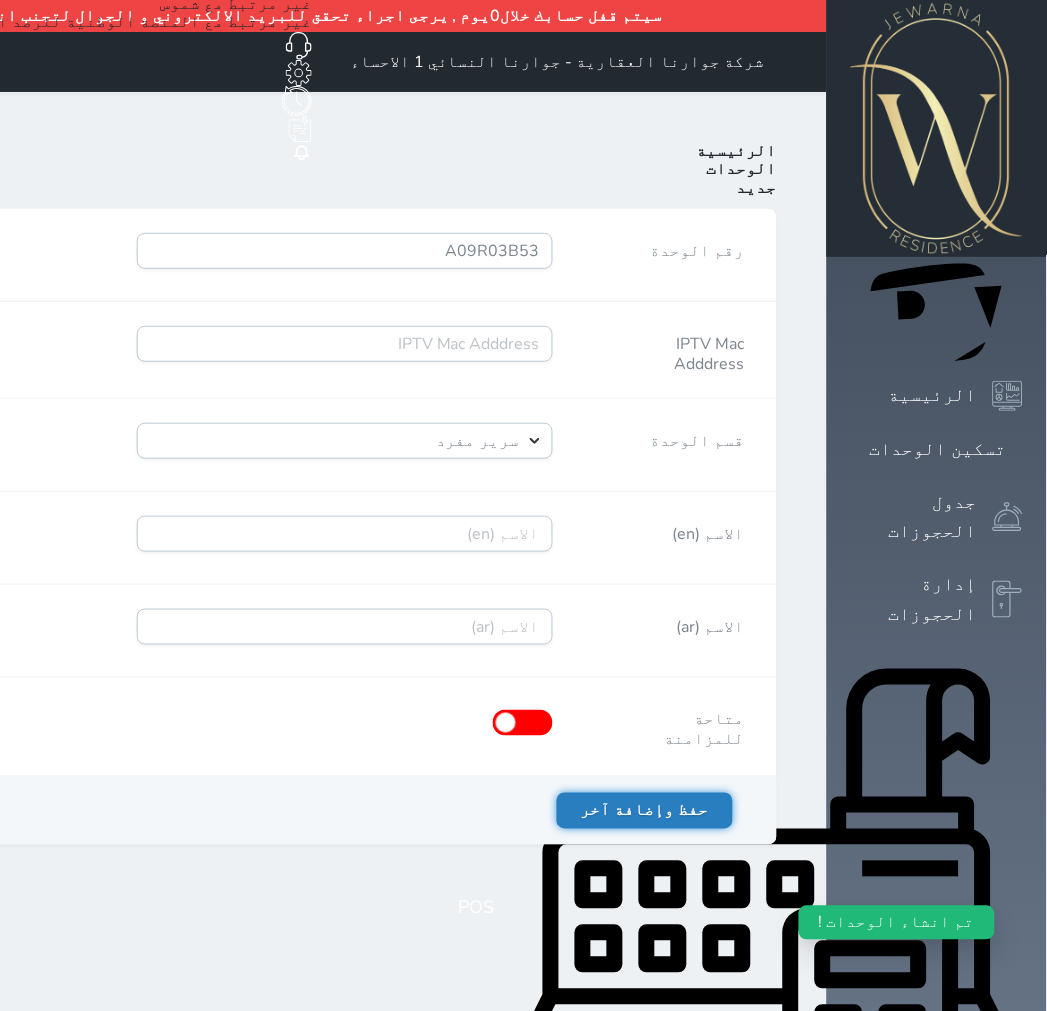 click on "حفظ وإضافة آخر" at bounding box center (645, 811) 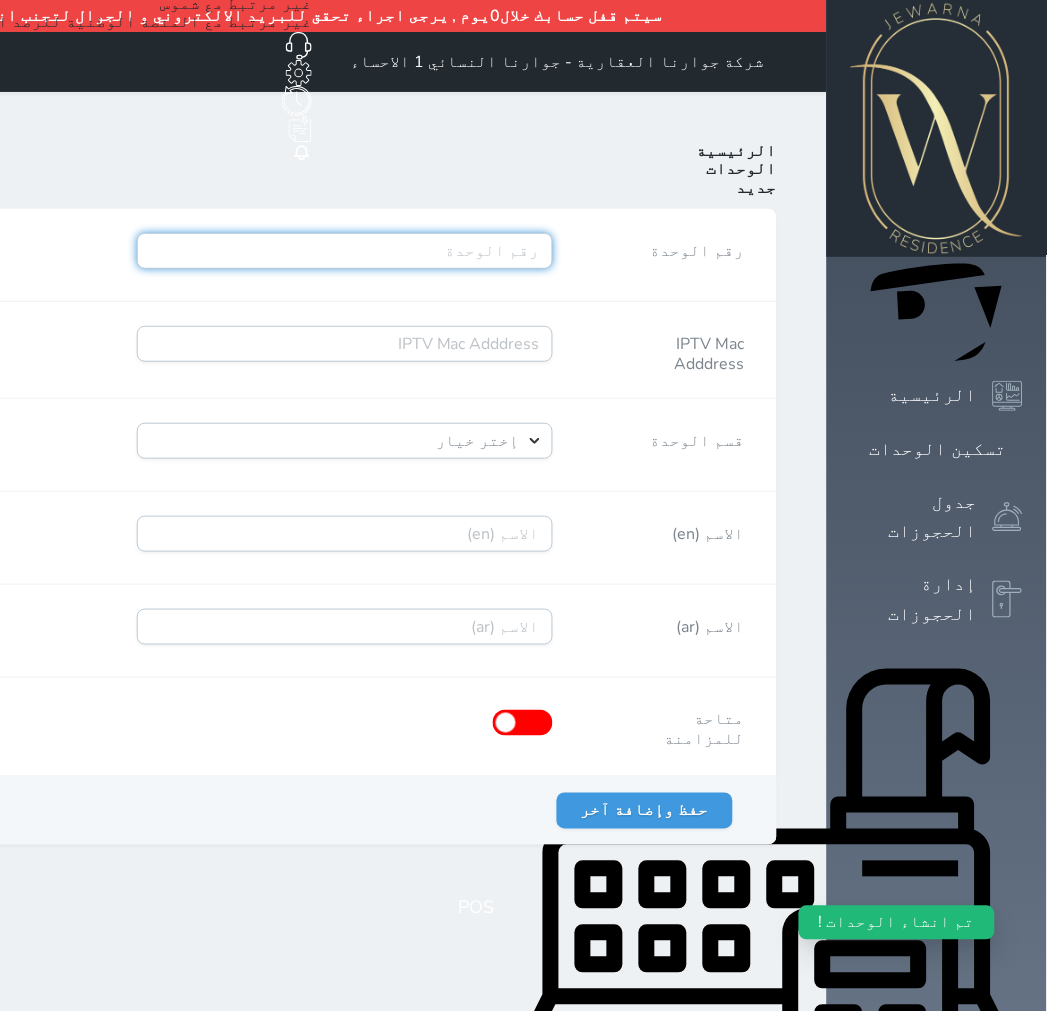 click on "رقم الوحدة" at bounding box center (345, 251) 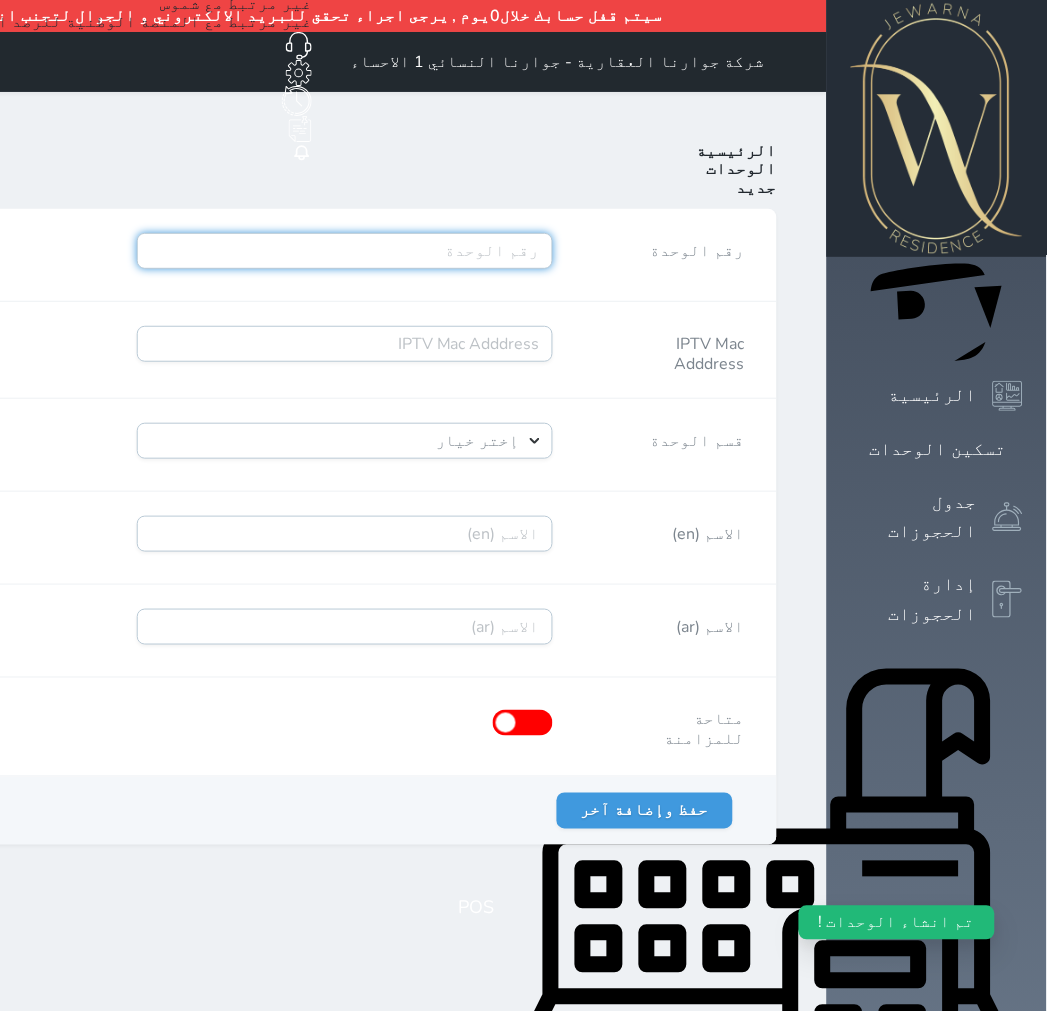 paste on "A09R03B54" 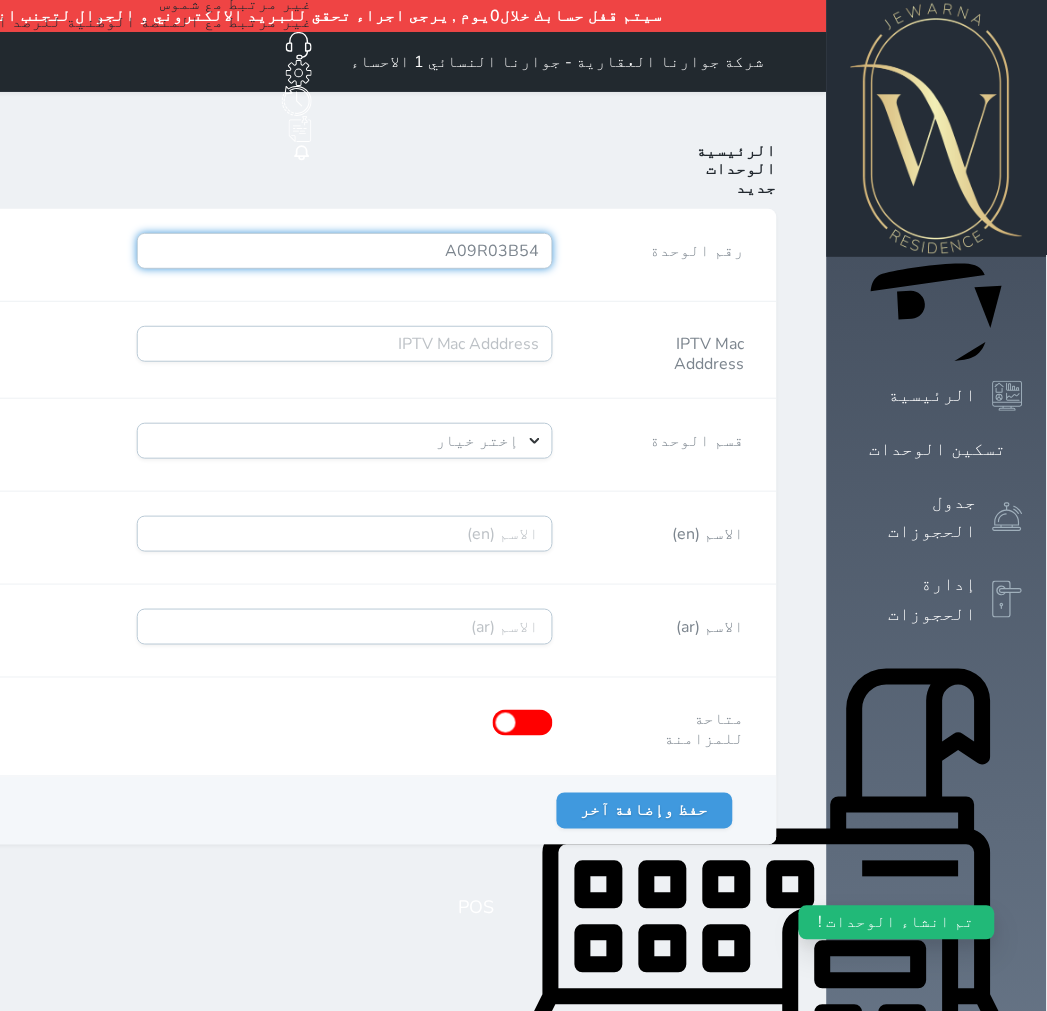 type on "A09R03B54" 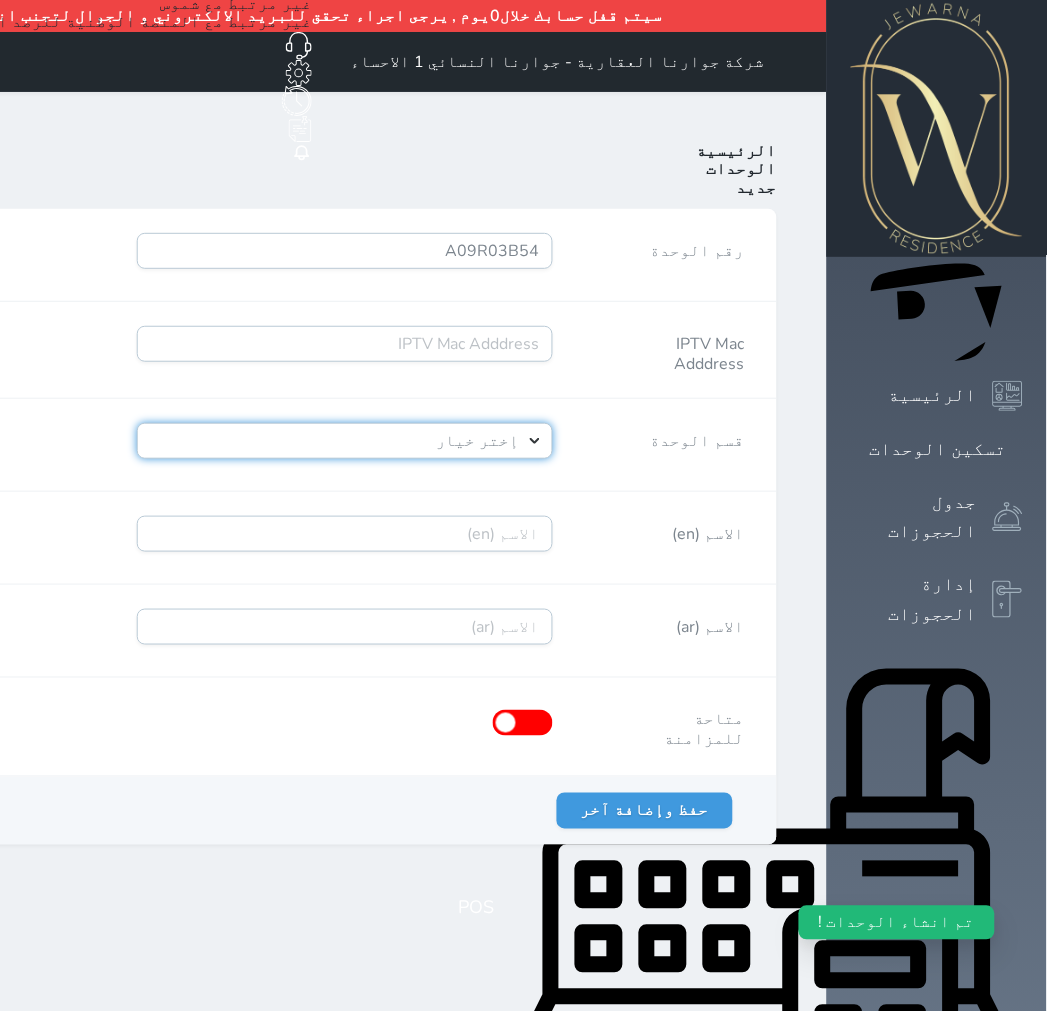 click on "إختر خيار   [PERSON_NAME]" at bounding box center (345, 441) 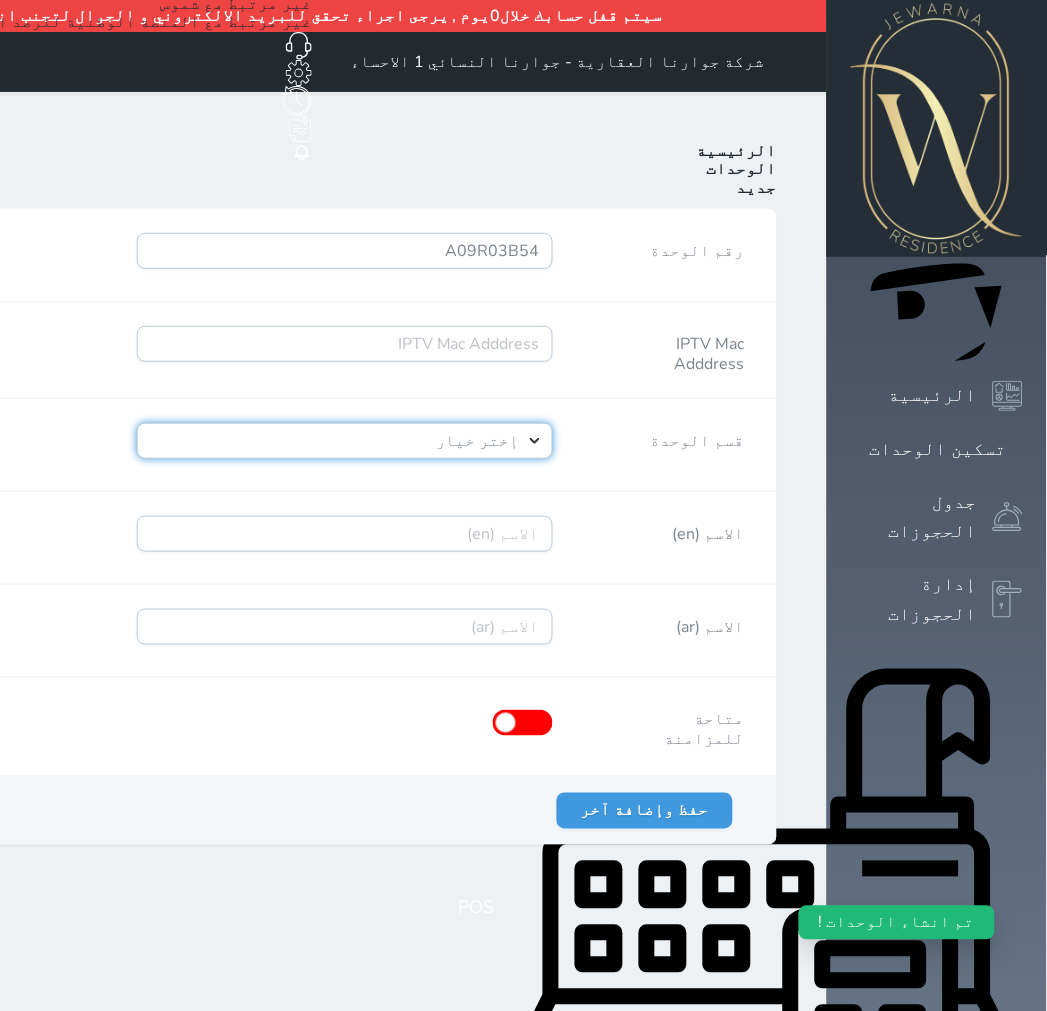 select on "39146238" 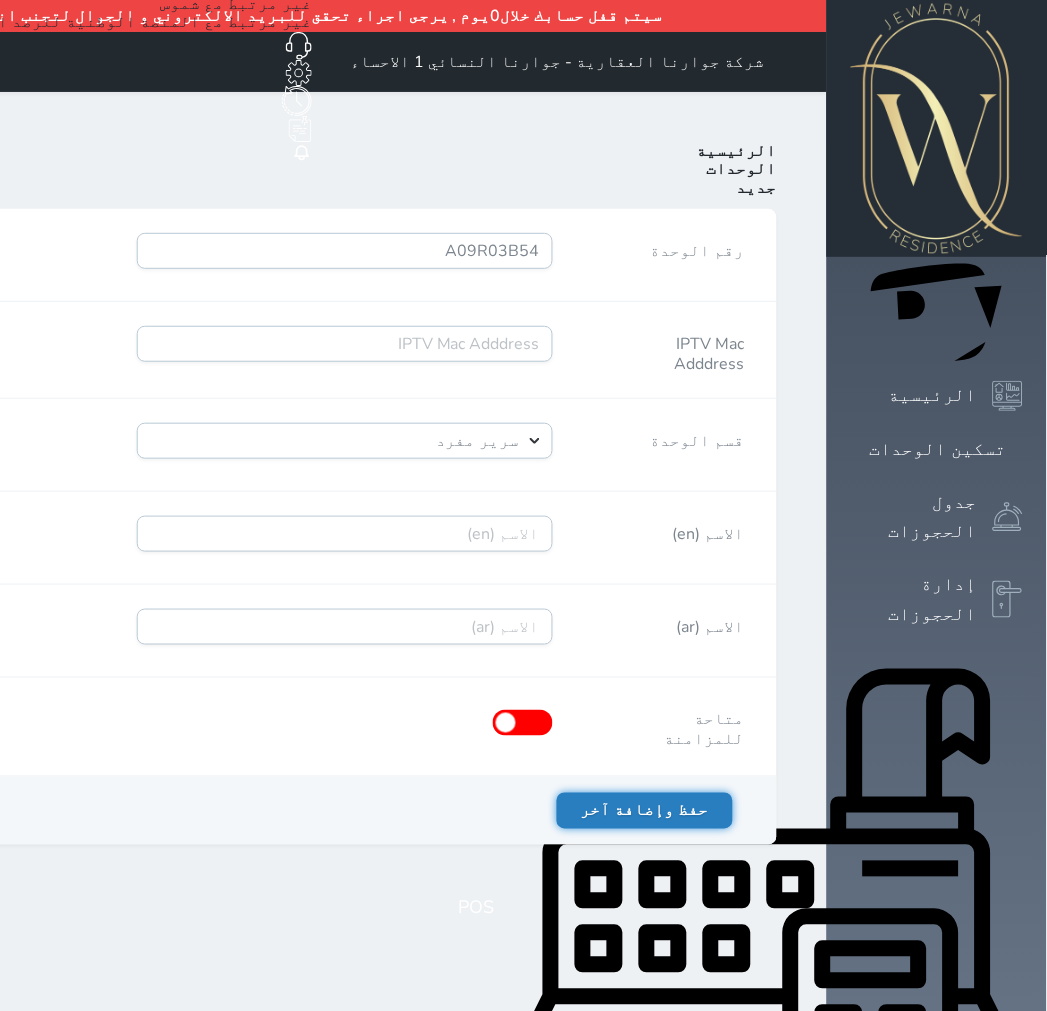 click on "حفظ وإضافة آخر" at bounding box center (645, 811) 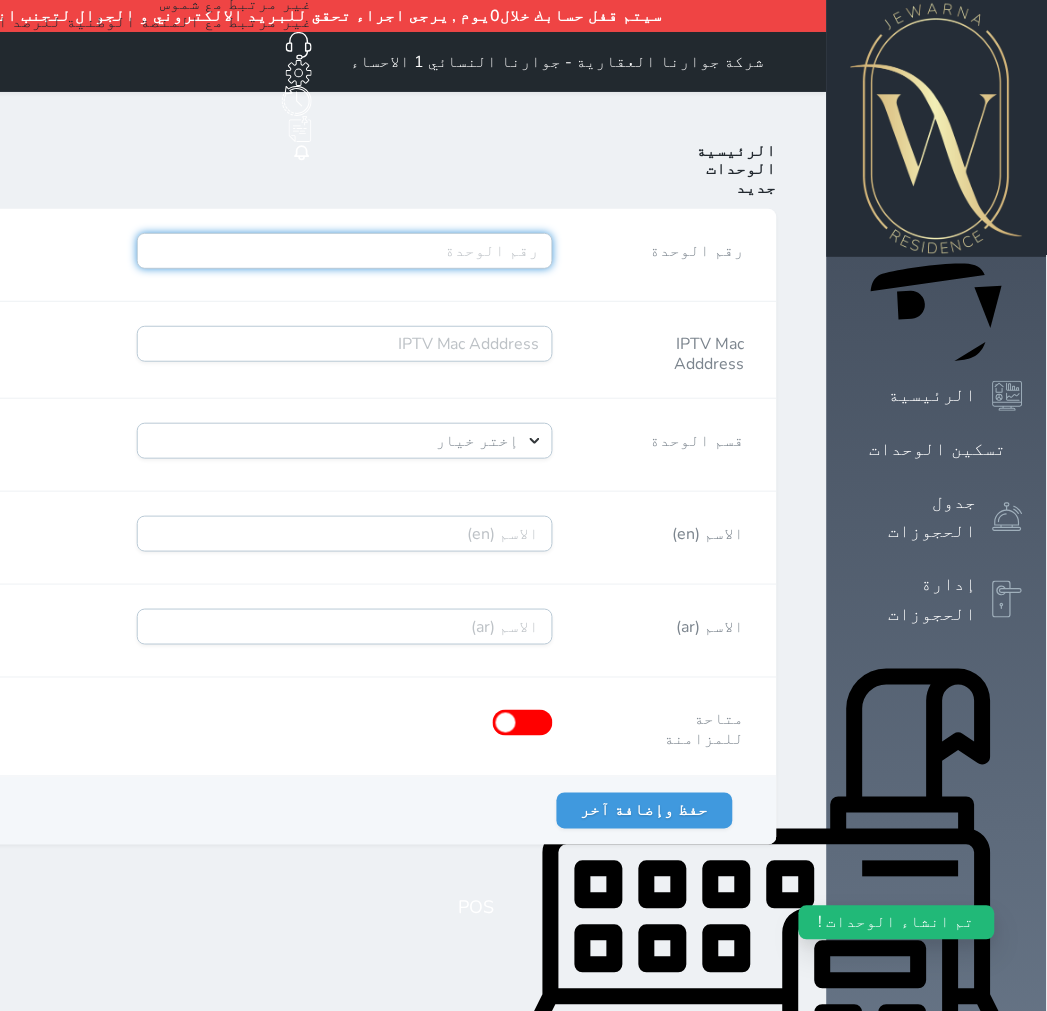 click on "رقم الوحدة" at bounding box center (345, 251) 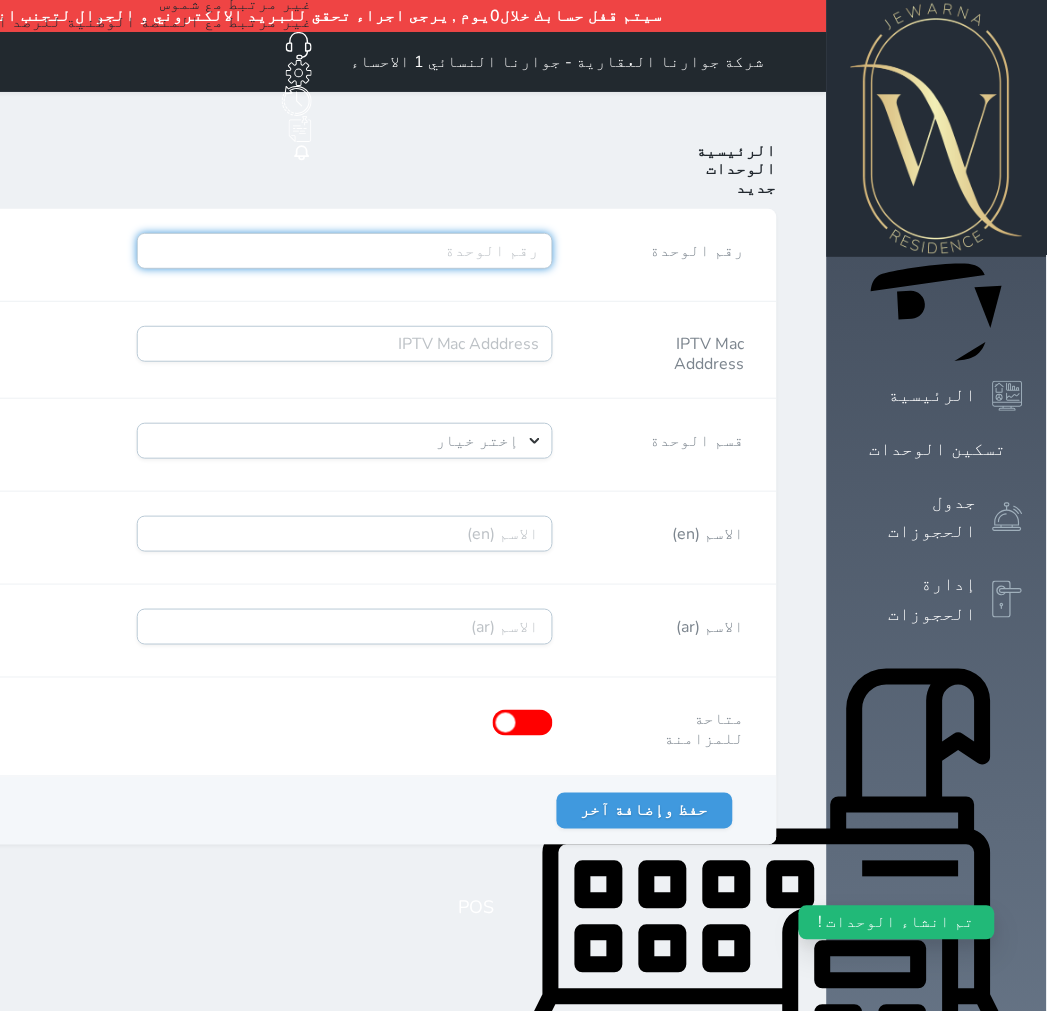 paste on "A10R01B55" 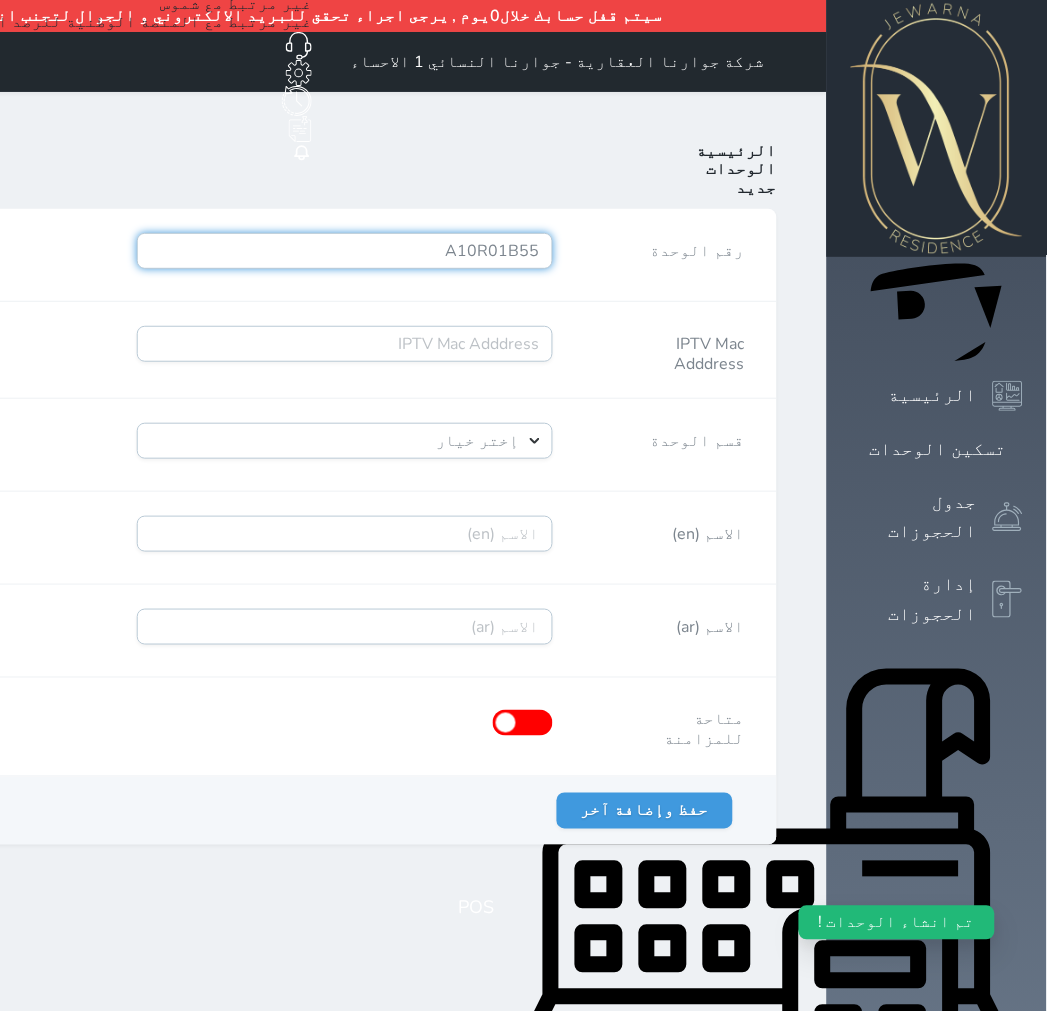 type on "A10R01B55" 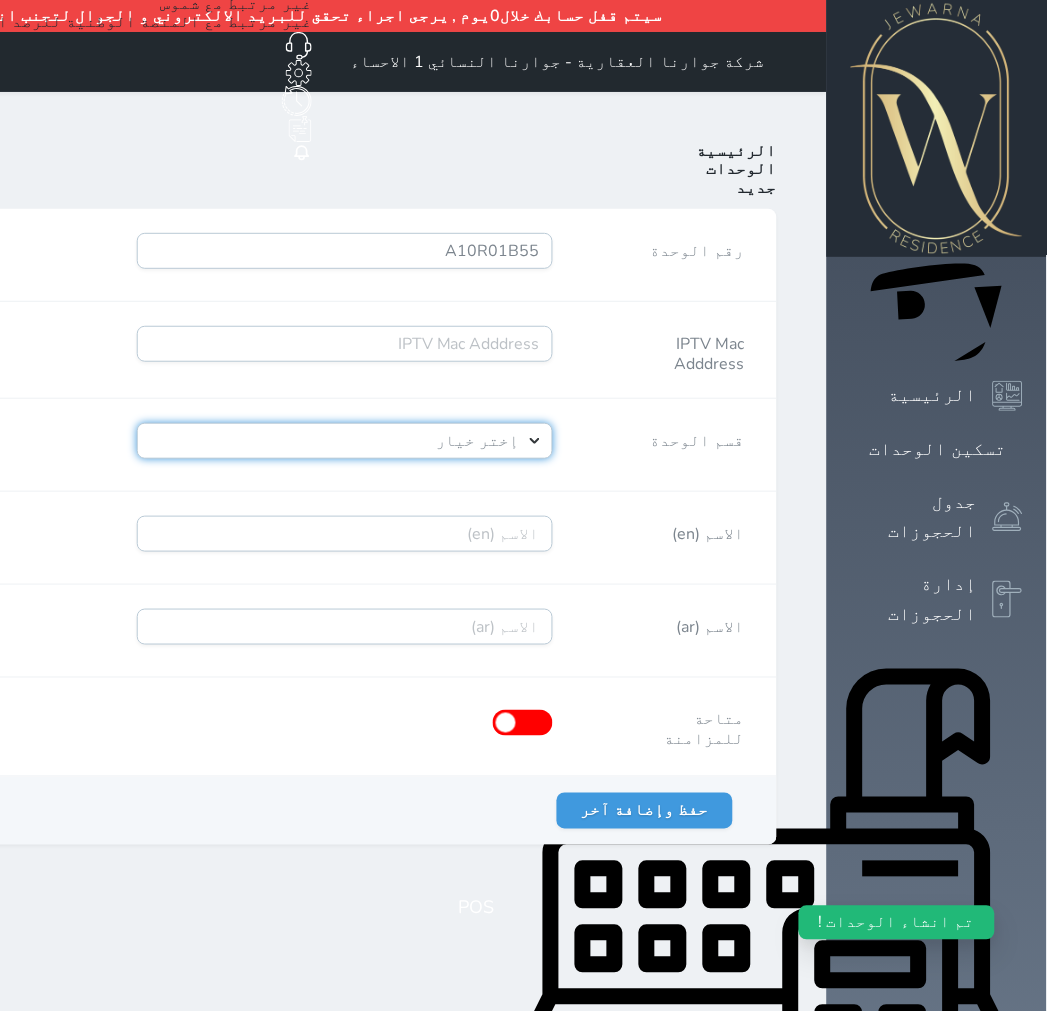 click on "إختر خيار   [PERSON_NAME]" at bounding box center [345, 441] 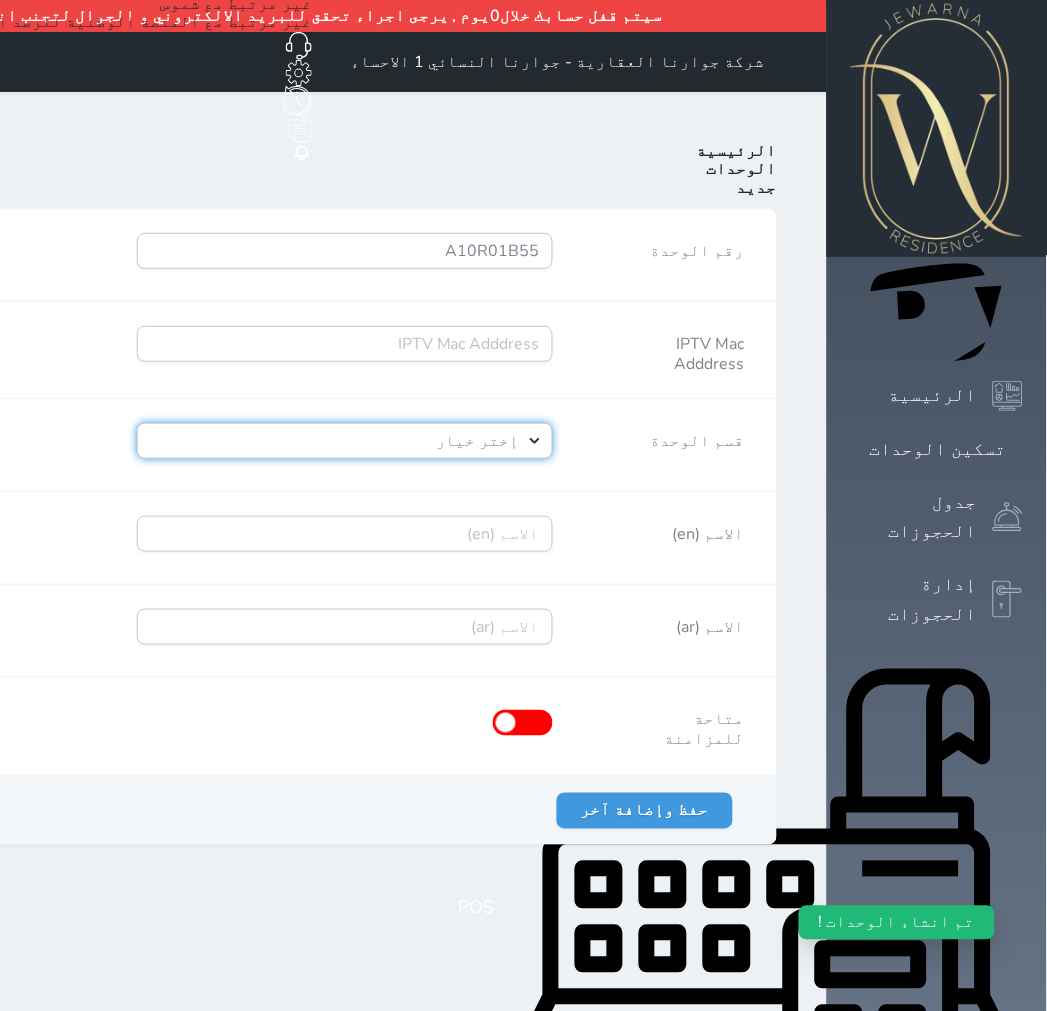 select on "39146238" 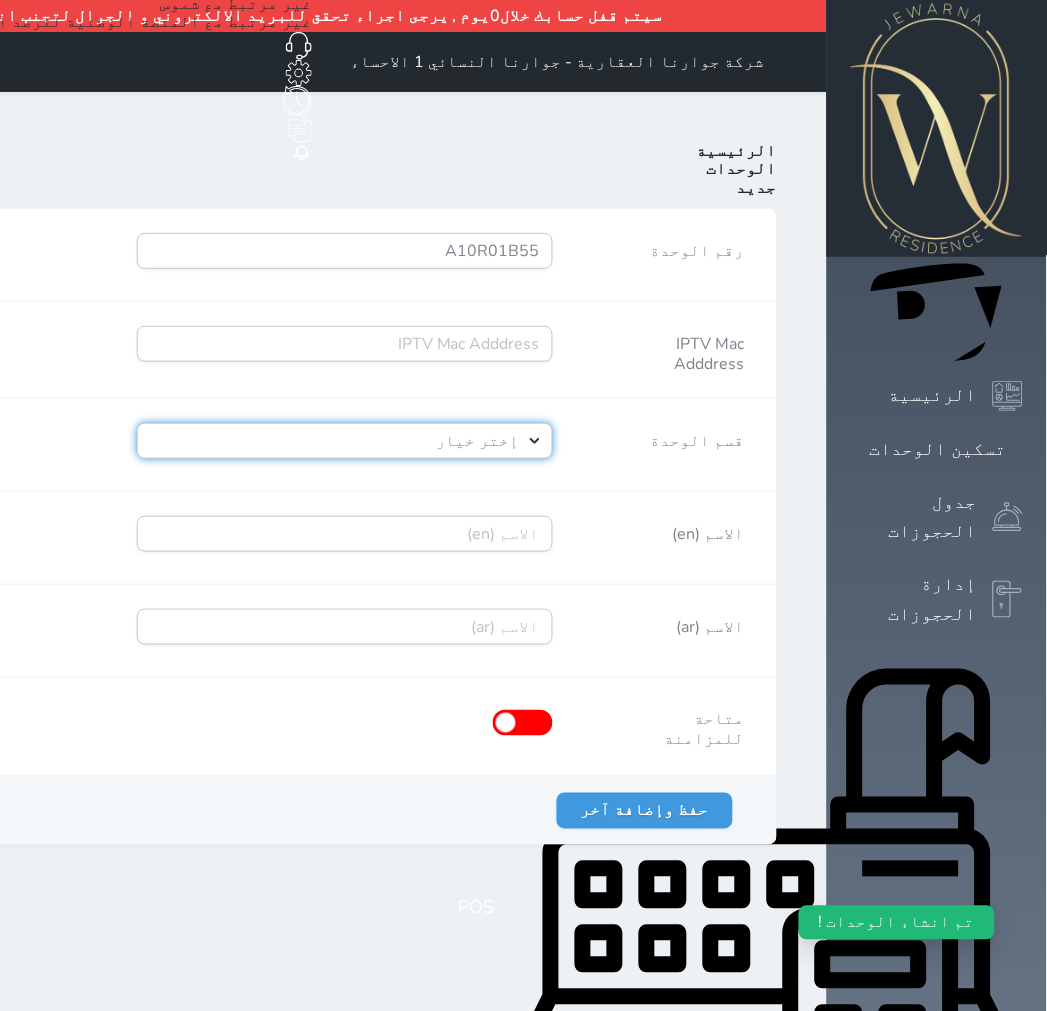 click on "إختر خيار   [PERSON_NAME]" at bounding box center (345, 441) 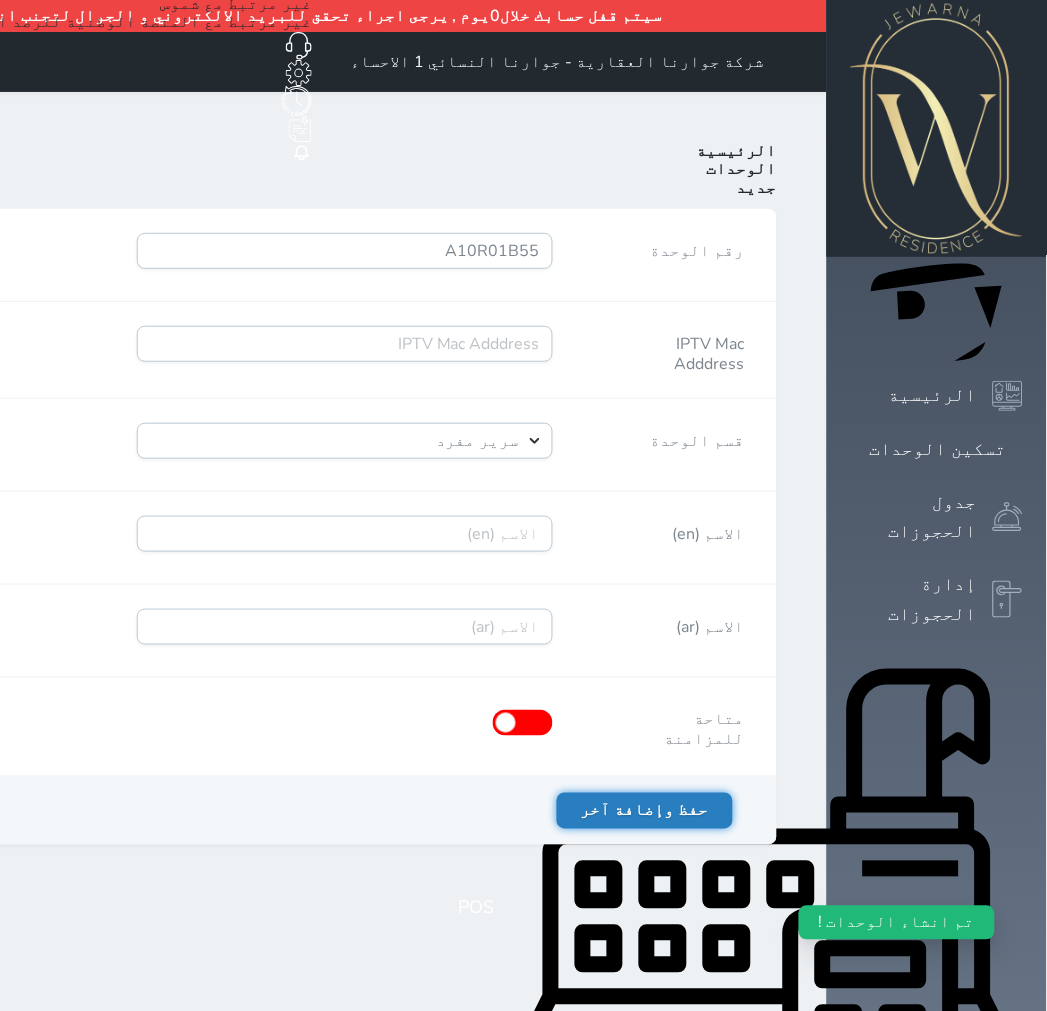 click on "حفظ وإضافة آخر" at bounding box center [645, 811] 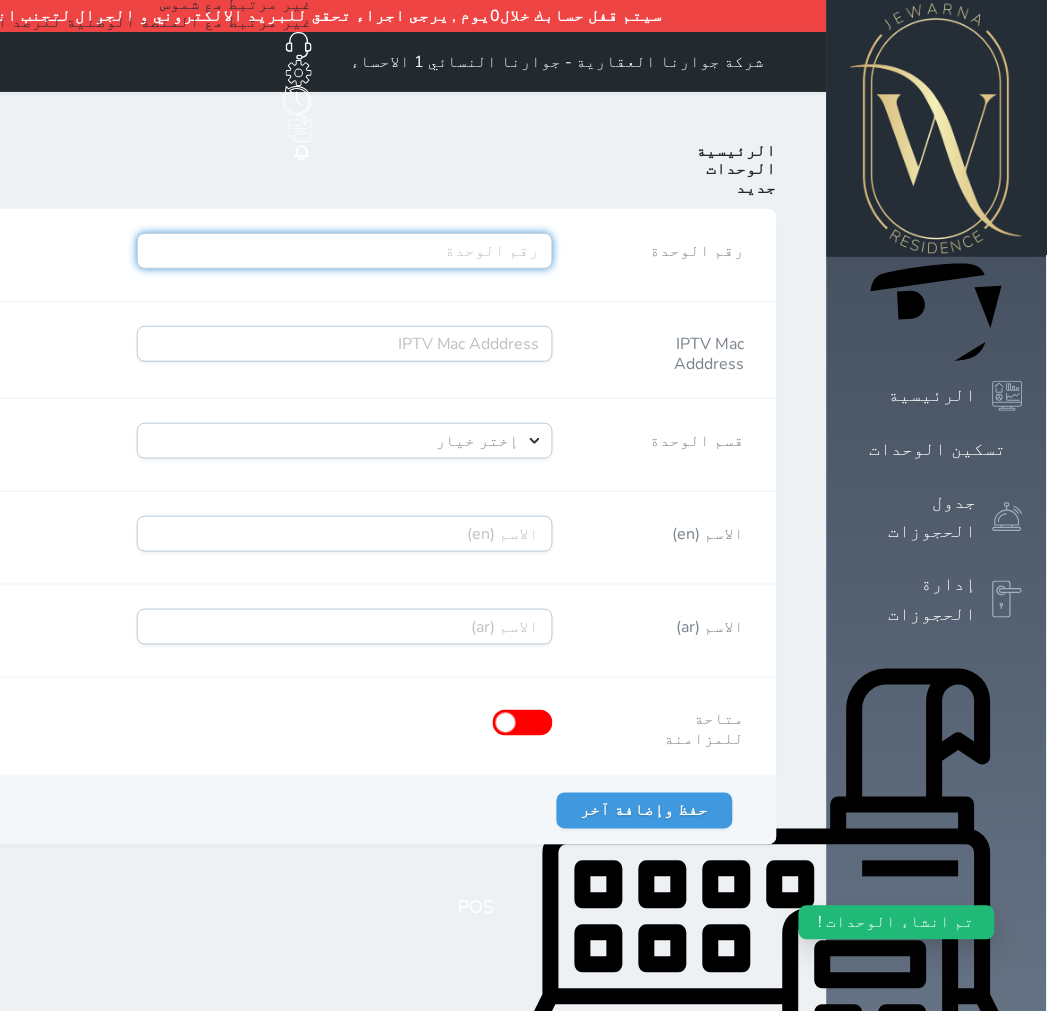 click on "رقم الوحدة" at bounding box center (345, 251) 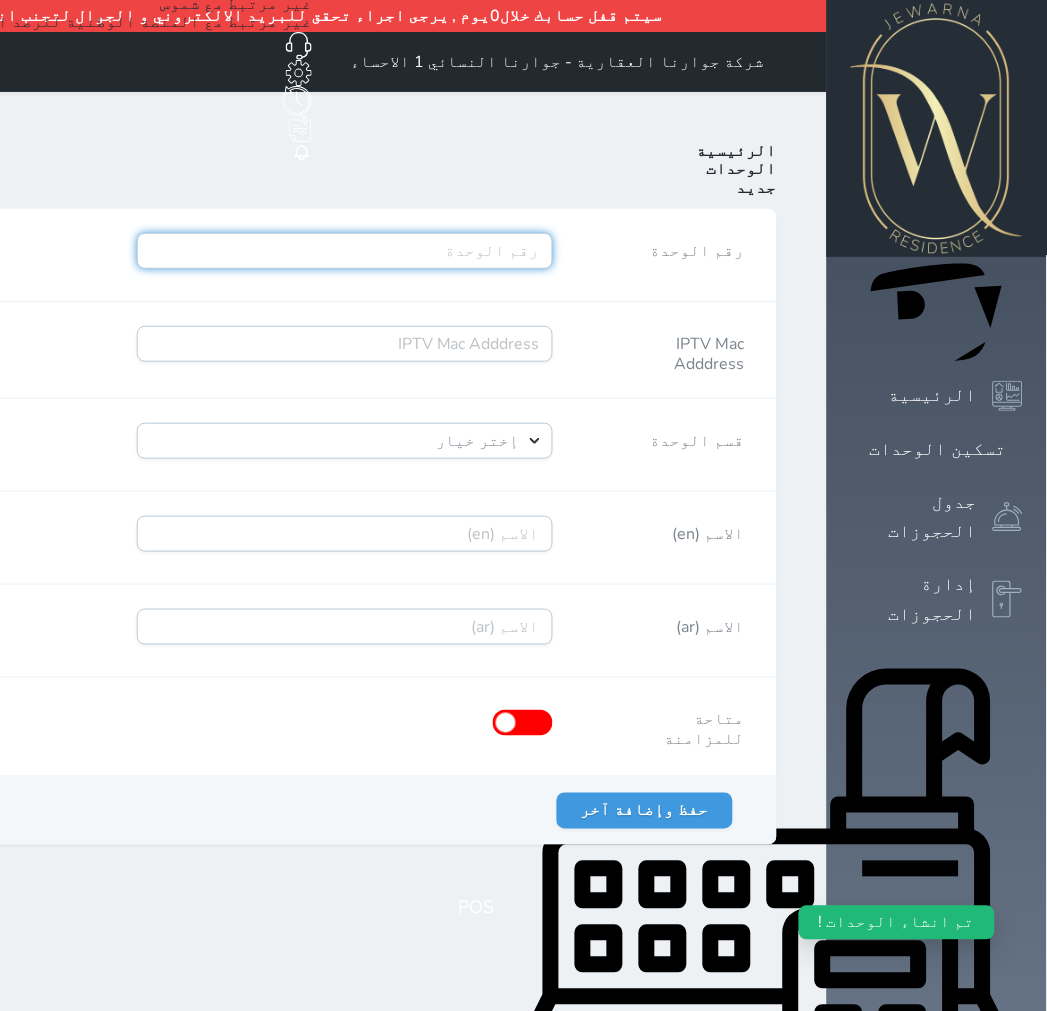 paste on "A10R01B55" 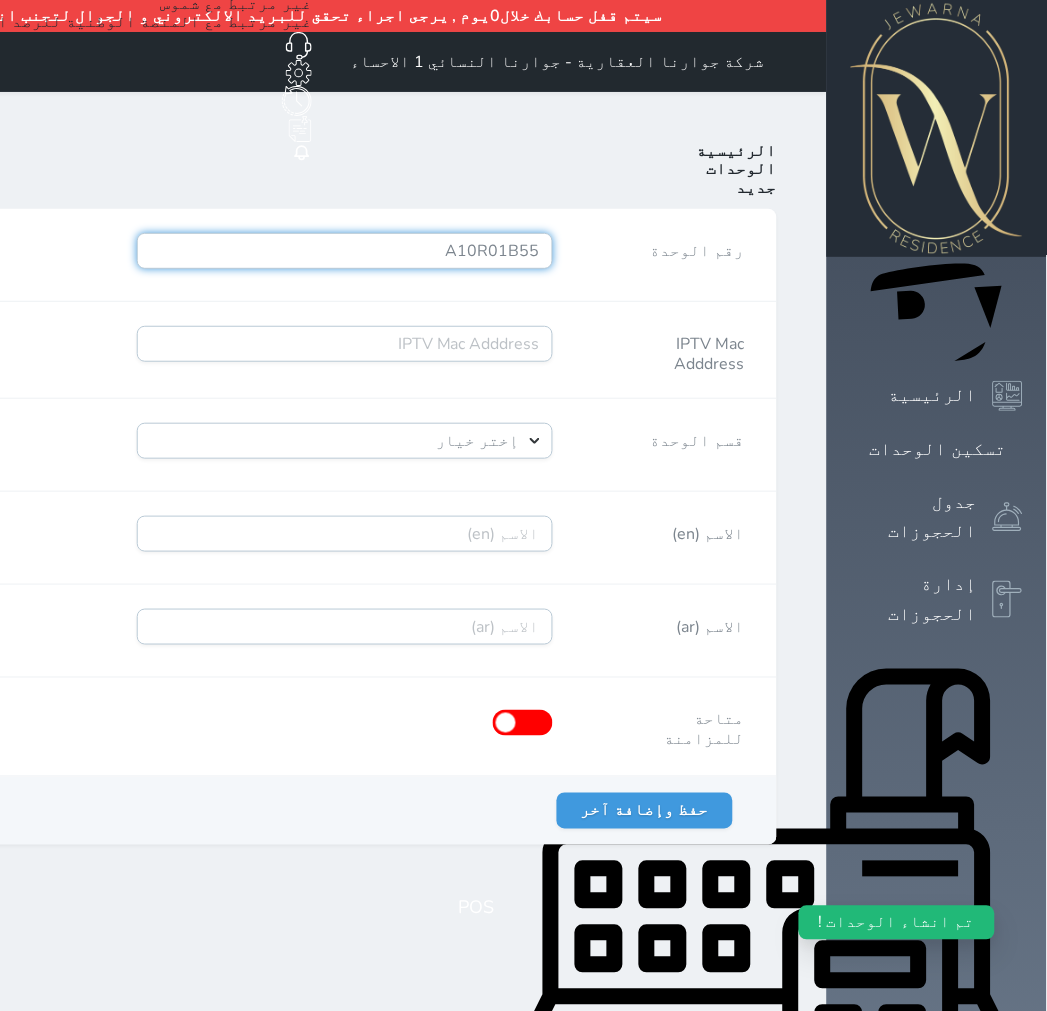 type on "A10R01B55" 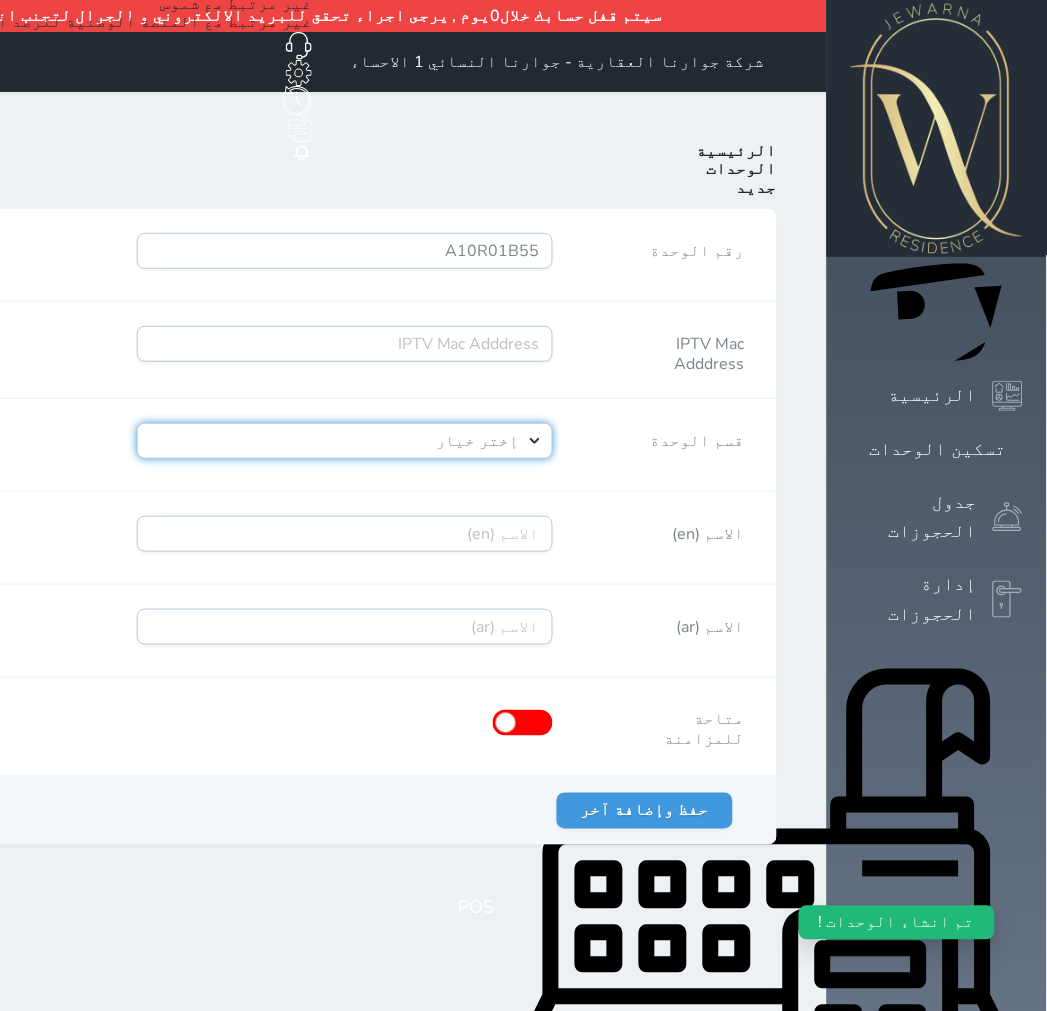 drag, startPoint x: 585, startPoint y: 375, endPoint x: 593, endPoint y: 388, distance: 15.264338 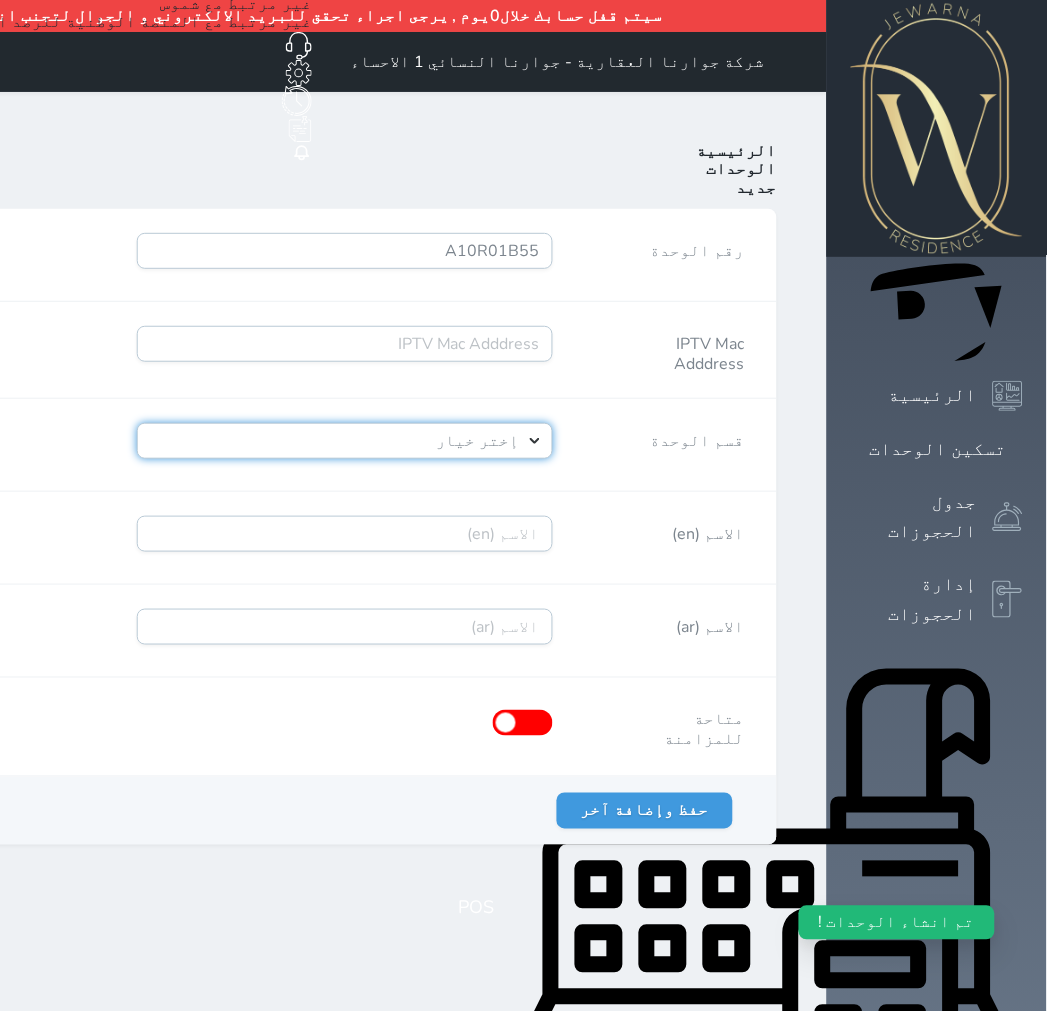 click on "إختر خيار   [PERSON_NAME]" at bounding box center [345, 441] 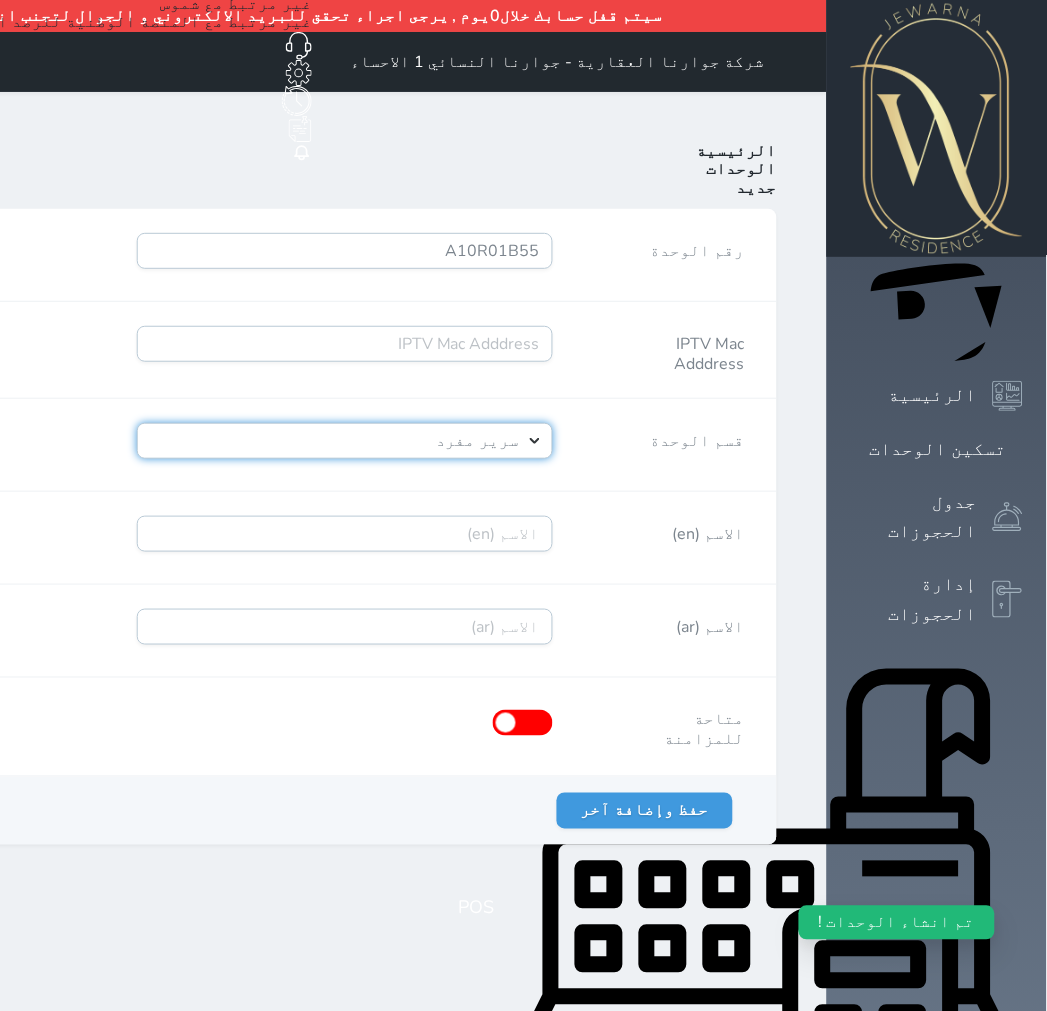 click on "إختر خيار   [PERSON_NAME]" at bounding box center (345, 441) 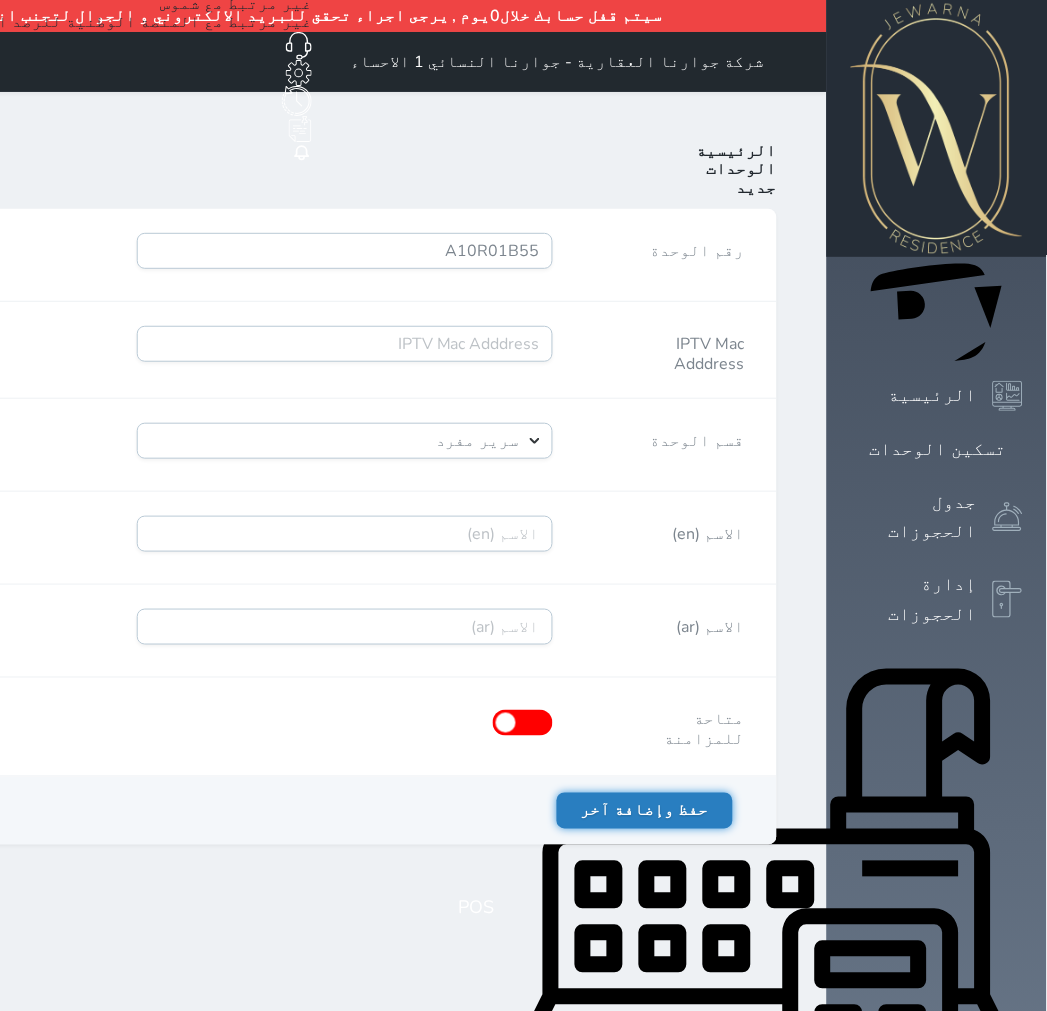 click on "حفظ وإضافة آخر" at bounding box center (645, 811) 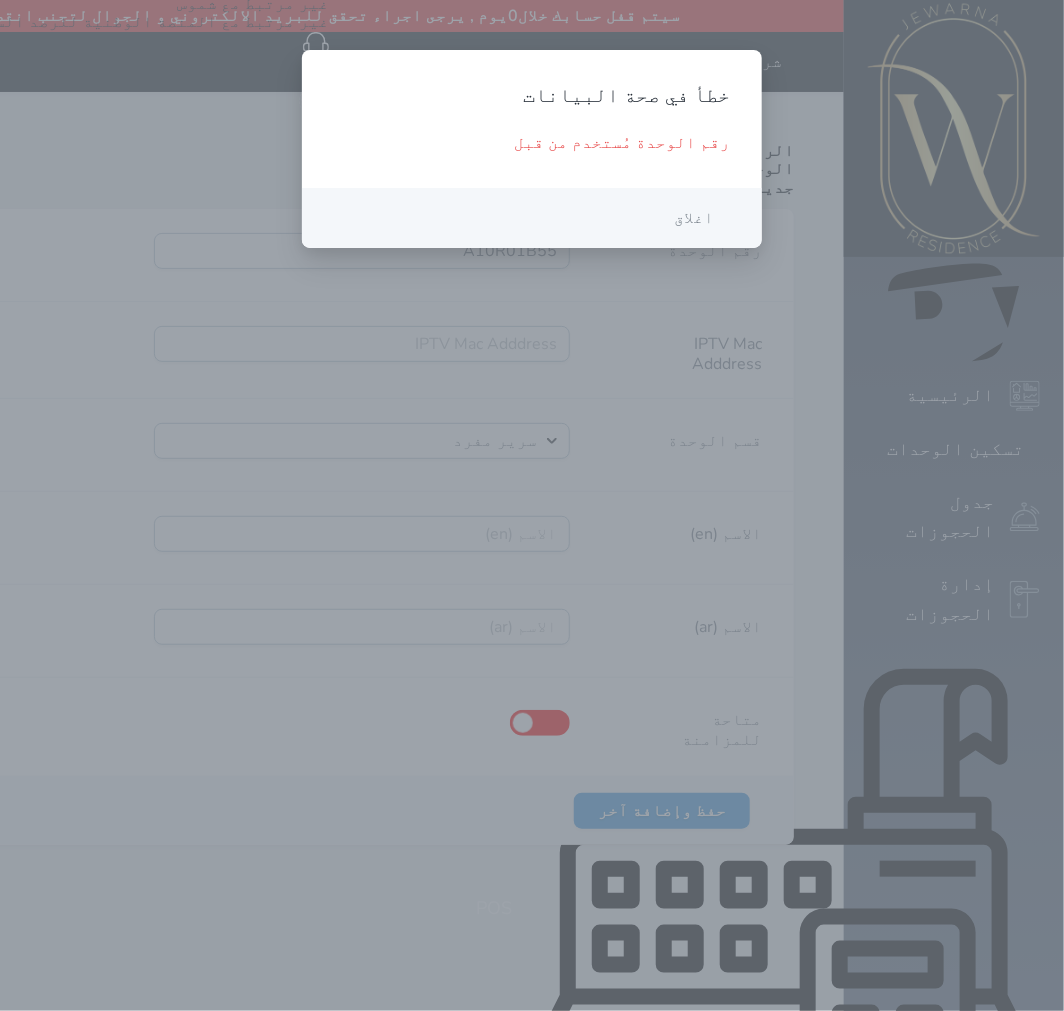click on "اغلاق" at bounding box center (694, 218) 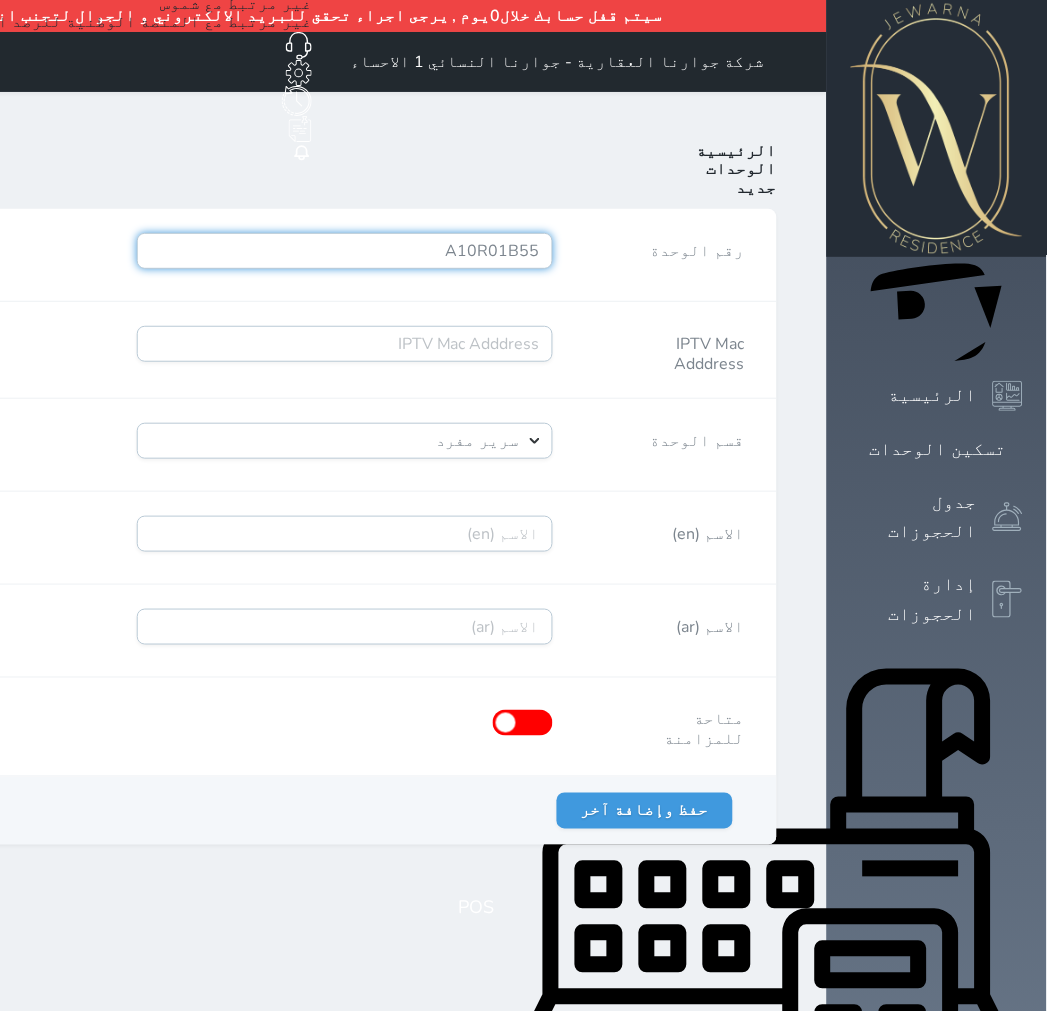 click on "A10R01B55" at bounding box center (345, 251) 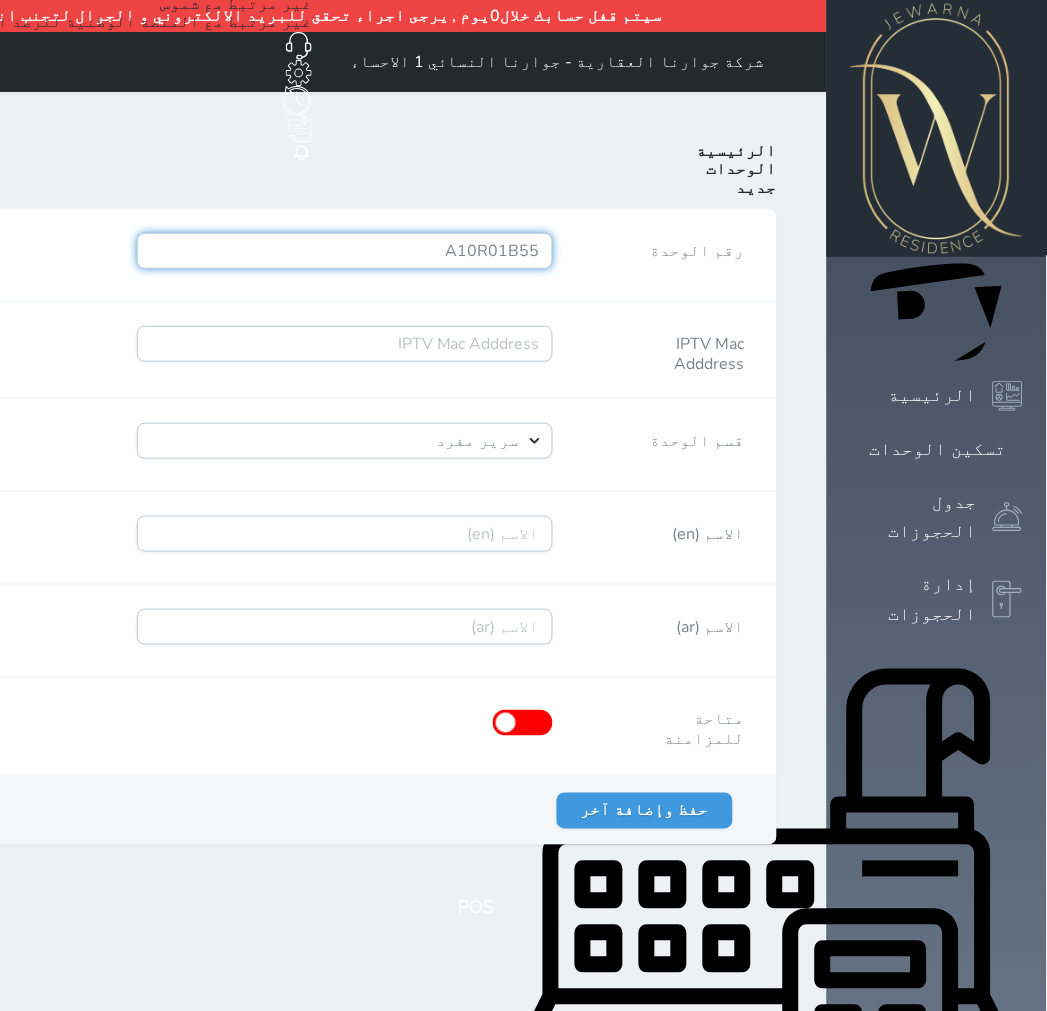 paste on "6" 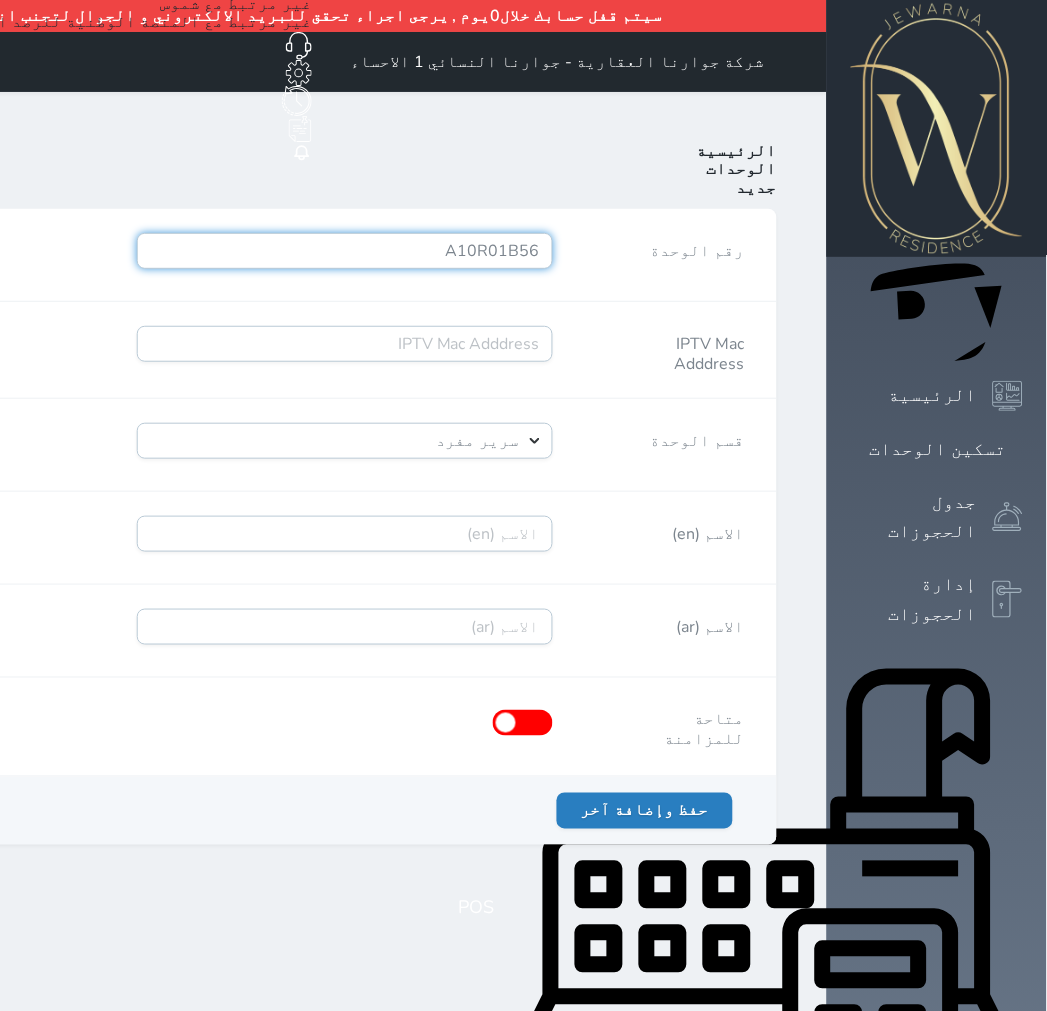 type on "A10R01B56" 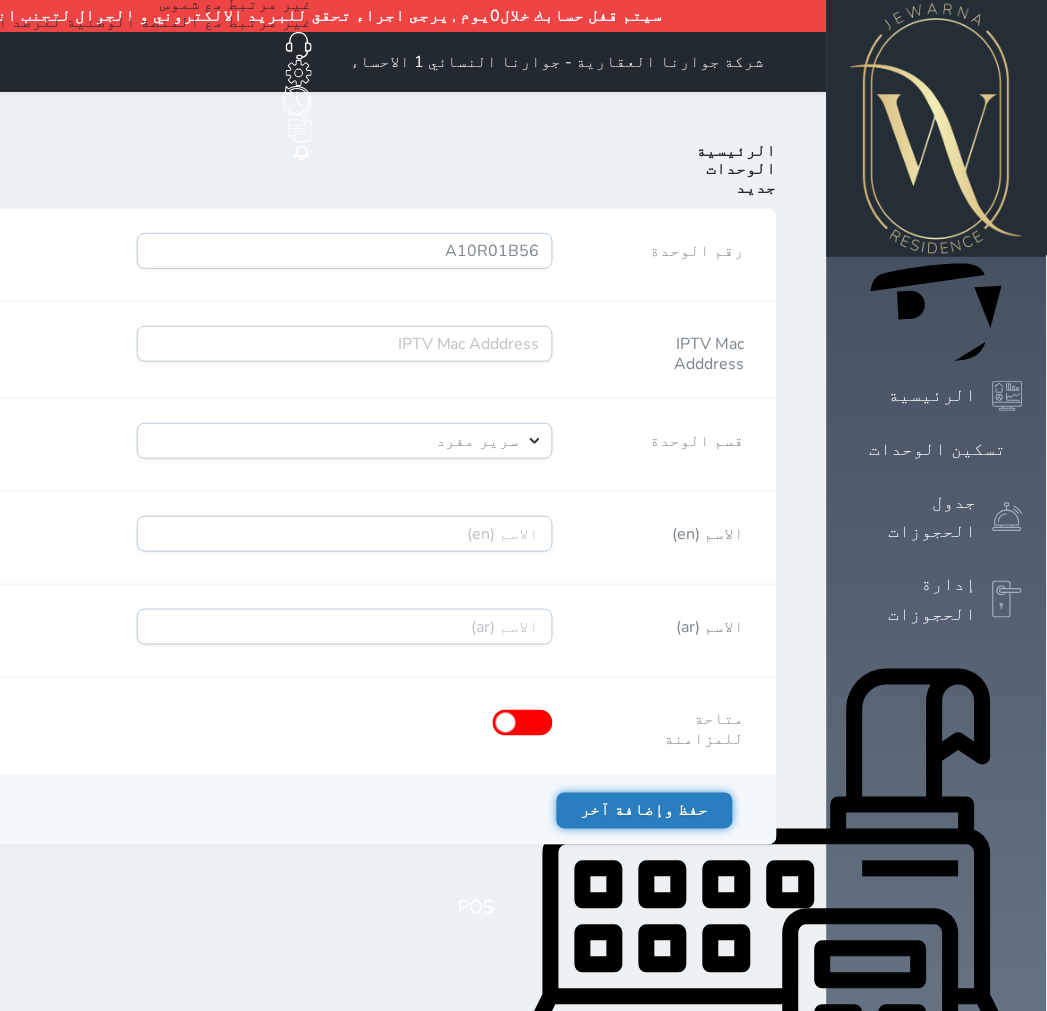 click on "حفظ وإضافة آخر" at bounding box center [645, 811] 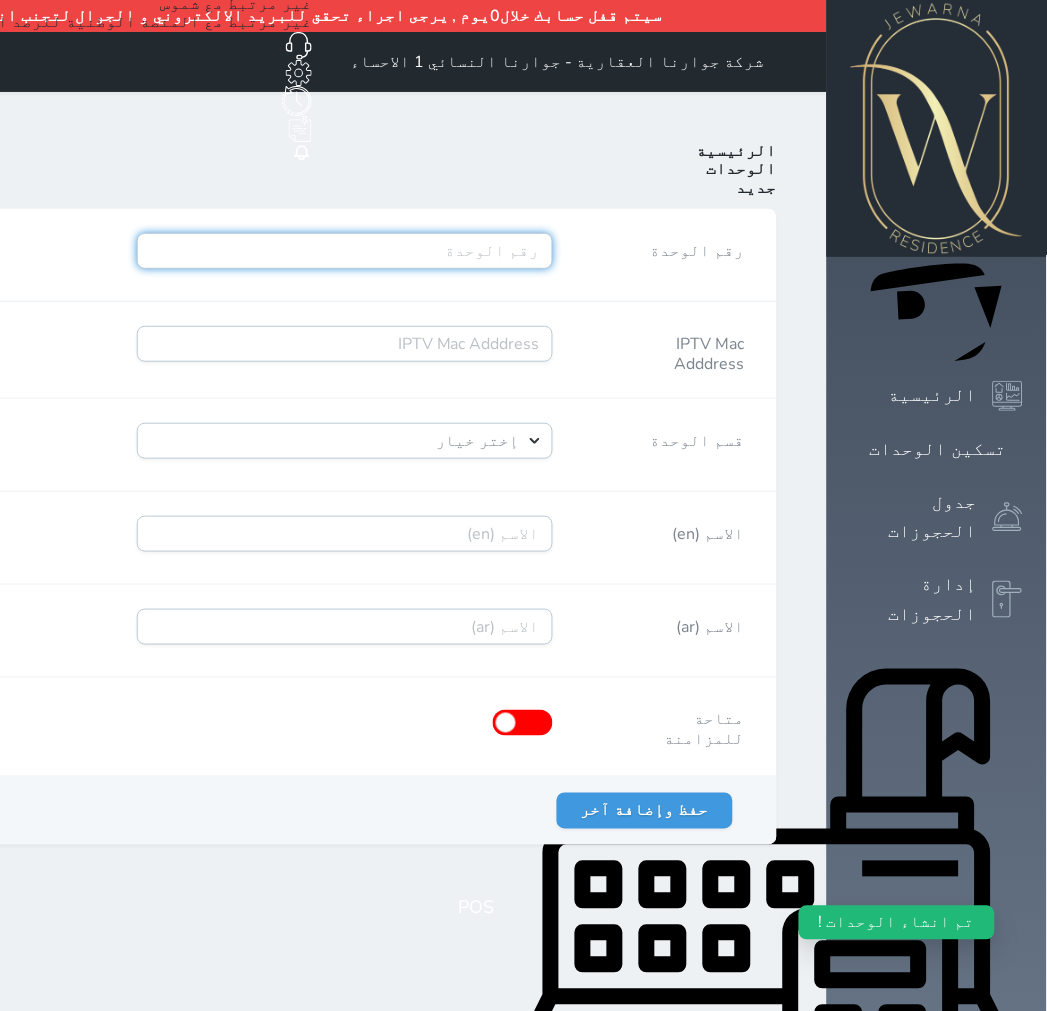 click on "رقم الوحدة" at bounding box center (345, 251) 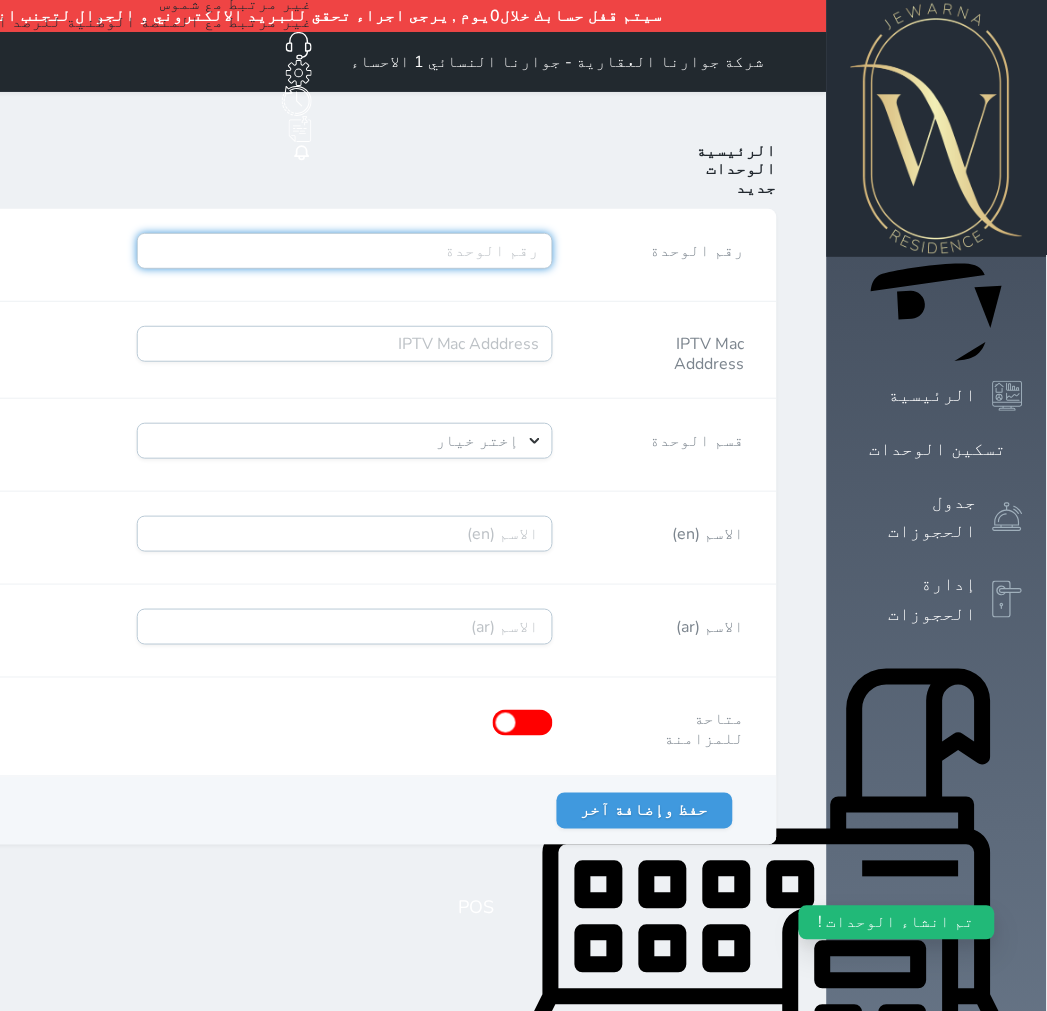 paste on "A10R02B57" 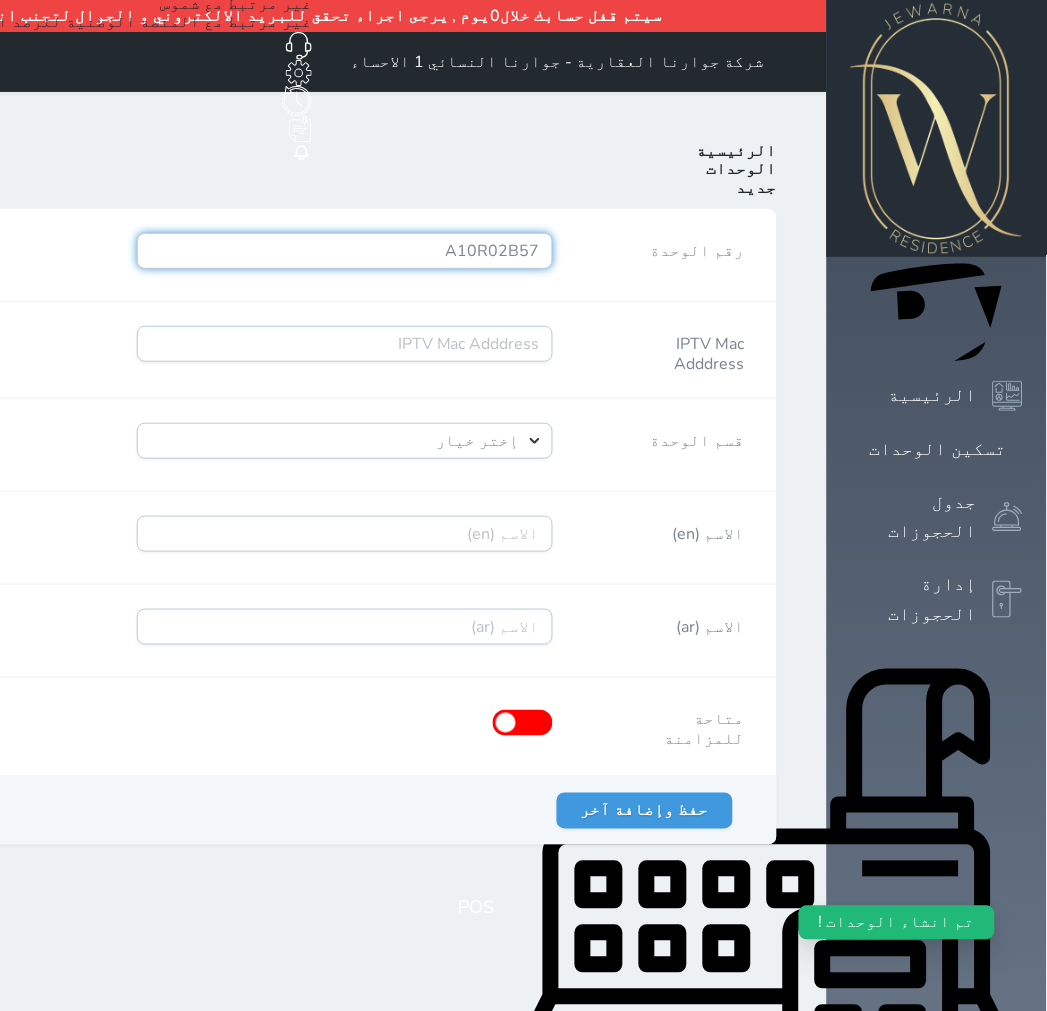 type on "A10R02B57" 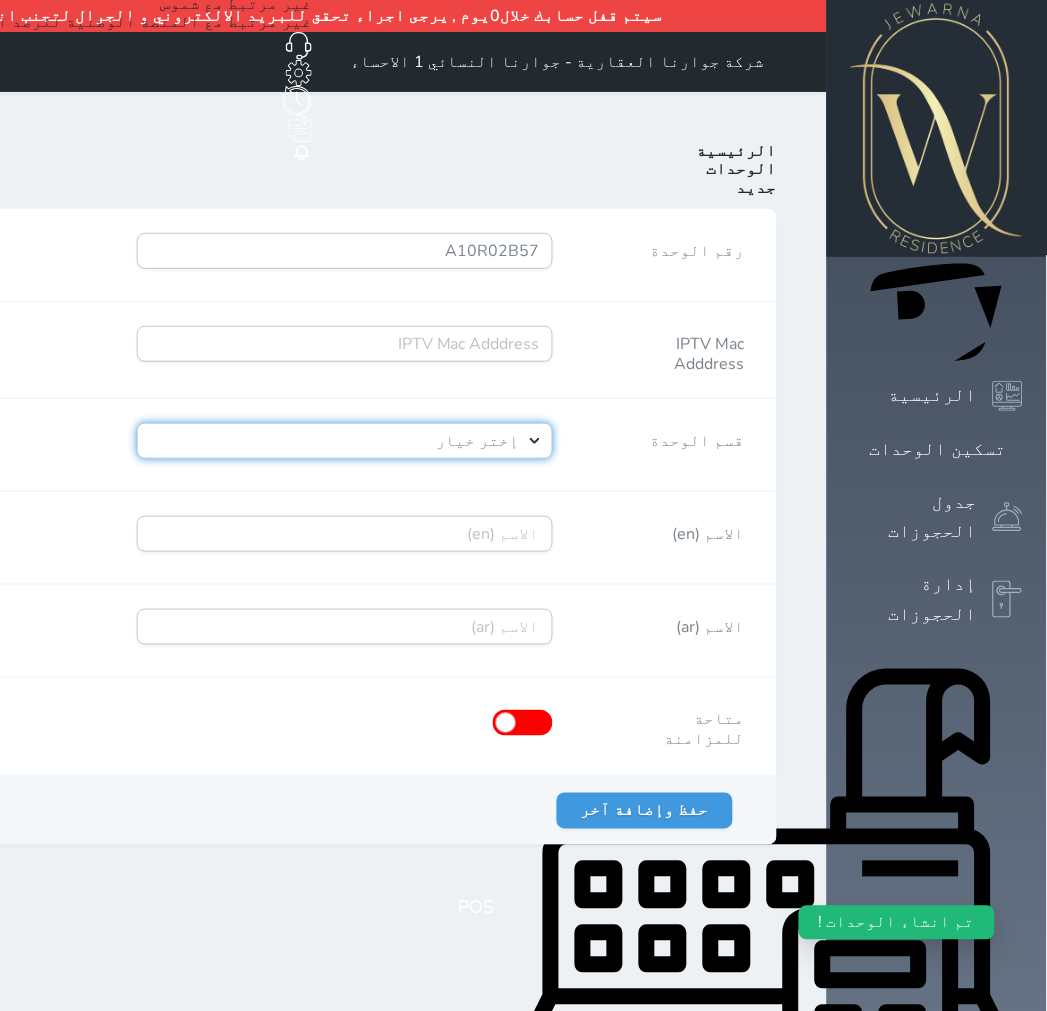click on "إختر خيار   [PERSON_NAME]" at bounding box center [345, 441] 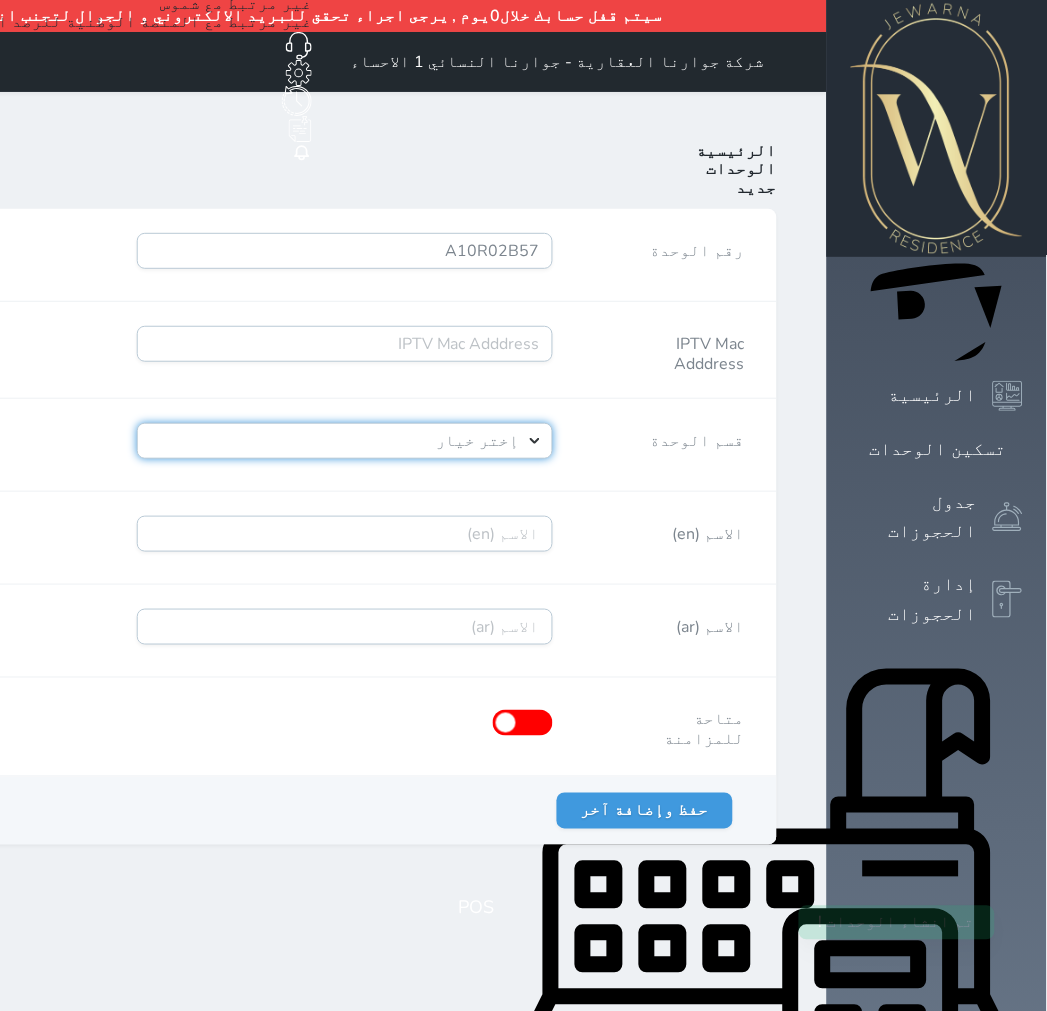 select on "39146238" 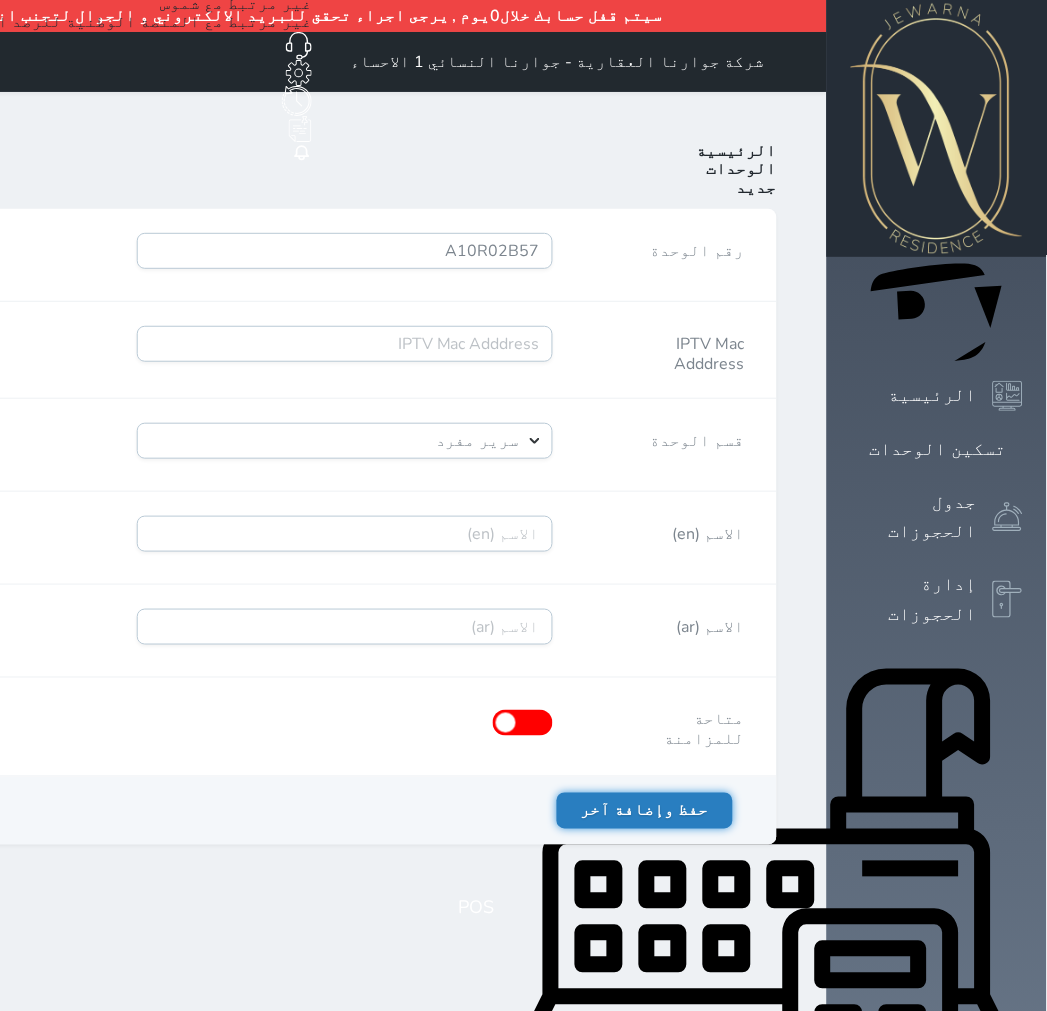 click on "حفظ وإضافة آخر" at bounding box center (645, 811) 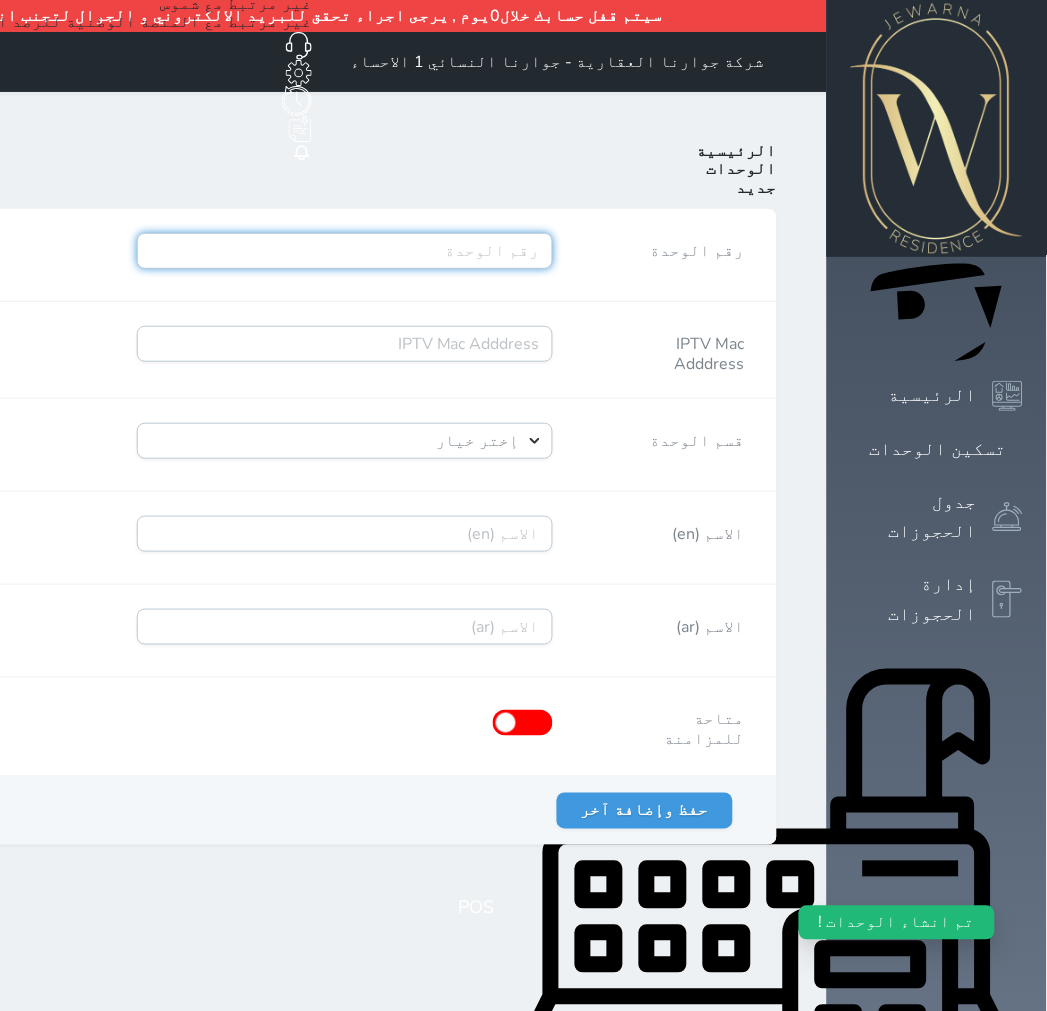 click on "رقم الوحدة" at bounding box center (345, 251) 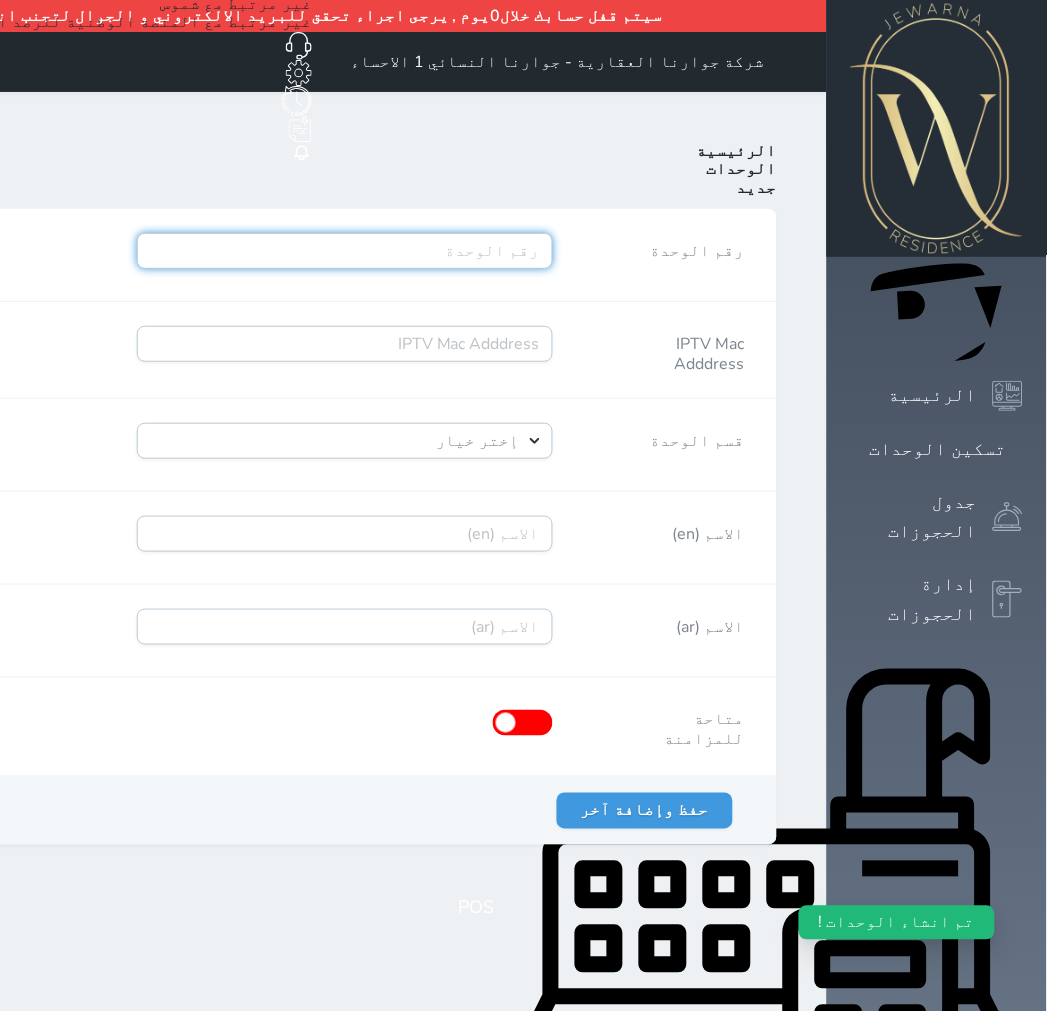 paste on "A10R02B58" 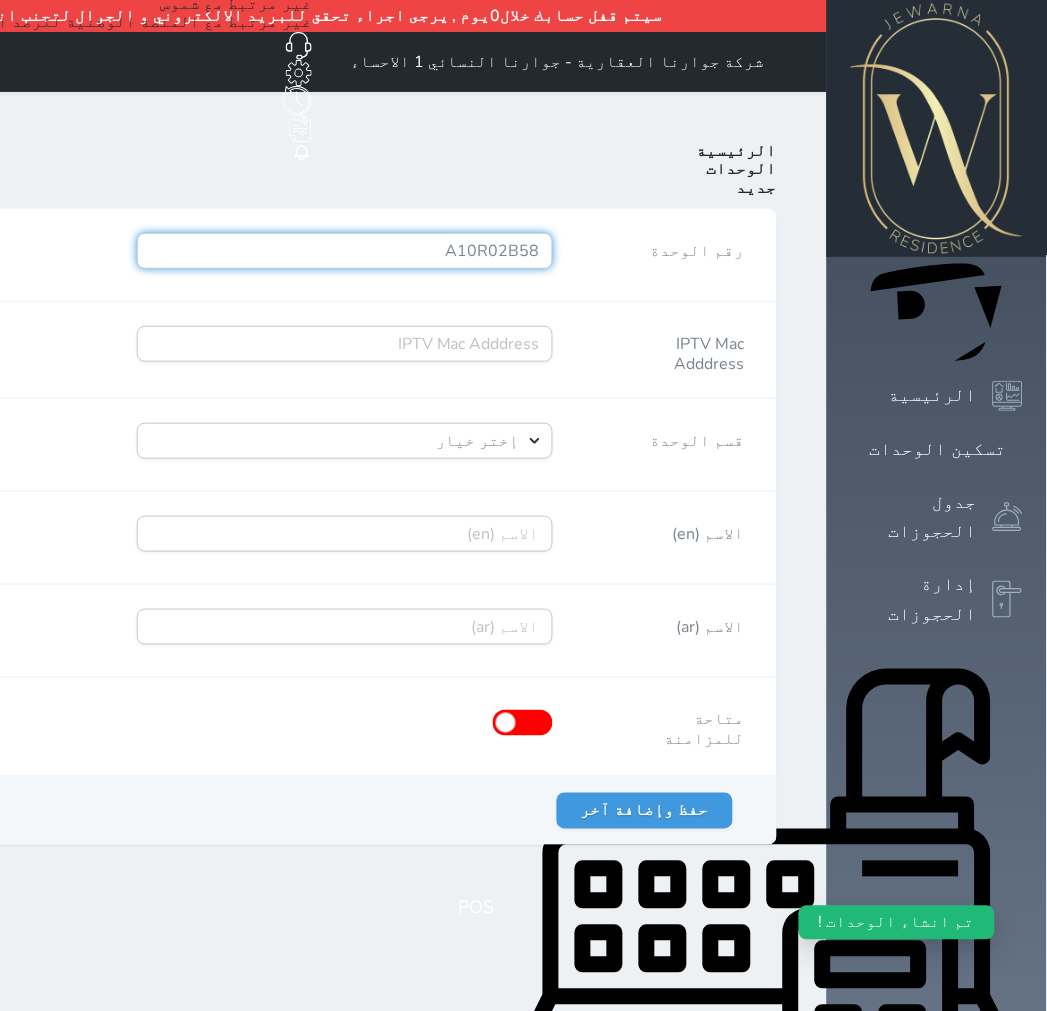 type on "A10R02B58" 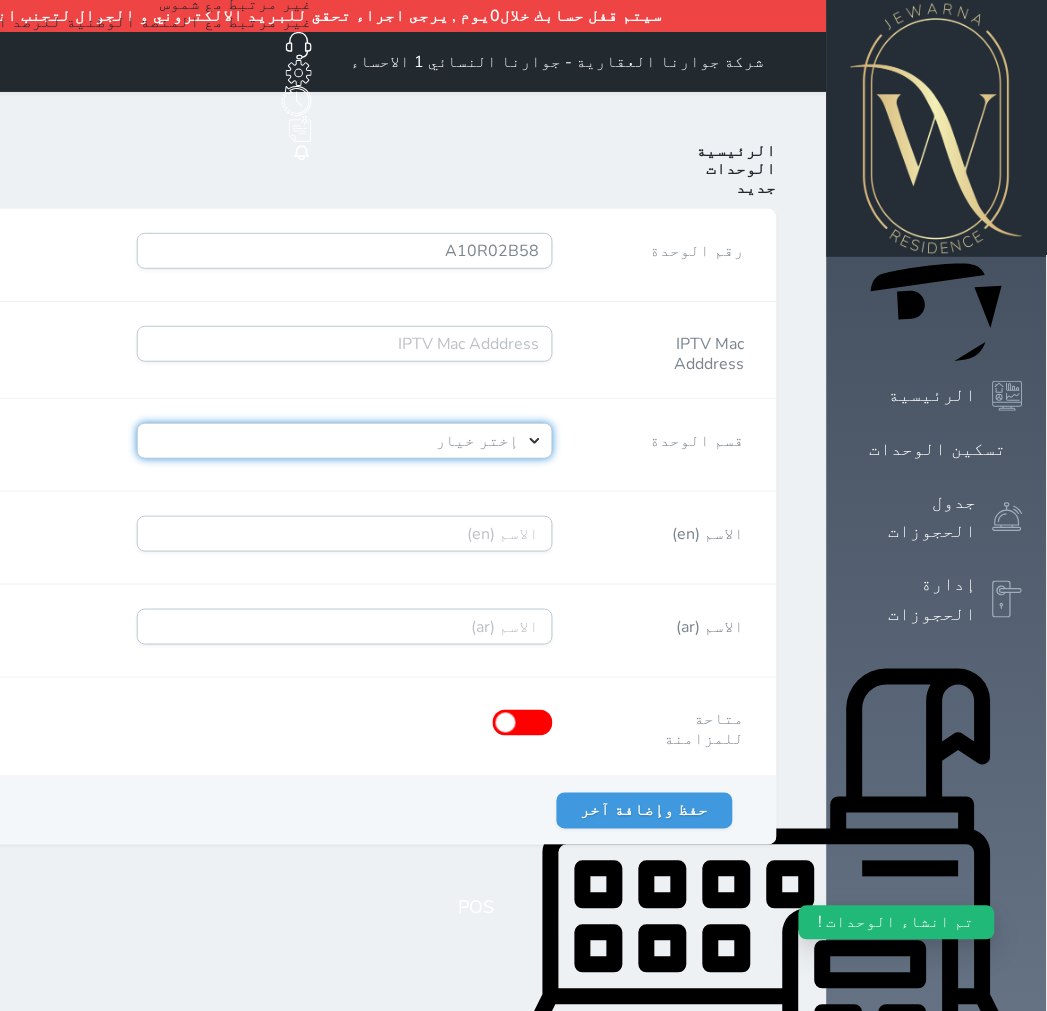 click on "إختر خيار   [PERSON_NAME]" at bounding box center [345, 441] 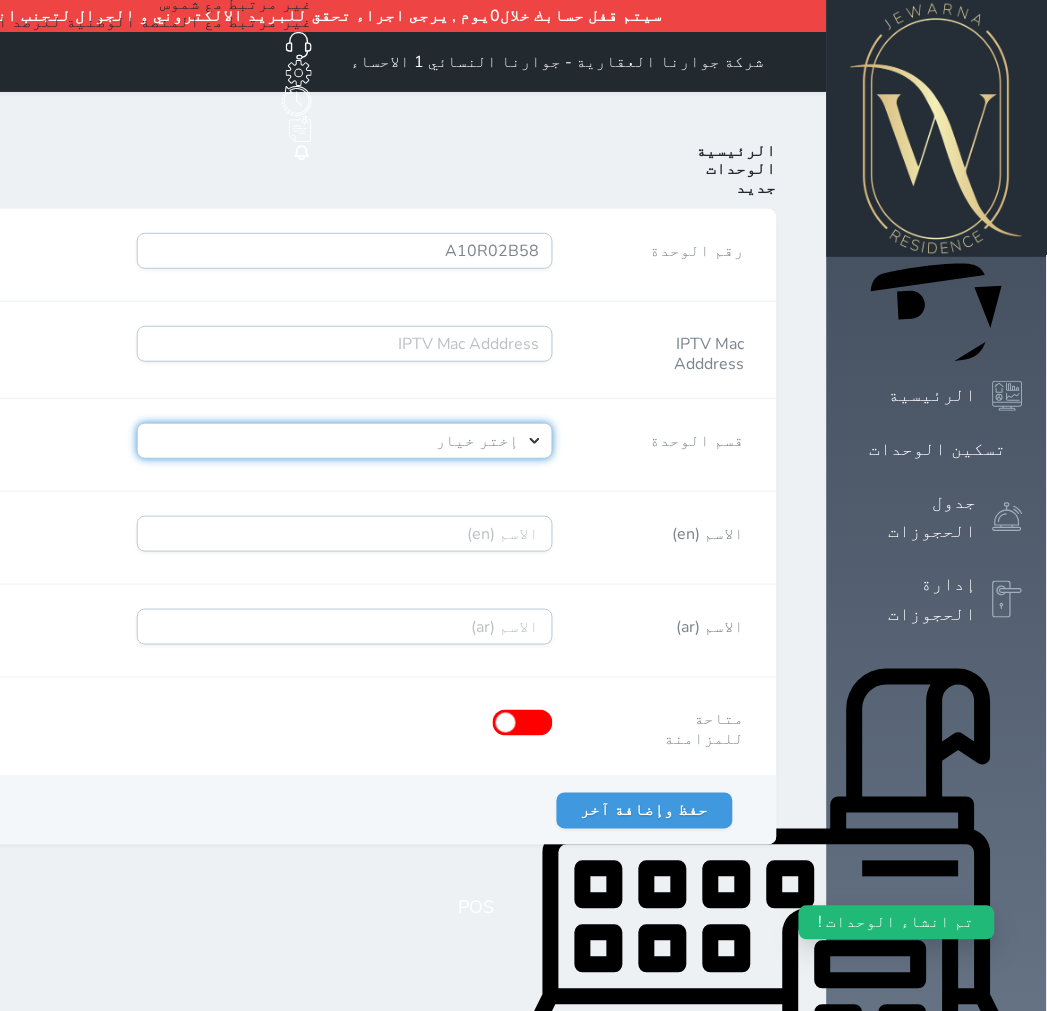 select on "39146238" 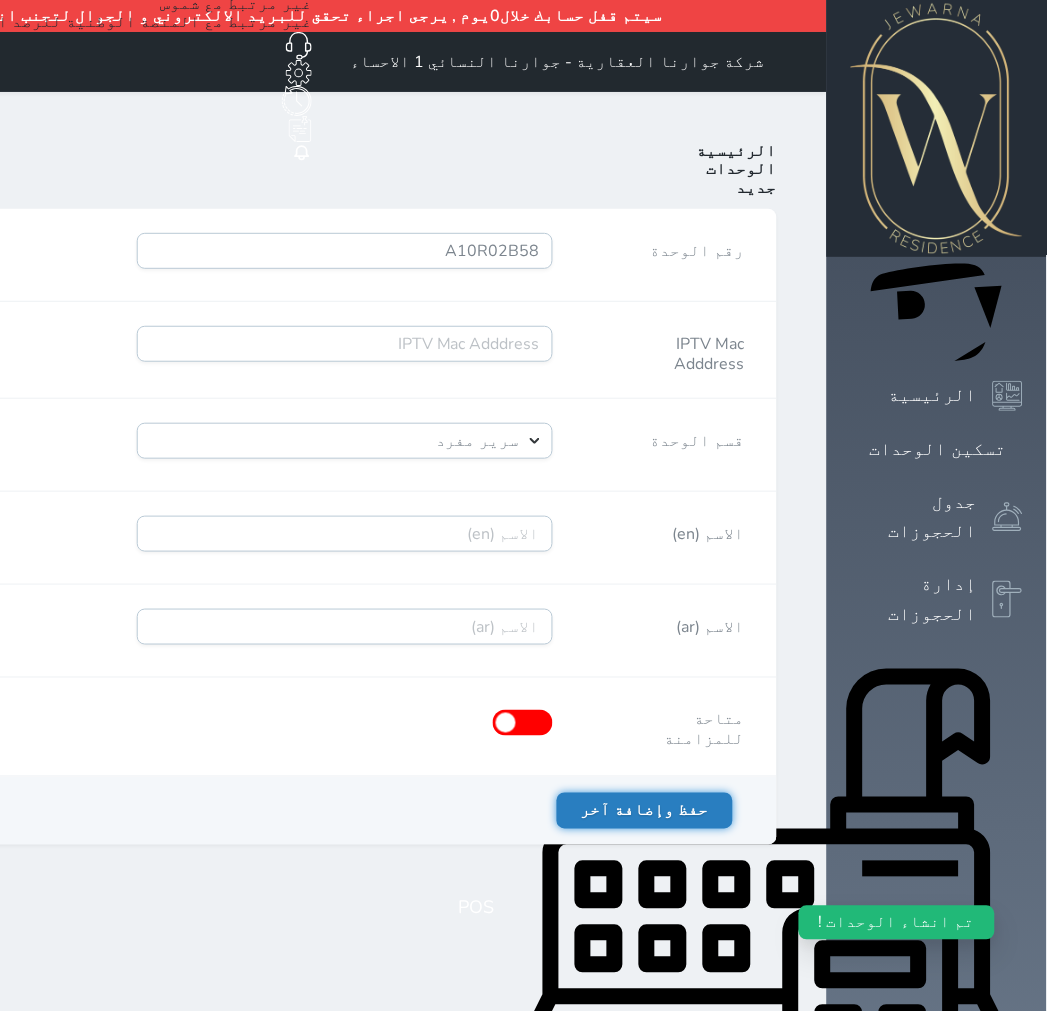 click on "حفظ وإضافة آخر" at bounding box center (645, 811) 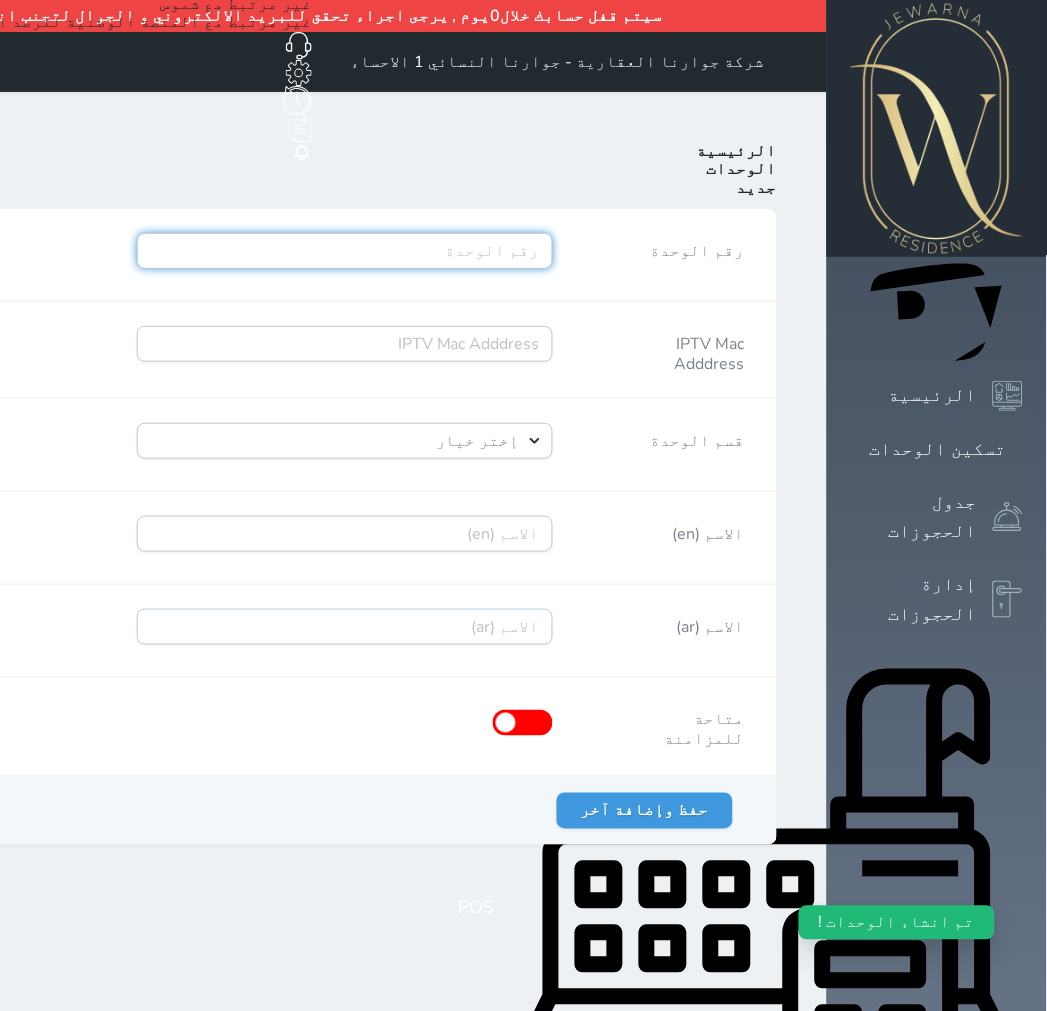 click on "رقم الوحدة" at bounding box center (345, 251) 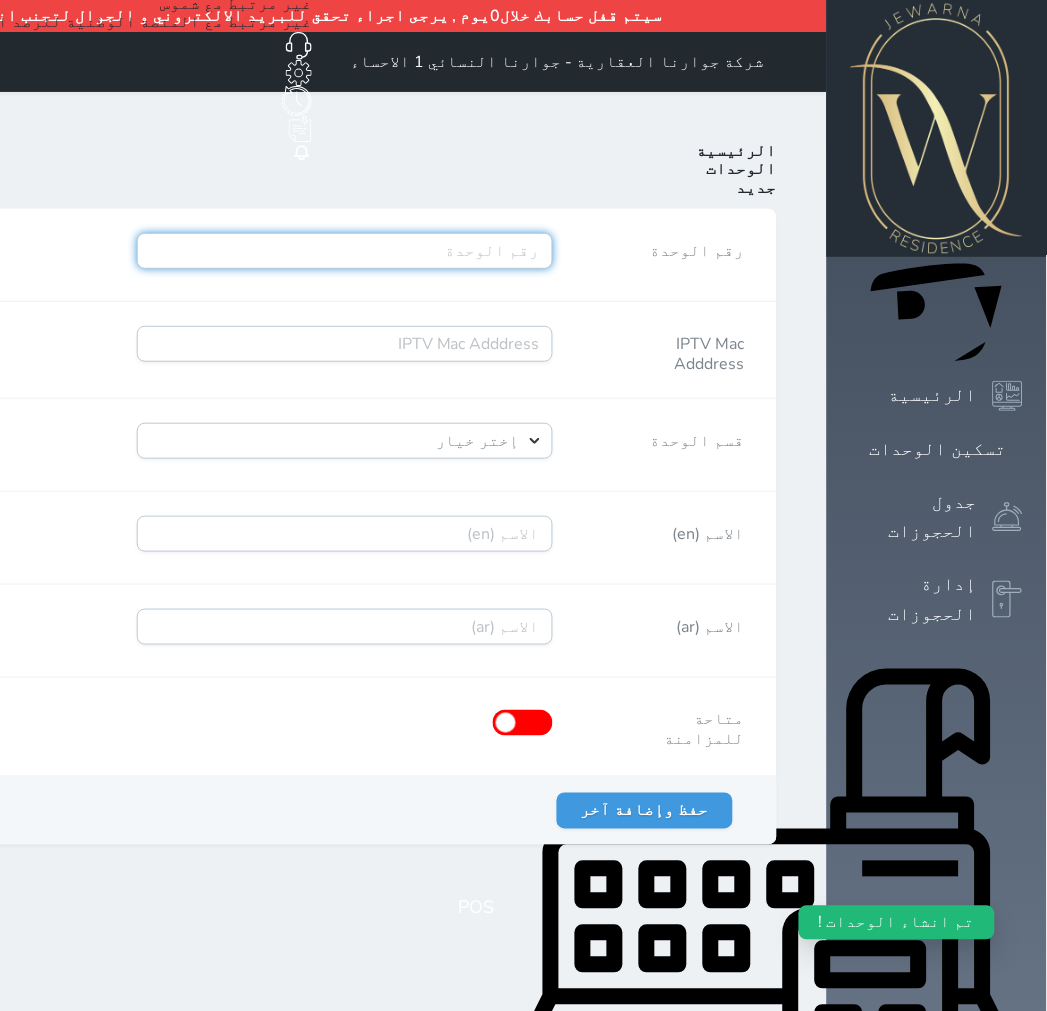 paste on "A10R03B59" 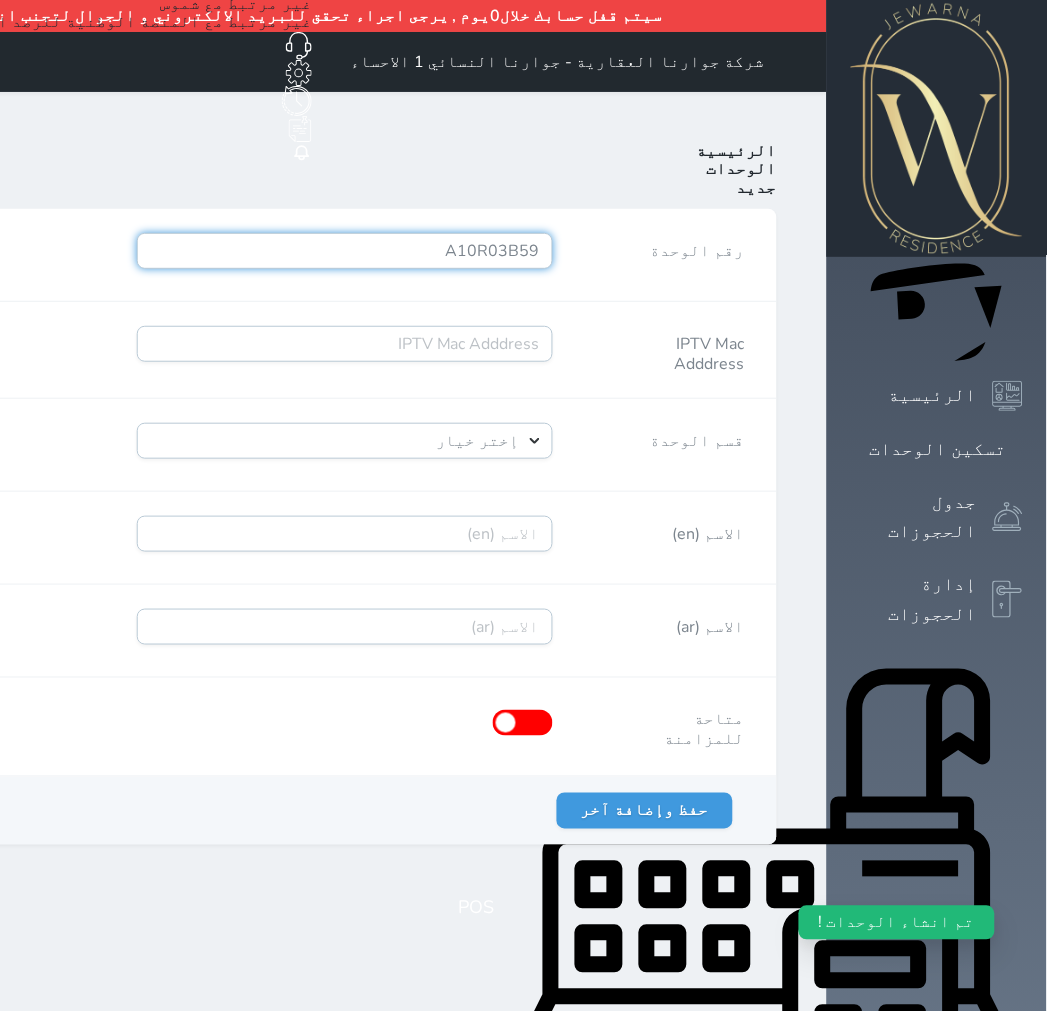 type on "A10R03B59" 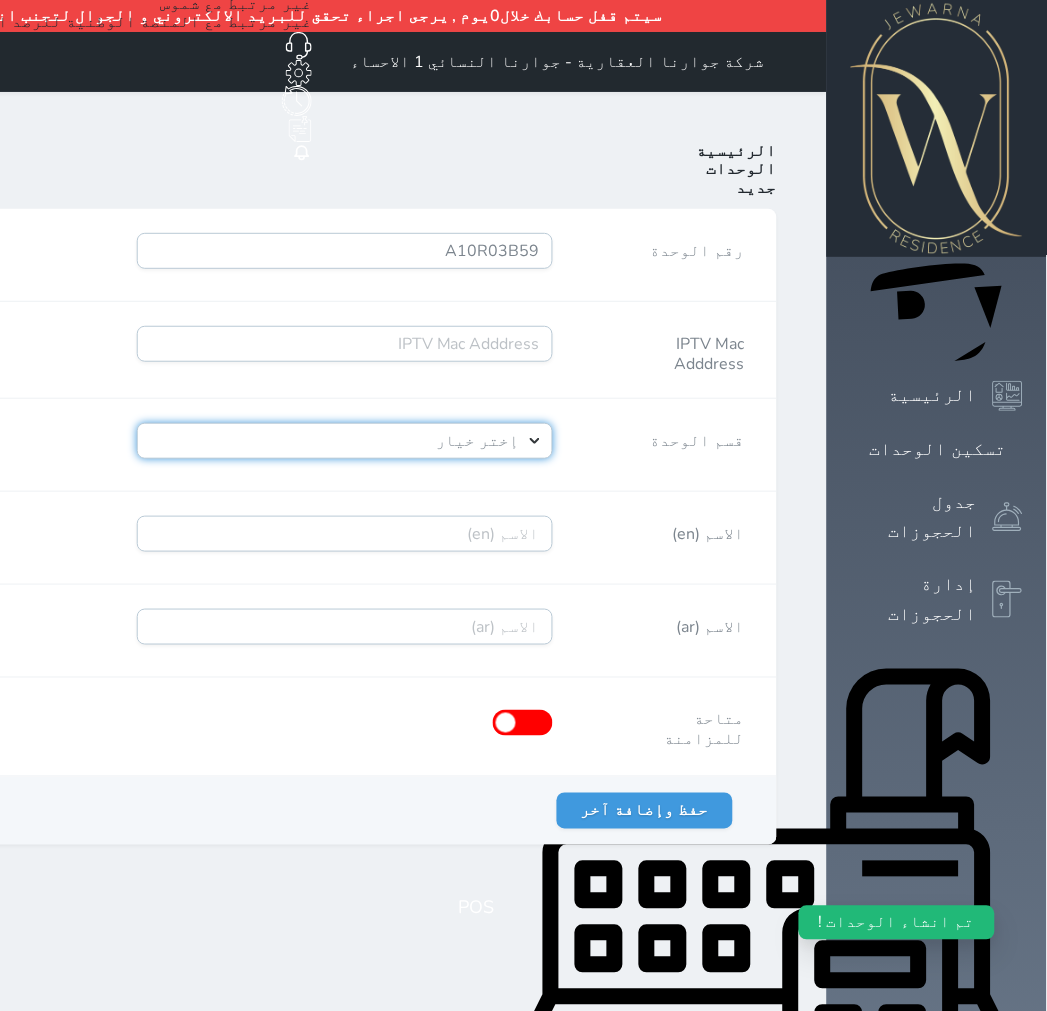 click on "إختر خيار   [PERSON_NAME]" at bounding box center (345, 441) 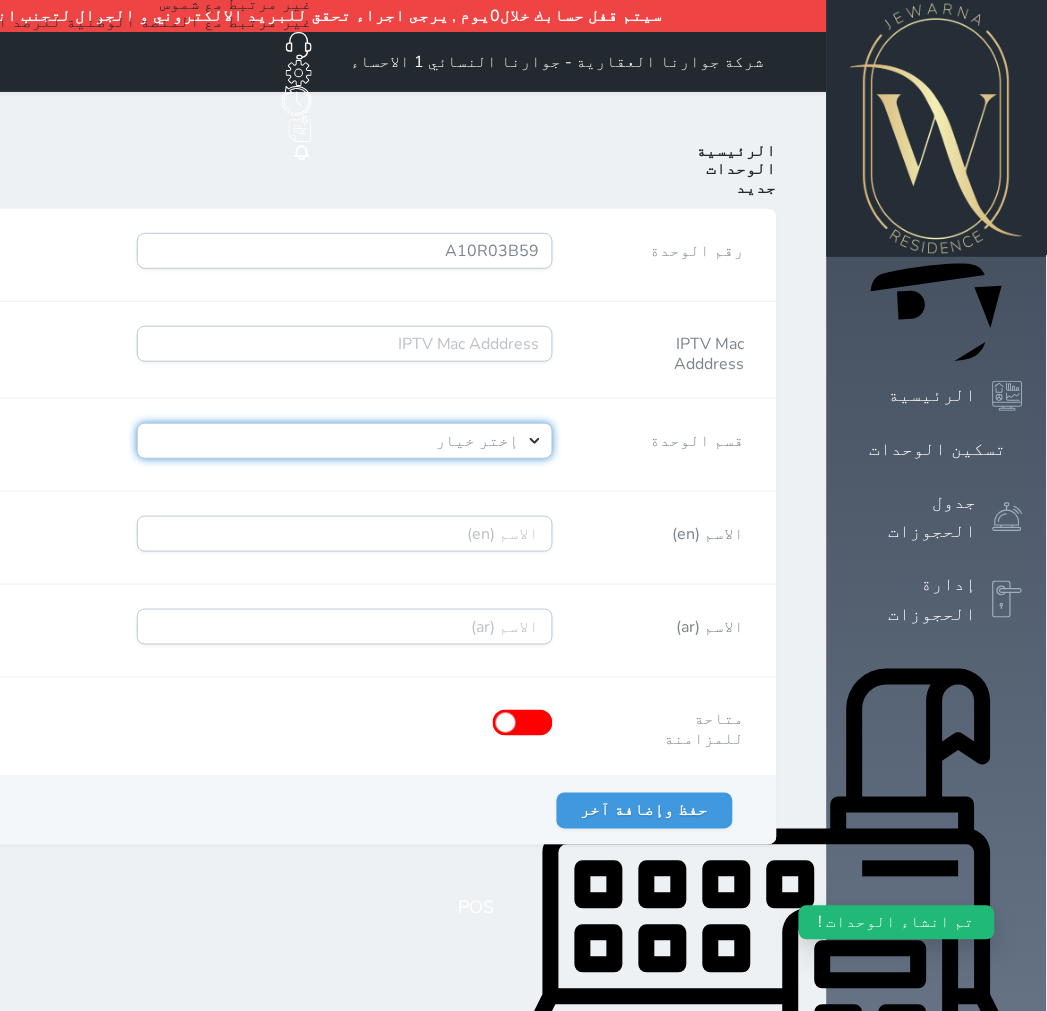 select on "39146238" 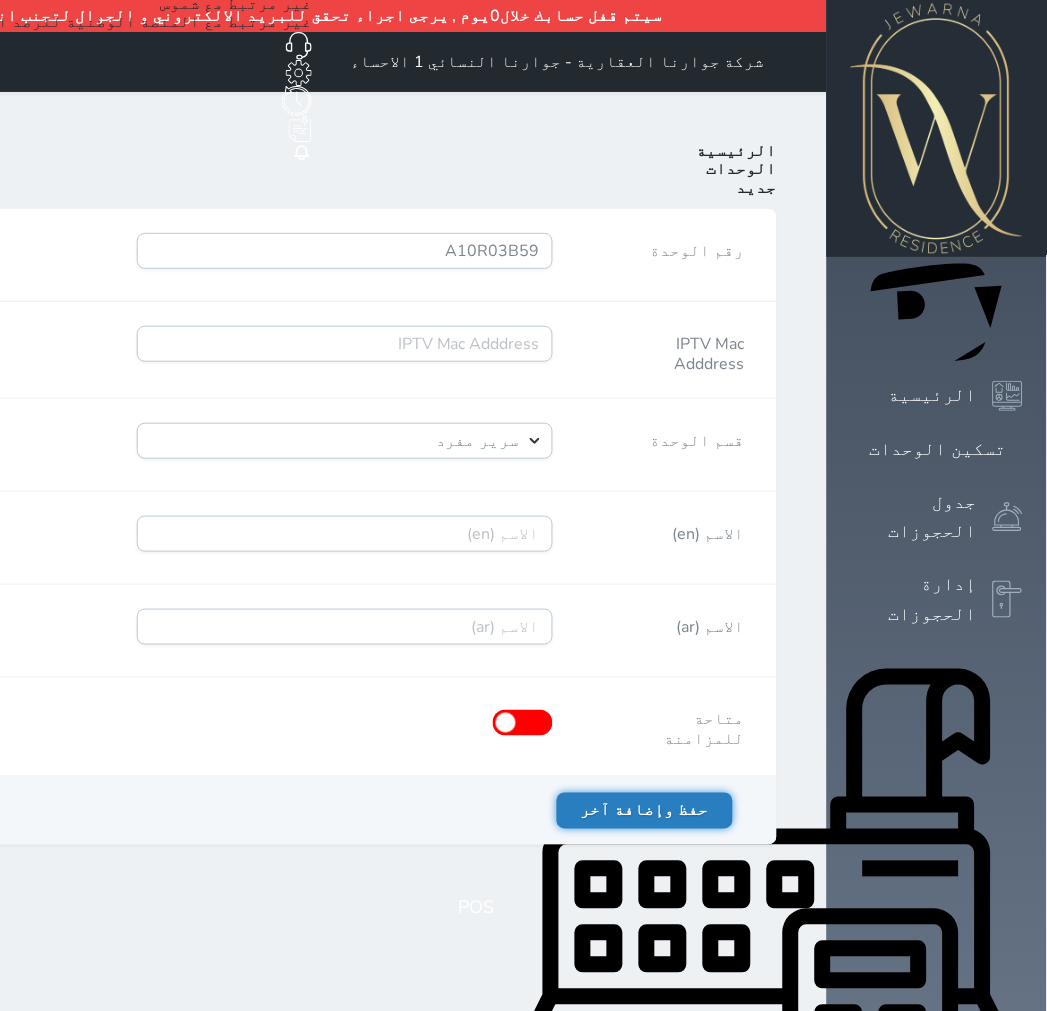 click on "حفظ وإضافة آخر" at bounding box center (645, 811) 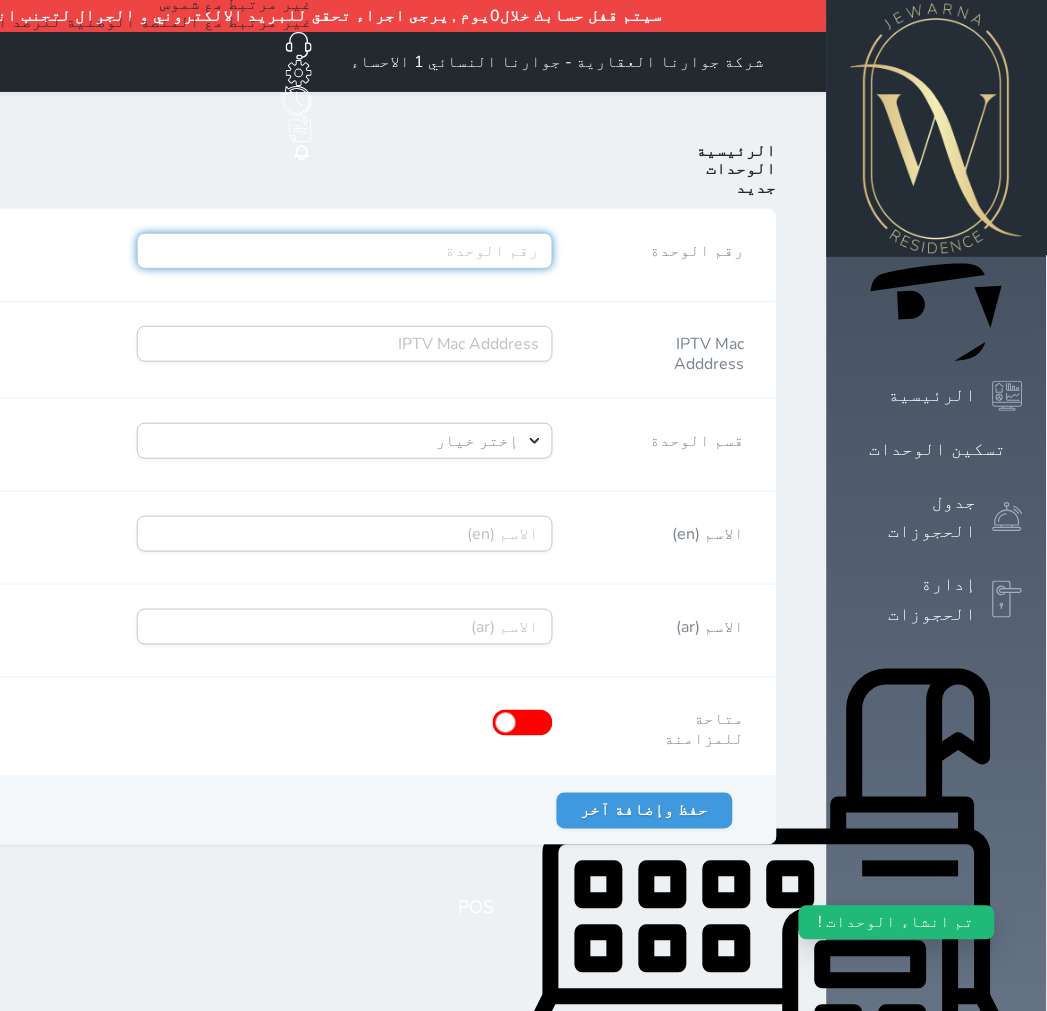 click on "رقم الوحدة" at bounding box center [345, 251] 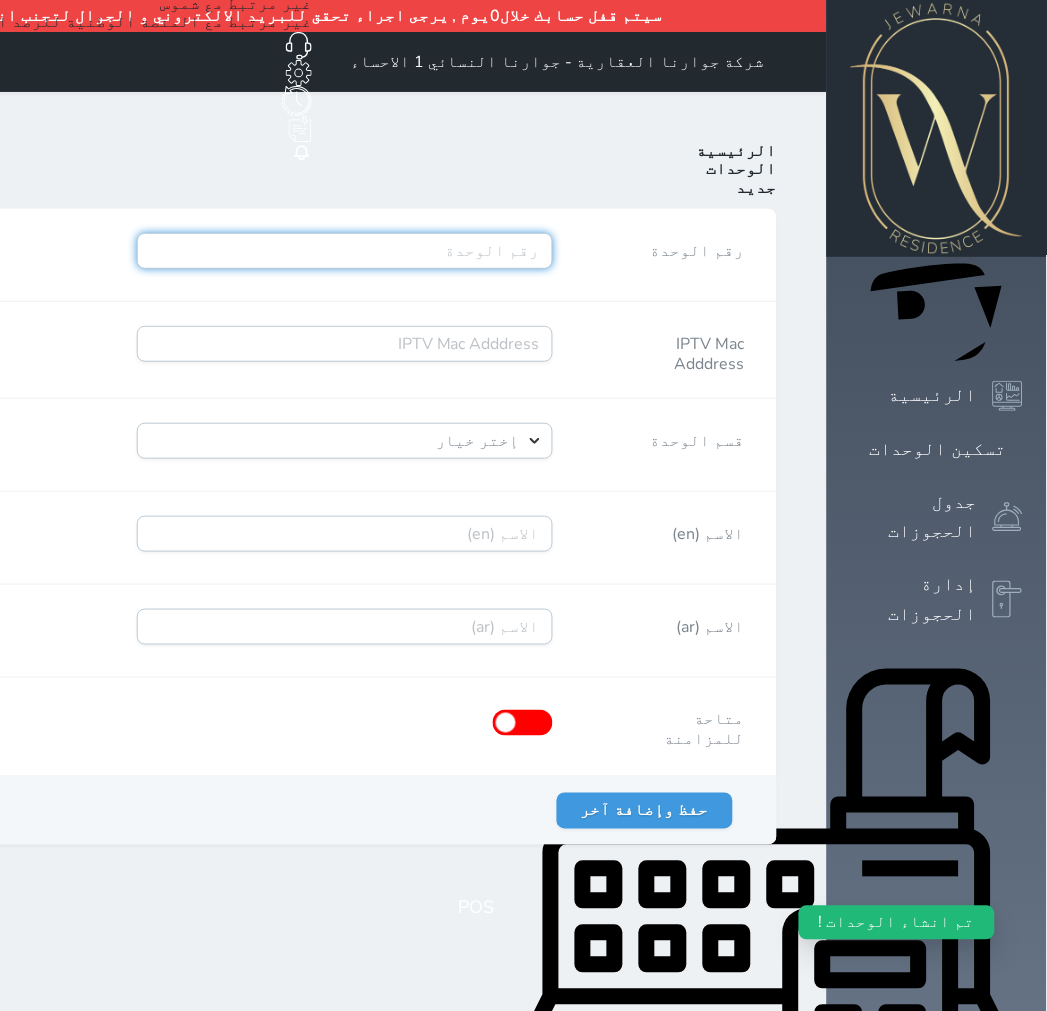 paste on "A10R03B60" 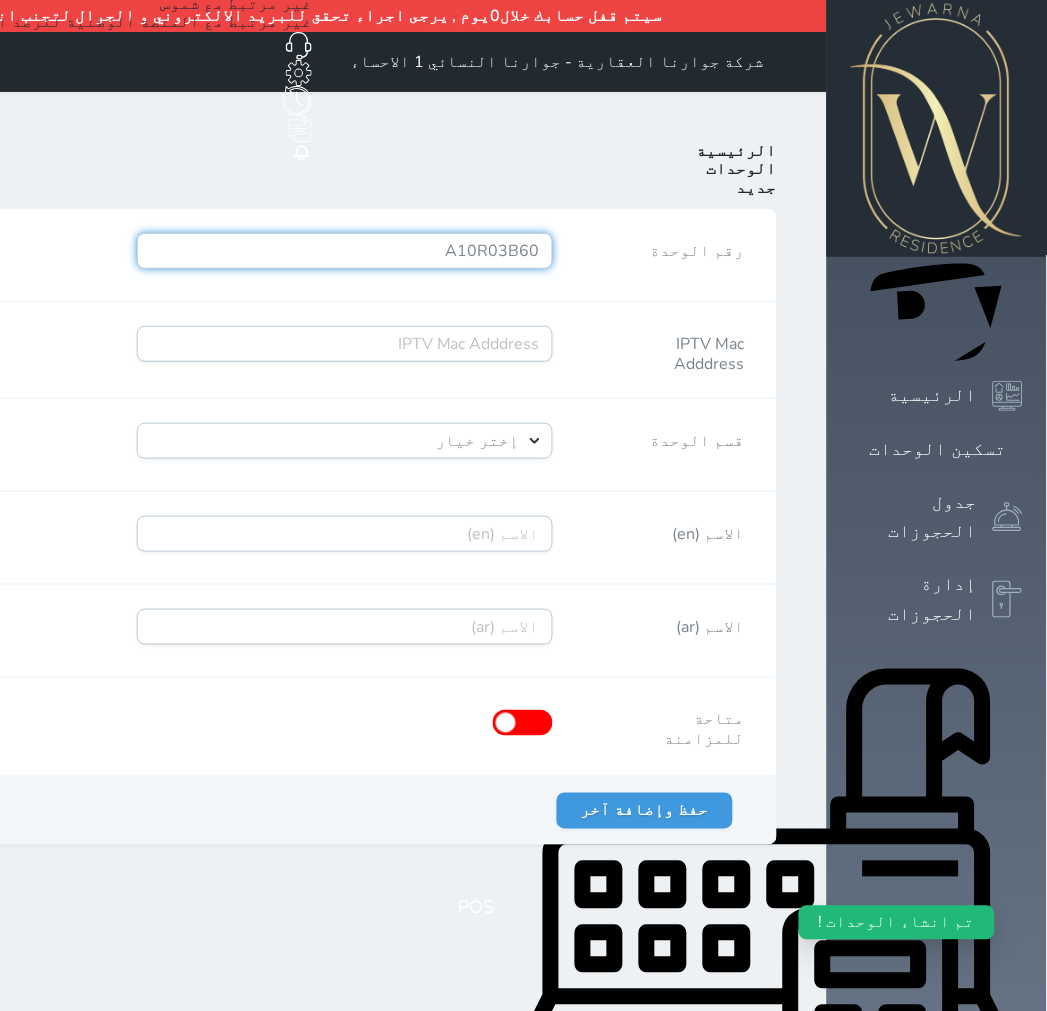 type on "A10R03B60" 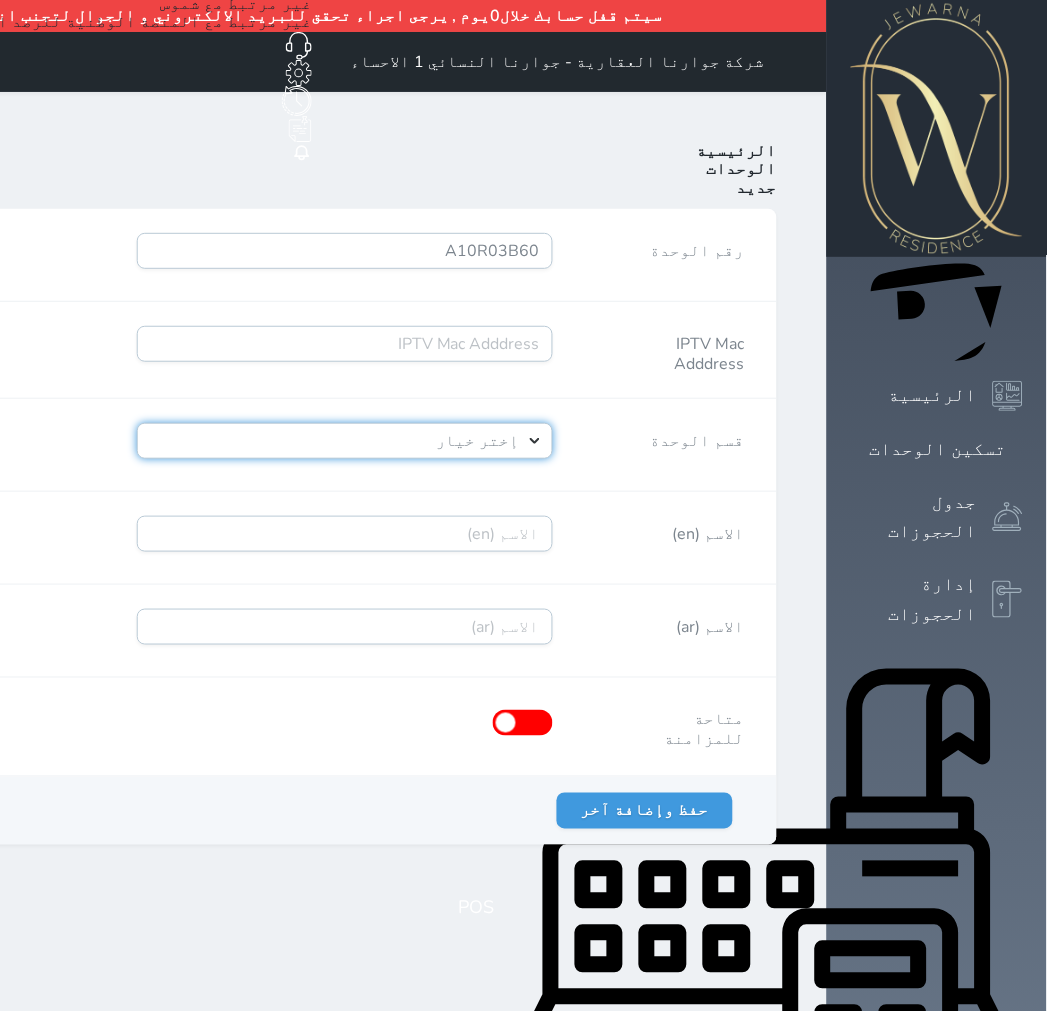 click on "إختر خيار   [PERSON_NAME]" at bounding box center (345, 441) 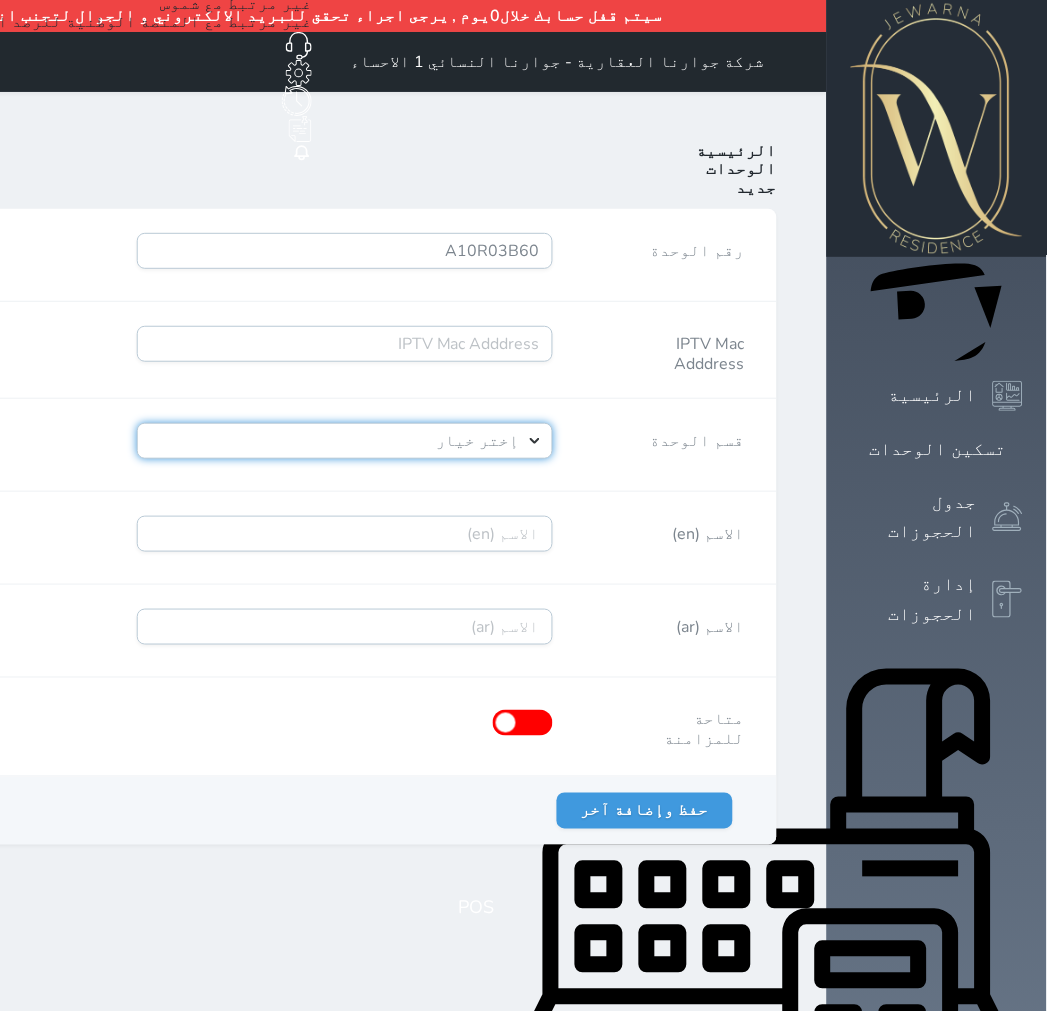 select on "39146238" 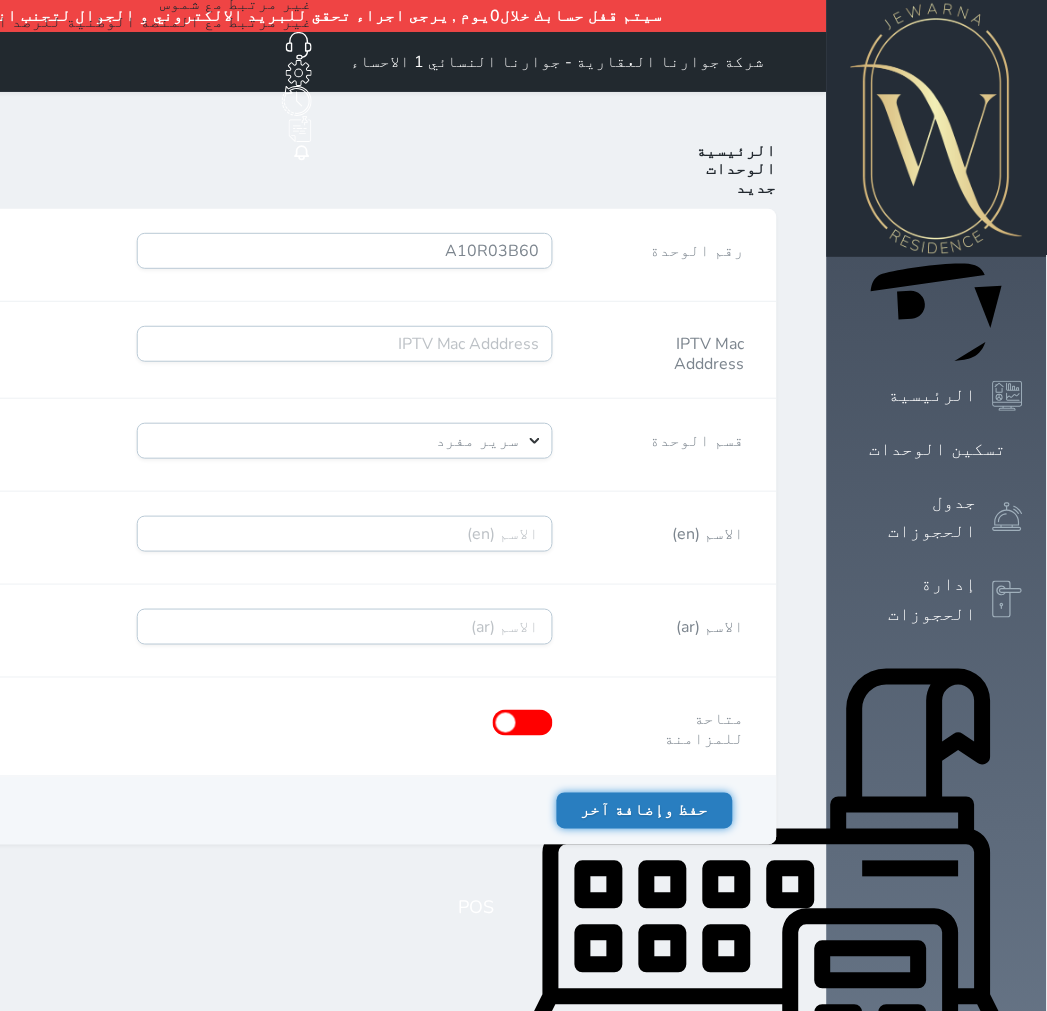 click on "حفظ وإضافة آخر" at bounding box center (645, 811) 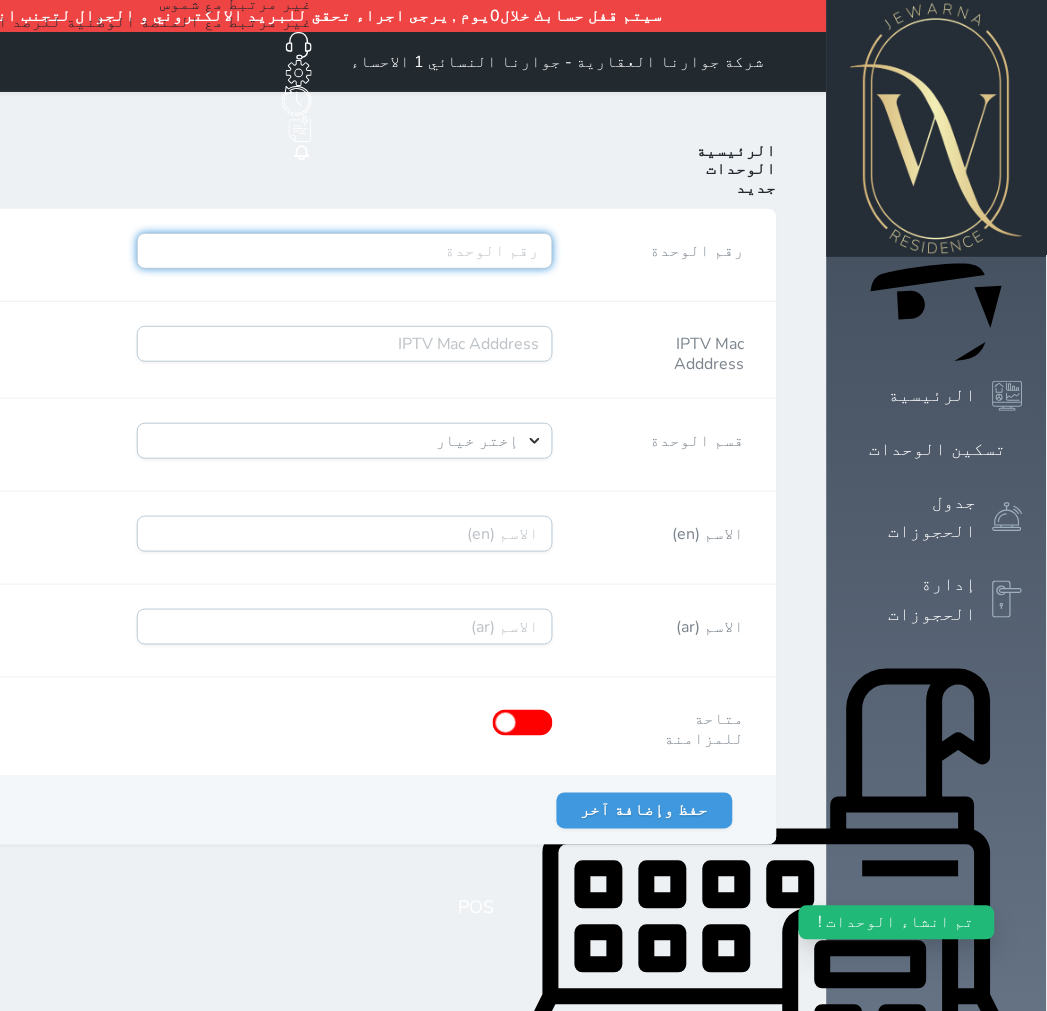 click on "رقم الوحدة" at bounding box center (345, 251) 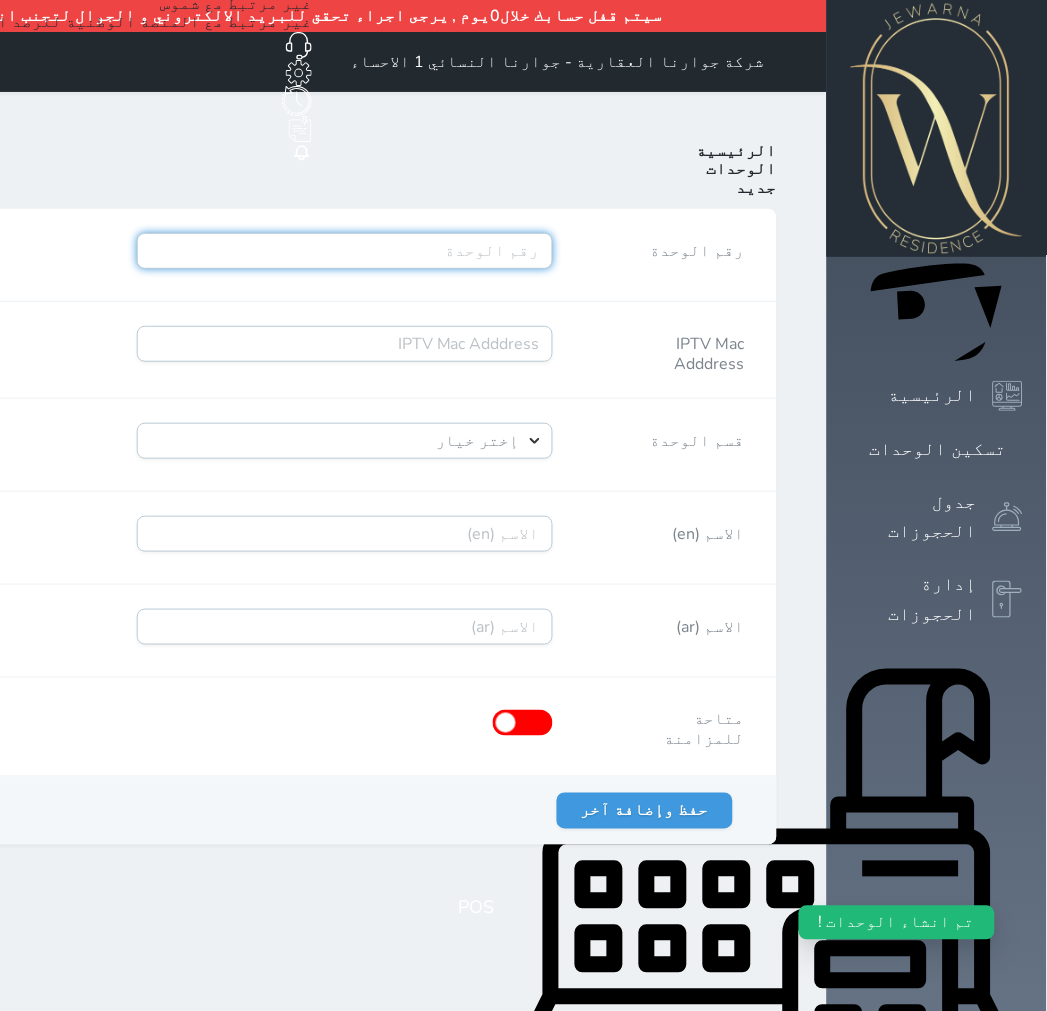 paste on "A11R01B61" 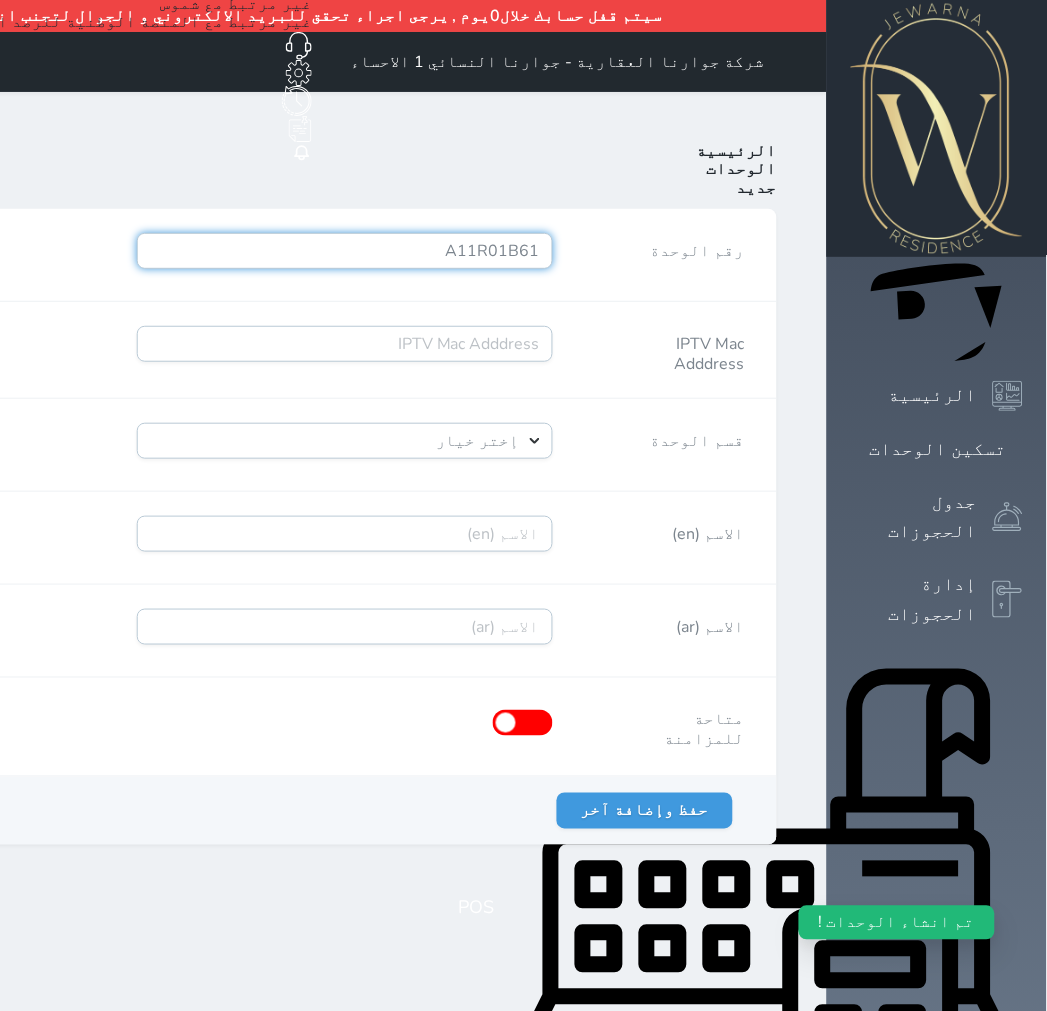 type on "A11R01B61" 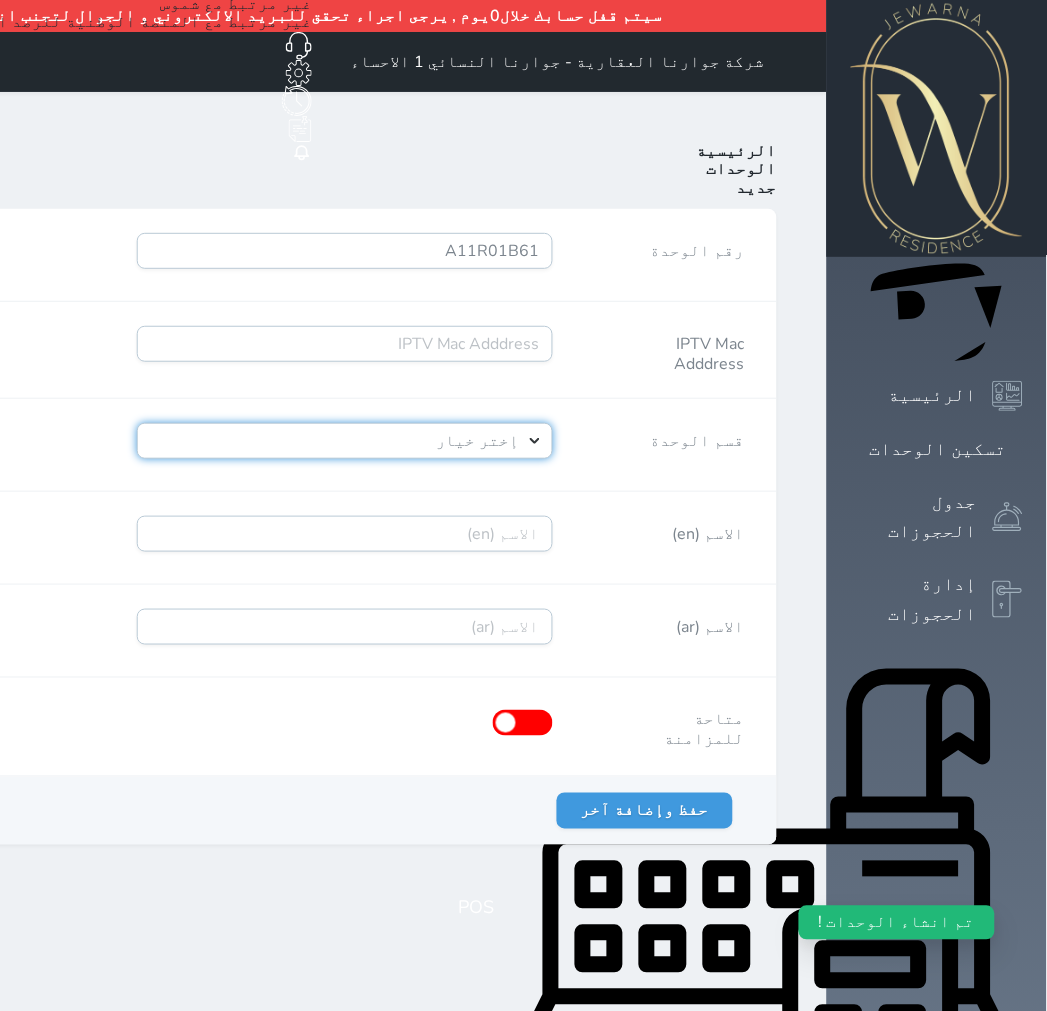 click on "إختر خيار   [PERSON_NAME]" at bounding box center [345, 441] 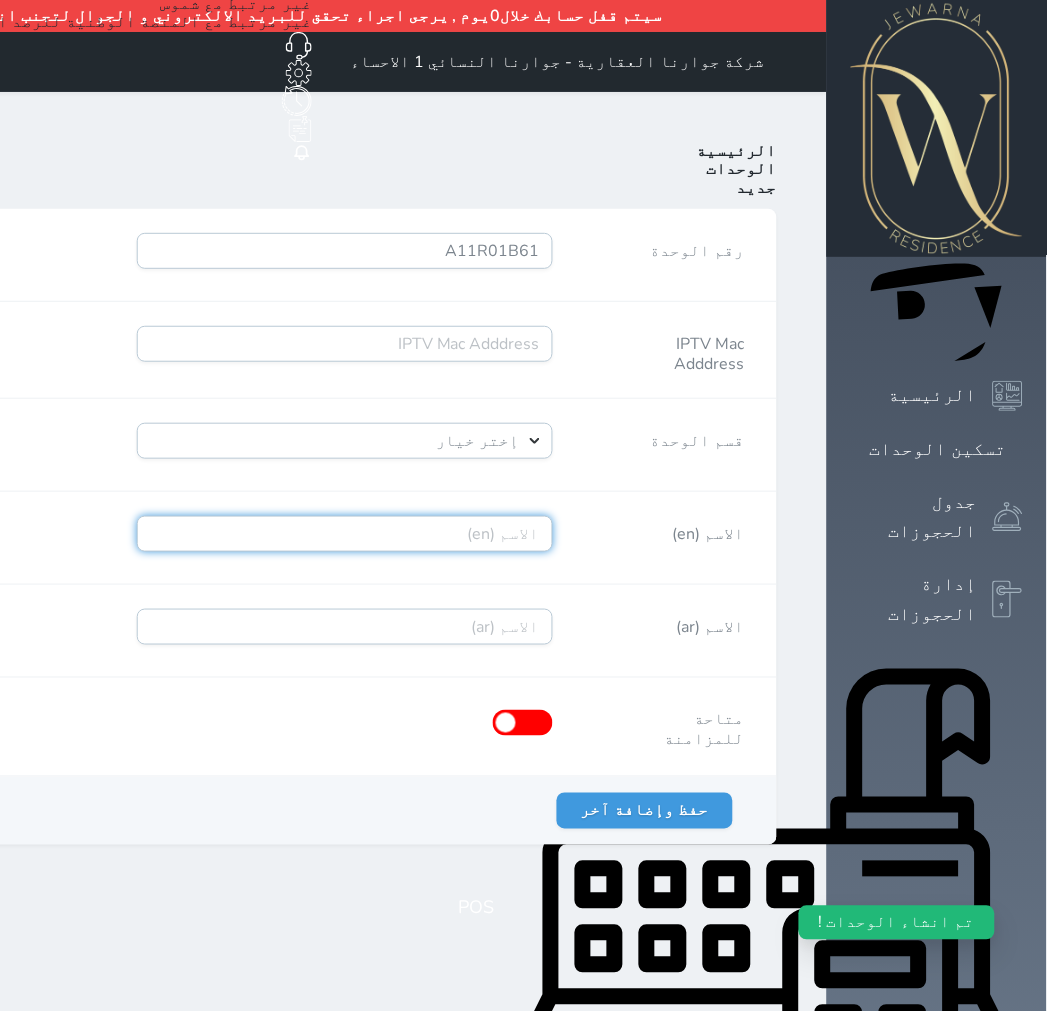 click on "الاسم (en)" at bounding box center (345, 534) 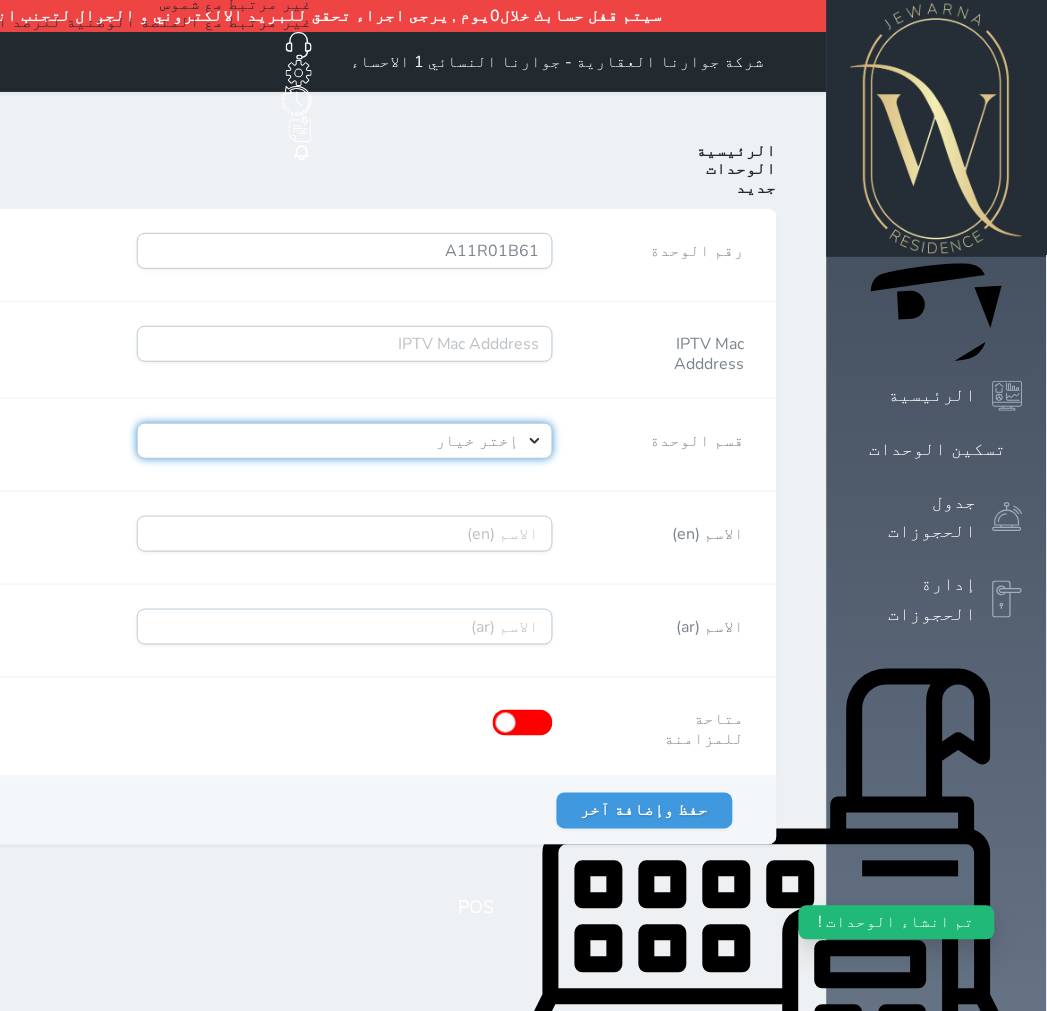 drag, startPoint x: 637, startPoint y: 376, endPoint x: 636, endPoint y: 396, distance: 20.024984 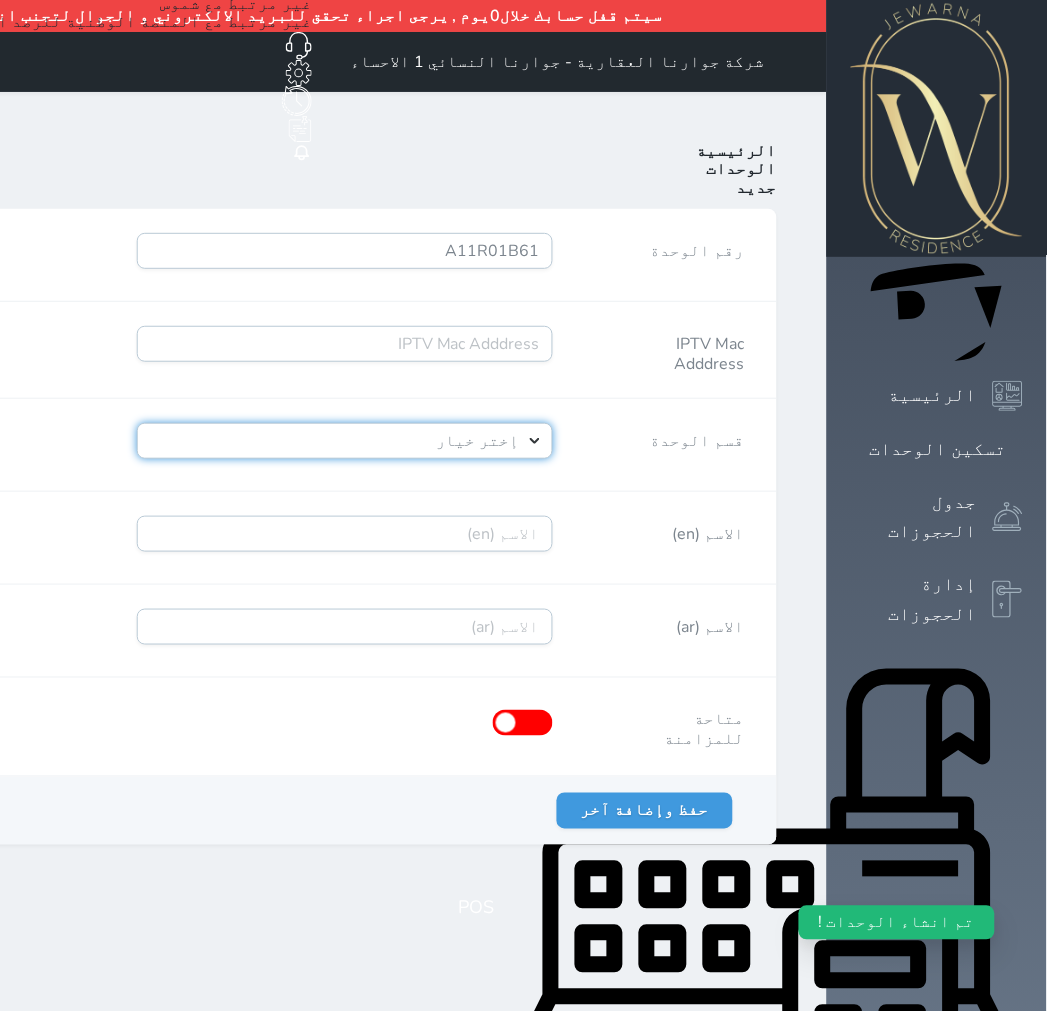 click on "إختر خيار   [PERSON_NAME]" at bounding box center [345, 441] 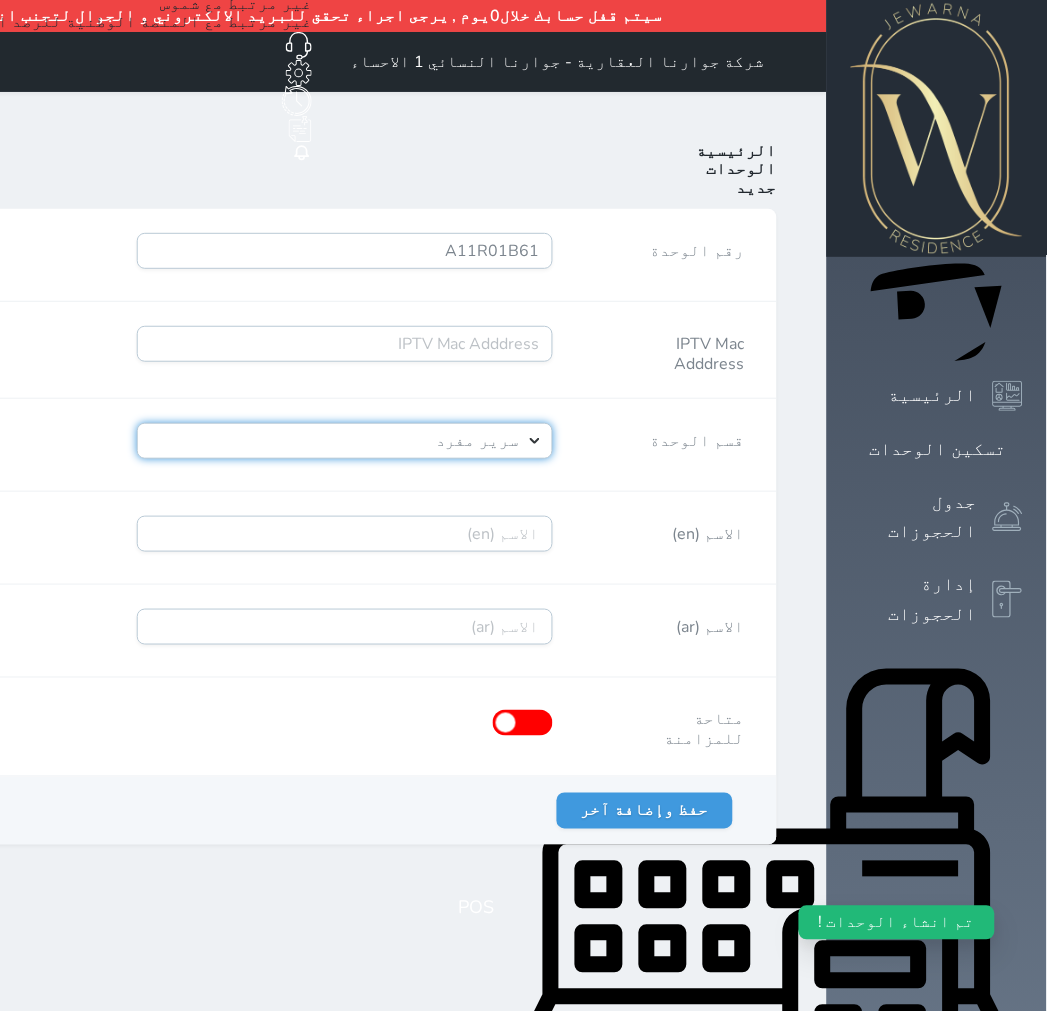 click on "إختر خيار   [PERSON_NAME]" at bounding box center [345, 441] 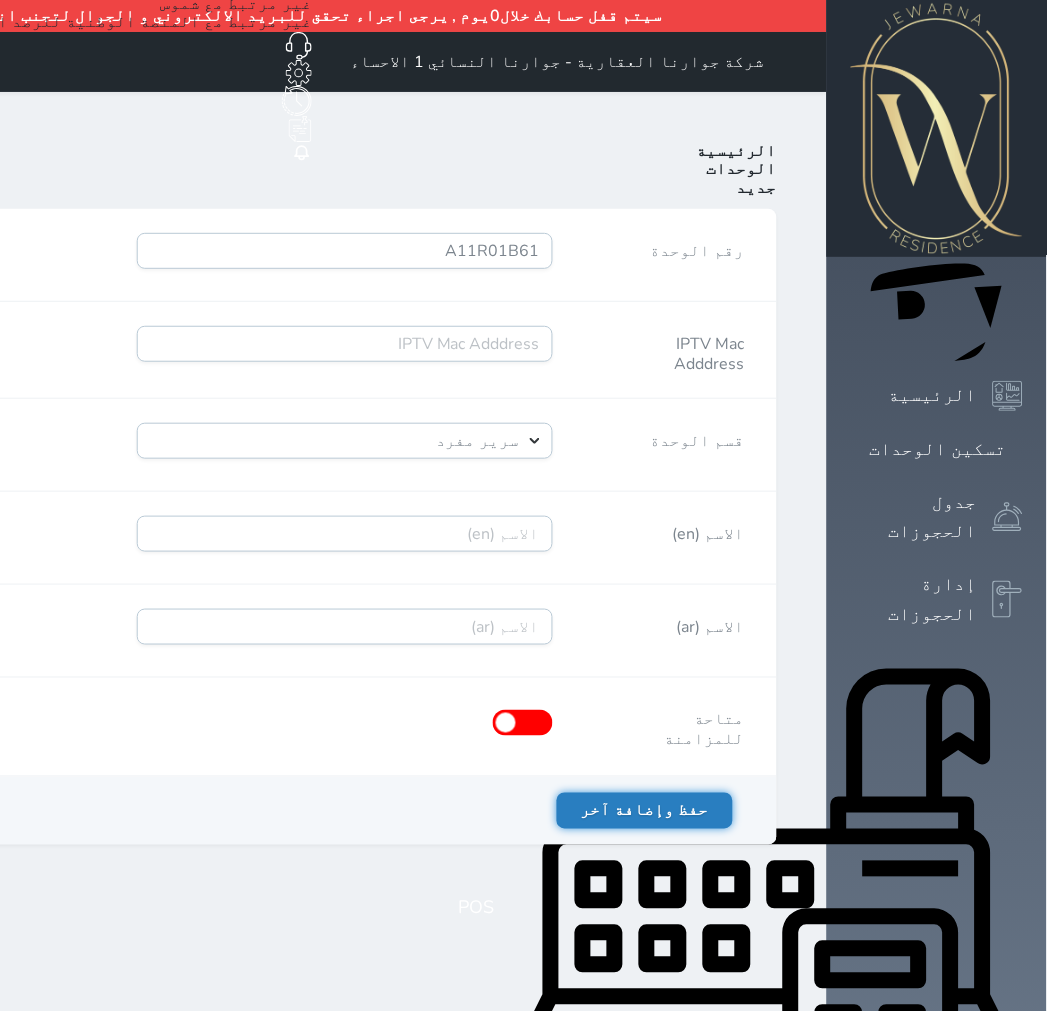click on "حفظ وإضافة آخر" at bounding box center (645, 811) 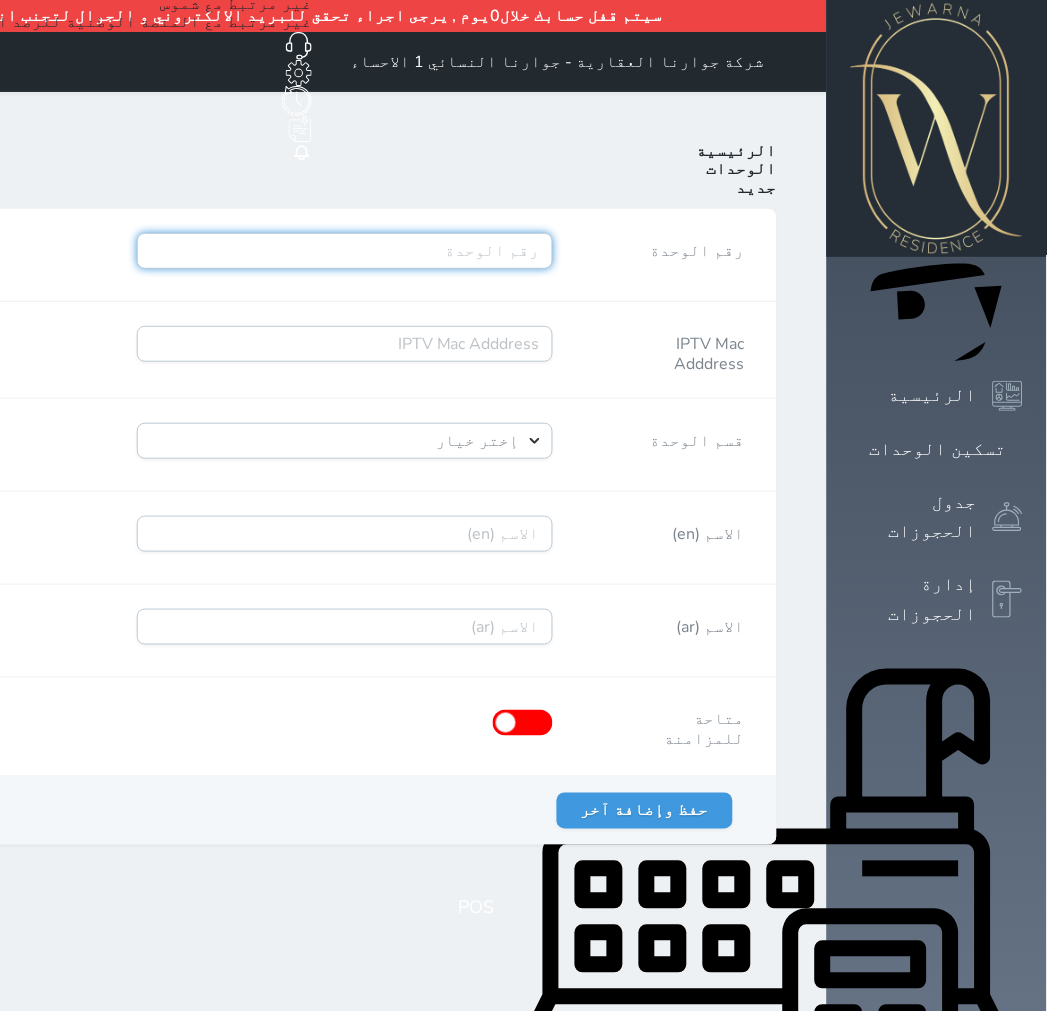 click on "رقم الوحدة" at bounding box center [345, 251] 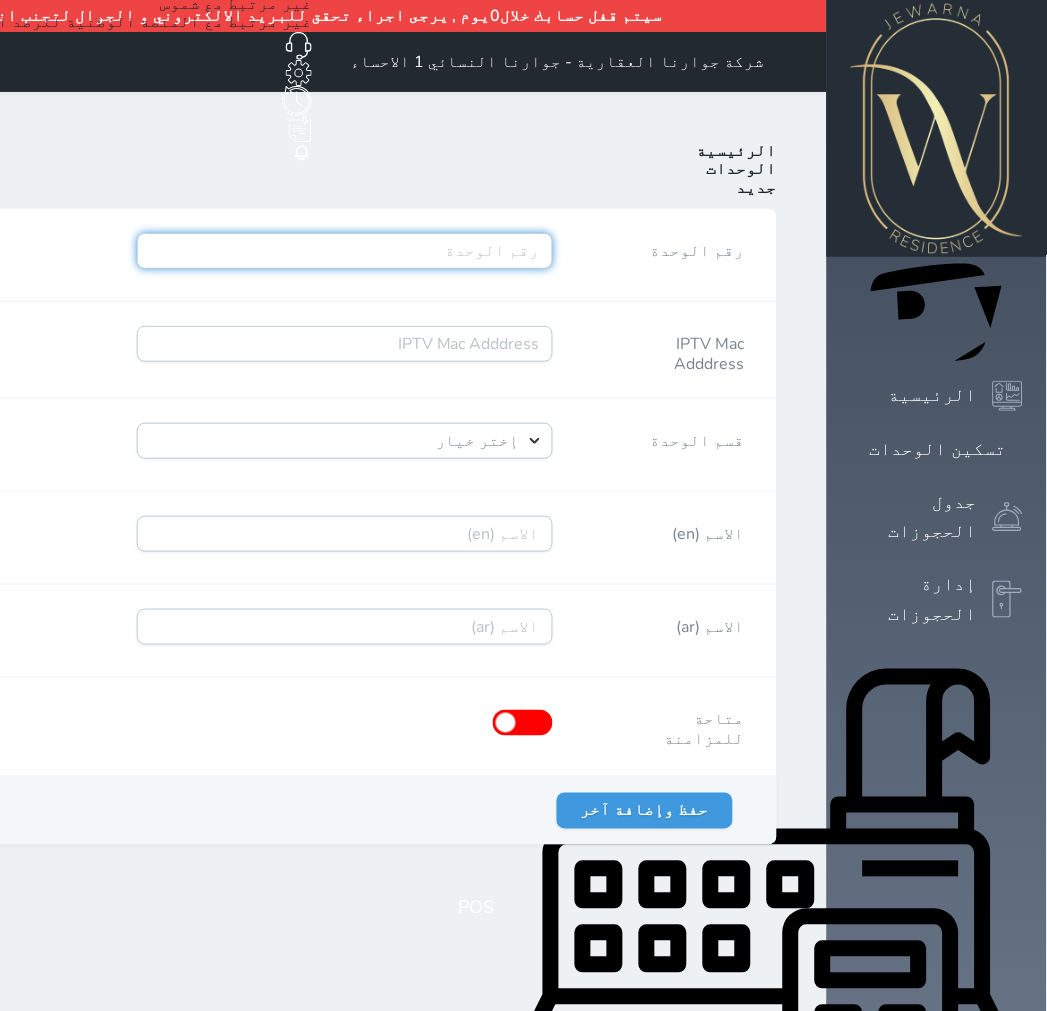 paste on "A11R01B62" 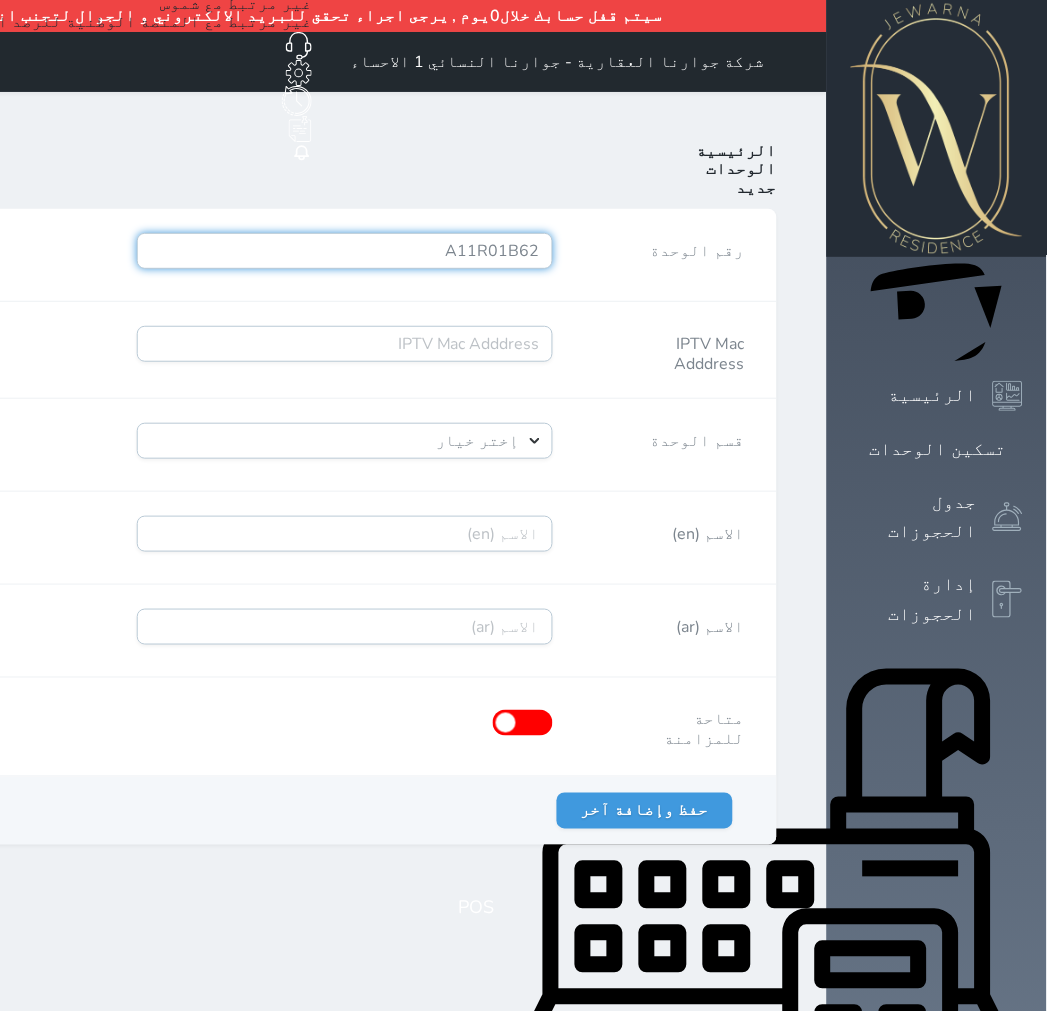 type on "A11R01B62" 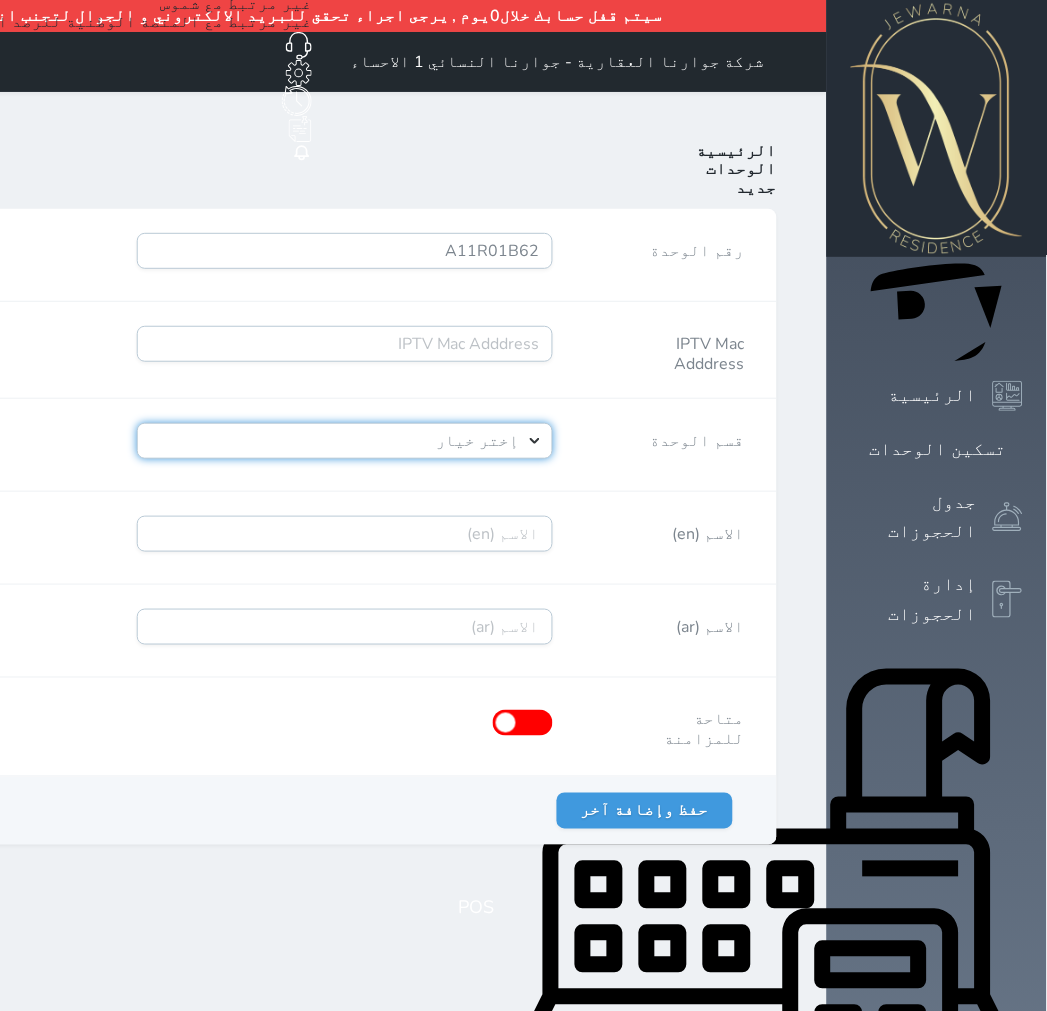 click on "إختر خيار   [PERSON_NAME]" at bounding box center [345, 441] 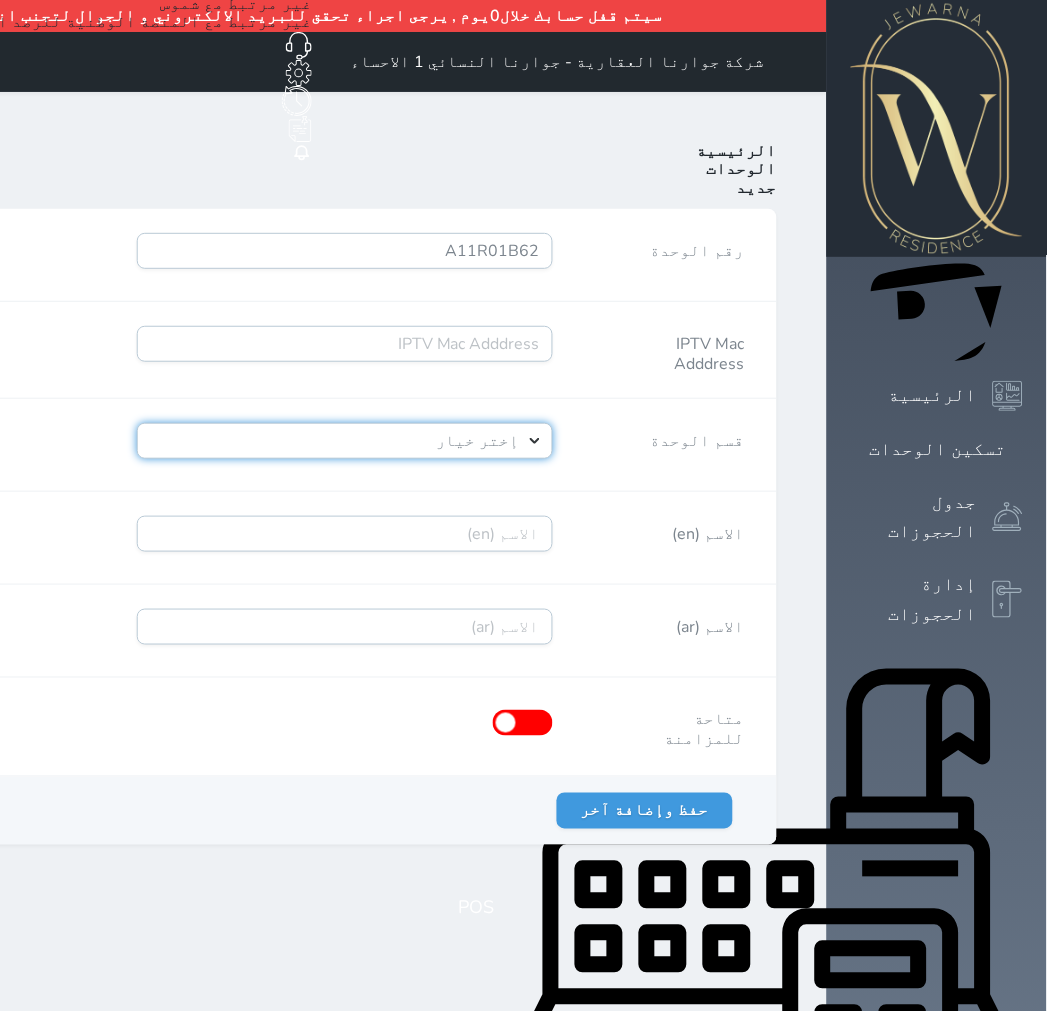 select on "39146238" 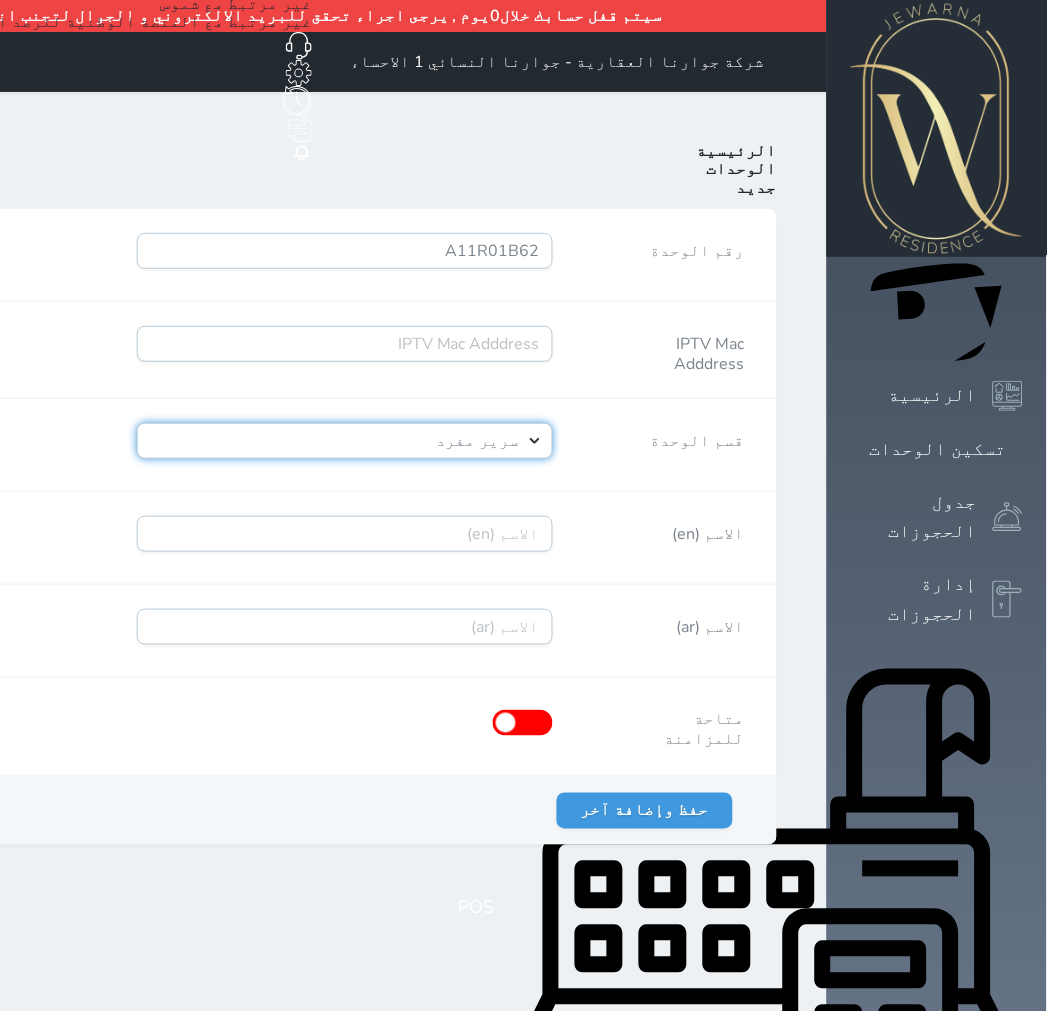 click on "إختر خيار   [PERSON_NAME]" at bounding box center [345, 441] 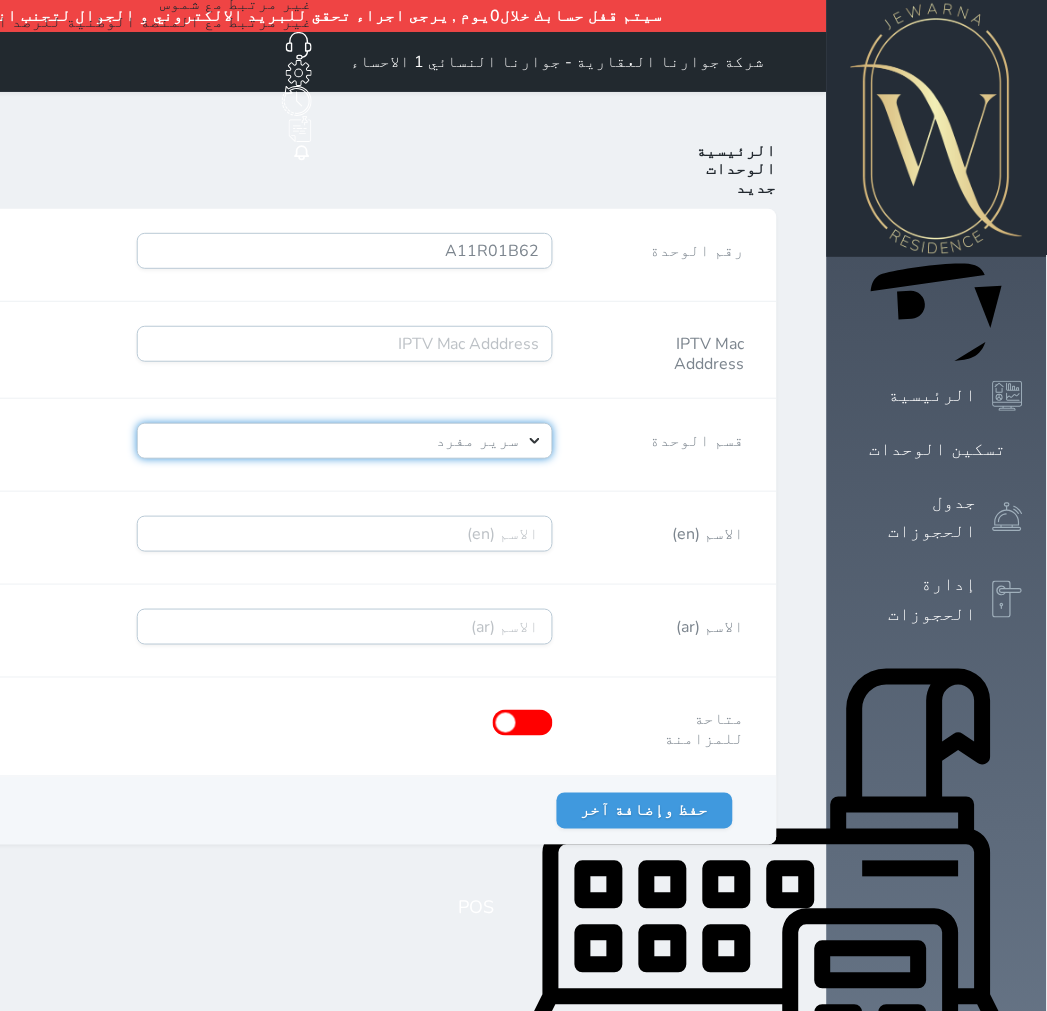 click on "إختر خيار   [PERSON_NAME]" at bounding box center (345, 441) 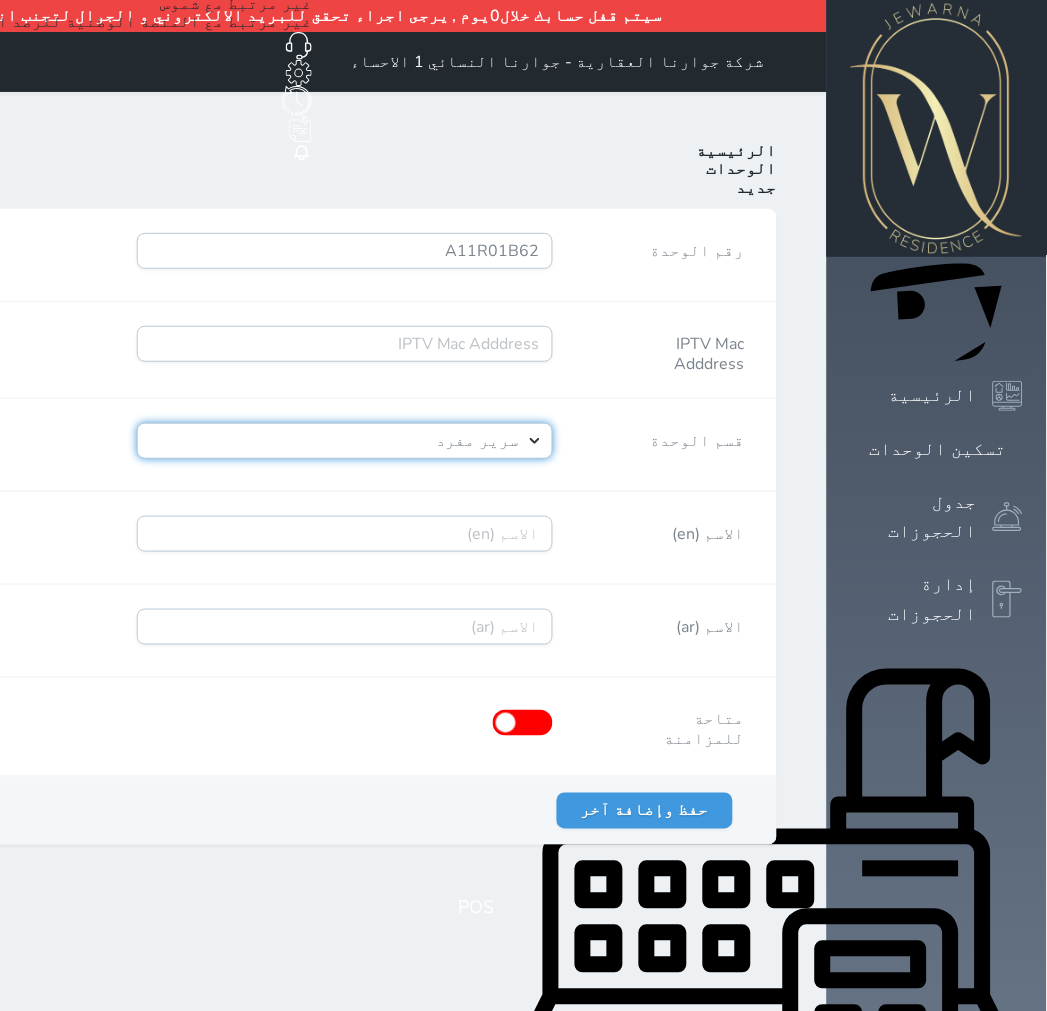 click on "إختر خيار   [PERSON_NAME]" at bounding box center [345, 441] 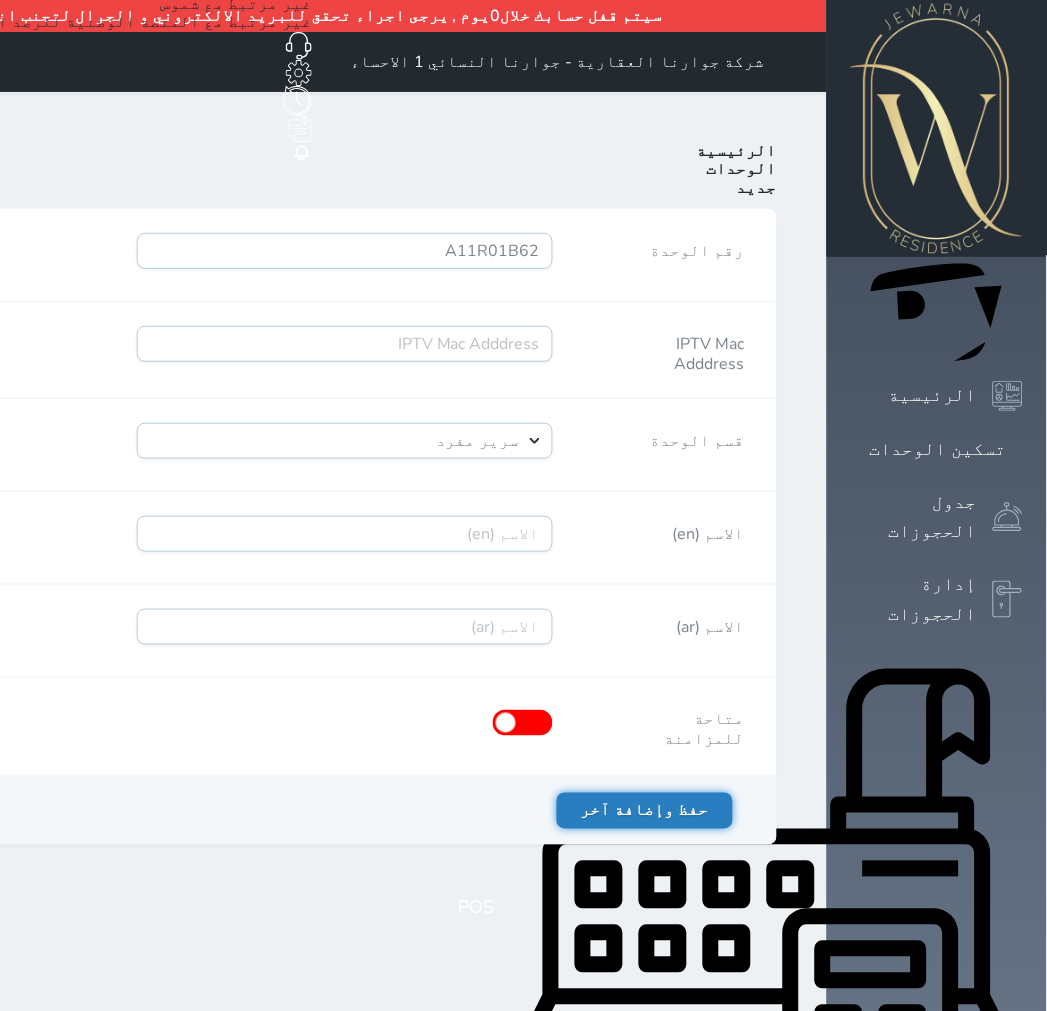 click on "حفظ وإضافة آخر" at bounding box center [645, 811] 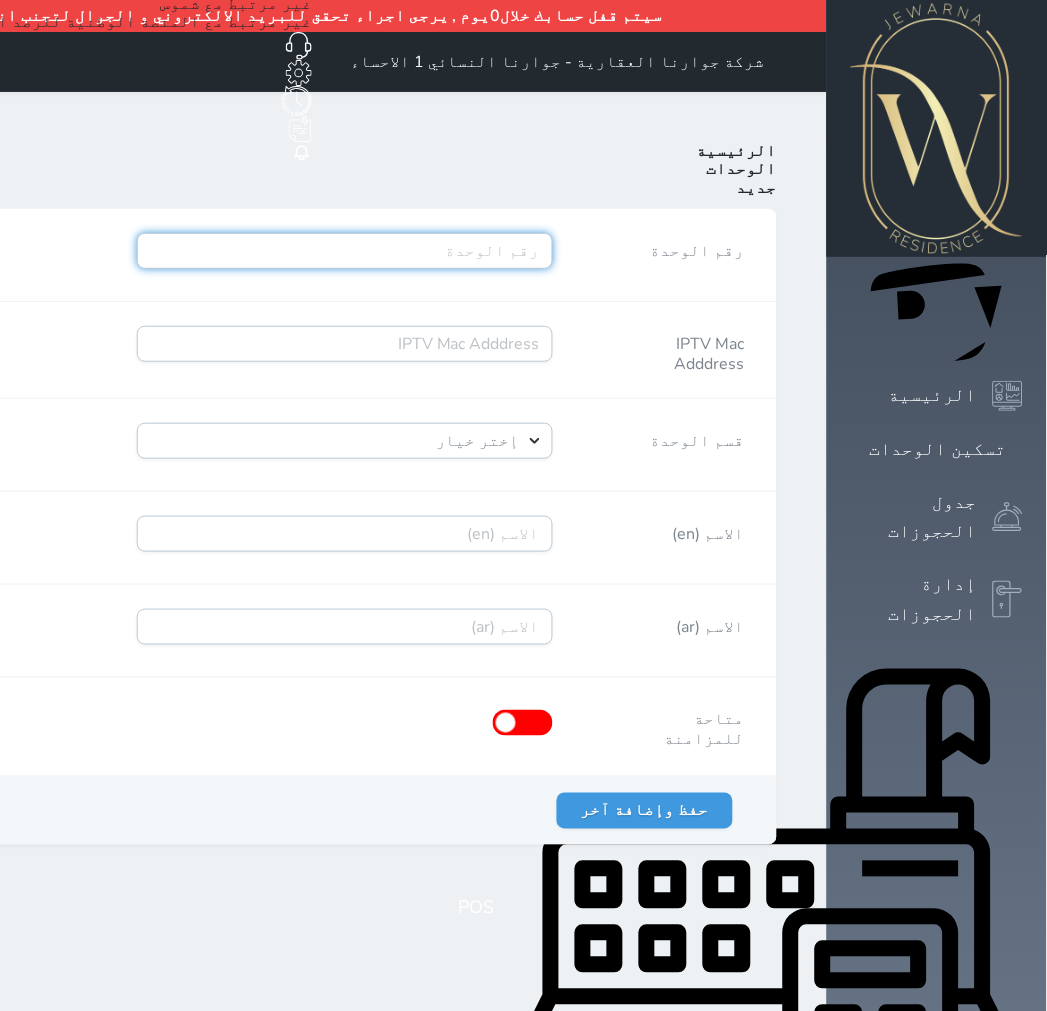 click on "رقم الوحدة" at bounding box center [345, 251] 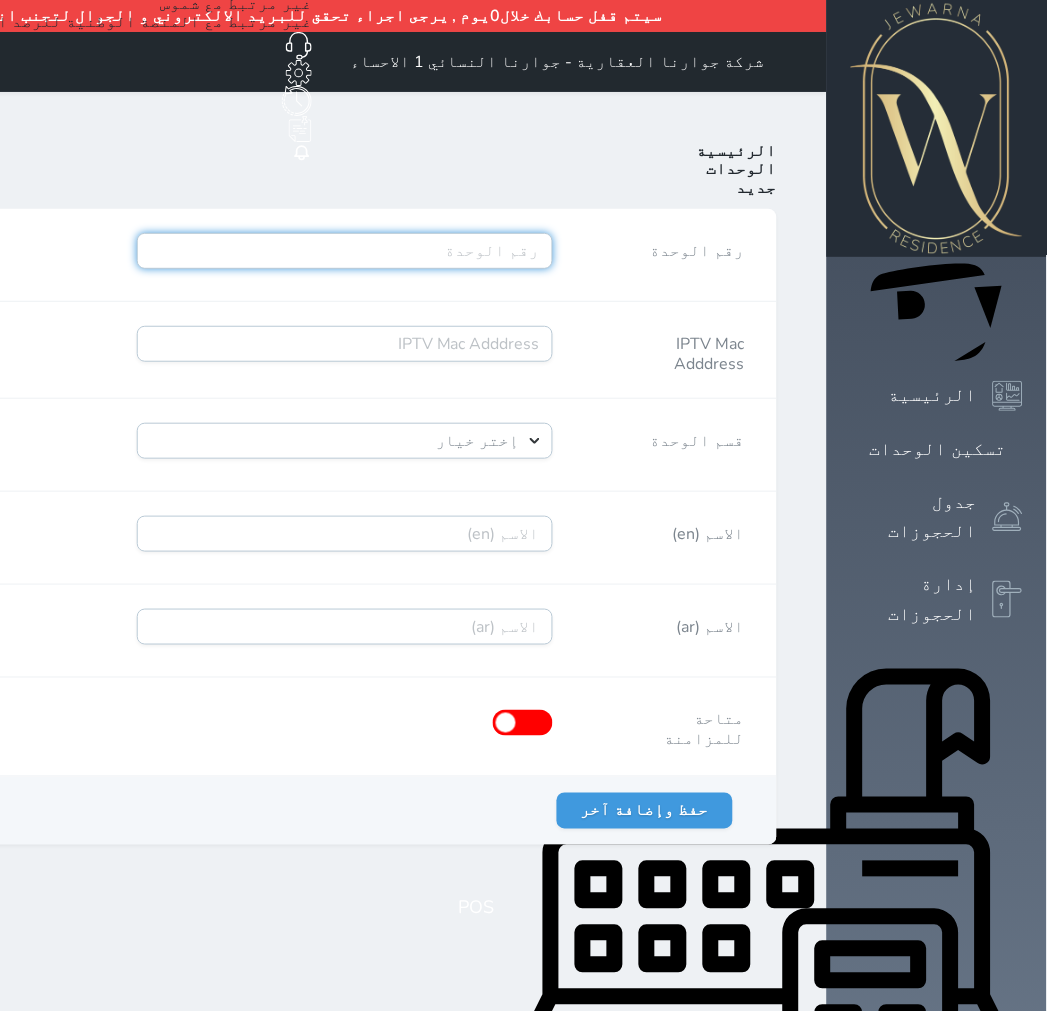 paste on "A11R02B63" 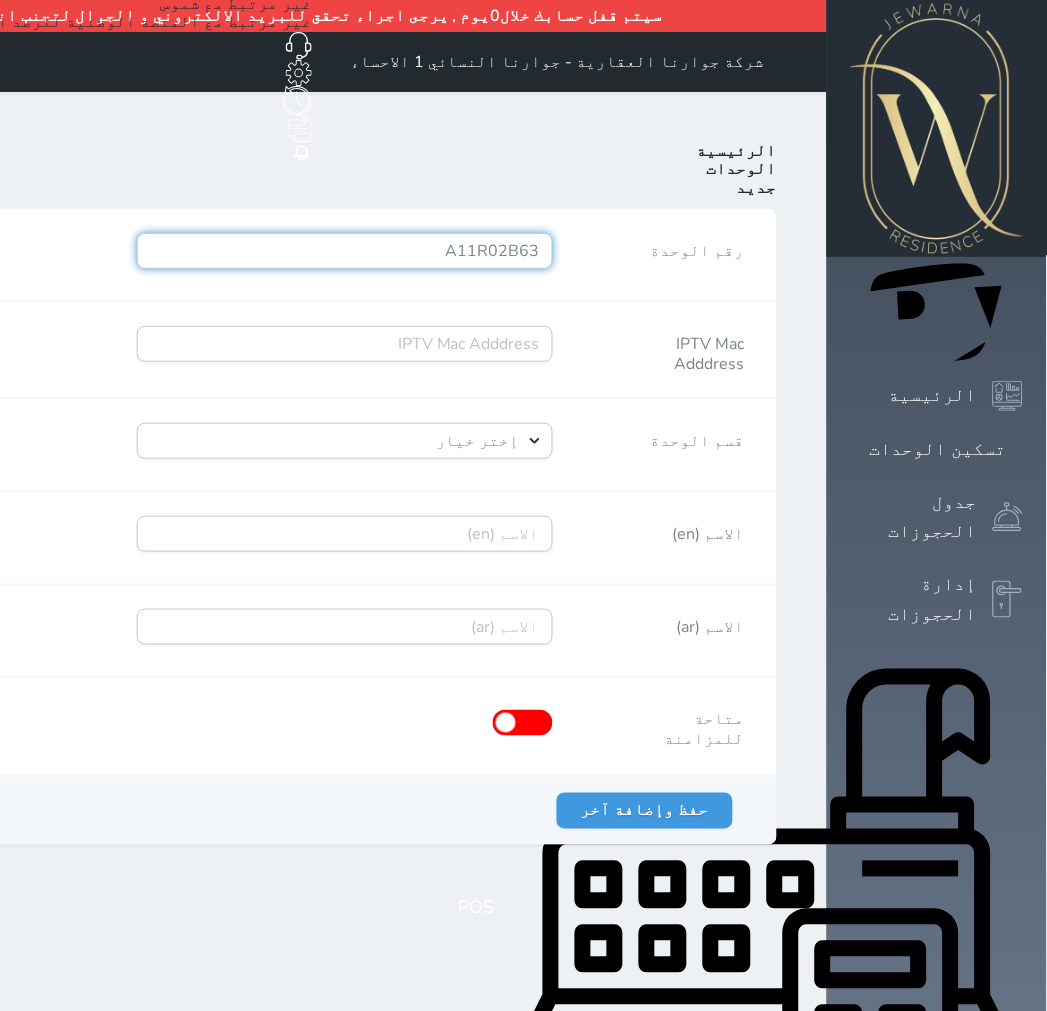 type on "A11R02B63" 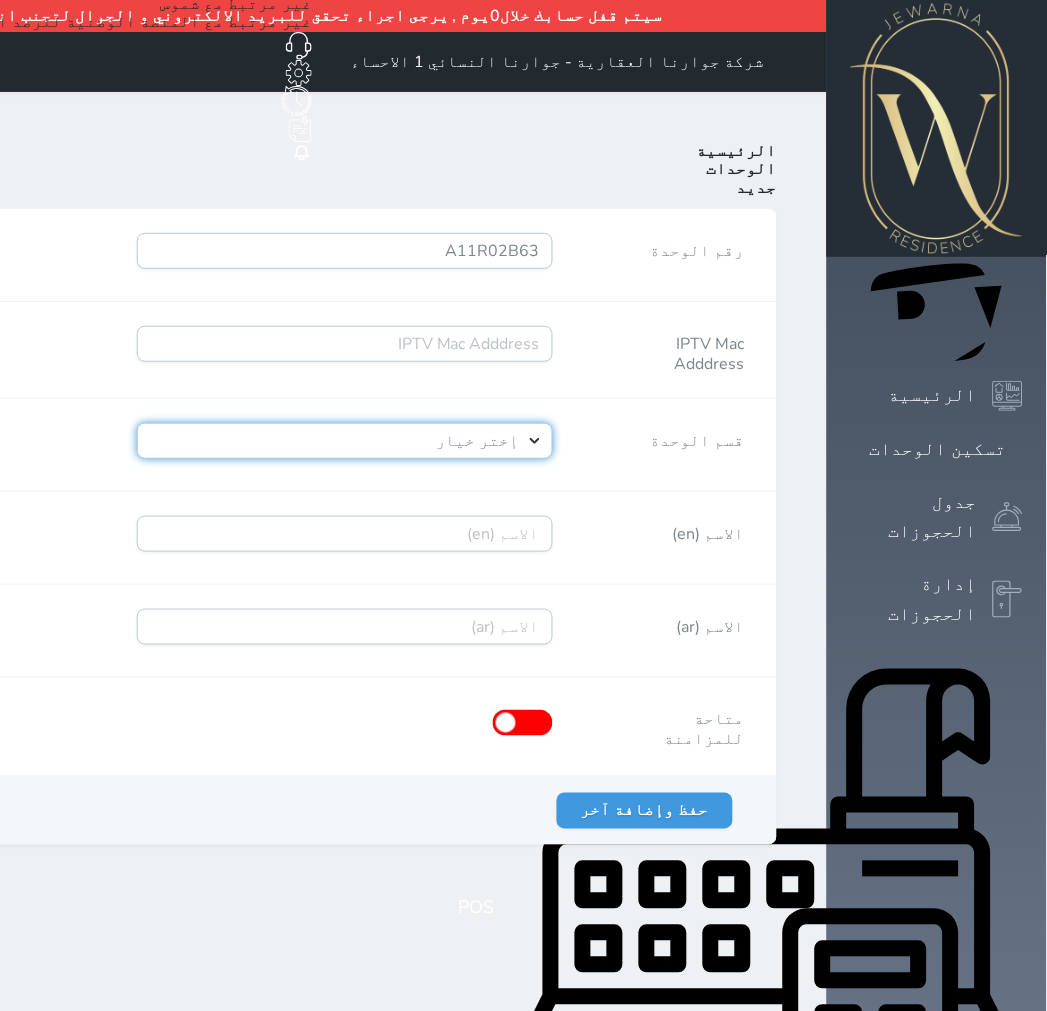 click on "إختر خيار   [PERSON_NAME]" at bounding box center (345, 441) 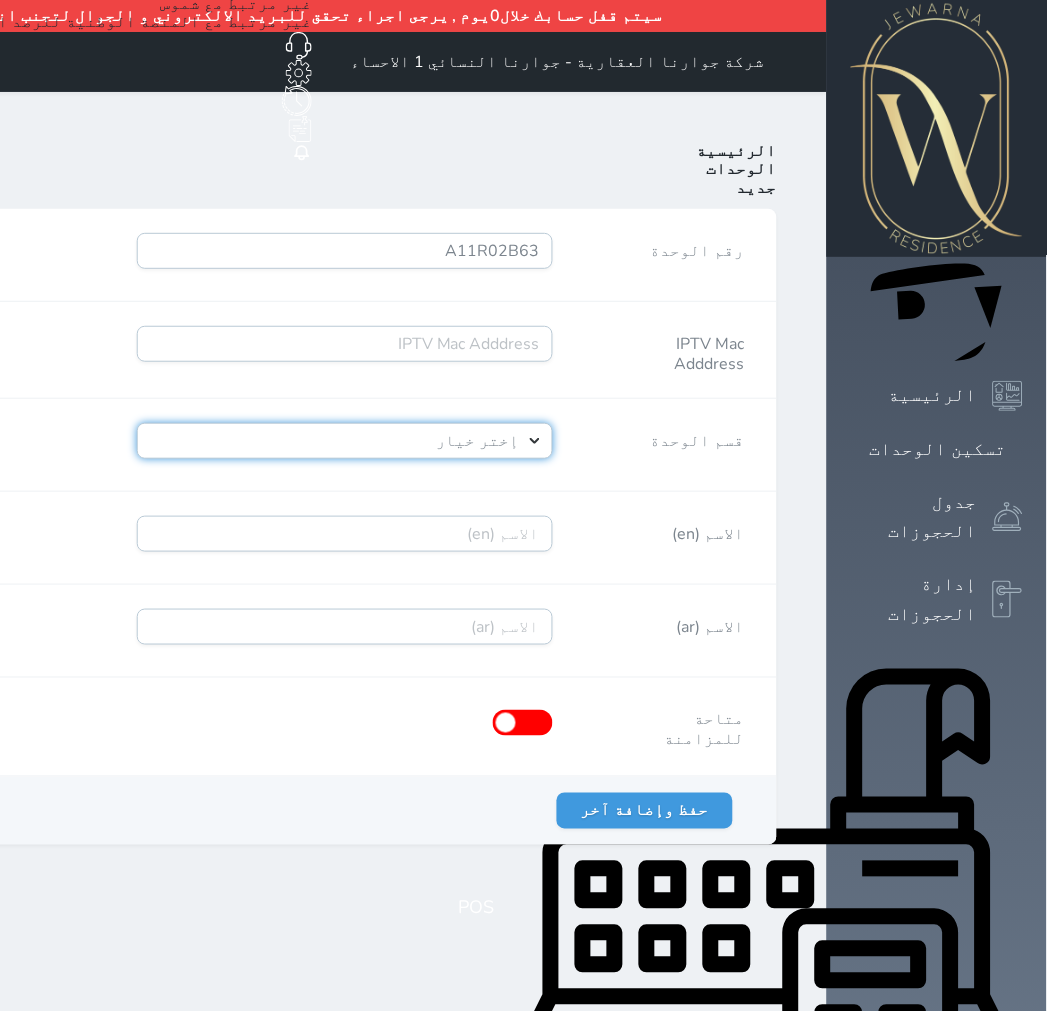 select on "39146238" 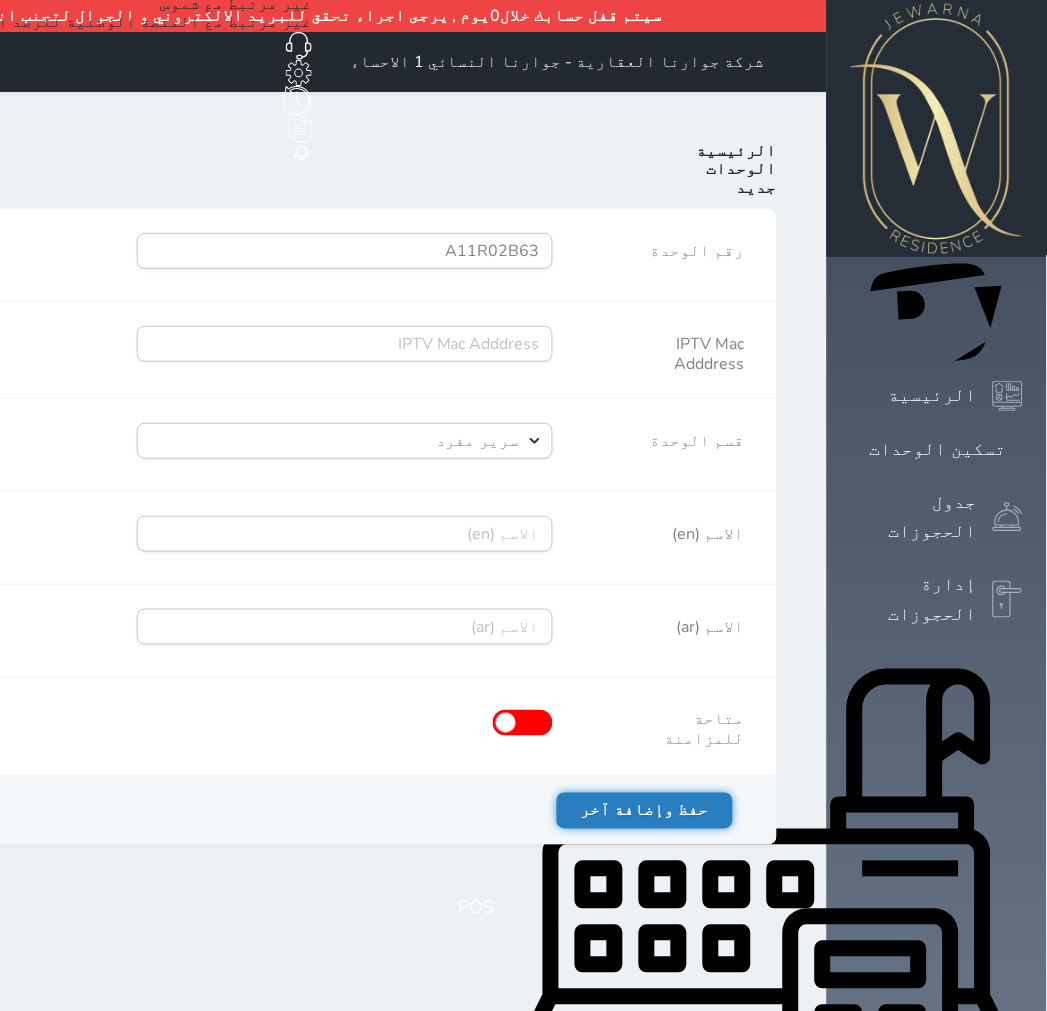 click on "حفظ وإضافة آخر" at bounding box center (645, 811) 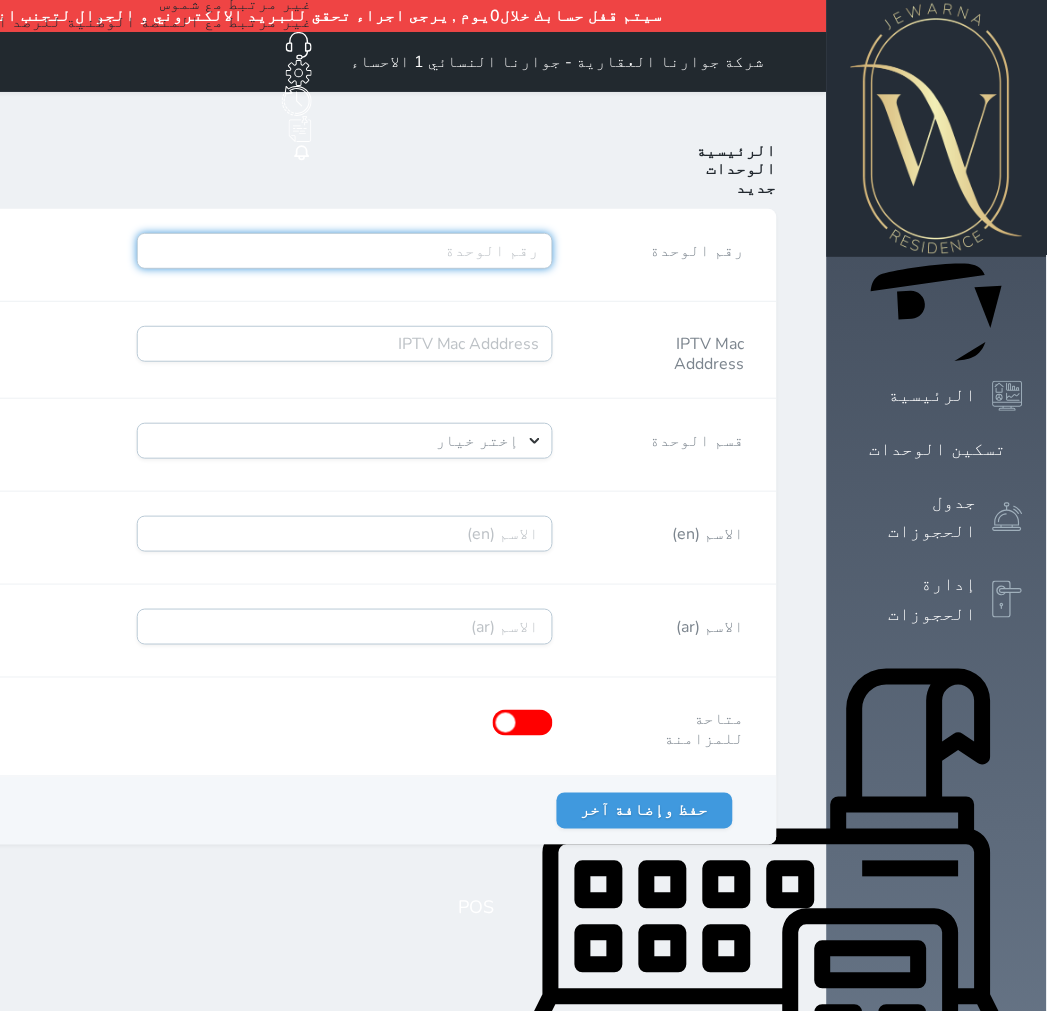 click on "رقم الوحدة" at bounding box center [345, 251] 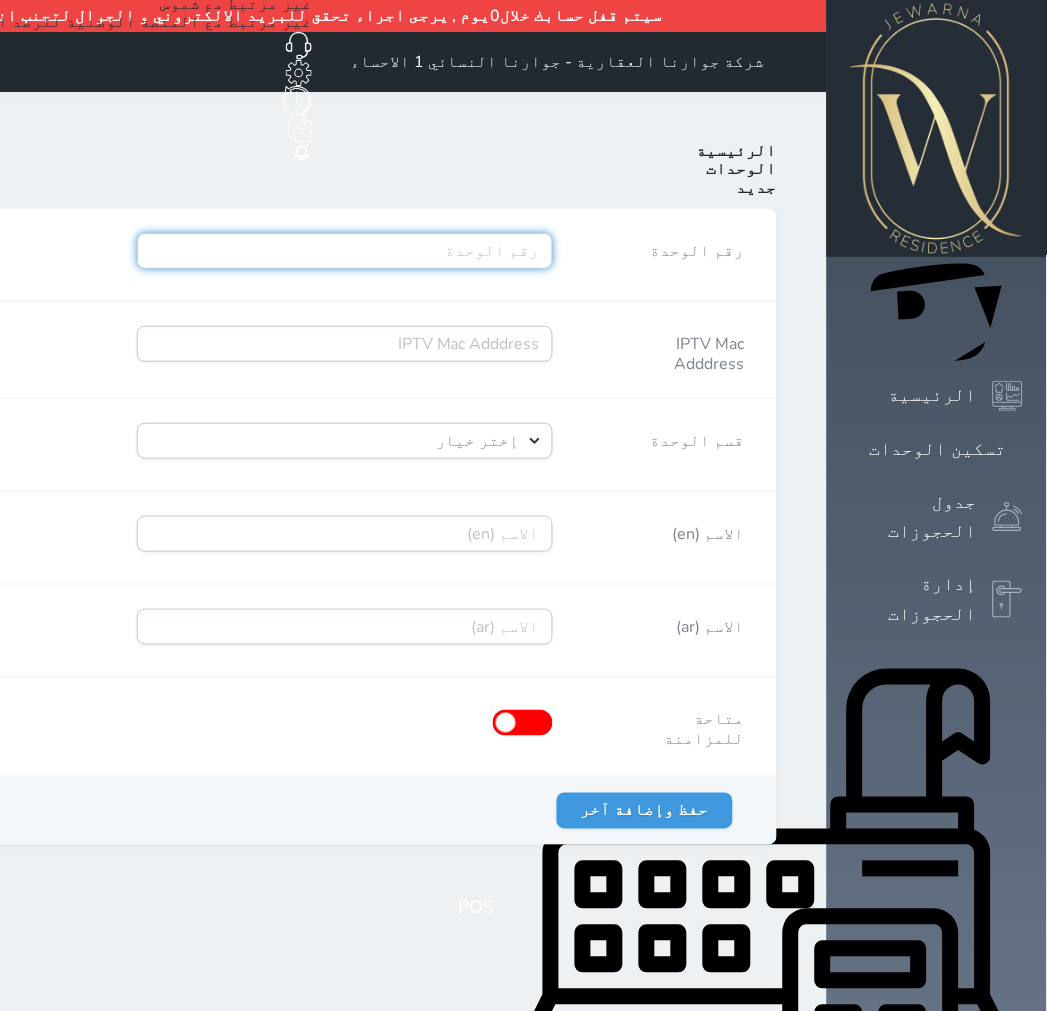 paste on "A11R02B64" 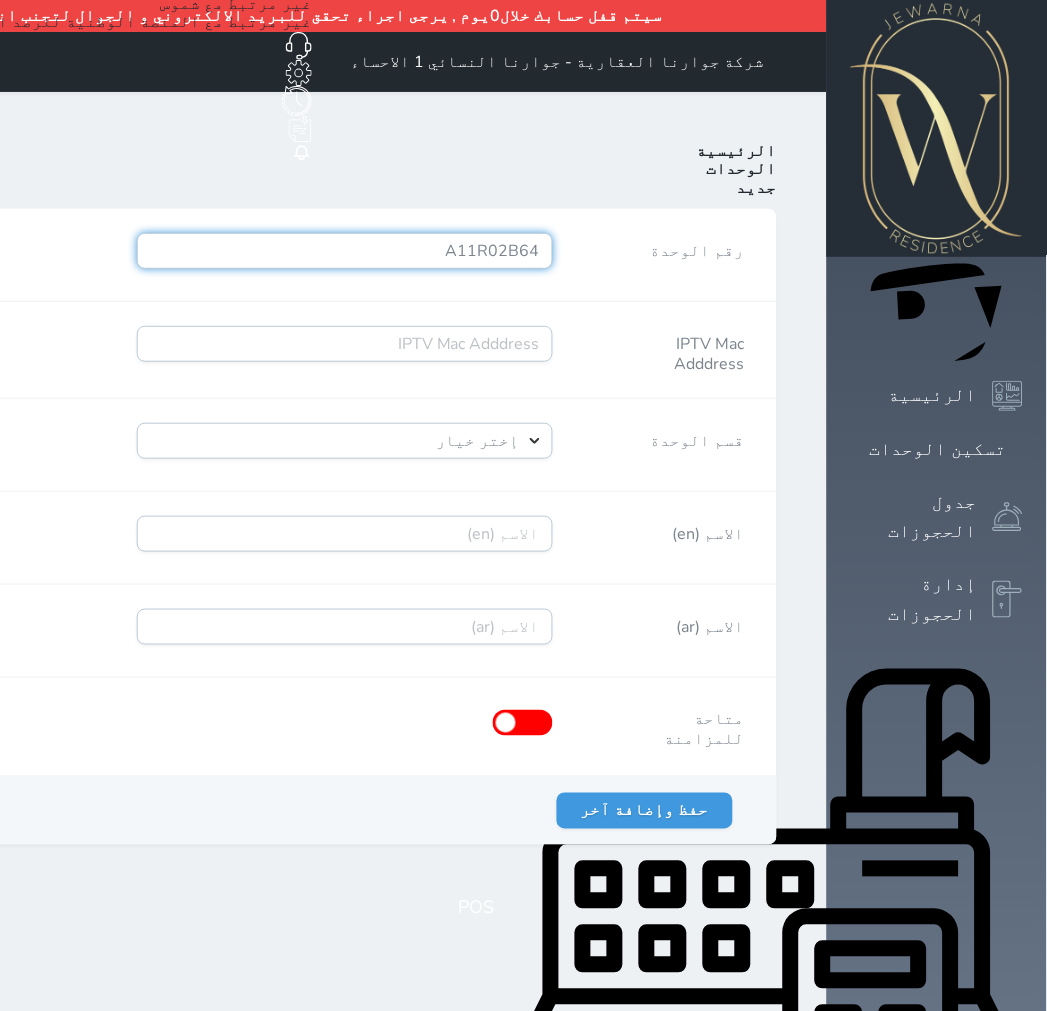 type on "A11R02B64" 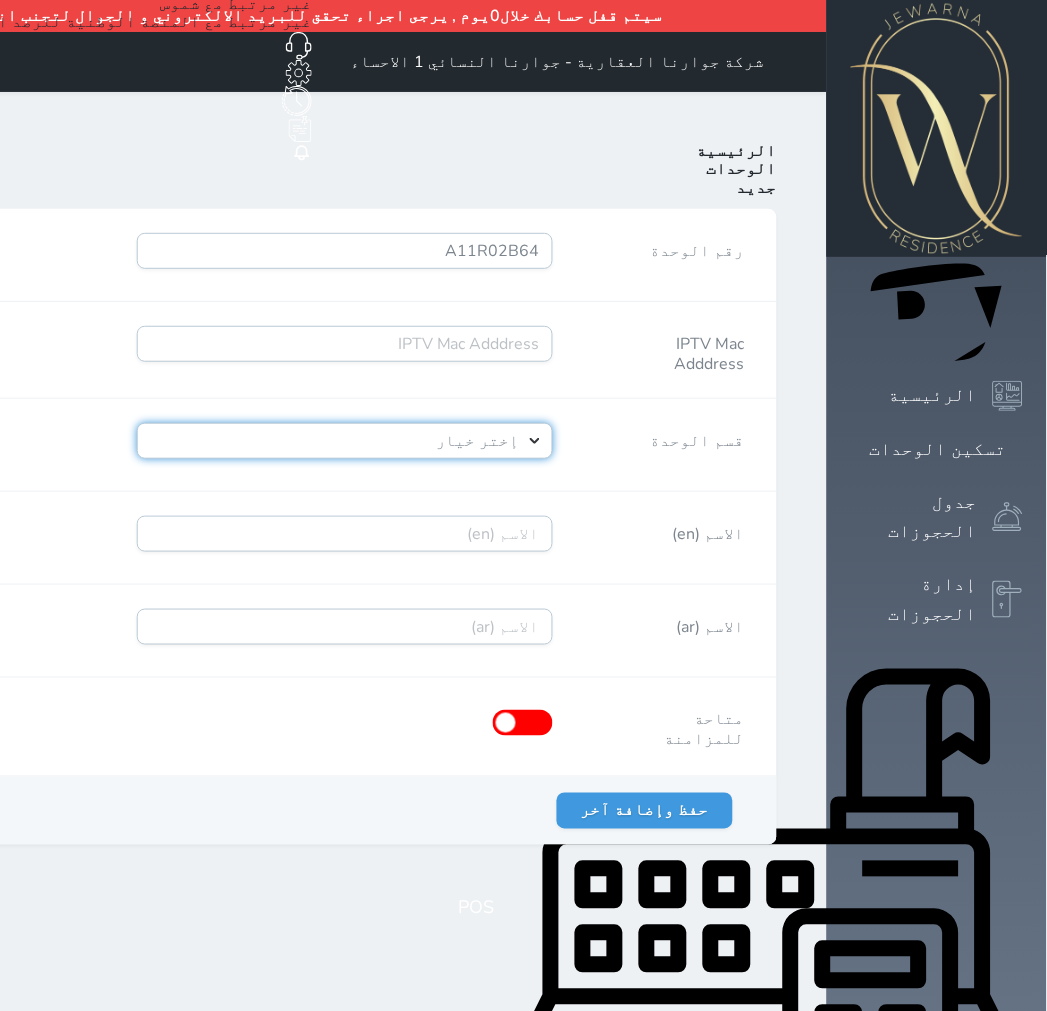 click on "إختر خيار   [PERSON_NAME]" at bounding box center [345, 441] 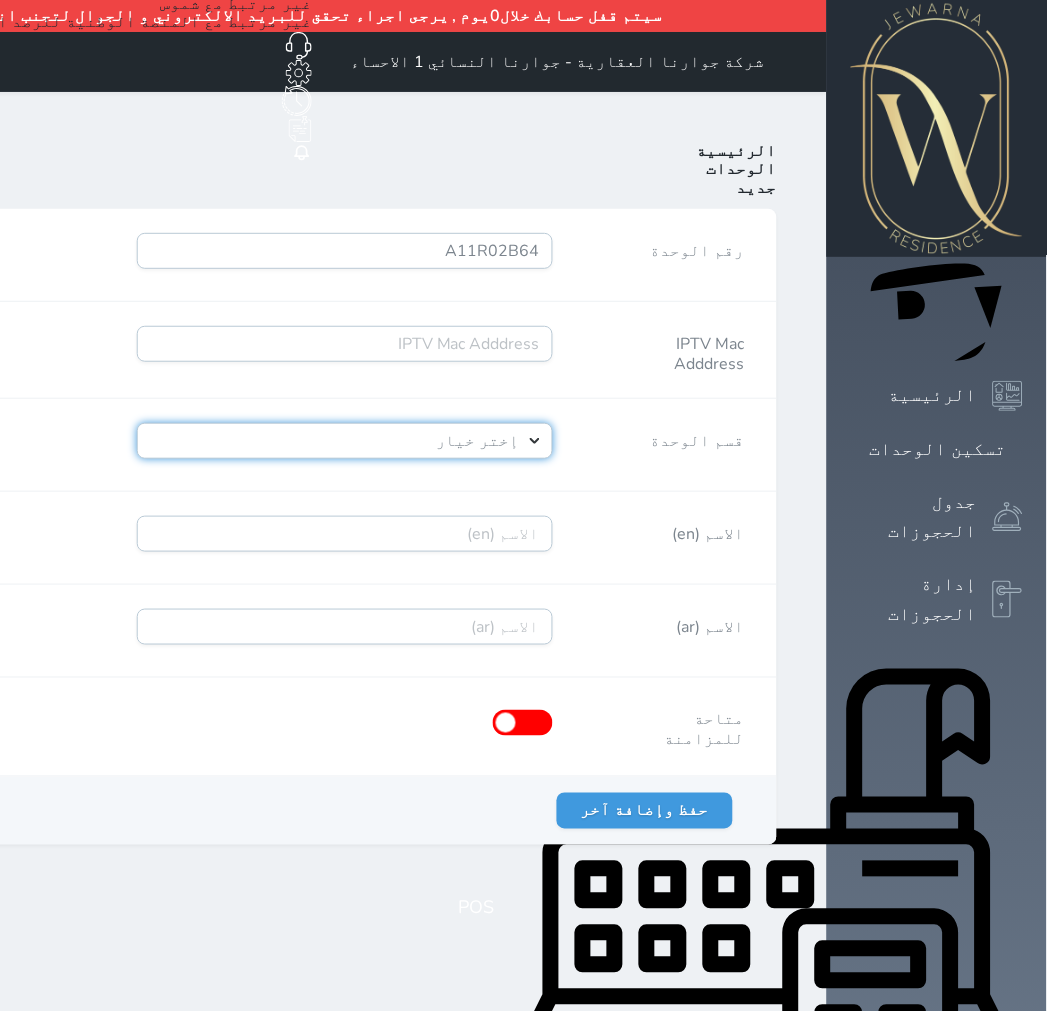 select on "39146238" 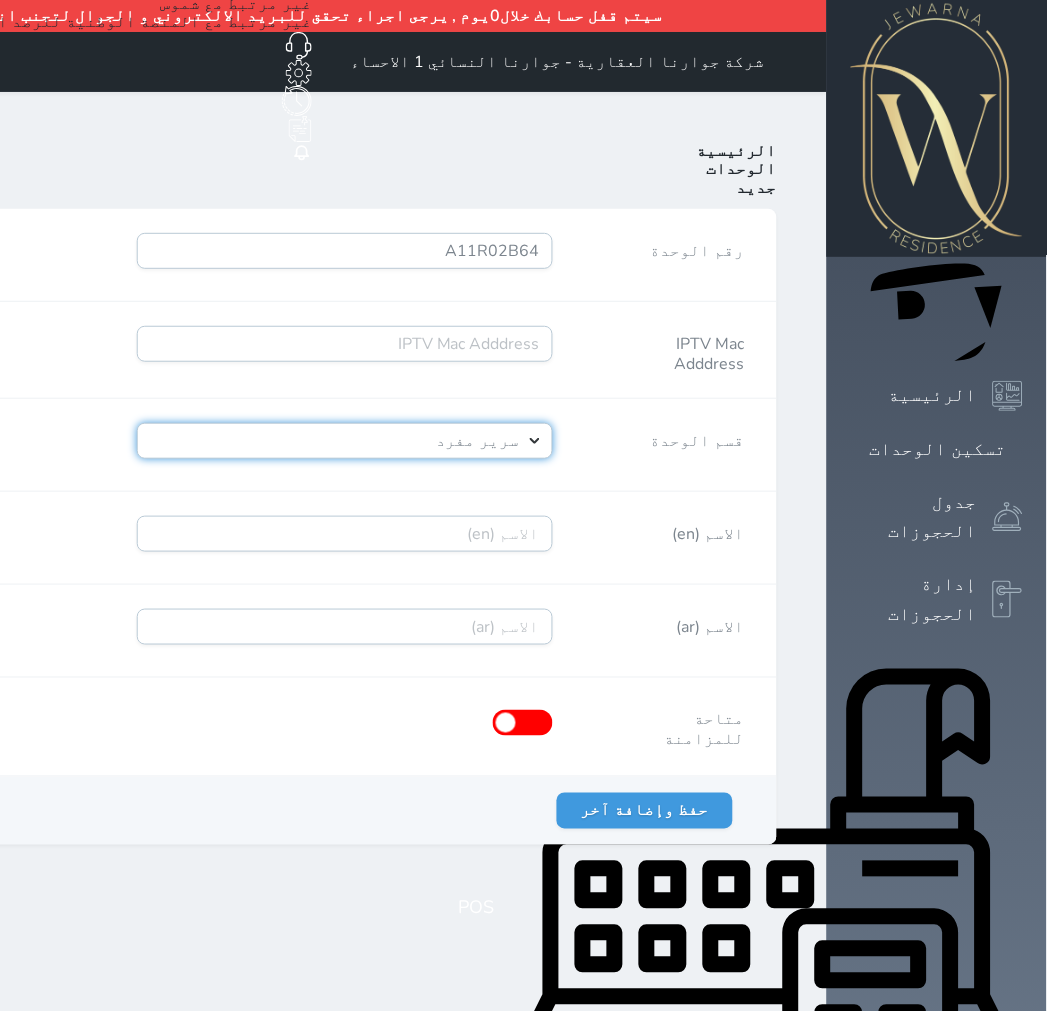 click on "إختر خيار   [PERSON_NAME]" at bounding box center (345, 441) 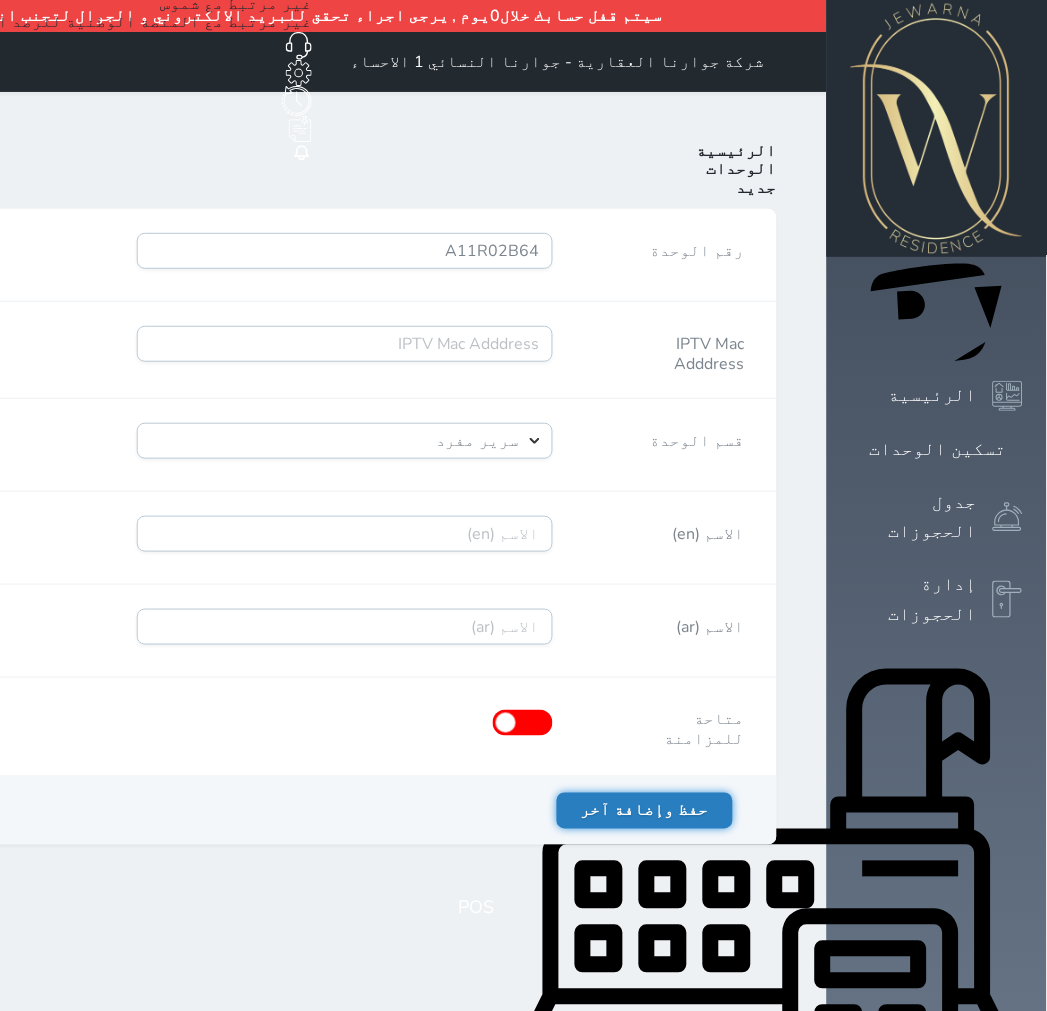 click on "حفظ وإضافة آخر" at bounding box center (645, 811) 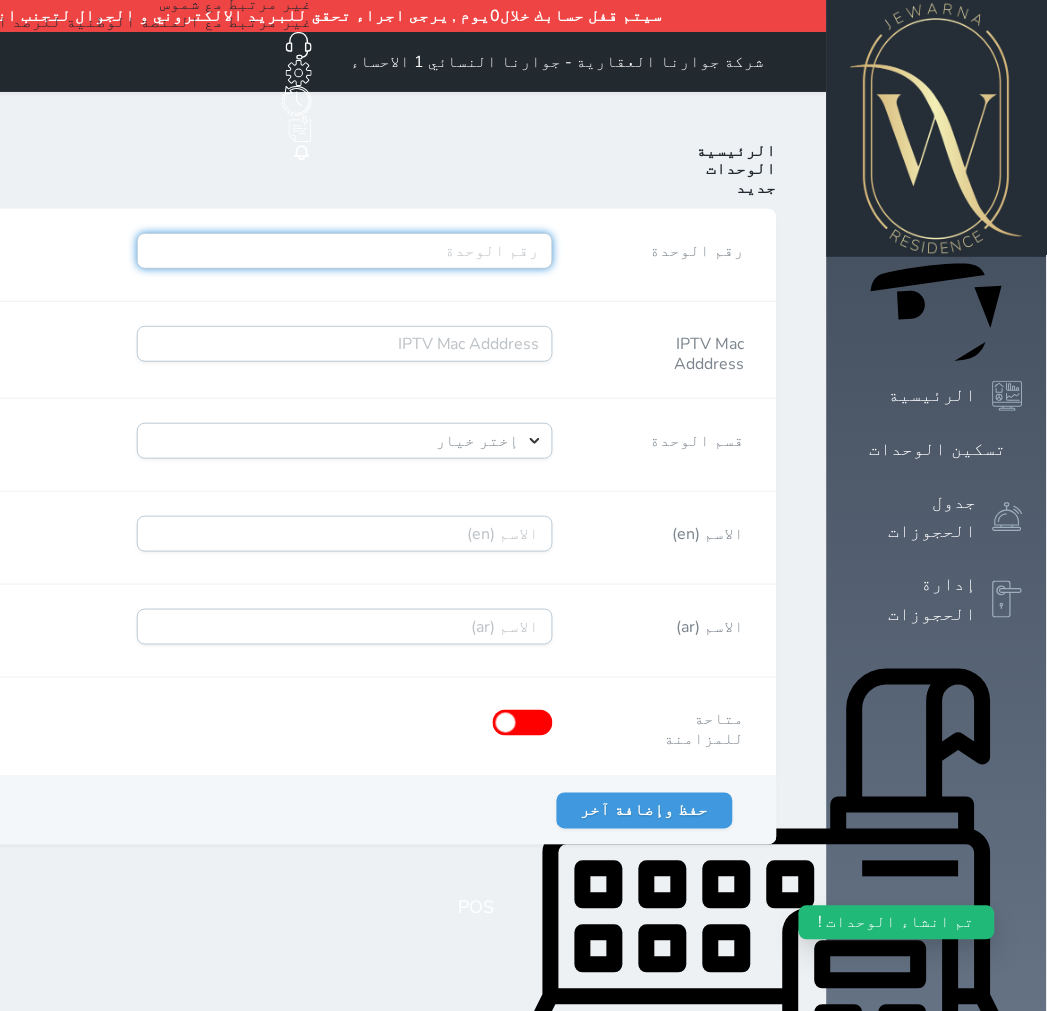 click on "رقم الوحدة" at bounding box center (345, 251) 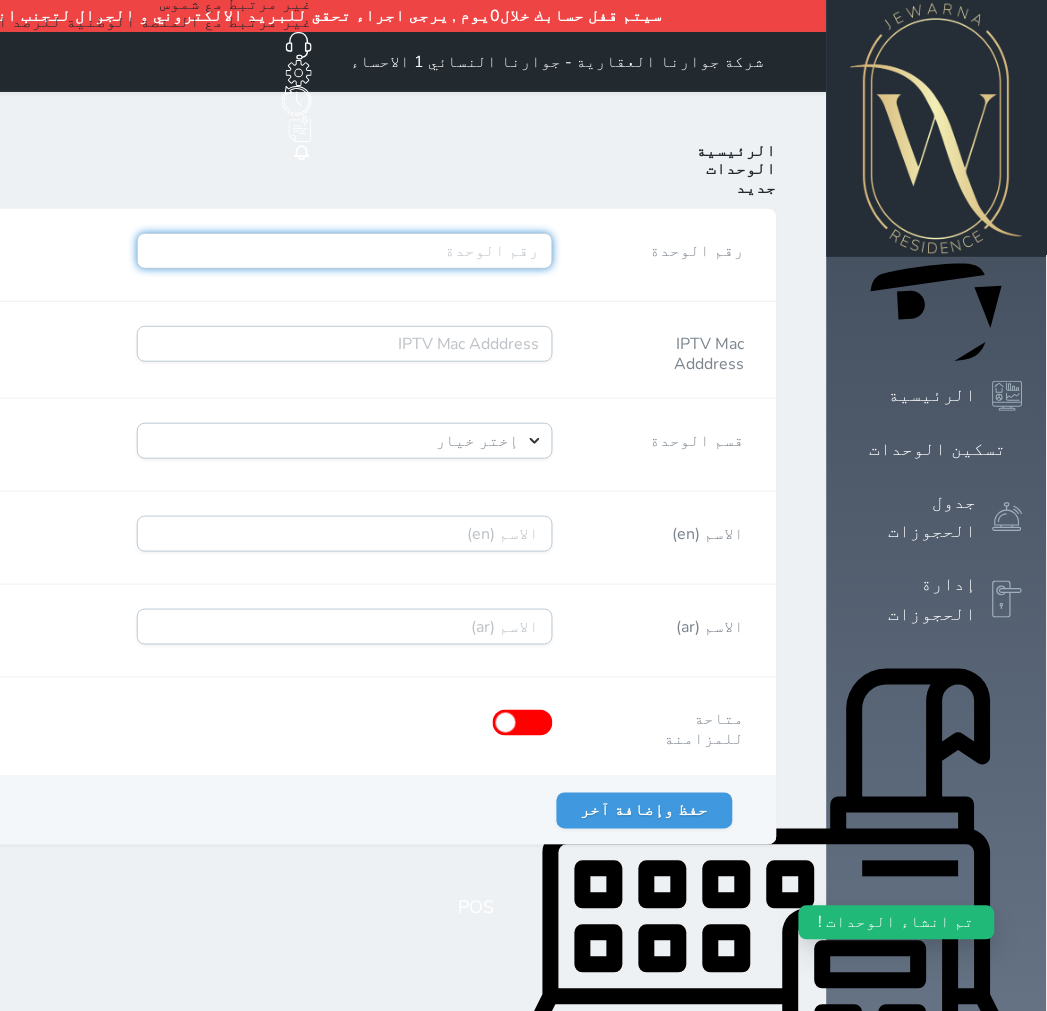 paste on "A11R03B65" 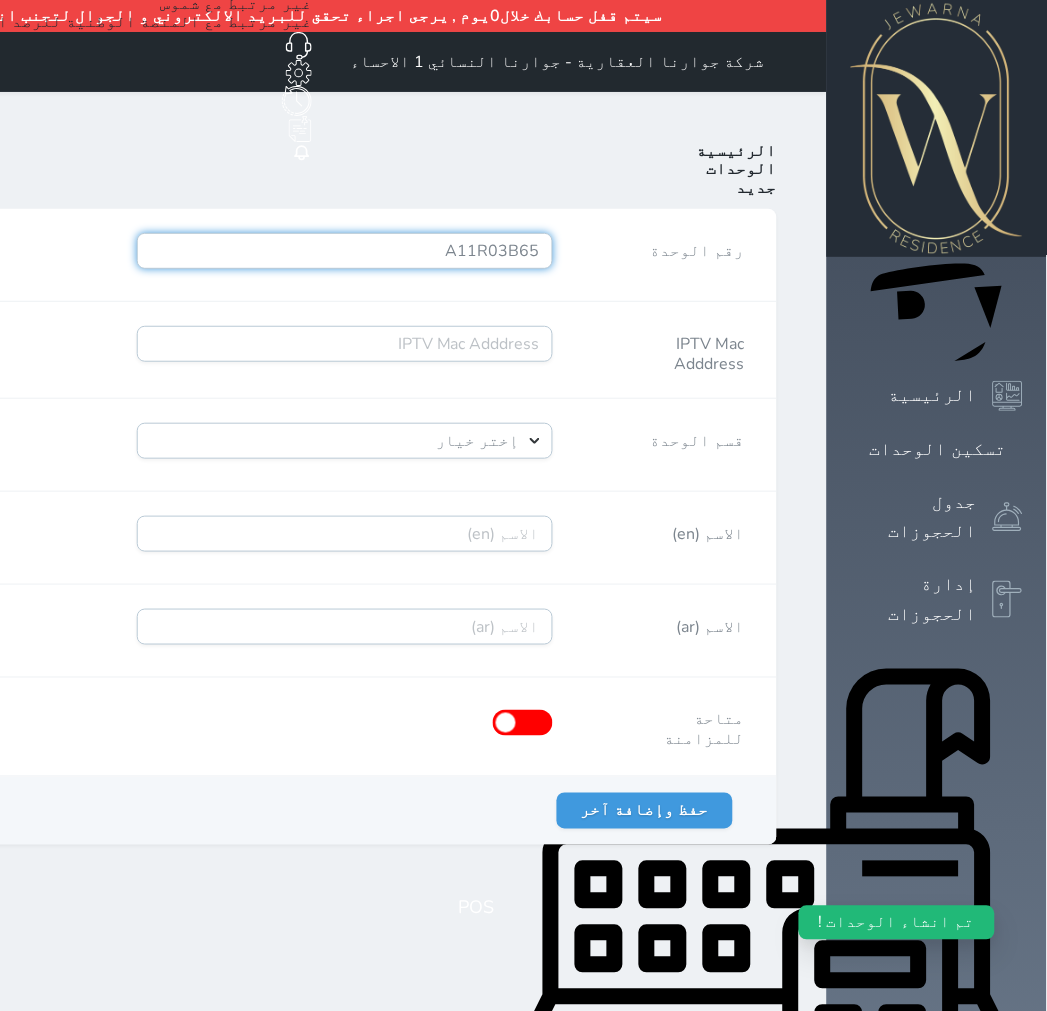 type on "A11R03B65" 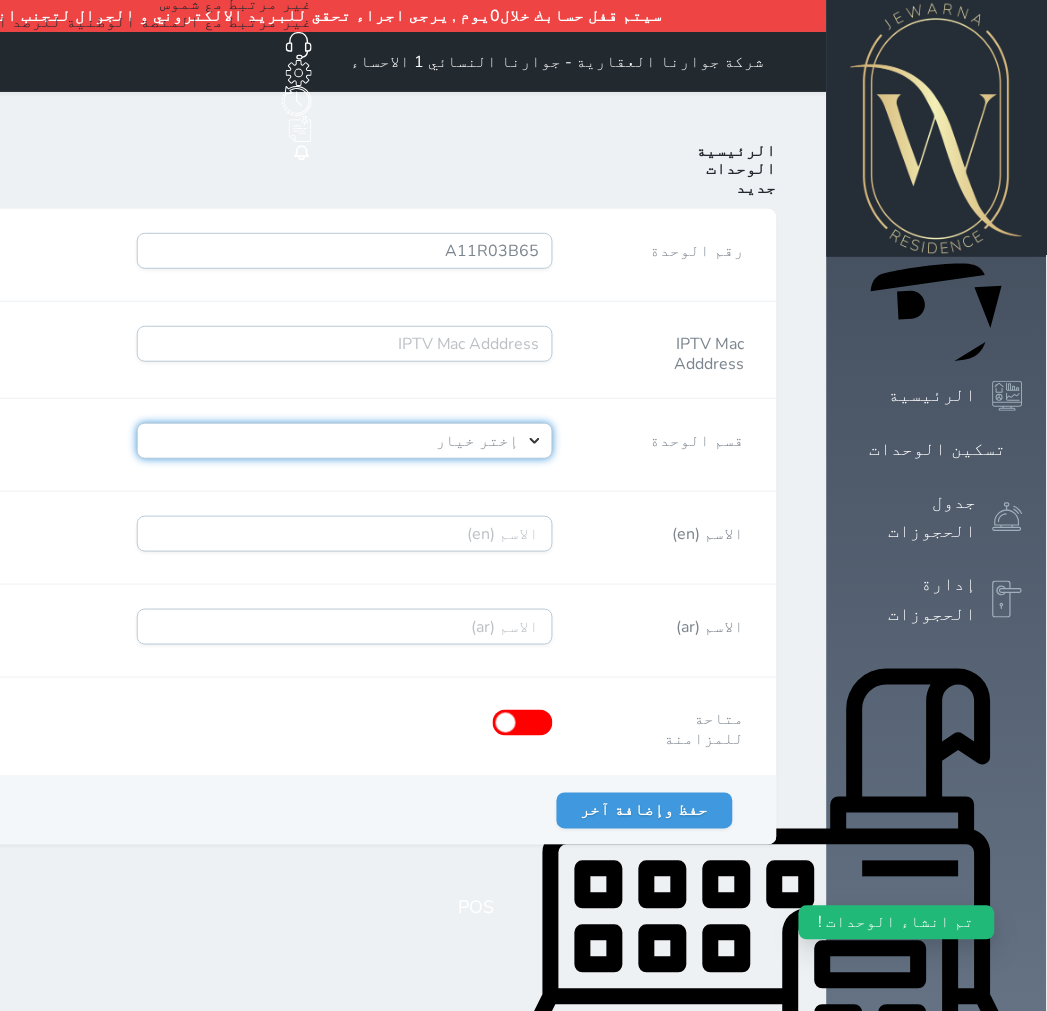 click on "إختر خيار   [PERSON_NAME]" at bounding box center [345, 441] 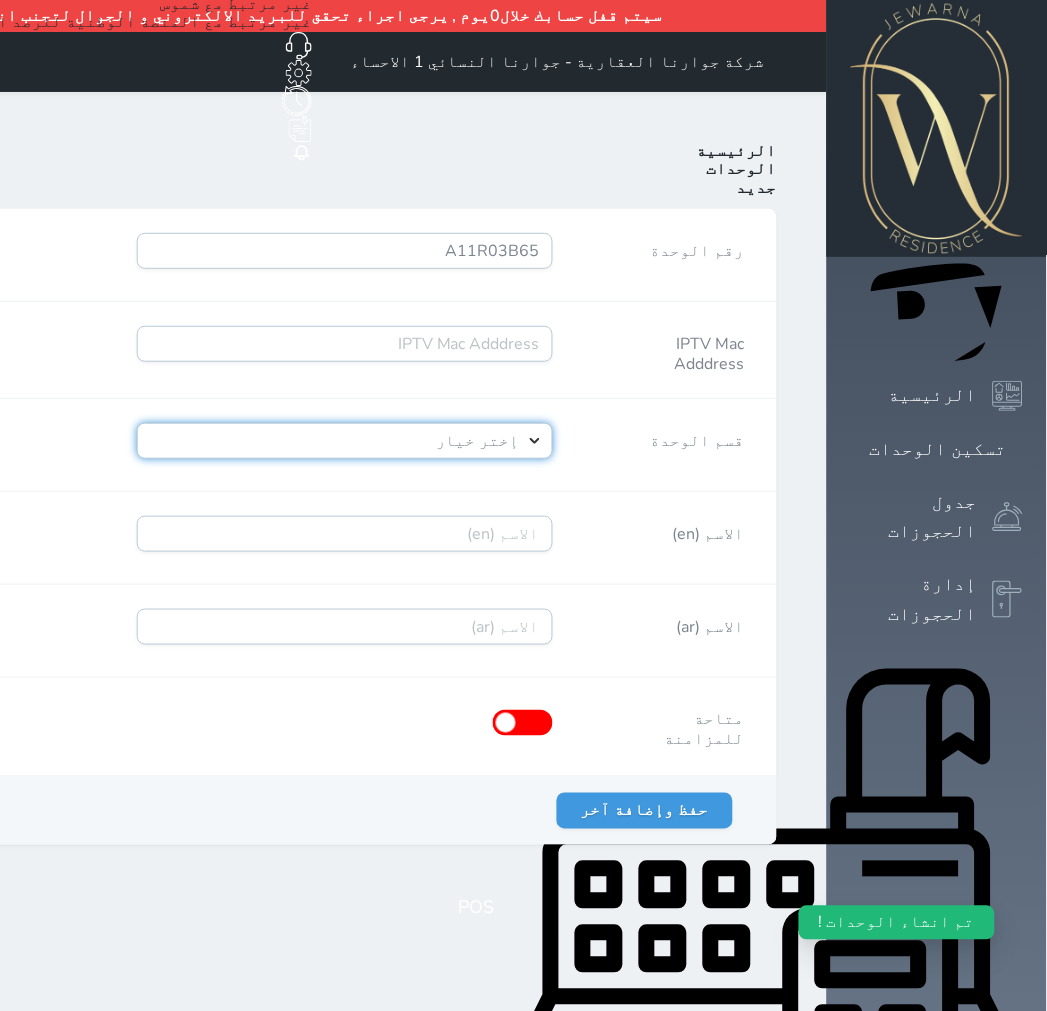 select on "39146238" 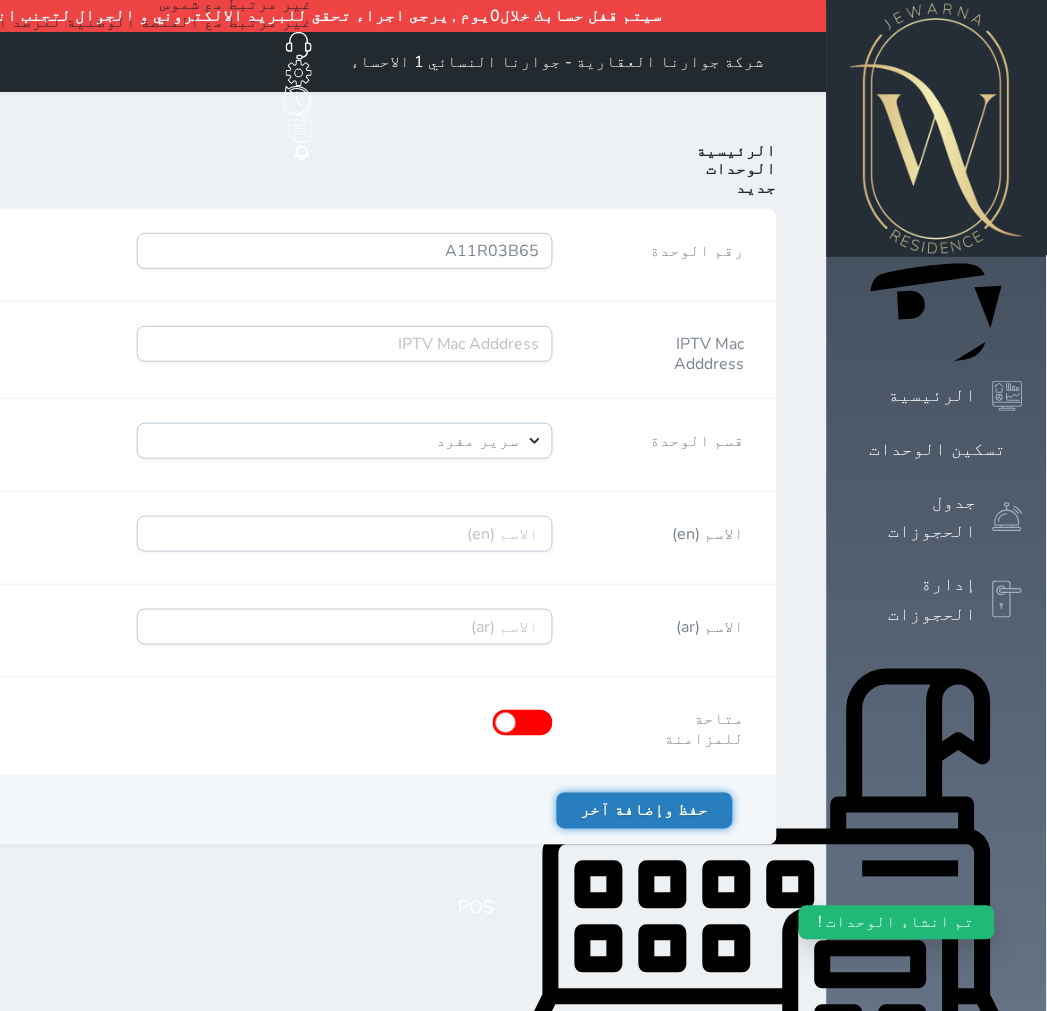 click on "حفظ وإضافة آخر" at bounding box center [645, 811] 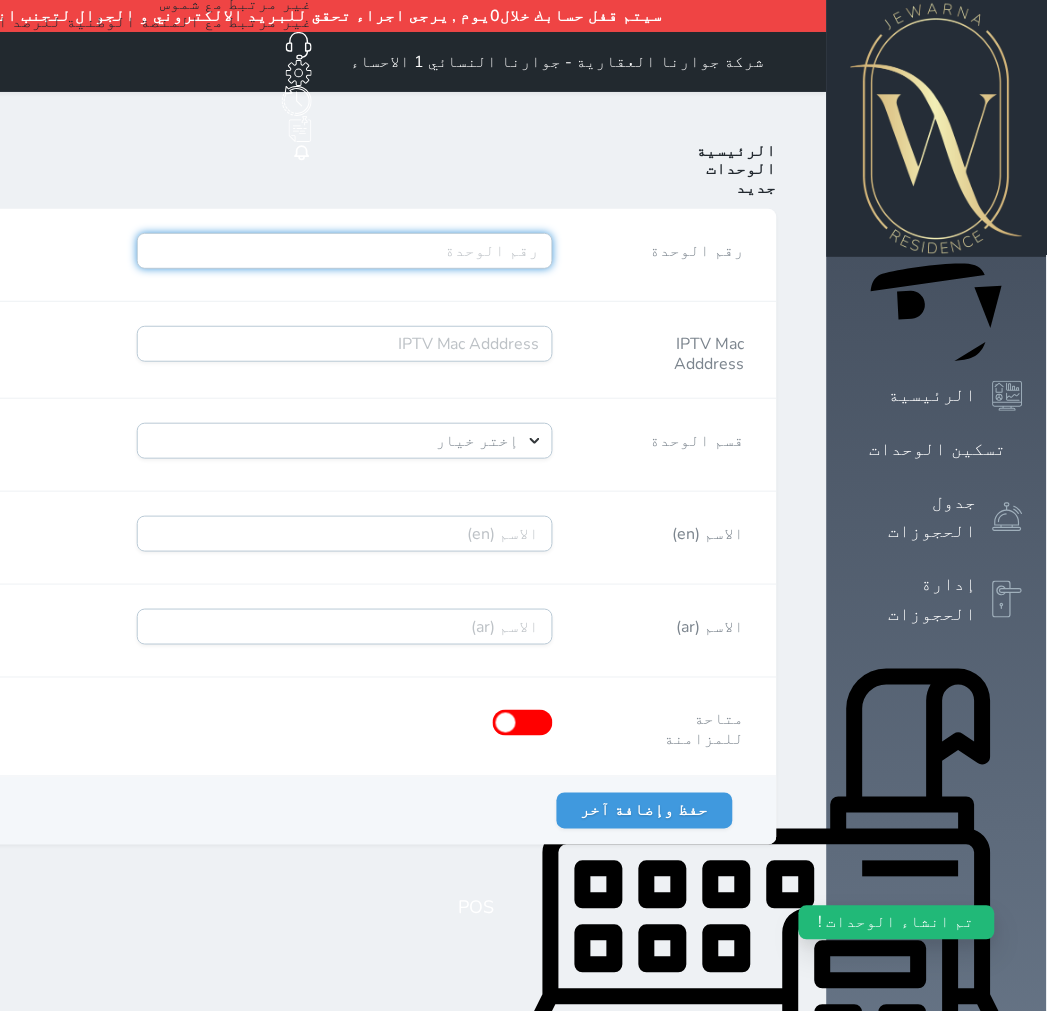 click on "رقم الوحدة" at bounding box center (345, 251) 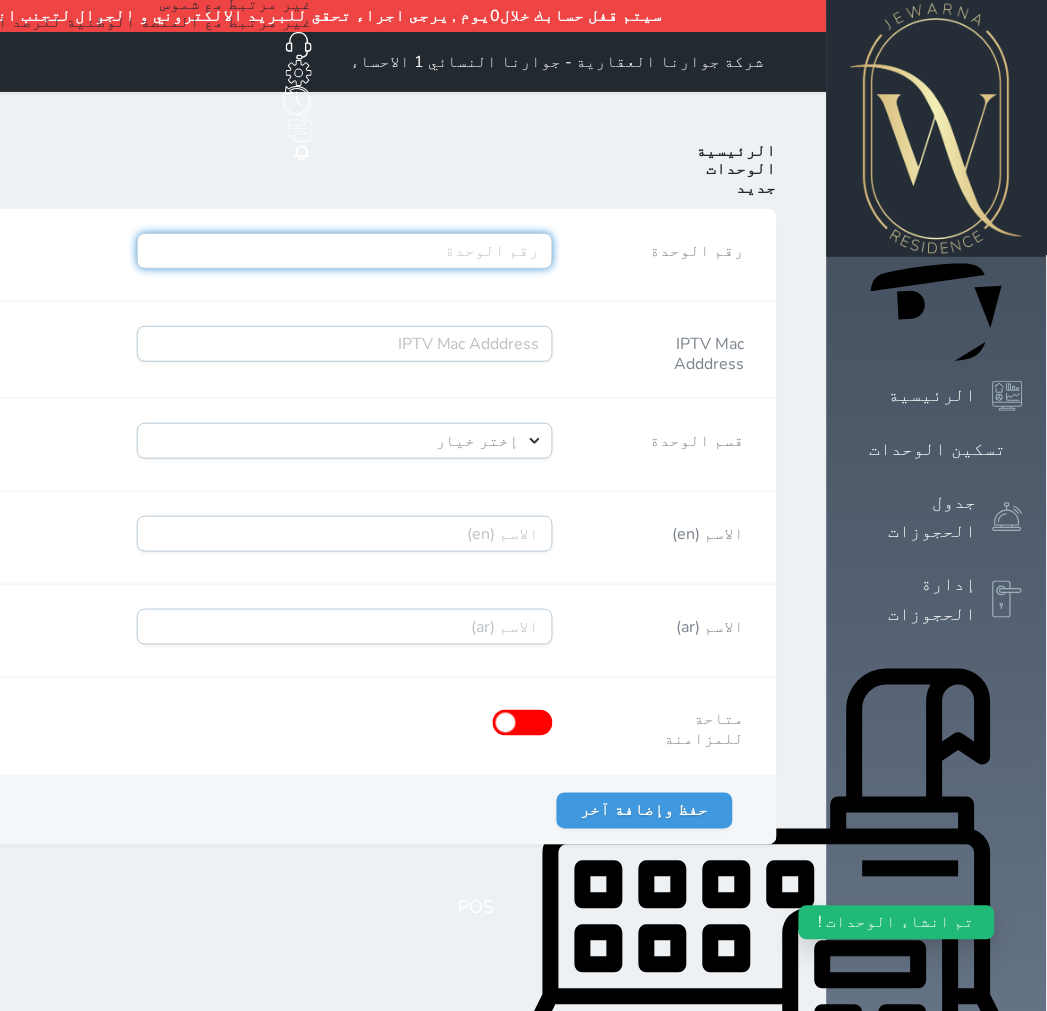 paste on "A11R03B66" 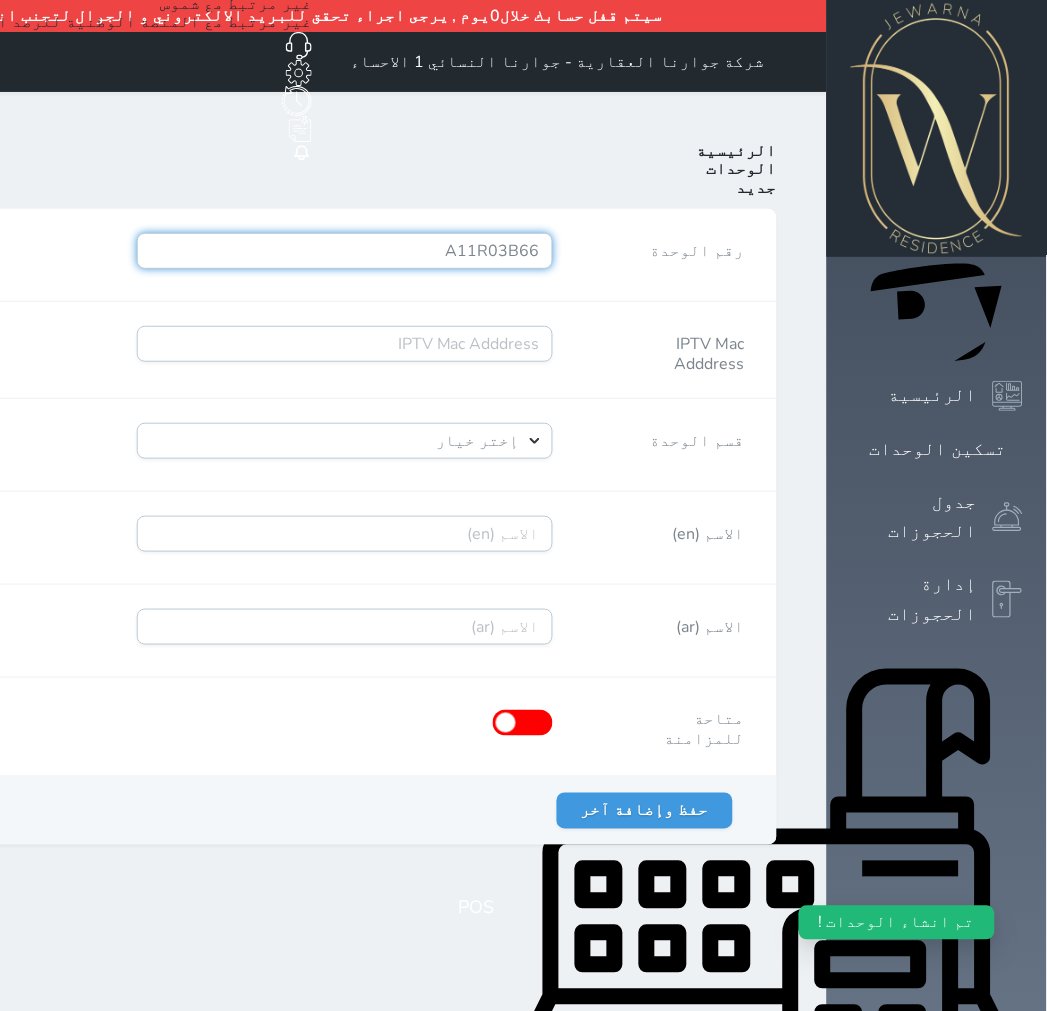 type on "A11R03B66" 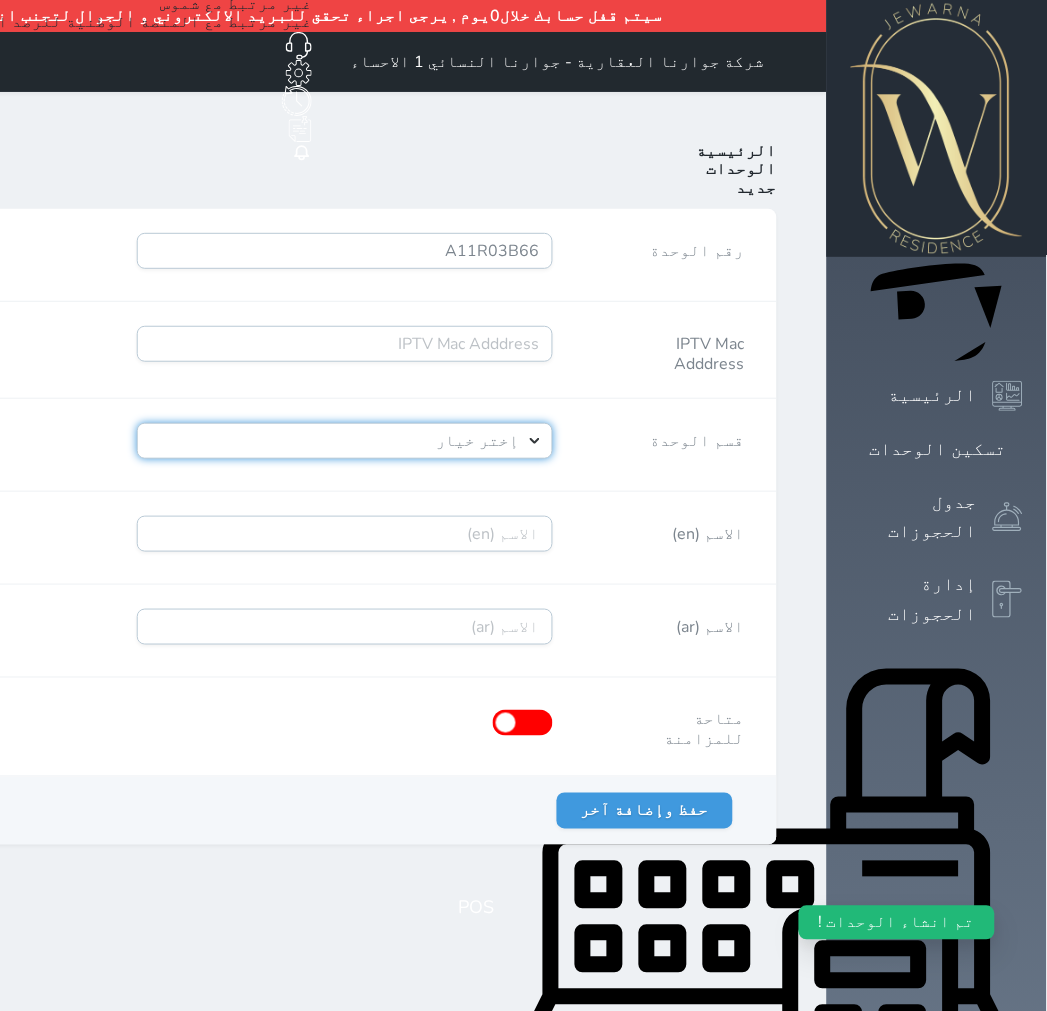 click on "إختر خيار   [PERSON_NAME]" at bounding box center (345, 441) 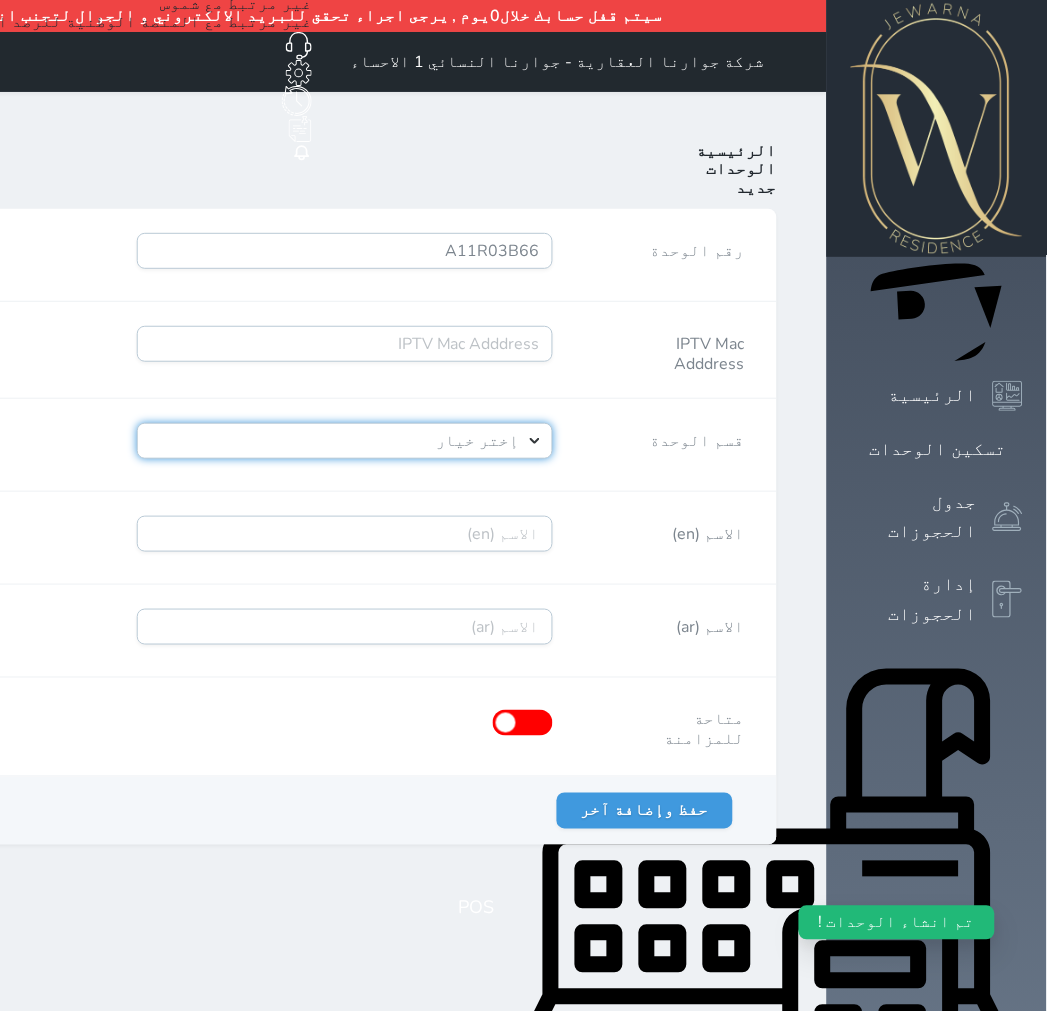 select on "39146238" 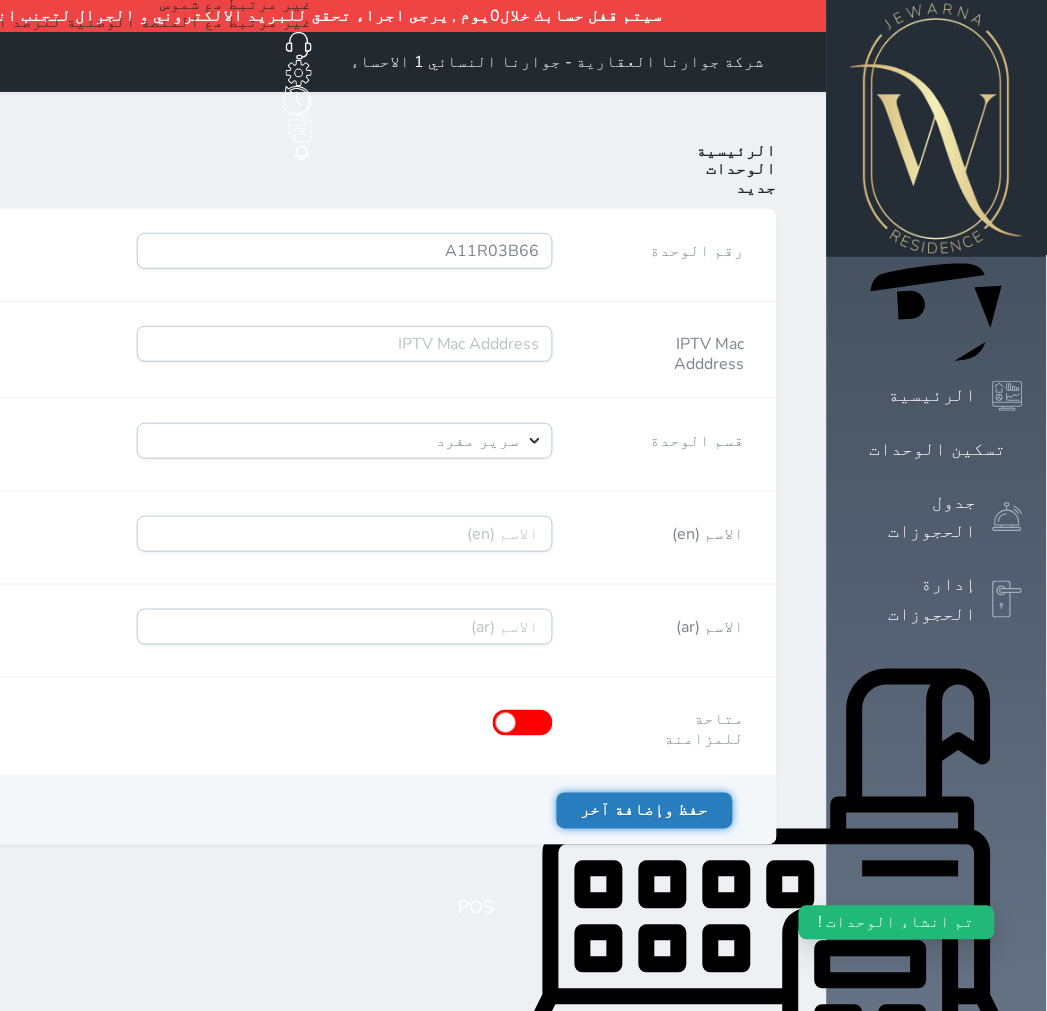 click on "حفظ وإضافة آخر" at bounding box center (645, 811) 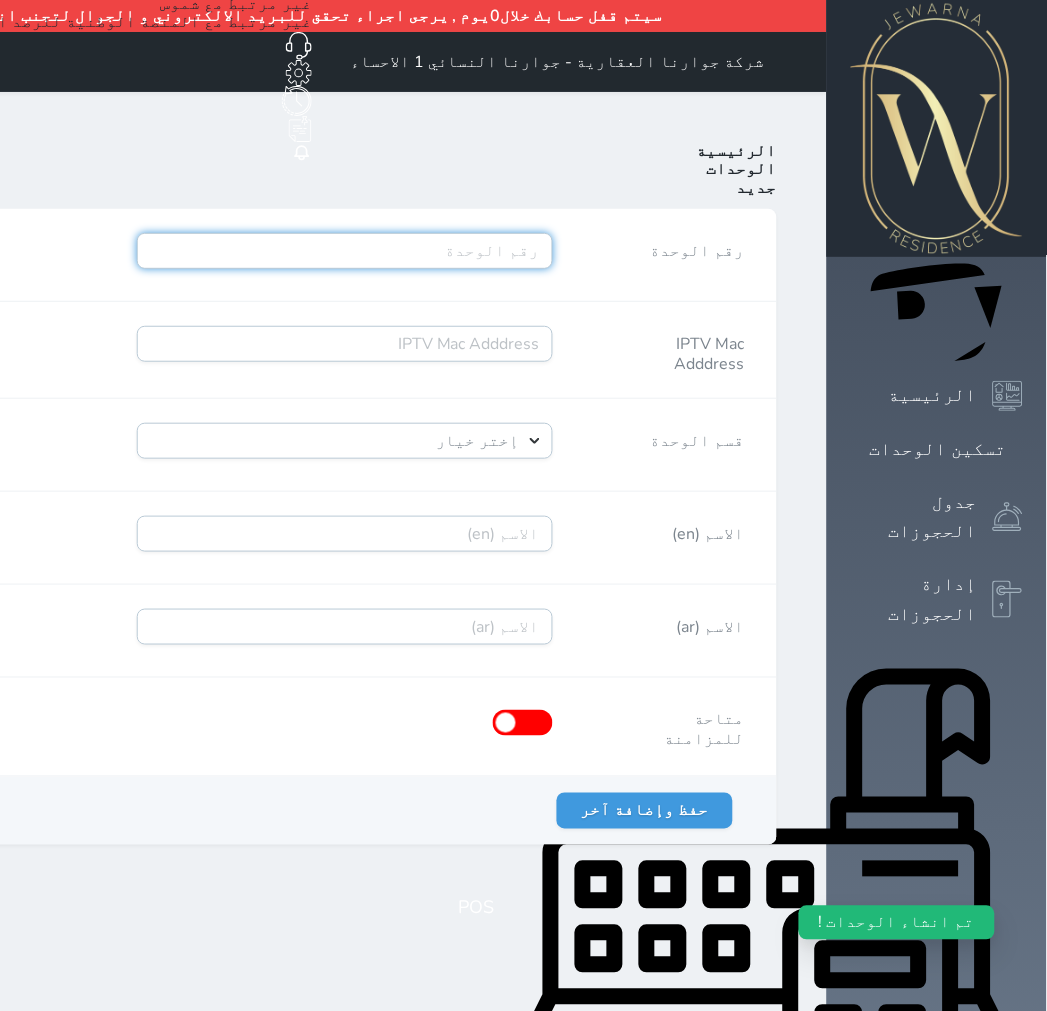 click on "رقم الوحدة" at bounding box center [345, 251] 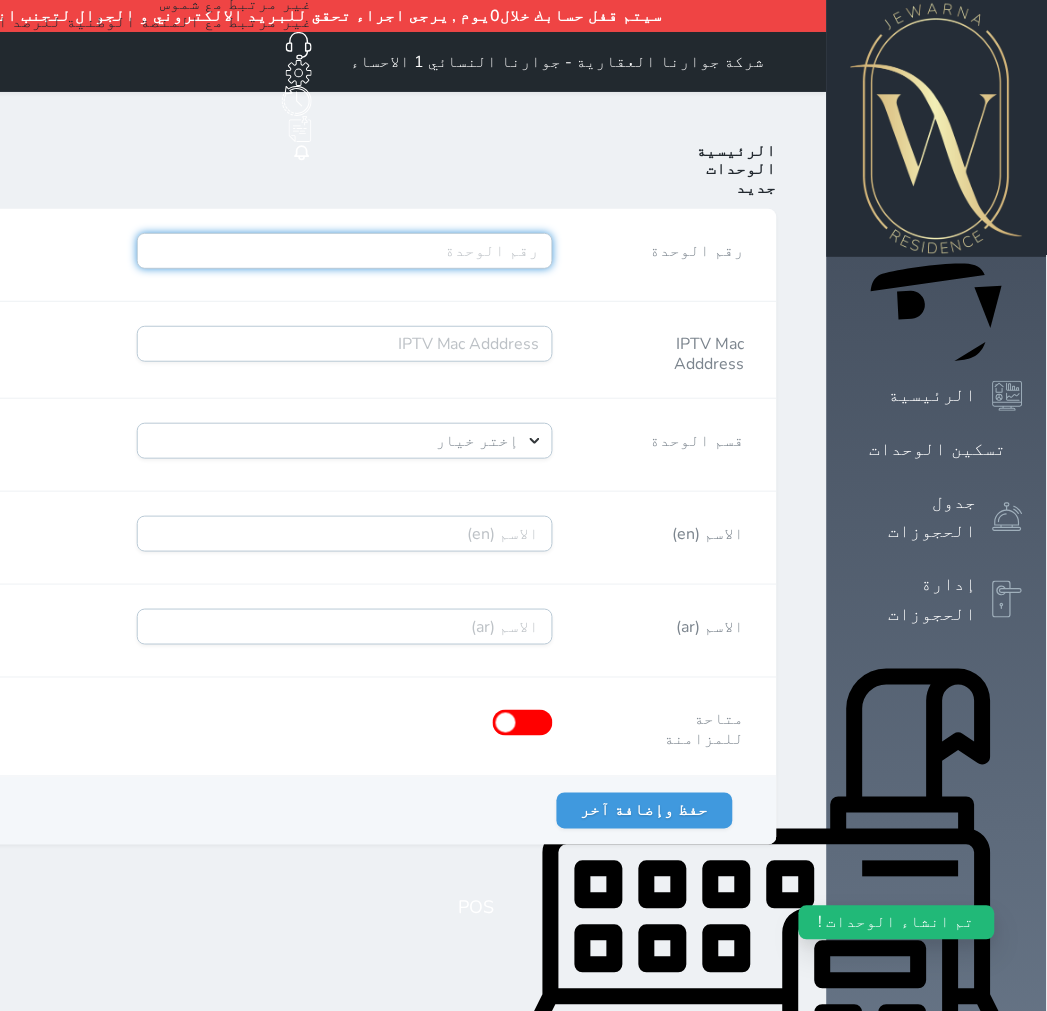 paste on "A12R01B67" 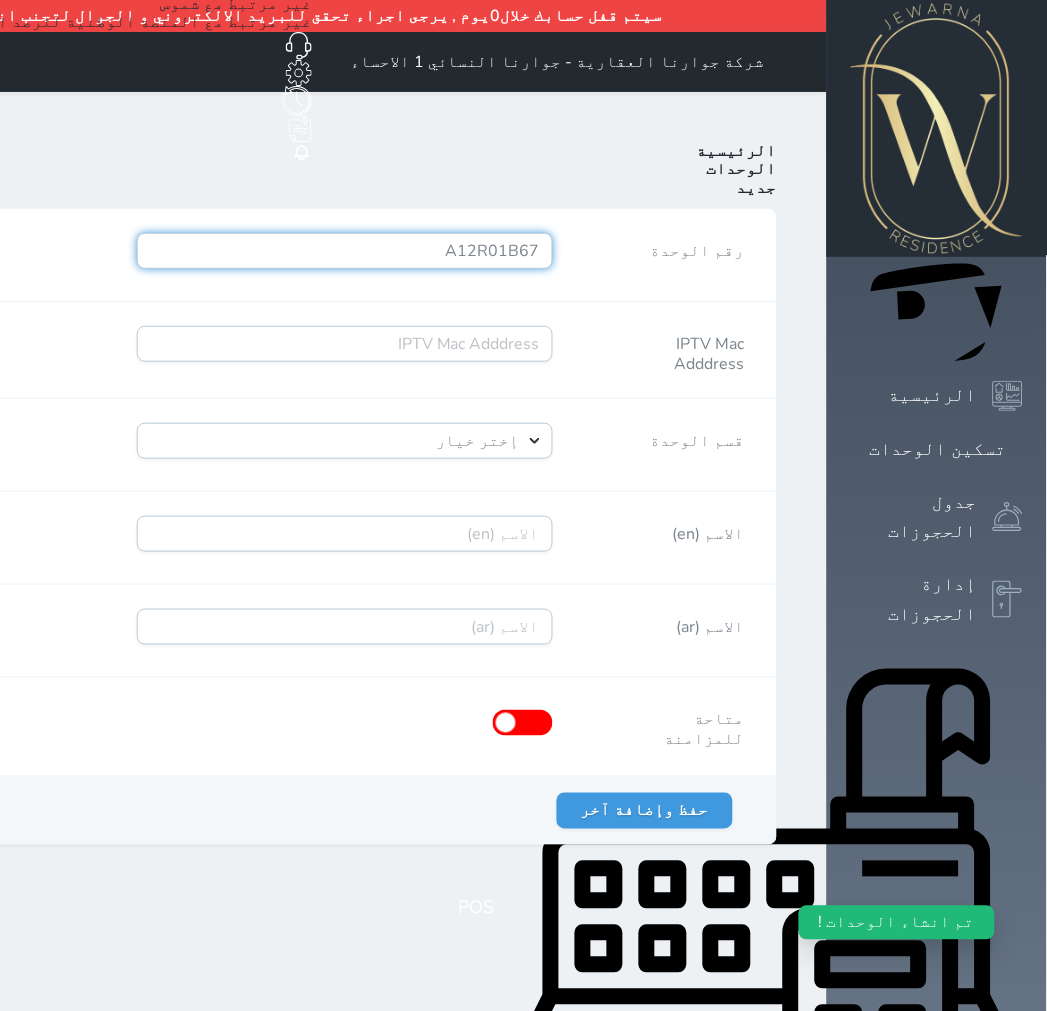 type on "A12R01B67" 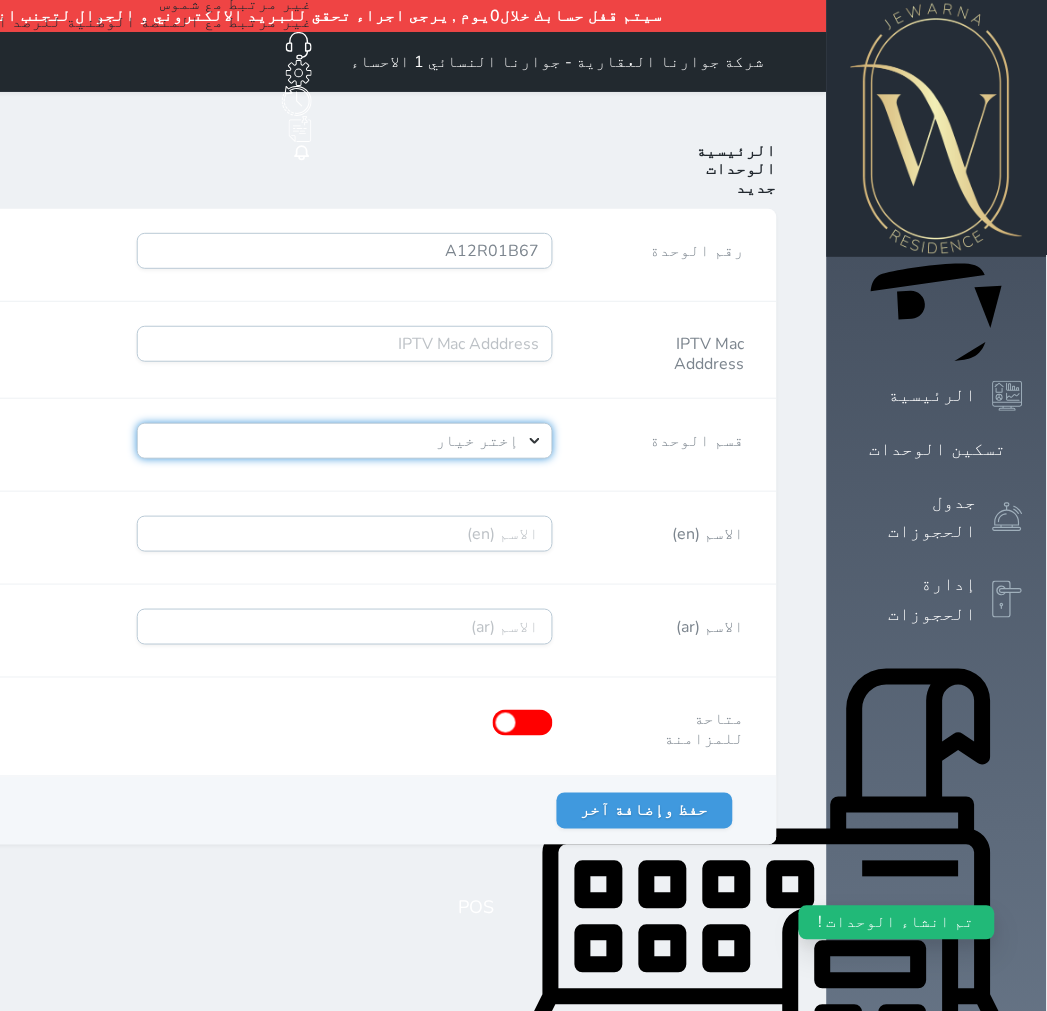 click on "إختر خيار   [PERSON_NAME]" at bounding box center [345, 441] 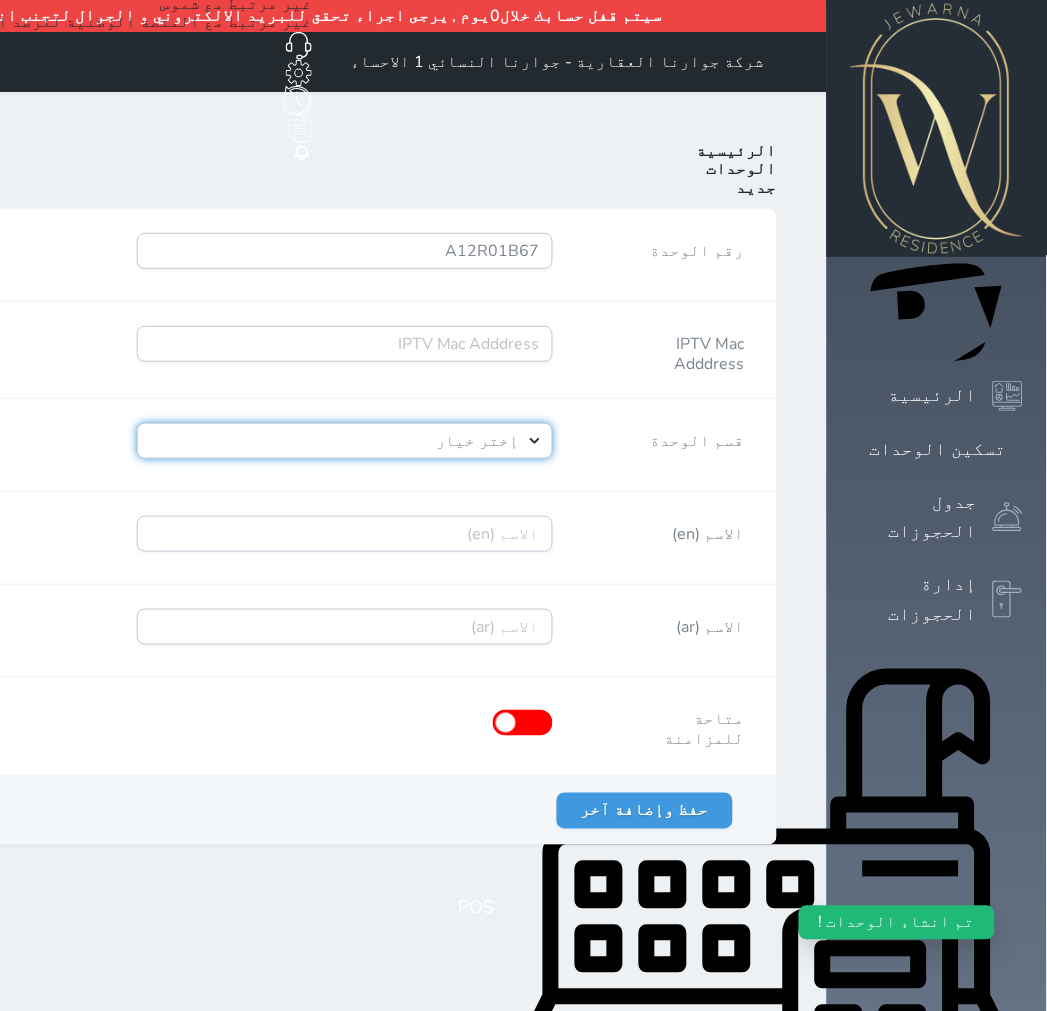select on "39146238" 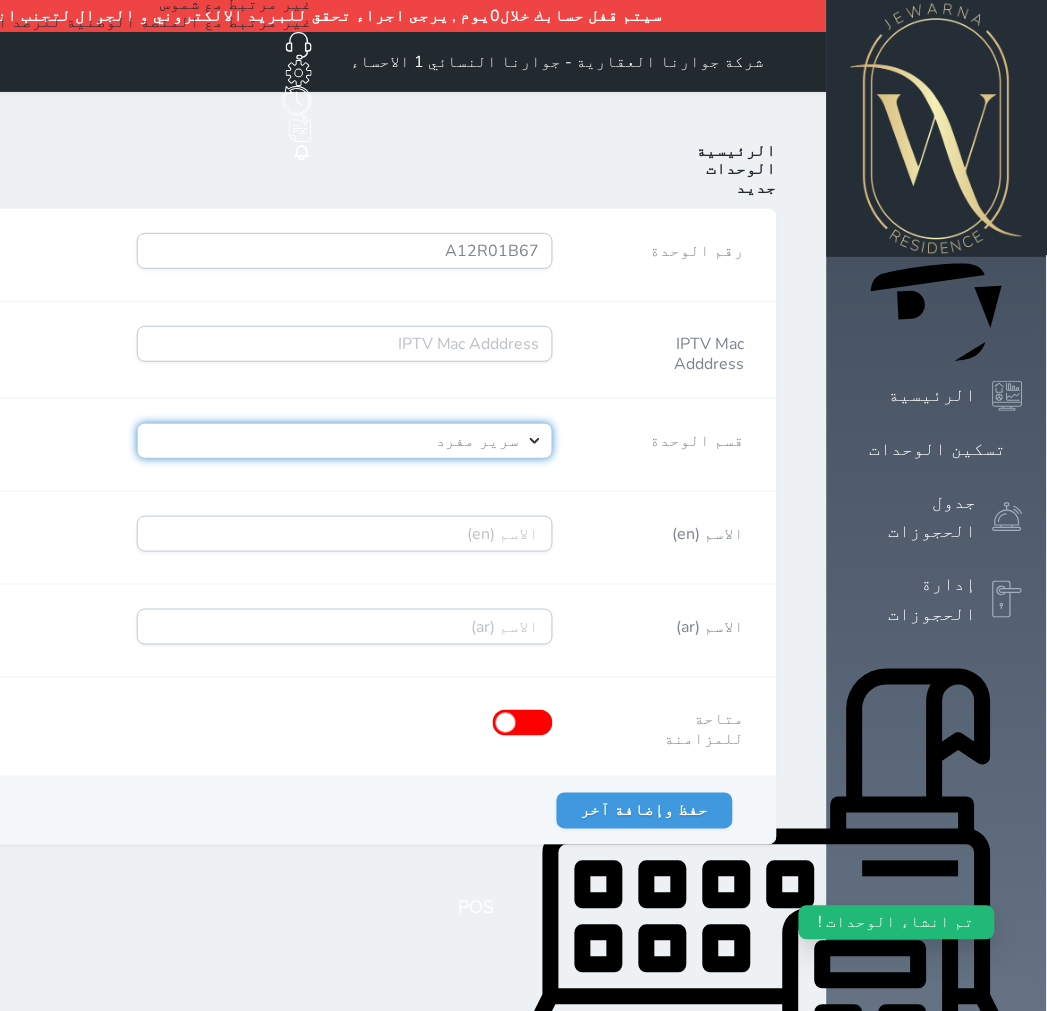 click on "إختر خيار   [PERSON_NAME]" at bounding box center (345, 441) 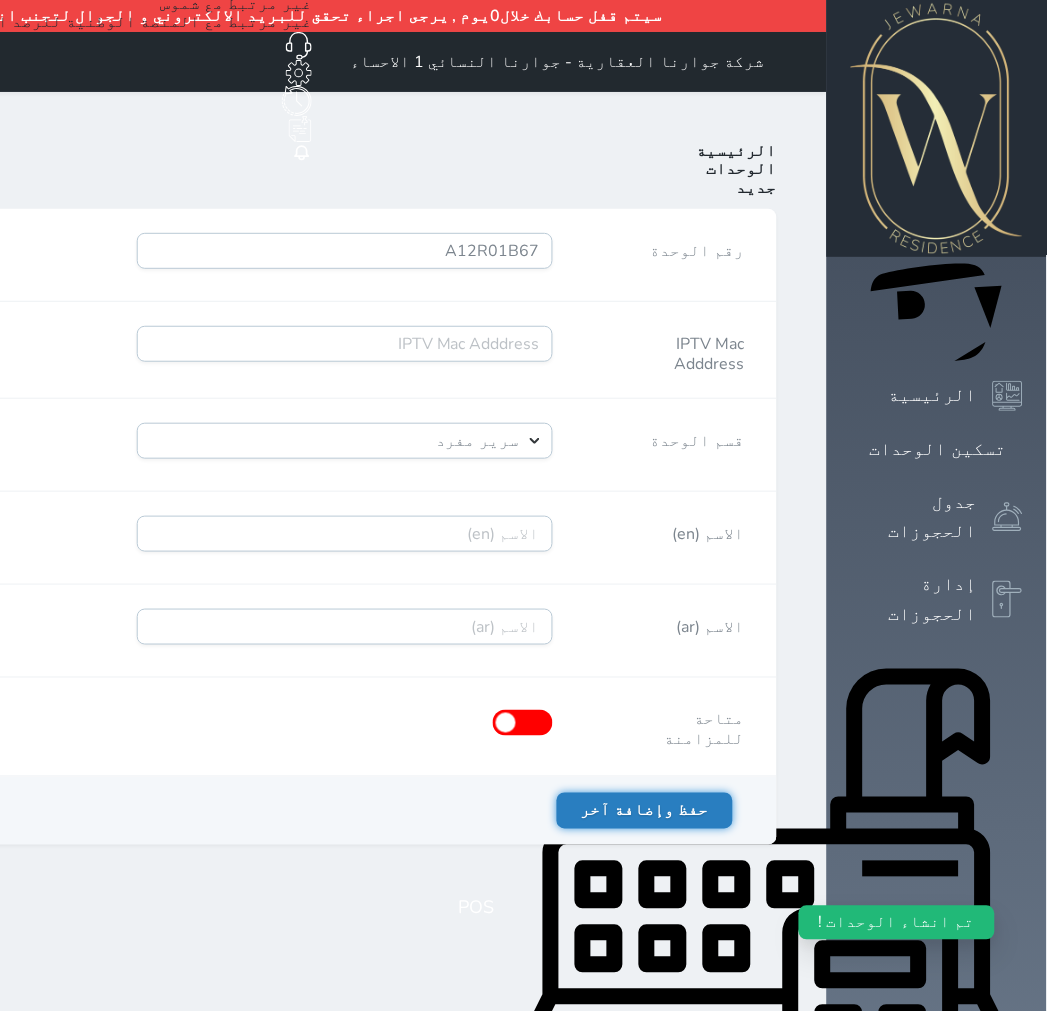 click on "حفظ وإضافة آخر" at bounding box center (645, 811) 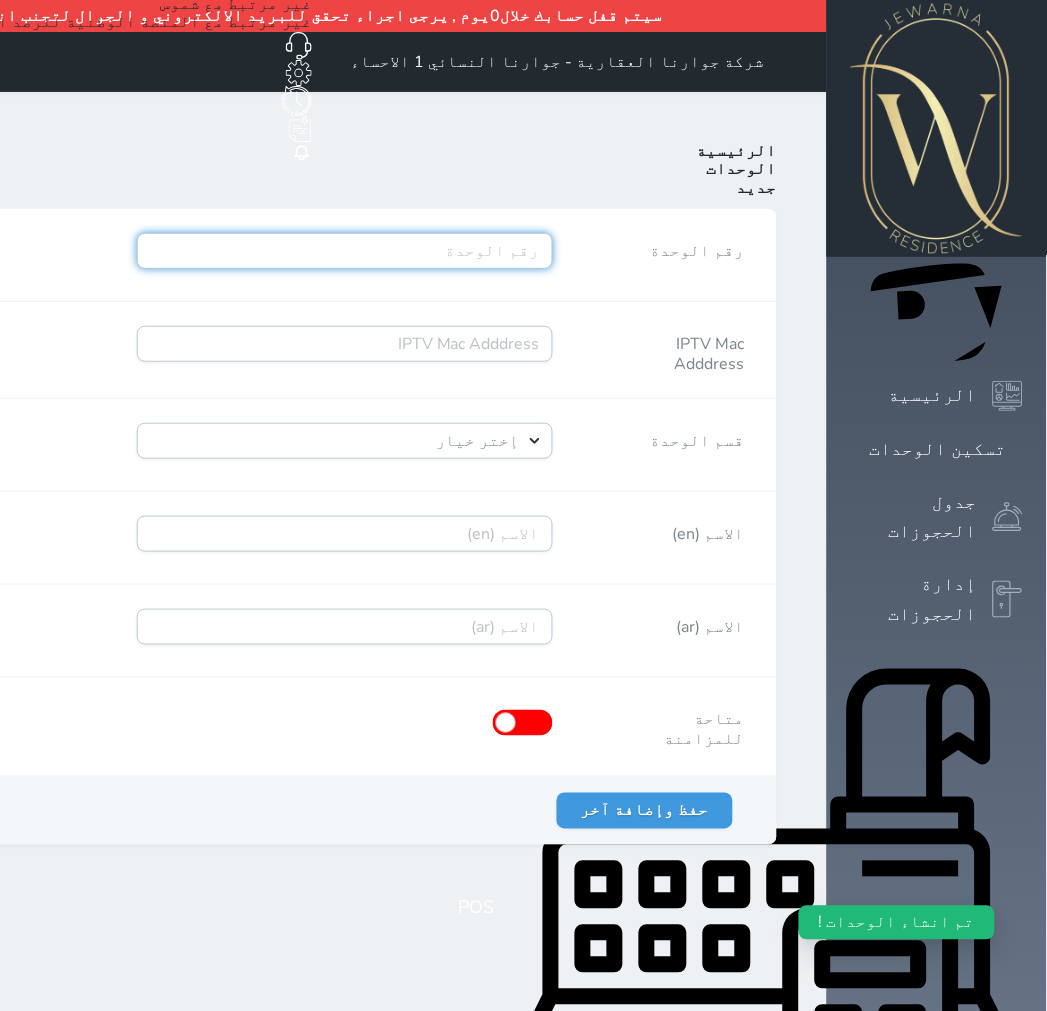 click on "رقم الوحدة" at bounding box center [345, 251] 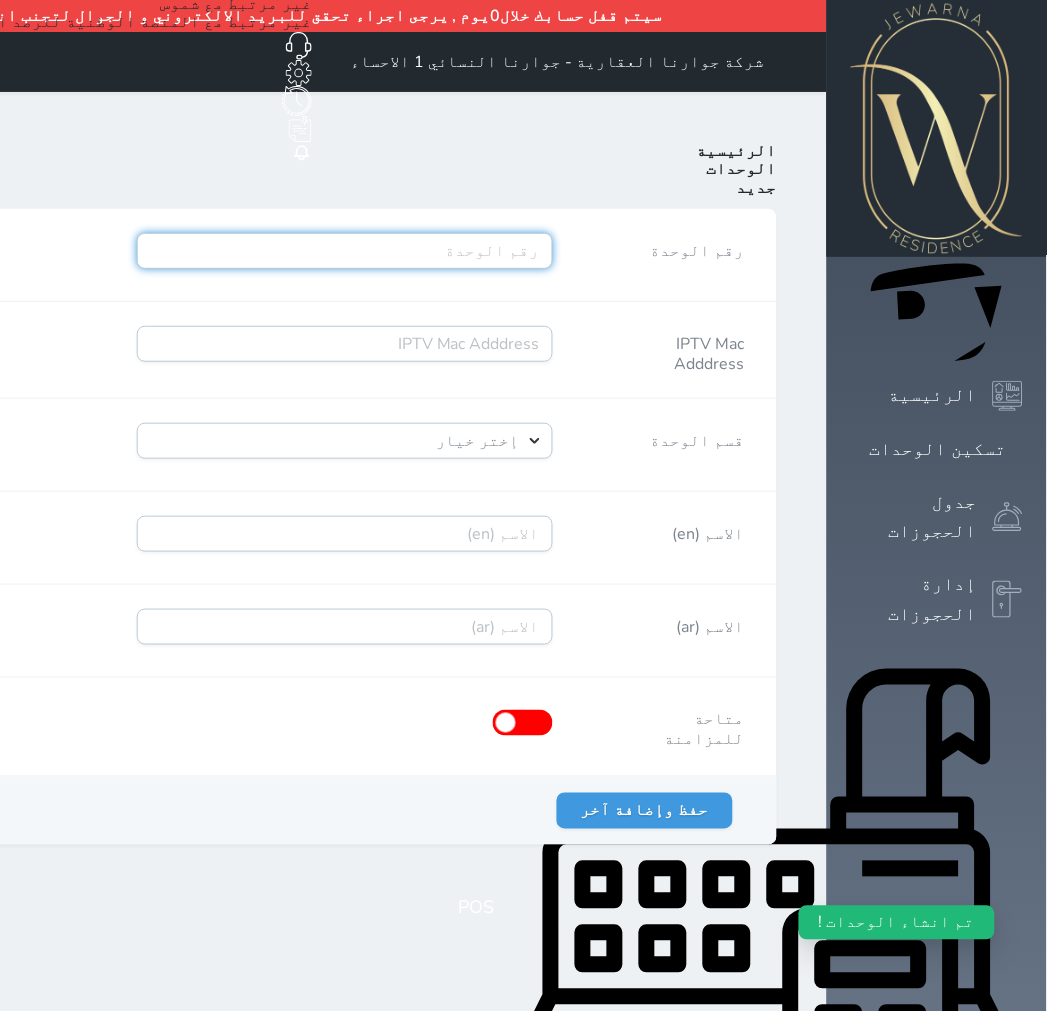paste on "A12R01B68" 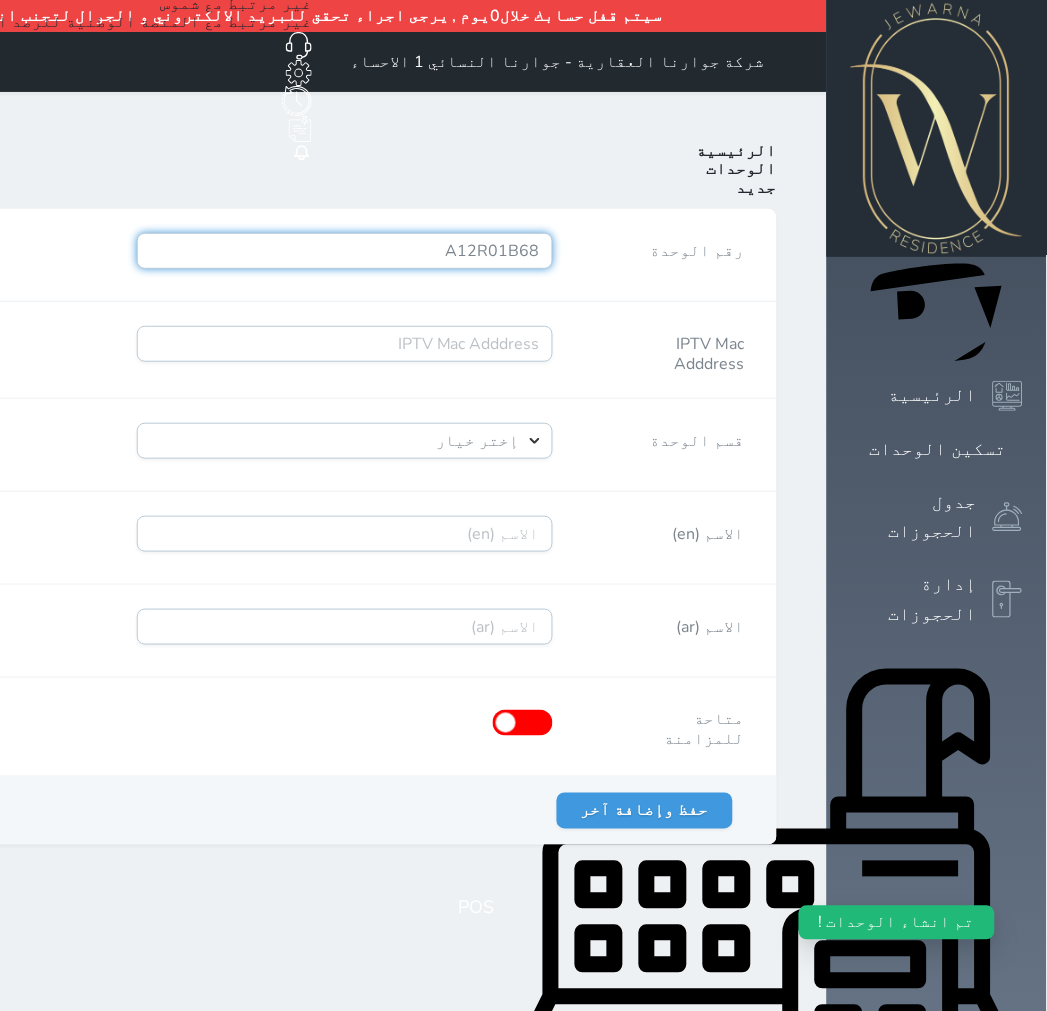 type on "A12R01B68" 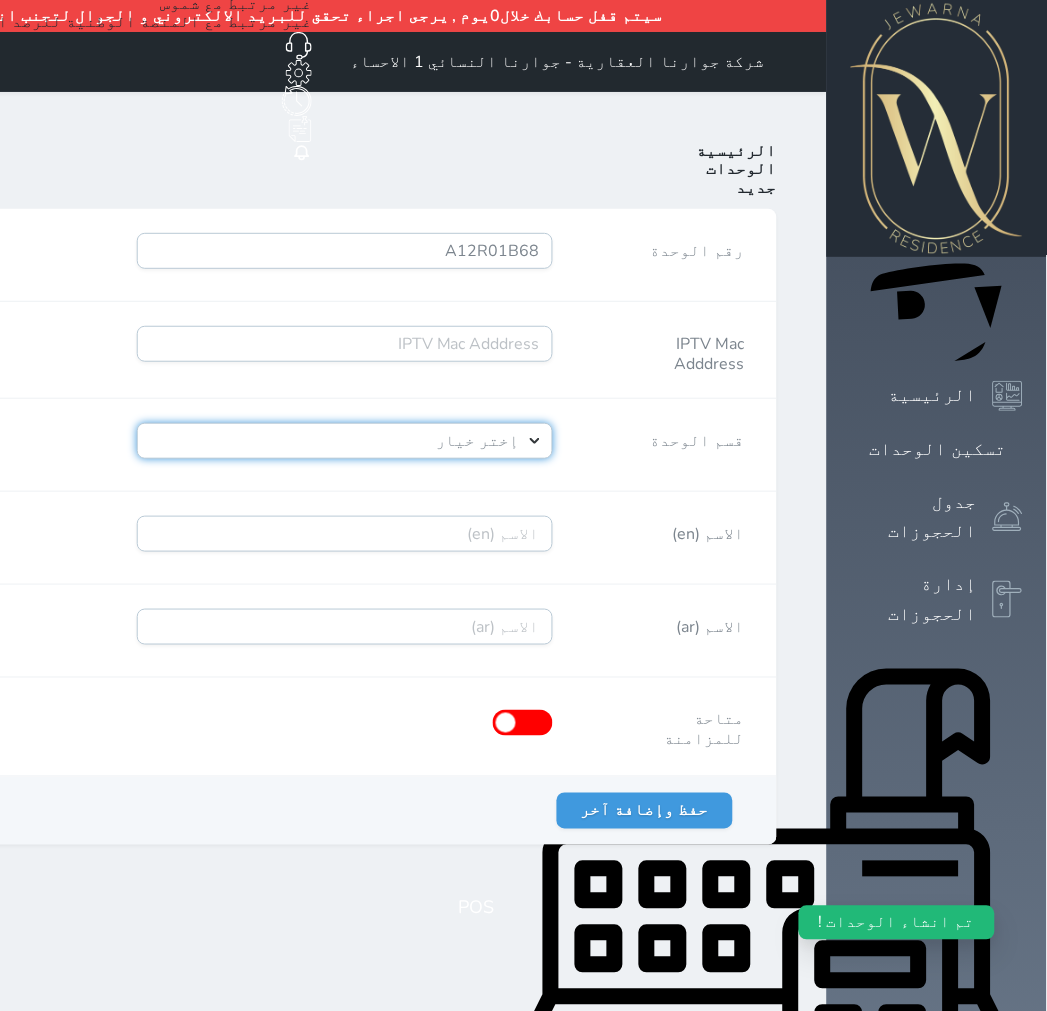 click on "إختر خيار   [PERSON_NAME]" at bounding box center (345, 441) 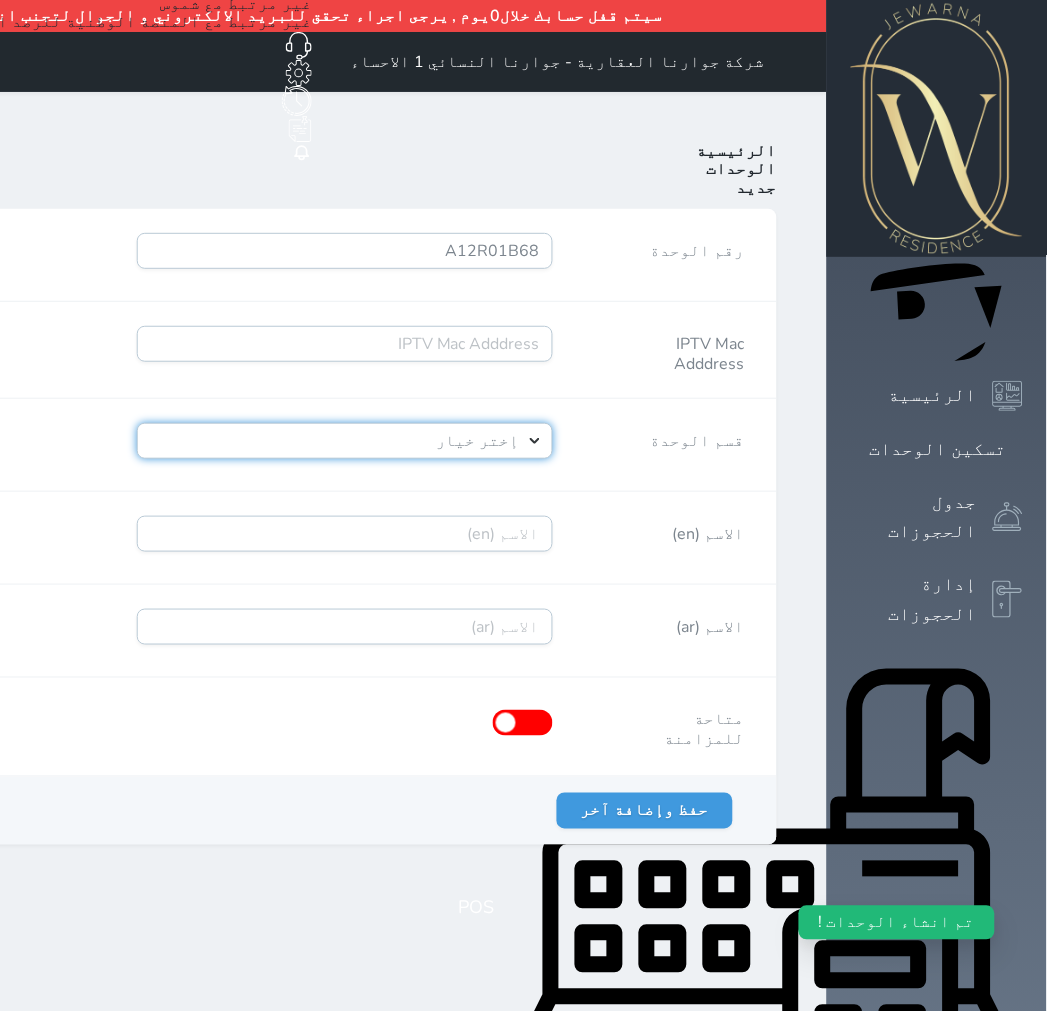 select on "39146238" 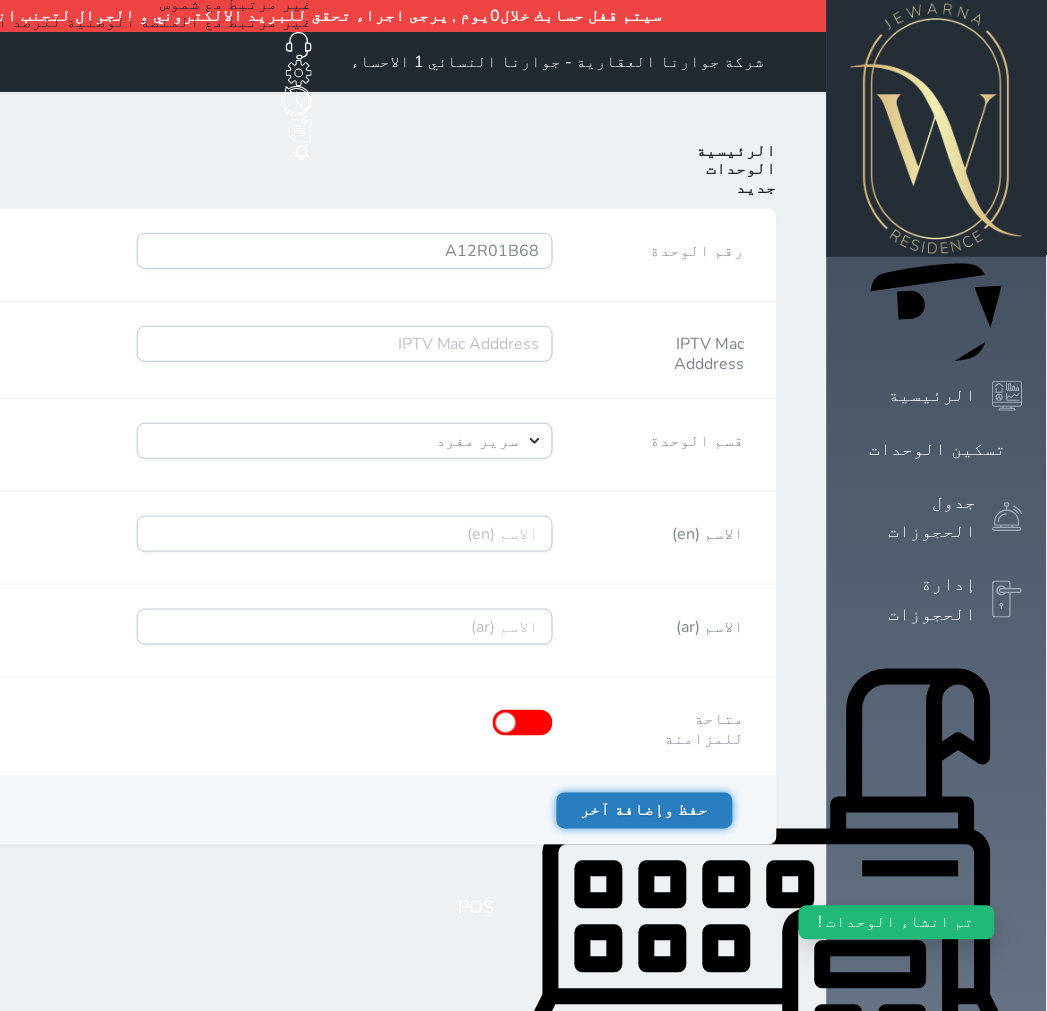 click on "حفظ وإضافة آخر" at bounding box center (645, 811) 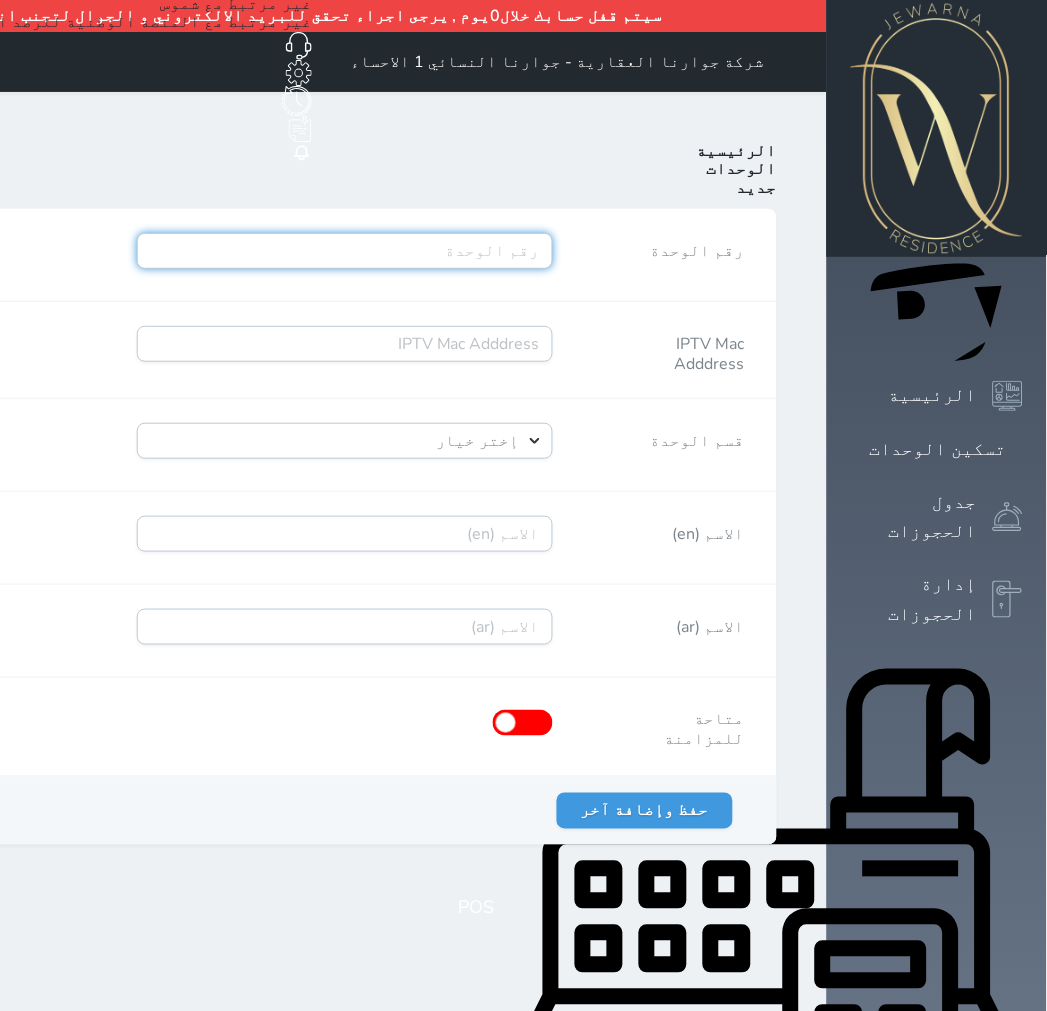 click on "رقم الوحدة" at bounding box center [345, 251] 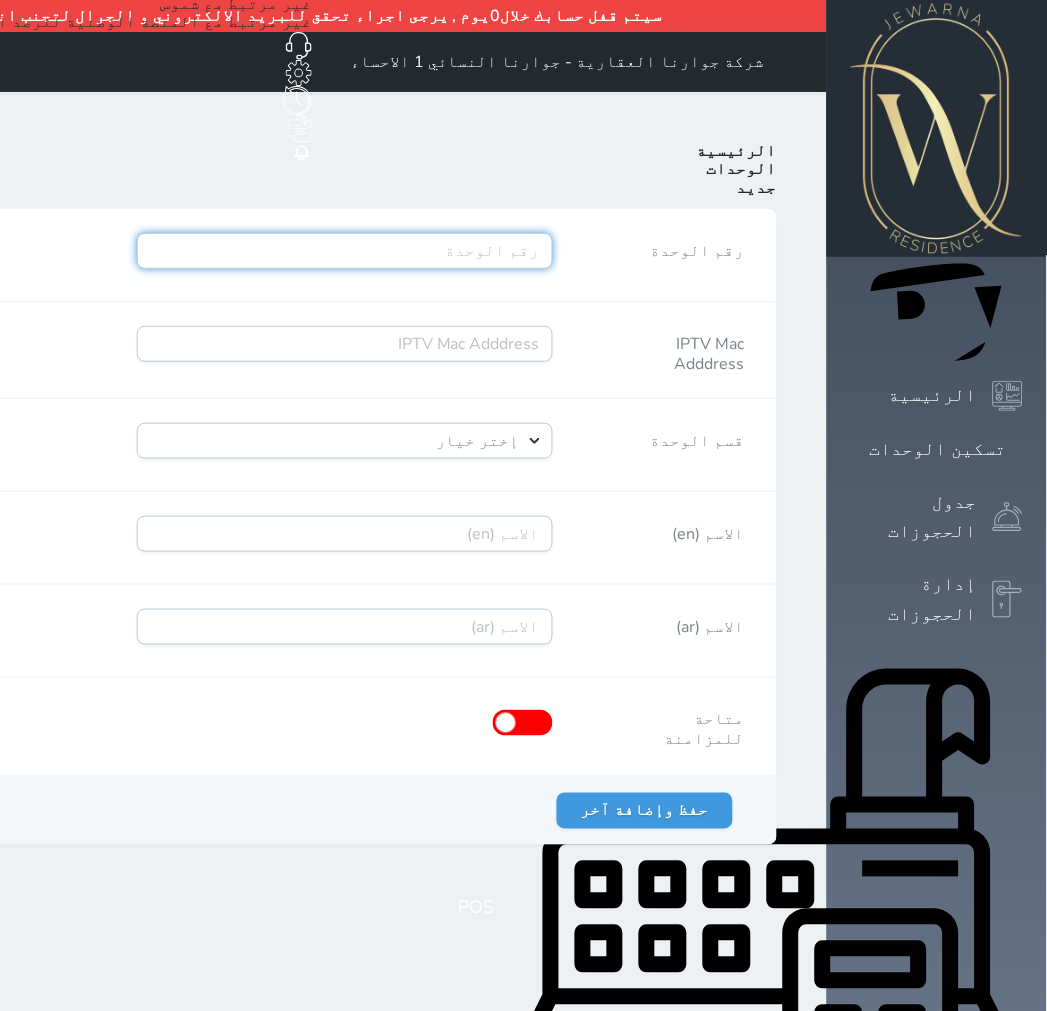 paste on "A12R02B69" 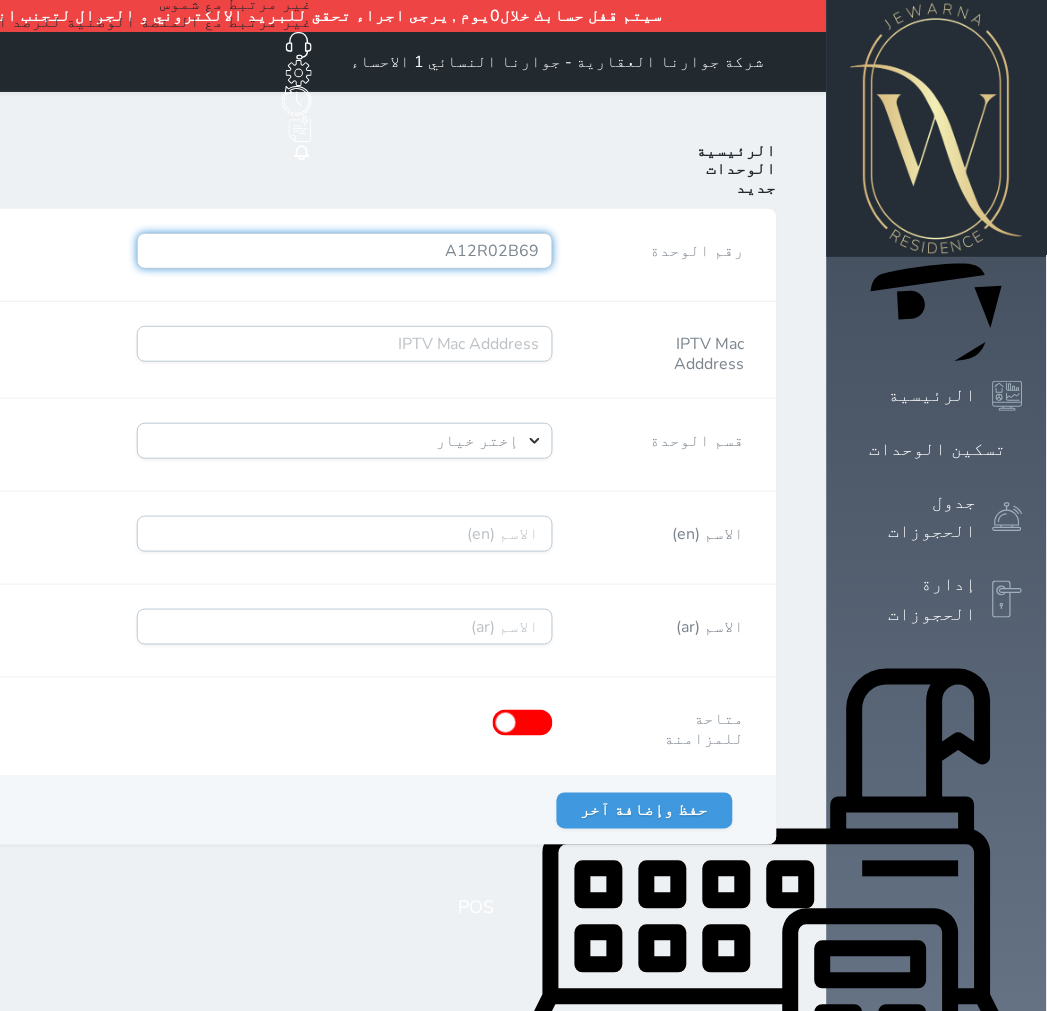 type on "A12R02B69" 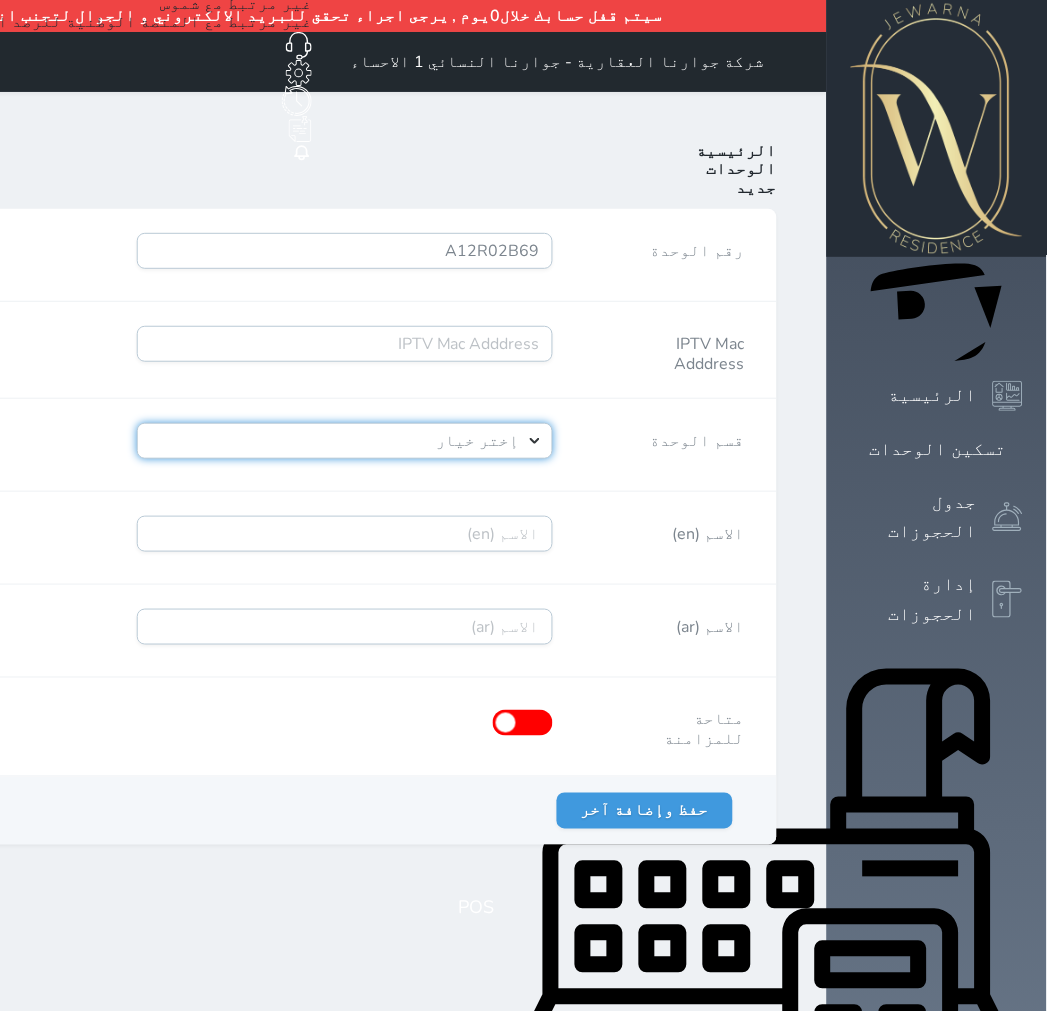 click on "إختر خيار   [PERSON_NAME]" at bounding box center [345, 441] 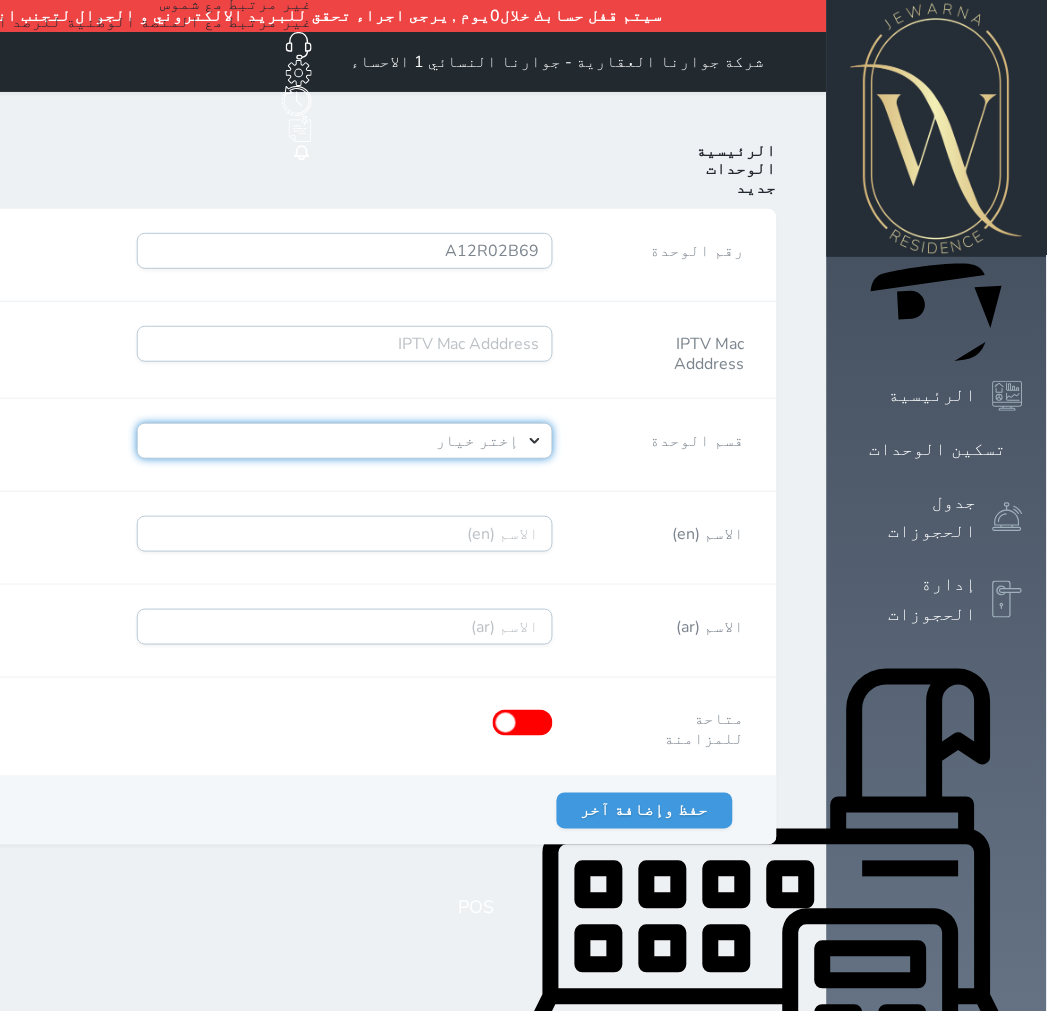 select on "39146238" 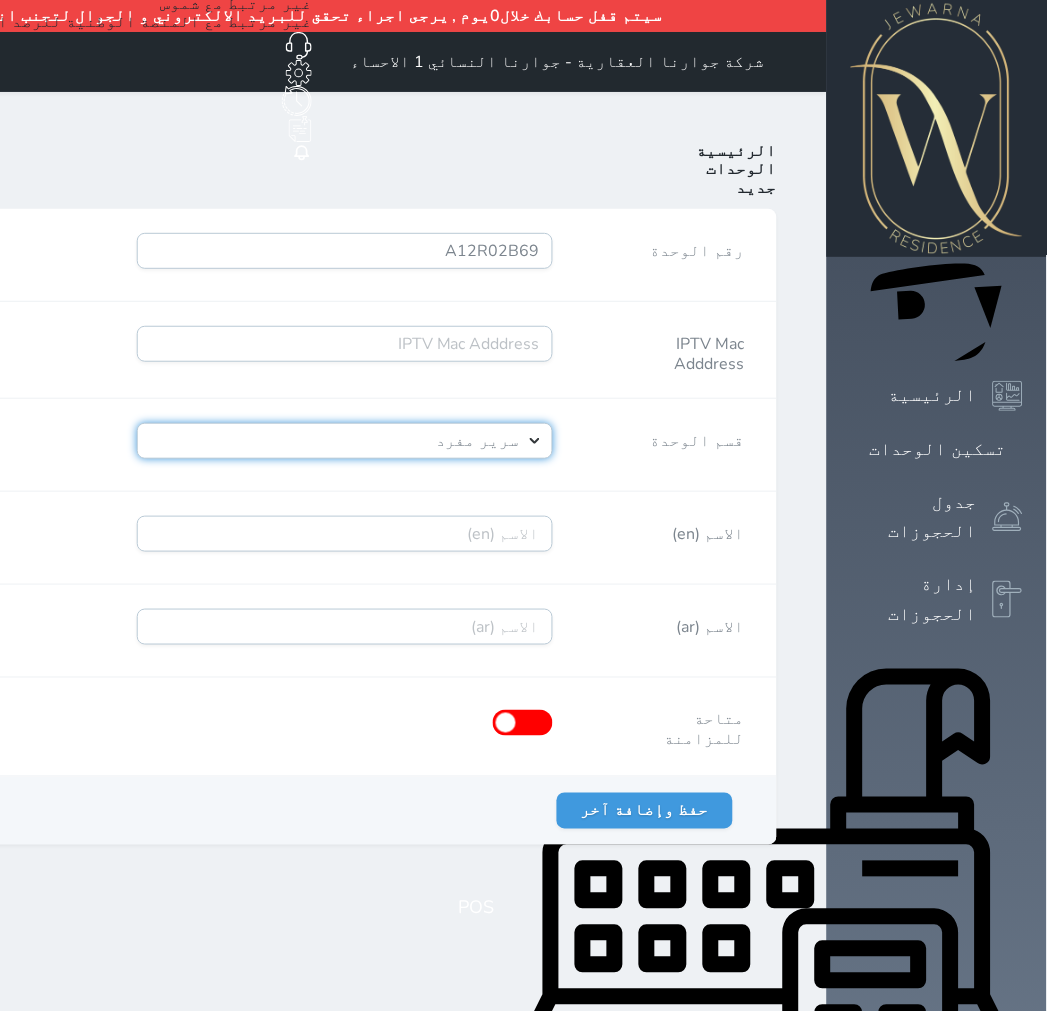 click on "إختر خيار   [PERSON_NAME]" at bounding box center [345, 441] 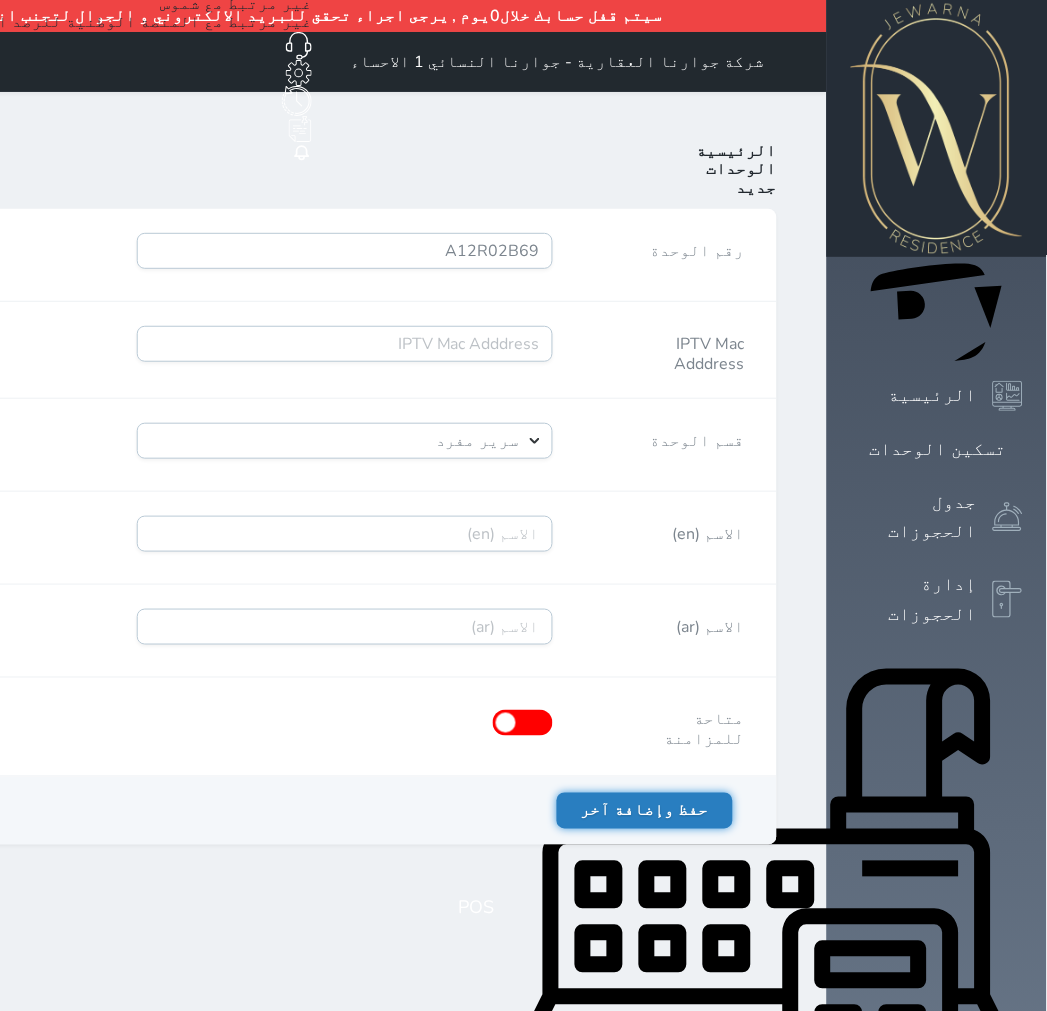 click on "حفظ وإضافة آخر" at bounding box center (645, 811) 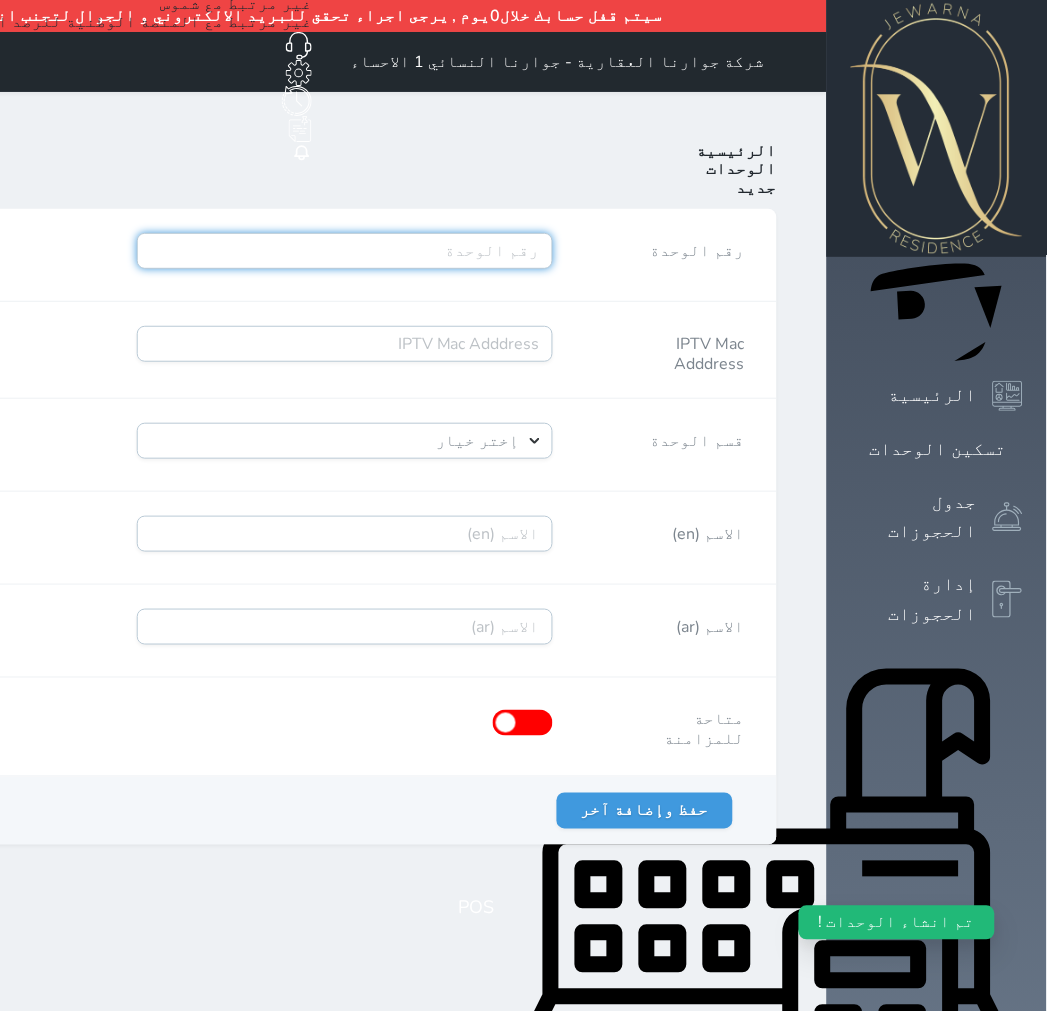 click on "رقم الوحدة" at bounding box center [345, 251] 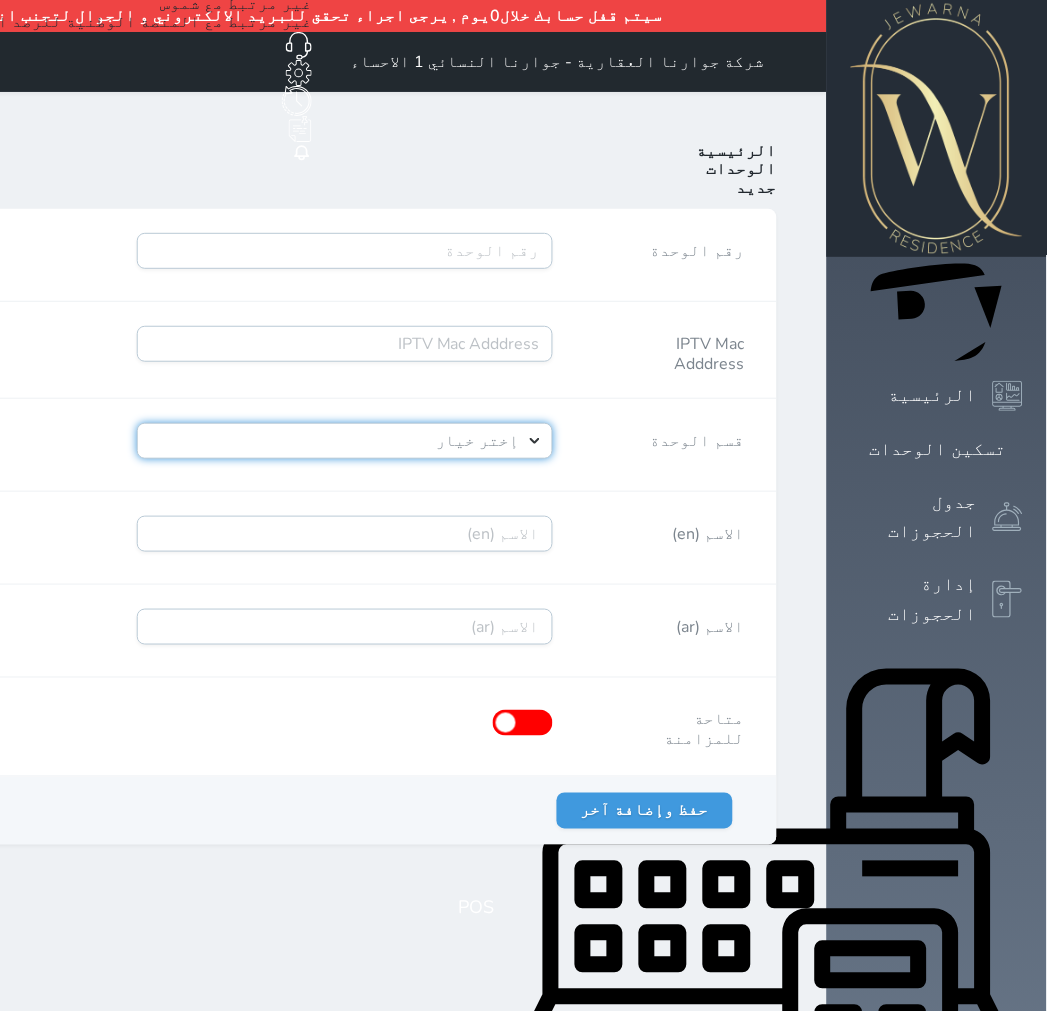 click on "إختر خيار   [PERSON_NAME]" at bounding box center [345, 441] 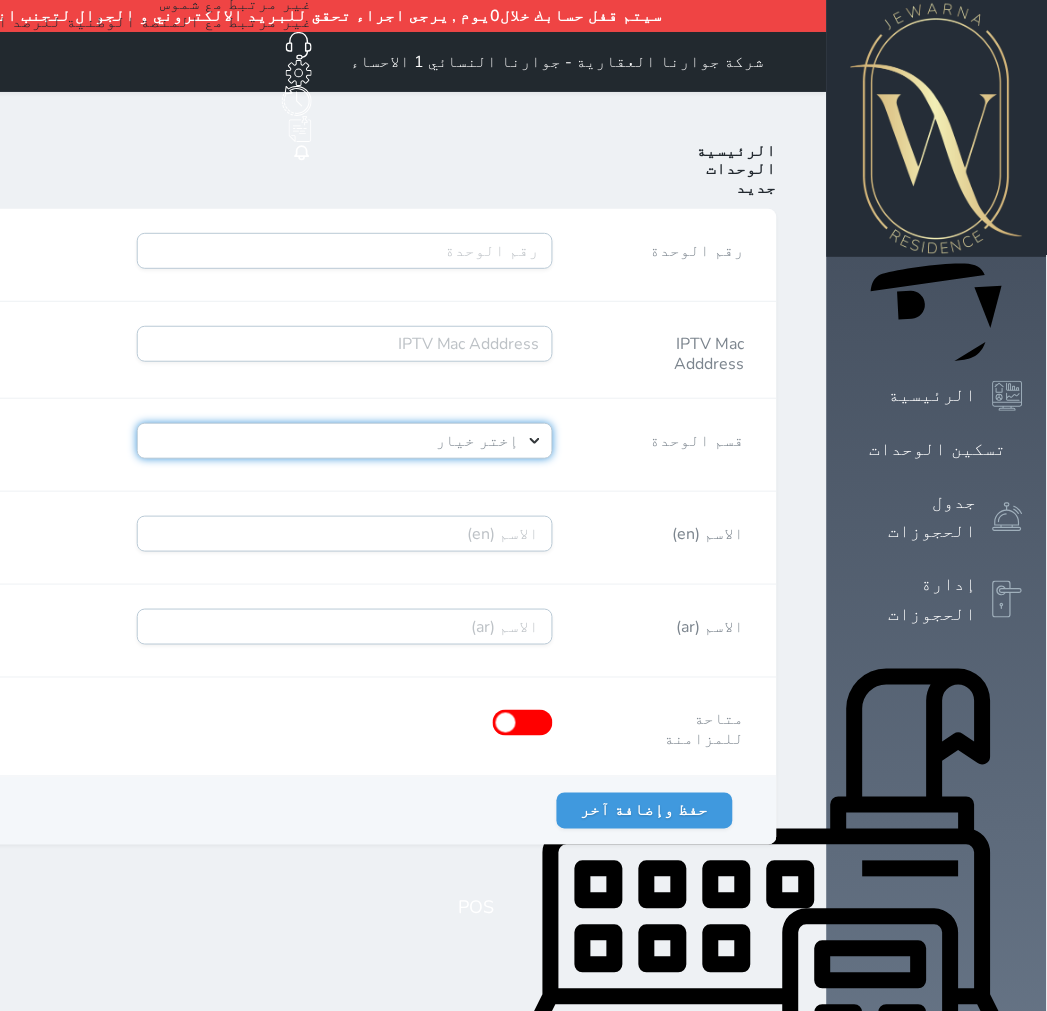 click on "إختر خيار   [PERSON_NAME]" at bounding box center (345, 441) 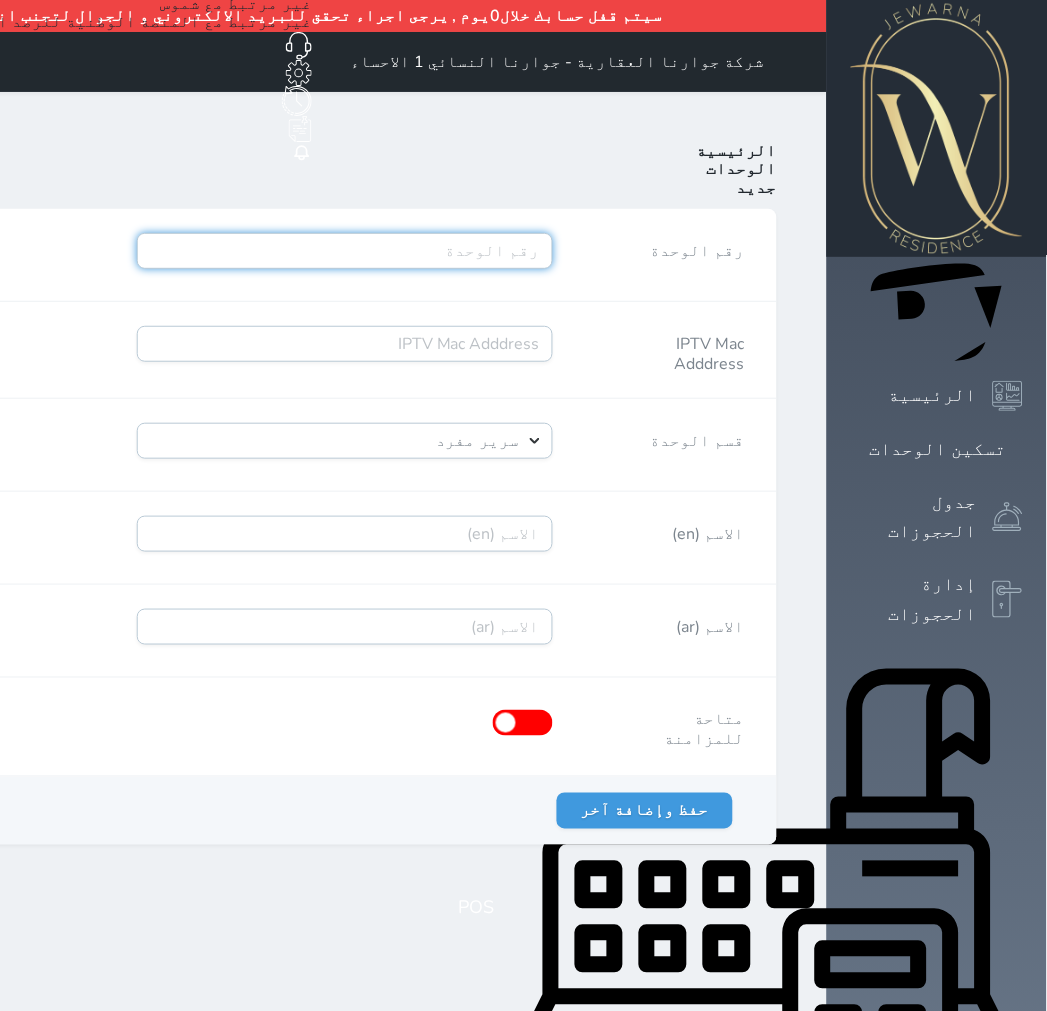 click on "رقم الوحدة" at bounding box center (345, 251) 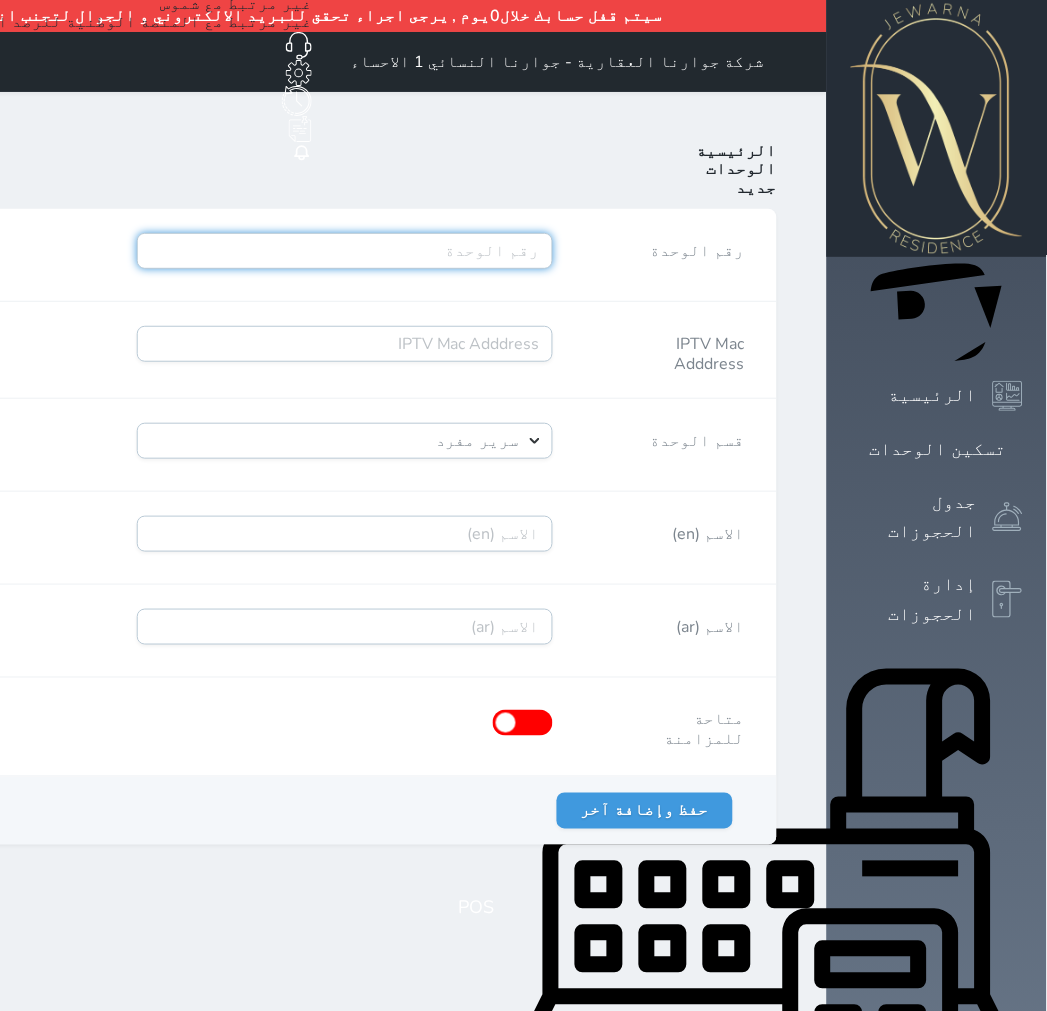 paste on "A12R02B70" 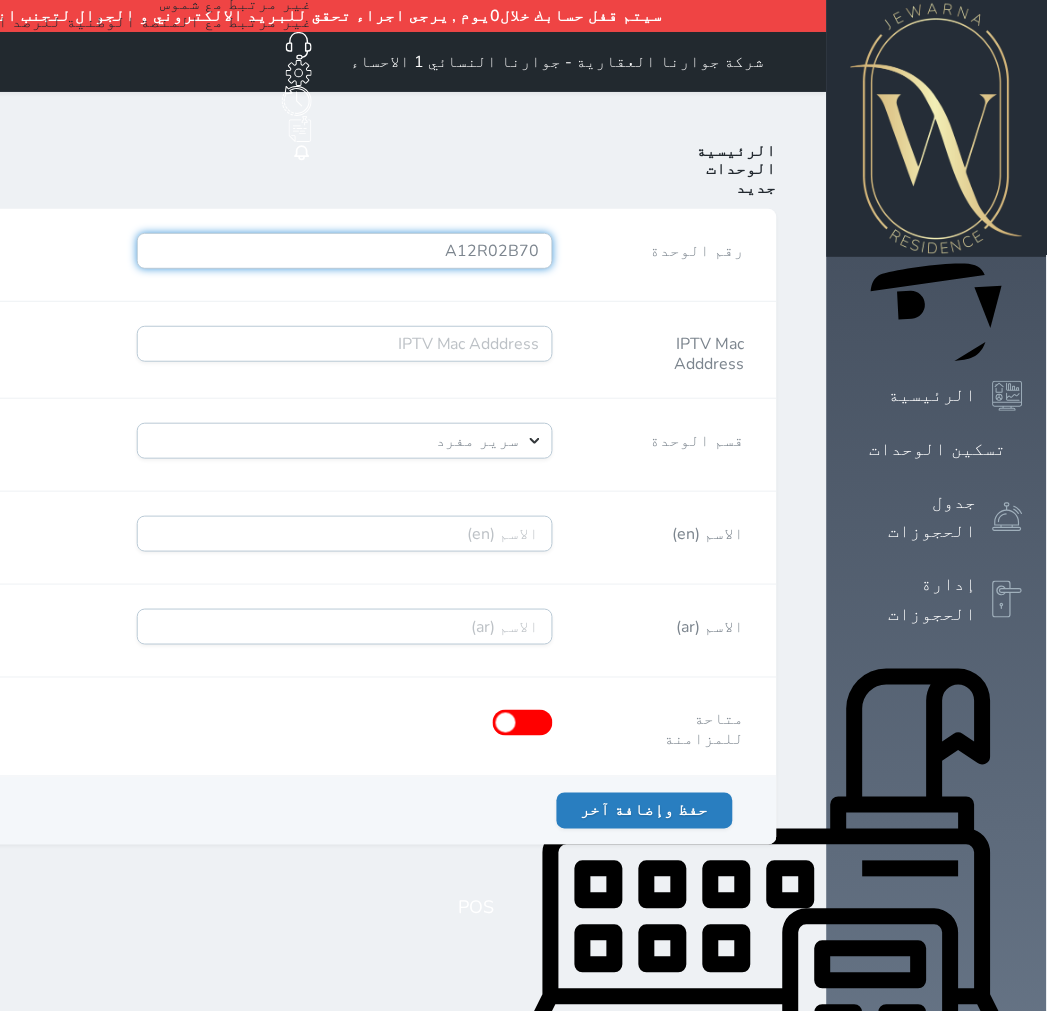 type on "A12R02B70" 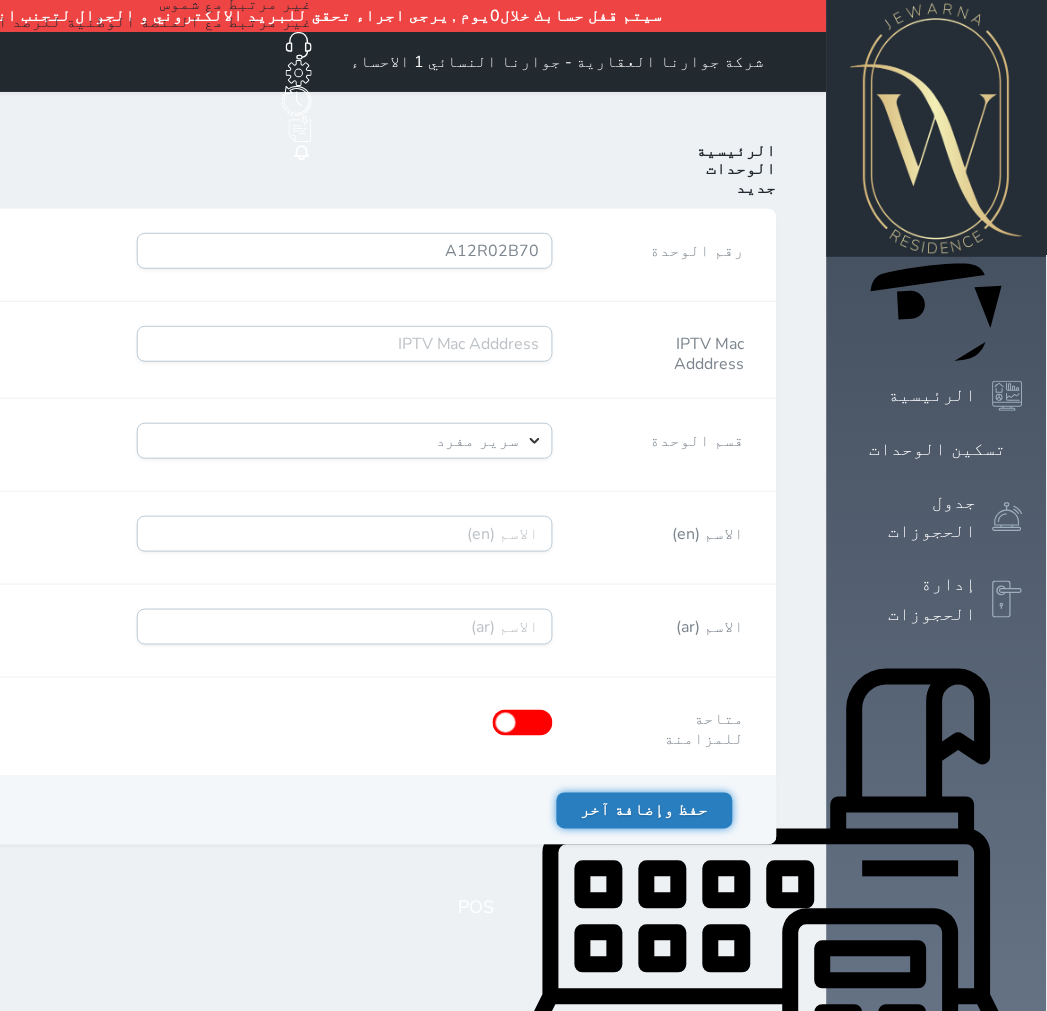 click on "حفظ وإضافة آخر" at bounding box center (645, 811) 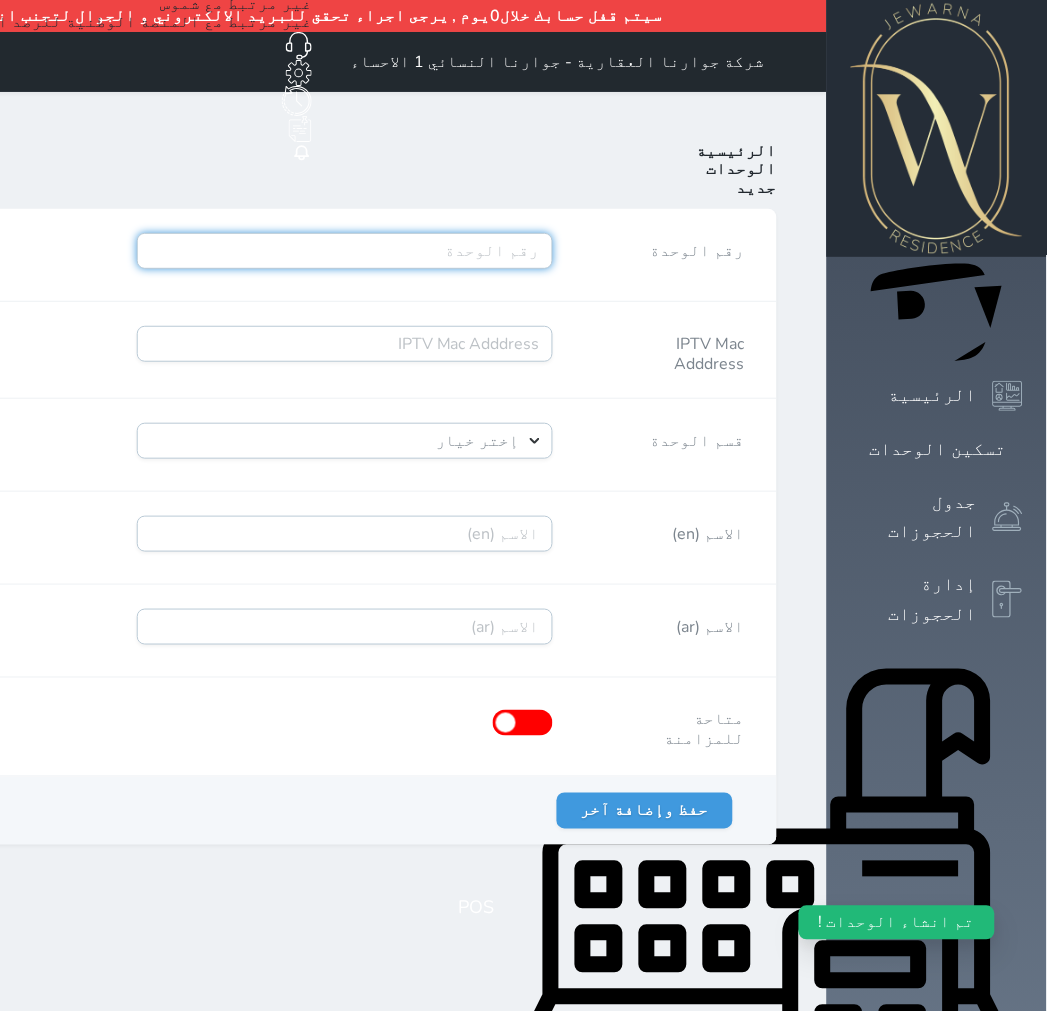 click on "رقم الوحدة" at bounding box center [345, 251] 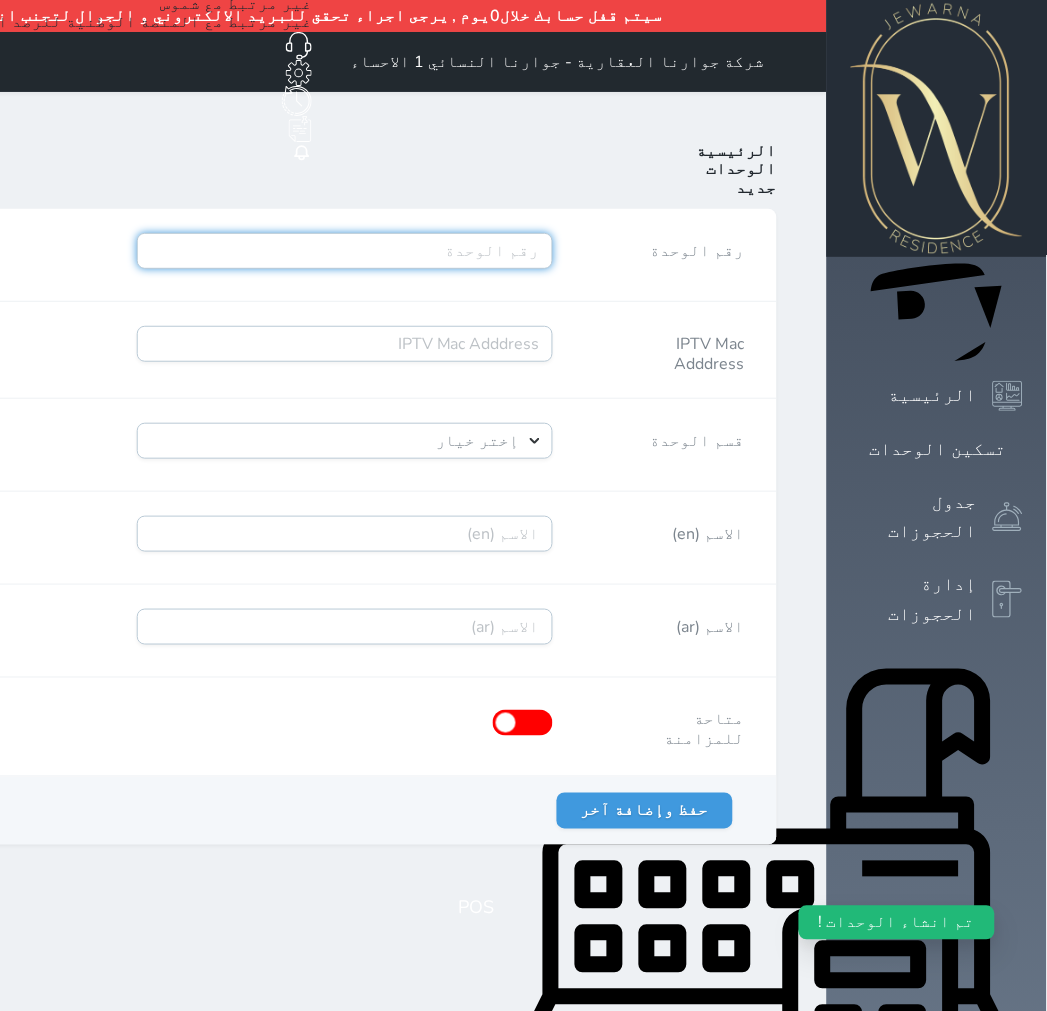 paste on "A12R03B71" 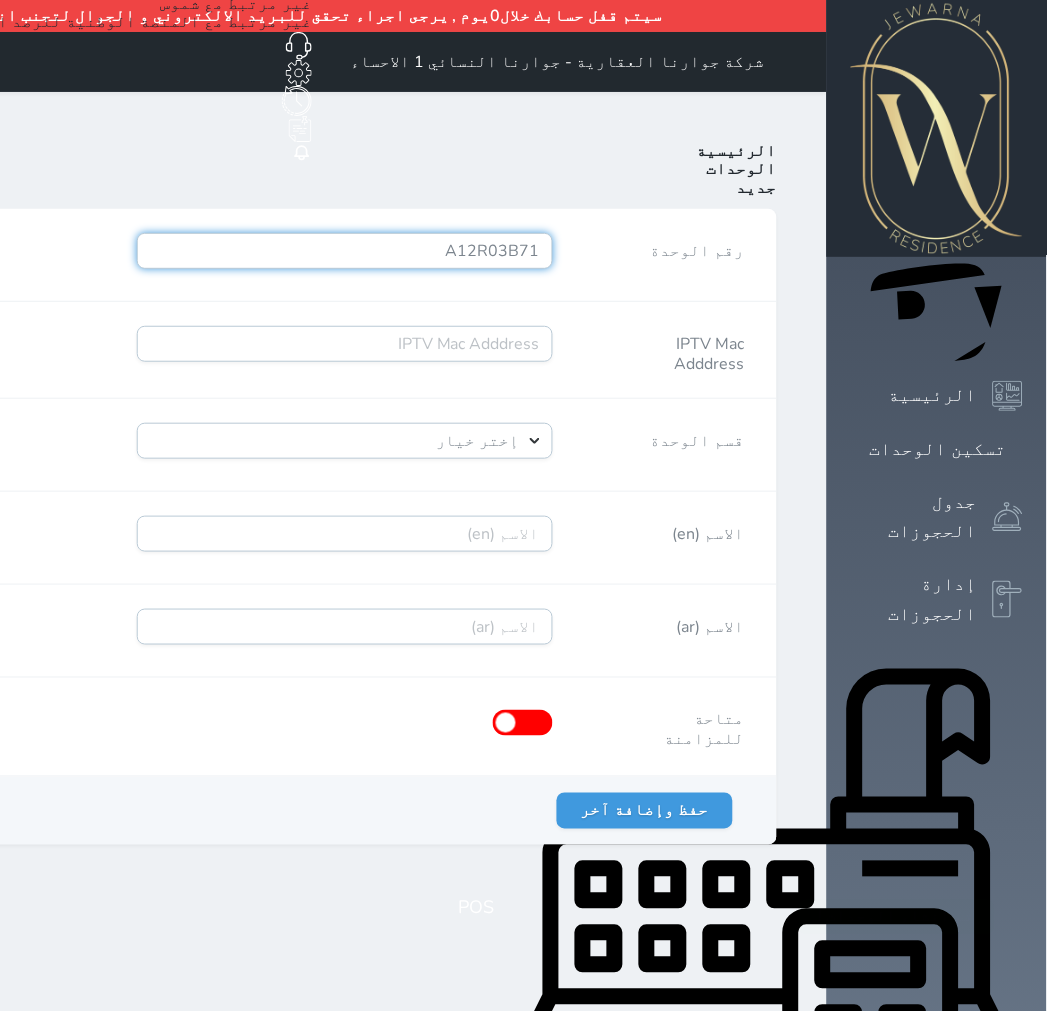 type on "A12R03B71" 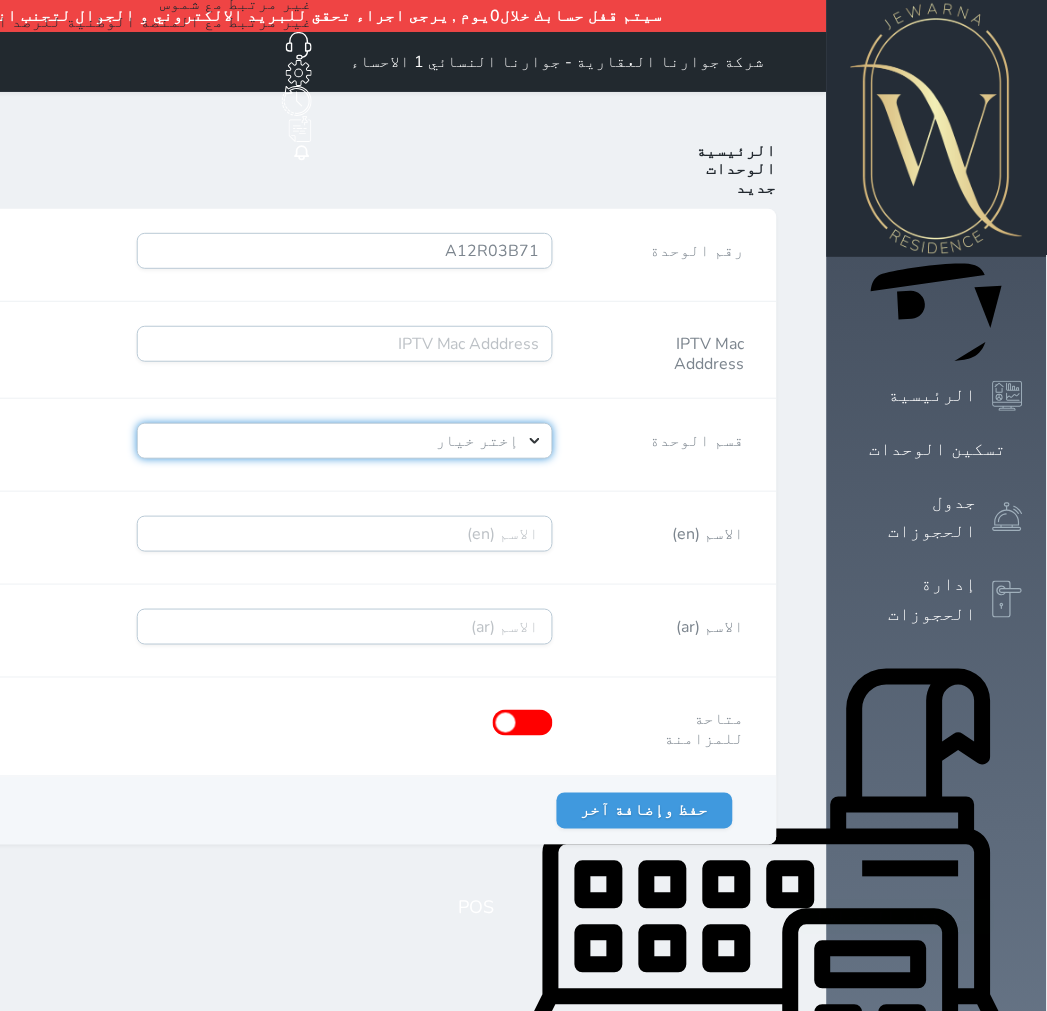 click on "إختر خيار   [PERSON_NAME]" at bounding box center (345, 441) 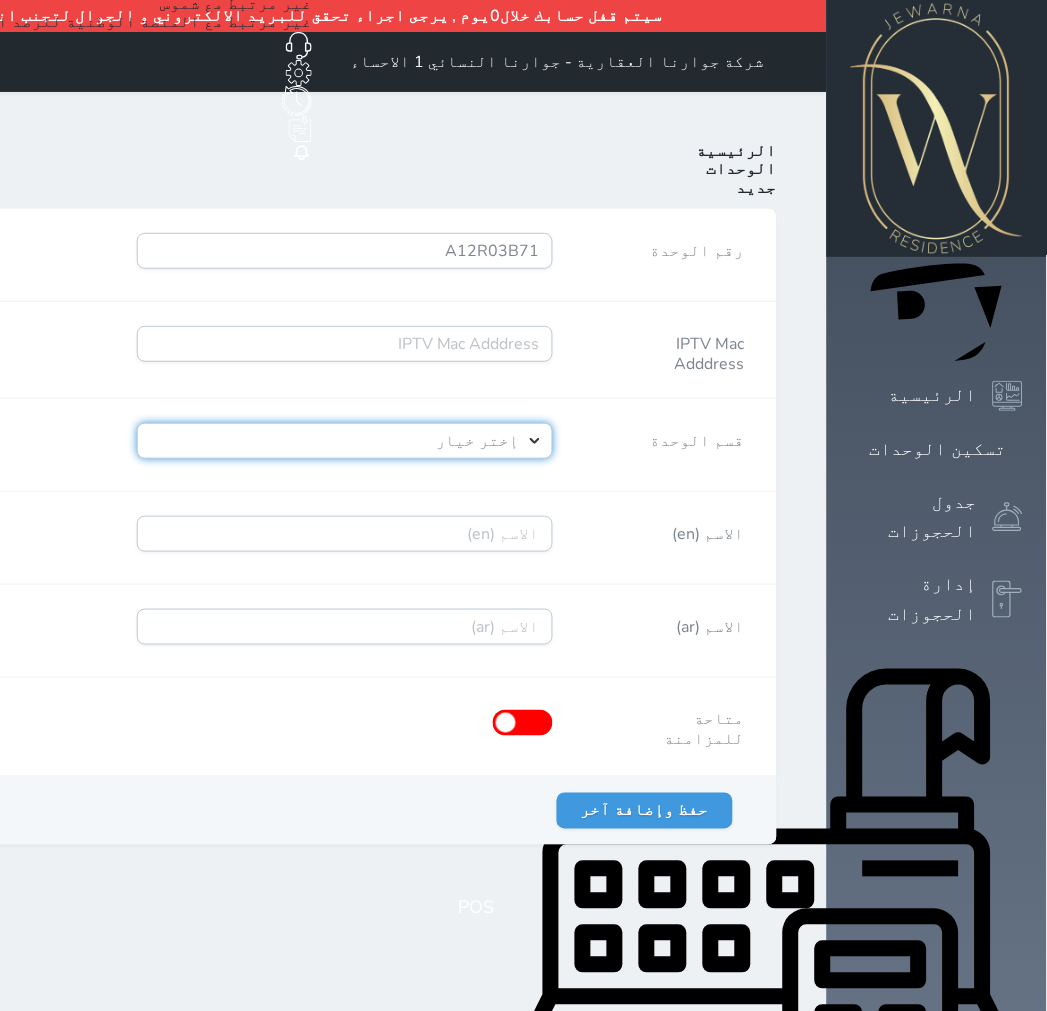 select on "39146238" 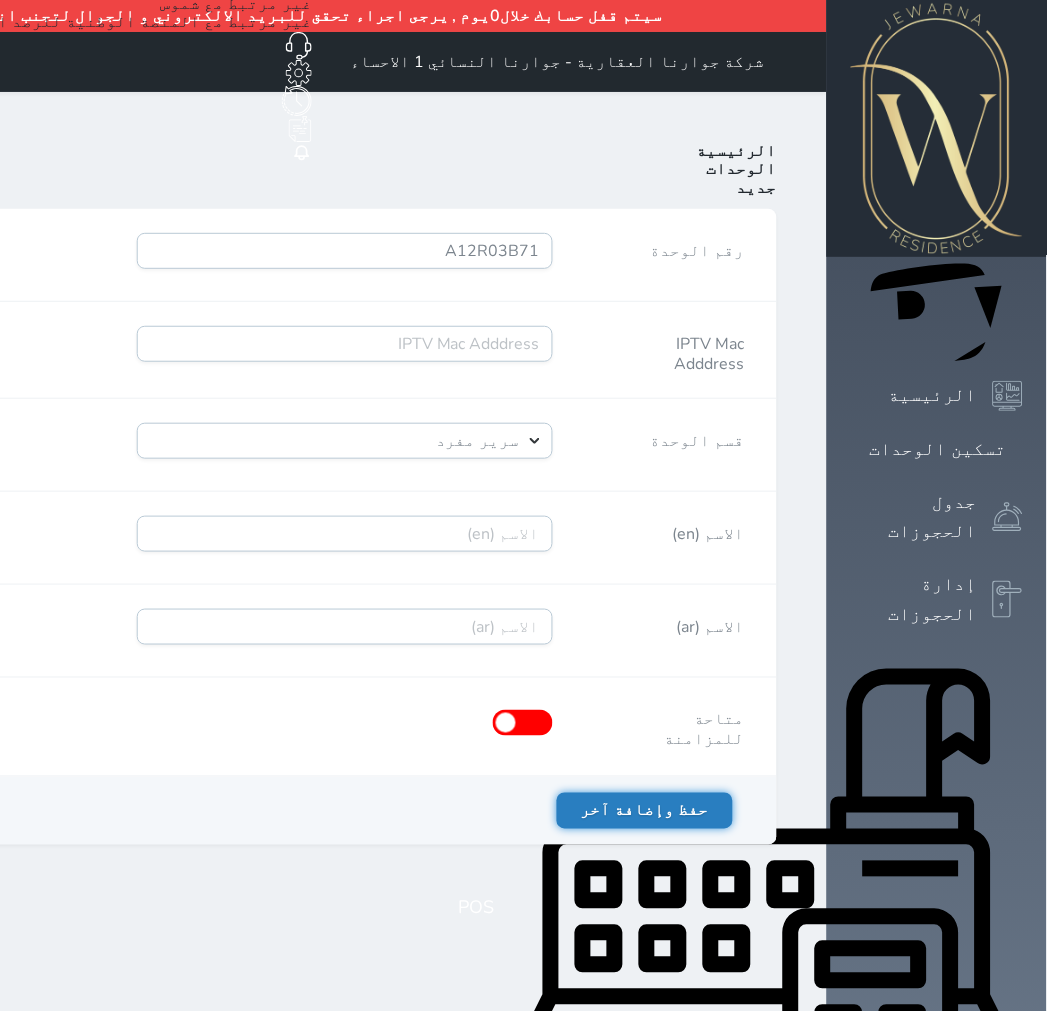click on "حفظ وإضافة آخر" at bounding box center [645, 811] 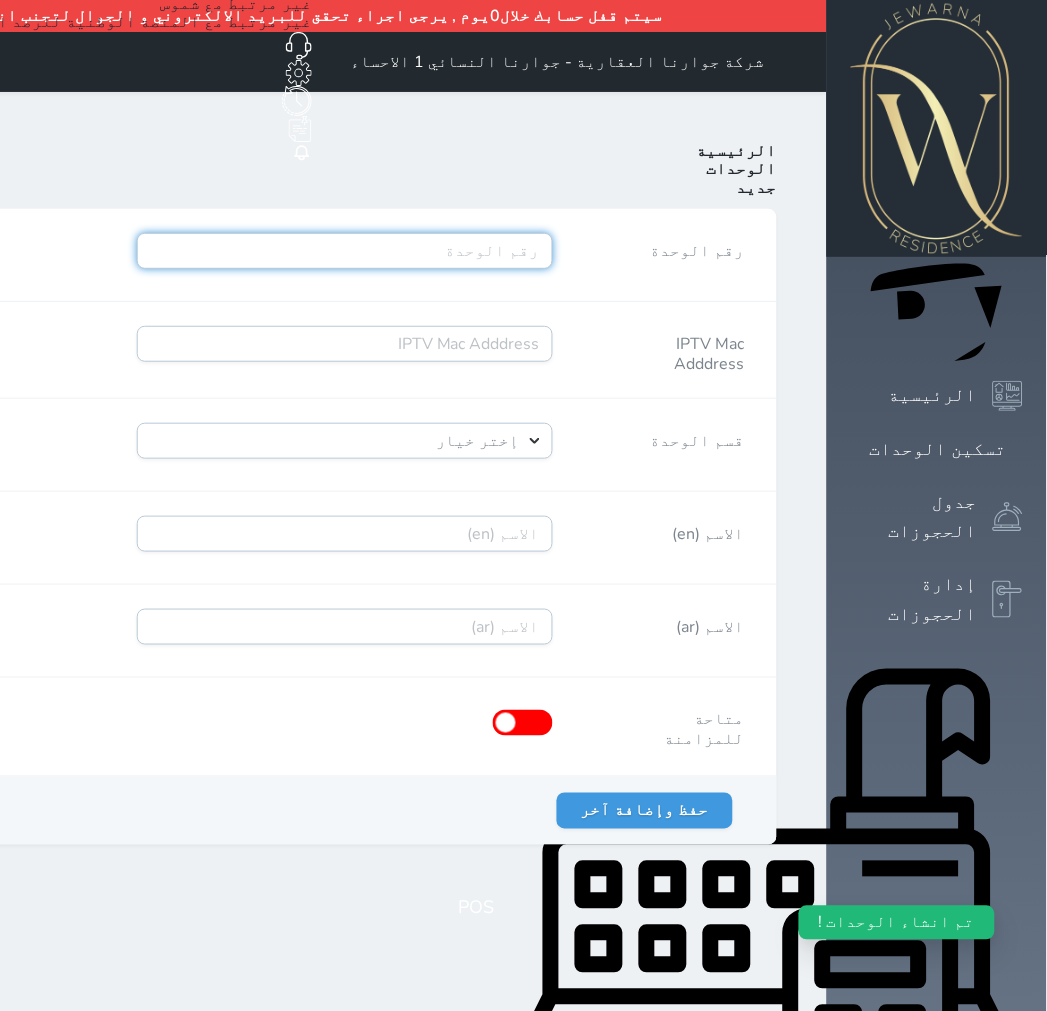 click on "رقم الوحدة" at bounding box center (345, 251) 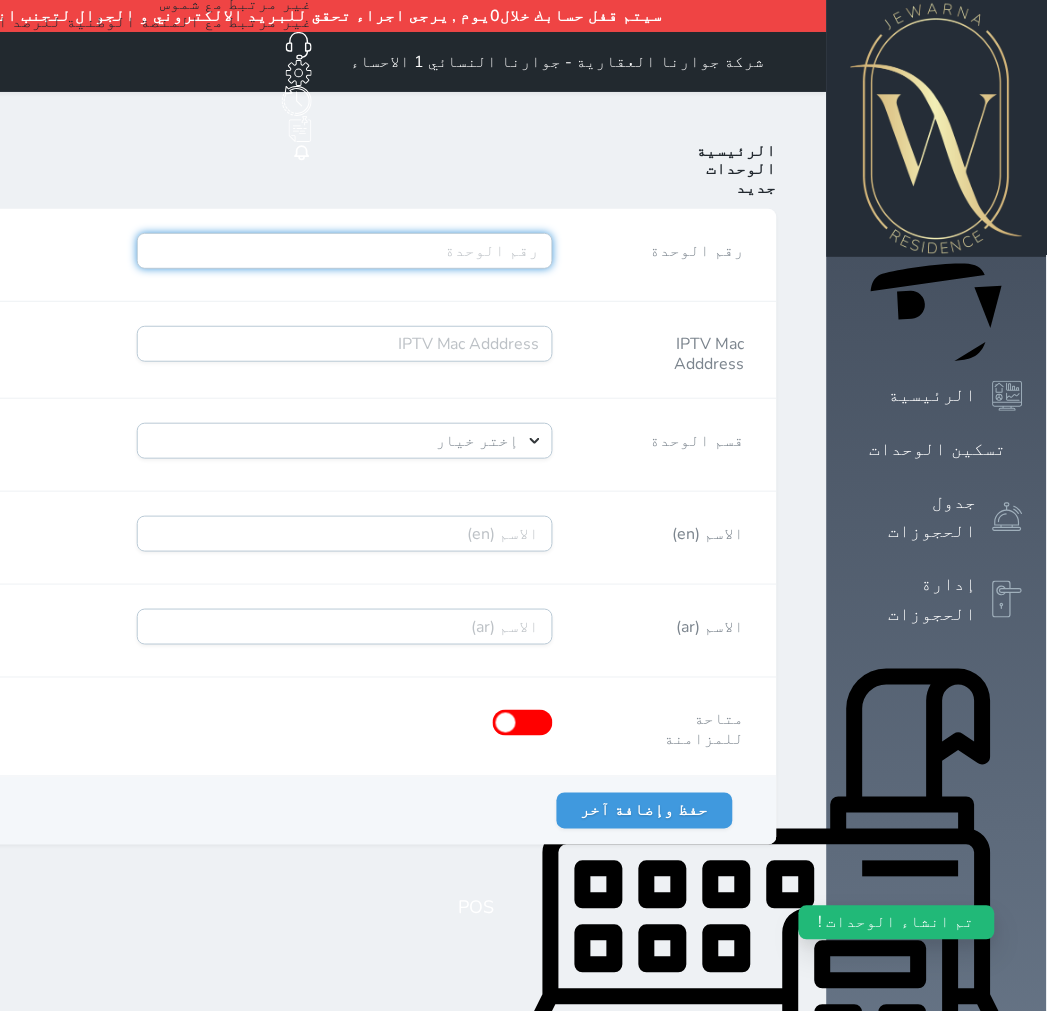 paste on "A12R03B72" 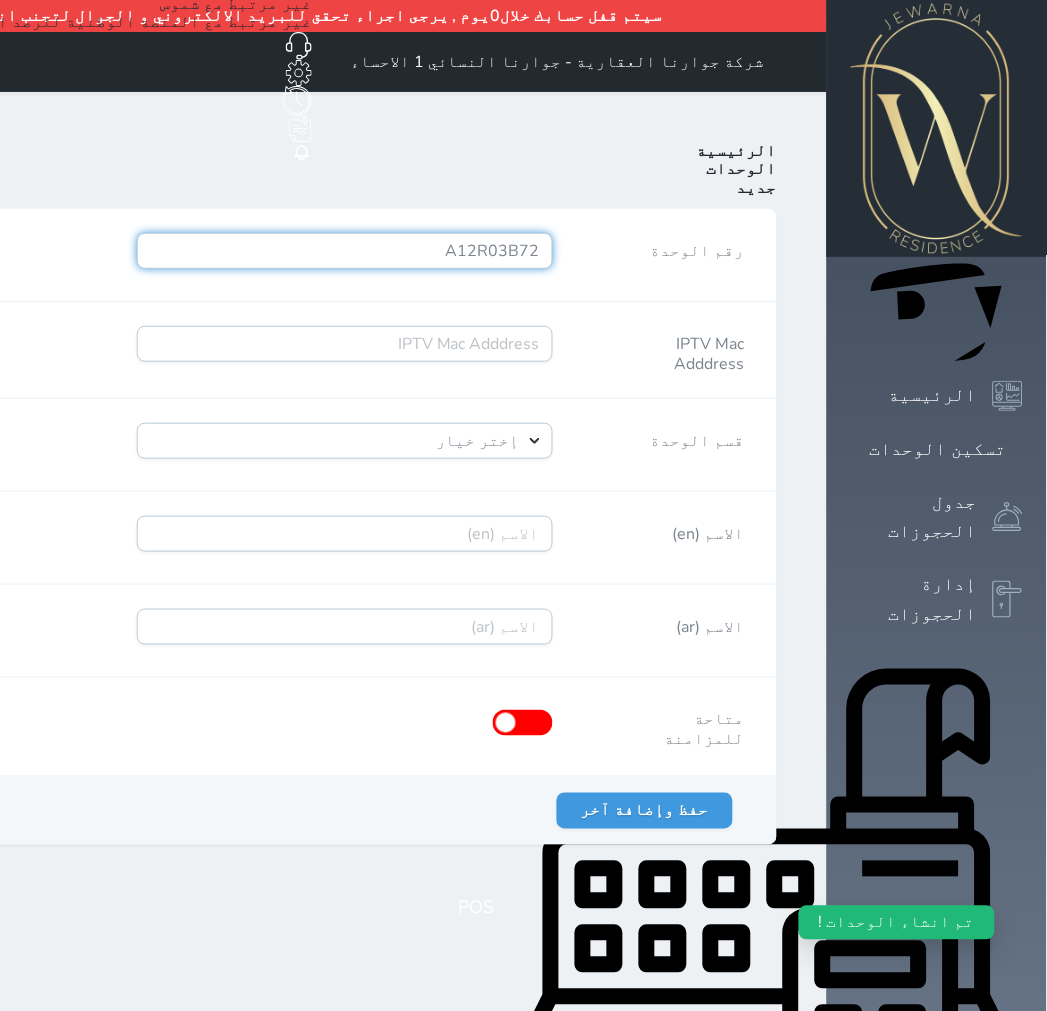 type on "A12R03B72" 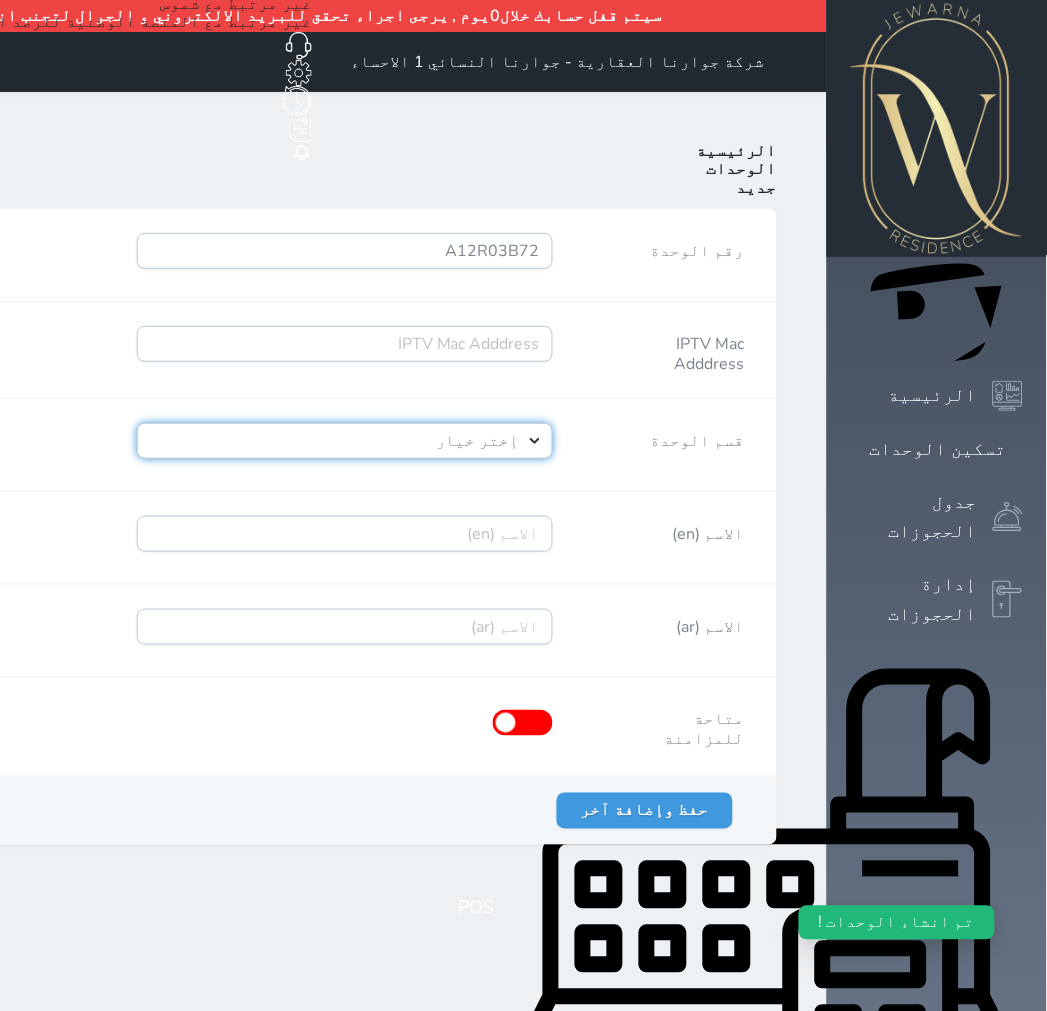 click on "إختر خيار   [PERSON_NAME]" at bounding box center (345, 441) 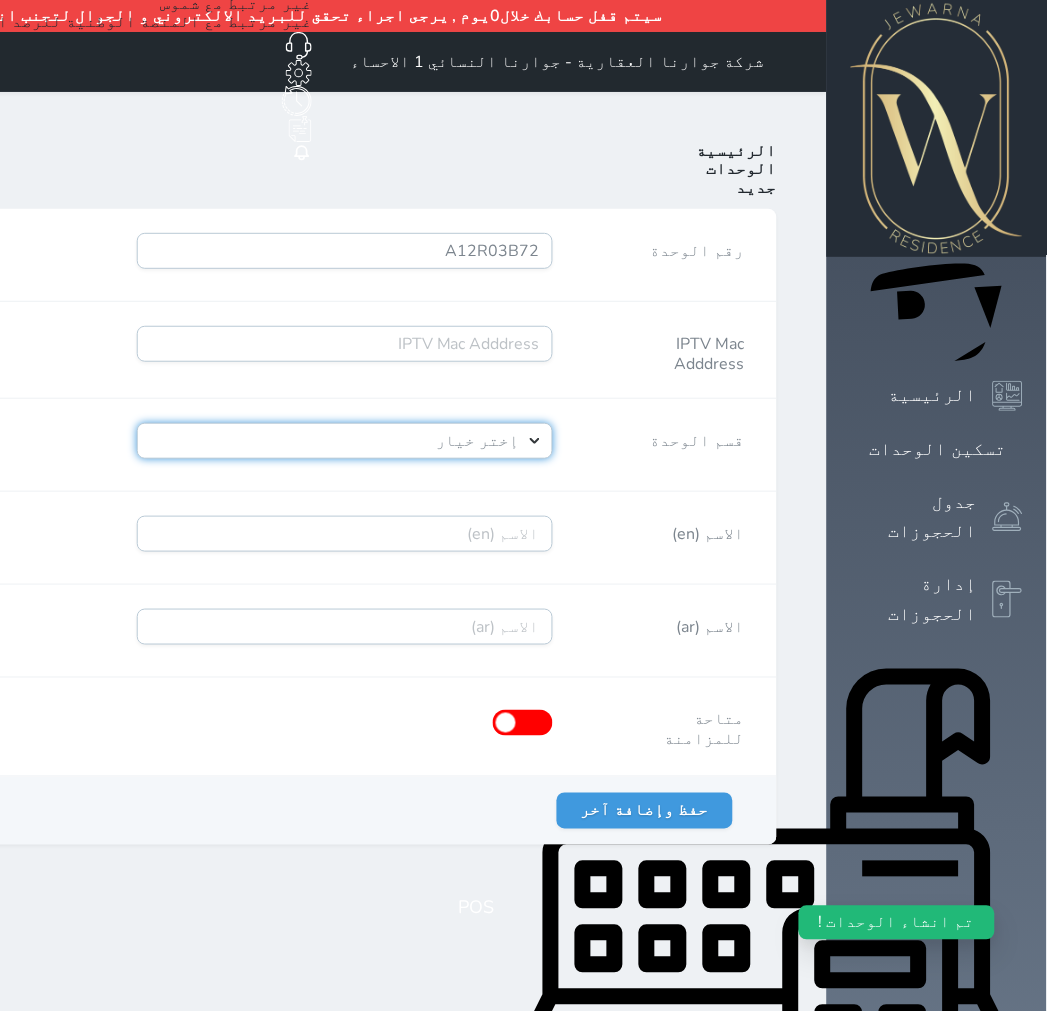 select on "39146238" 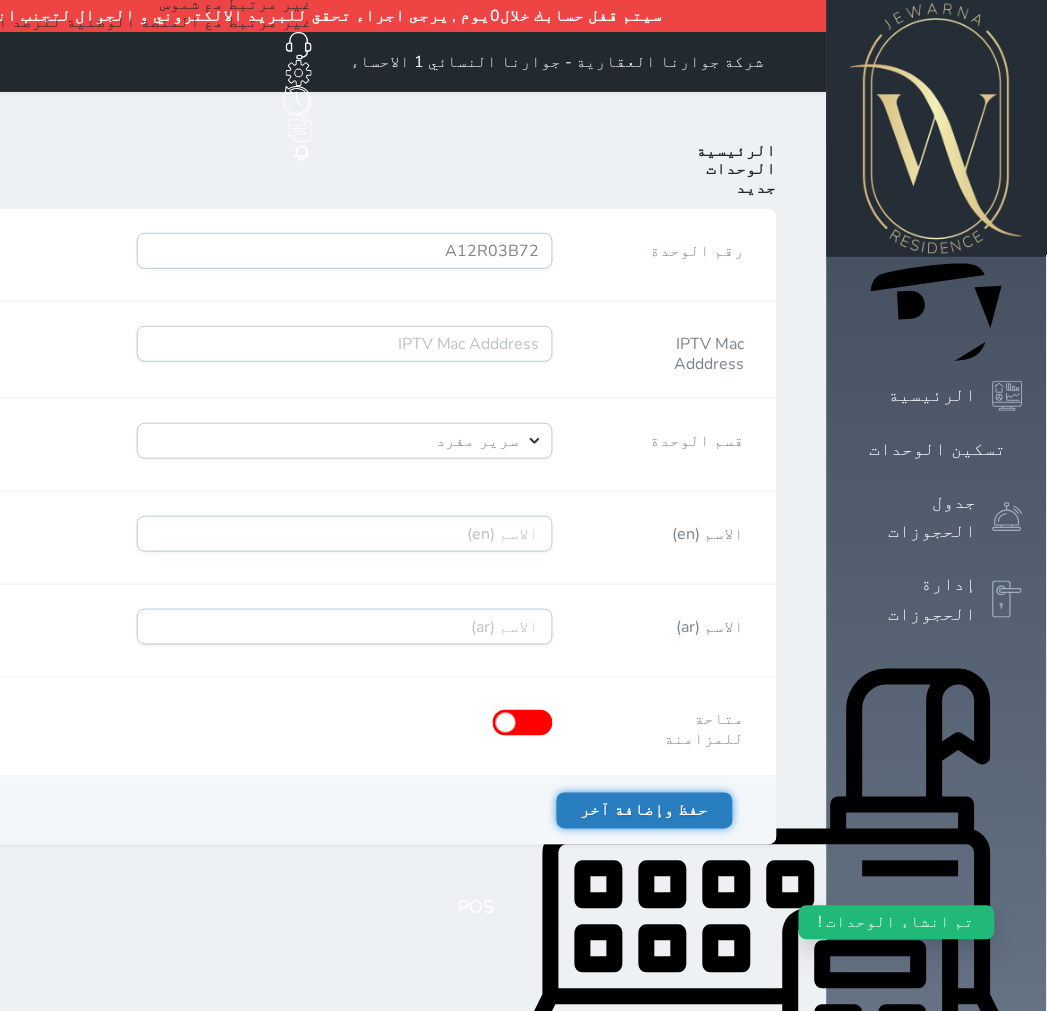 click on "حفظ وإضافة آخر" at bounding box center [645, 811] 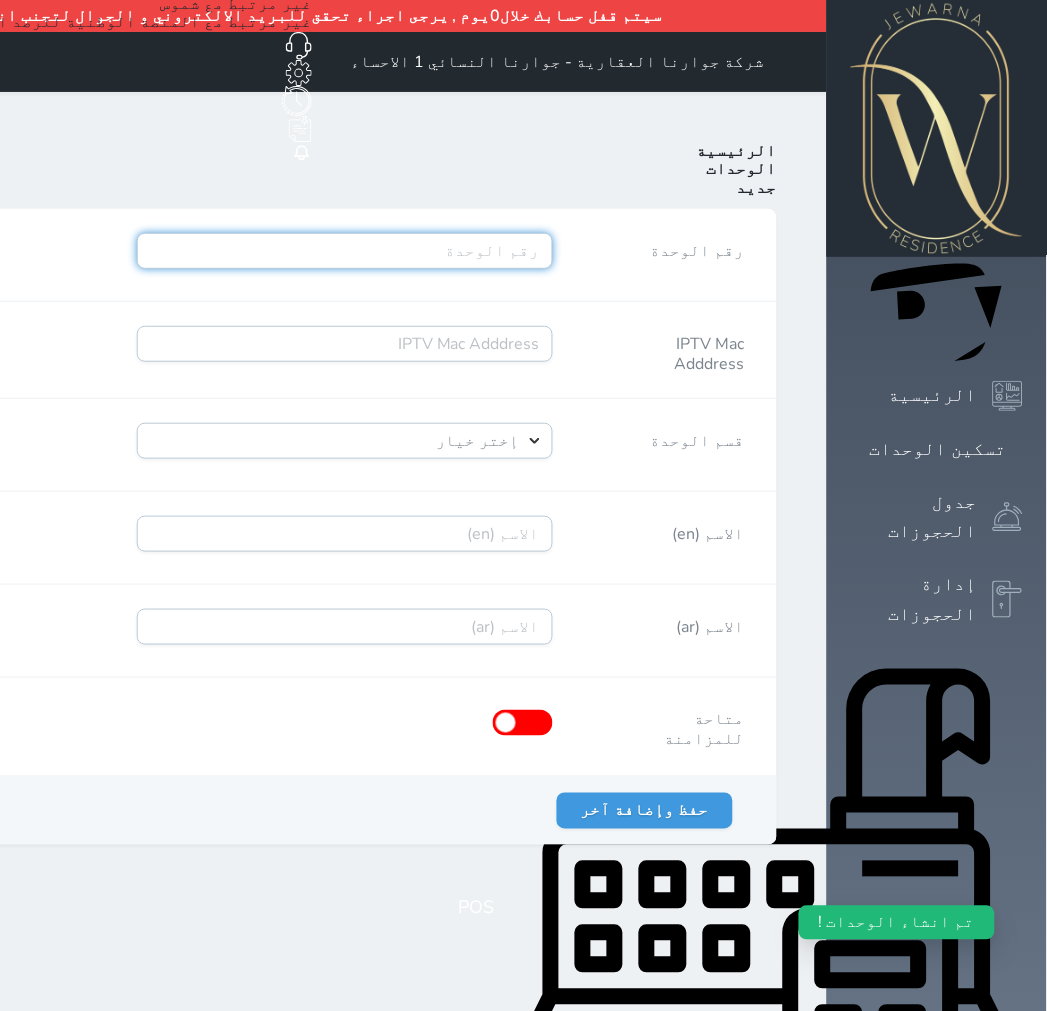 click on "رقم الوحدة" at bounding box center (345, 251) 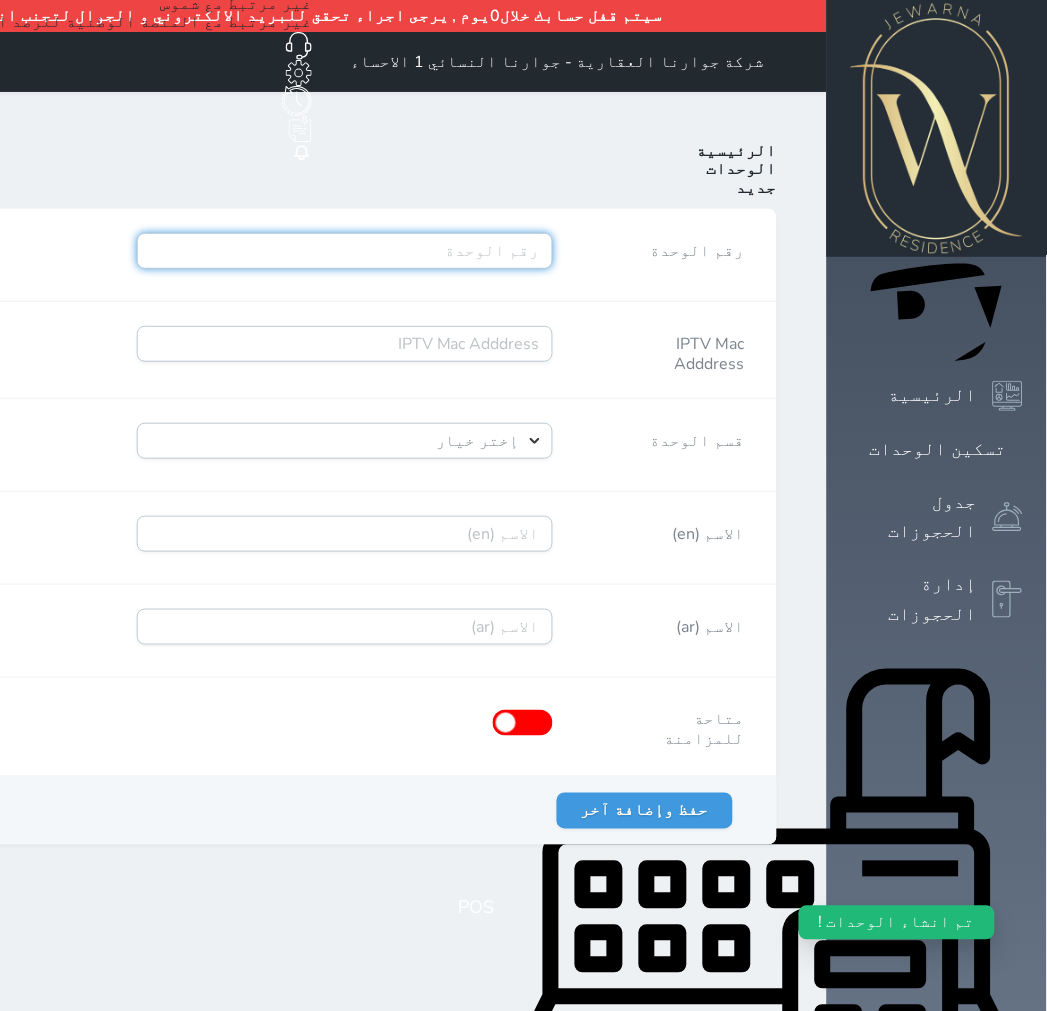 paste on "A13R01B73" 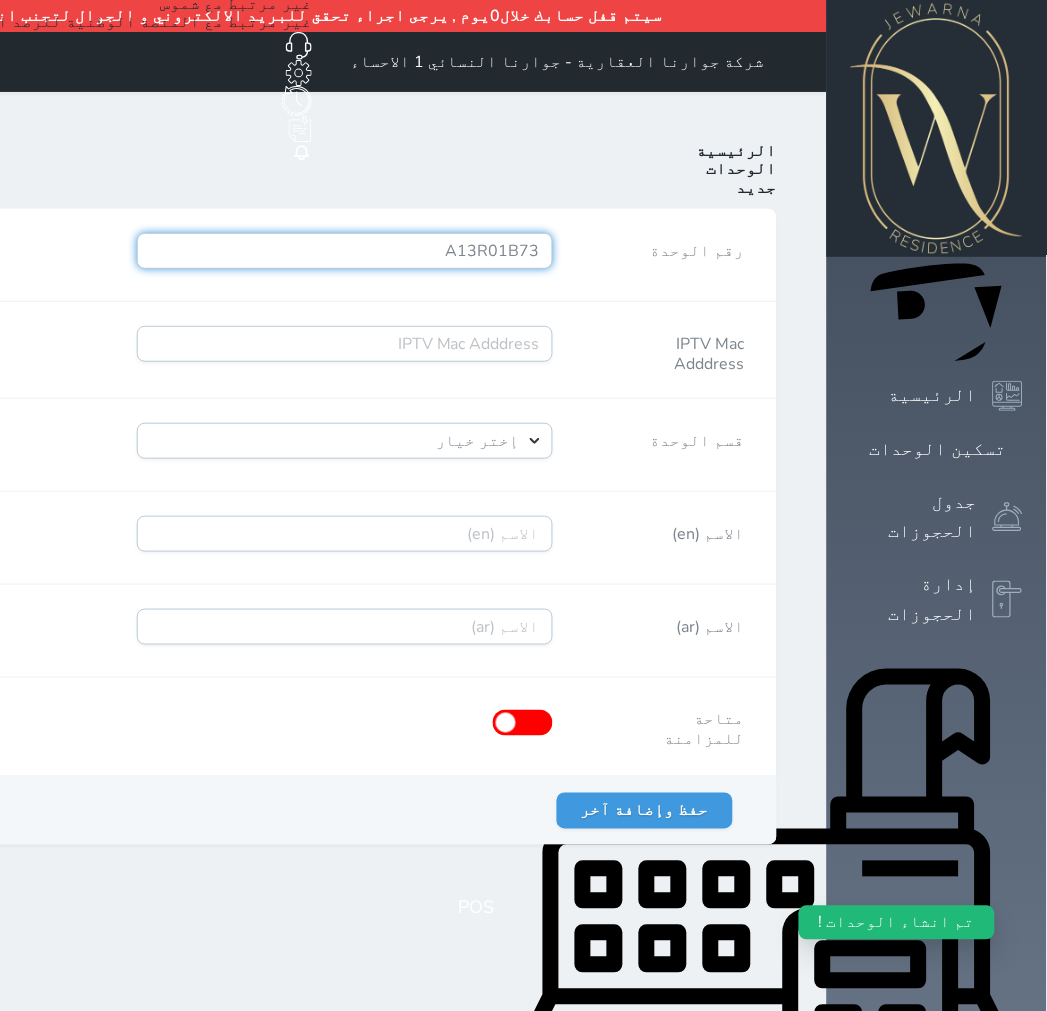 type on "A13R01B73" 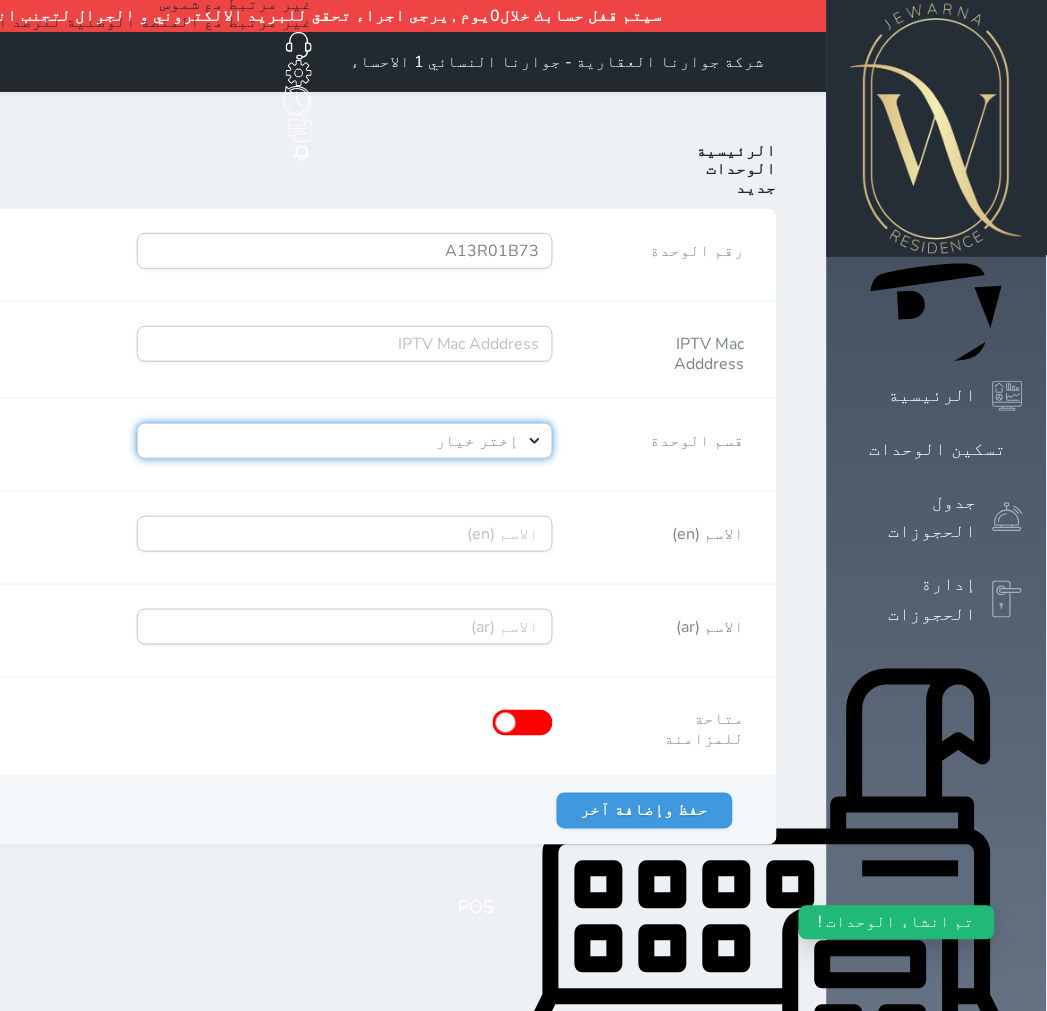 click on "إختر خيار   [PERSON_NAME]" at bounding box center [345, 441] 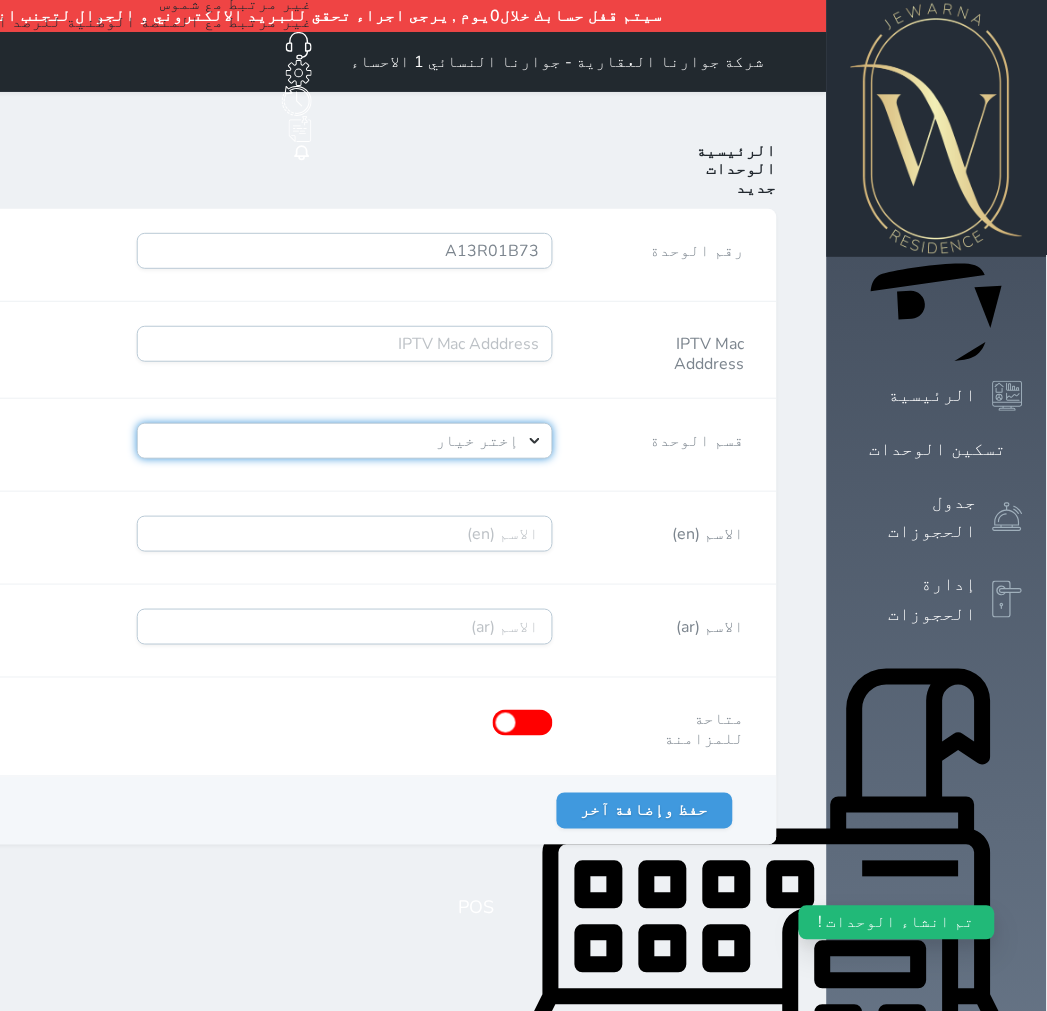 select on "39146238" 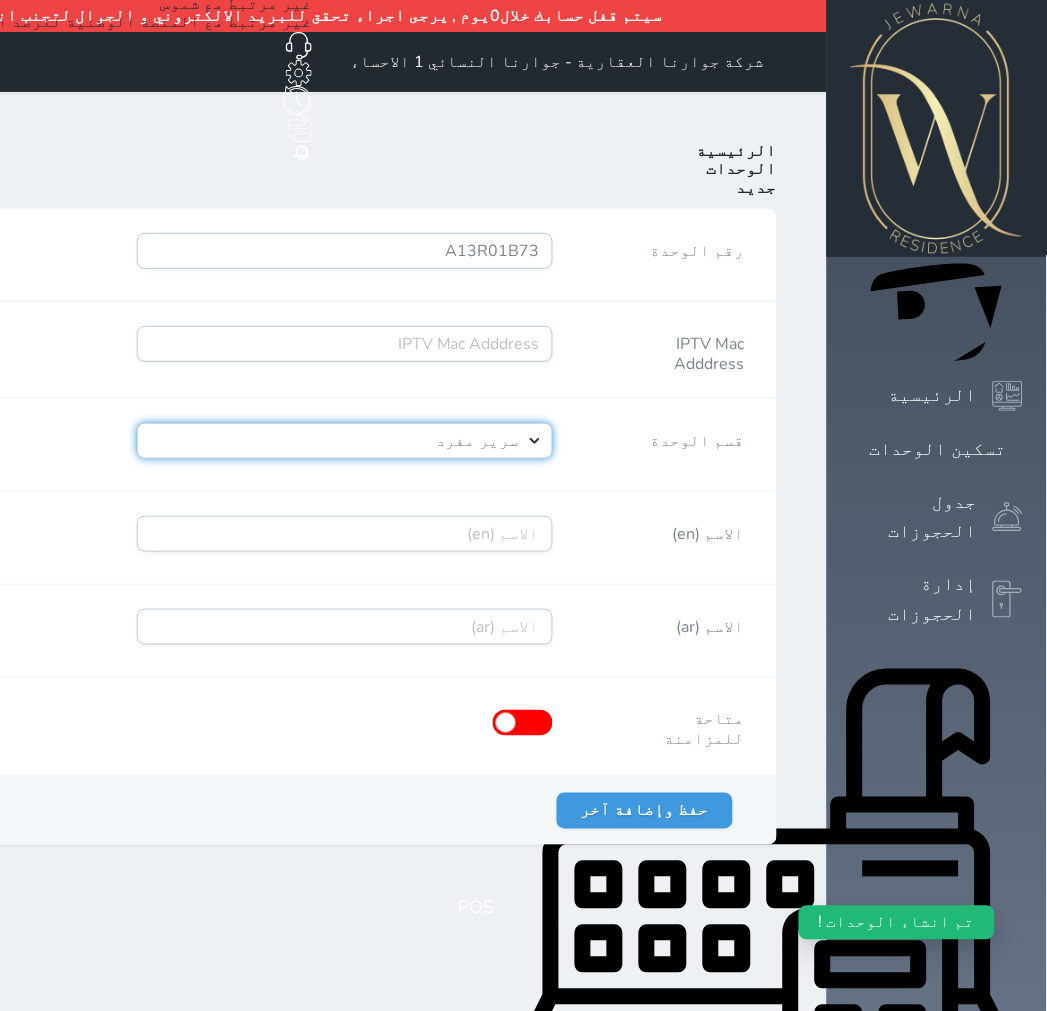click on "إختر خيار   [PERSON_NAME]" at bounding box center [345, 441] 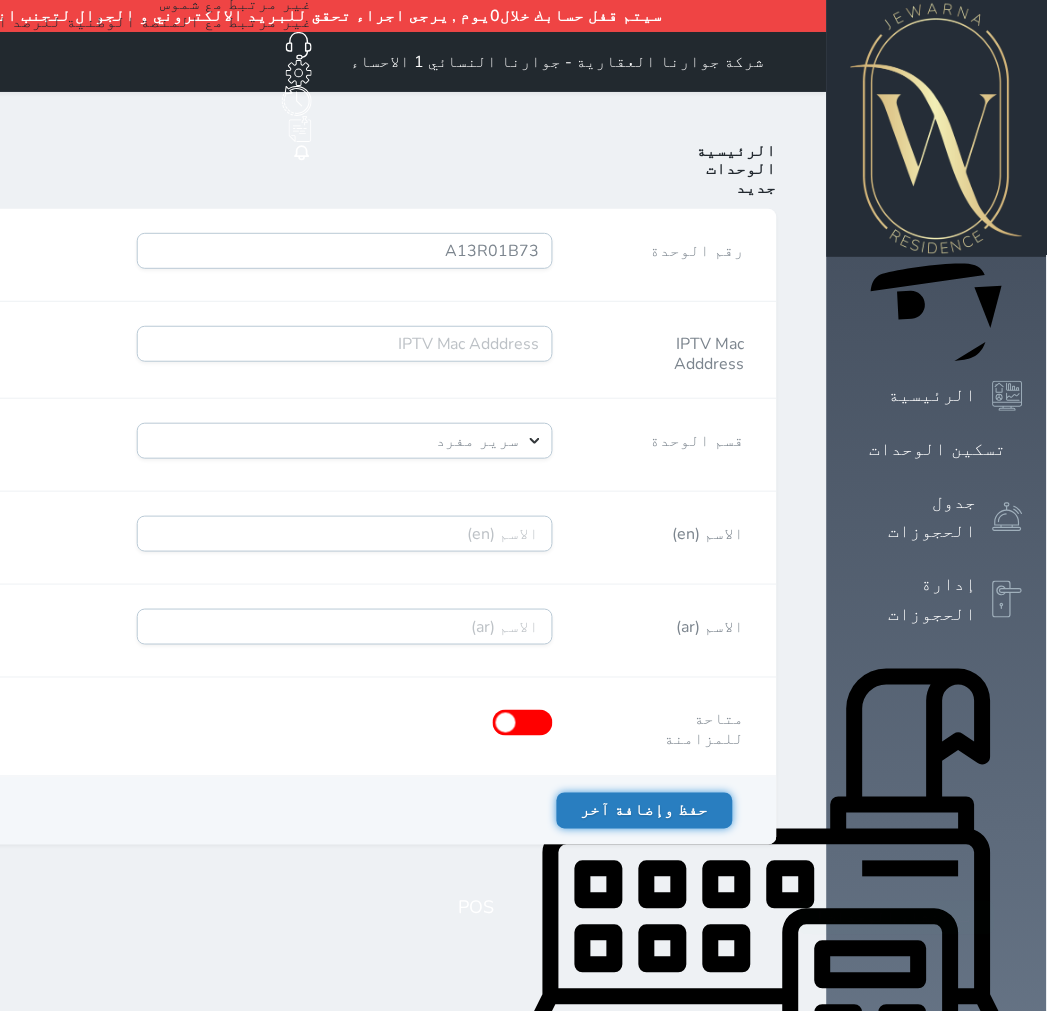 click on "حفظ وإضافة آخر" at bounding box center (645, 811) 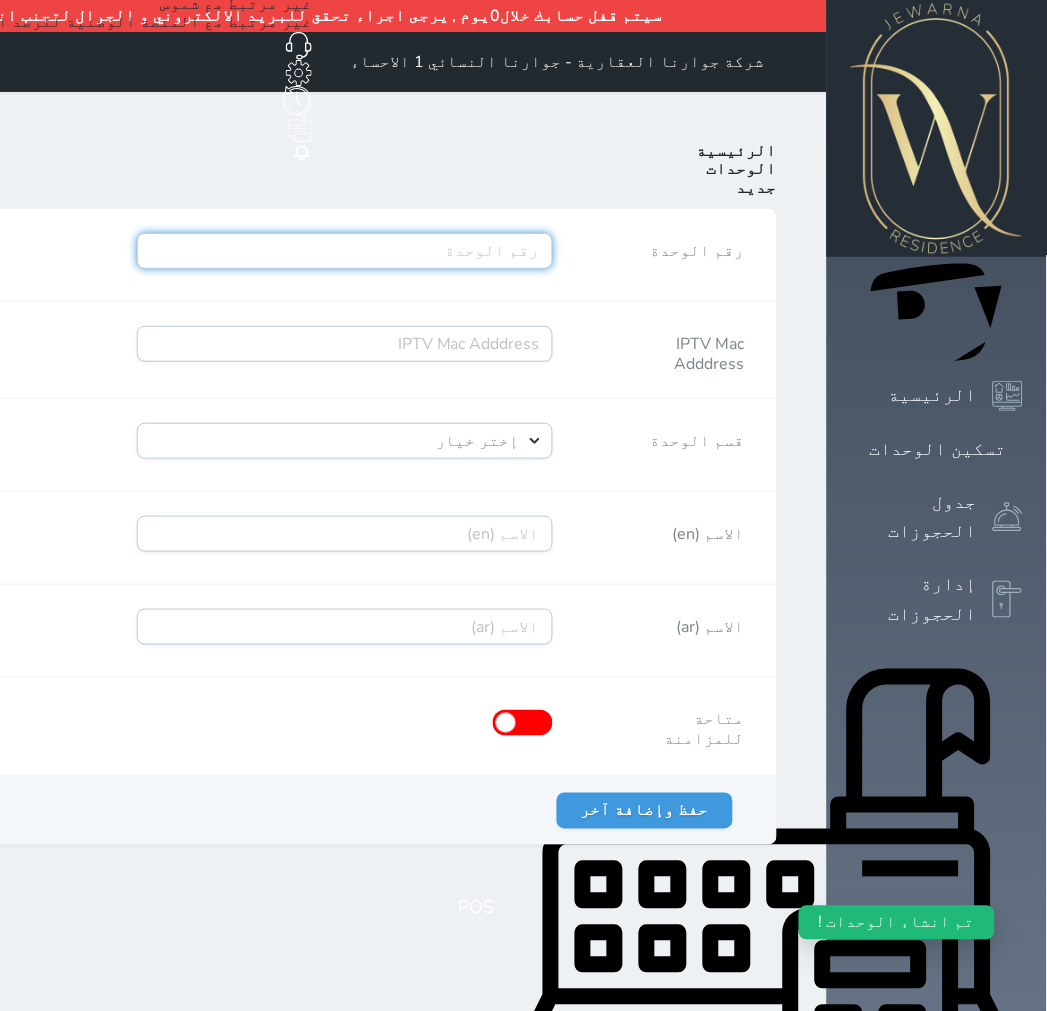 click on "رقم الوحدة" at bounding box center [345, 251] 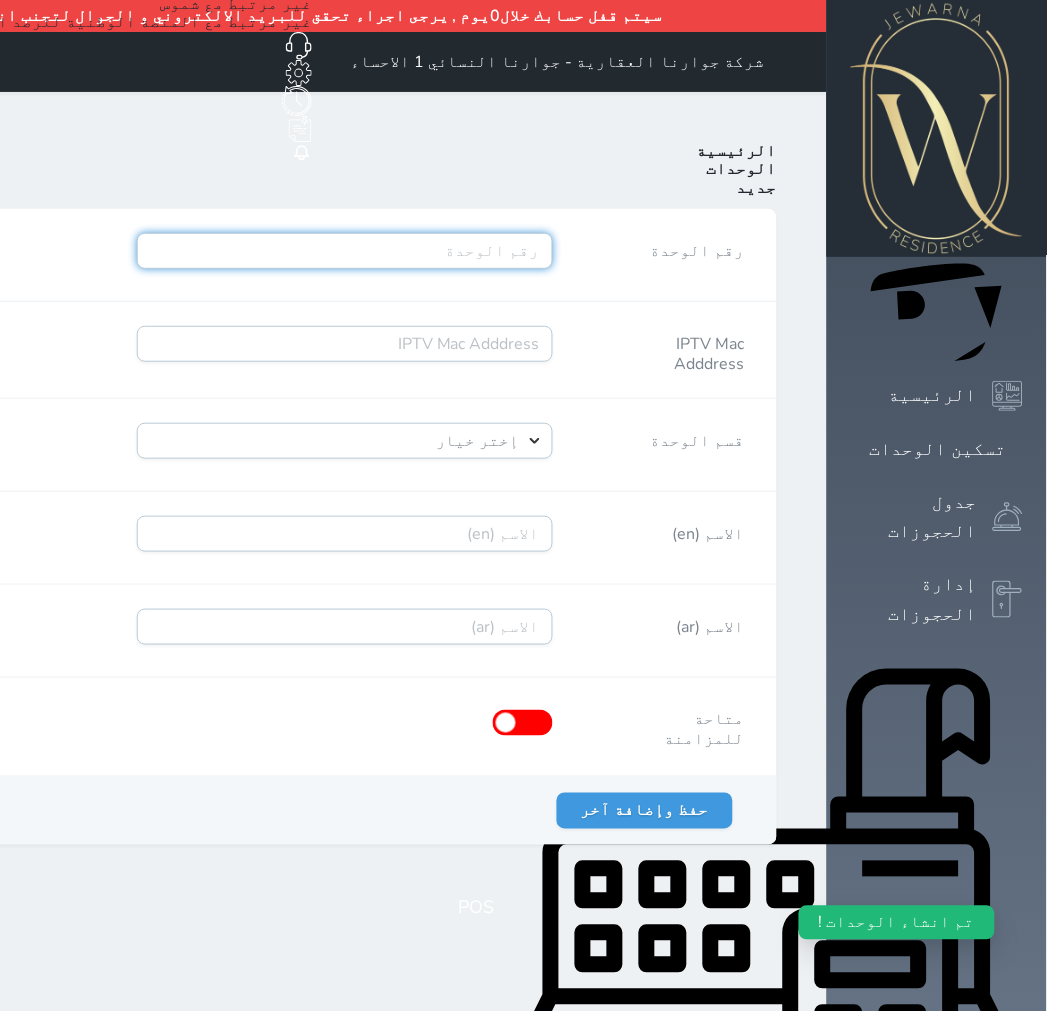 paste on "A13R01B74" 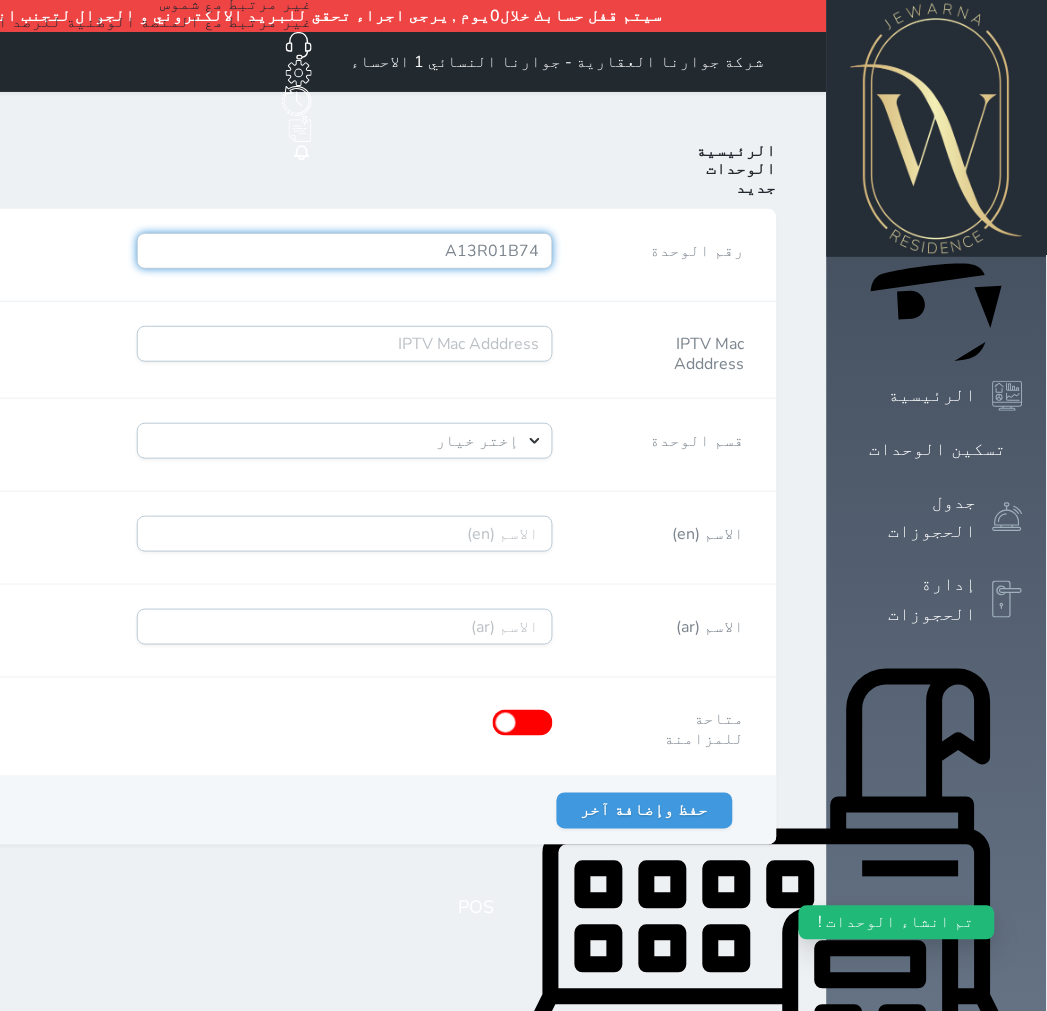 type on "A13R01B74" 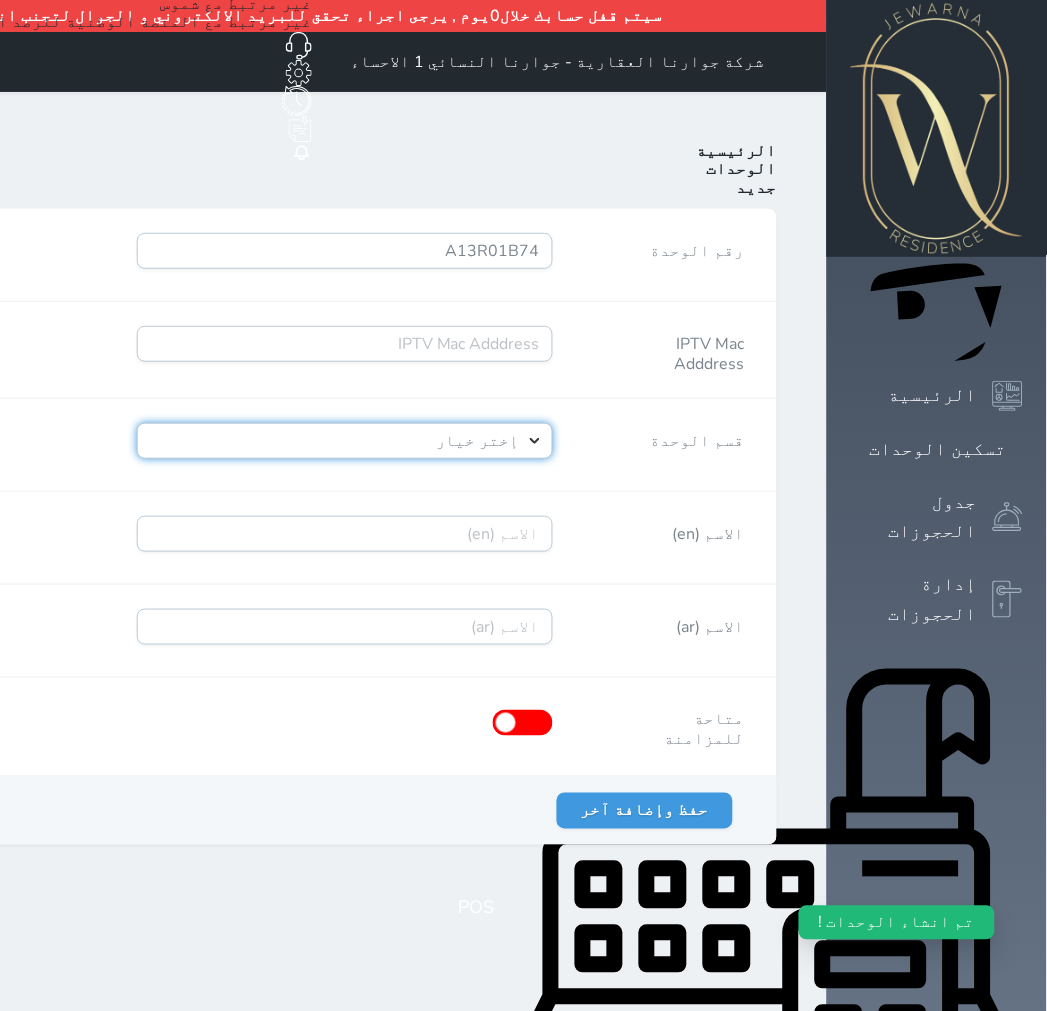 click on "إختر خيار   [PERSON_NAME]" at bounding box center (345, 441) 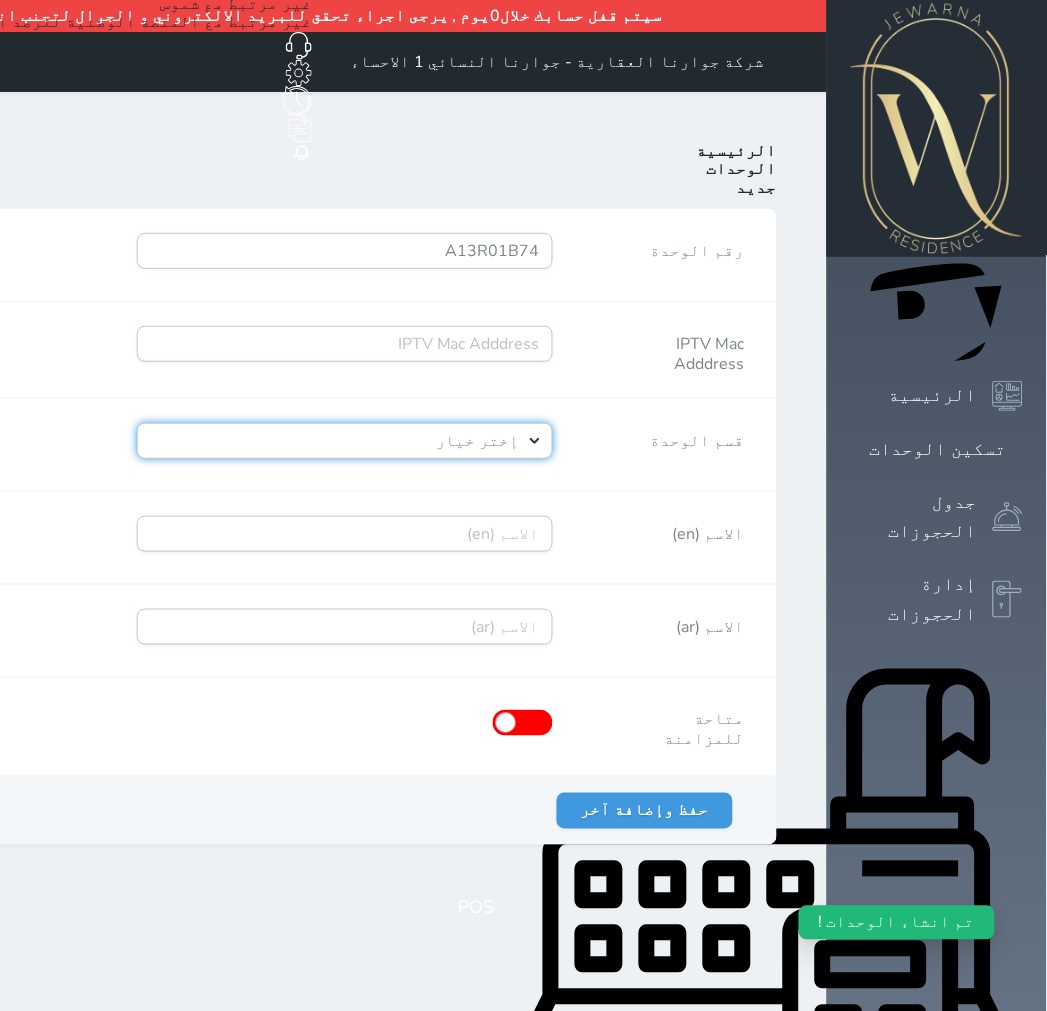 select on "39146238" 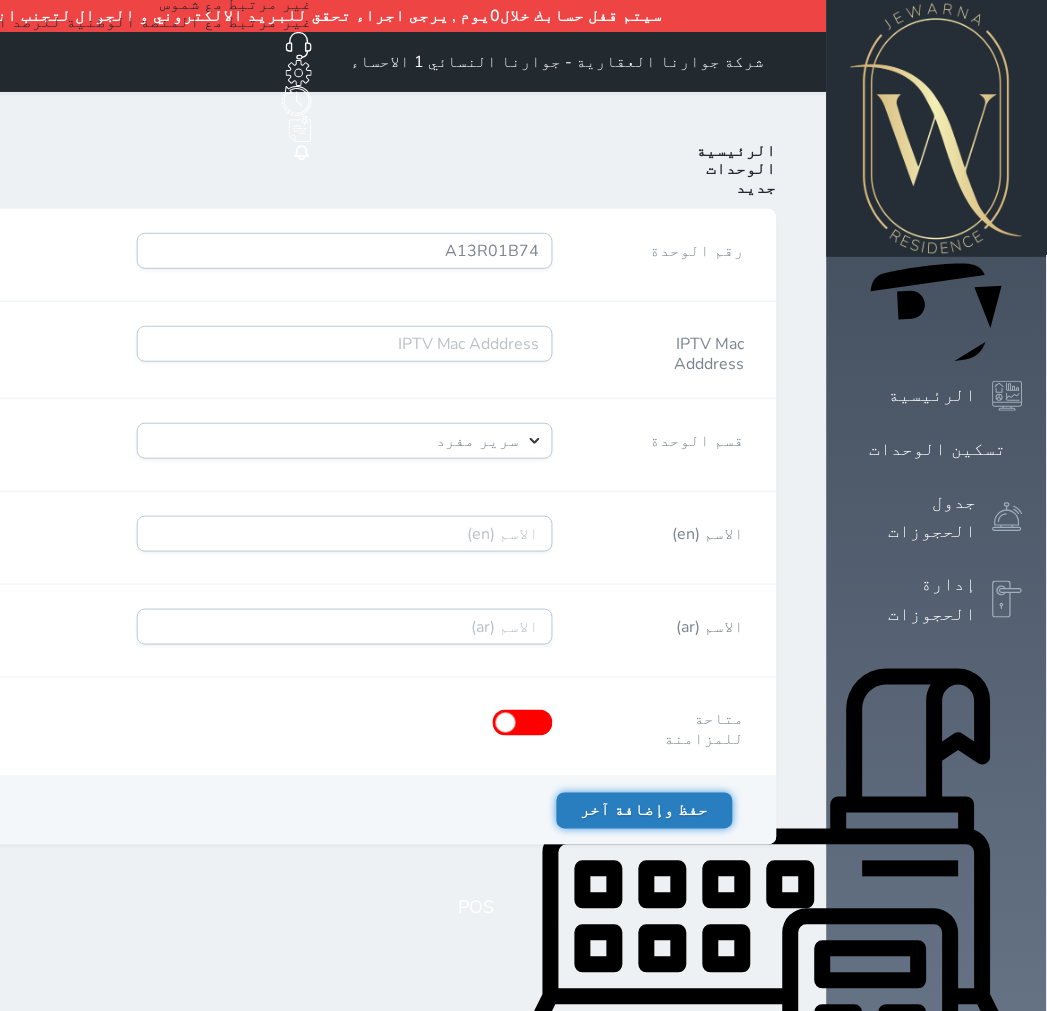 drag, startPoint x: 167, startPoint y: 760, endPoint x: 151, endPoint y: 756, distance: 16.492422 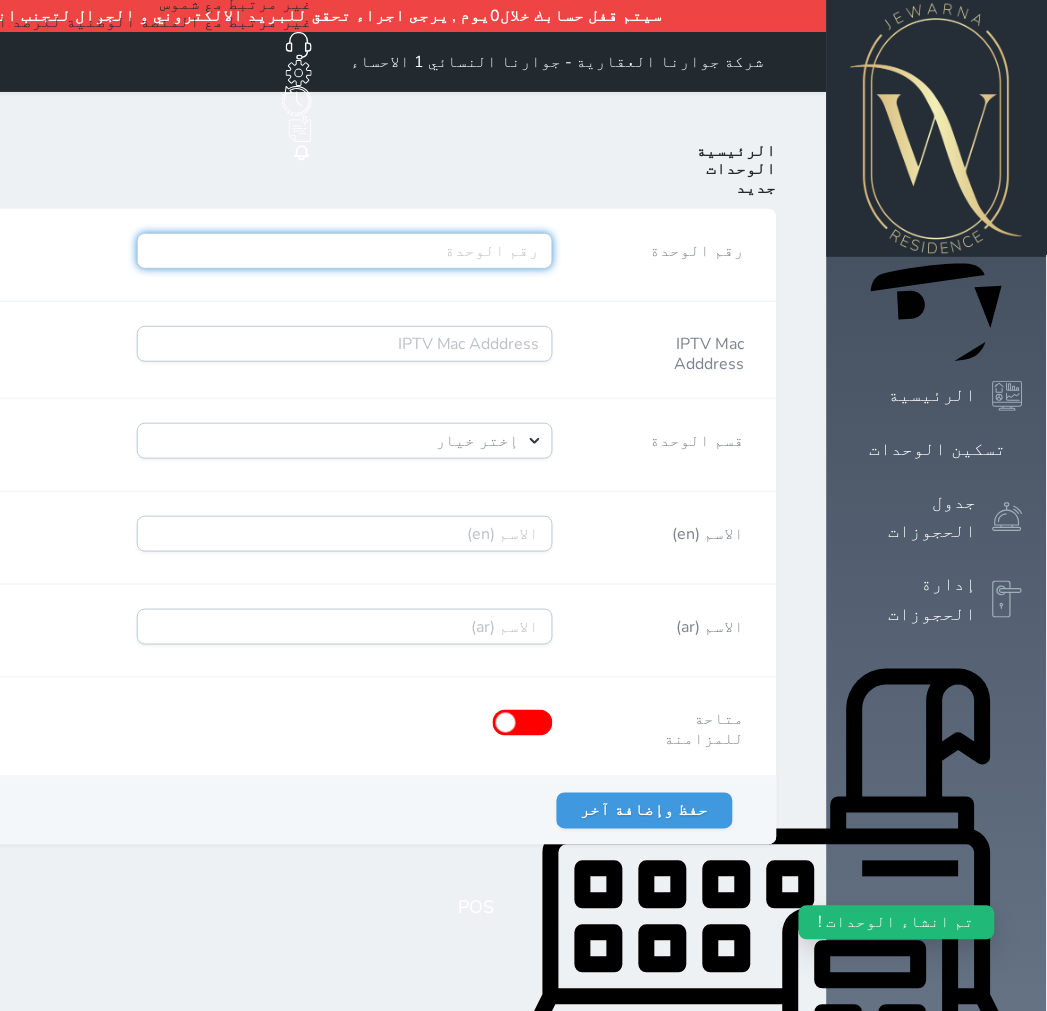 click on "رقم الوحدة" at bounding box center [345, 251] 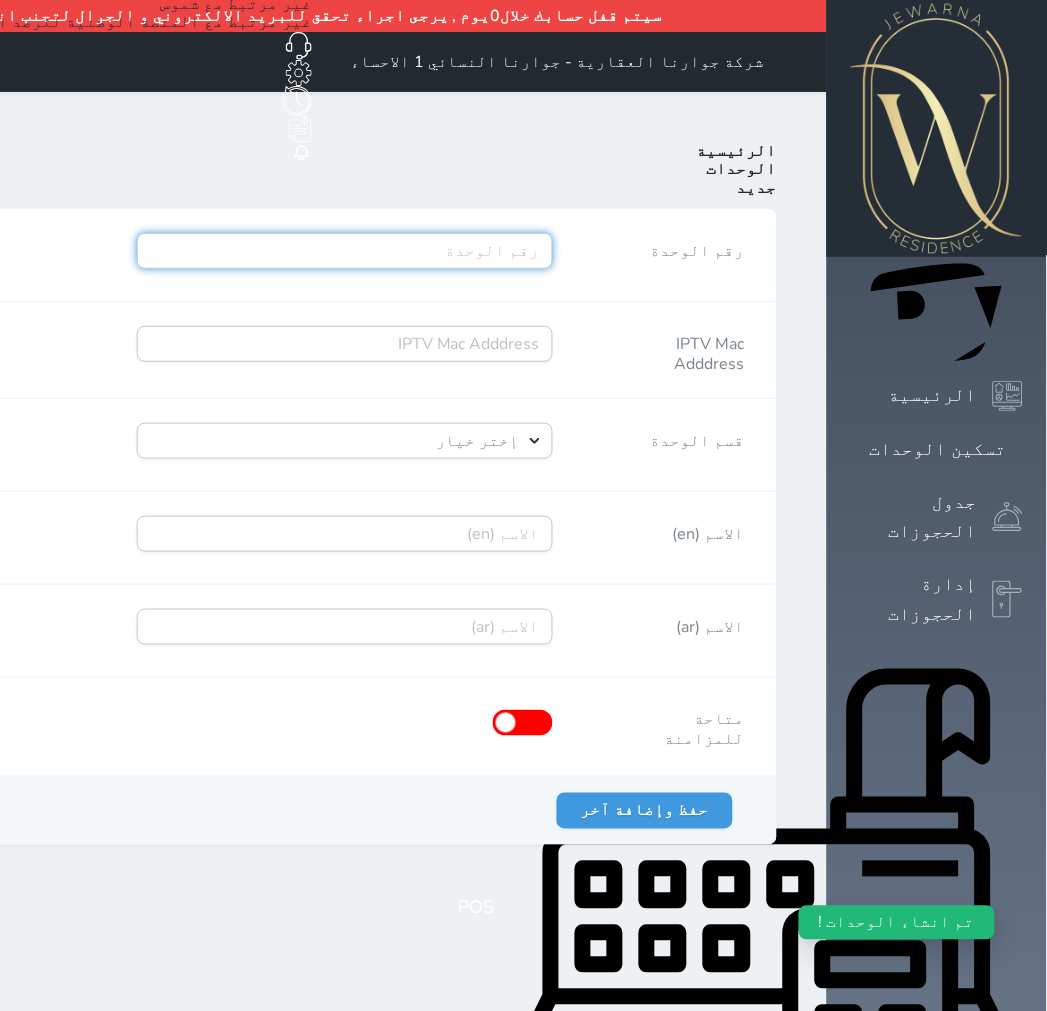 paste on "A13R02B75" 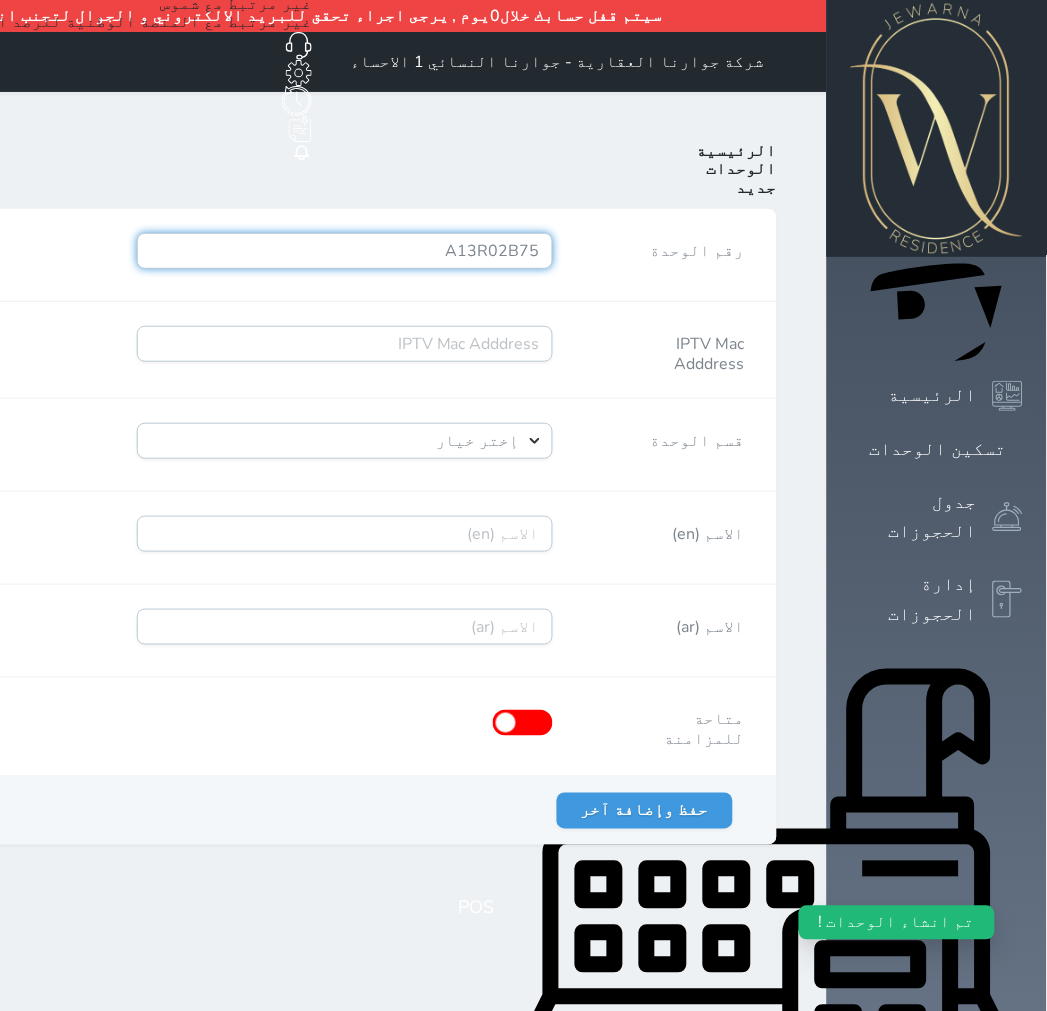 type on "A13R02B75" 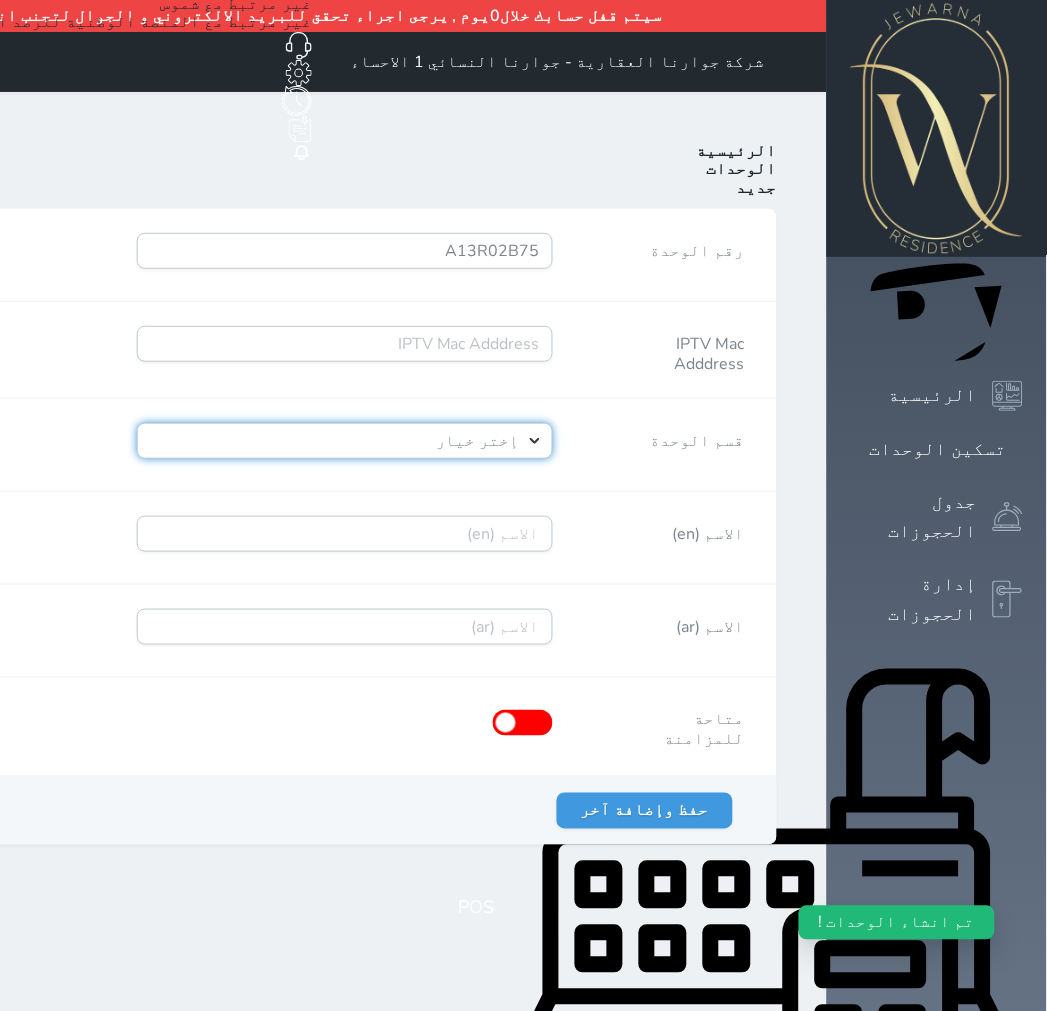 click on "إختر خيار   [PERSON_NAME]" at bounding box center [345, 441] 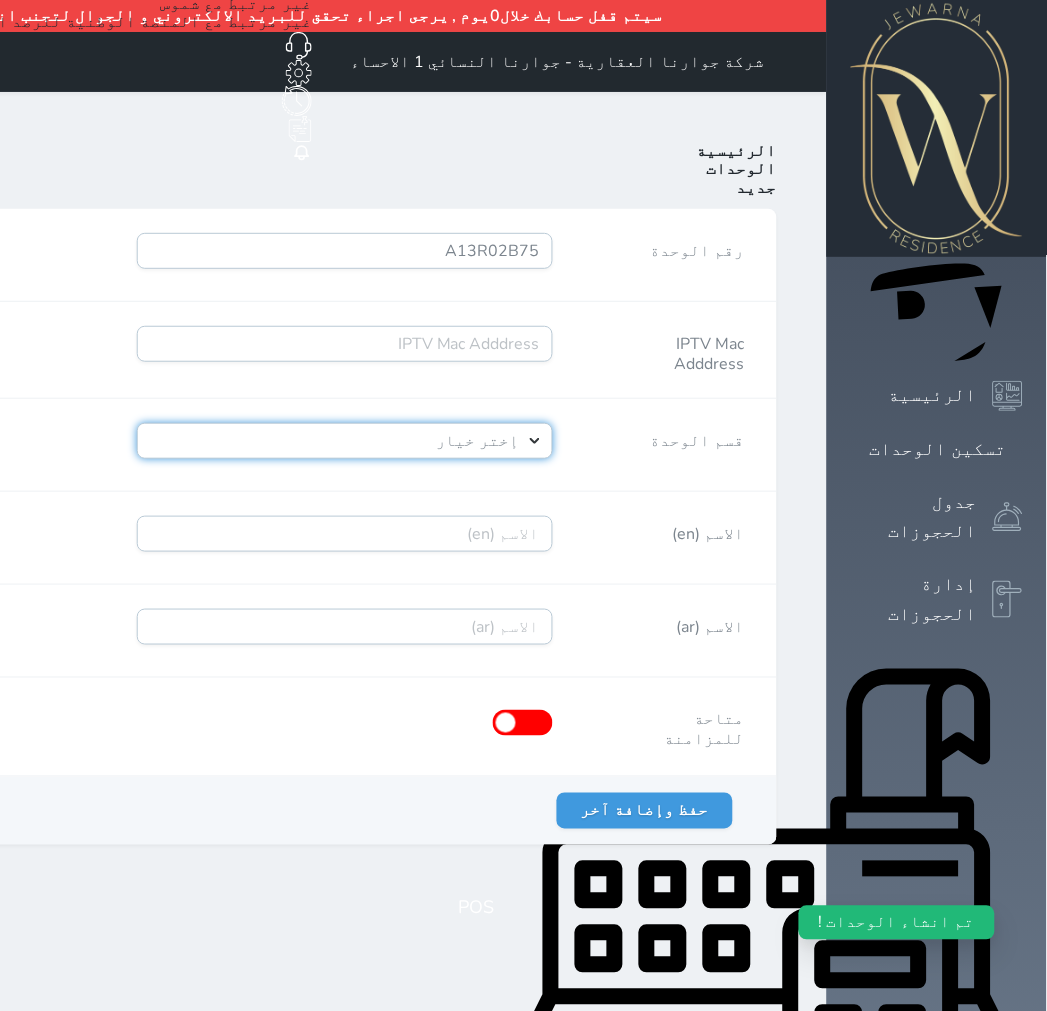 select on "39146238" 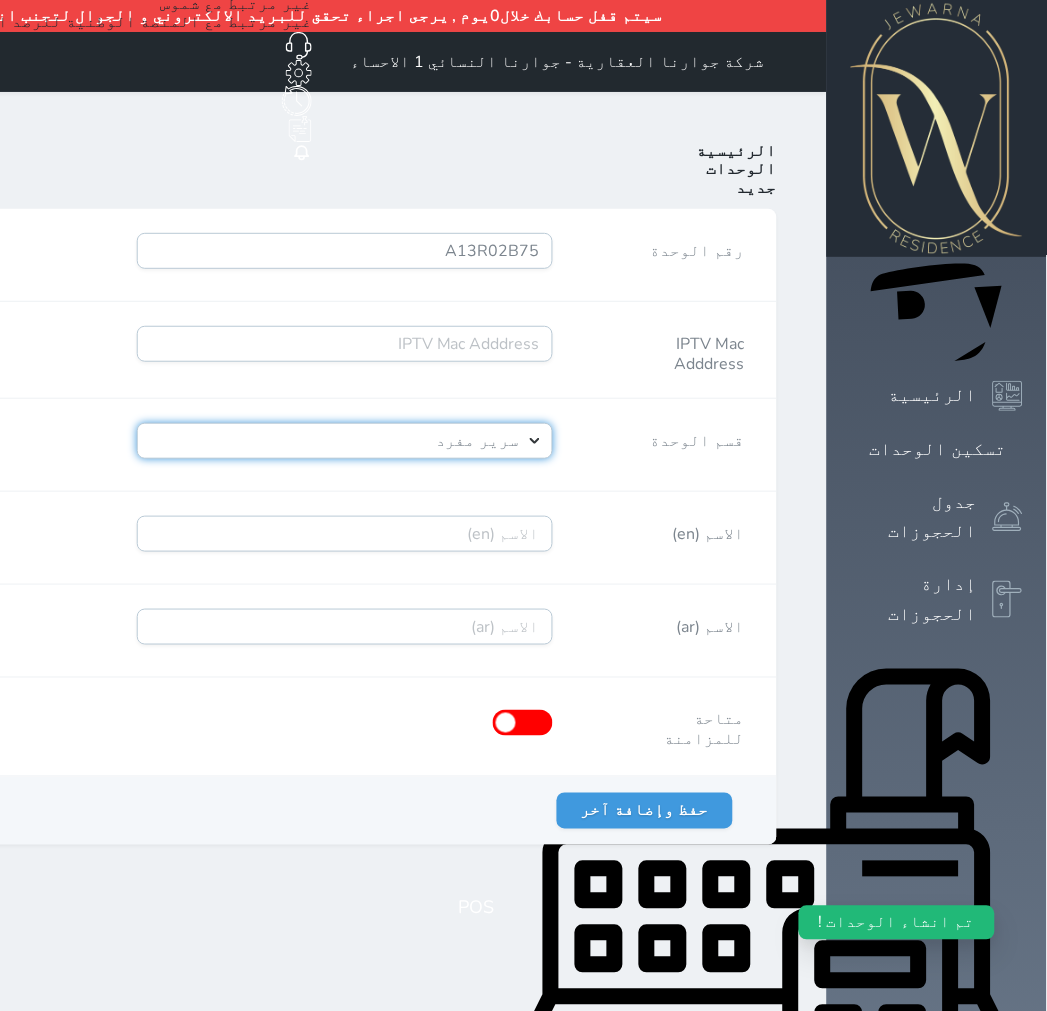 click on "إختر خيار   [PERSON_NAME]" at bounding box center (345, 441) 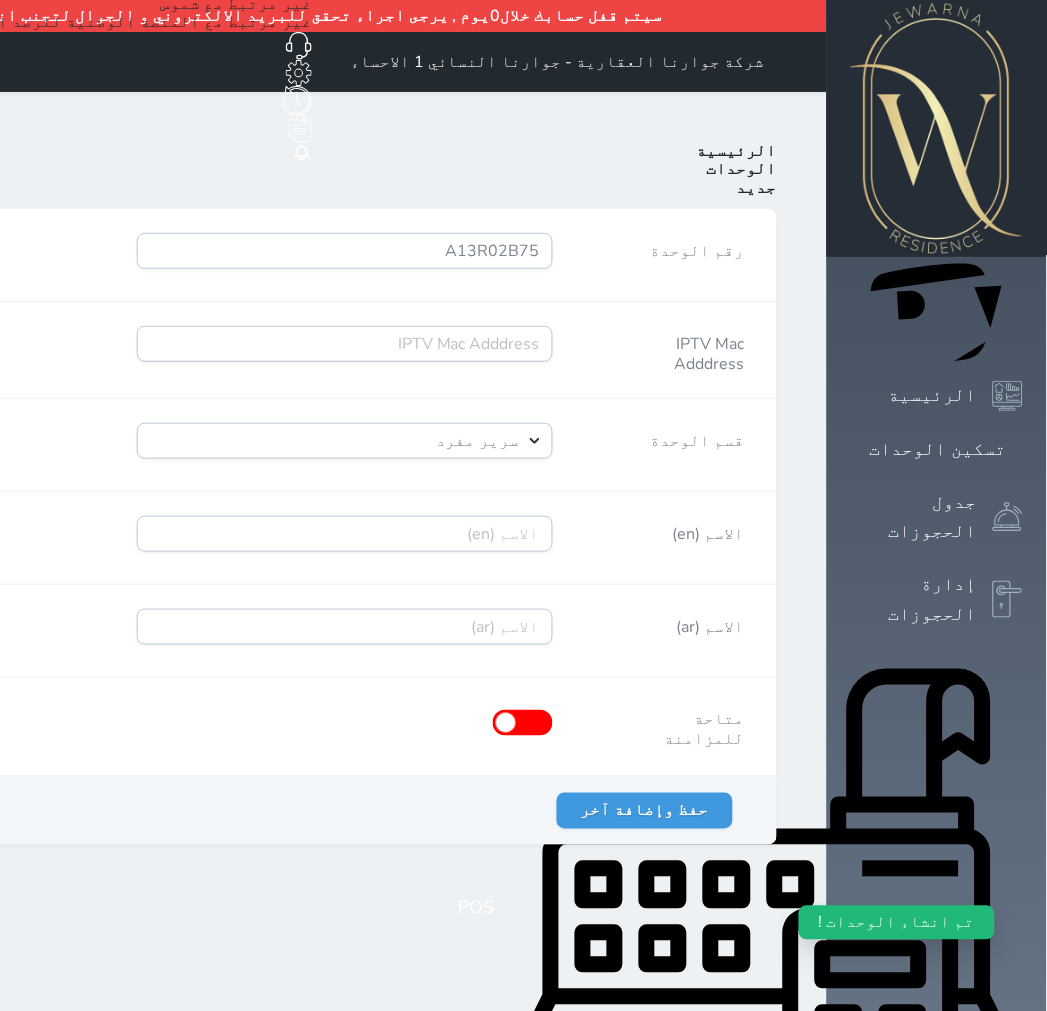 click on "حفظ وإضافة آخر   حفظ" at bounding box center (297, 811) 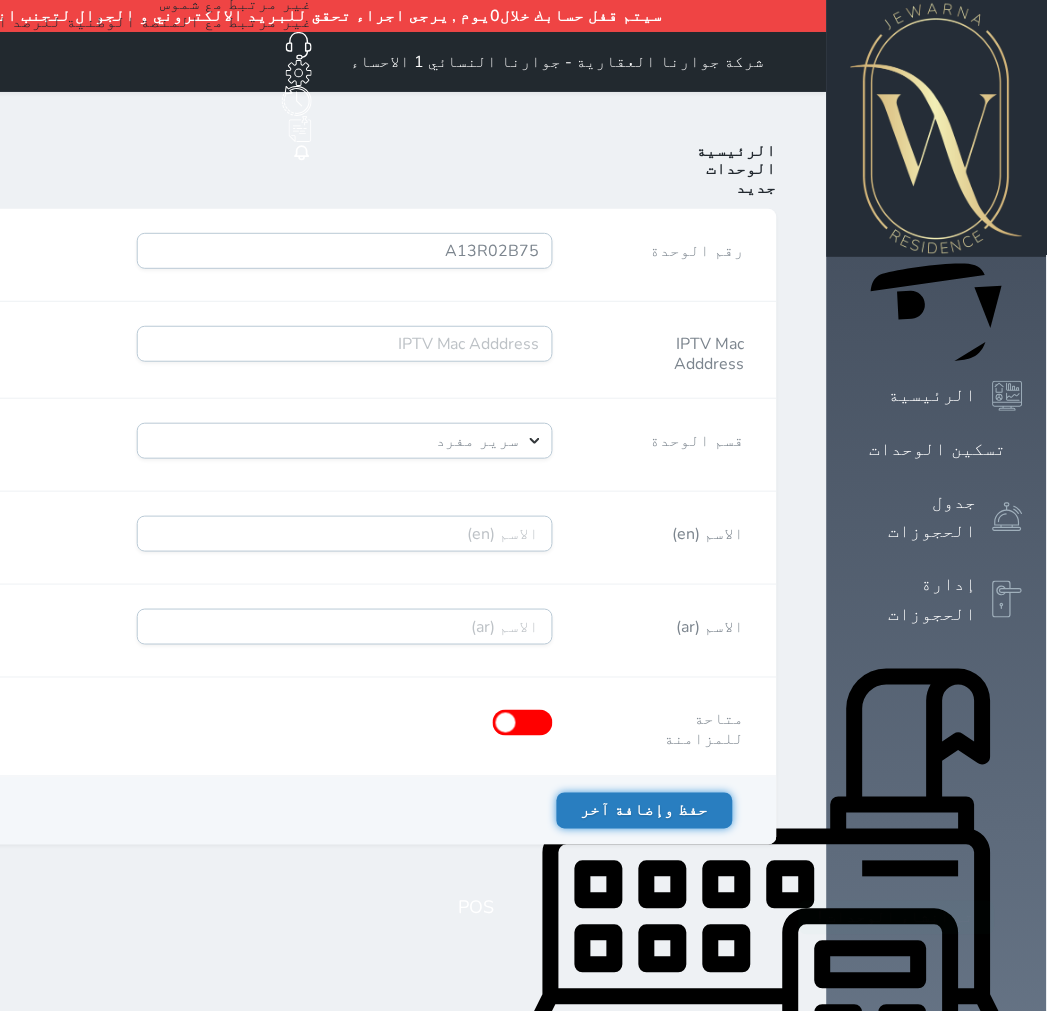 click on "حفظ وإضافة آخر" at bounding box center (645, 811) 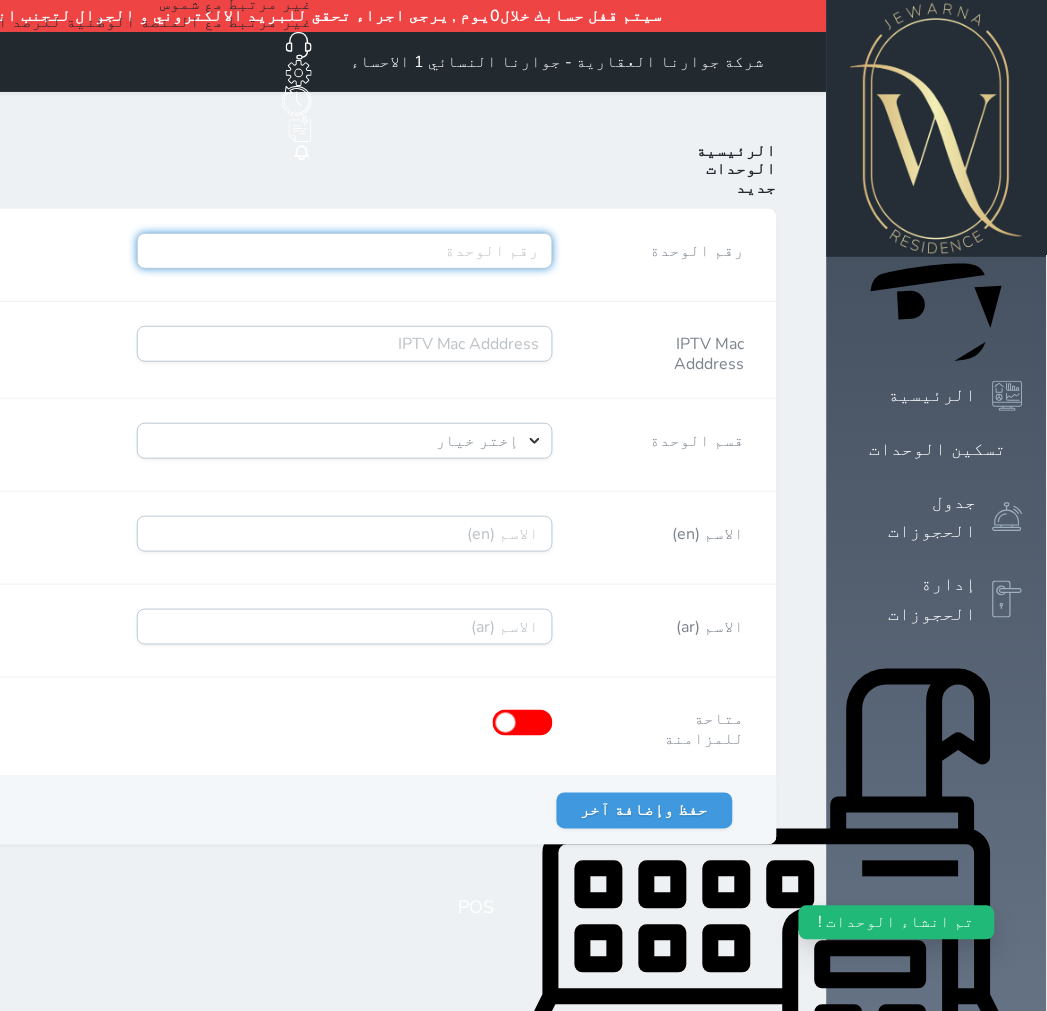 click on "رقم الوحدة" at bounding box center [345, 251] 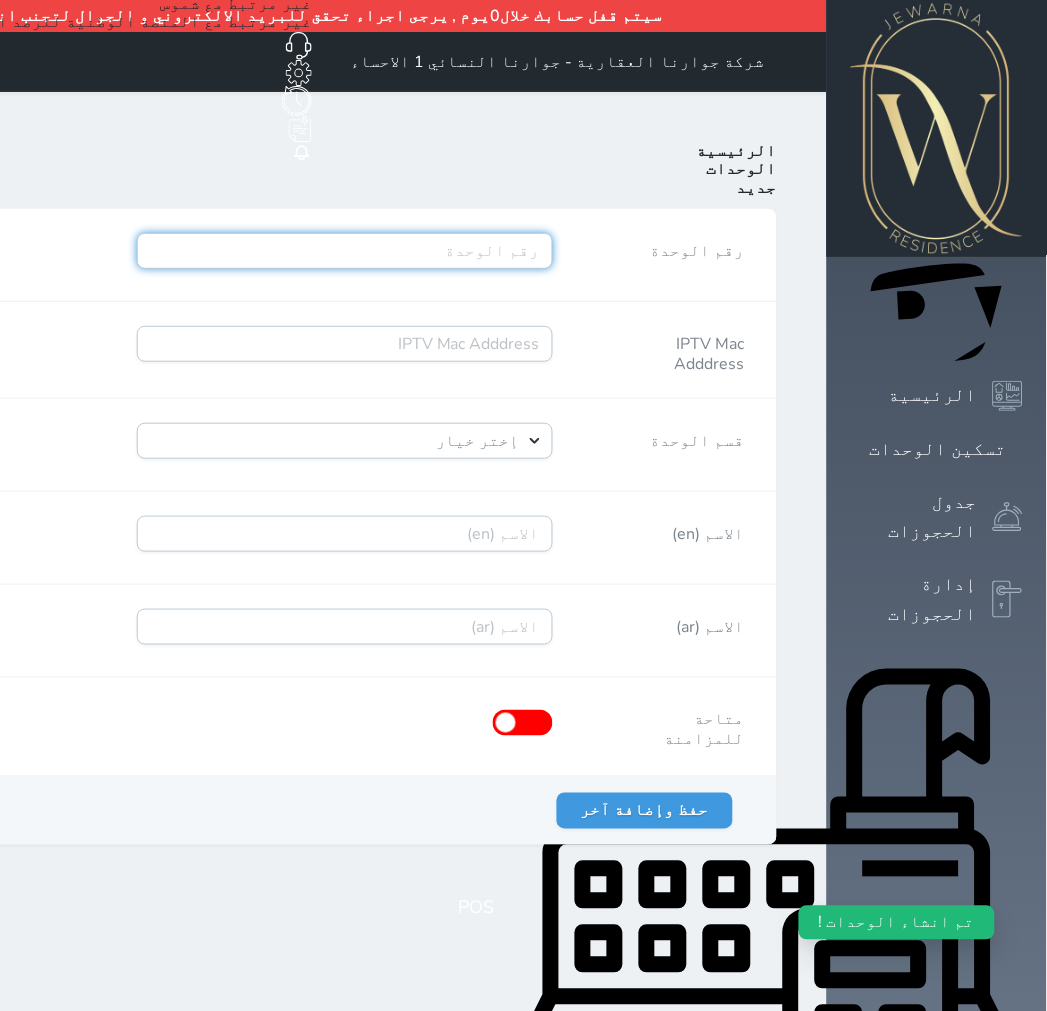 paste on "A13R02B76" 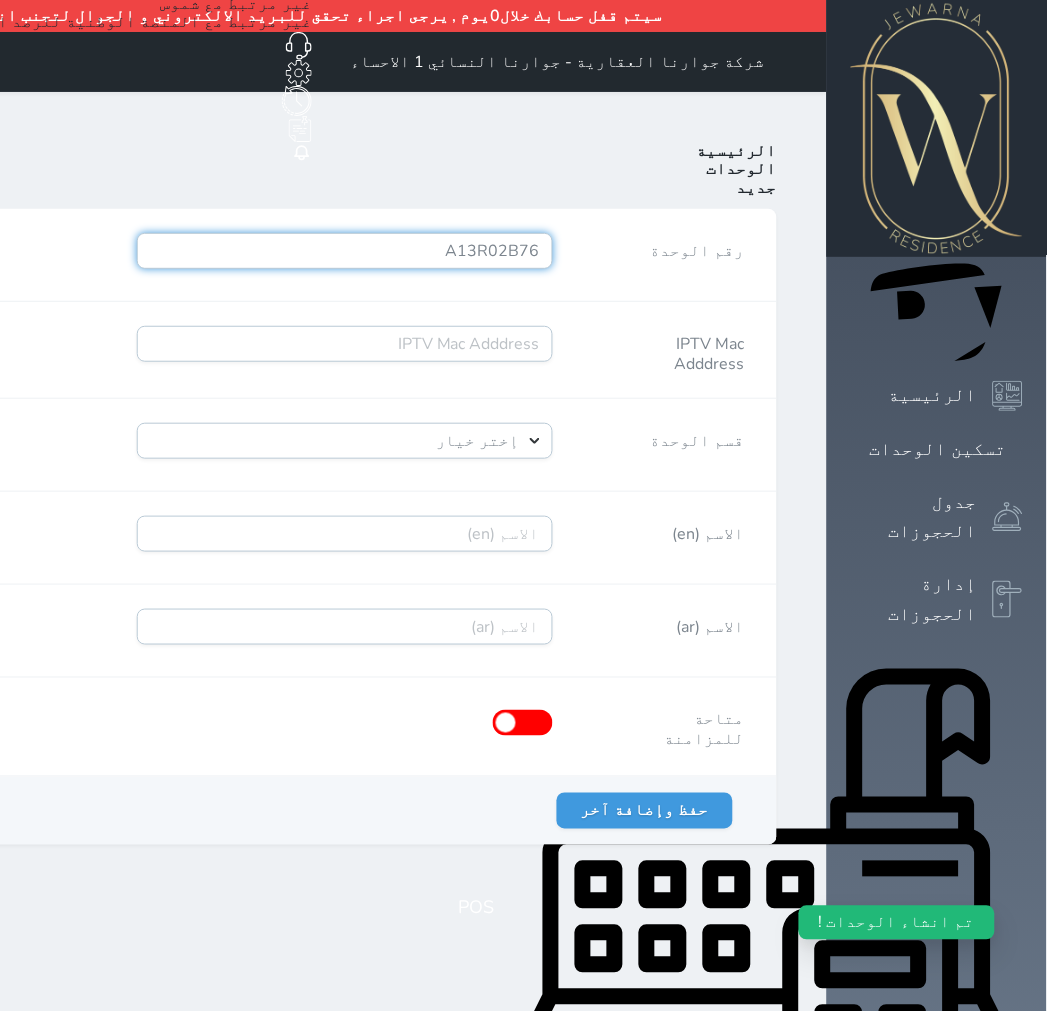 type on "A13R02B76" 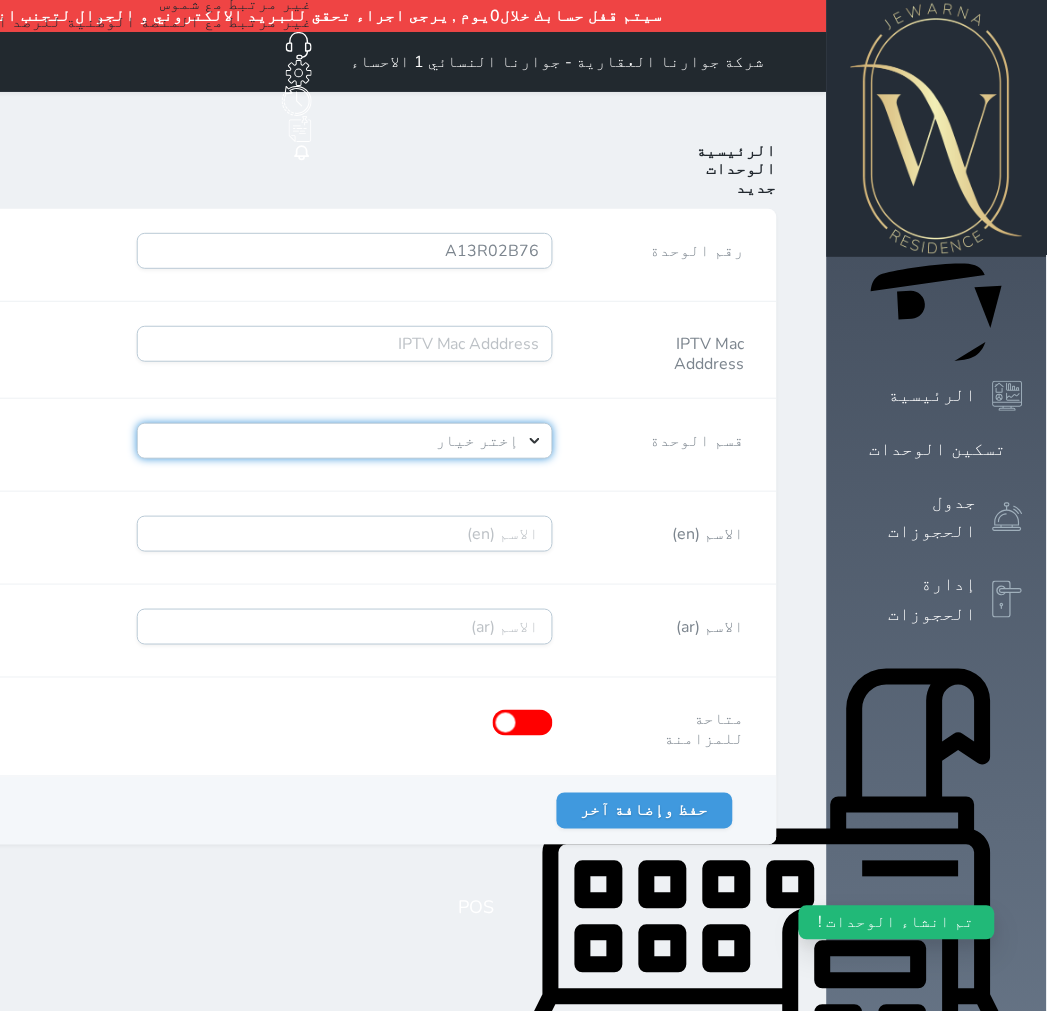 click on "إختر خيار   [PERSON_NAME]" at bounding box center [345, 441] 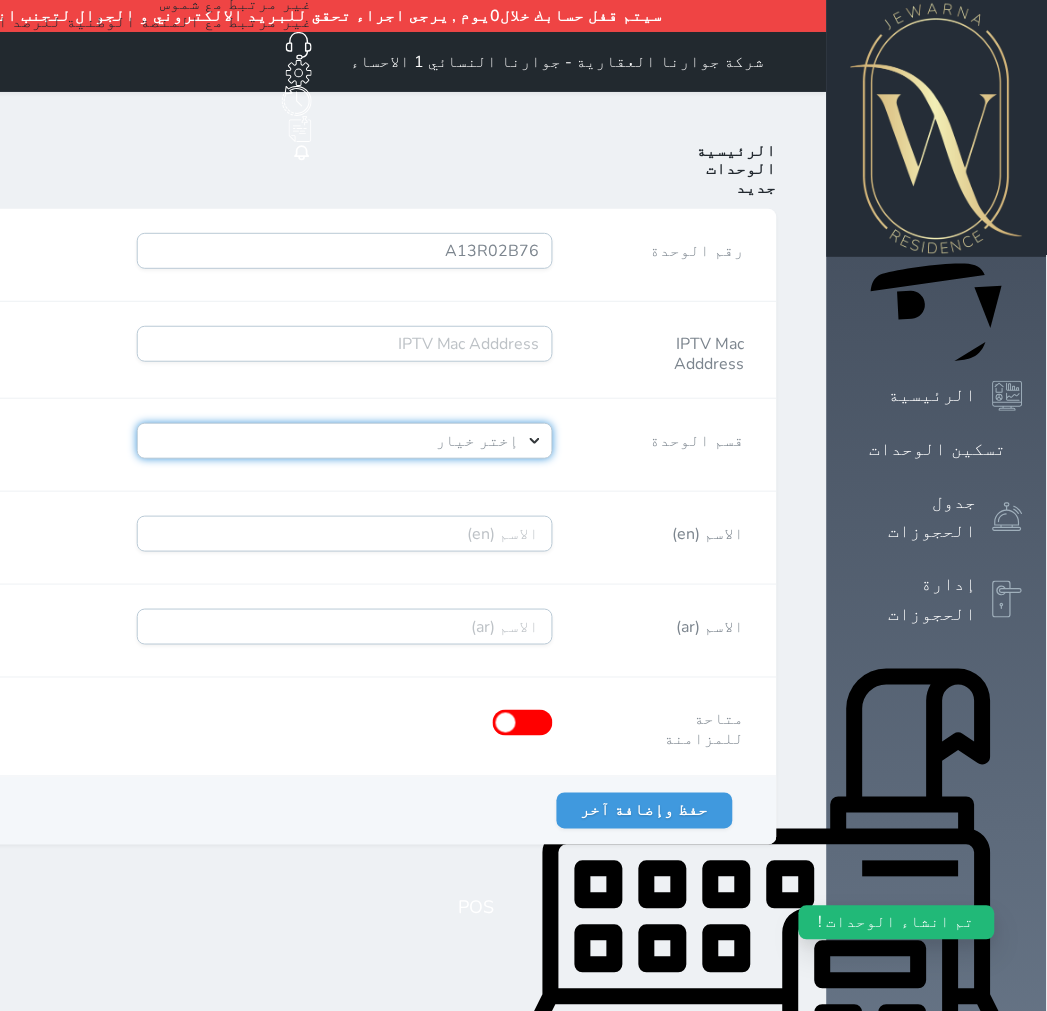 select on "39146238" 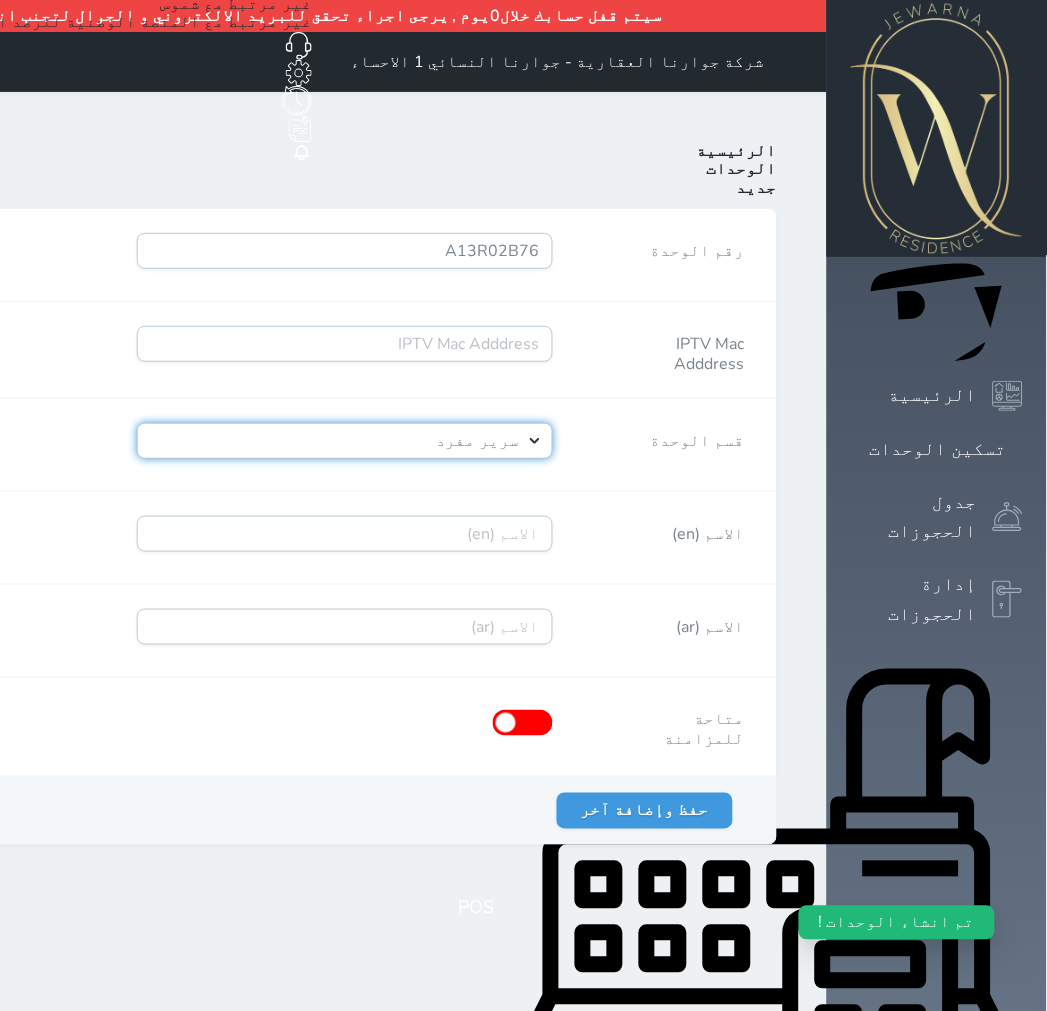 click on "إختر خيار   [PERSON_NAME]" at bounding box center (345, 441) 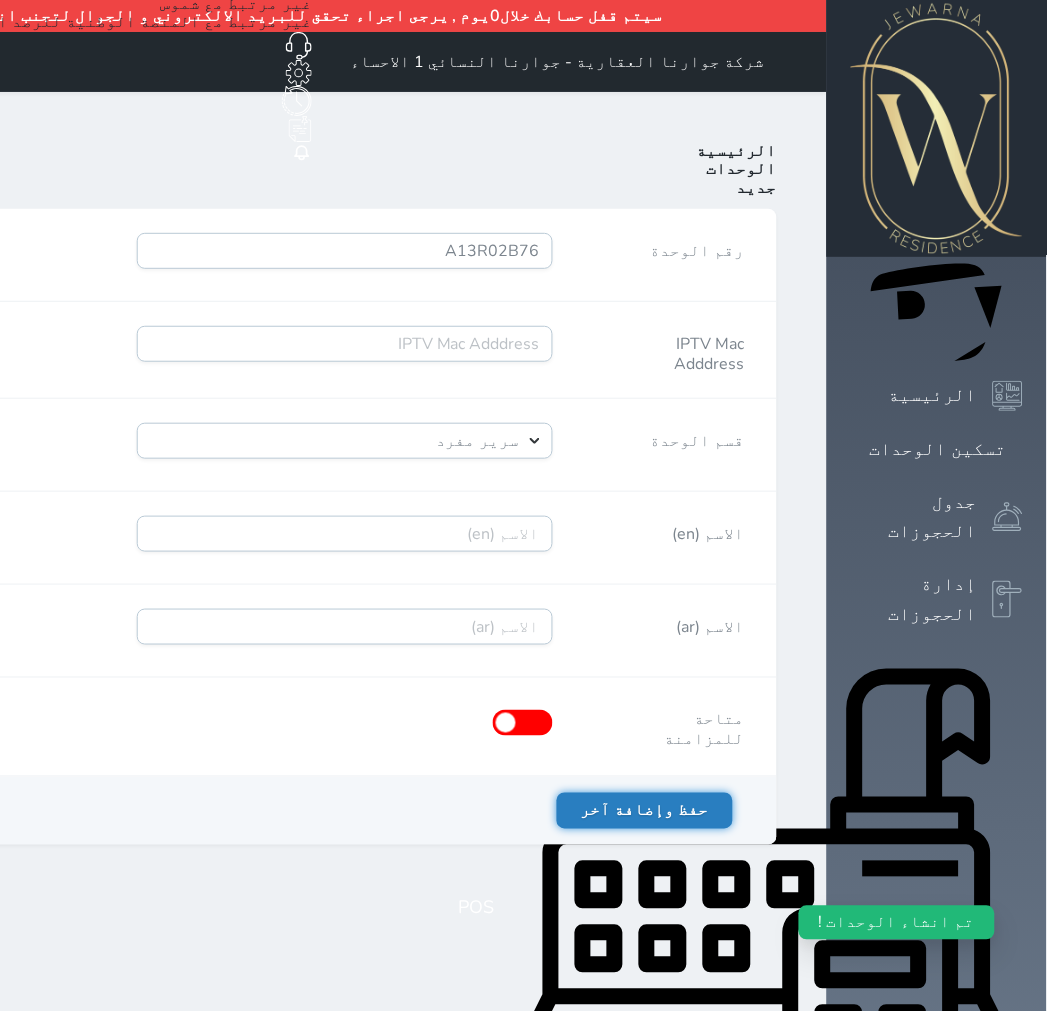 click on "حفظ وإضافة آخر" at bounding box center [645, 811] 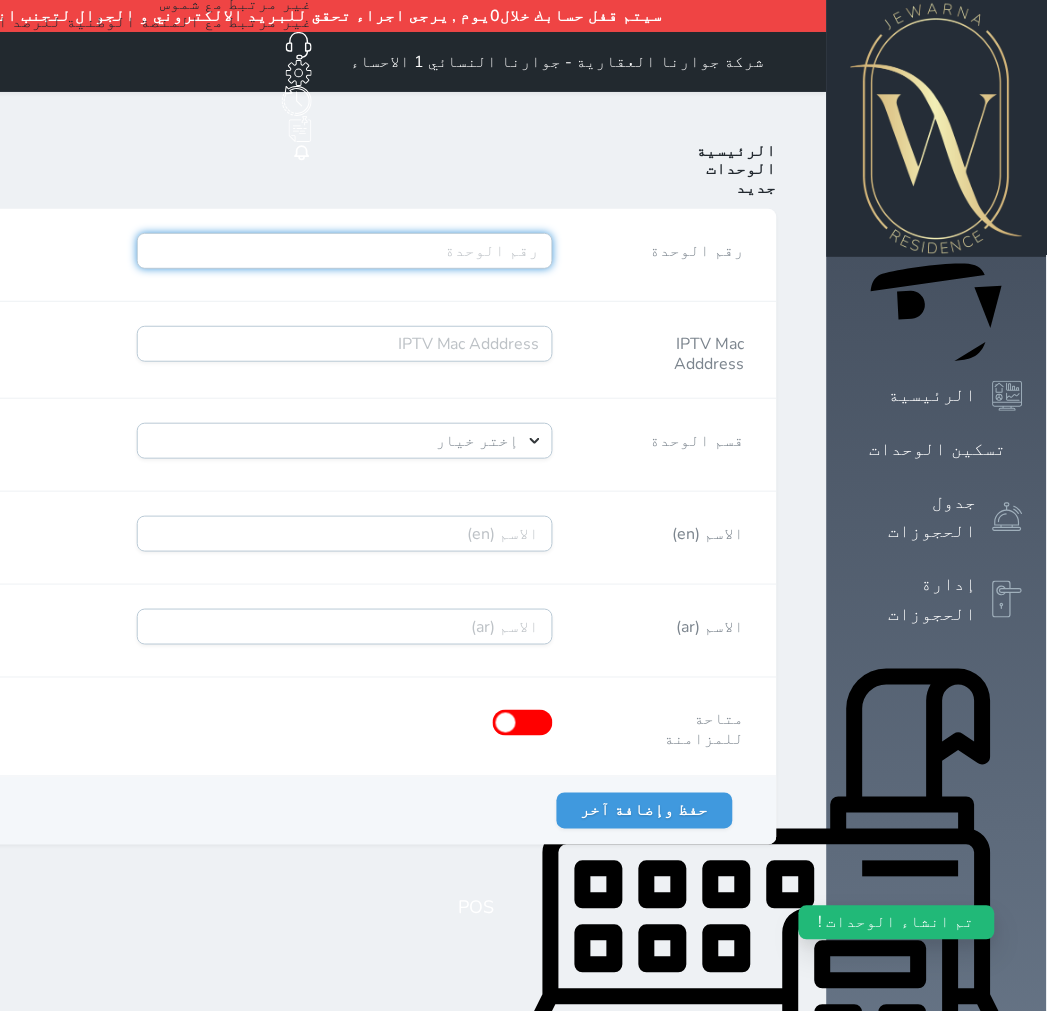 click on "رقم الوحدة" at bounding box center (345, 251) 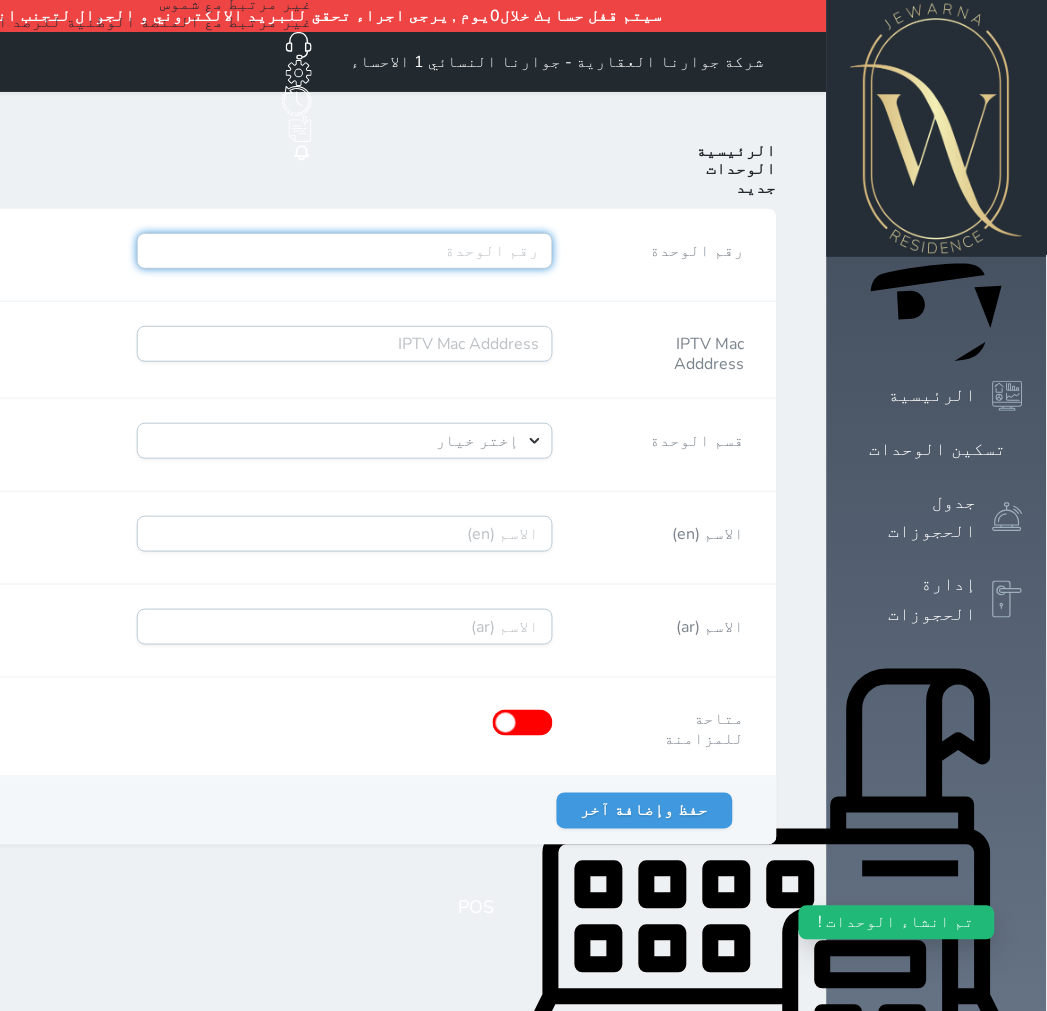 paste on "A13R03B77" 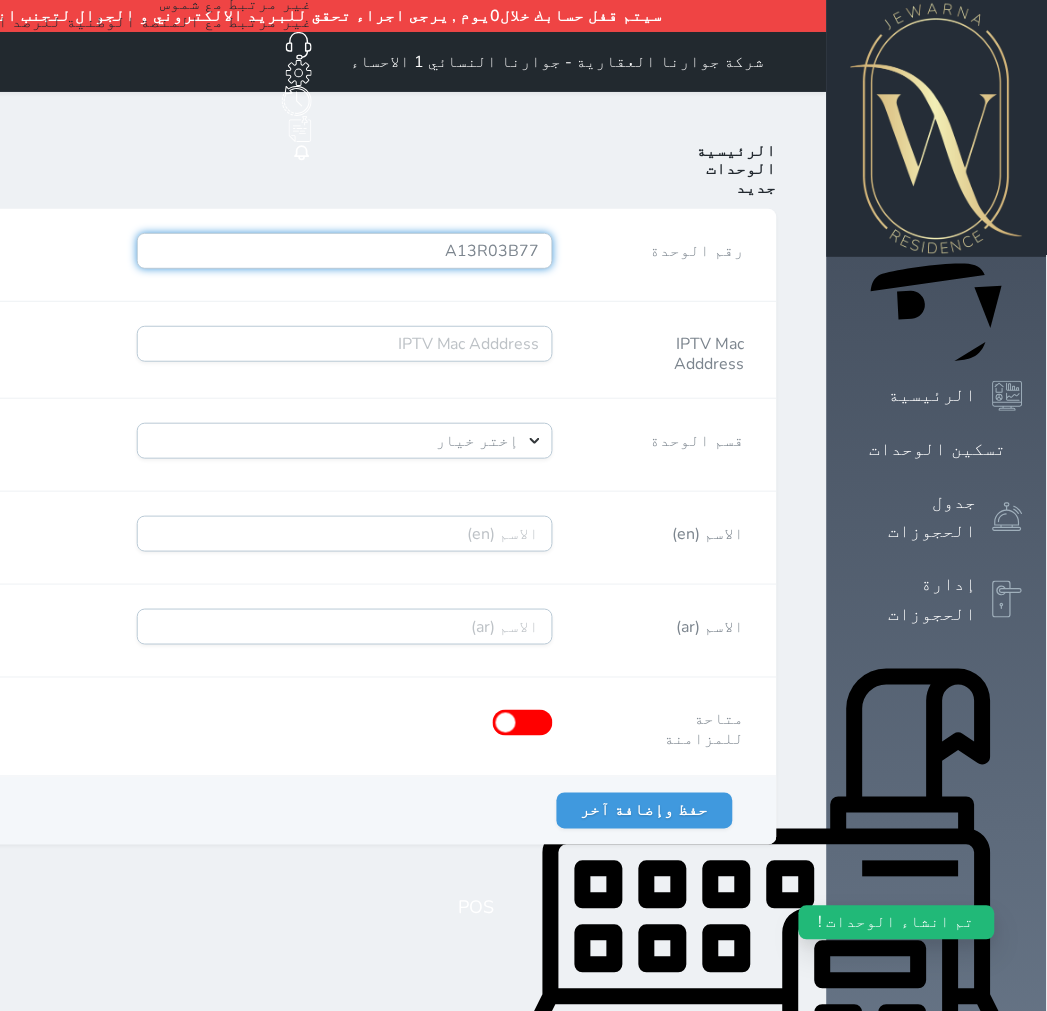 type on "A13R03B77" 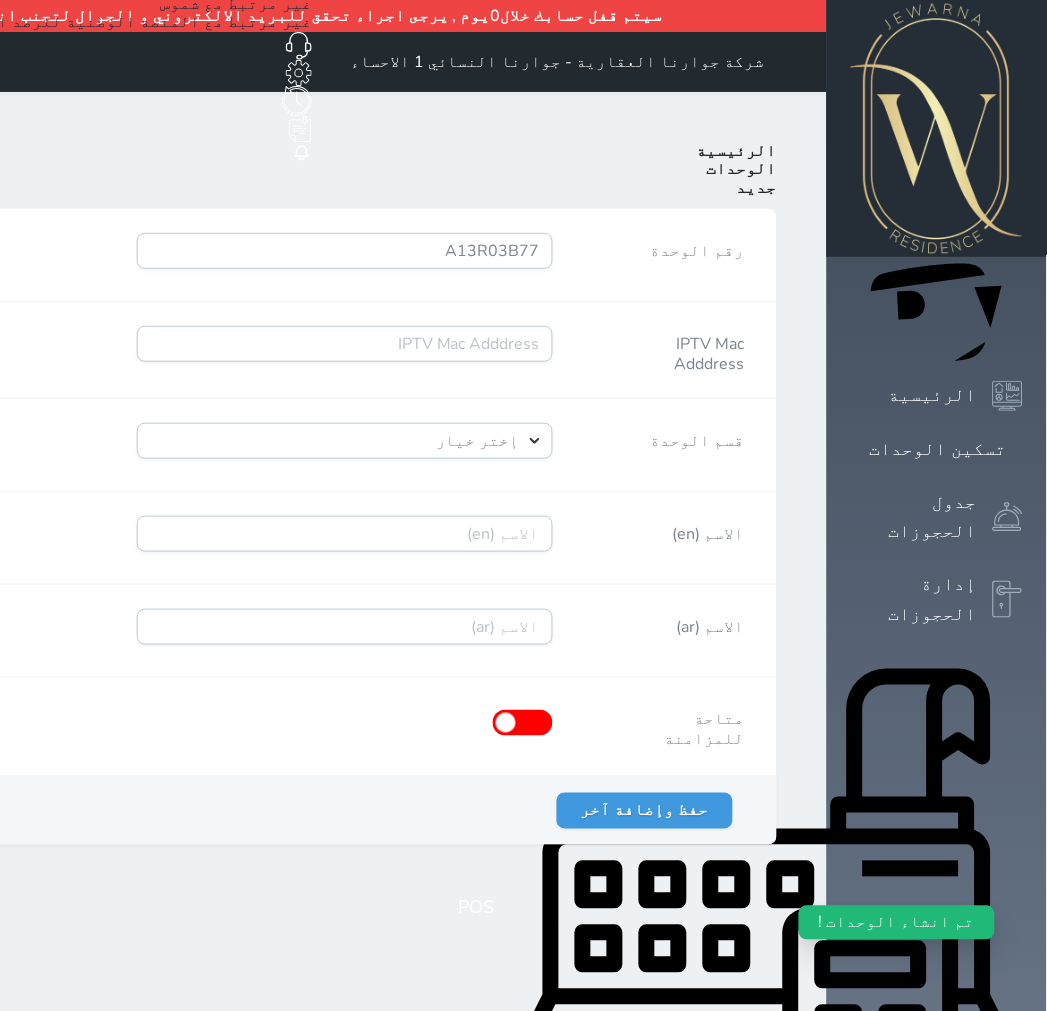 click on "إختر خيار   [PERSON_NAME]" at bounding box center (345, 445) 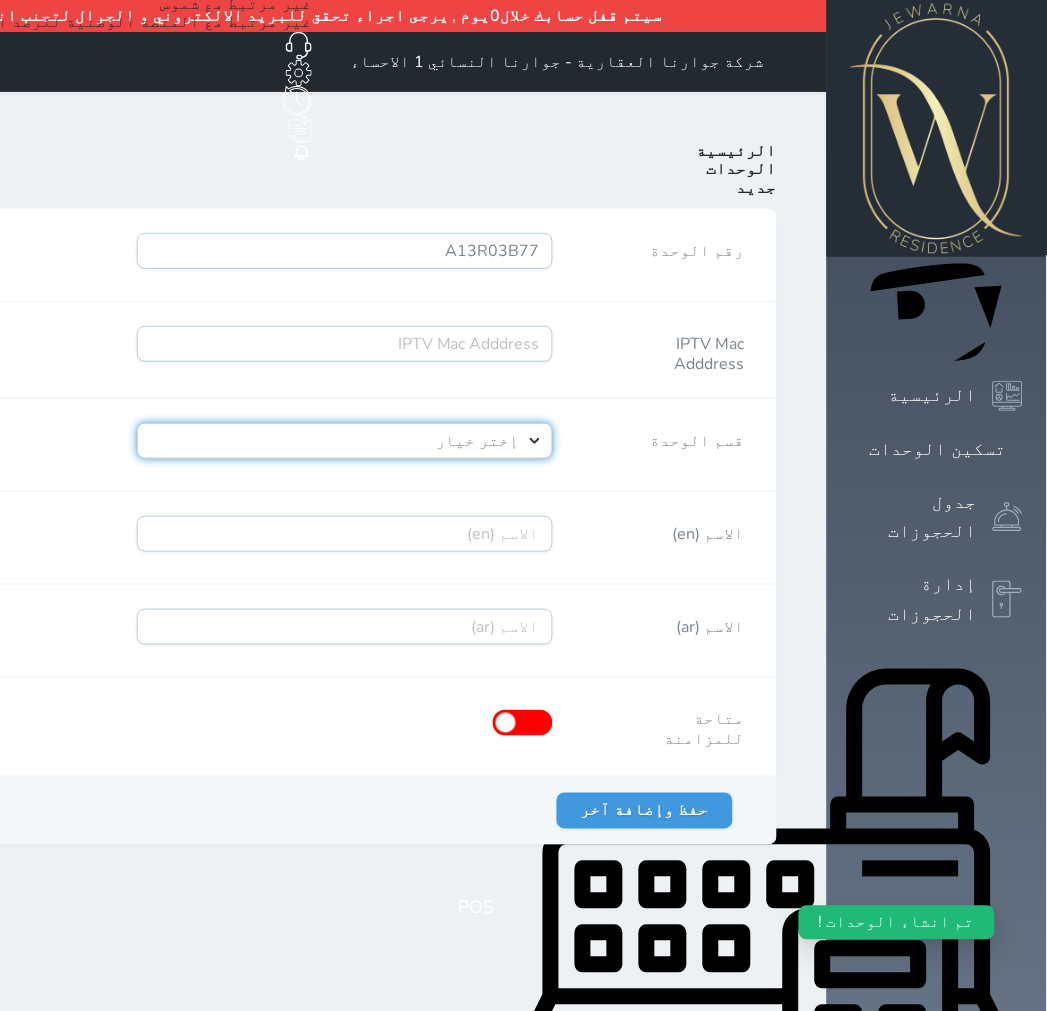 click on "إختر خيار   [PERSON_NAME]" at bounding box center [345, 441] 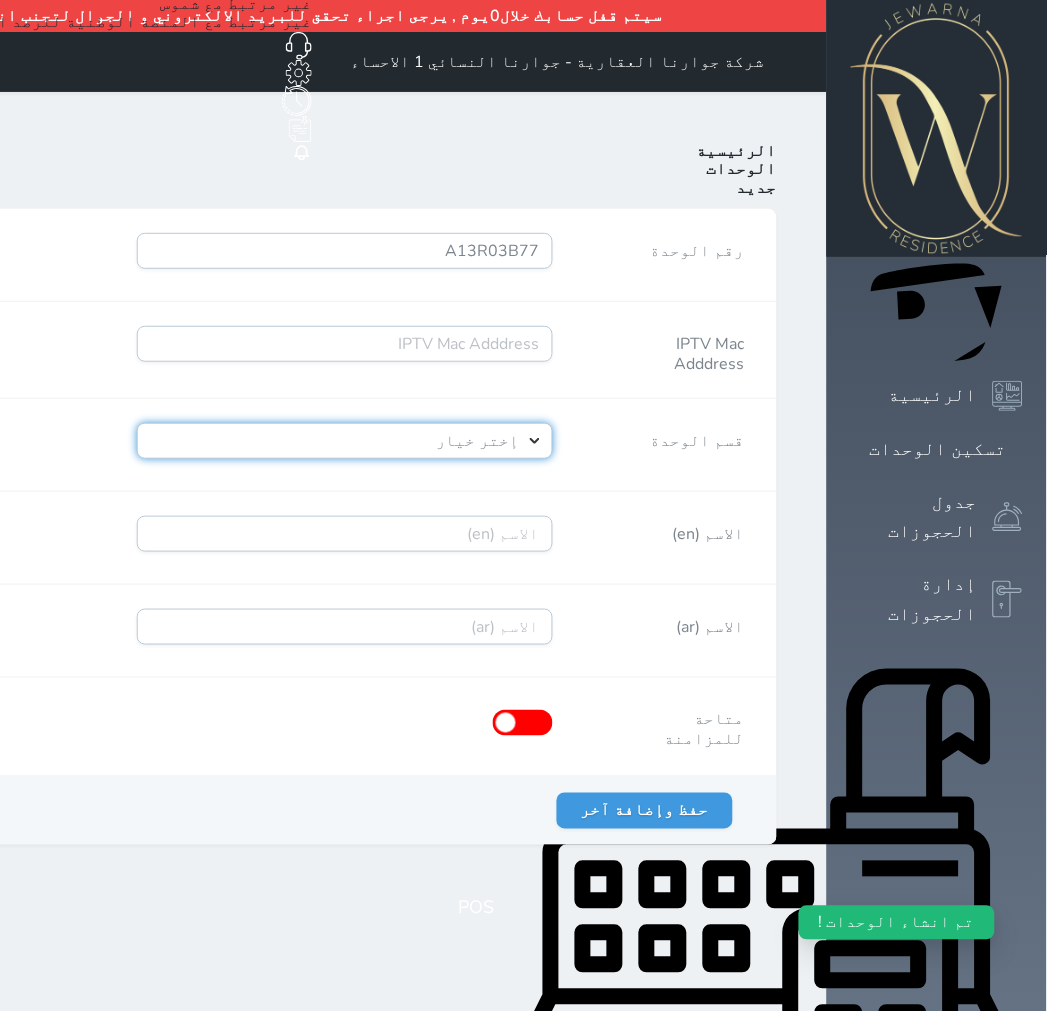select on "39146238" 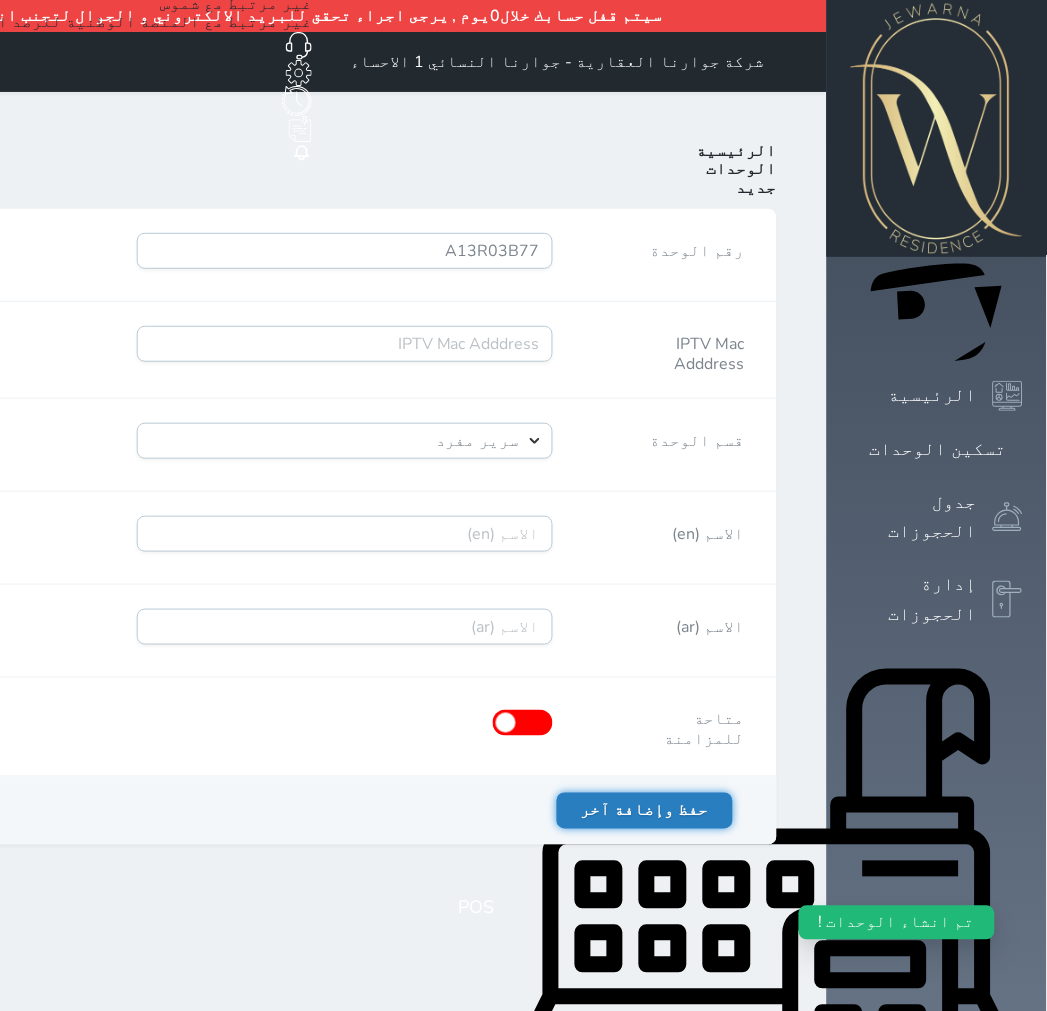drag, startPoint x: 145, startPoint y: 755, endPoint x: 64, endPoint y: 757, distance: 81.02469 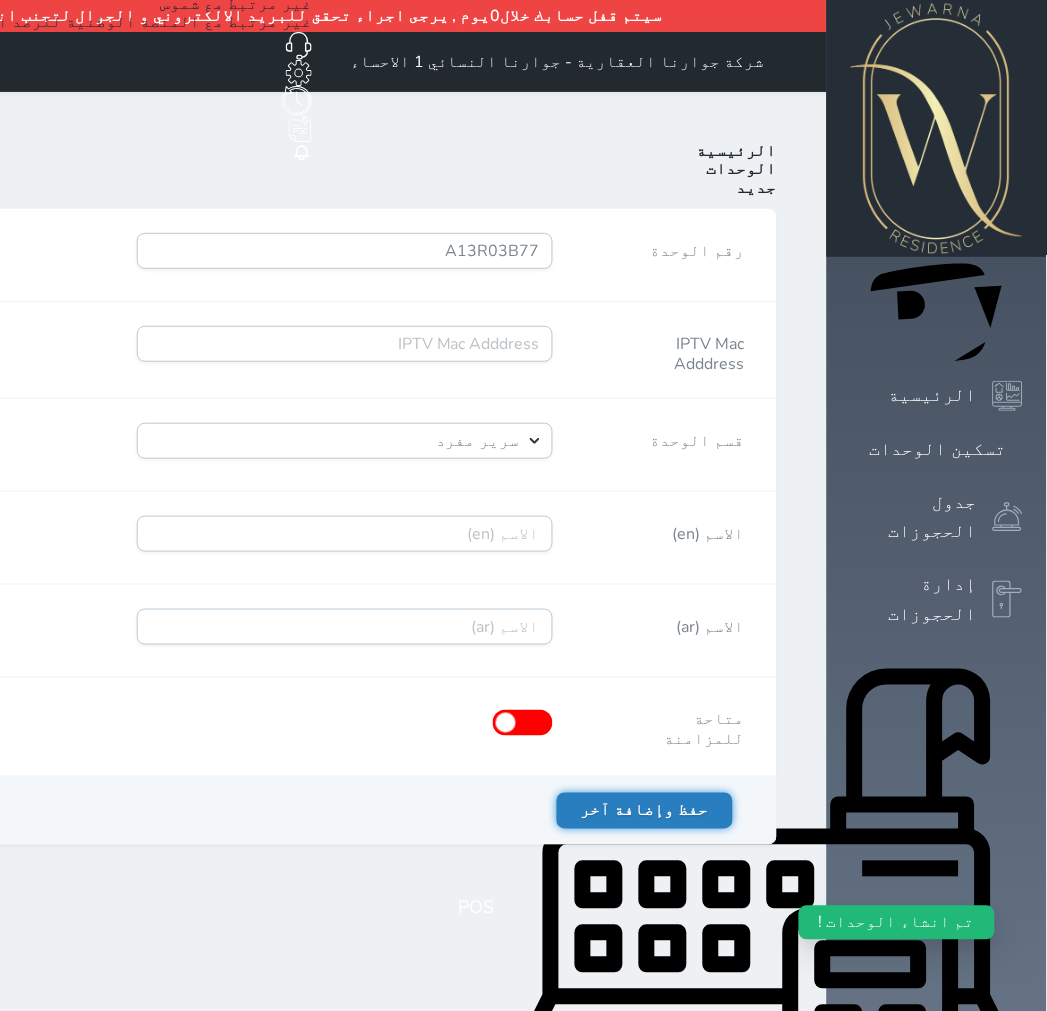 click on "حفظ وإضافة آخر" at bounding box center [645, 811] 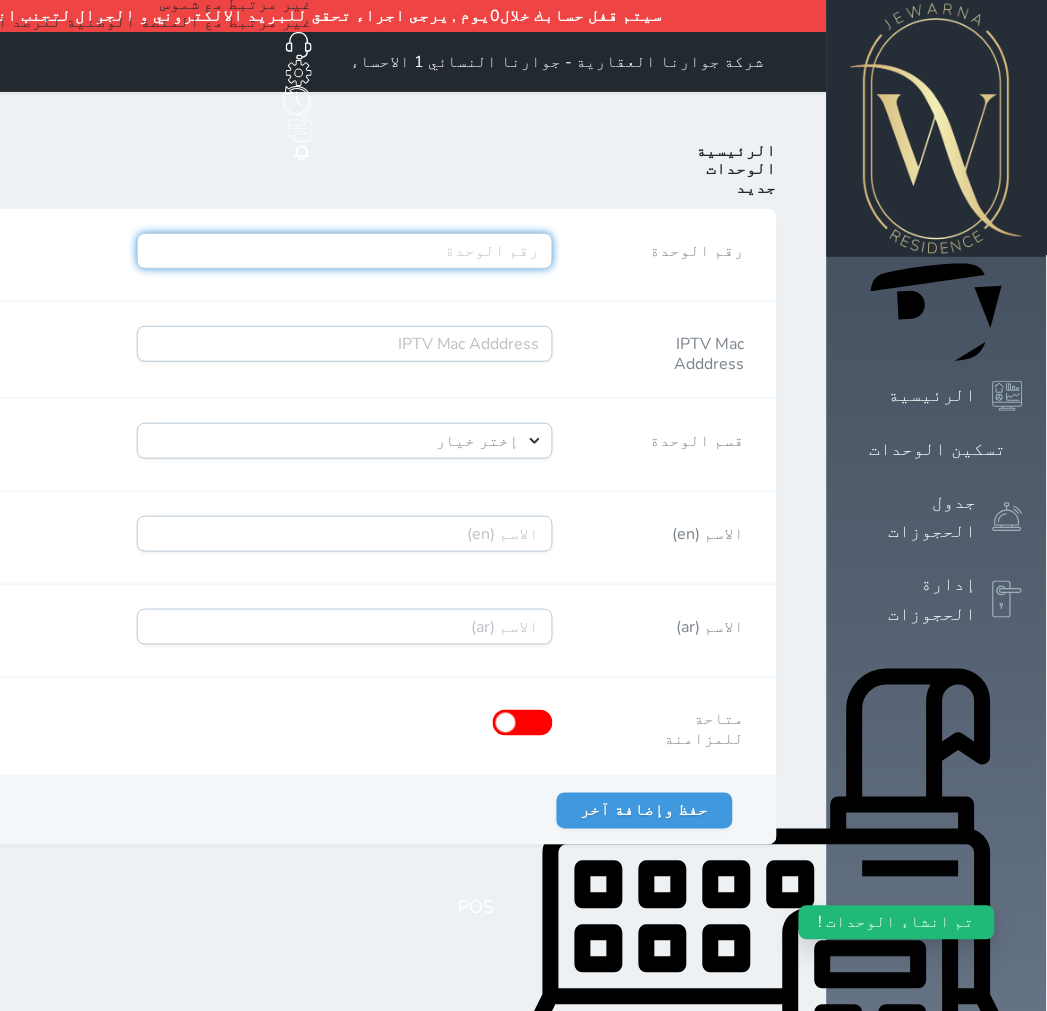 click on "رقم الوحدة" at bounding box center [345, 251] 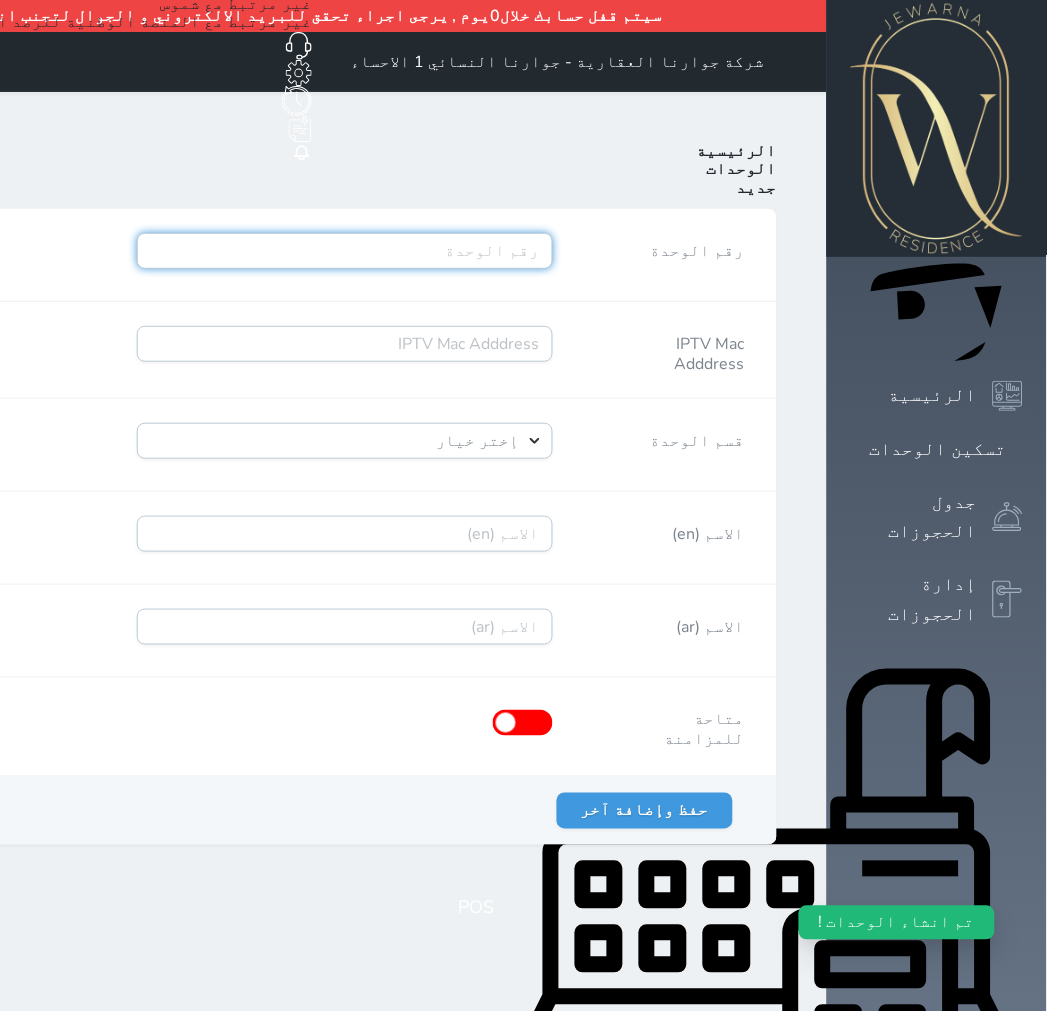 paste on "A13R03B78" 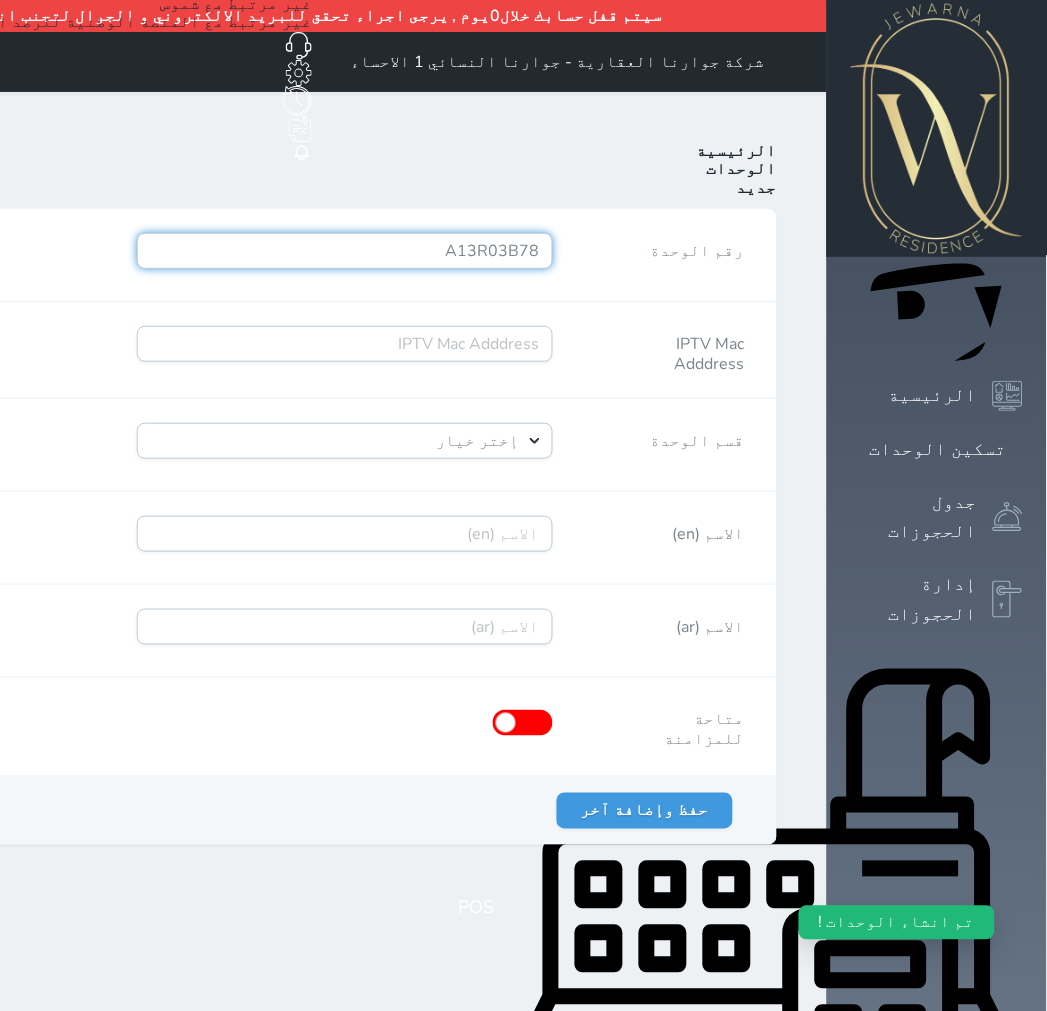 type on "A13R03B78" 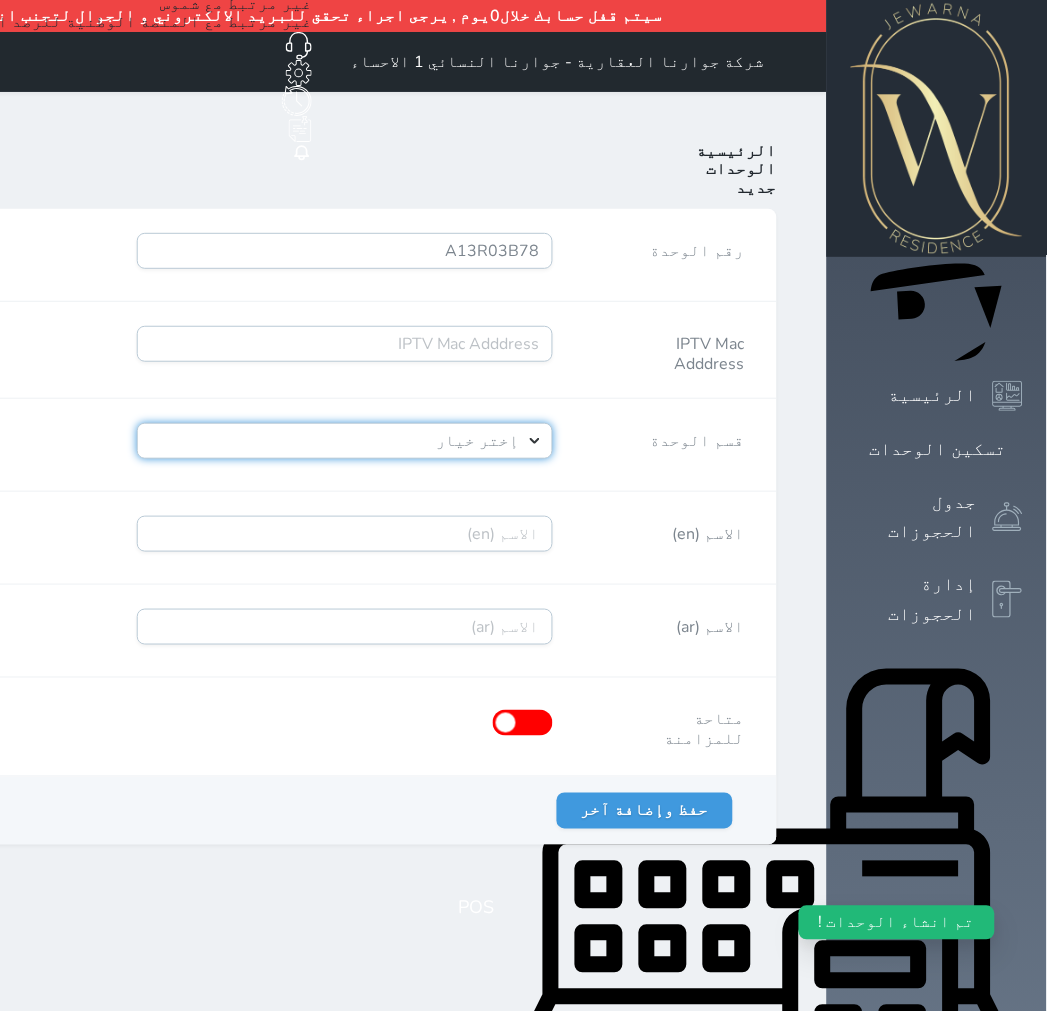 click on "إختر خيار   [PERSON_NAME]" at bounding box center (345, 441) 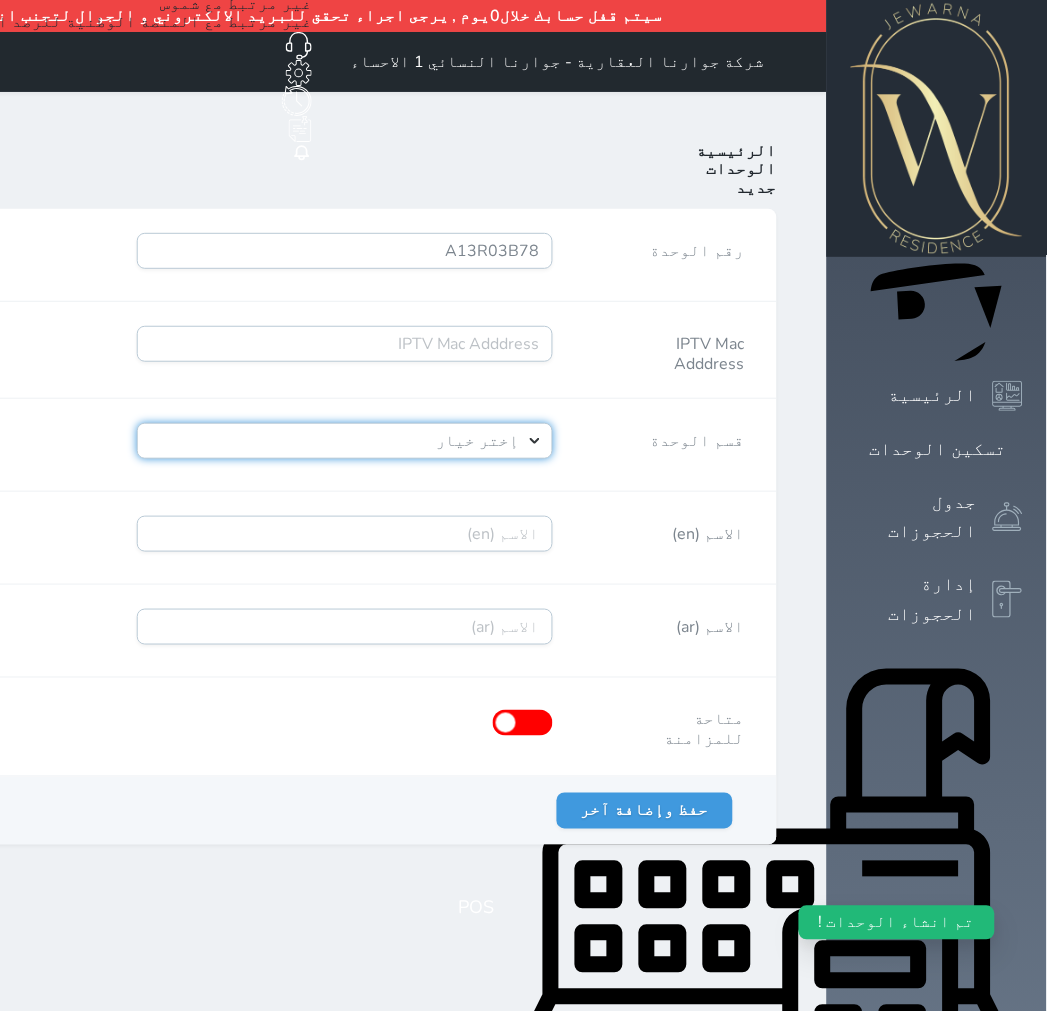 select on "39146238" 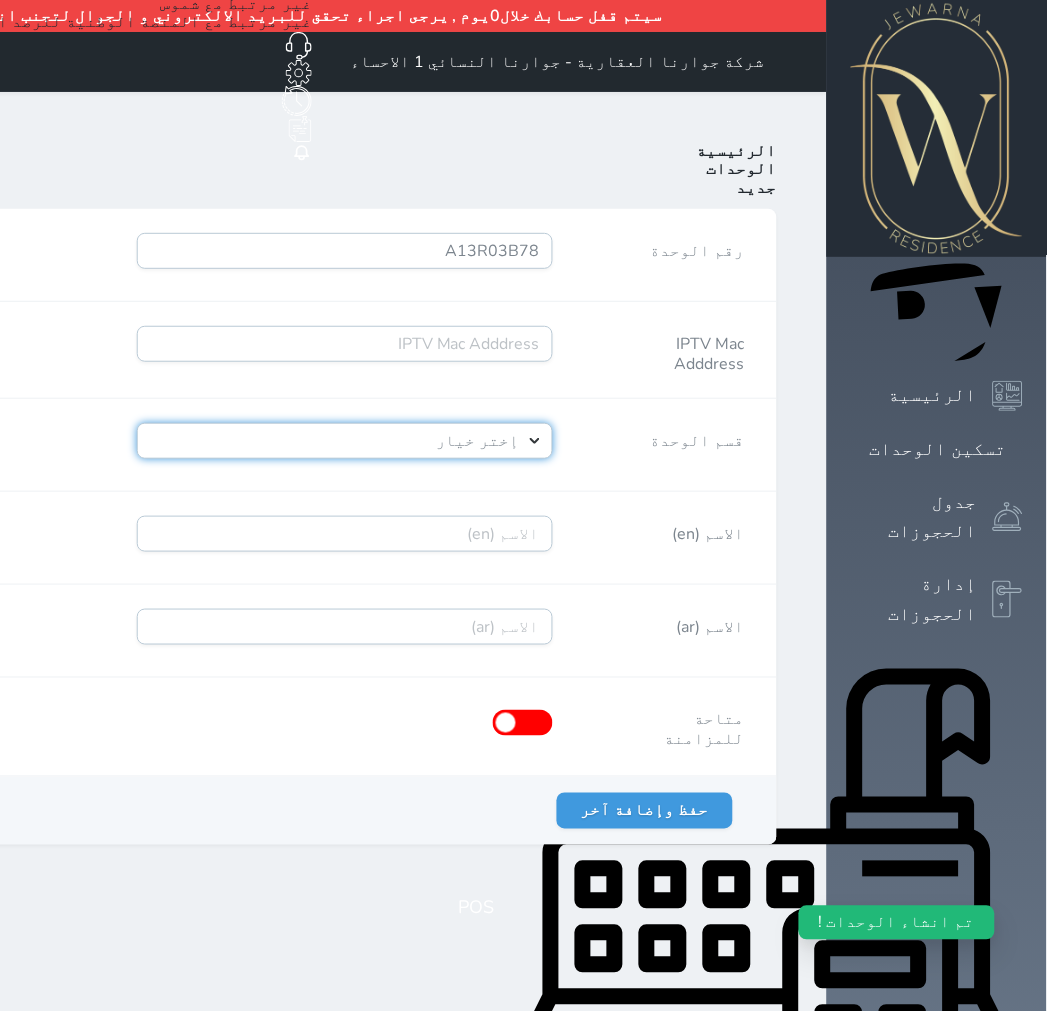 click on "إختر خيار   [PERSON_NAME]" at bounding box center [345, 441] 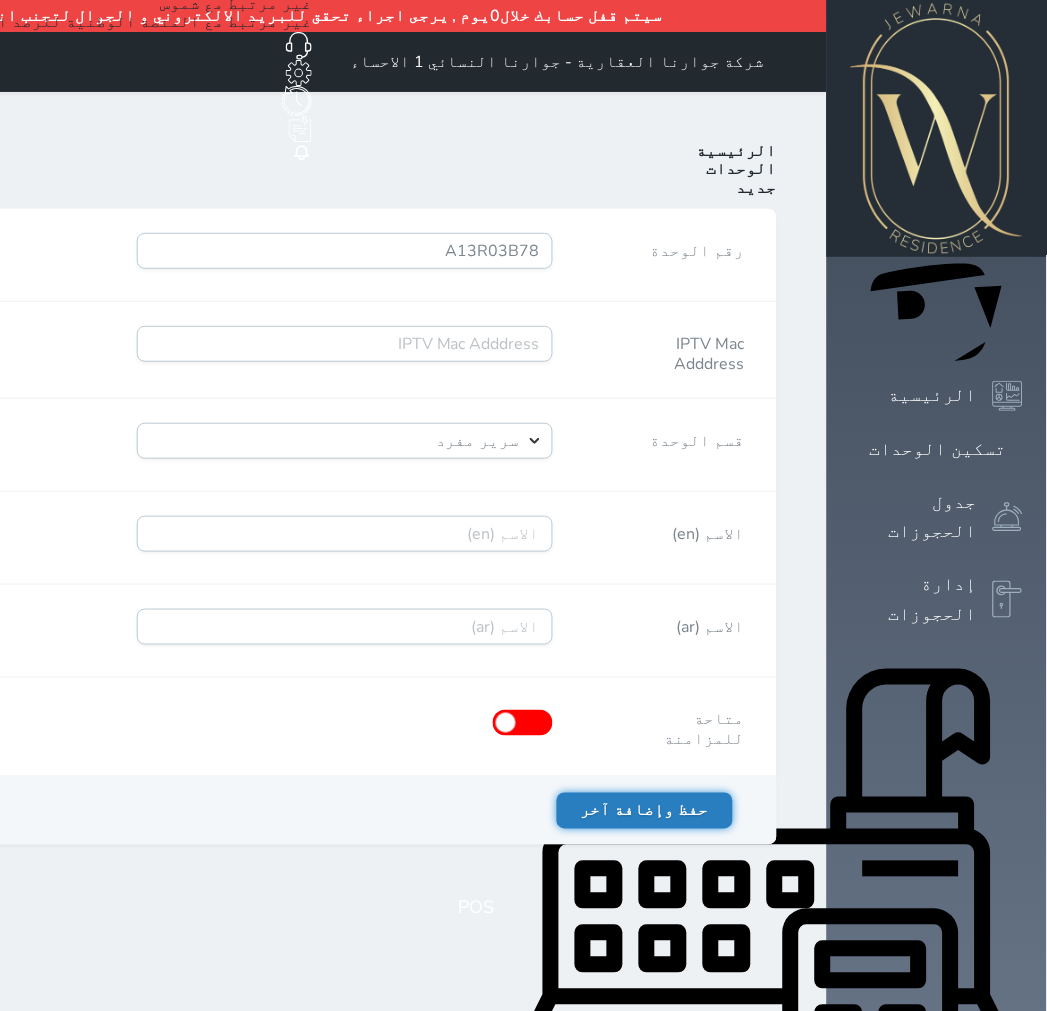 click on "حفظ وإضافة آخر" at bounding box center (645, 811) 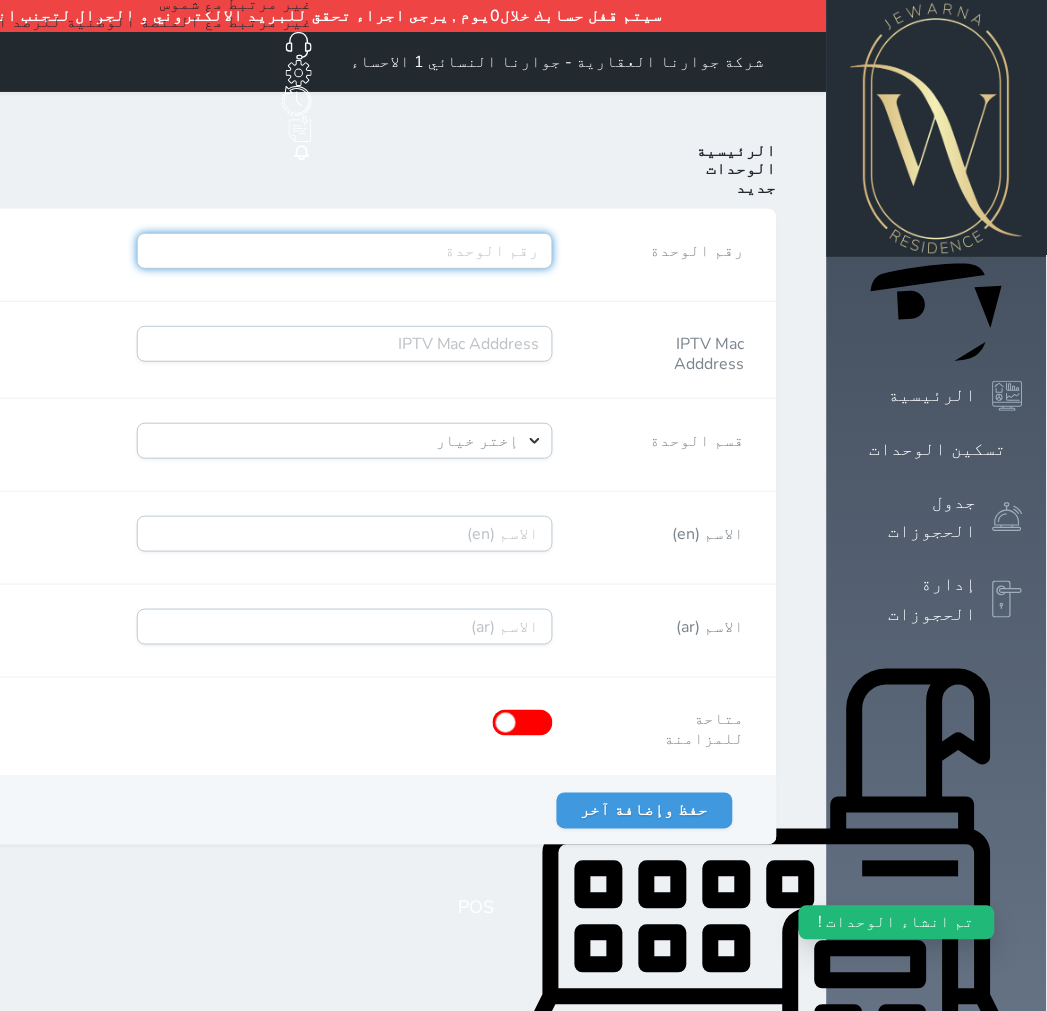 click on "رقم الوحدة" at bounding box center [345, 251] 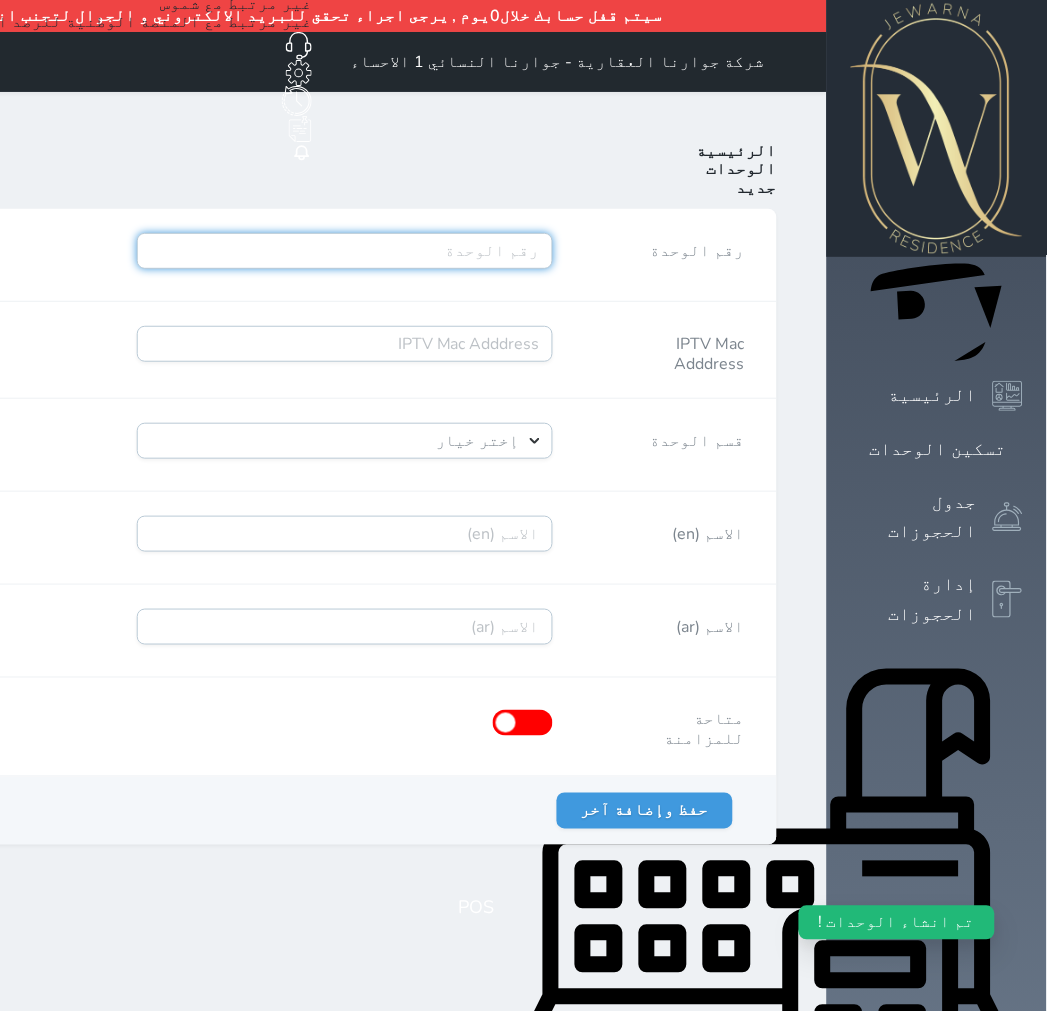 paste on "A14R01B79" 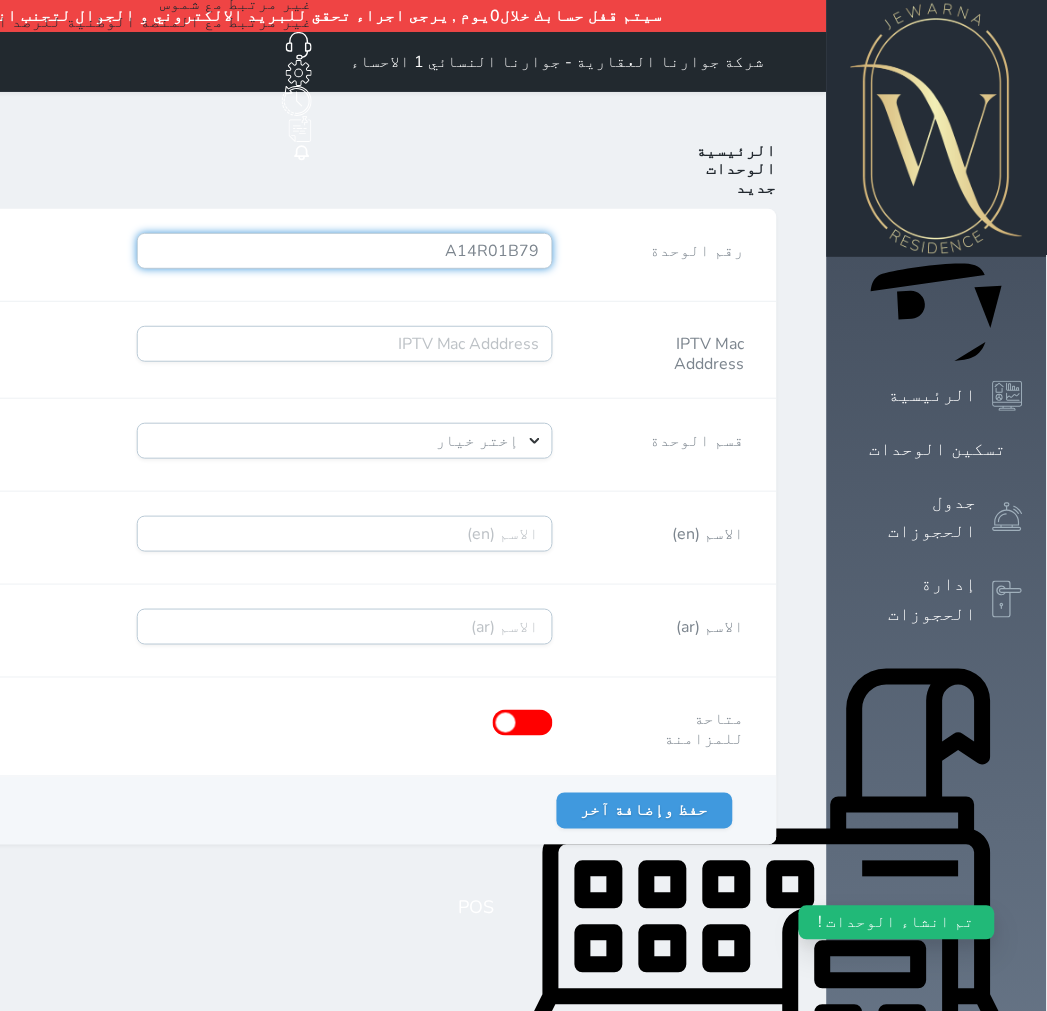 type on "A14R01B79" 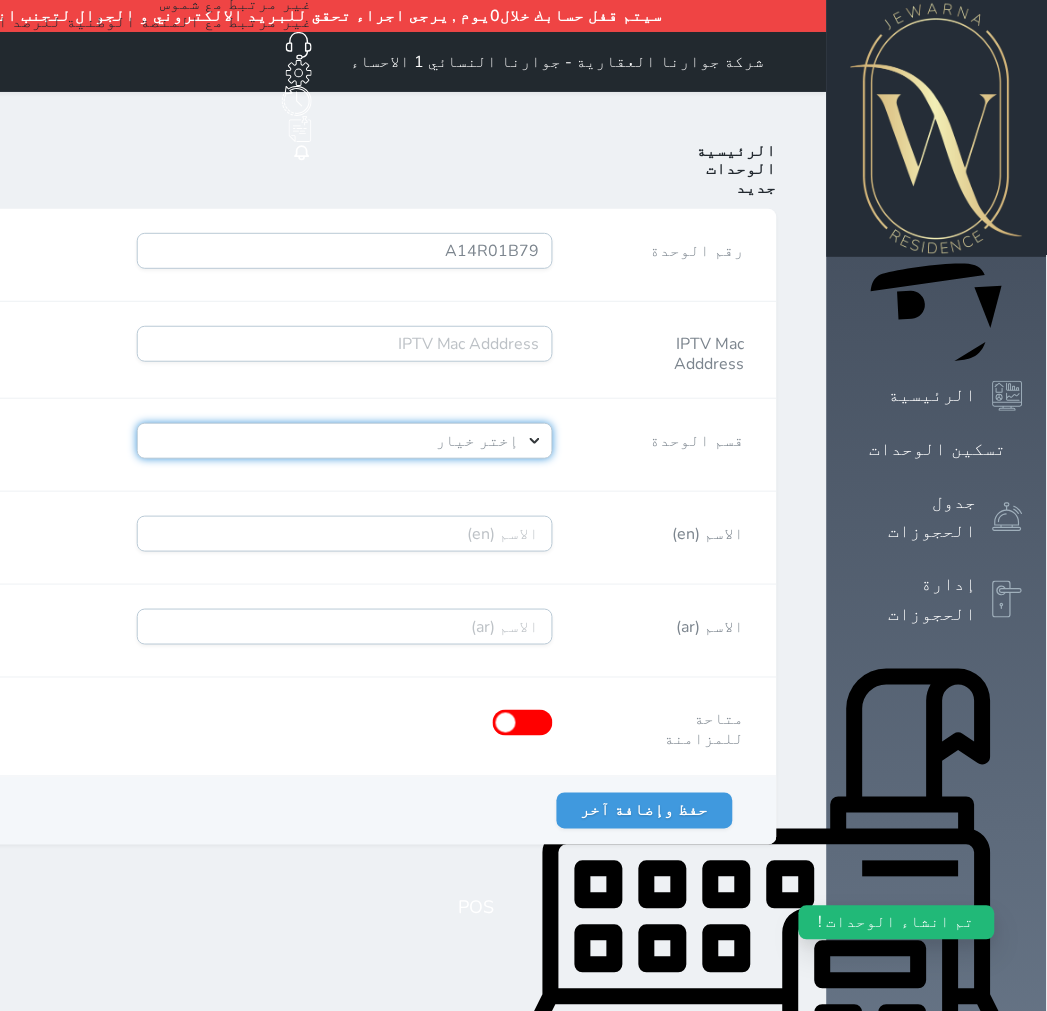 click on "إختر خيار   [PERSON_NAME]" at bounding box center [345, 441] 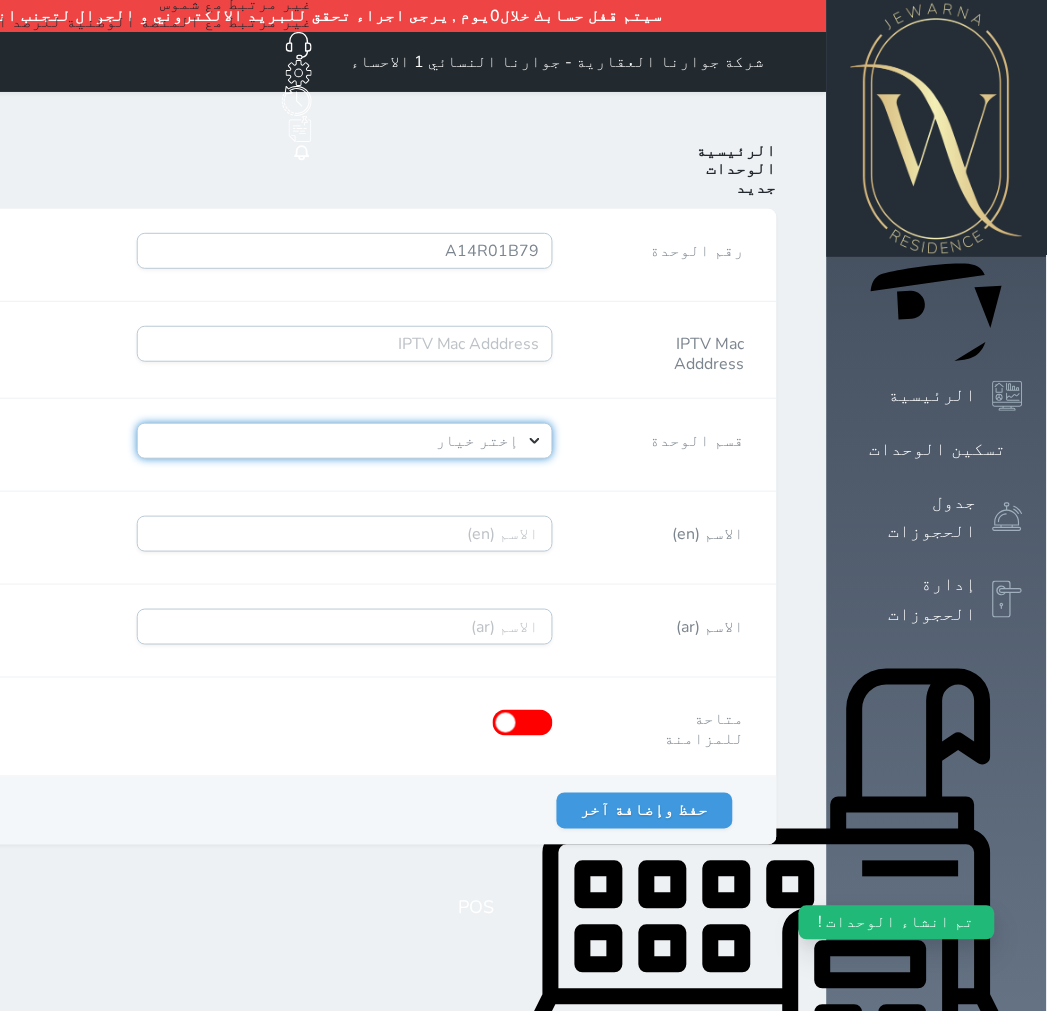 select on "39146238" 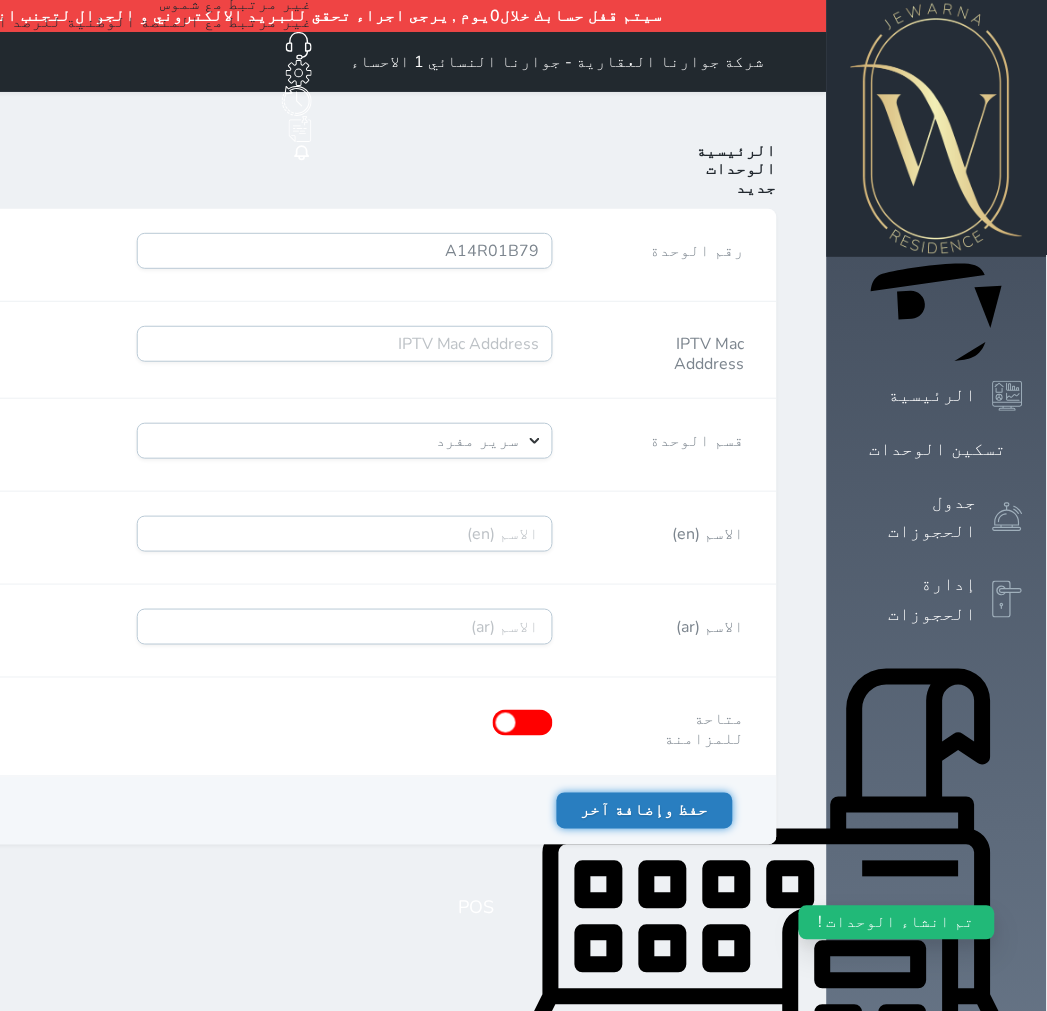 click on "حفظ وإضافة آخر" at bounding box center [645, 811] 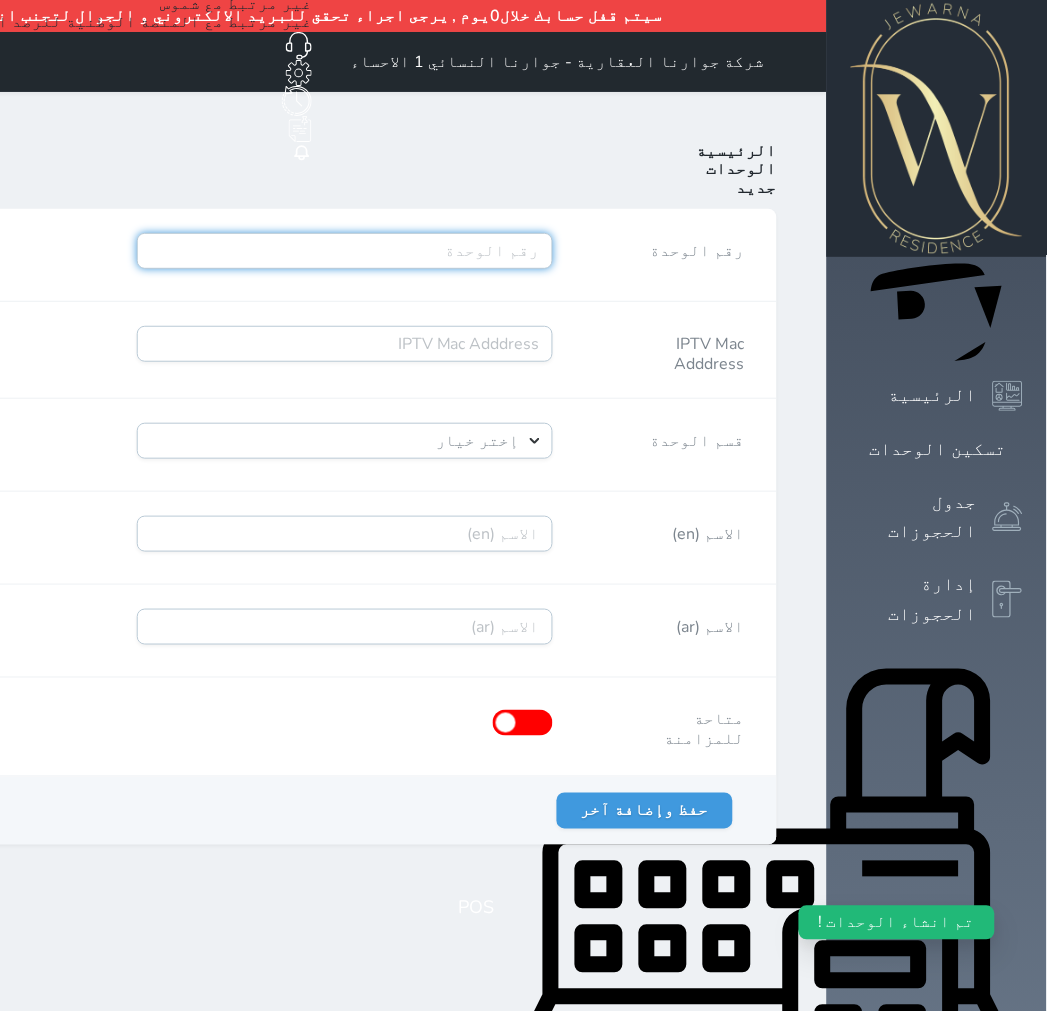 click on "رقم الوحدة" at bounding box center (345, 251) 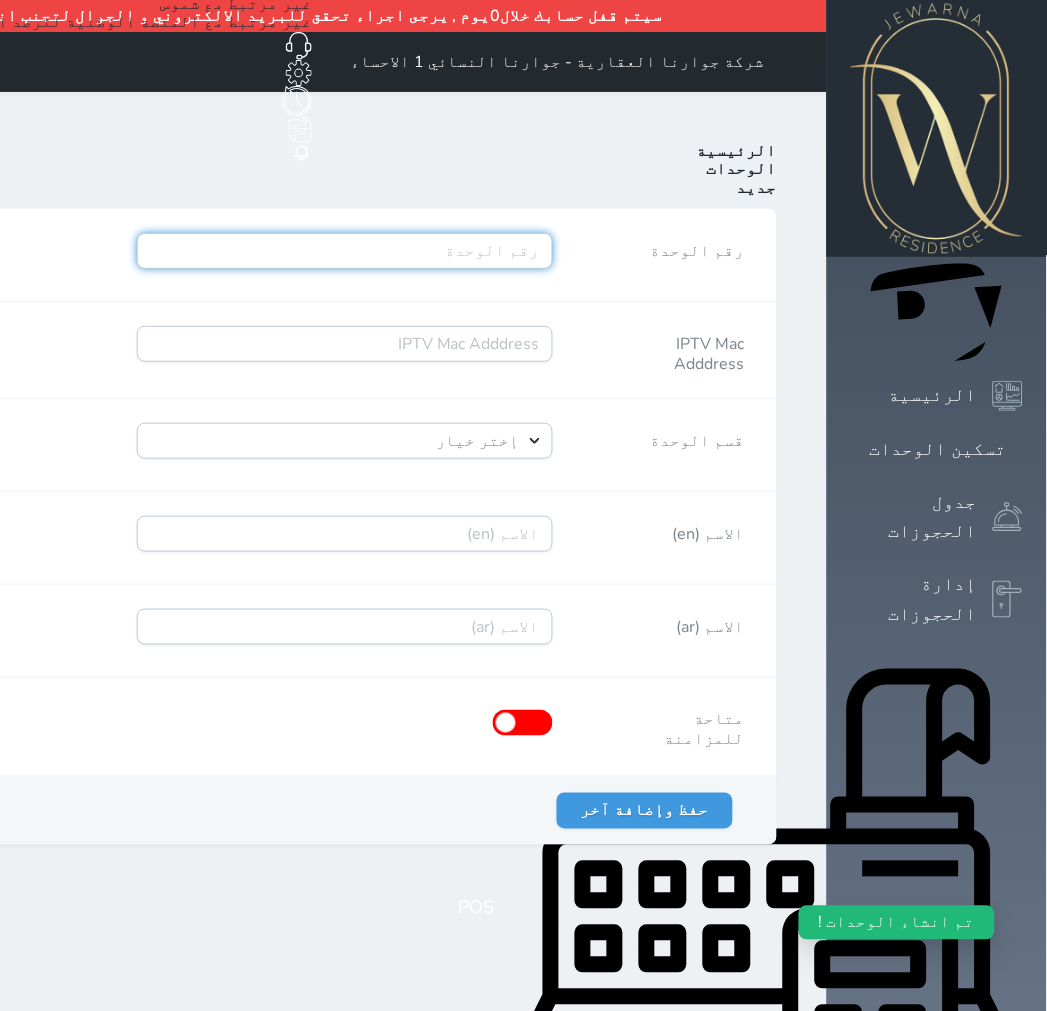 paste on "A14R01B80" 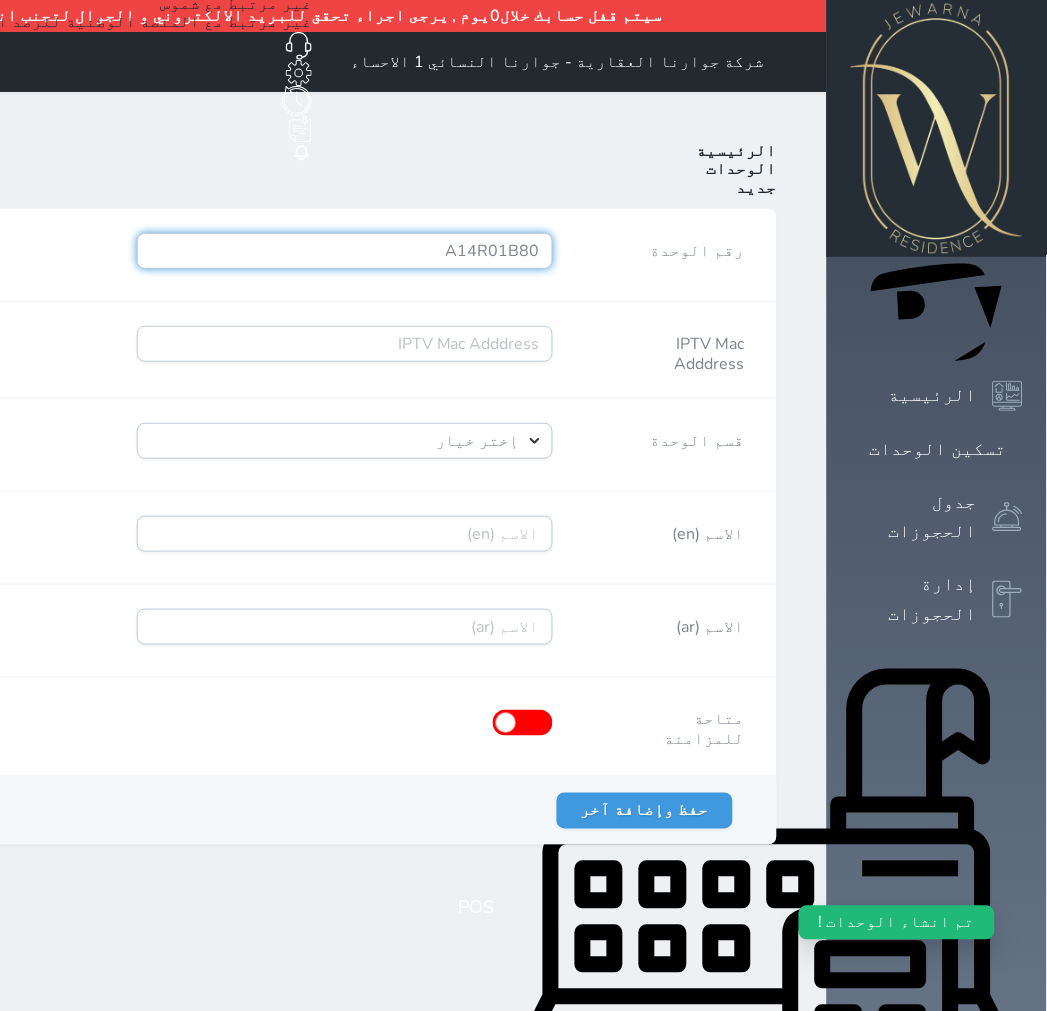 type on "A14R01B80" 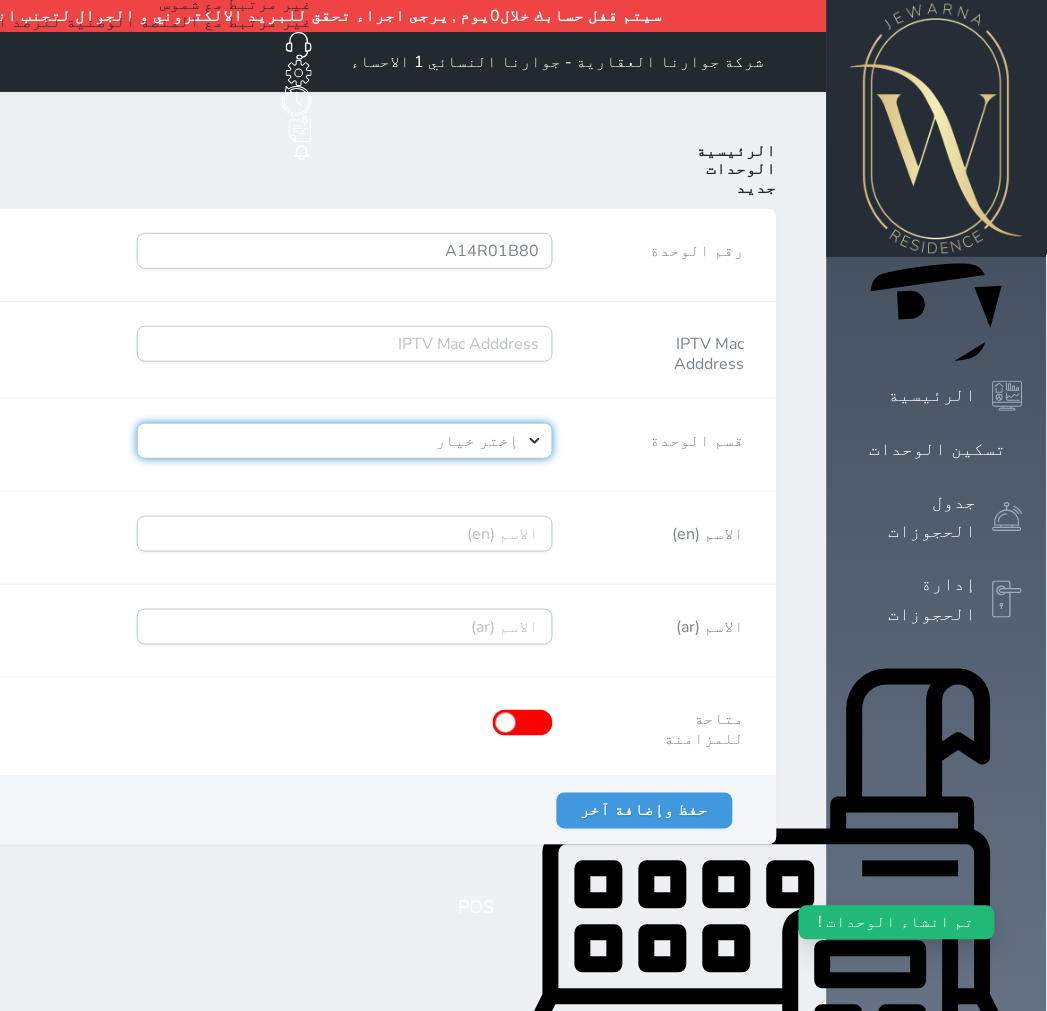 click on "إختر خيار   [PERSON_NAME]" at bounding box center (345, 441) 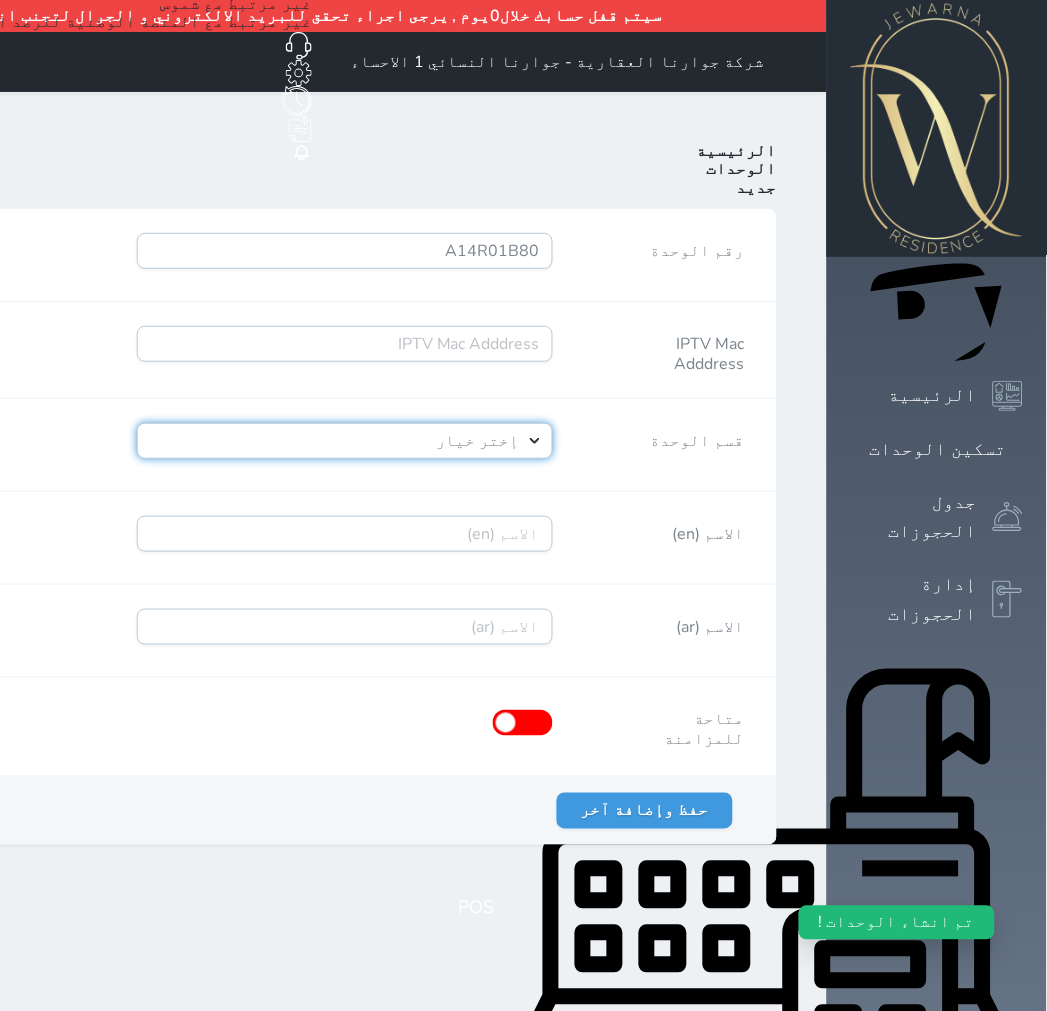 select on "39146238" 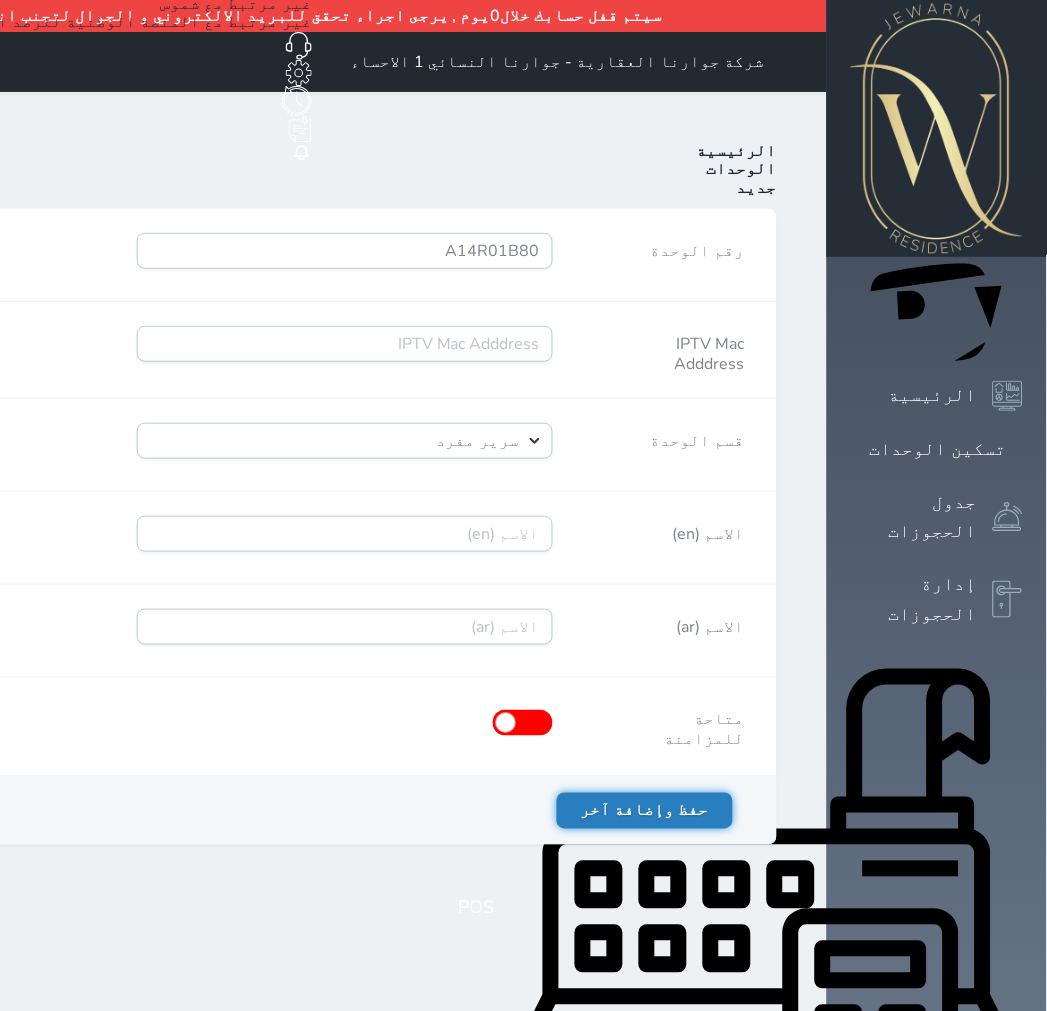 click on "حفظ وإضافة آخر" at bounding box center [645, 811] 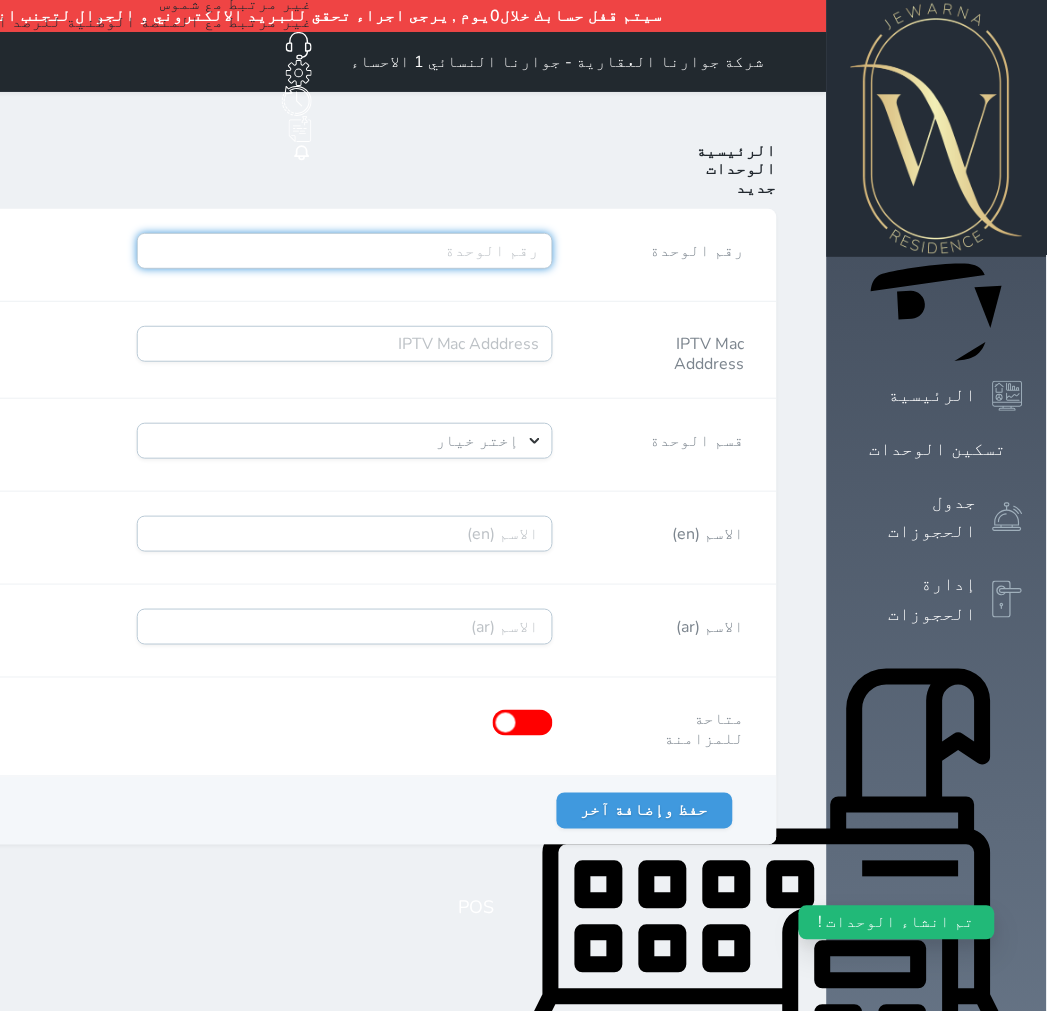 click on "رقم الوحدة" at bounding box center [345, 251] 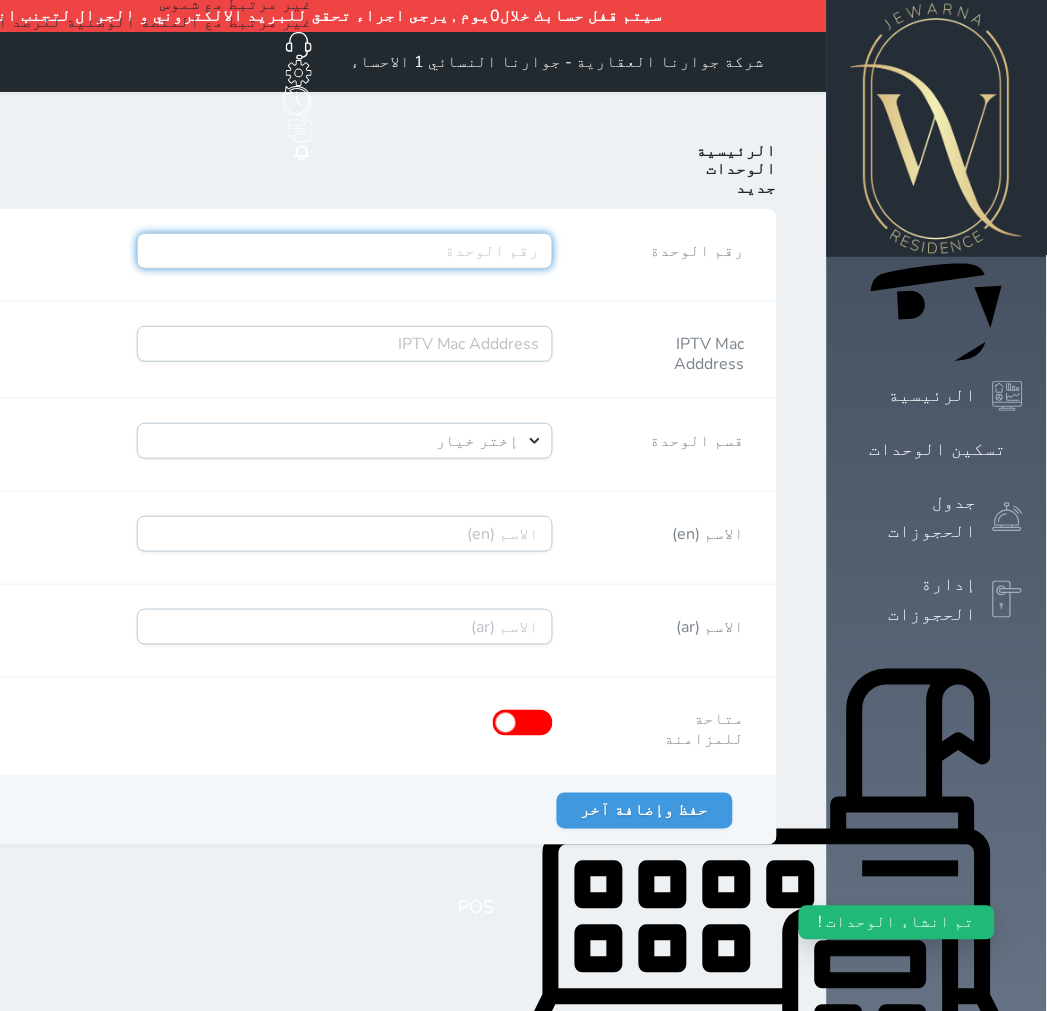 paste on "A14R02B81" 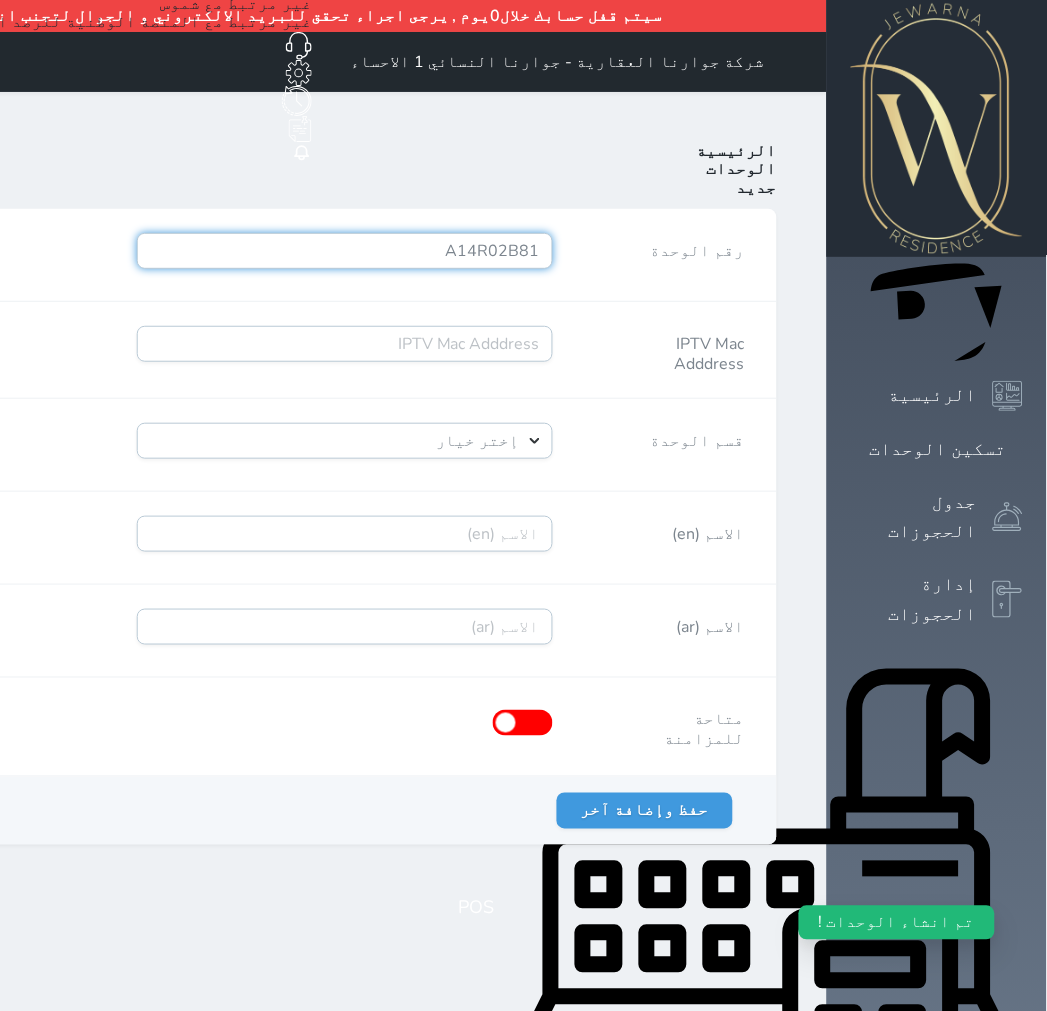 type on "A14R02B81" 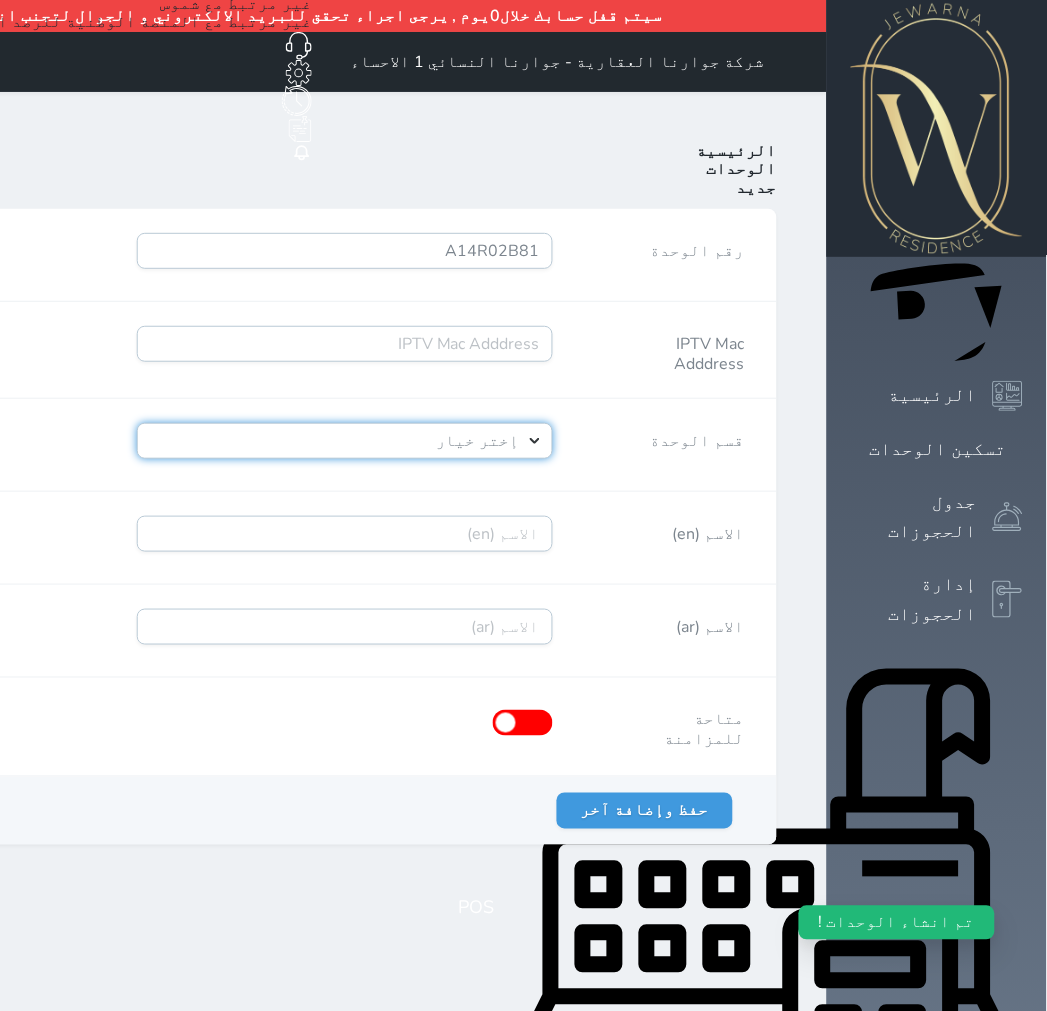 click on "إختر خيار   [PERSON_NAME]" at bounding box center (345, 441) 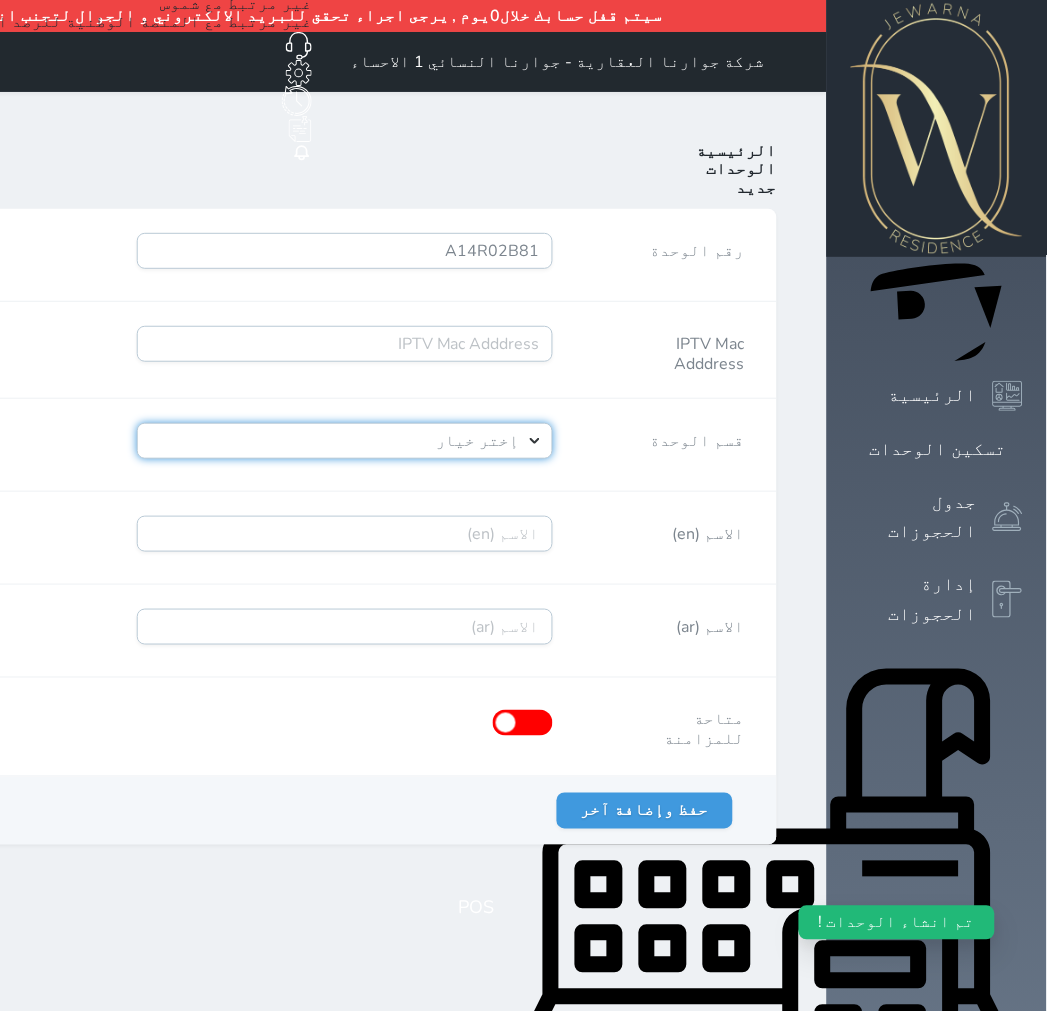 select on "39146238" 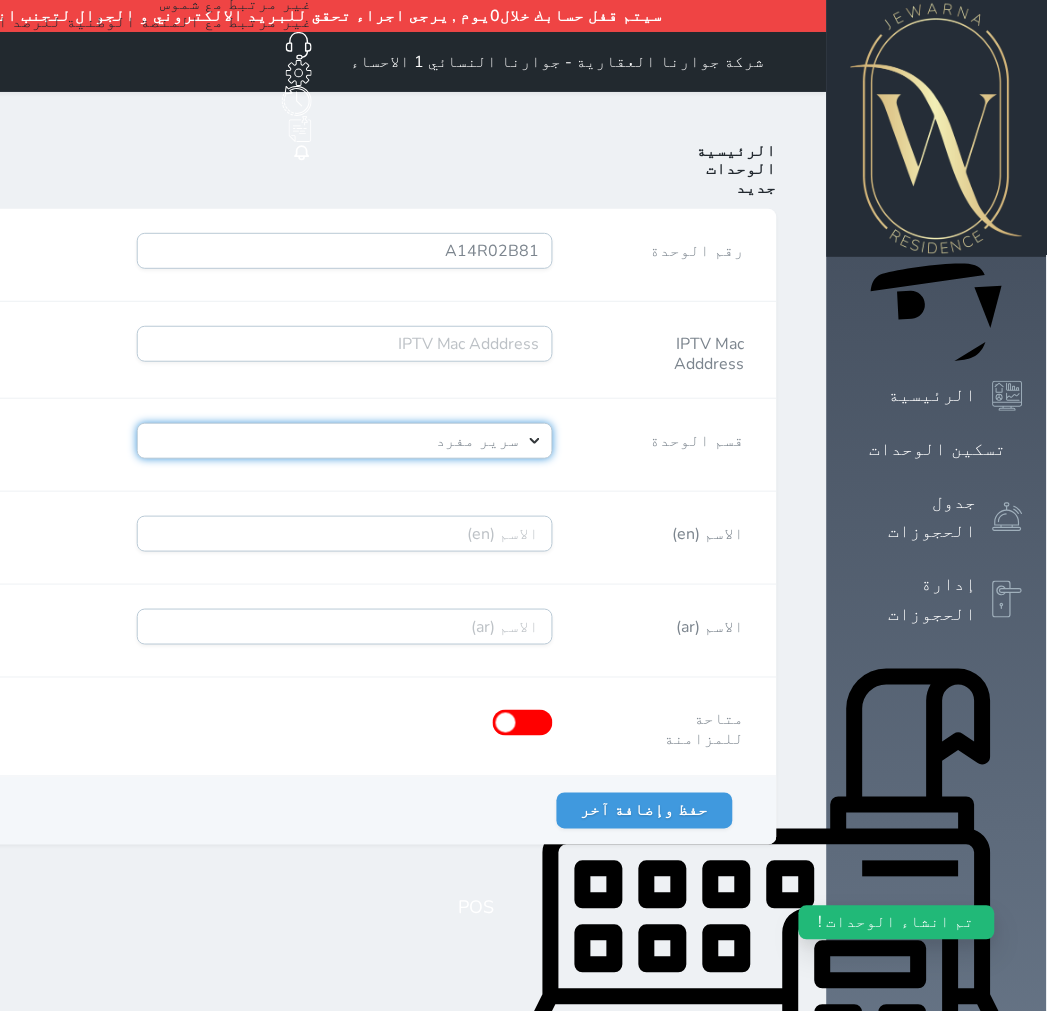 click on "إختر خيار   [PERSON_NAME]" at bounding box center [345, 441] 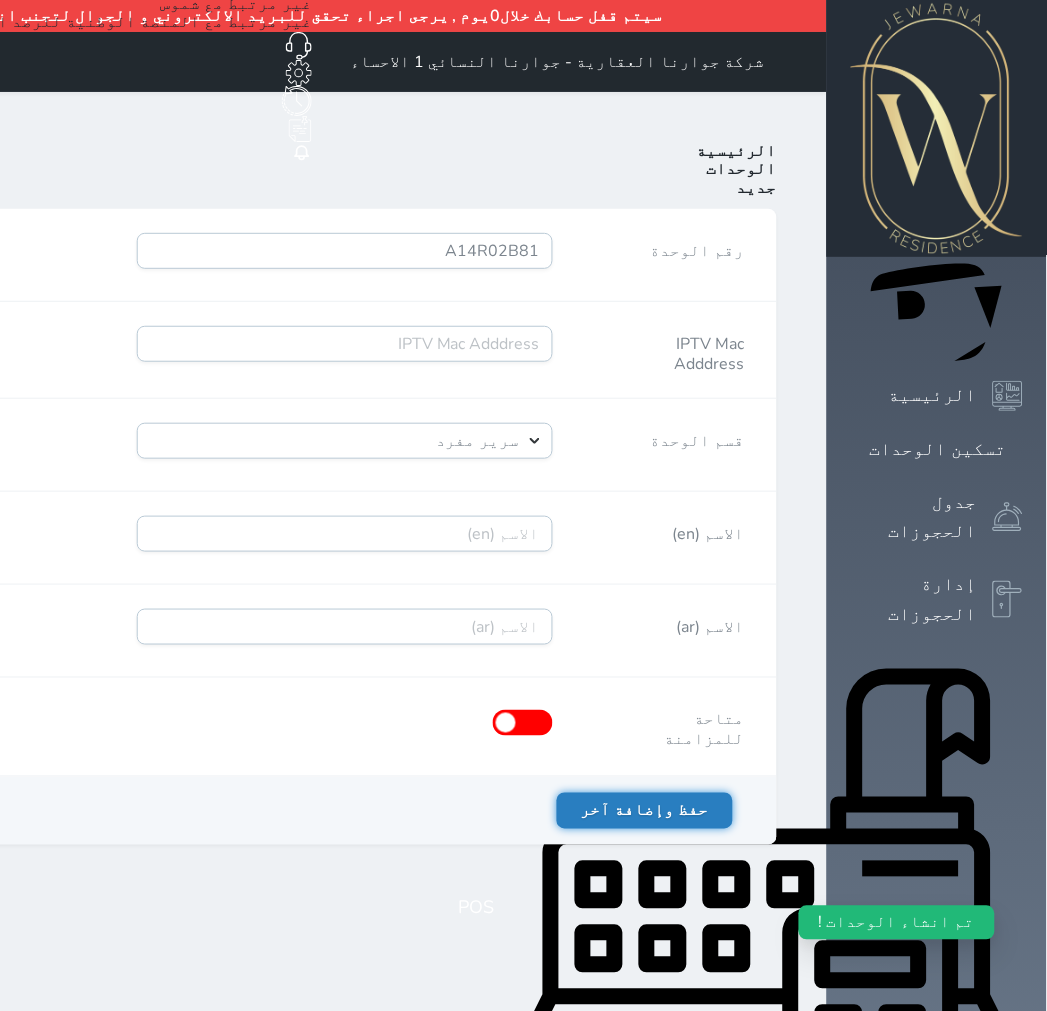 click on "حفظ وإضافة آخر" at bounding box center (645, 811) 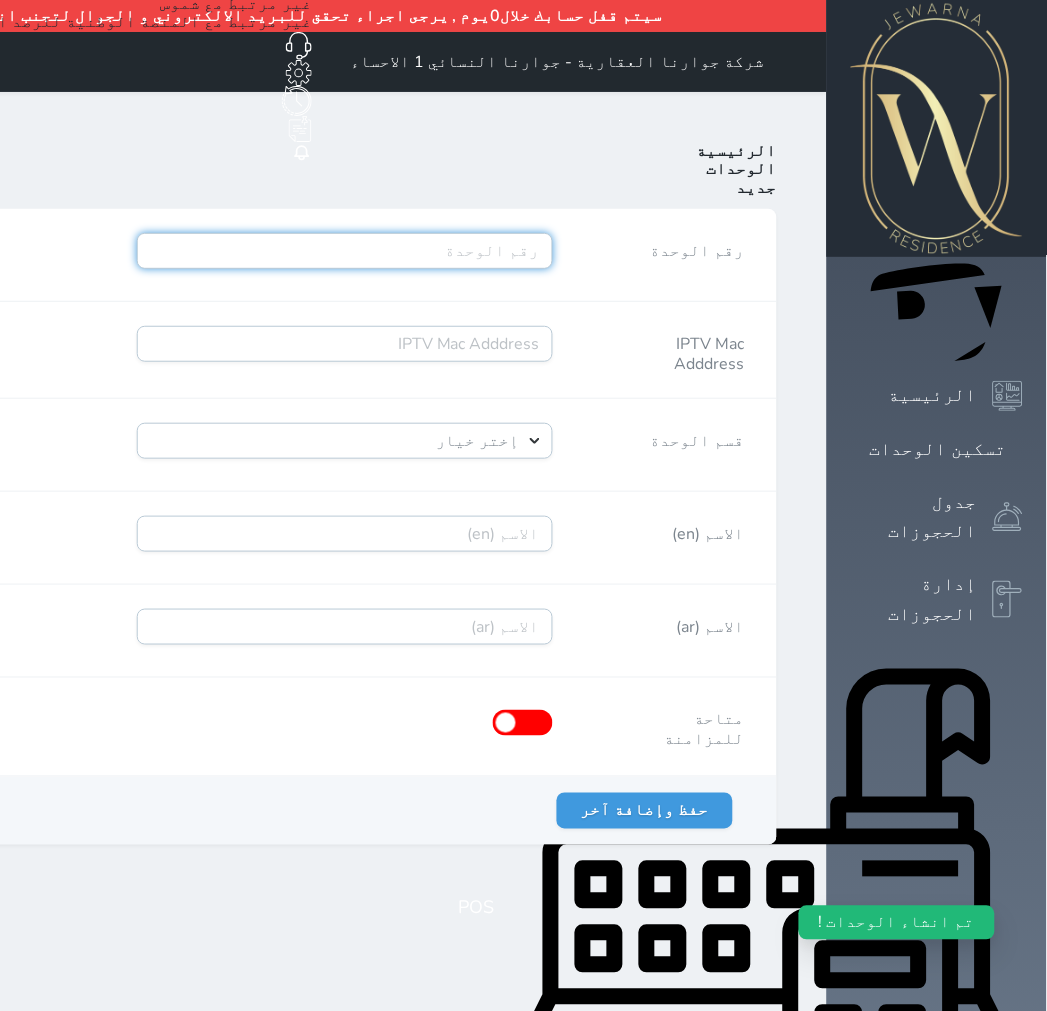 click on "رقم الوحدة" at bounding box center [345, 251] 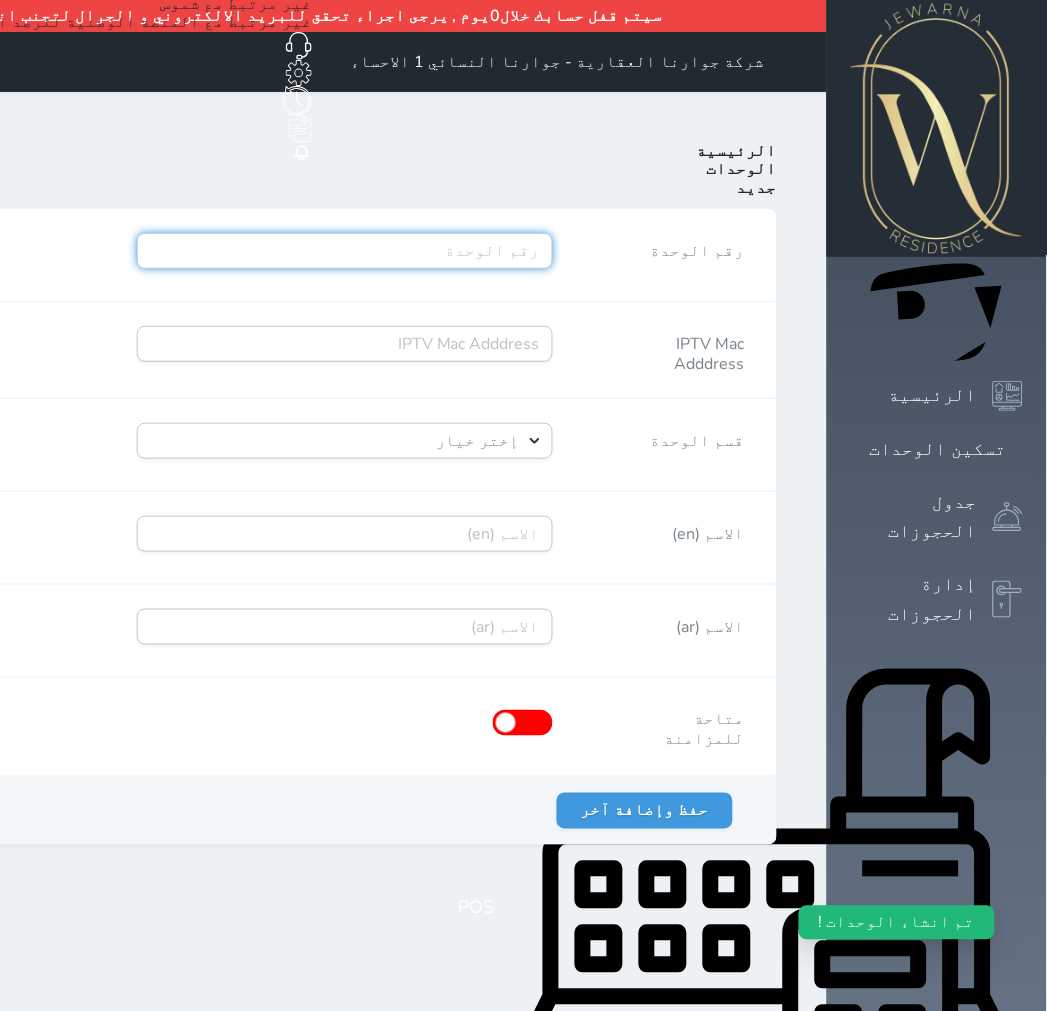 paste on "A14R02B82" 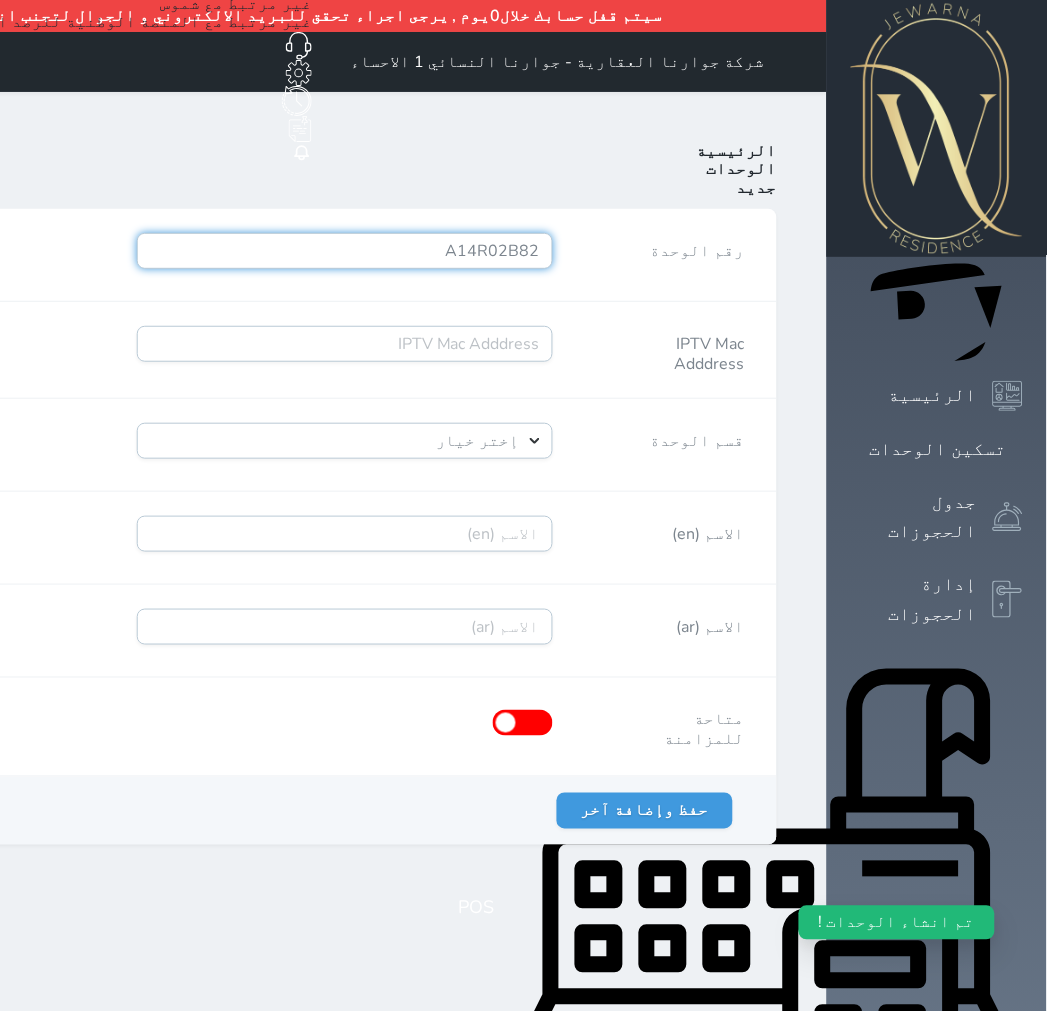 type on "A14R02B82" 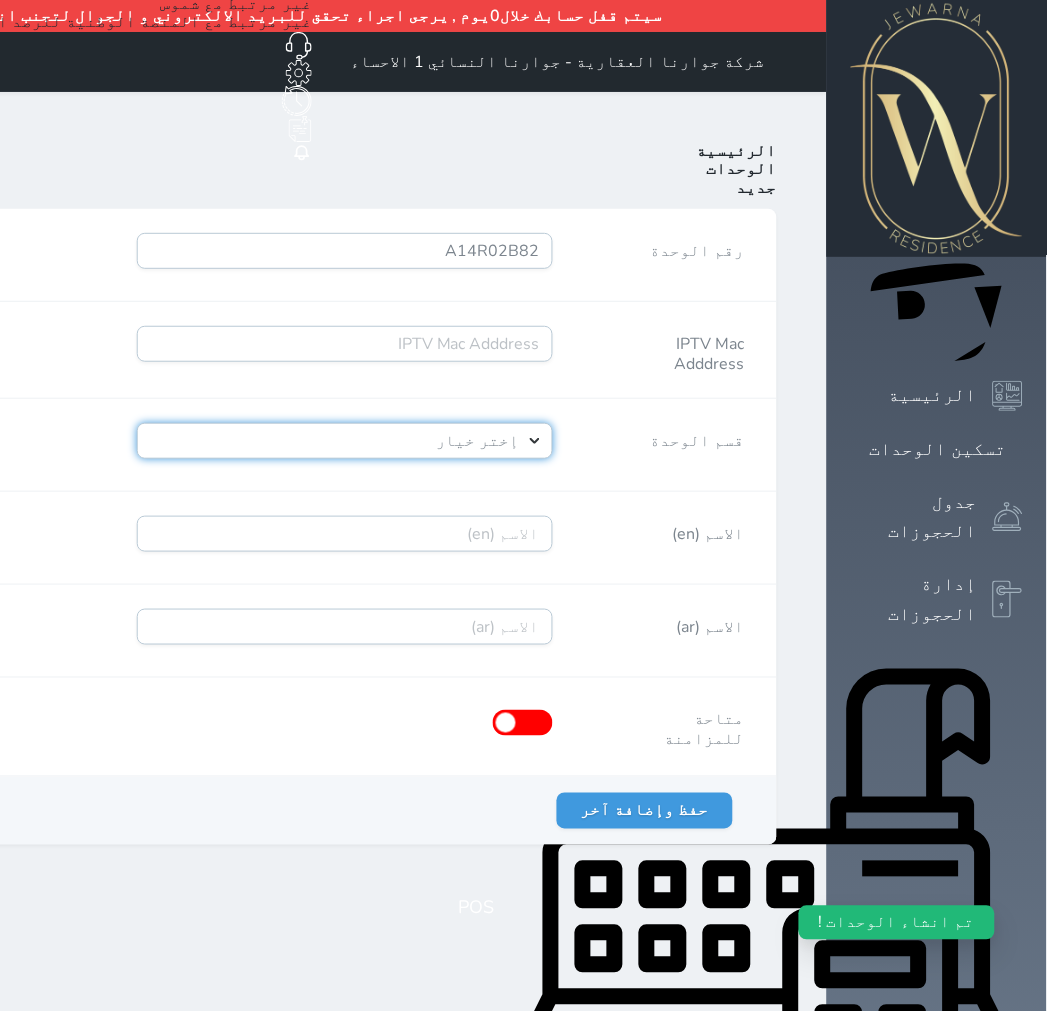 click on "إختر خيار   [PERSON_NAME]" at bounding box center (345, 441) 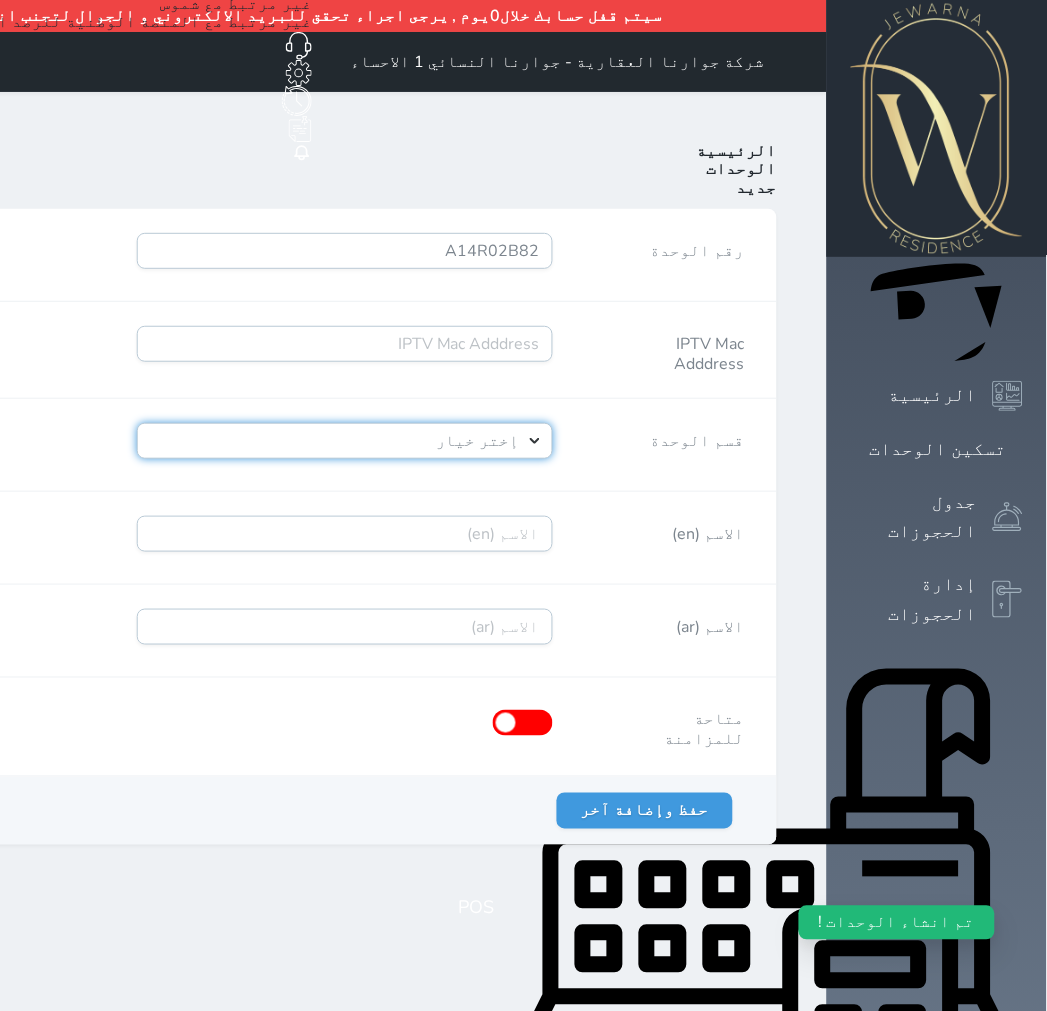 select on "39146238" 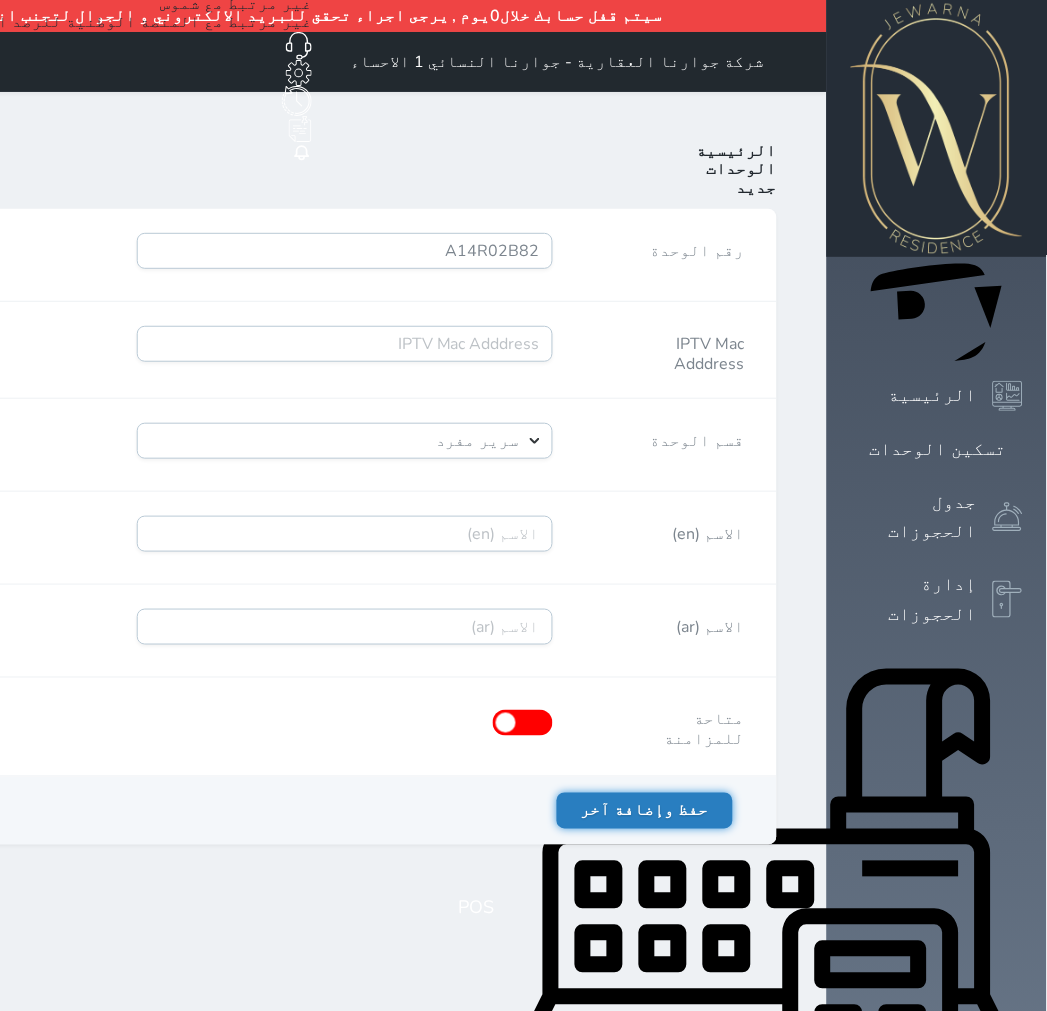 click on "حفظ وإضافة آخر" at bounding box center [645, 811] 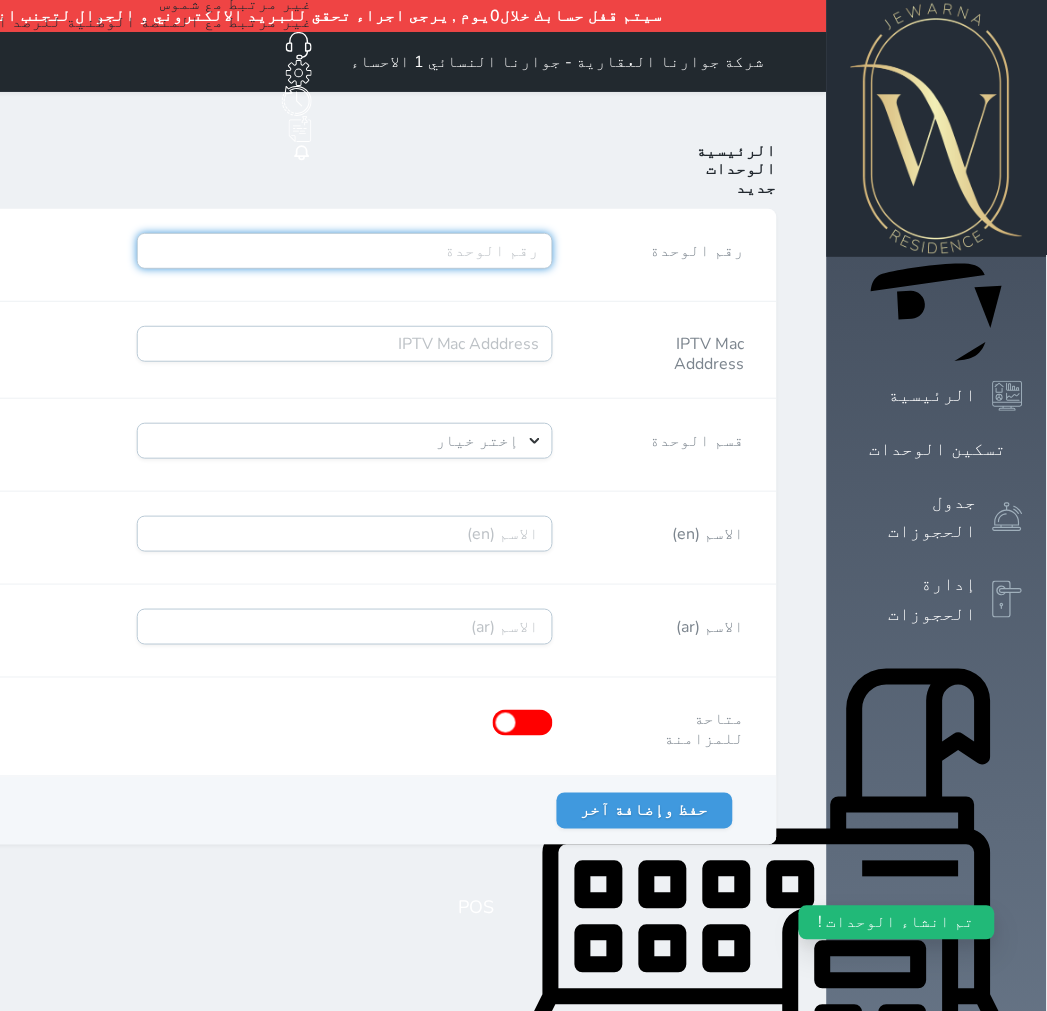 click on "رقم الوحدة" at bounding box center [345, 251] 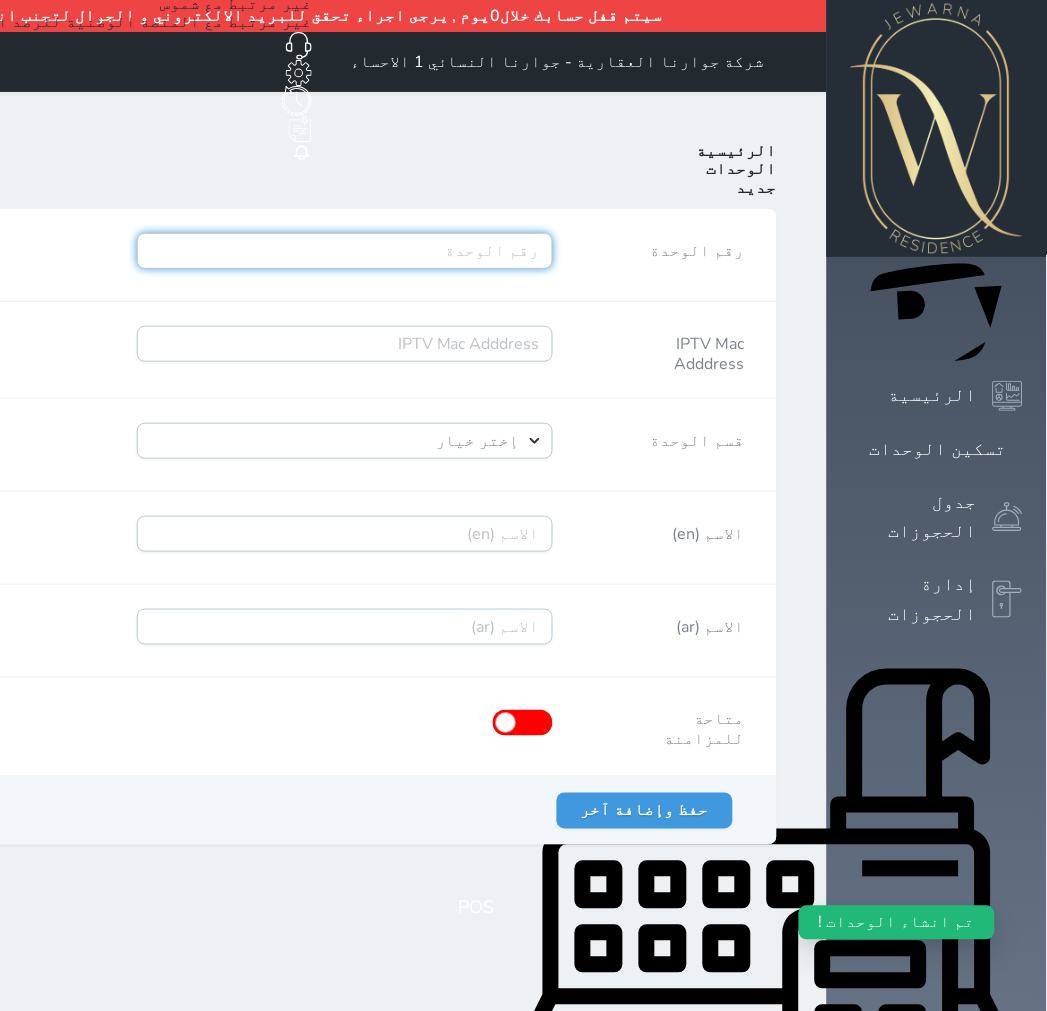 paste on "A14R03B83" 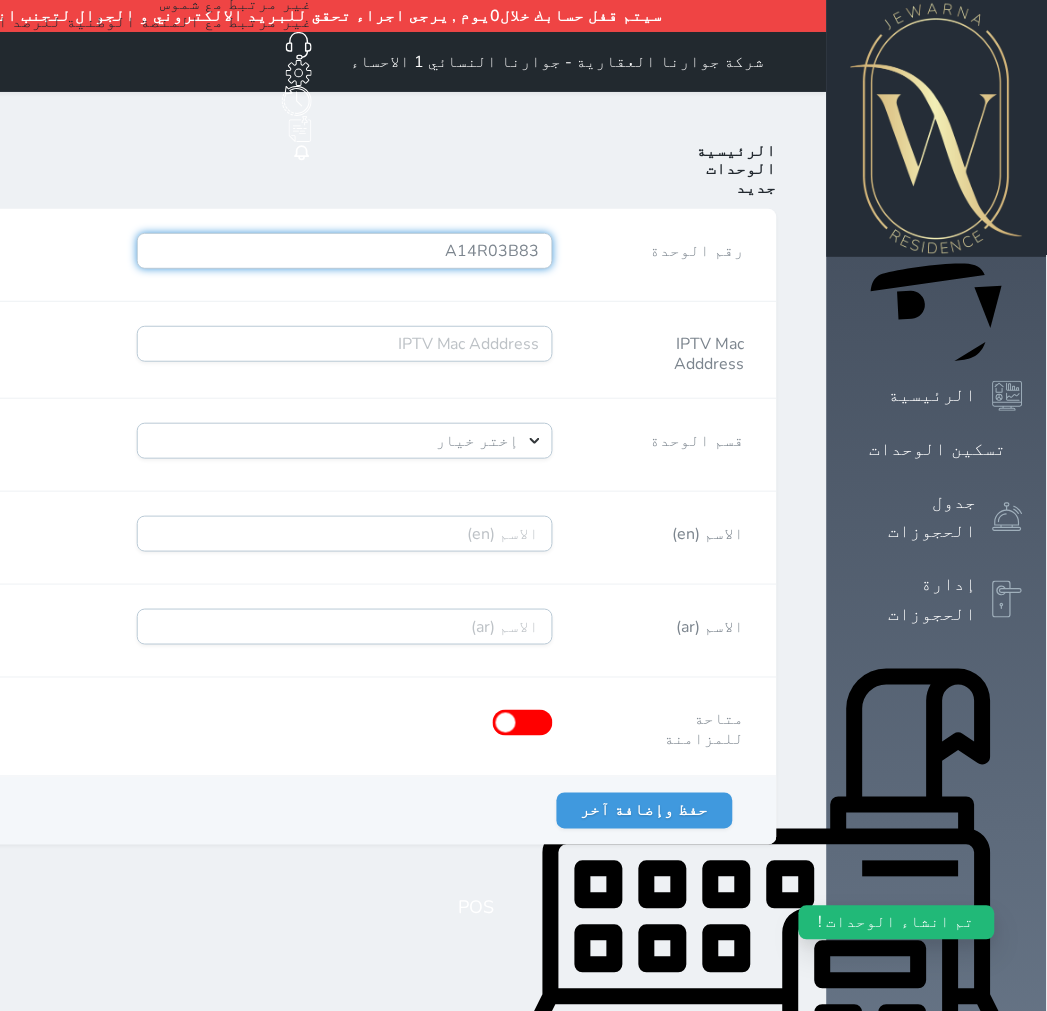 type on "A14R03B83" 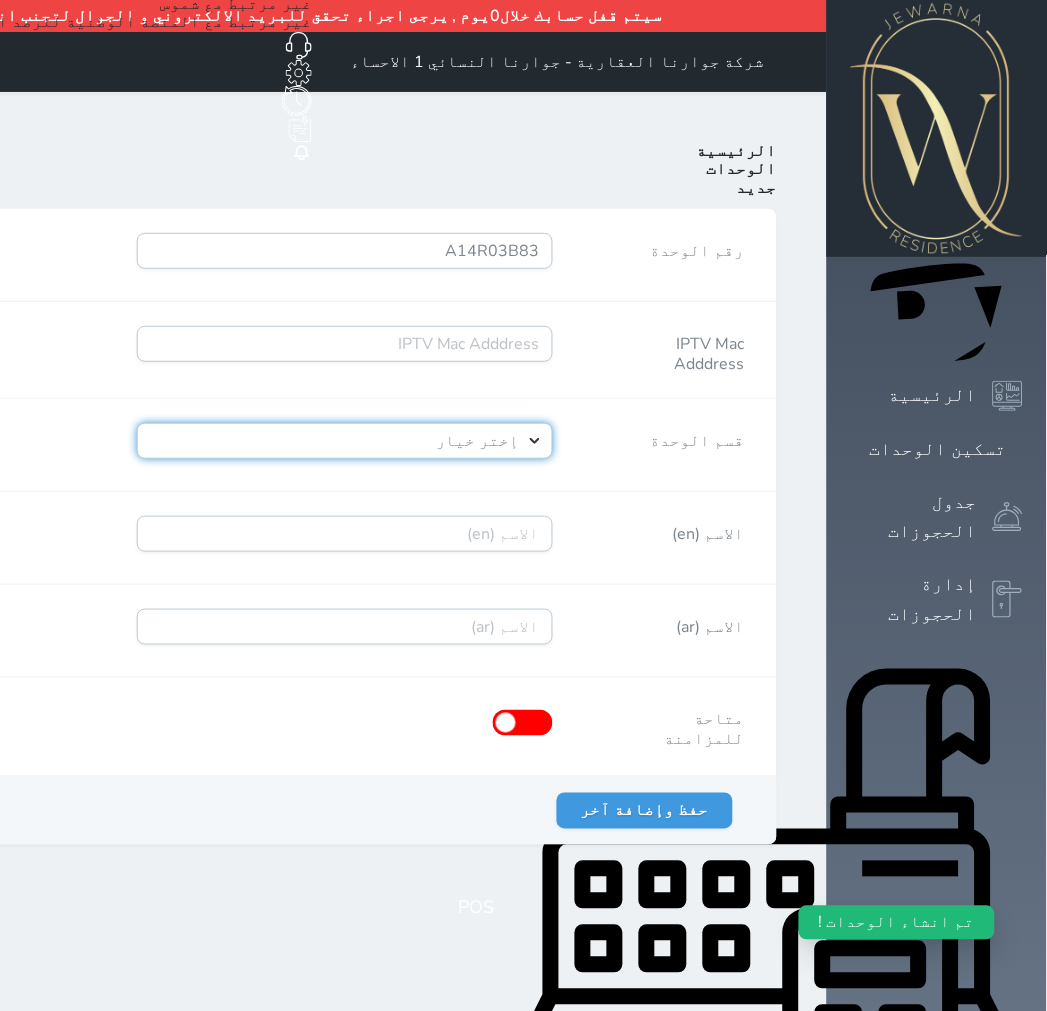 click on "إختر خيار   [PERSON_NAME]" at bounding box center [345, 441] 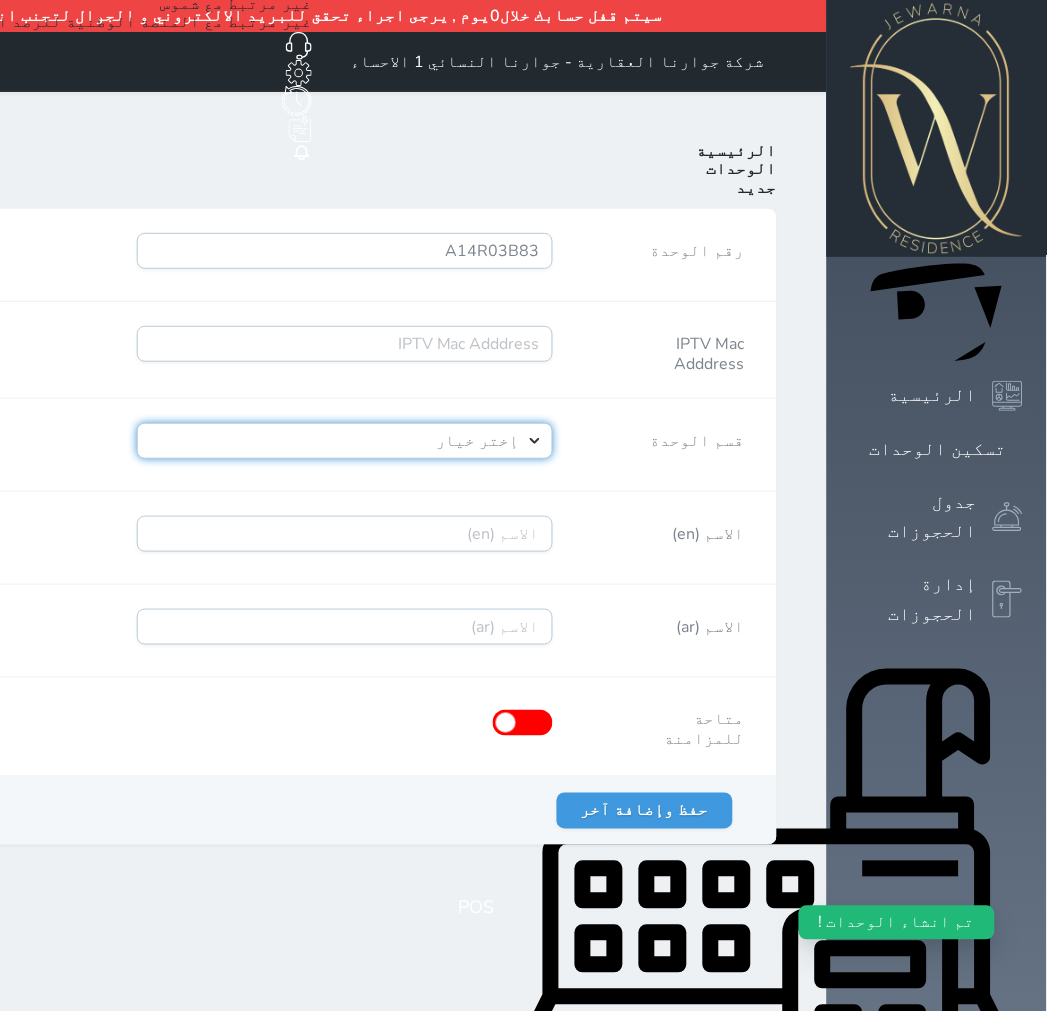 select on "39146238" 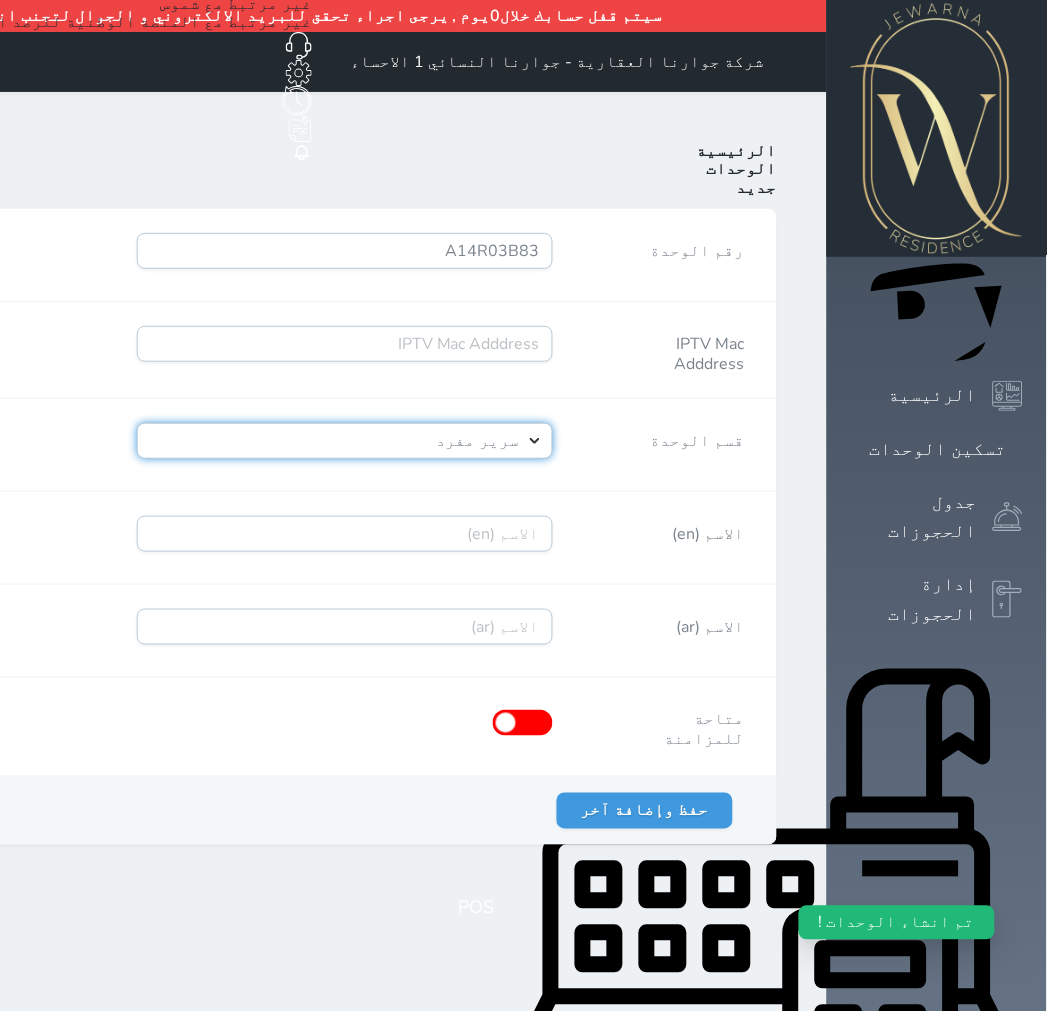 click on "إختر خيار   [PERSON_NAME]" at bounding box center [345, 441] 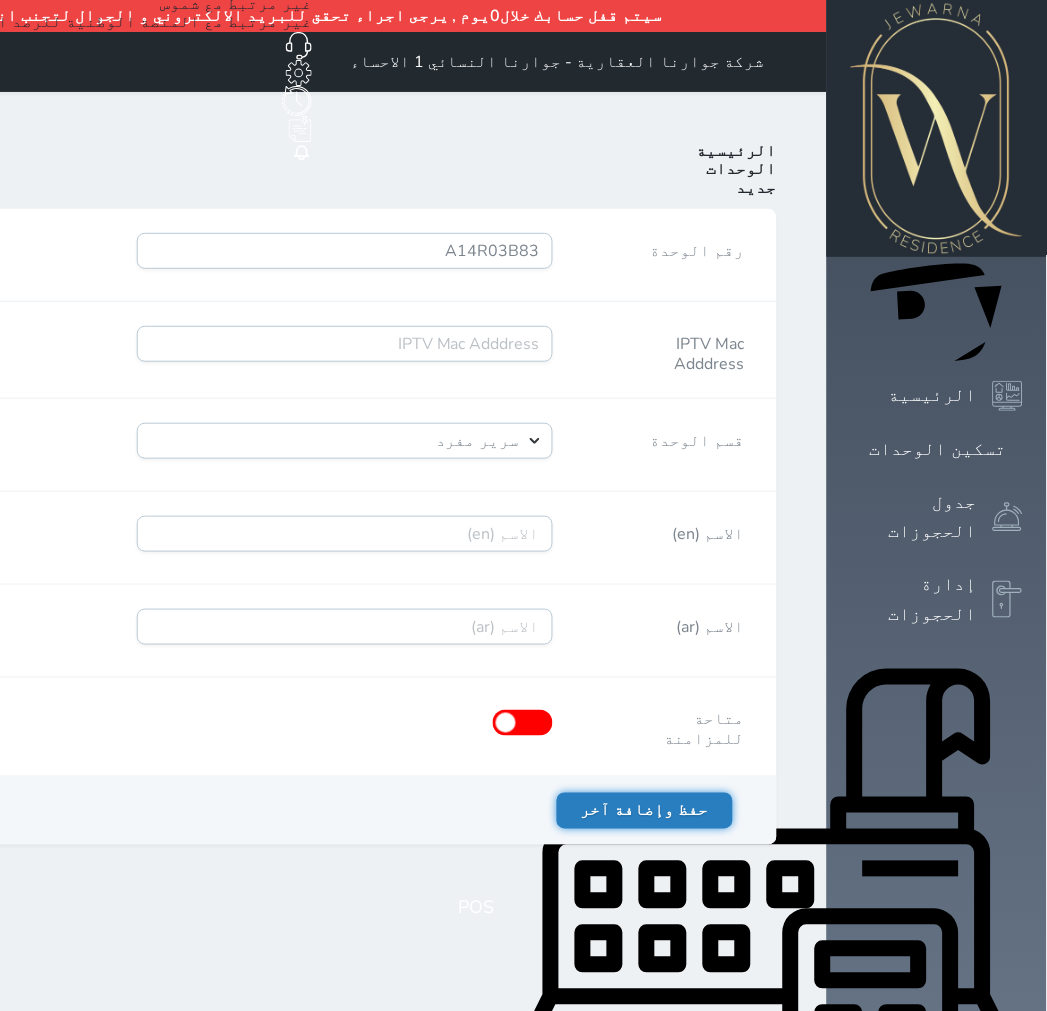 click on "حفظ وإضافة آخر" at bounding box center (645, 811) 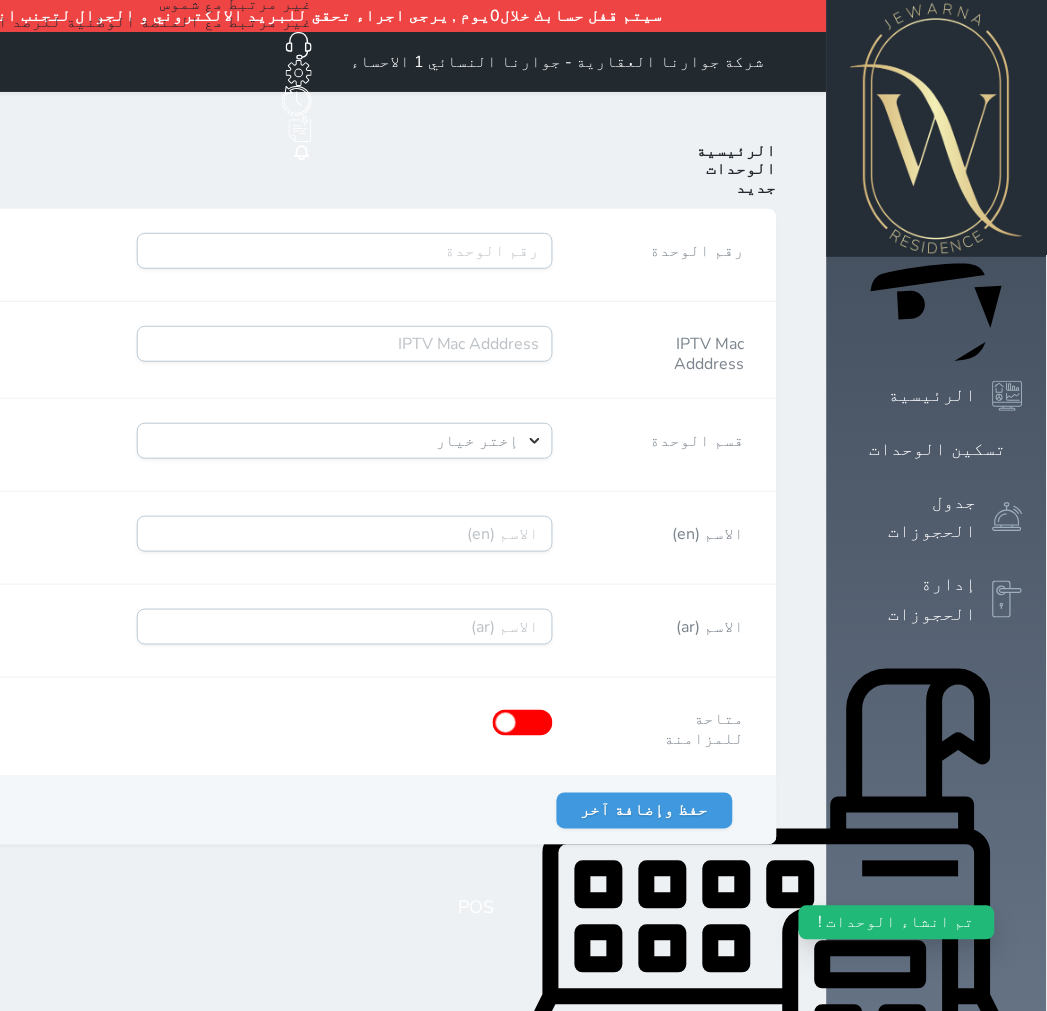 click at bounding box center (345, 255) 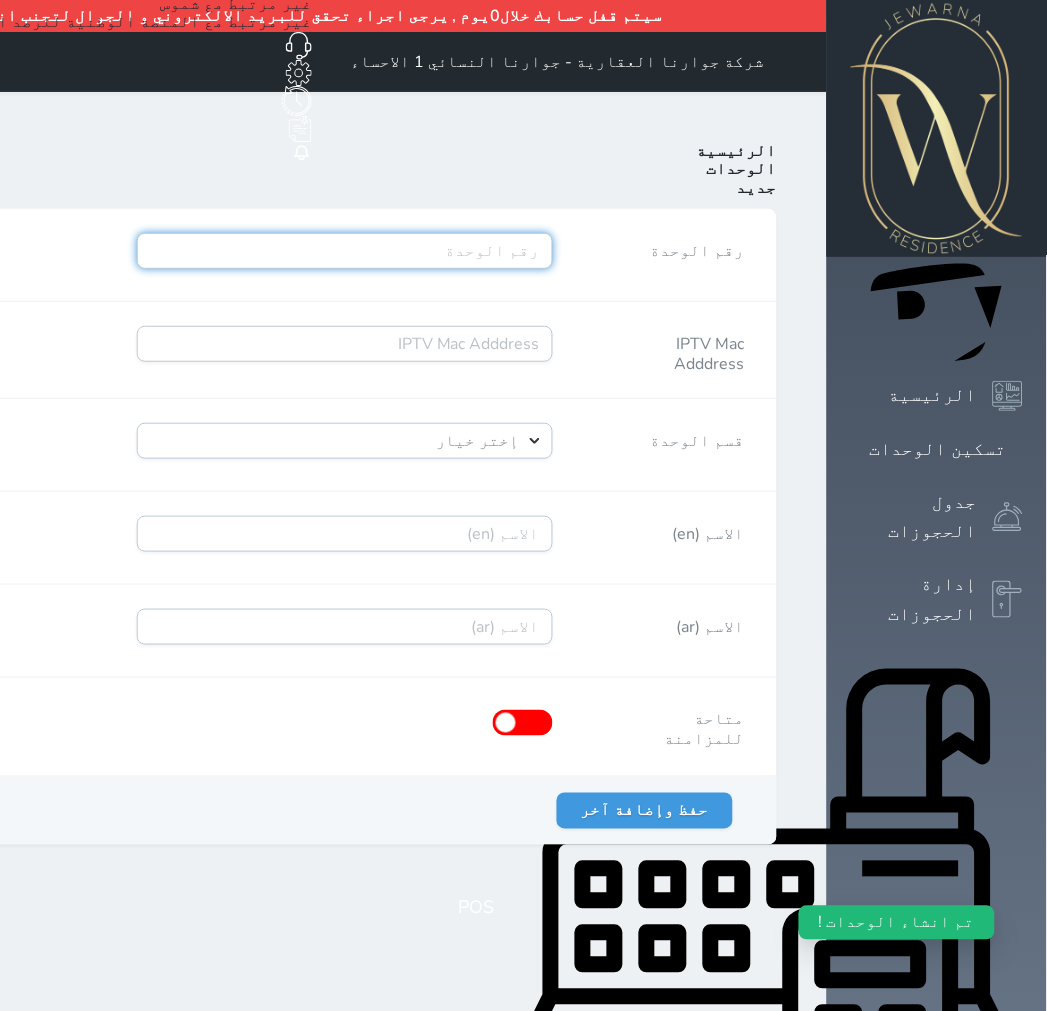 click on "رقم الوحدة" at bounding box center [345, 251] 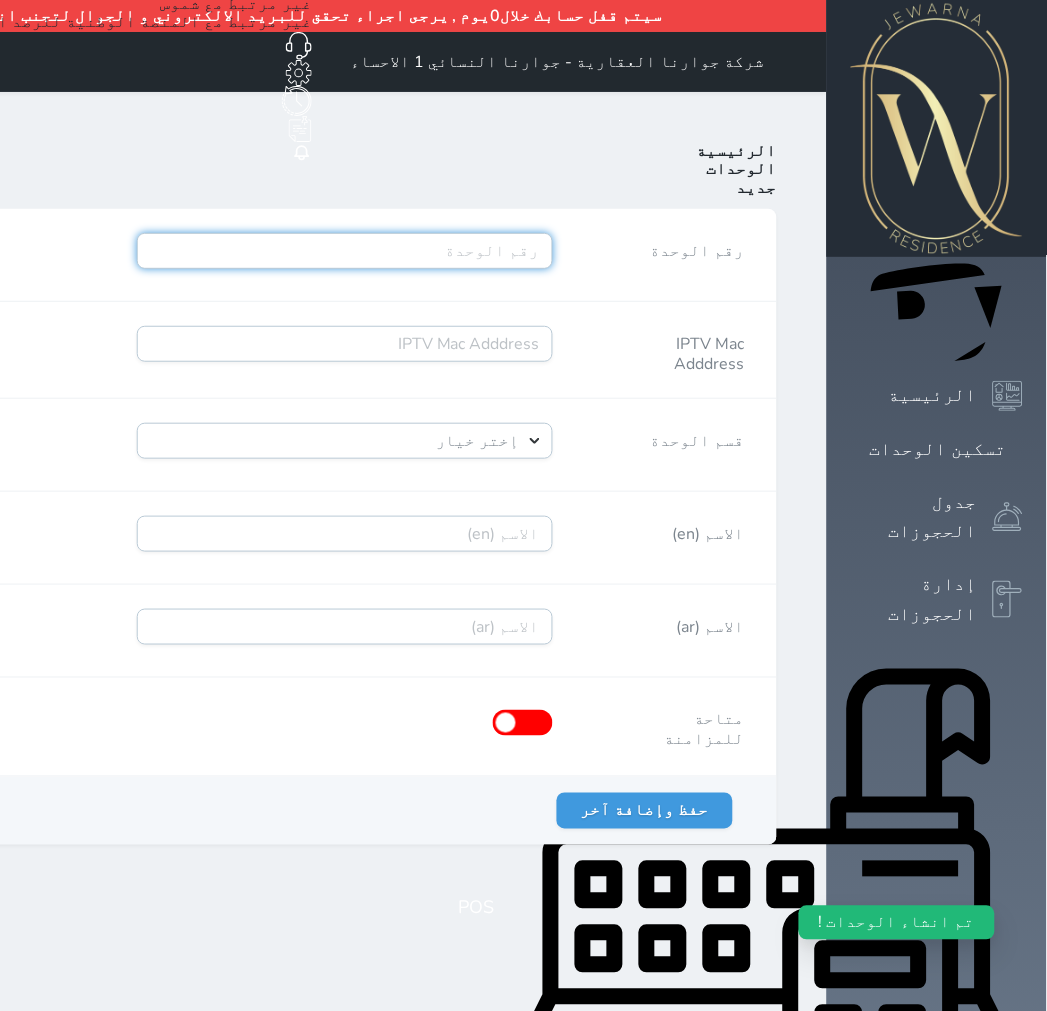 paste on "A14R03B84" 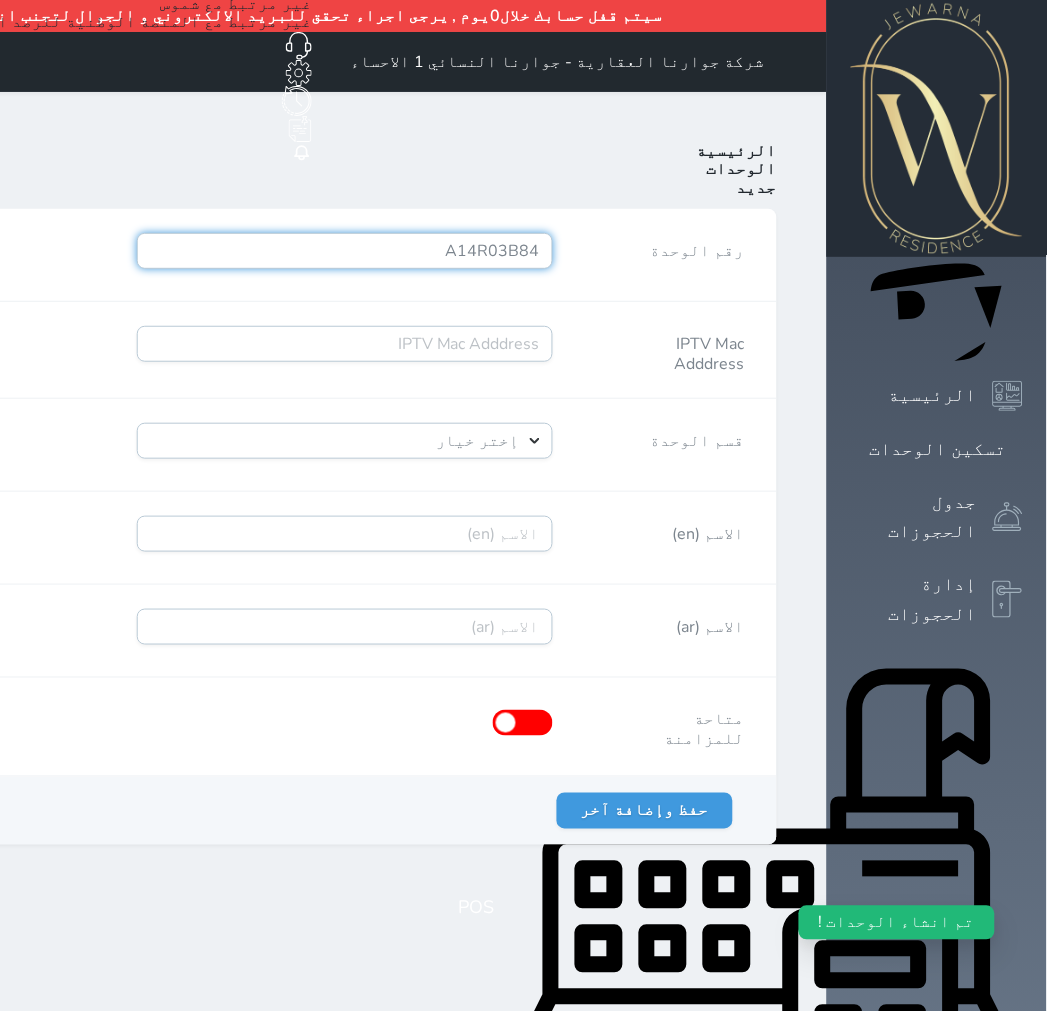 type on "A14R03B84" 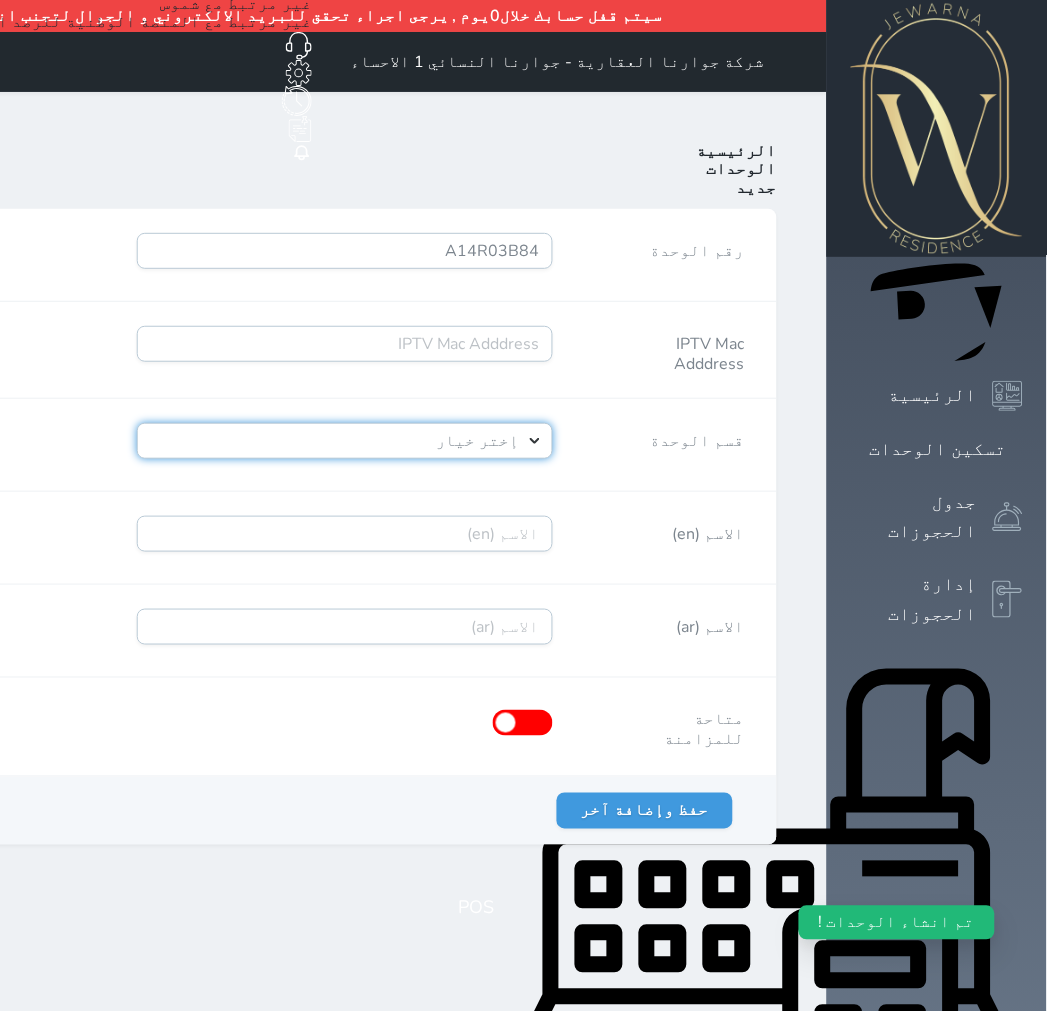 click on "إختر خيار   [PERSON_NAME]" at bounding box center [345, 441] 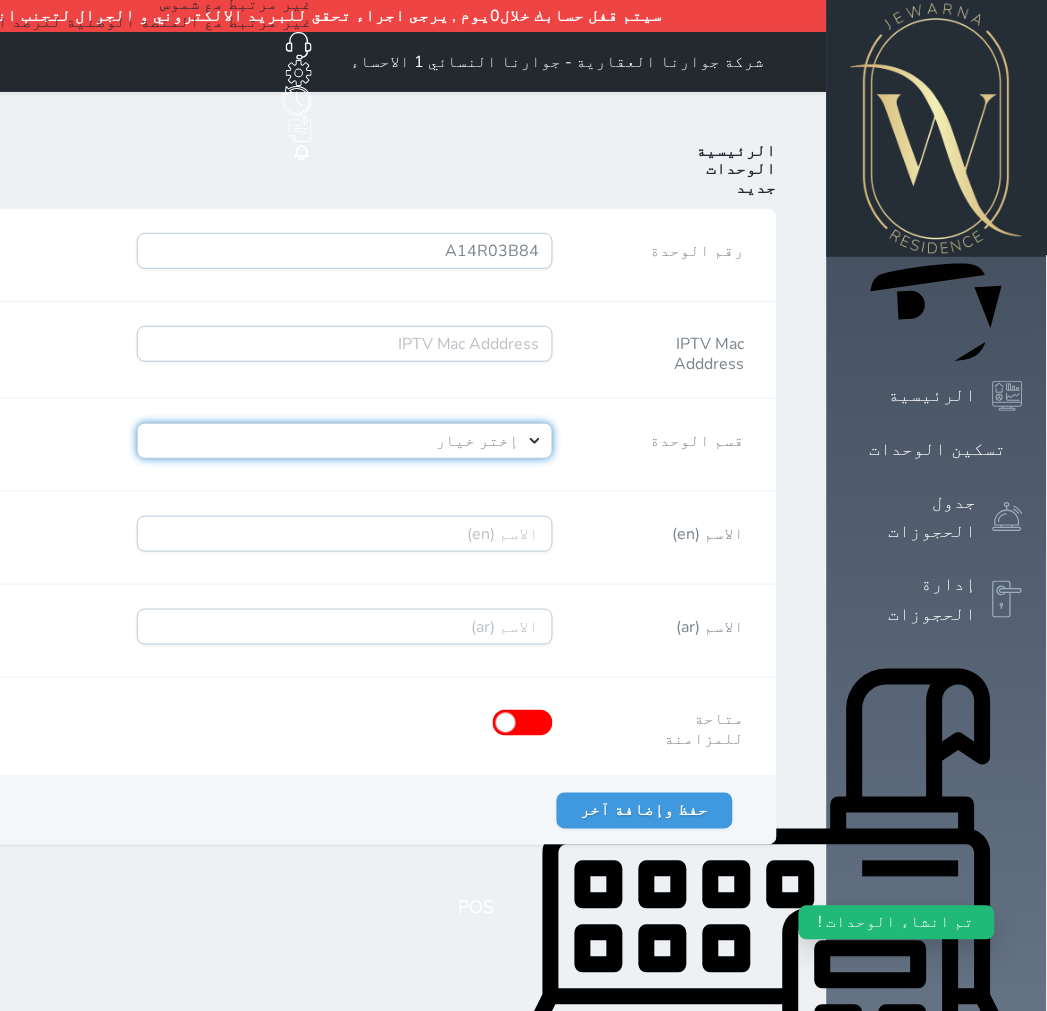 select on "39146238" 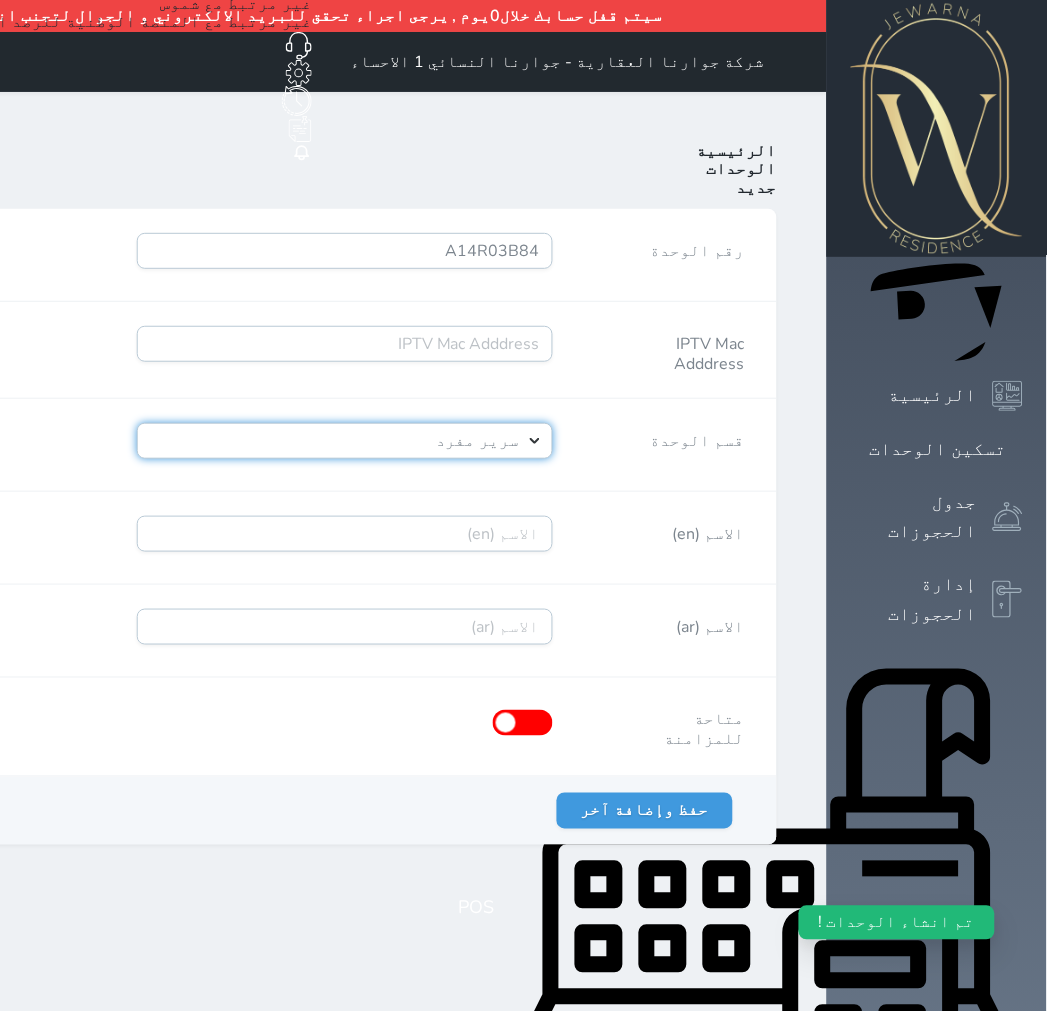 click on "إختر خيار   [PERSON_NAME]" at bounding box center (345, 441) 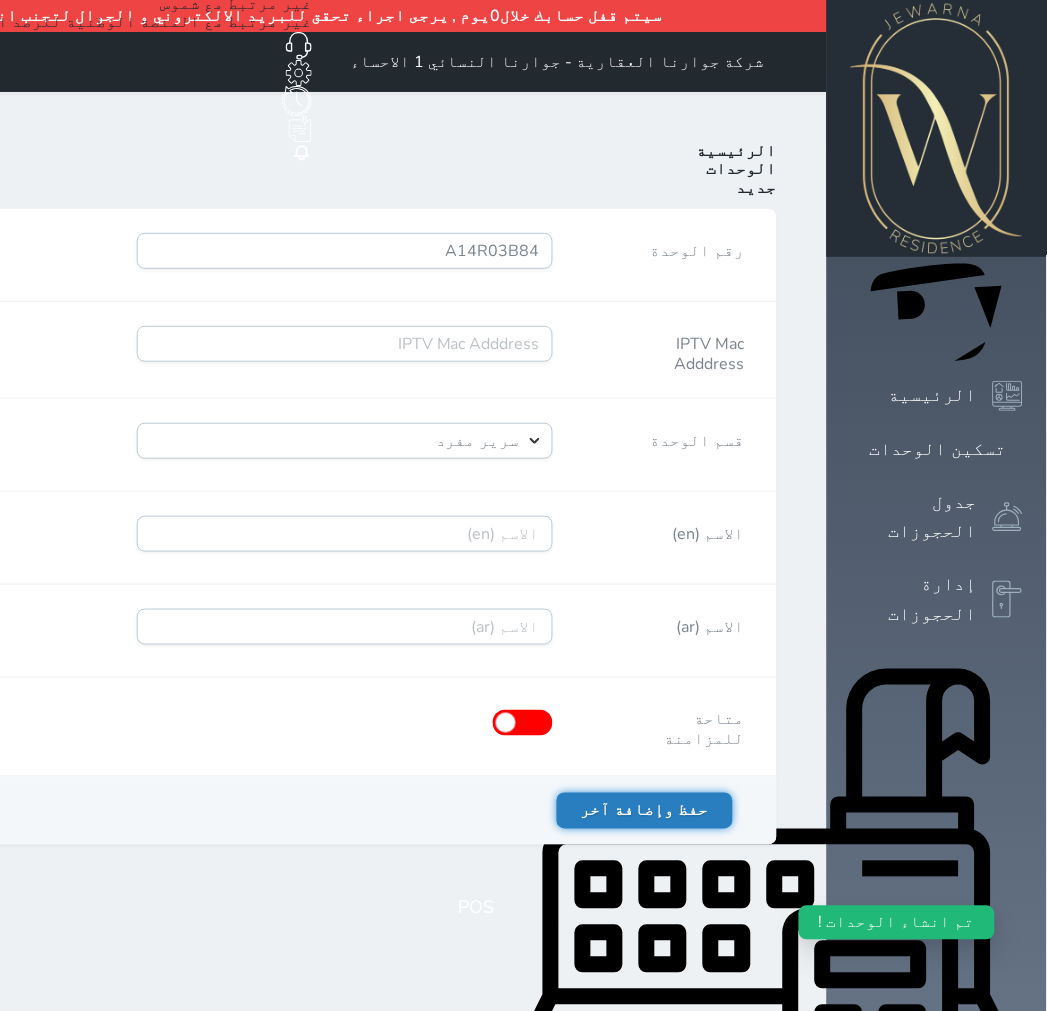 click on "حفظ وإضافة آخر" at bounding box center [645, 811] 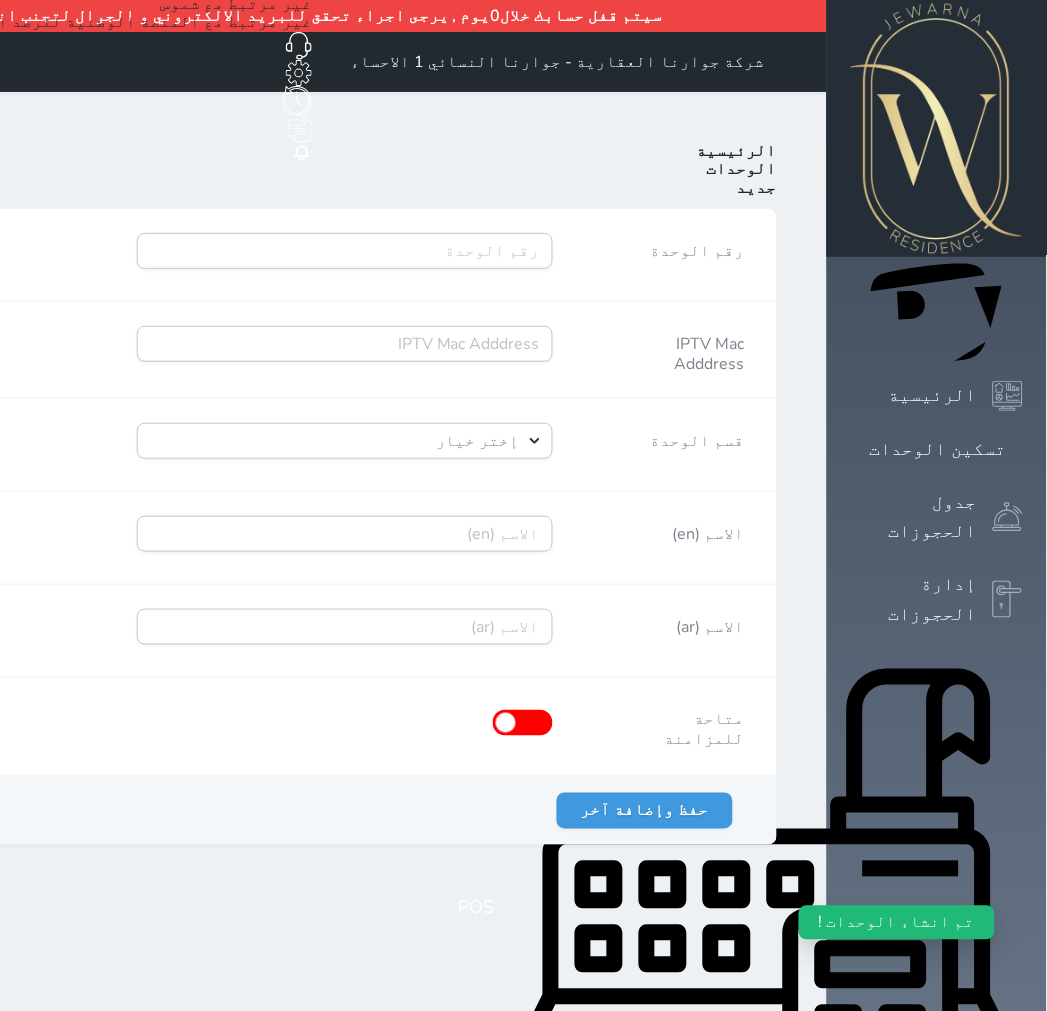 click on "الوحدات" at bounding box center [742, 169] 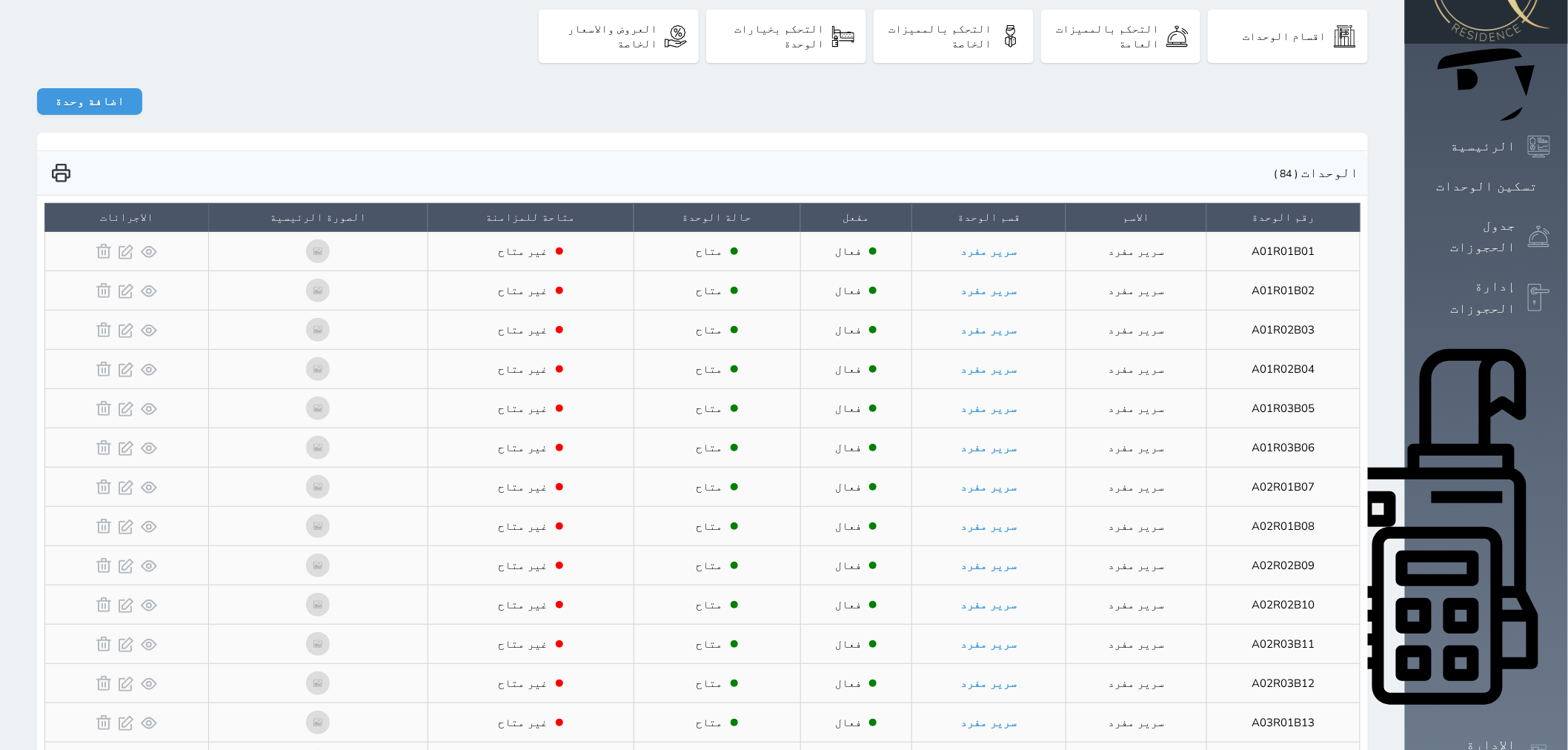 scroll, scrollTop: 165, scrollLeft: 0, axis: vertical 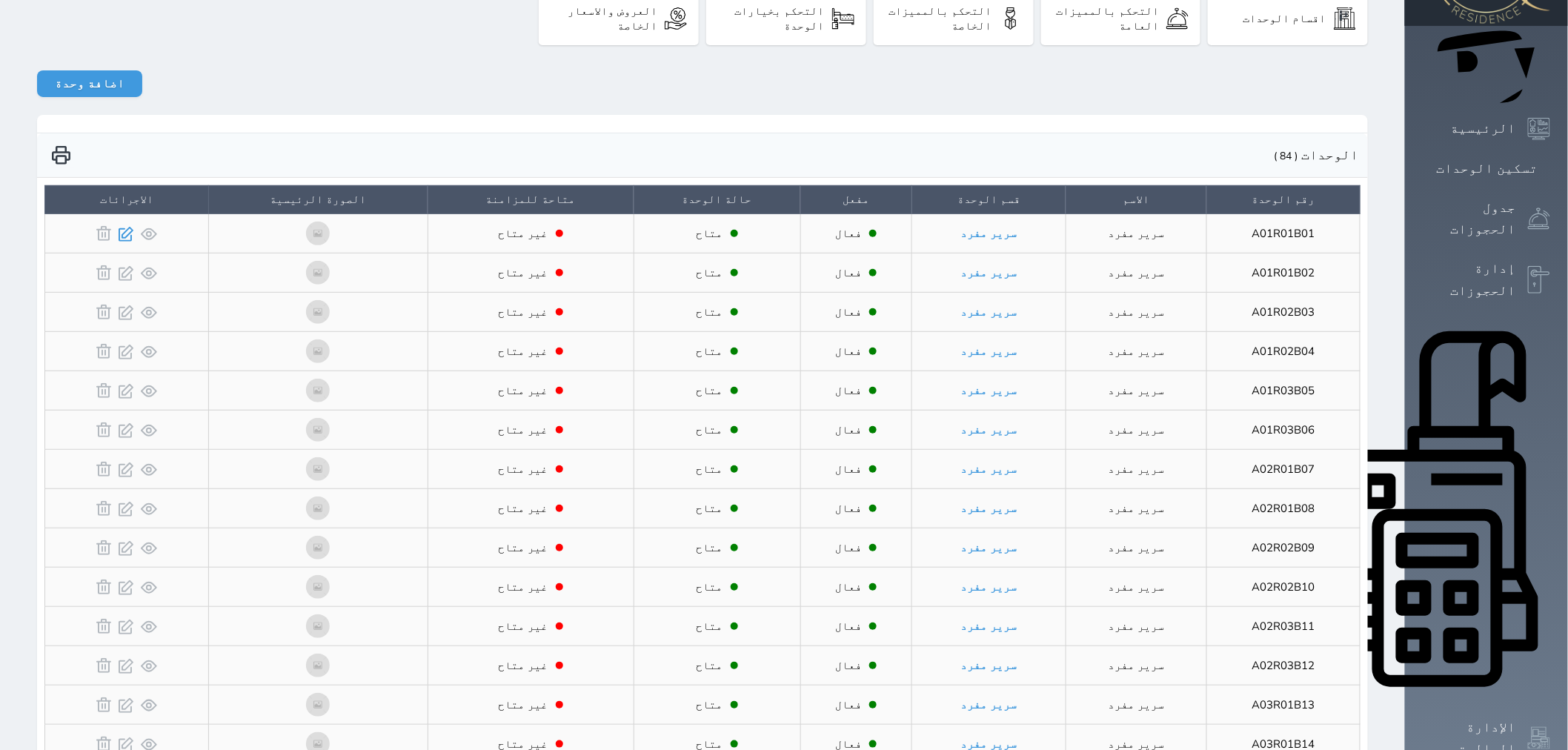 click 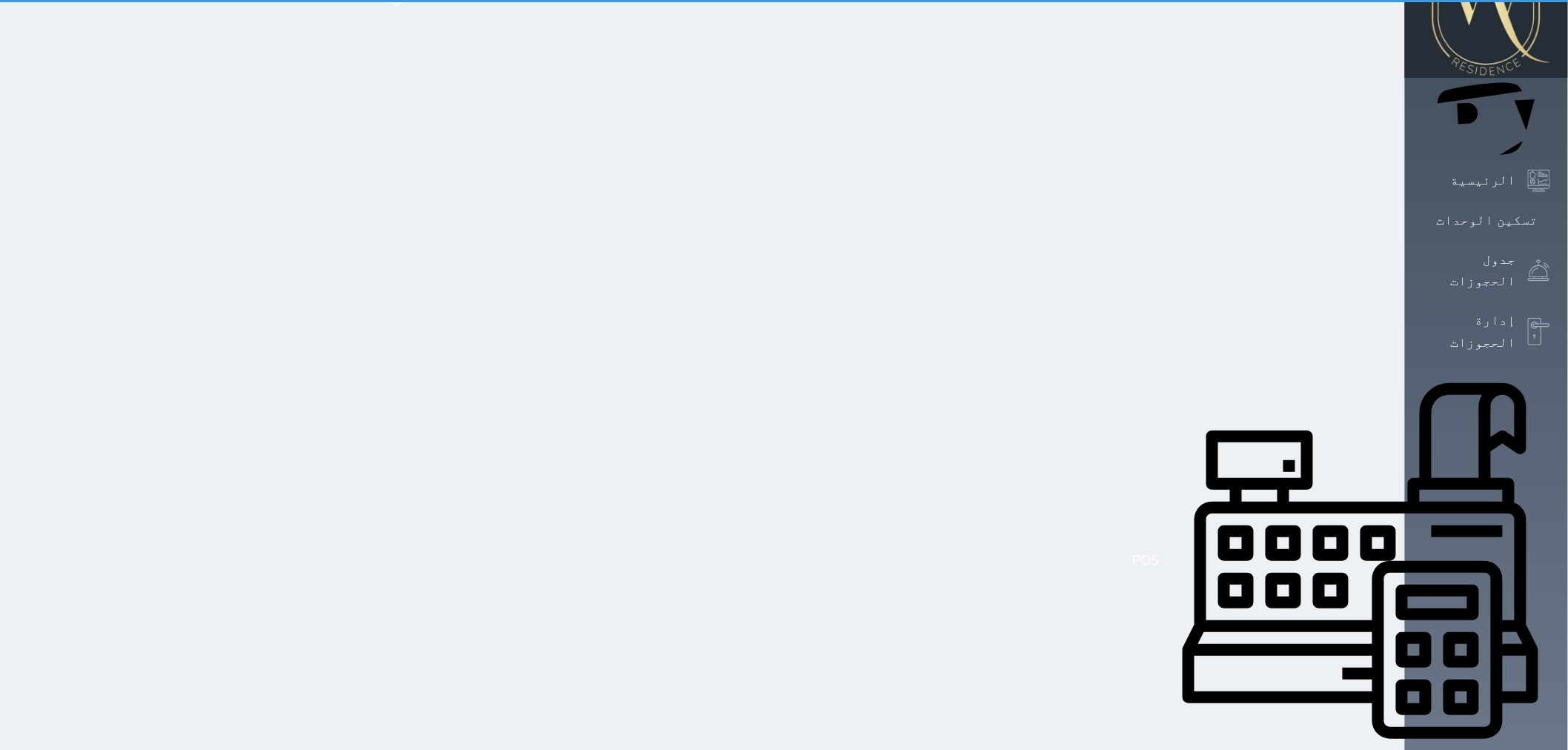 scroll, scrollTop: 104, scrollLeft: 0, axis: vertical 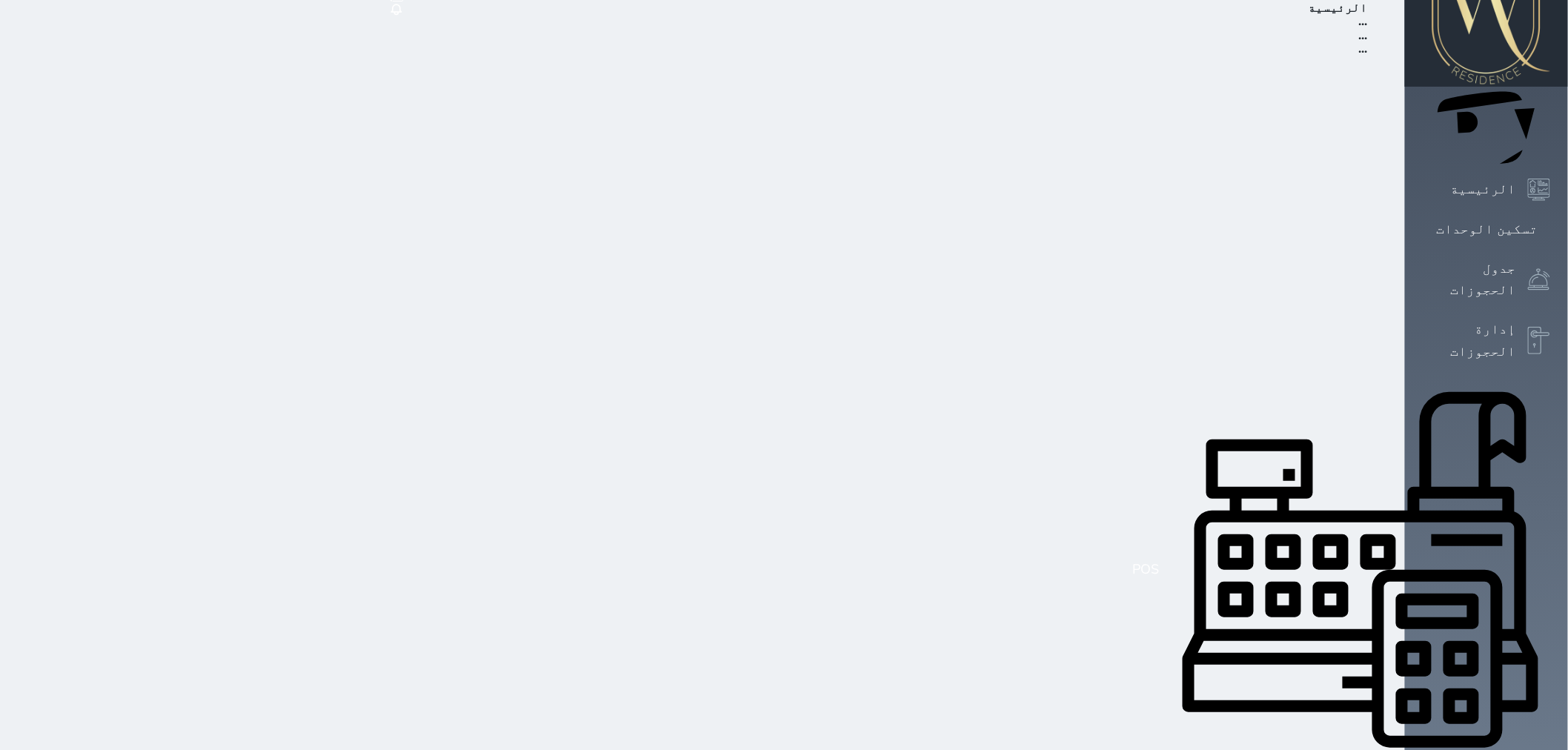 select on "39146238" 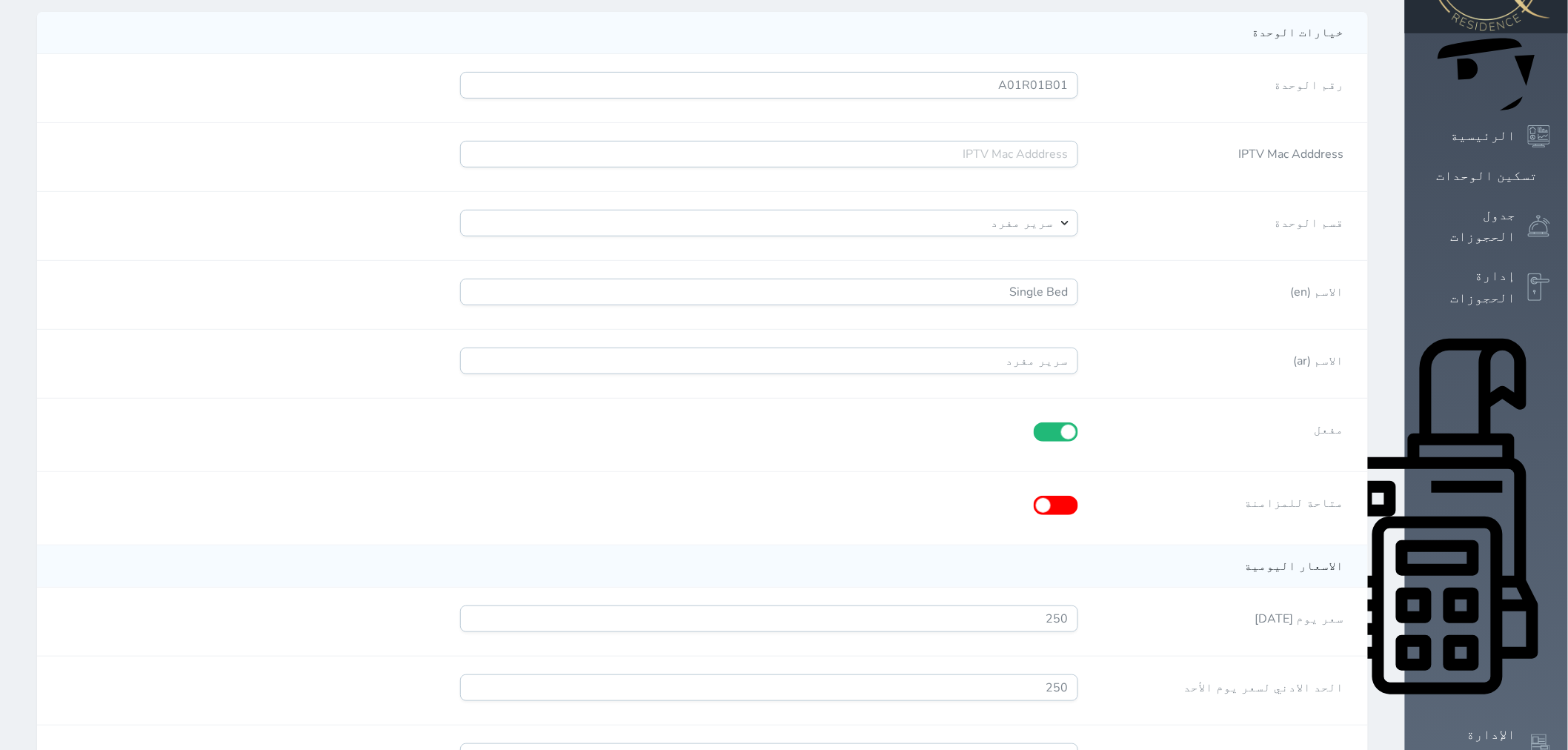 scroll, scrollTop: 186, scrollLeft: 0, axis: vertical 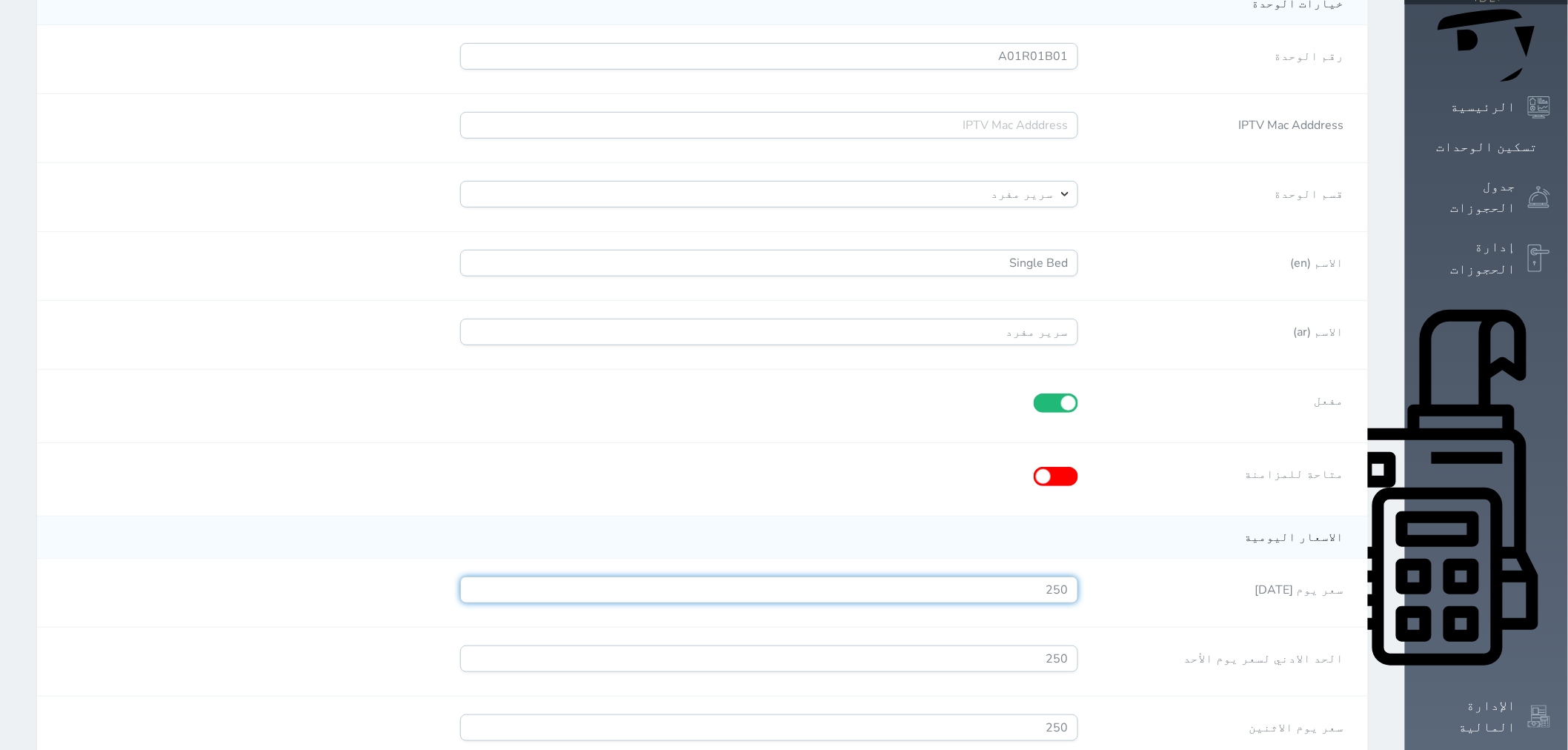 click on "250" at bounding box center [769, 590] 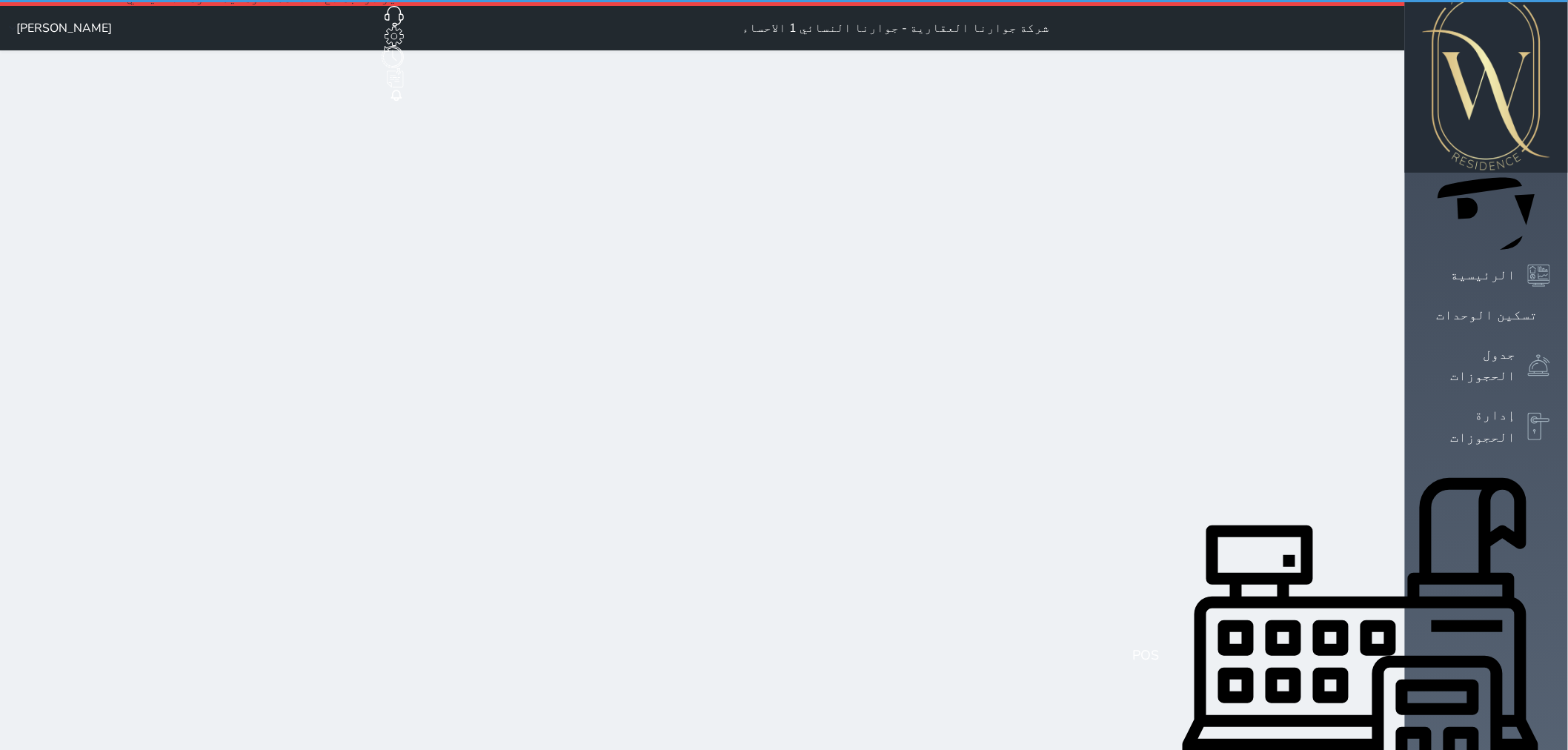 scroll, scrollTop: 0, scrollLeft: 0, axis: both 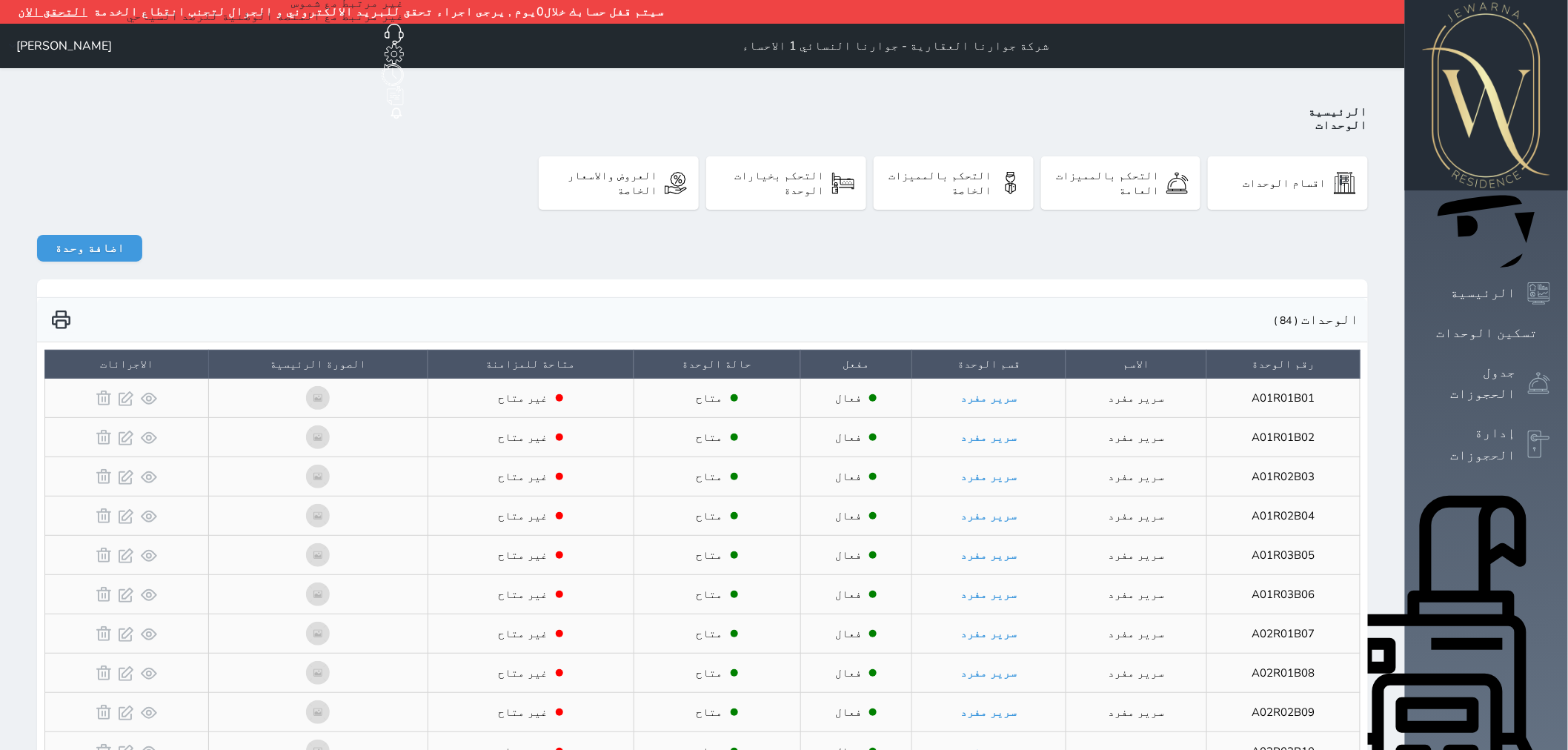 click on "[PERSON_NAME]" at bounding box center (64, 46) 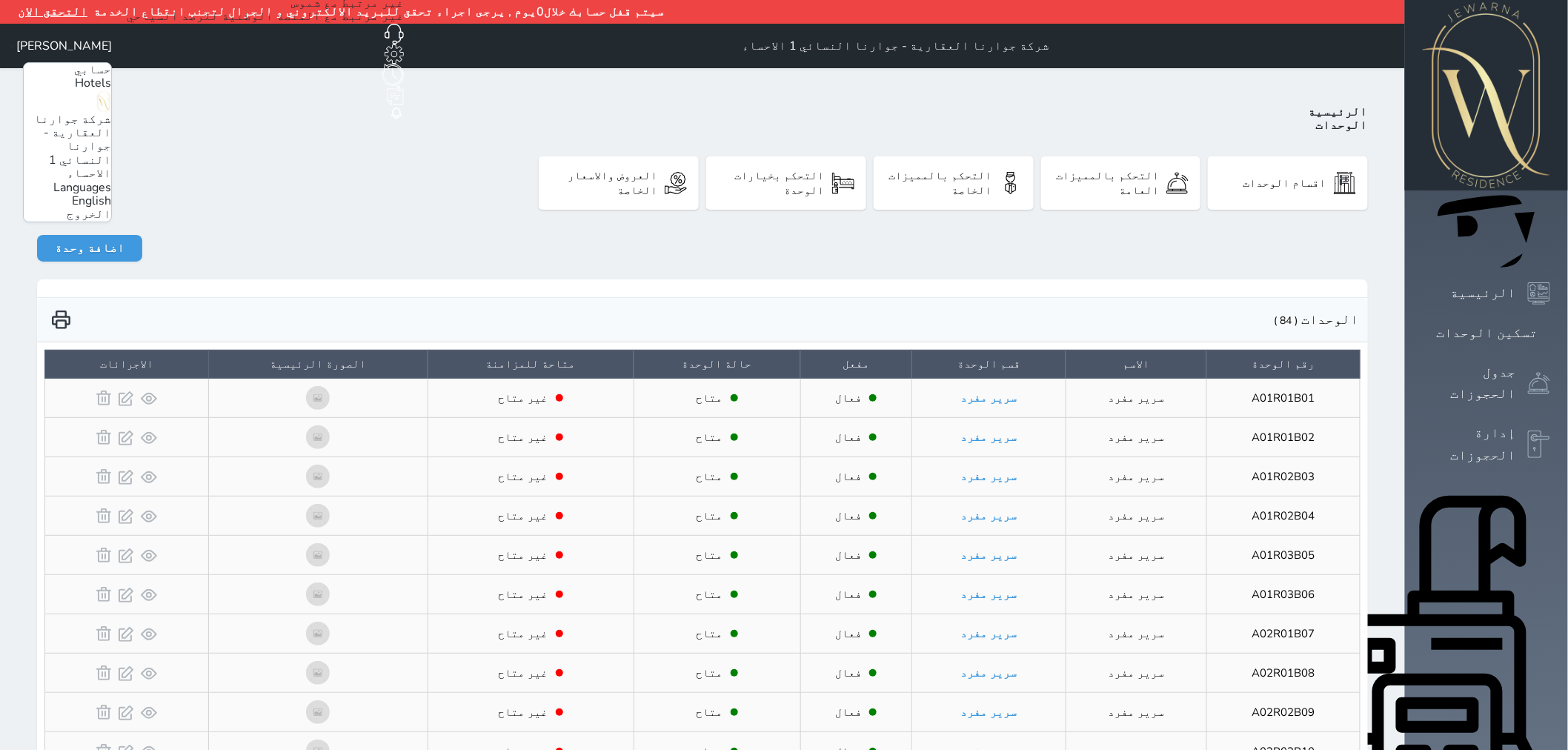 click on "الخروج" at bounding box center [89, 214] 